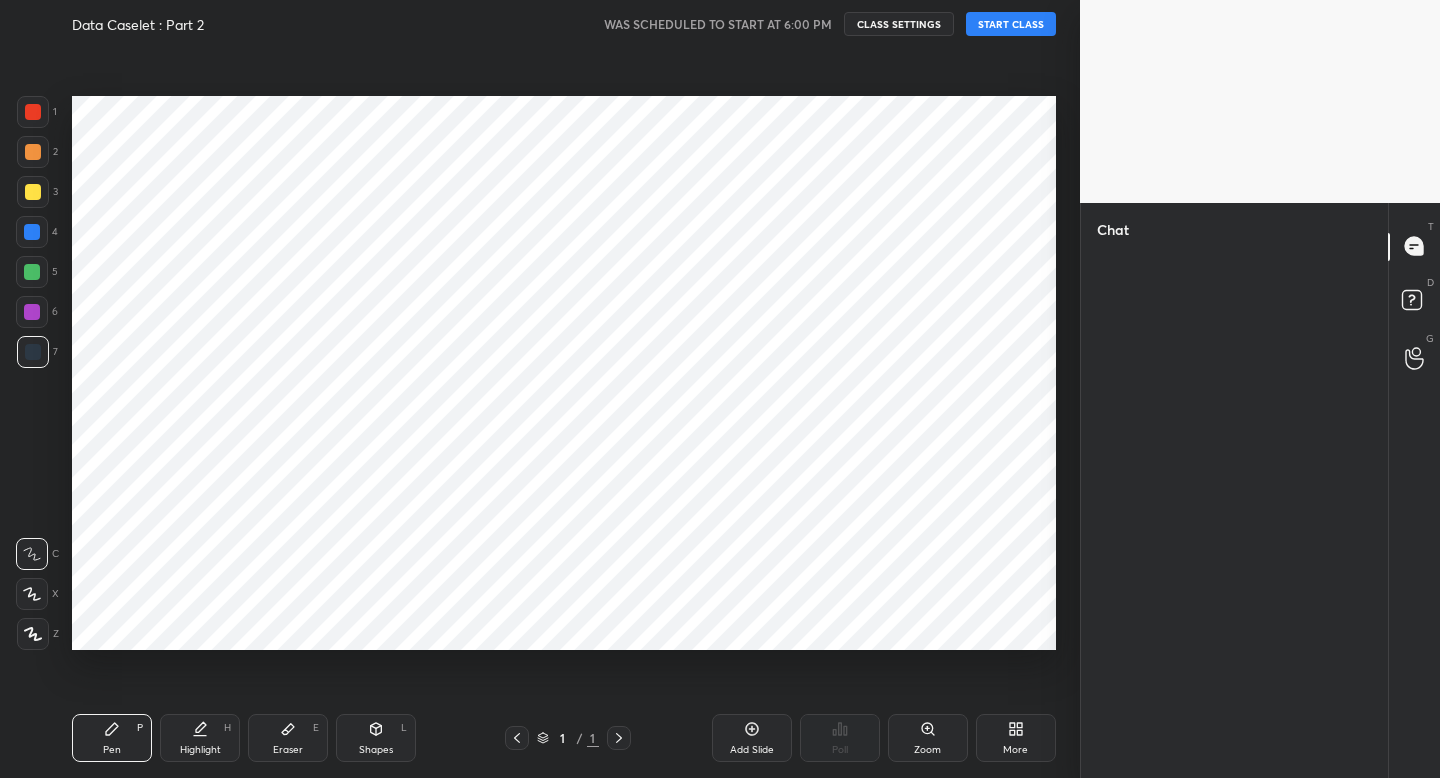 scroll, scrollTop: 0, scrollLeft: 0, axis: both 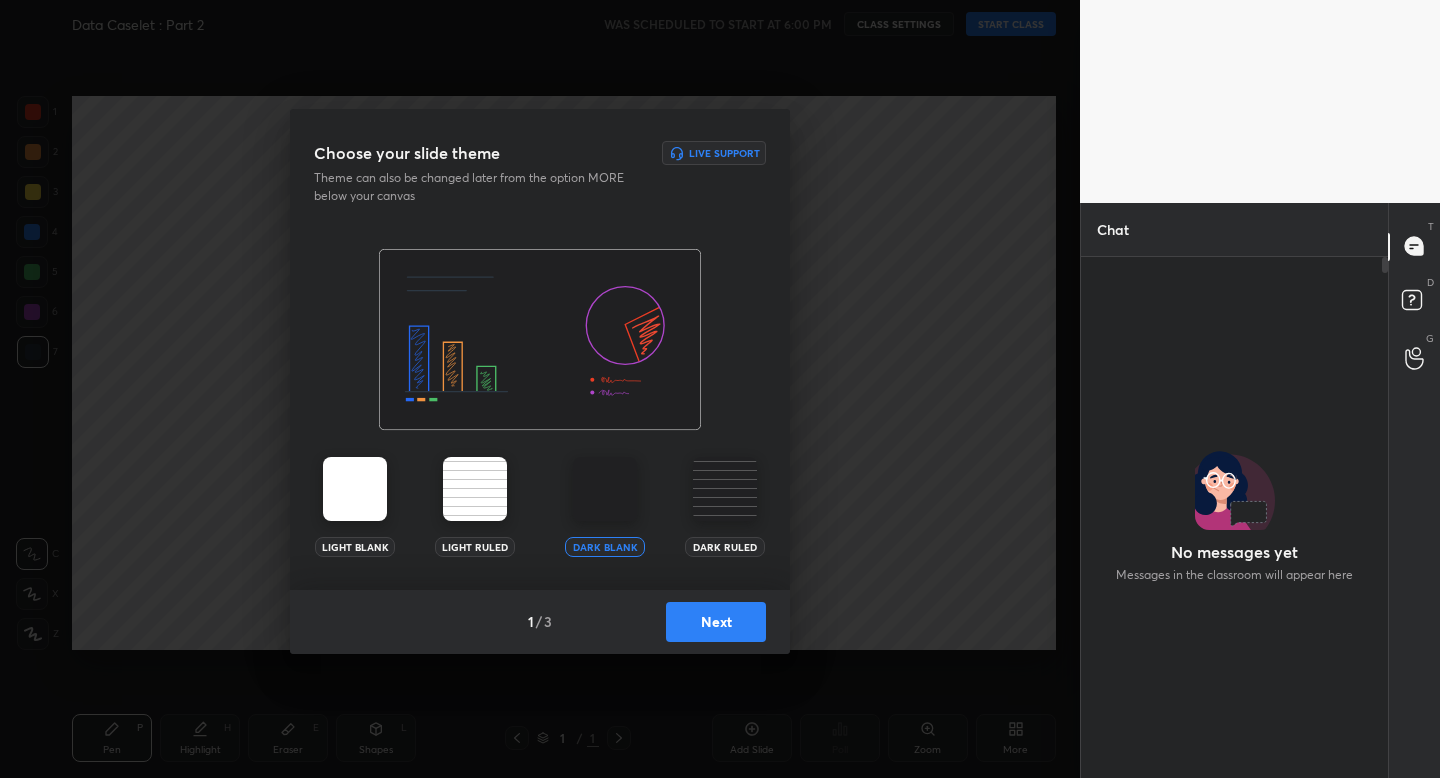 click on "Next" at bounding box center (716, 622) 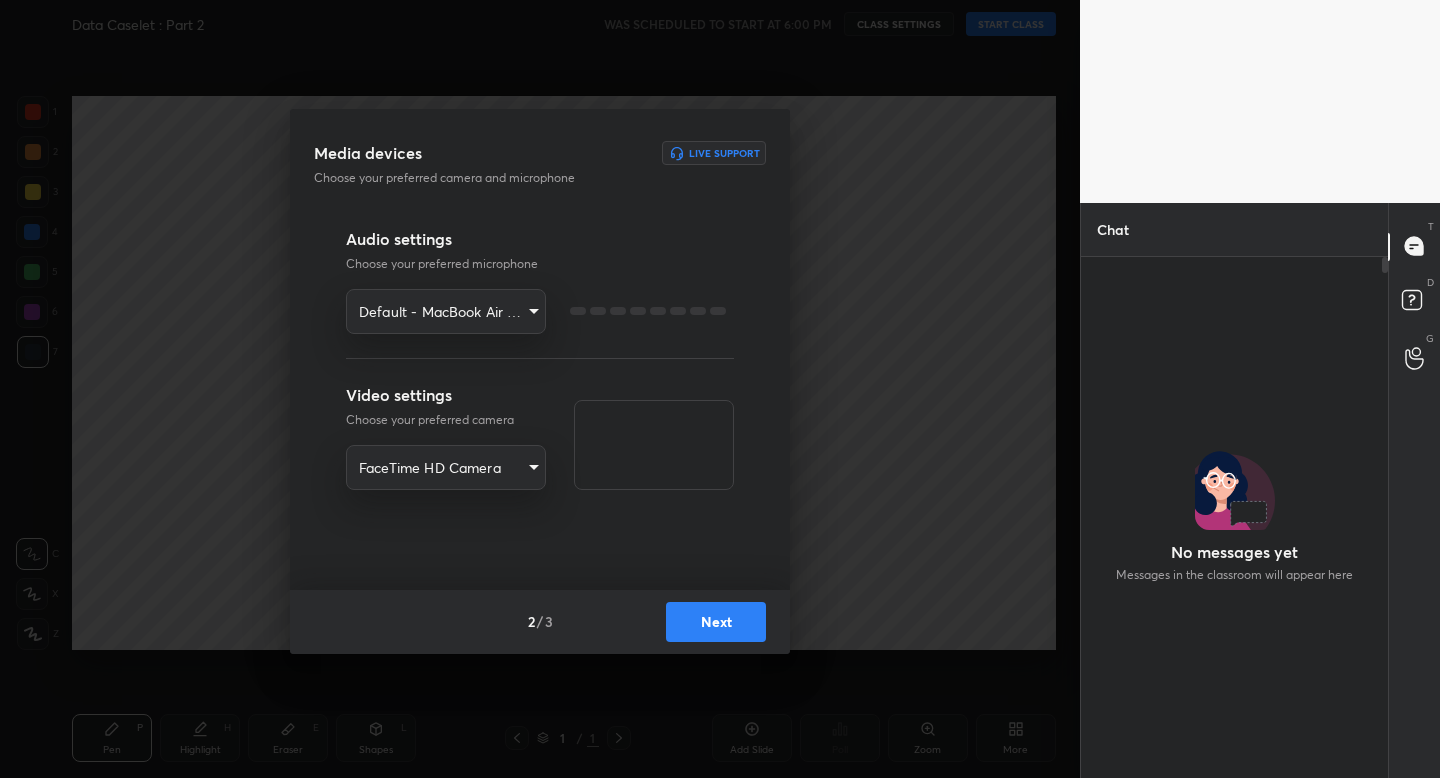click on "Next" at bounding box center [716, 622] 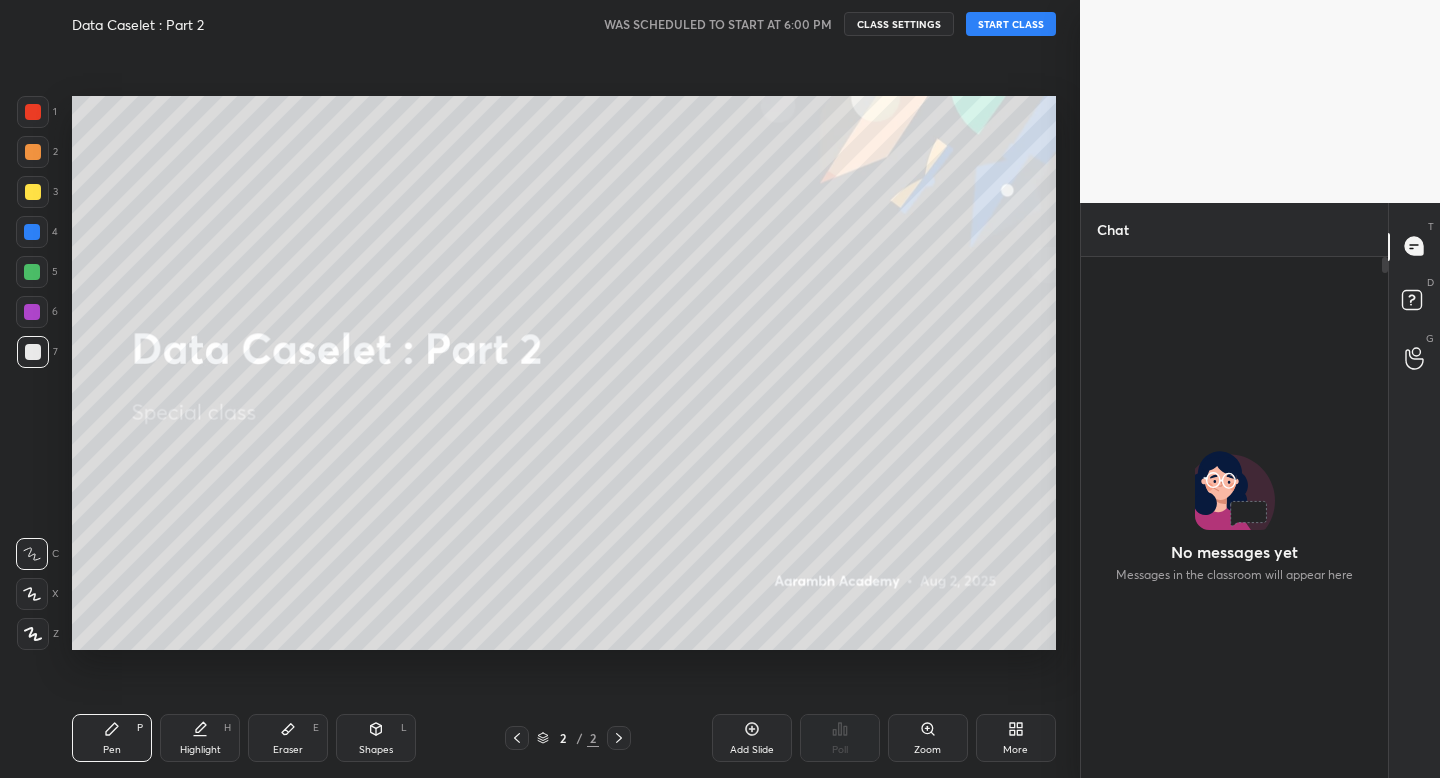 click on "START CLASS" at bounding box center [1011, 24] 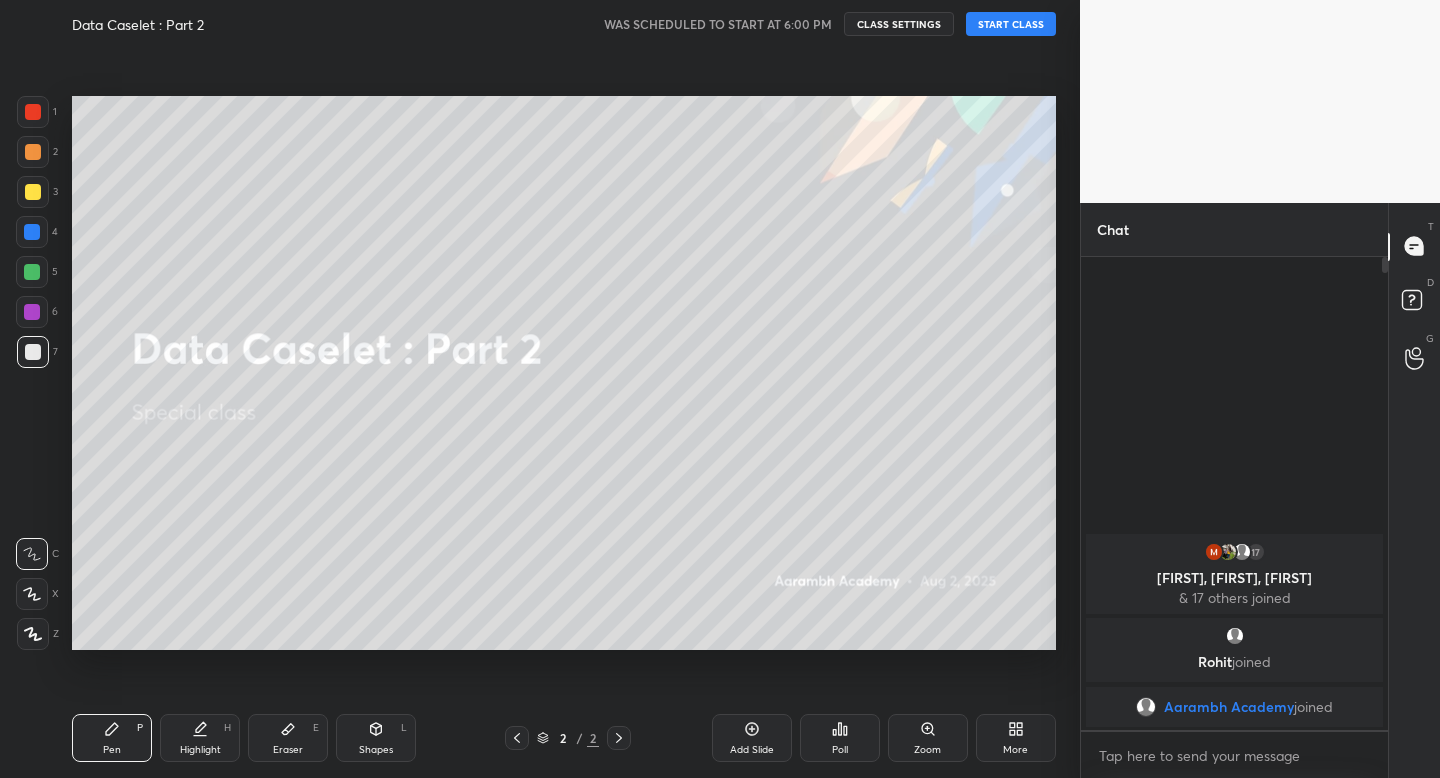 click on "START CLASS" at bounding box center (1011, 24) 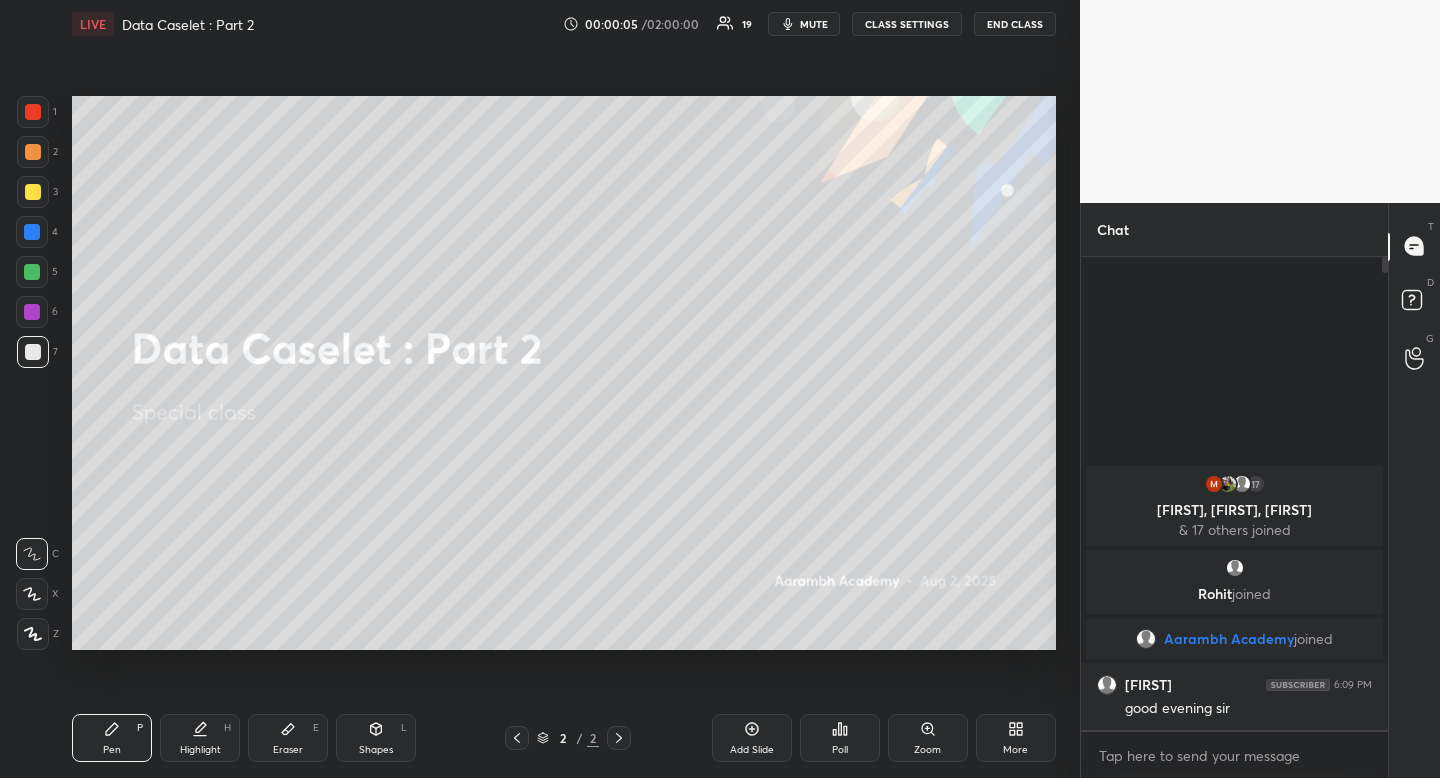 click on "Eraser E" at bounding box center (288, 738) 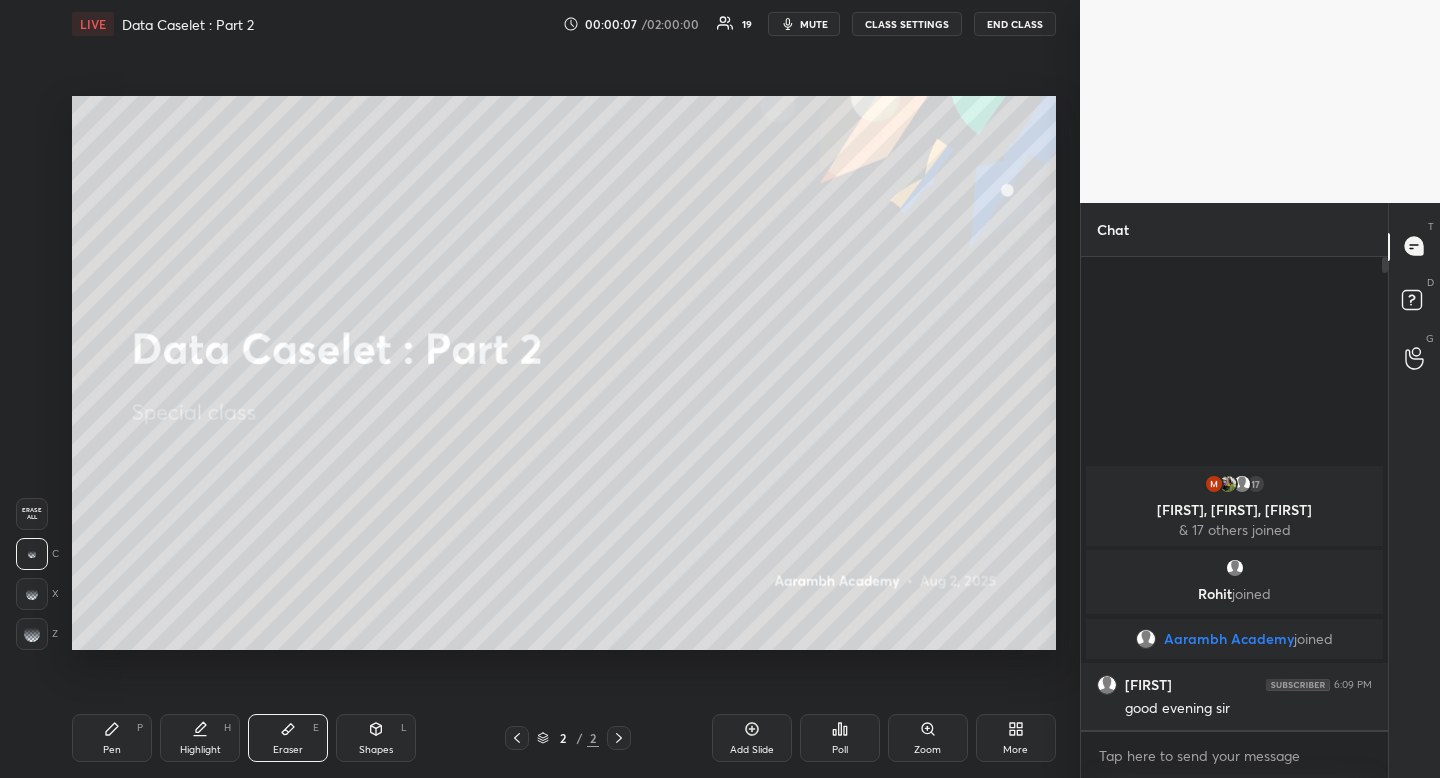 click on "Shapes L" at bounding box center [376, 738] 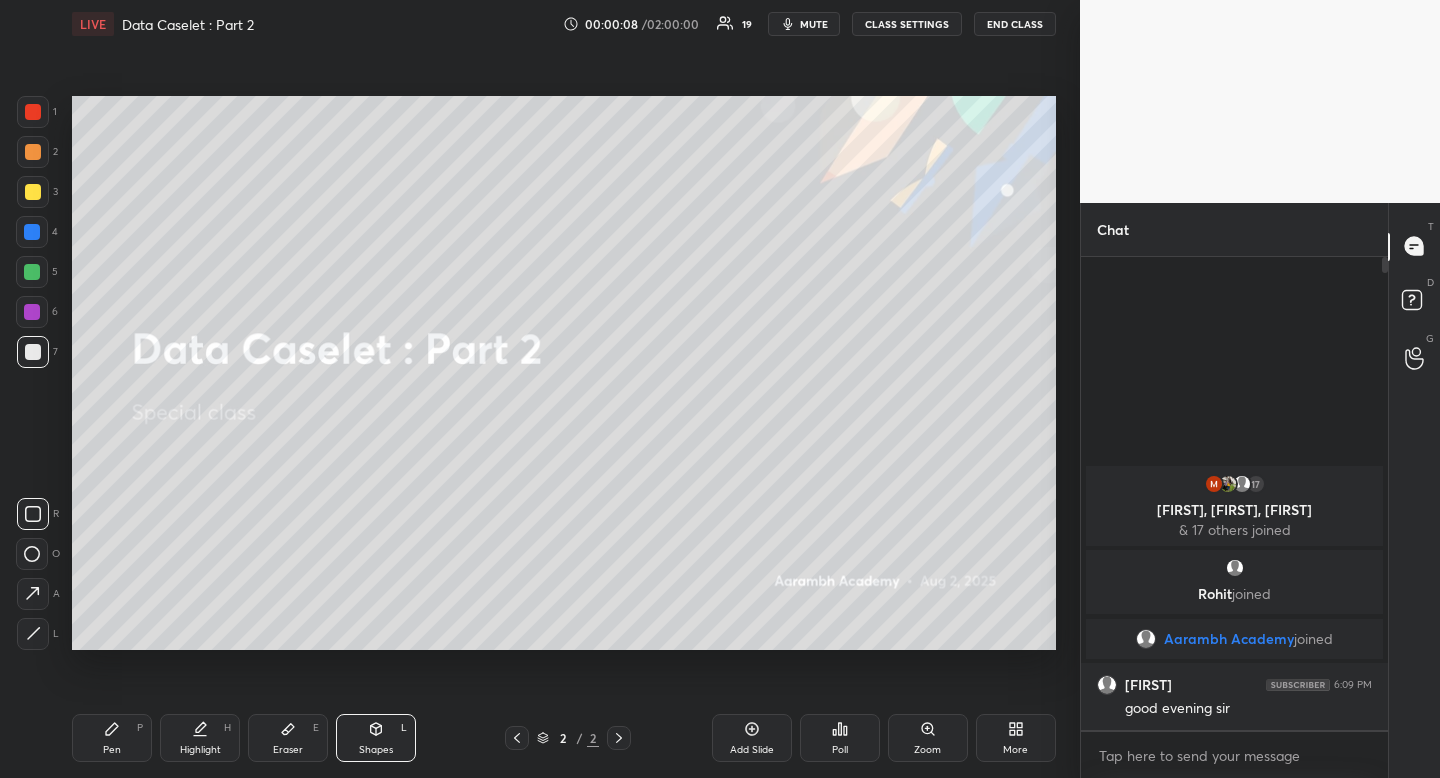 click at bounding box center (33, 514) 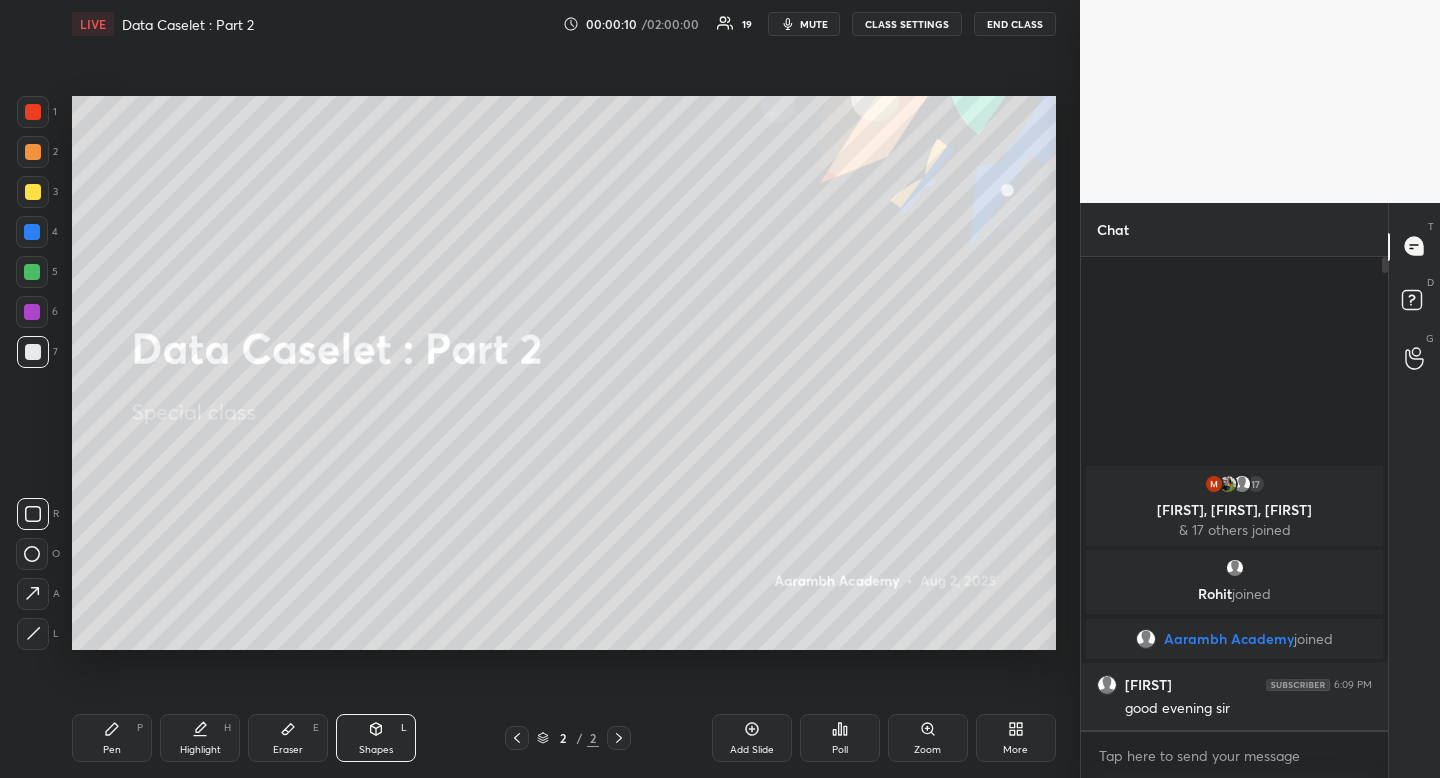 click 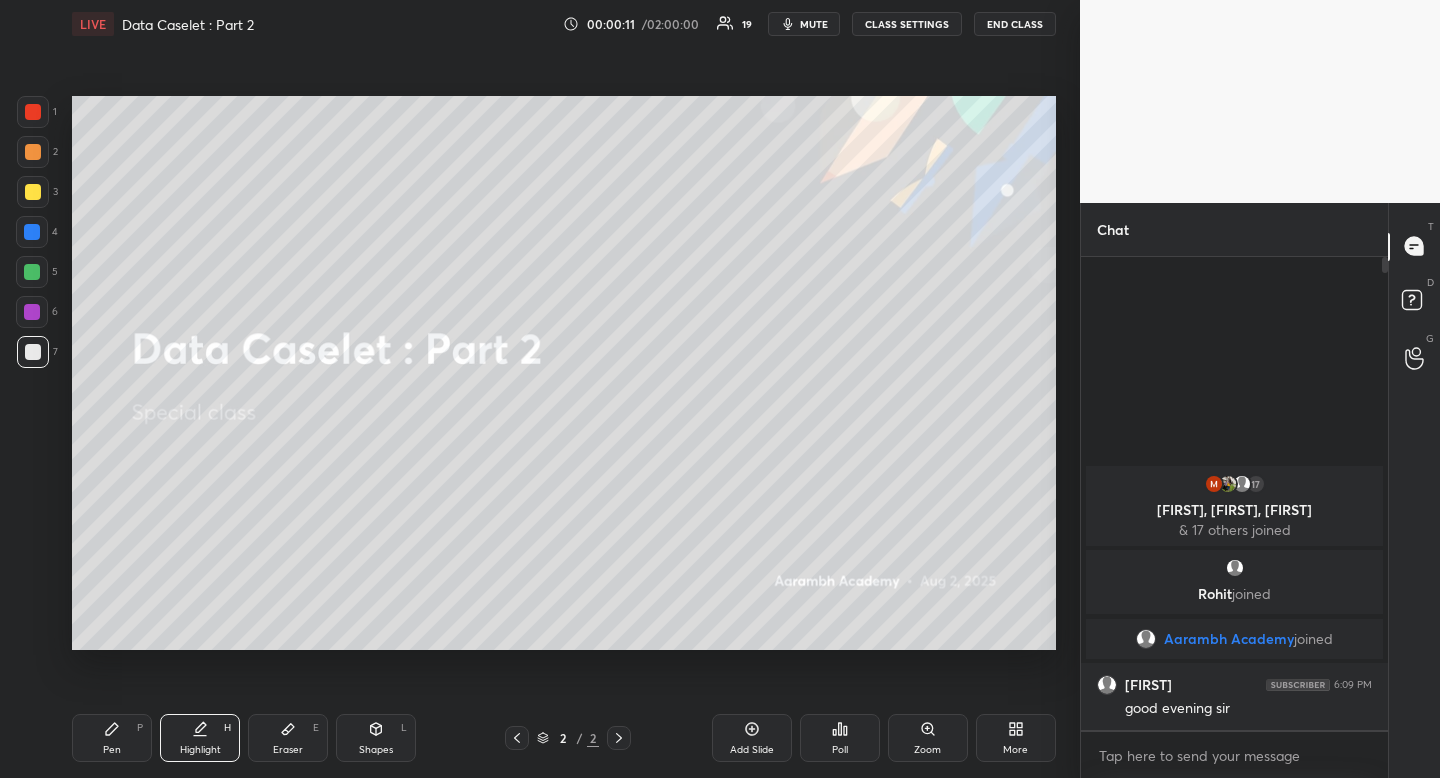 click on "Highlight" at bounding box center [200, 750] 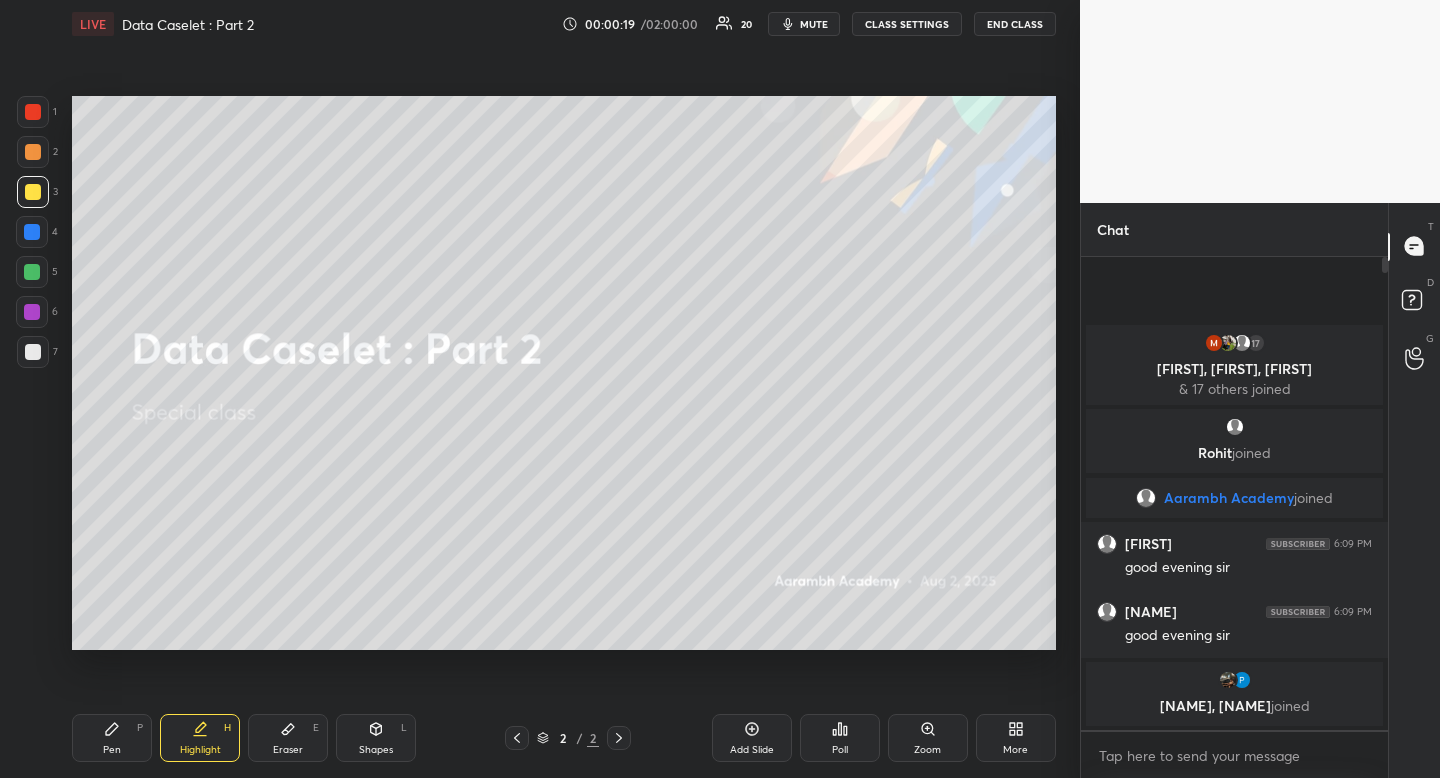 drag, startPoint x: 201, startPoint y: 757, endPoint x: 205, endPoint y: 717, distance: 40.1995 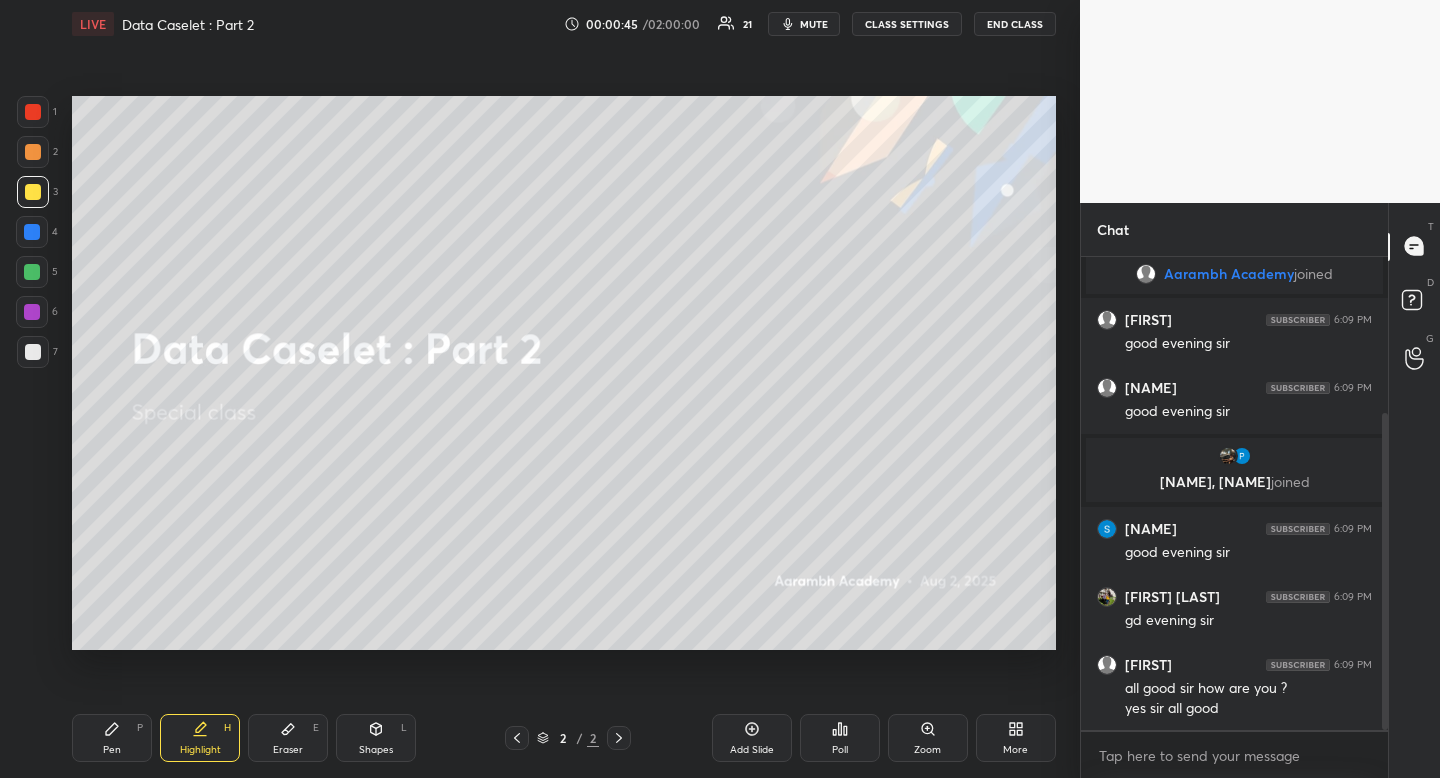 scroll, scrollTop: 233, scrollLeft: 0, axis: vertical 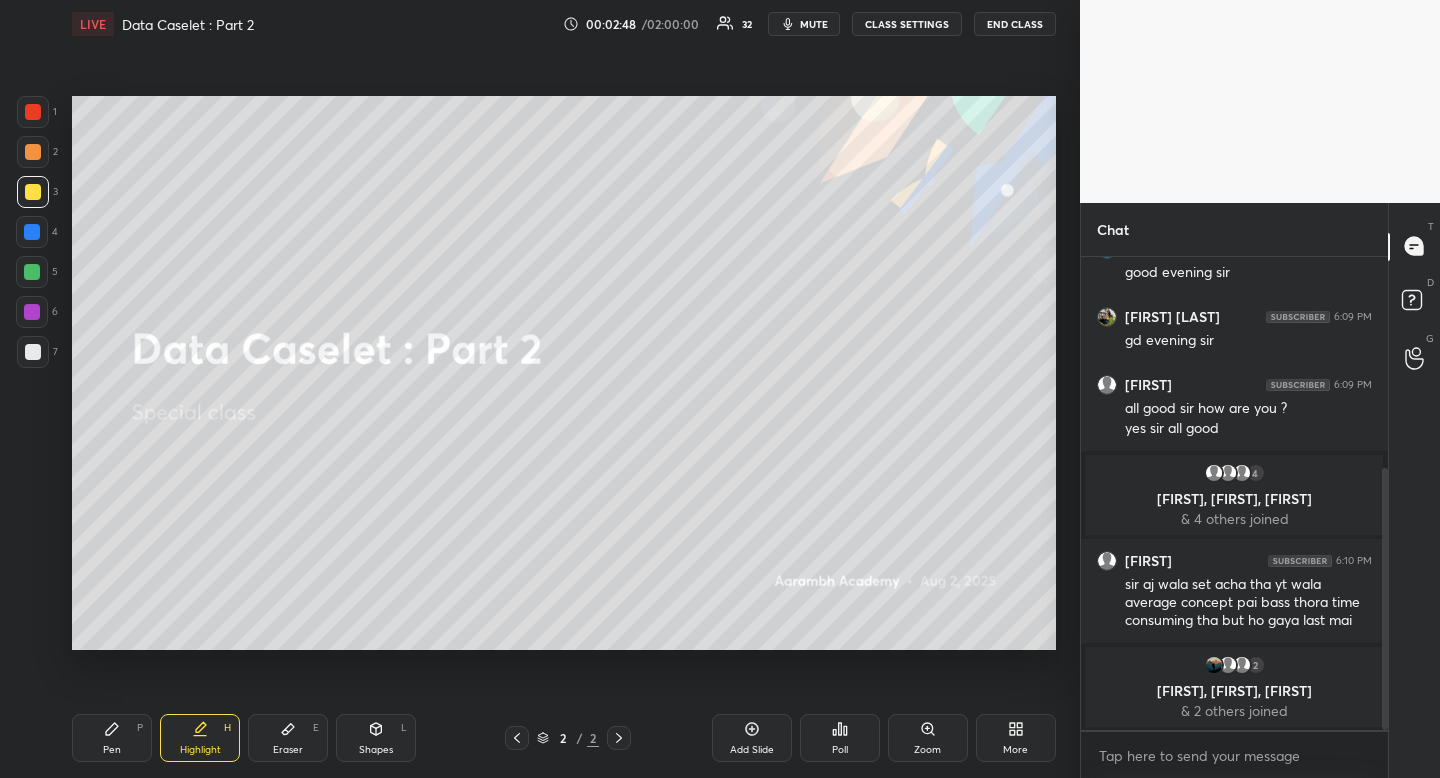 click at bounding box center [33, 152] 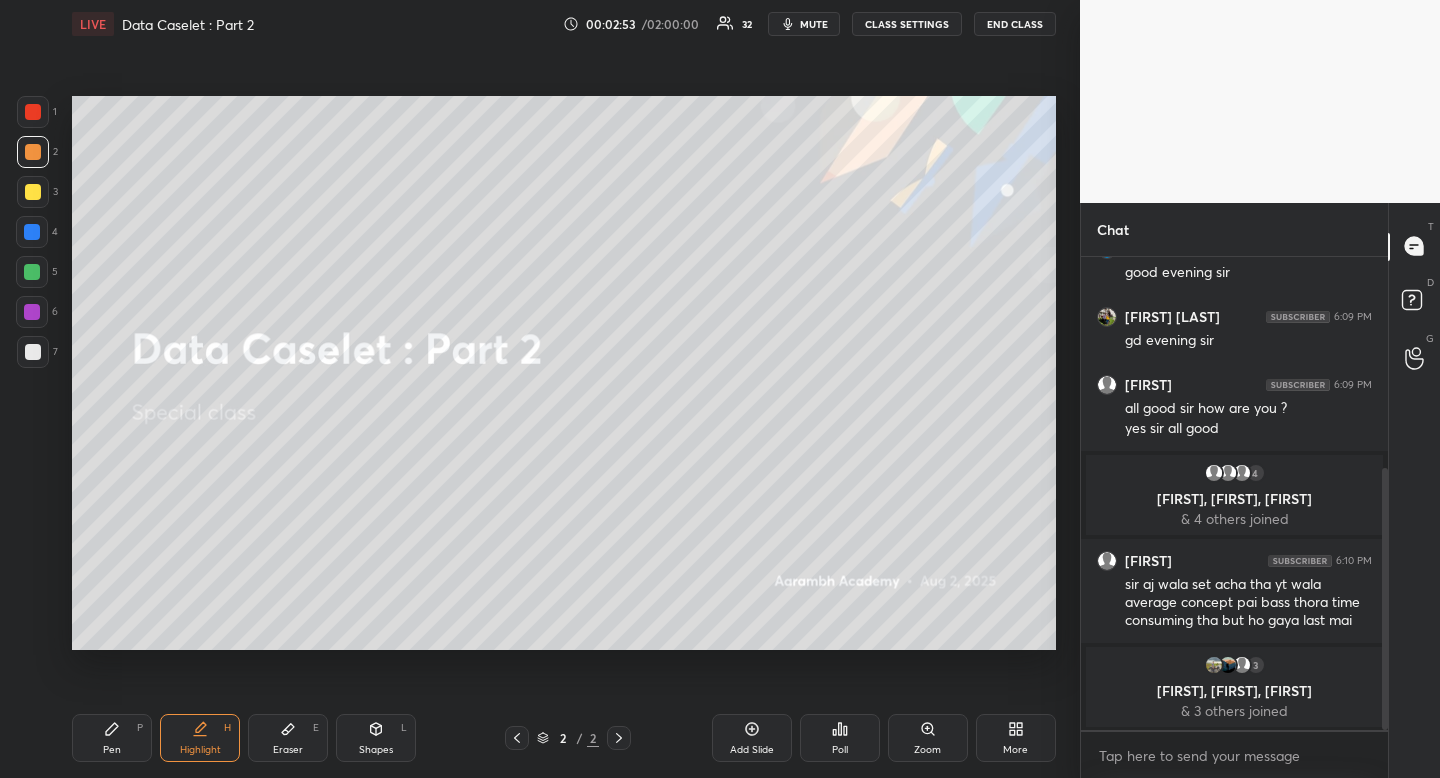 click on "More" at bounding box center [1016, 738] 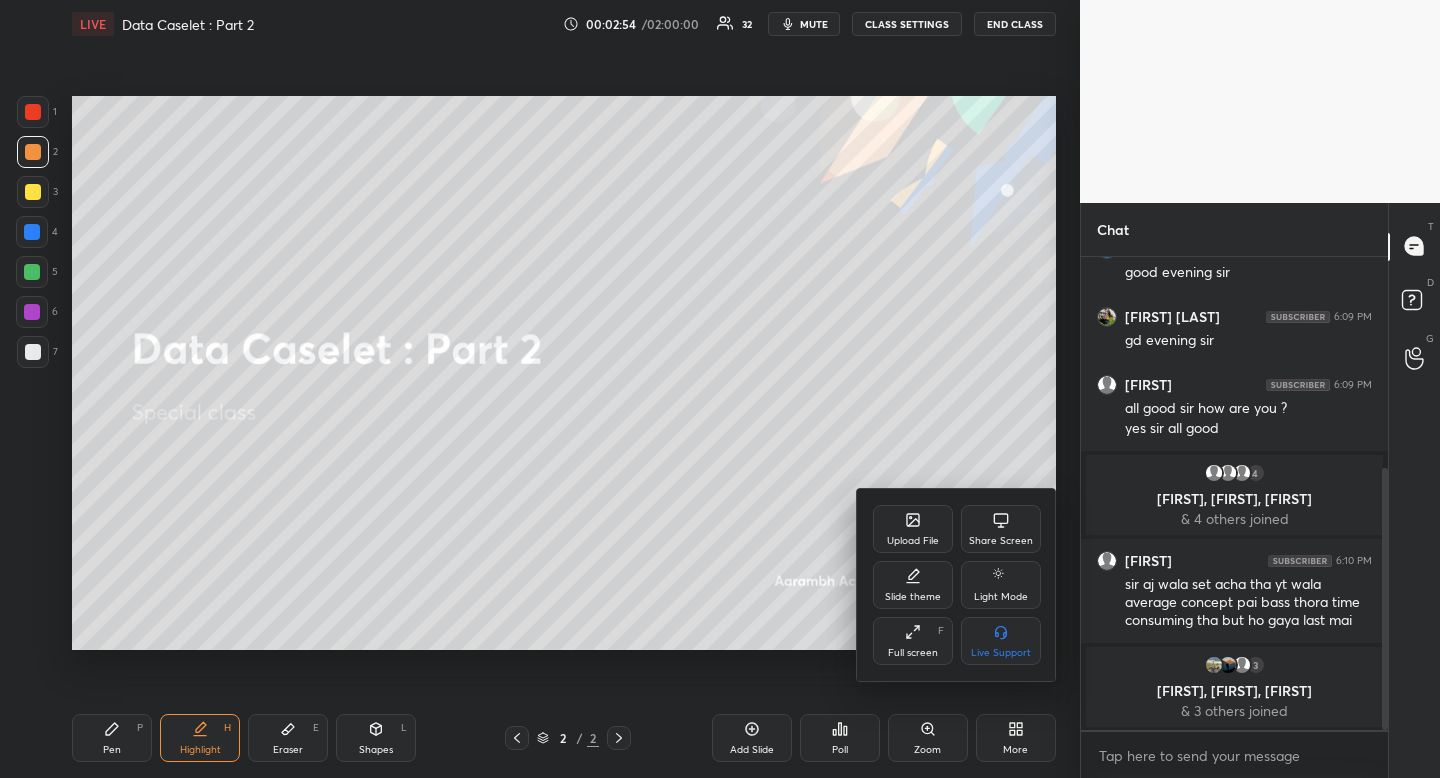 click on "Upload File" at bounding box center (913, 541) 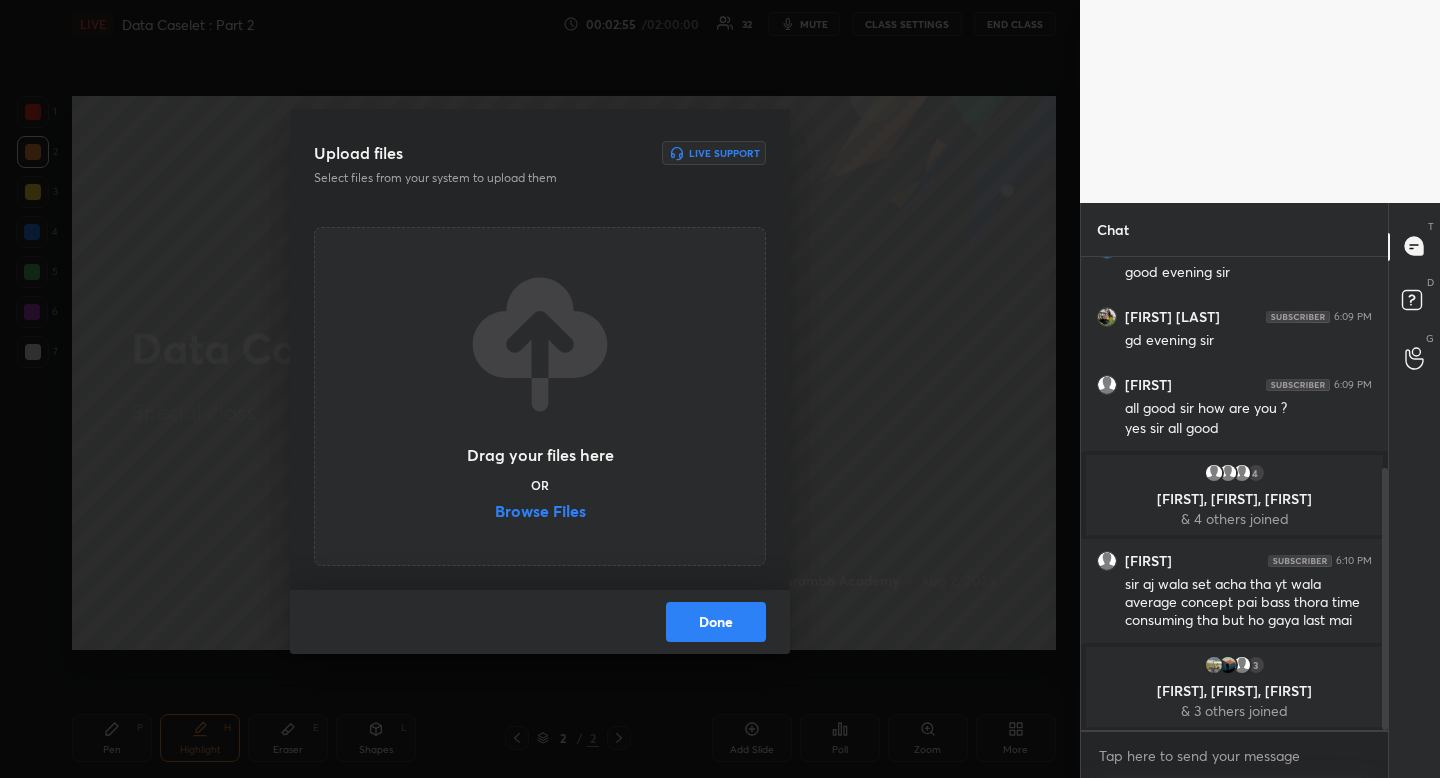 click on "Browse Files" at bounding box center [540, 513] 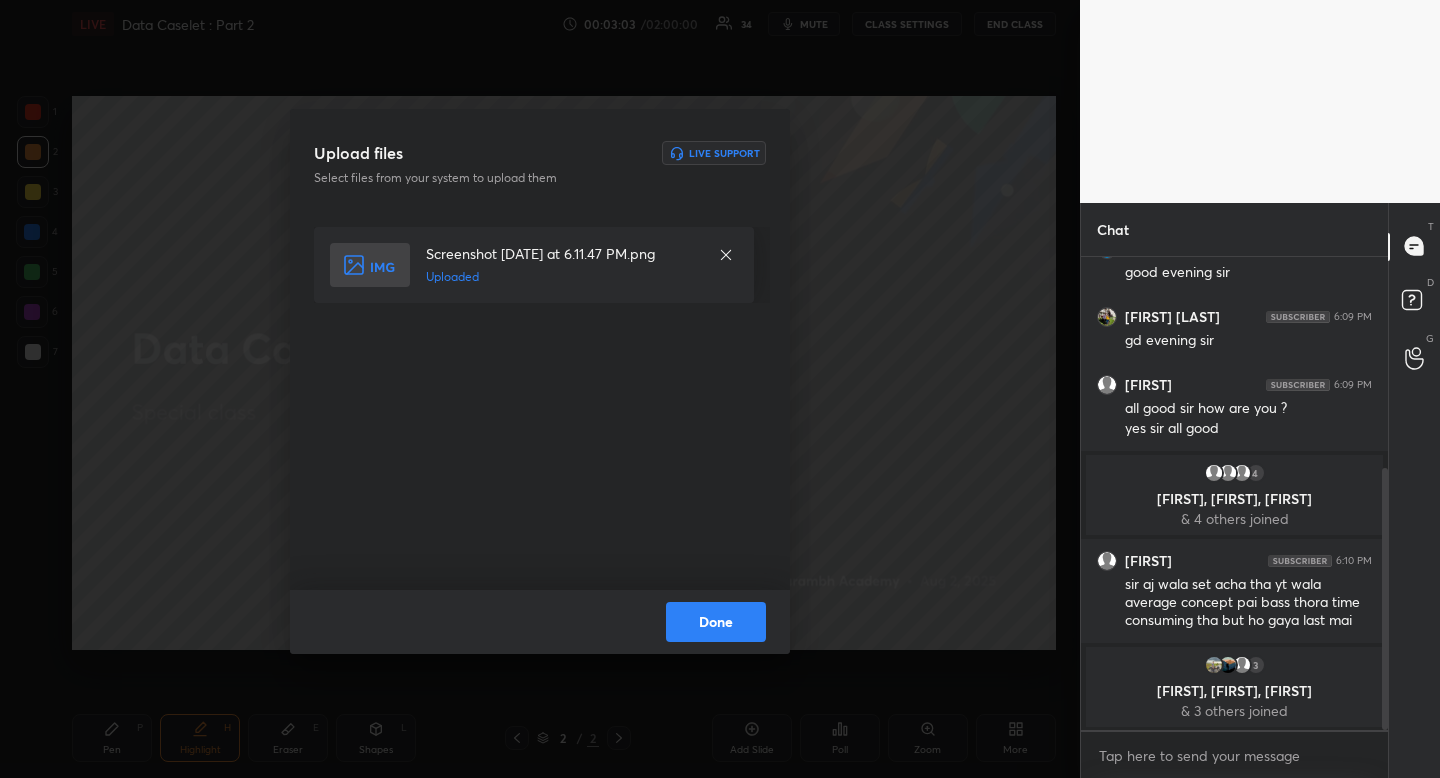 drag, startPoint x: 713, startPoint y: 644, endPoint x: 712, endPoint y: 654, distance: 10.049875 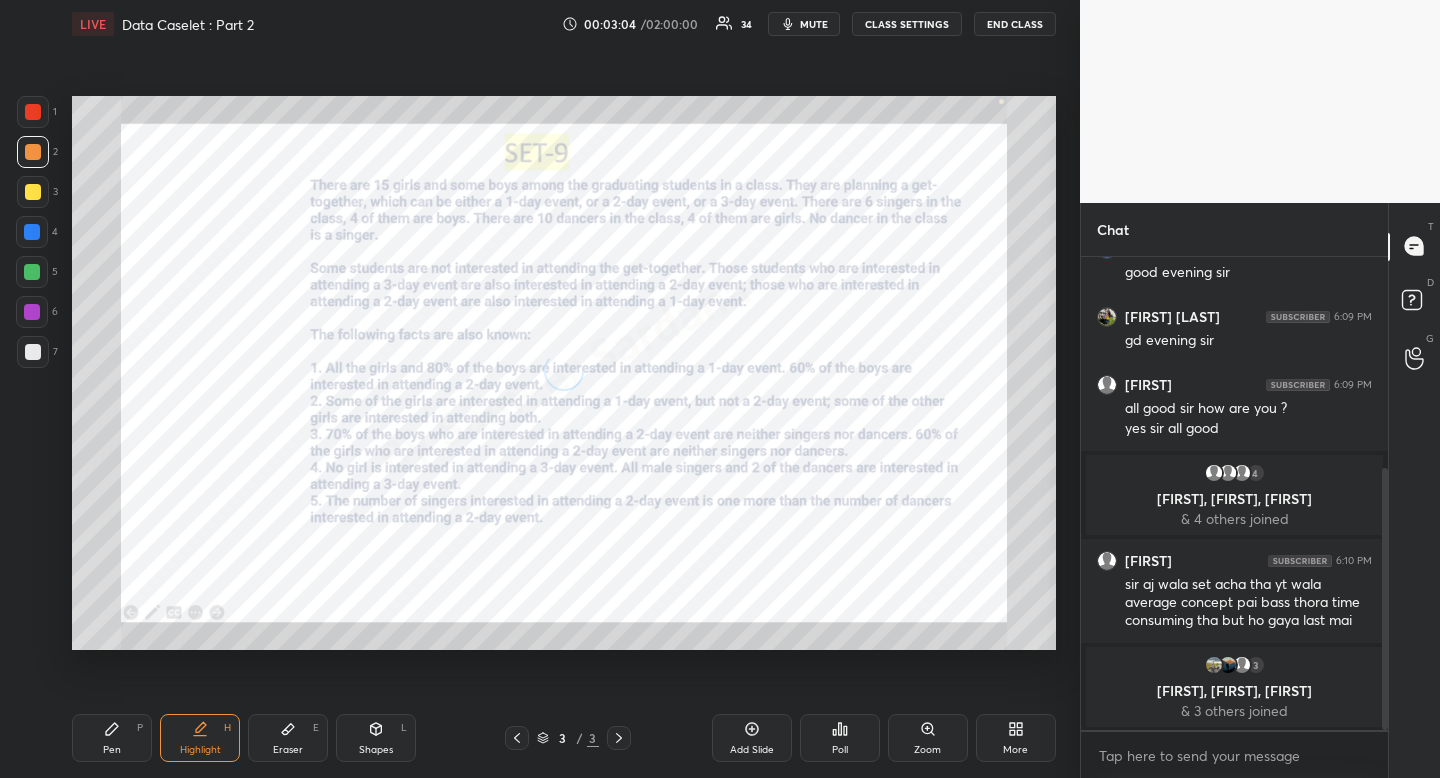 click at bounding box center (33, 192) 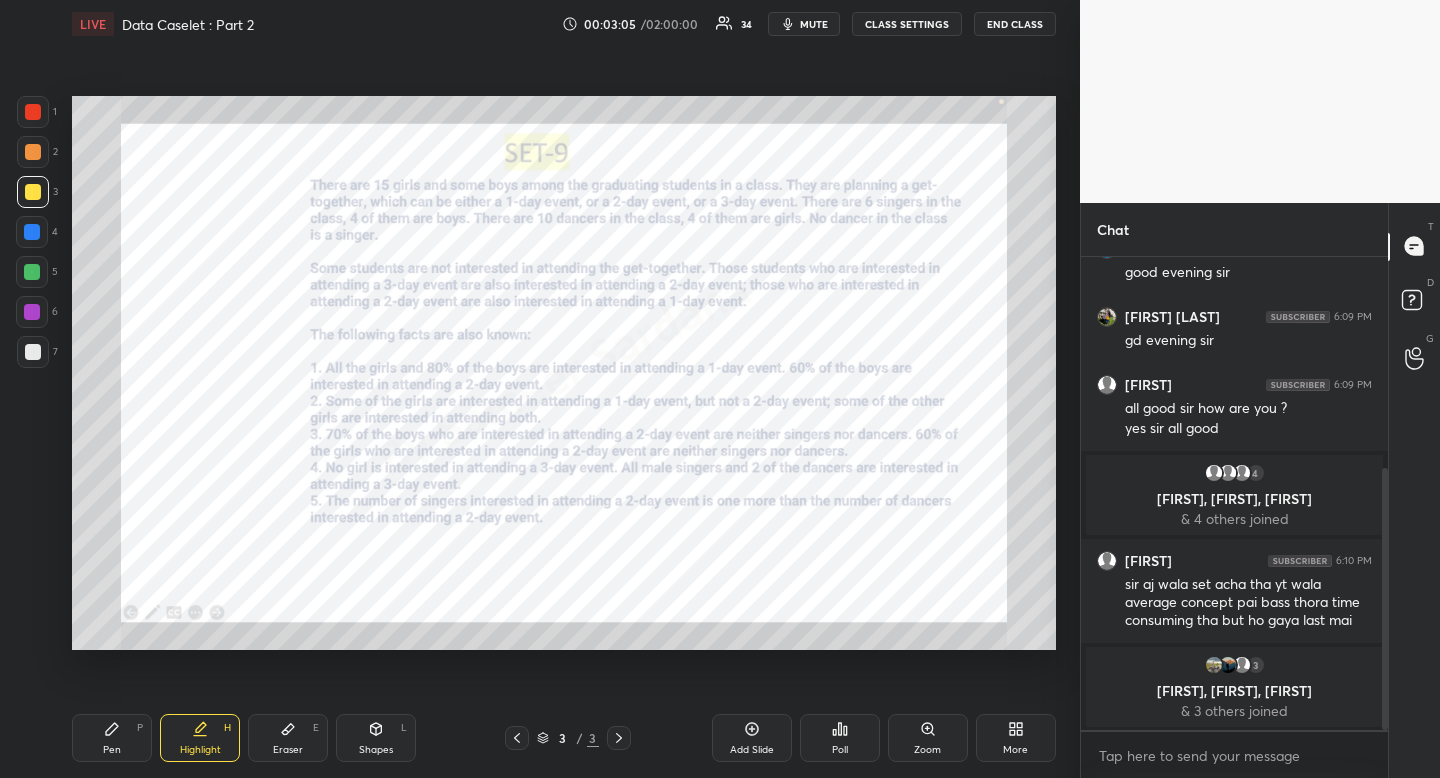 click on "Shapes L" at bounding box center [376, 738] 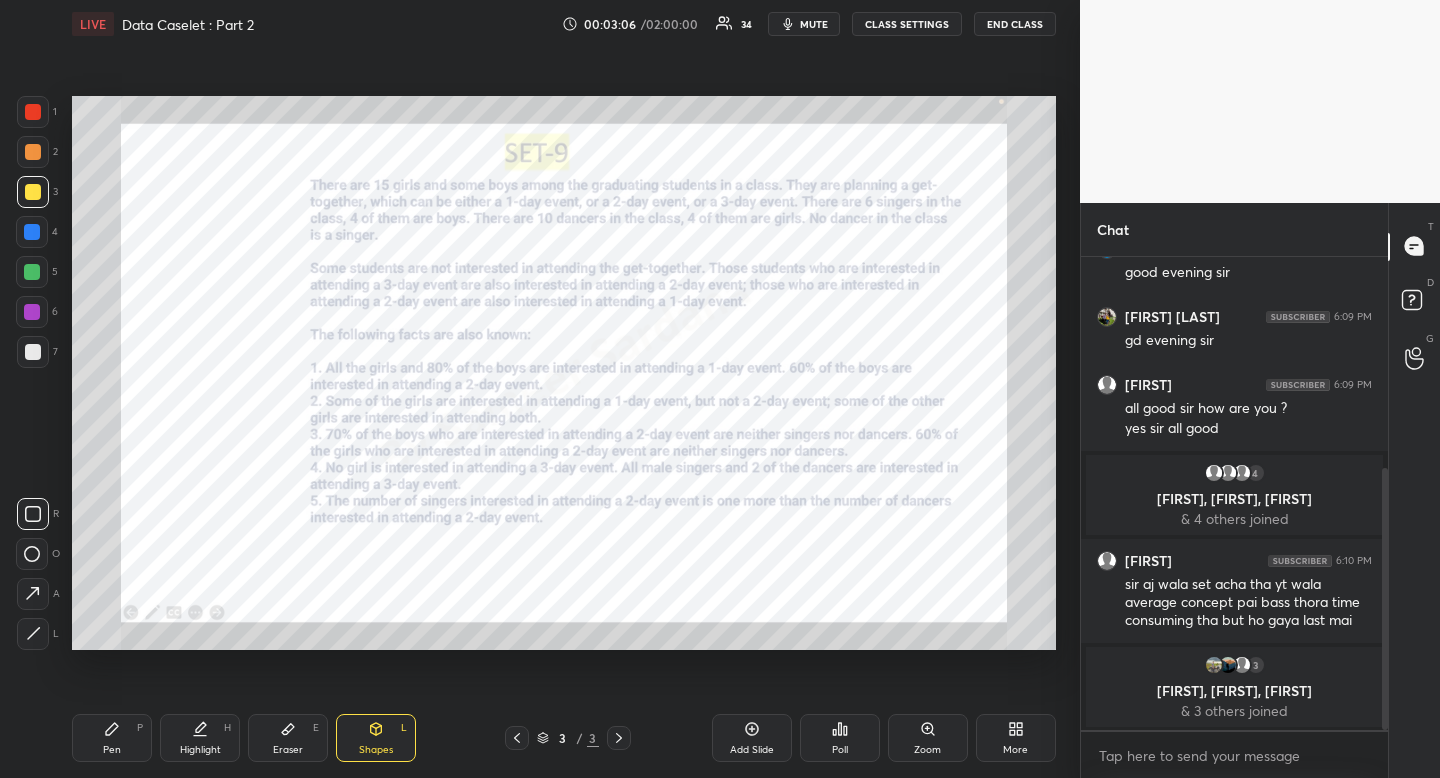 click on "R" at bounding box center [38, 514] 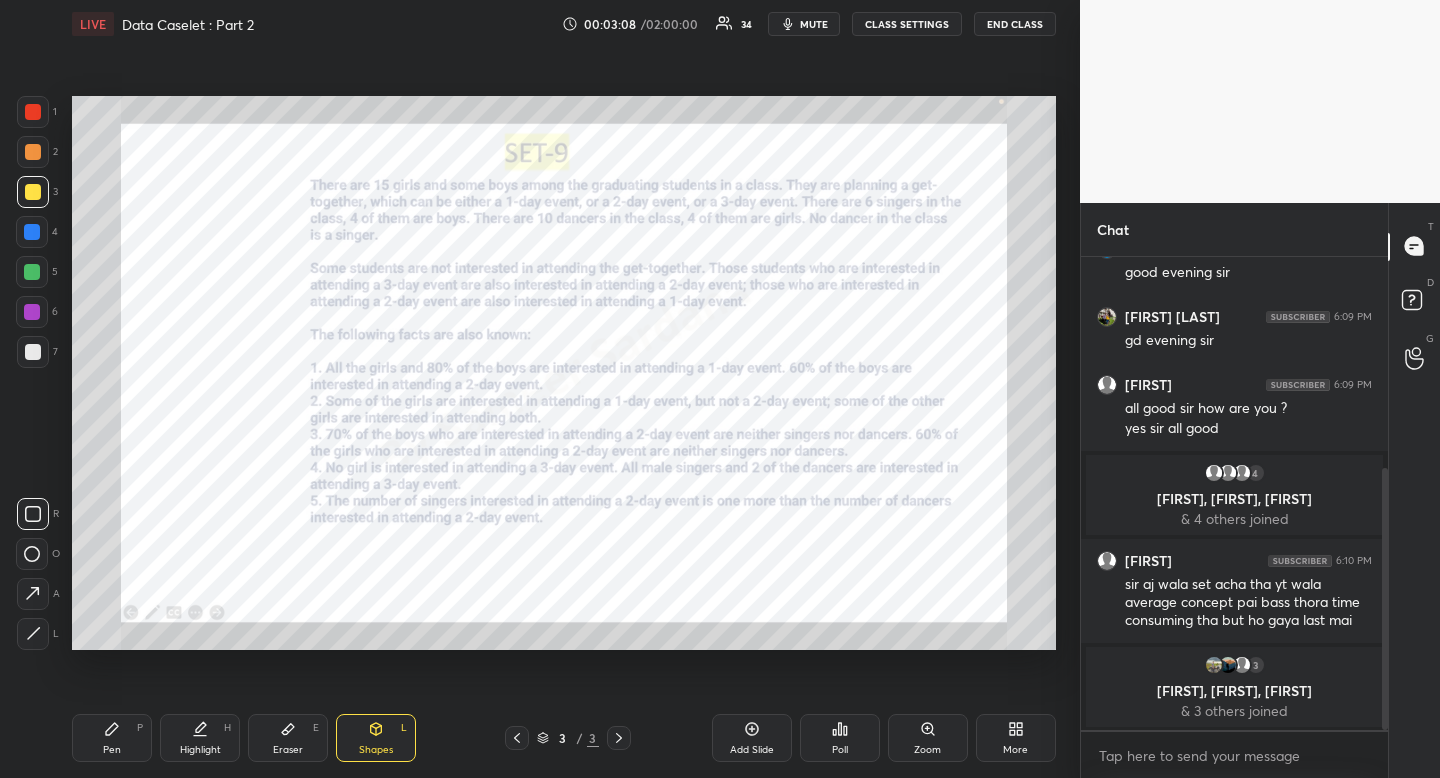 click at bounding box center (33, 112) 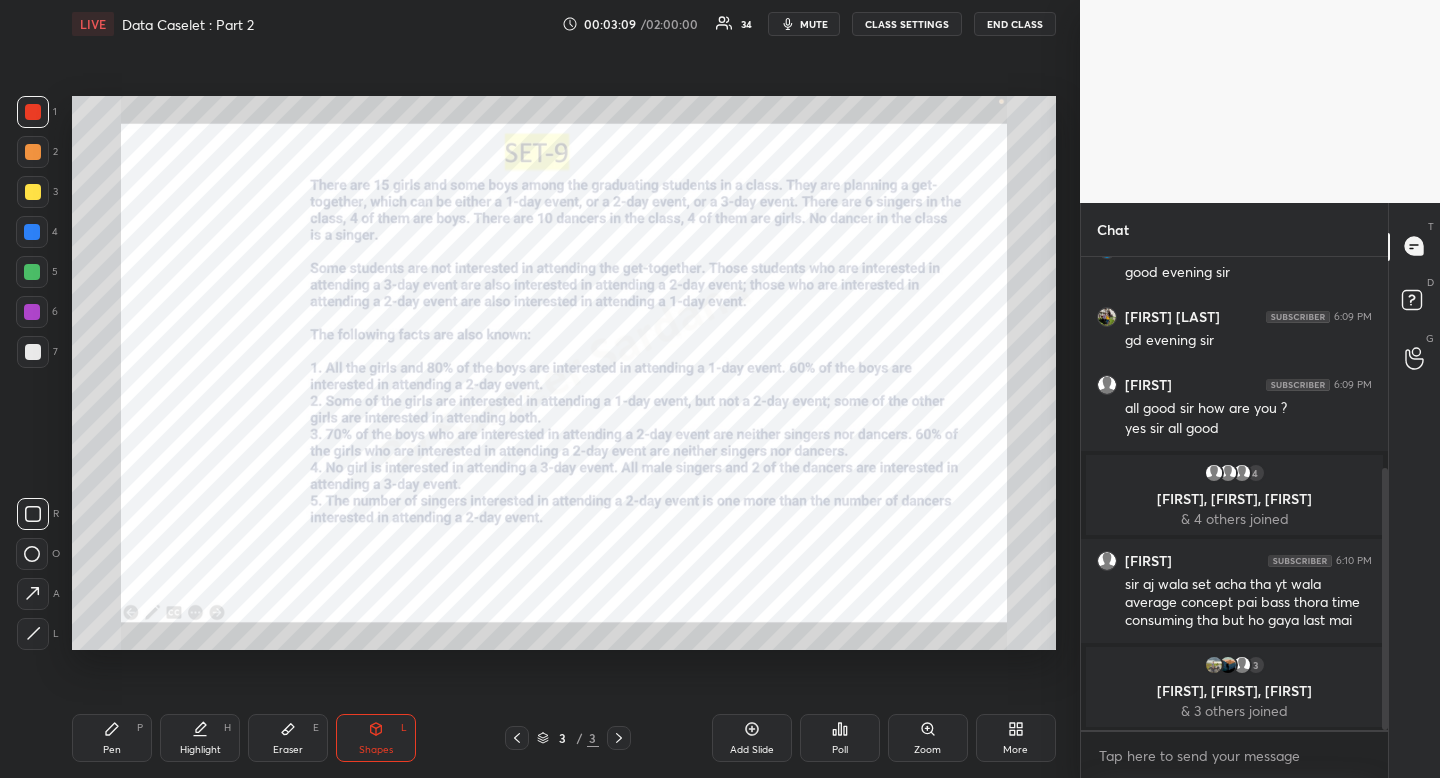 click at bounding box center (33, 112) 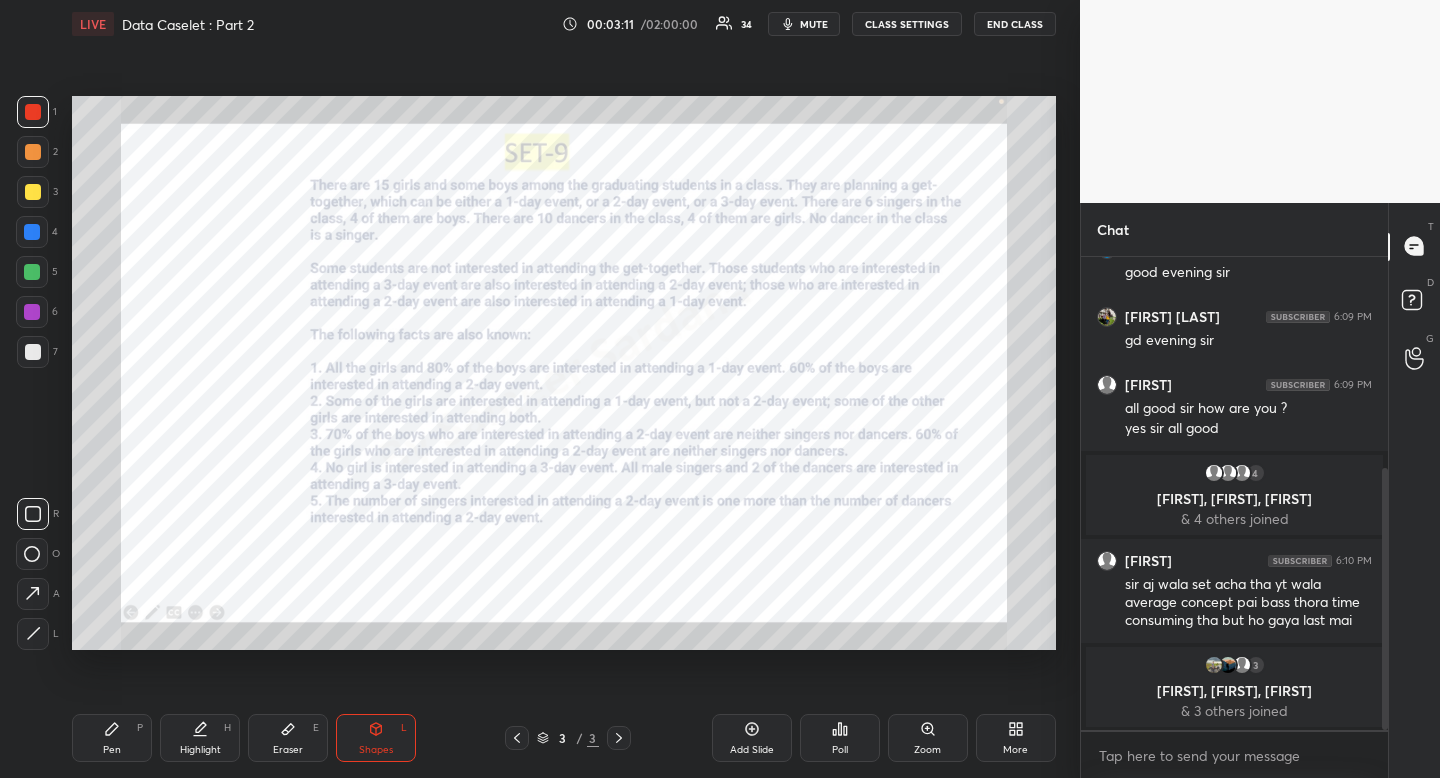 click on "Pen P" at bounding box center [112, 738] 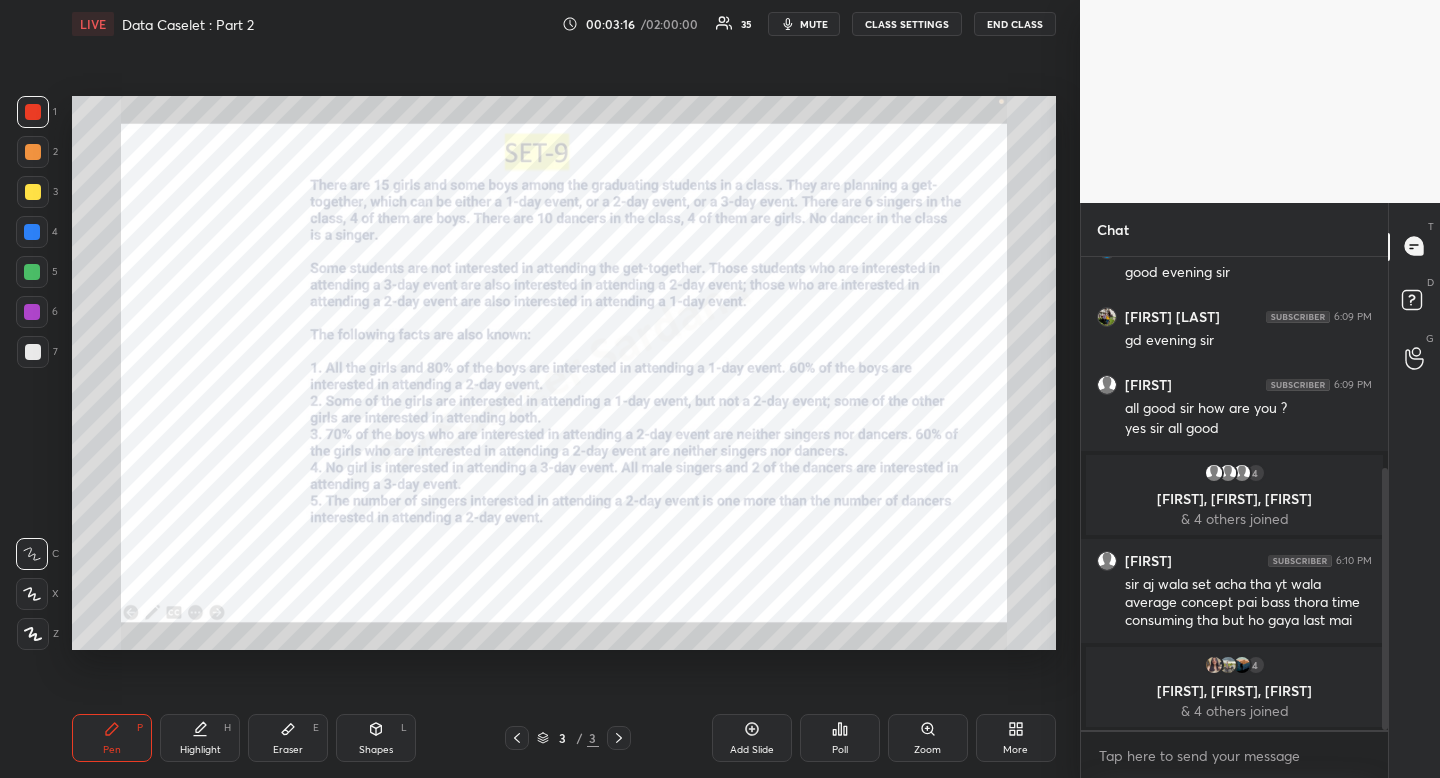 click at bounding box center [32, 232] 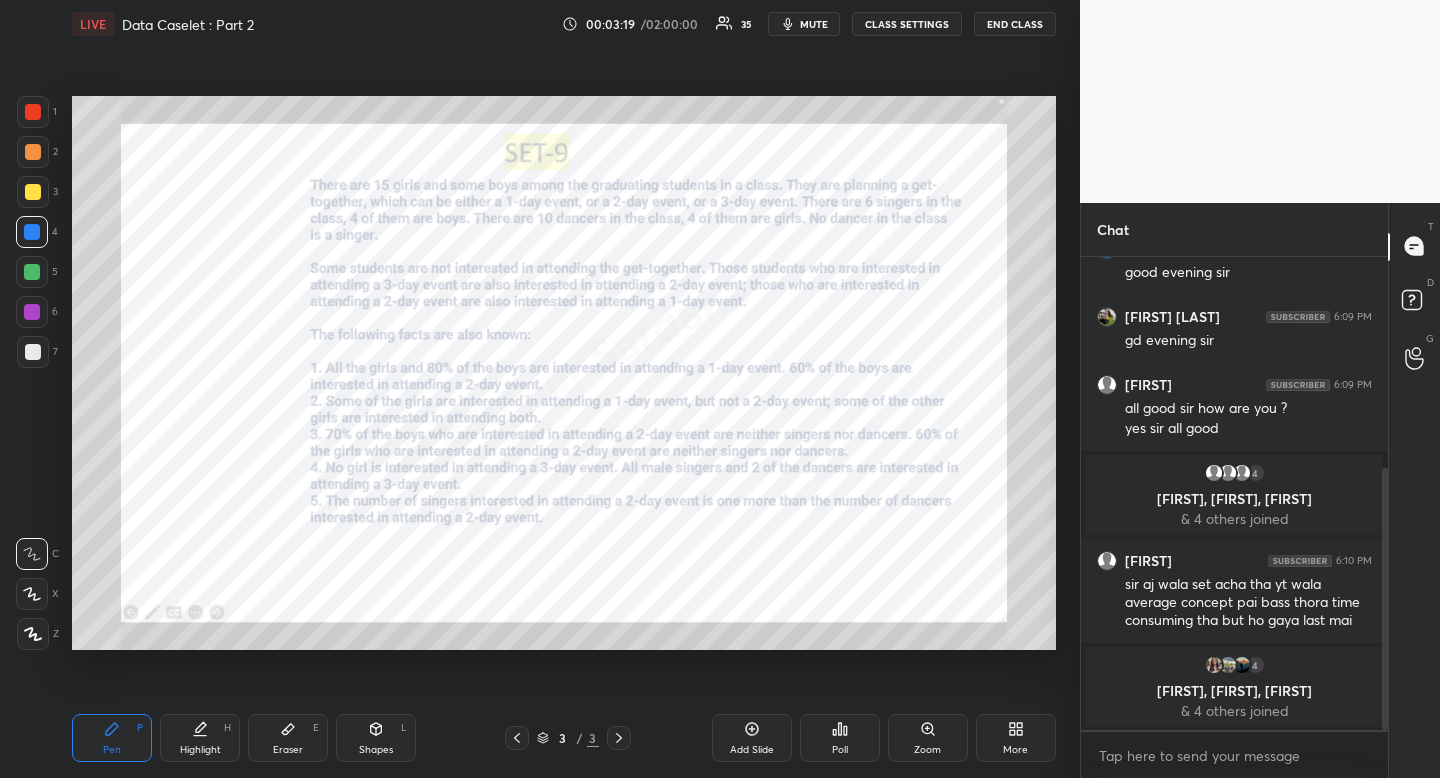 click 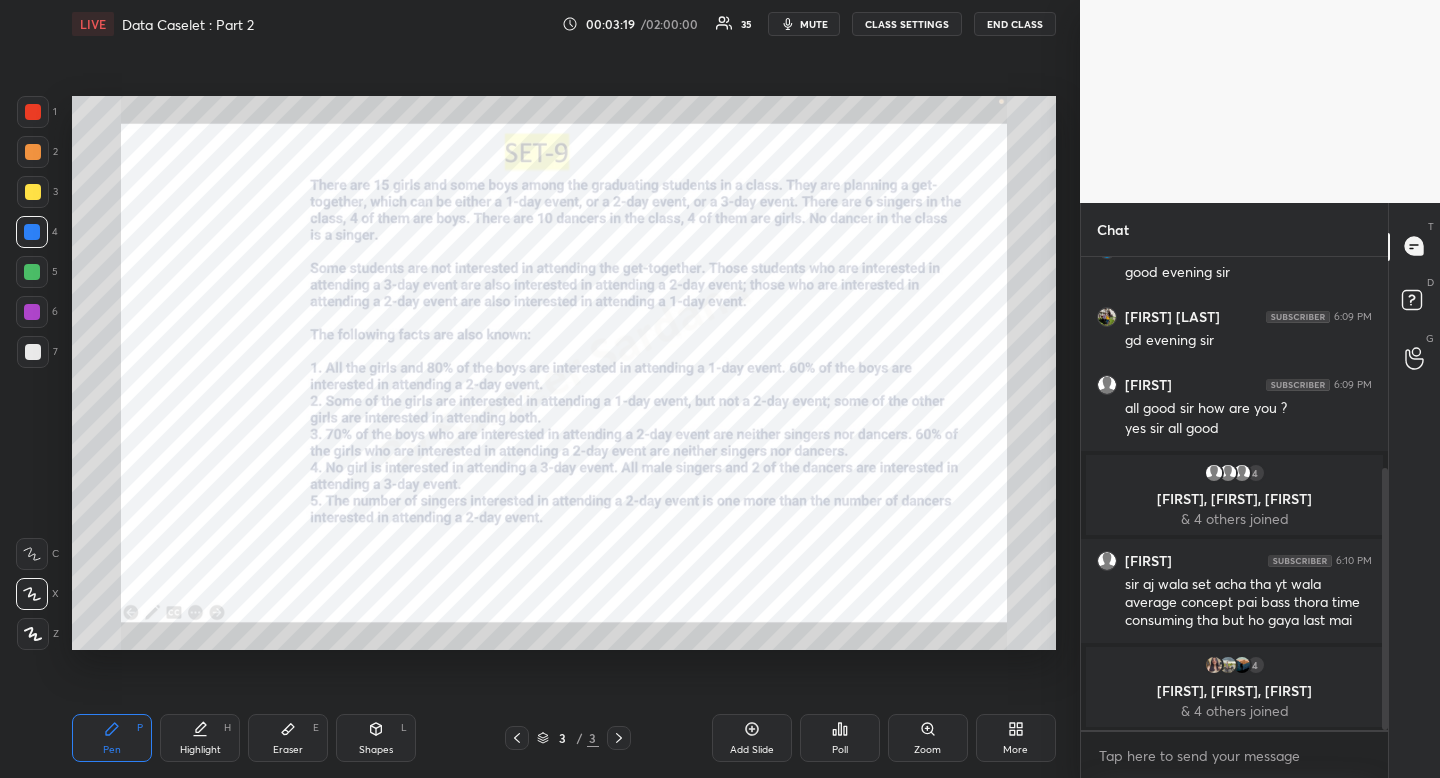 click 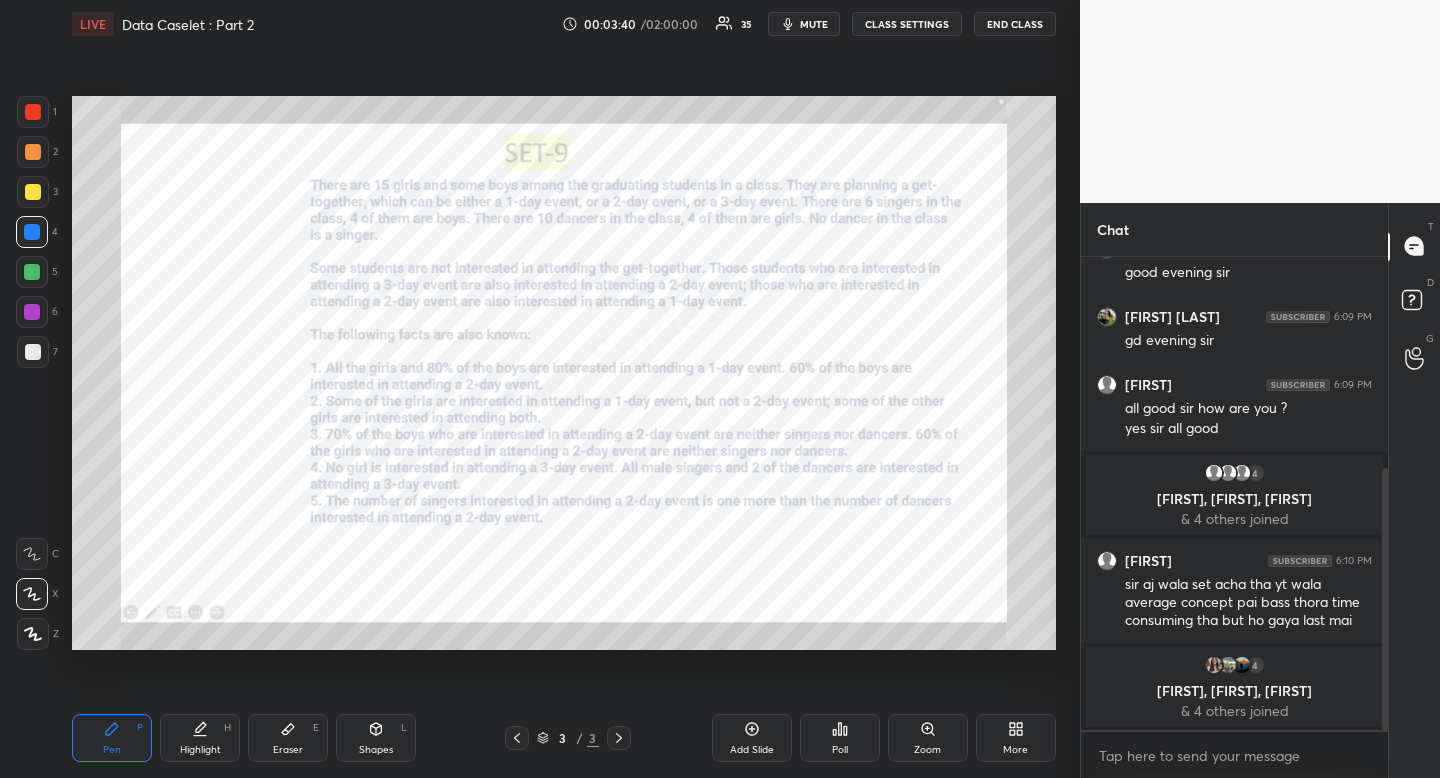 click on "Highlight" at bounding box center (200, 750) 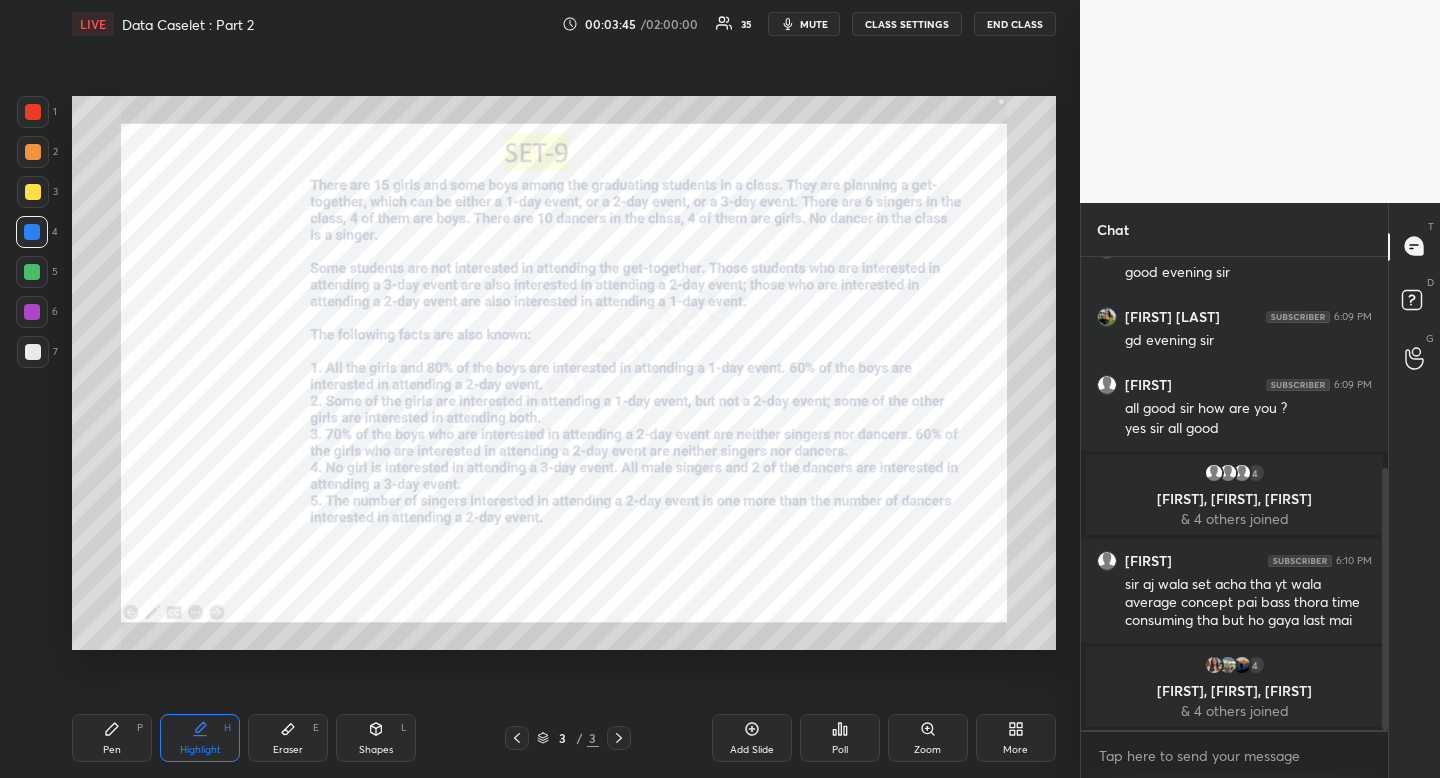 drag, startPoint x: 215, startPoint y: 749, endPoint x: 203, endPoint y: 677, distance: 72.99315 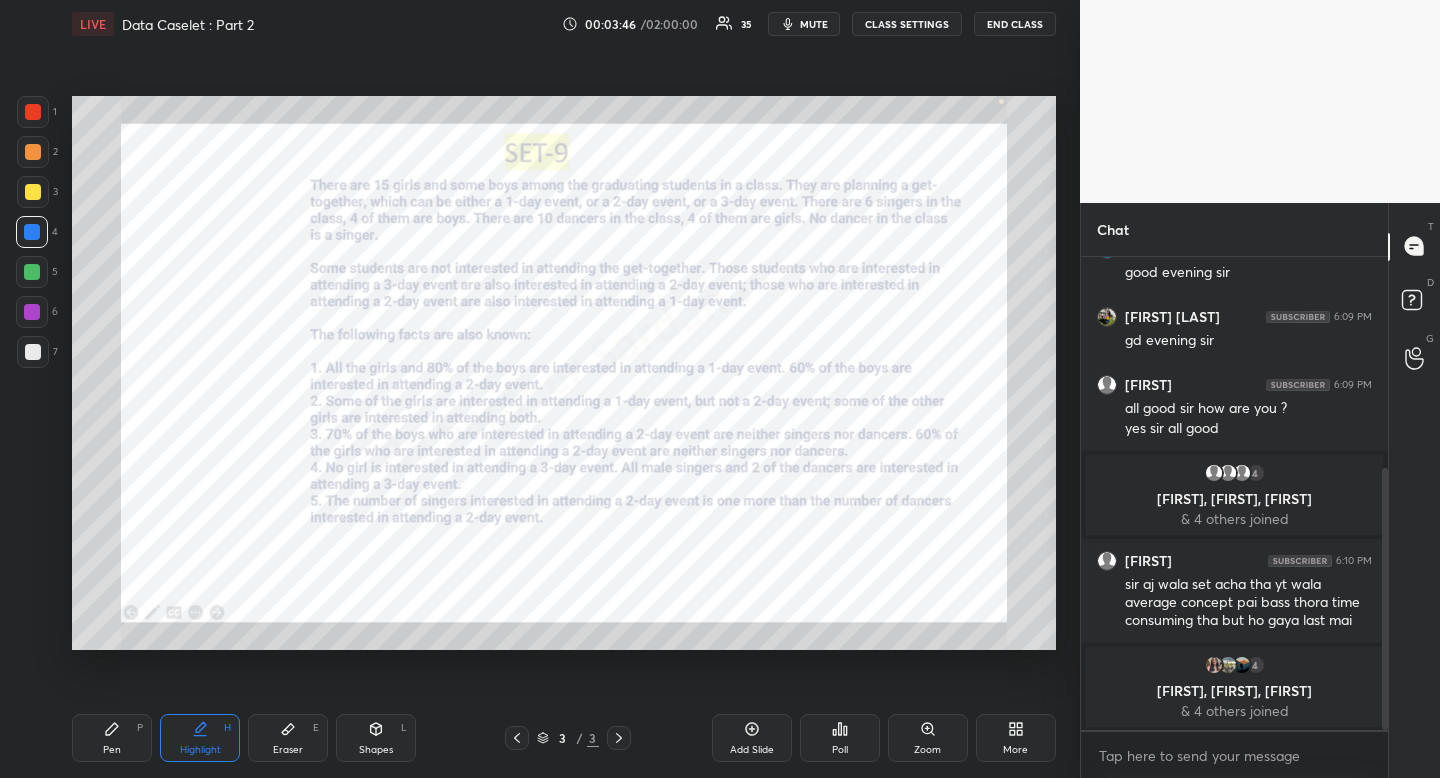 click on "Pen P" at bounding box center (112, 738) 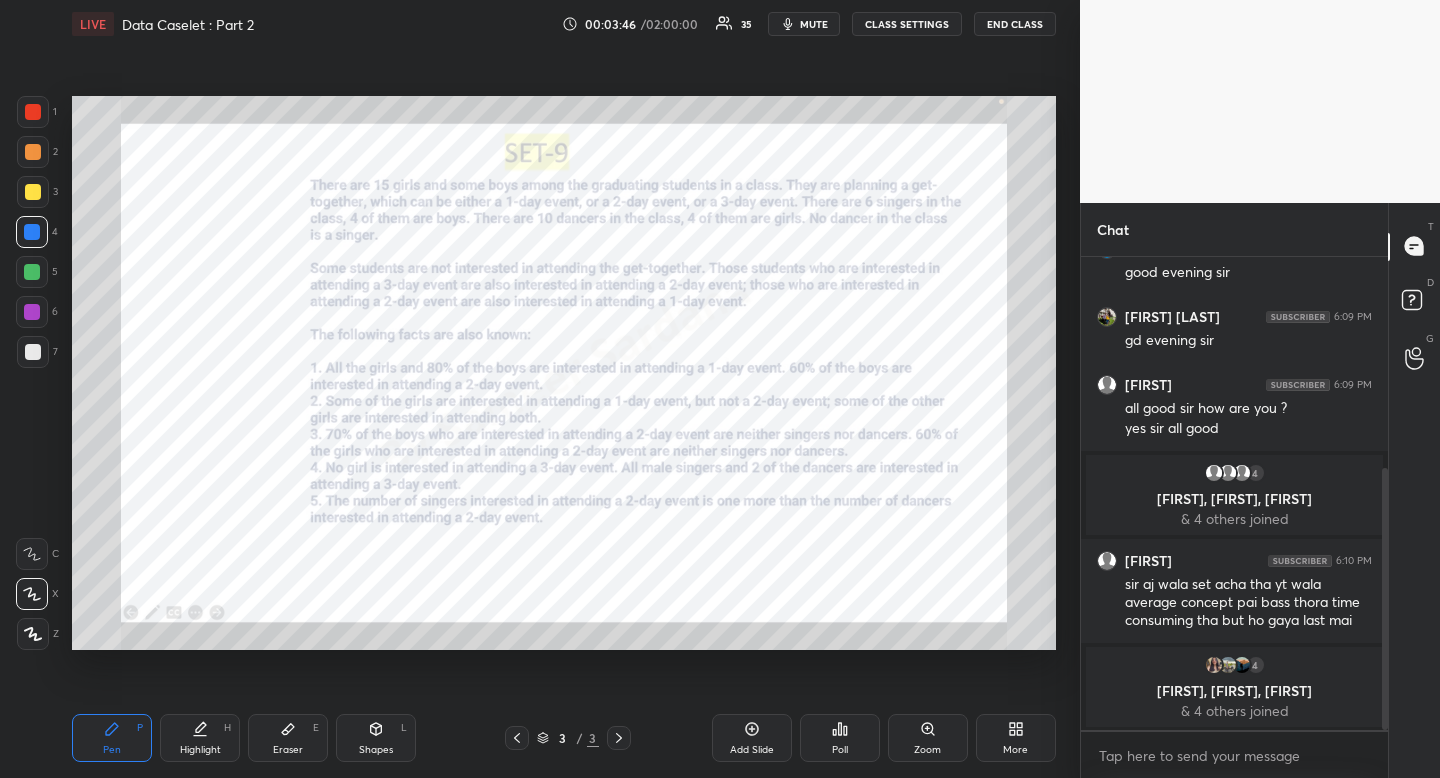 drag, startPoint x: 114, startPoint y: 728, endPoint x: 136, endPoint y: 687, distance: 46.52956 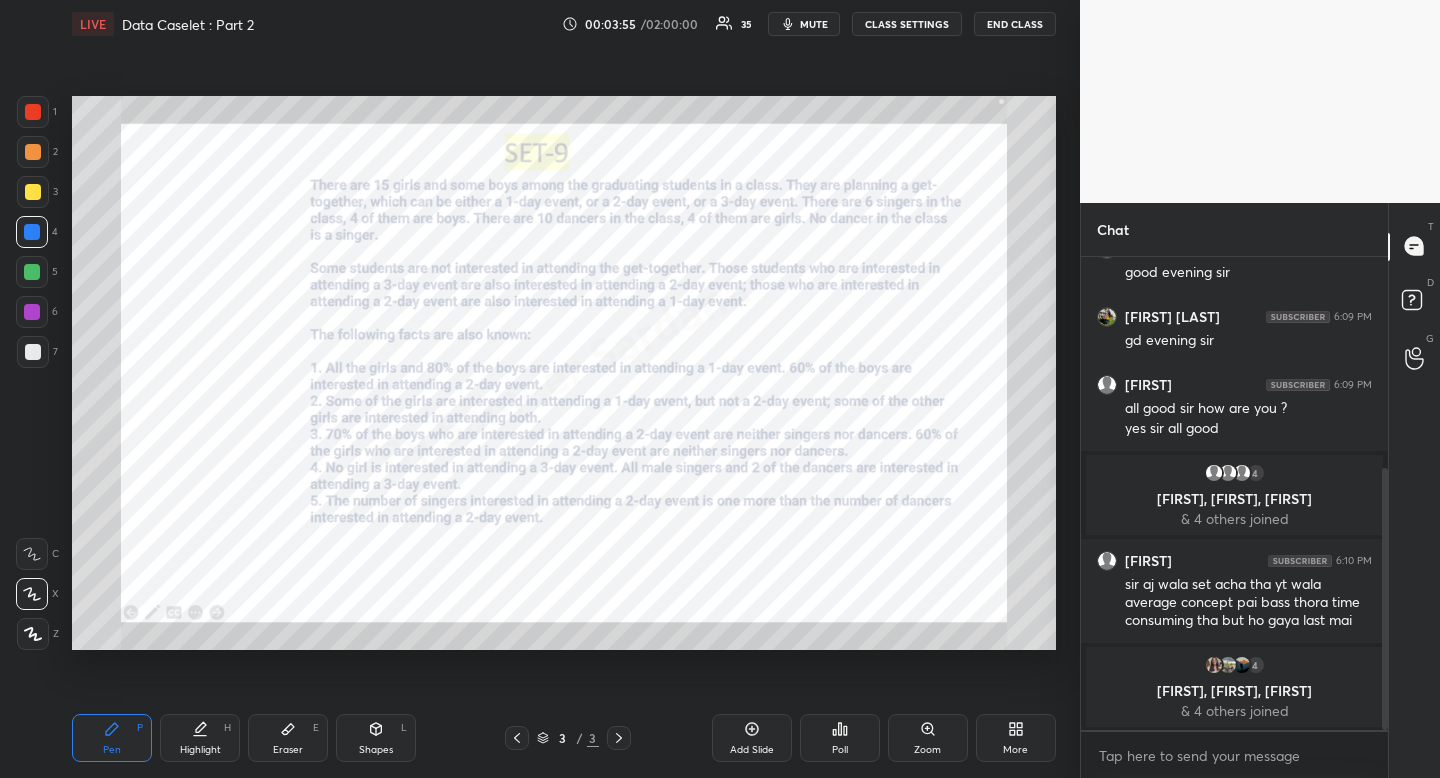 drag, startPoint x: 275, startPoint y: 747, endPoint x: 266, endPoint y: 720, distance: 28.460499 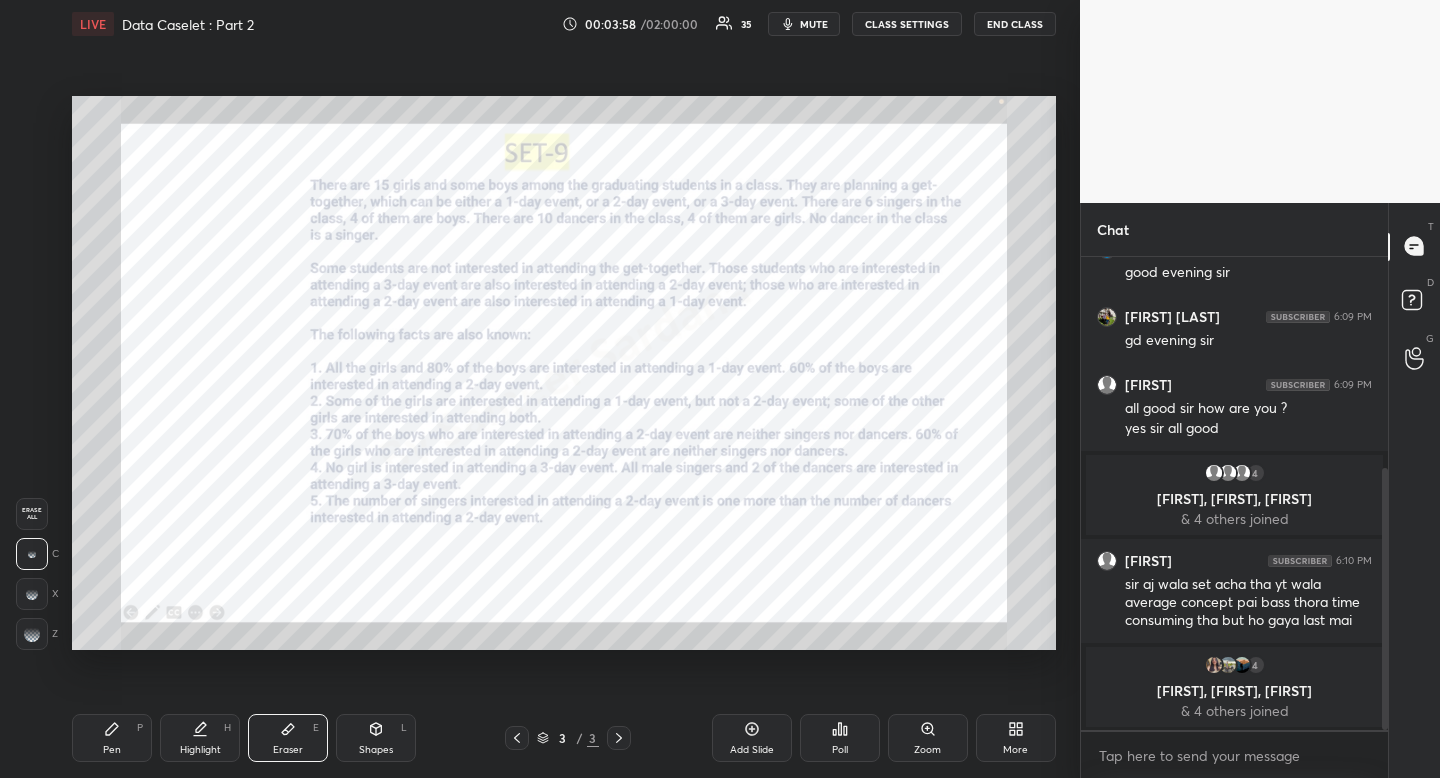 click on "Erase all" at bounding box center (32, 514) 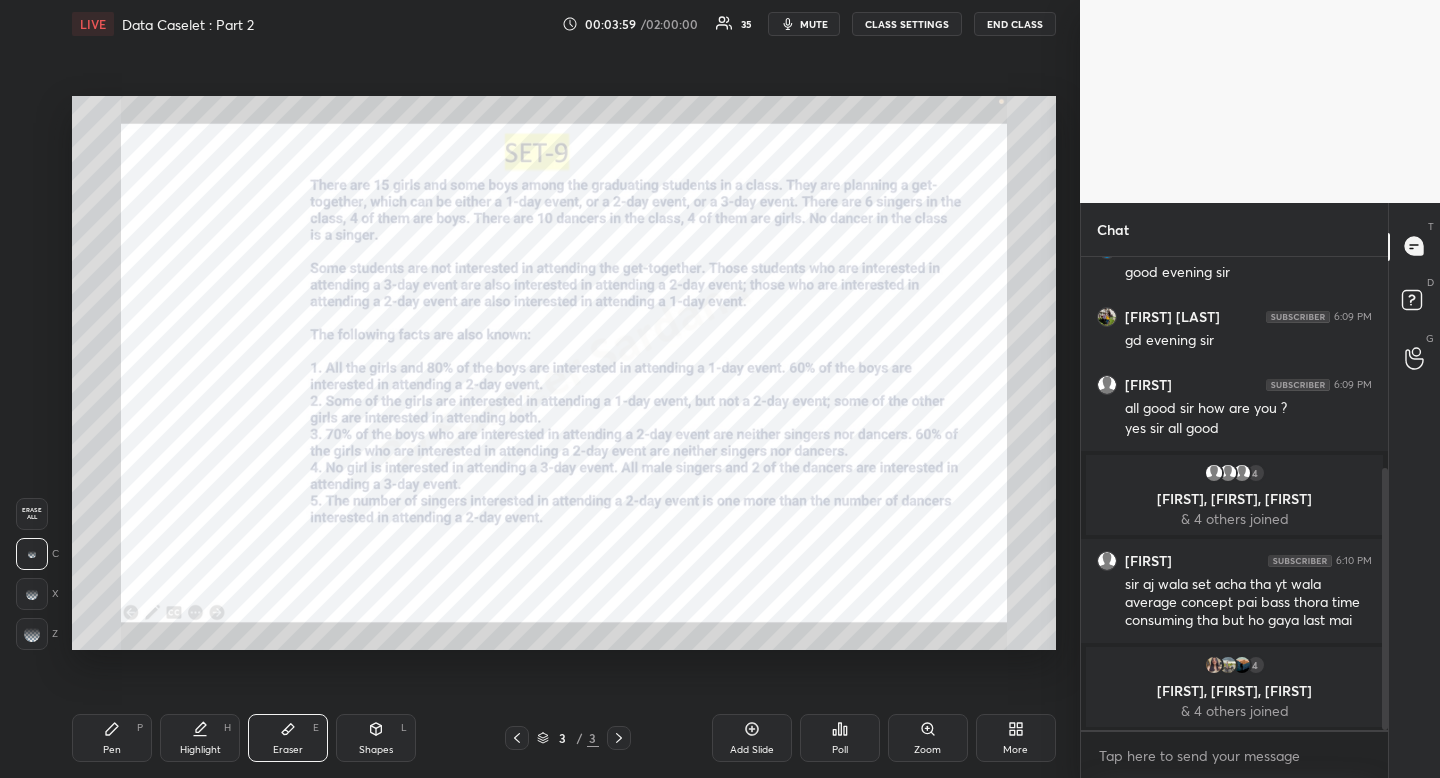click on "Highlight H" at bounding box center [200, 738] 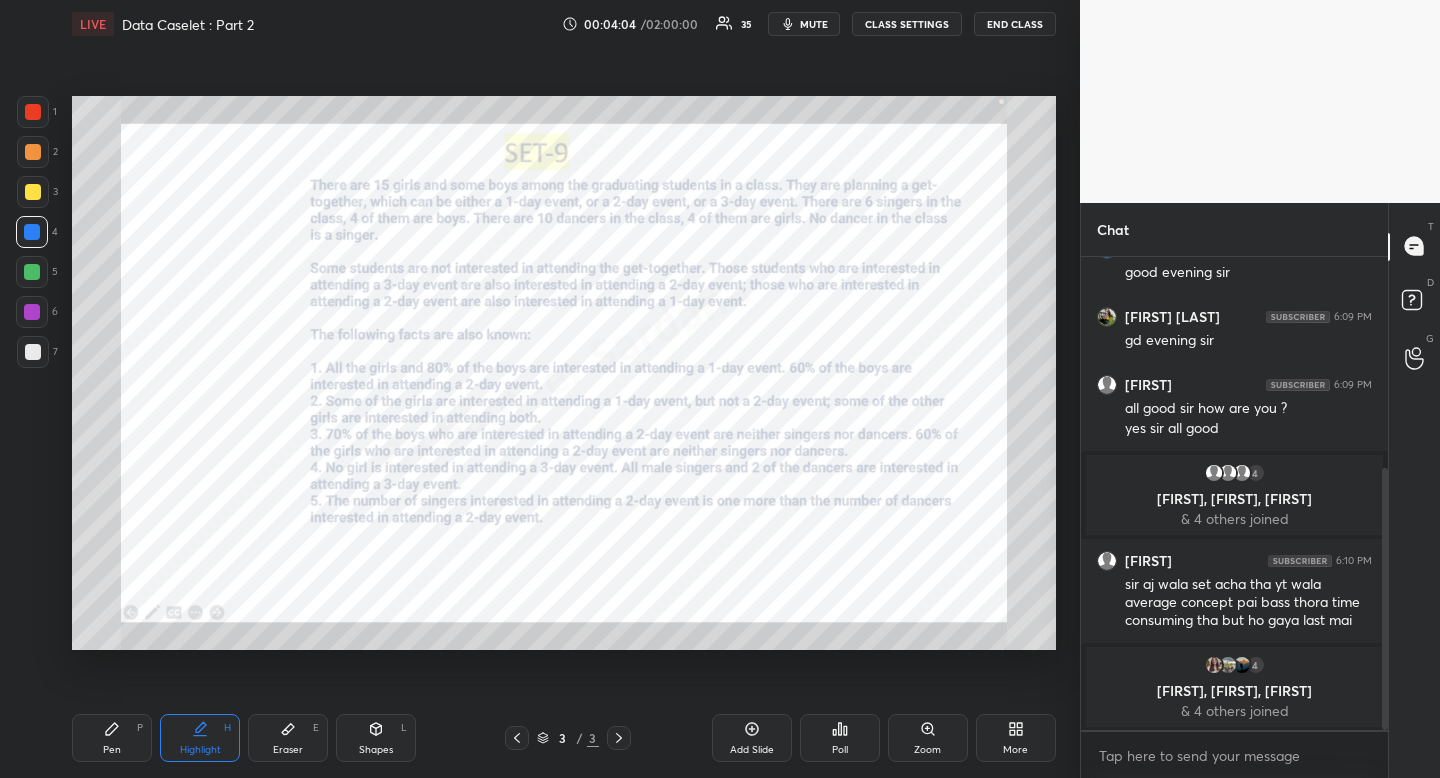 click on "Shapes L" at bounding box center [376, 738] 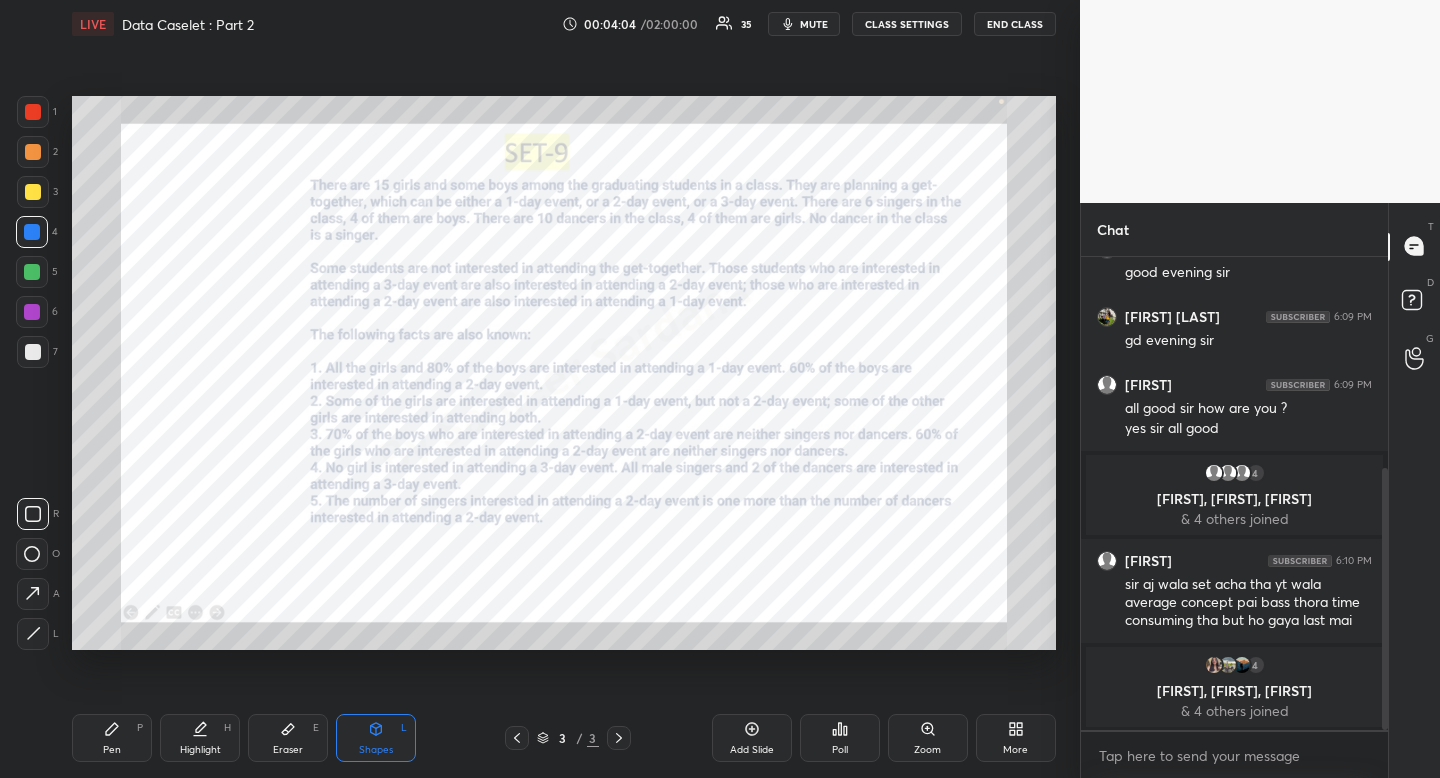 drag, startPoint x: 39, startPoint y: 522, endPoint x: 61, endPoint y: 493, distance: 36.40055 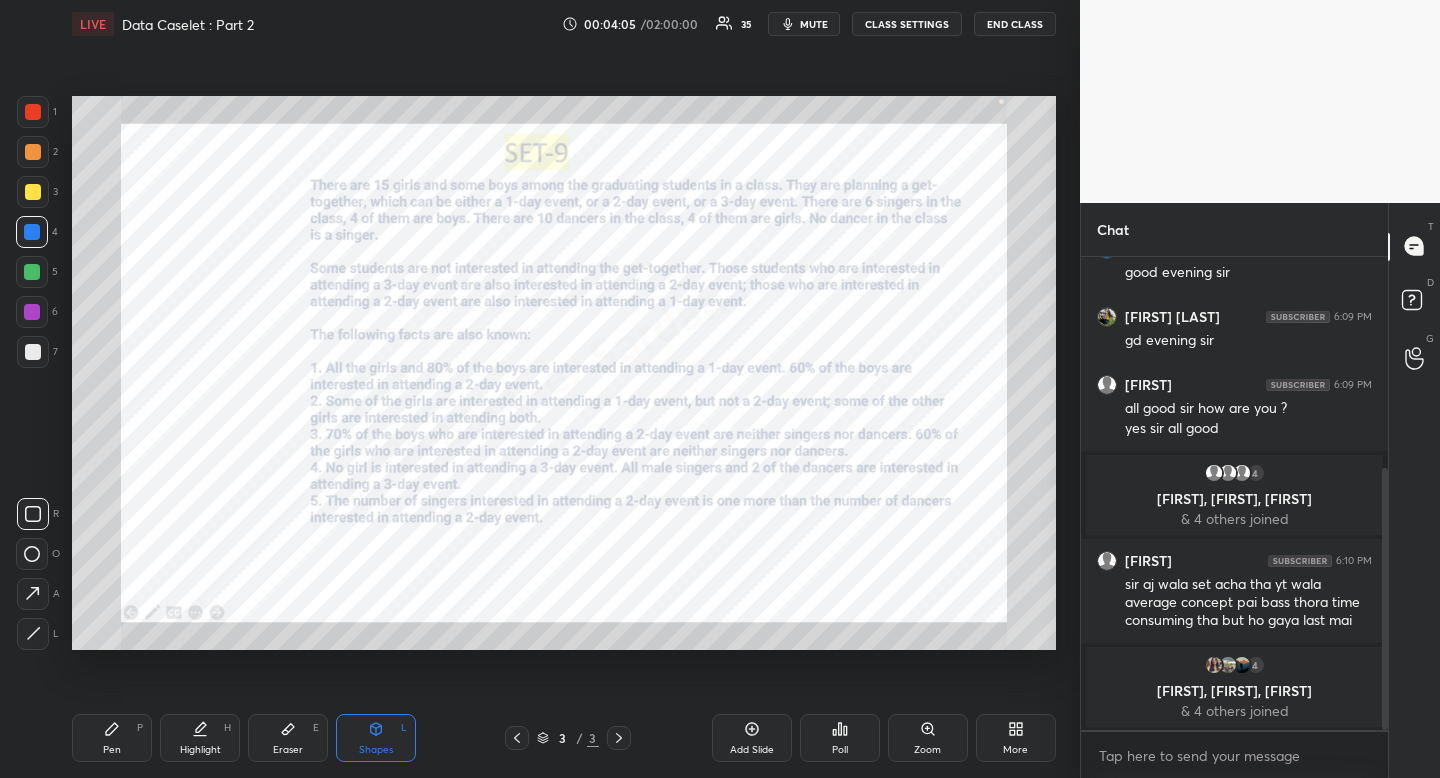 drag, startPoint x: 123, startPoint y: 723, endPoint x: 127, endPoint y: 697, distance: 26.305893 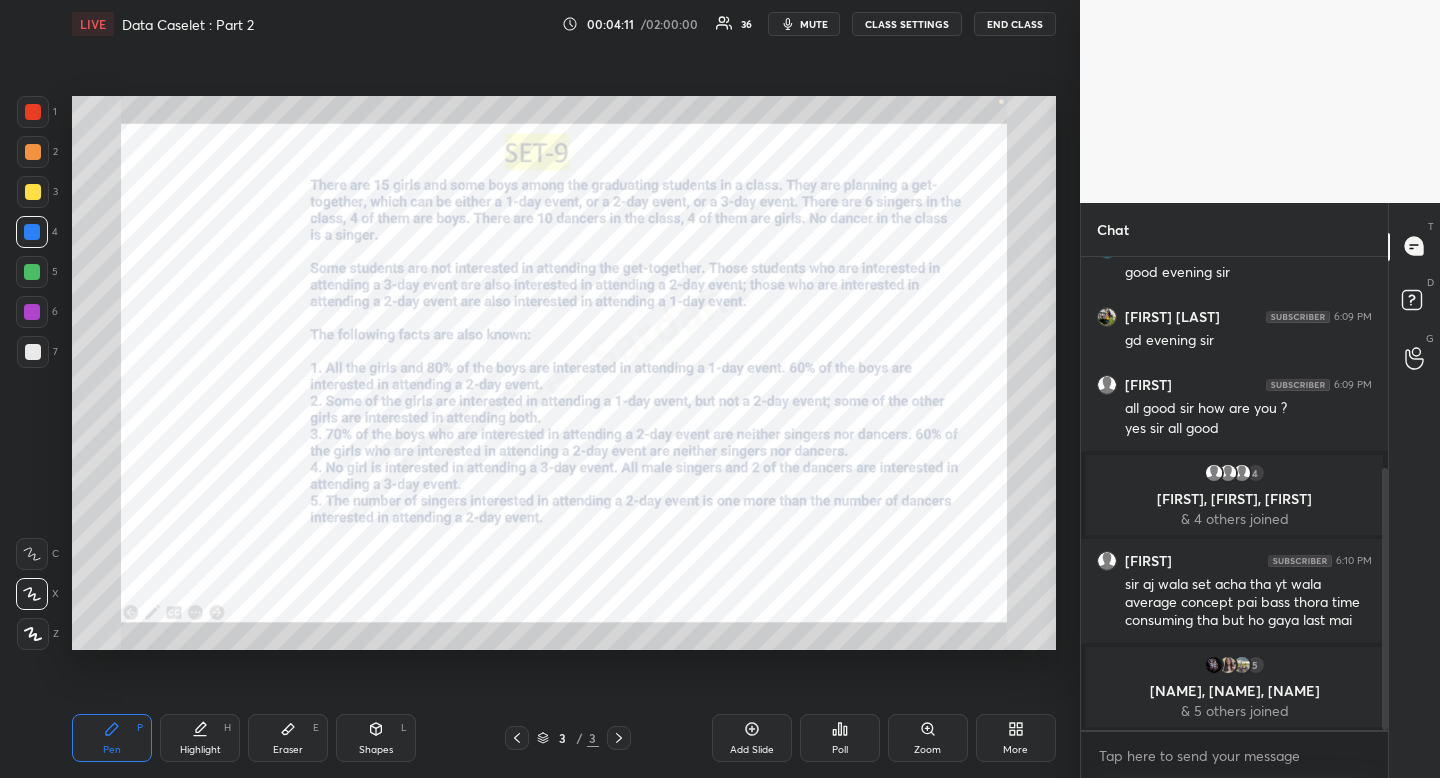 click on "Highlight H" at bounding box center [200, 738] 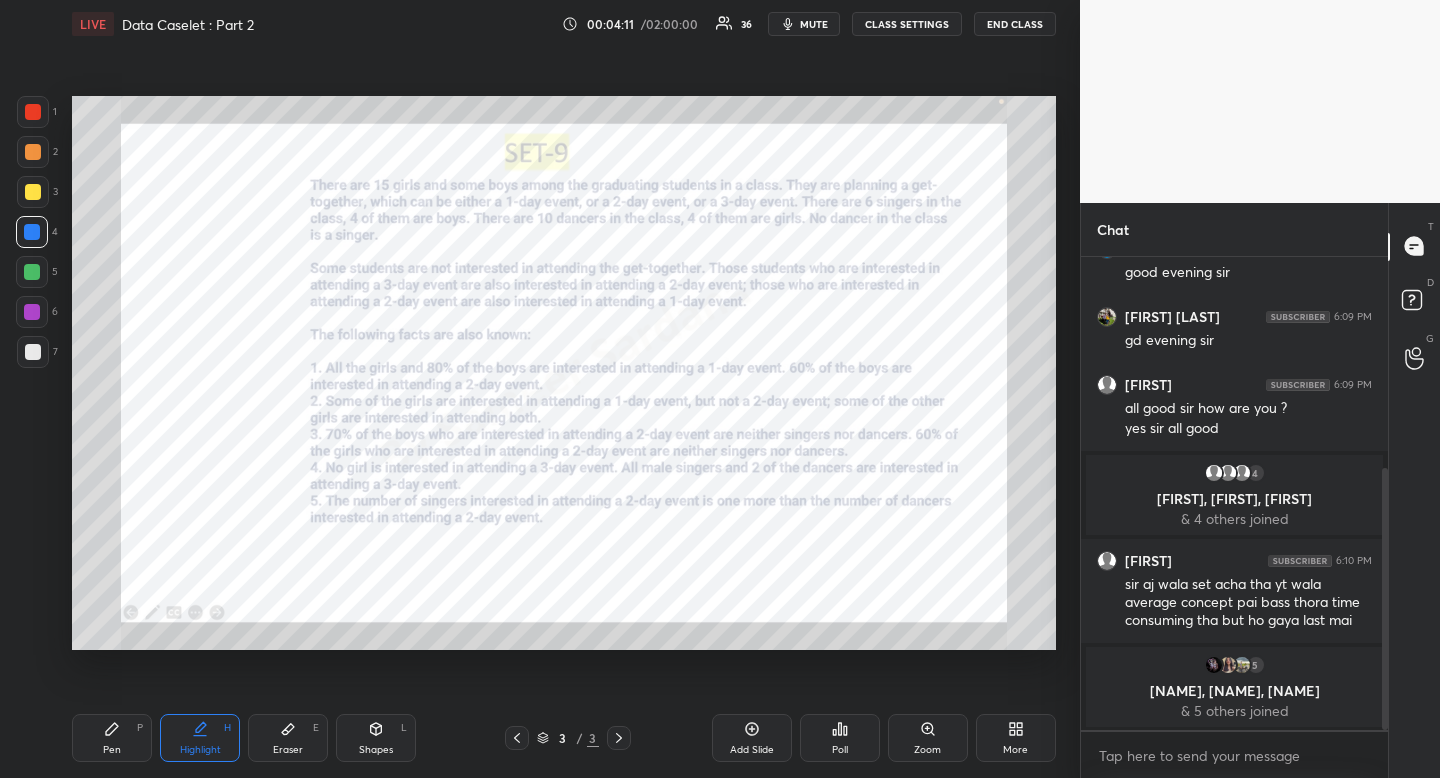 drag, startPoint x: 214, startPoint y: 733, endPoint x: 249, endPoint y: 657, distance: 83.67198 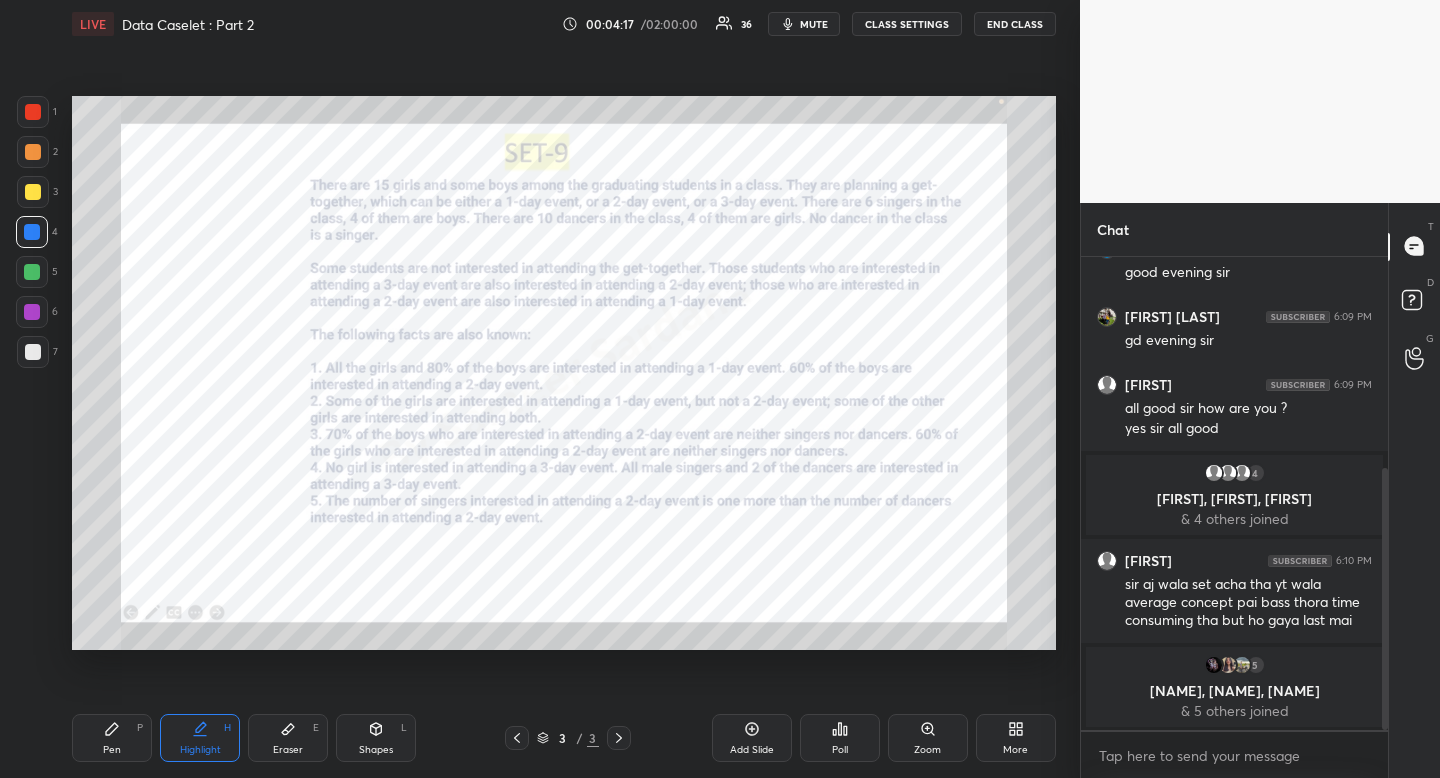 click 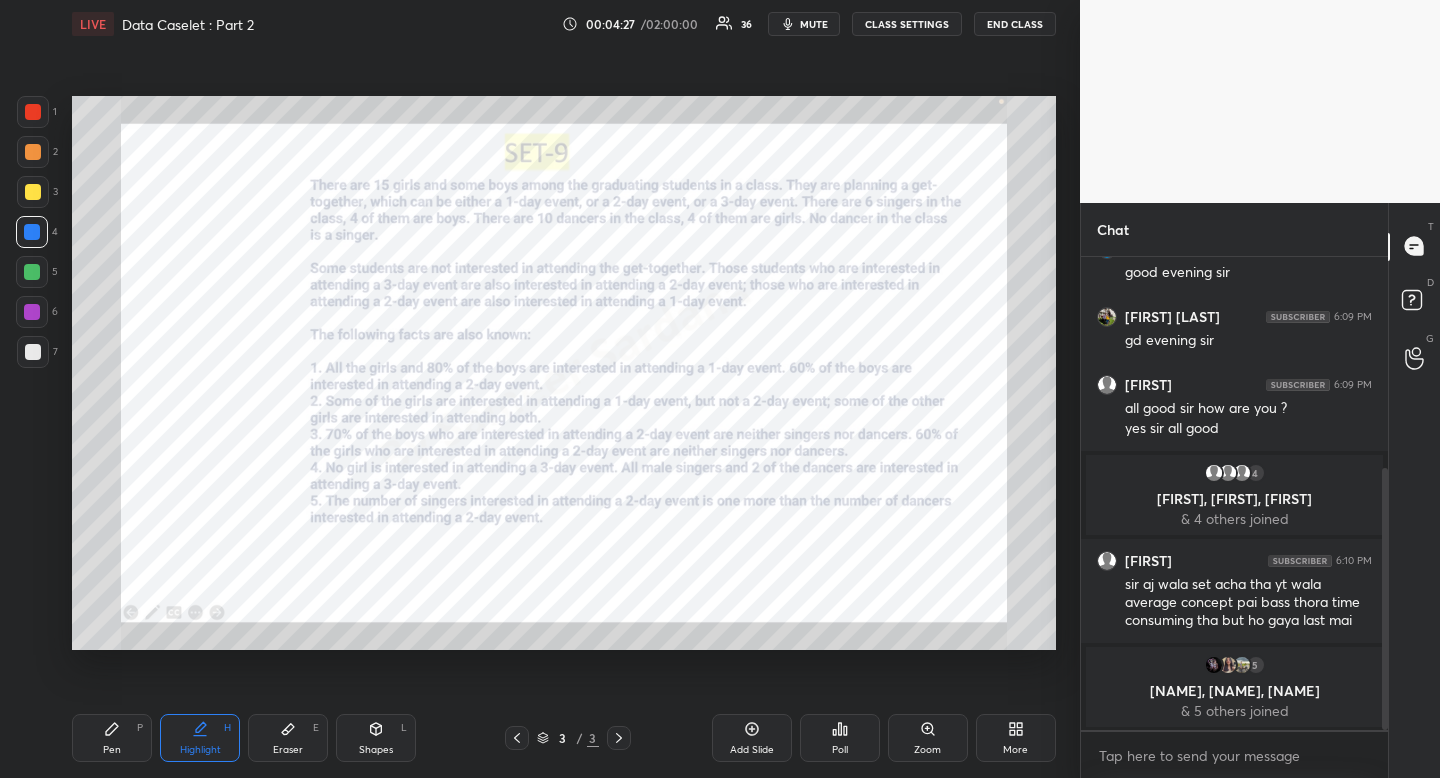 drag, startPoint x: 285, startPoint y: 723, endPoint x: 277, endPoint y: 710, distance: 15.264338 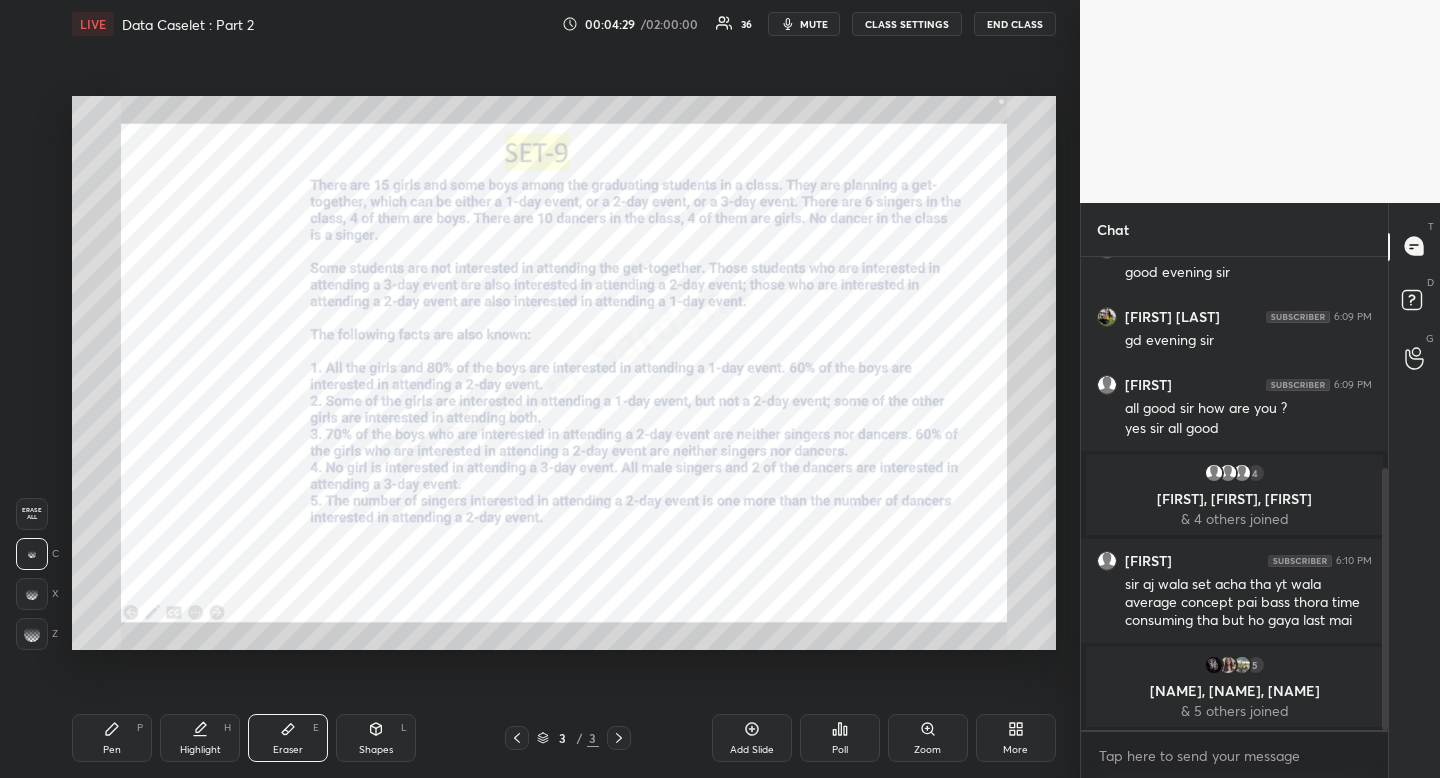 click on "Highlight" at bounding box center (200, 750) 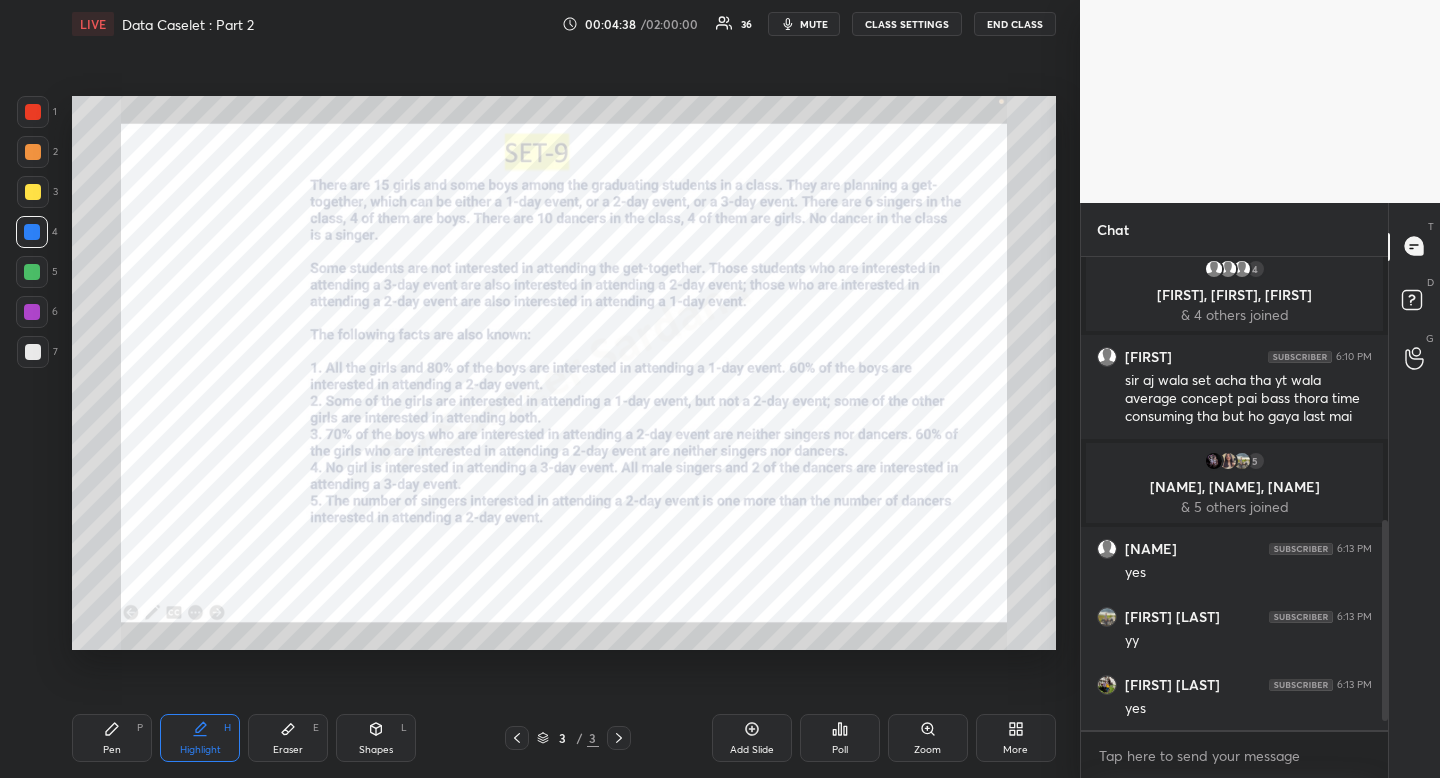 scroll, scrollTop: 661, scrollLeft: 0, axis: vertical 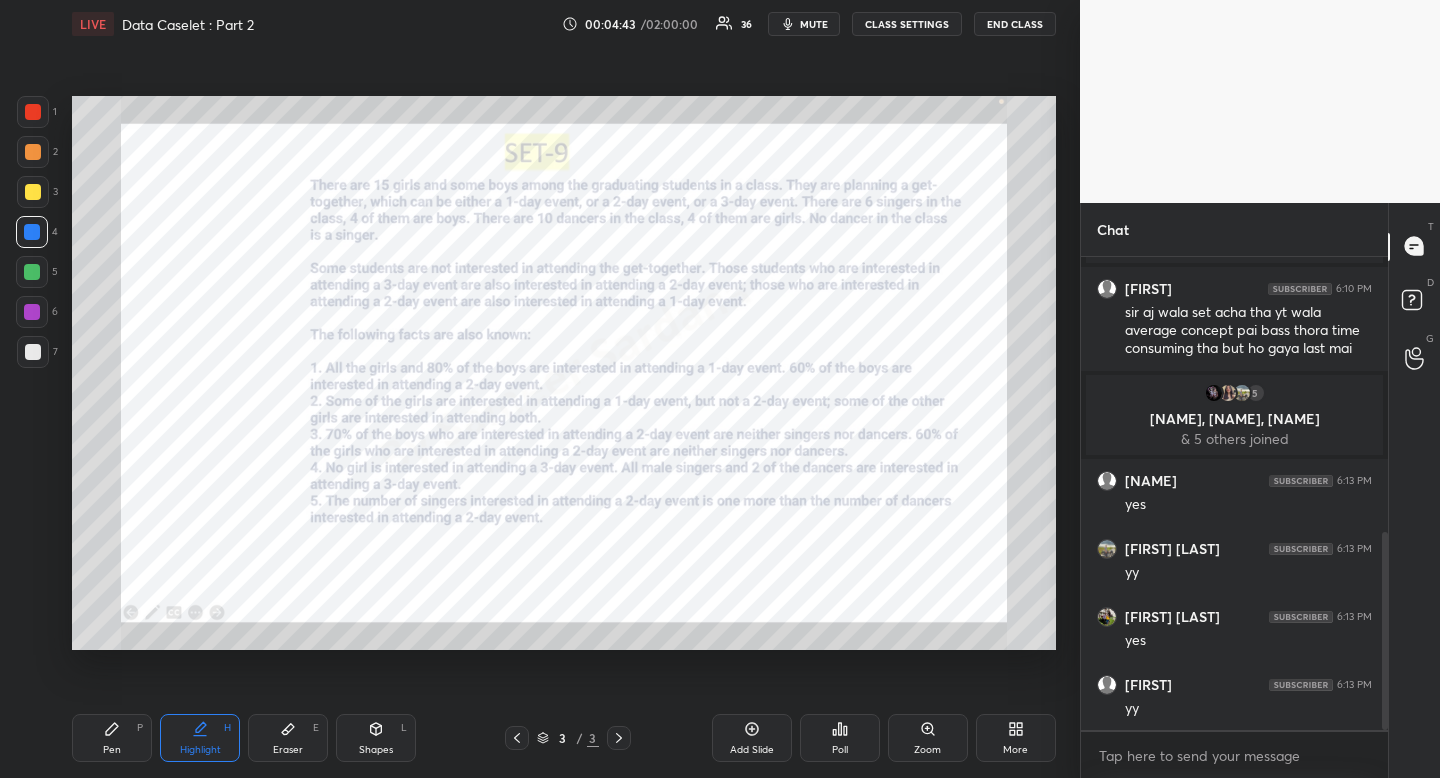 drag, startPoint x: 801, startPoint y: 19, endPoint x: 796, endPoint y: 29, distance: 11.18034 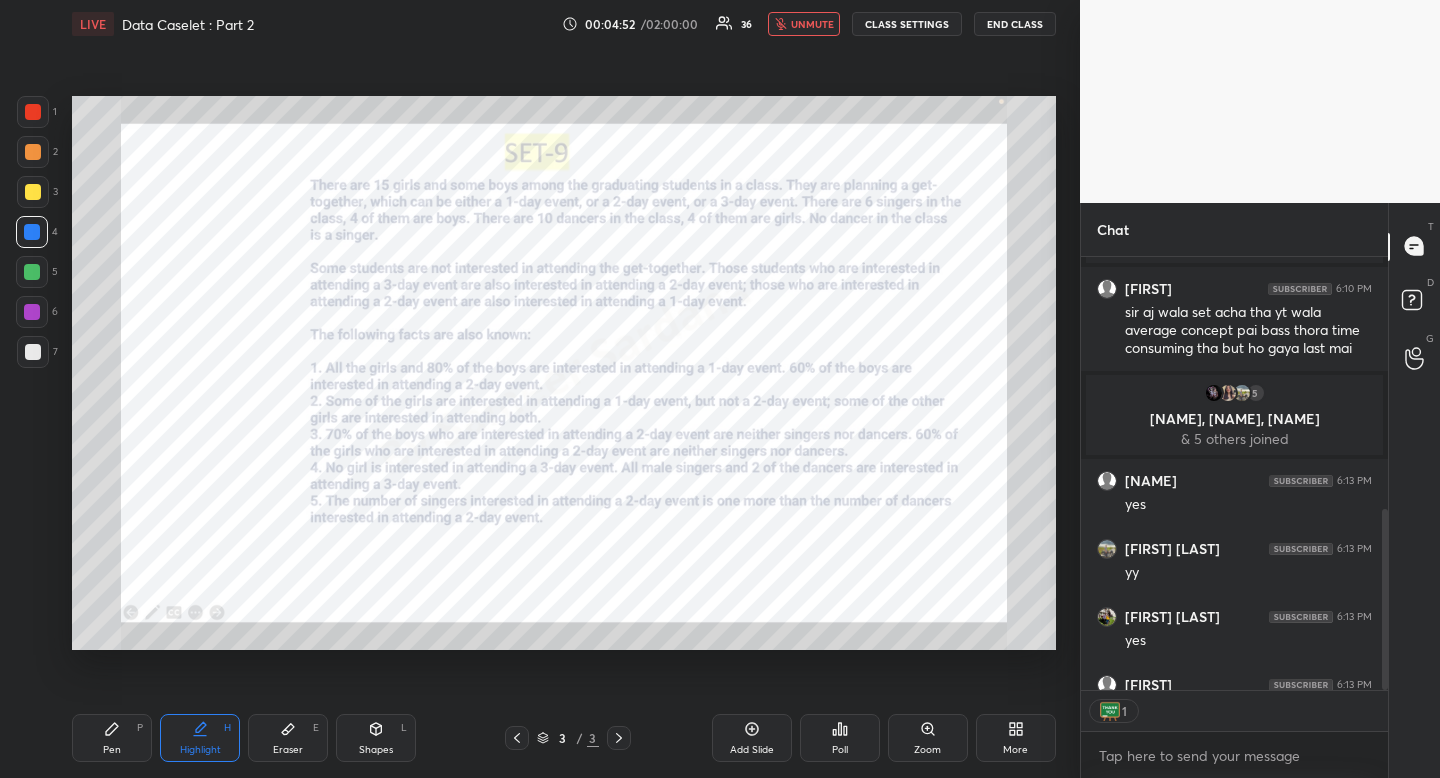 scroll, scrollTop: 427, scrollLeft: 301, axis: both 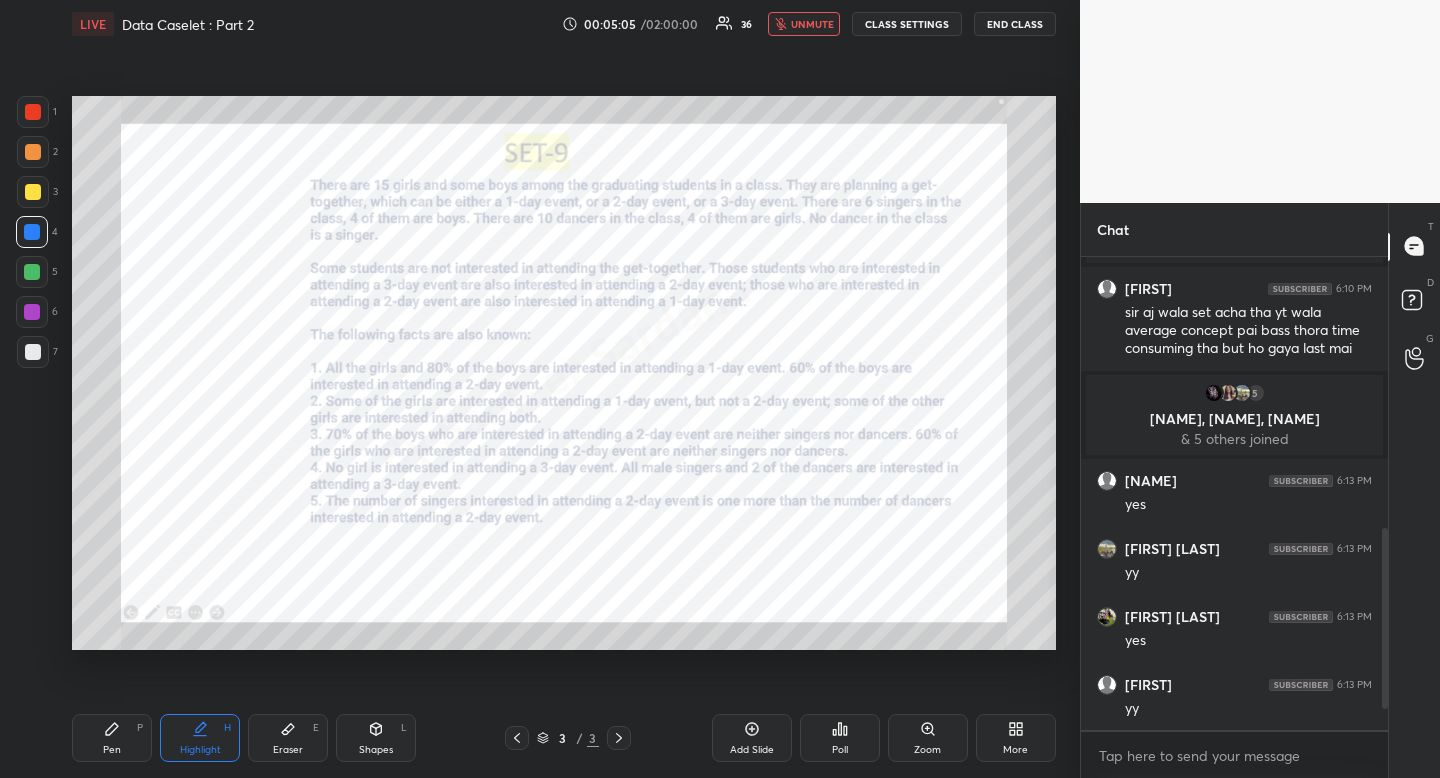 drag, startPoint x: 1386, startPoint y: 557, endPoint x: 1384, endPoint y: 606, distance: 49.0408 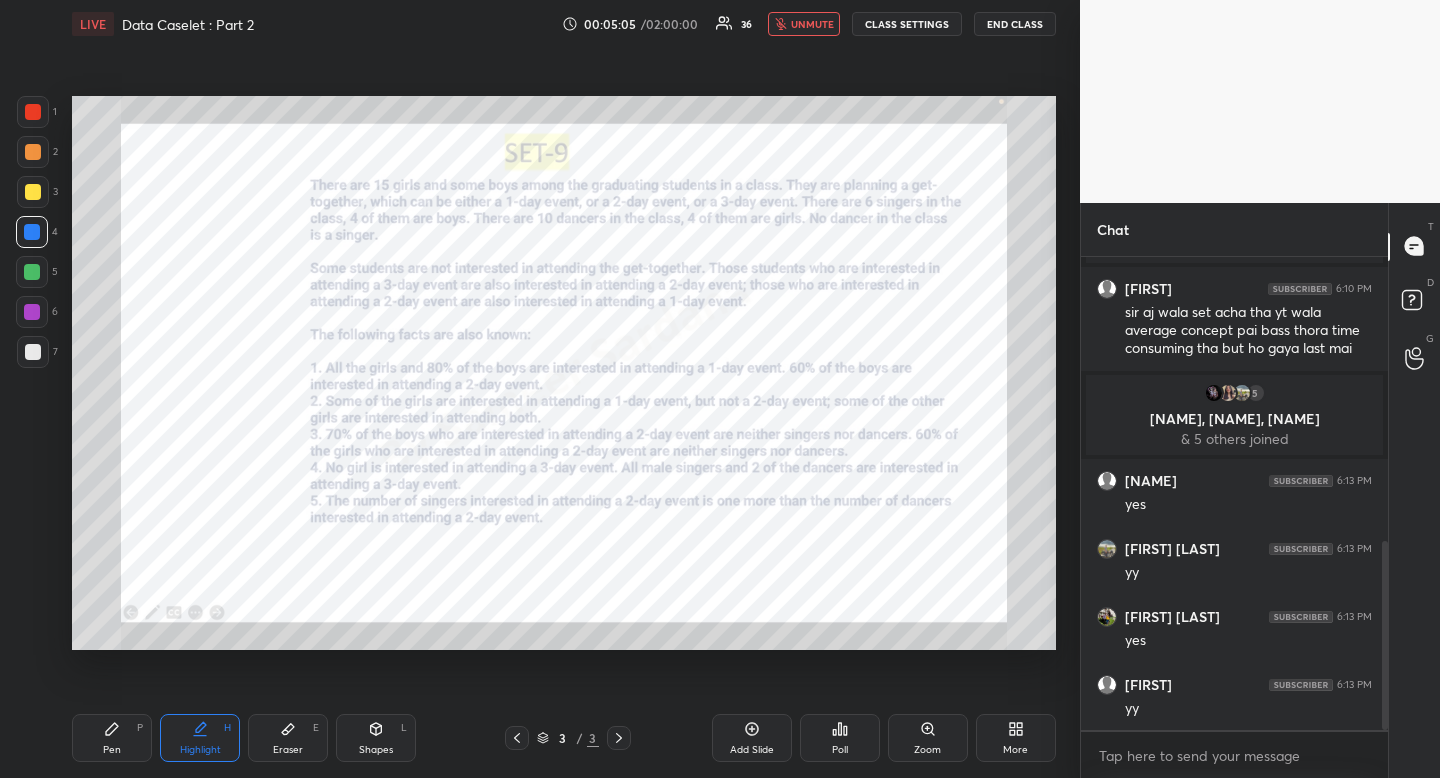 drag, startPoint x: 1384, startPoint y: 632, endPoint x: 1381, endPoint y: 656, distance: 24.186773 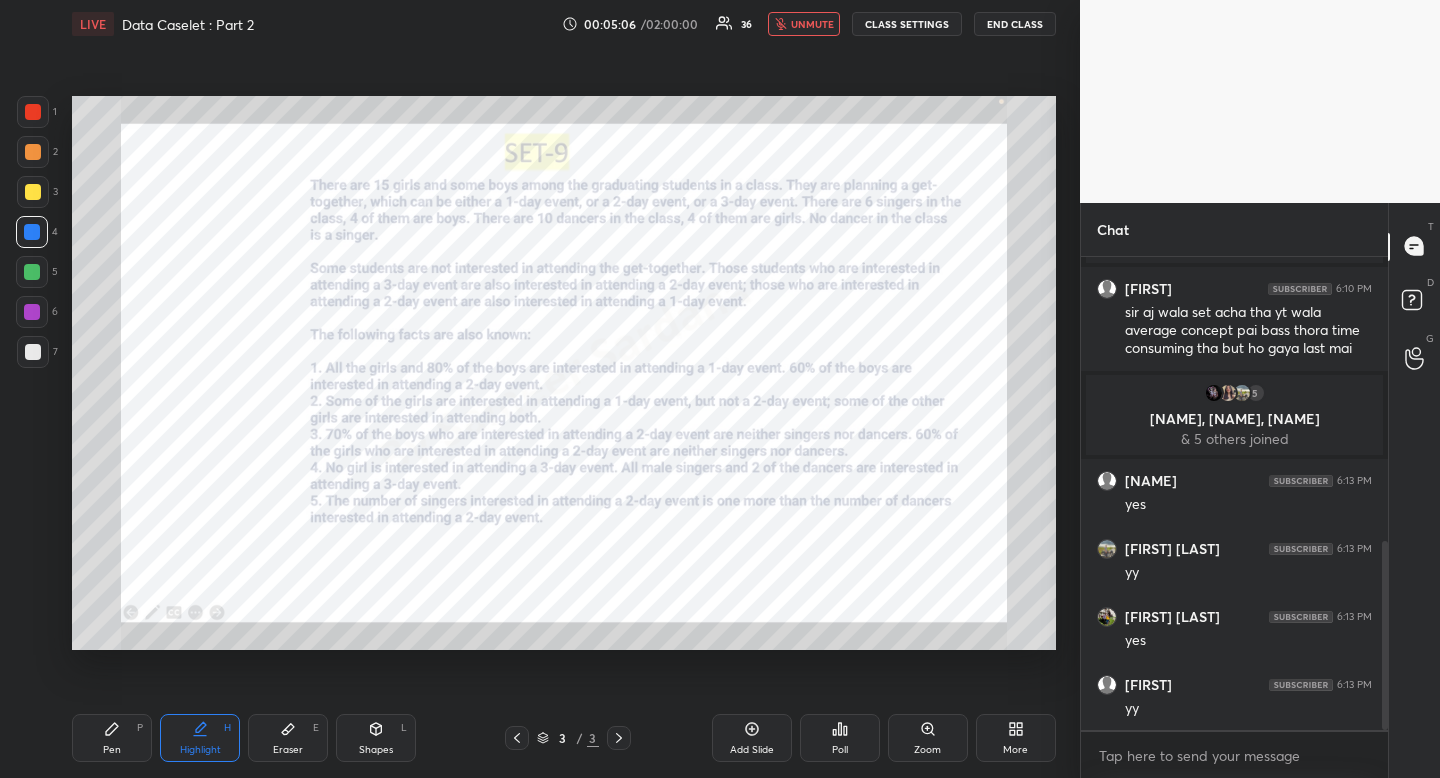 click on "Pen" at bounding box center [112, 750] 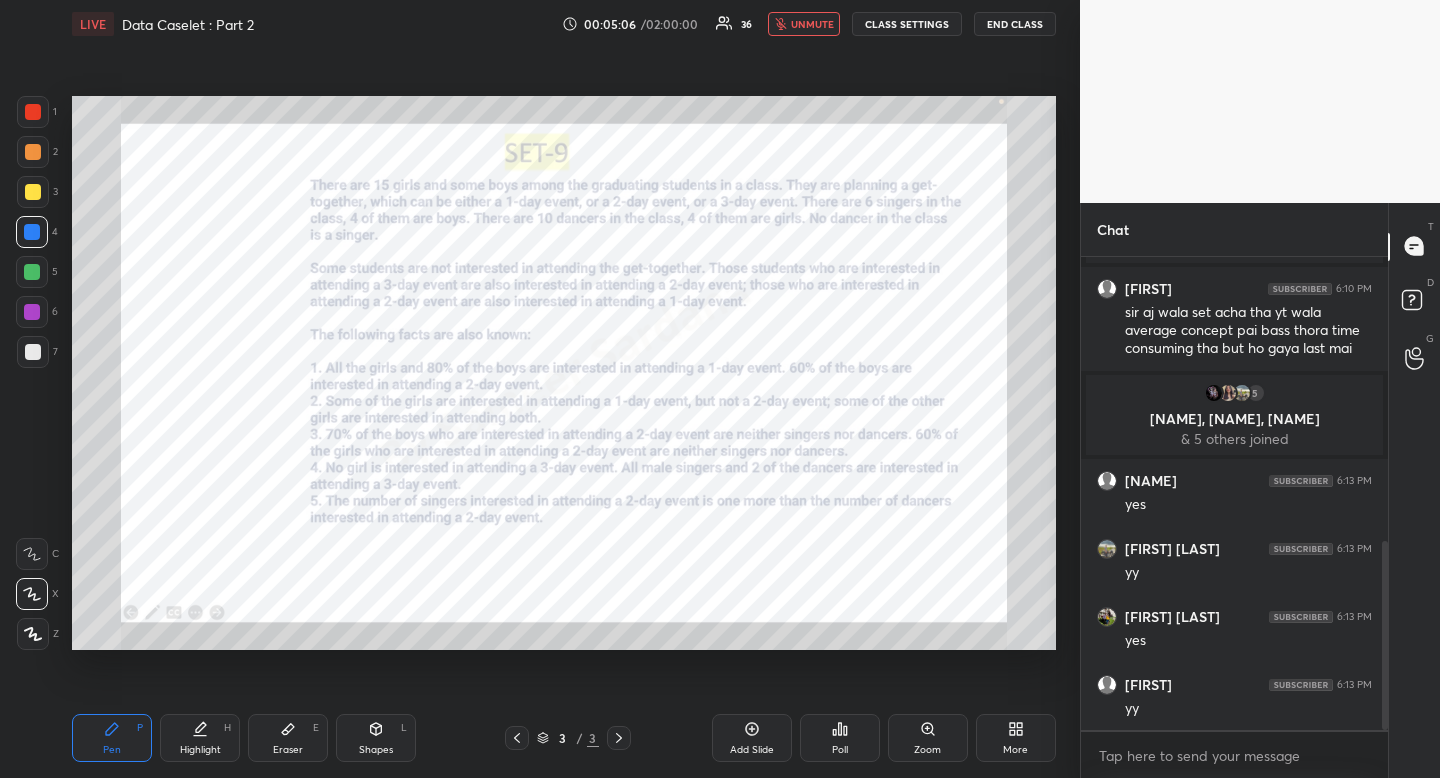 click on "Pen P" at bounding box center (112, 738) 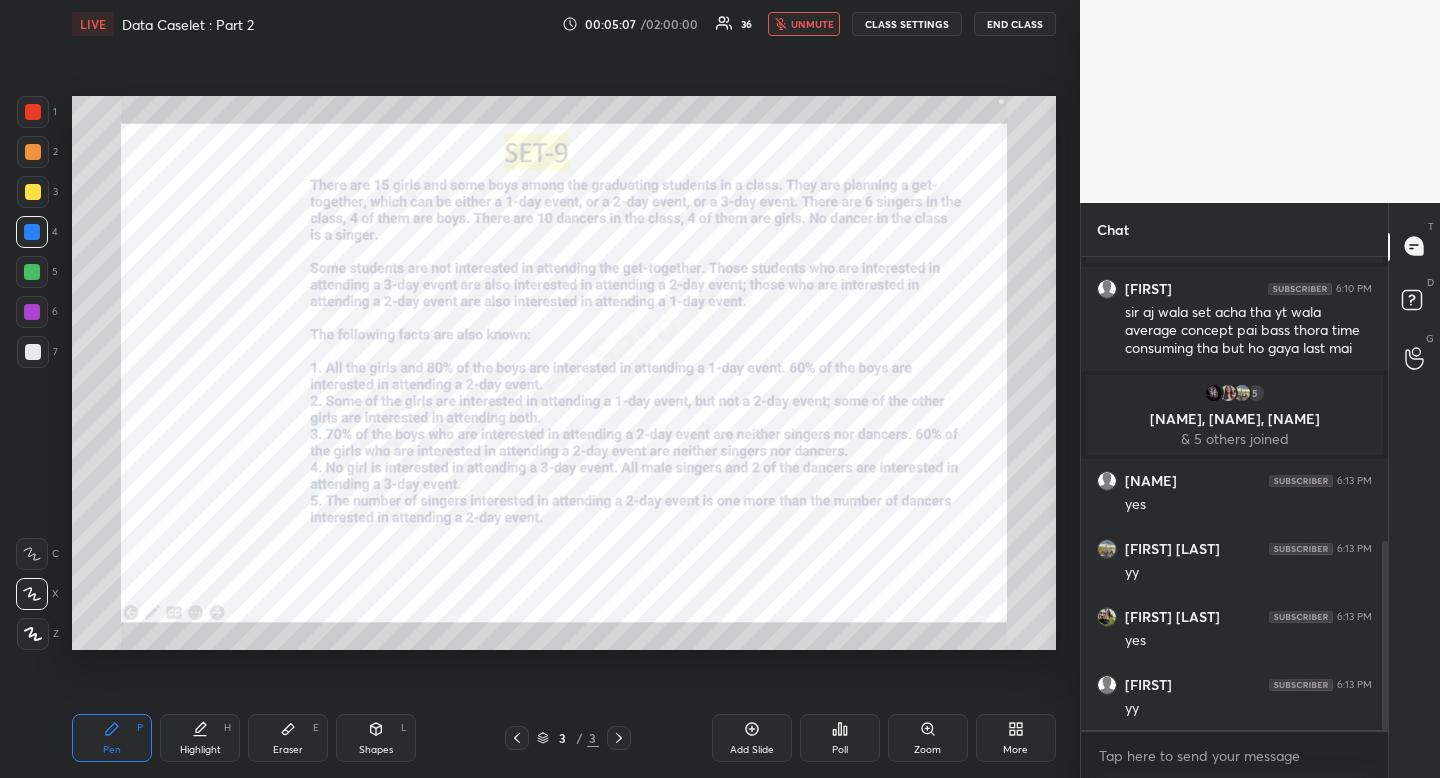 click on "unmute" at bounding box center [812, 24] 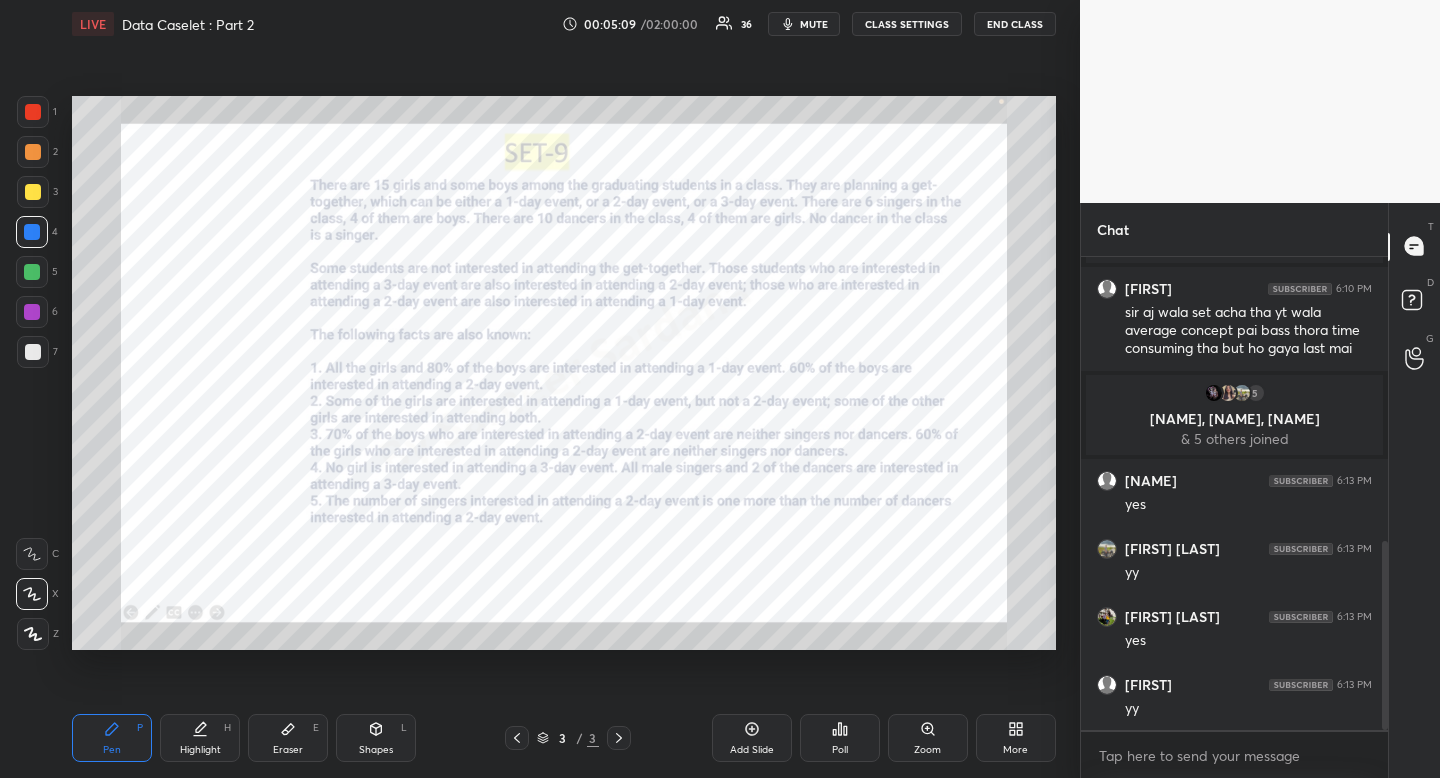 drag, startPoint x: 29, startPoint y: 307, endPoint x: 27, endPoint y: 297, distance: 10.198039 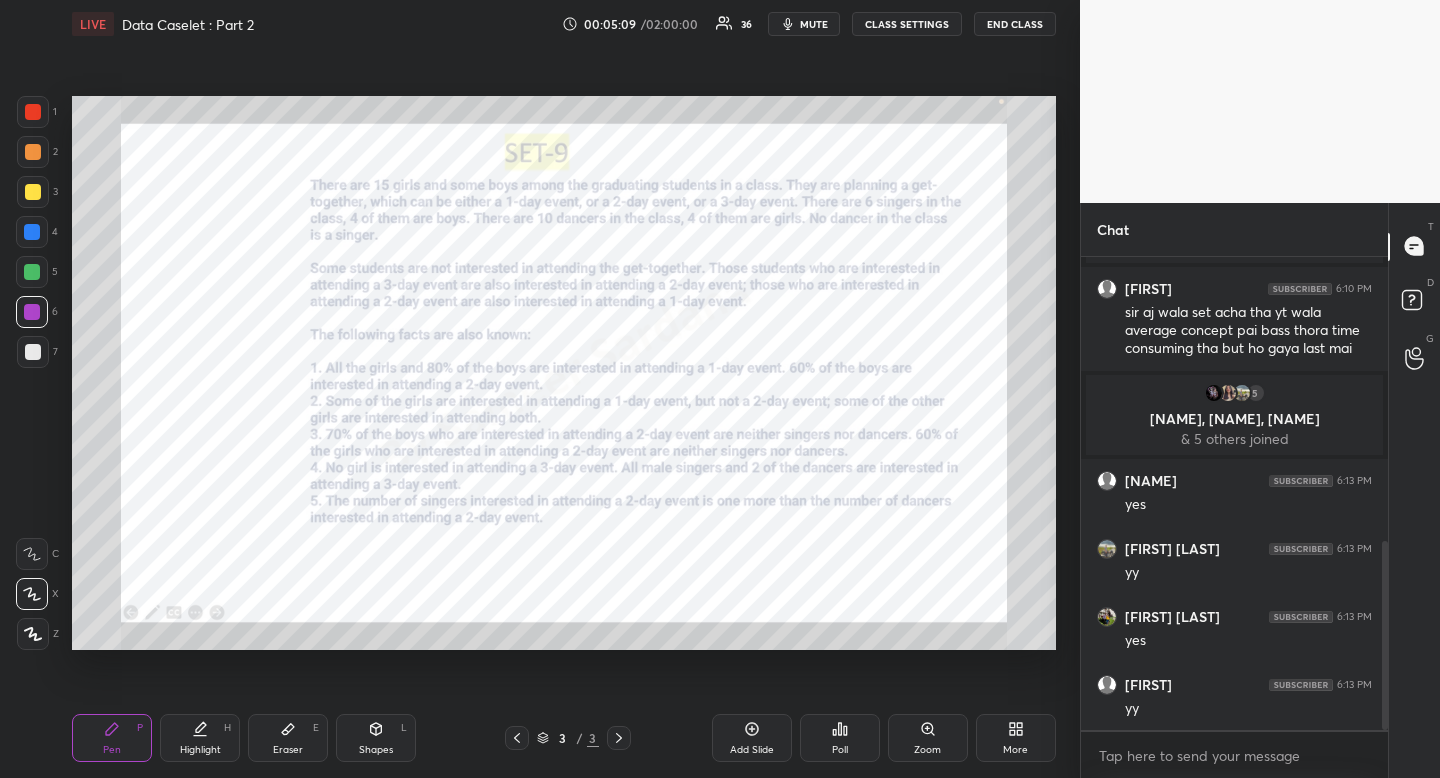 click on "1 2 3 4 5 6 7 R O A L C X Z Erase all   C X Z" at bounding box center [32, 373] 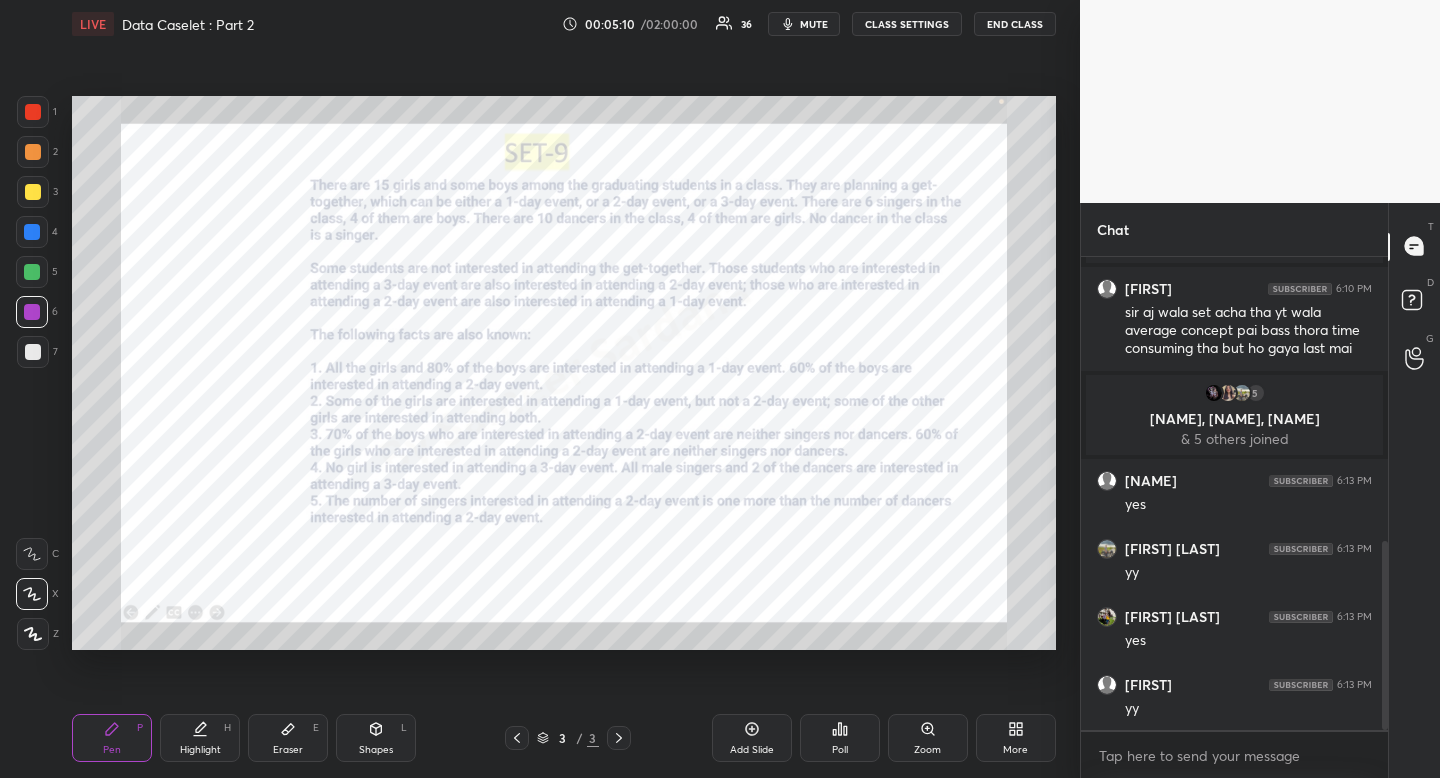 drag, startPoint x: 14, startPoint y: 110, endPoint x: 55, endPoint y: 119, distance: 41.976185 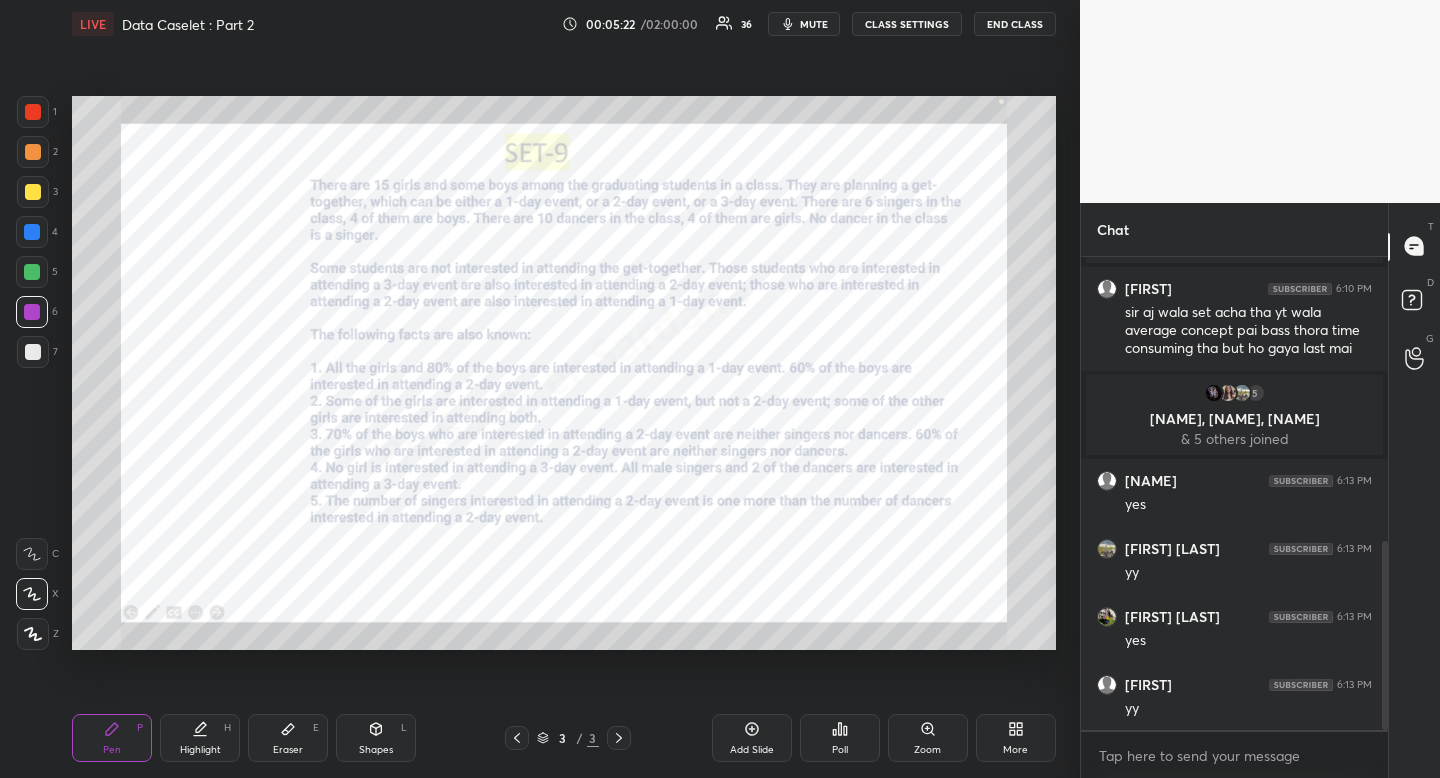 click on "Eraser E" at bounding box center (288, 738) 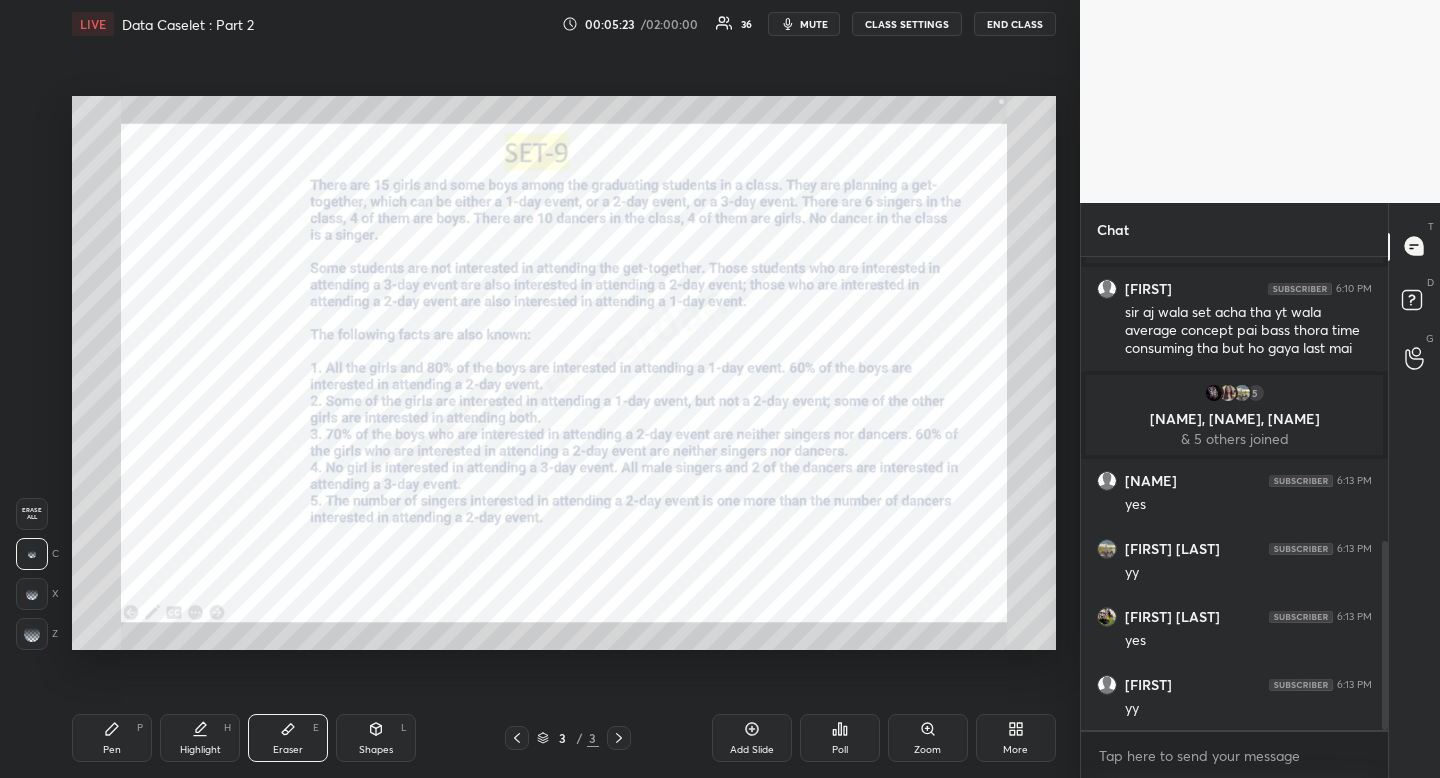 click on "Erase all" at bounding box center (32, 514) 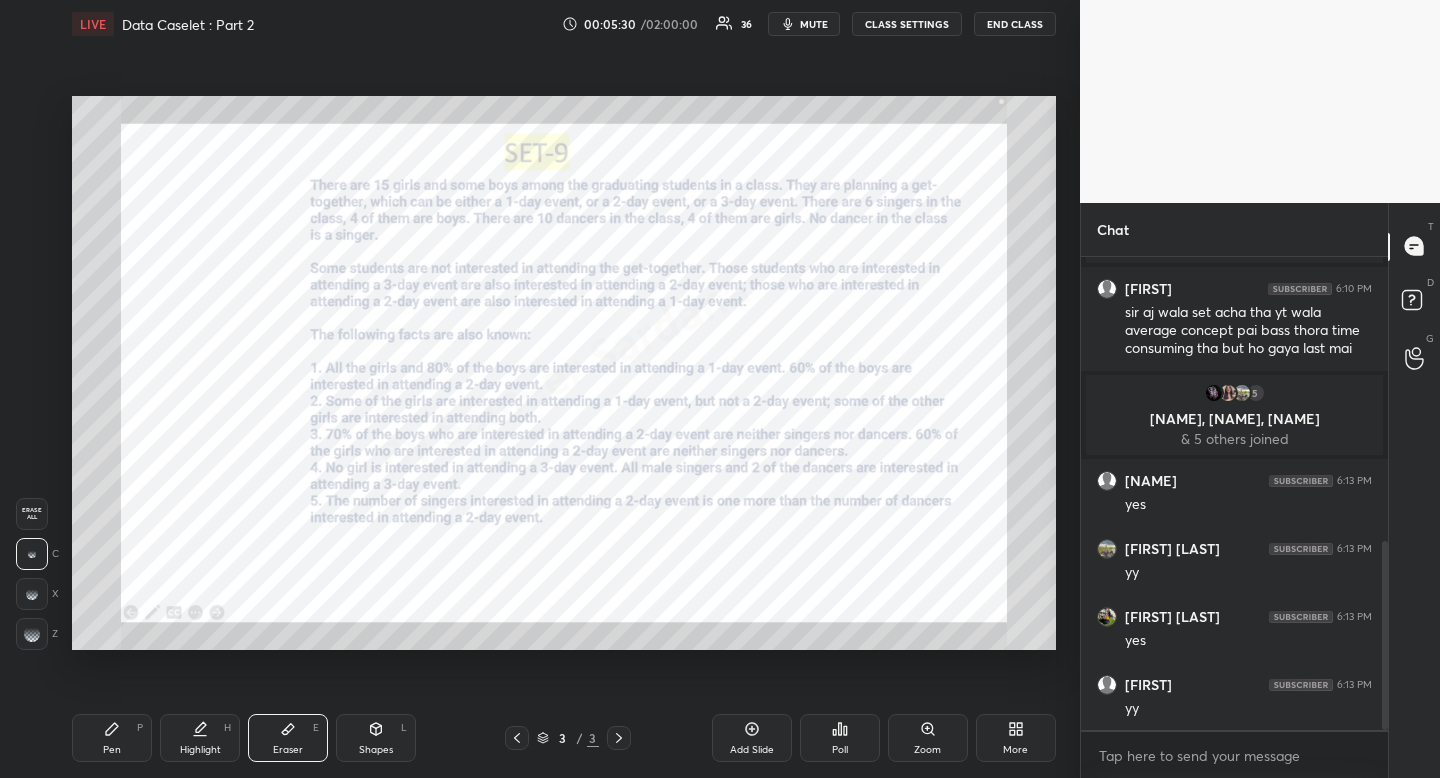 click on "Pen P" at bounding box center [112, 738] 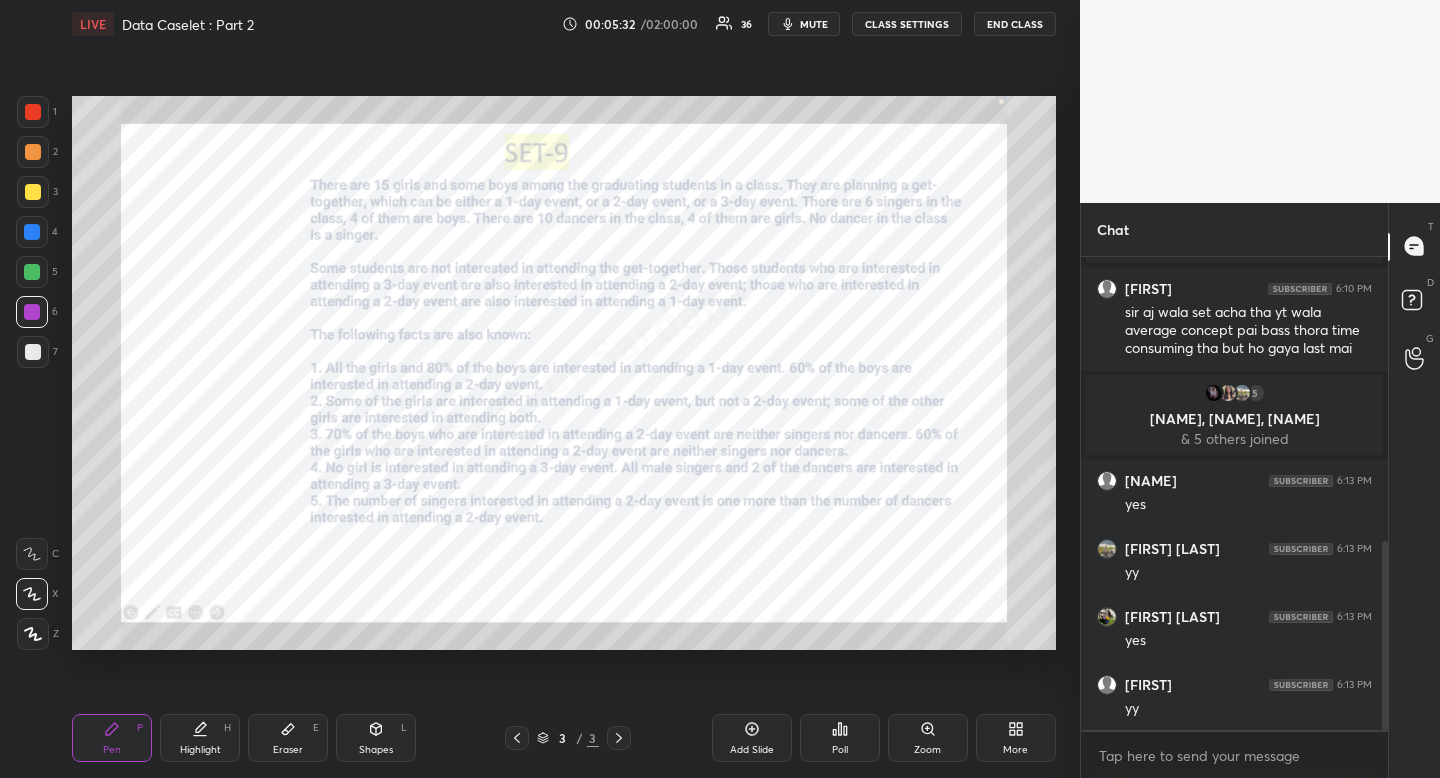 click on "mute" at bounding box center [804, 24] 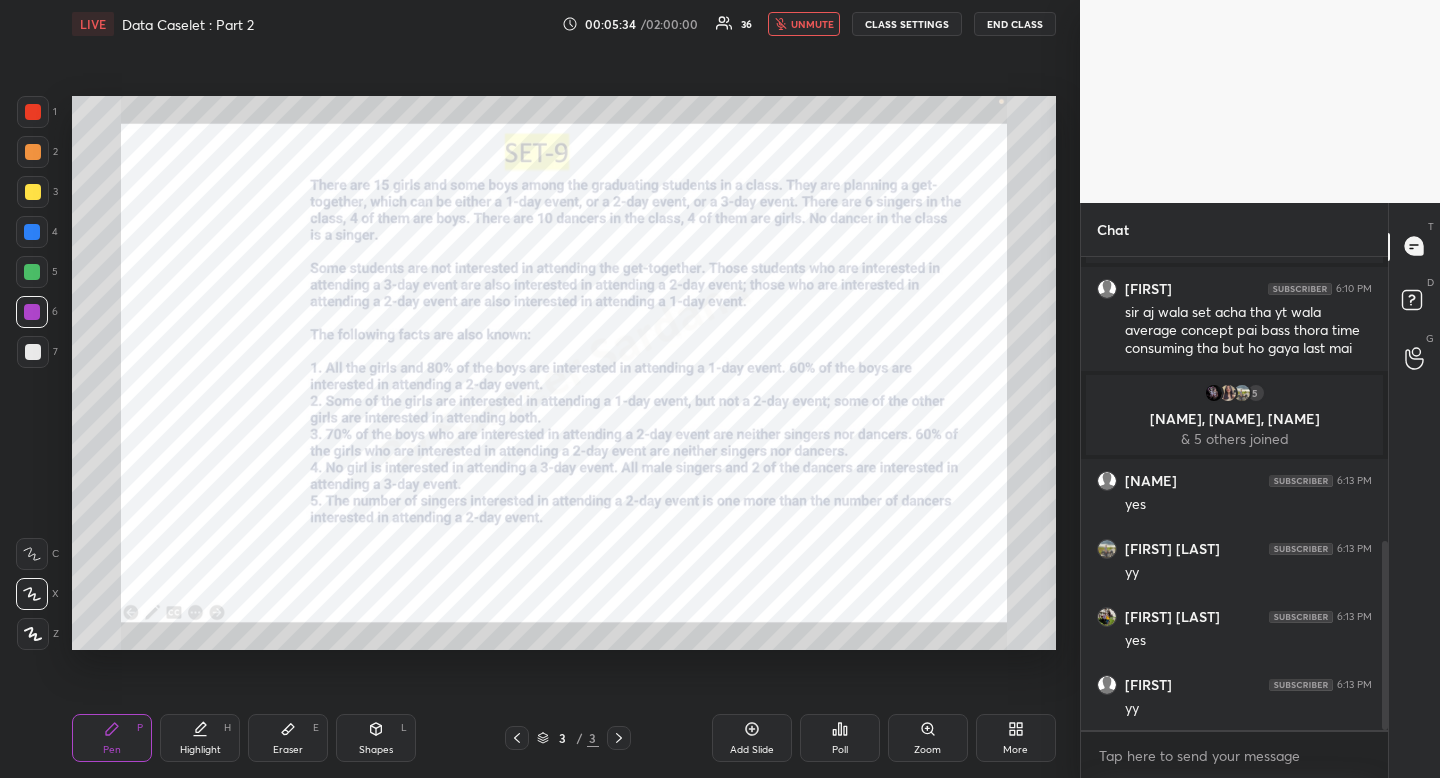 click at bounding box center (33, 112) 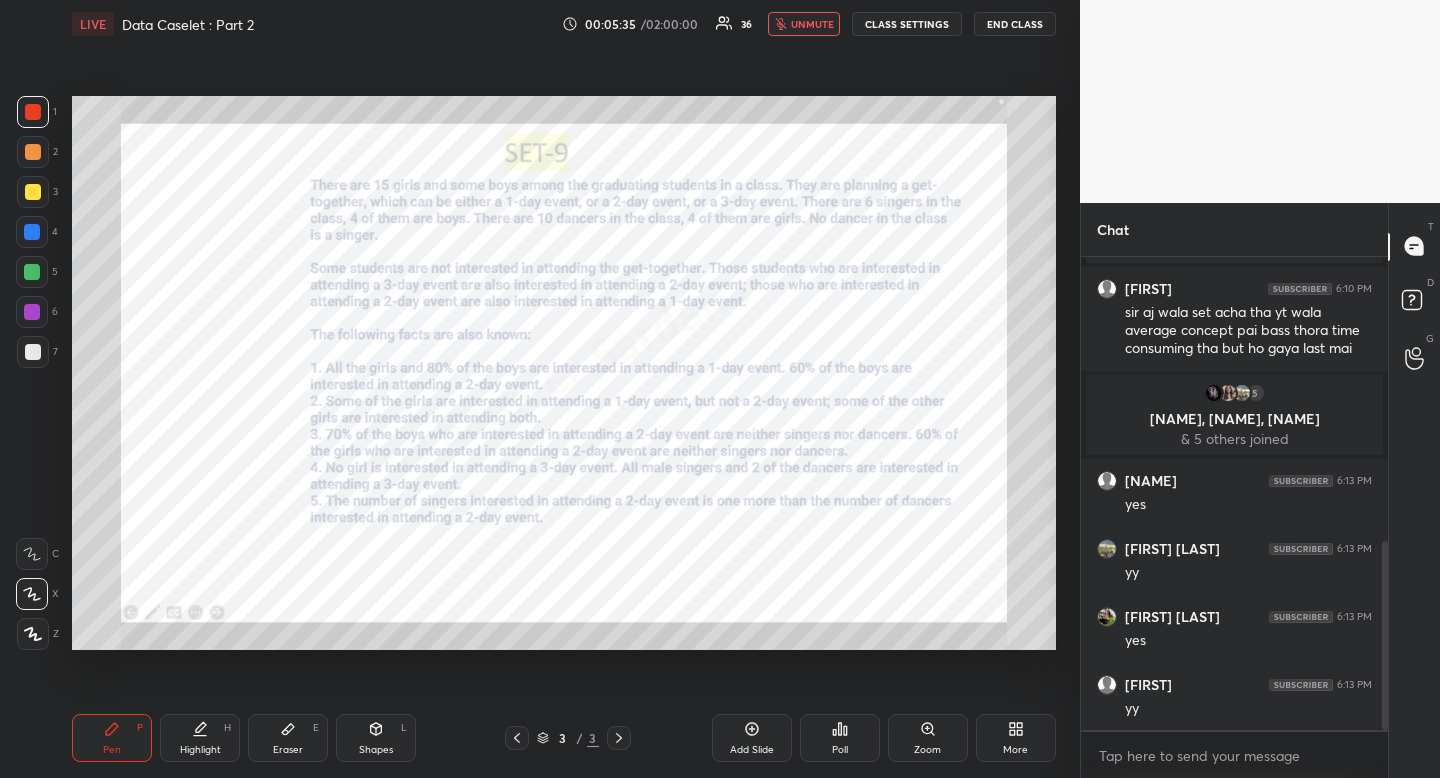 click at bounding box center [33, 112] 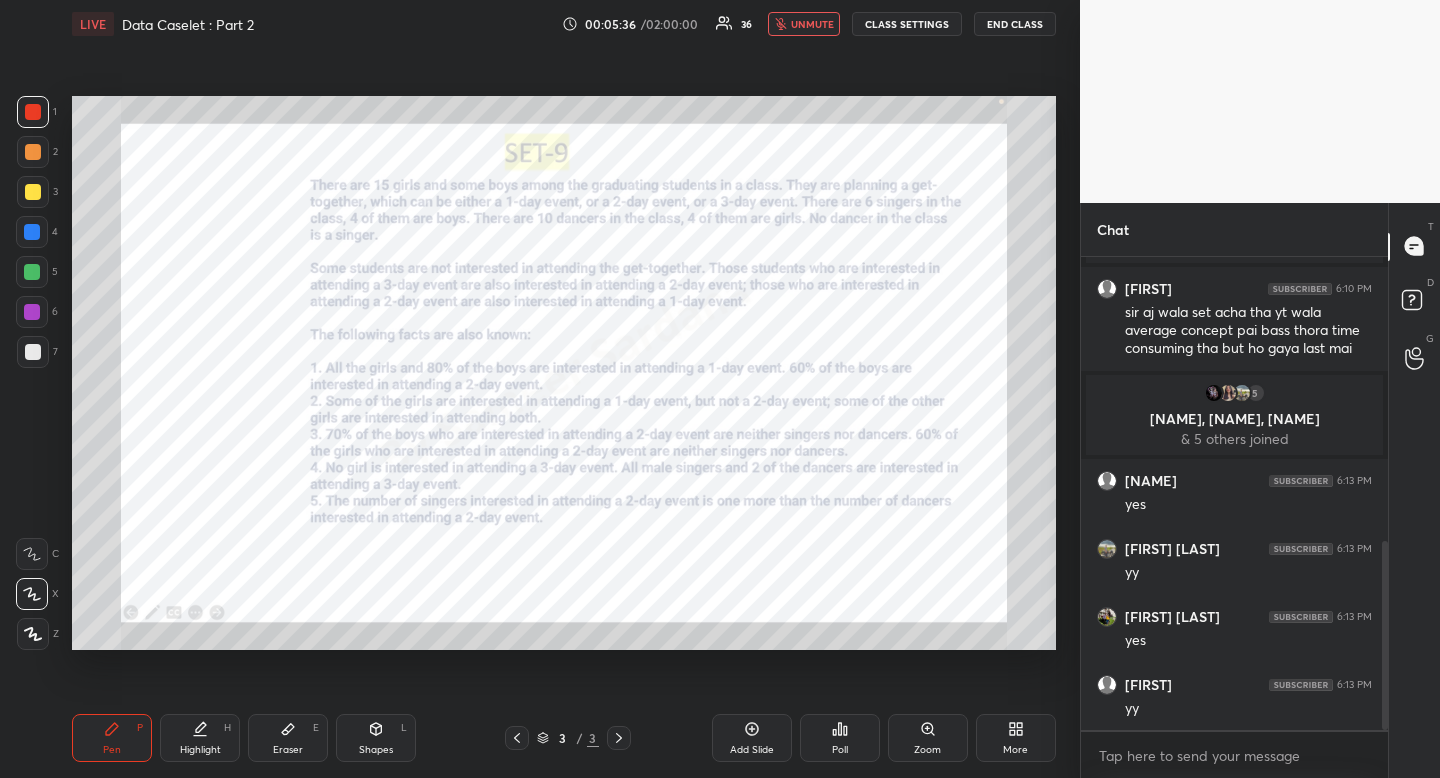 click on "Shapes L" at bounding box center (376, 738) 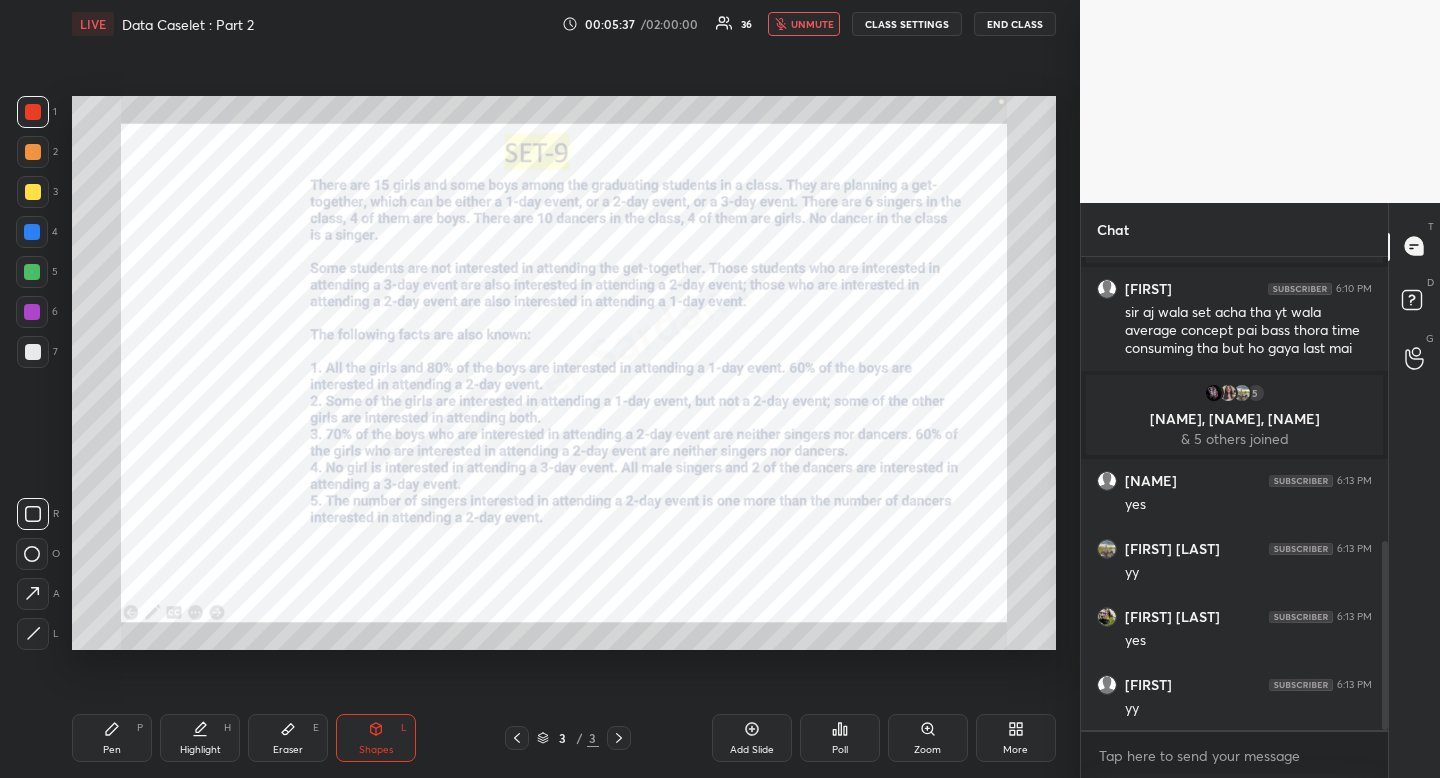click at bounding box center [33, 514] 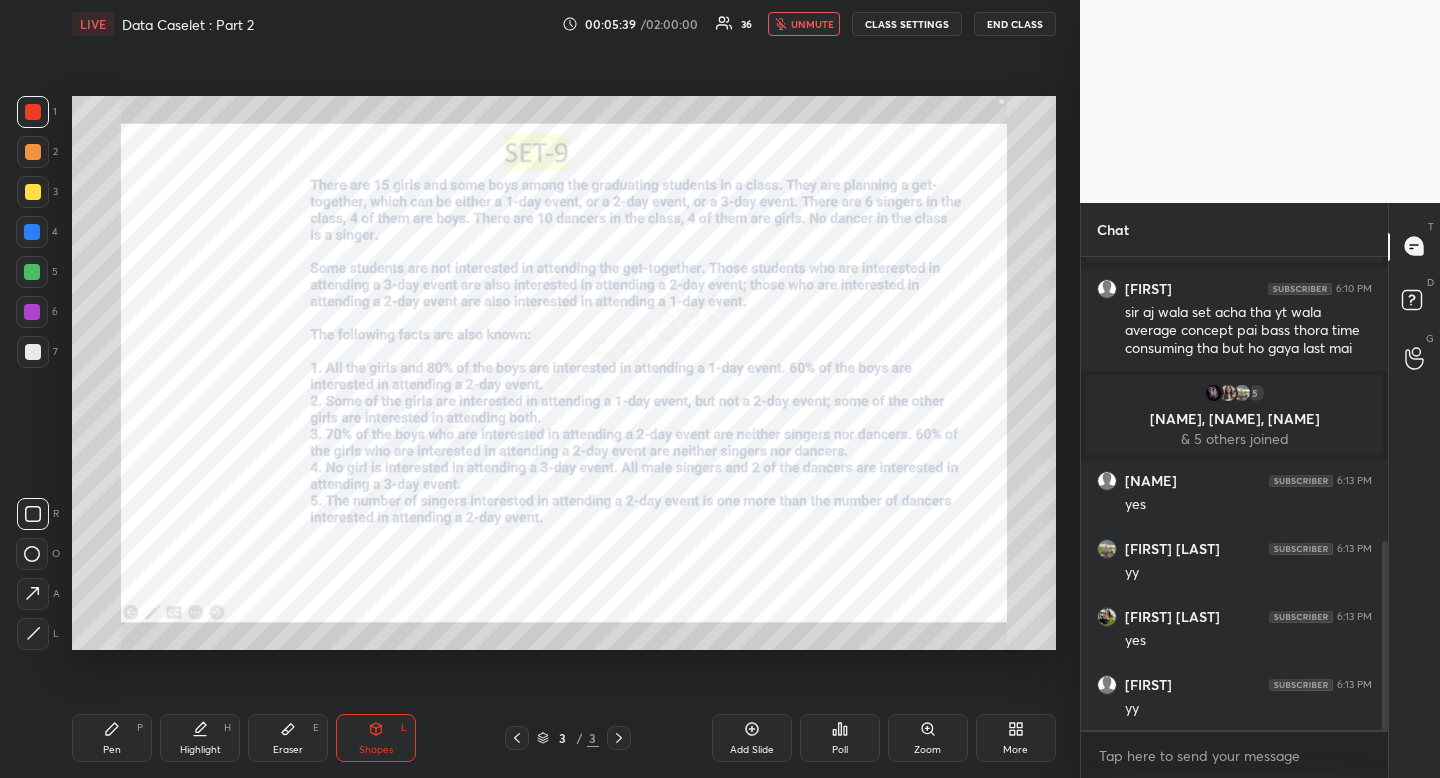 click on "H" at bounding box center [227, 728] 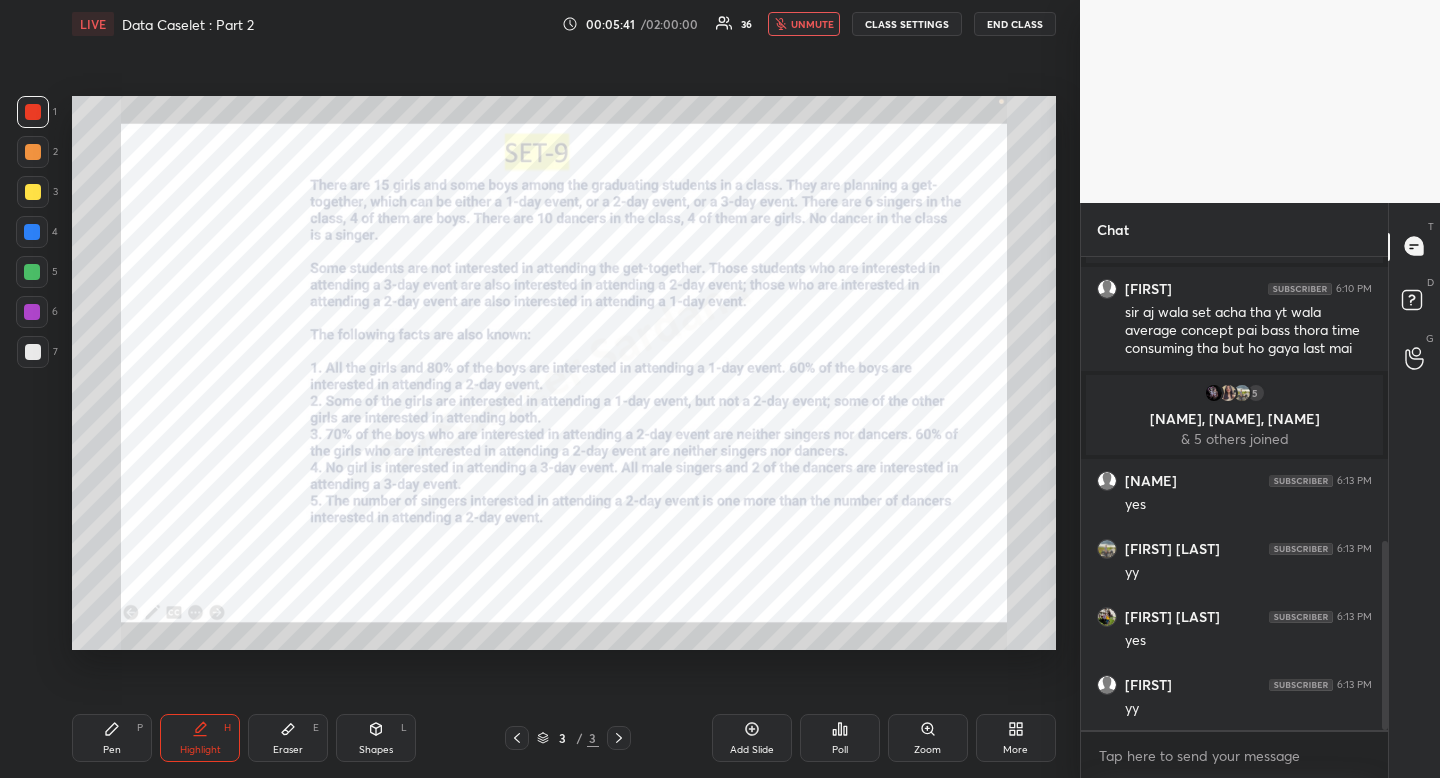 click on "unmute" at bounding box center [812, 24] 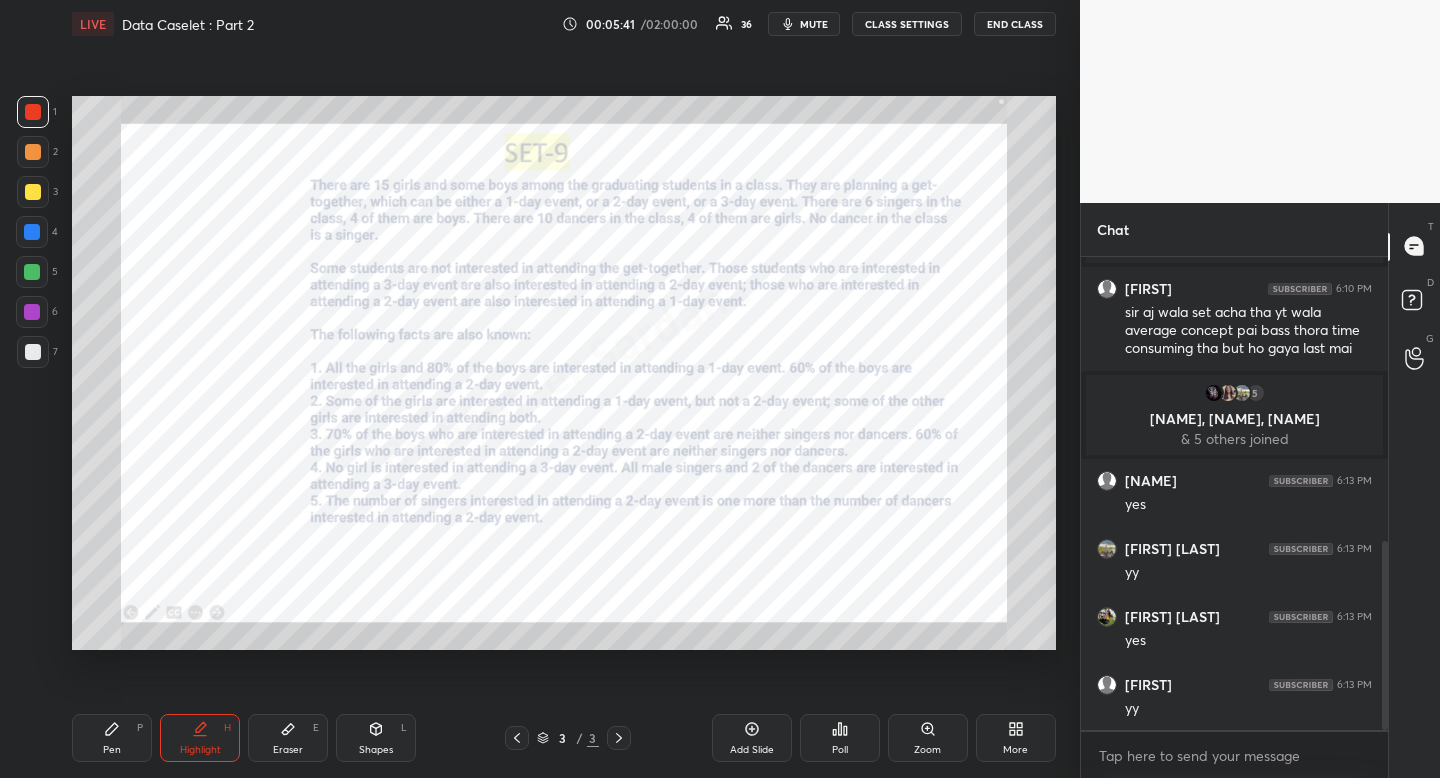 click on "mute" at bounding box center (814, 24) 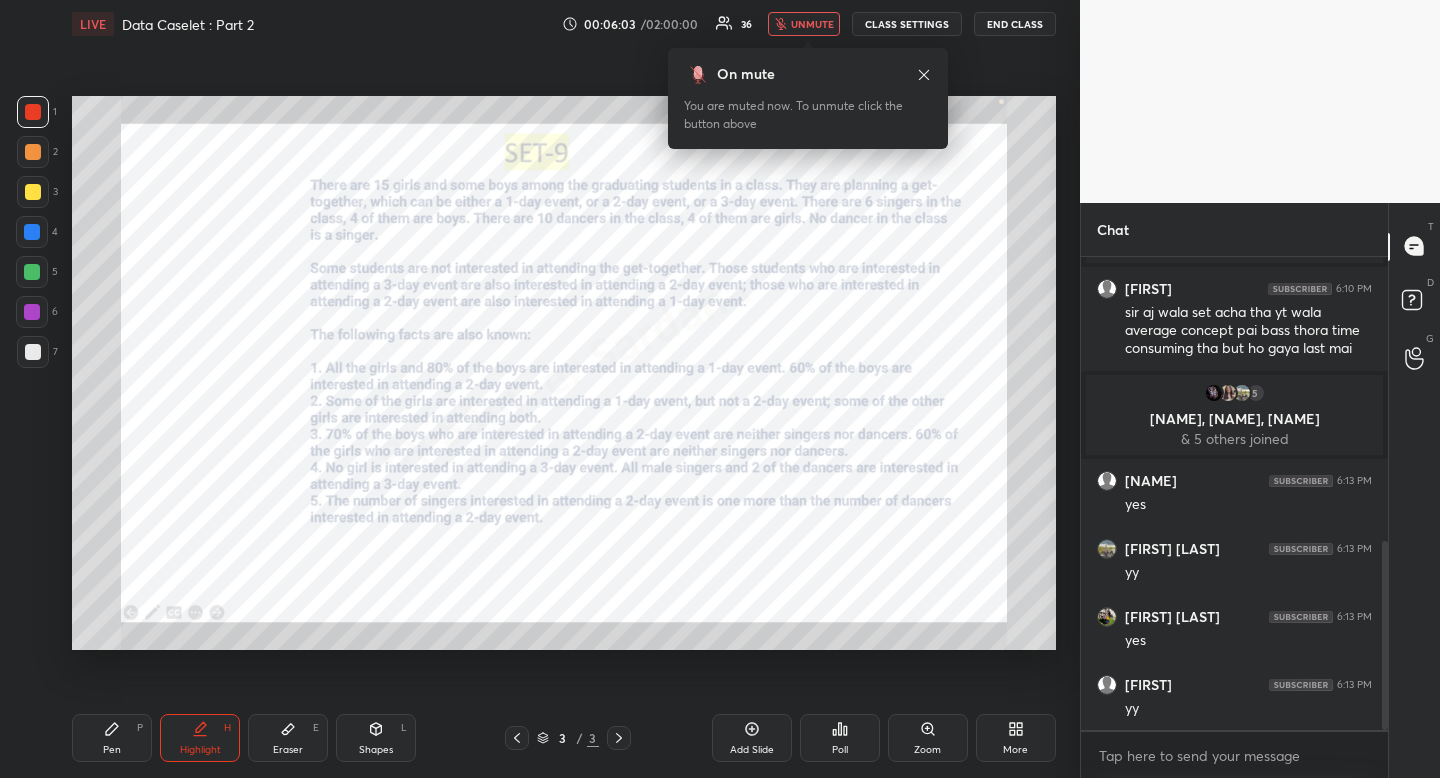 click on "On mute You are muted now. To unmute click the
button above" at bounding box center (808, 98) 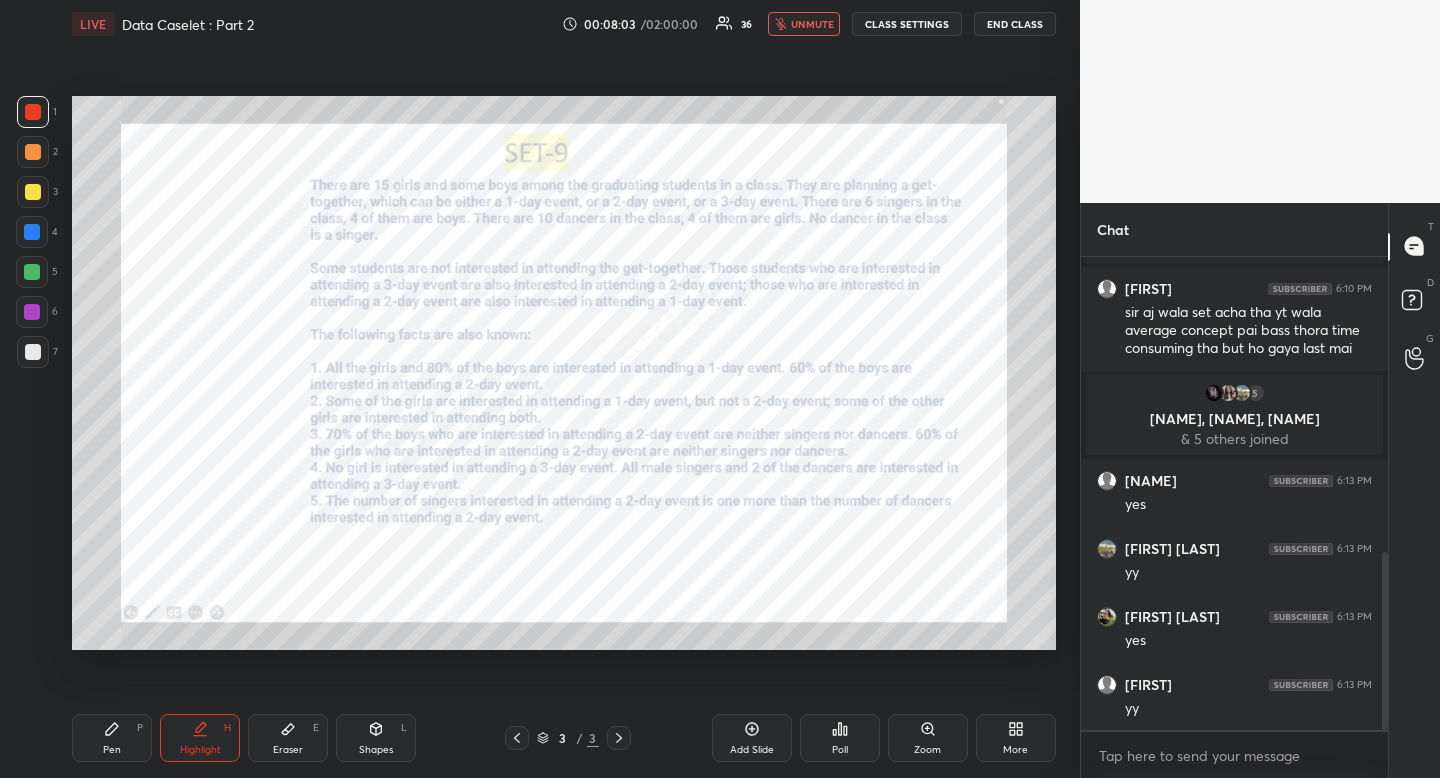 scroll, scrollTop: 785, scrollLeft: 0, axis: vertical 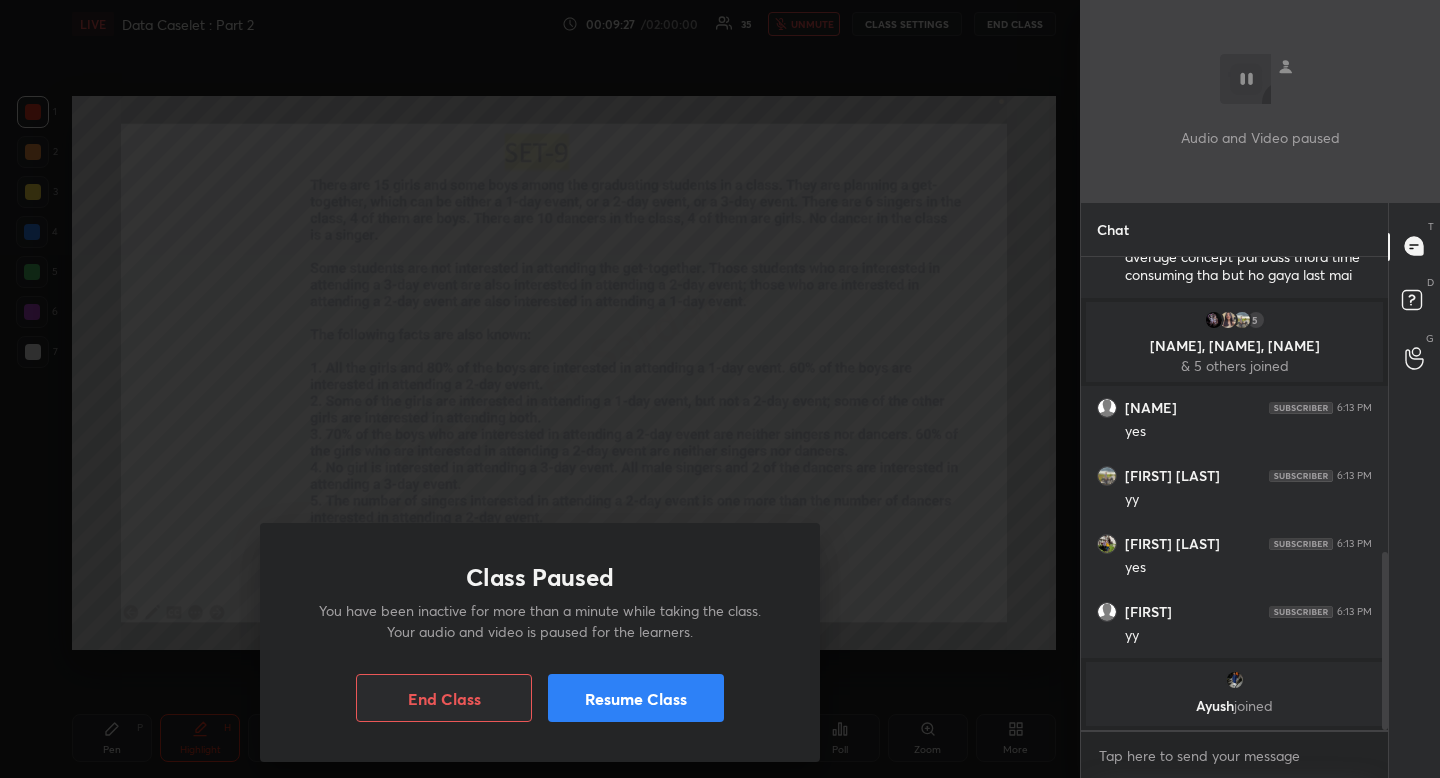 click on "Resume Class" at bounding box center (636, 698) 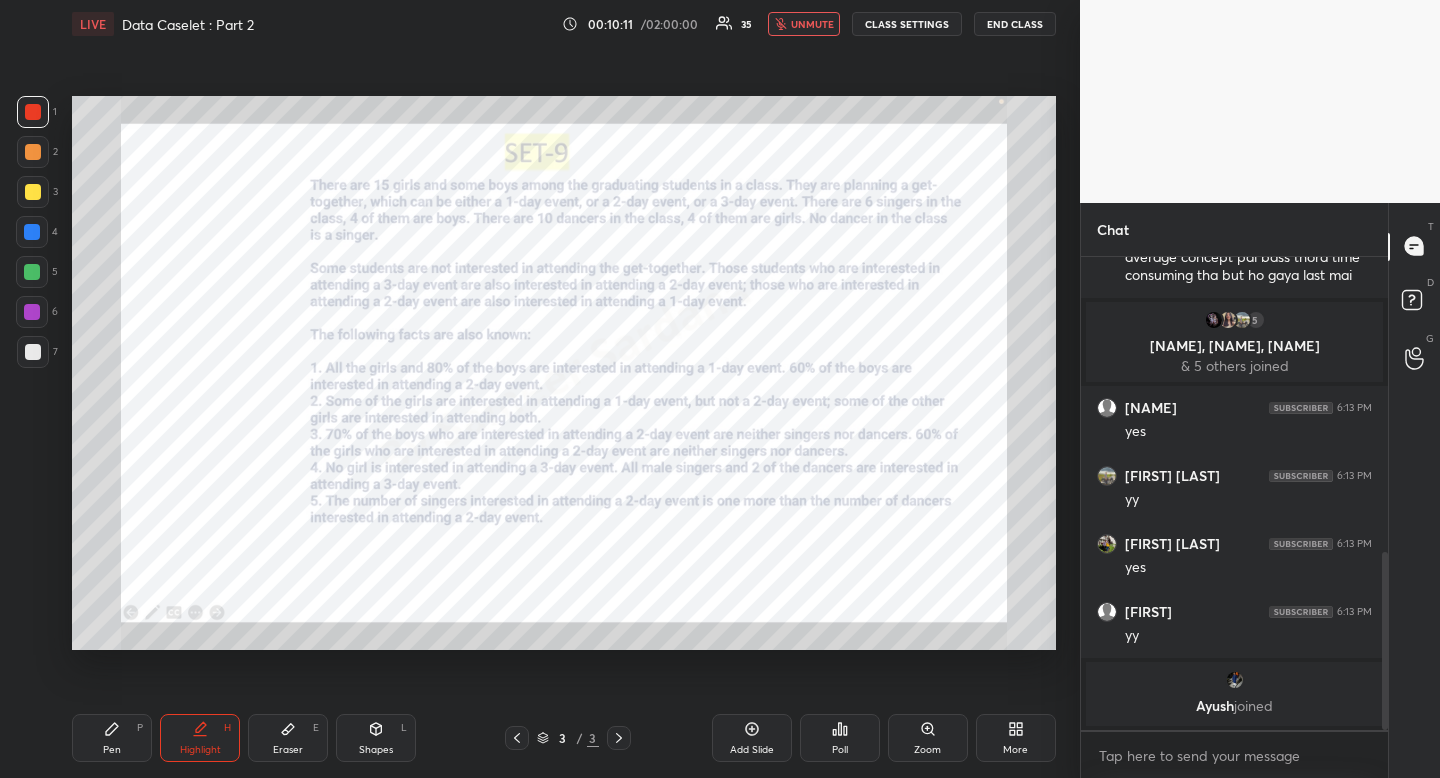 click at bounding box center (32, 232) 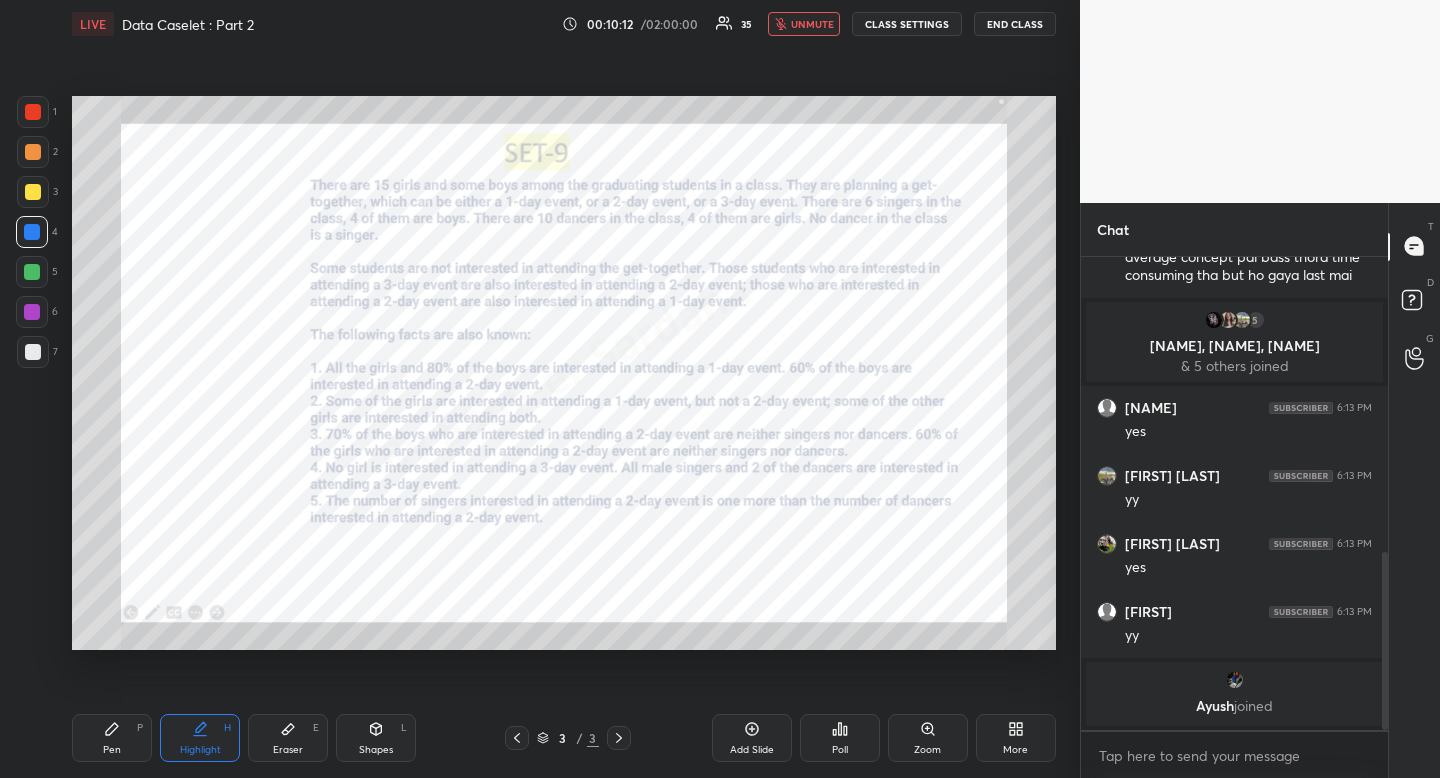 drag, startPoint x: 185, startPoint y: 732, endPoint x: 198, endPoint y: 681, distance: 52.63079 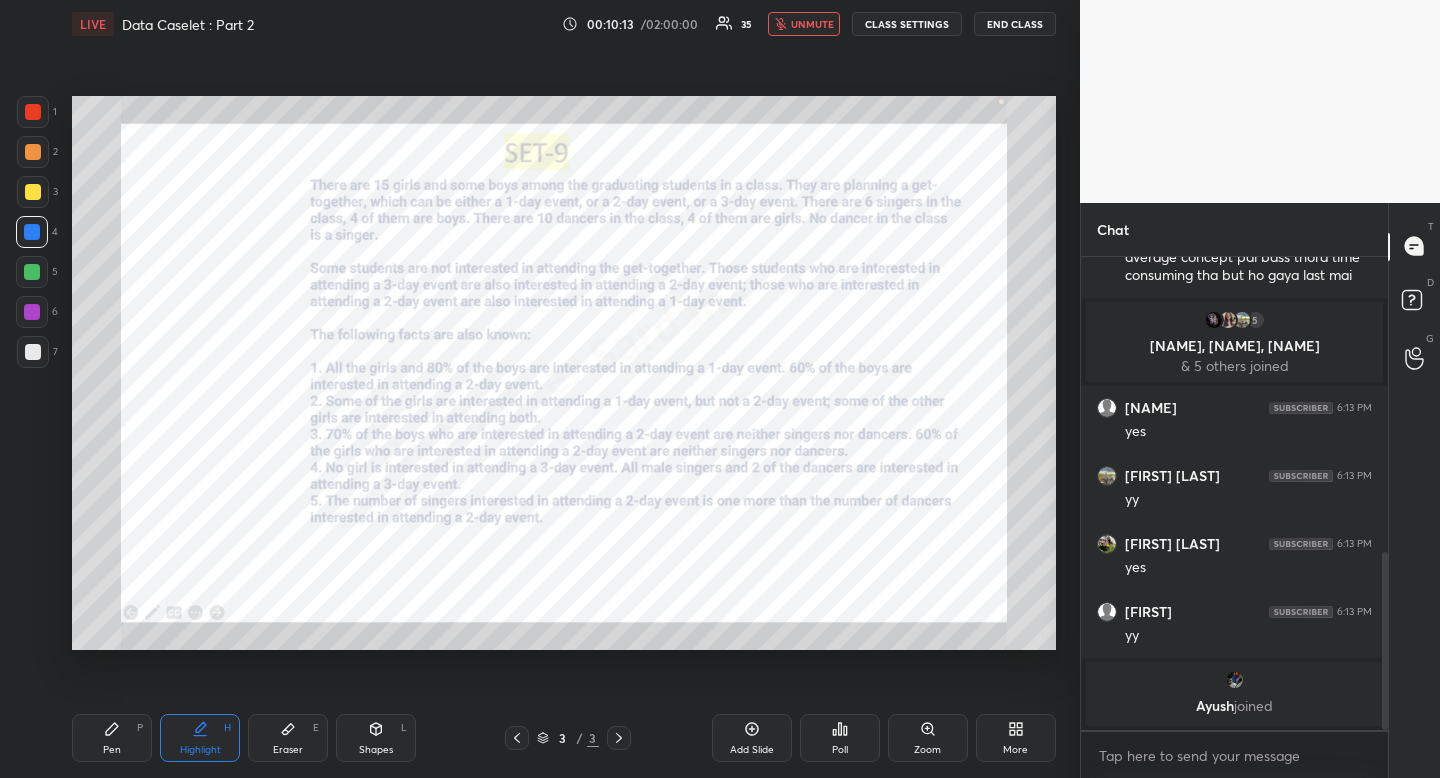 click on "unmute" at bounding box center (804, 24) 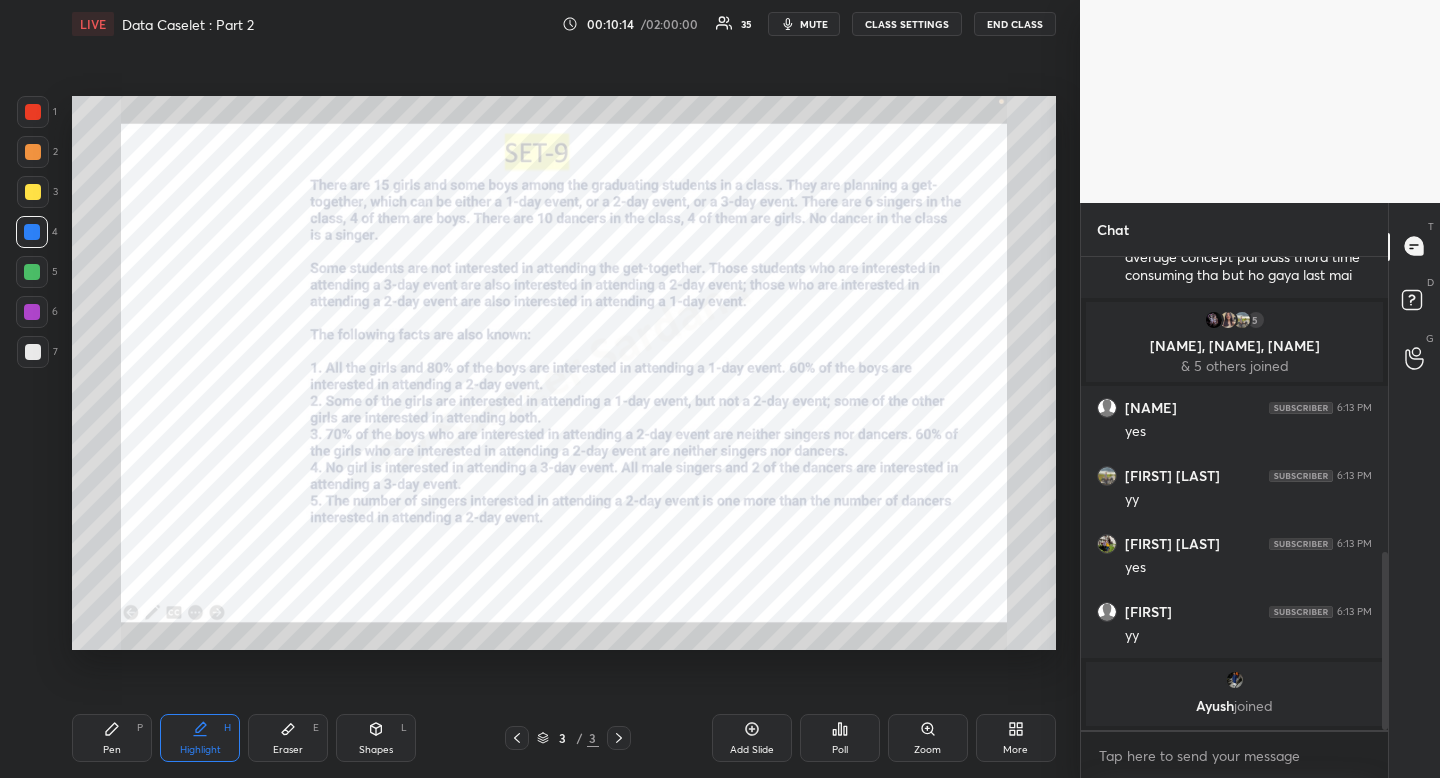 click at bounding box center [33, 112] 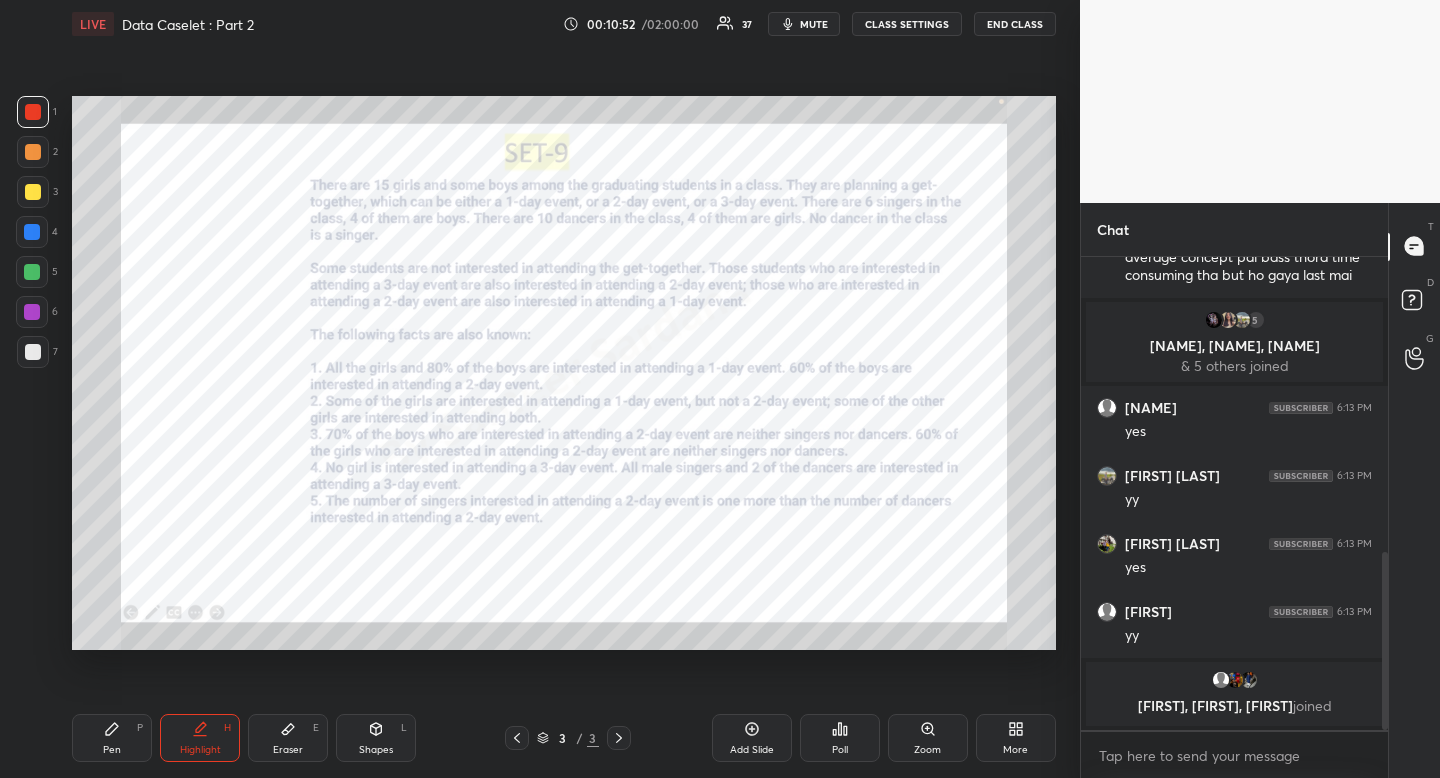 click on "Shapes L" at bounding box center (376, 738) 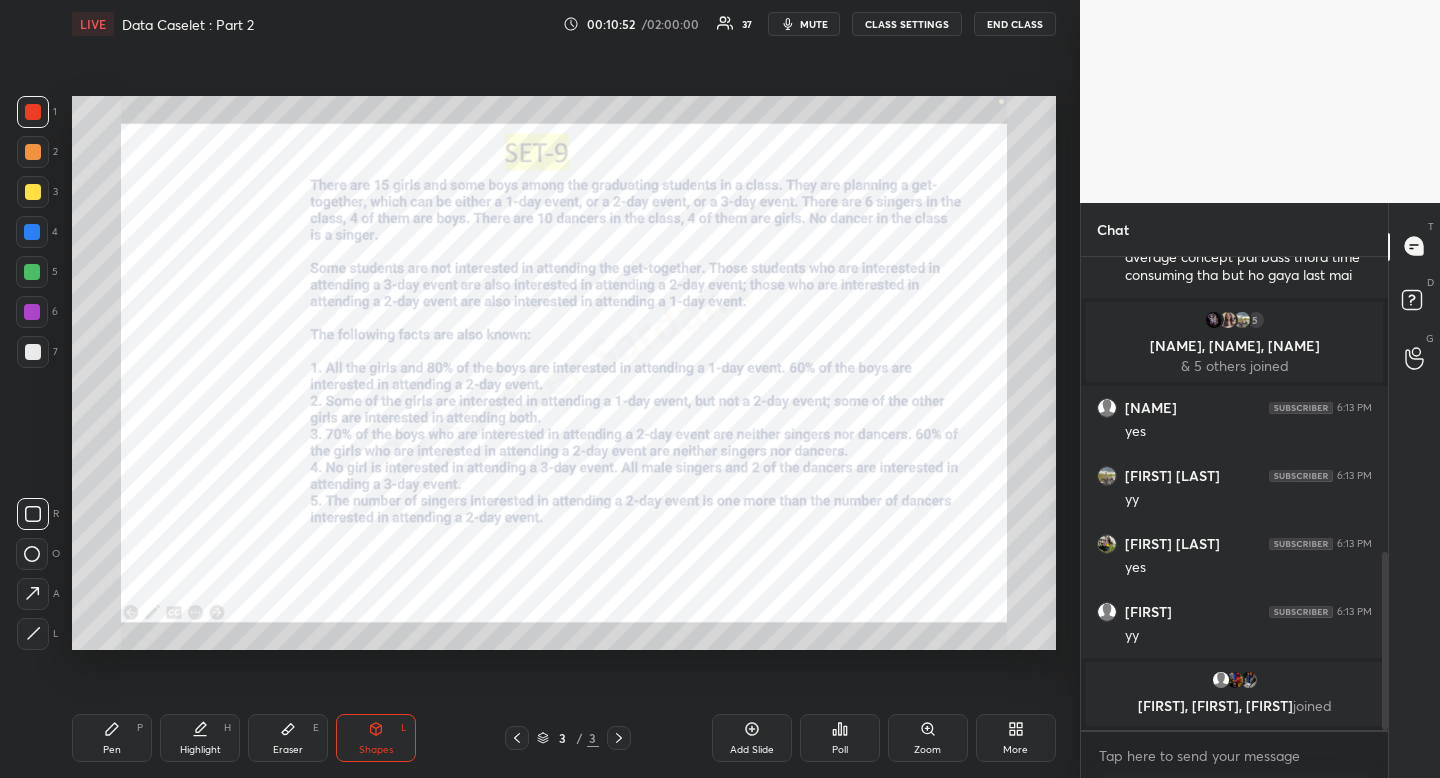 click 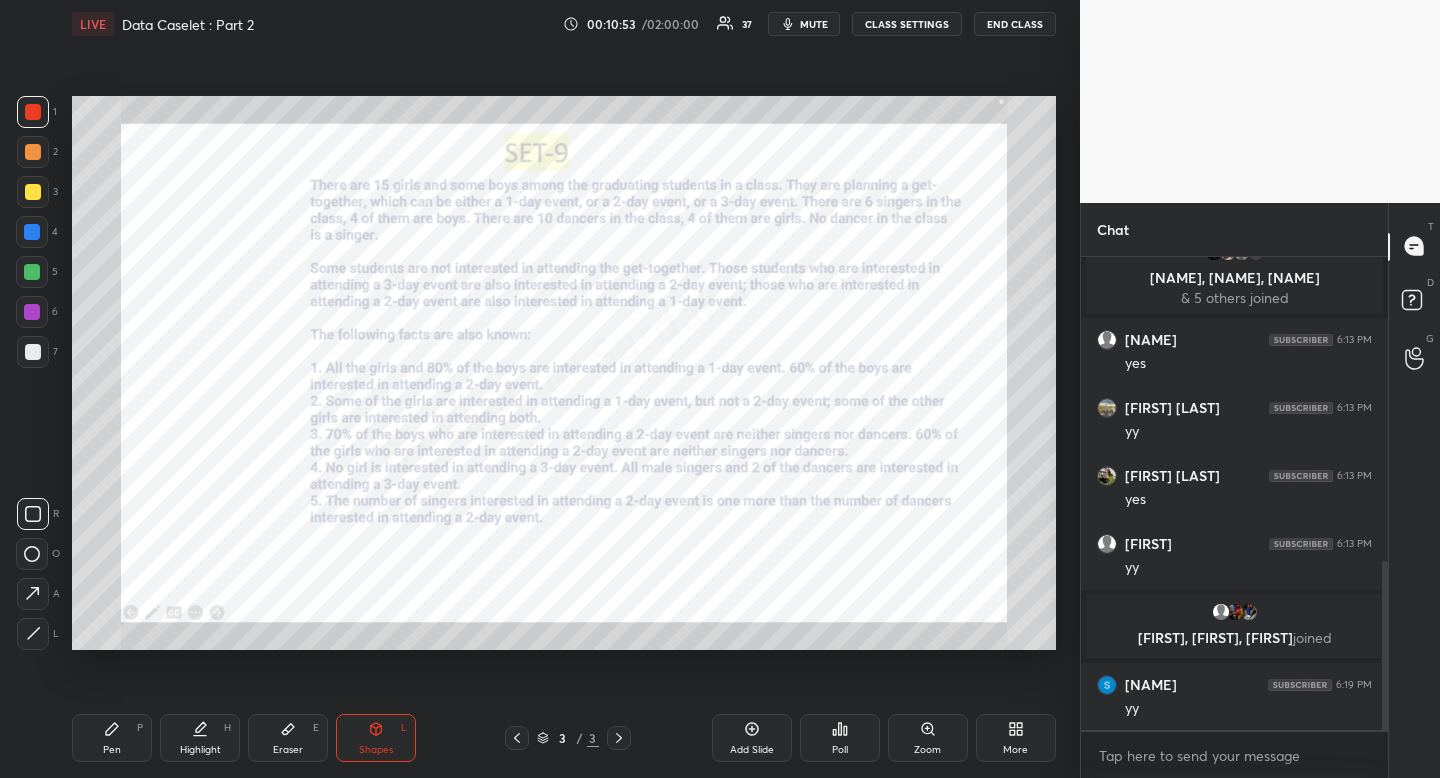 drag, startPoint x: 34, startPoint y: 520, endPoint x: 53, endPoint y: 491, distance: 34.669872 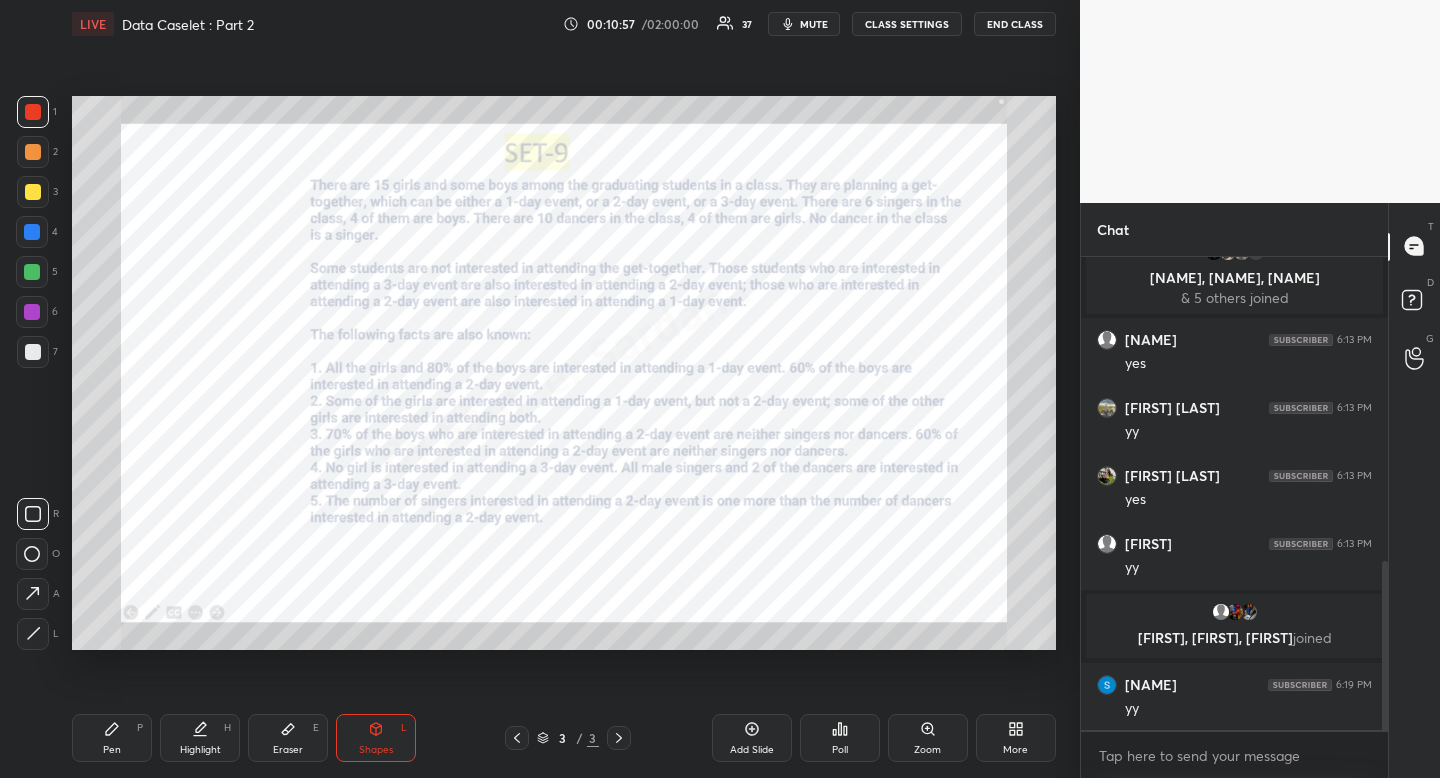 click on "Highlight H" at bounding box center (200, 738) 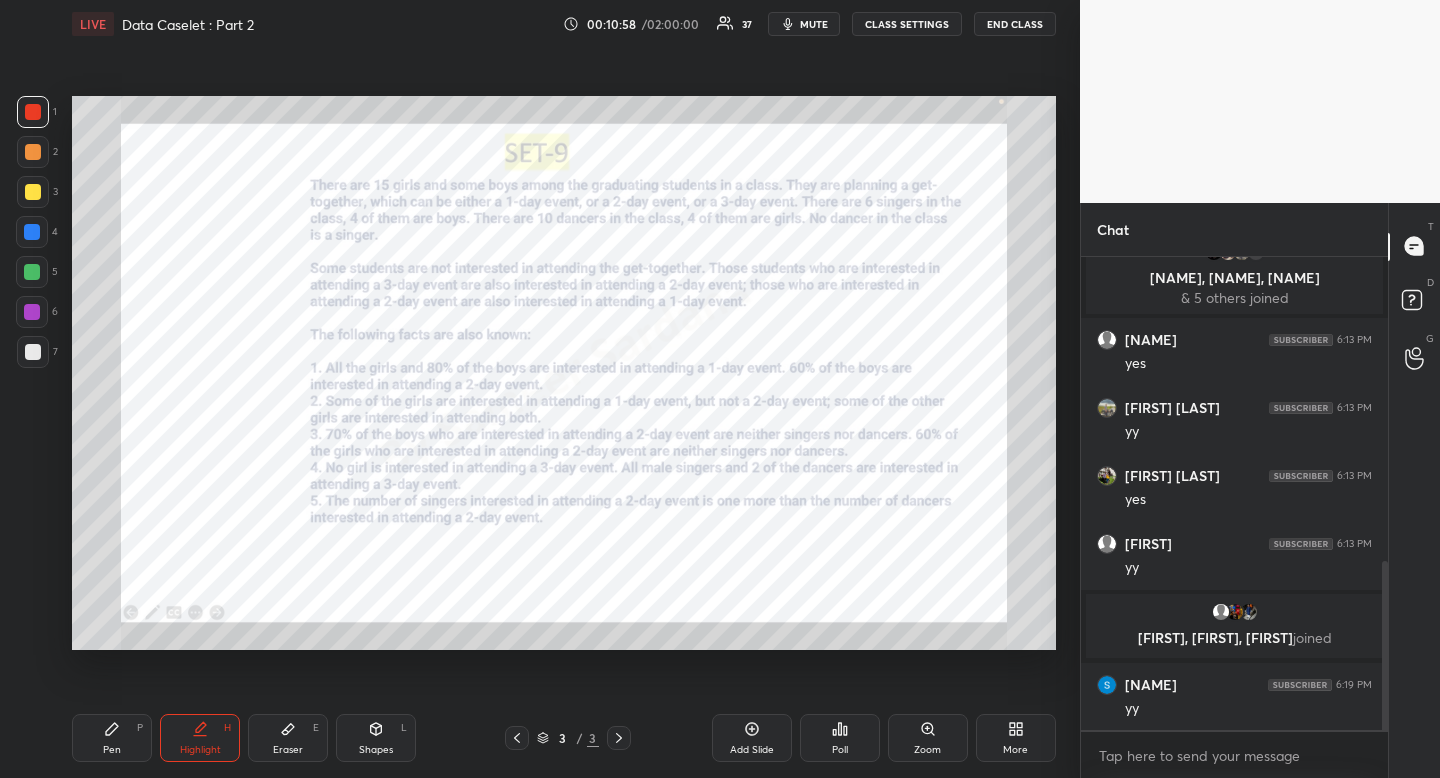 click on "Highlight H" at bounding box center (200, 738) 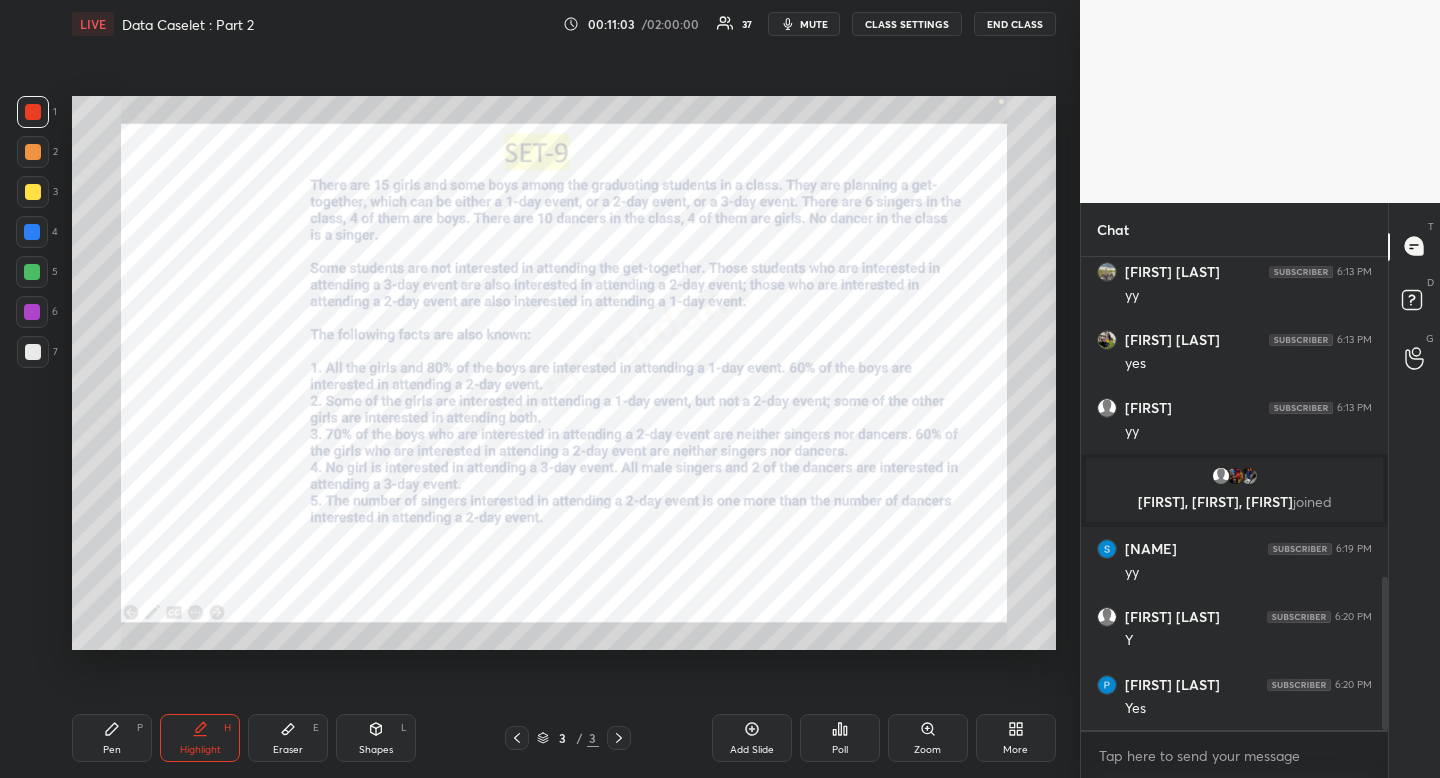 scroll, scrollTop: 1057, scrollLeft: 0, axis: vertical 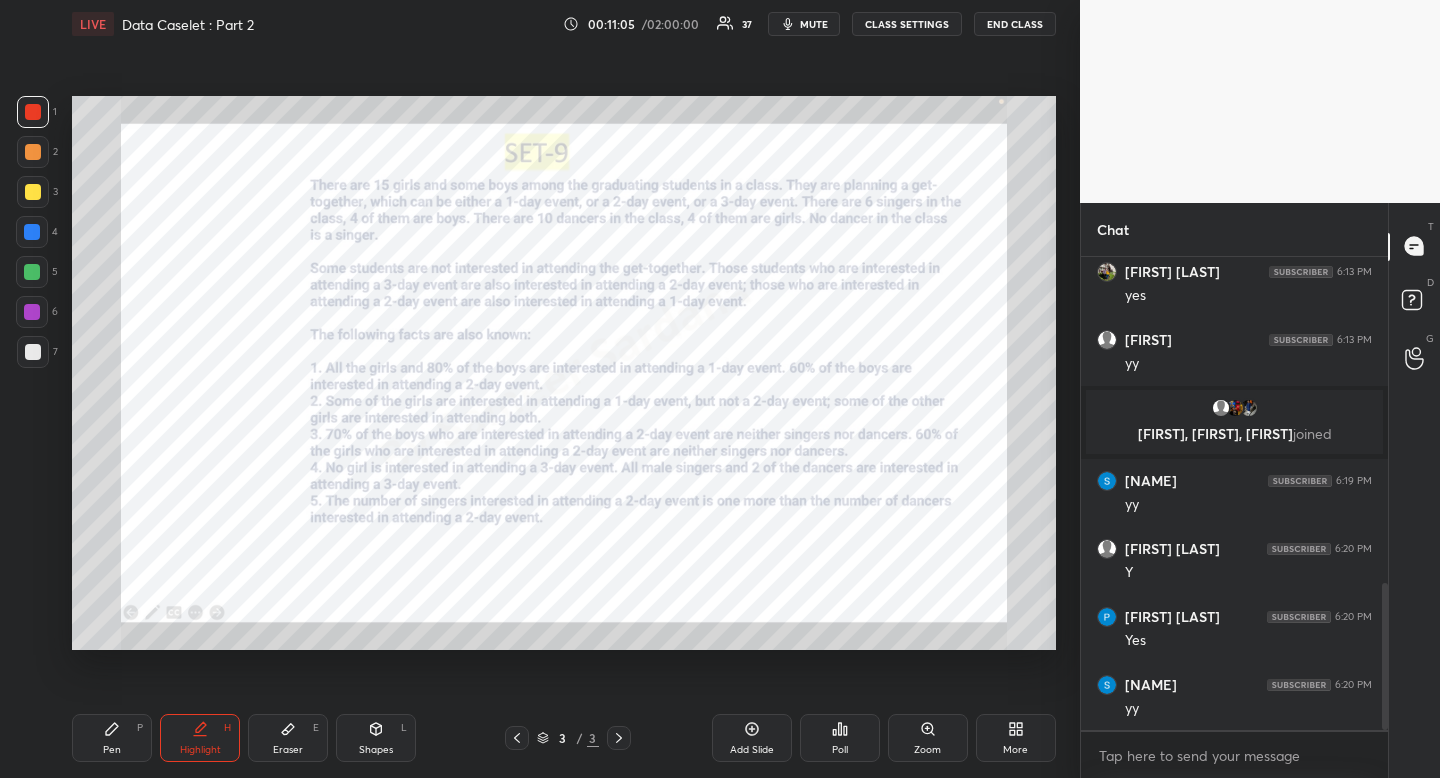 click on "Pen" at bounding box center [112, 750] 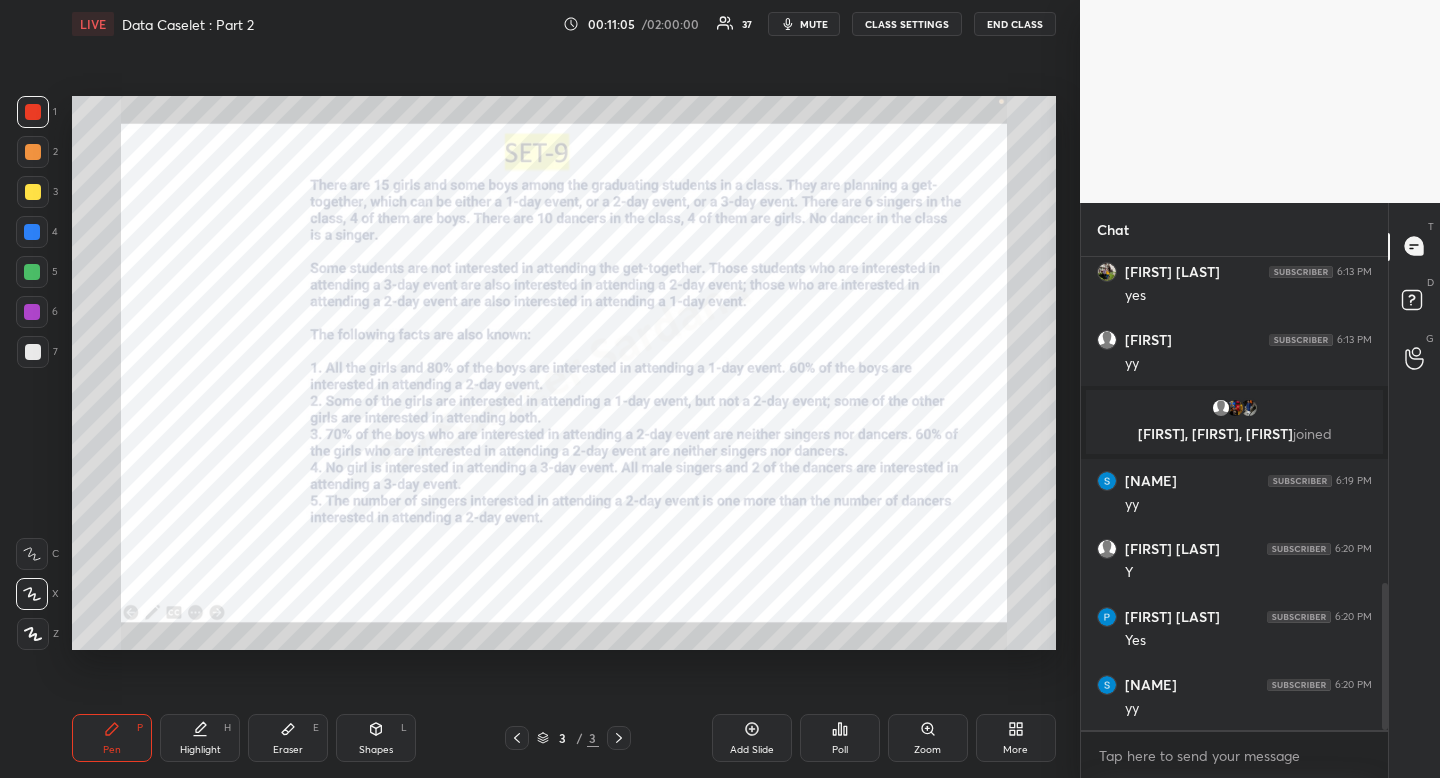 drag, startPoint x: 114, startPoint y: 744, endPoint x: 104, endPoint y: 699, distance: 46.09772 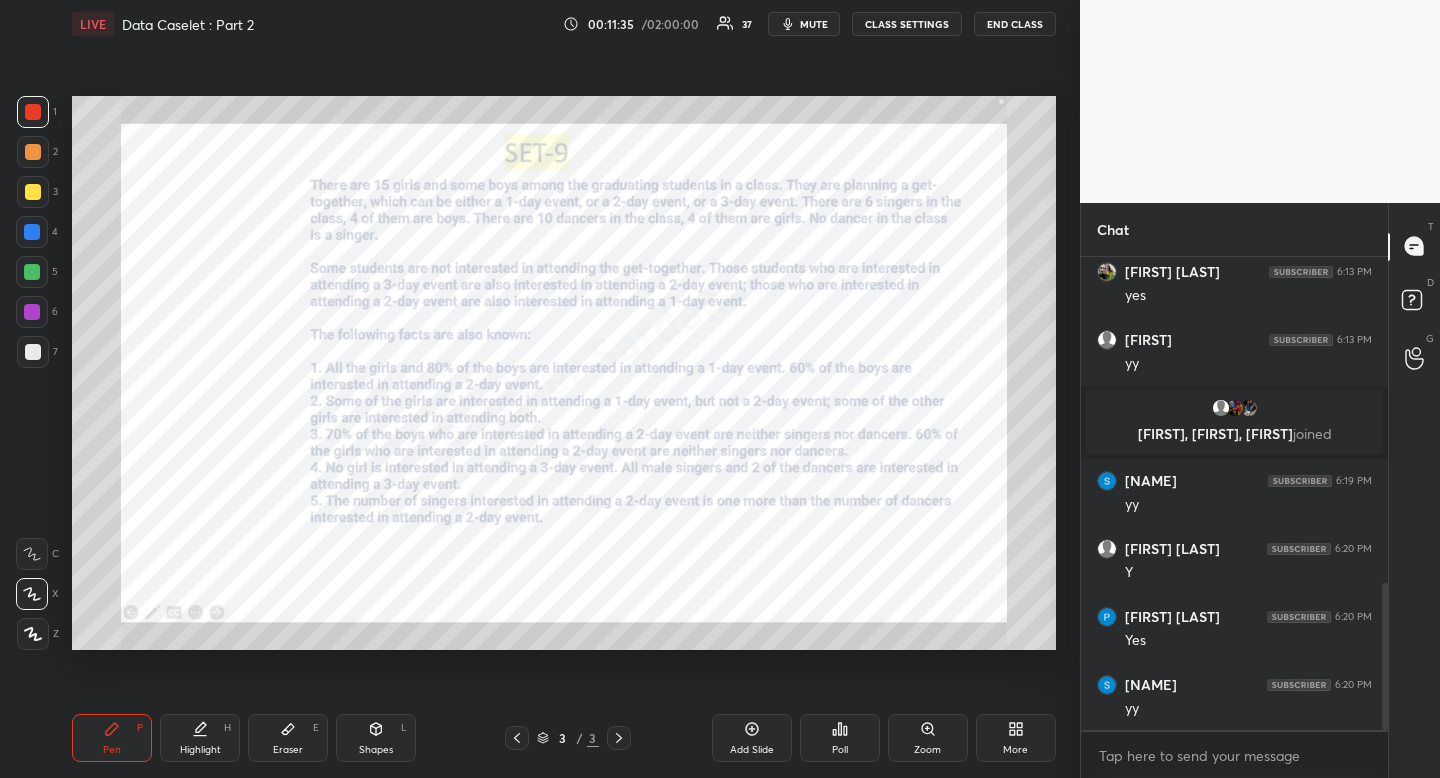 drag, startPoint x: 201, startPoint y: 729, endPoint x: 187, endPoint y: 701, distance: 31.304953 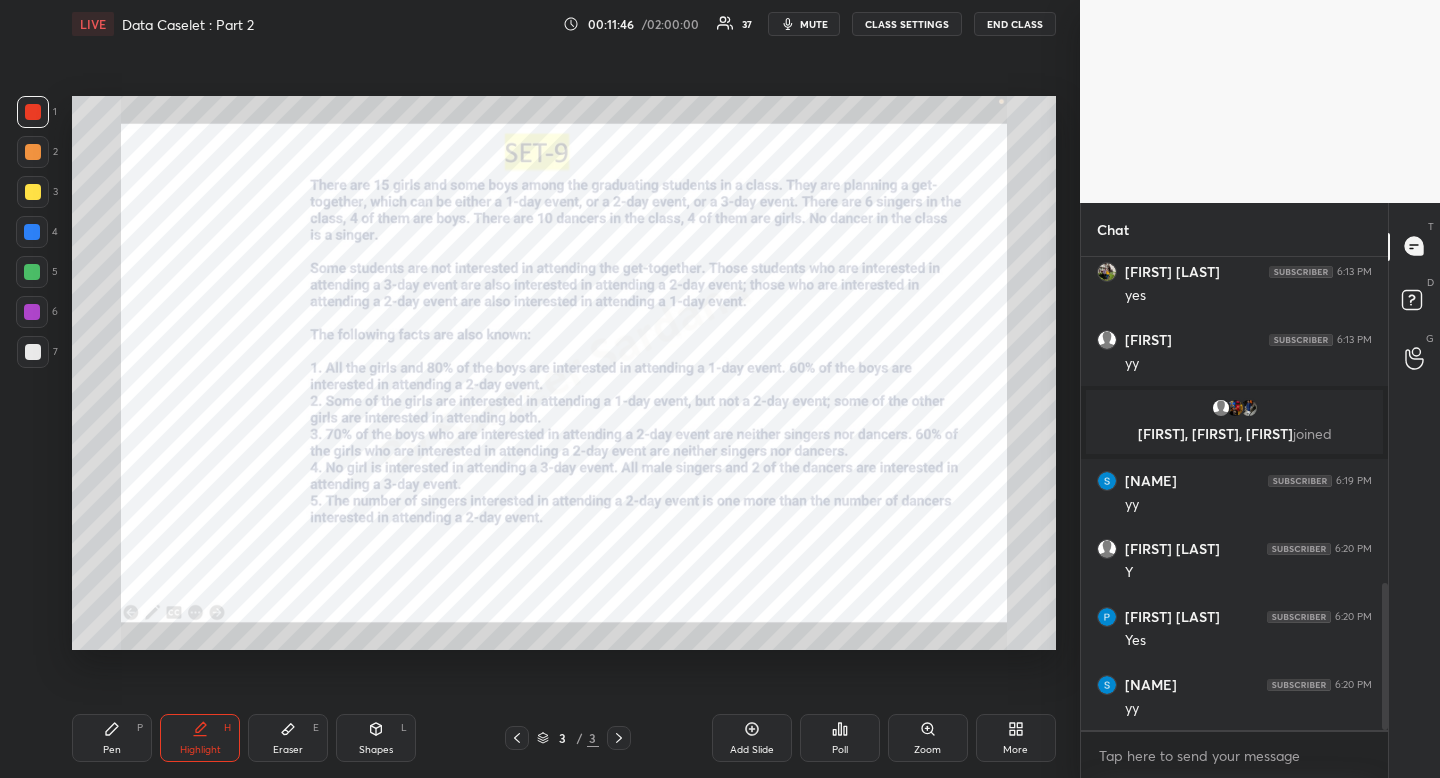click on "Pen P" at bounding box center (112, 738) 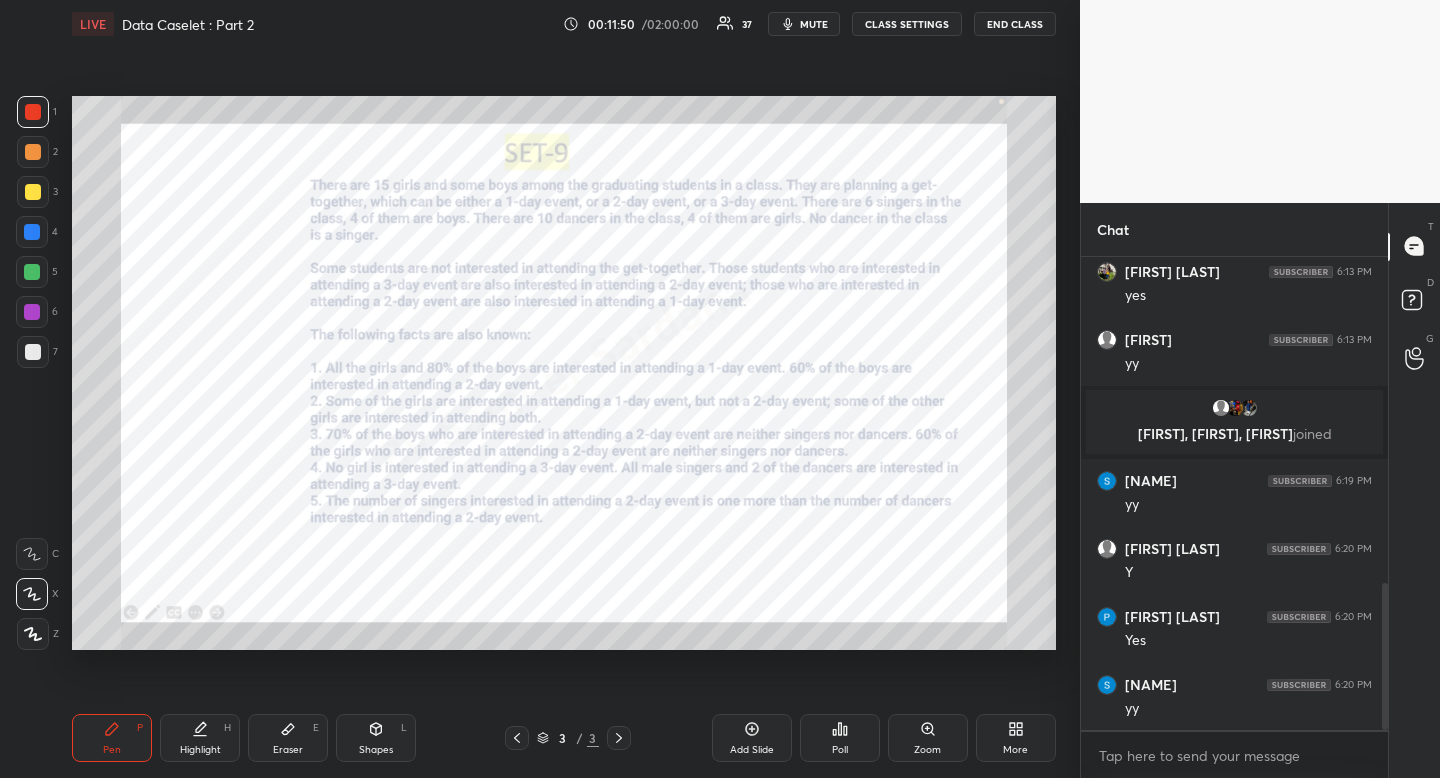 click at bounding box center [32, 232] 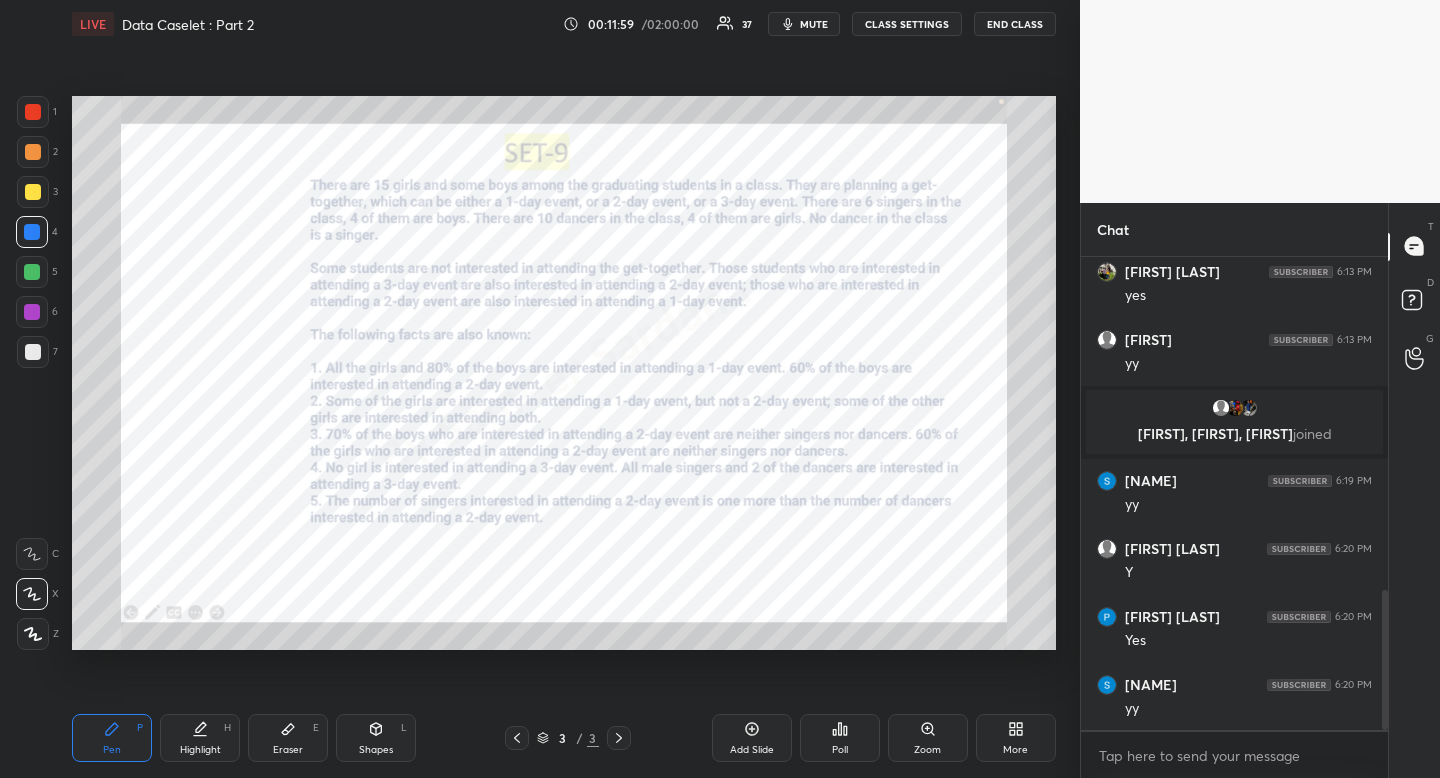 scroll, scrollTop: 1125, scrollLeft: 0, axis: vertical 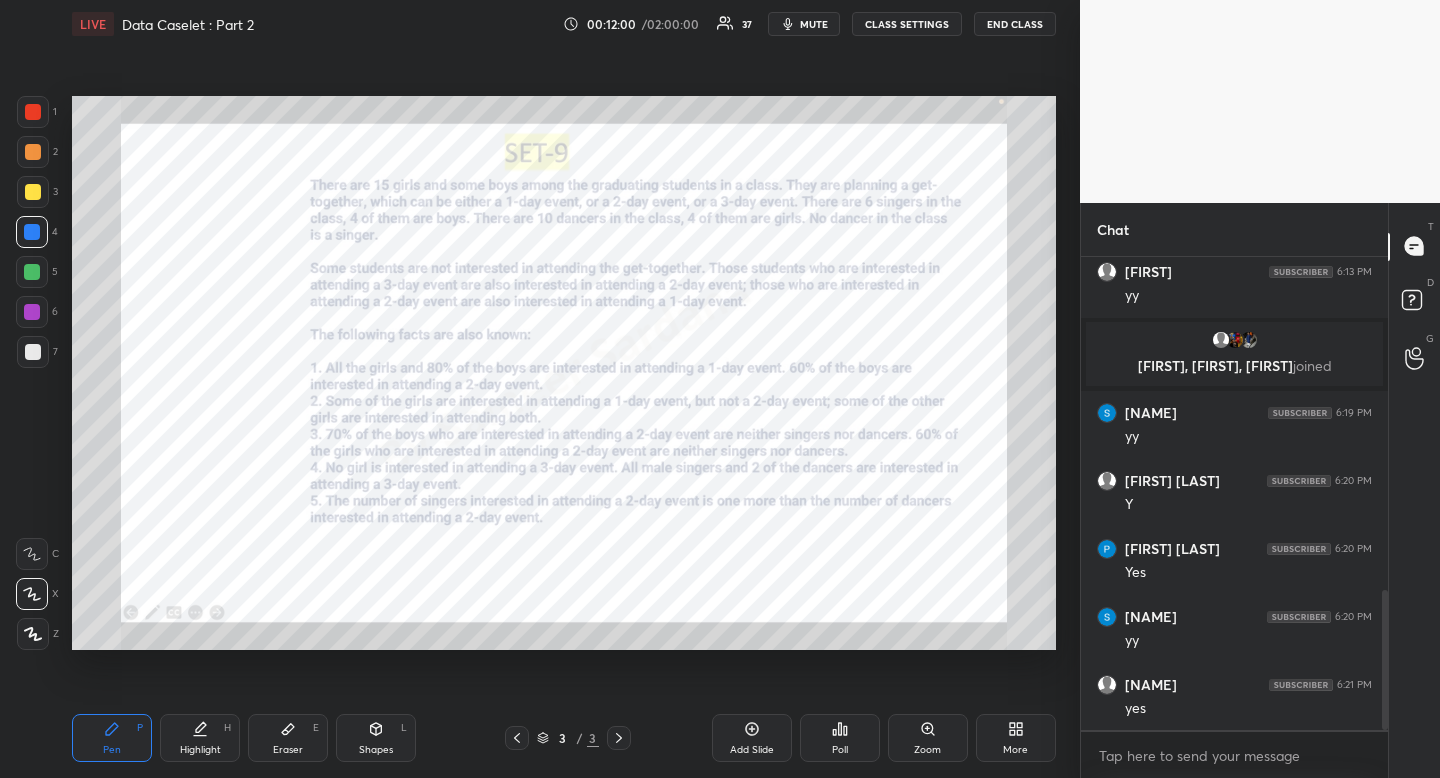 click 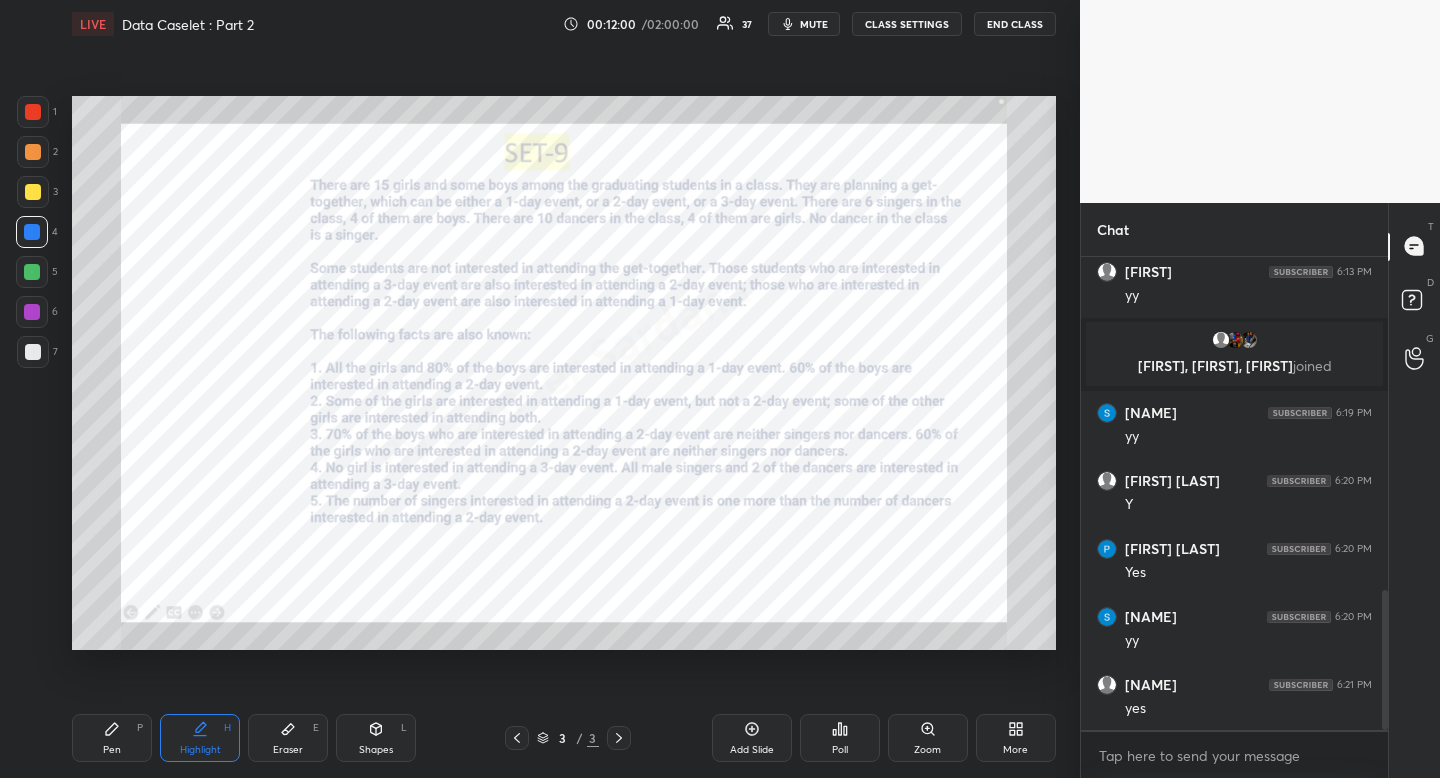 drag, startPoint x: 204, startPoint y: 726, endPoint x: 193, endPoint y: 697, distance: 31.016125 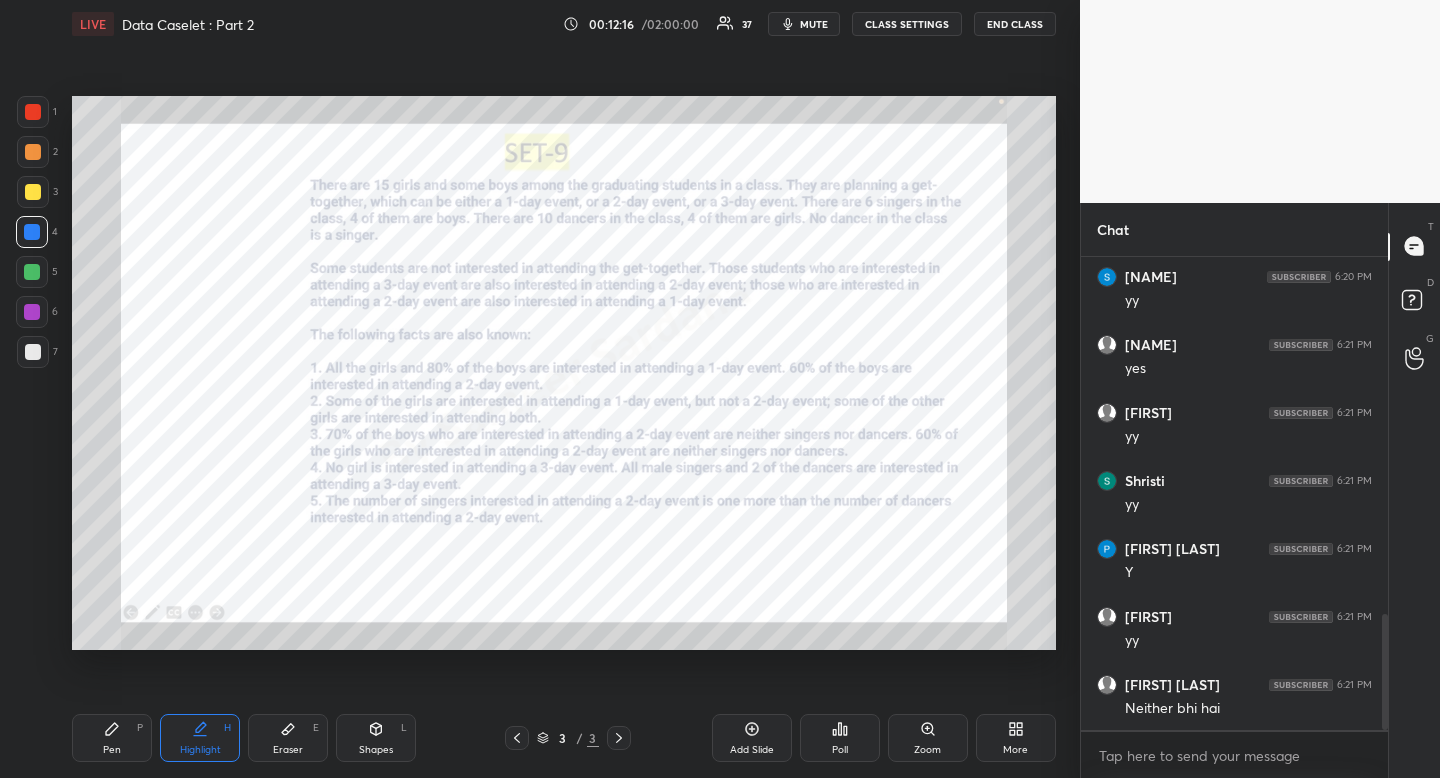 scroll, scrollTop: 1601, scrollLeft: 0, axis: vertical 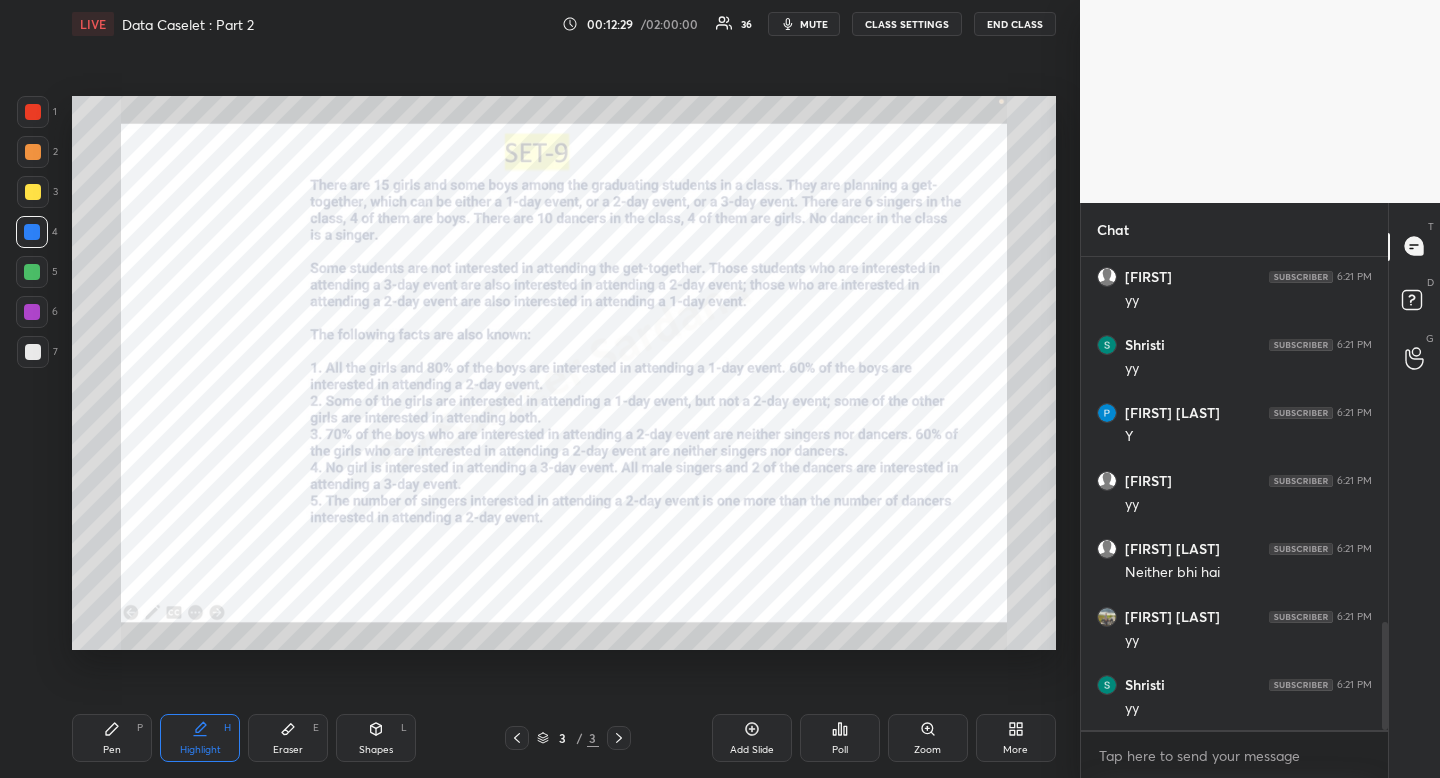 click 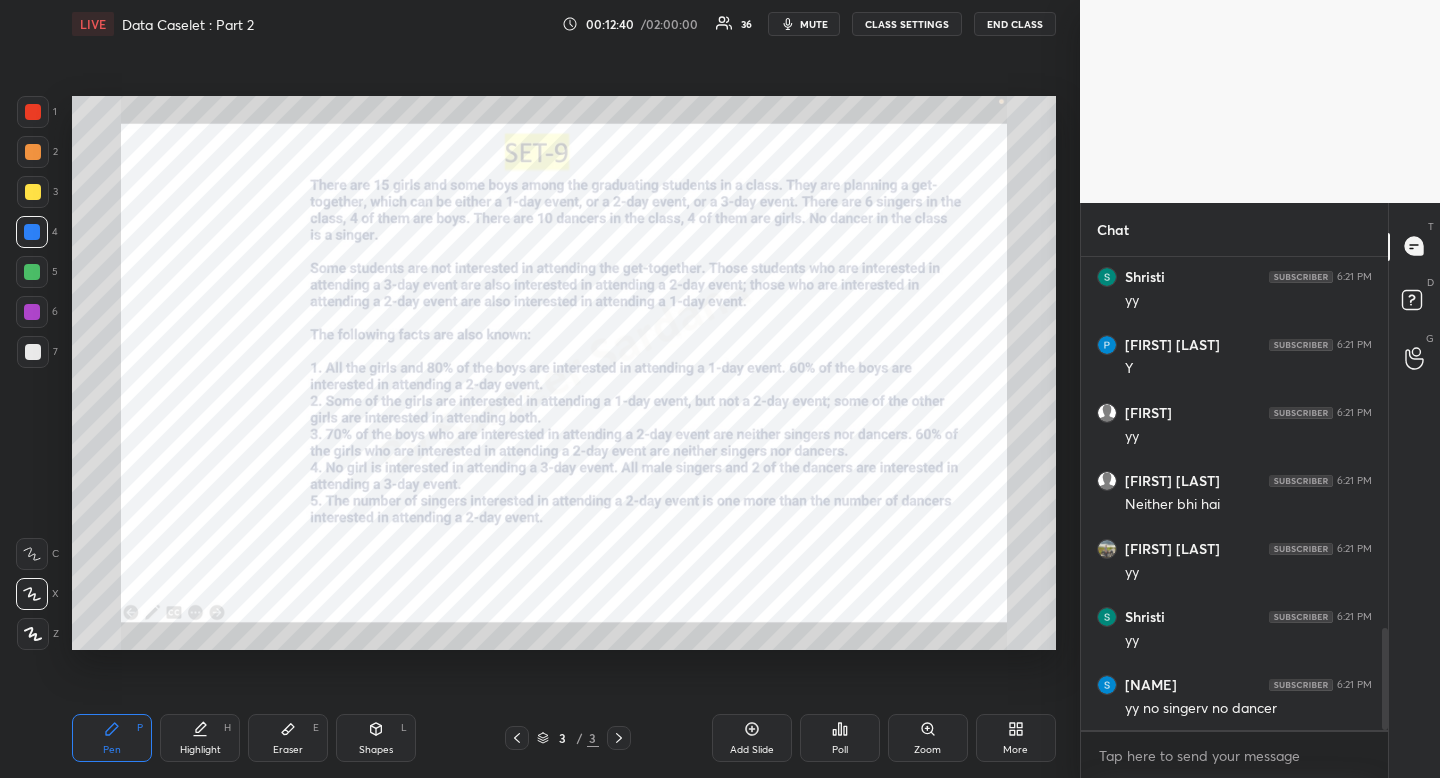 scroll, scrollTop: 1737, scrollLeft: 0, axis: vertical 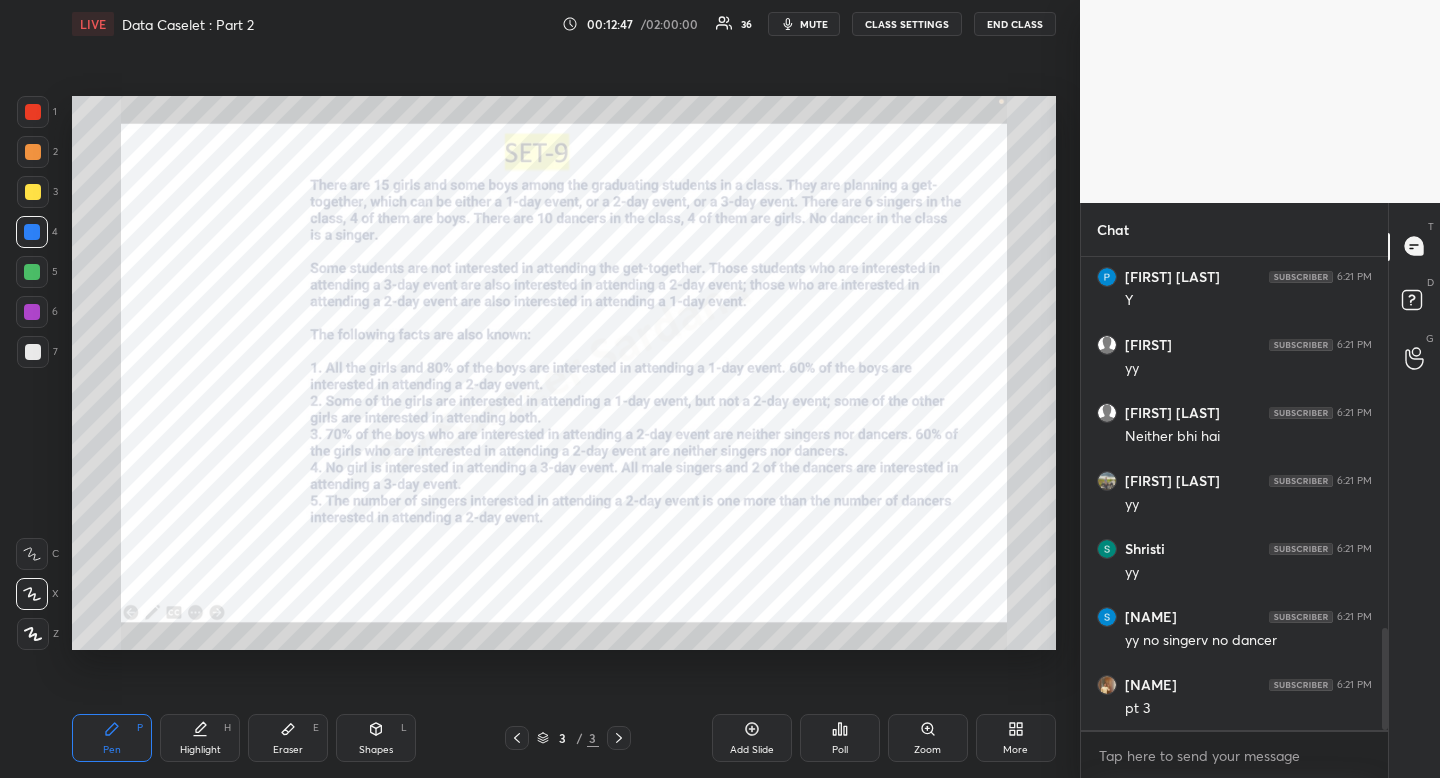drag, startPoint x: 289, startPoint y: 735, endPoint x: 294, endPoint y: 716, distance: 19.646883 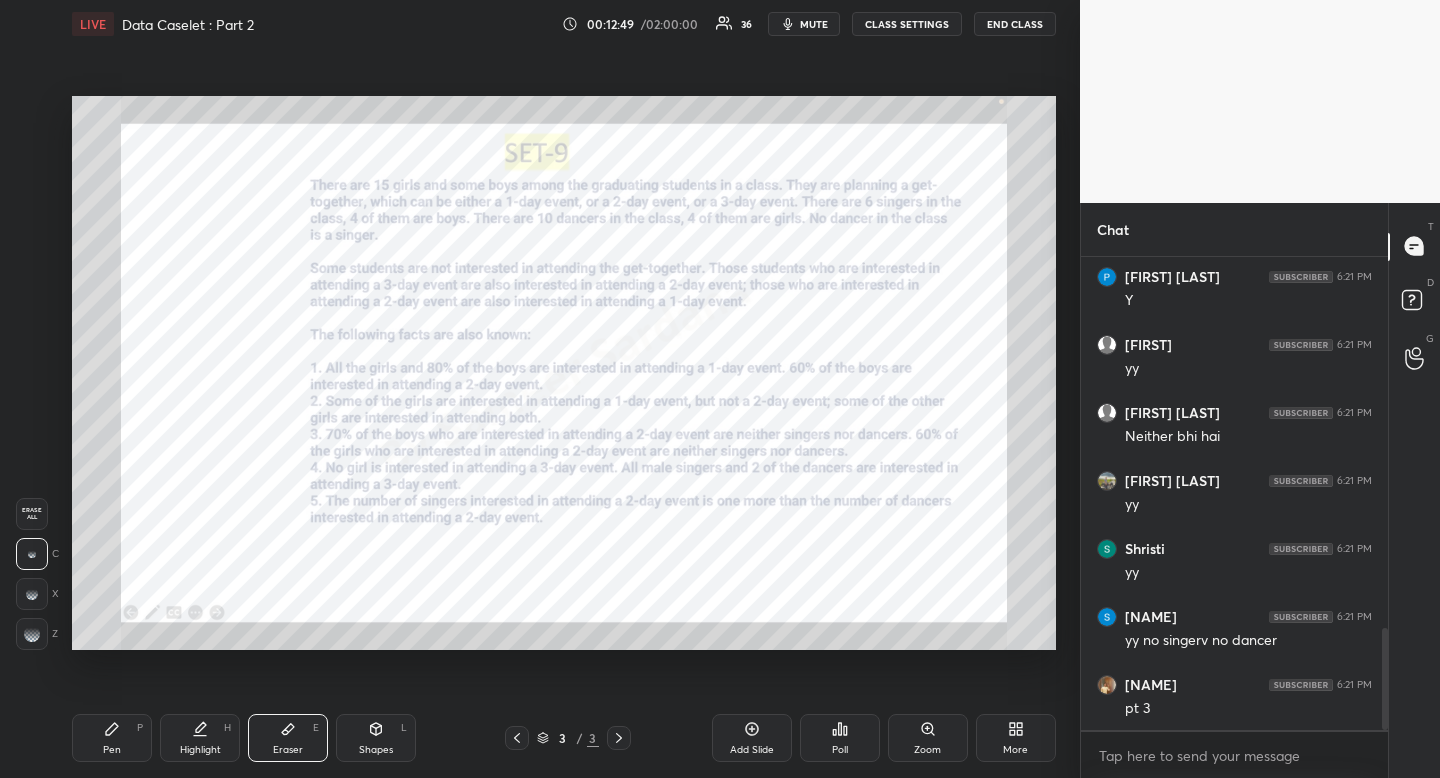 click on "Highlight H" at bounding box center (200, 738) 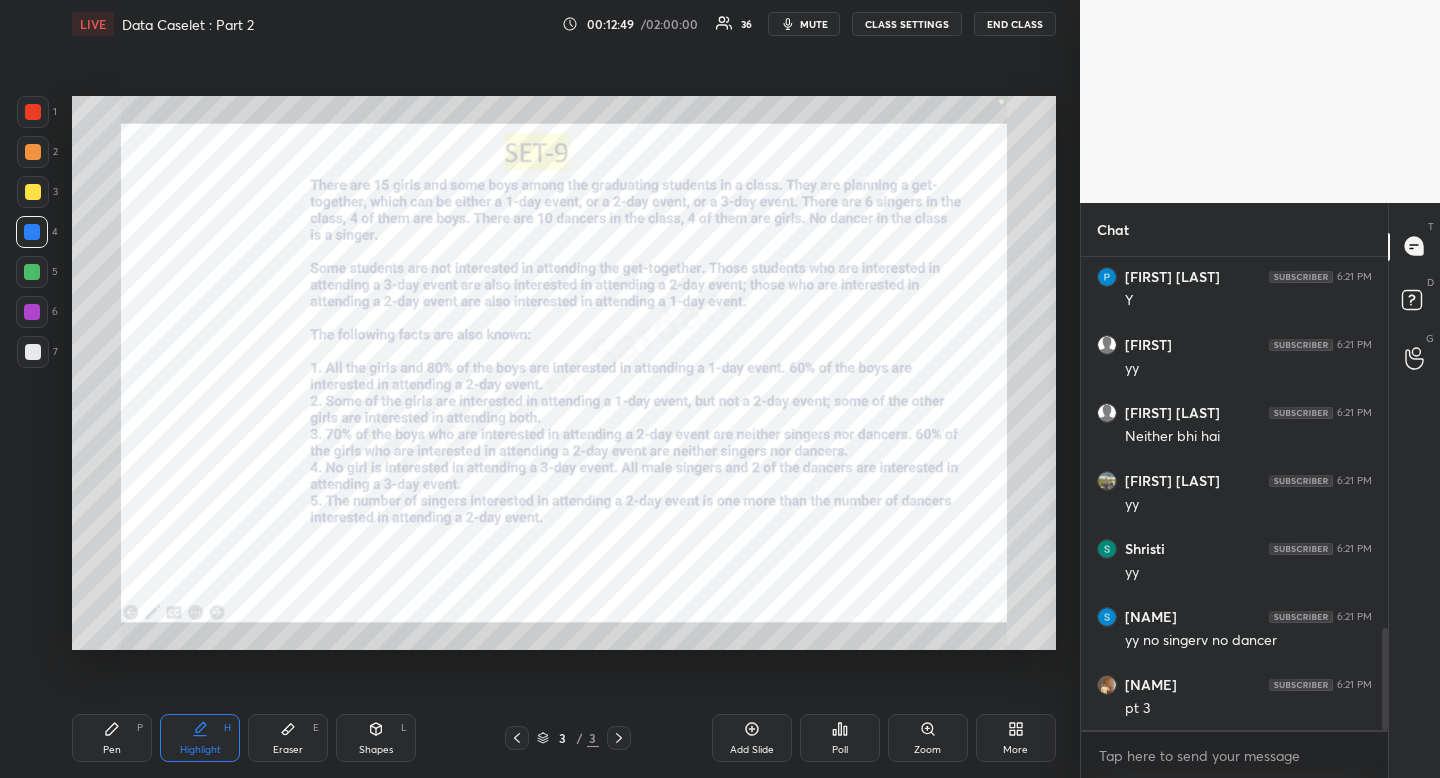 drag, startPoint x: 196, startPoint y: 748, endPoint x: 206, endPoint y: 716, distance: 33.526108 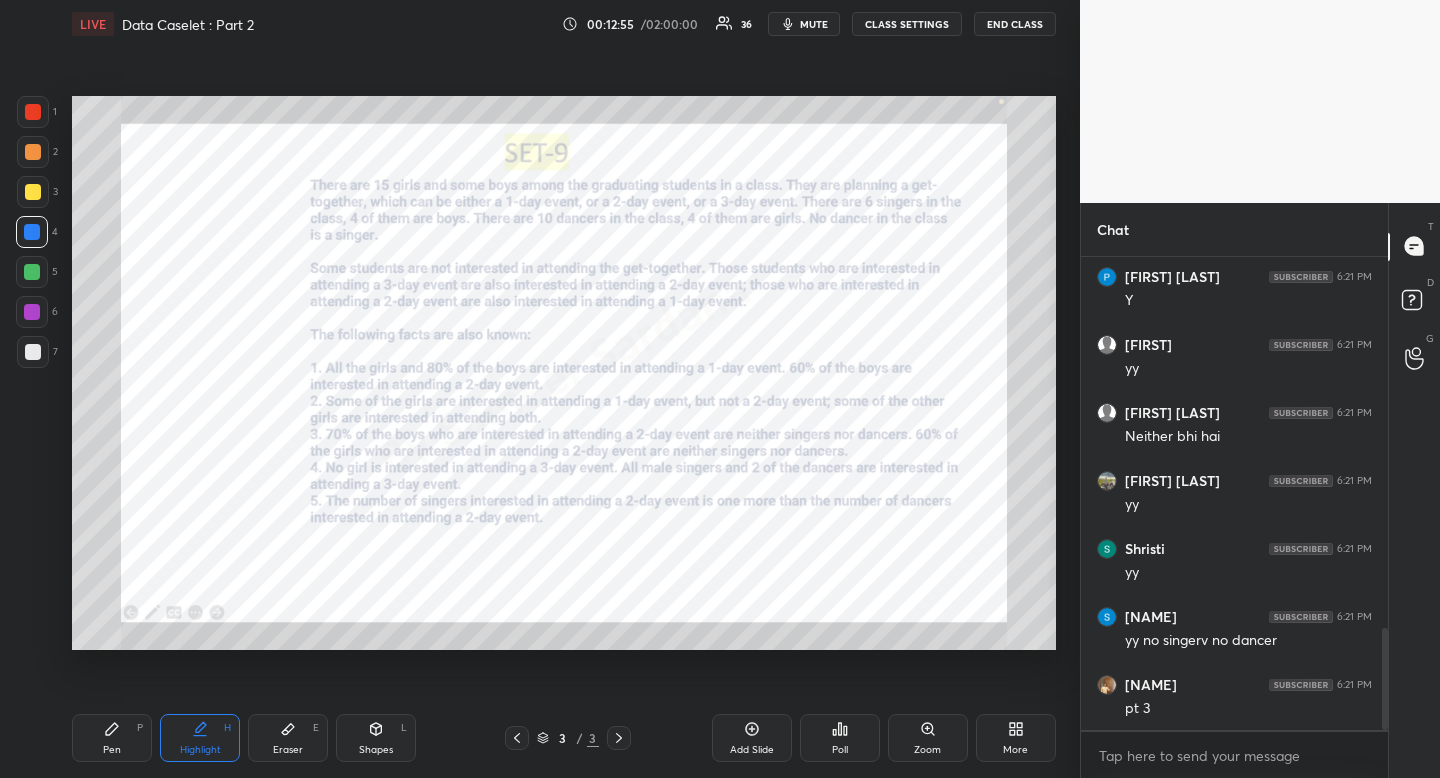 click on "Pen P" at bounding box center [112, 738] 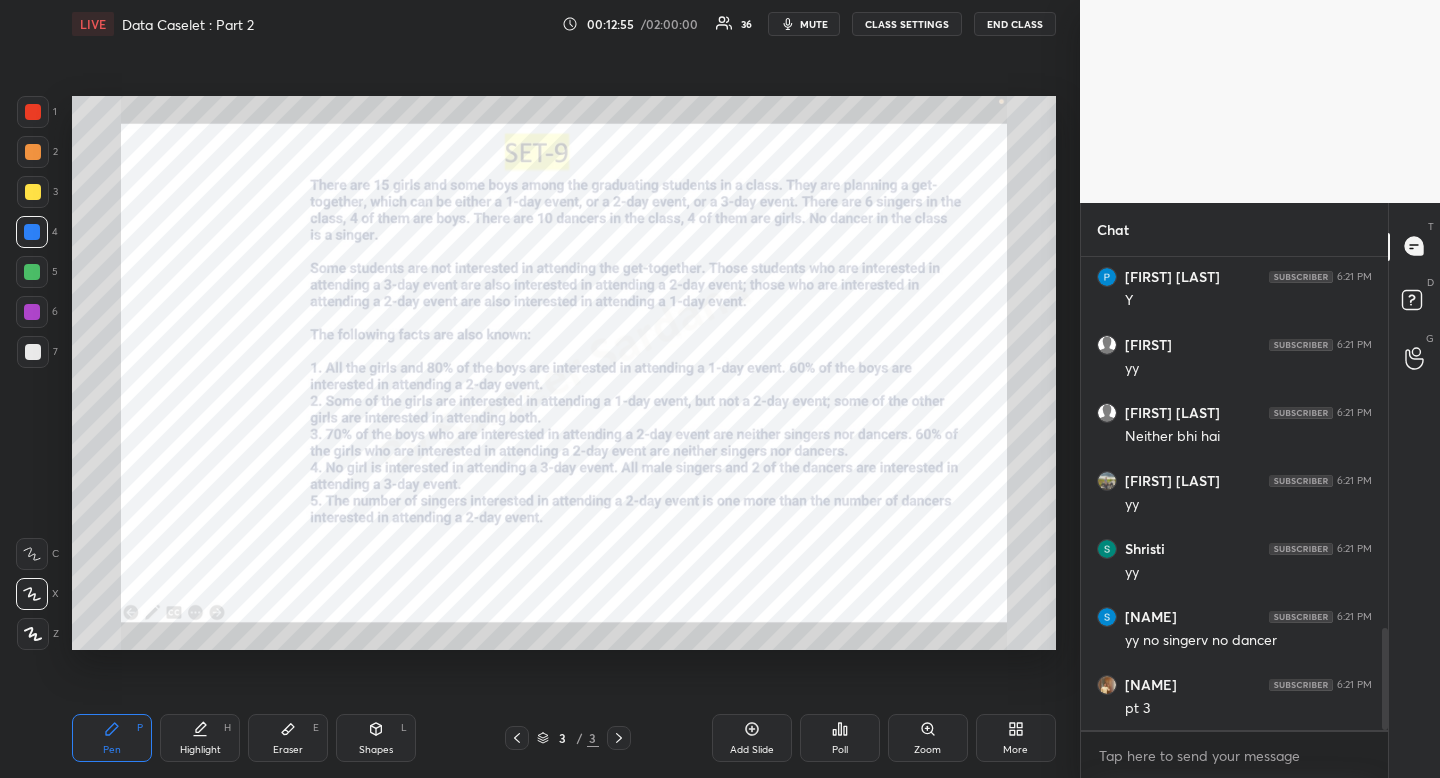 drag, startPoint x: 122, startPoint y: 742, endPoint x: 114, endPoint y: 671, distance: 71.44928 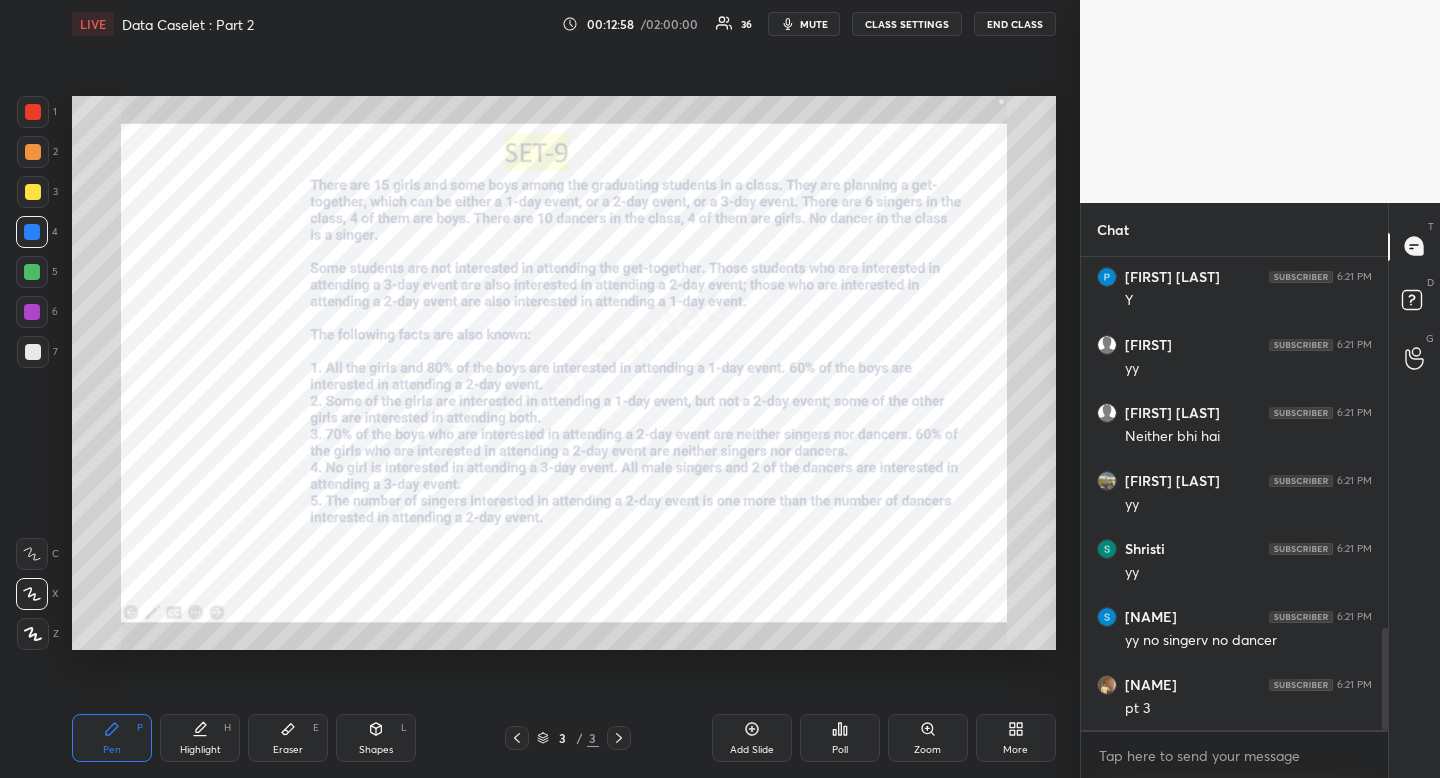 click on "Highlight H" at bounding box center [200, 738] 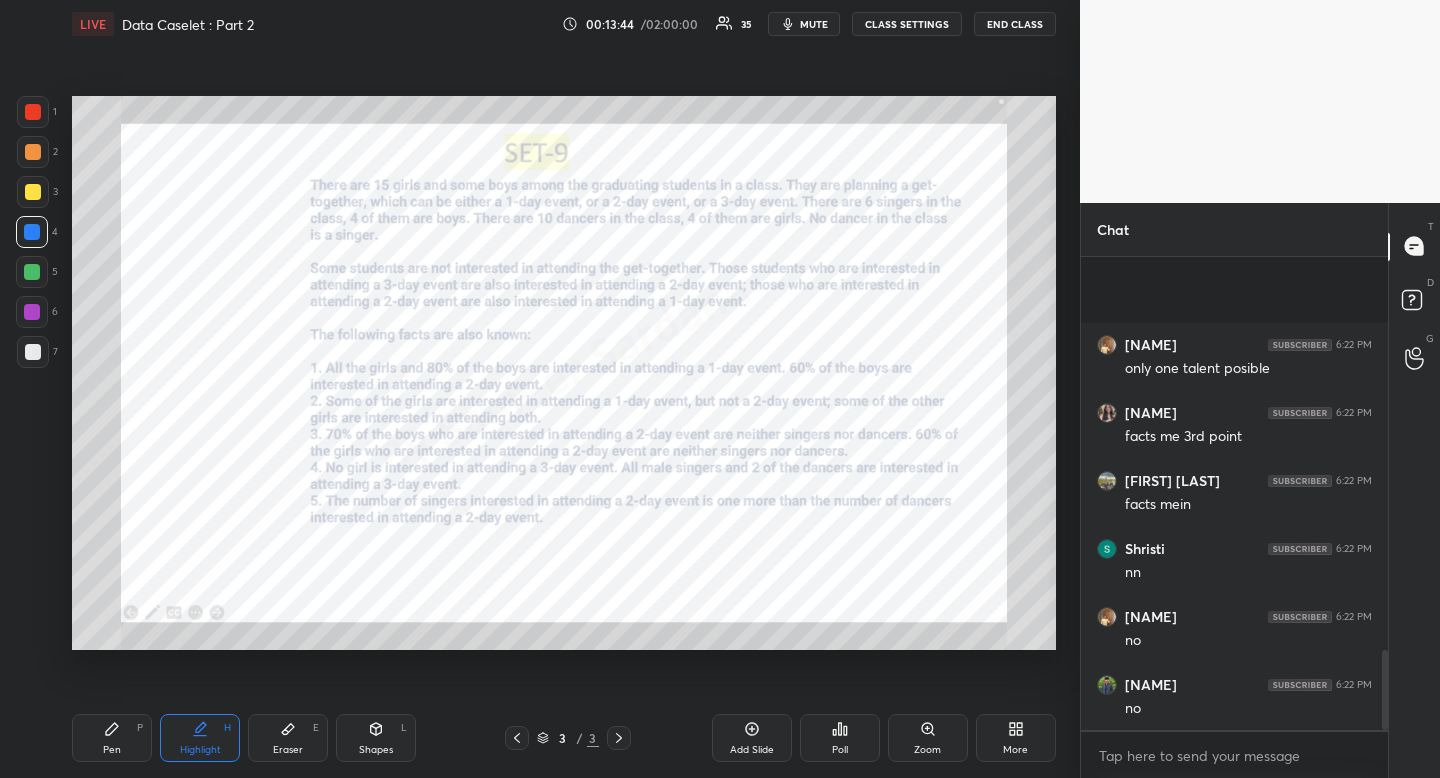scroll, scrollTop: 2349, scrollLeft: 0, axis: vertical 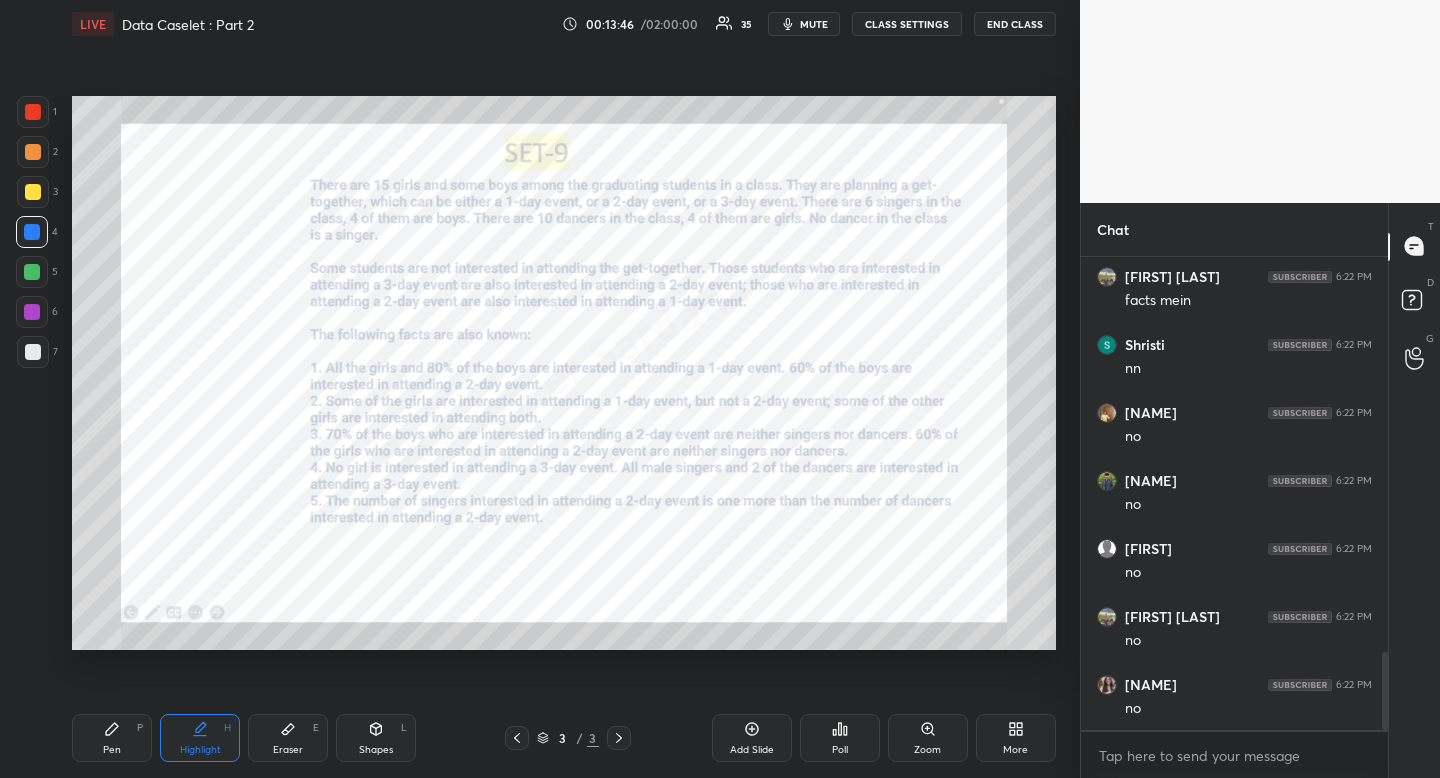 click on "Pen P Highlight H Eraser E Shapes L 3 / 3 Add Slide Poll Zoom More" at bounding box center [564, 738] 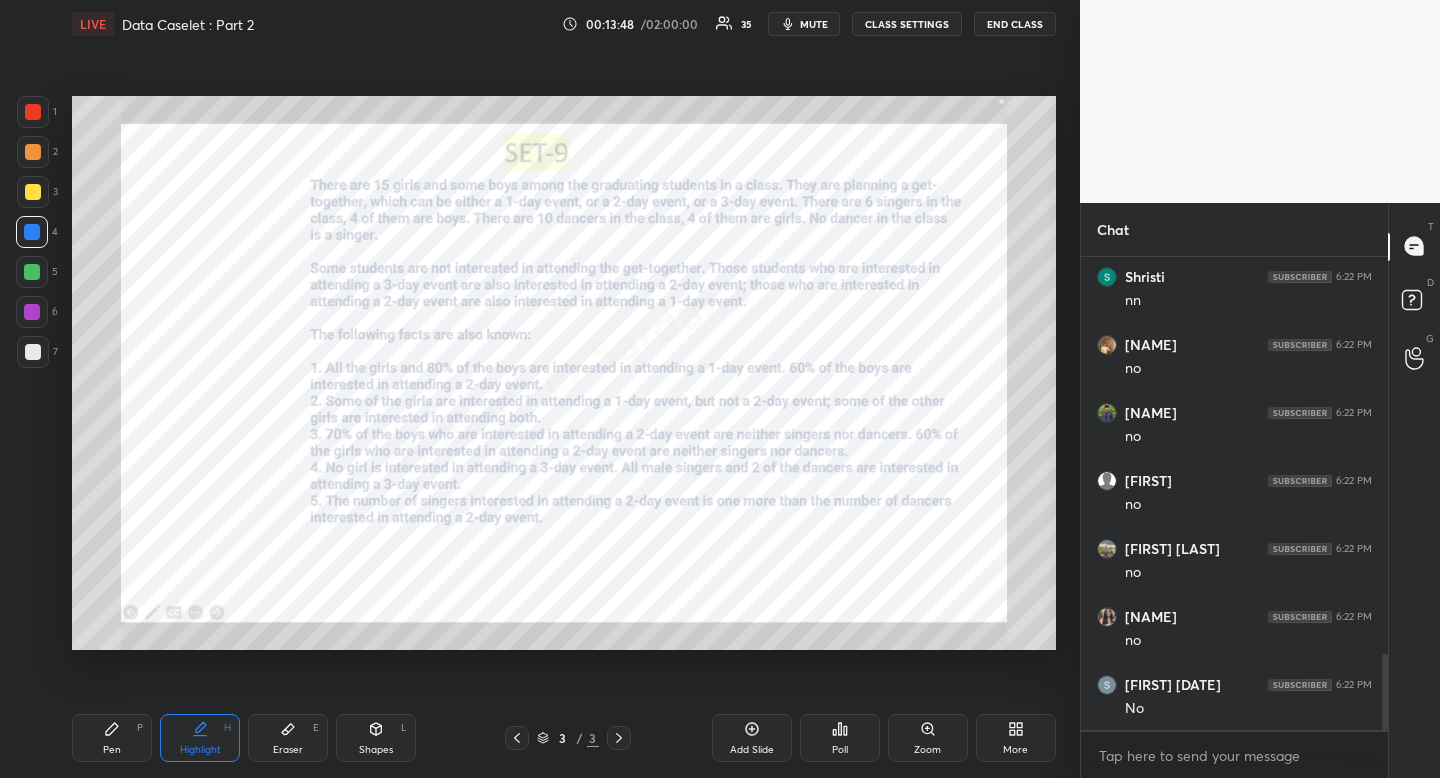 click on "Pen P" at bounding box center (112, 738) 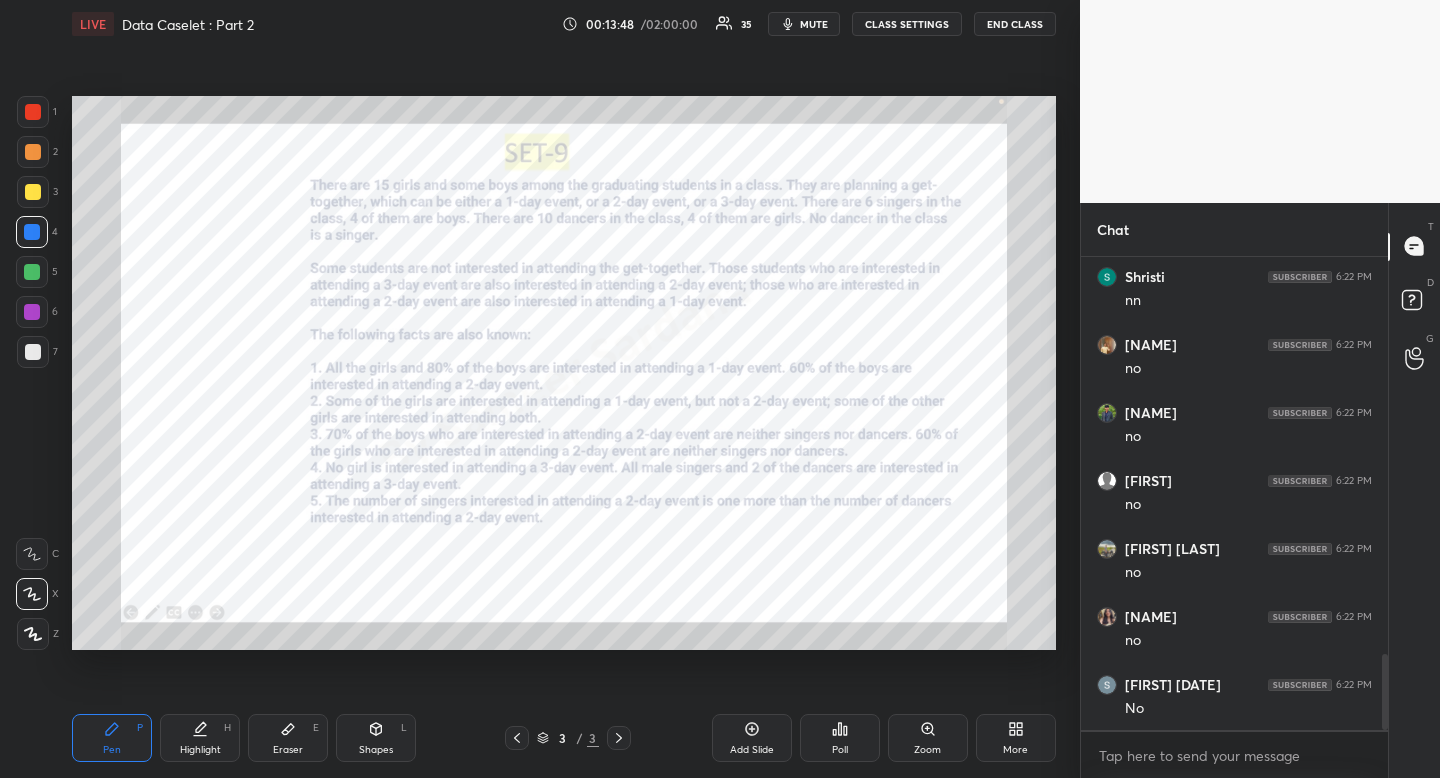click on "Pen P" at bounding box center (112, 738) 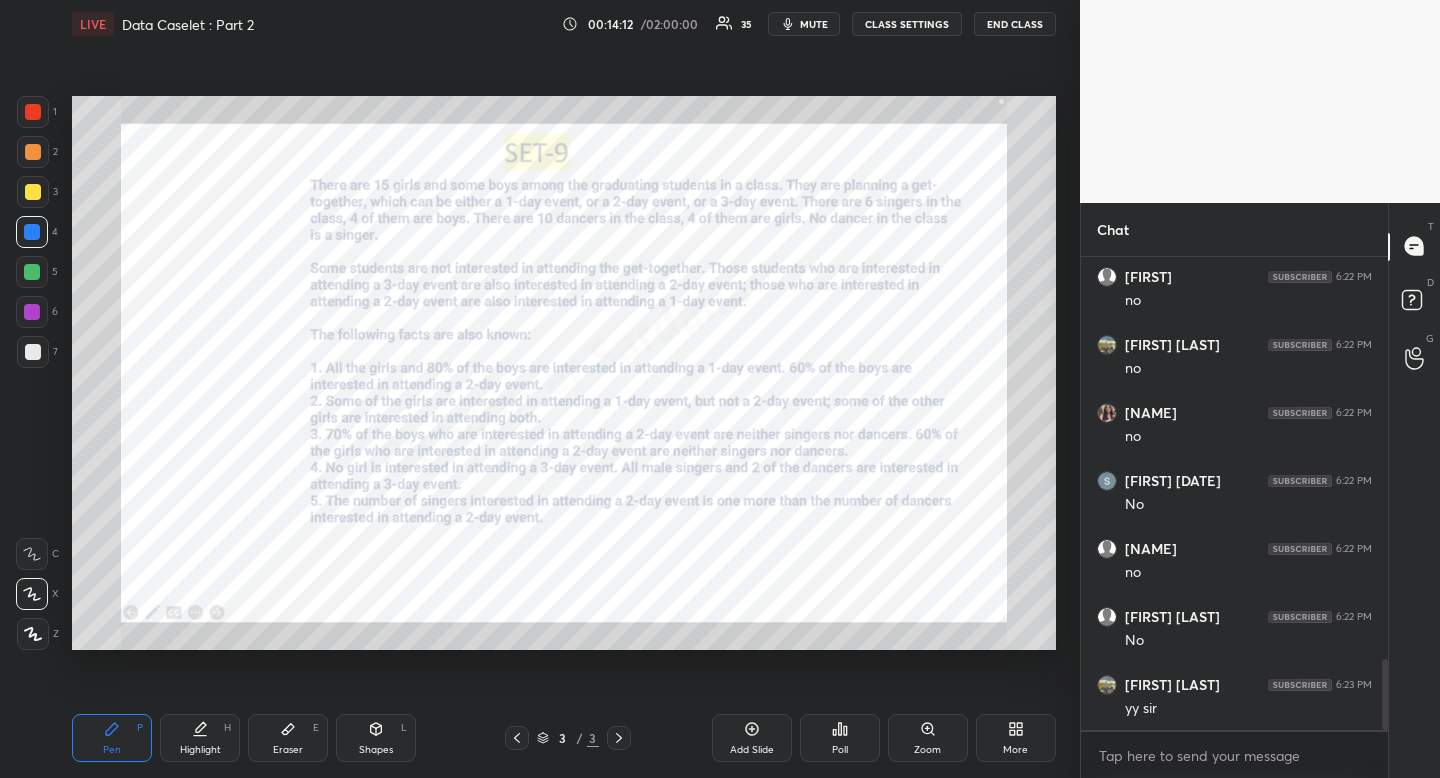 scroll, scrollTop: 2757, scrollLeft: 0, axis: vertical 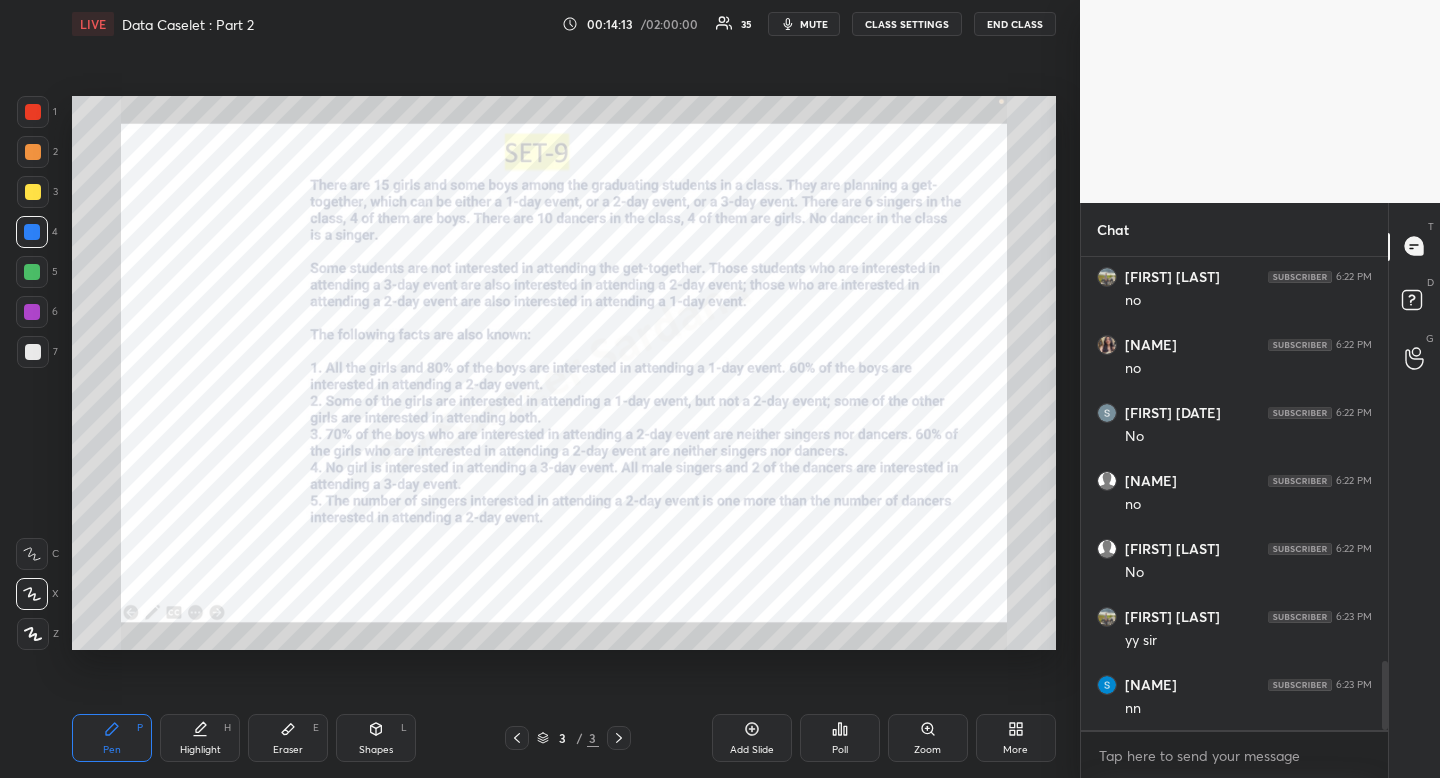 click on "Eraser" at bounding box center (288, 750) 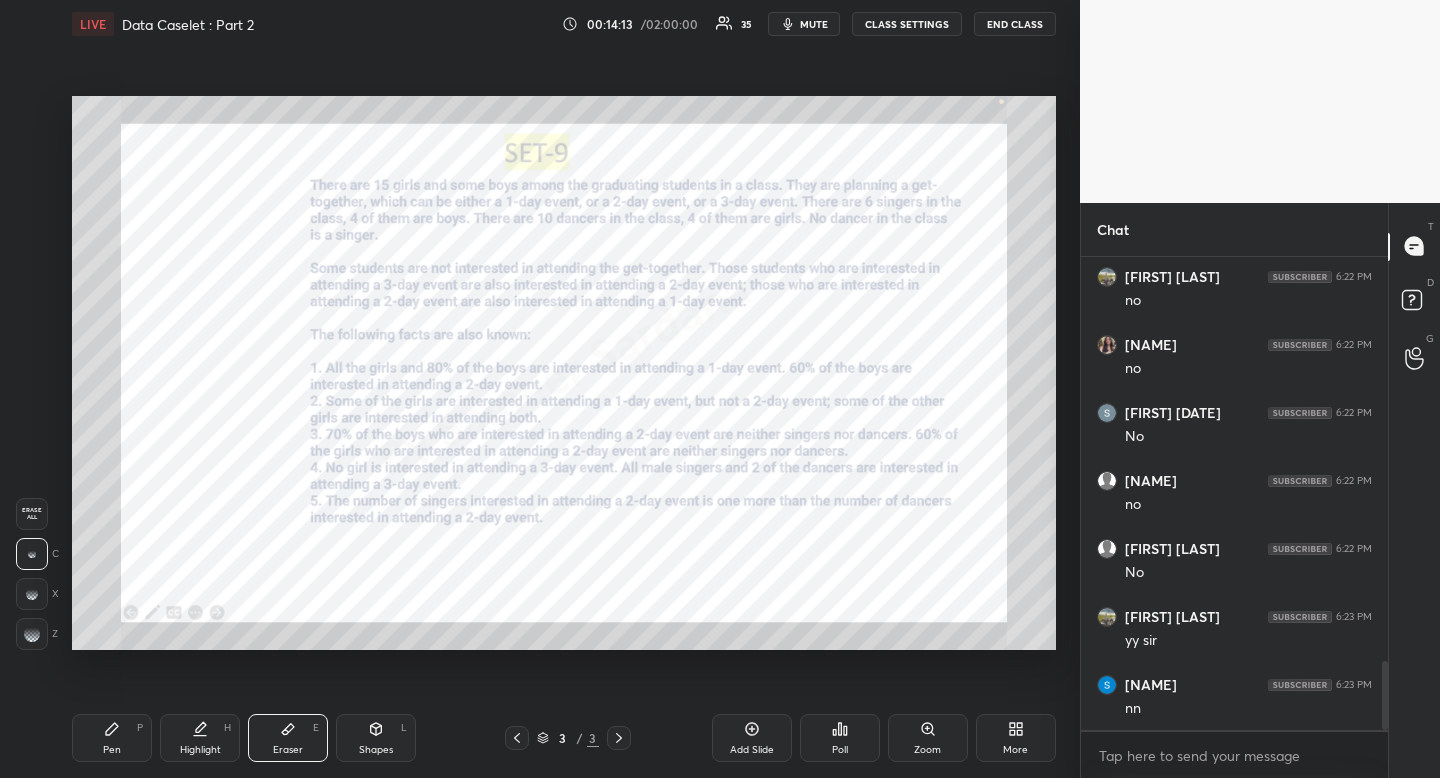 drag, startPoint x: 289, startPoint y: 746, endPoint x: 316, endPoint y: 663, distance: 87.28116 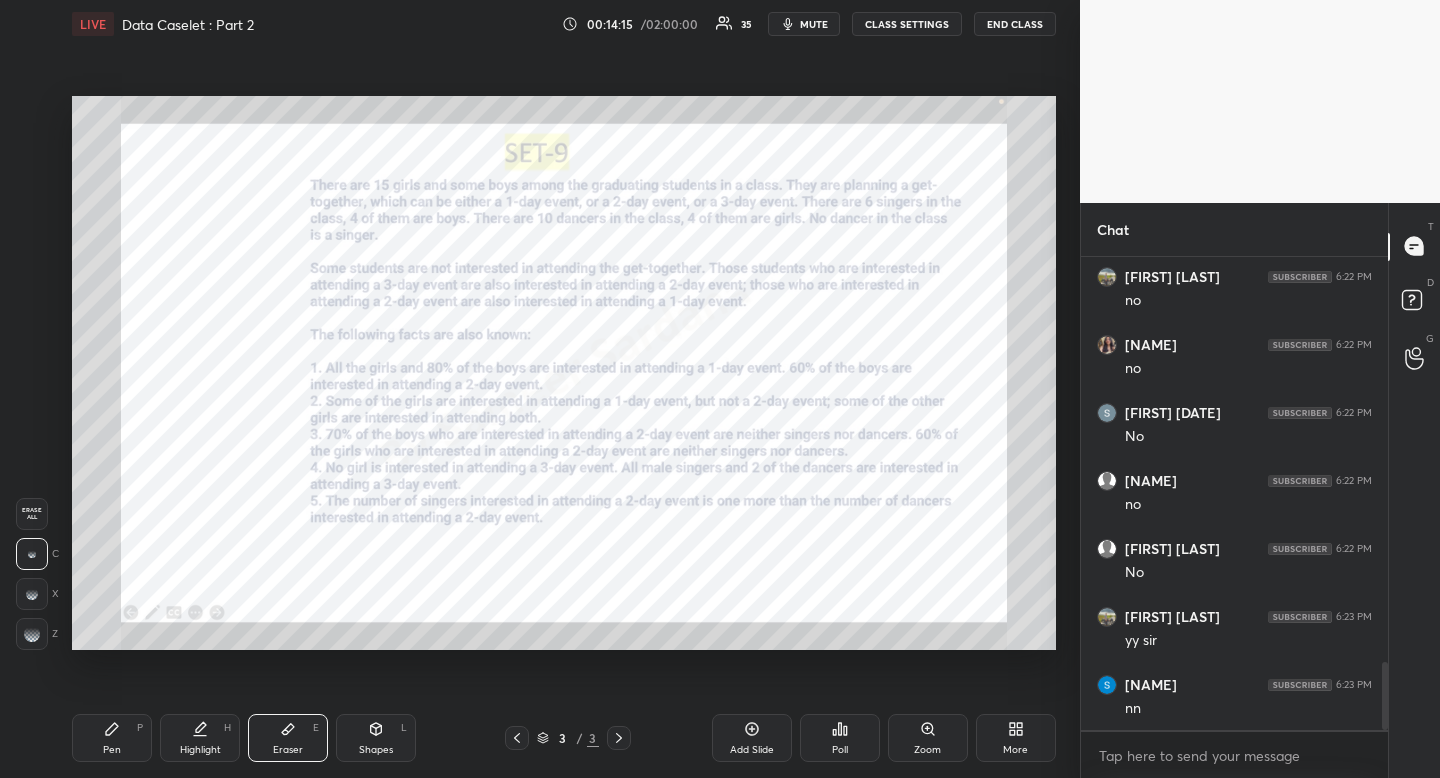 scroll, scrollTop: 2825, scrollLeft: 0, axis: vertical 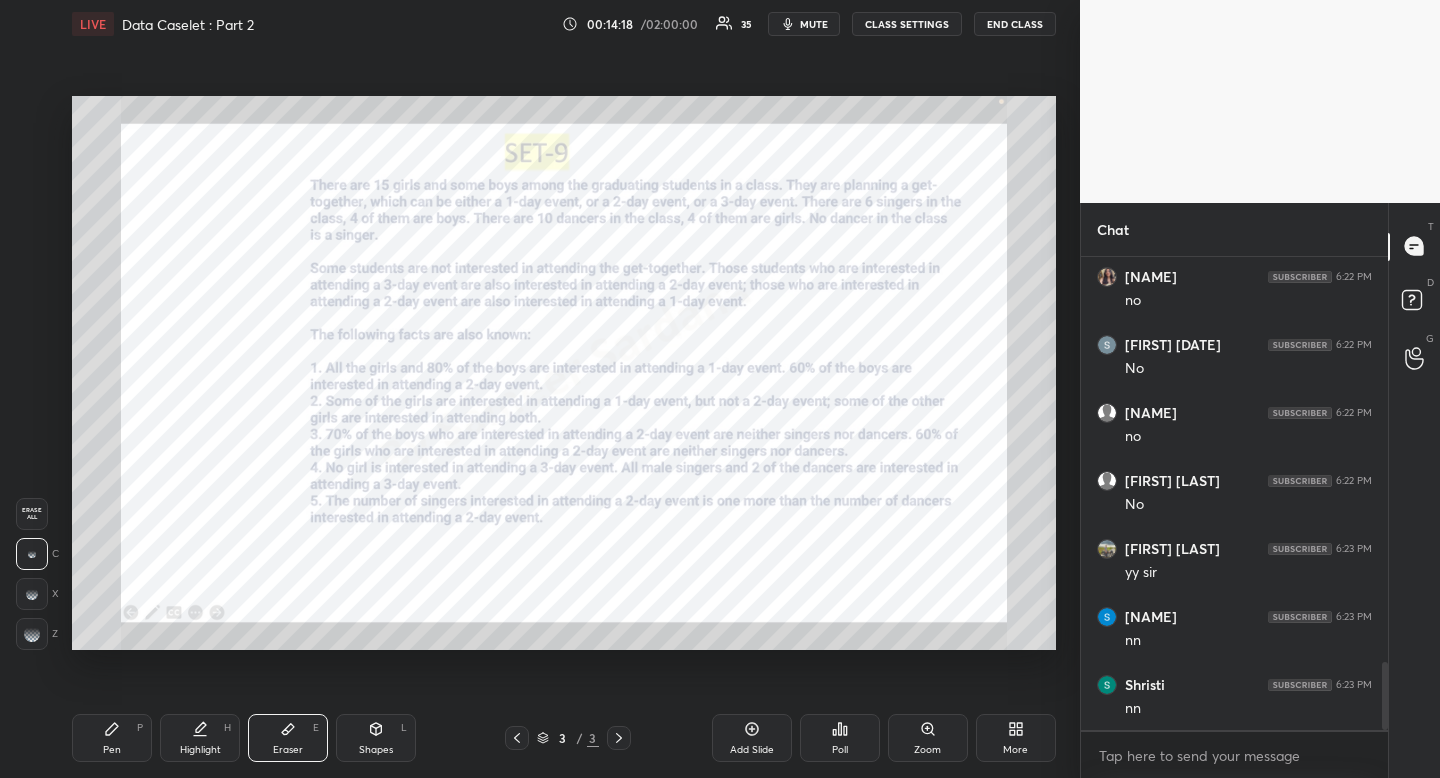 click on "Pen" at bounding box center (112, 750) 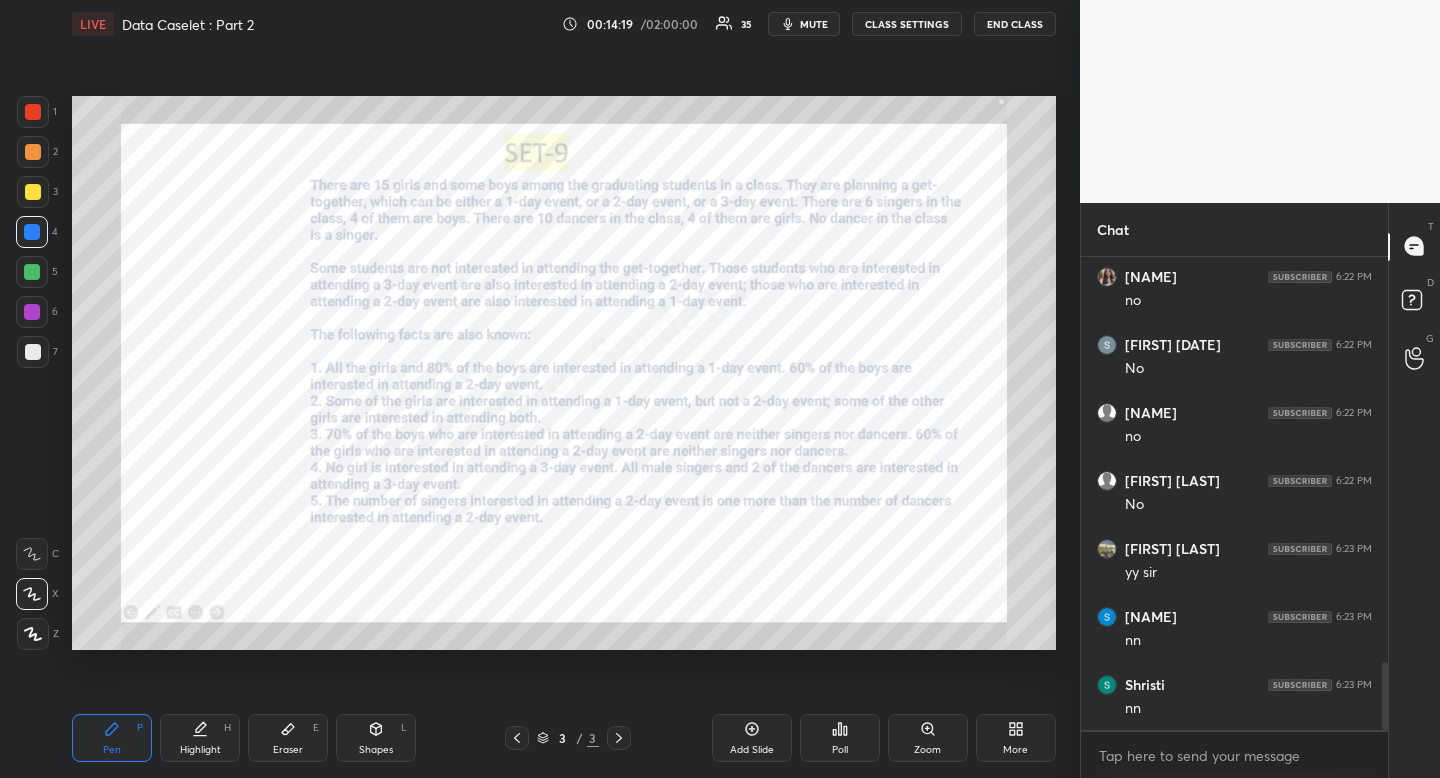 click on "Pen P" at bounding box center [112, 738] 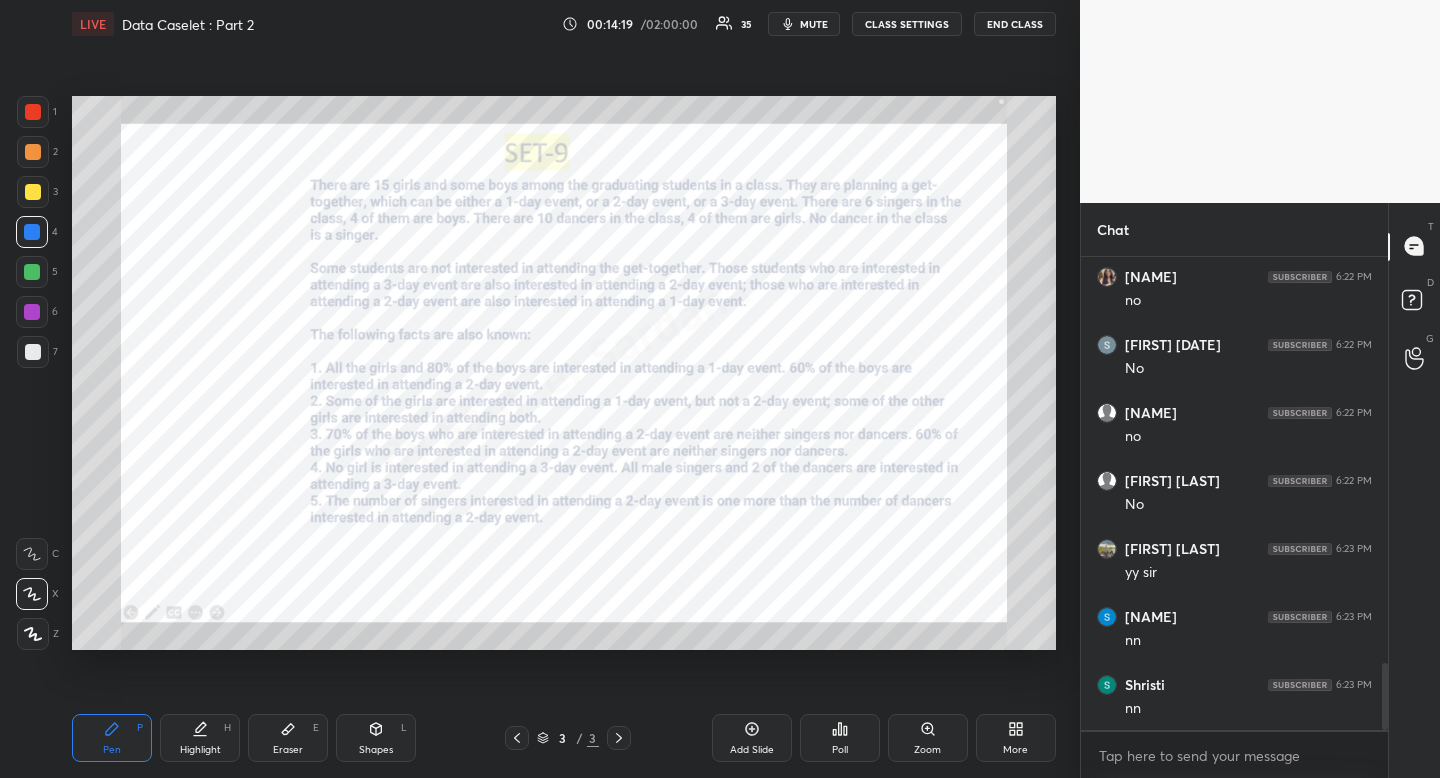 scroll, scrollTop: 2893, scrollLeft: 0, axis: vertical 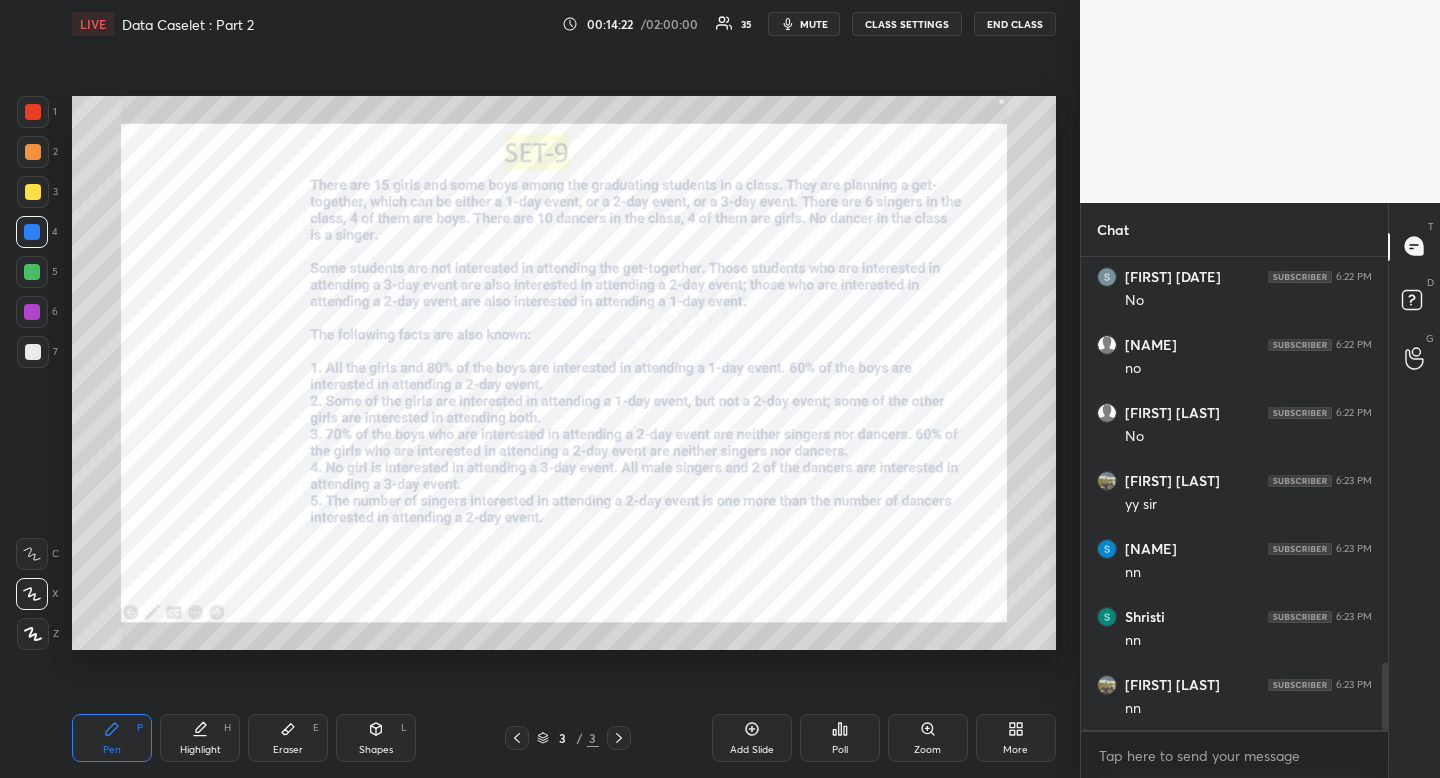 click on "Highlight H" at bounding box center (200, 738) 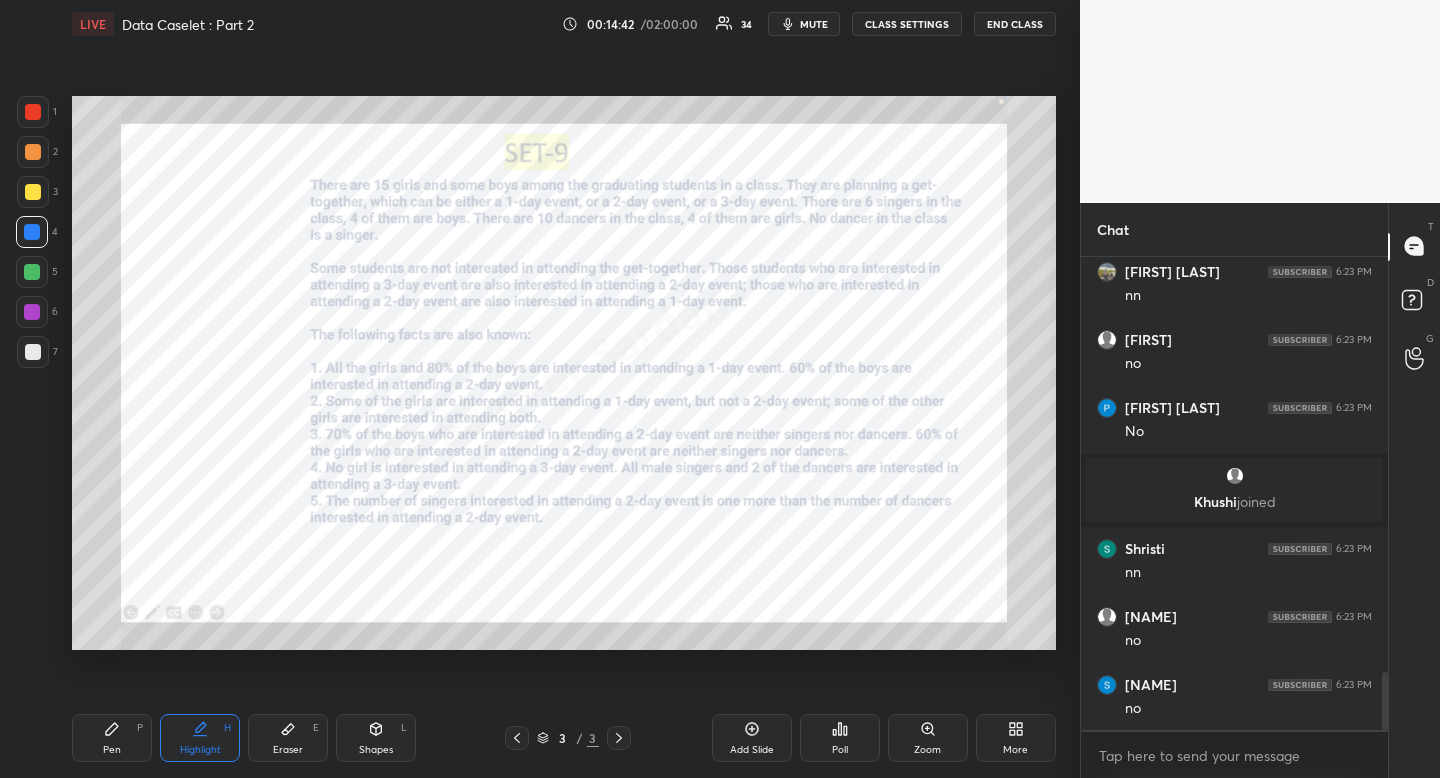 scroll, scrollTop: 3374, scrollLeft: 0, axis: vertical 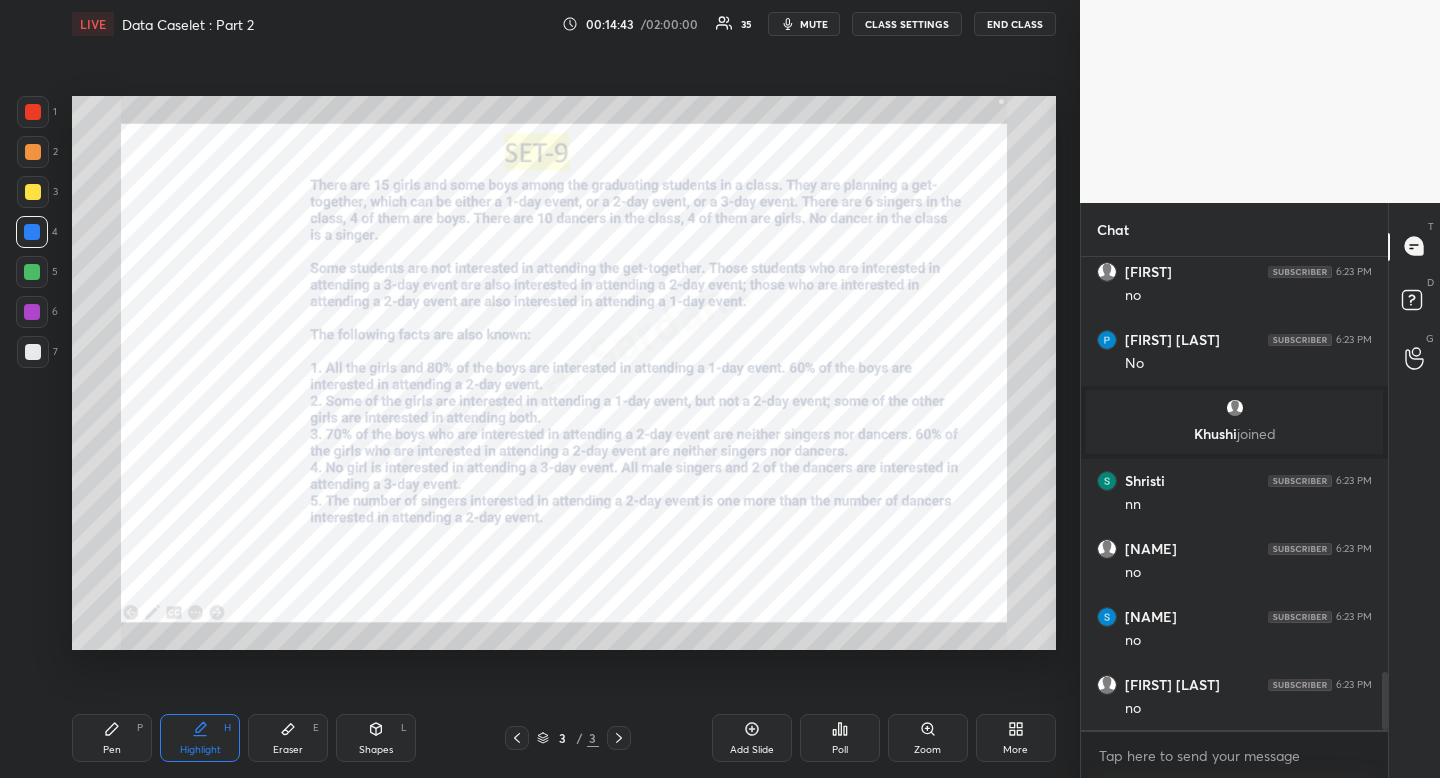 click on "Pen" at bounding box center [112, 750] 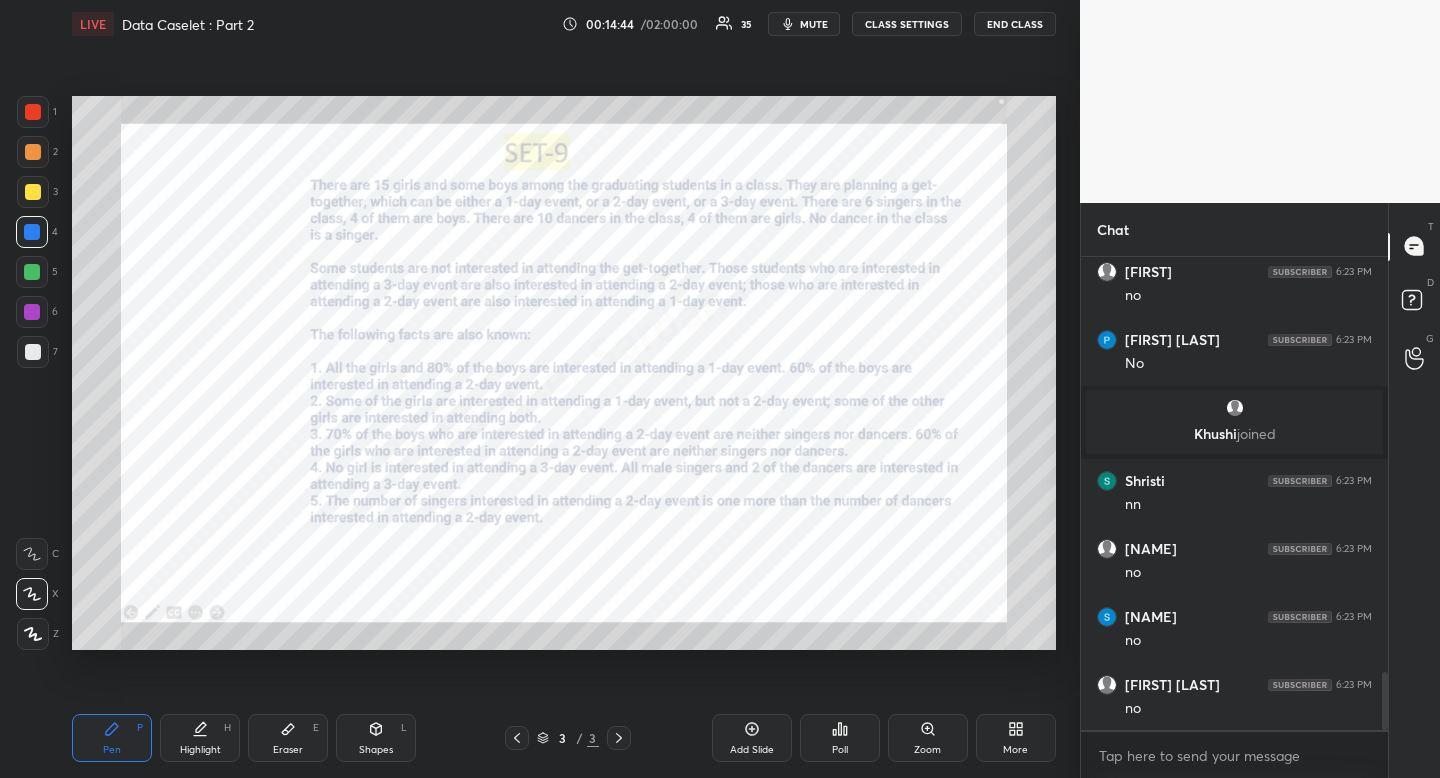 drag, startPoint x: 105, startPoint y: 753, endPoint x: 97, endPoint y: 715, distance: 38.832977 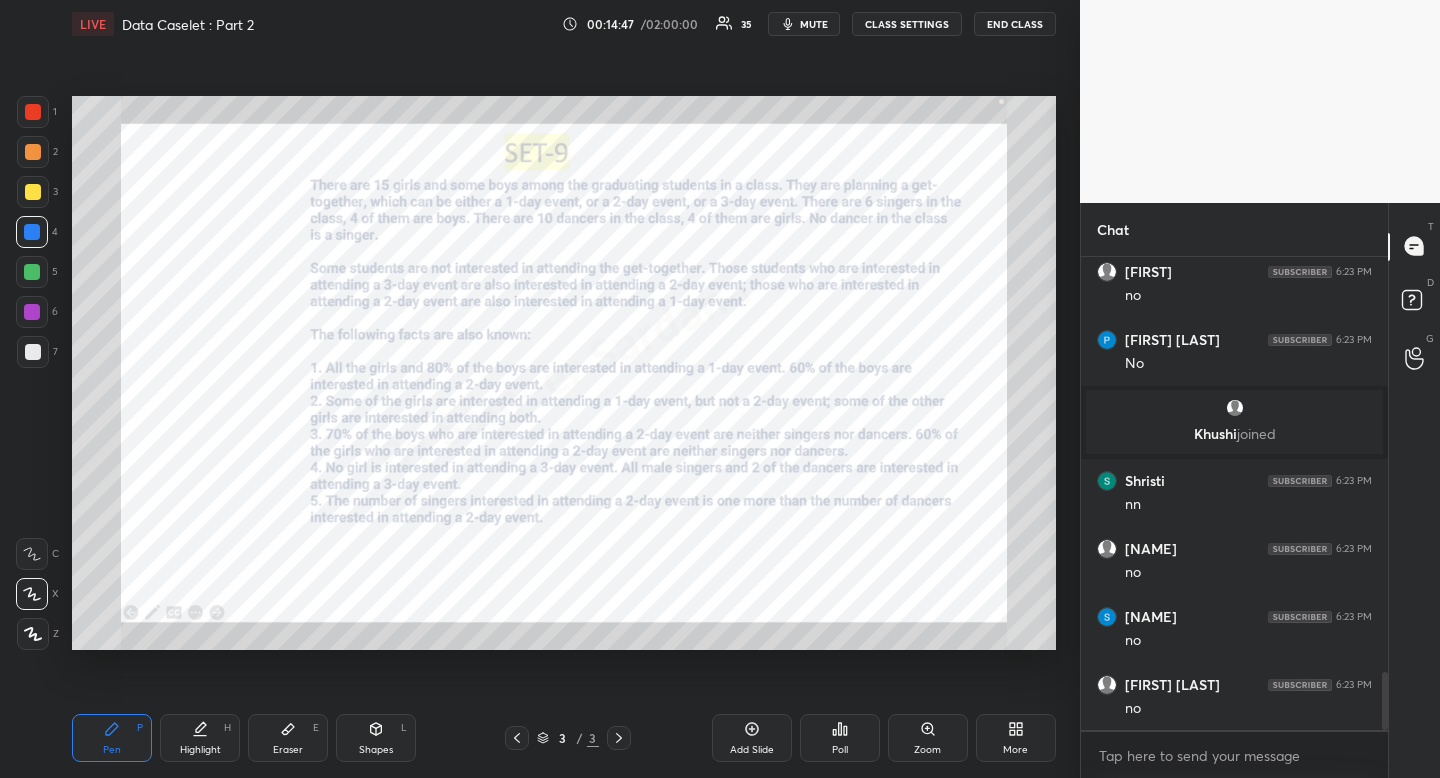 click at bounding box center [33, 112] 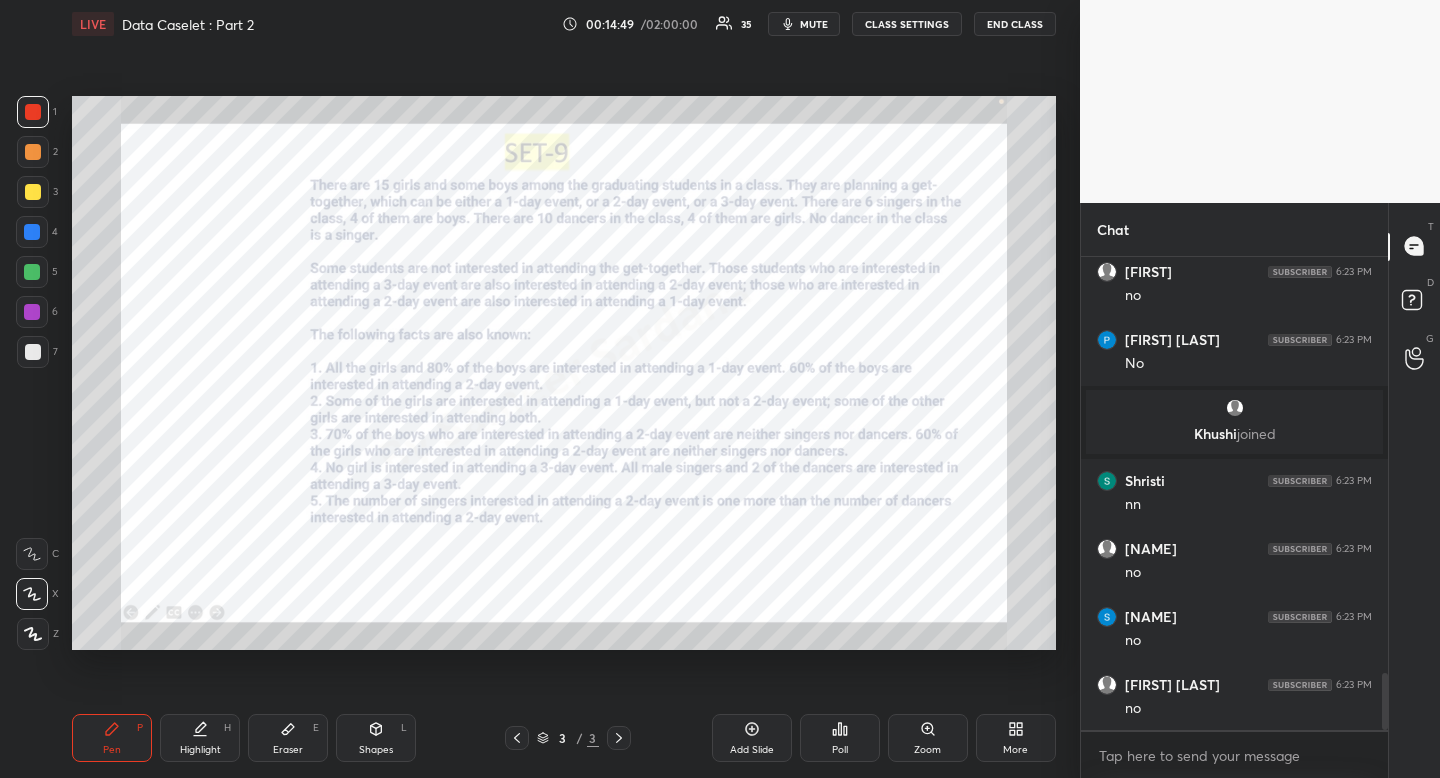 scroll, scrollTop: 3442, scrollLeft: 0, axis: vertical 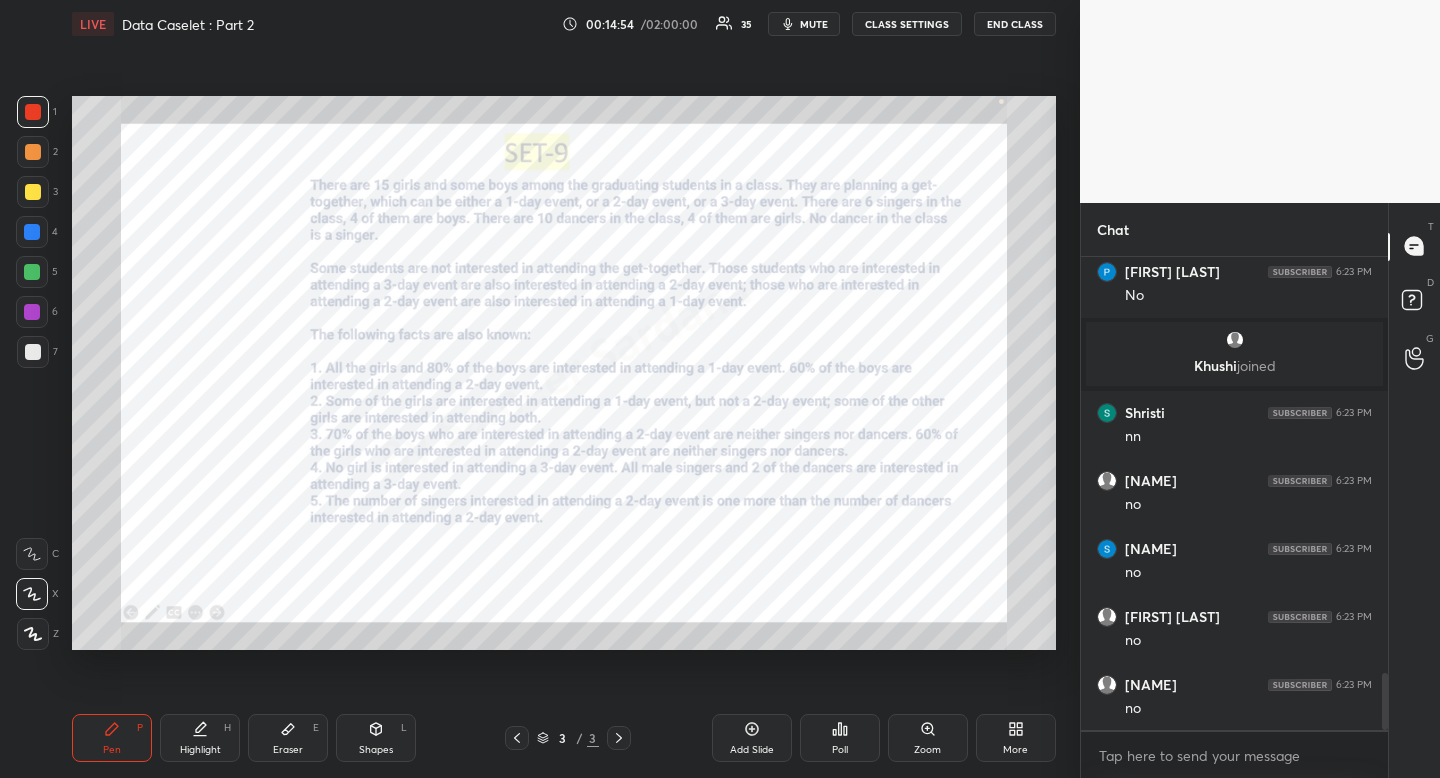 click on "Eraser E" at bounding box center [288, 738] 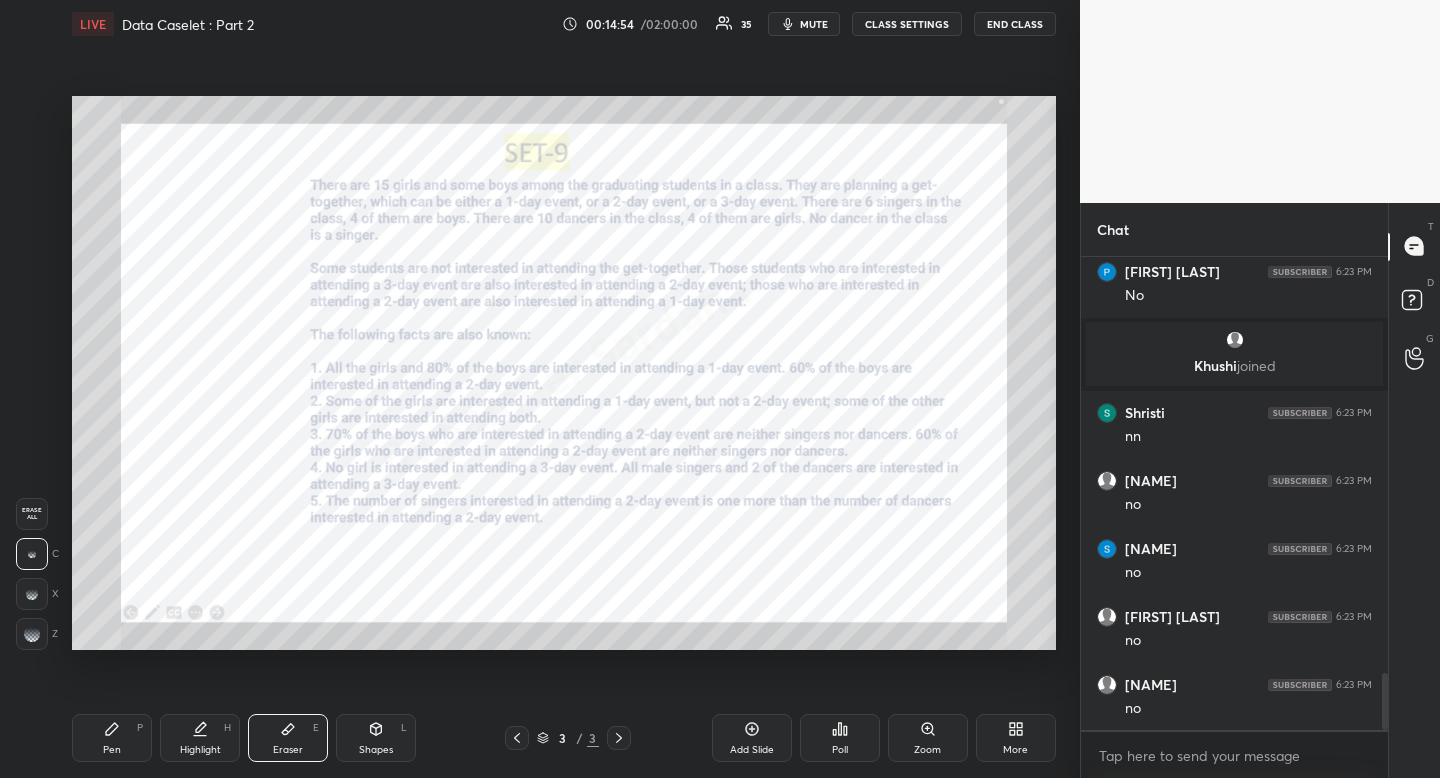 drag, startPoint x: 272, startPoint y: 738, endPoint x: 245, endPoint y: 696, distance: 49.92995 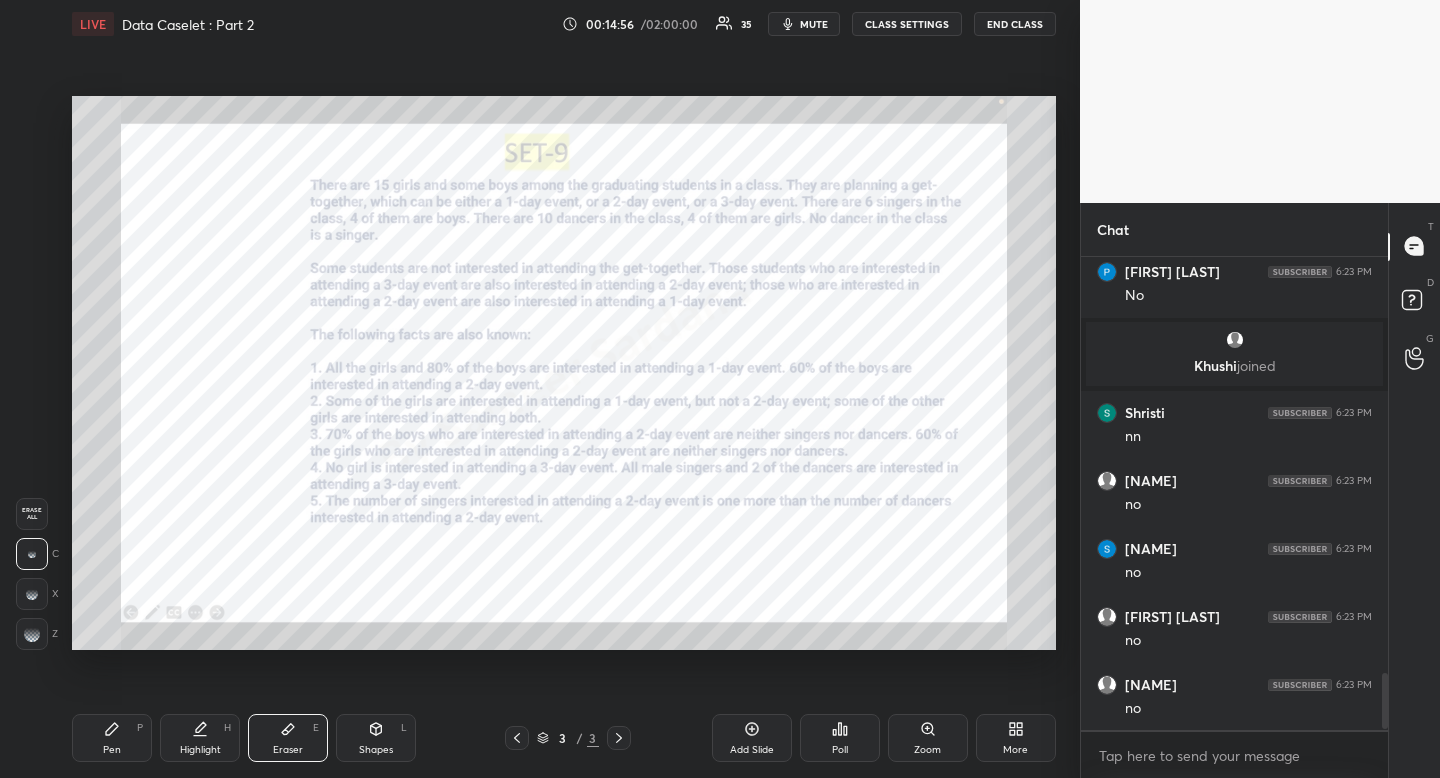 scroll, scrollTop: 3510, scrollLeft: 0, axis: vertical 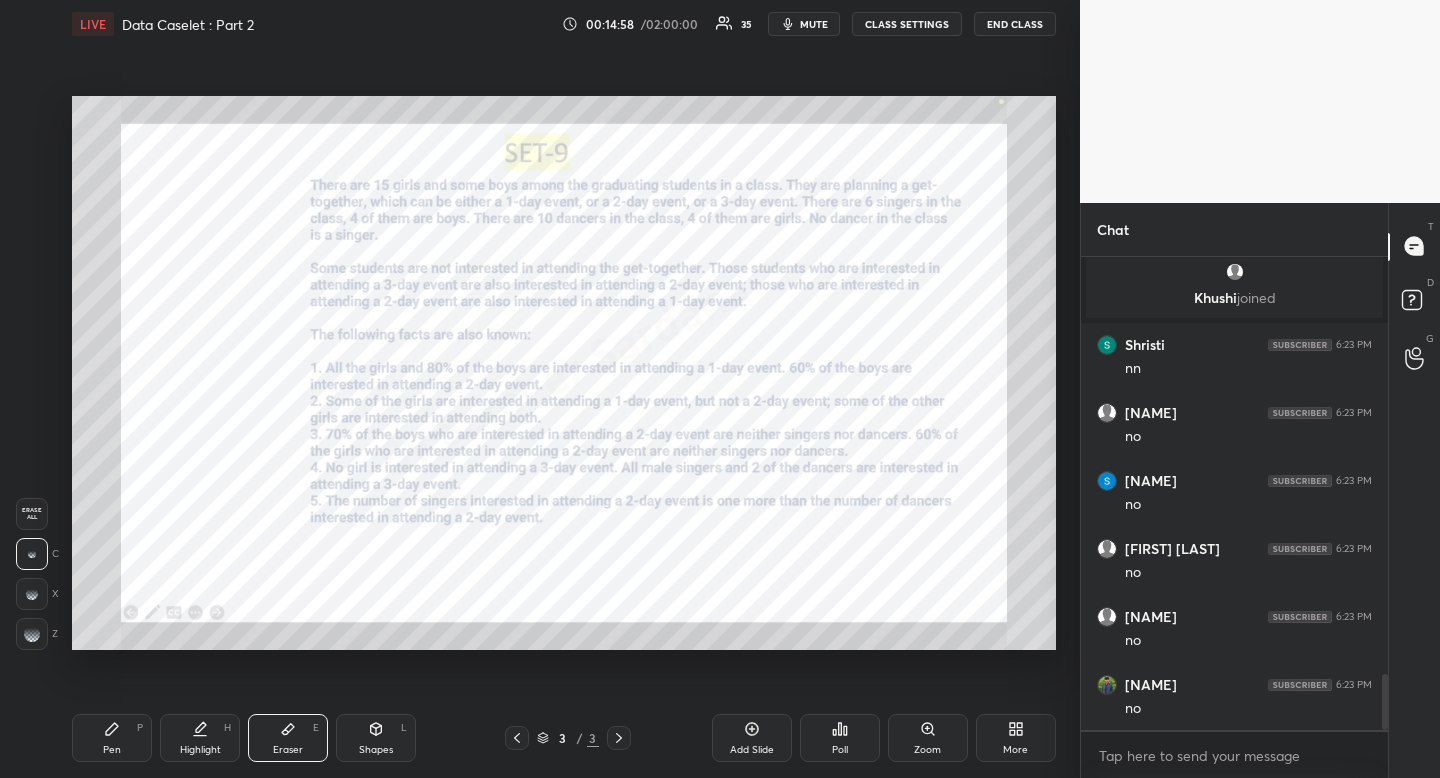 click on "Highlight H" at bounding box center (200, 738) 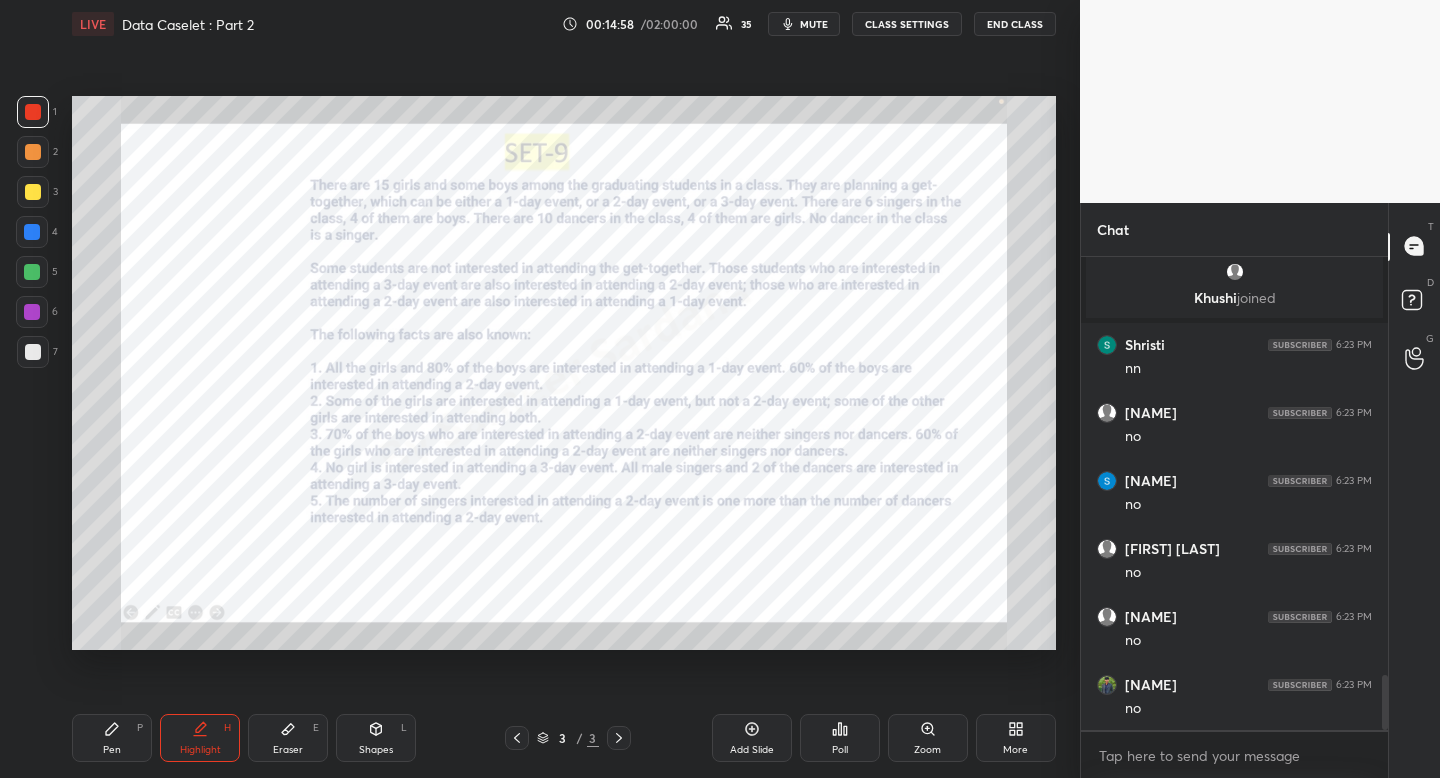 scroll, scrollTop: 3578, scrollLeft: 0, axis: vertical 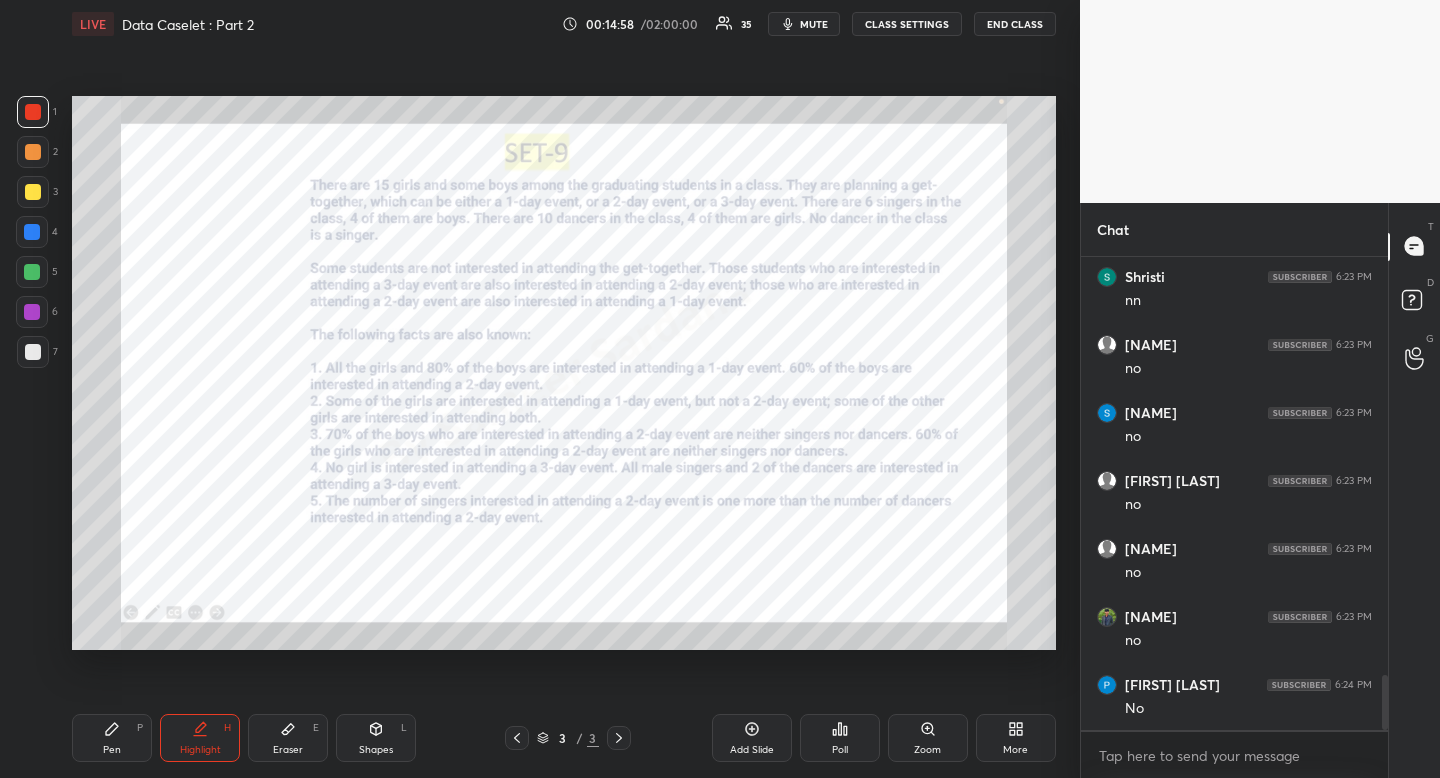 click 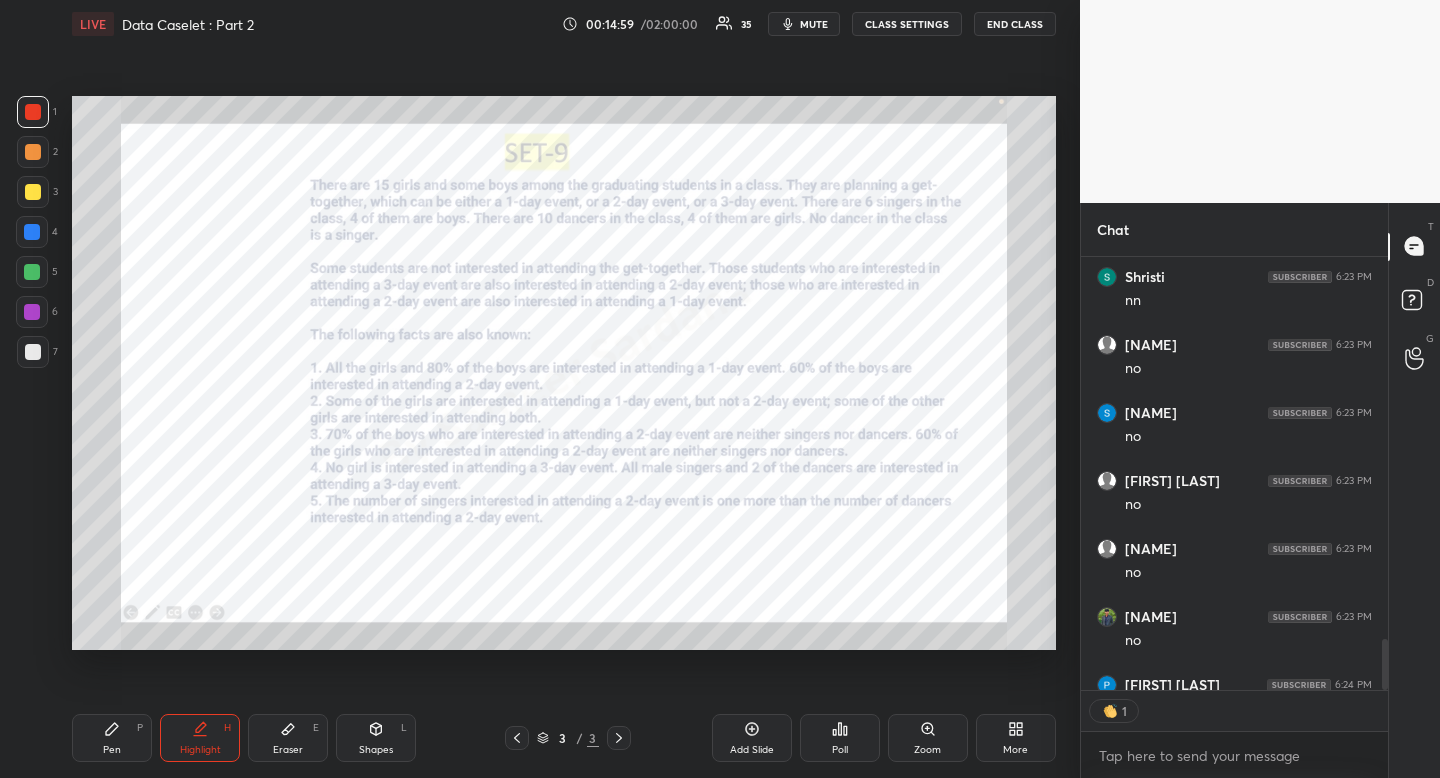 scroll, scrollTop: 427, scrollLeft: 301, axis: both 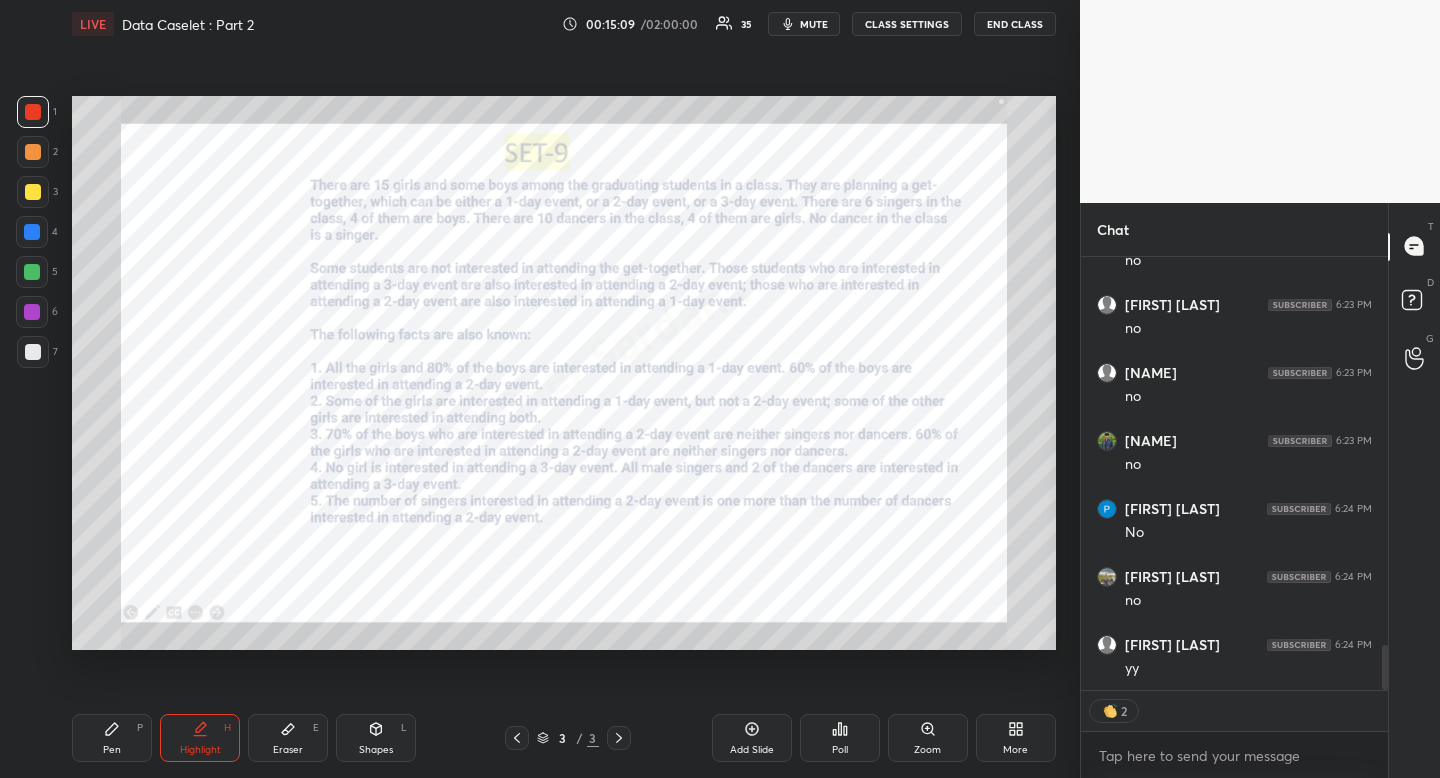 click on "Pen" at bounding box center (112, 750) 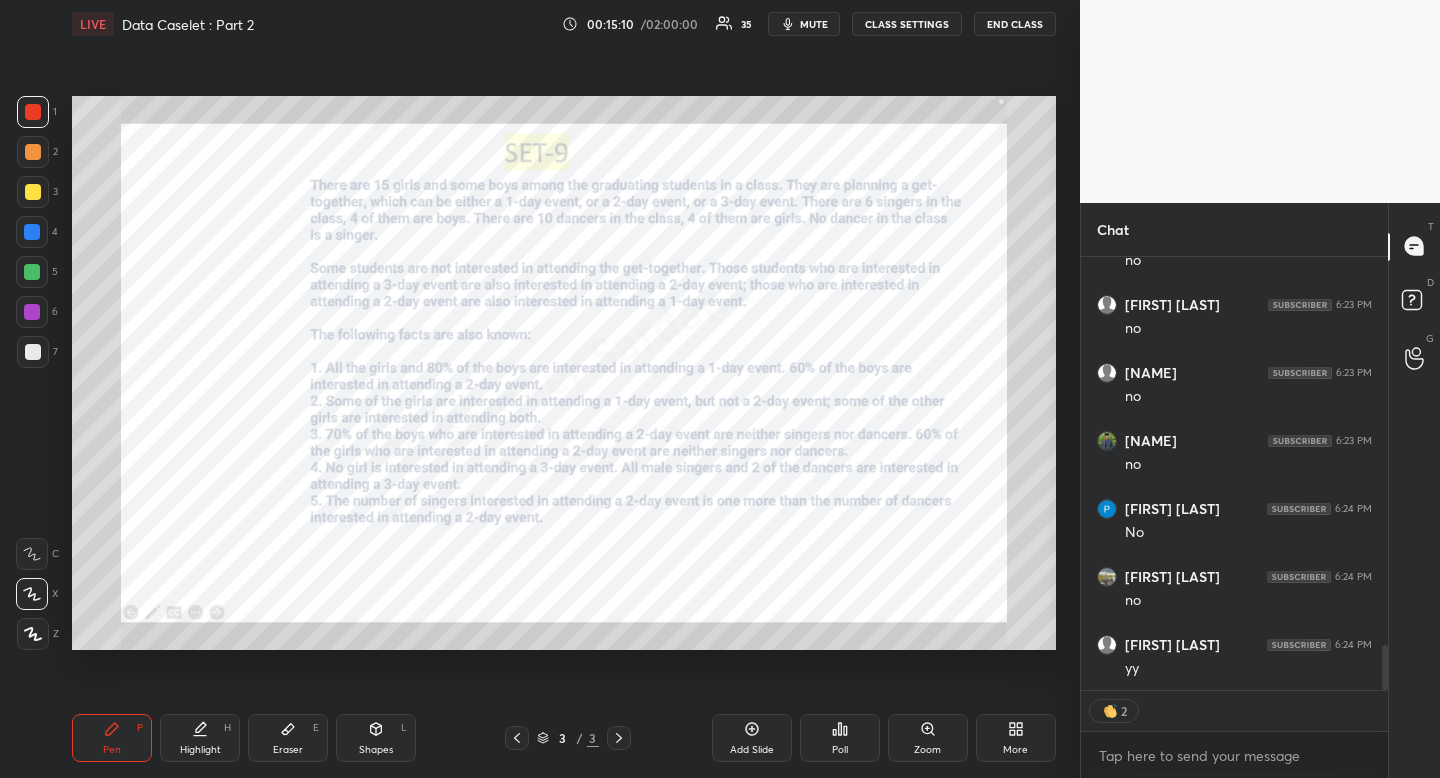 click on "Pen" at bounding box center (112, 750) 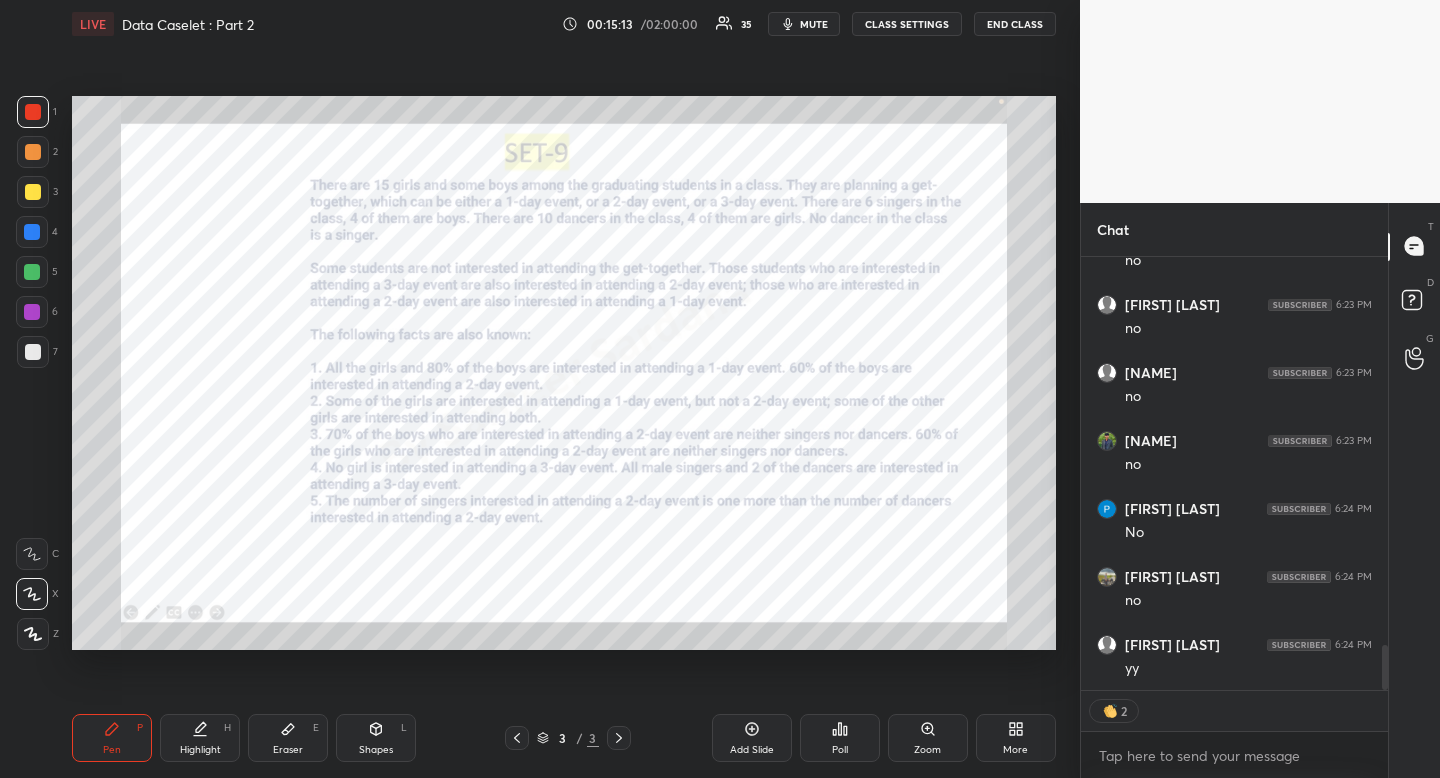 click 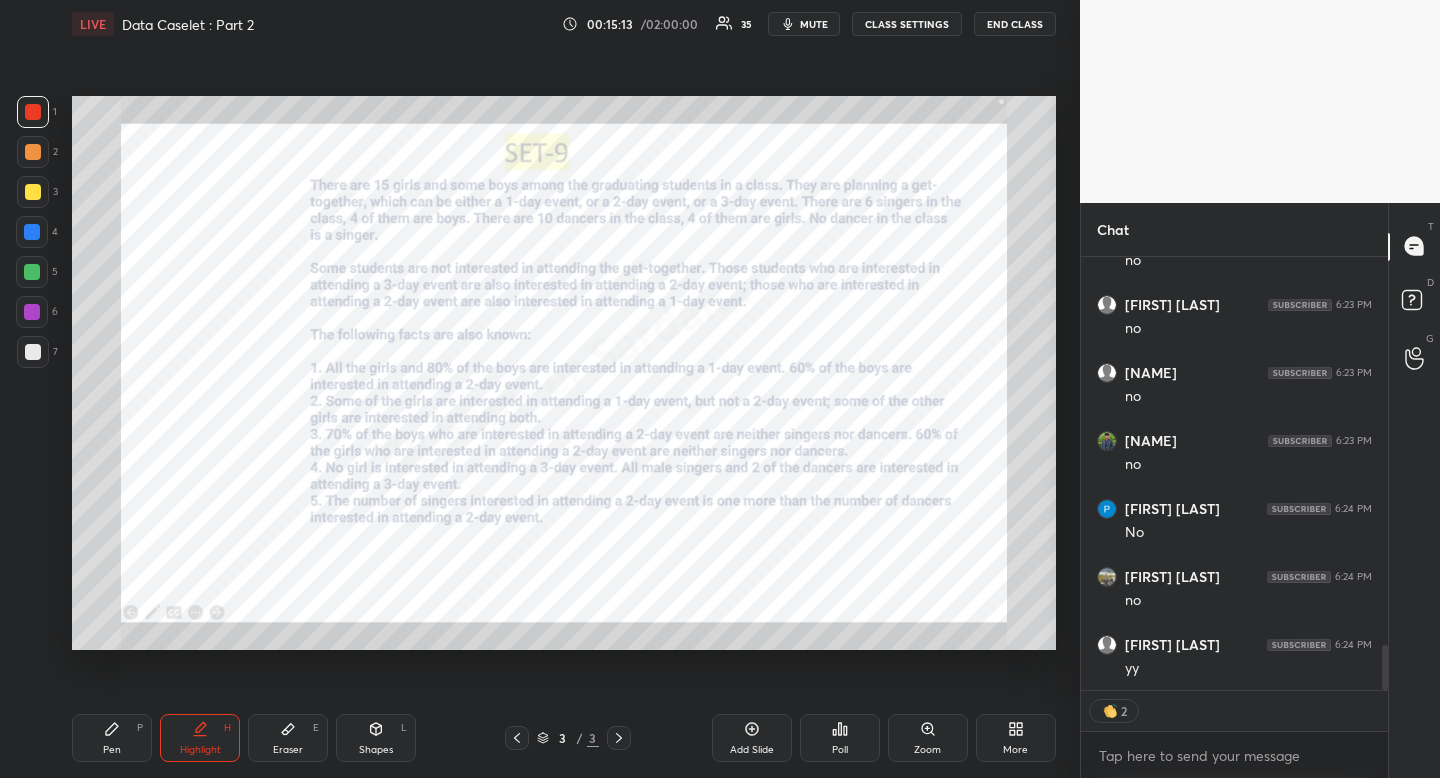 drag, startPoint x: 201, startPoint y: 732, endPoint x: 194, endPoint y: 677, distance: 55.443665 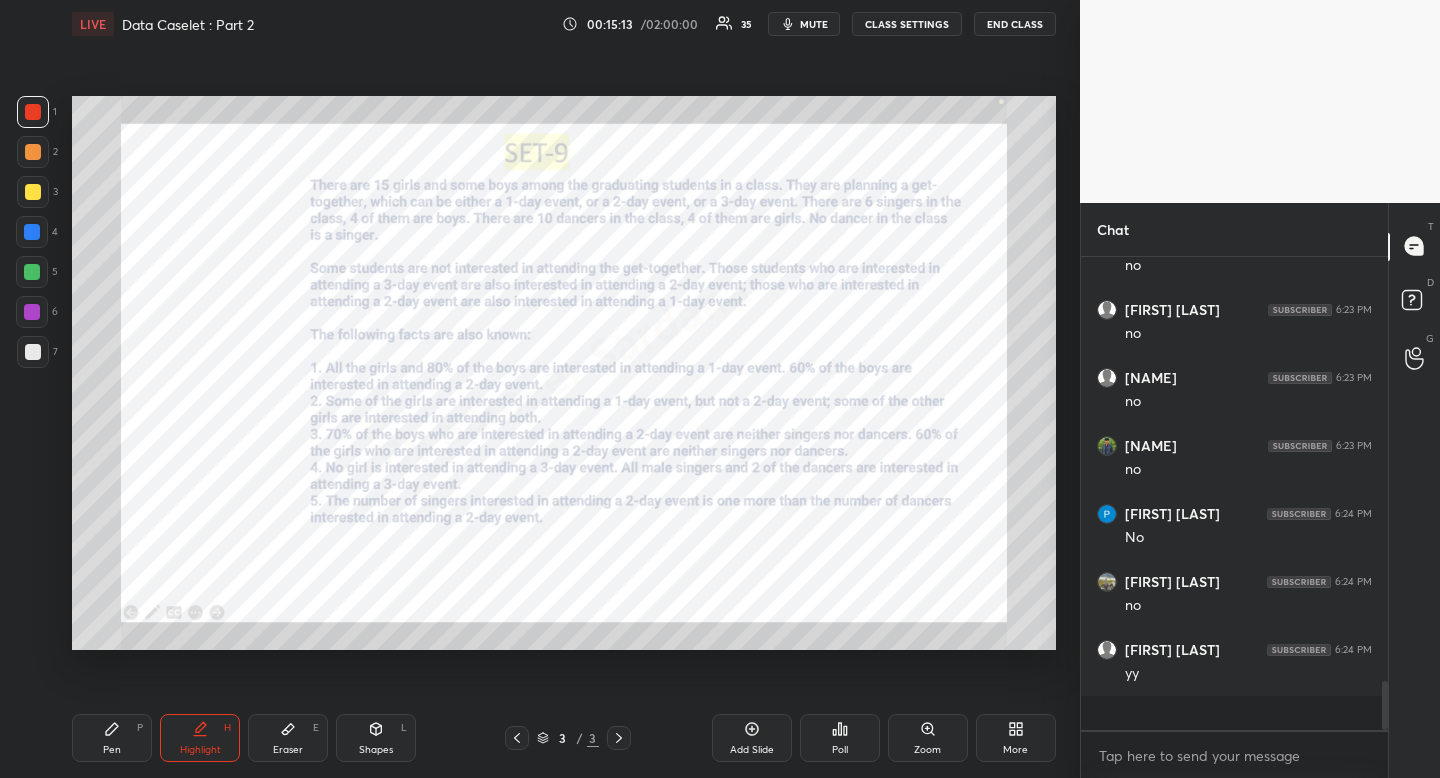 scroll, scrollTop: 7, scrollLeft: 7, axis: both 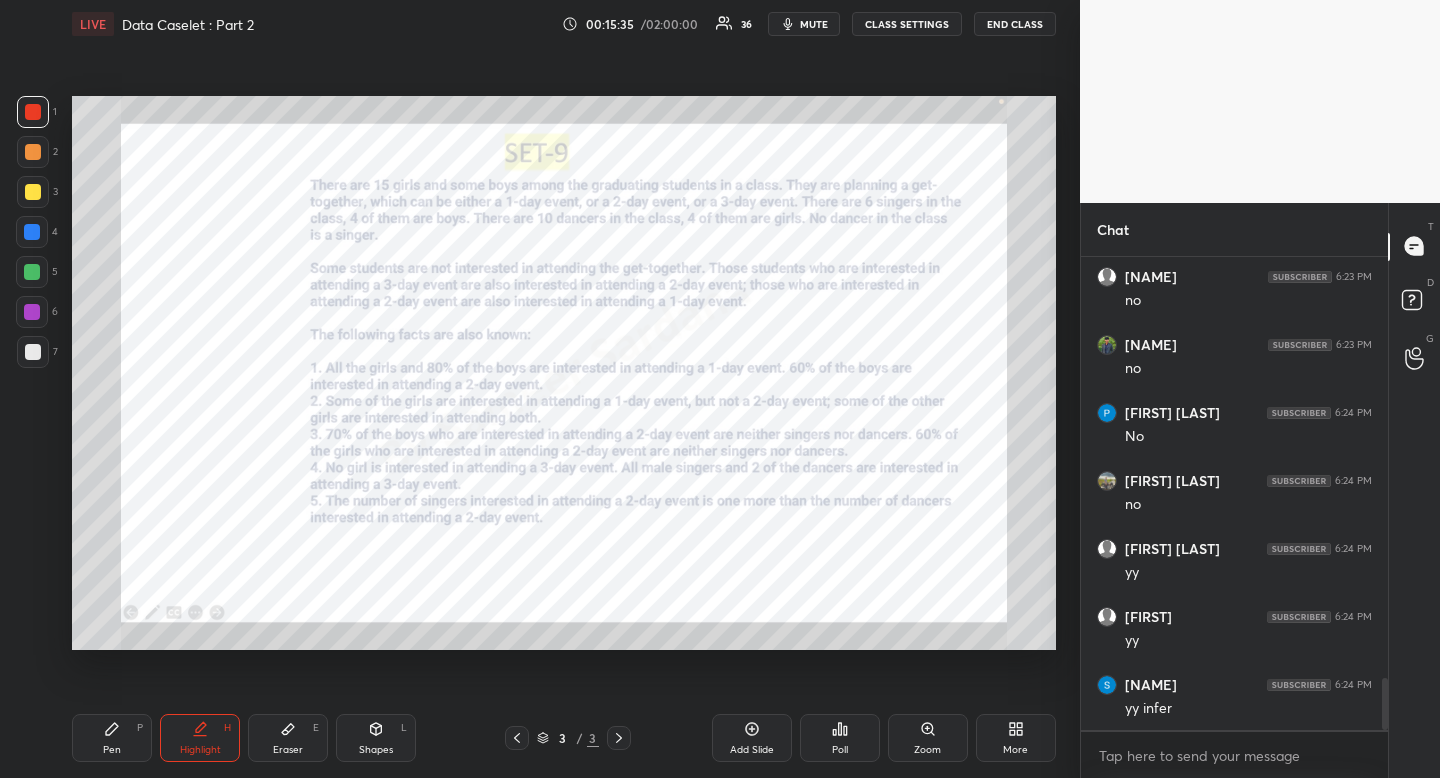click on "Pen" at bounding box center (112, 750) 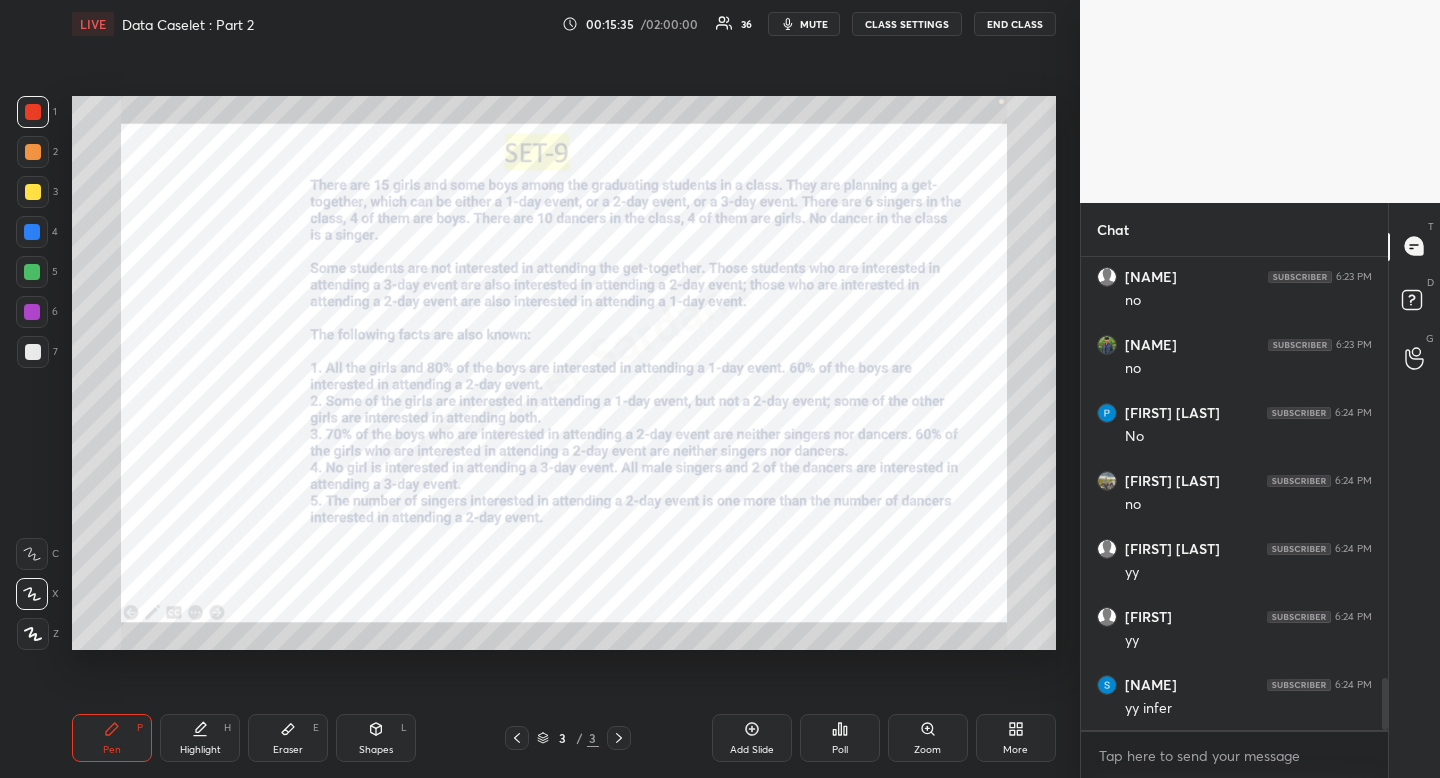 drag, startPoint x: 124, startPoint y: 736, endPoint x: 179, endPoint y: 664, distance: 90.60353 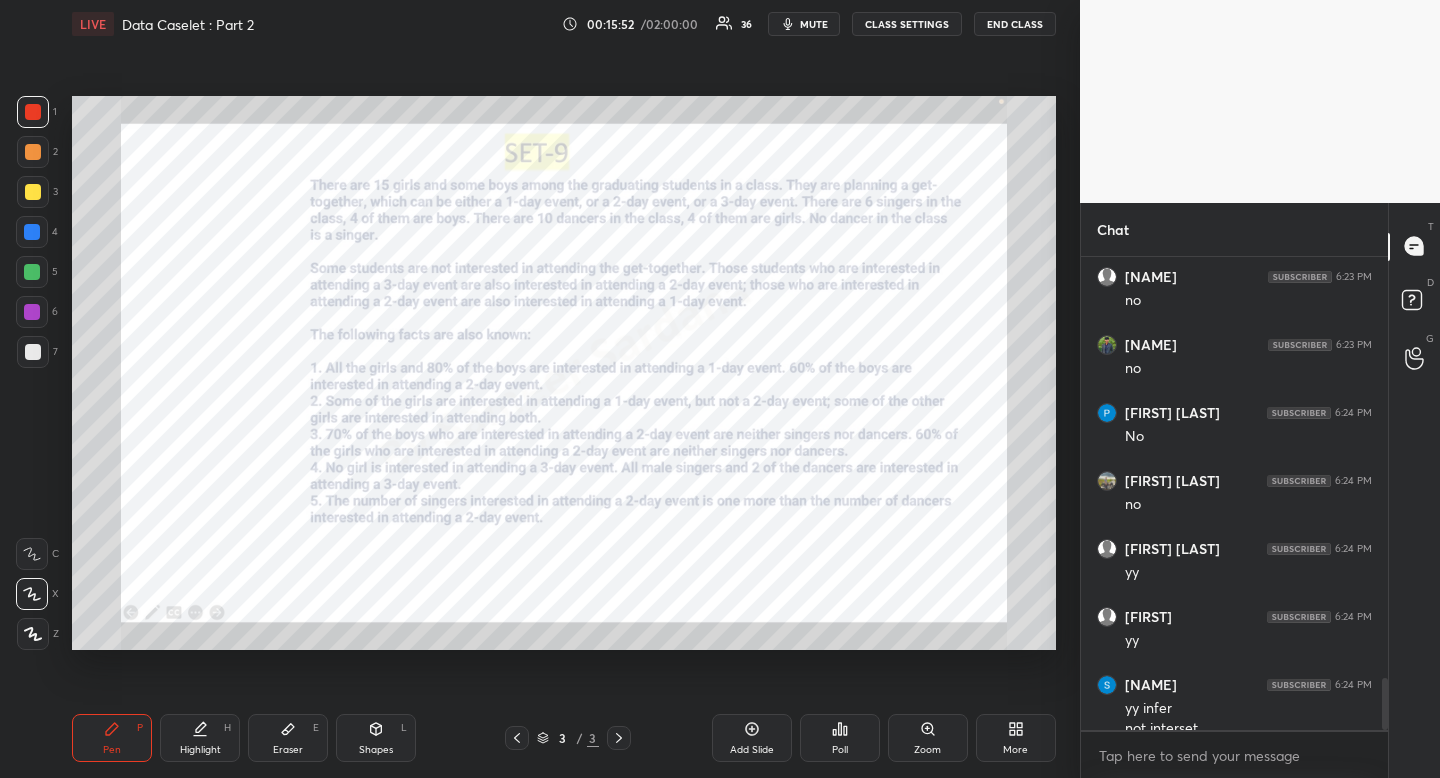 scroll, scrollTop: 3870, scrollLeft: 0, axis: vertical 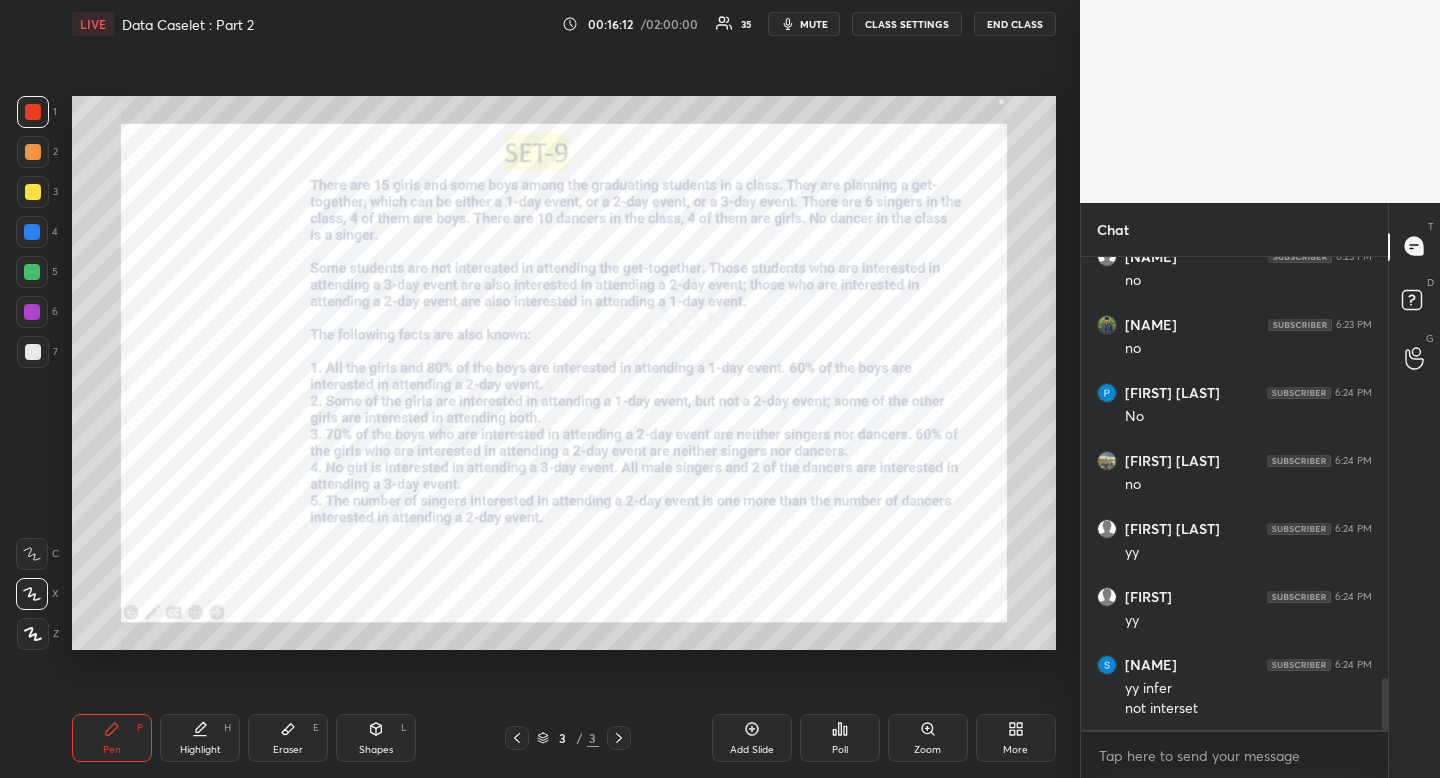 click on "Highlight H" at bounding box center [200, 738] 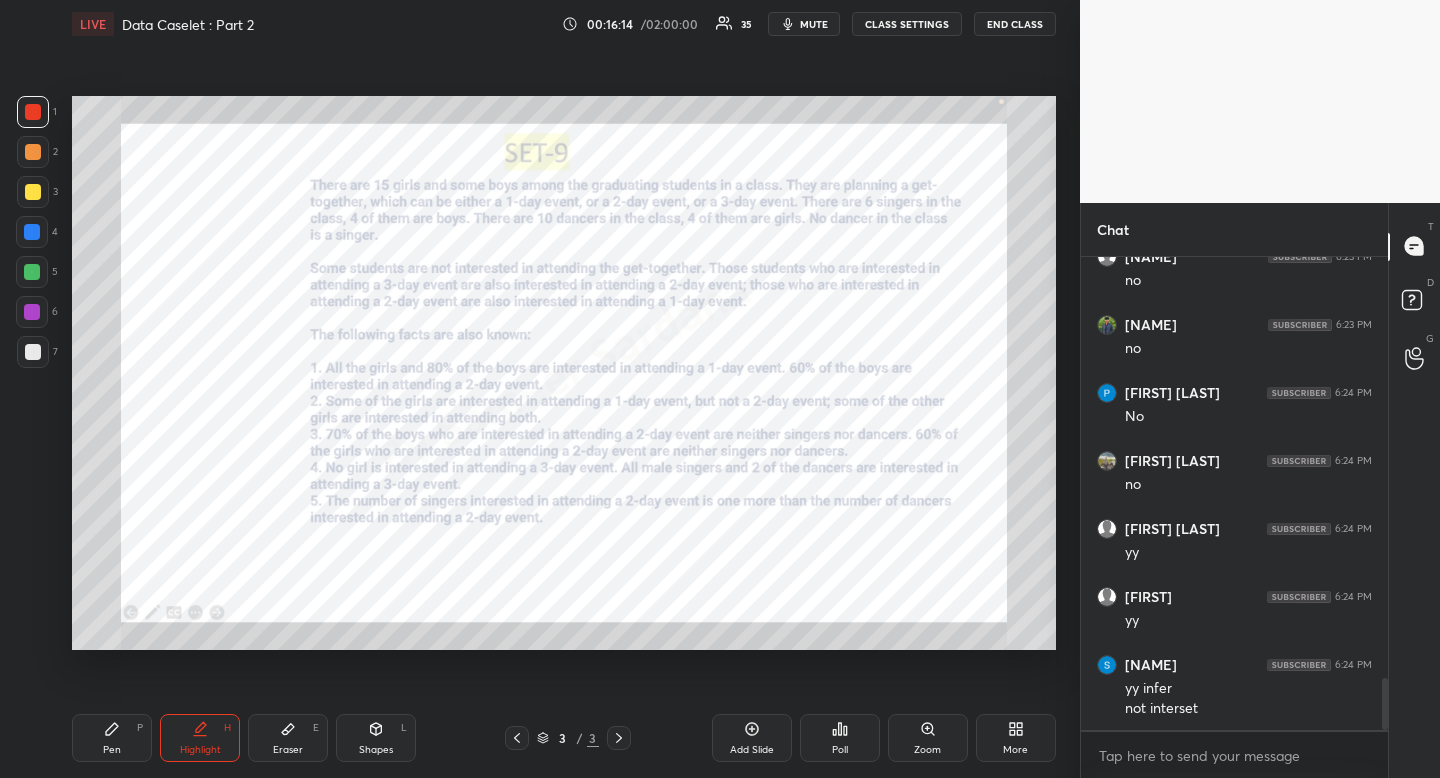 drag, startPoint x: 93, startPoint y: 752, endPoint x: 80, endPoint y: 737, distance: 19.849434 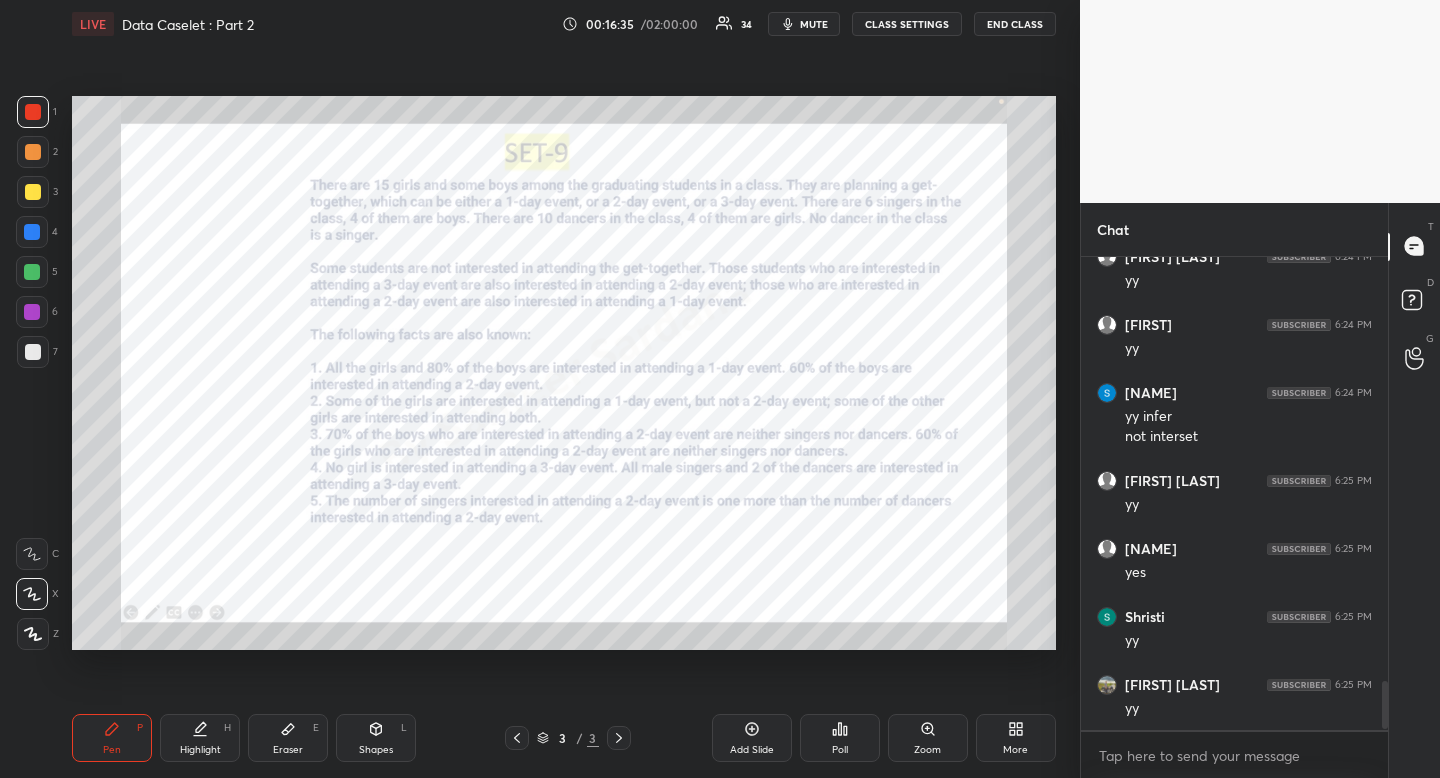 scroll, scrollTop: 4210, scrollLeft: 0, axis: vertical 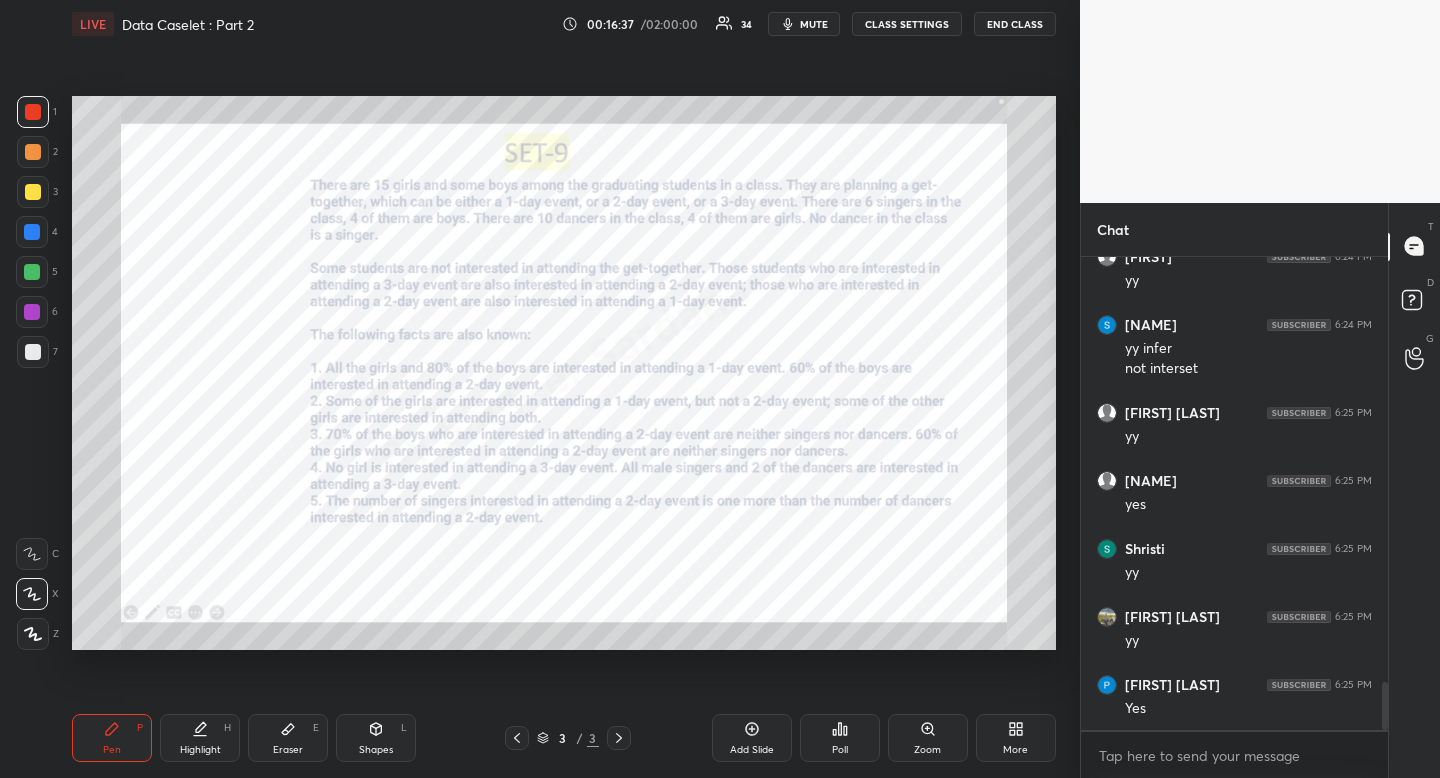 click 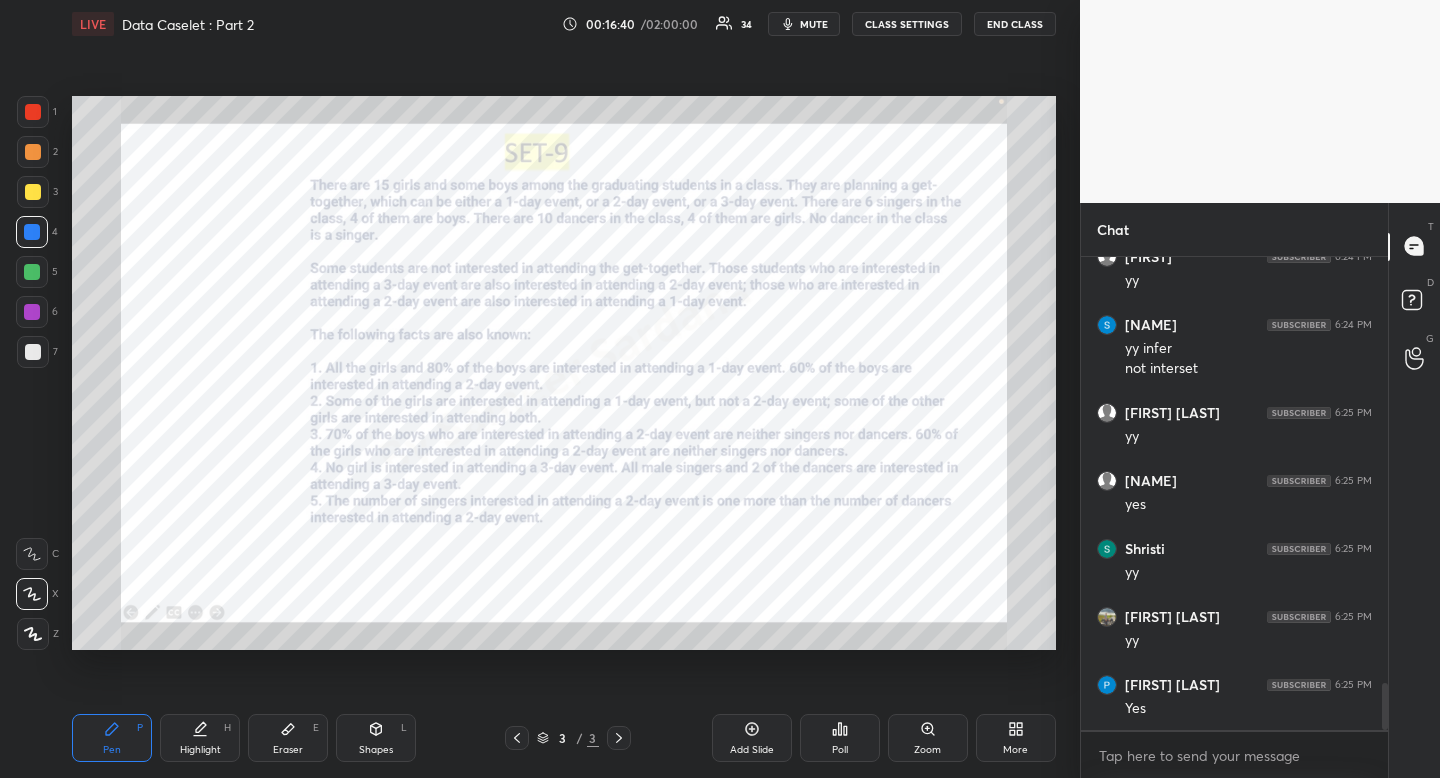 scroll, scrollTop: 4278, scrollLeft: 0, axis: vertical 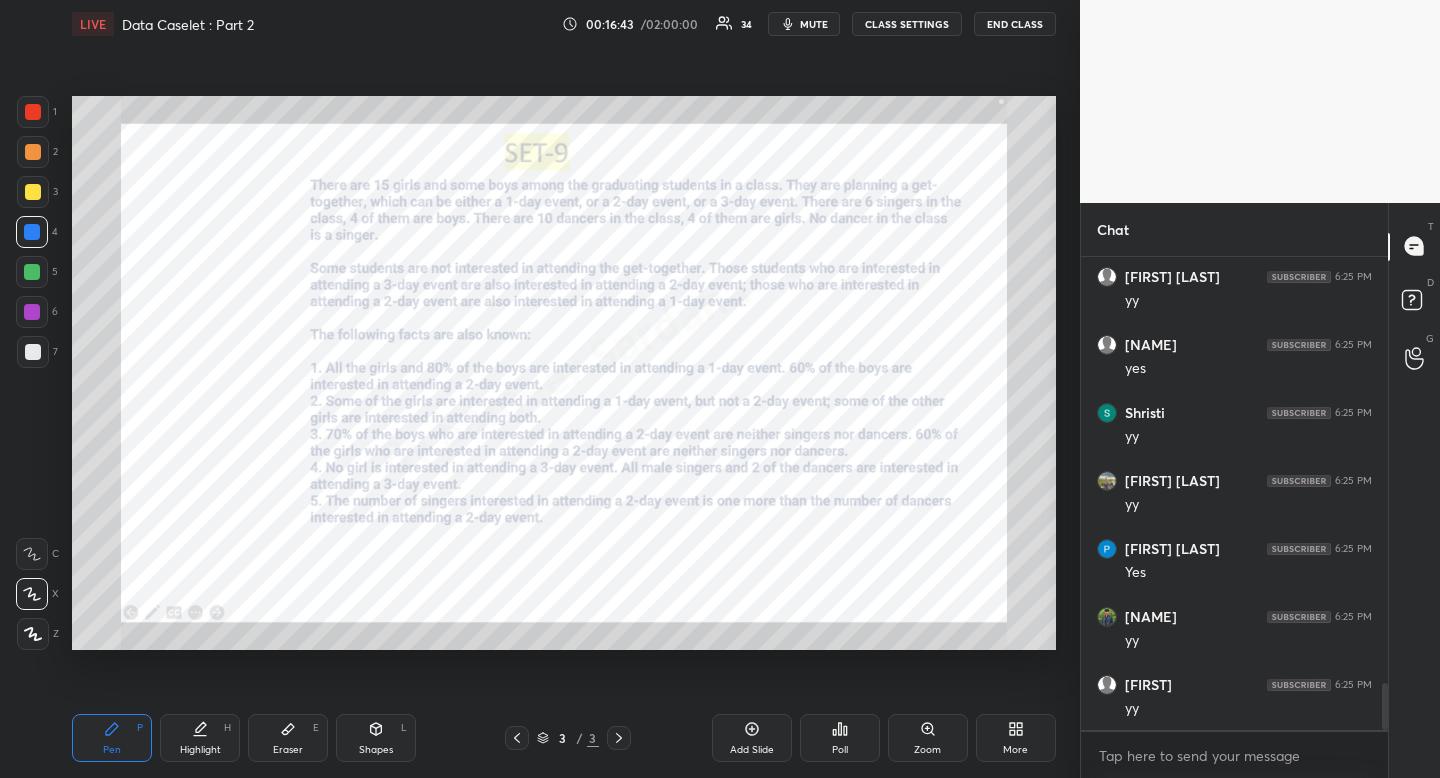 click on "Highlight" at bounding box center [200, 750] 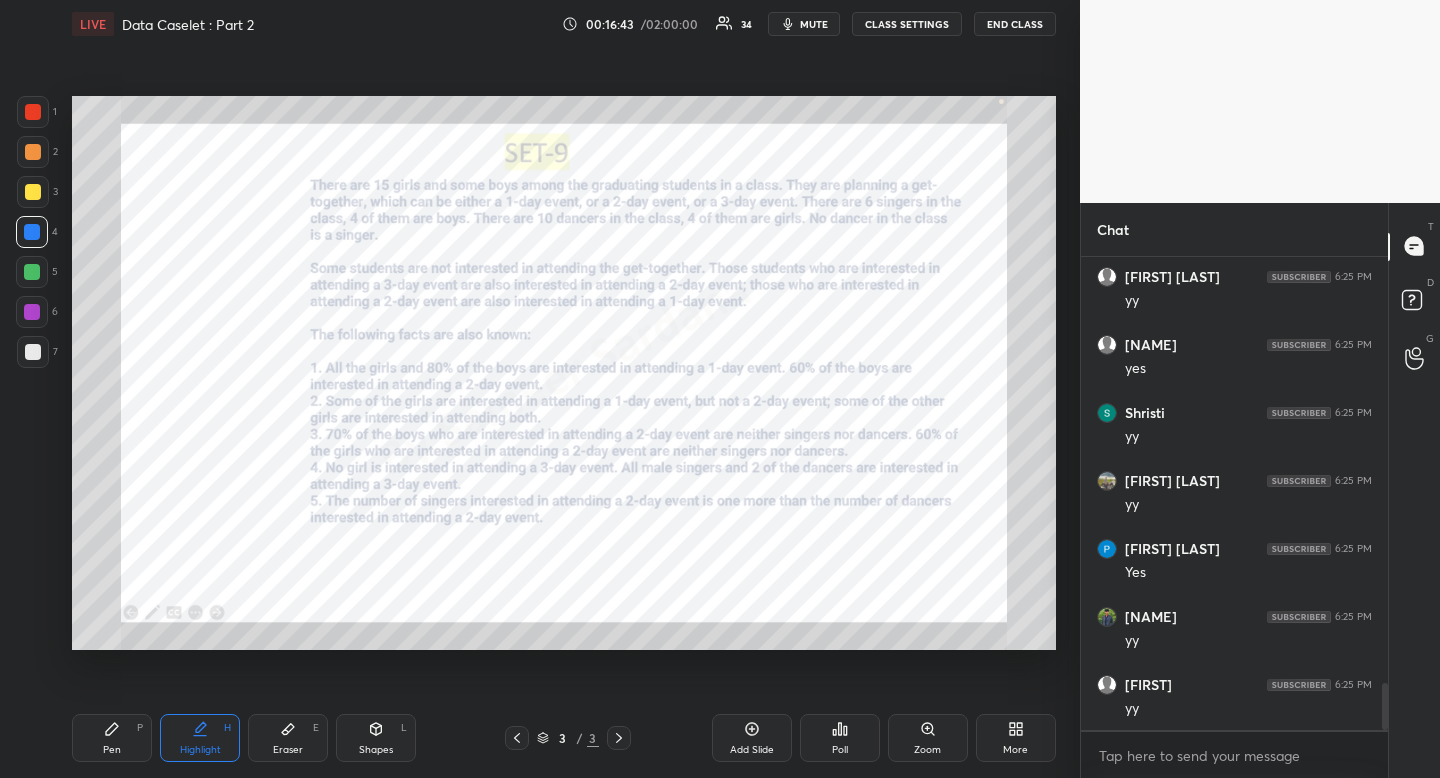 drag, startPoint x: 222, startPoint y: 747, endPoint x: 216, endPoint y: 684, distance: 63.28507 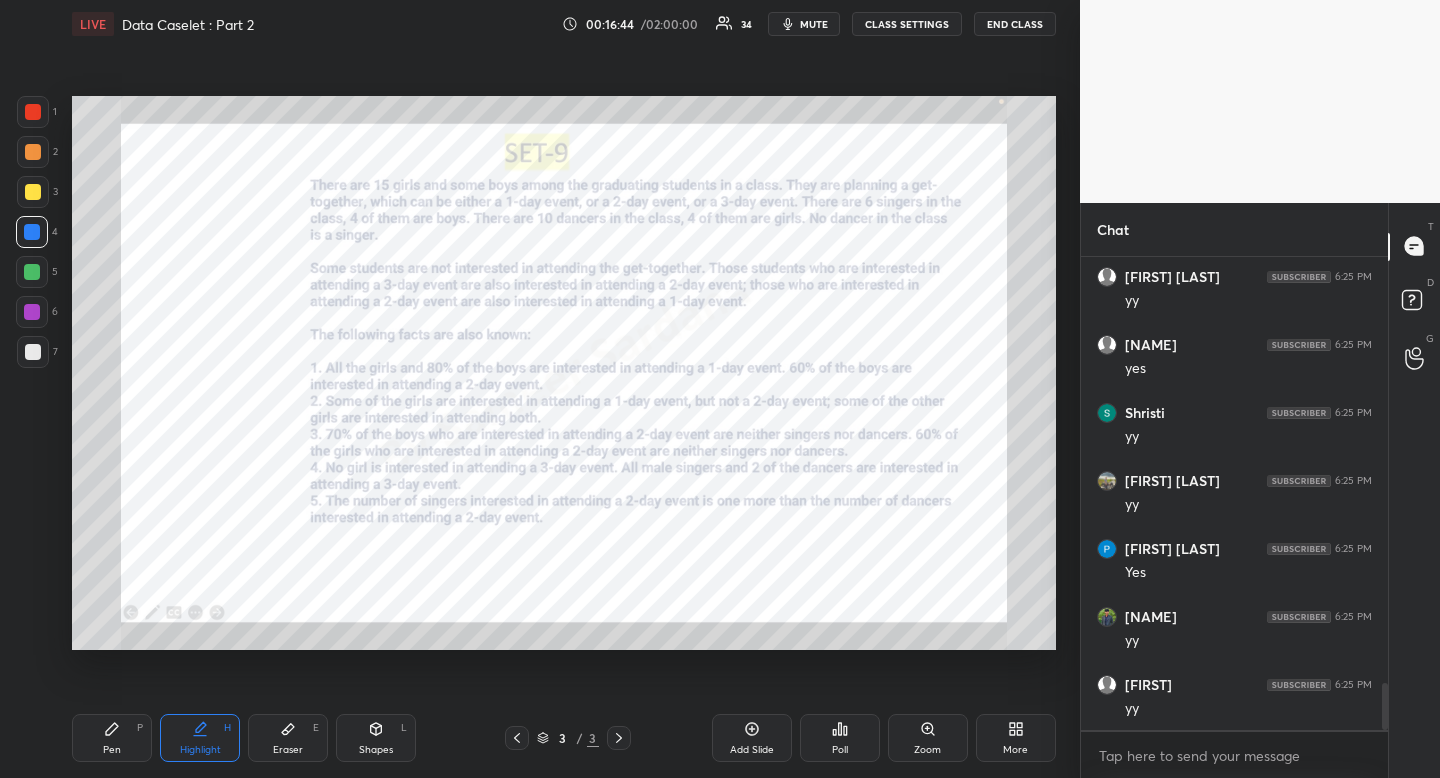 scroll, scrollTop: 4414, scrollLeft: 0, axis: vertical 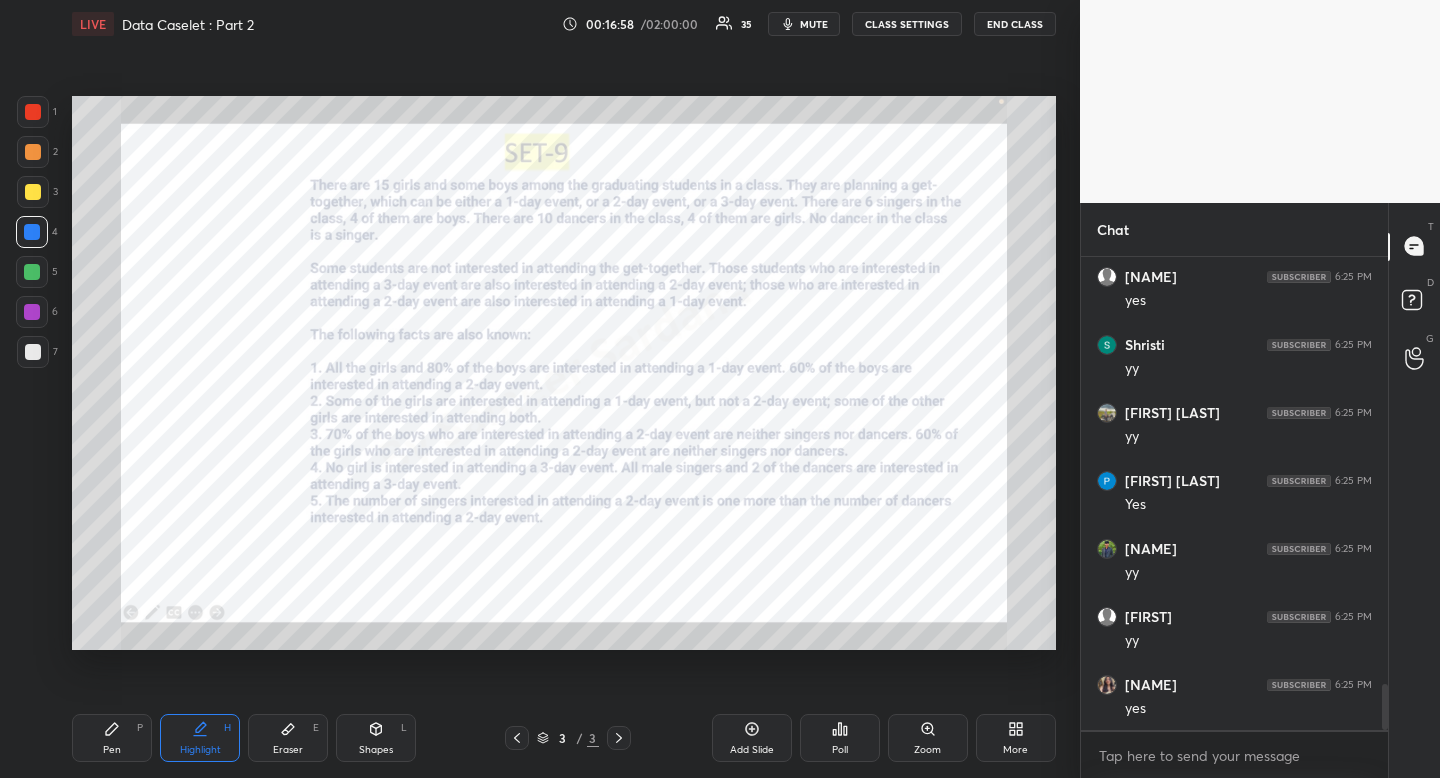 click on "Eraser" at bounding box center (288, 750) 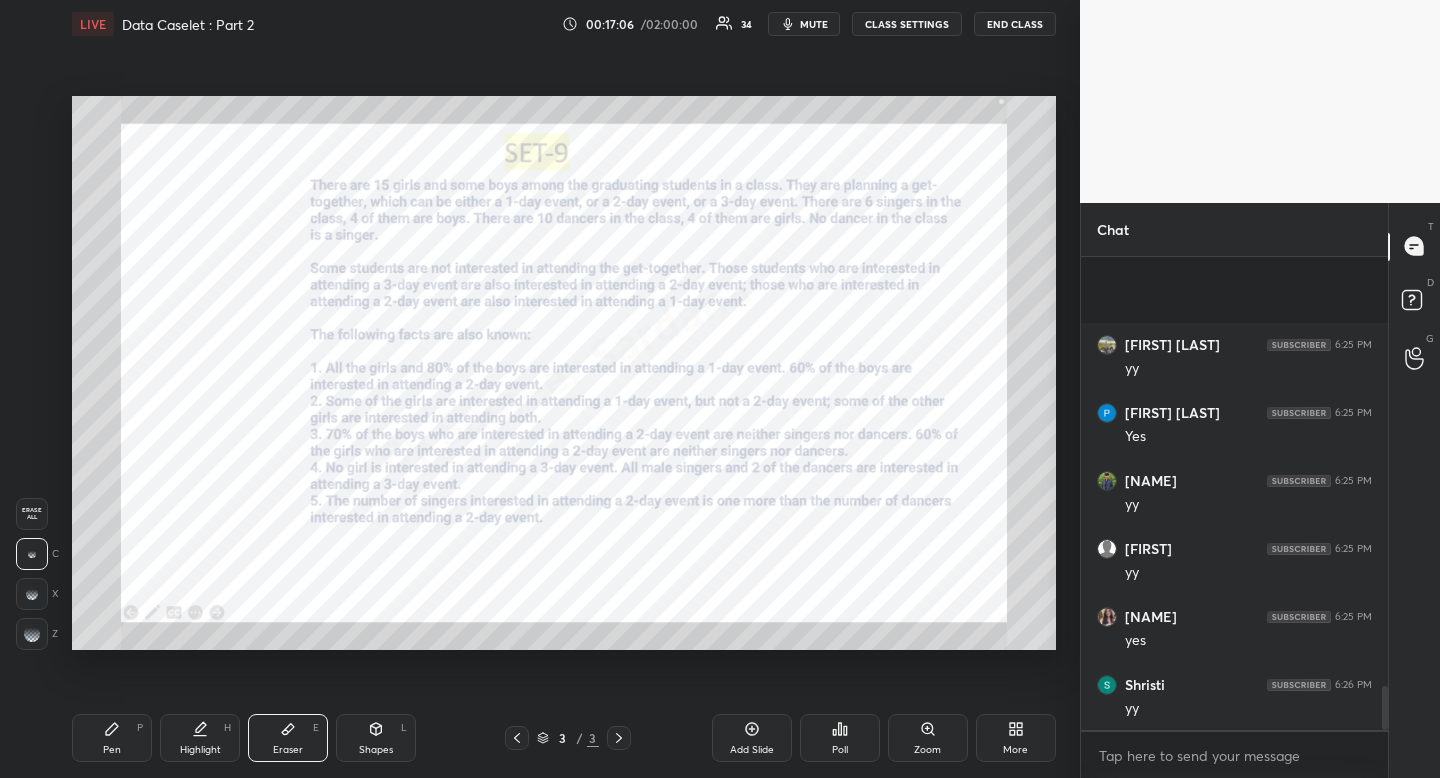 scroll, scrollTop: 4618, scrollLeft: 0, axis: vertical 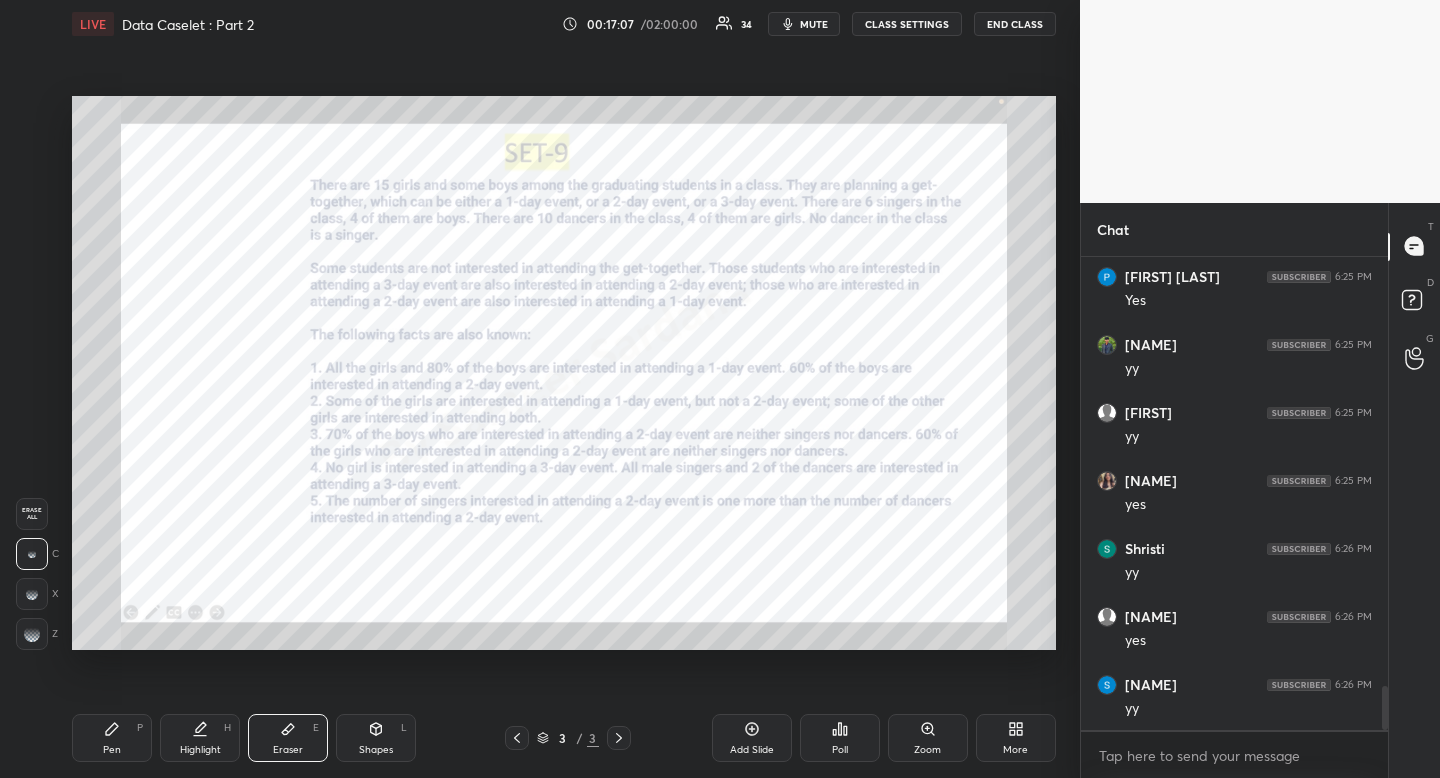drag, startPoint x: 35, startPoint y: 503, endPoint x: 19, endPoint y: 507, distance: 16.492422 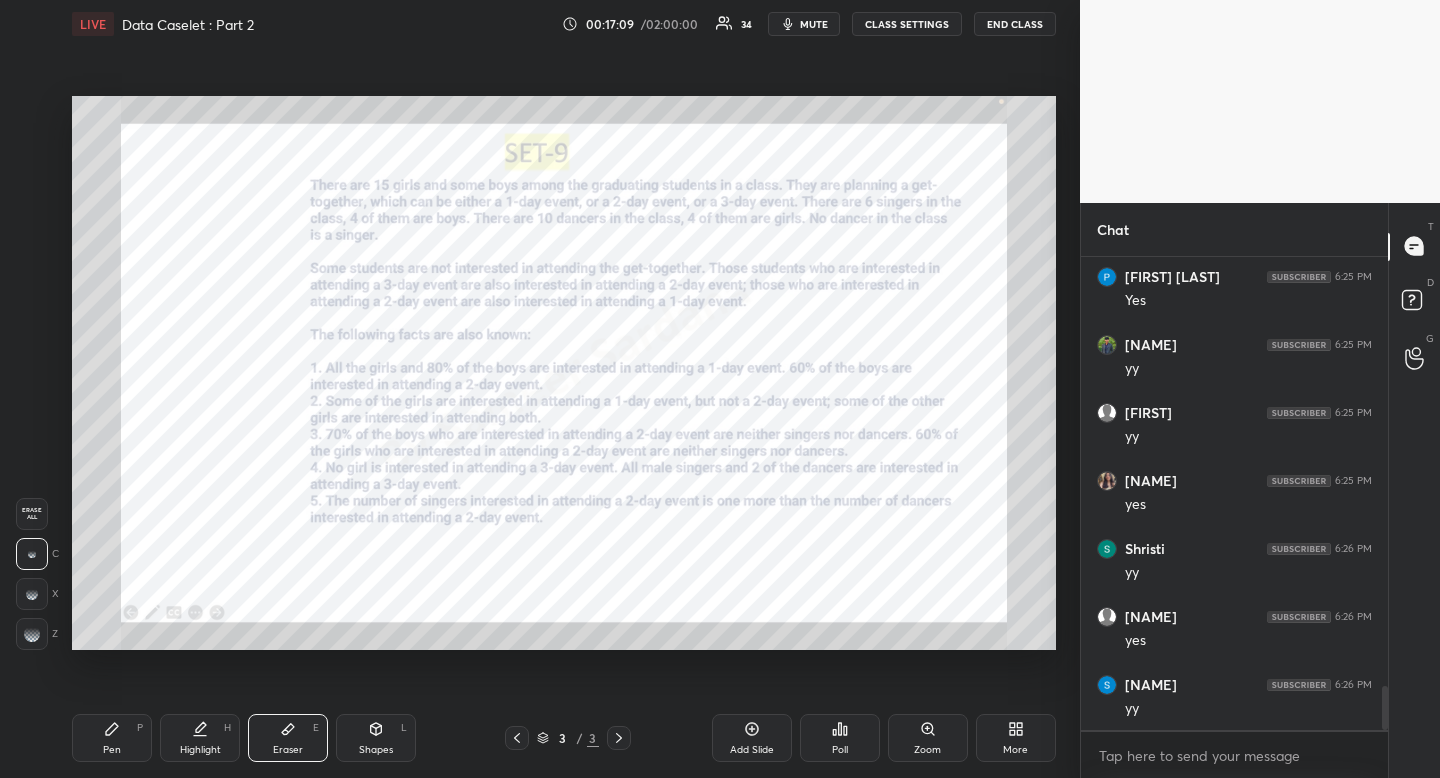 click on "mute" at bounding box center (814, 24) 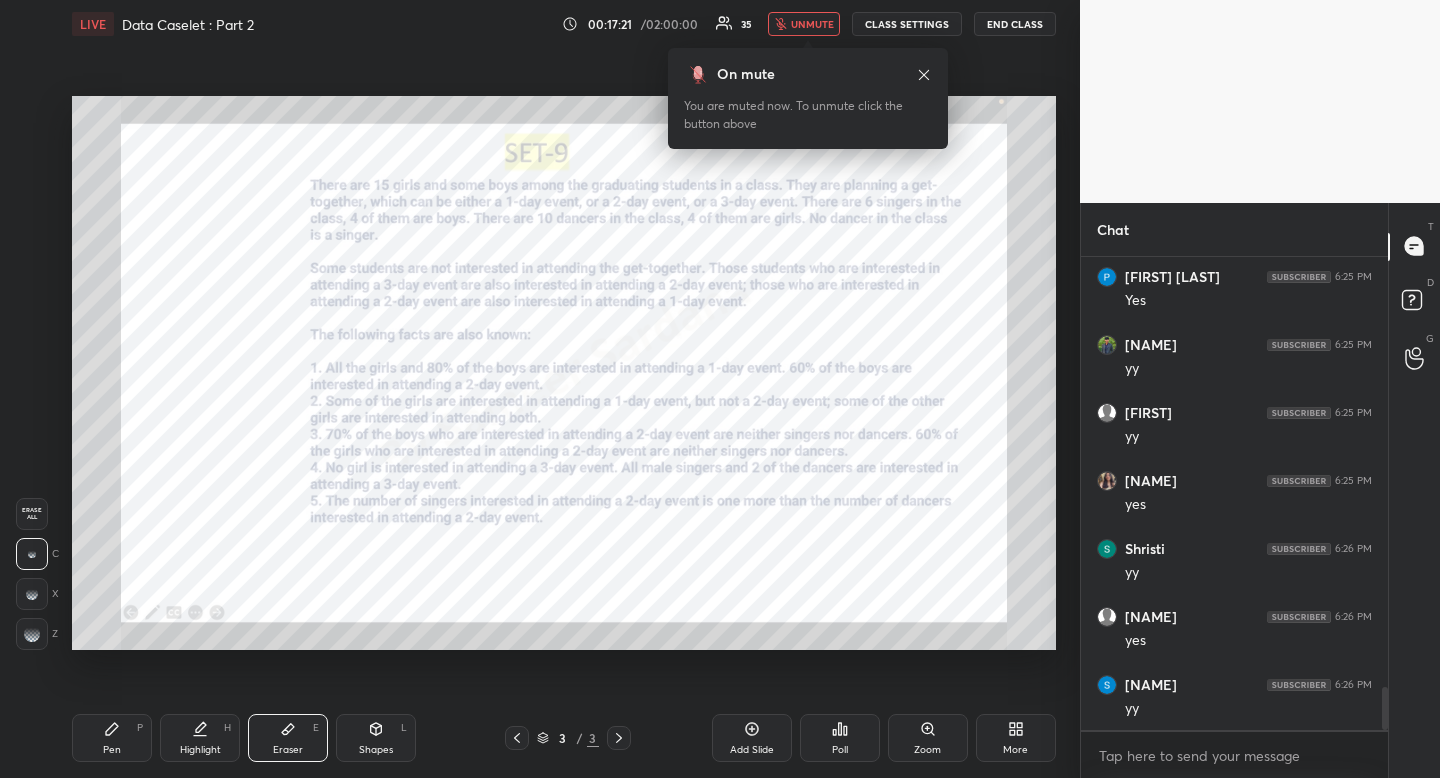 scroll, scrollTop: 4704, scrollLeft: 0, axis: vertical 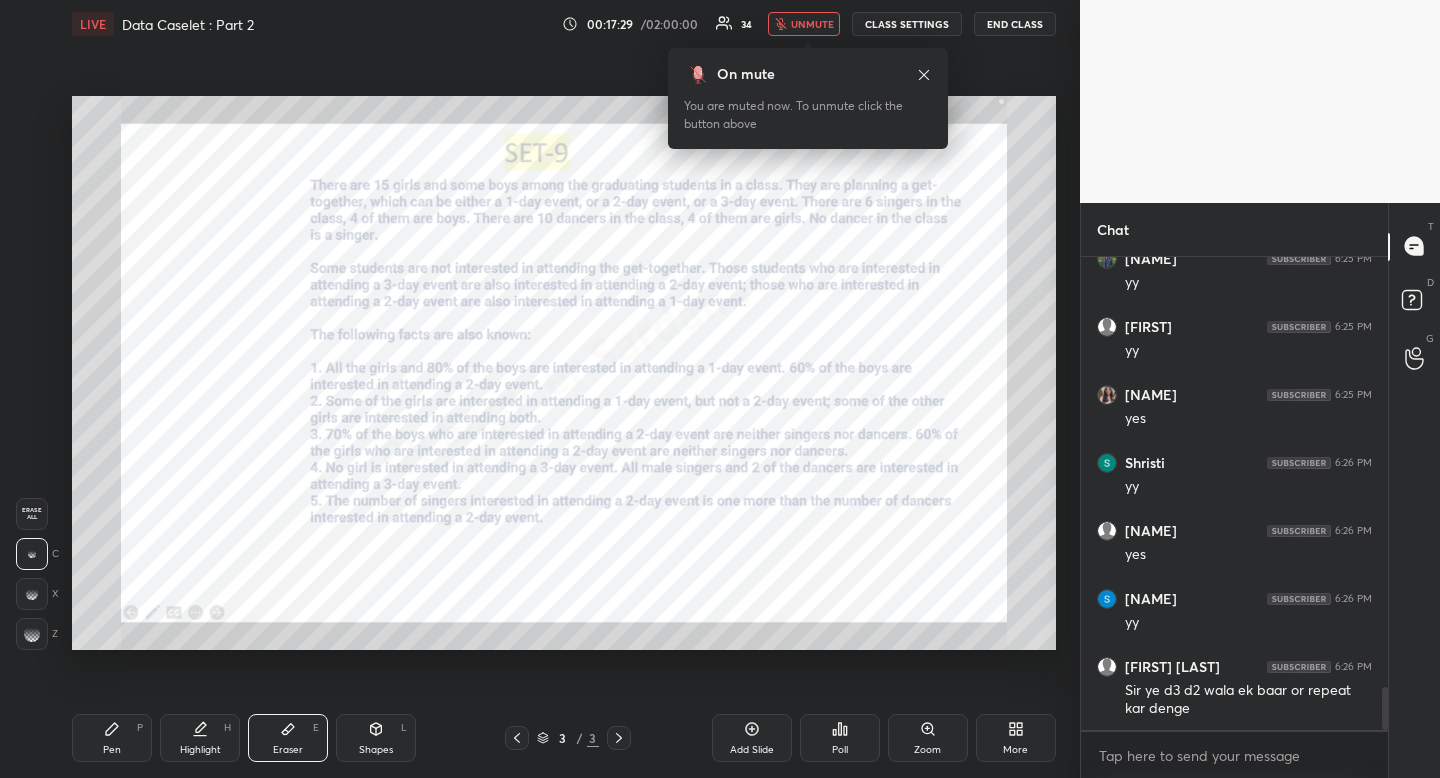 drag, startPoint x: 116, startPoint y: 743, endPoint x: 126, endPoint y: 717, distance: 27.856777 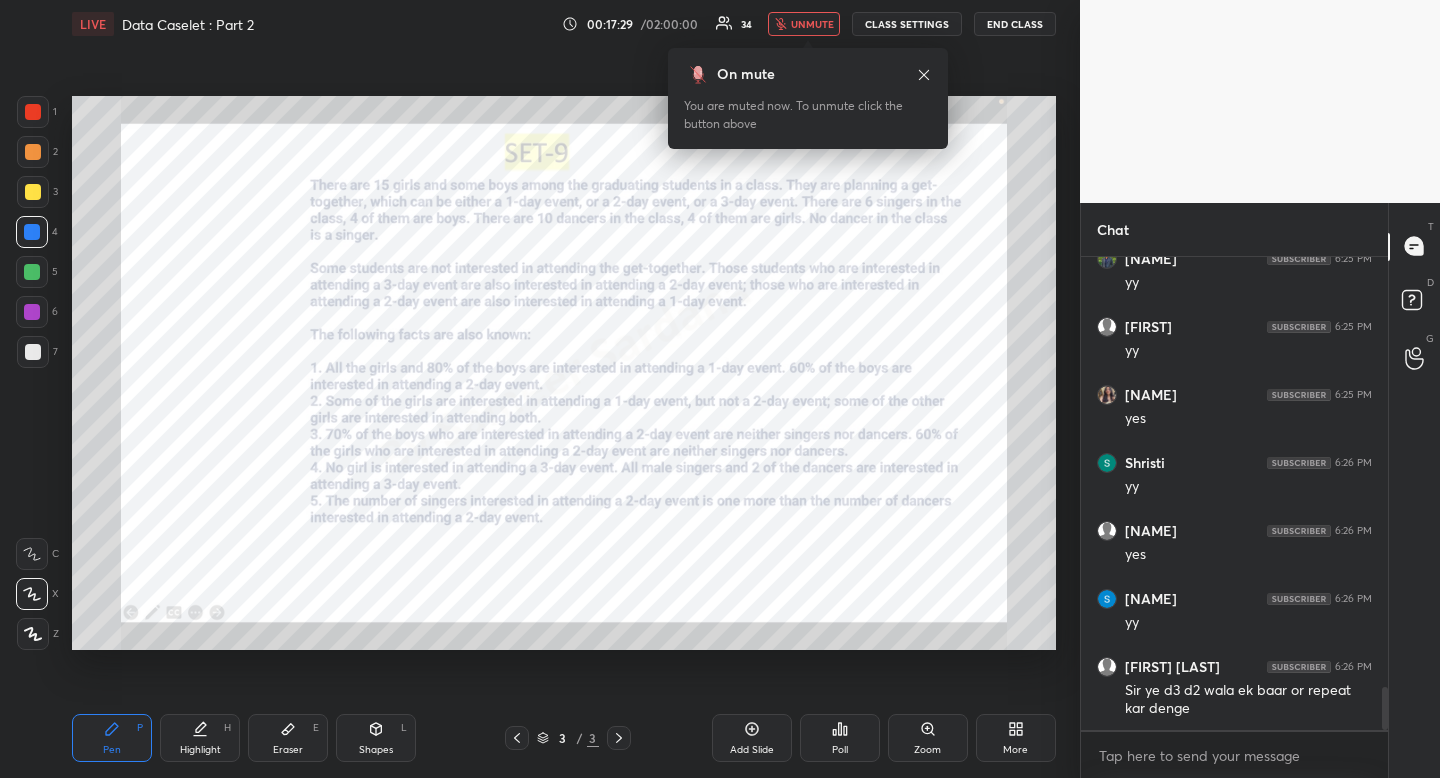 click on "unmute" at bounding box center [812, 24] 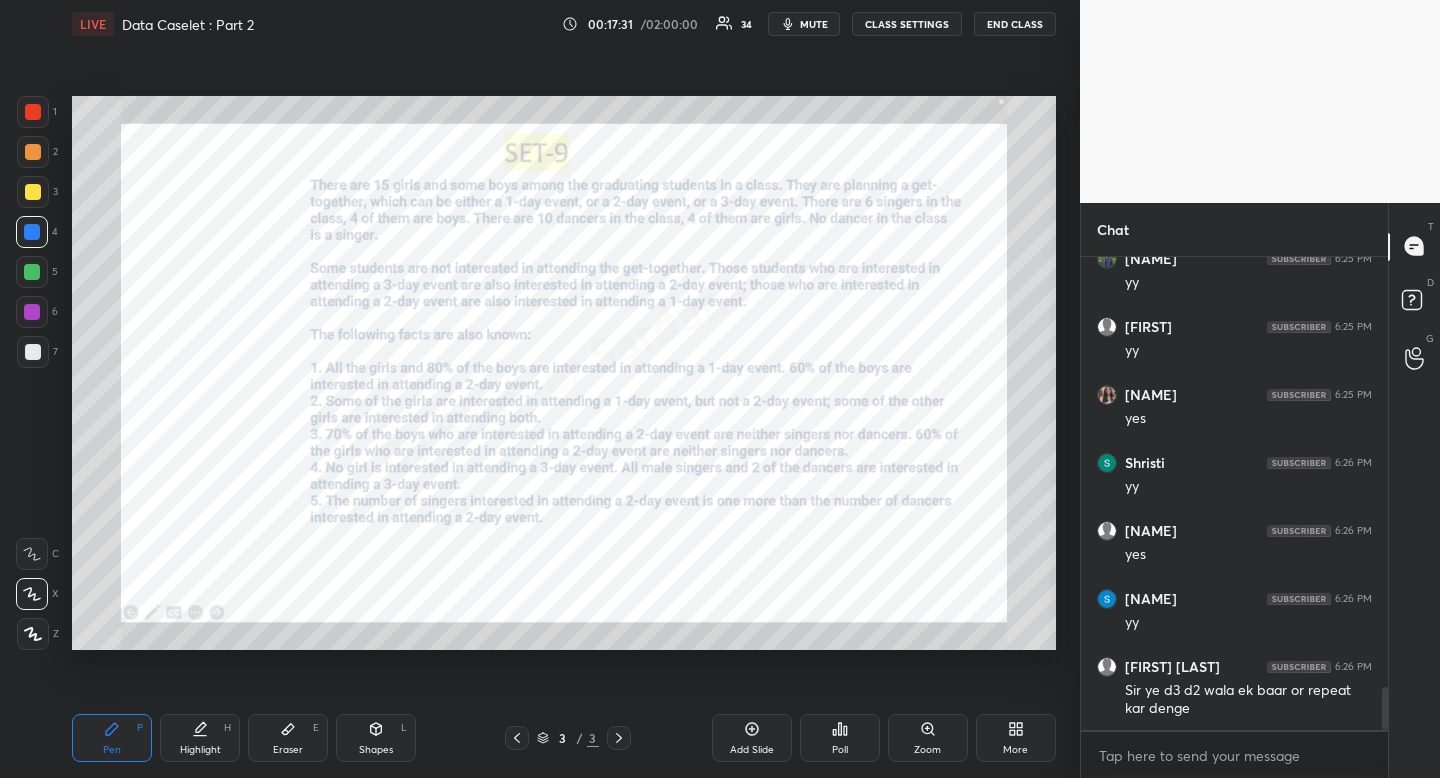 drag, startPoint x: 116, startPoint y: 728, endPoint x: 126, endPoint y: 660, distance: 68.73136 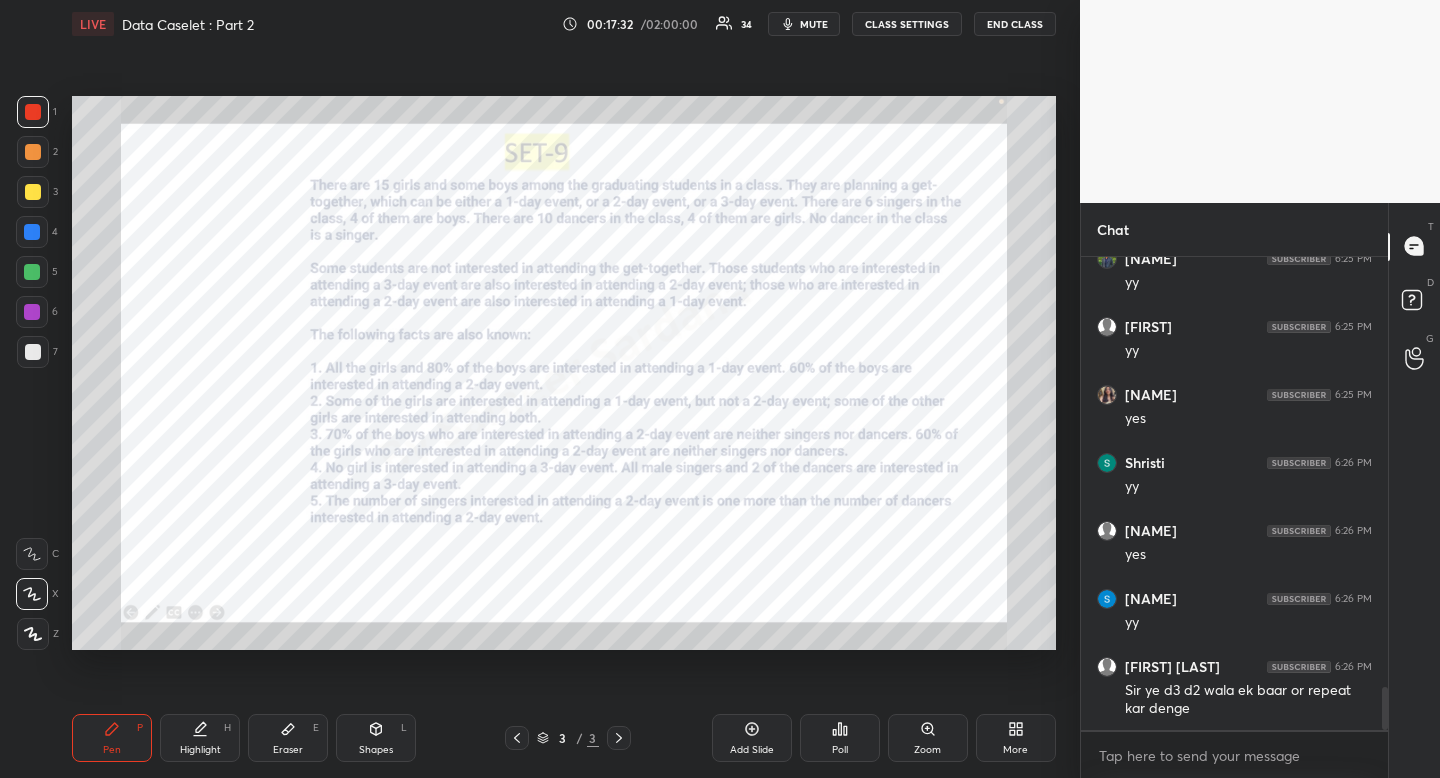 click at bounding box center [33, 112] 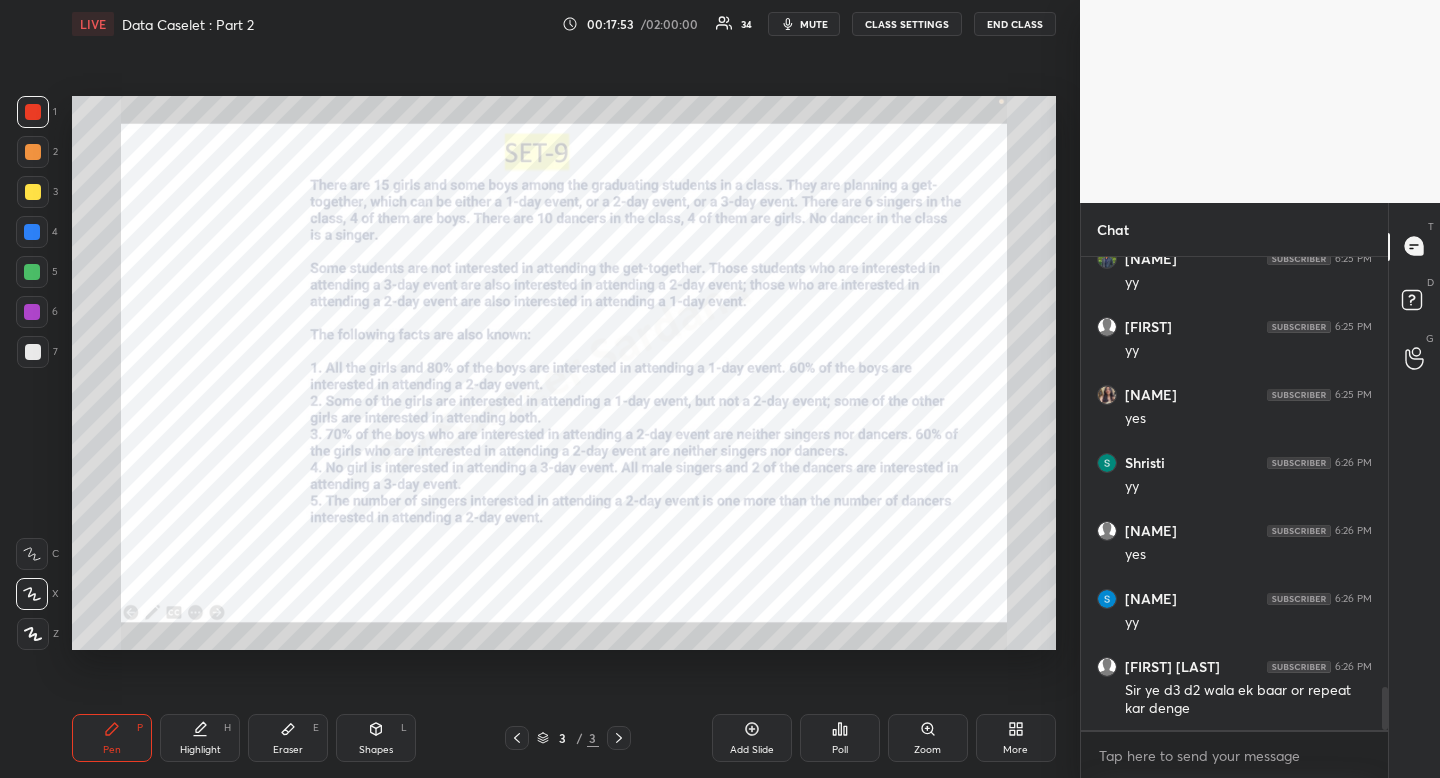 click on "Highlight" at bounding box center (200, 750) 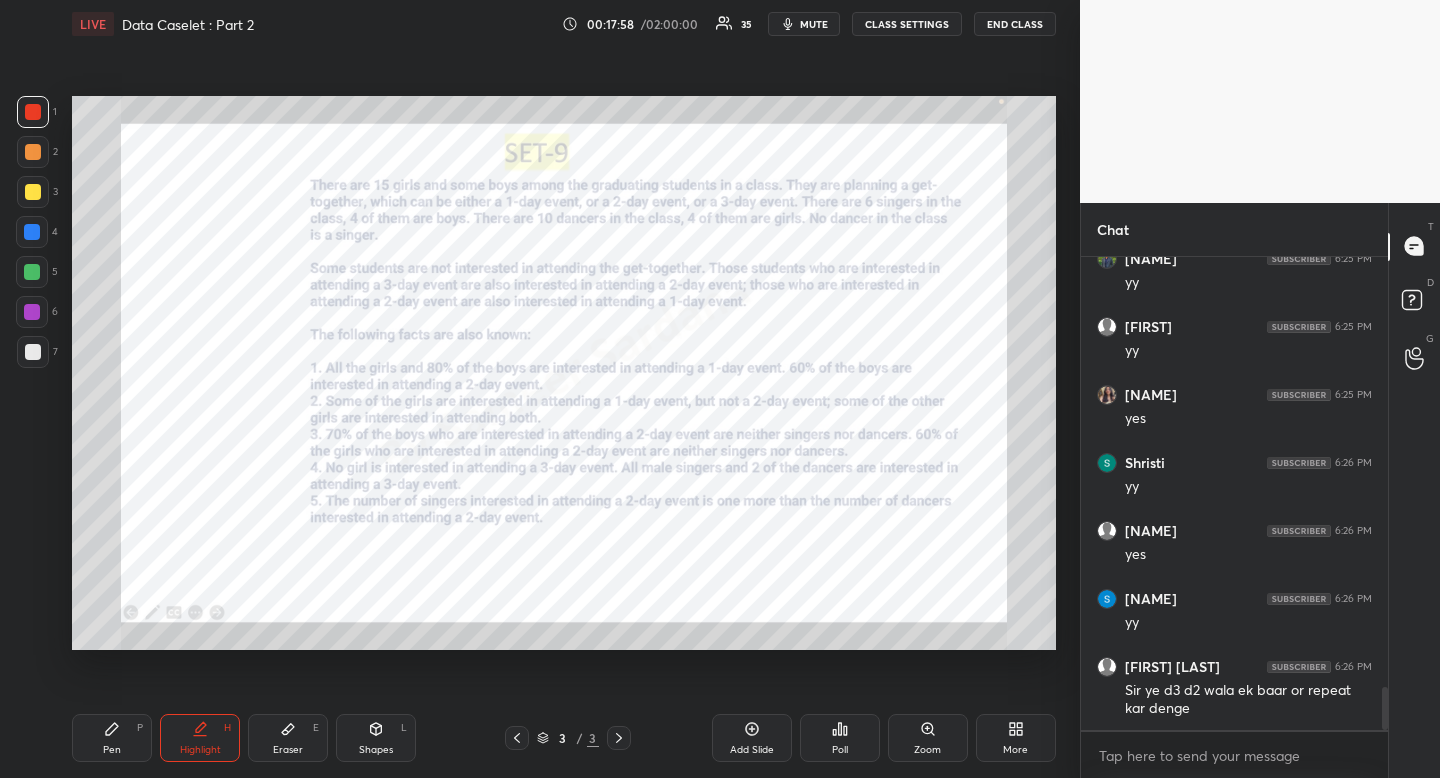 click on "Pen P" at bounding box center (112, 738) 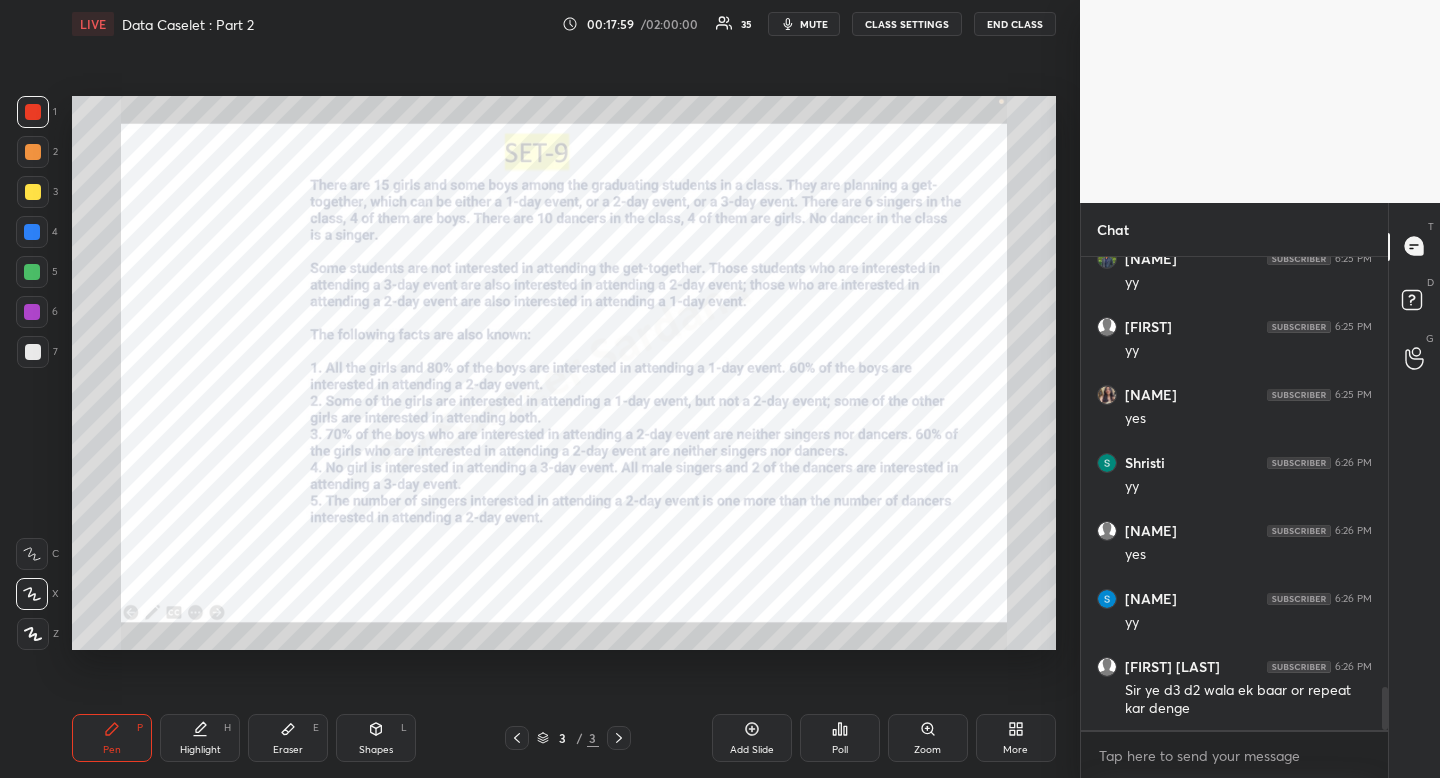 drag, startPoint x: 101, startPoint y: 725, endPoint x: 94, endPoint y: 689, distance: 36.67424 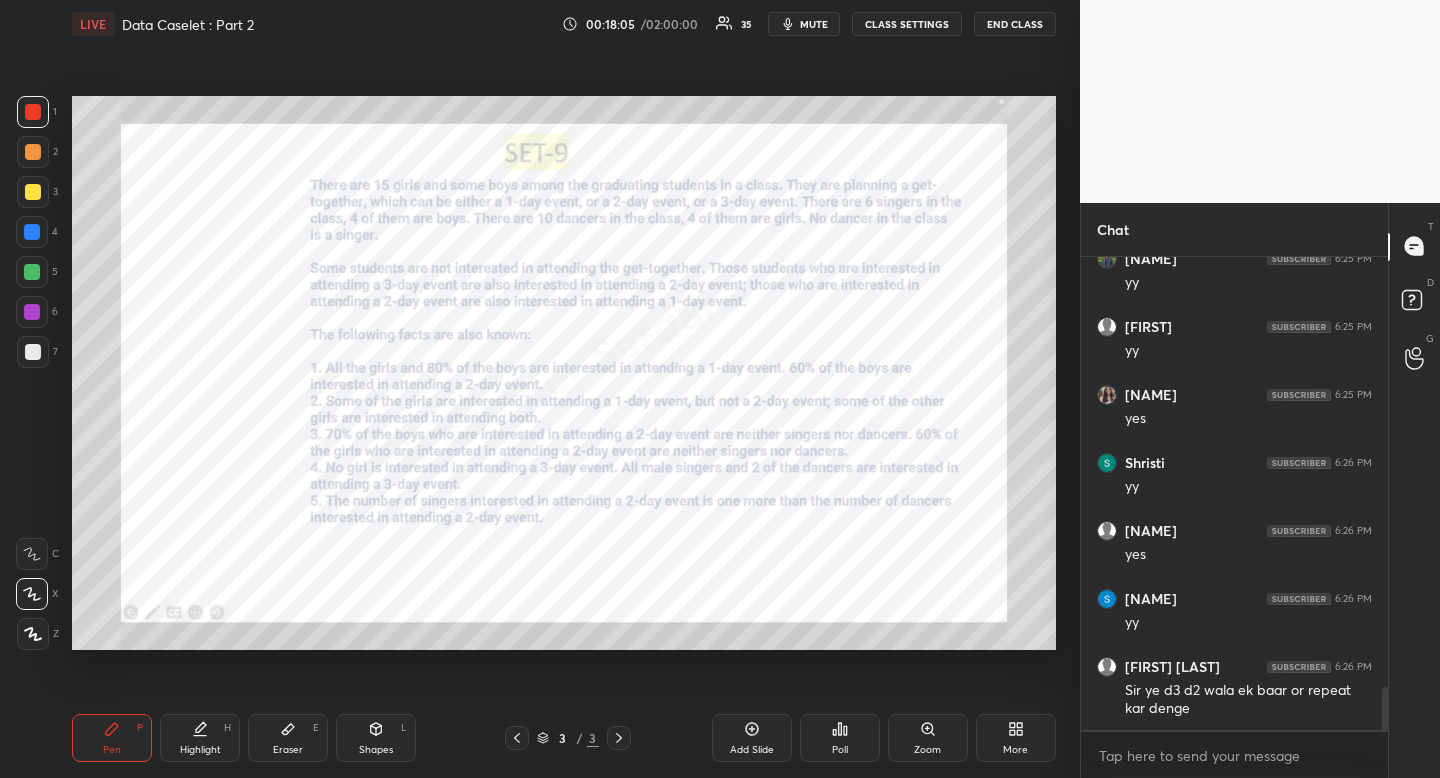 scroll, scrollTop: 4772, scrollLeft: 0, axis: vertical 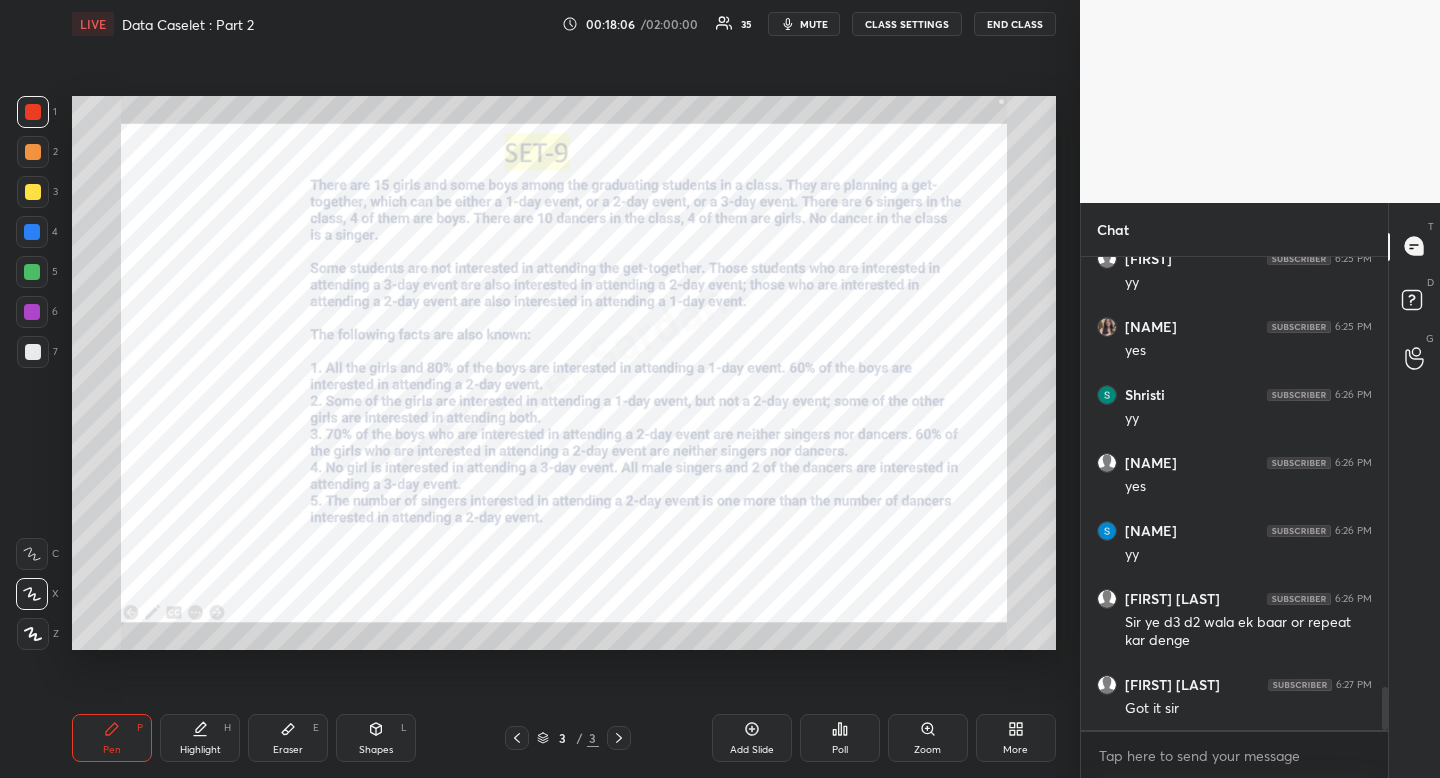 click on "Eraser E" at bounding box center [288, 738] 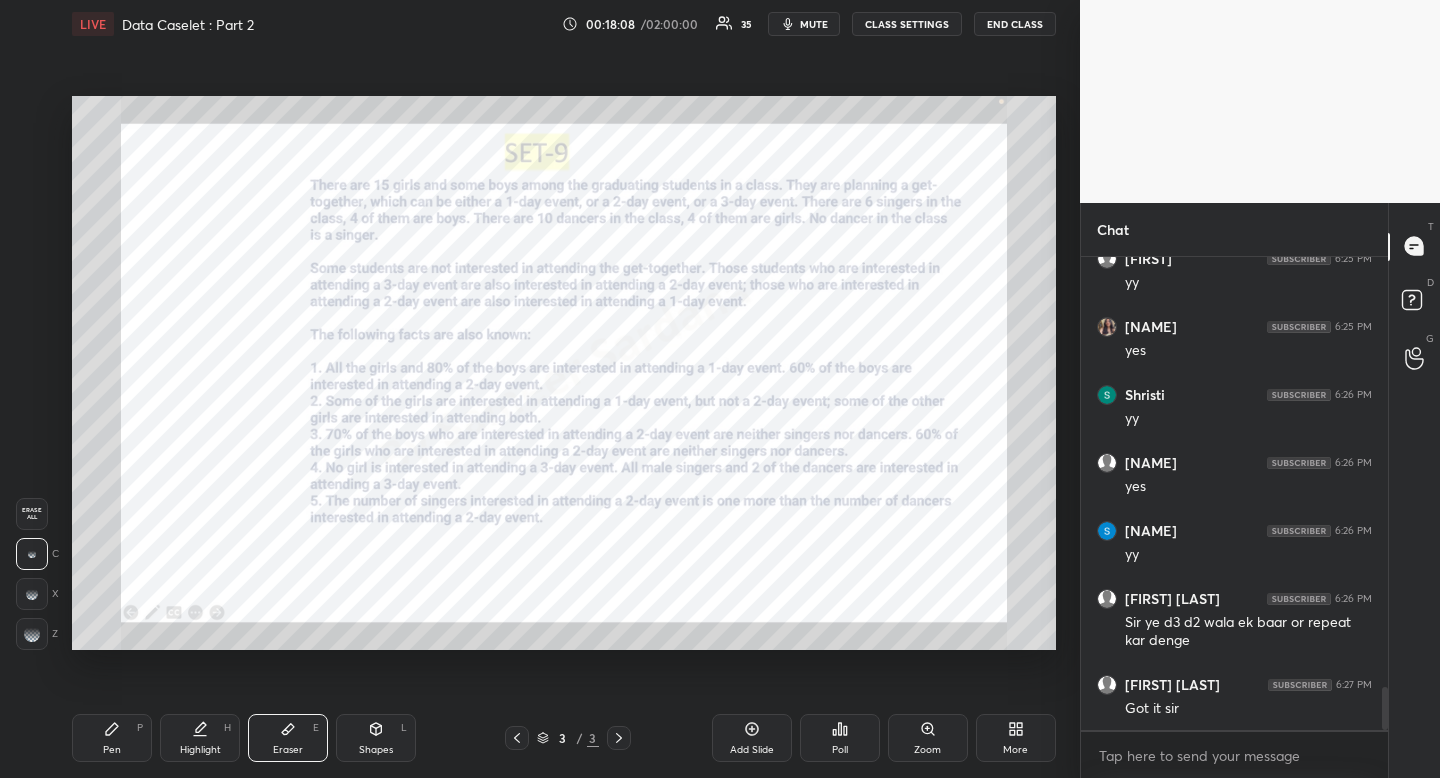 drag, startPoint x: 112, startPoint y: 740, endPoint x: 114, endPoint y: 707, distance: 33.06055 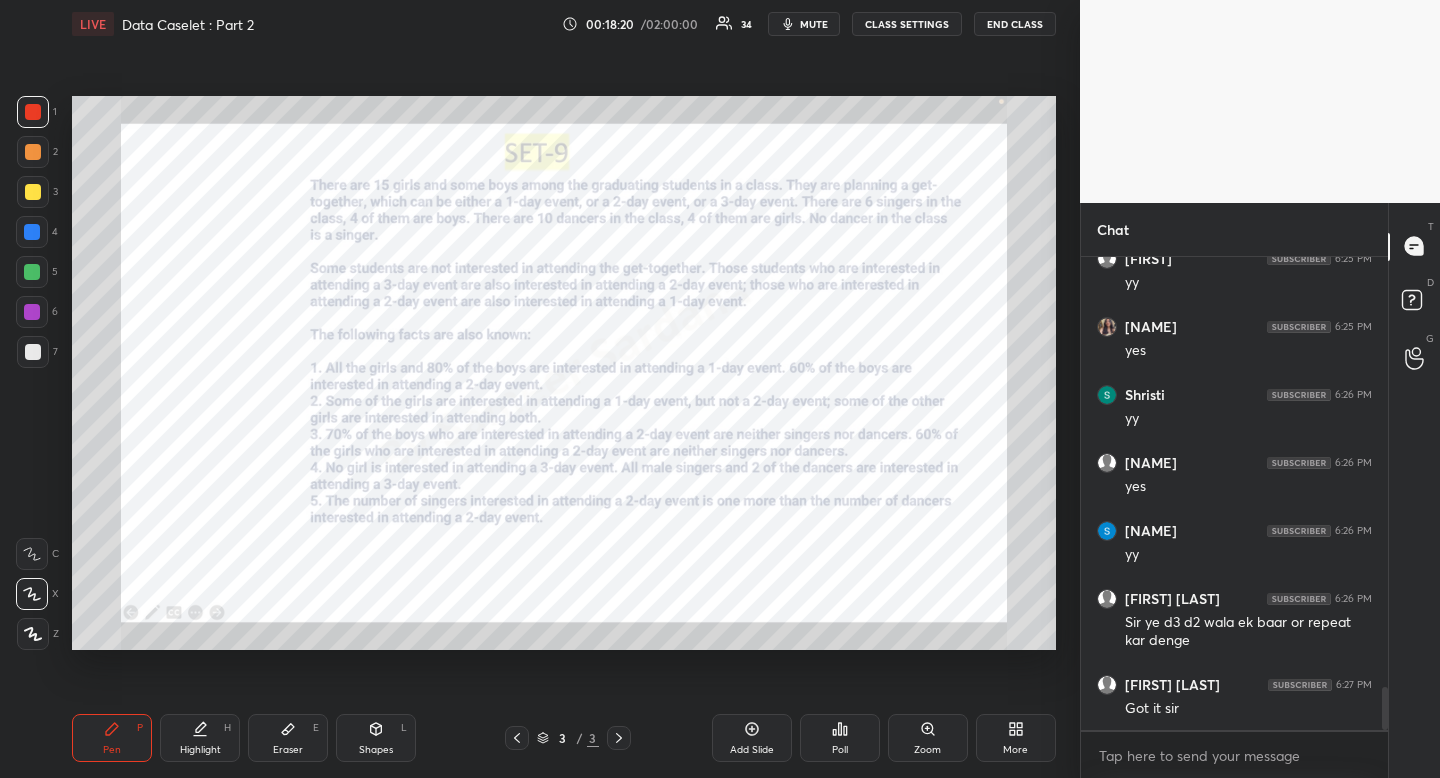 click on "Eraser E" at bounding box center (288, 738) 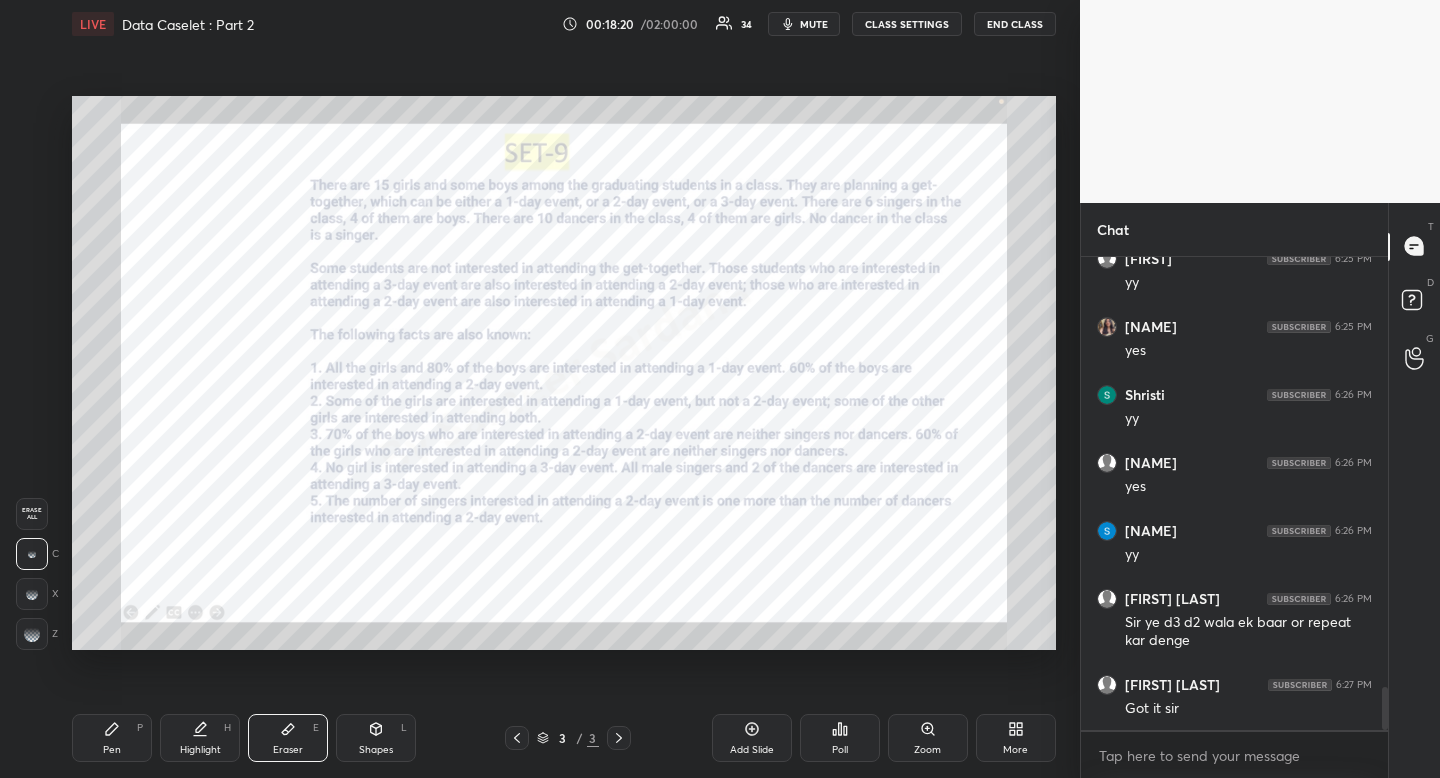 drag, startPoint x: 277, startPoint y: 744, endPoint x: 257, endPoint y: 675, distance: 71.8401 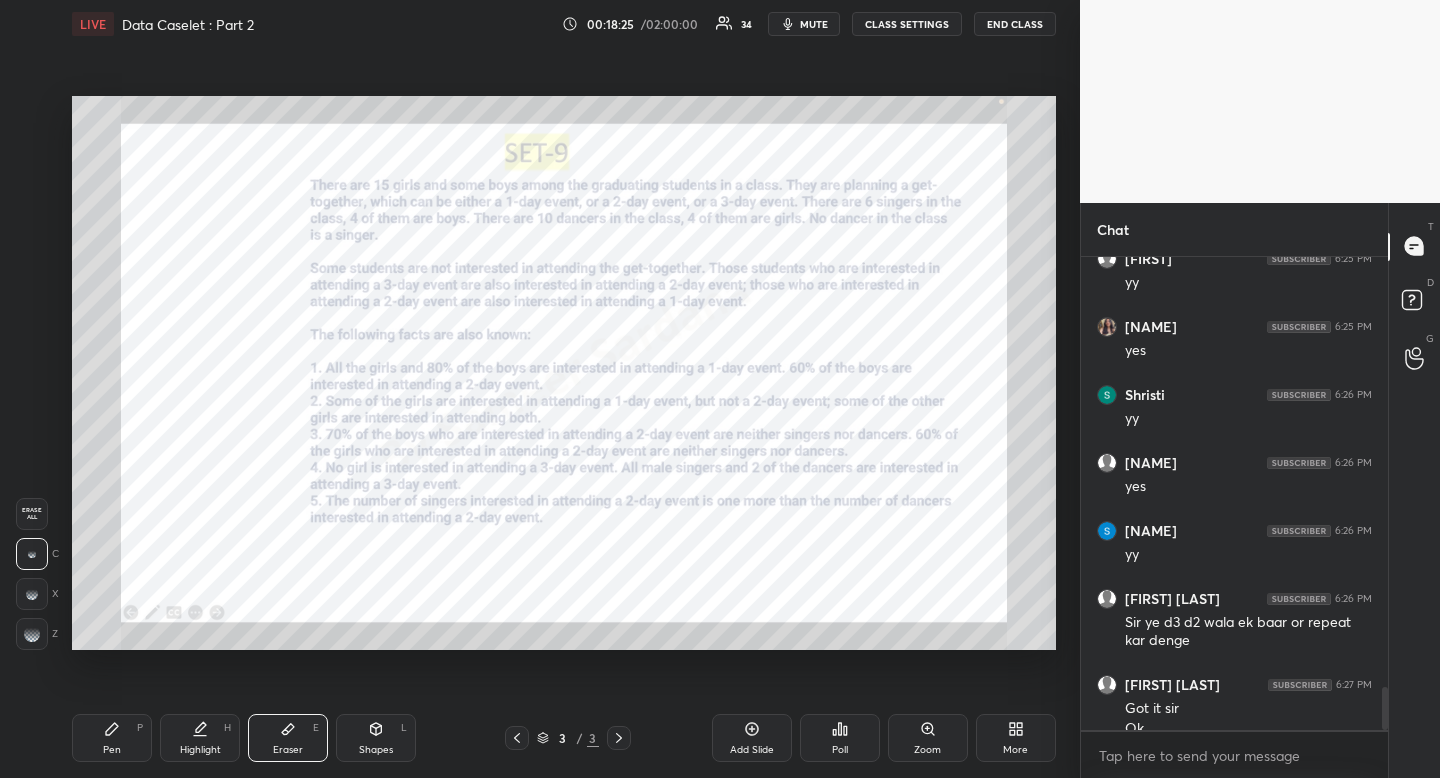 scroll, scrollTop: 4792, scrollLeft: 0, axis: vertical 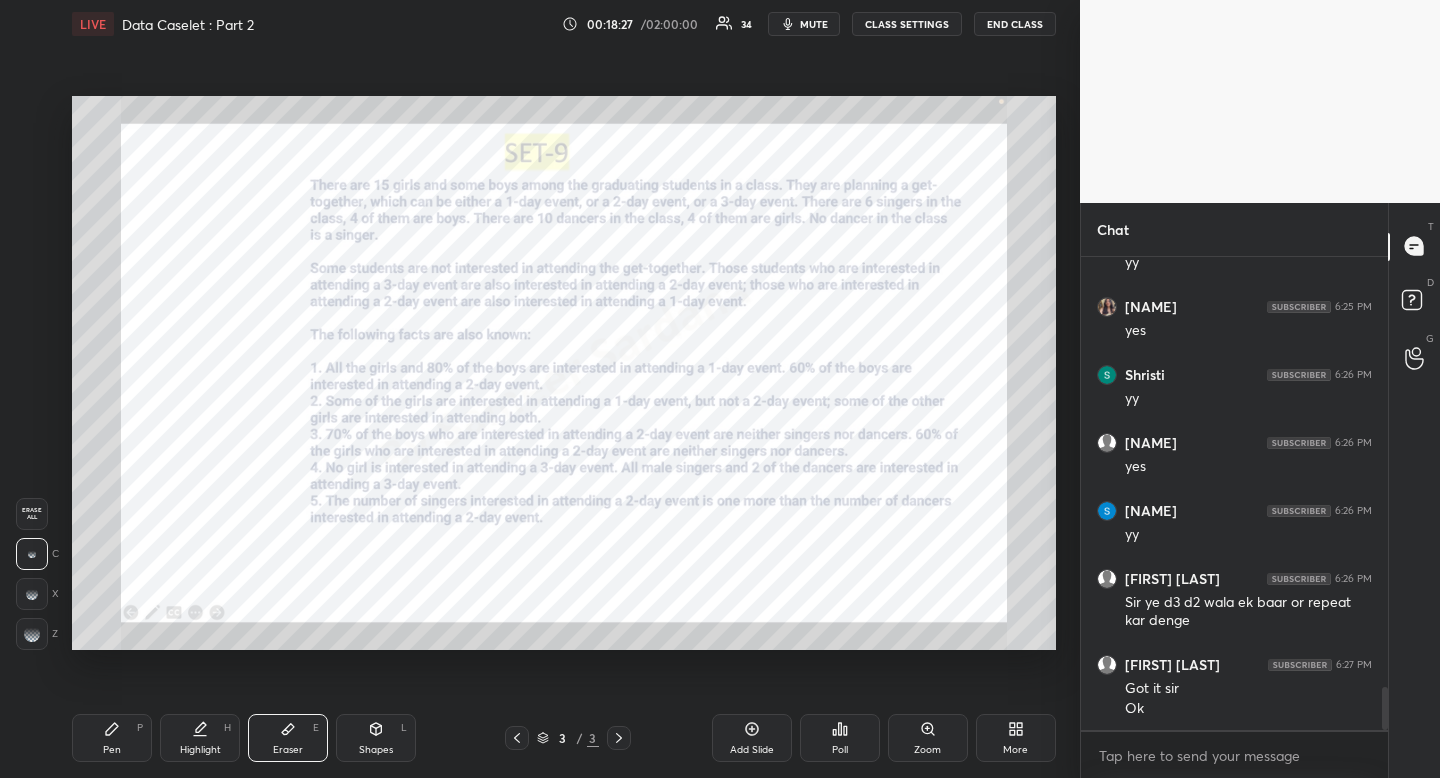 click on "mute" at bounding box center (814, 24) 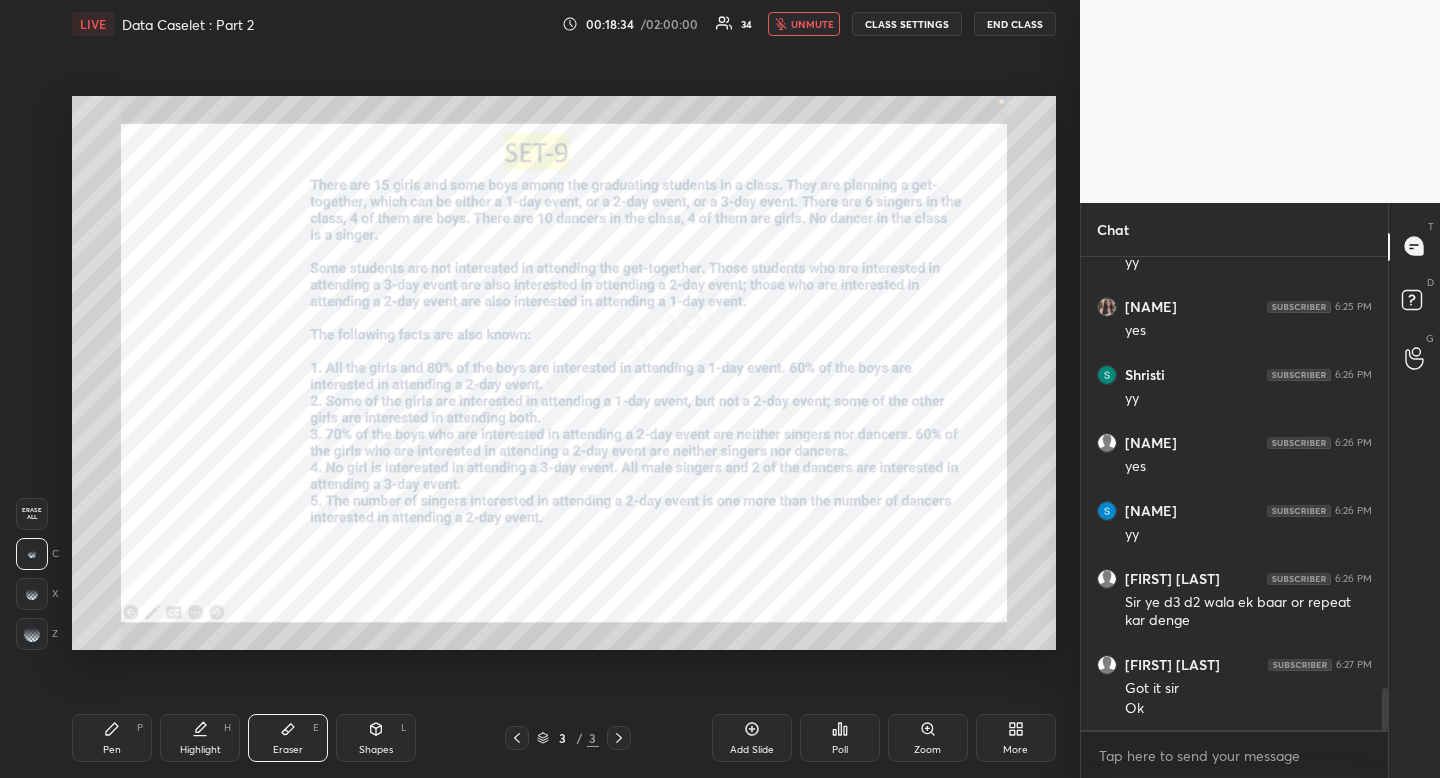 scroll, scrollTop: 4860, scrollLeft: 0, axis: vertical 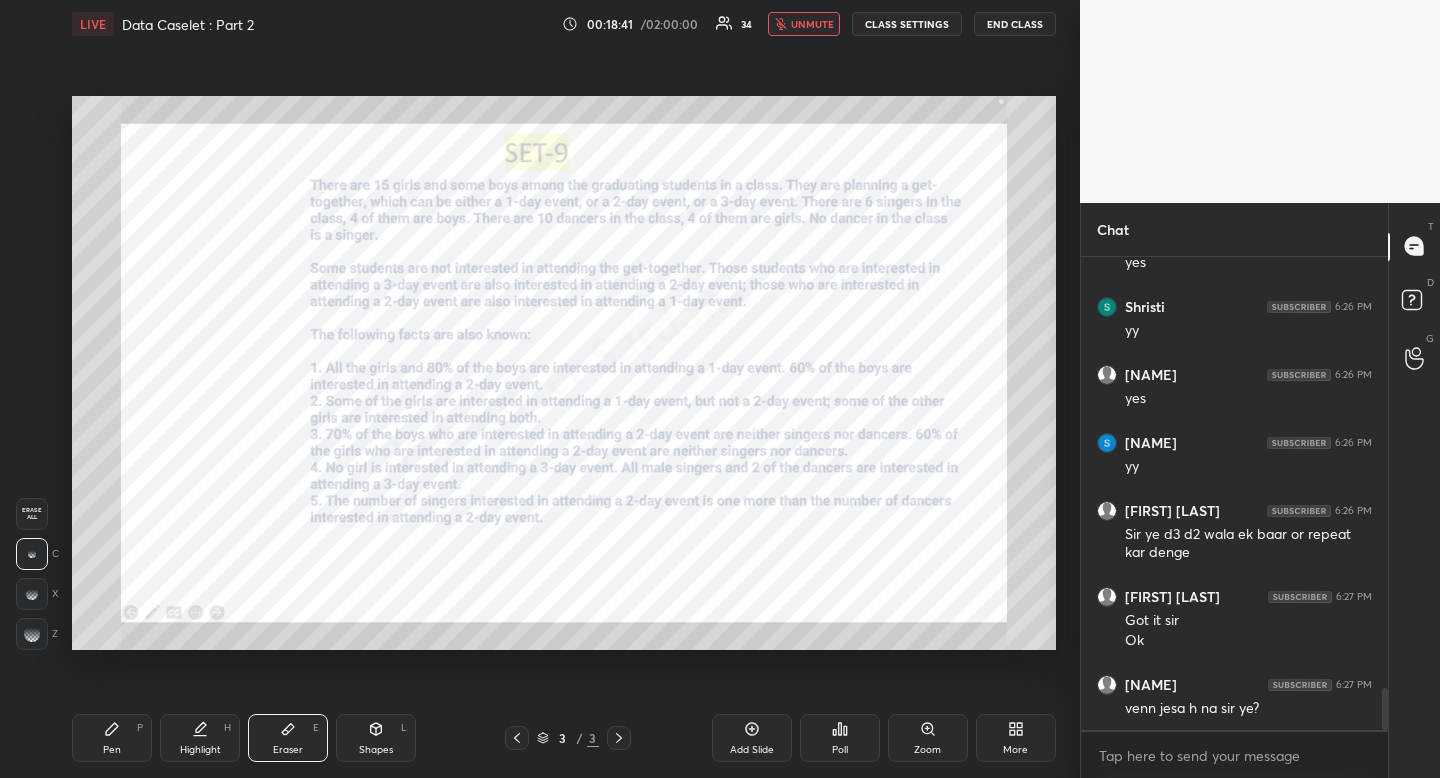 click on "unmute" at bounding box center [812, 24] 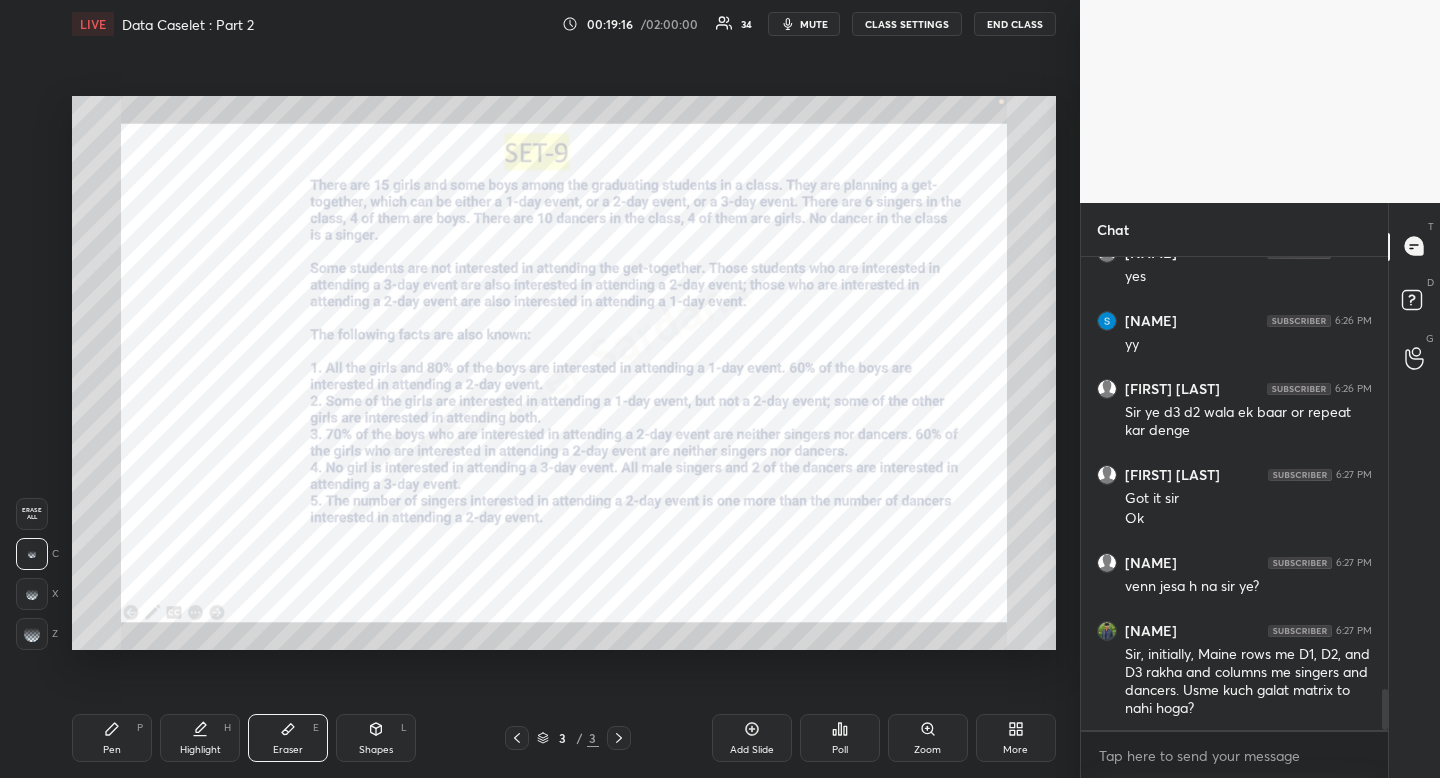 scroll, scrollTop: 5050, scrollLeft: 0, axis: vertical 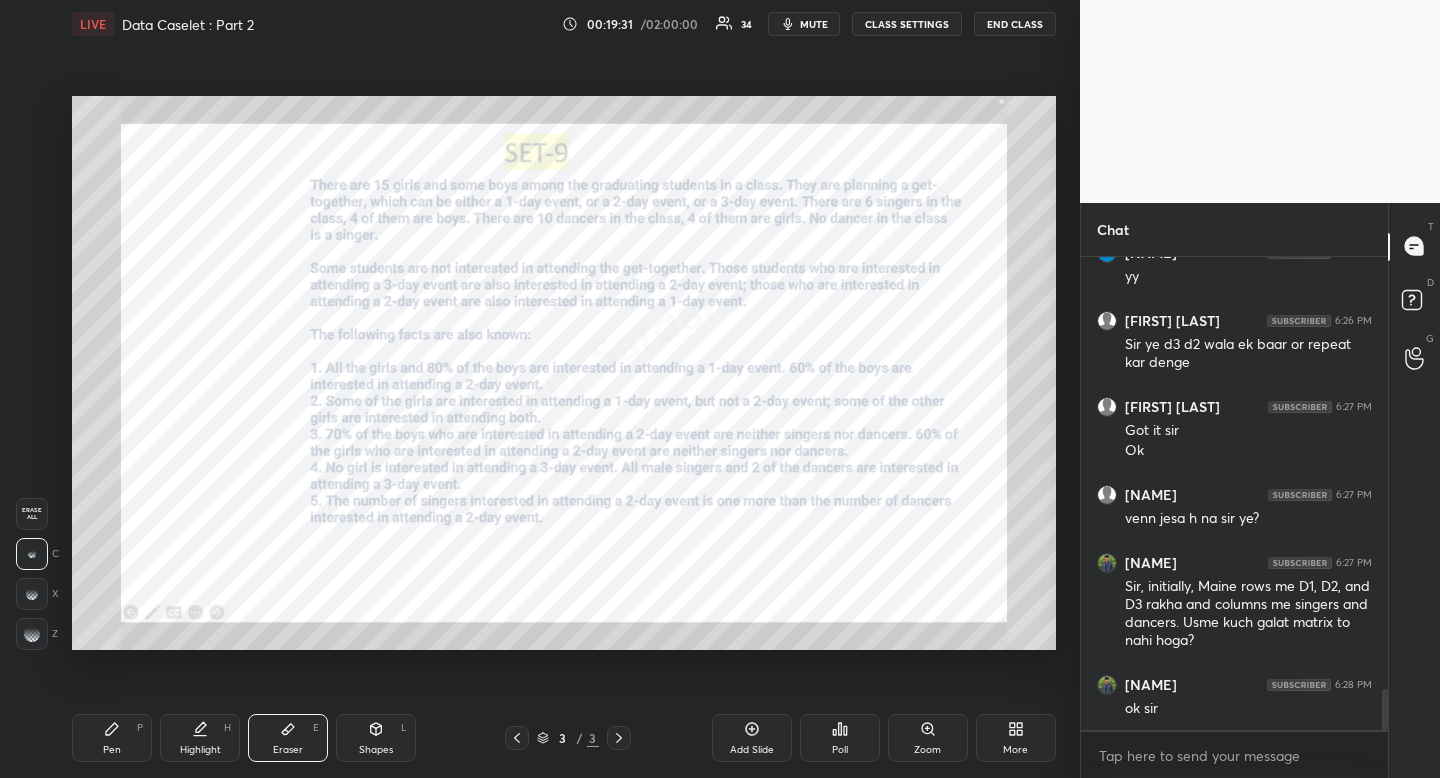 click on "mute" at bounding box center [804, 24] 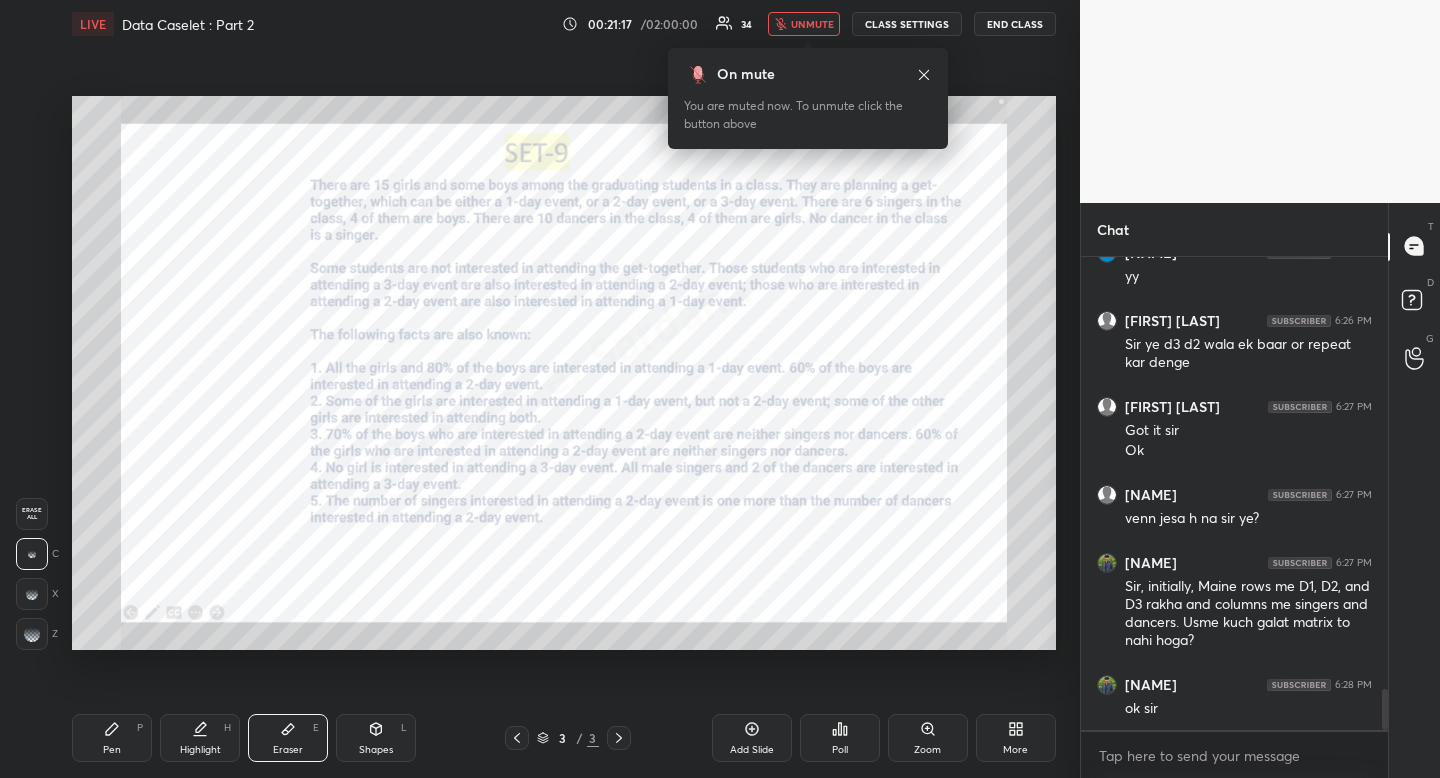 scroll, scrollTop: 5123, scrollLeft: 0, axis: vertical 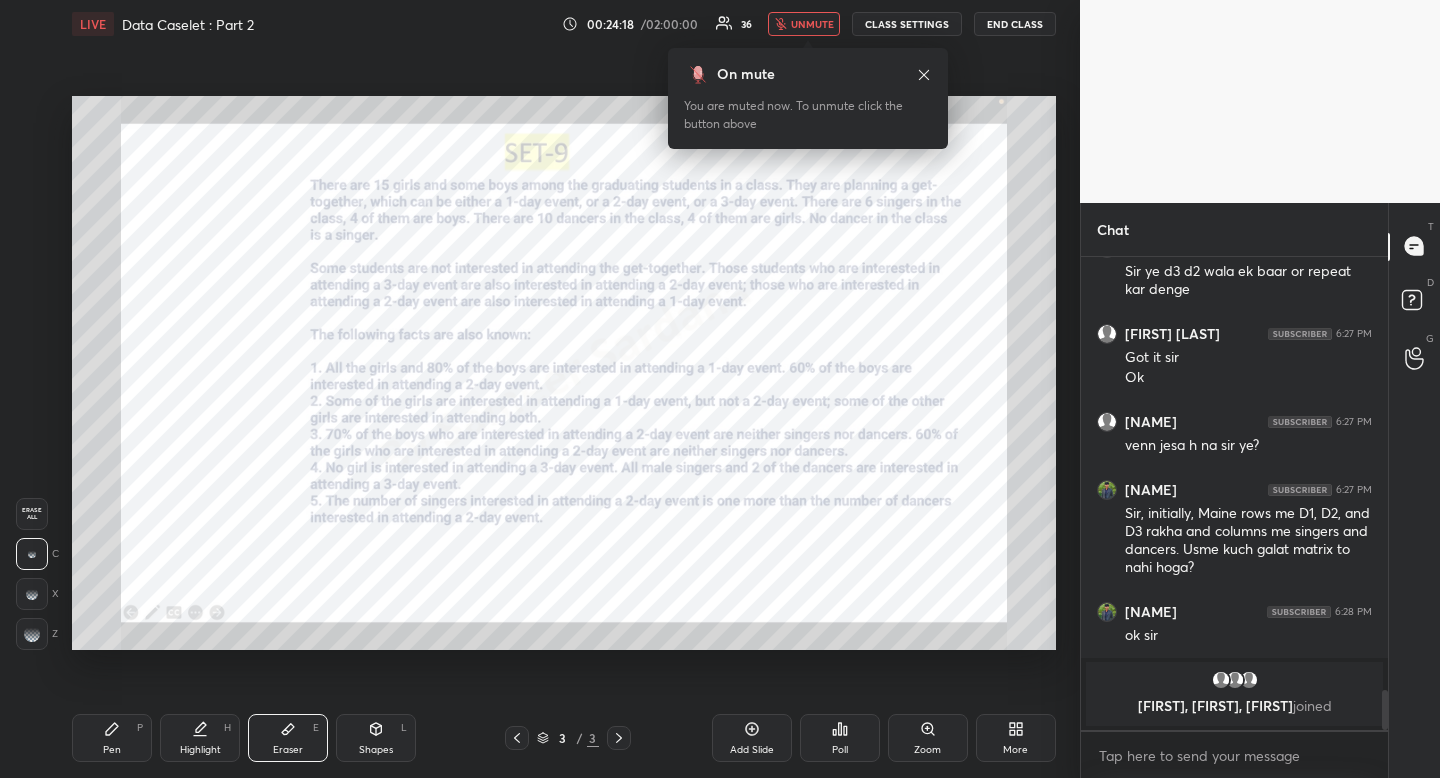 drag, startPoint x: 813, startPoint y: 26, endPoint x: 829, endPoint y: 120, distance: 95.35198 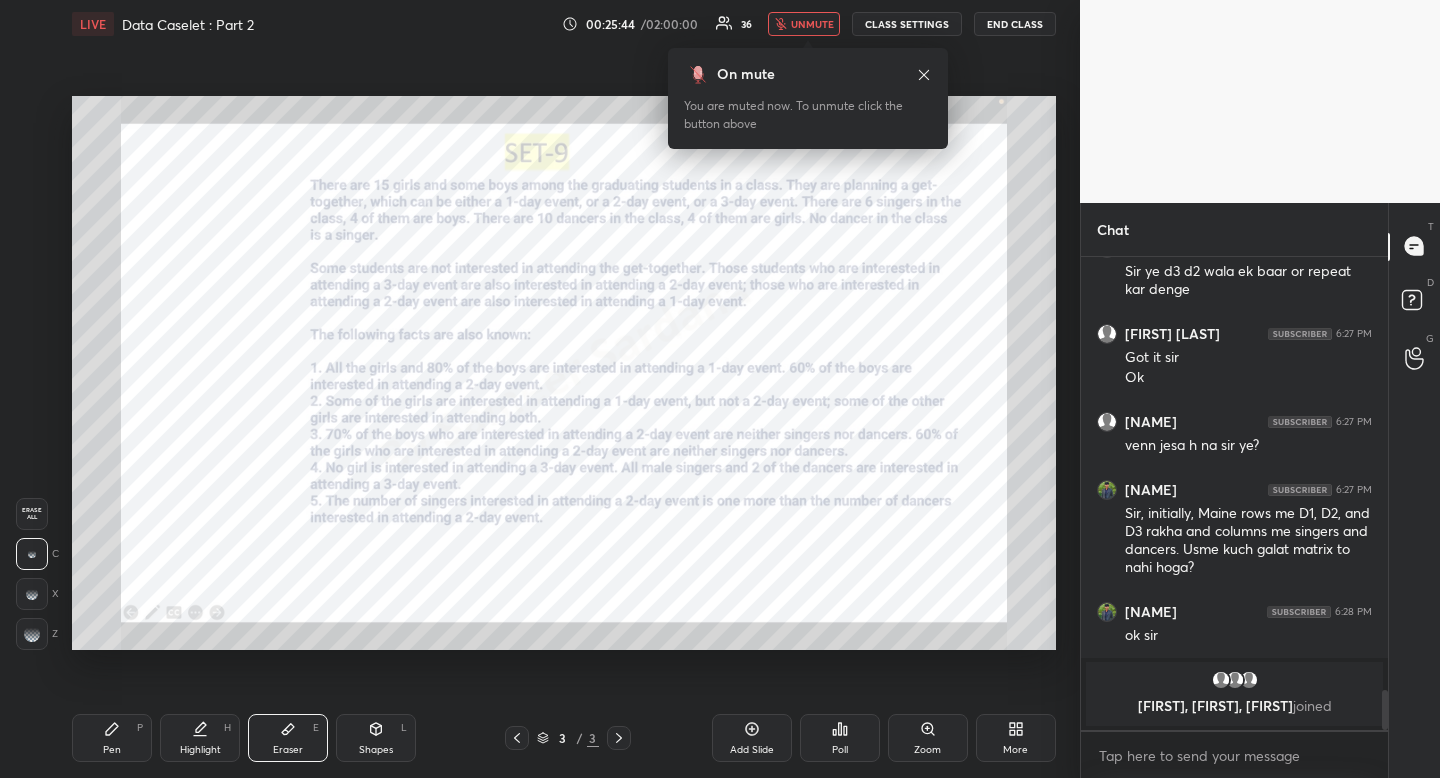 click on "unmute" at bounding box center (804, 24) 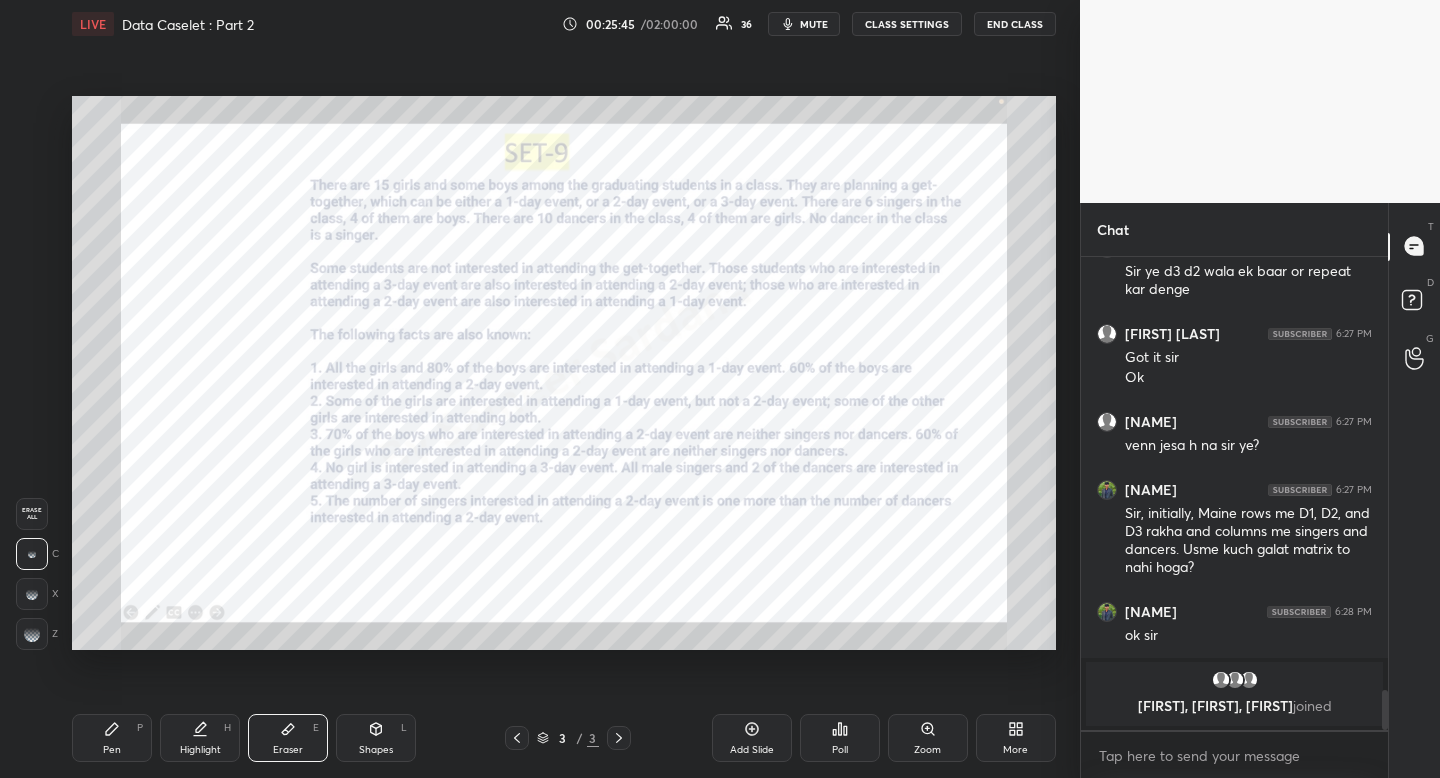 click on "Pen P" at bounding box center (112, 738) 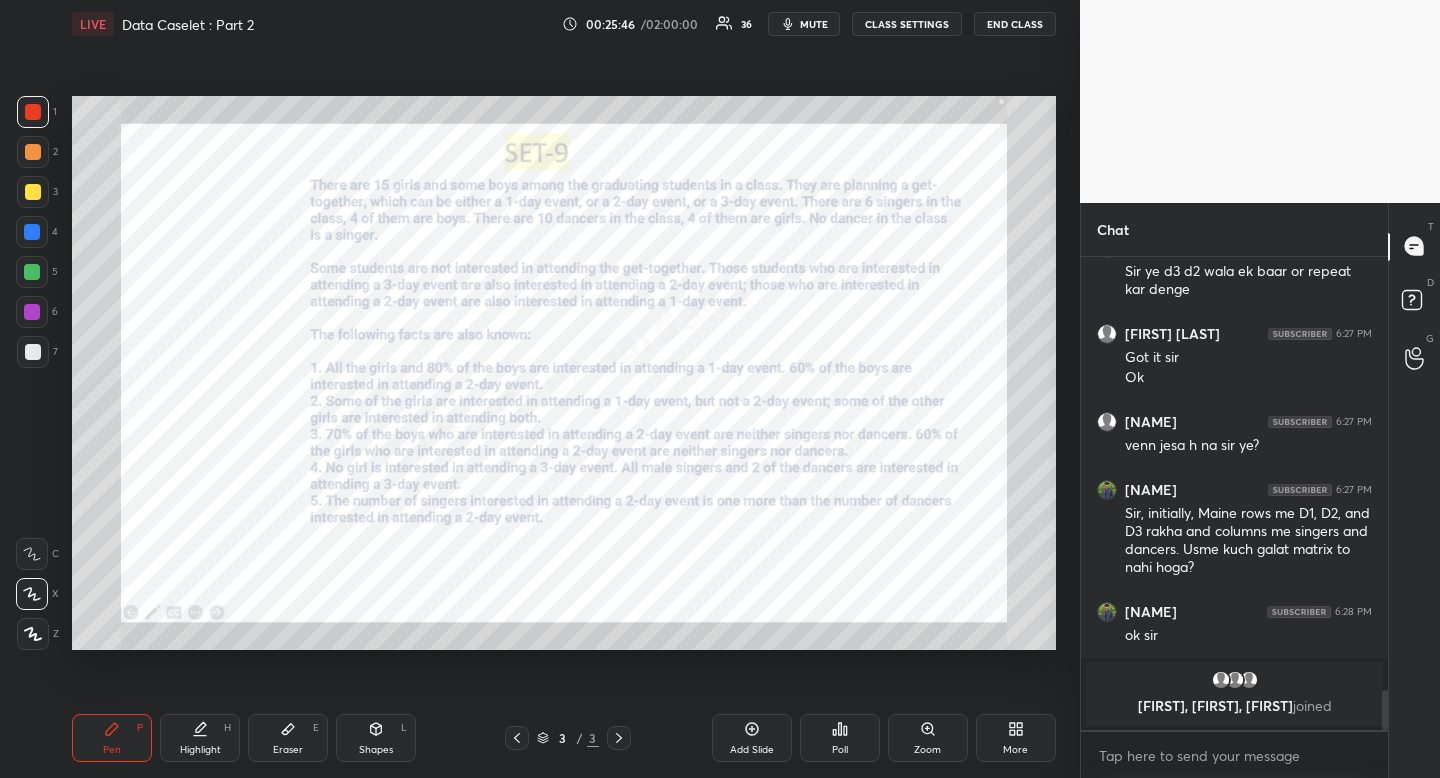 click on "Pen P" at bounding box center (112, 738) 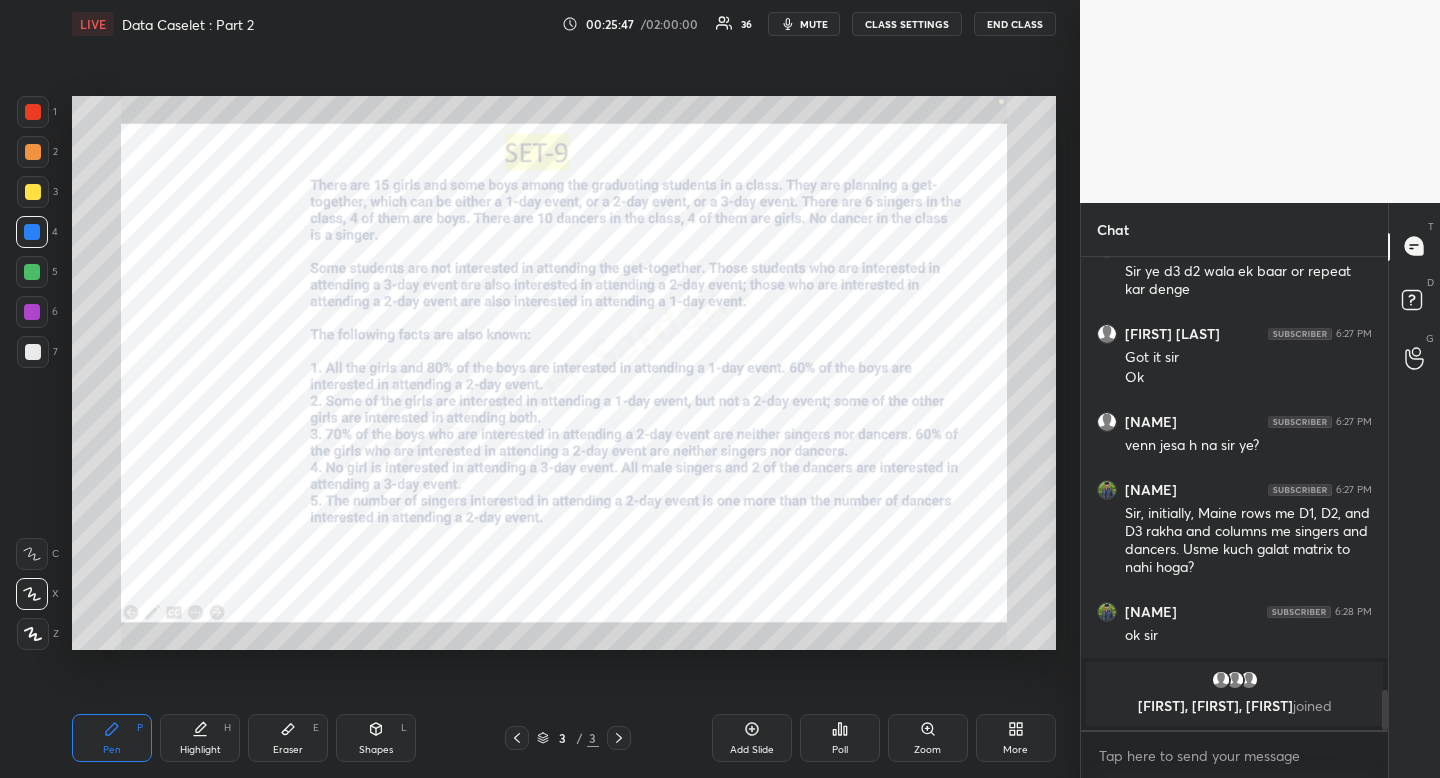 click at bounding box center (32, 232) 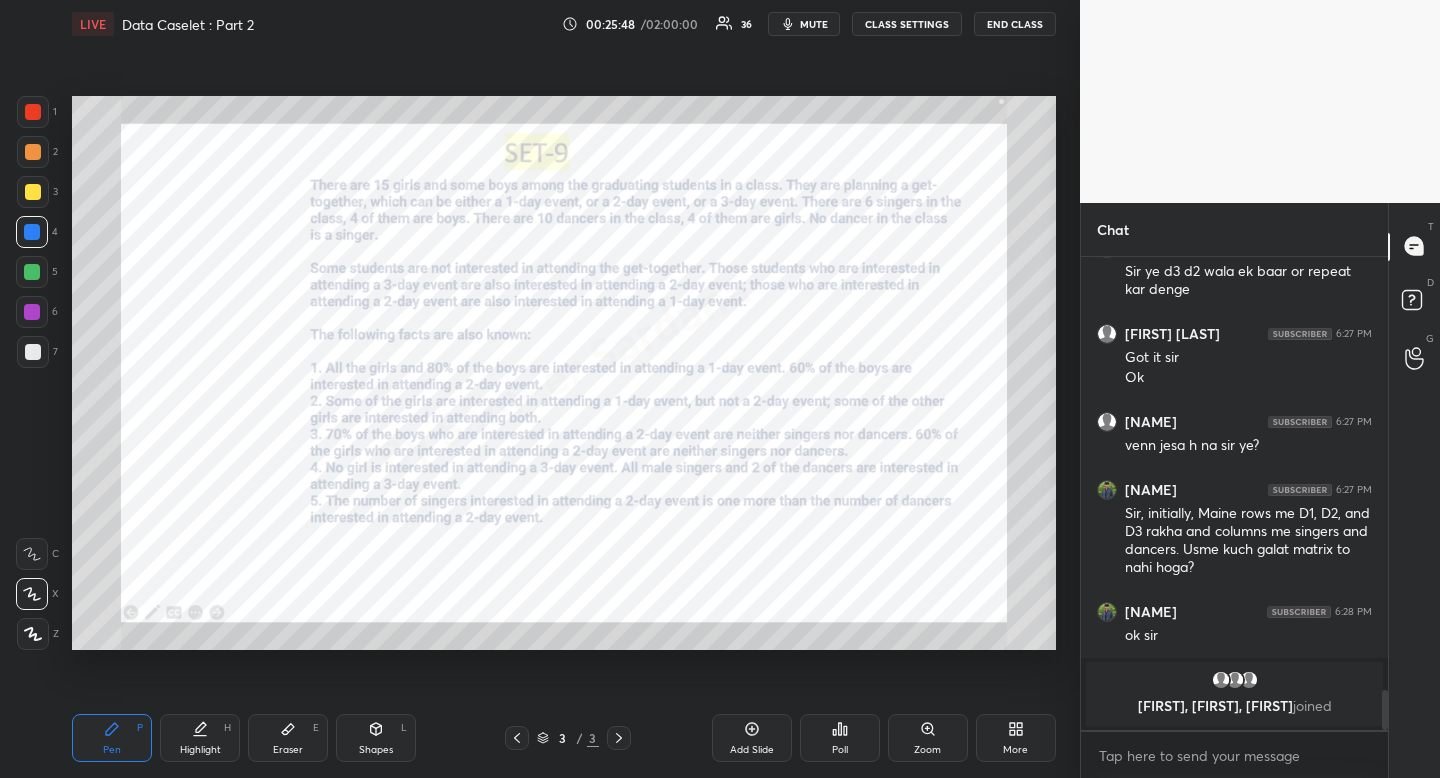click on "Shapes L" at bounding box center (376, 738) 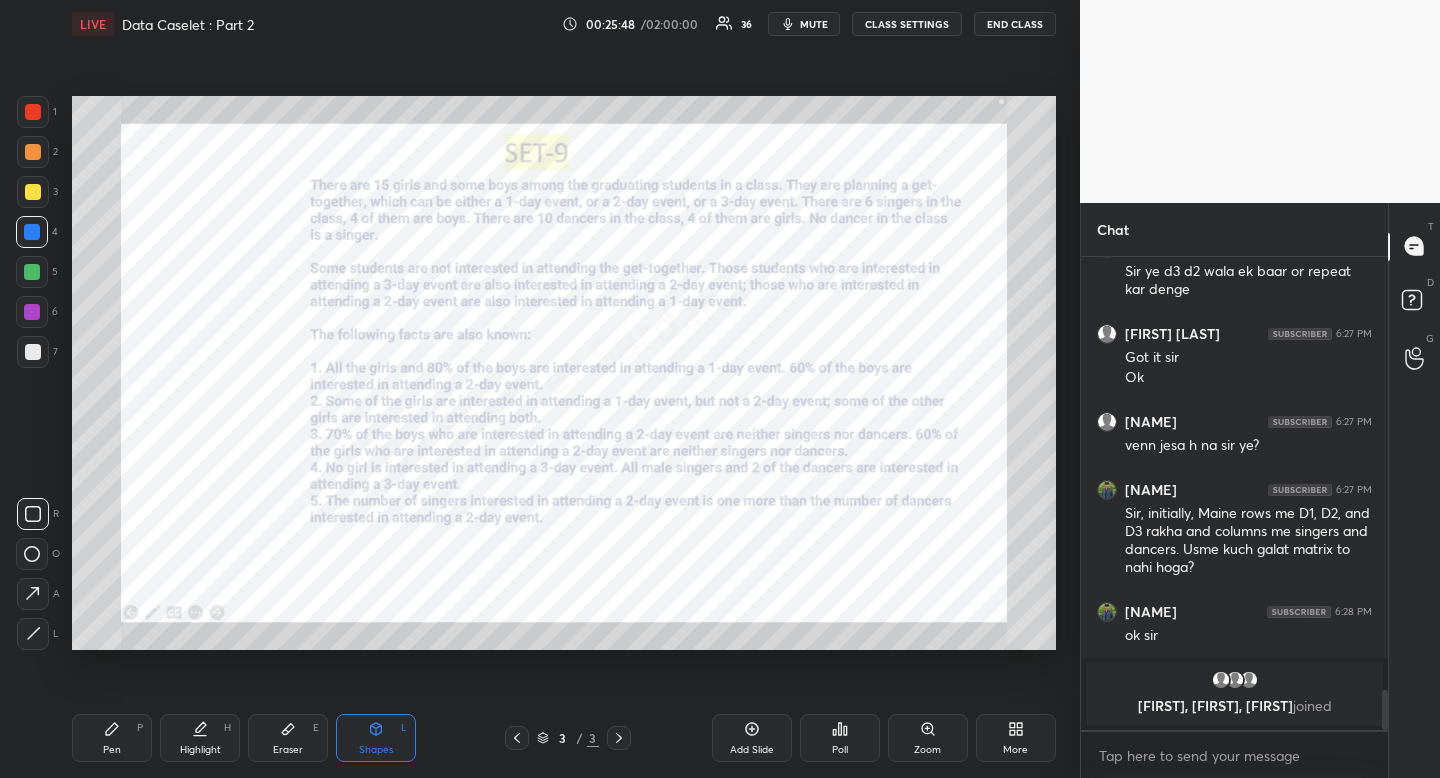 click at bounding box center [33, 514] 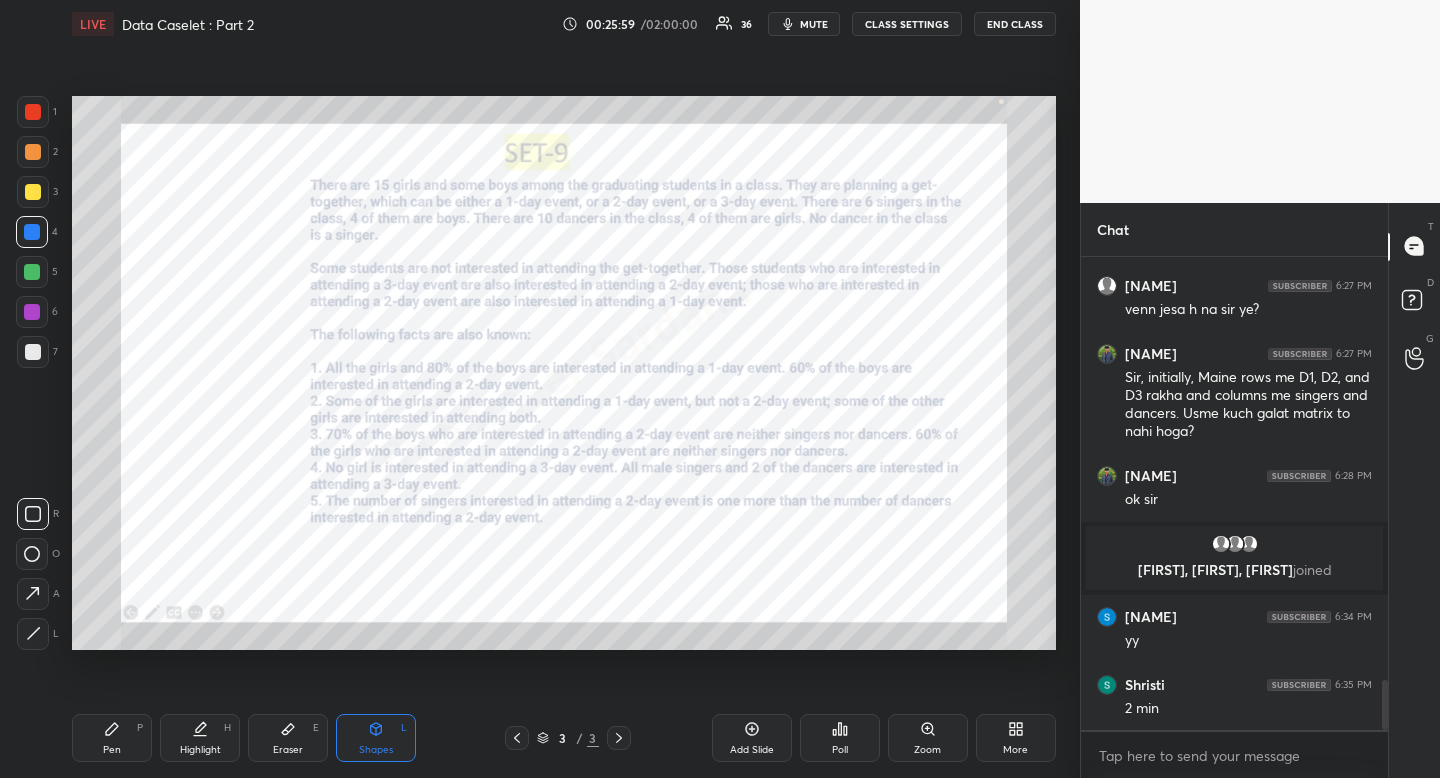 scroll, scrollTop: 4083, scrollLeft: 0, axis: vertical 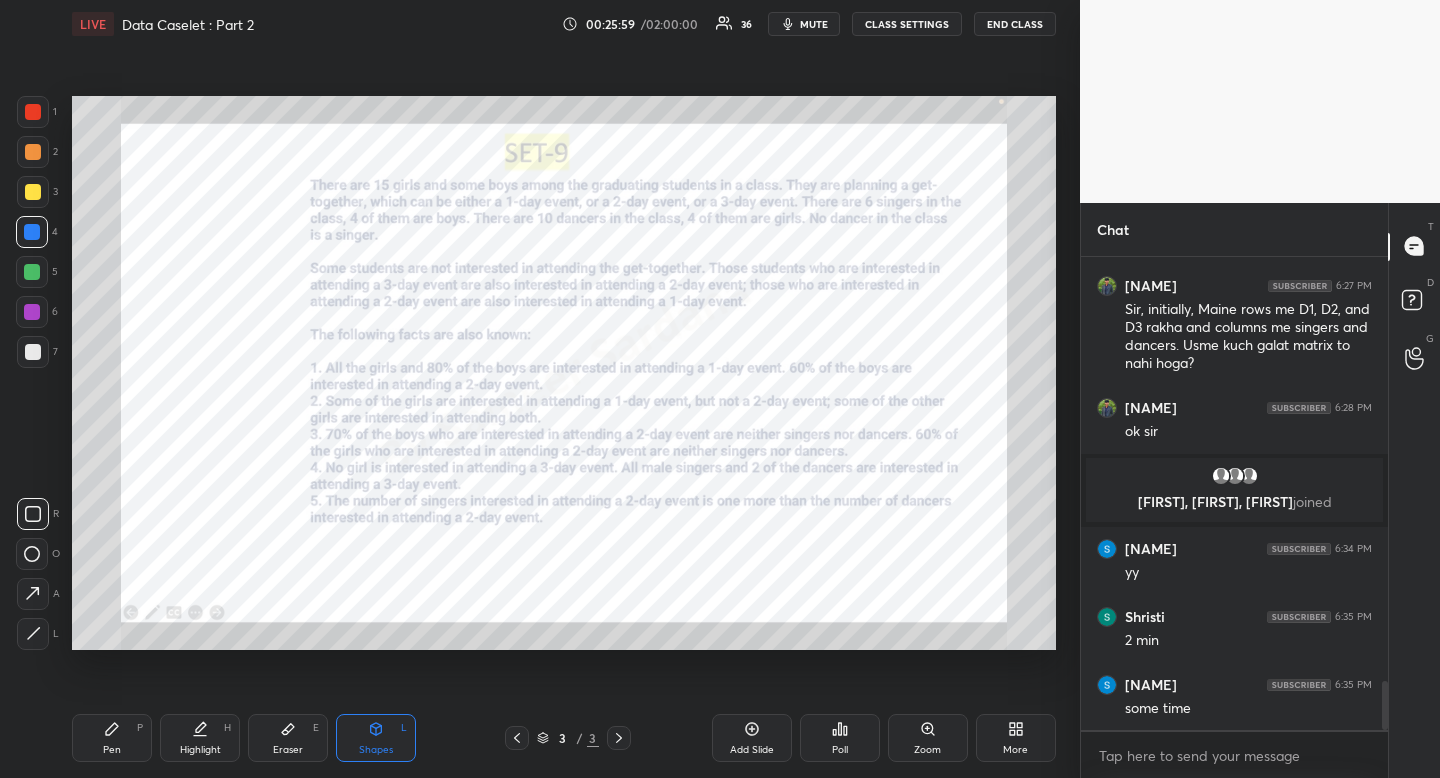 click on "Pen P Highlight H Eraser E Shapes L 3 / 3 Add Slide Poll Zoom More" at bounding box center [564, 738] 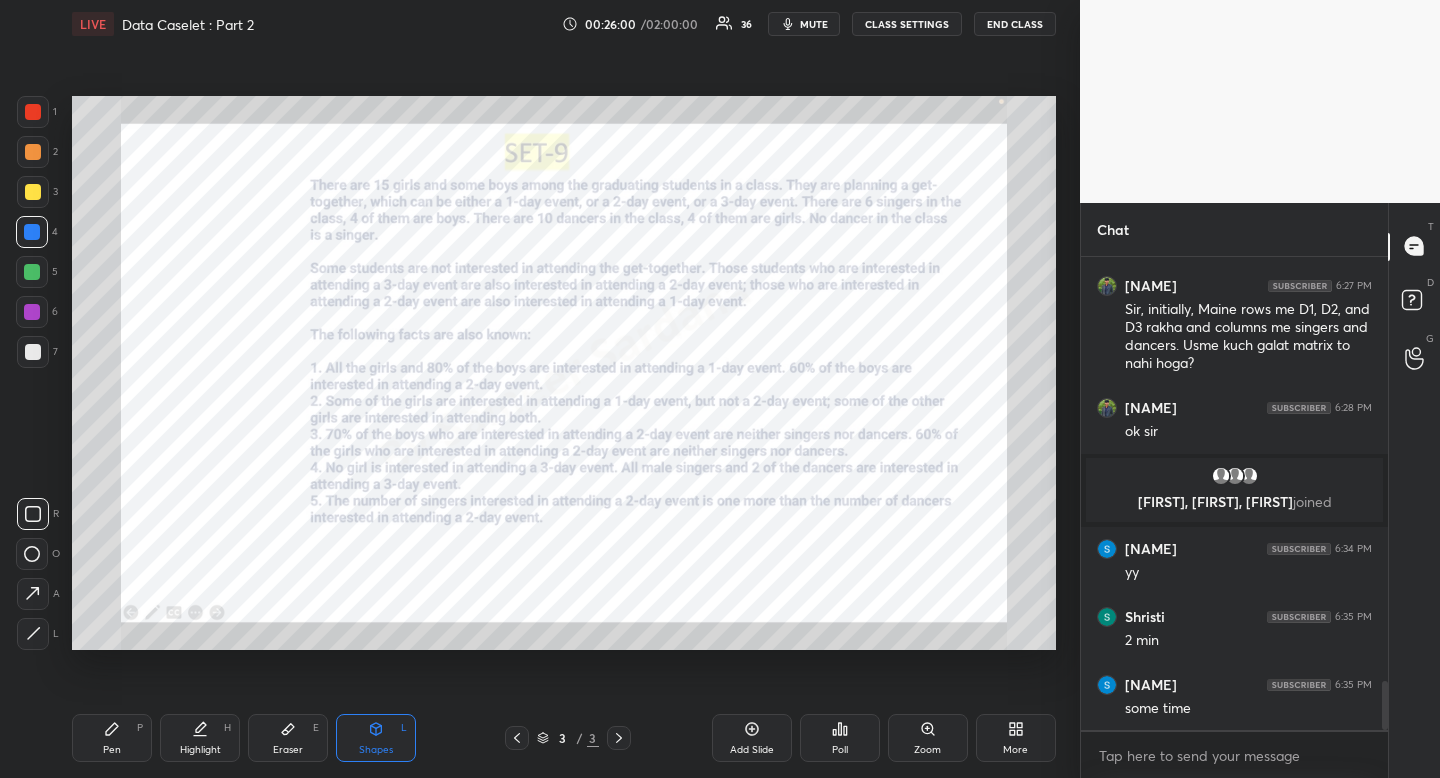 click on "Poll" at bounding box center [840, 750] 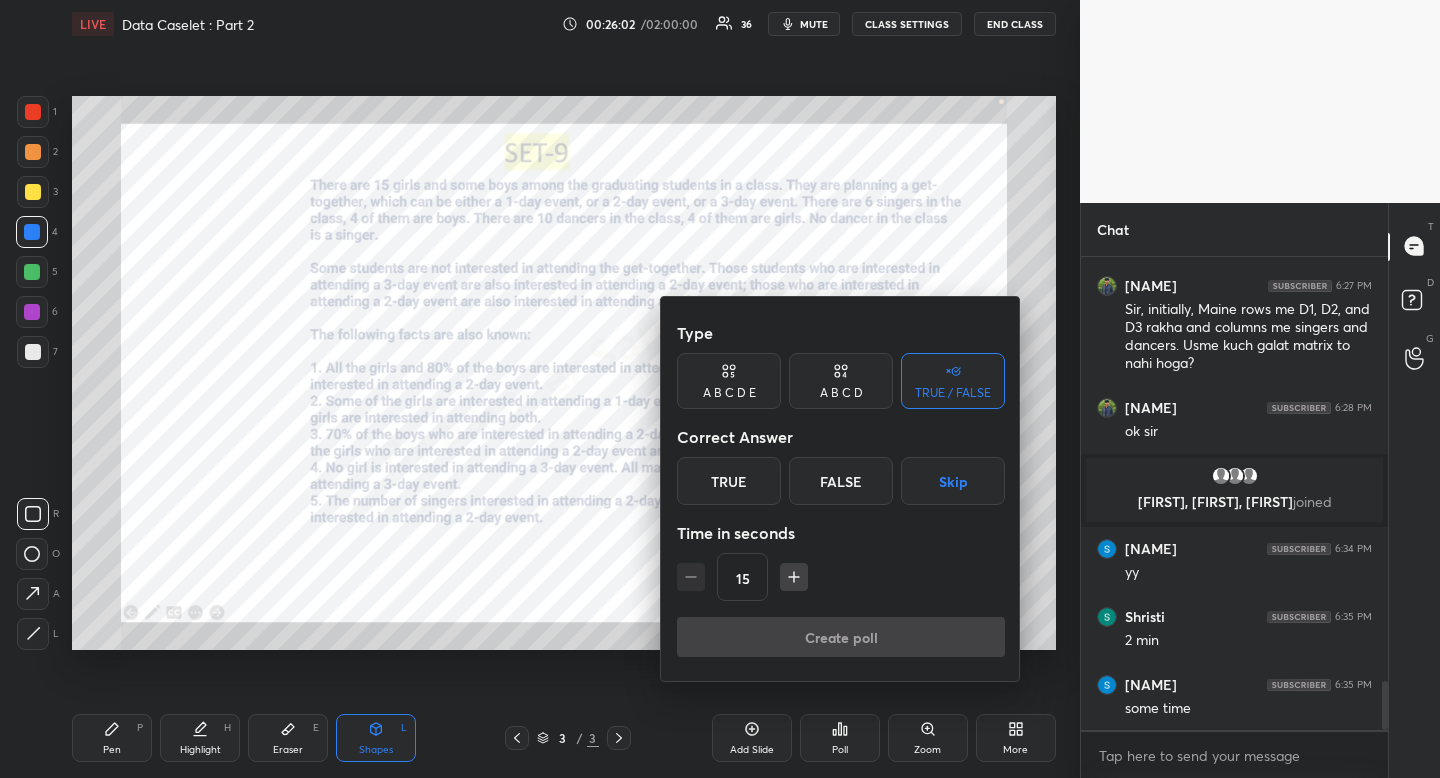 click 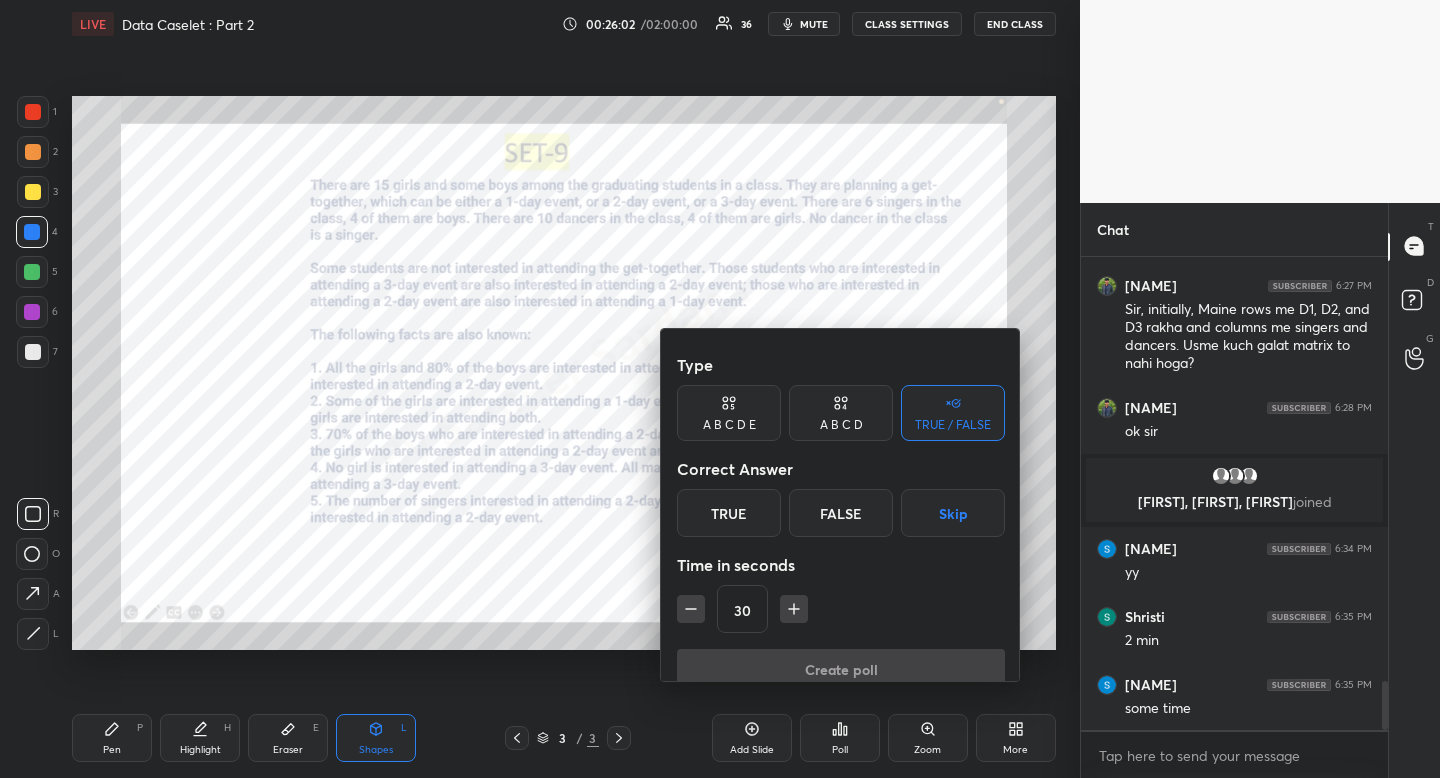 click 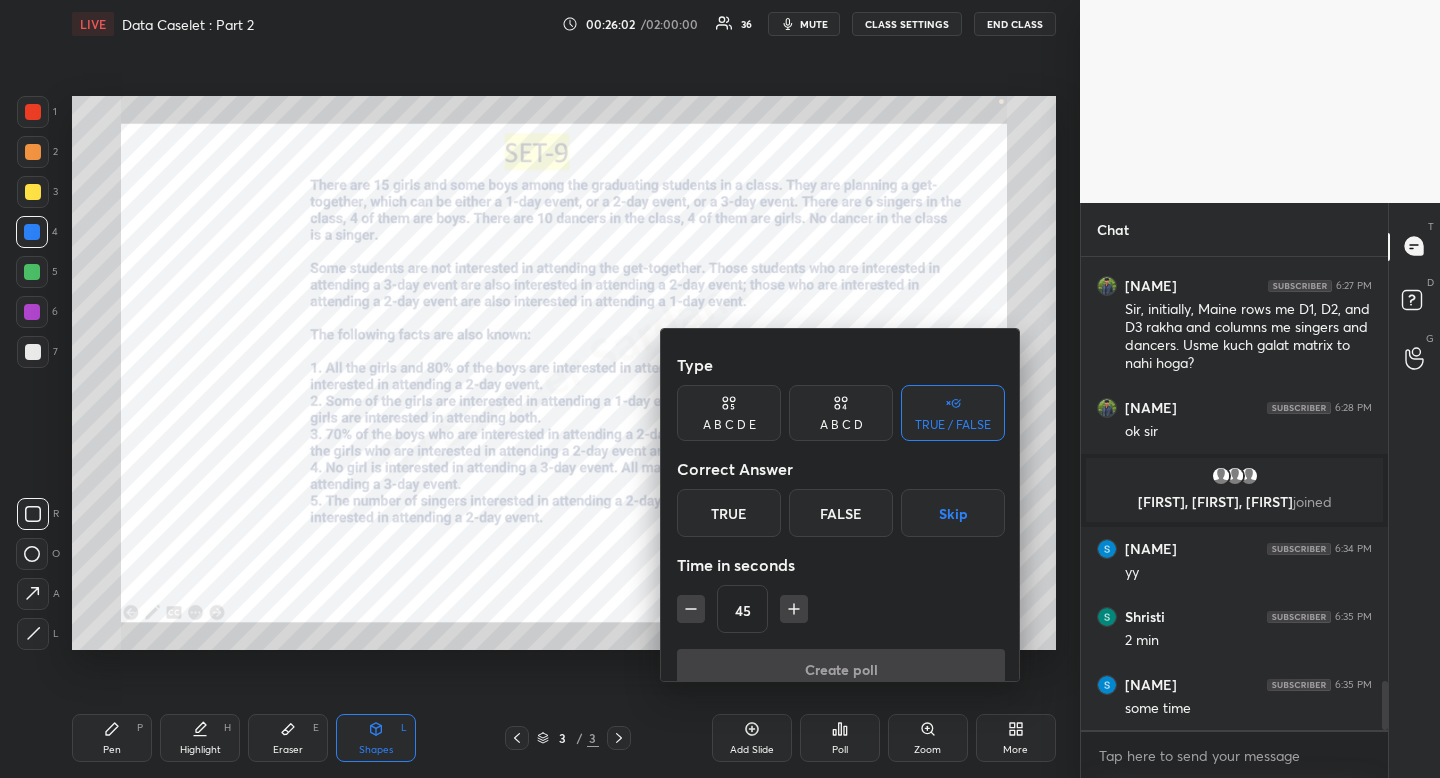 click 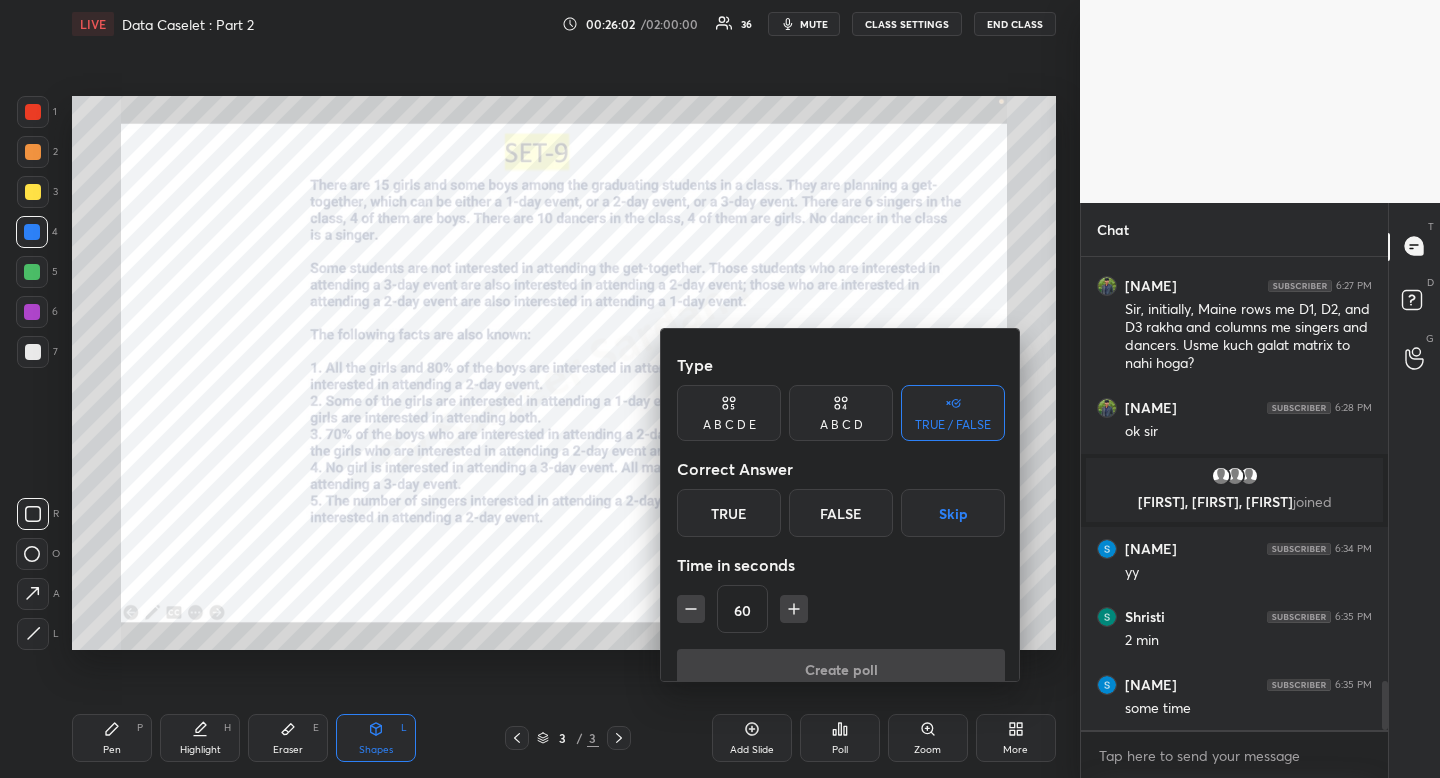 click 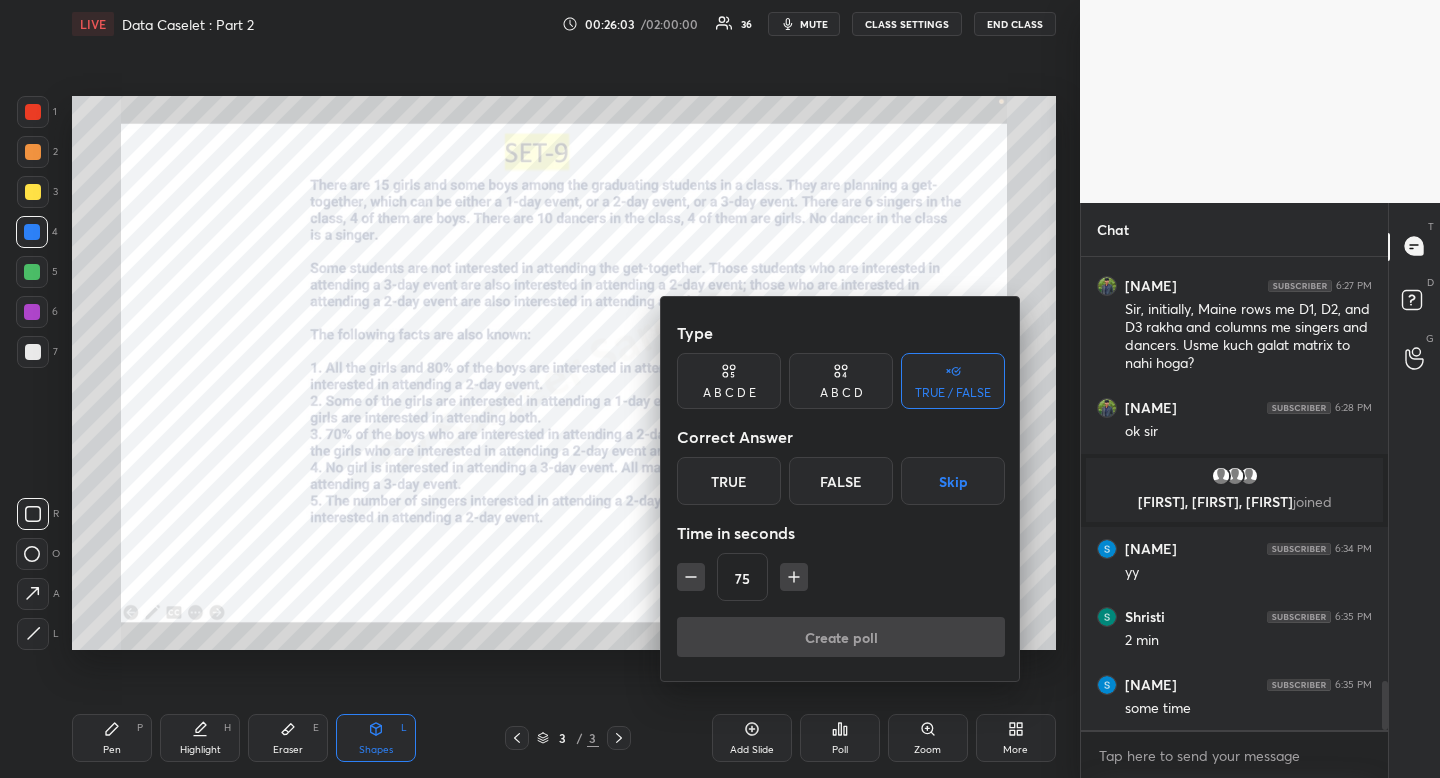 click 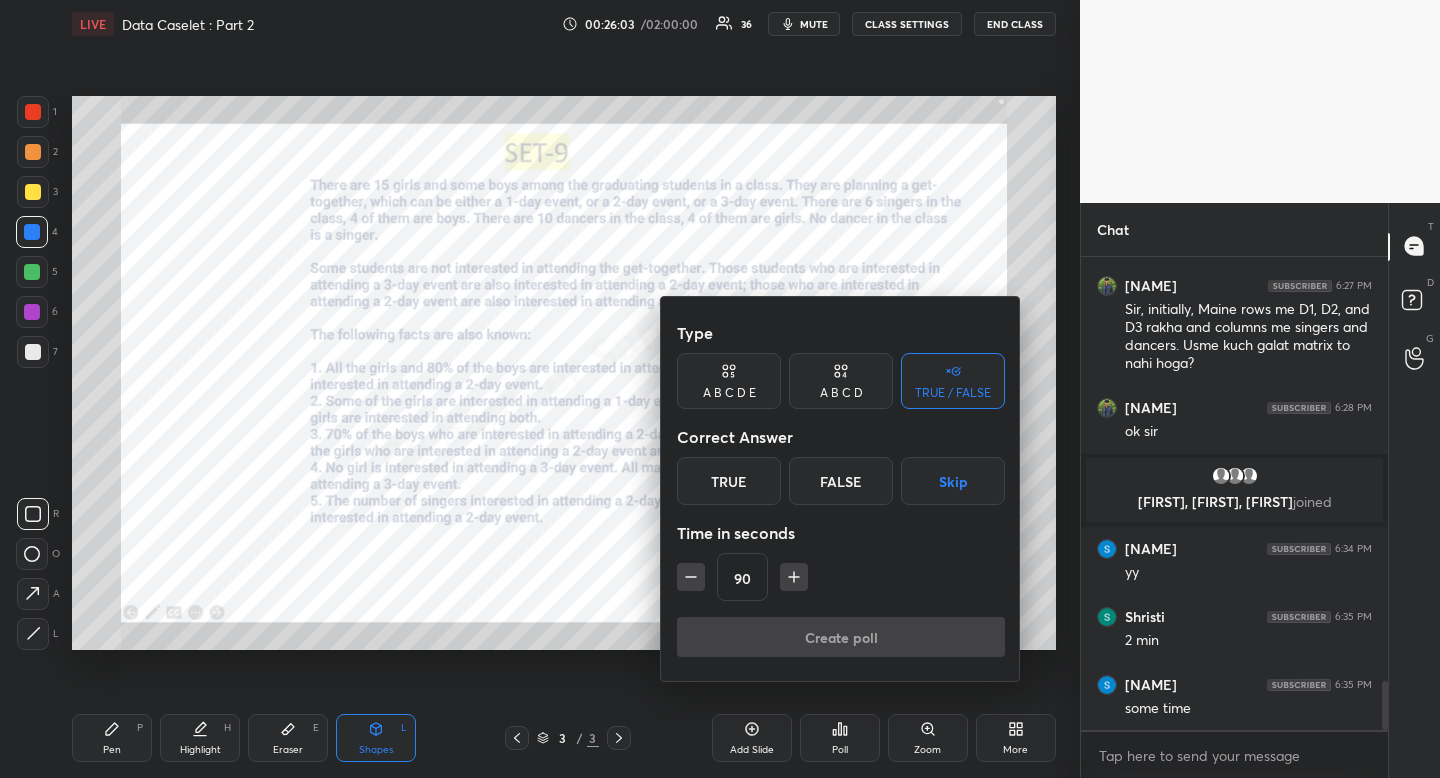 click 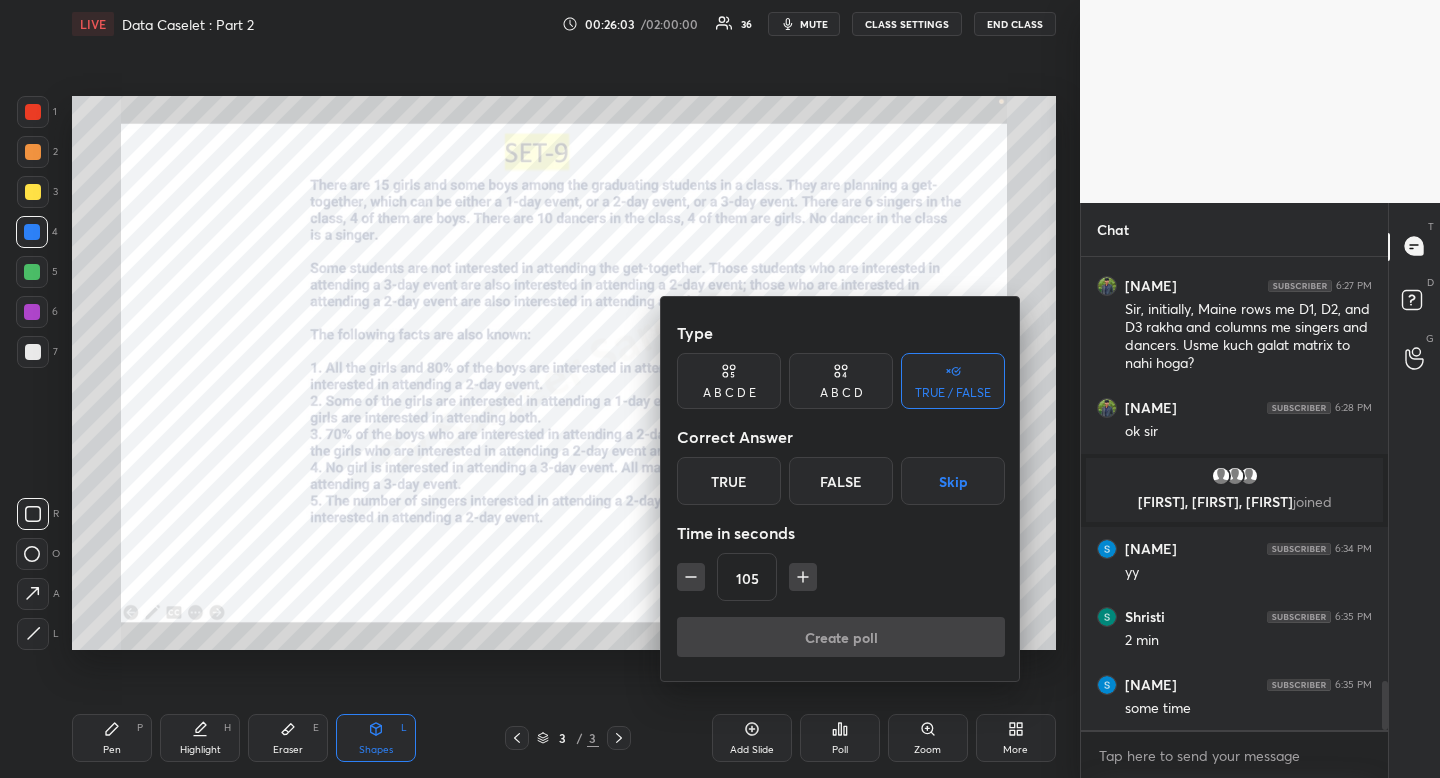 click at bounding box center [803, 577] 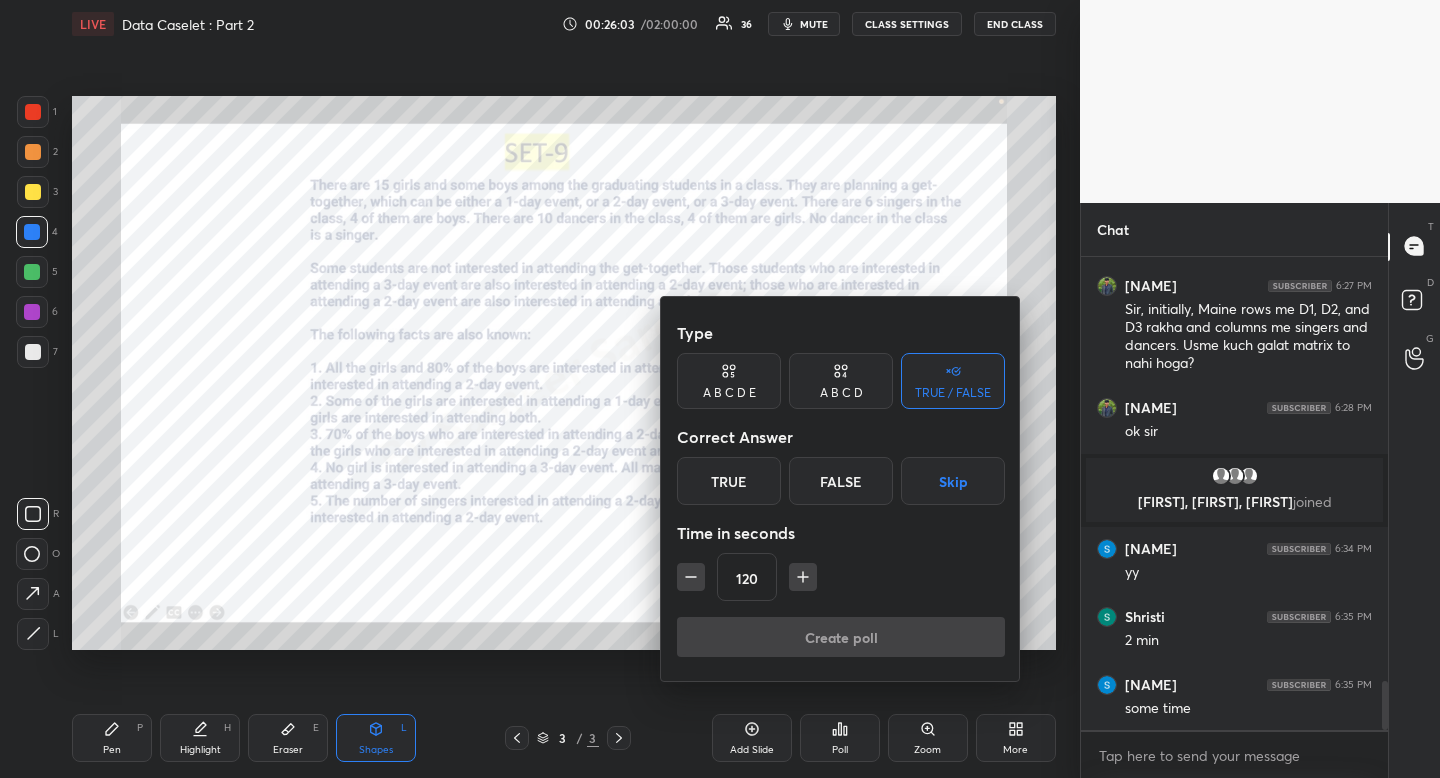 click at bounding box center (803, 577) 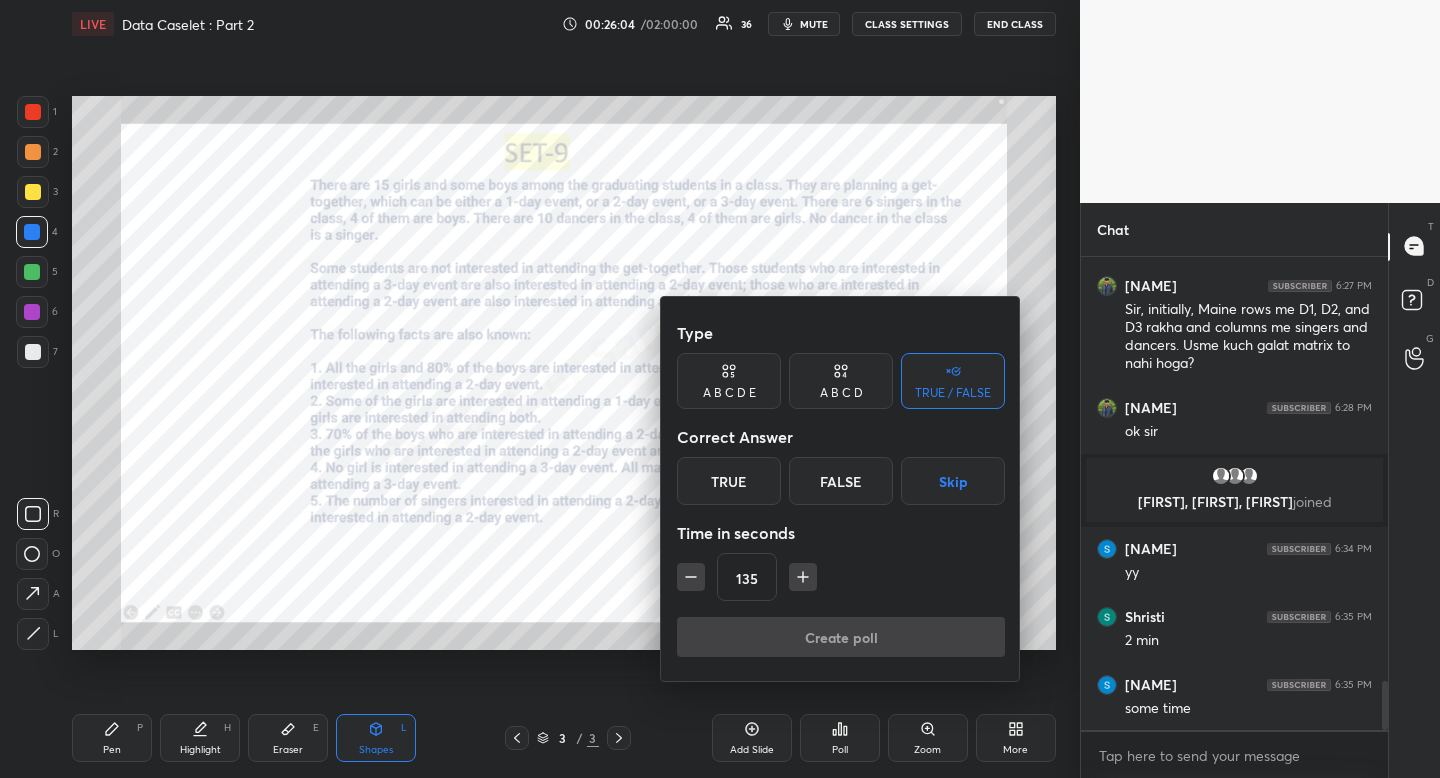 click at bounding box center [803, 577] 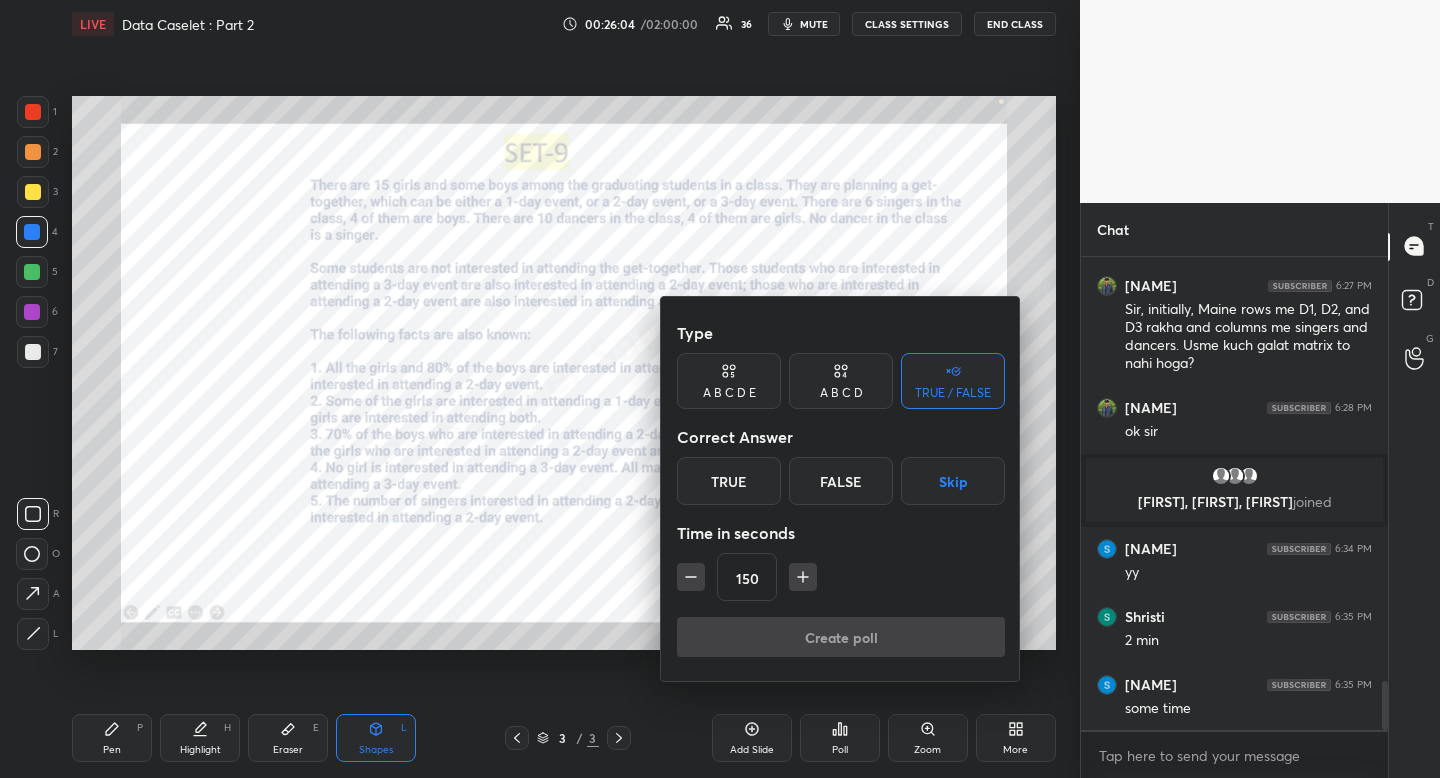 click 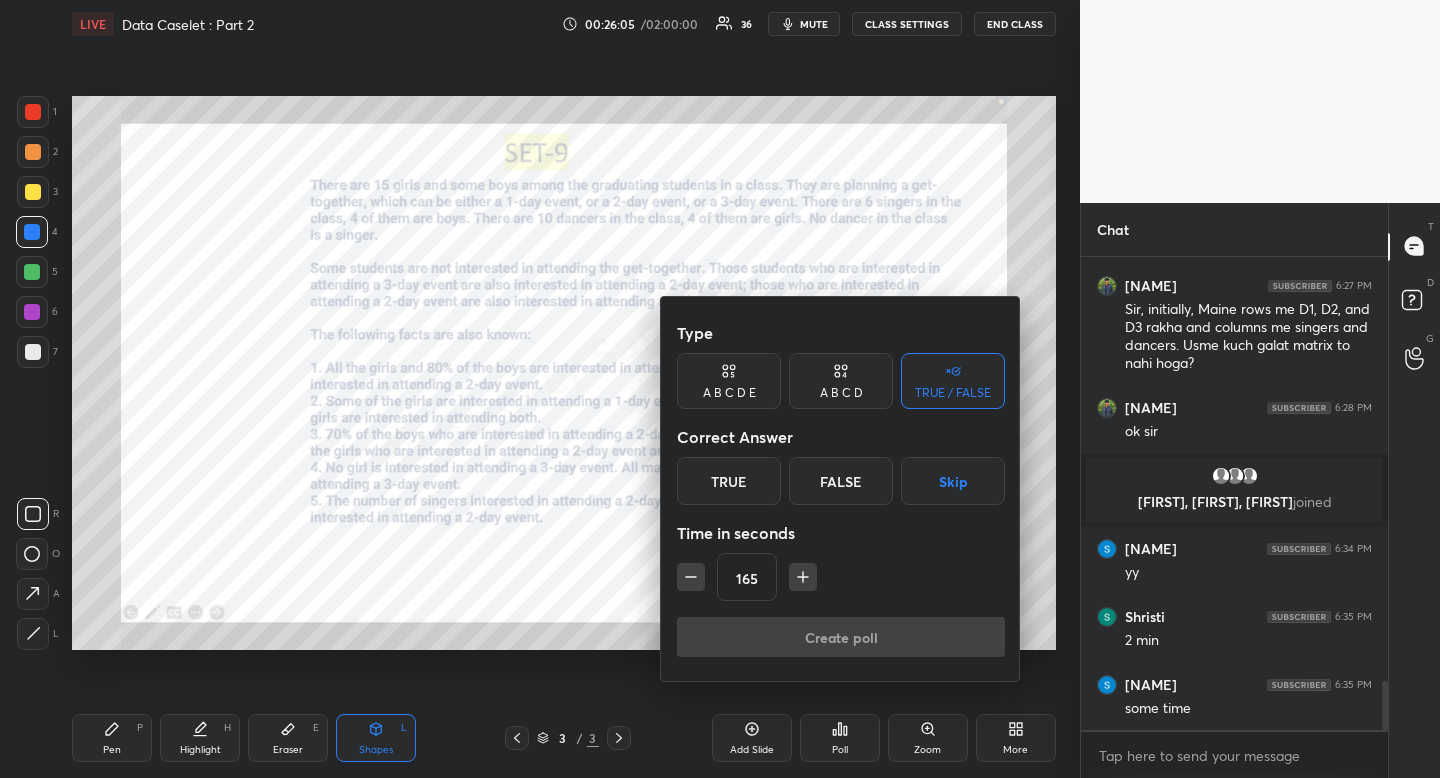 click 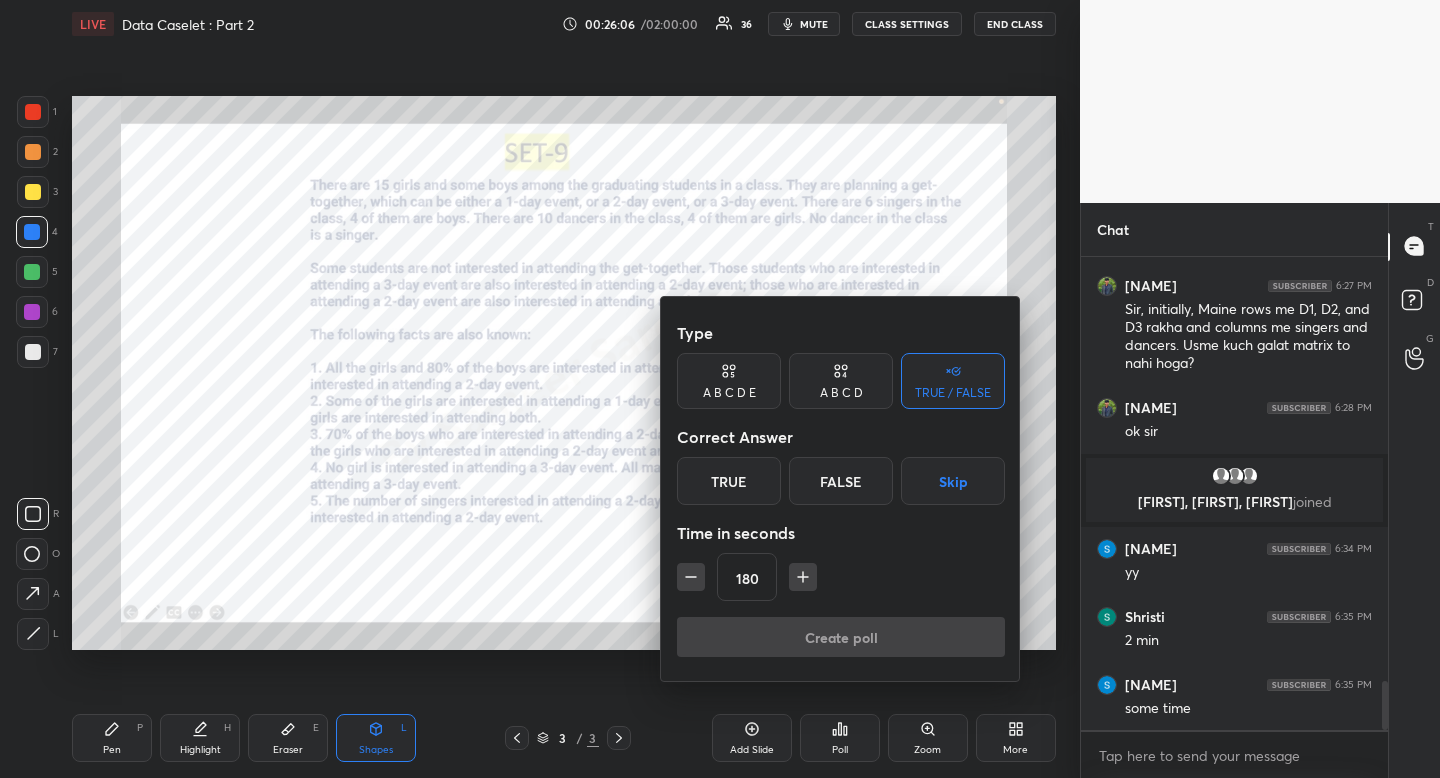 click 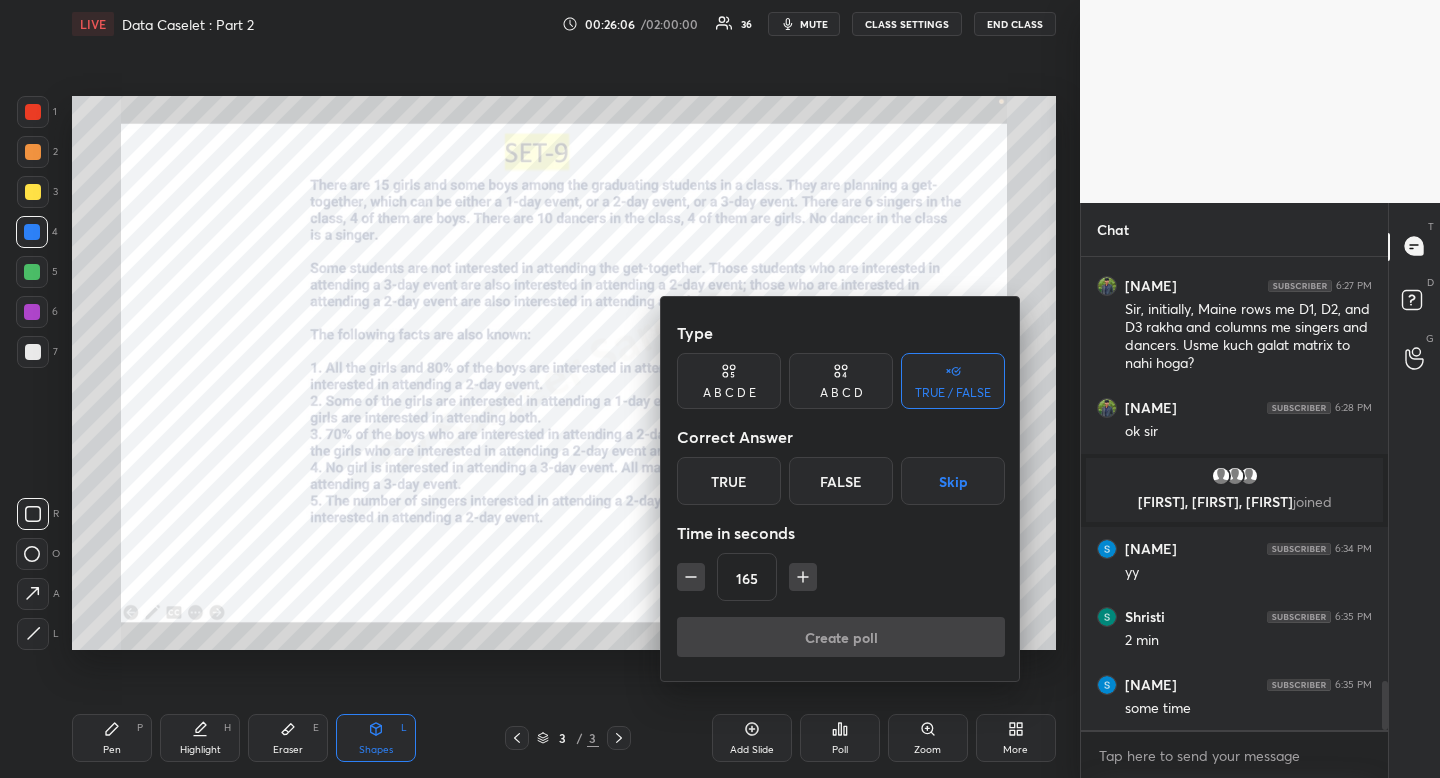 click 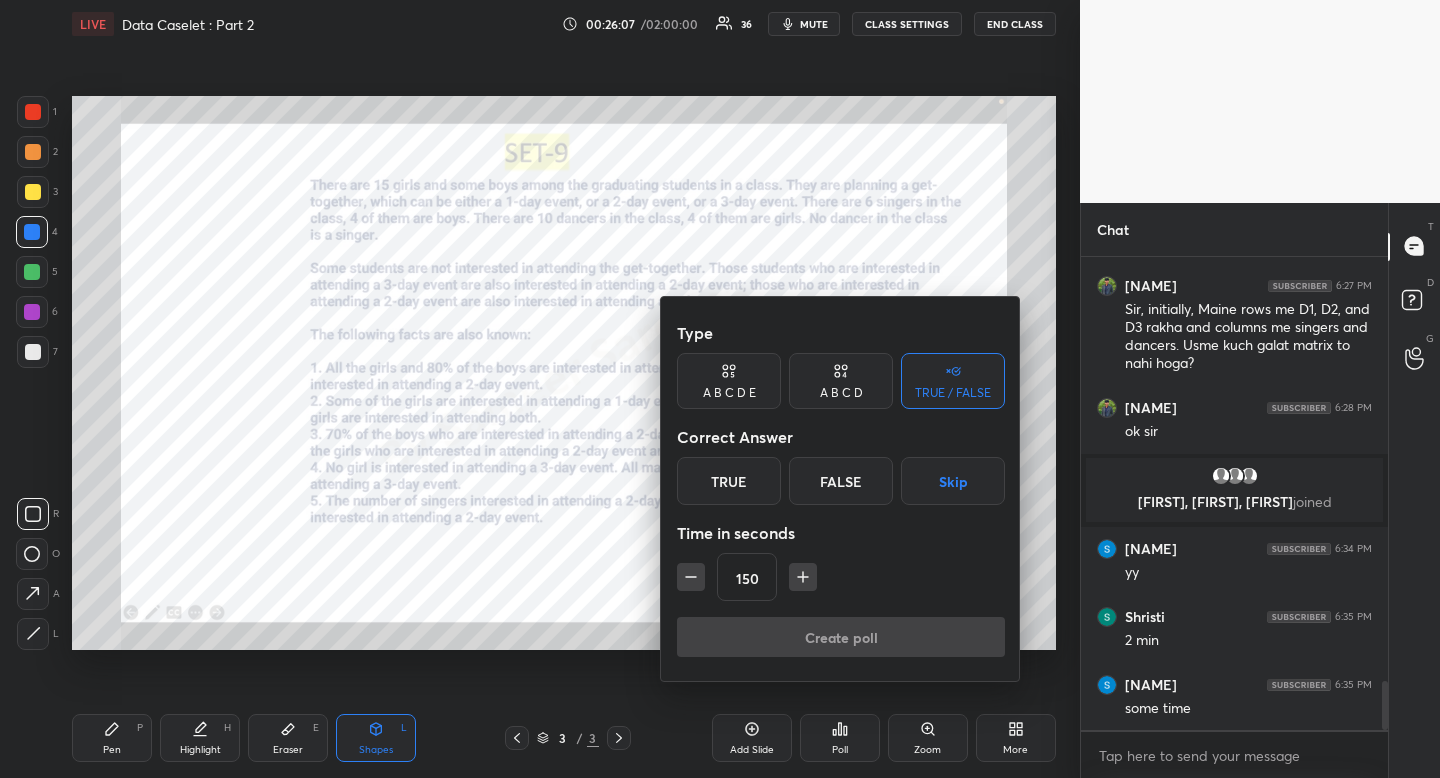 click 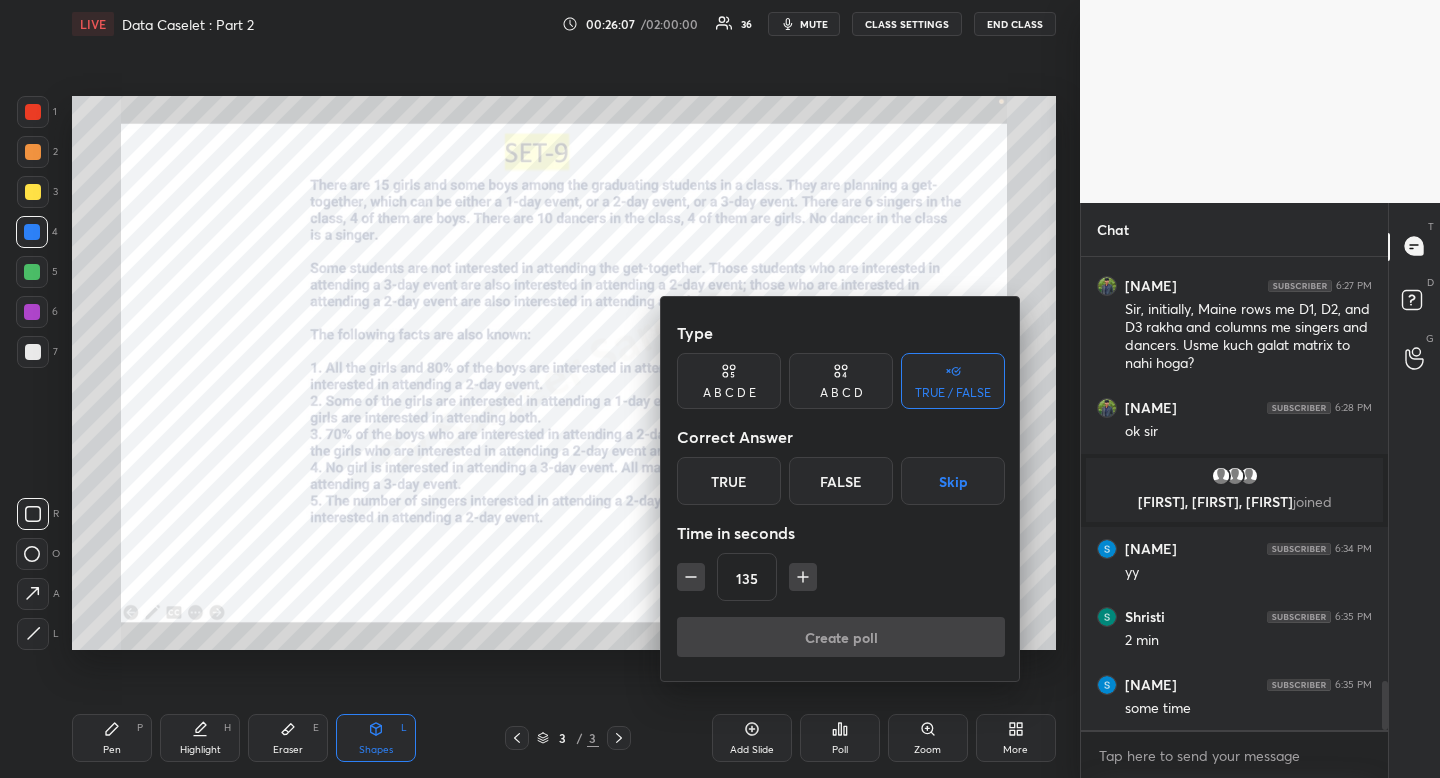 click 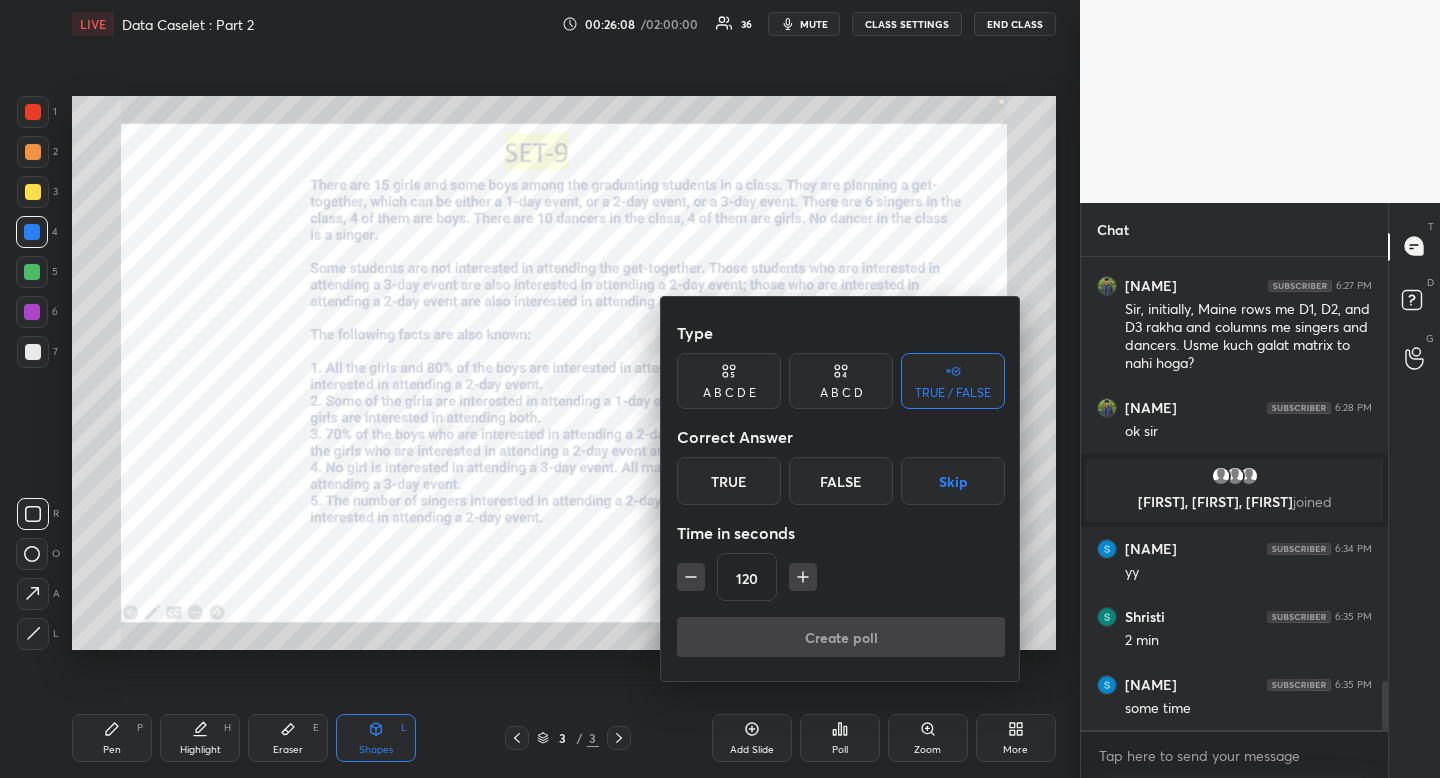 drag, startPoint x: 944, startPoint y: 492, endPoint x: 892, endPoint y: 568, distance: 92.086914 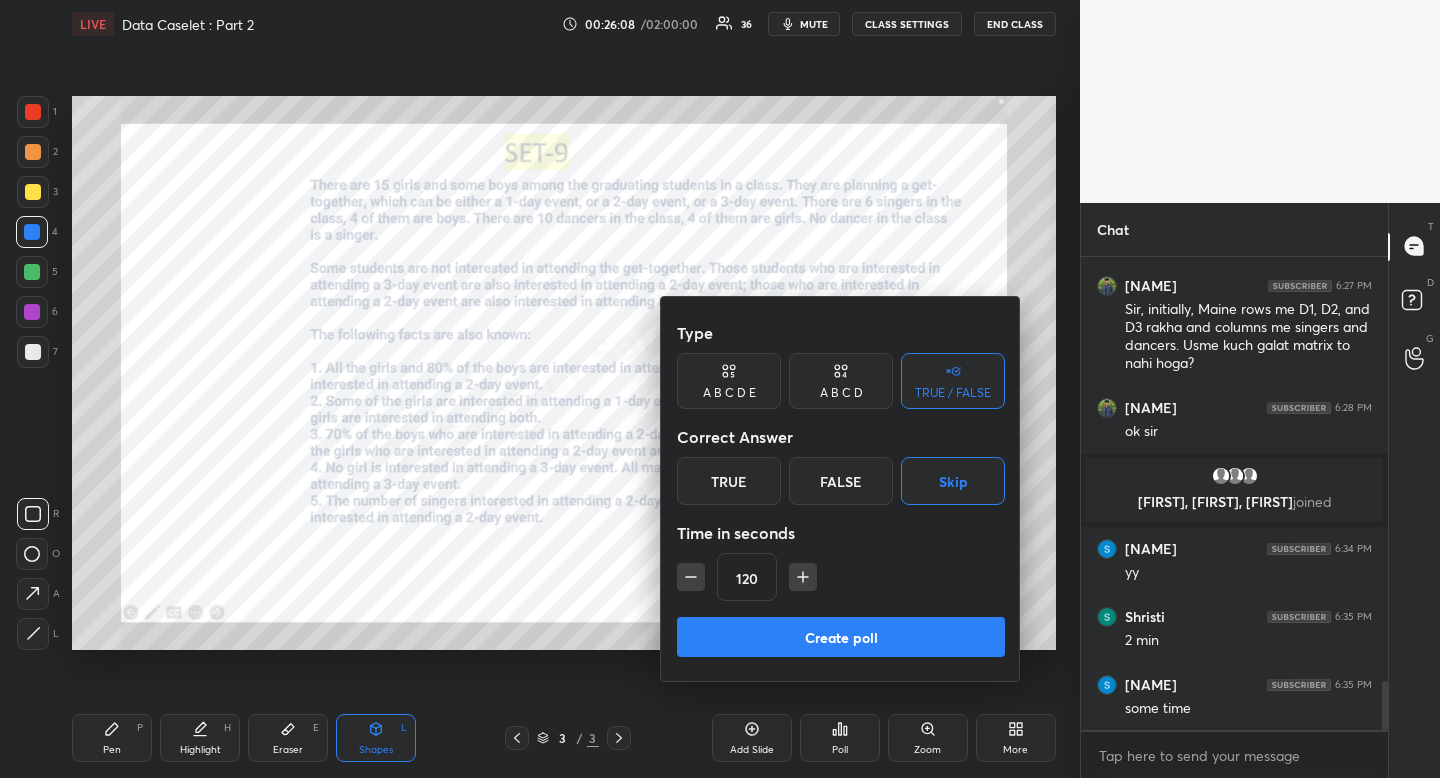 click on "Create poll" at bounding box center (841, 637) 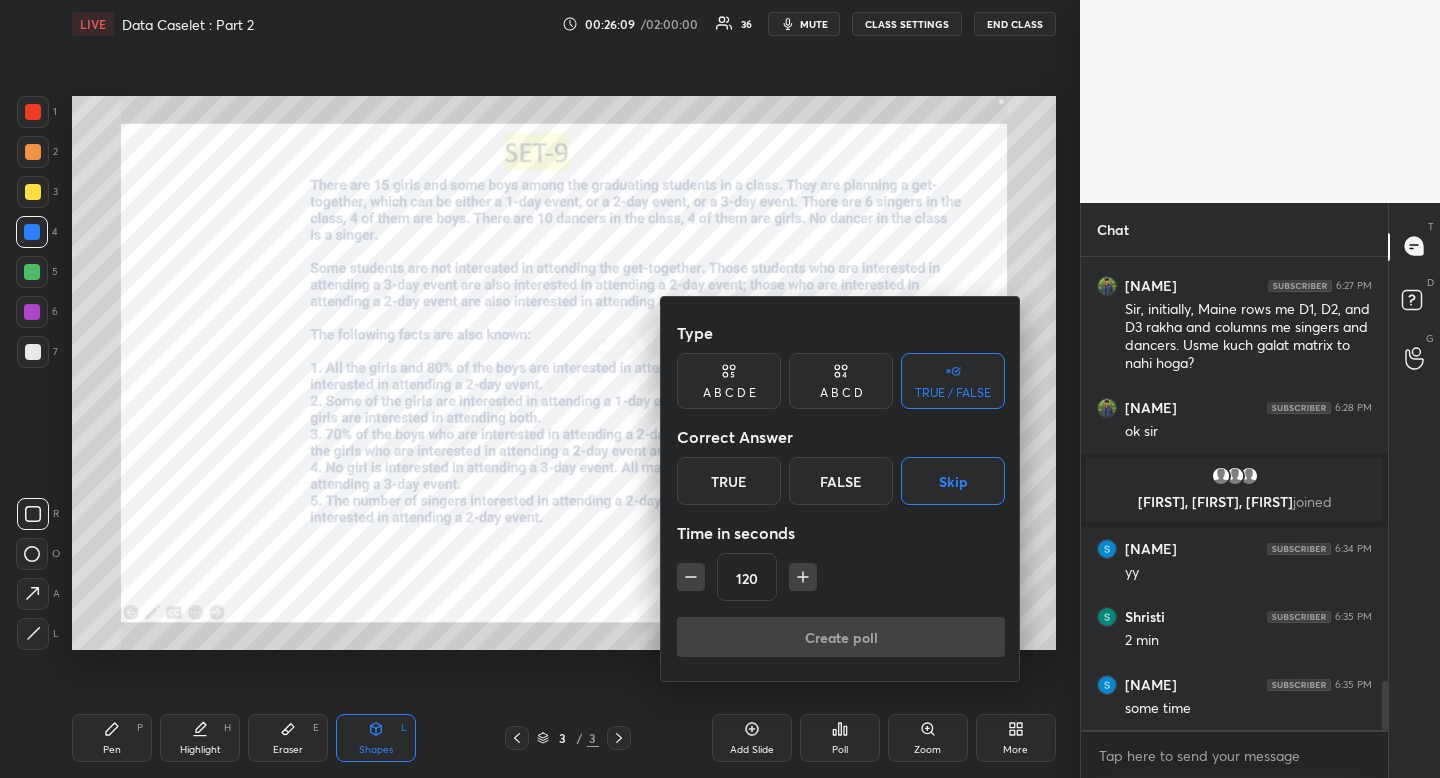scroll, scrollTop: 450, scrollLeft: 295, axis: both 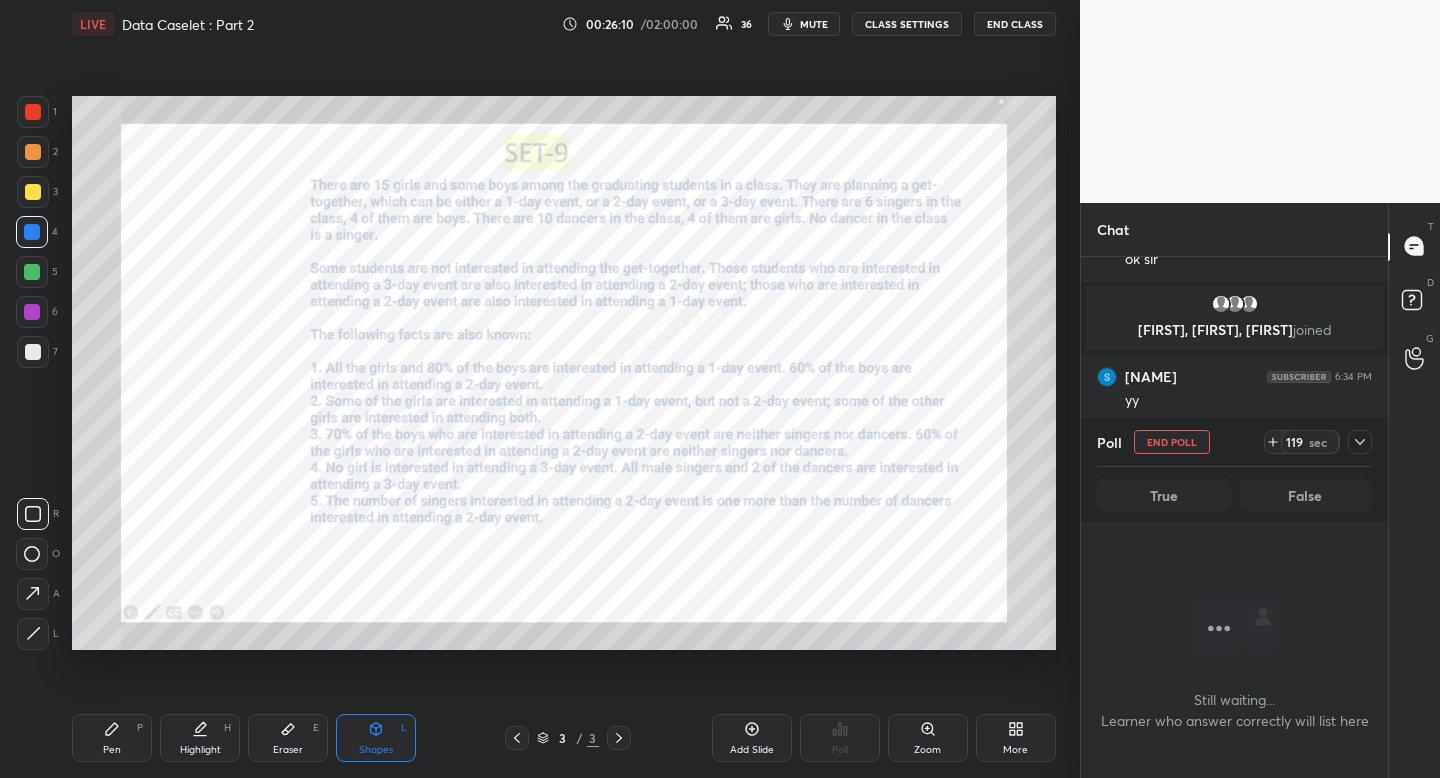 click on "LIVE Data Caselet : Part 2 00:26:10 /  02:00:00 36 mute CLASS SETTINGS END CLASS" at bounding box center [564, 24] 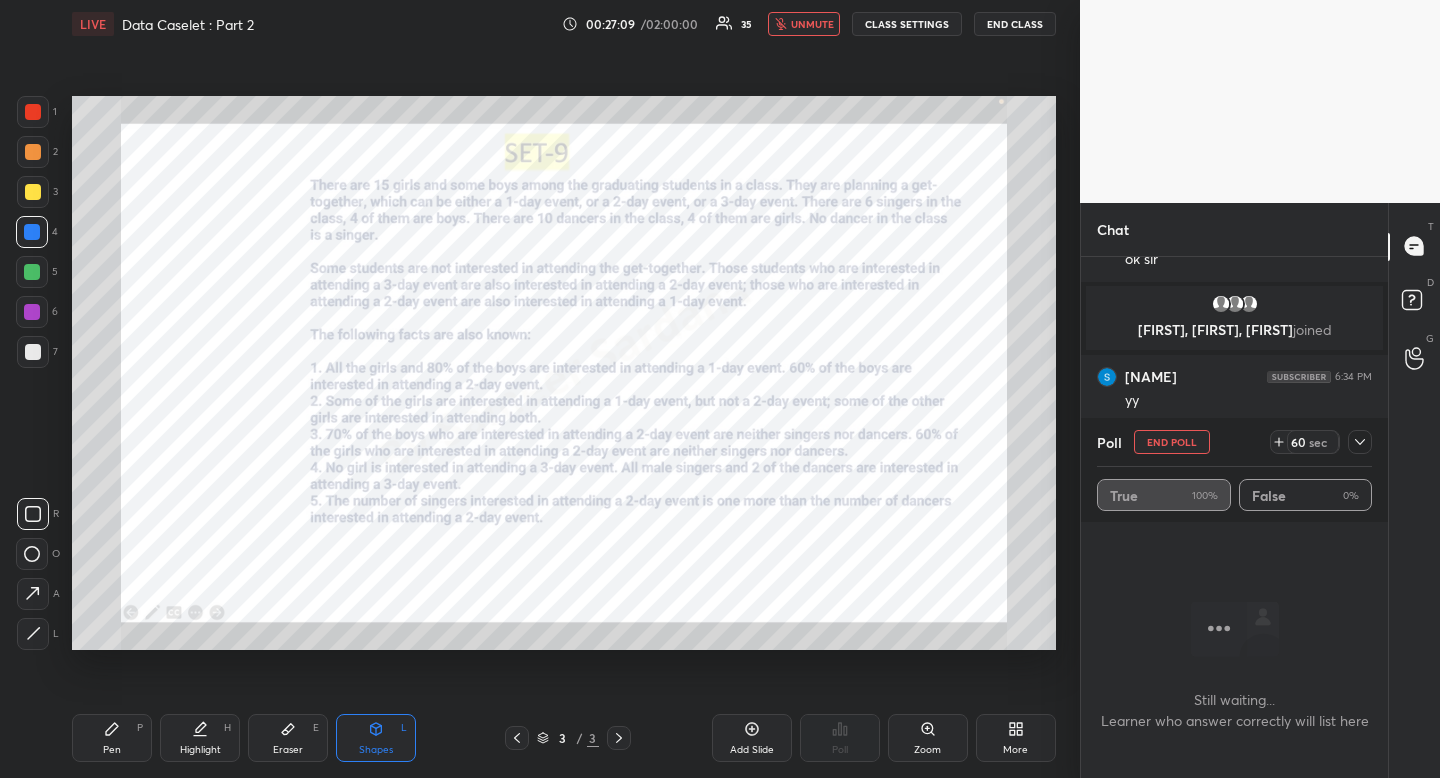 scroll, scrollTop: 4366, scrollLeft: 0, axis: vertical 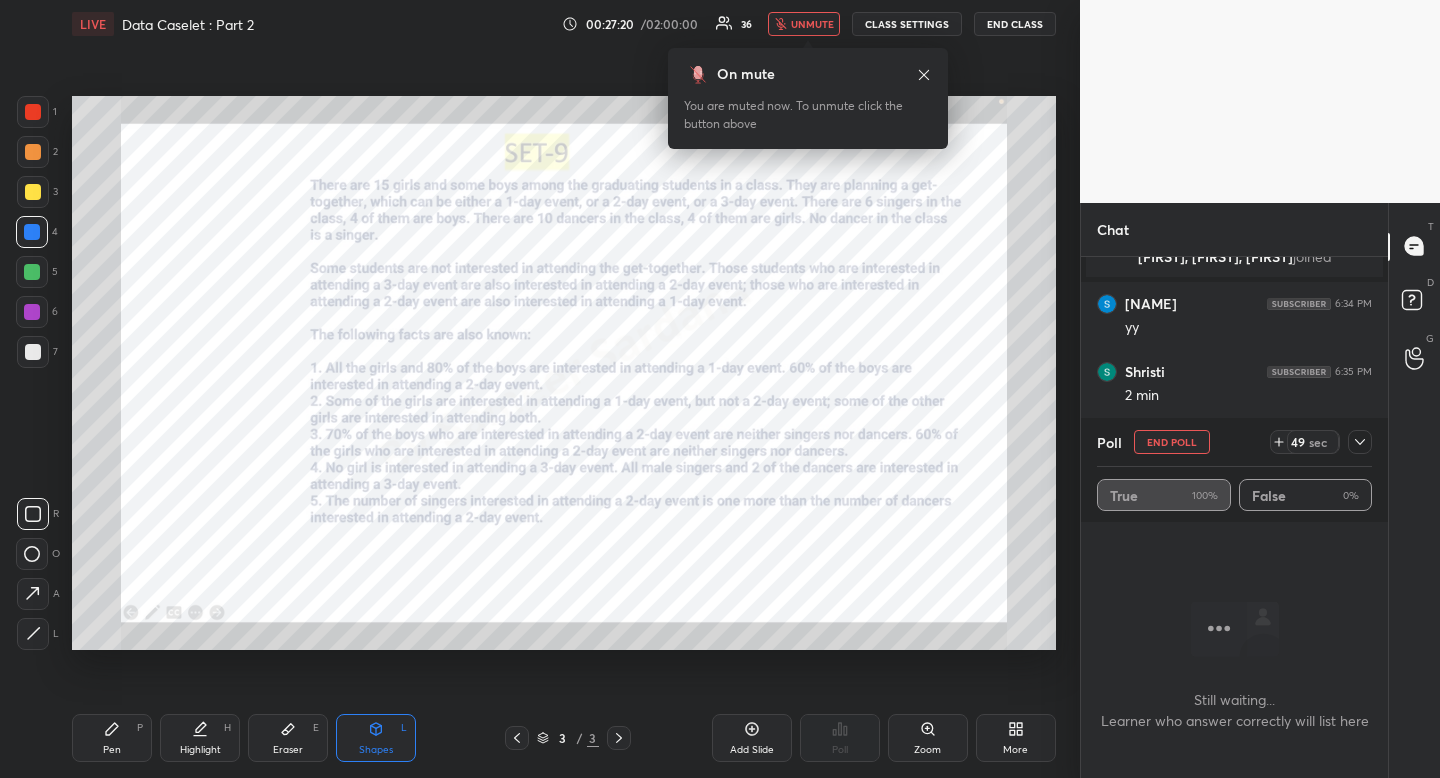 click 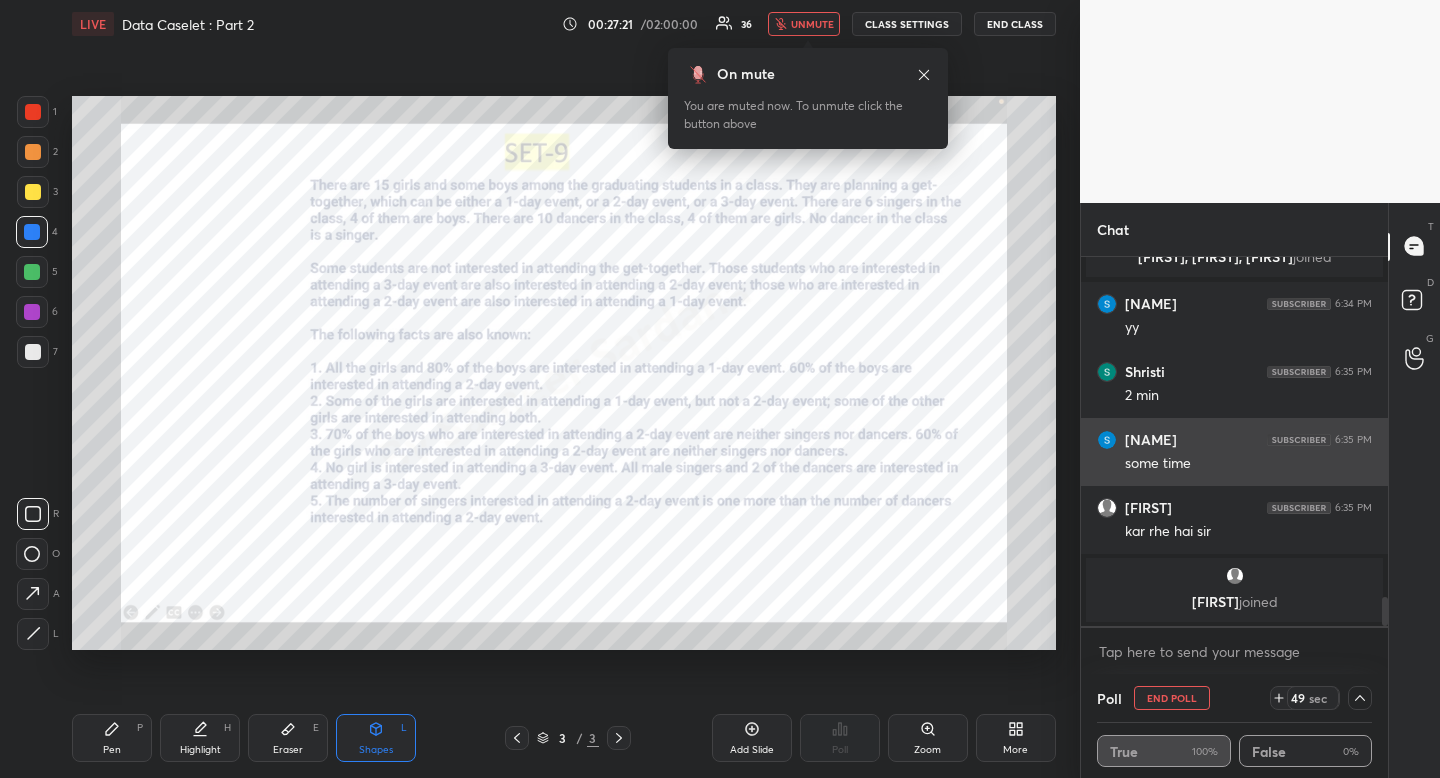scroll, scrollTop: 363, scrollLeft: 295, axis: both 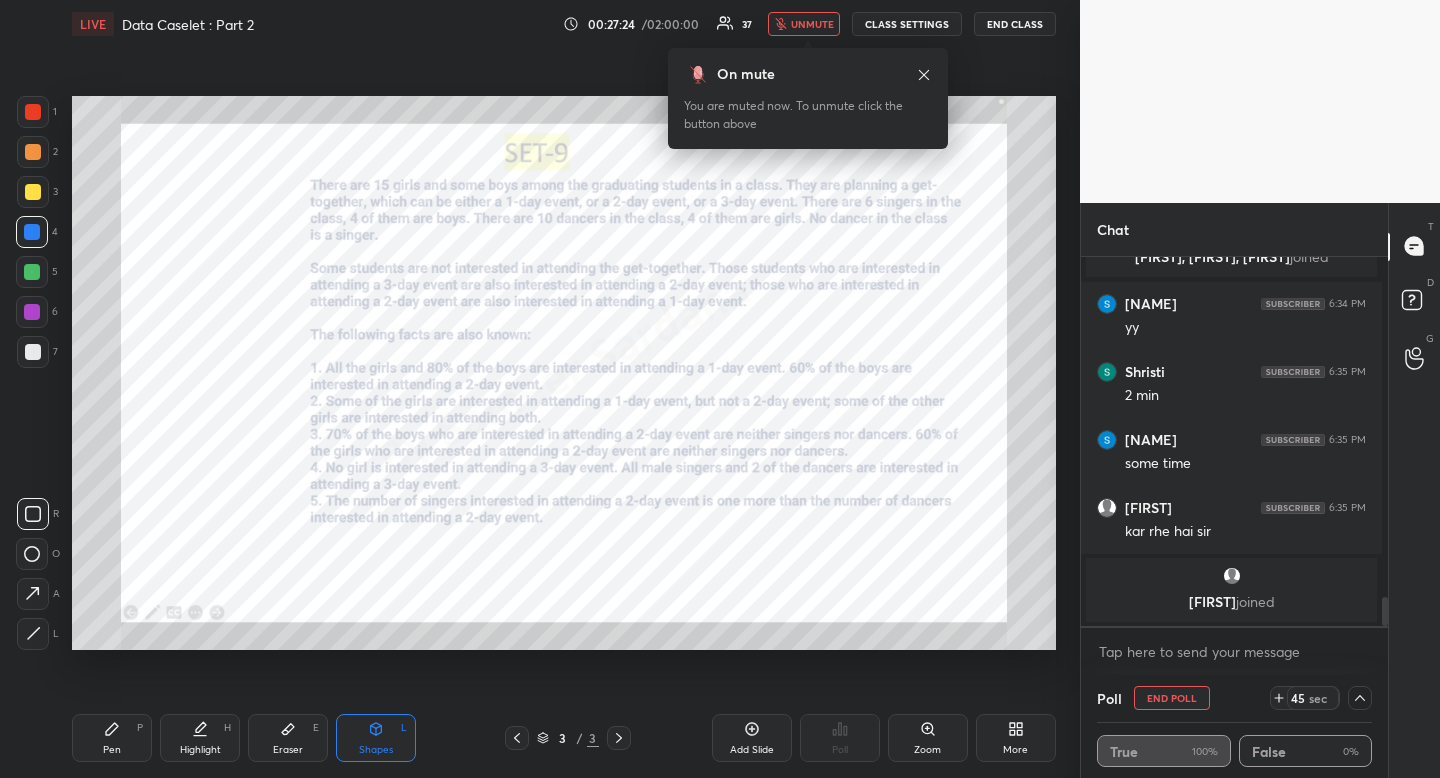drag, startPoint x: 1377, startPoint y: 587, endPoint x: 1378, endPoint y: 641, distance: 54.00926 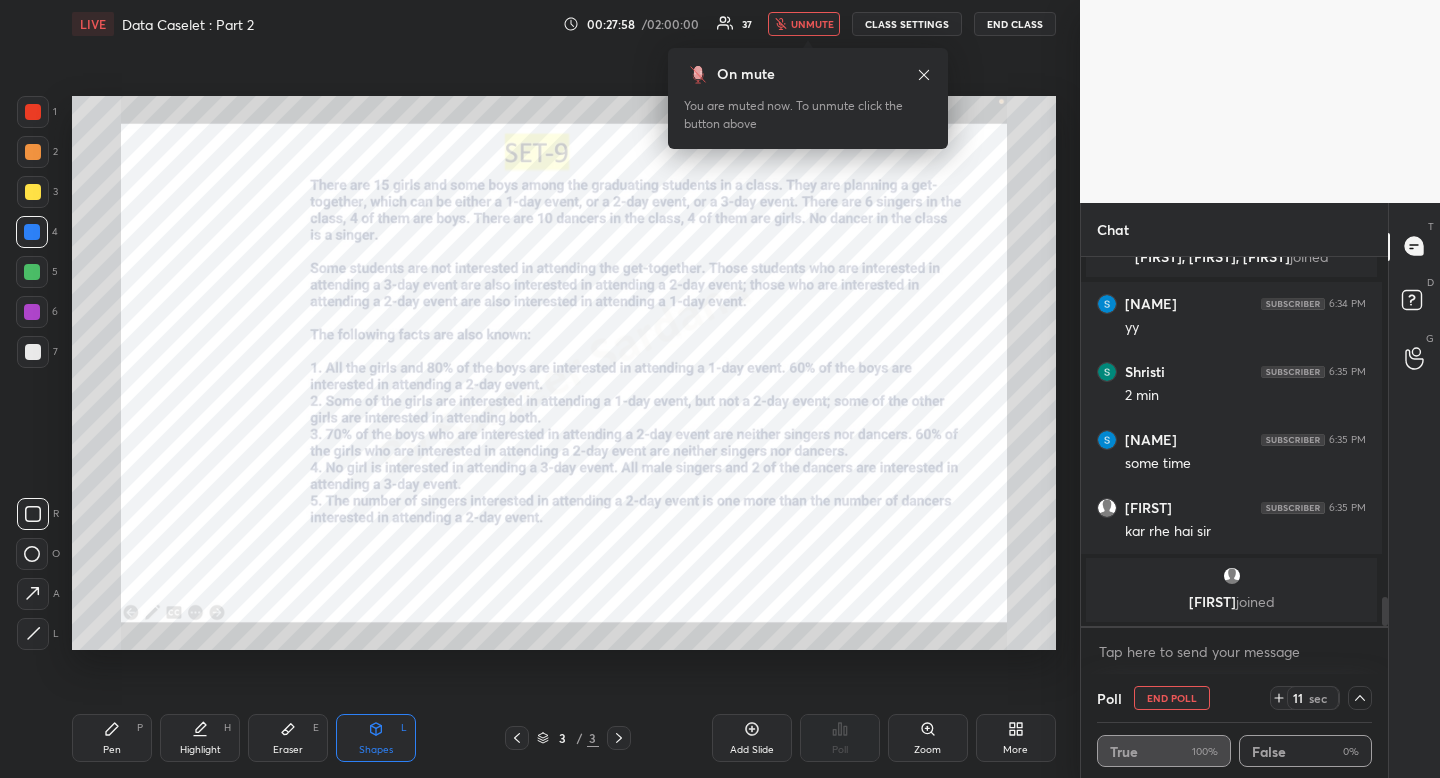 scroll, scrollTop: 4378, scrollLeft: 0, axis: vertical 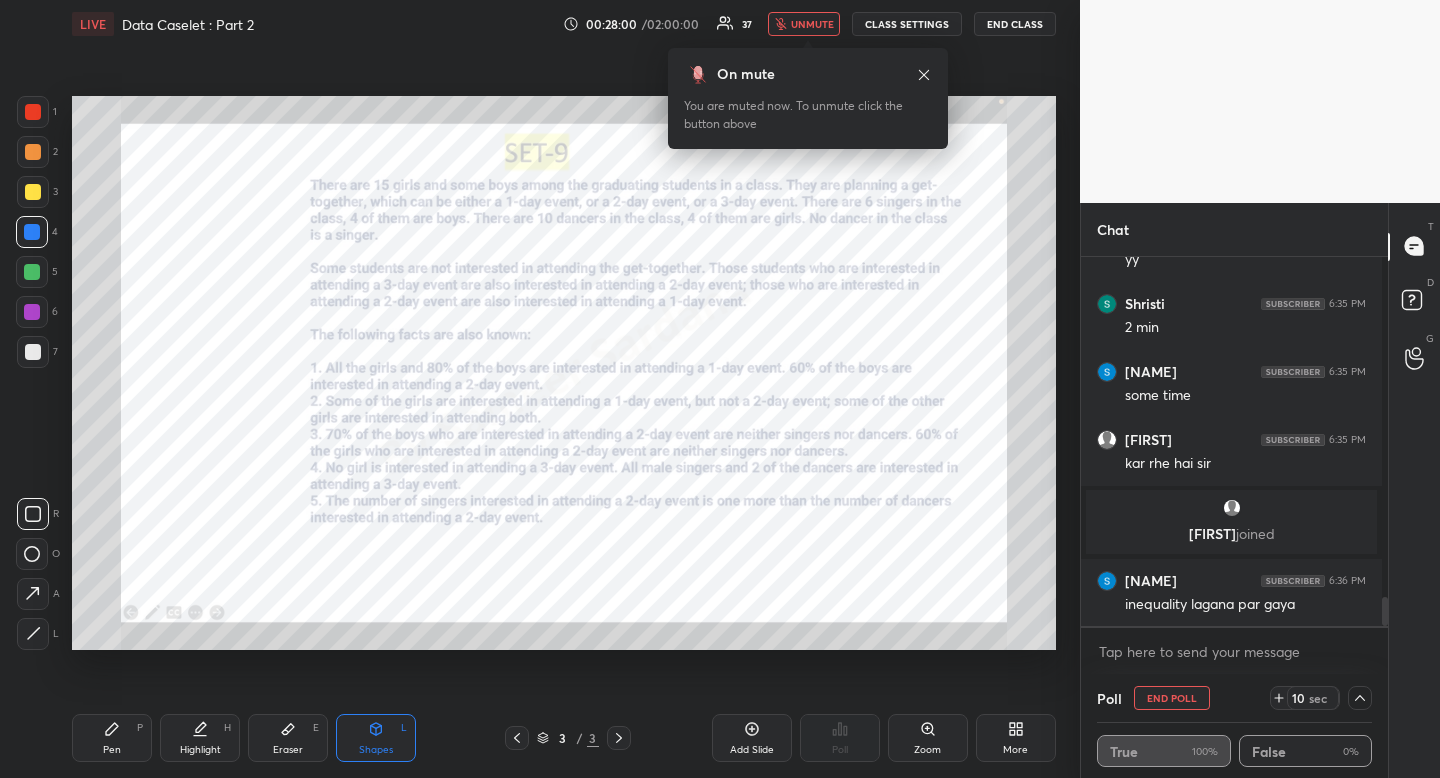 click on "More" at bounding box center [1015, 750] 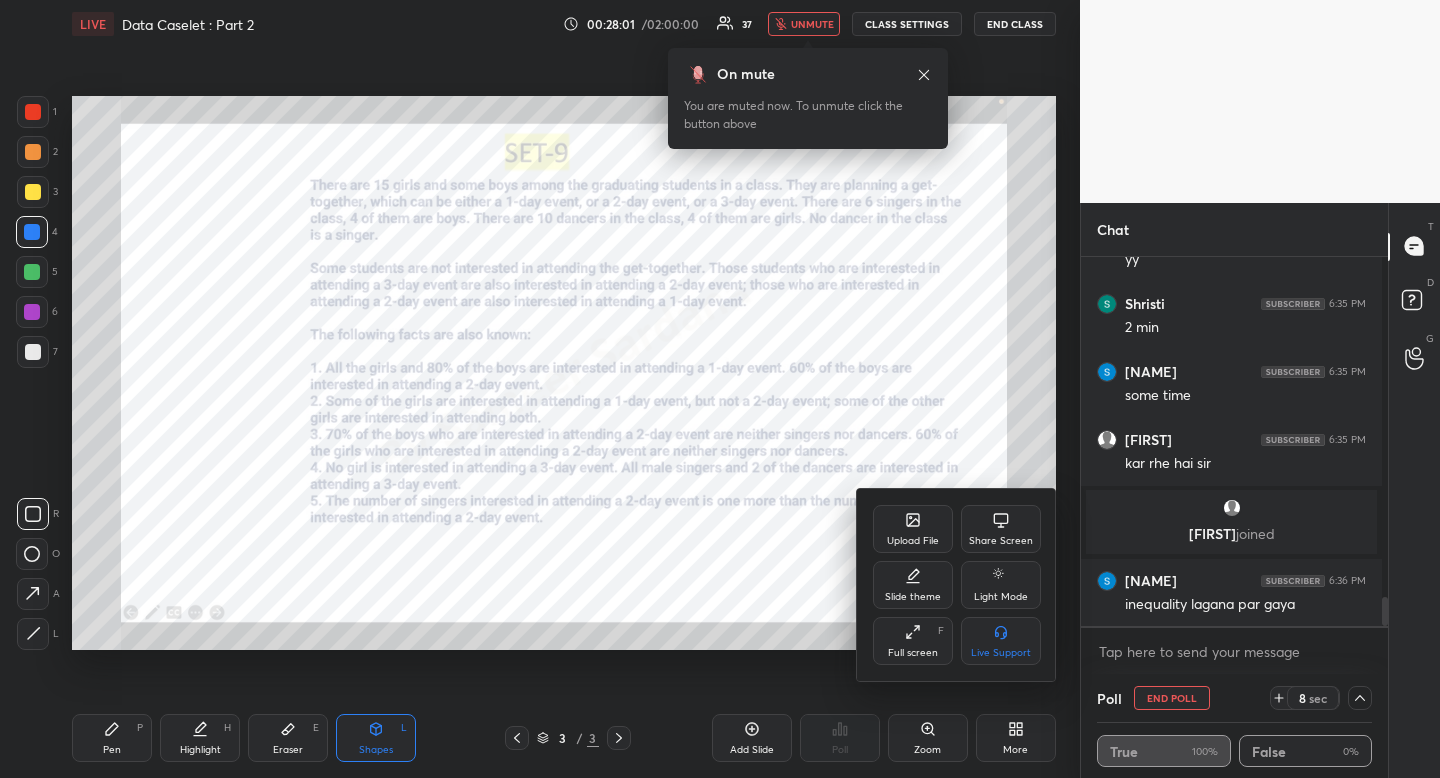 click 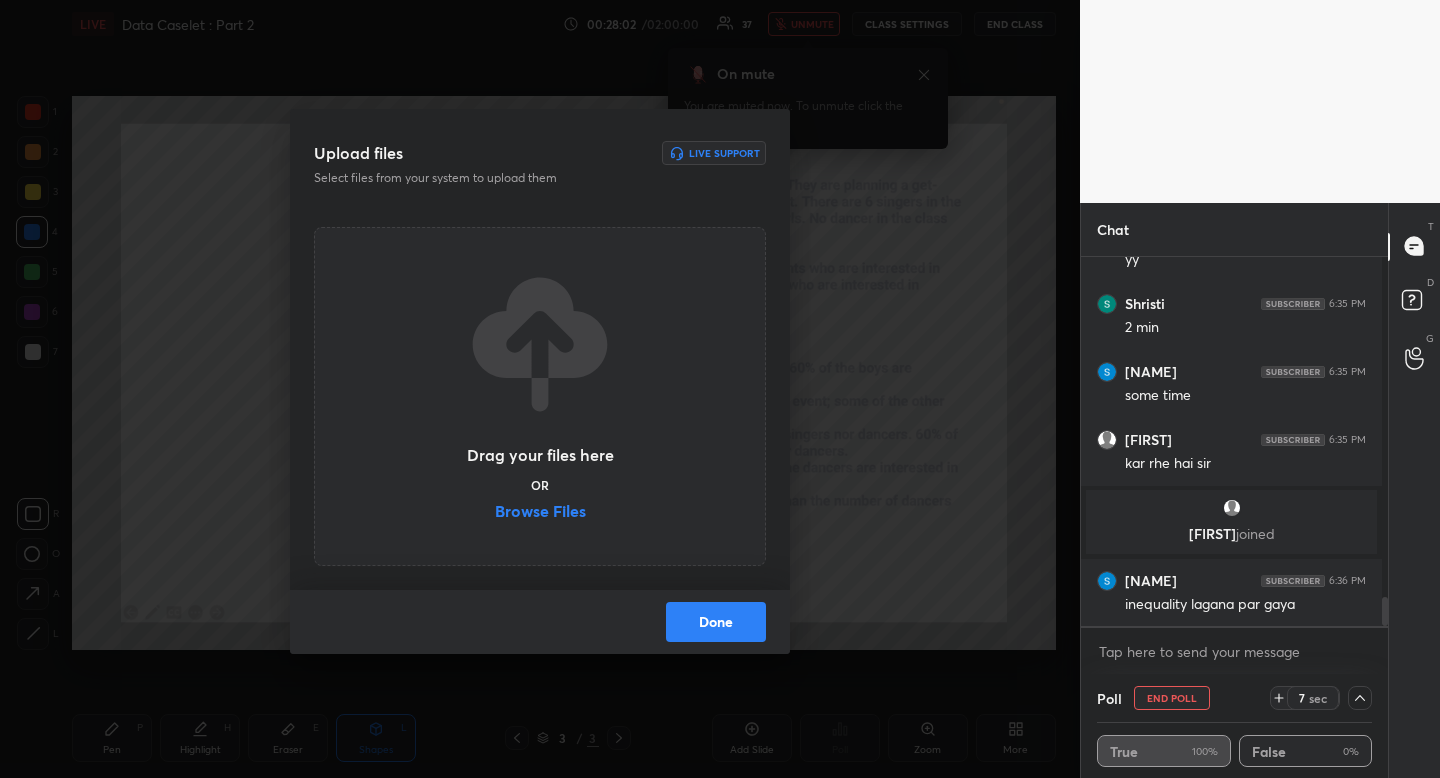 click on "Browse Files" at bounding box center [540, 513] 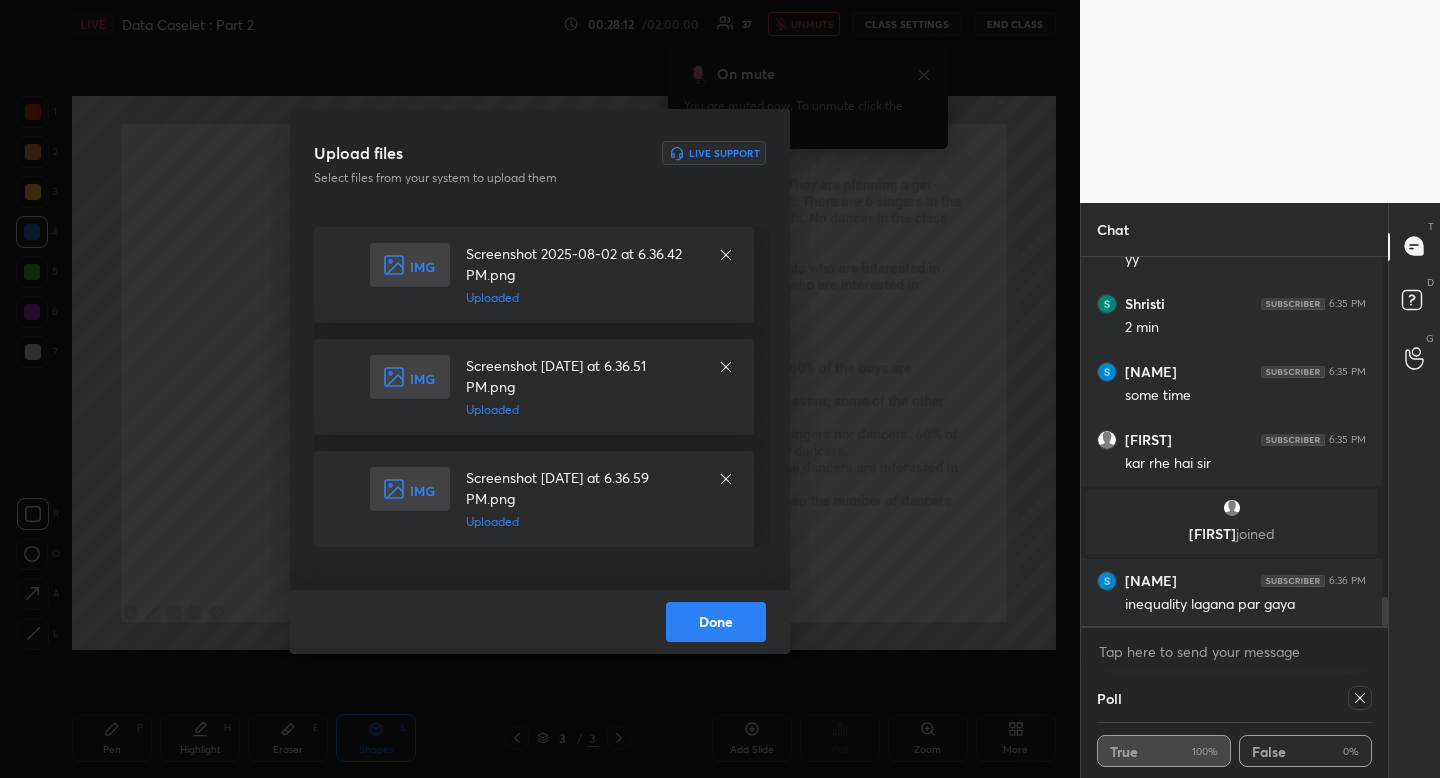 click on "Done" at bounding box center [716, 622] 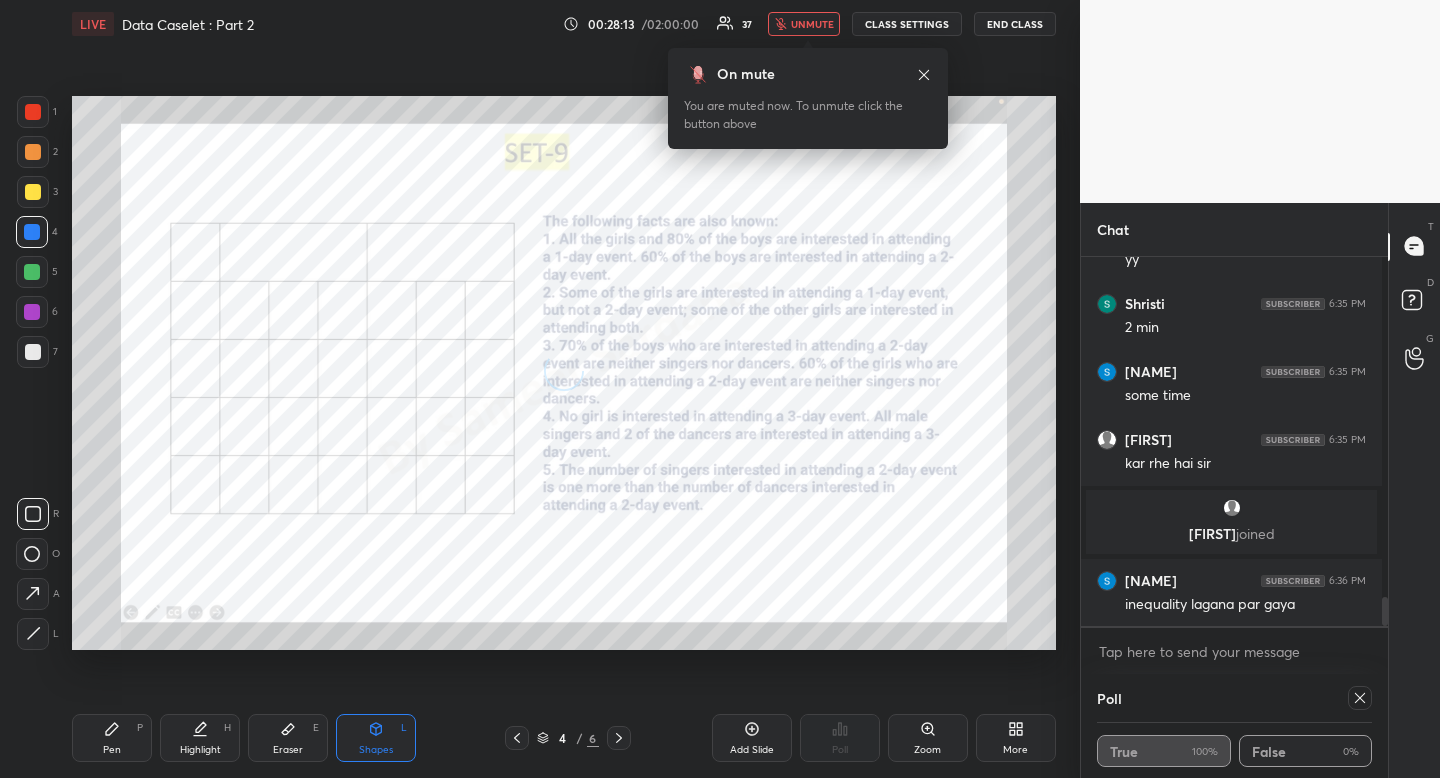 click 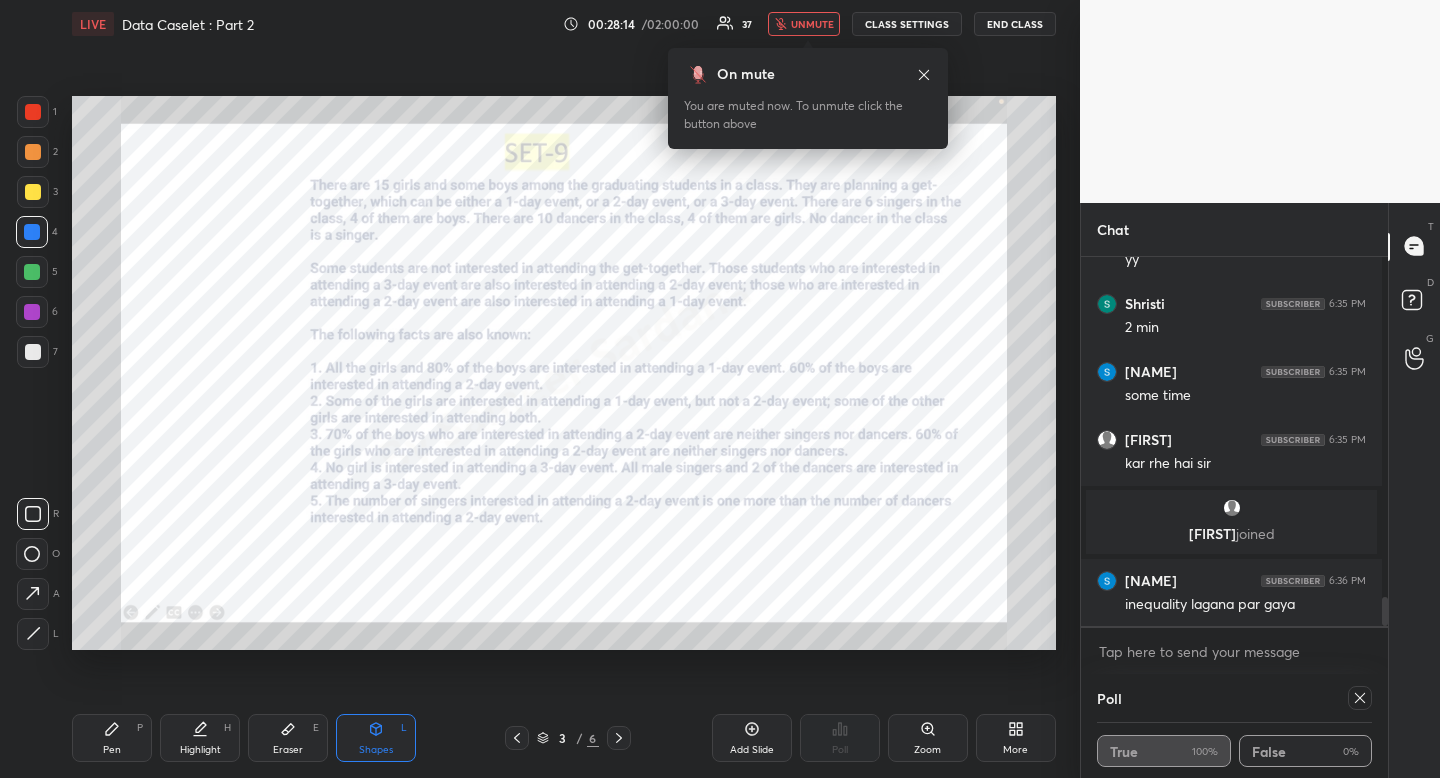 click on "unmute" at bounding box center [812, 24] 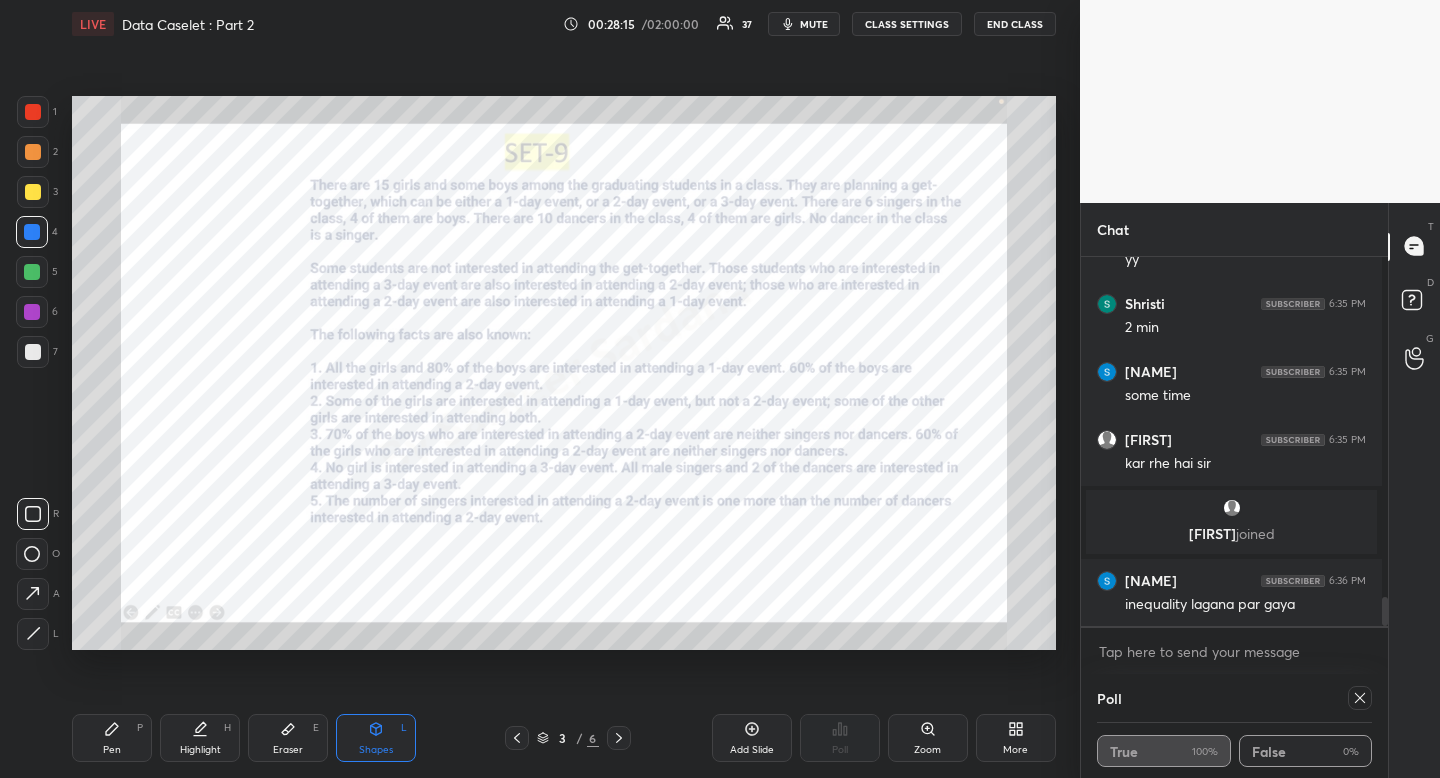 click at bounding box center (33, 112) 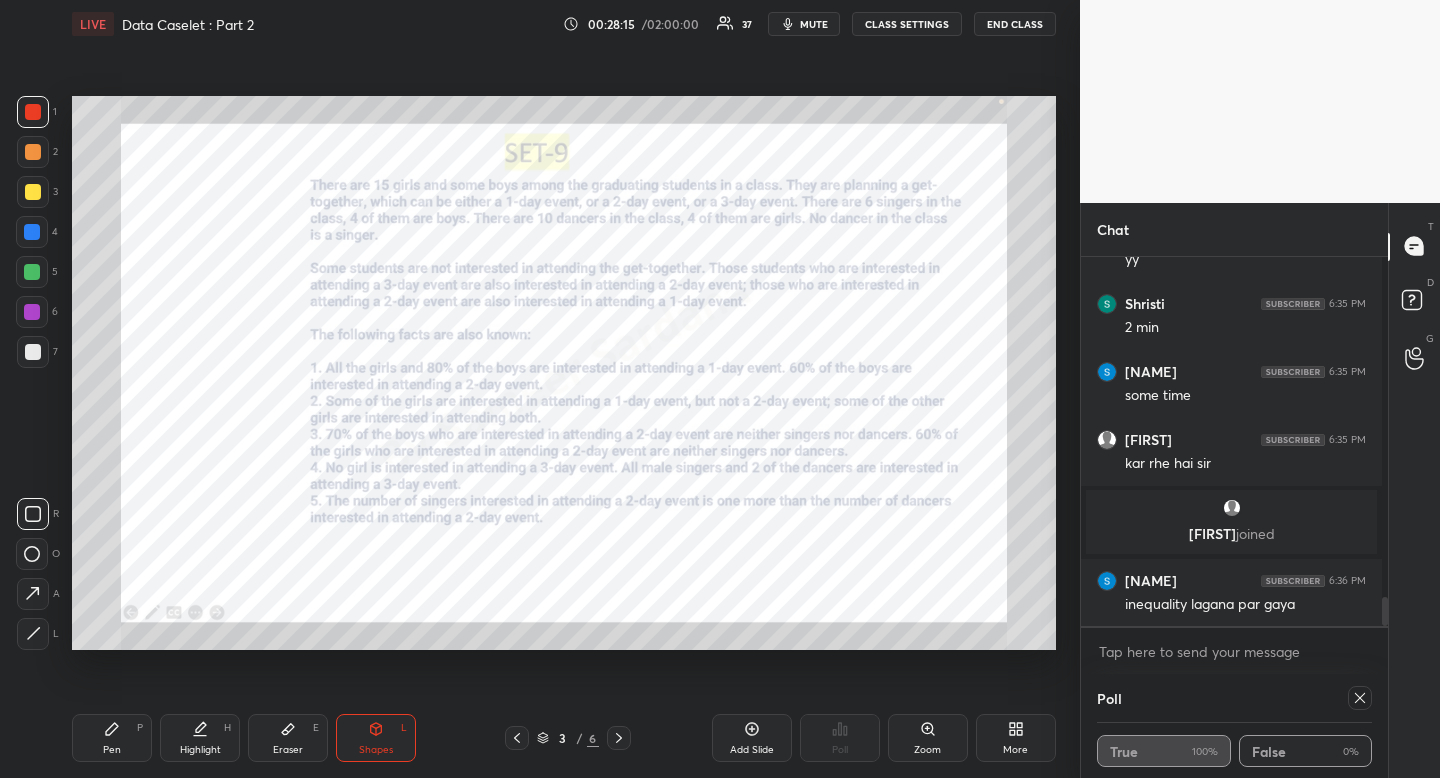 drag, startPoint x: 33, startPoint y: 119, endPoint x: 65, endPoint y: 127, distance: 32.984844 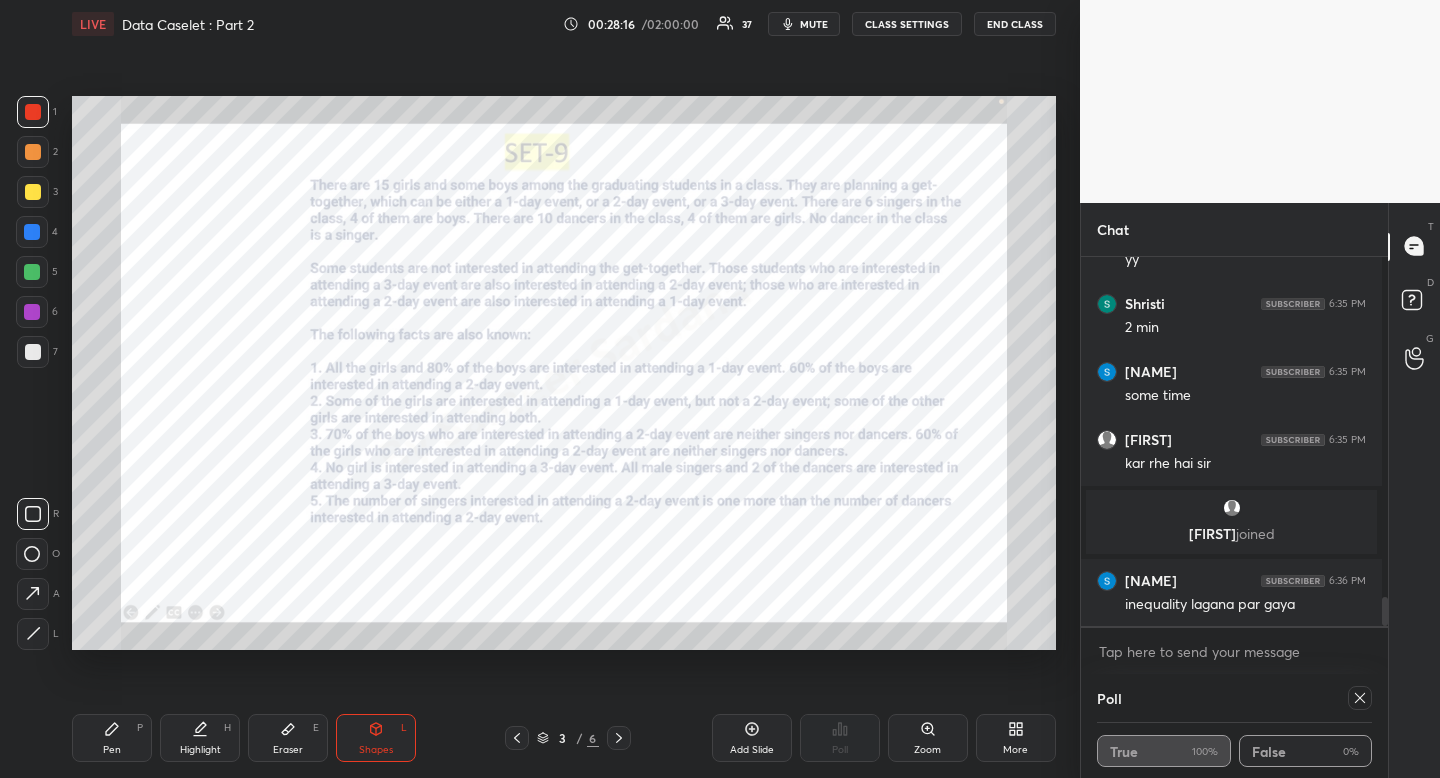 click 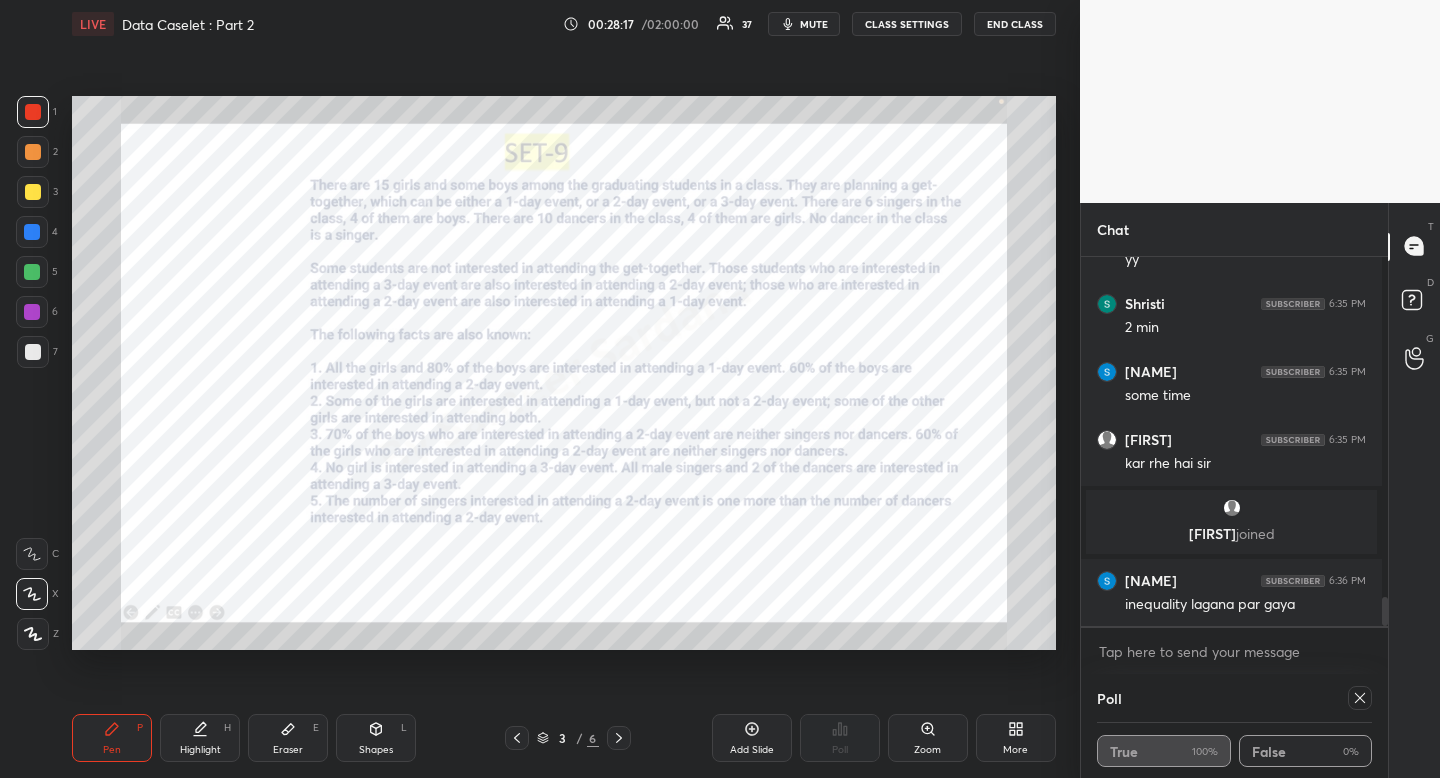 click at bounding box center [32, 232] 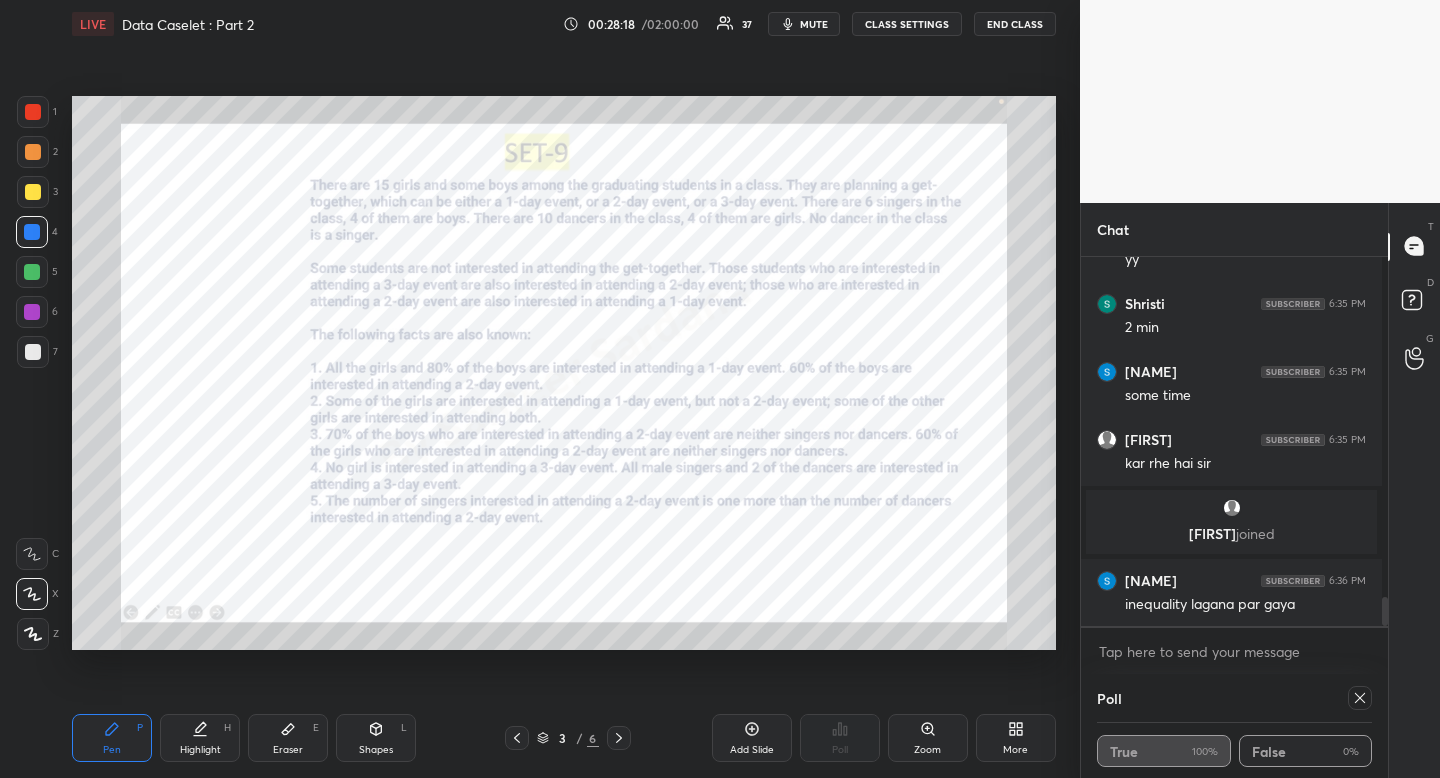 click 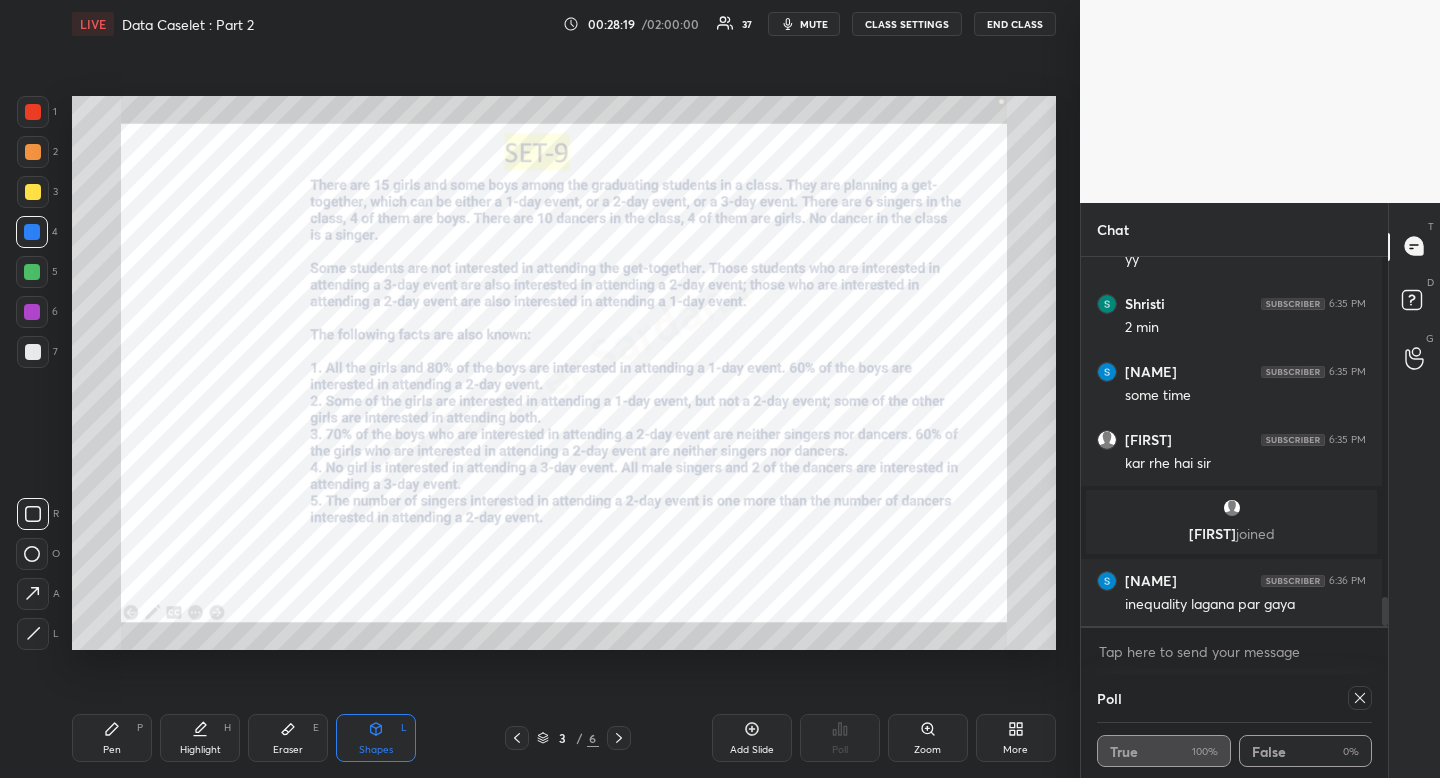 drag, startPoint x: 37, startPoint y: 513, endPoint x: 64, endPoint y: 485, distance: 38.8973 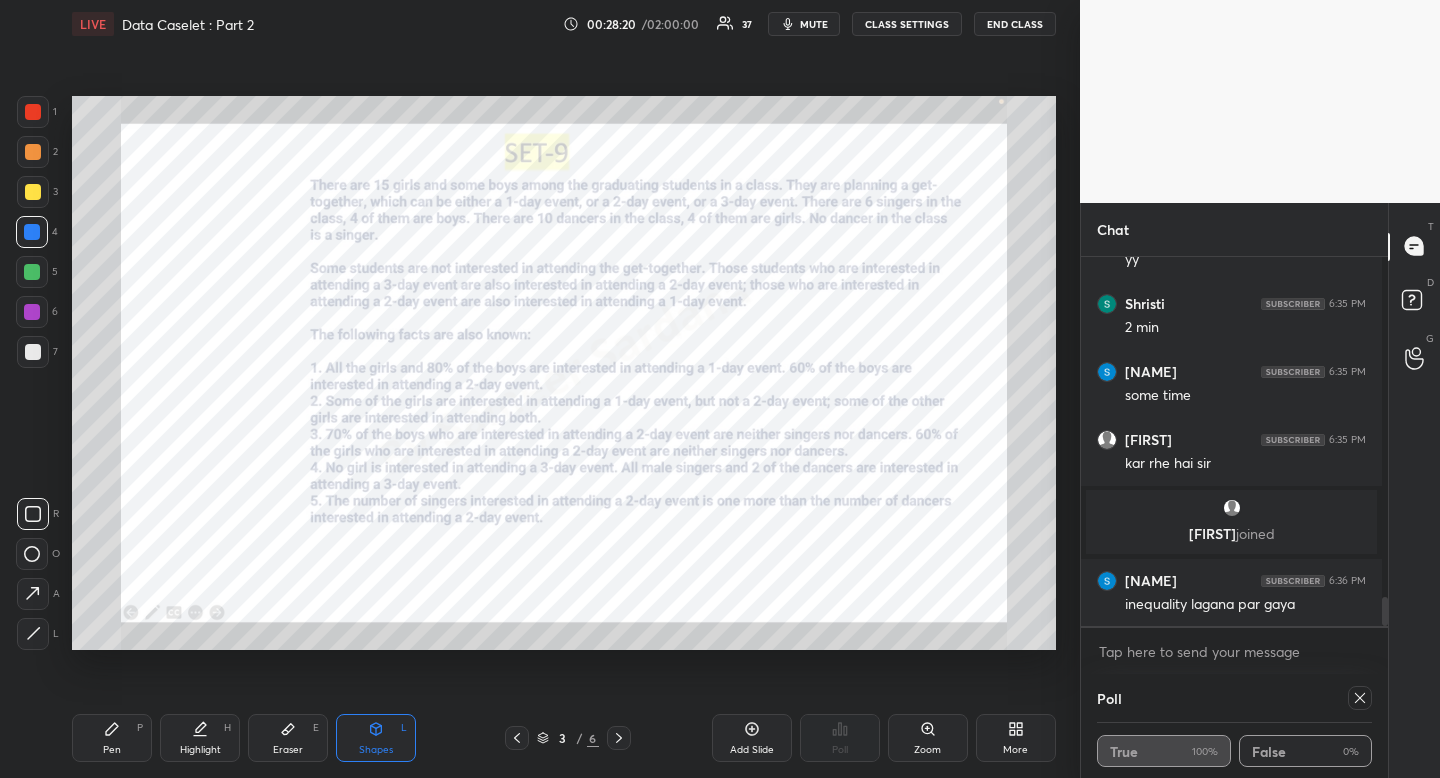 click 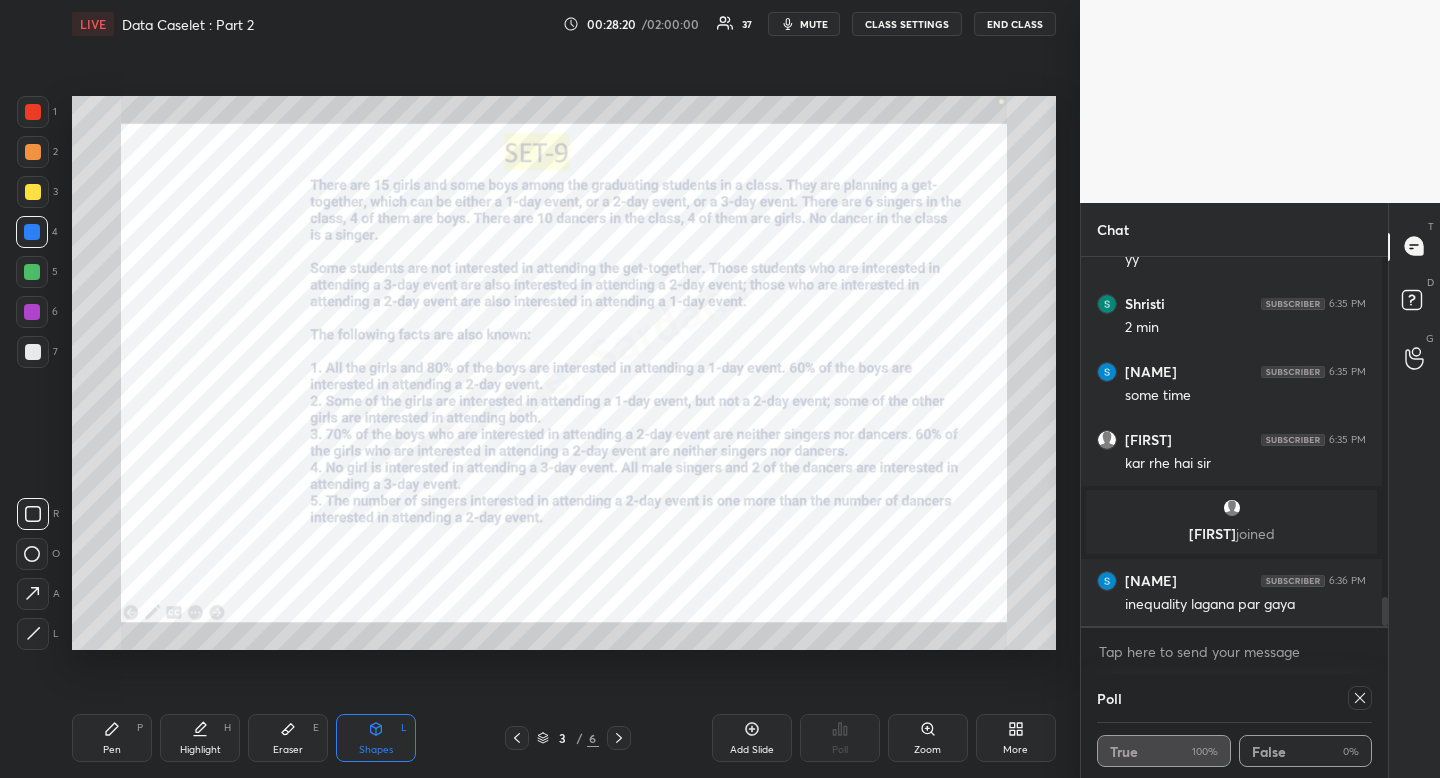 type on "x" 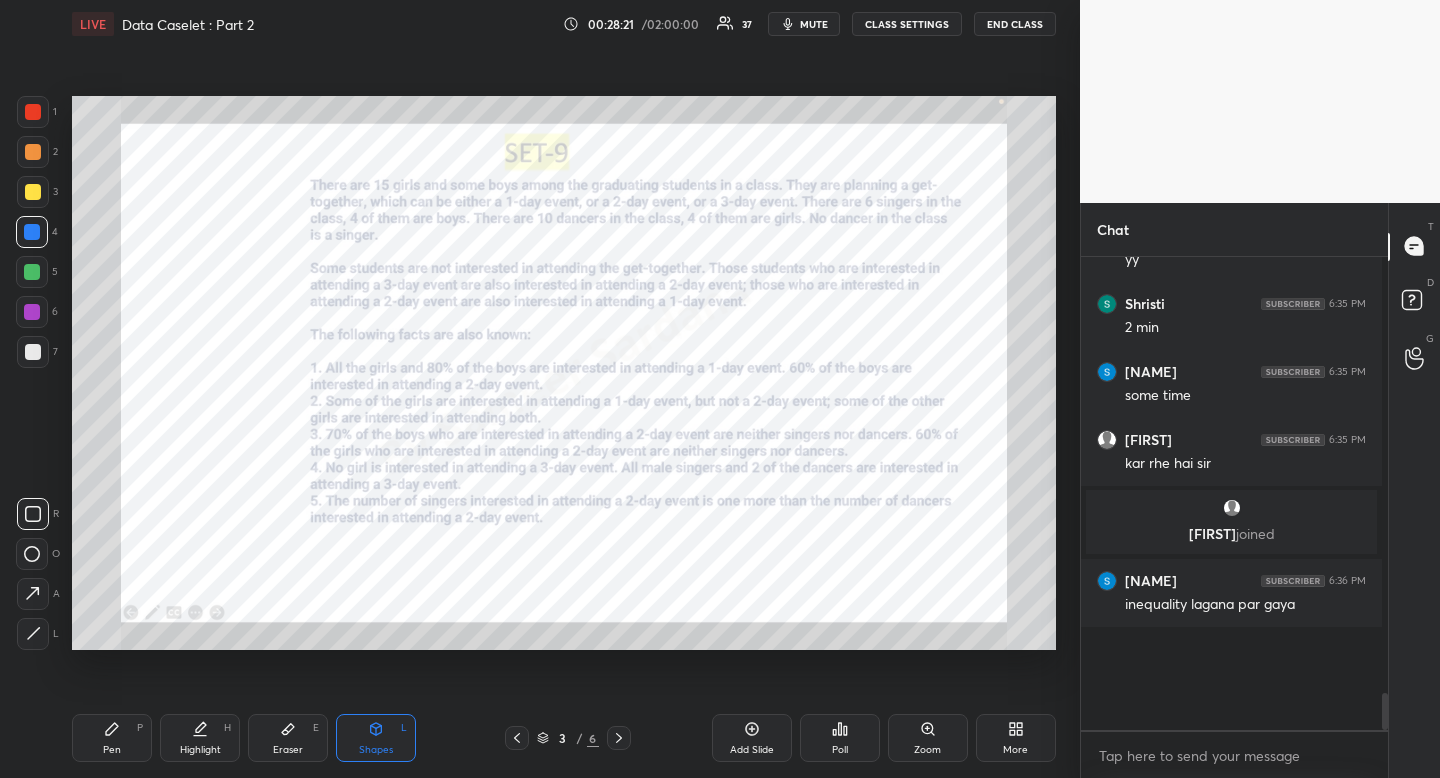 scroll, scrollTop: 0, scrollLeft: 1, axis: horizontal 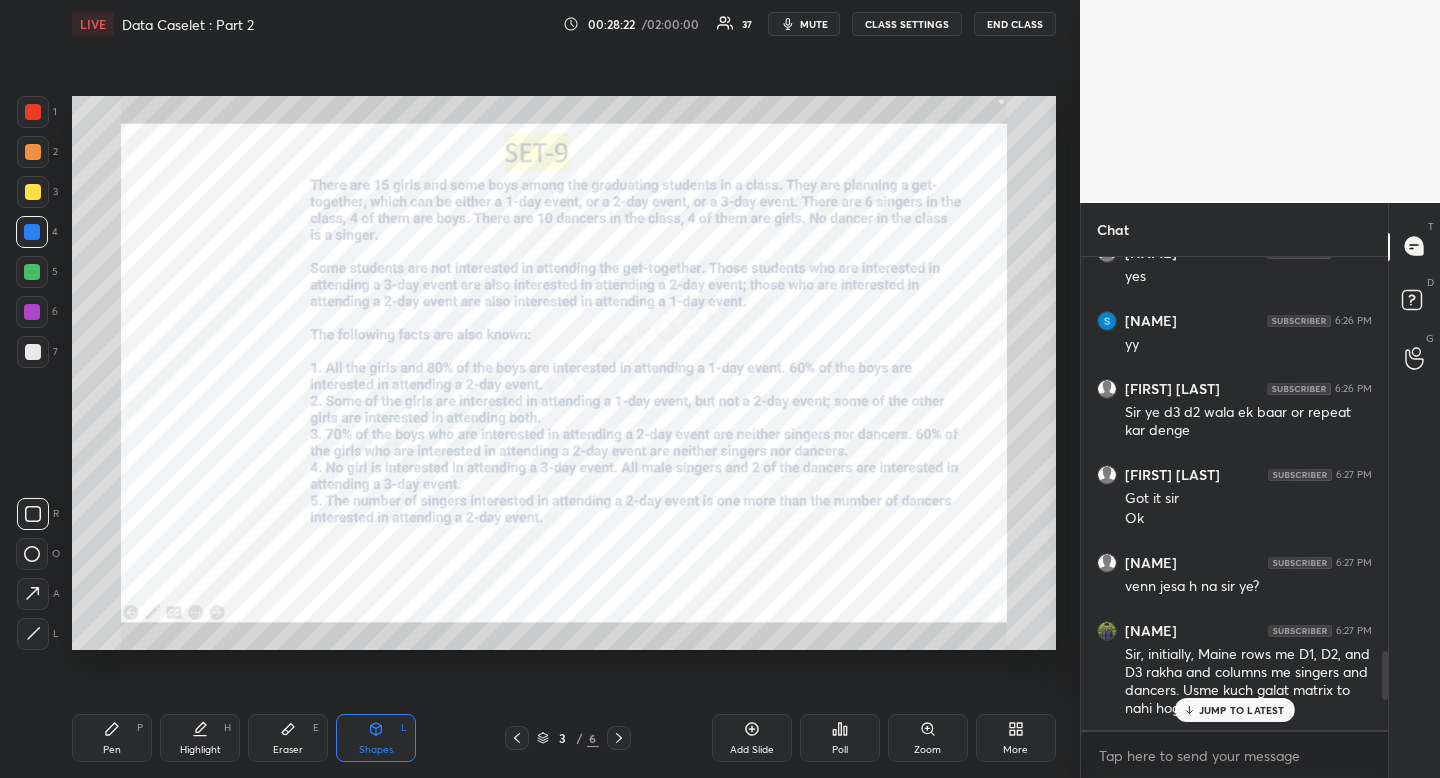 click on "Highlight" at bounding box center [200, 750] 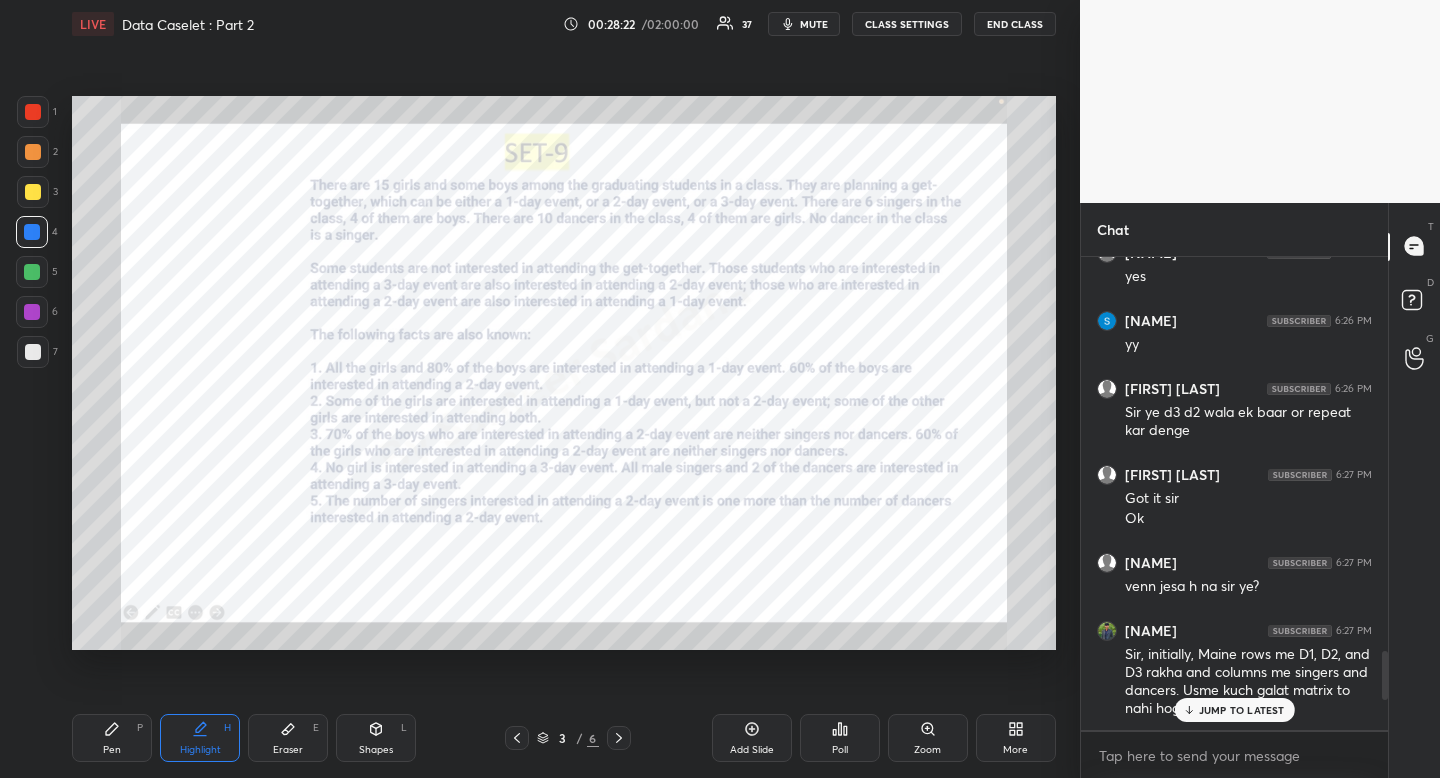 drag, startPoint x: 195, startPoint y: 747, endPoint x: 319, endPoint y: 711, distance: 129.1201 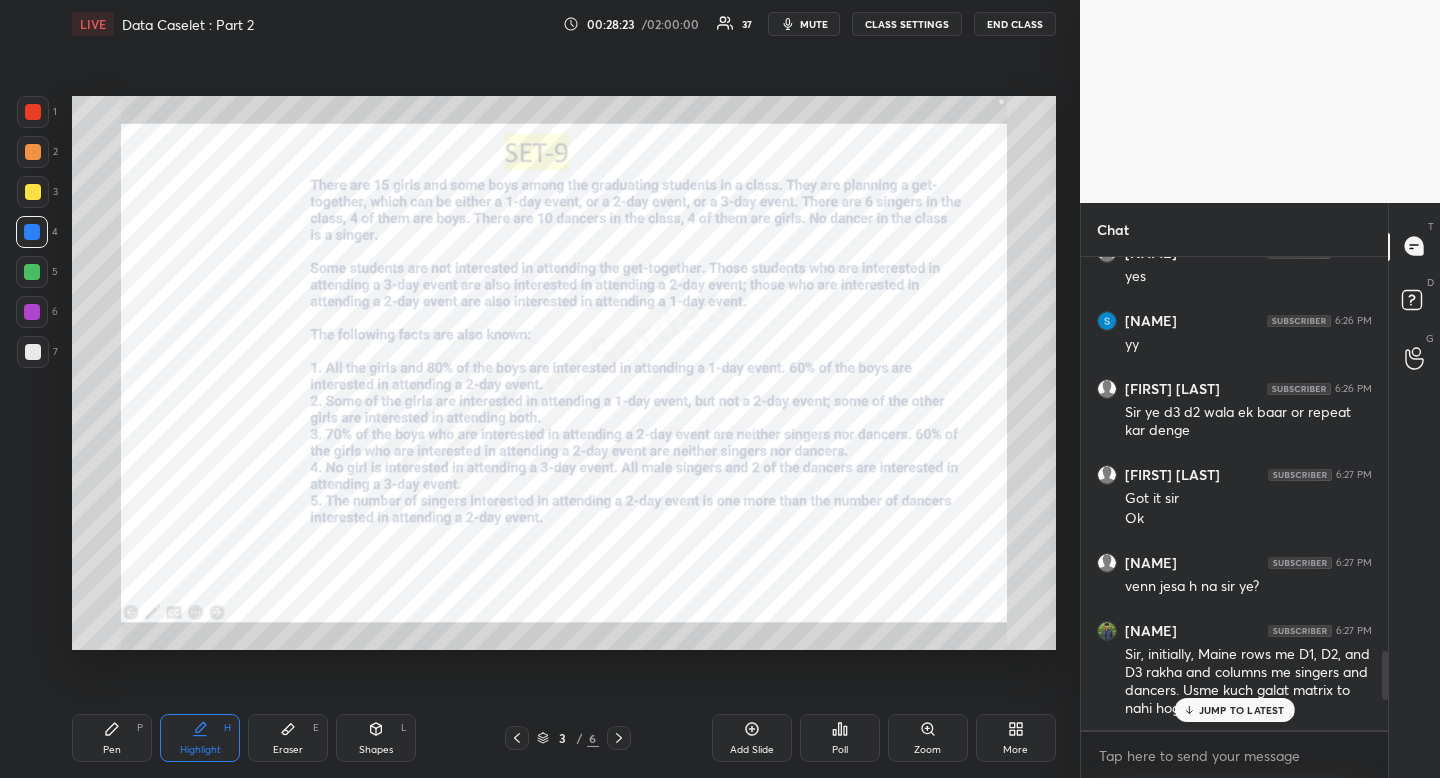 click on "JUMP TO LATEST" at bounding box center (1242, 710) 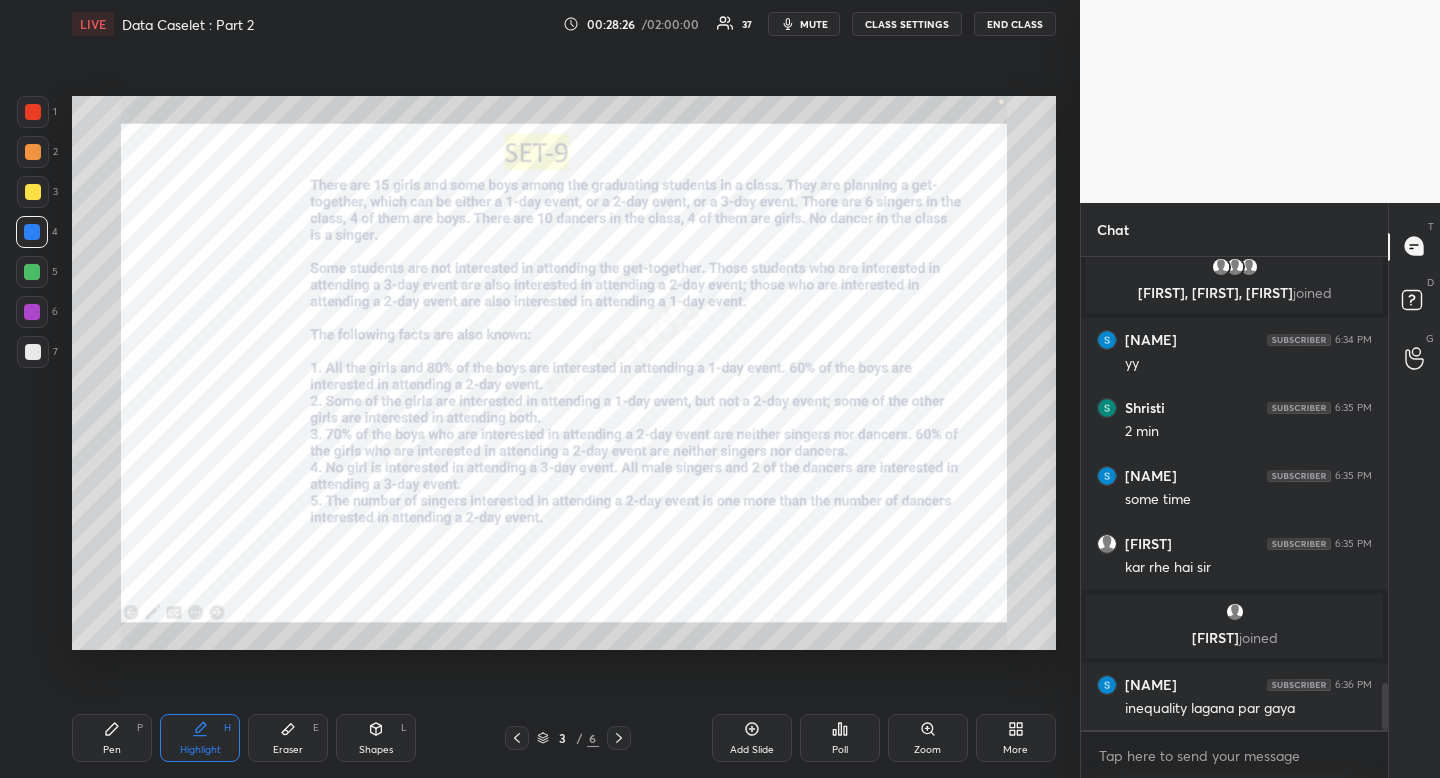 click at bounding box center [33, 112] 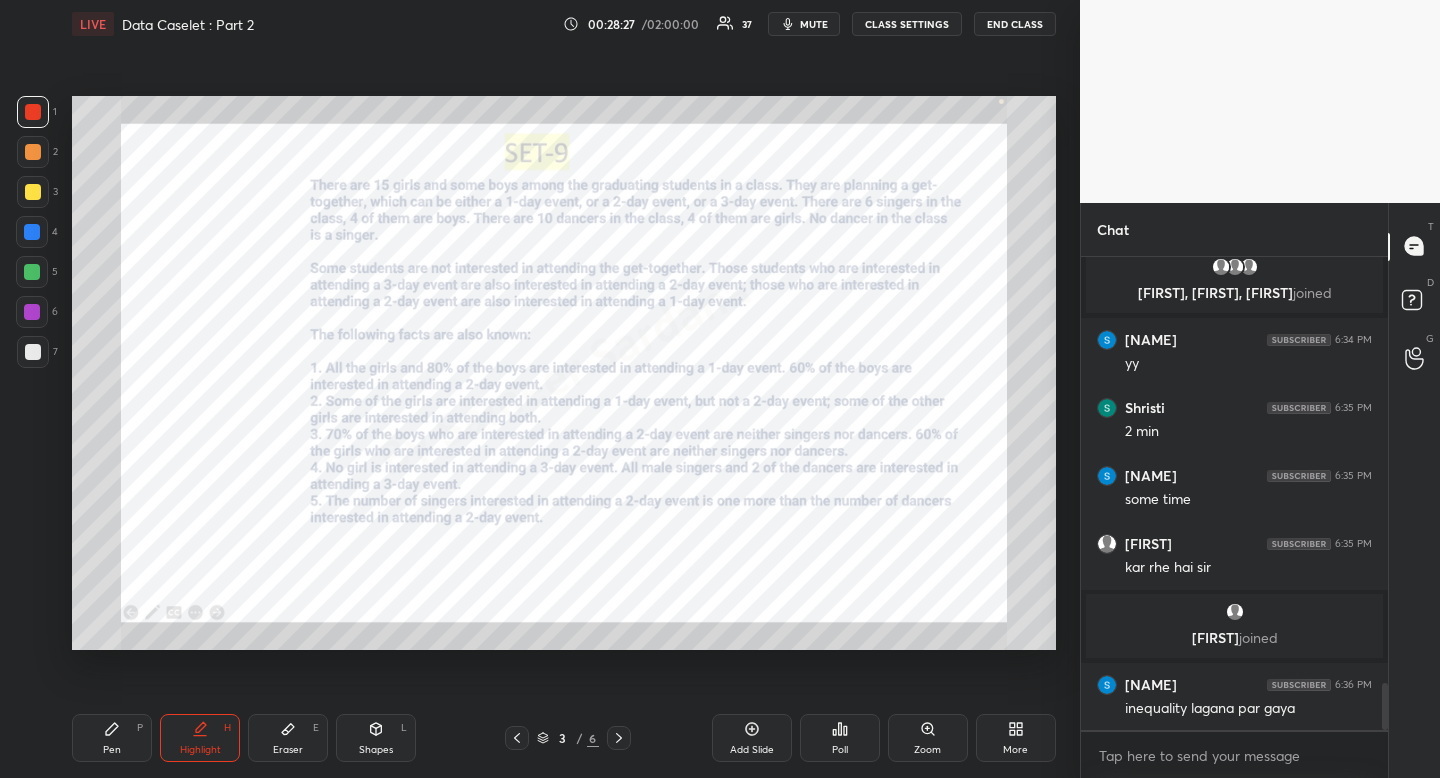 click on "Highlight H" at bounding box center [200, 738] 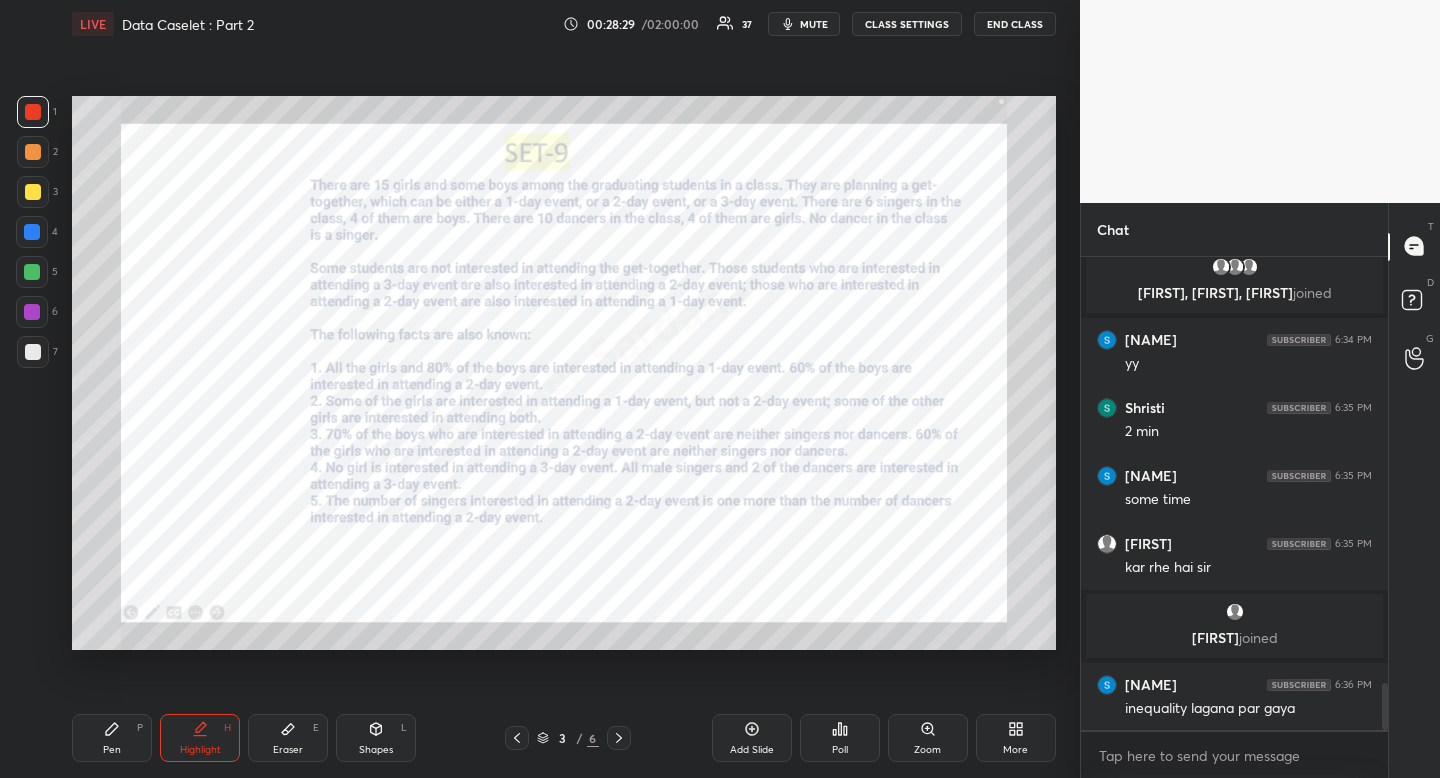 click 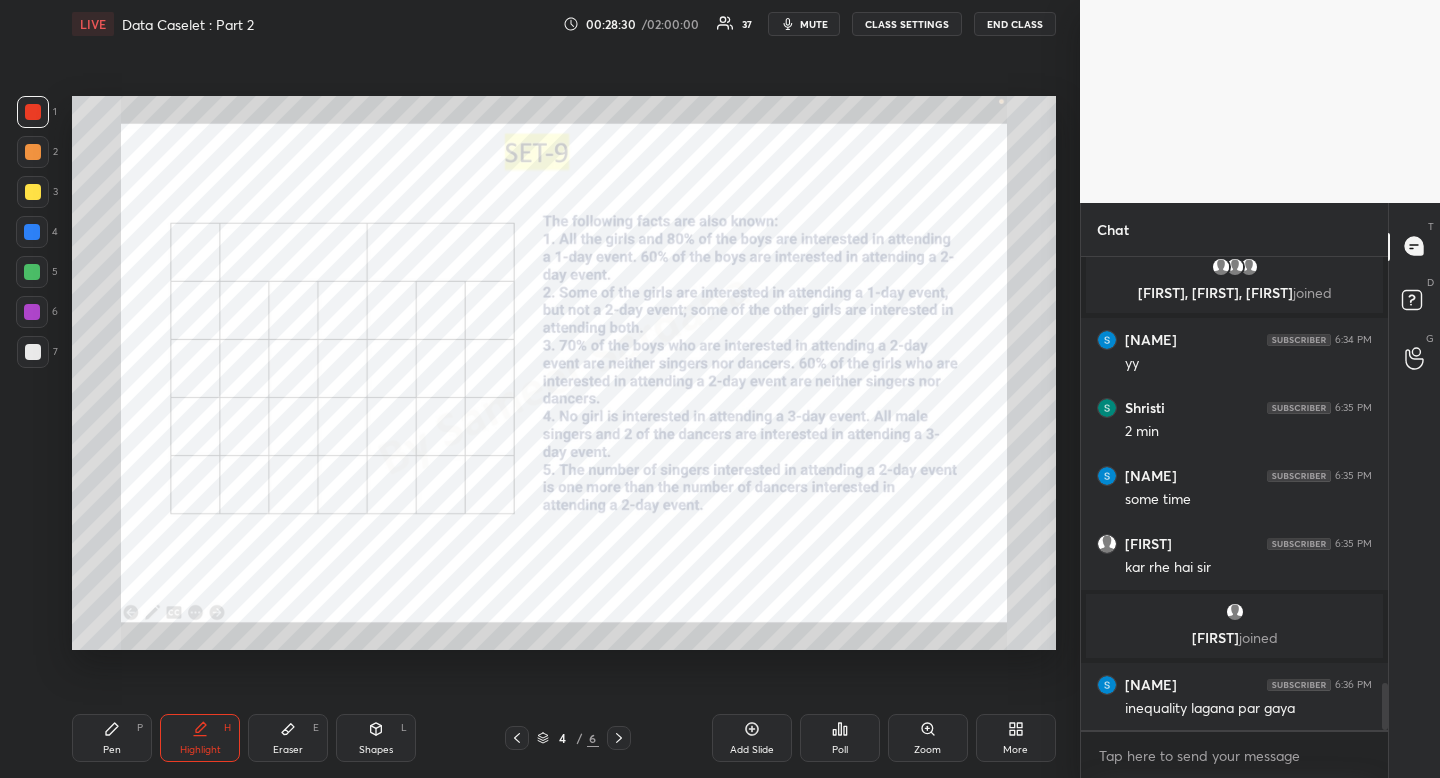 click 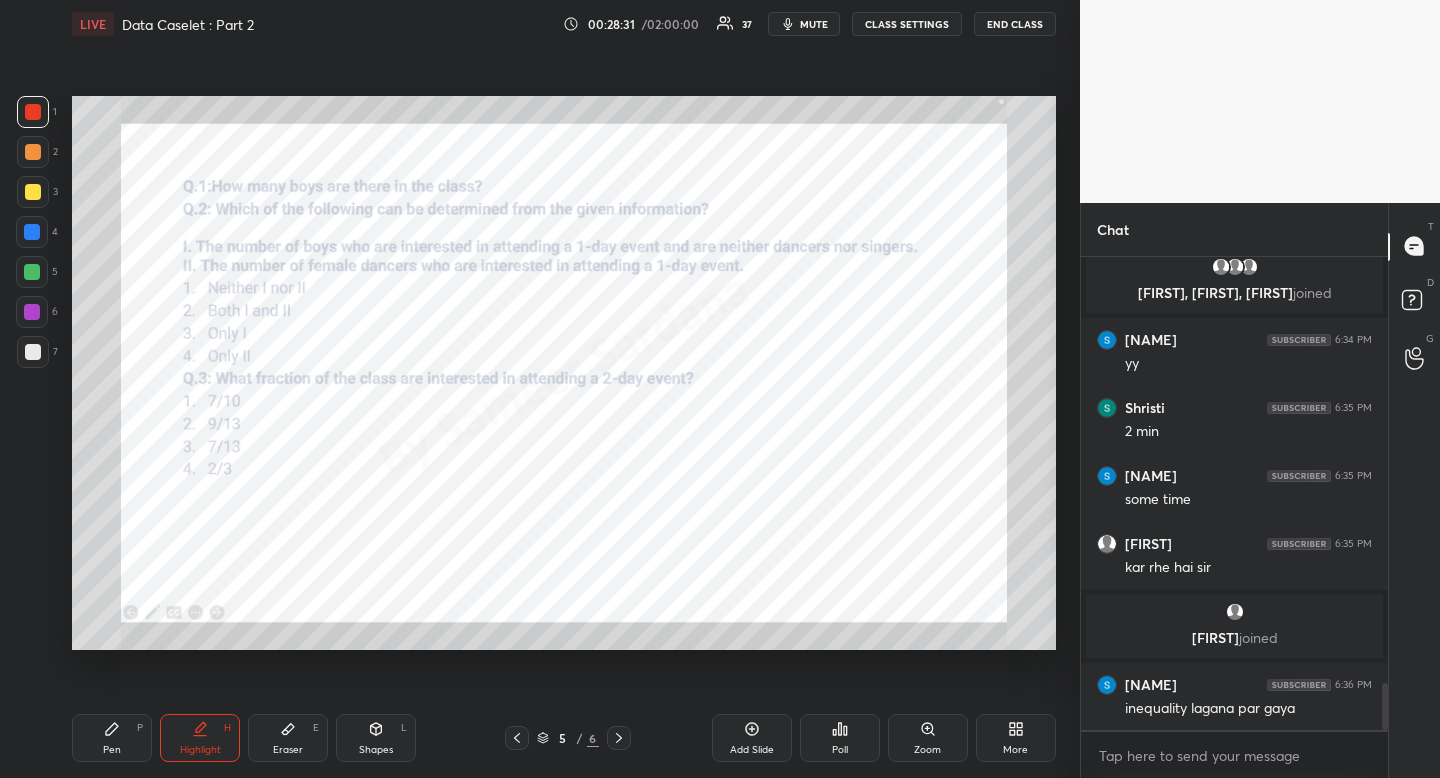 click 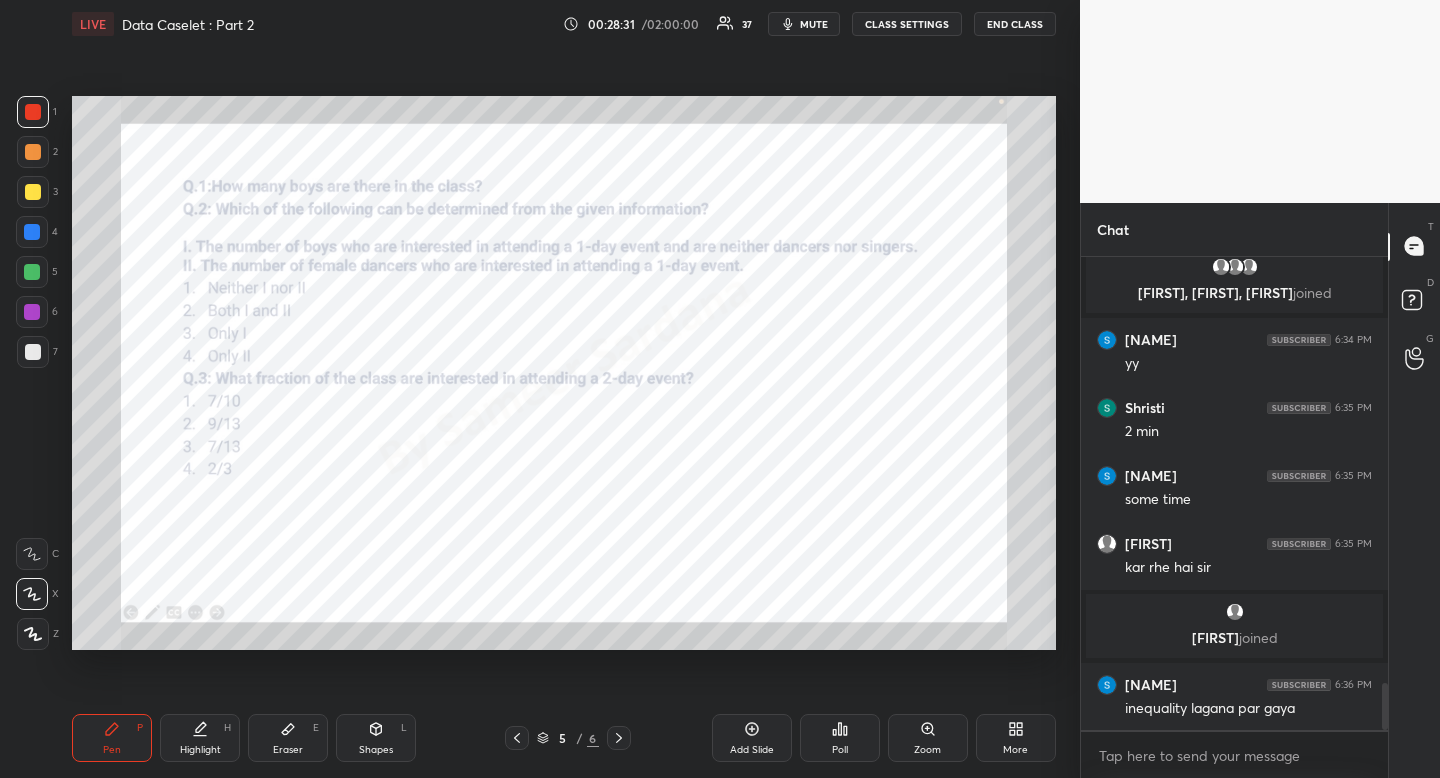 click on "Pen P" at bounding box center (112, 738) 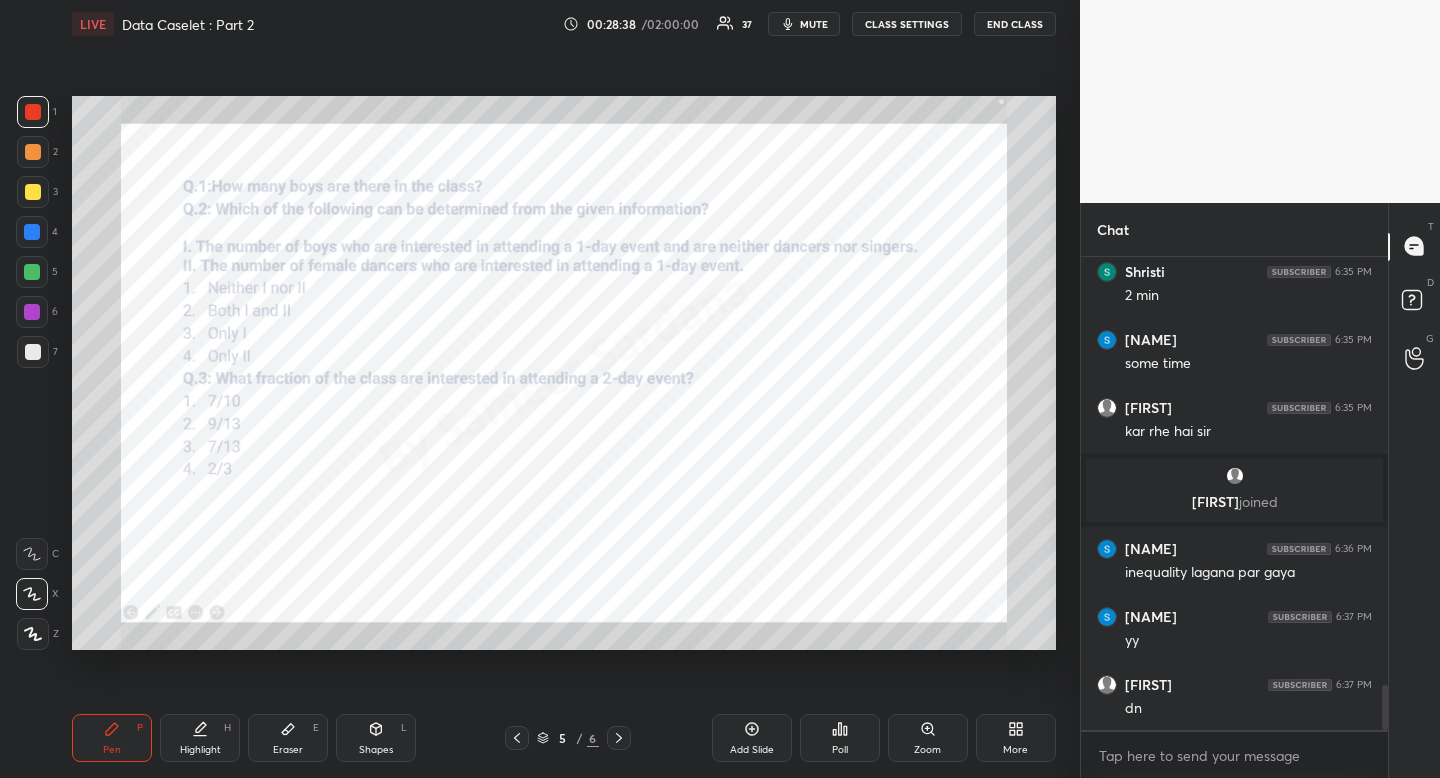 scroll, scrollTop: 4534, scrollLeft: 0, axis: vertical 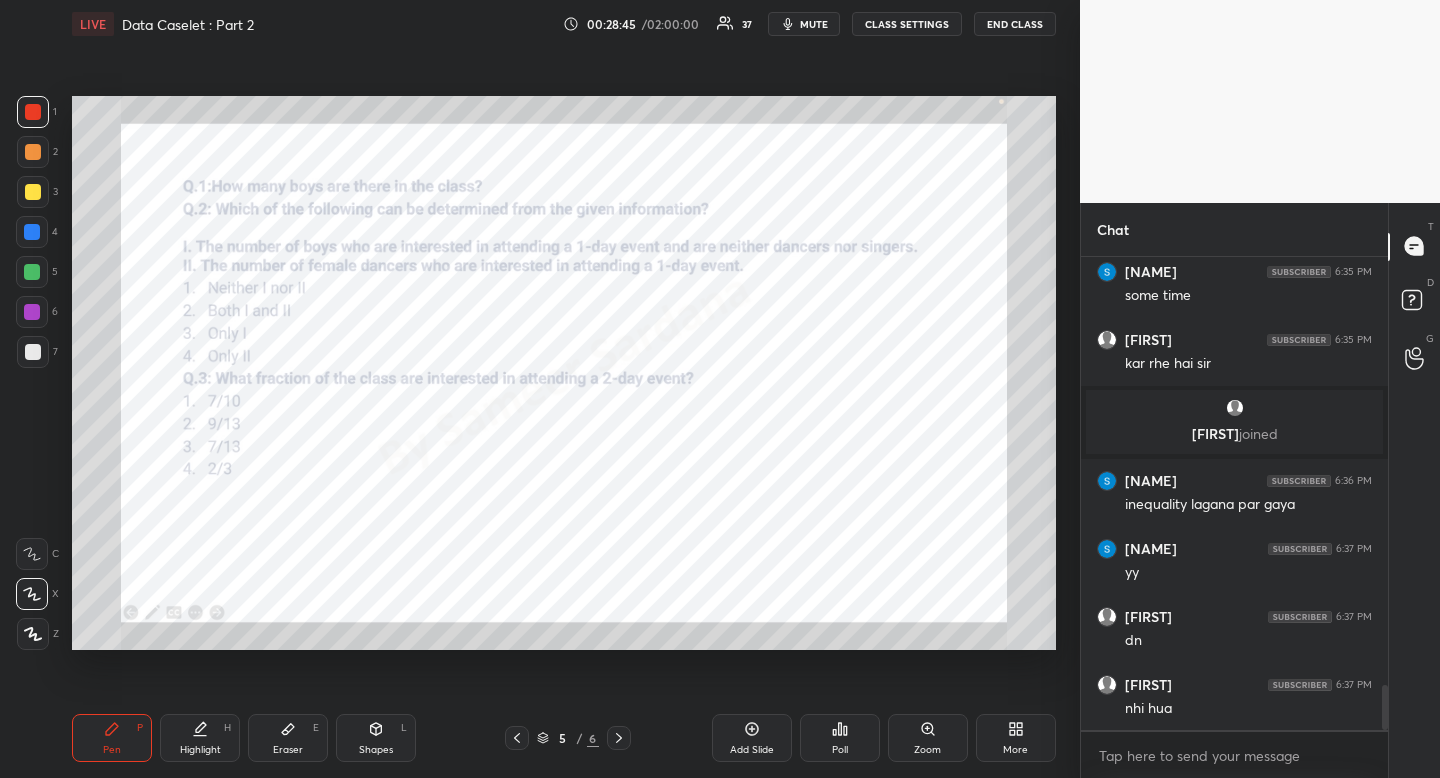 click 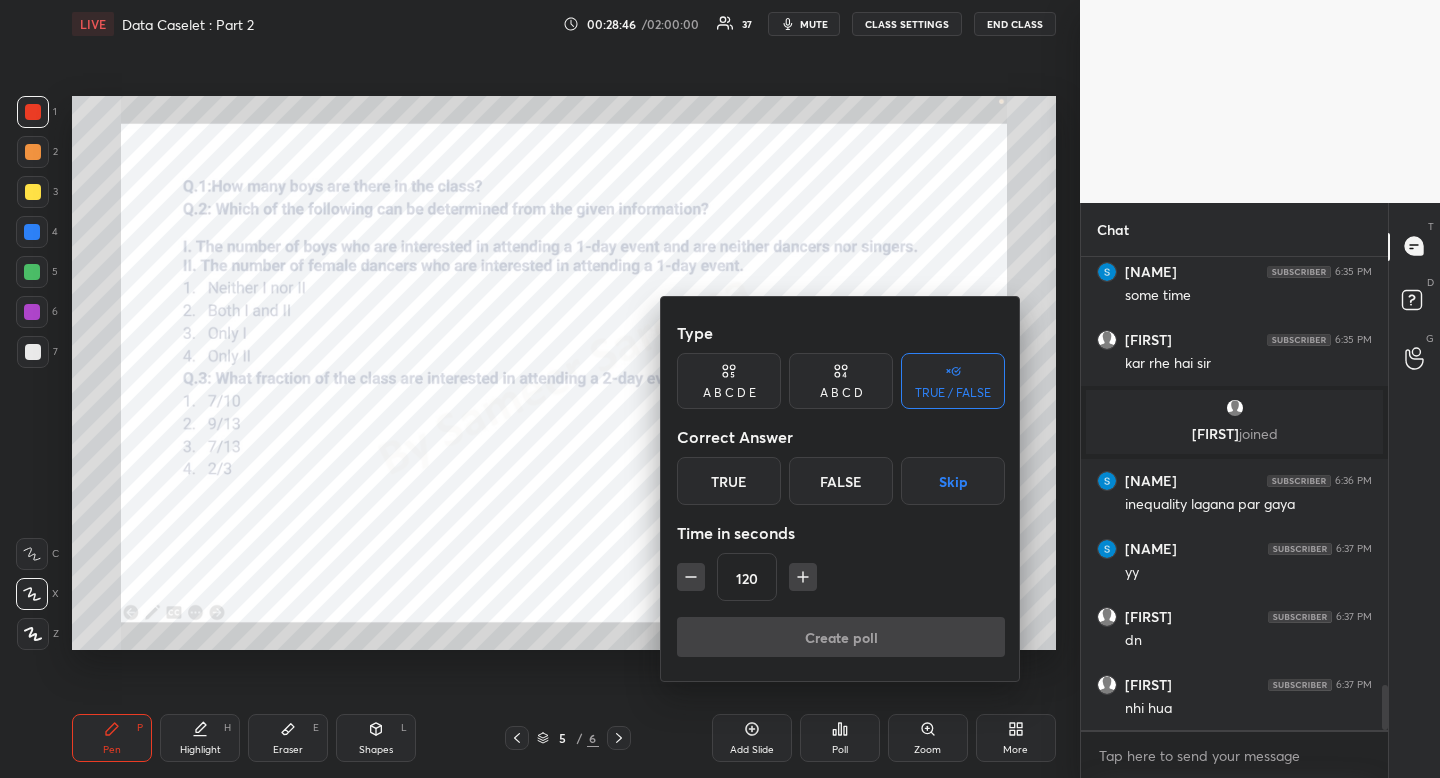 drag, startPoint x: 732, startPoint y: 390, endPoint x: 741, endPoint y: 415, distance: 26.57066 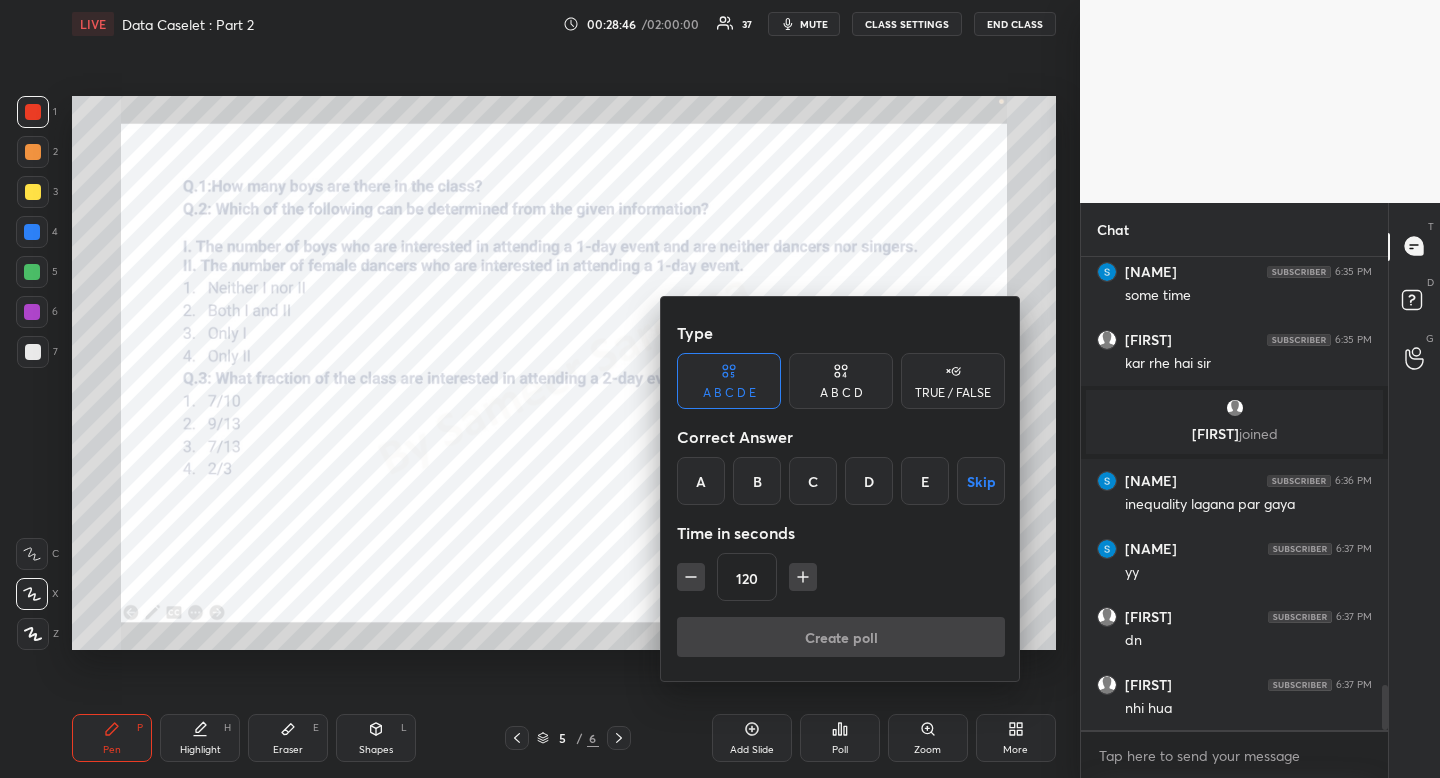 click on "B" at bounding box center [757, 481] 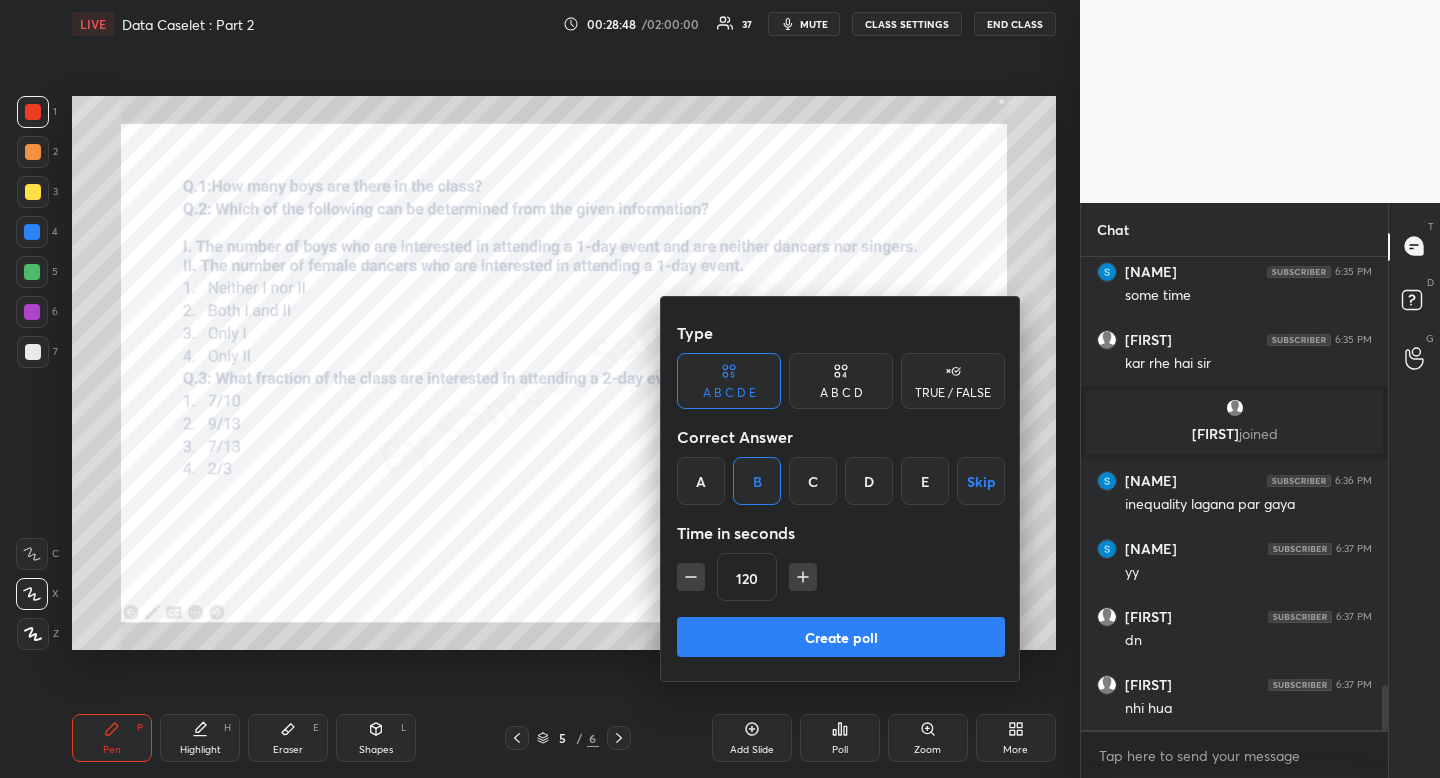 click 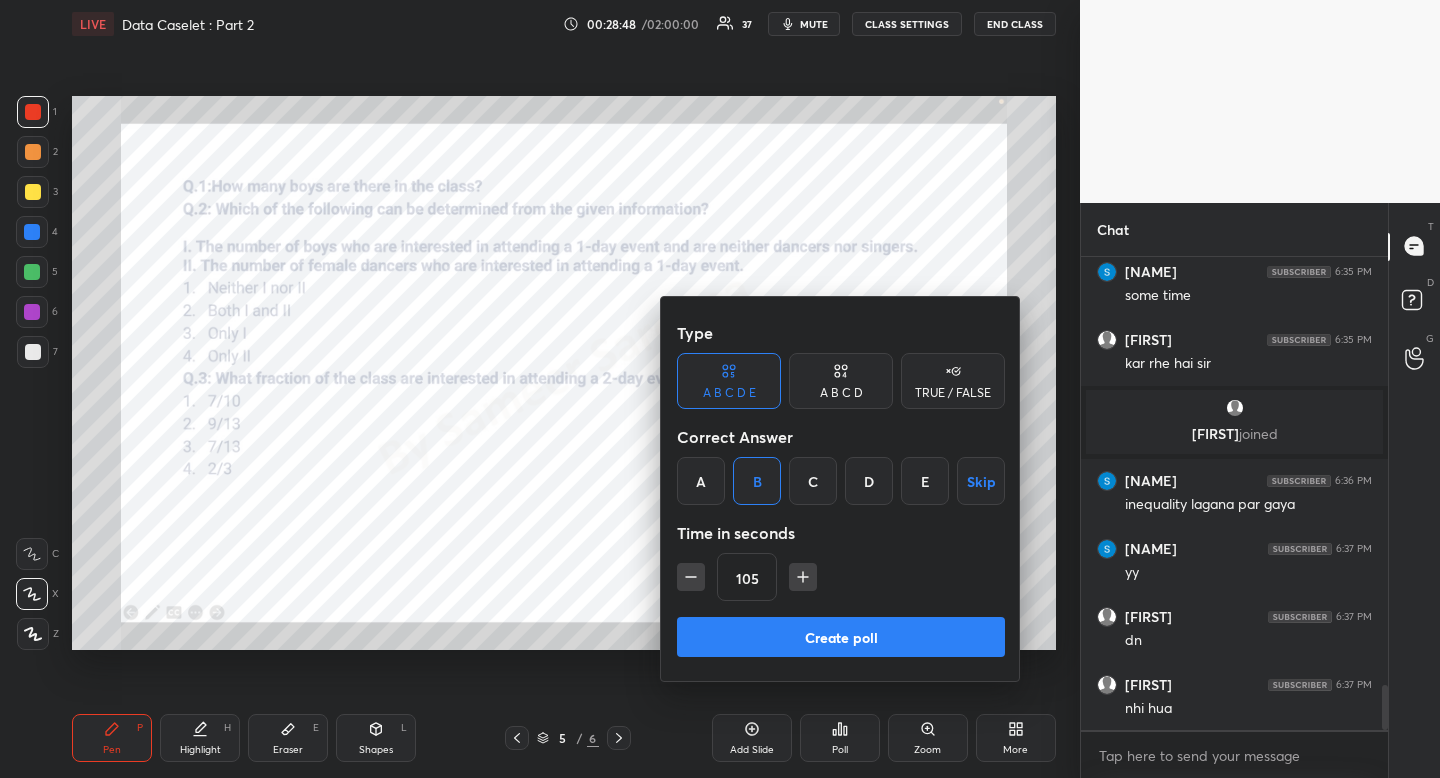 click 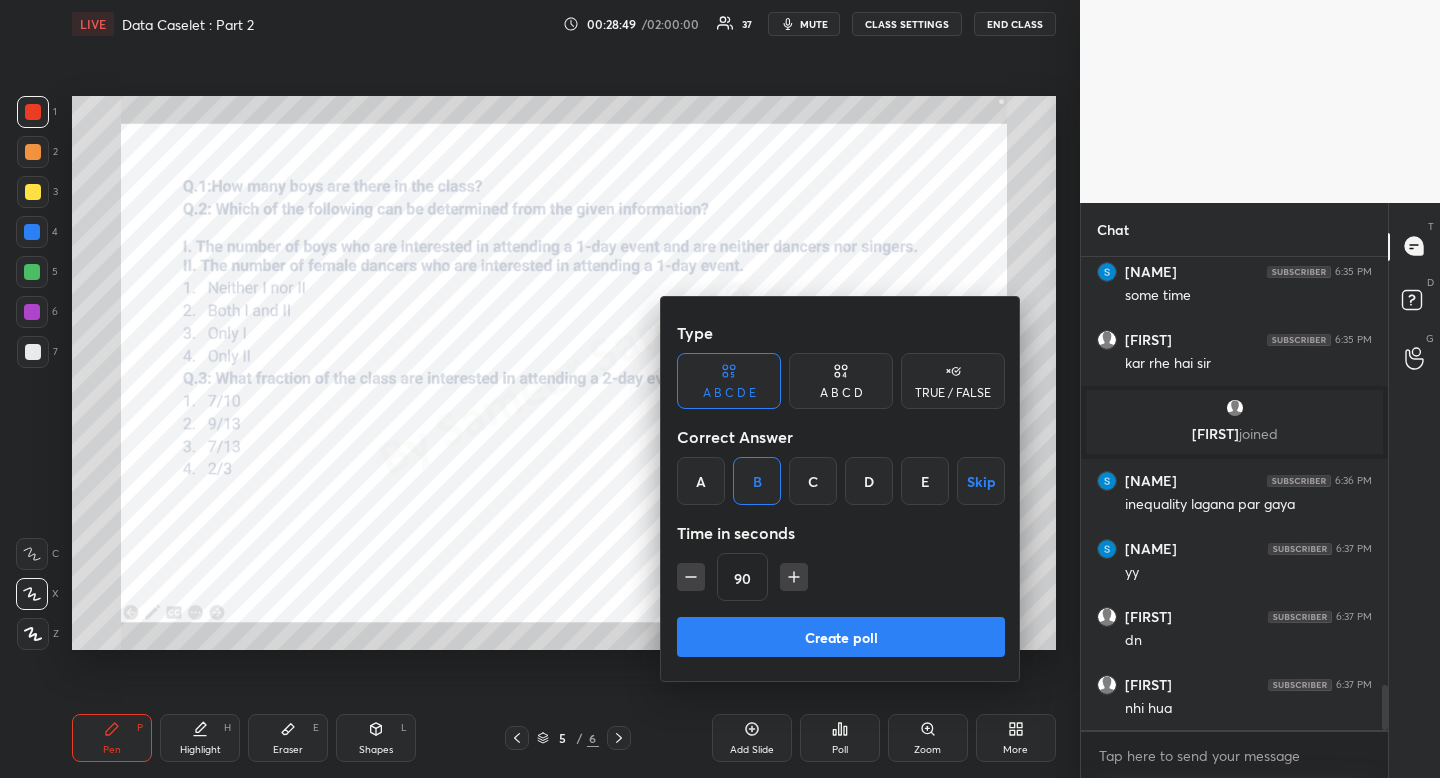 click on "Create poll" at bounding box center (841, 637) 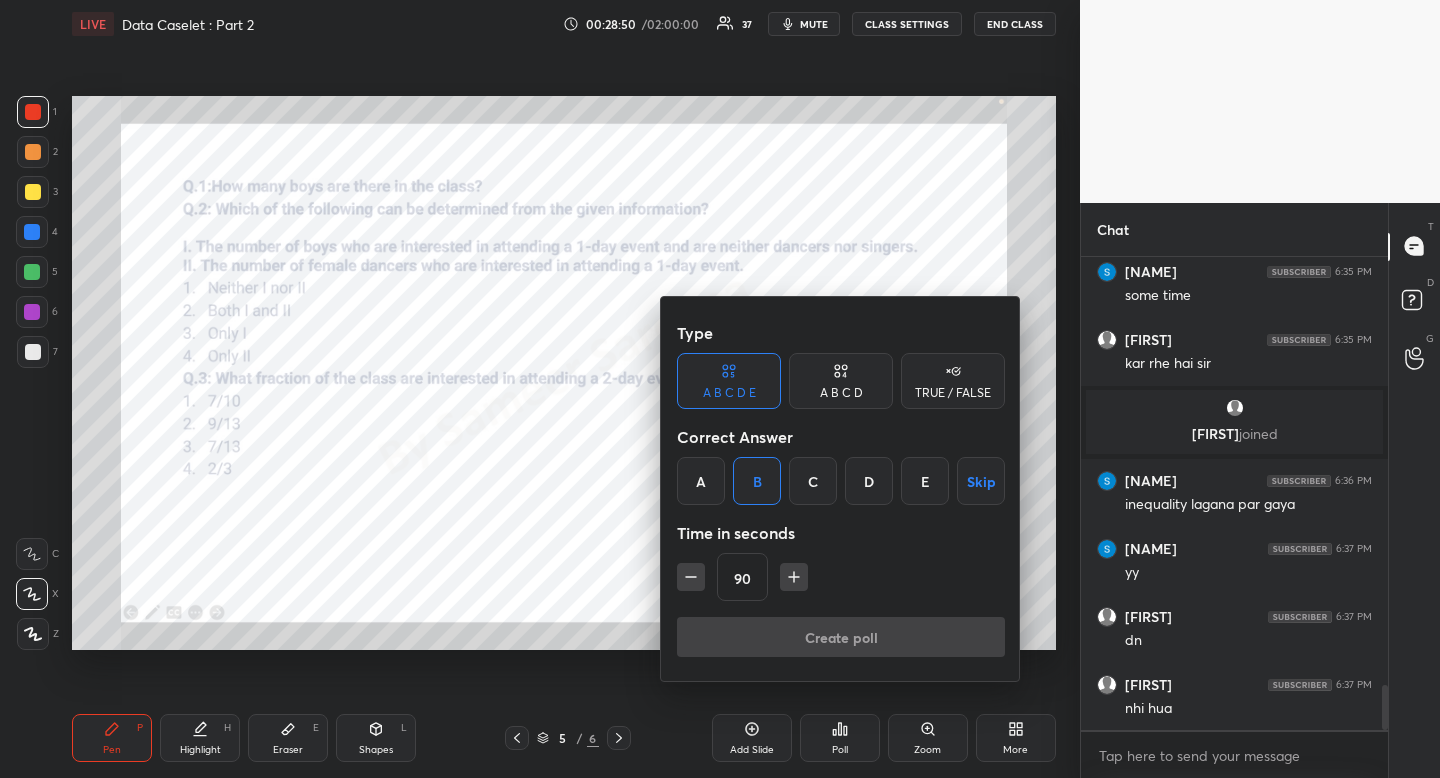 scroll, scrollTop: 443, scrollLeft: 295, axis: both 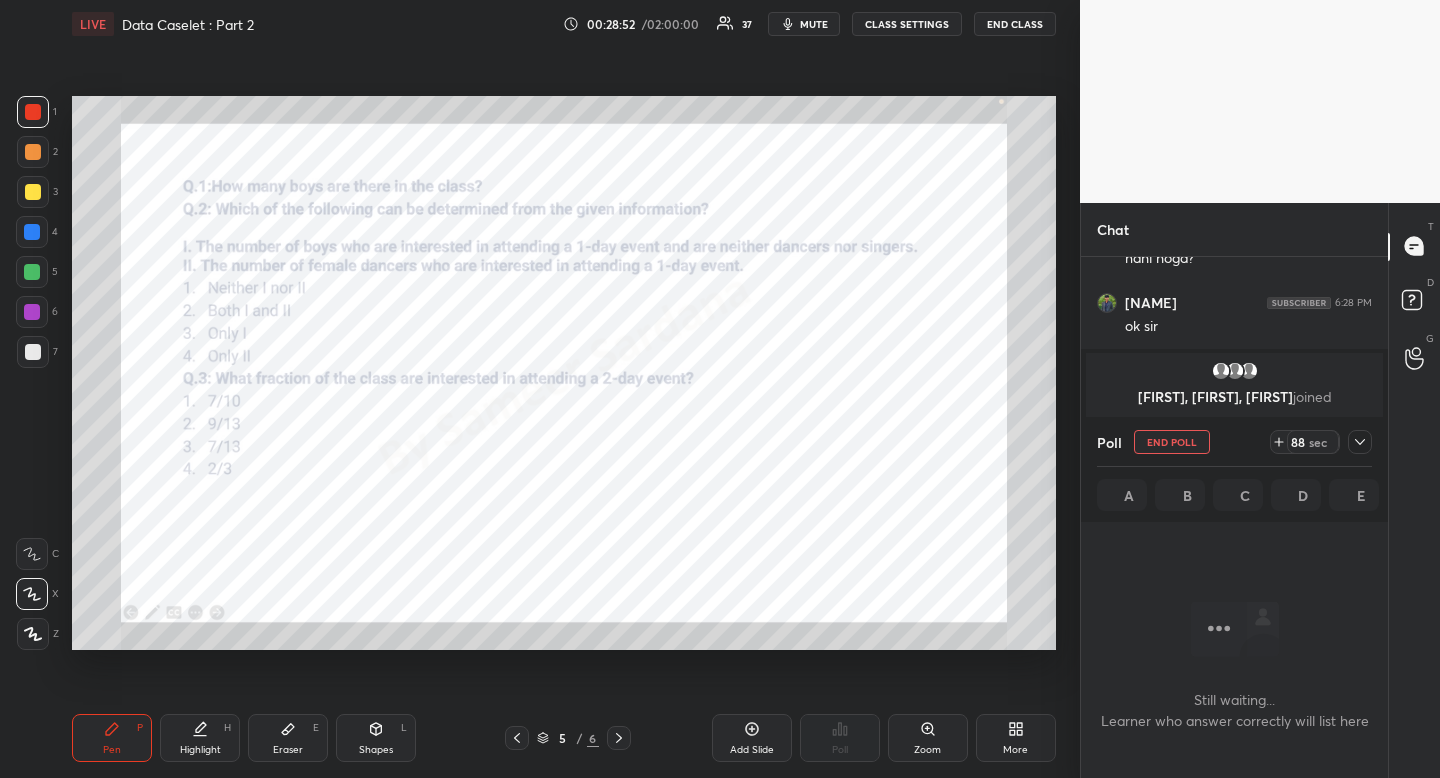 click at bounding box center [32, 232] 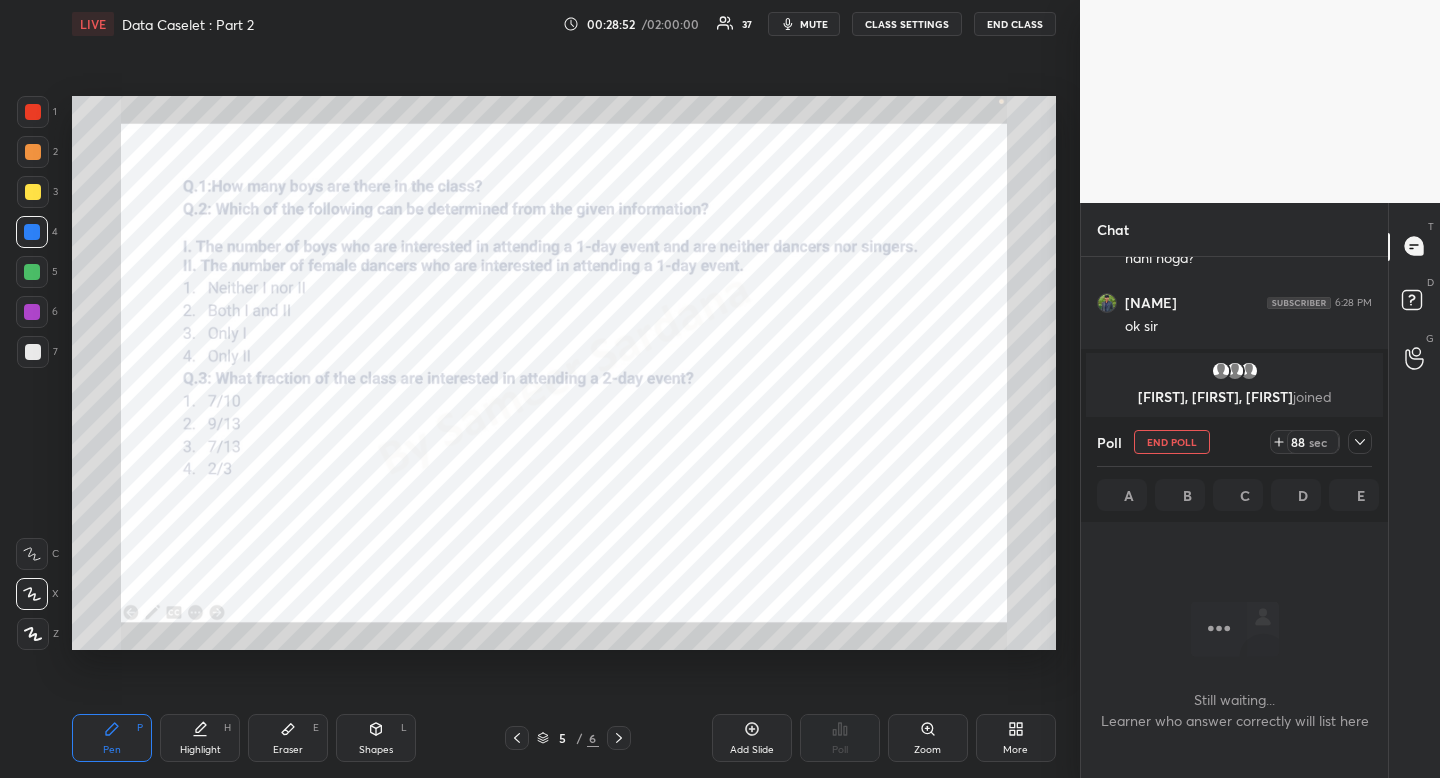 drag, startPoint x: 31, startPoint y: 218, endPoint x: 12, endPoint y: 284, distance: 68.68042 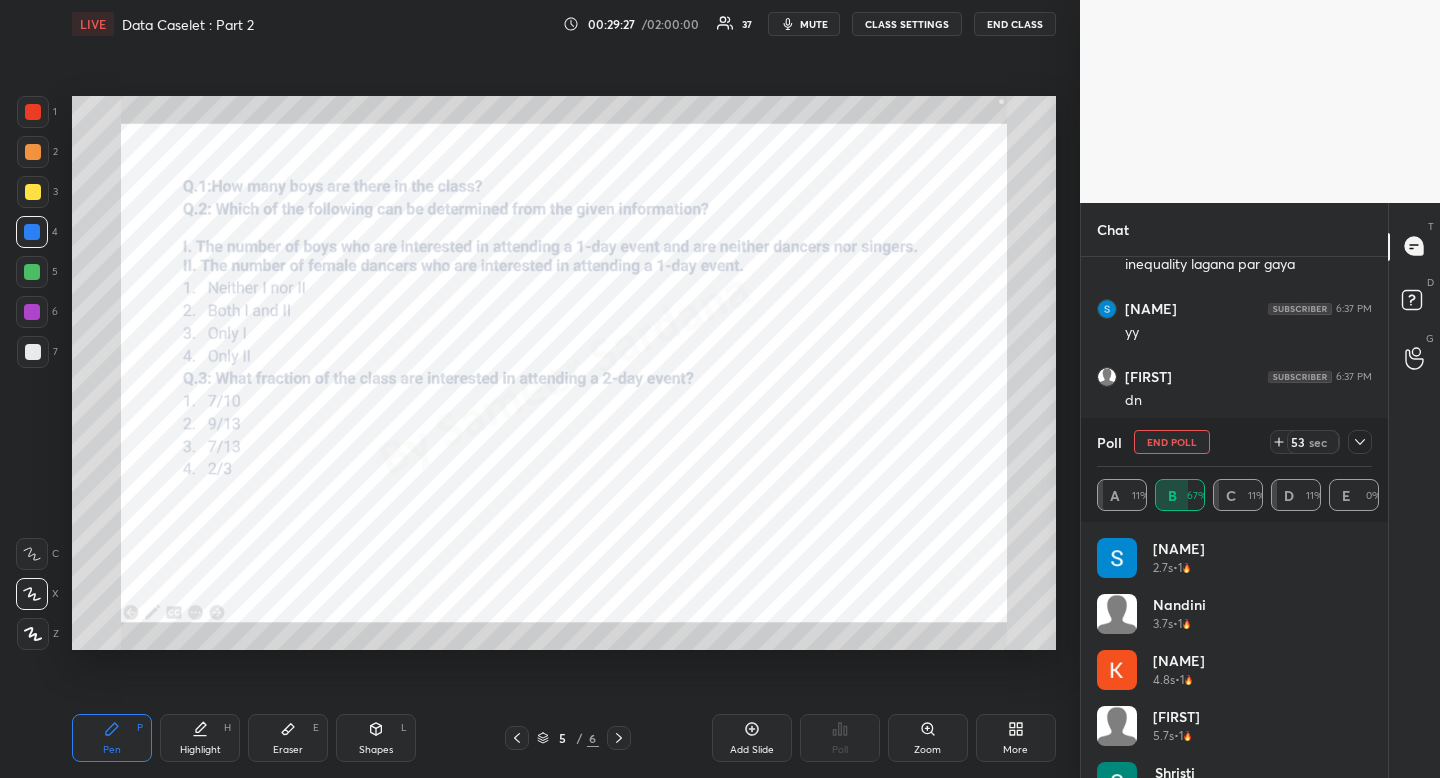 drag, startPoint x: 1370, startPoint y: 566, endPoint x: 1366, endPoint y: 667, distance: 101.07918 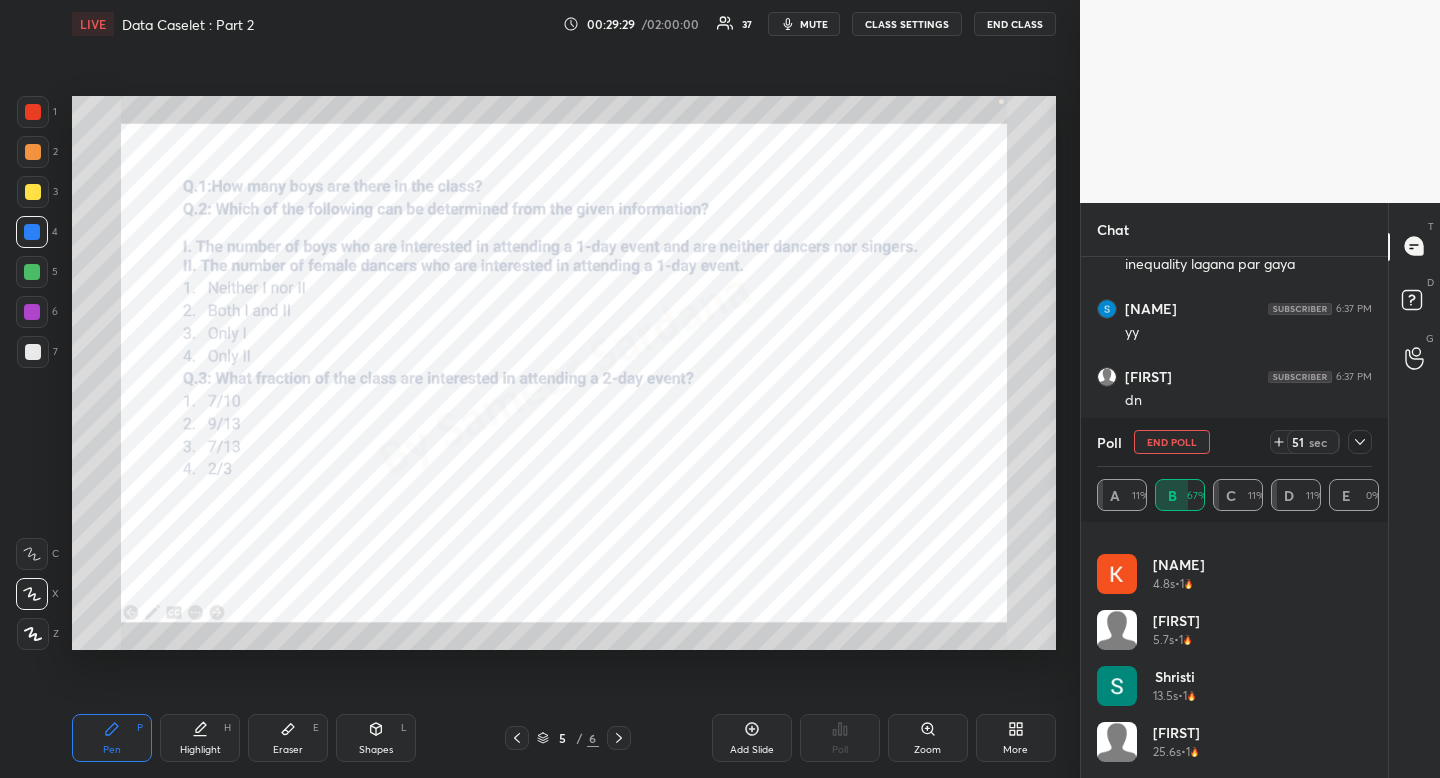 scroll, scrollTop: 31, scrollLeft: 0, axis: vertical 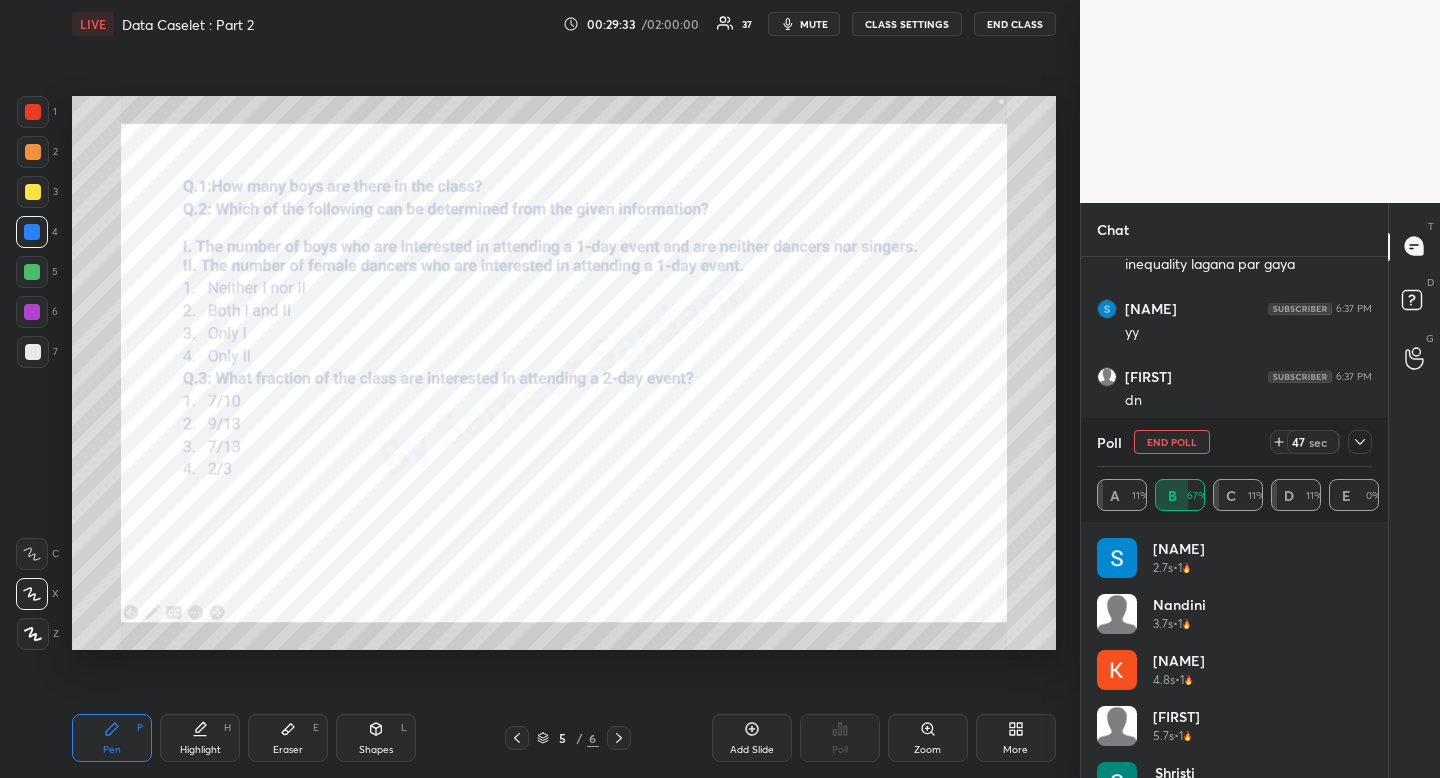 drag, startPoint x: 1178, startPoint y: 438, endPoint x: 1160, endPoint y: 435, distance: 18.248287 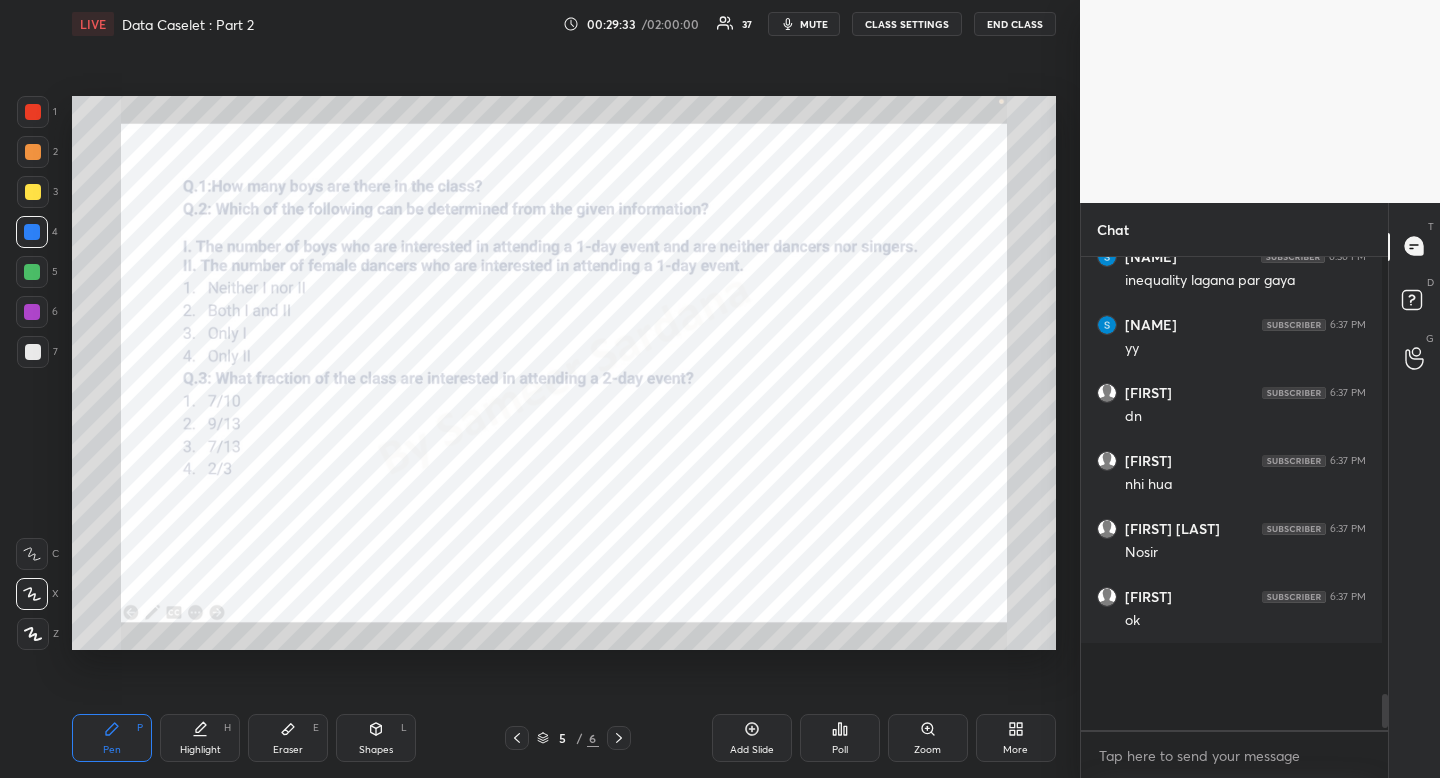 scroll, scrollTop: 450, scrollLeft: 295, axis: both 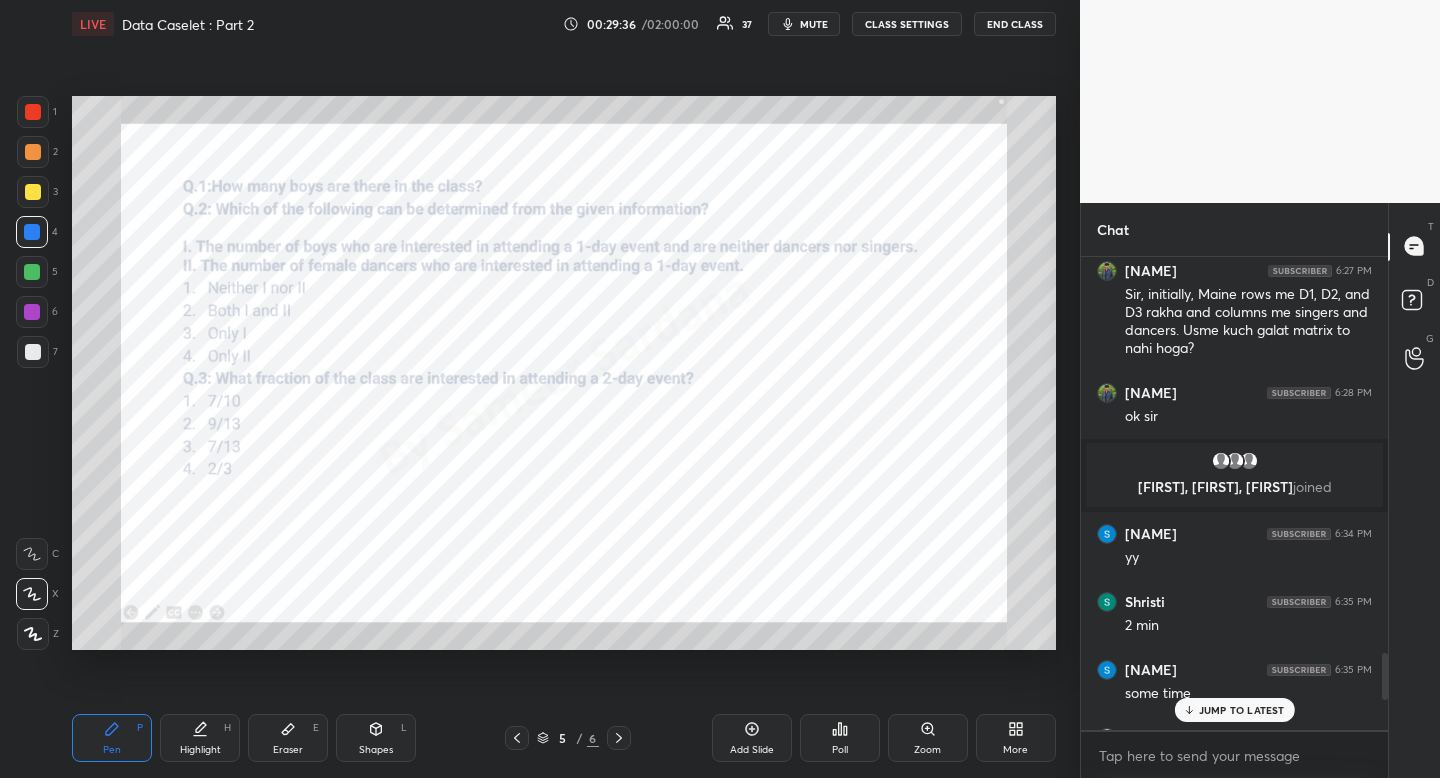click 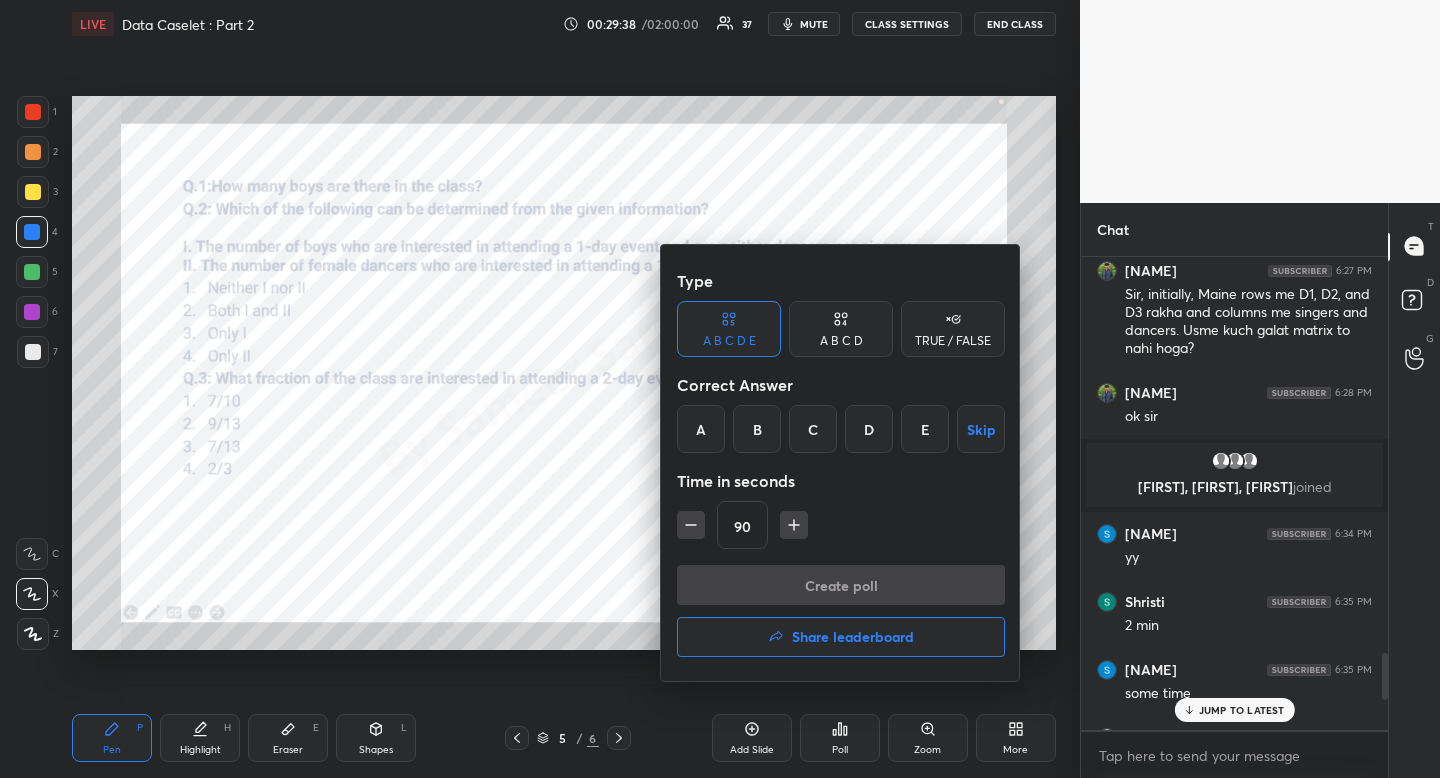 click on "C" at bounding box center (813, 429) 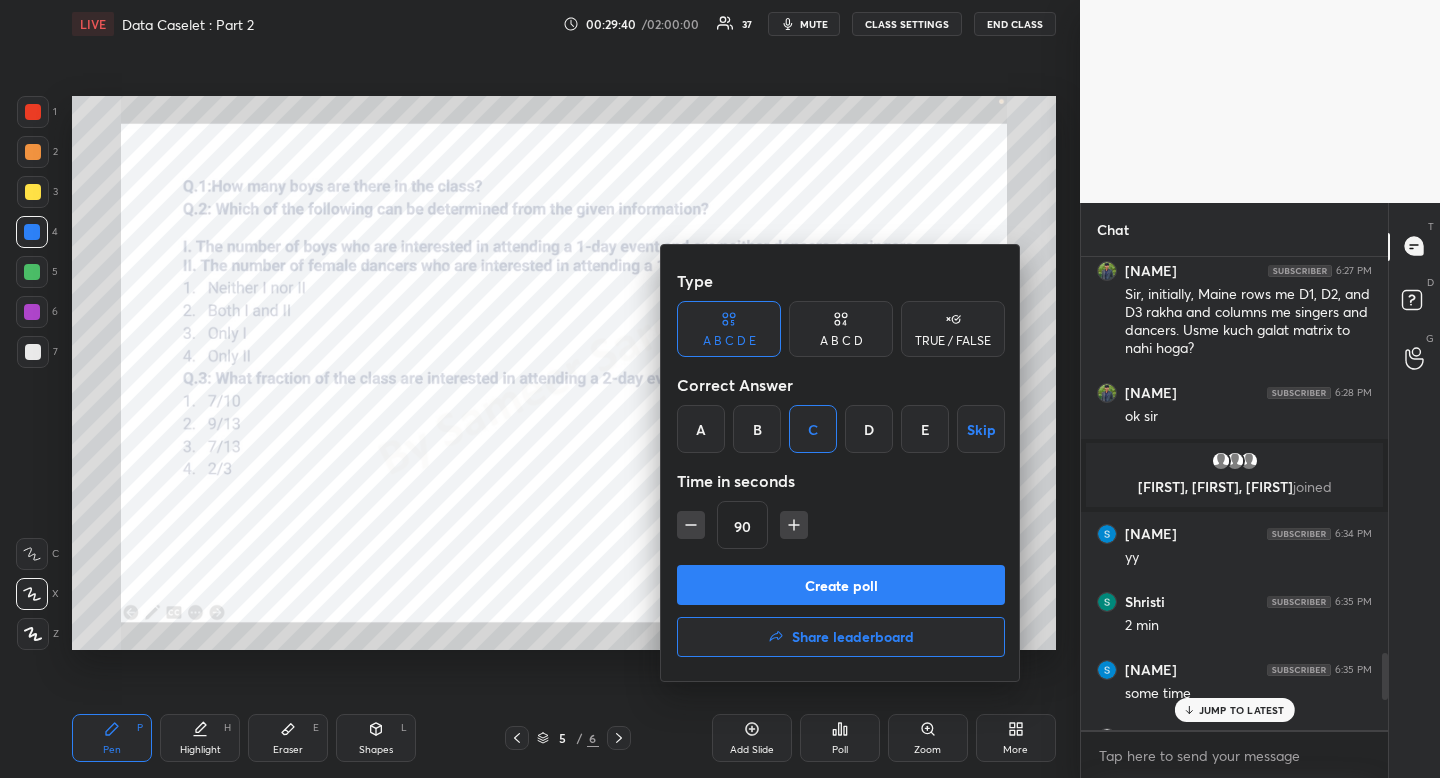click on "A B C D" at bounding box center (841, 329) 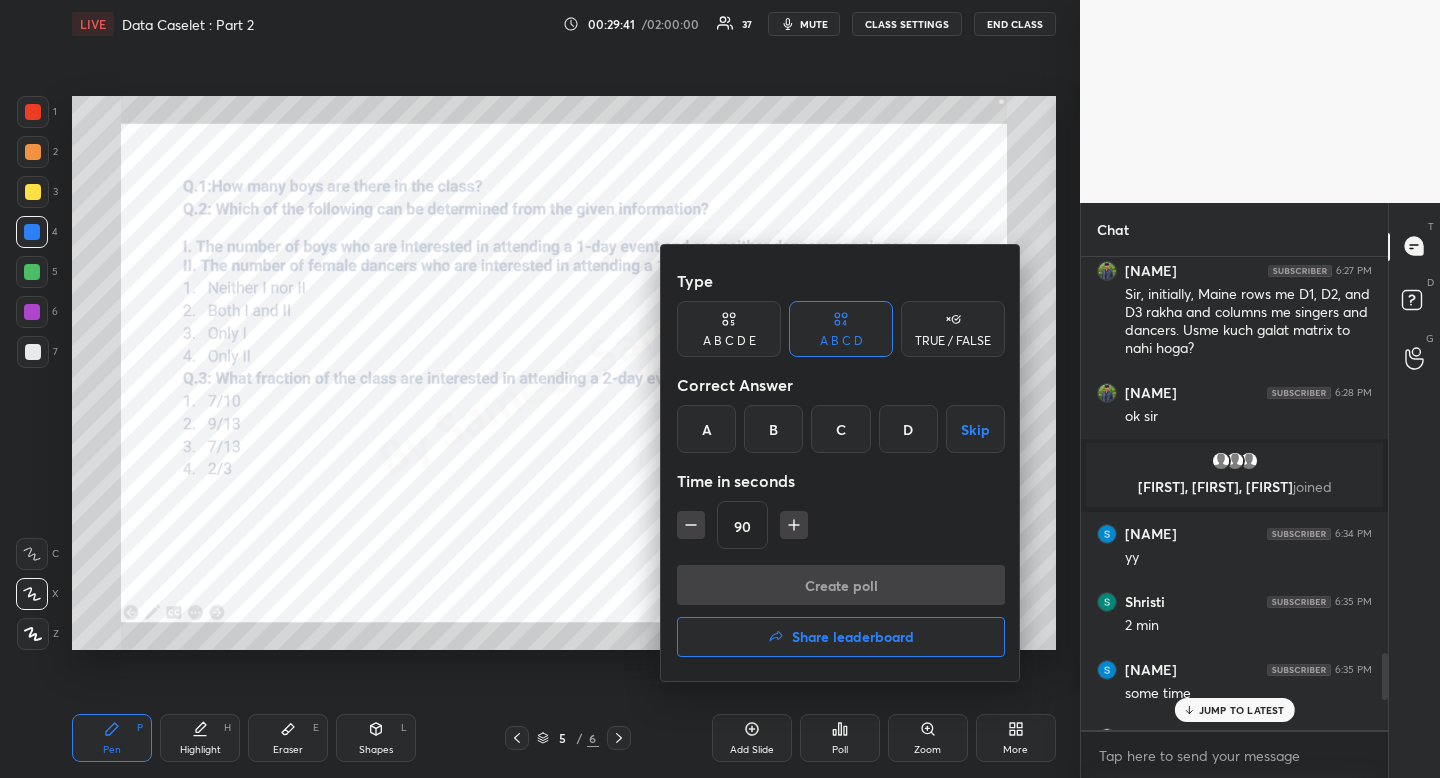 click on "C" at bounding box center [840, 429] 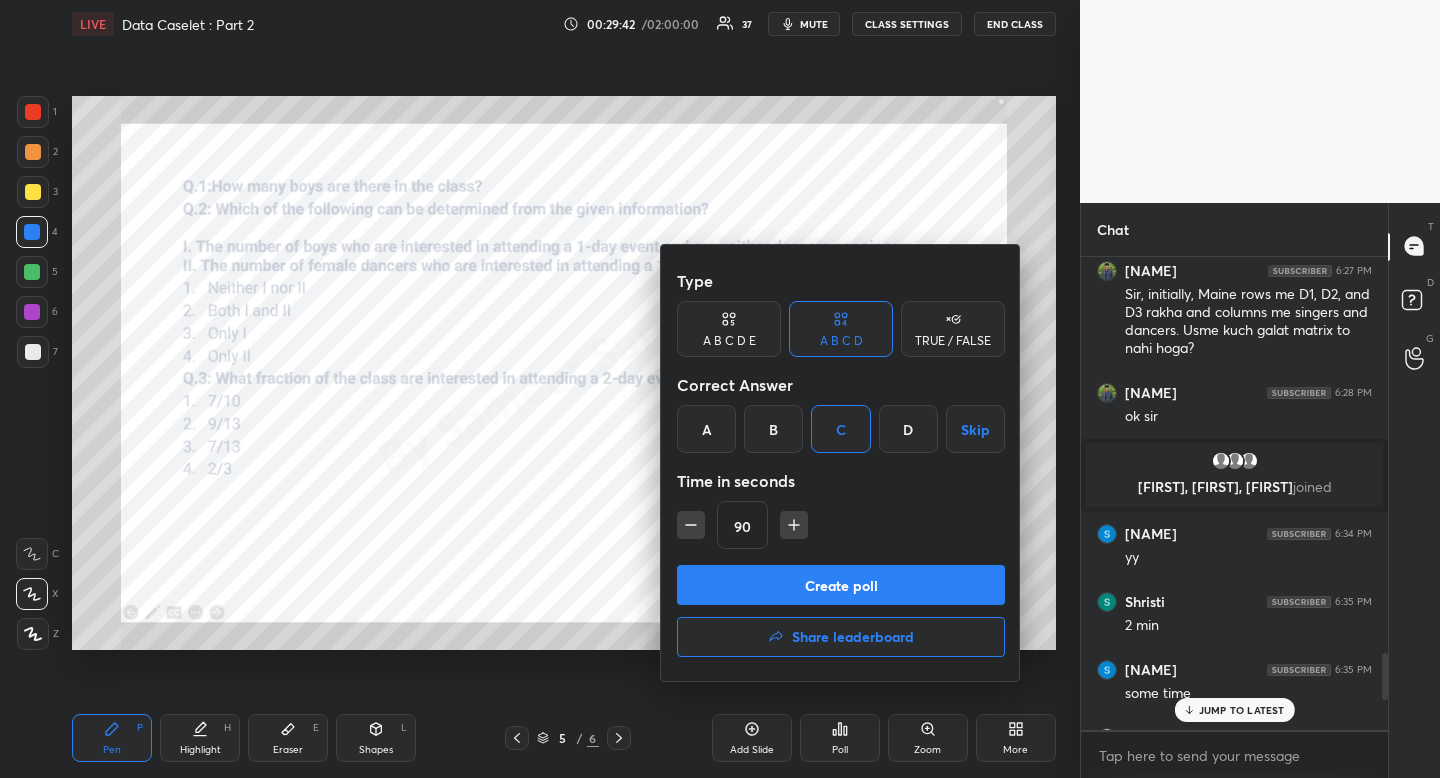 click on "Create poll" at bounding box center [841, 585] 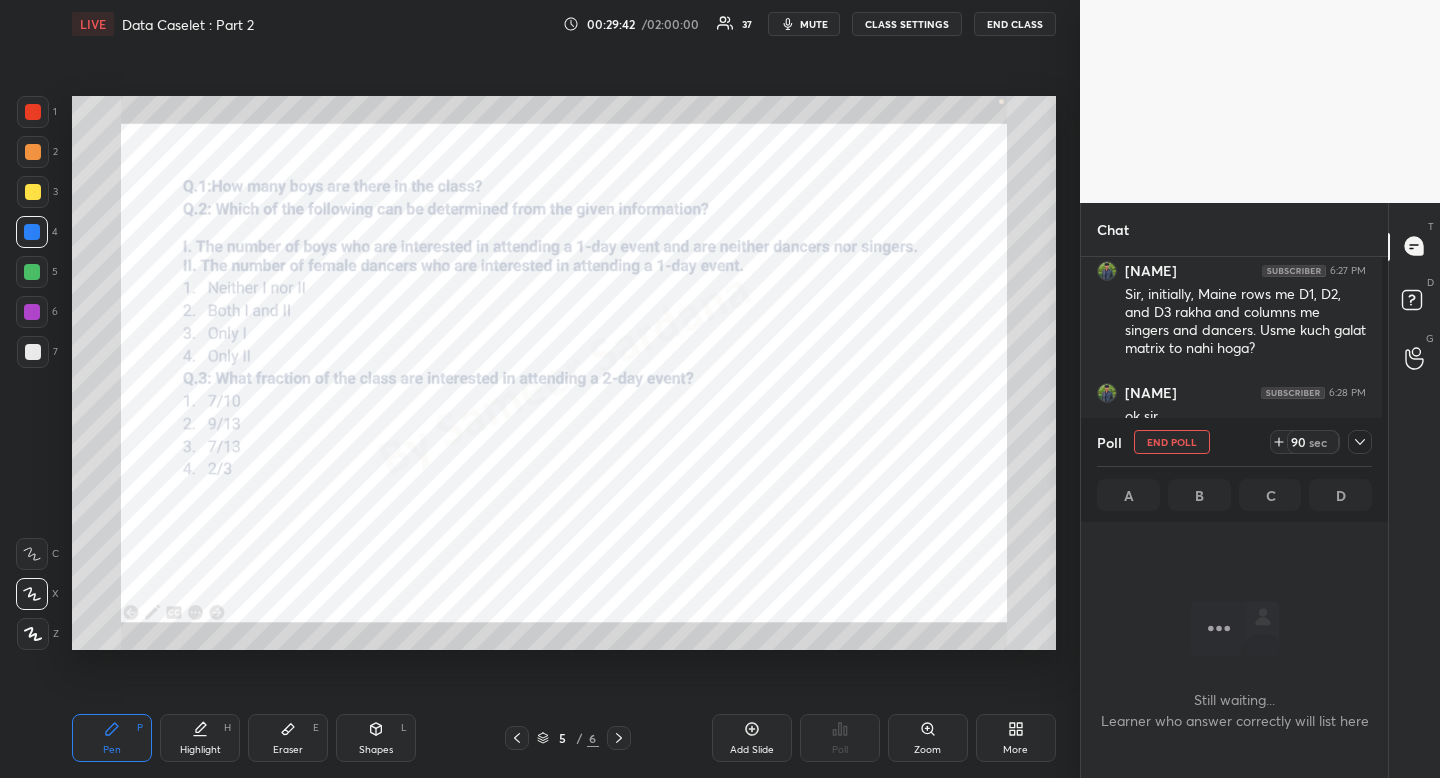 scroll, scrollTop: 380, scrollLeft: 295, axis: both 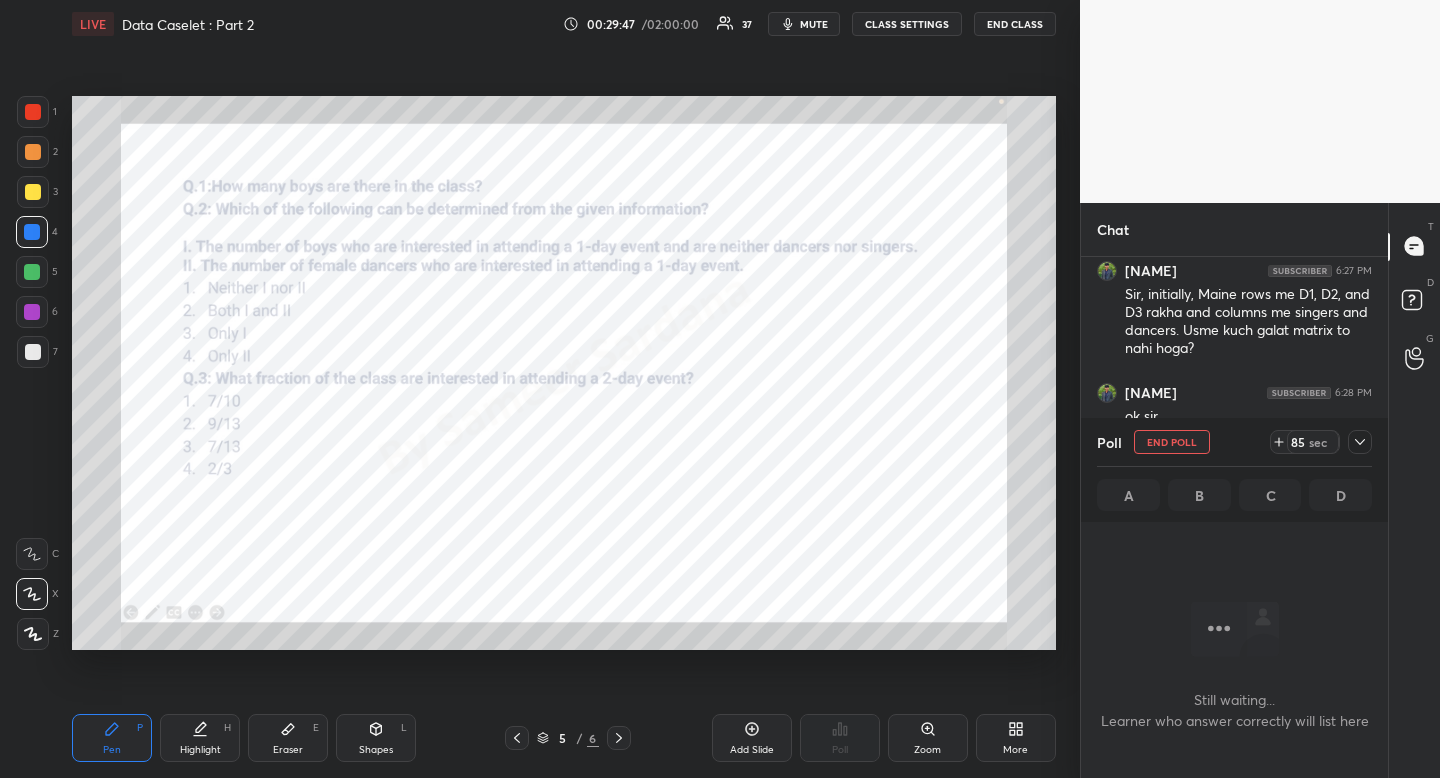 click at bounding box center (1360, 442) 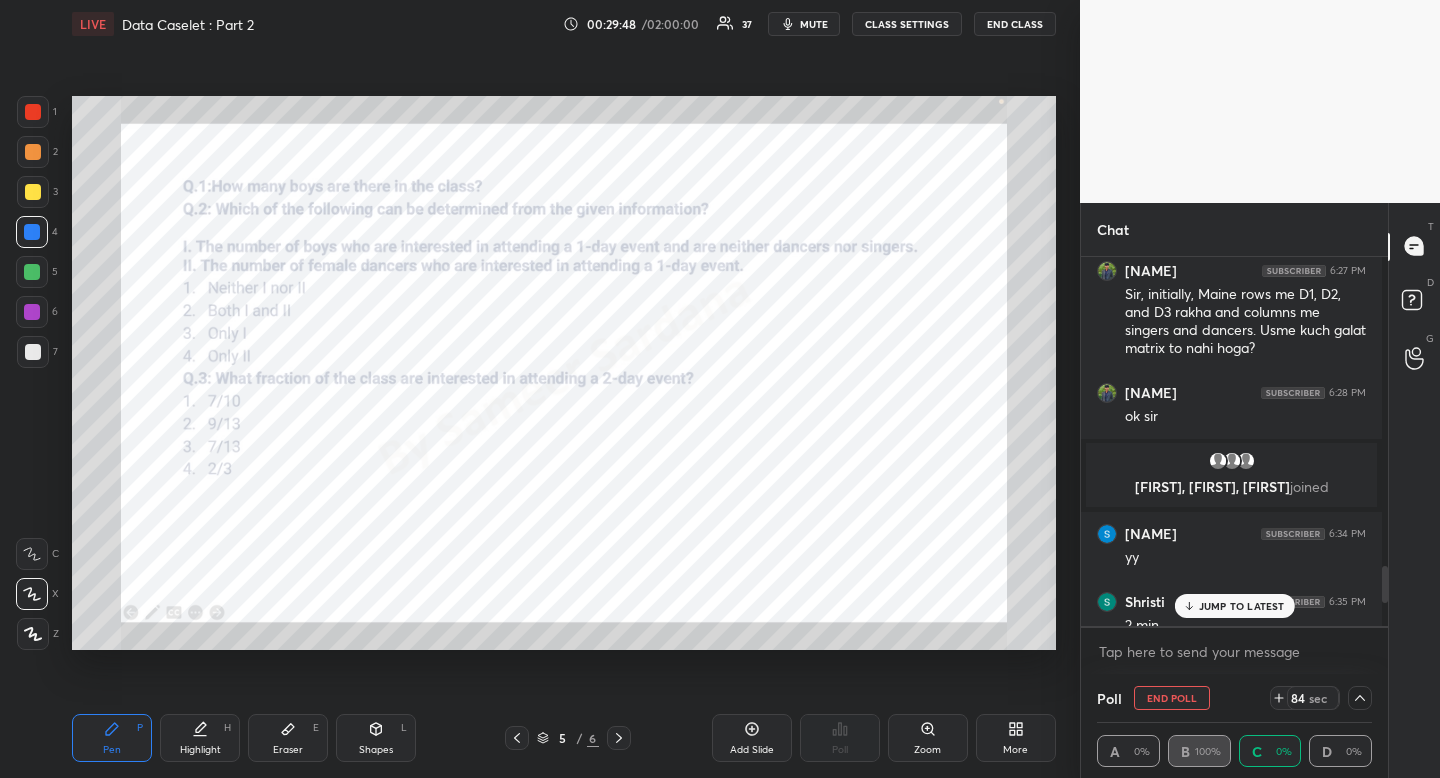 click on "JUMP TO LATEST" at bounding box center (1242, 606) 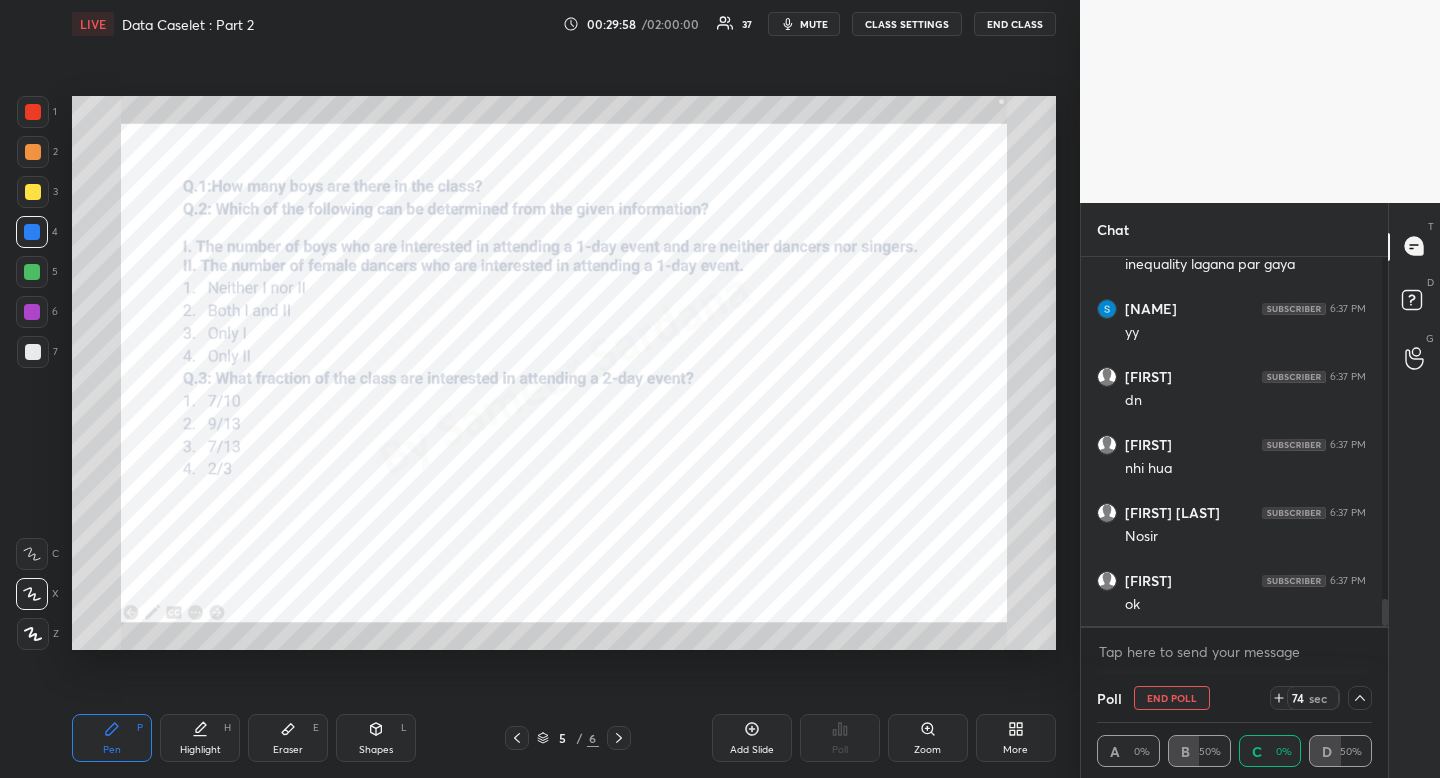 scroll, scrollTop: 4750, scrollLeft: 0, axis: vertical 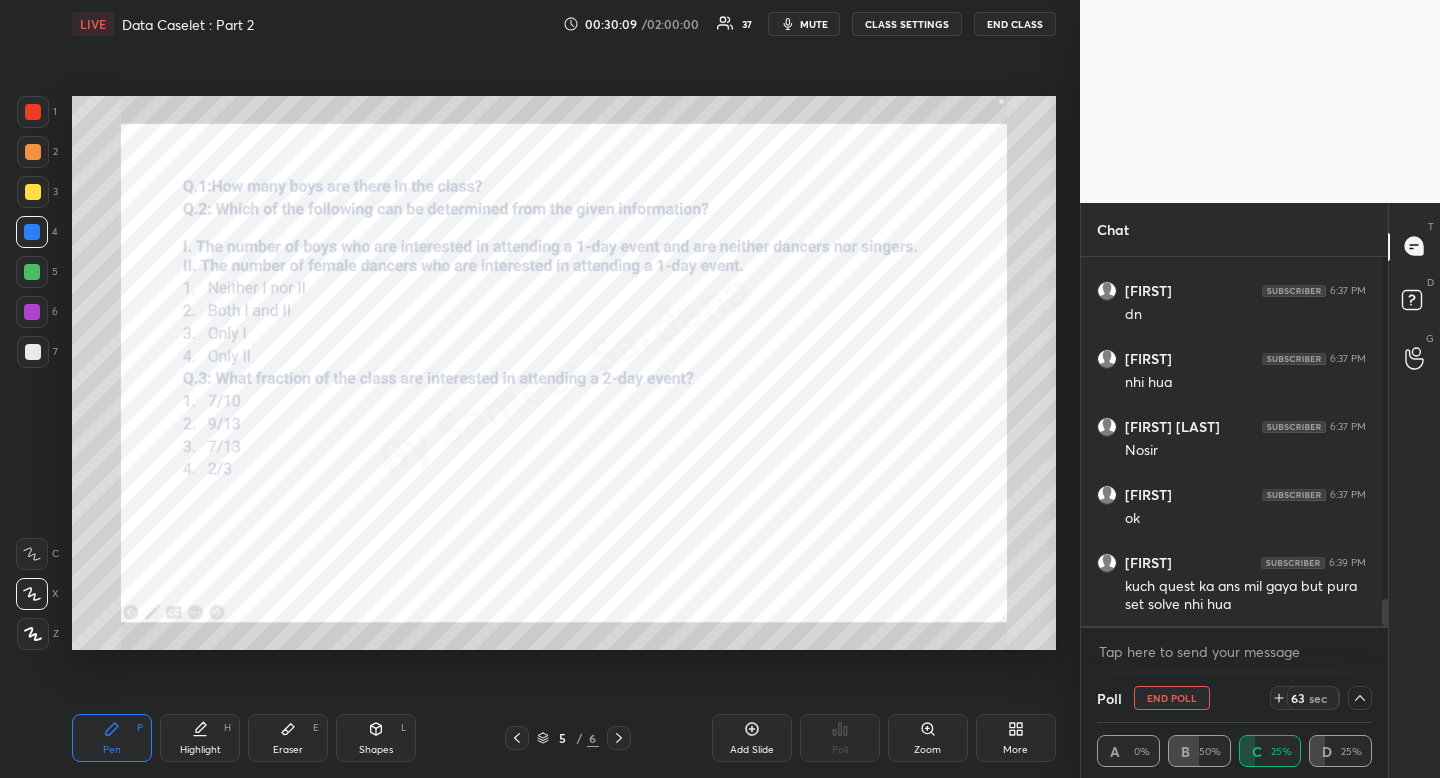 click on "x" at bounding box center [1234, 651] 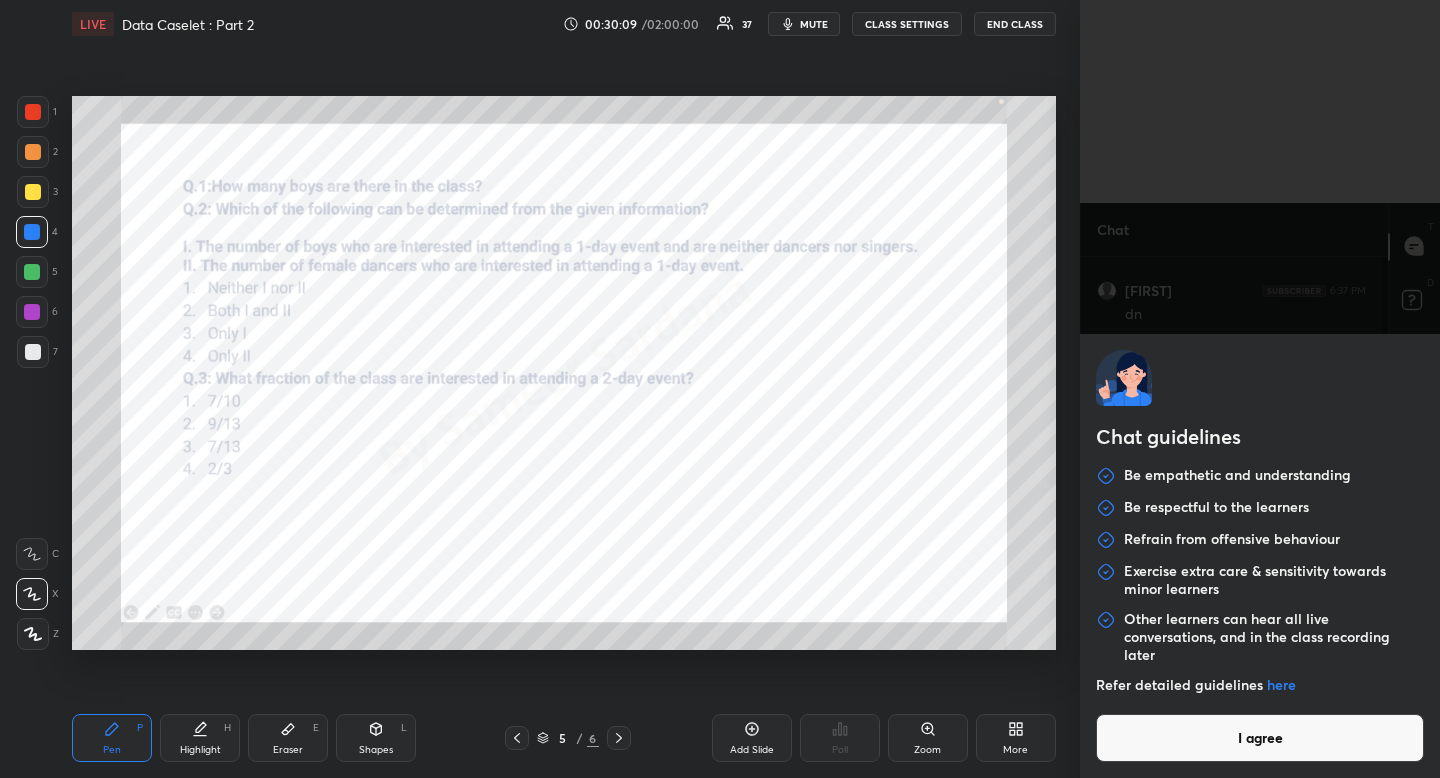 click on "Chat guidelines Be empathetic and understanding Be respectful to the learners Refrain from offensive behaviour Exercise extra care & sensitivity towards minor learners Other learners can hear all live conversations, and in the class recording later Refer detailed guidelines   here I agree" at bounding box center (1260, 389) 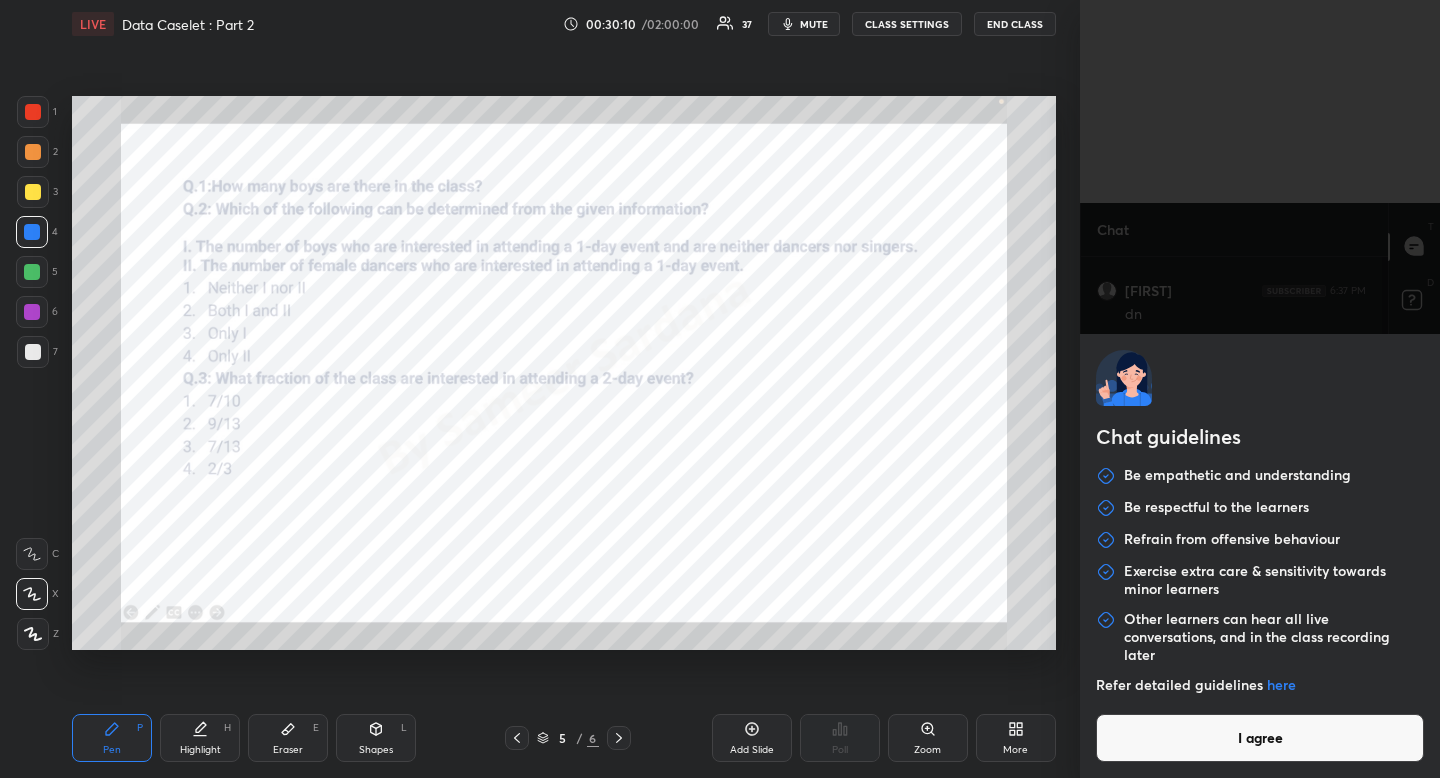 click on "I agree" at bounding box center [1260, 738] 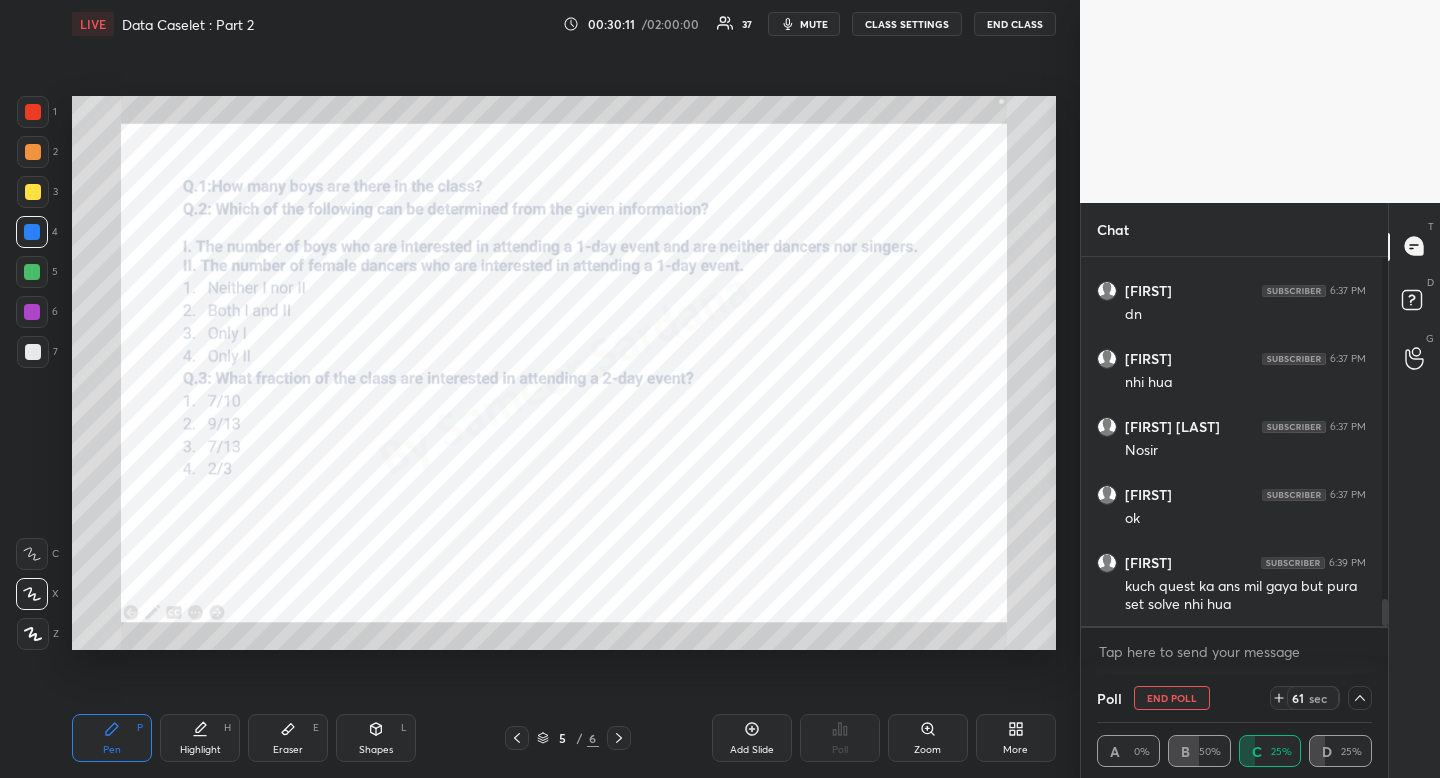 click 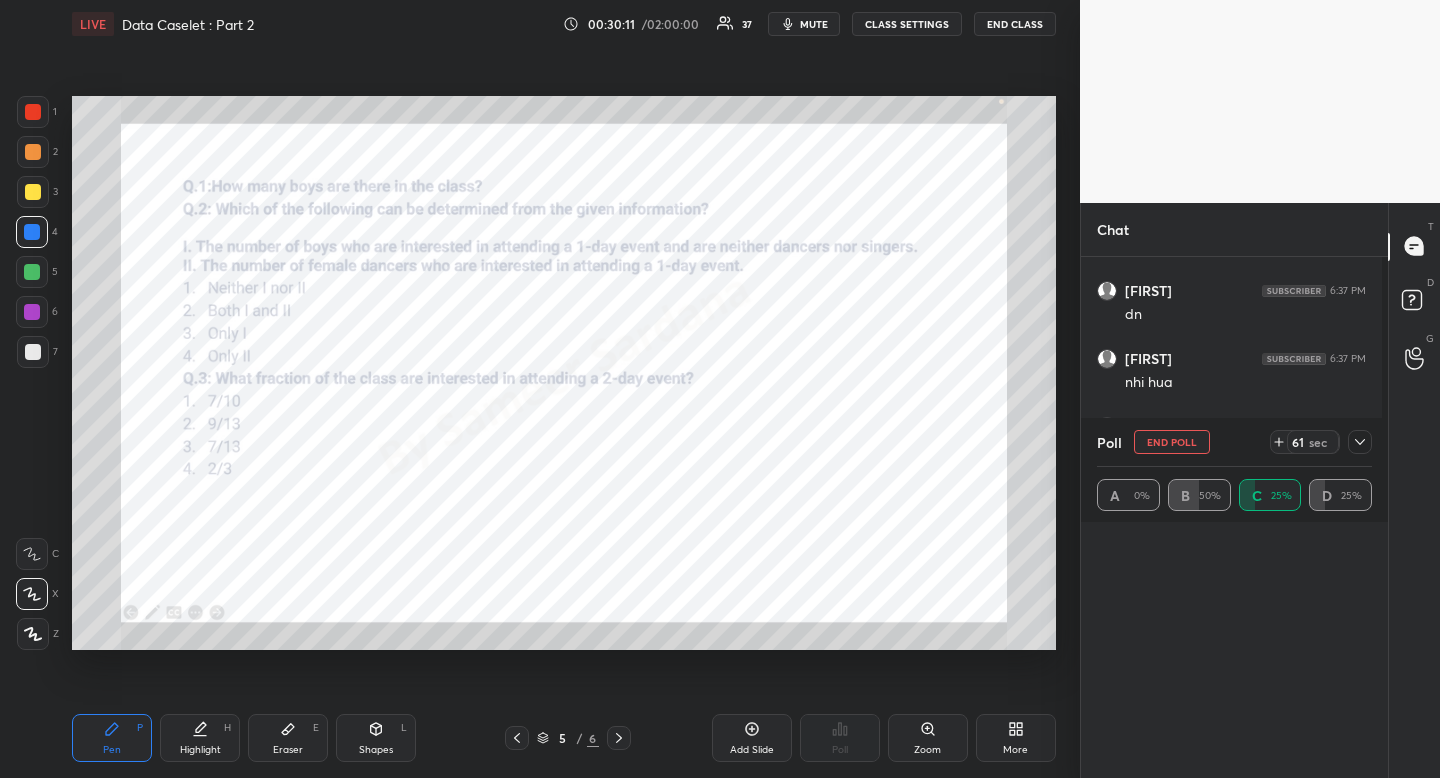 scroll, scrollTop: 7, scrollLeft: 7, axis: both 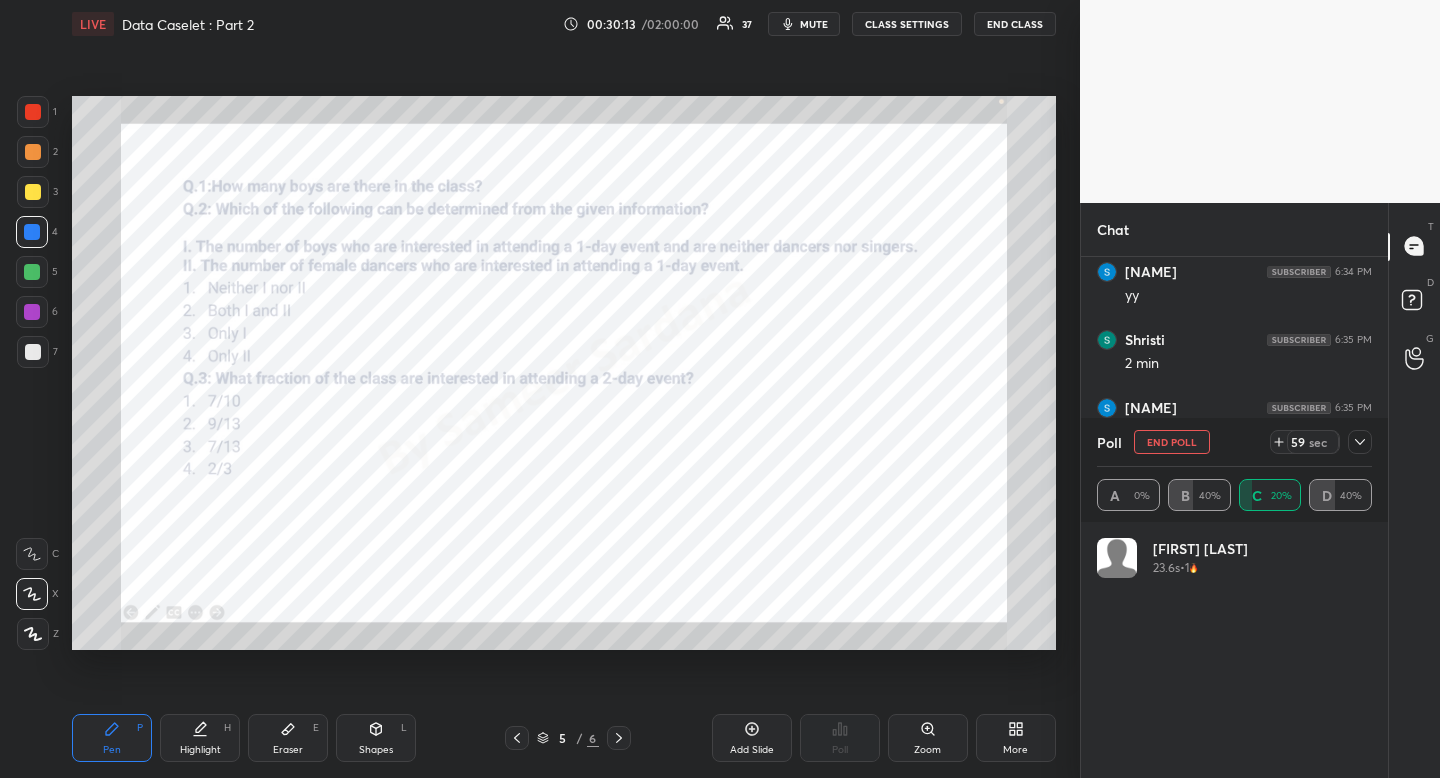 click 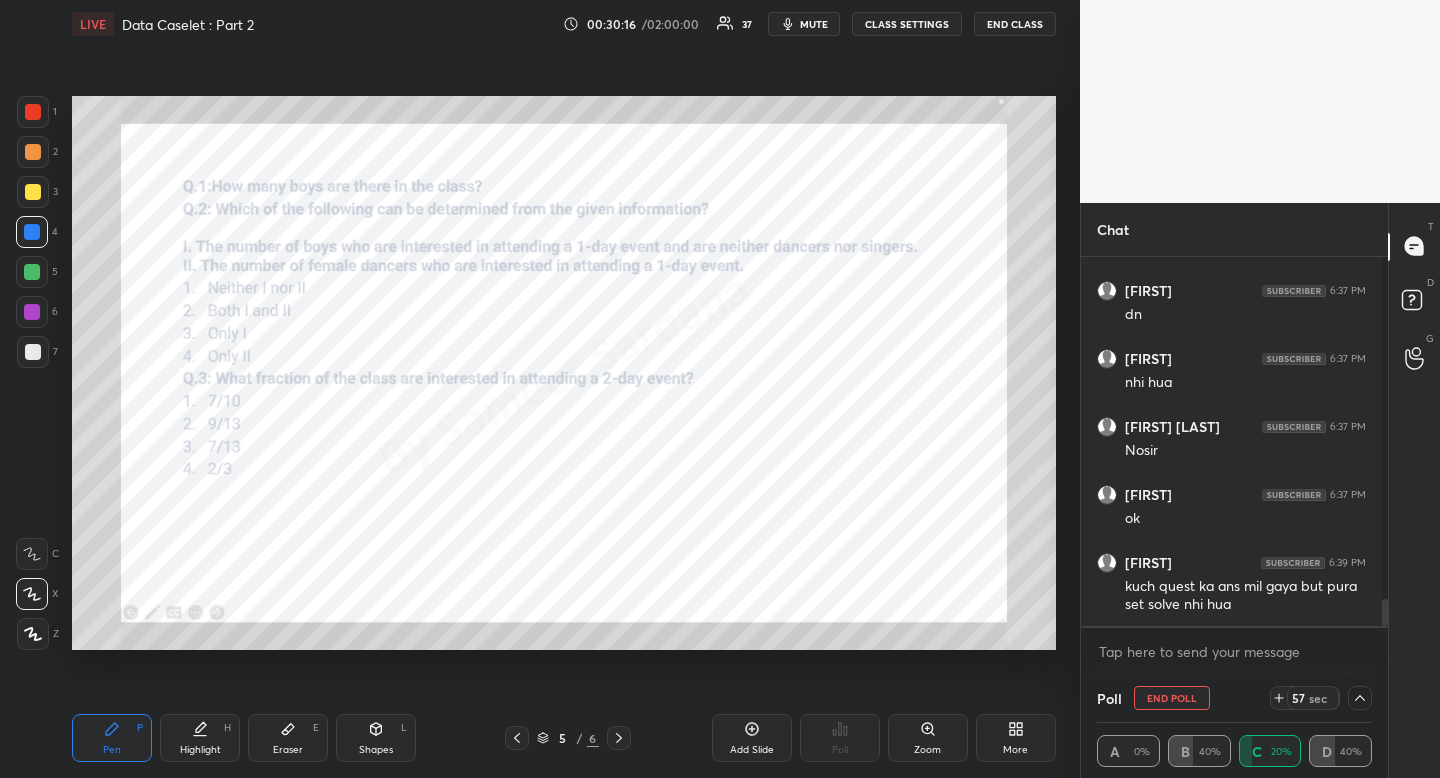 drag, startPoint x: 1378, startPoint y: 597, endPoint x: 1378, endPoint y: 637, distance: 40 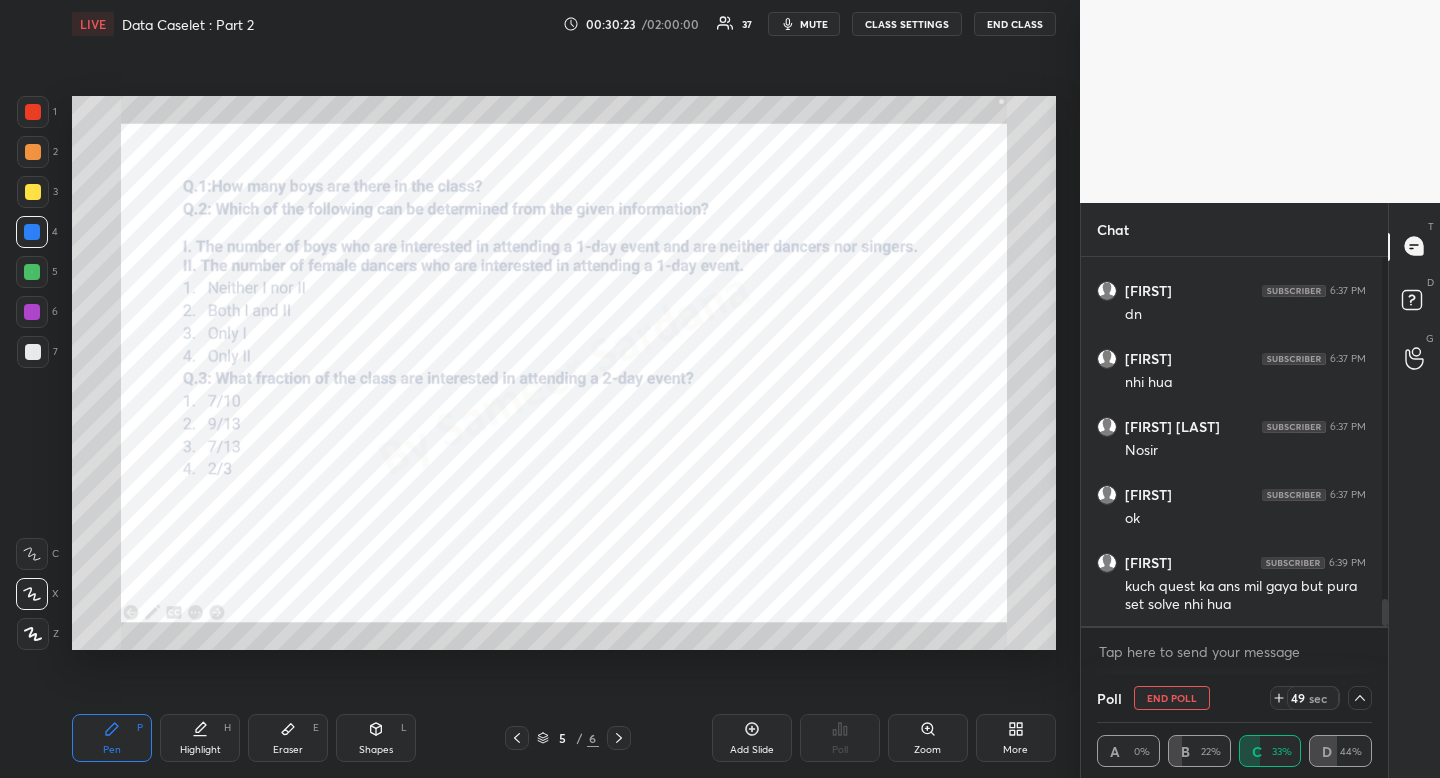 click on "END POLL" at bounding box center (1172, 698) 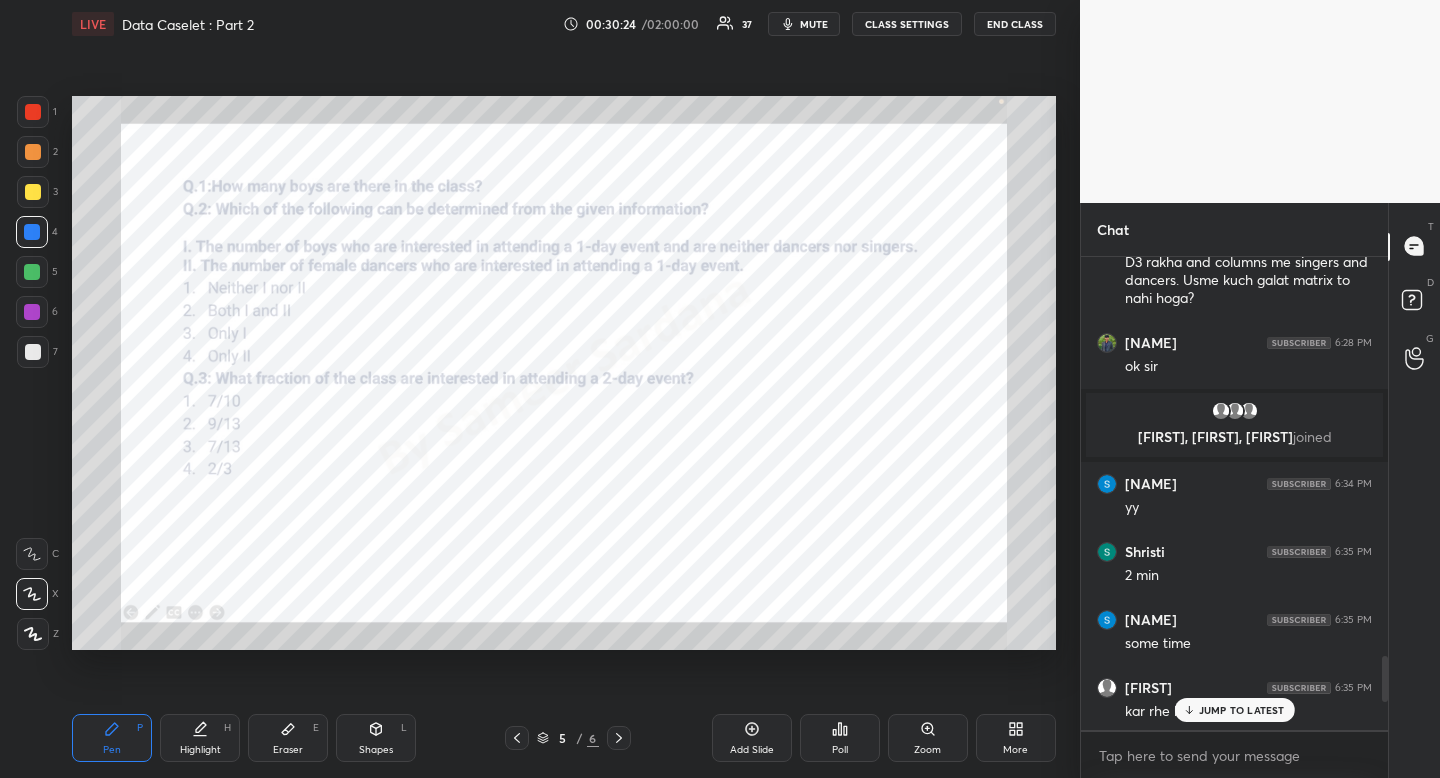 click 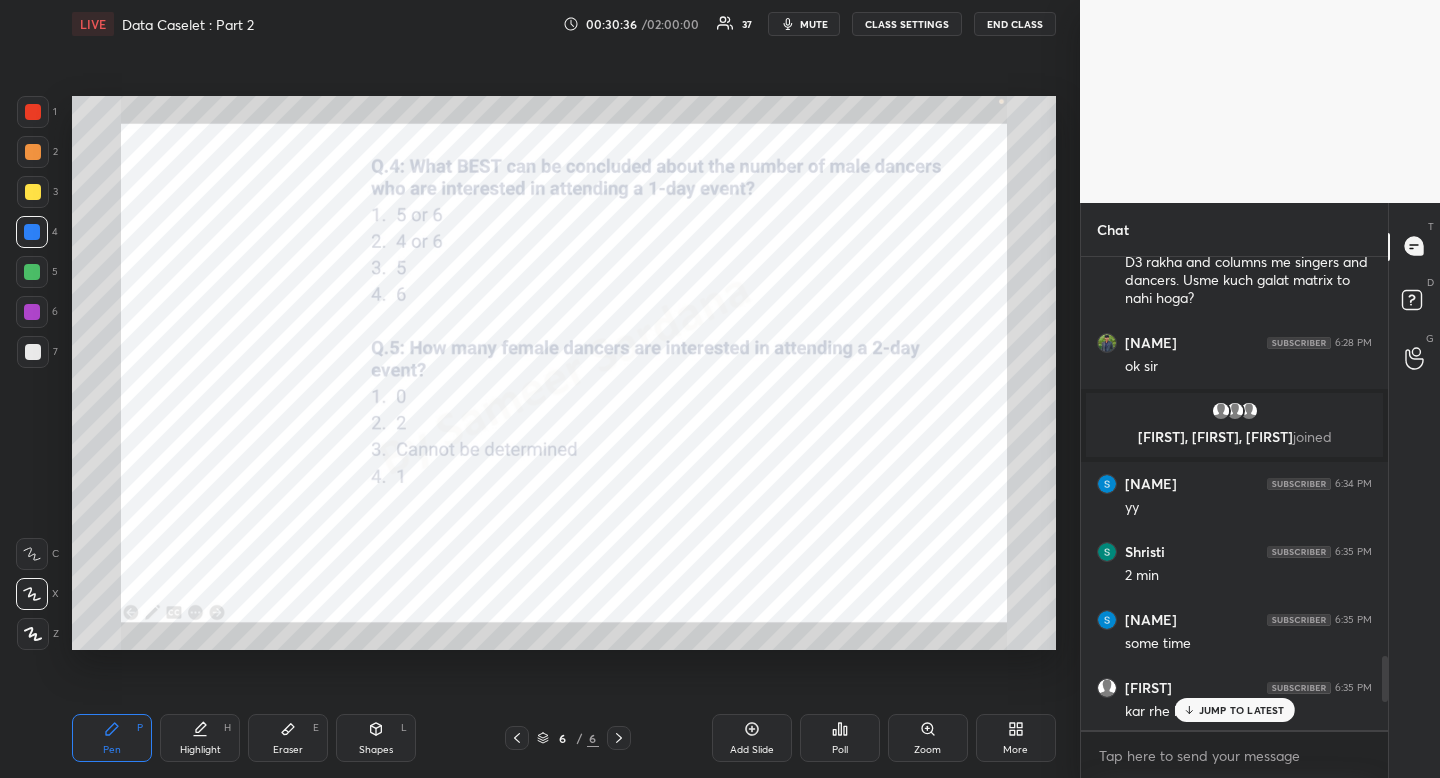 click on "Poll" at bounding box center (840, 738) 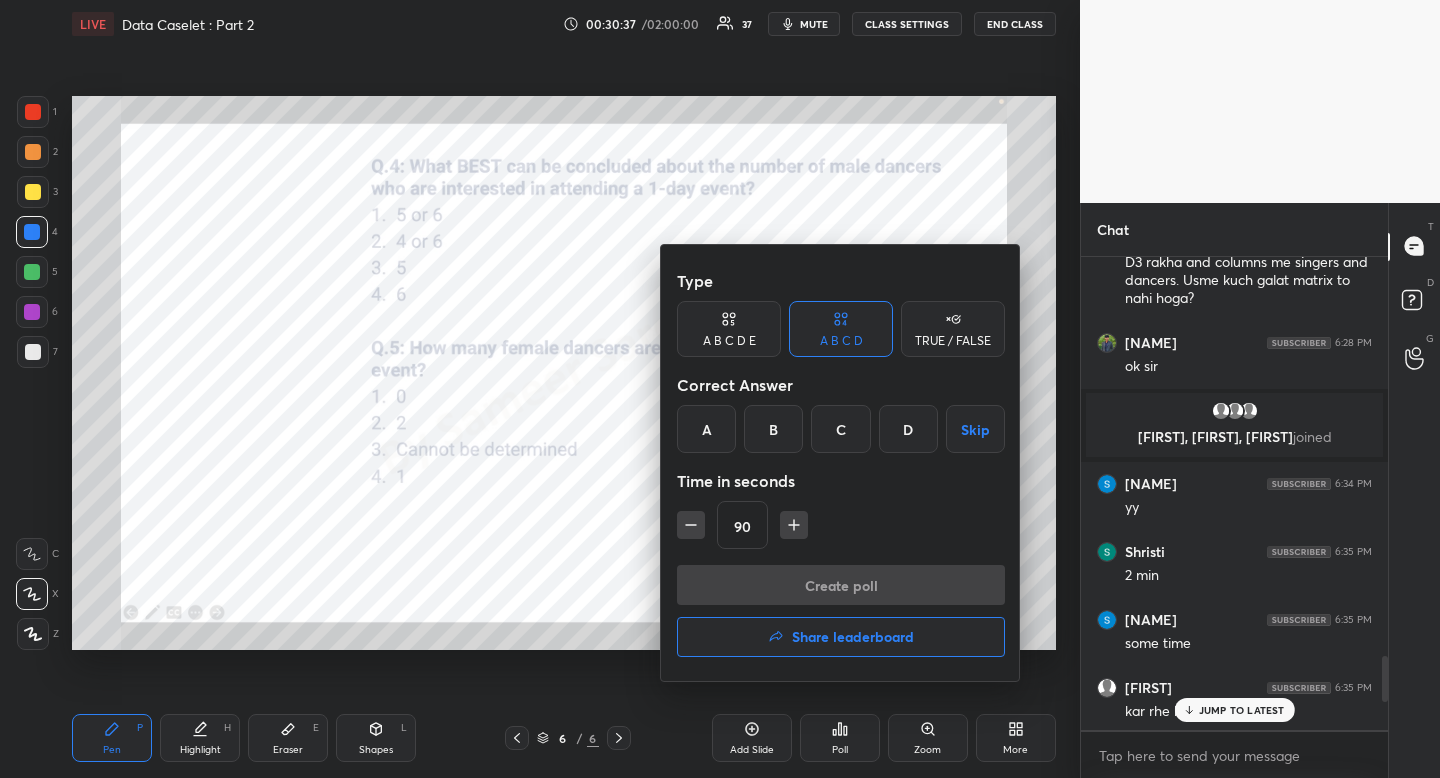 click on "A" at bounding box center [706, 429] 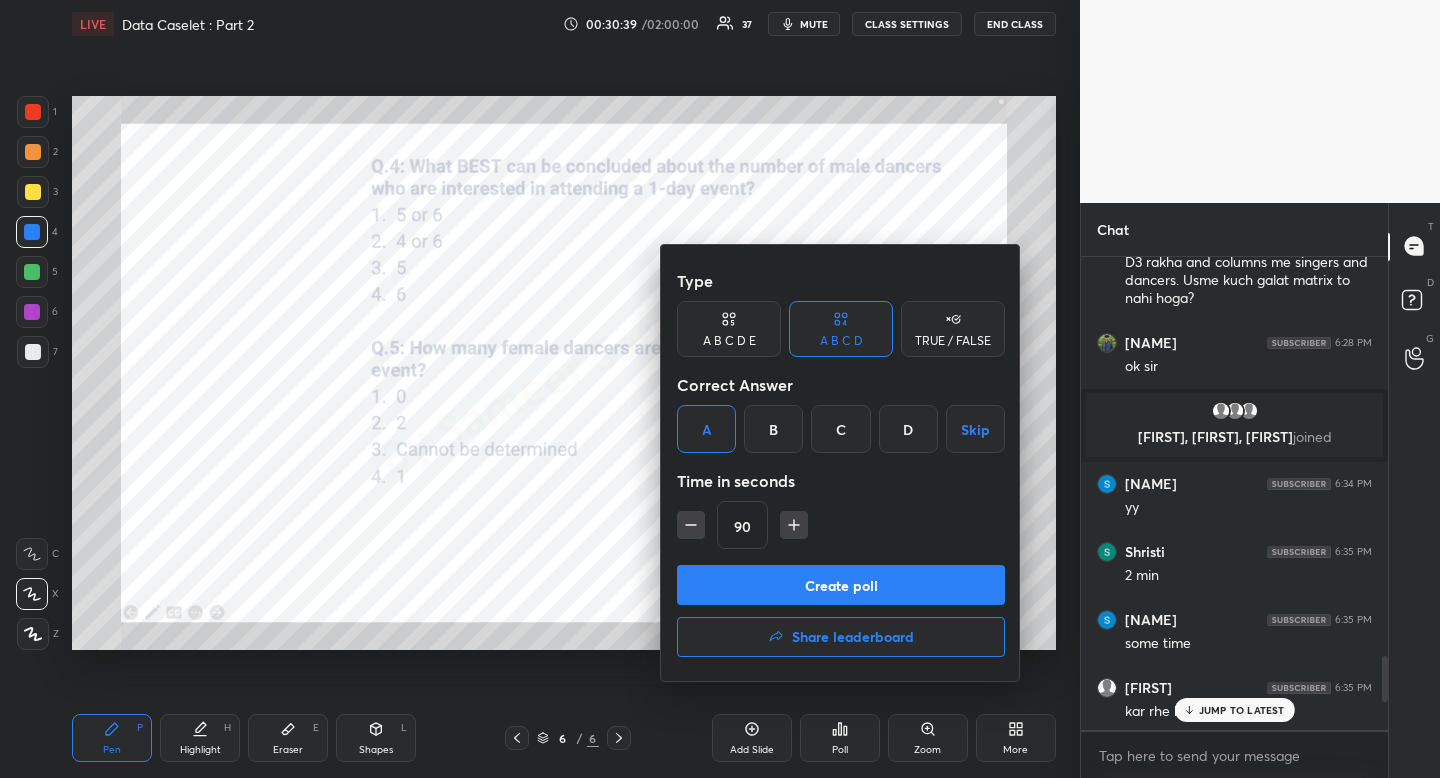 click 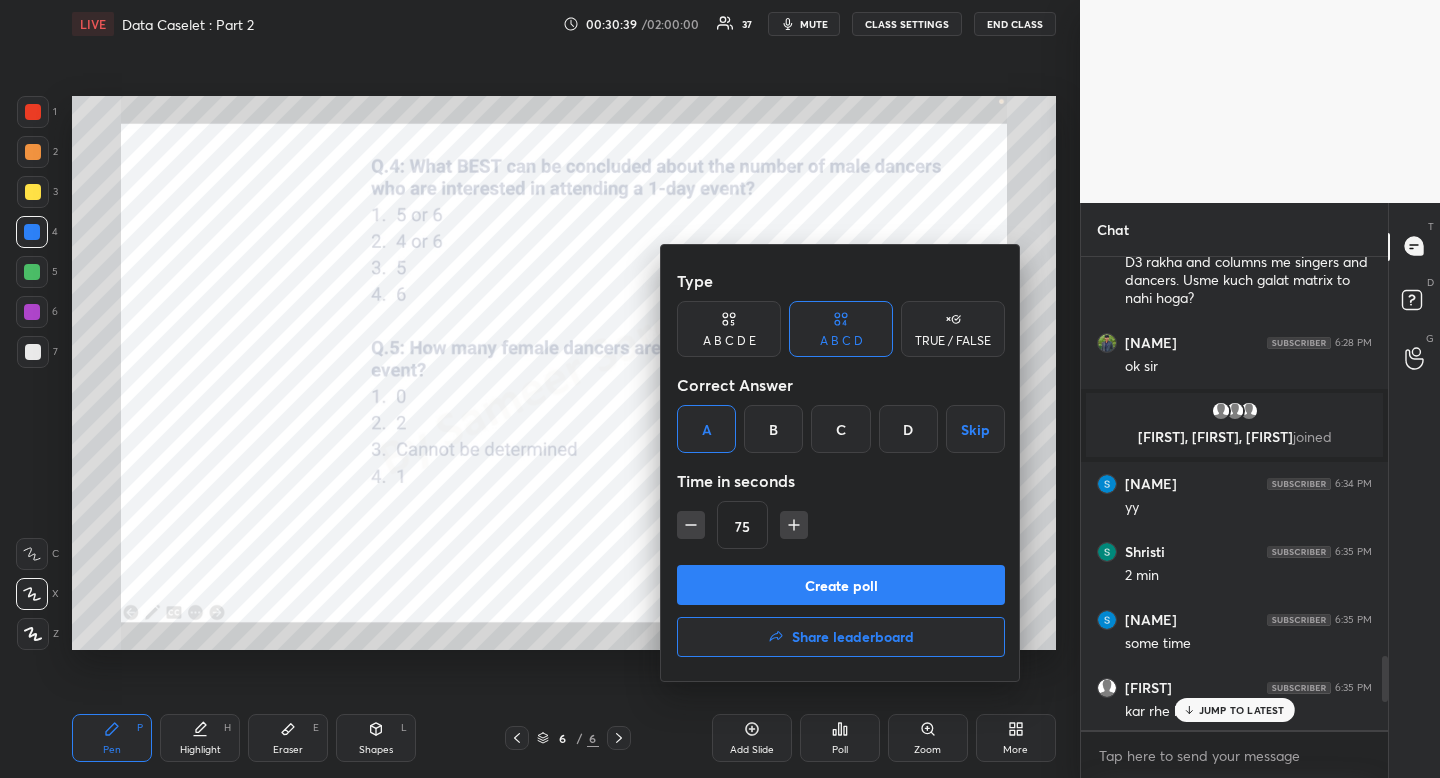 click 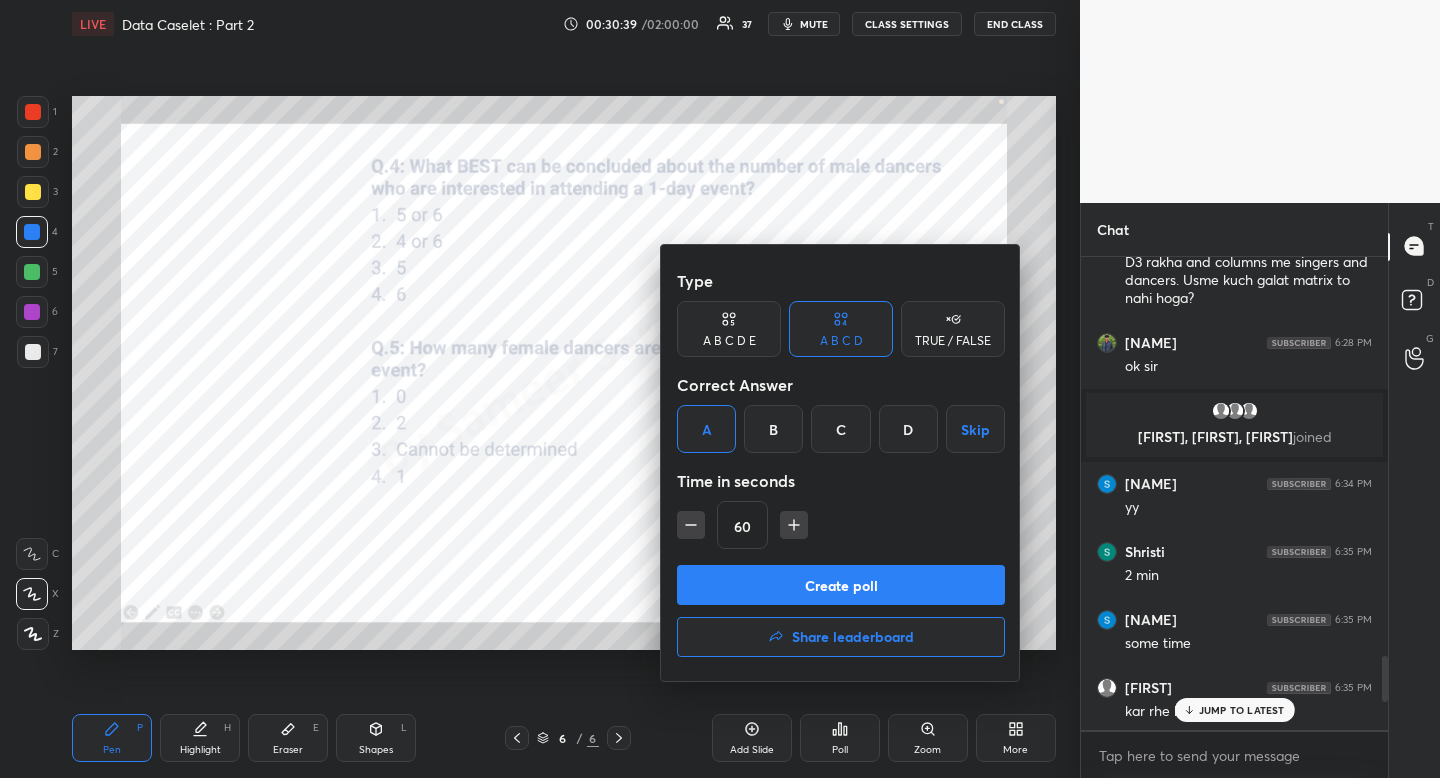 click on "Create poll" at bounding box center [841, 585] 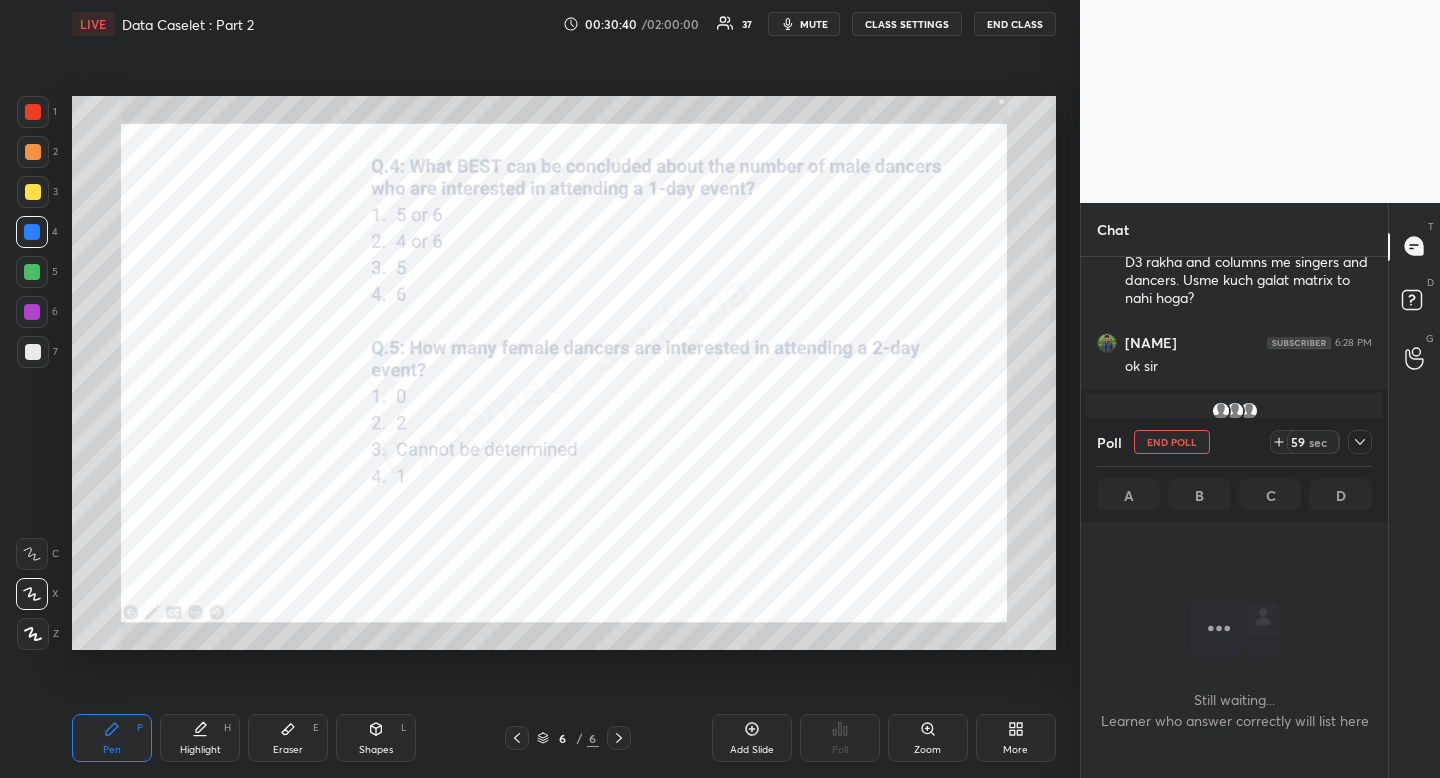 click 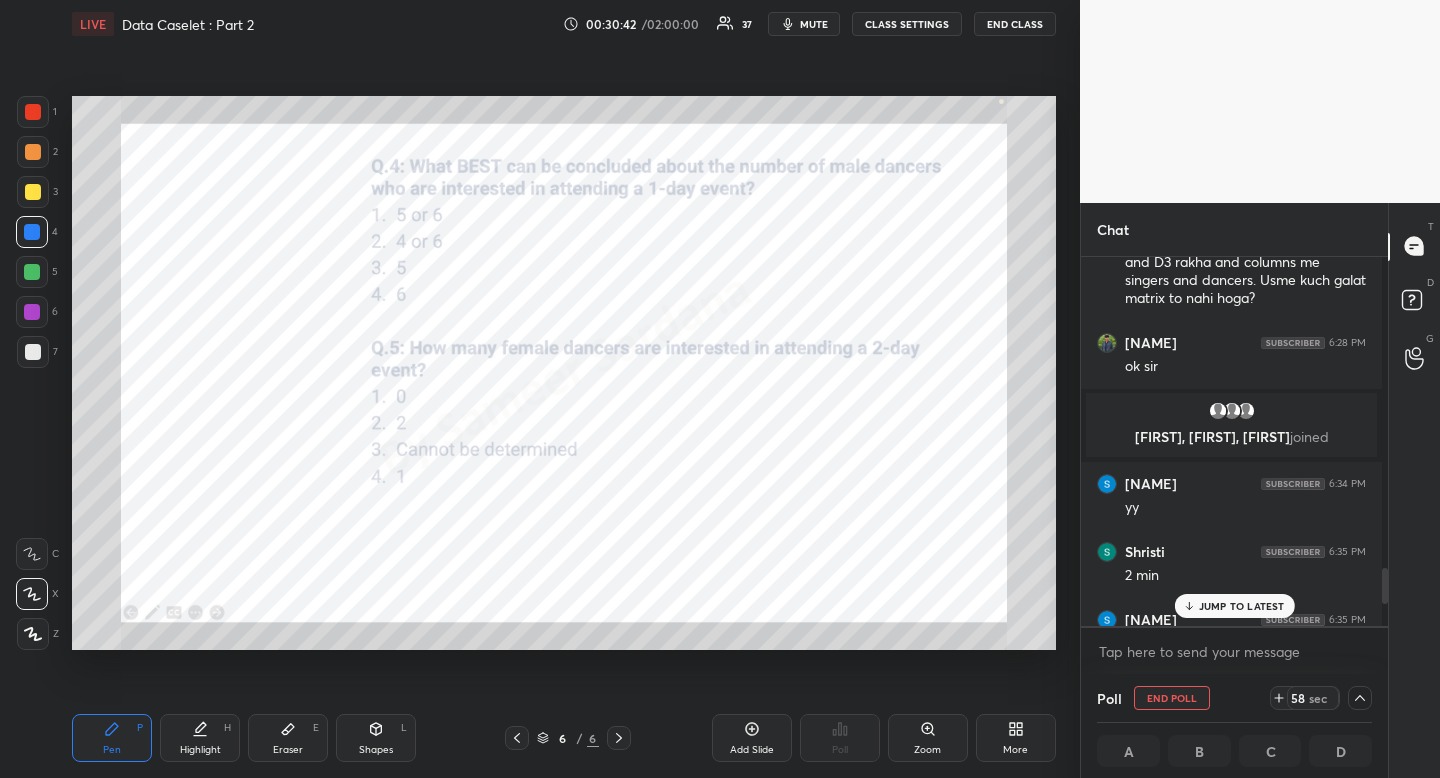 click on "JUMP TO LATEST" at bounding box center (1242, 606) 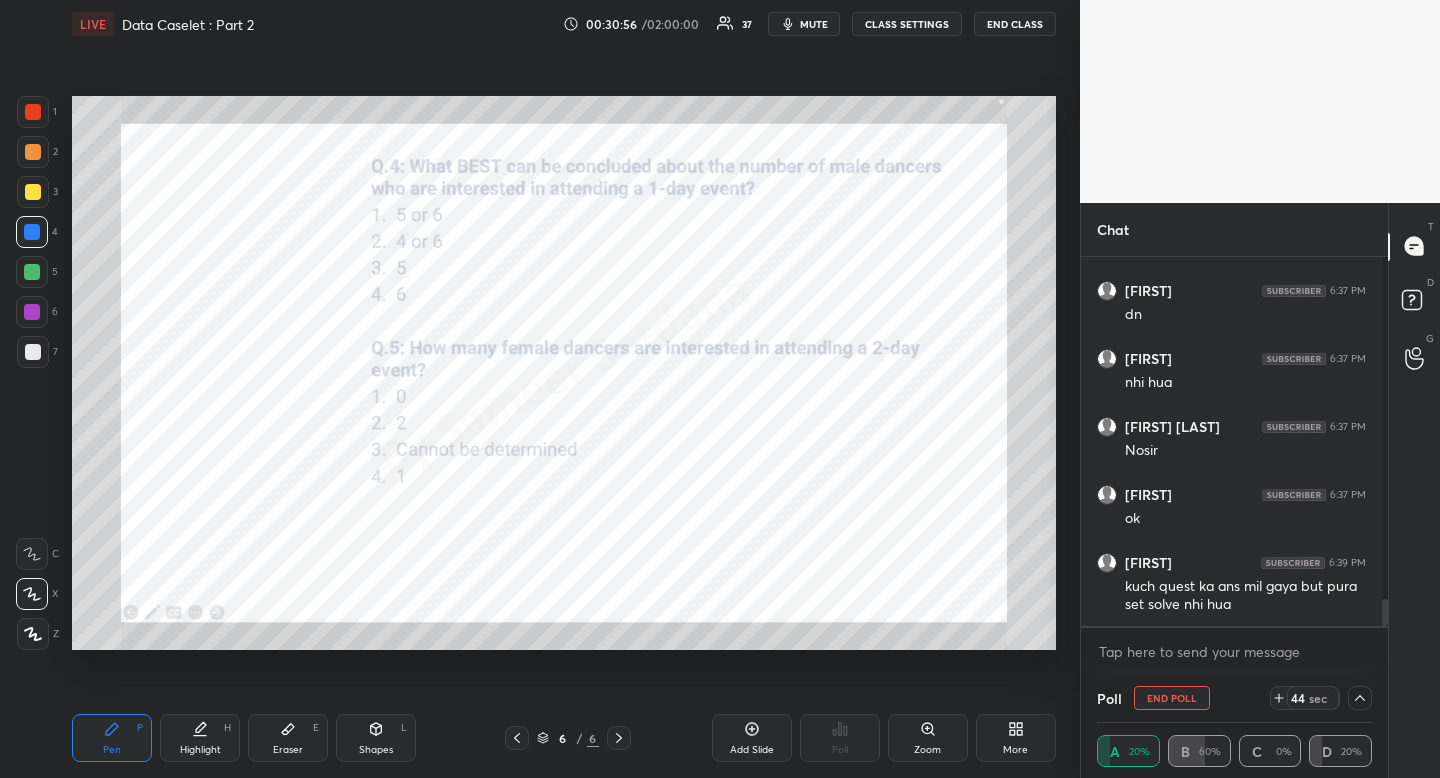 click 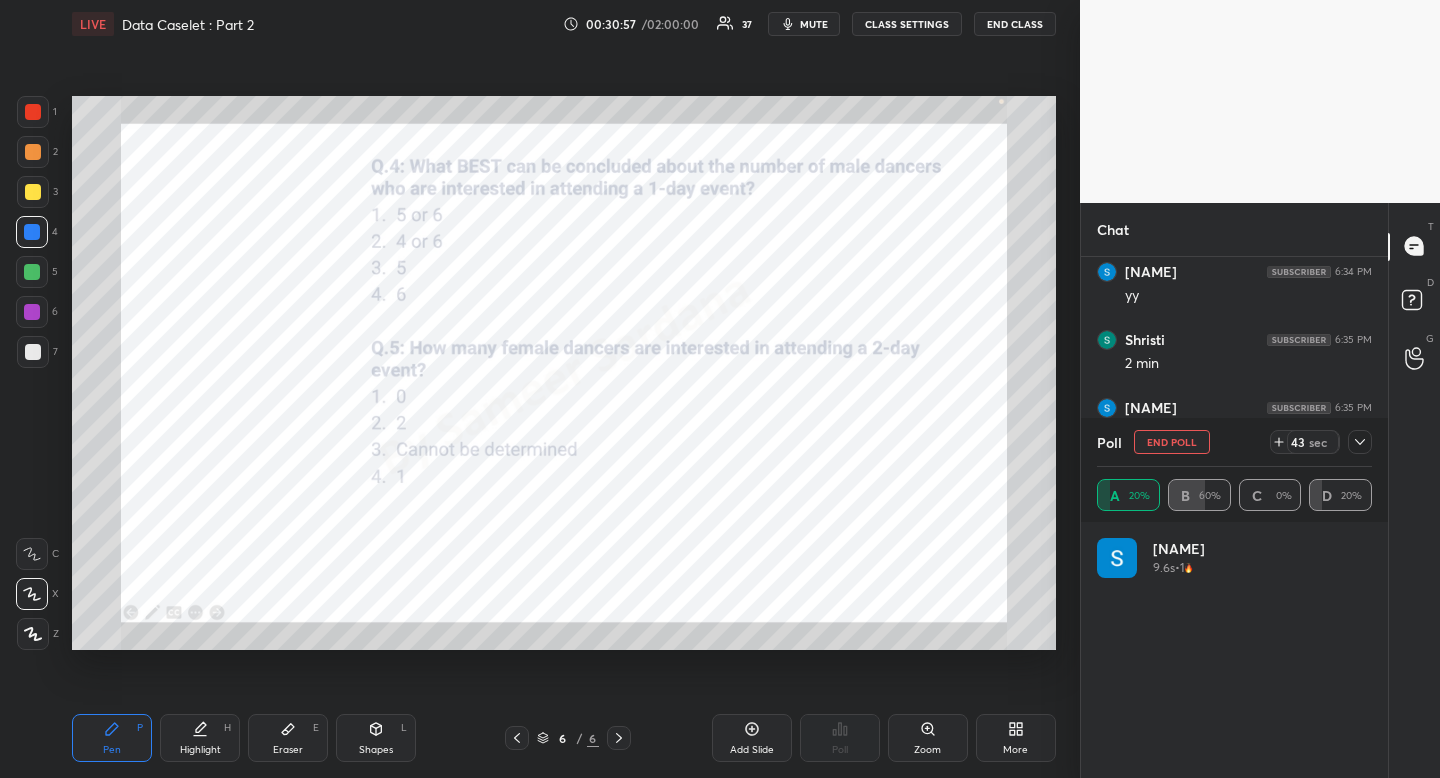 click 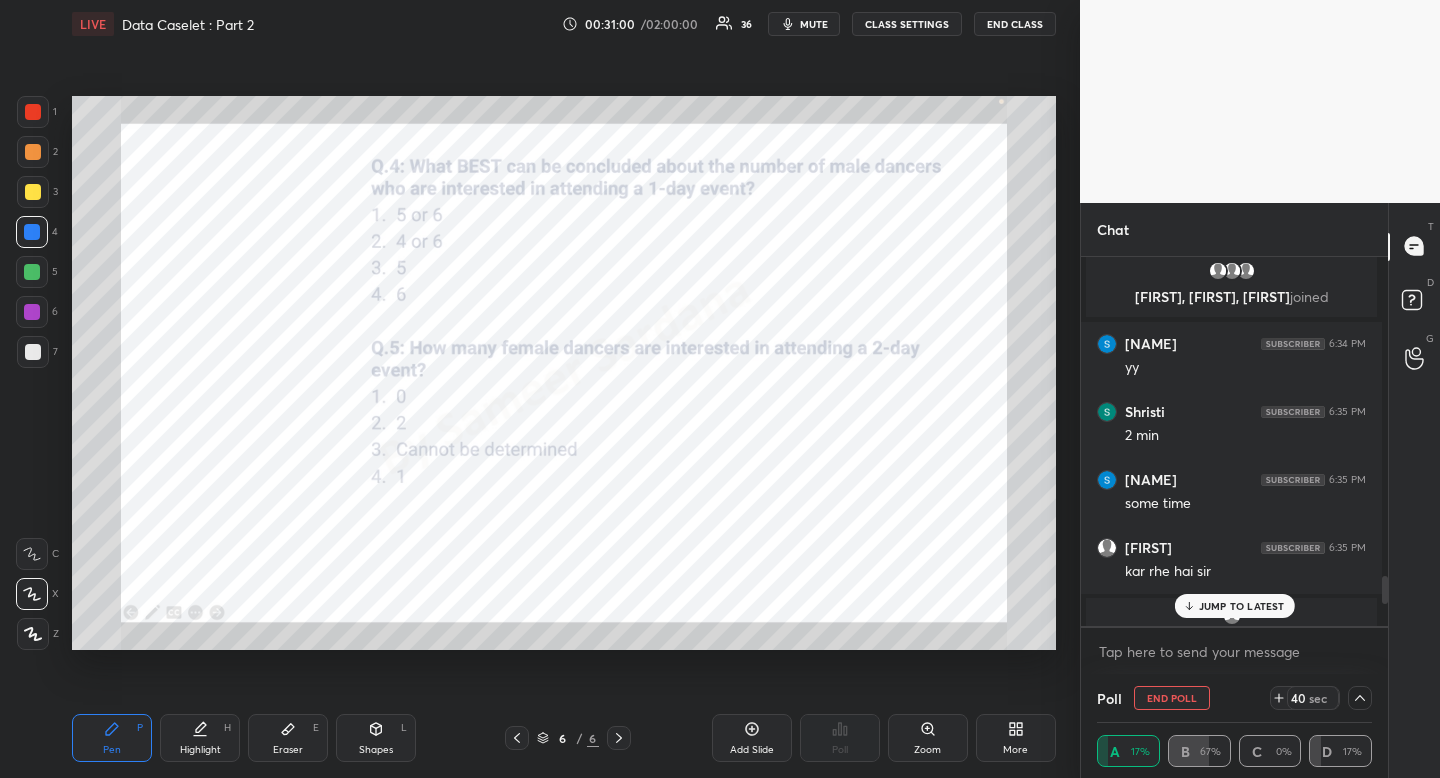 click on "JUMP TO LATEST" at bounding box center (1242, 606) 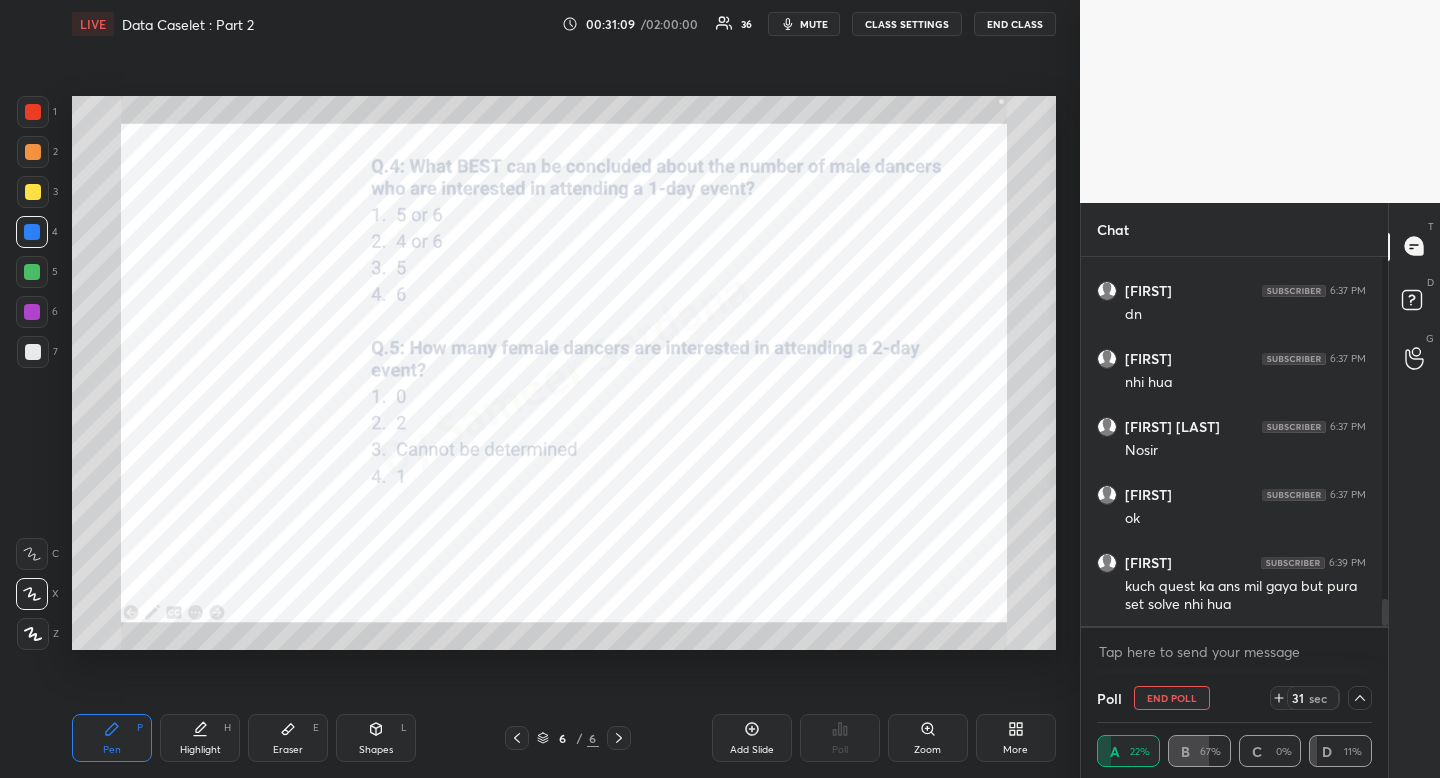 click at bounding box center [33, 112] 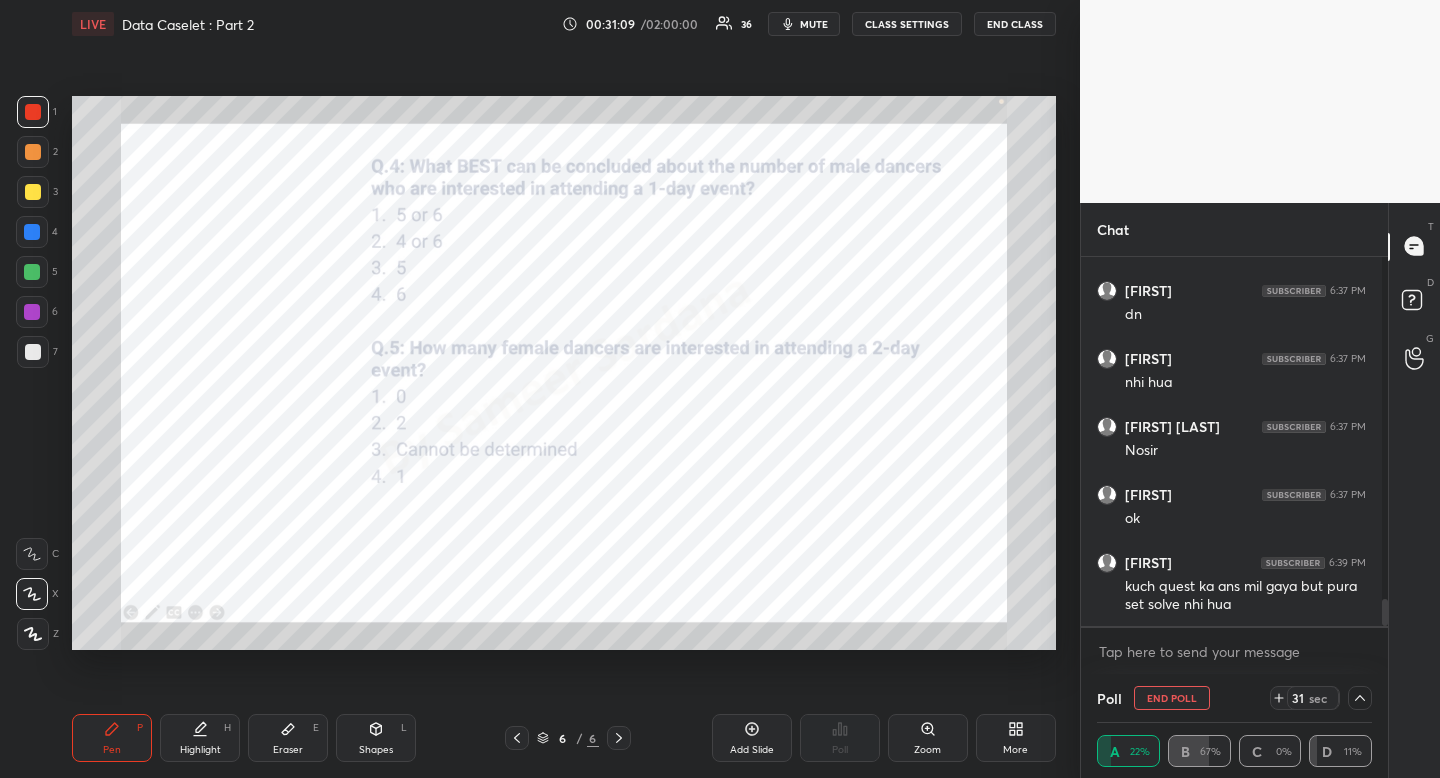 drag, startPoint x: 36, startPoint y: 117, endPoint x: 57, endPoint y: 121, distance: 21.377558 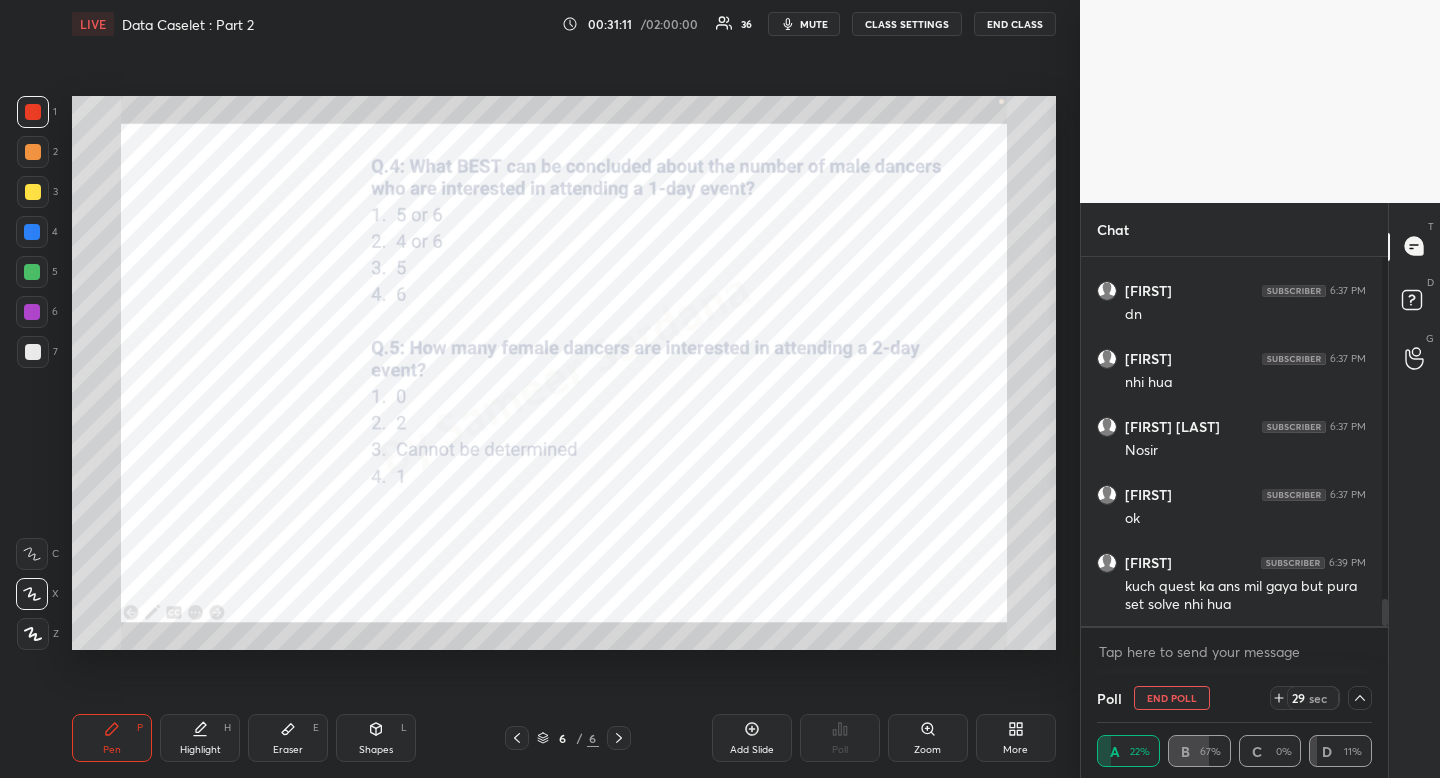 click at bounding box center [1360, 698] 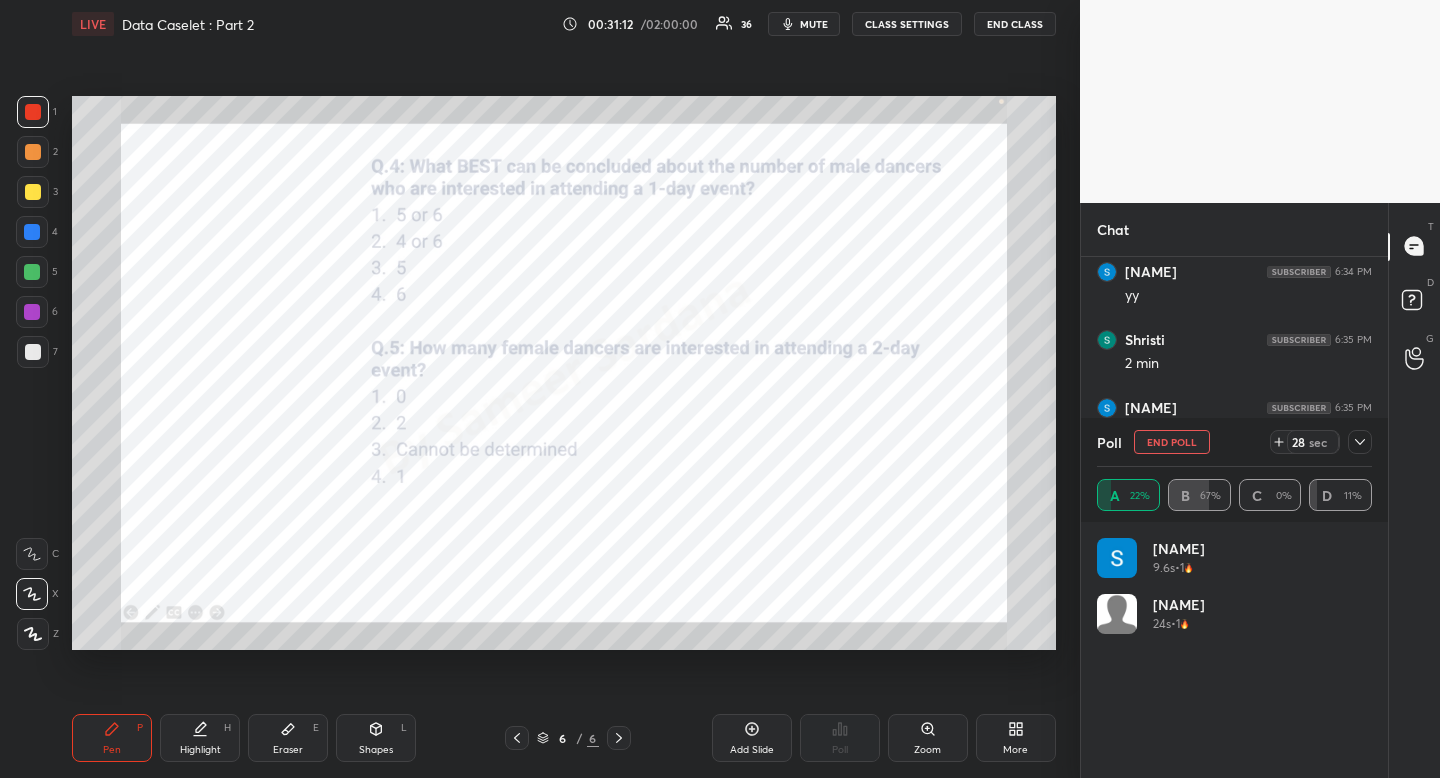 click at bounding box center [1360, 442] 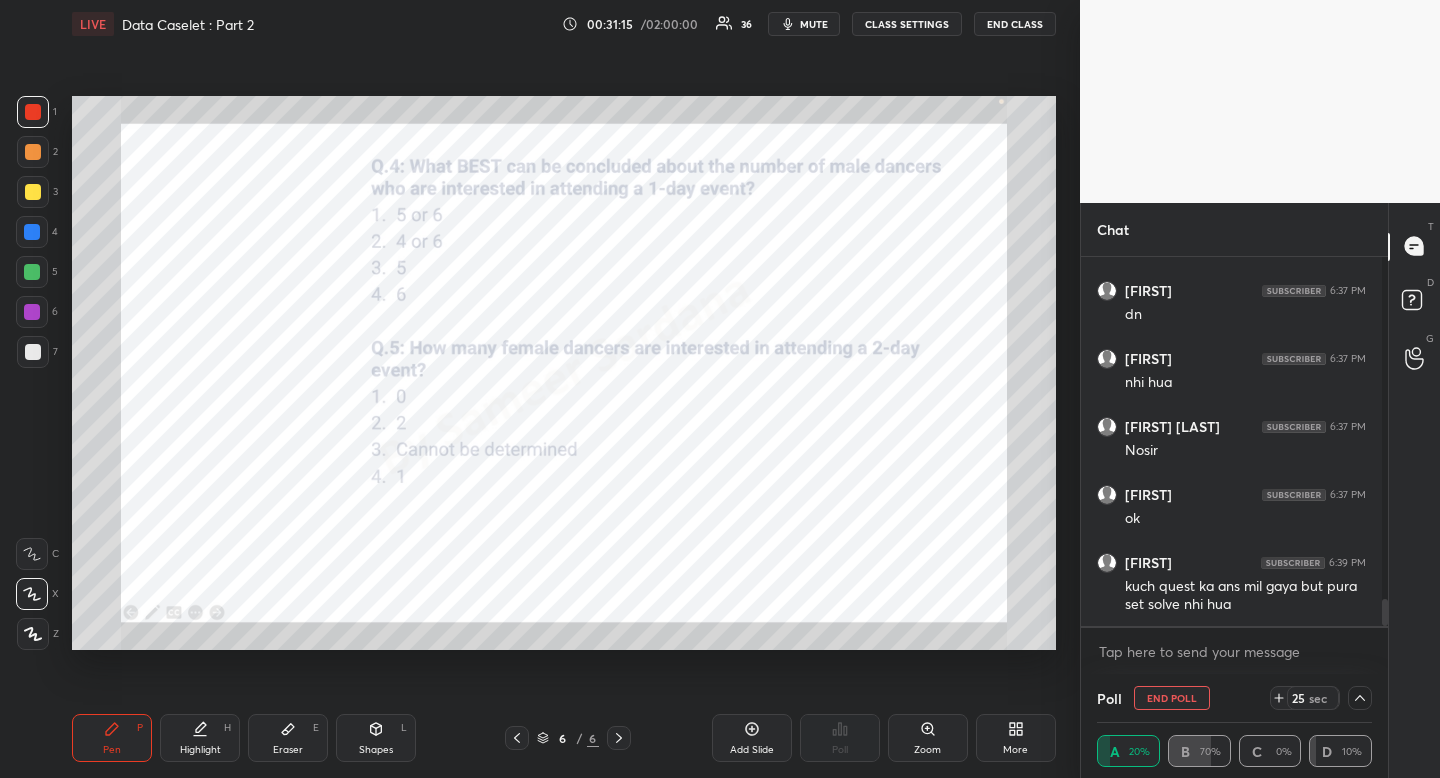 drag, startPoint x: 1381, startPoint y: 586, endPoint x: 1381, endPoint y: 643, distance: 57 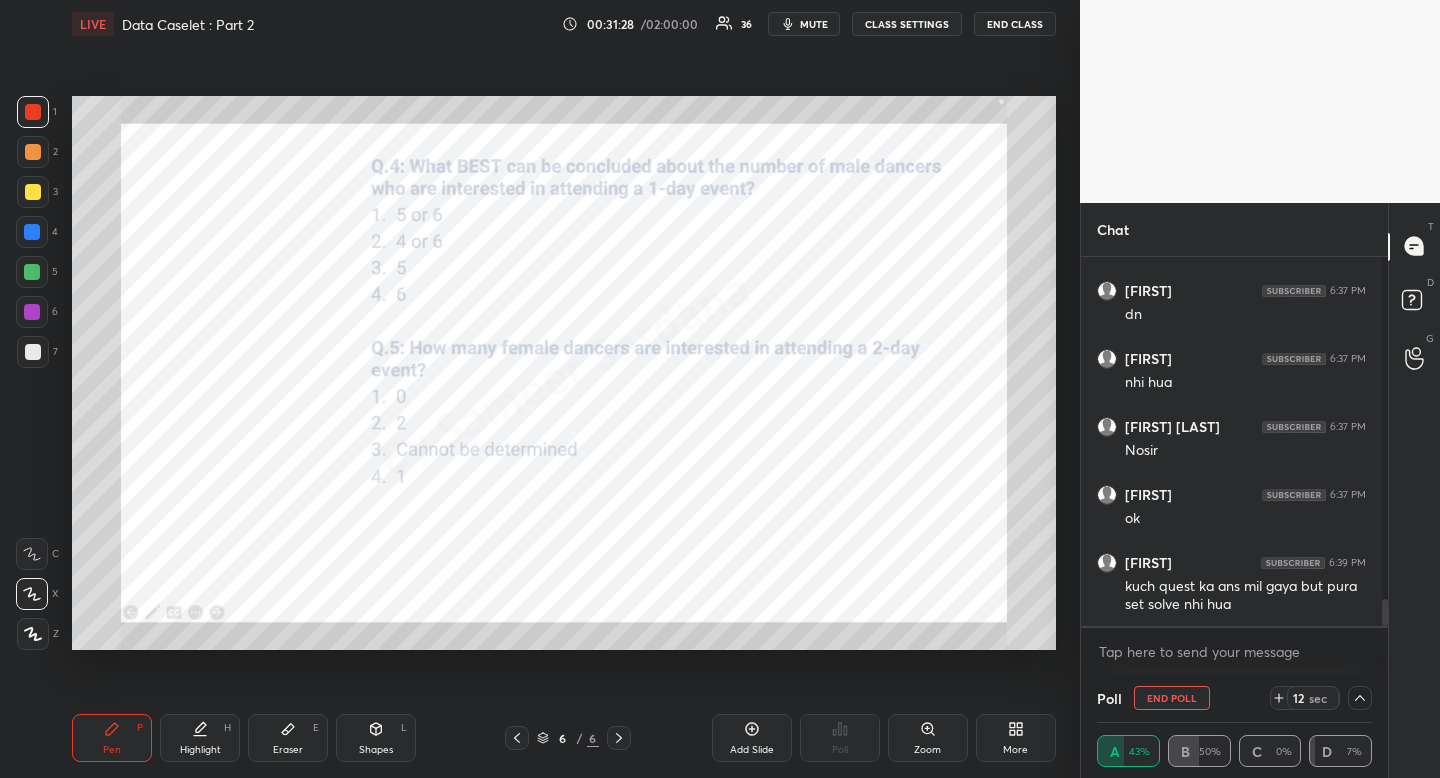 click 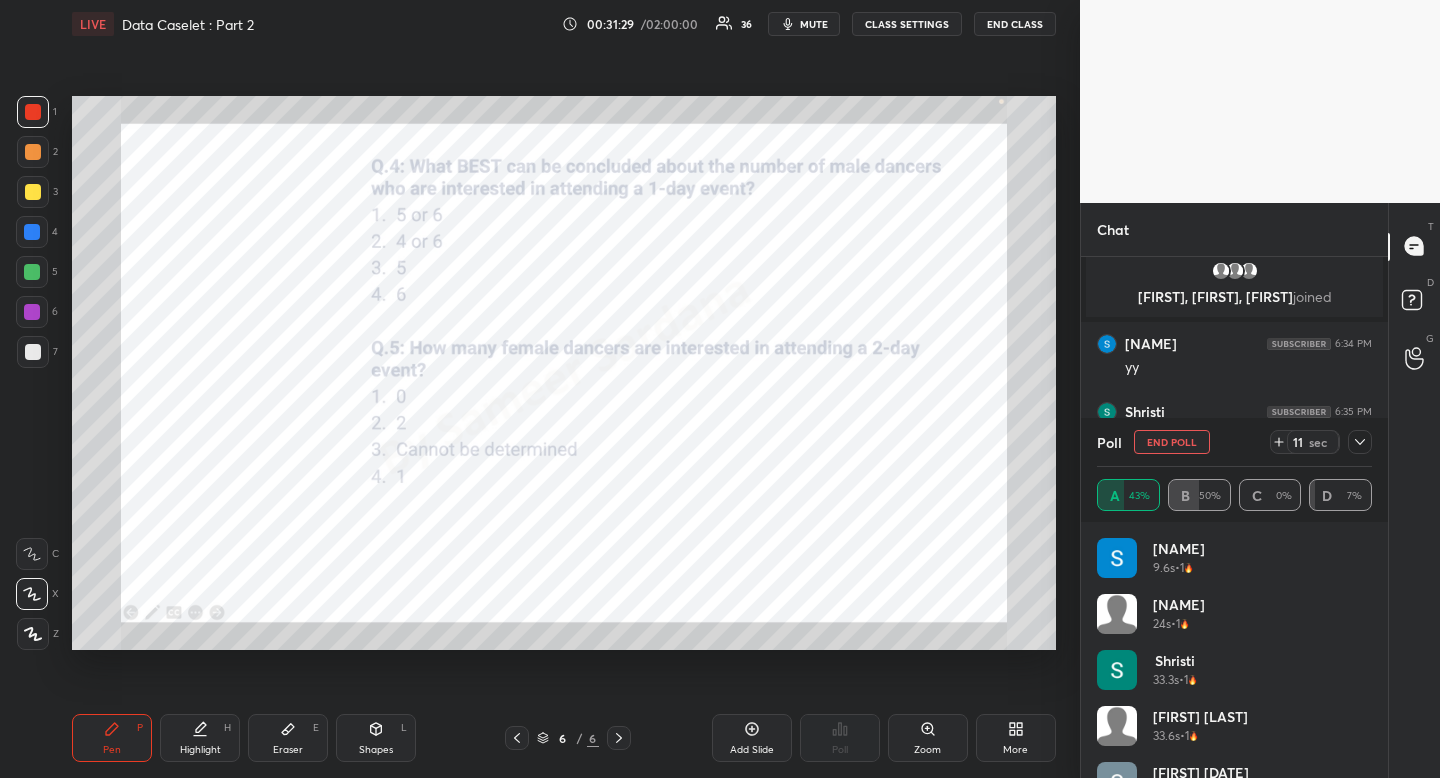 click 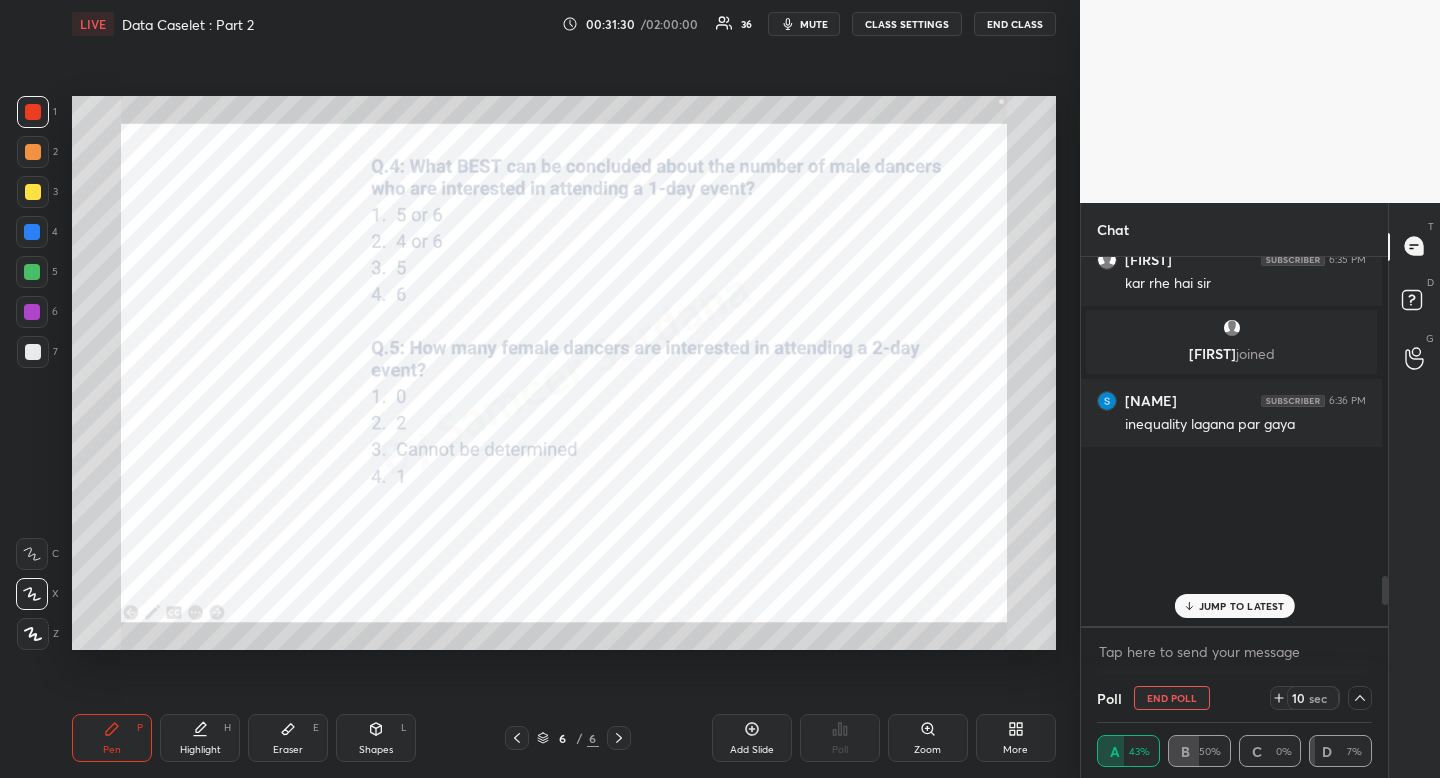 drag, startPoint x: 1380, startPoint y: 591, endPoint x: 1374, endPoint y: 639, distance: 48.373547 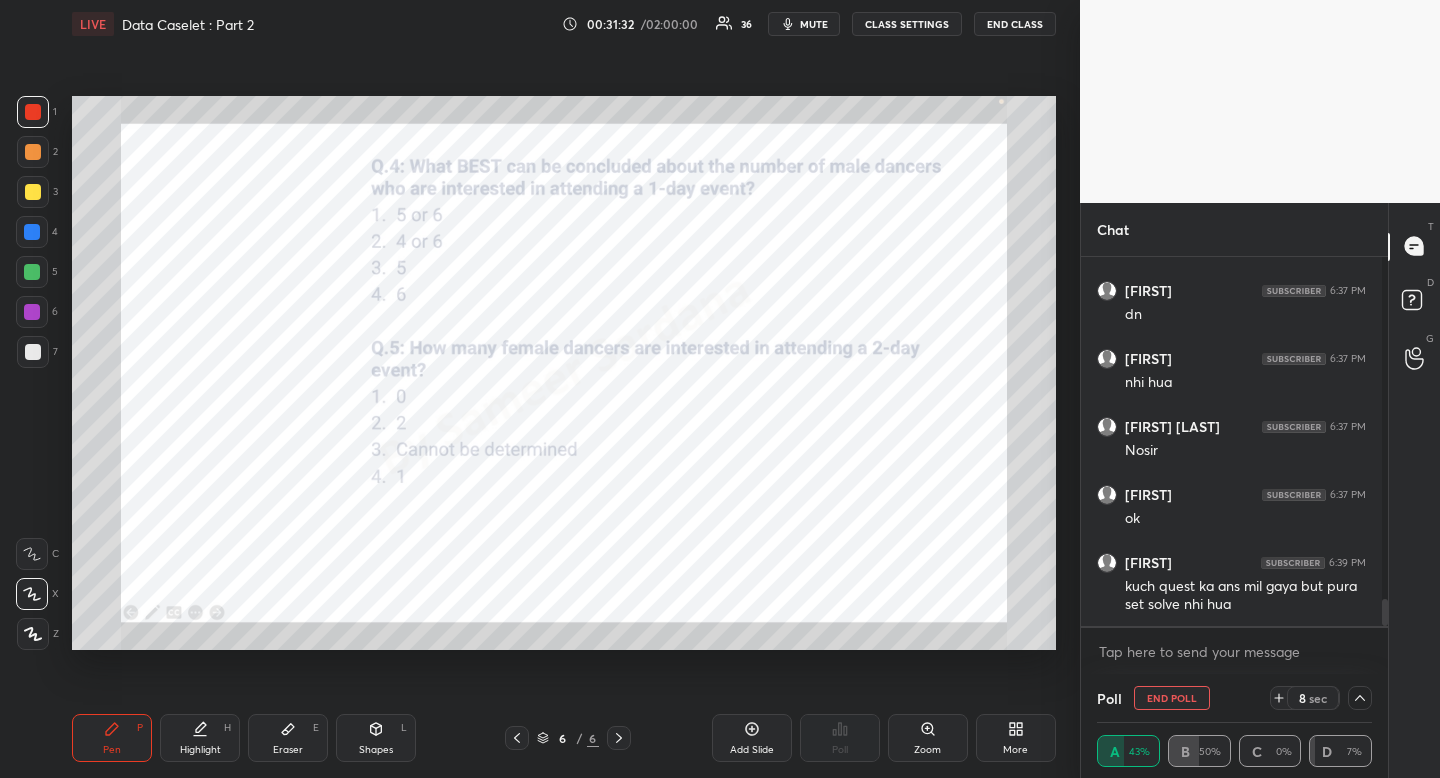 drag, startPoint x: 1379, startPoint y: 608, endPoint x: 1375, endPoint y: 645, distance: 37.215588 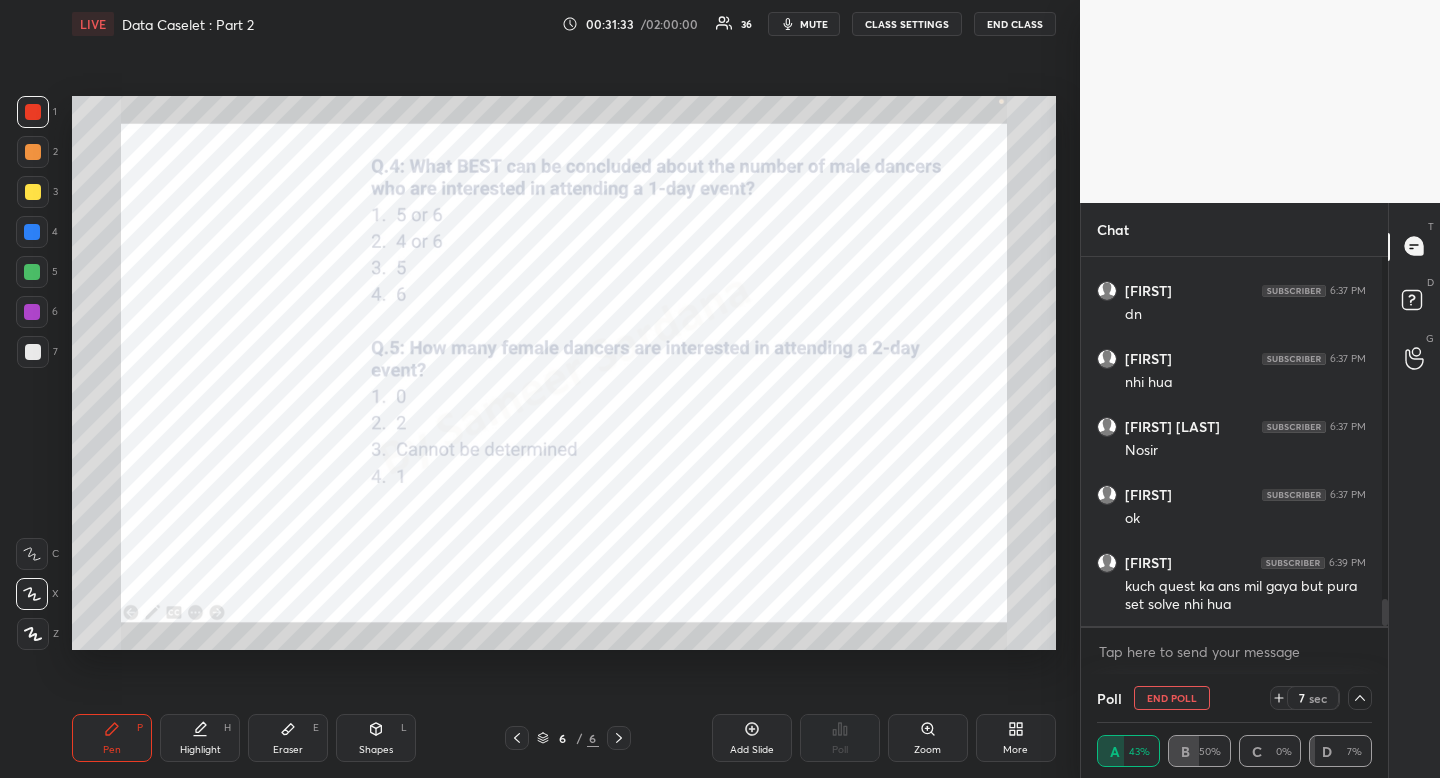 click 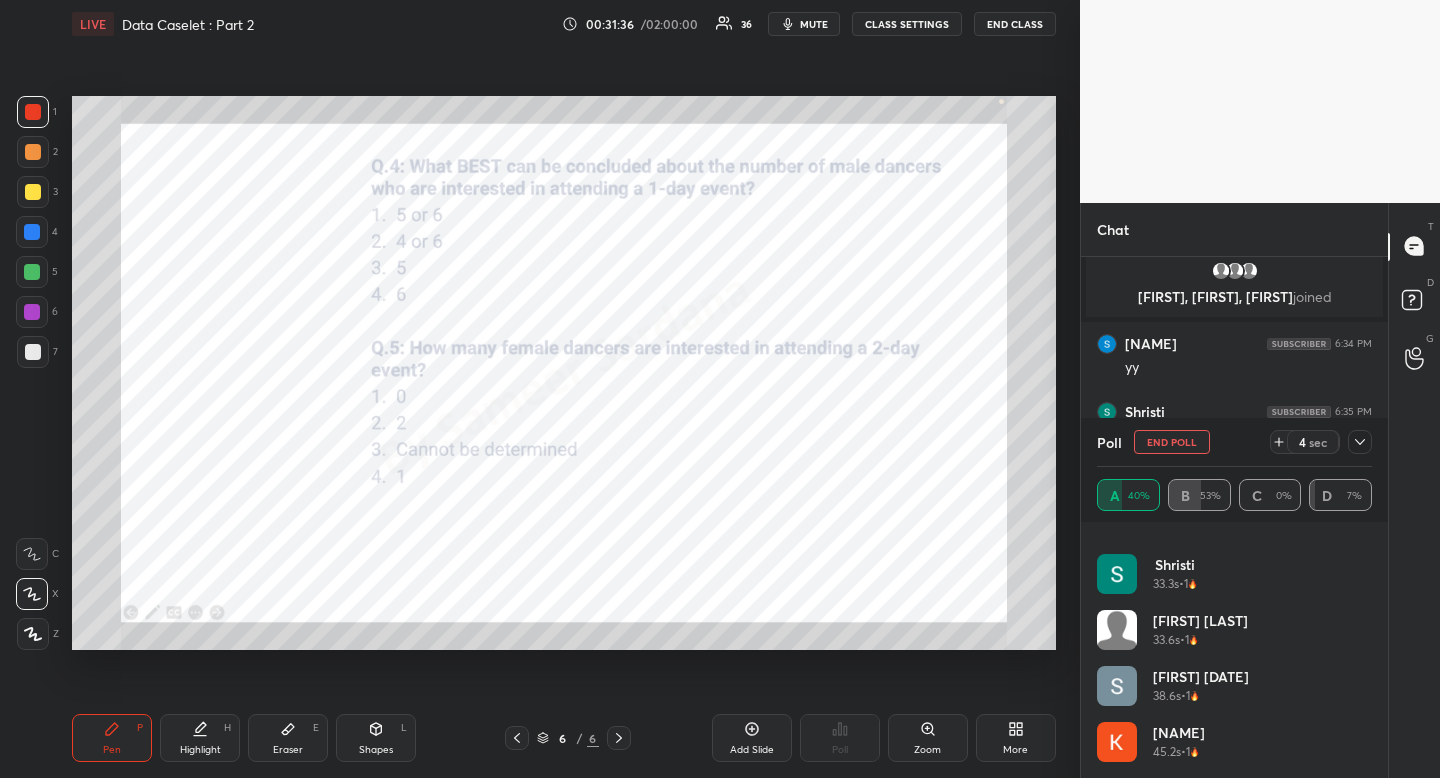 click 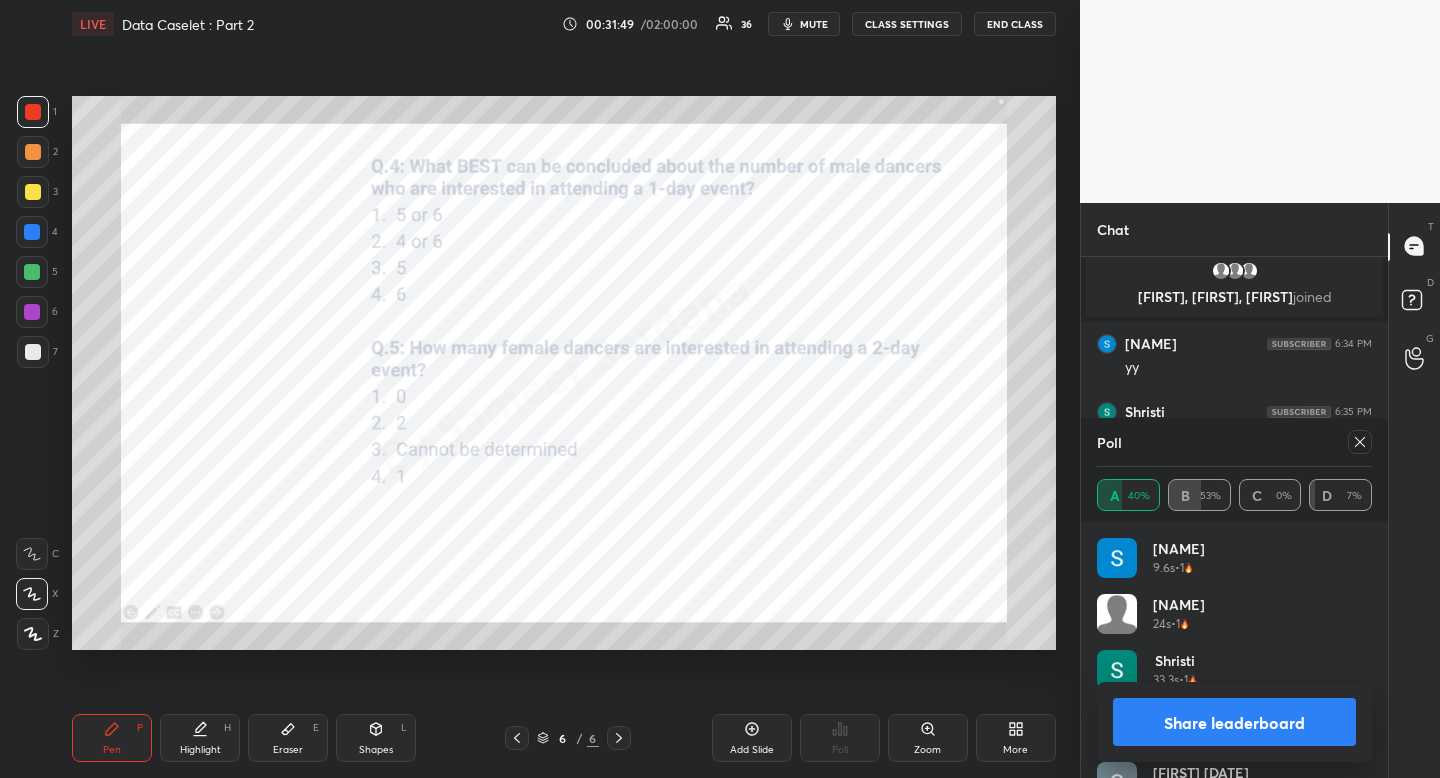 click on "mute" at bounding box center (814, 24) 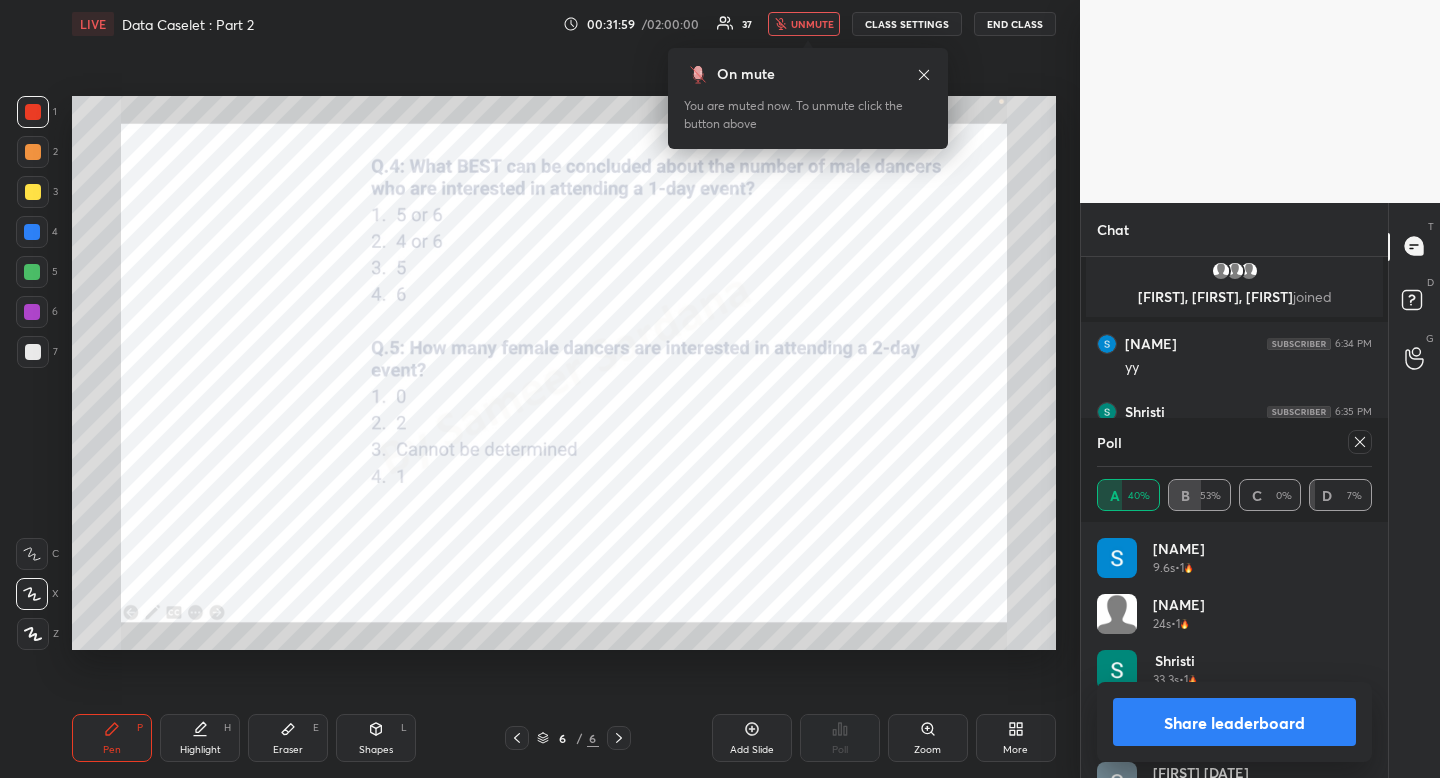 click 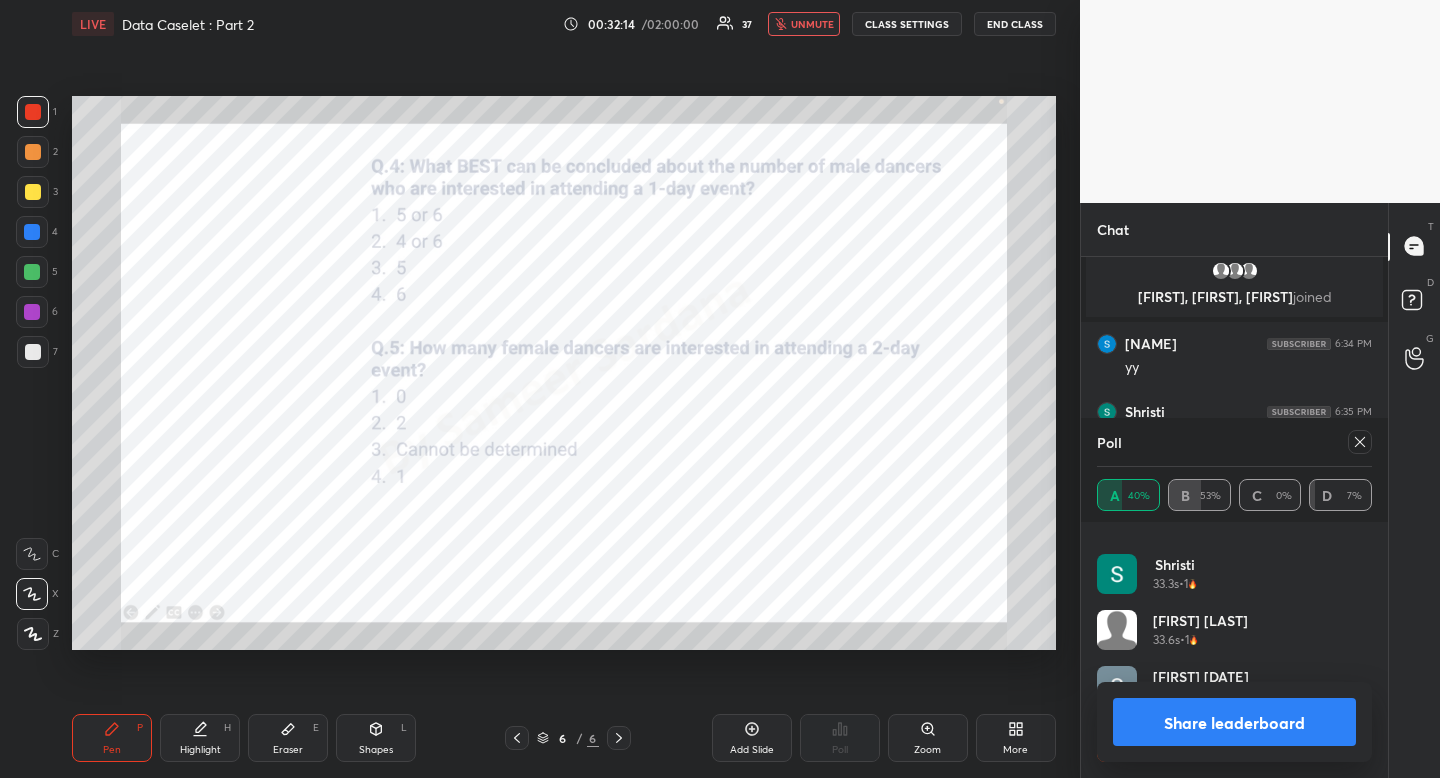 click 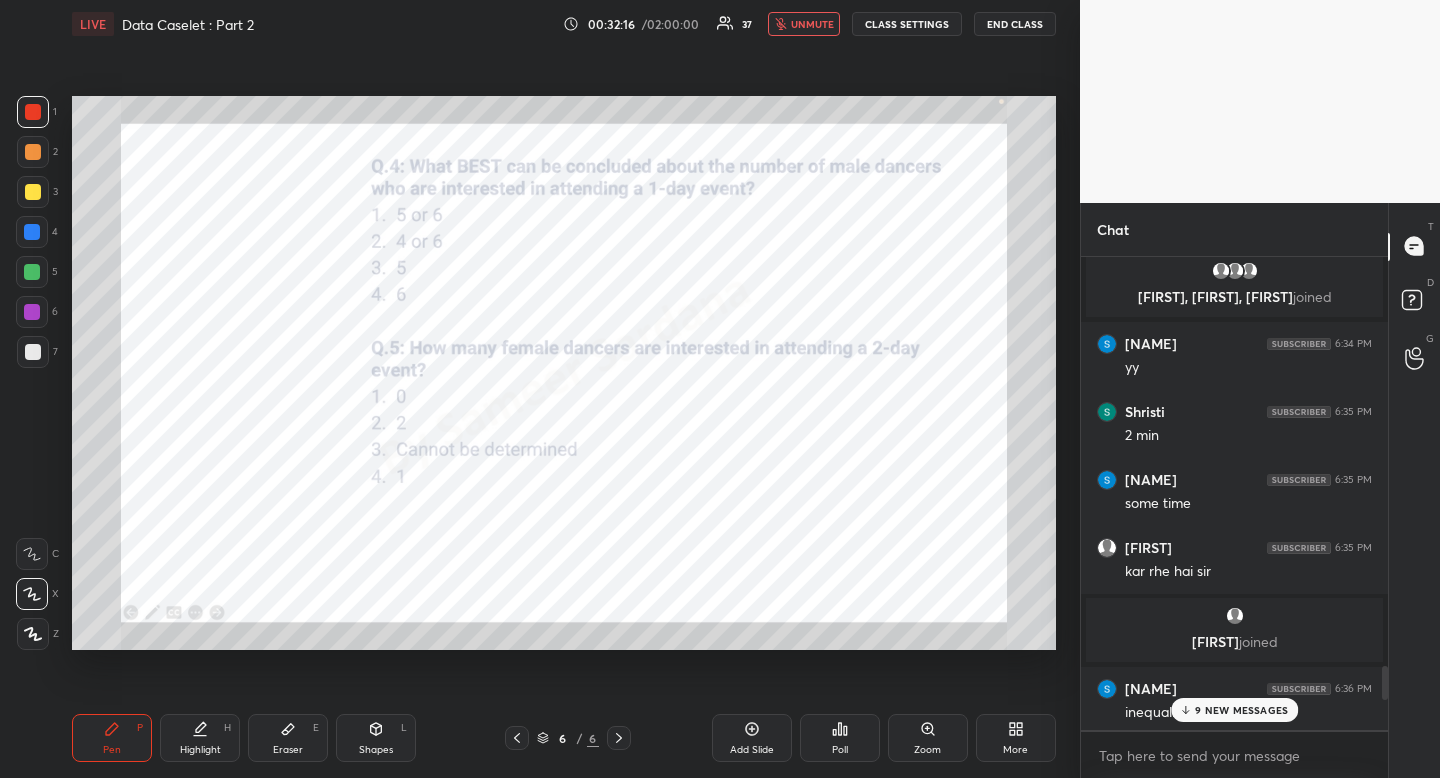 click on "9 NEW MESSAGES" at bounding box center [1241, 710] 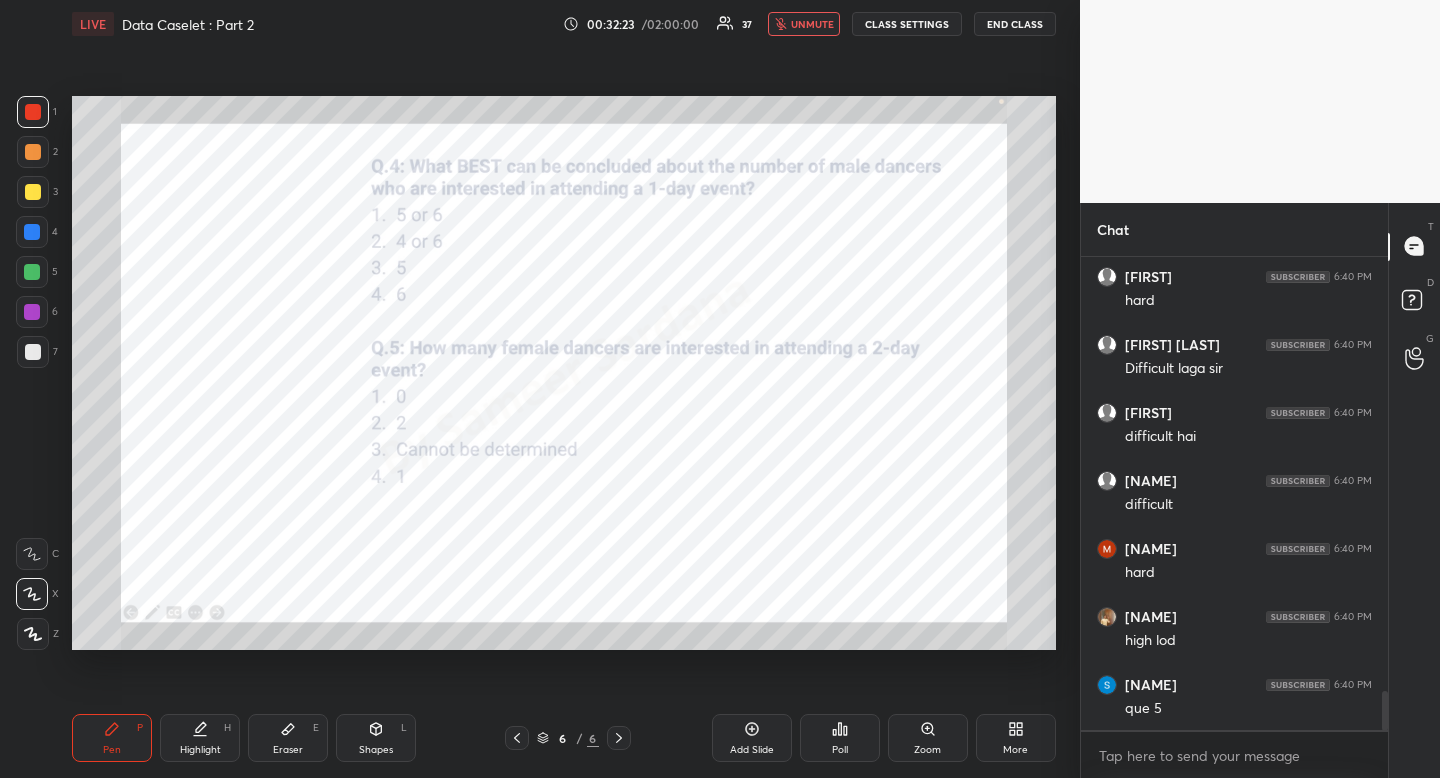 drag, startPoint x: 1385, startPoint y: 705, endPoint x: 1385, endPoint y: 726, distance: 21 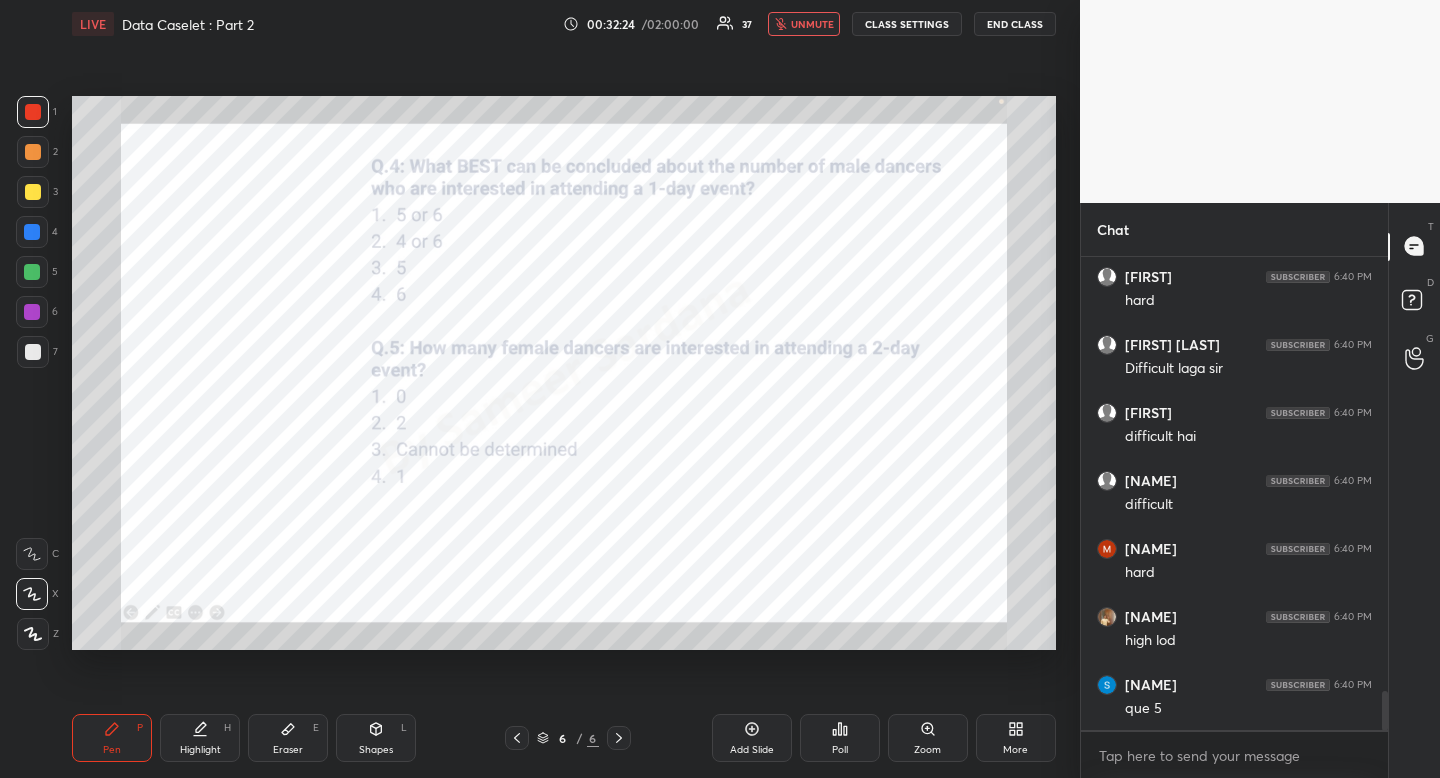 click on "Eraser E" at bounding box center (288, 738) 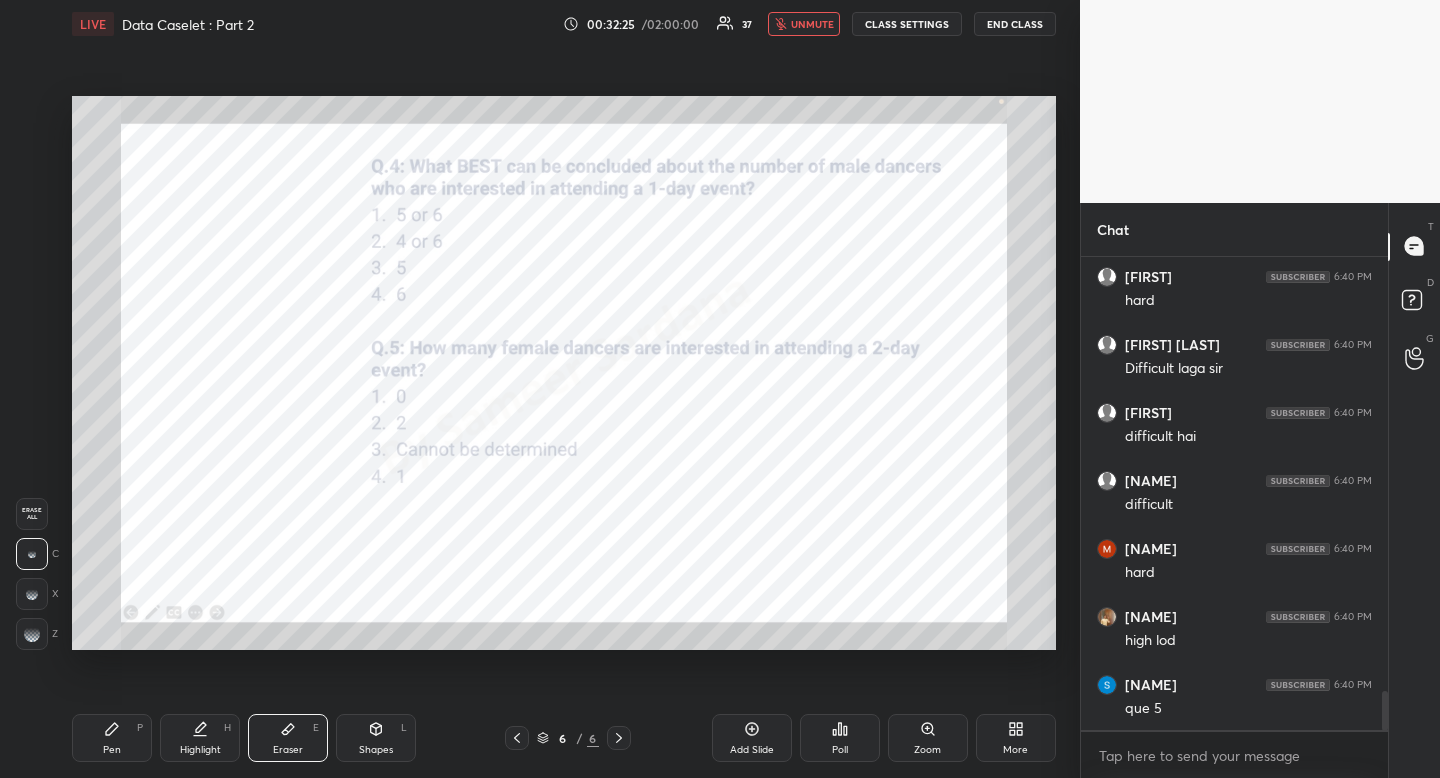 drag, startPoint x: 305, startPoint y: 729, endPoint x: 311, endPoint y: 704, distance: 25.70992 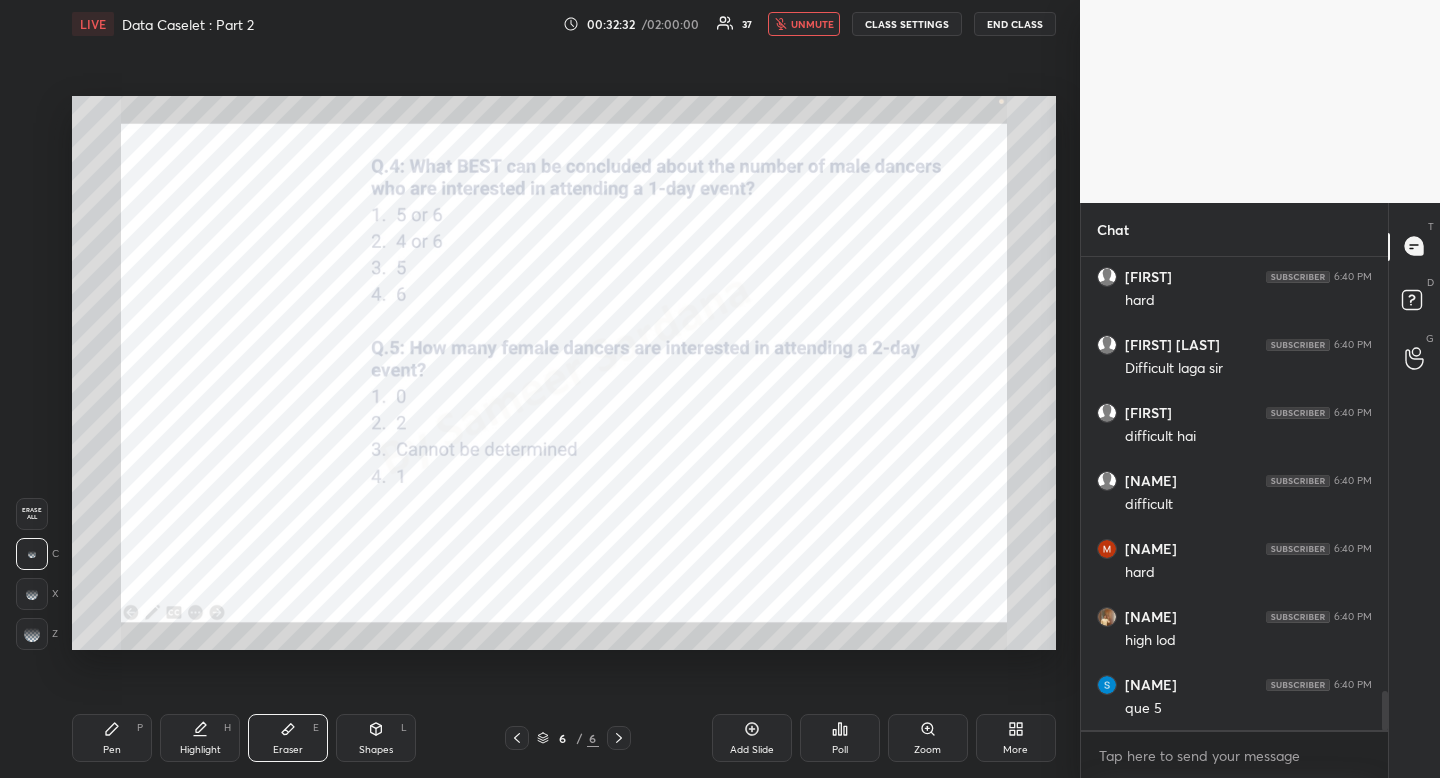 click on "Pen P" at bounding box center [112, 738] 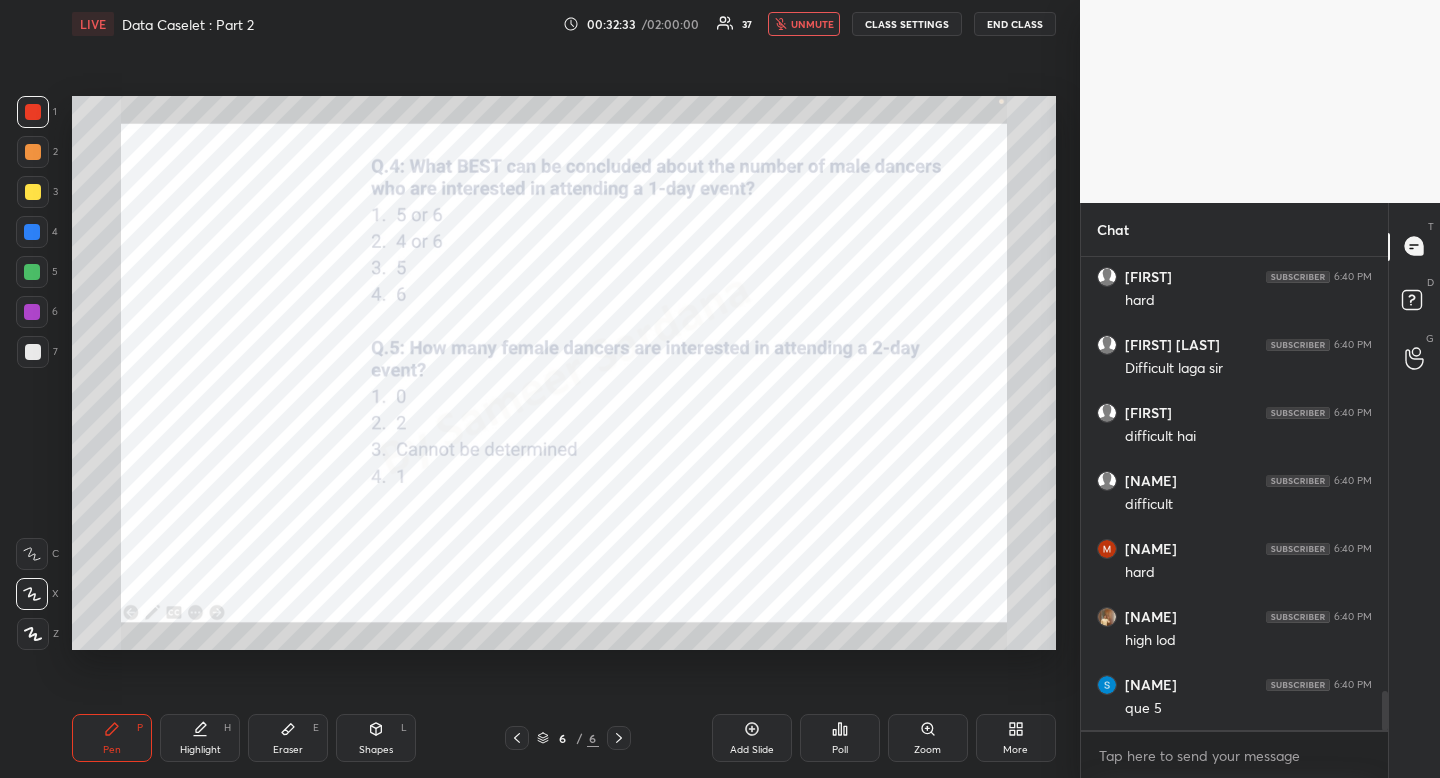click at bounding box center [32, 232] 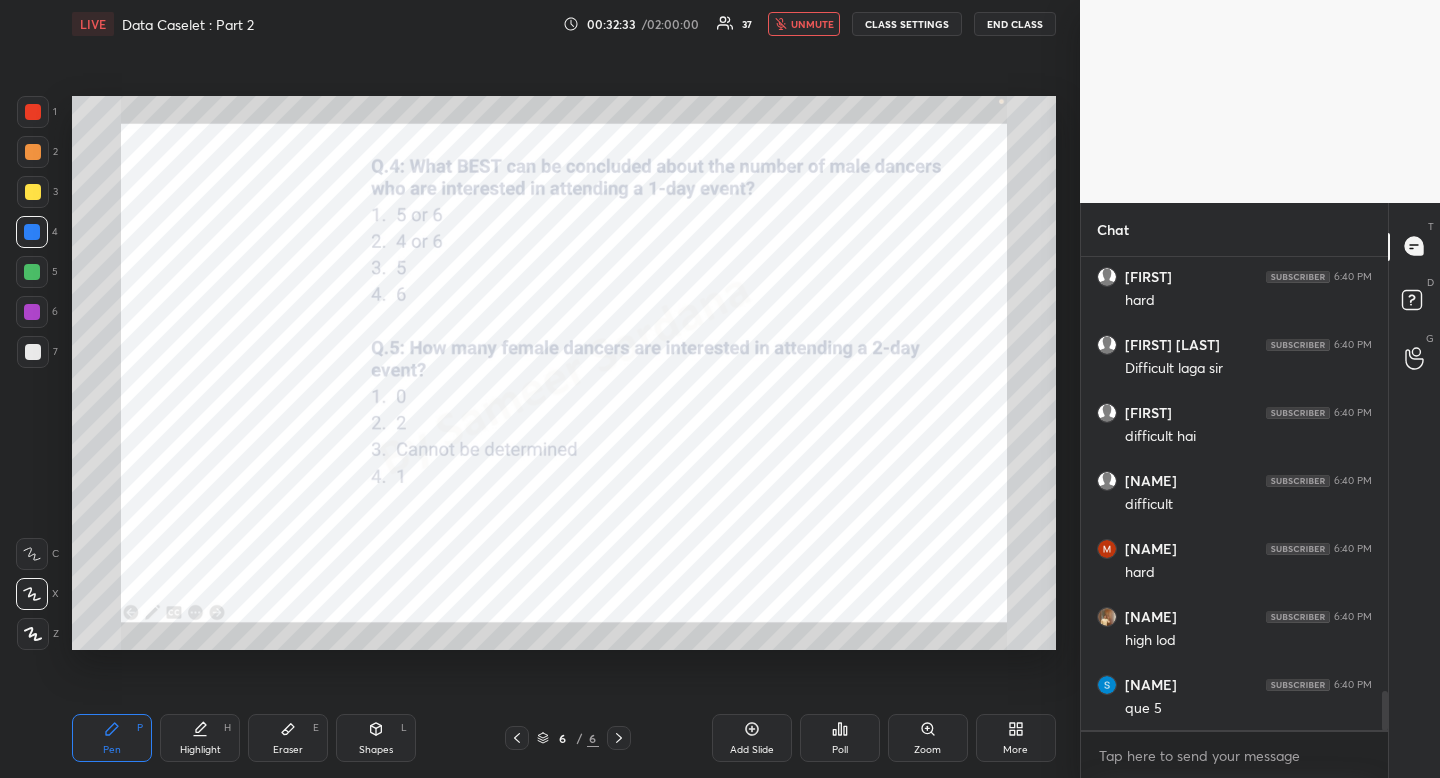 click at bounding box center [32, 232] 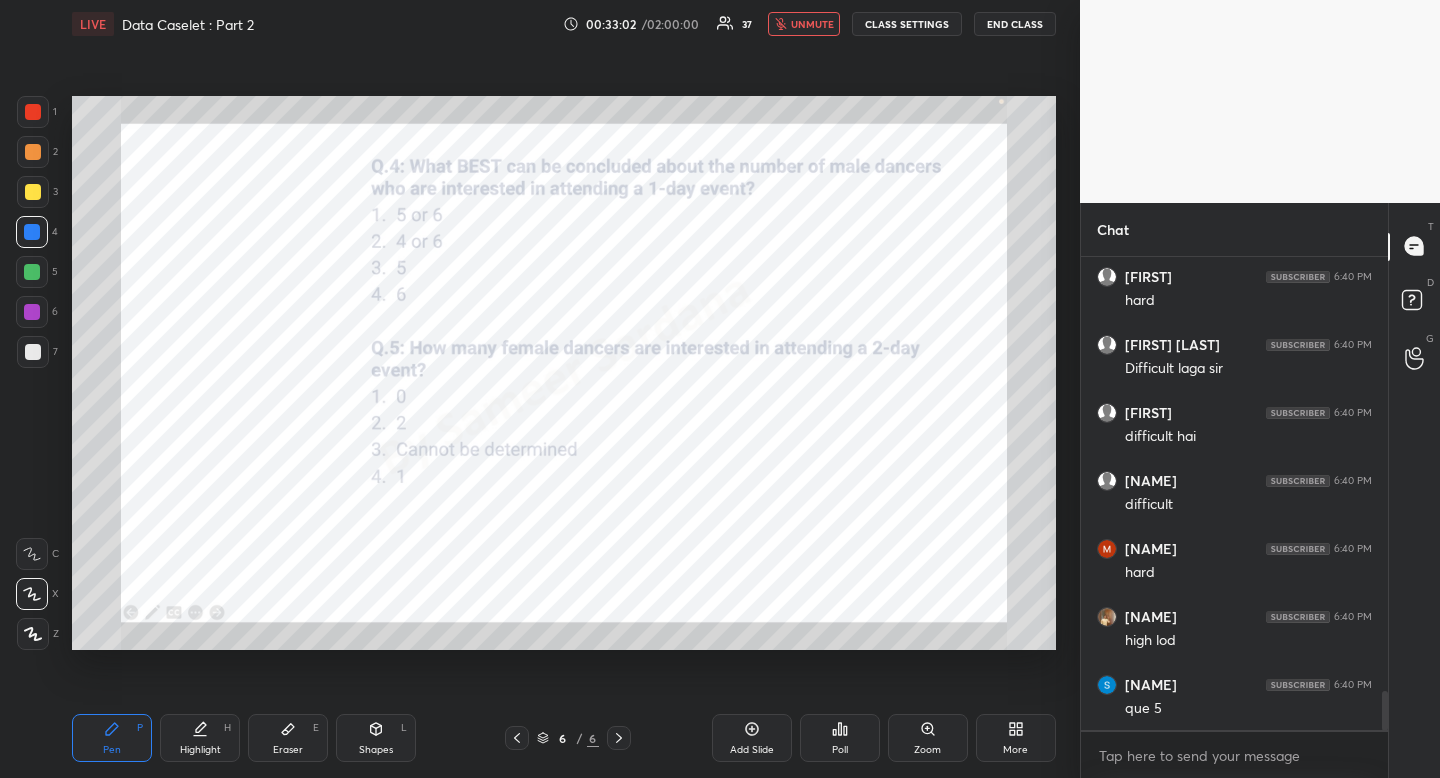 drag, startPoint x: 815, startPoint y: 16, endPoint x: 805, endPoint y: 20, distance: 10.770329 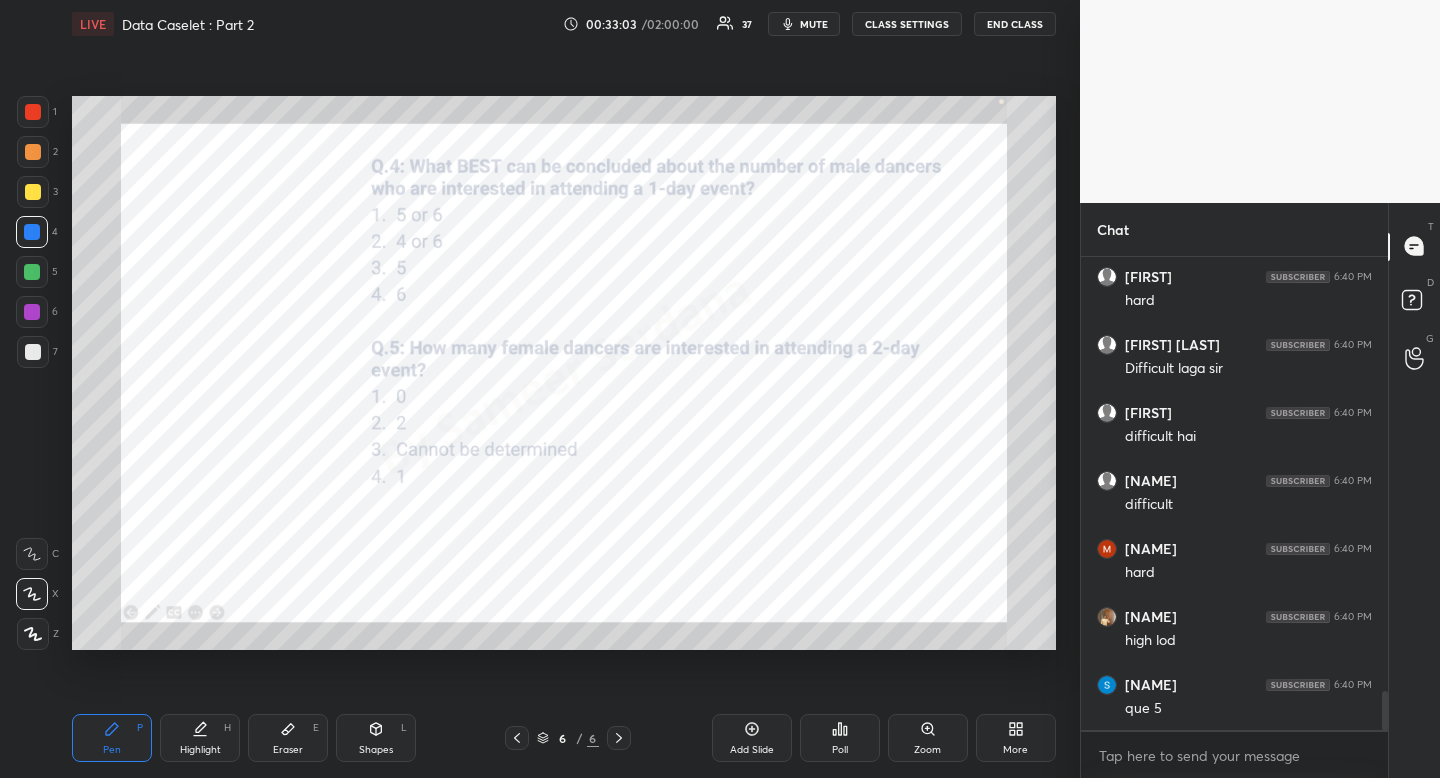 click 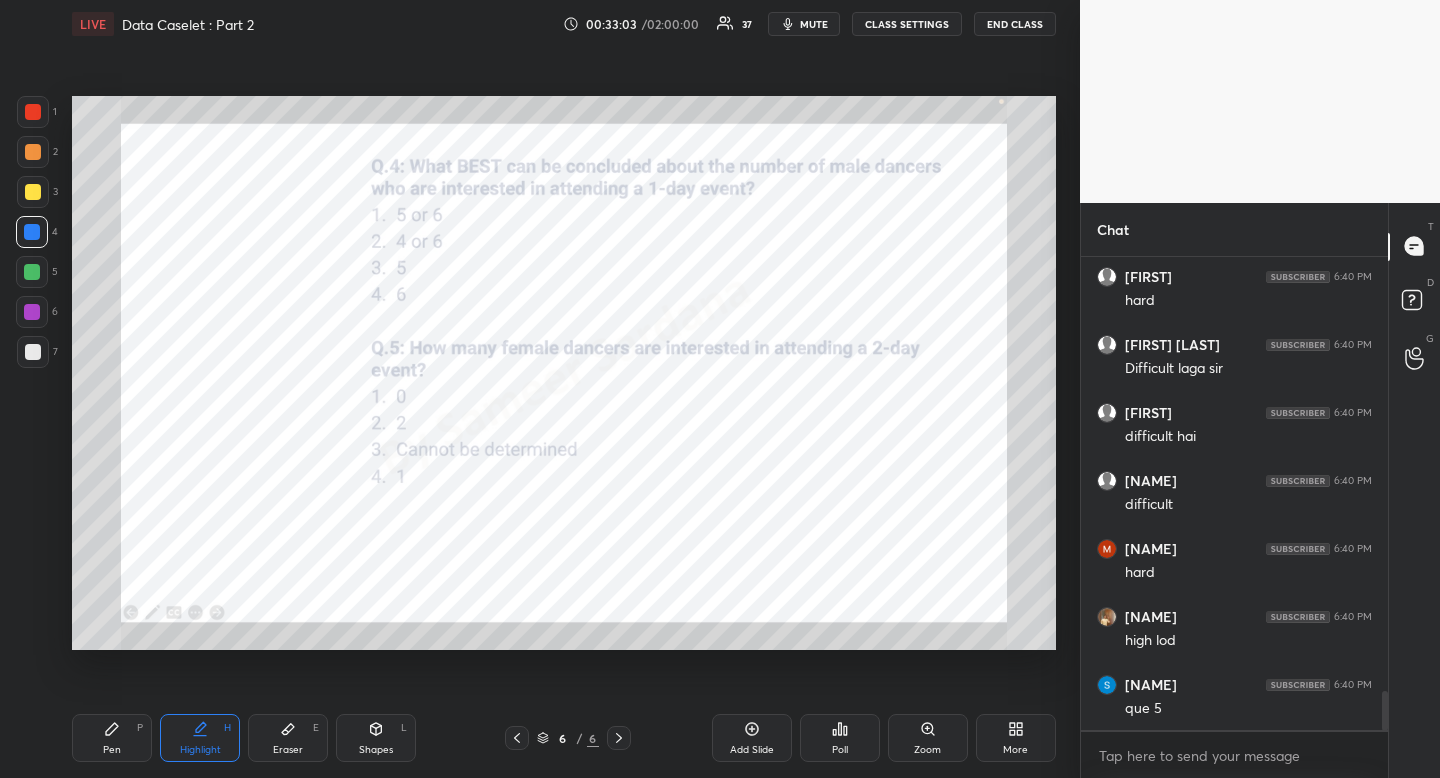 click on "Pen" at bounding box center [112, 750] 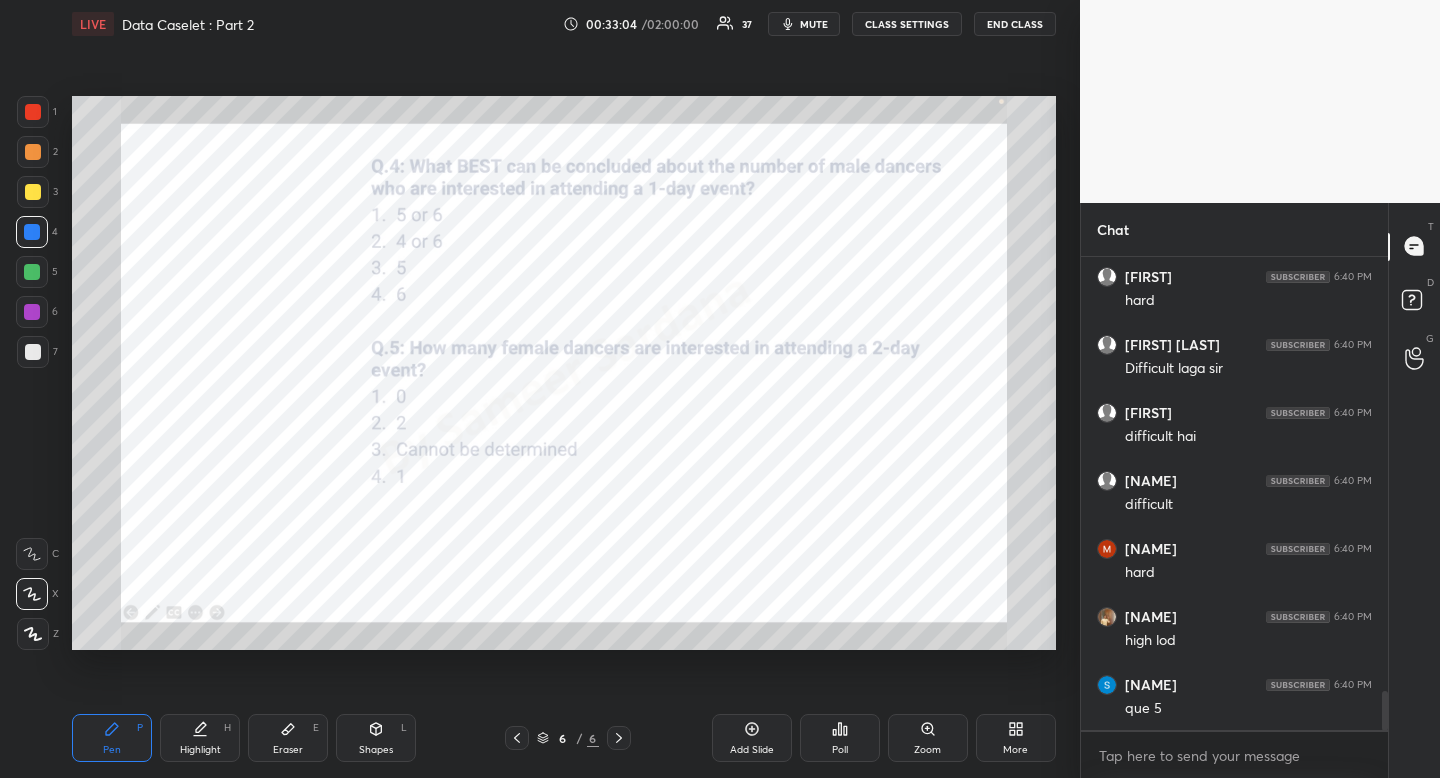 drag, startPoint x: 118, startPoint y: 739, endPoint x: 139, endPoint y: 716, distance: 31.144823 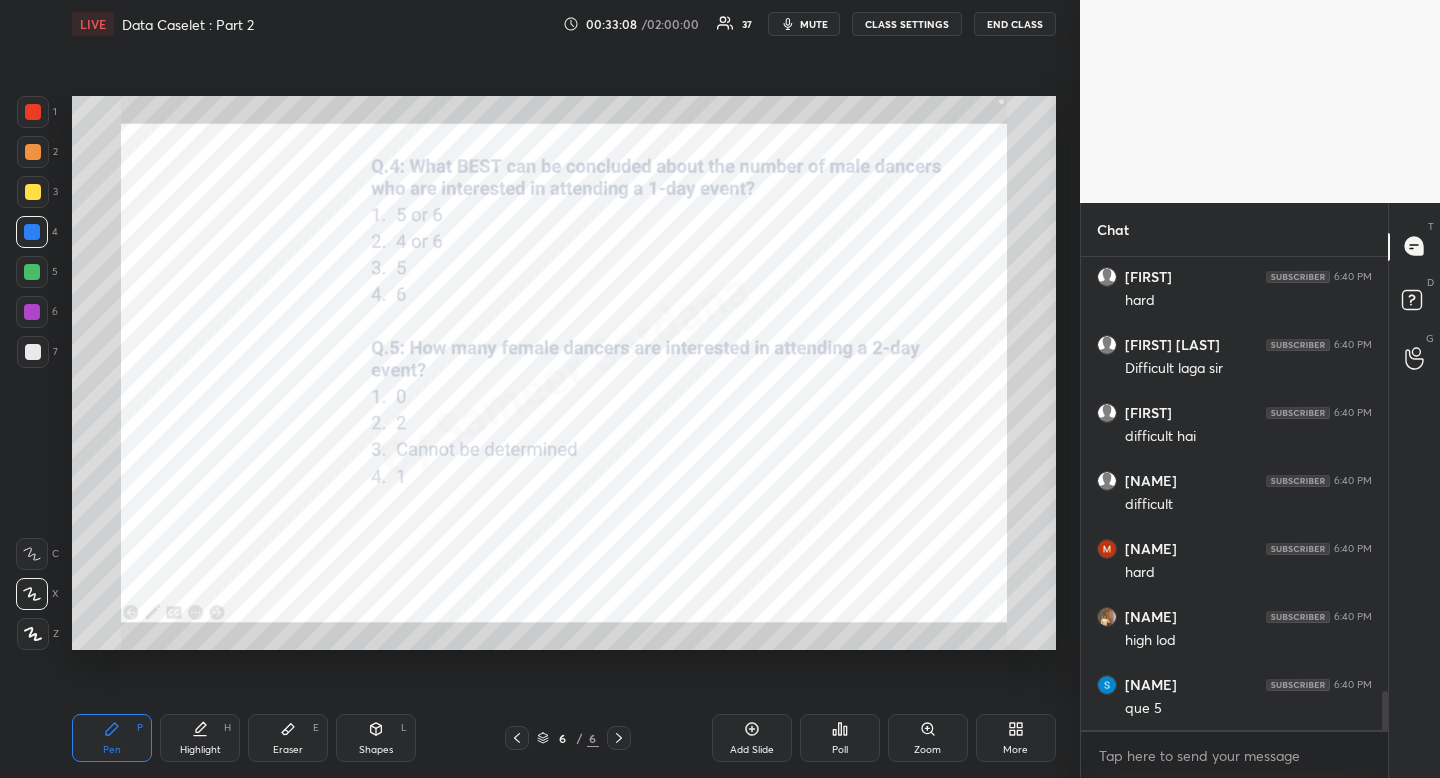scroll, scrollTop: 5290, scrollLeft: 0, axis: vertical 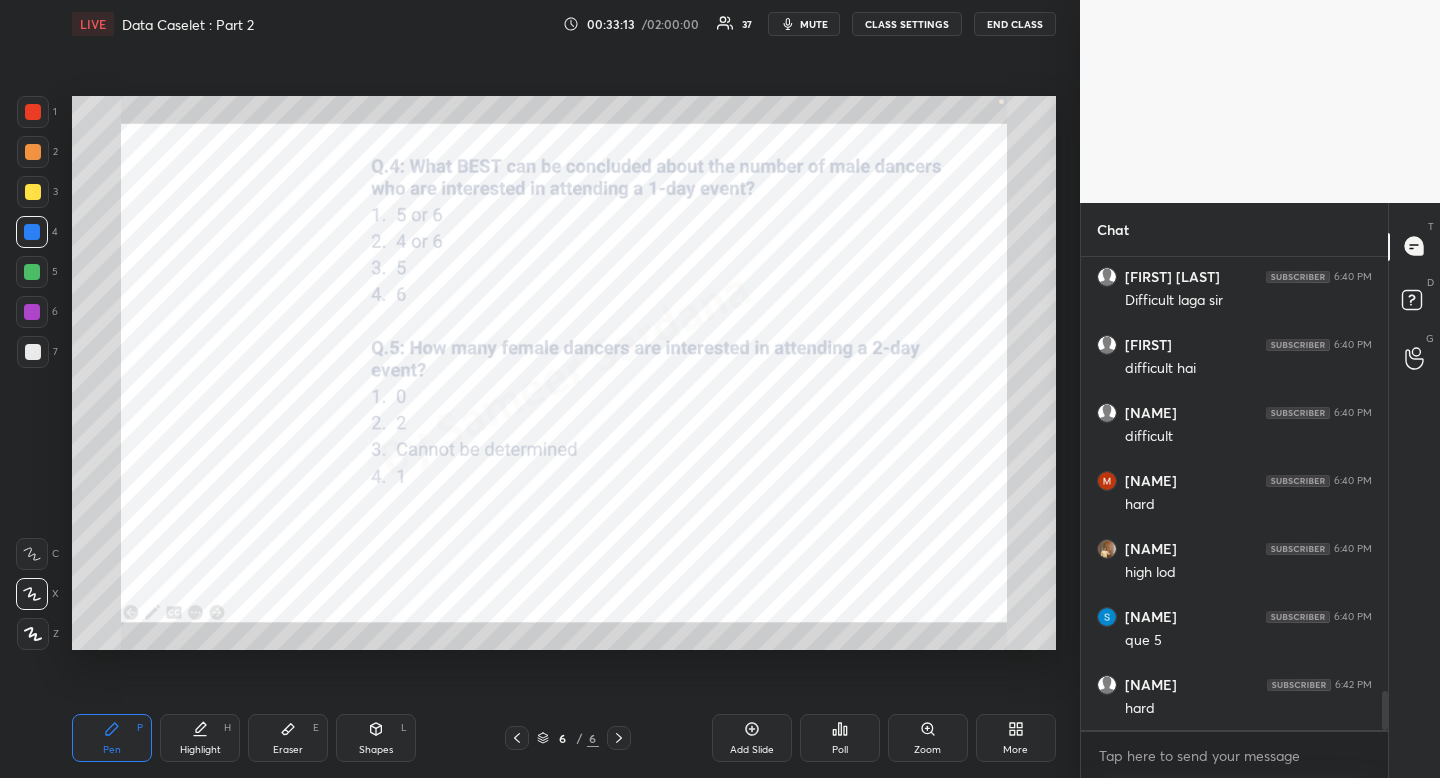 click on "Highlight" at bounding box center [200, 750] 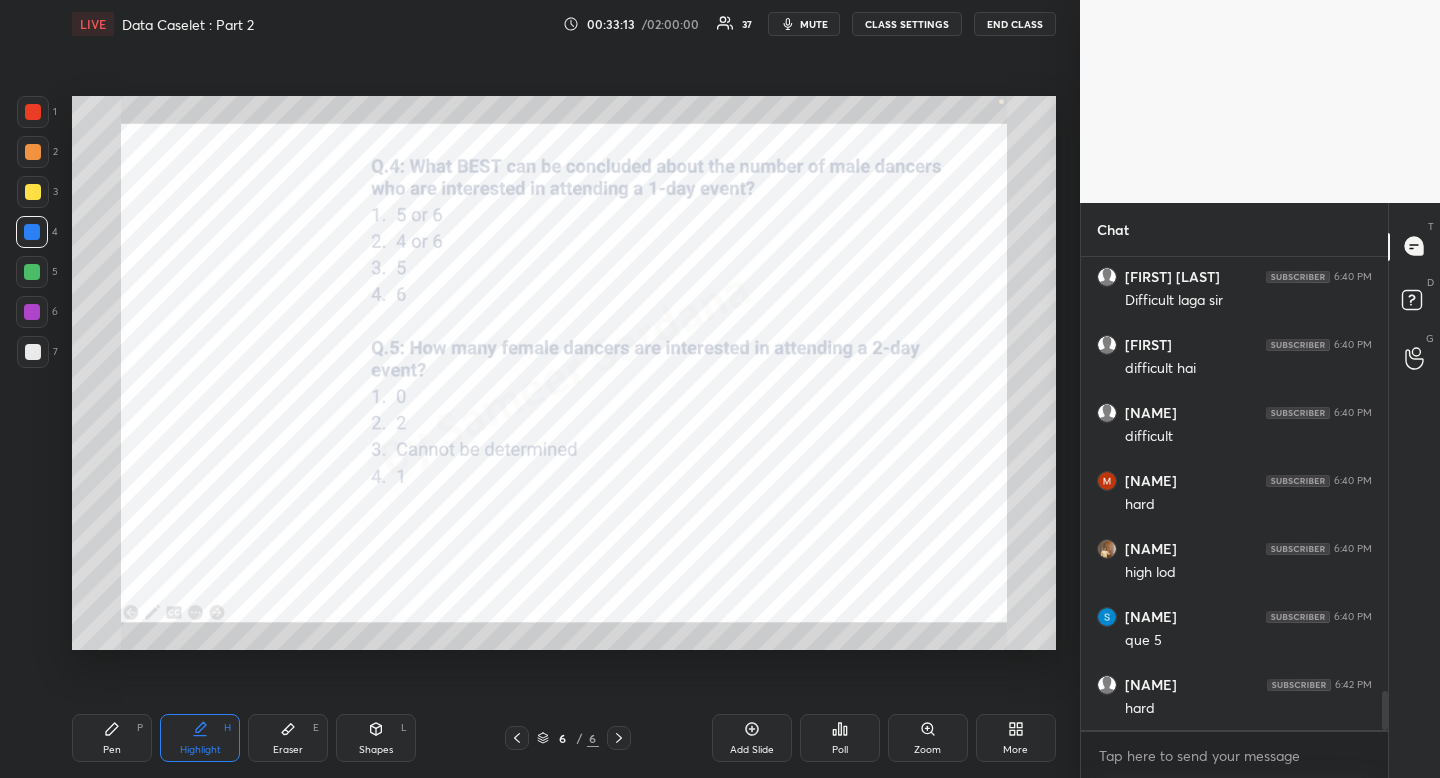 drag, startPoint x: 199, startPoint y: 748, endPoint x: 261, endPoint y: 669, distance: 100.4241 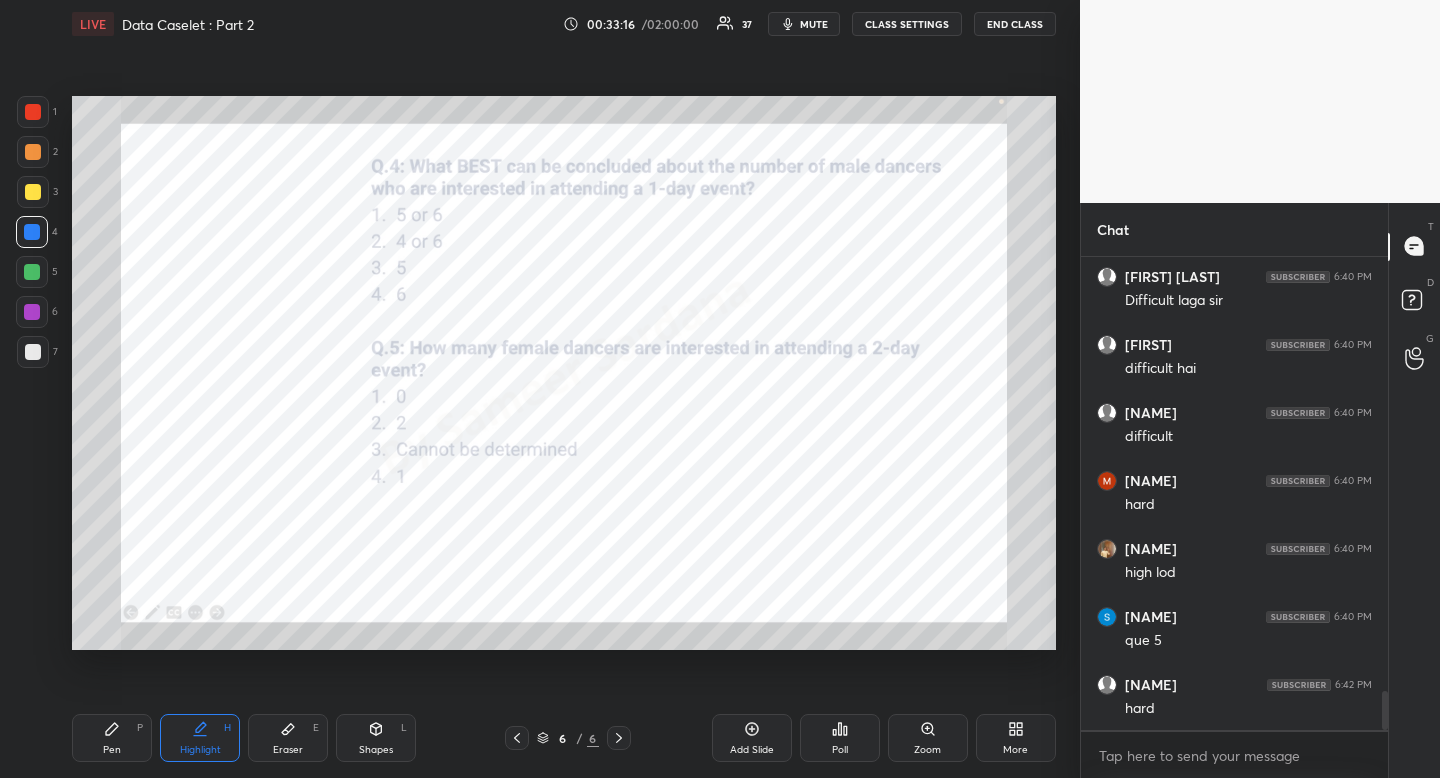 drag, startPoint x: 296, startPoint y: 716, endPoint x: 337, endPoint y: 666, distance: 64.66065 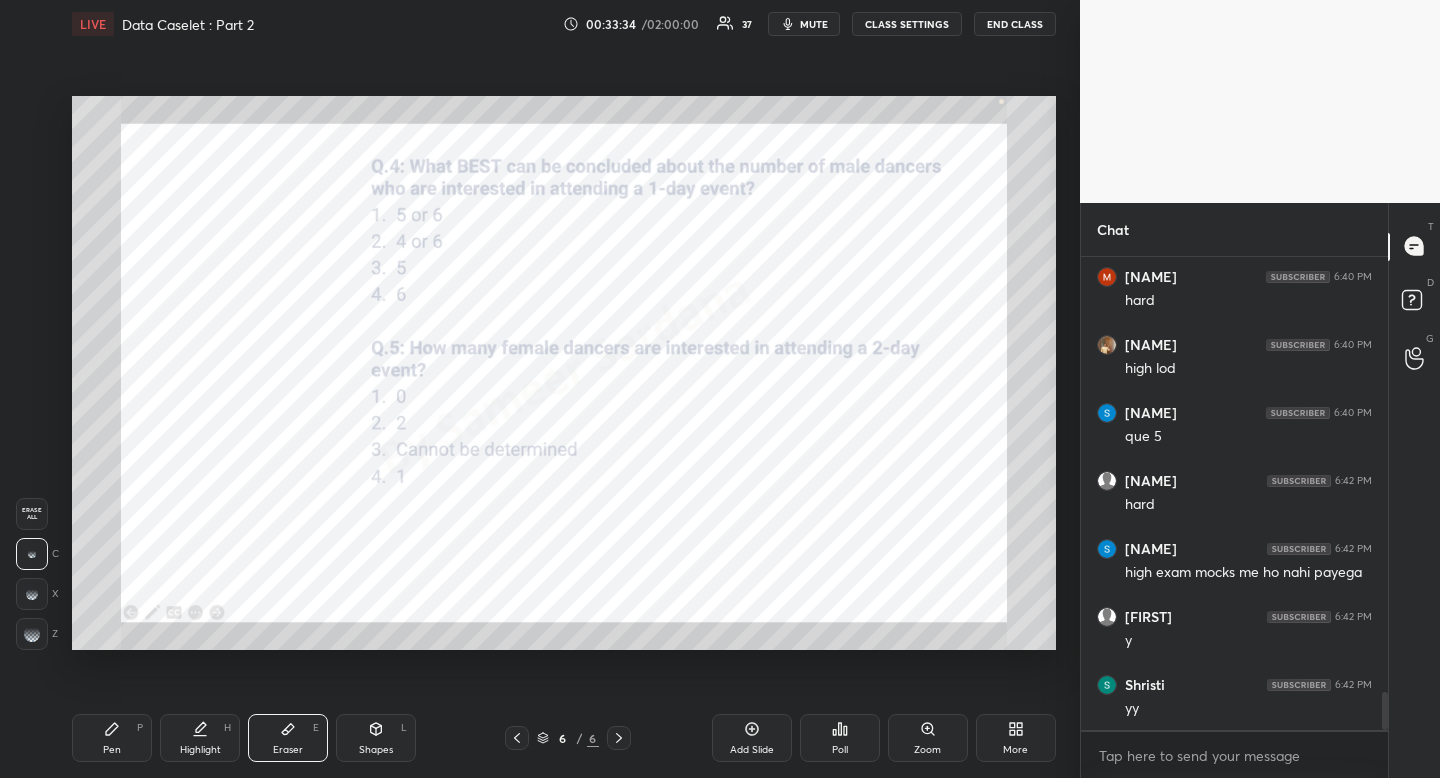scroll, scrollTop: 5562, scrollLeft: 0, axis: vertical 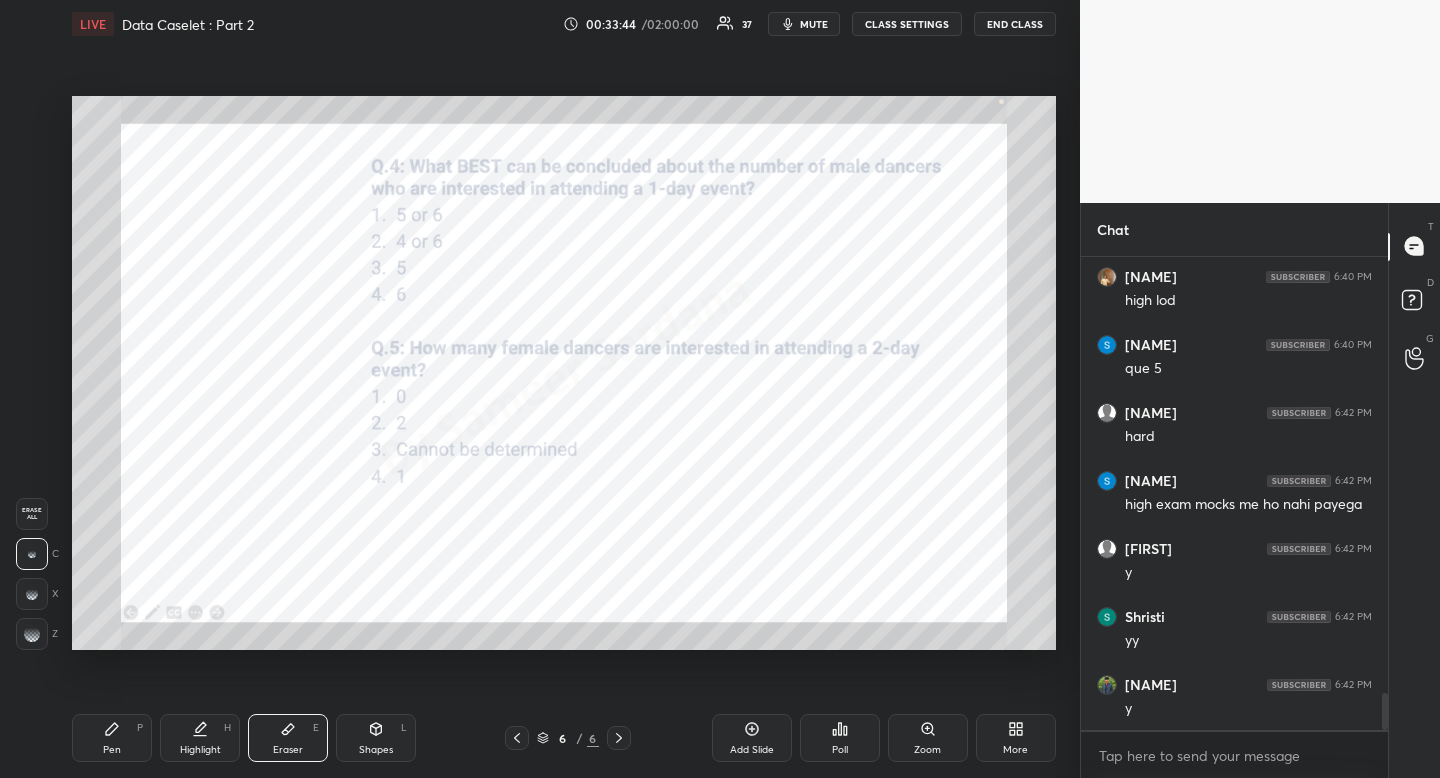drag, startPoint x: 516, startPoint y: 736, endPoint x: 461, endPoint y: 723, distance: 56.515484 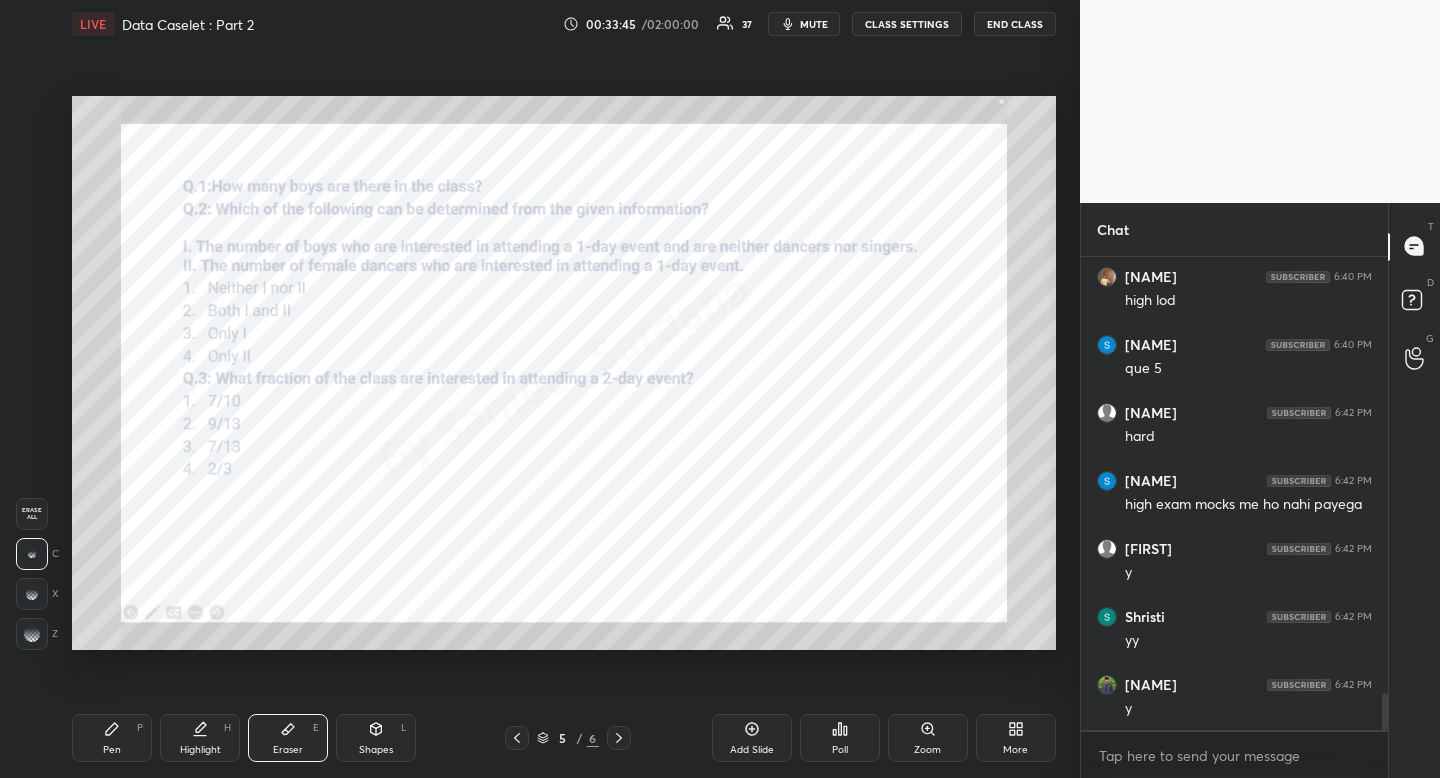 click on "Highlight H" at bounding box center (200, 738) 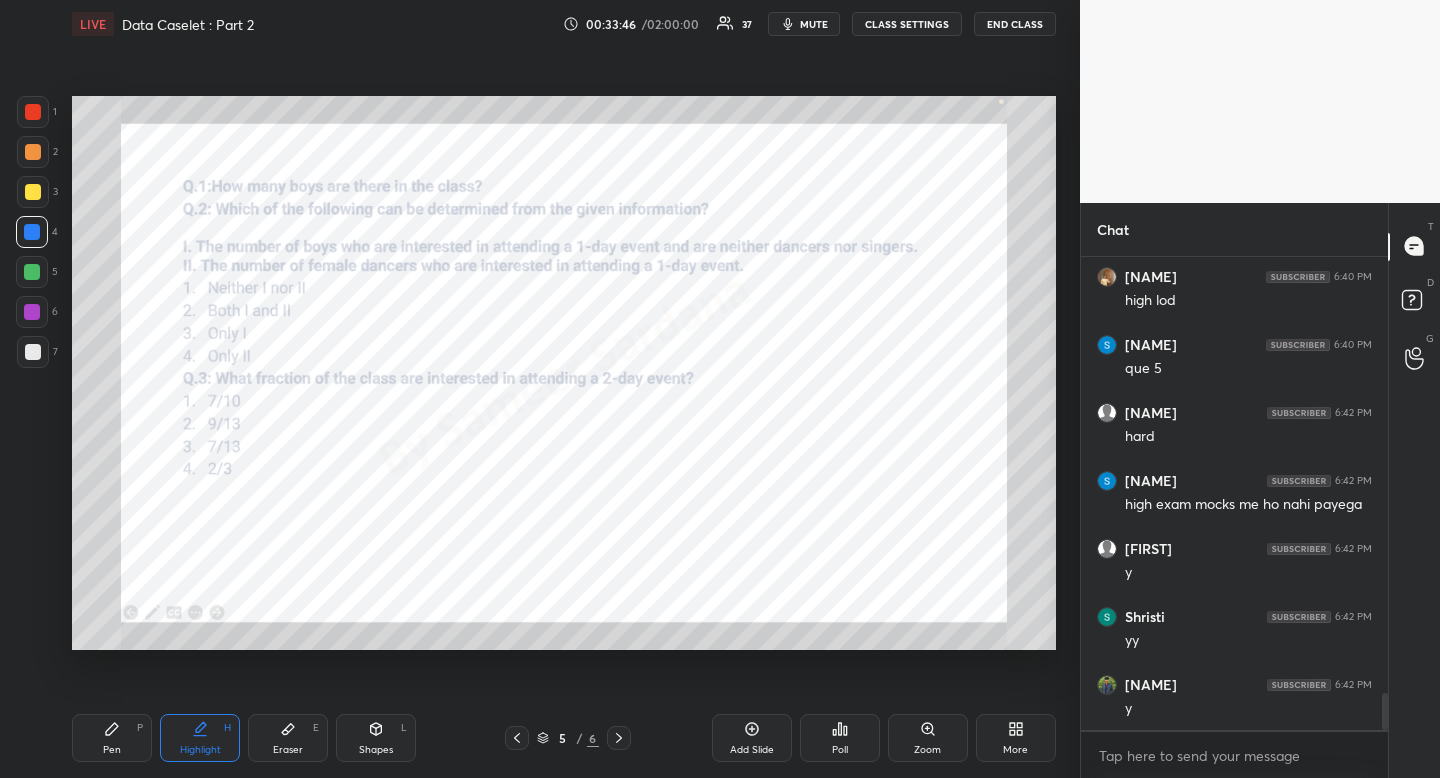 click at bounding box center (517, 738) 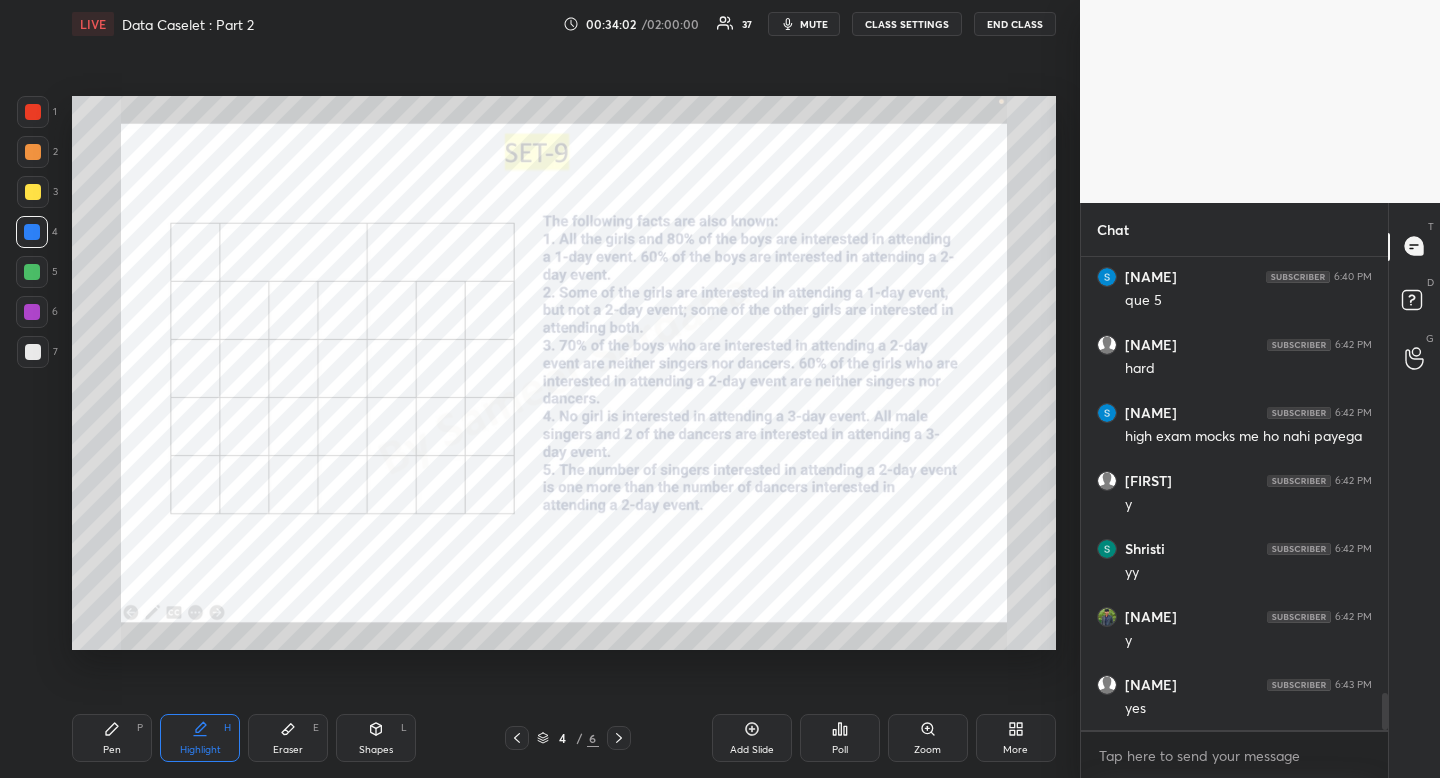 scroll, scrollTop: 5698, scrollLeft: 0, axis: vertical 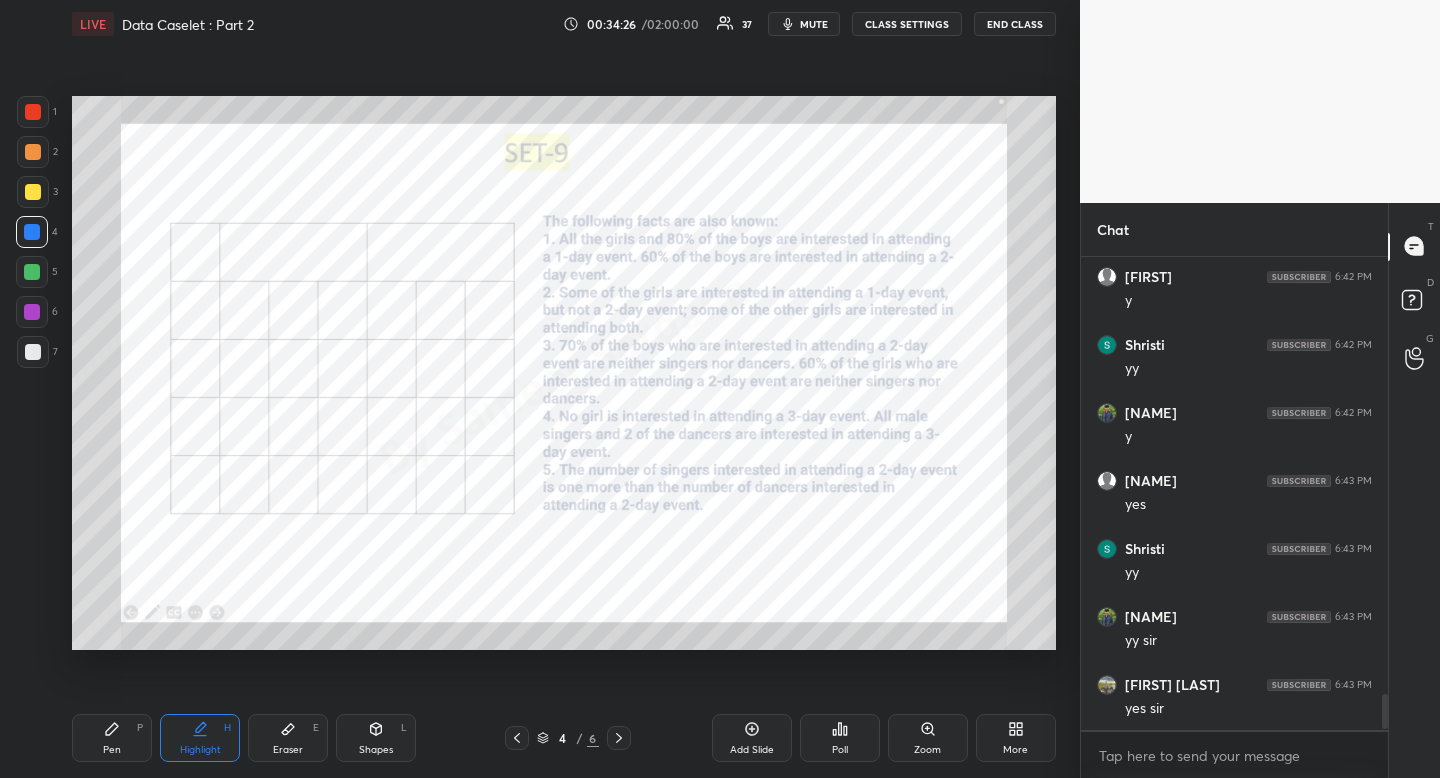 drag, startPoint x: 215, startPoint y: 722, endPoint x: 272, endPoint y: 675, distance: 73.87828 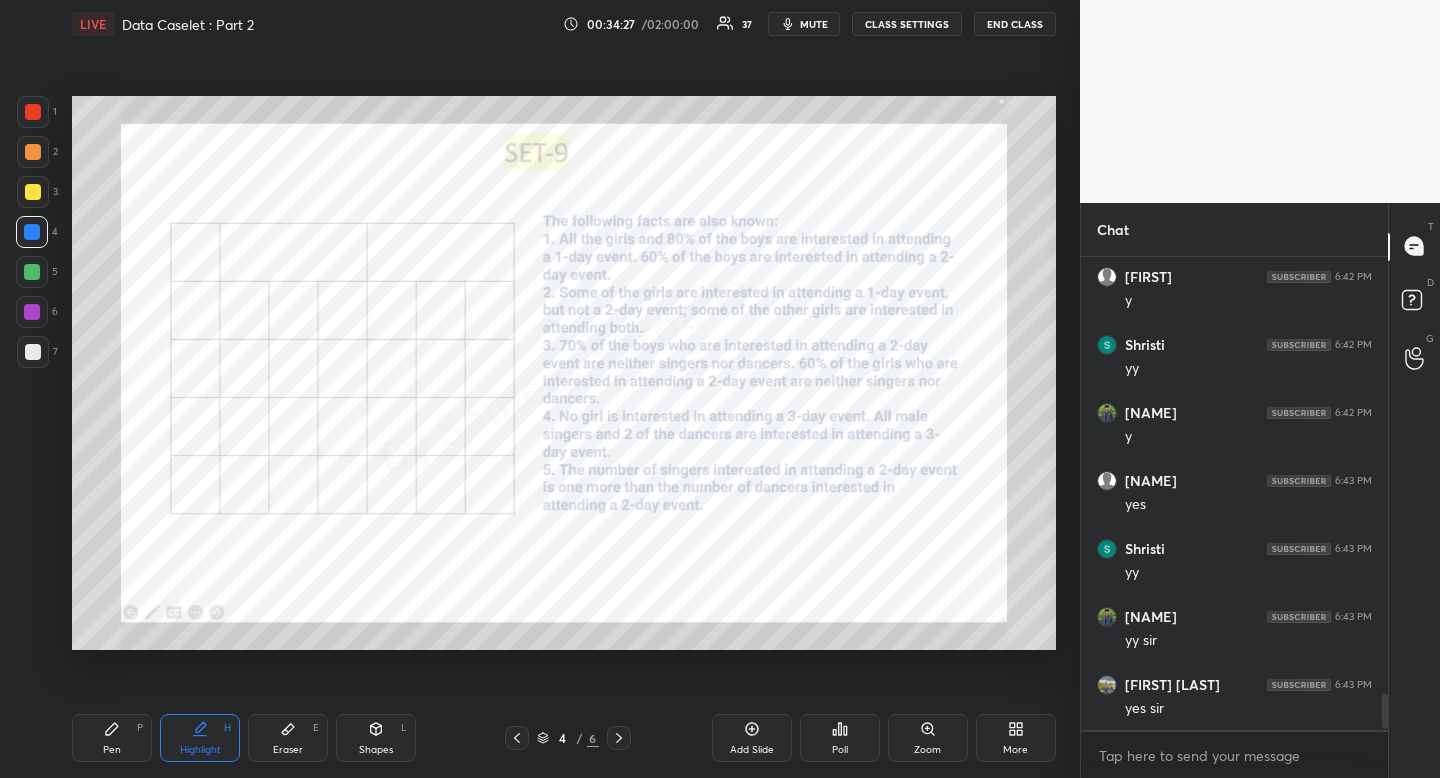 drag, startPoint x: 200, startPoint y: 746, endPoint x: 205, endPoint y: 728, distance: 18.681541 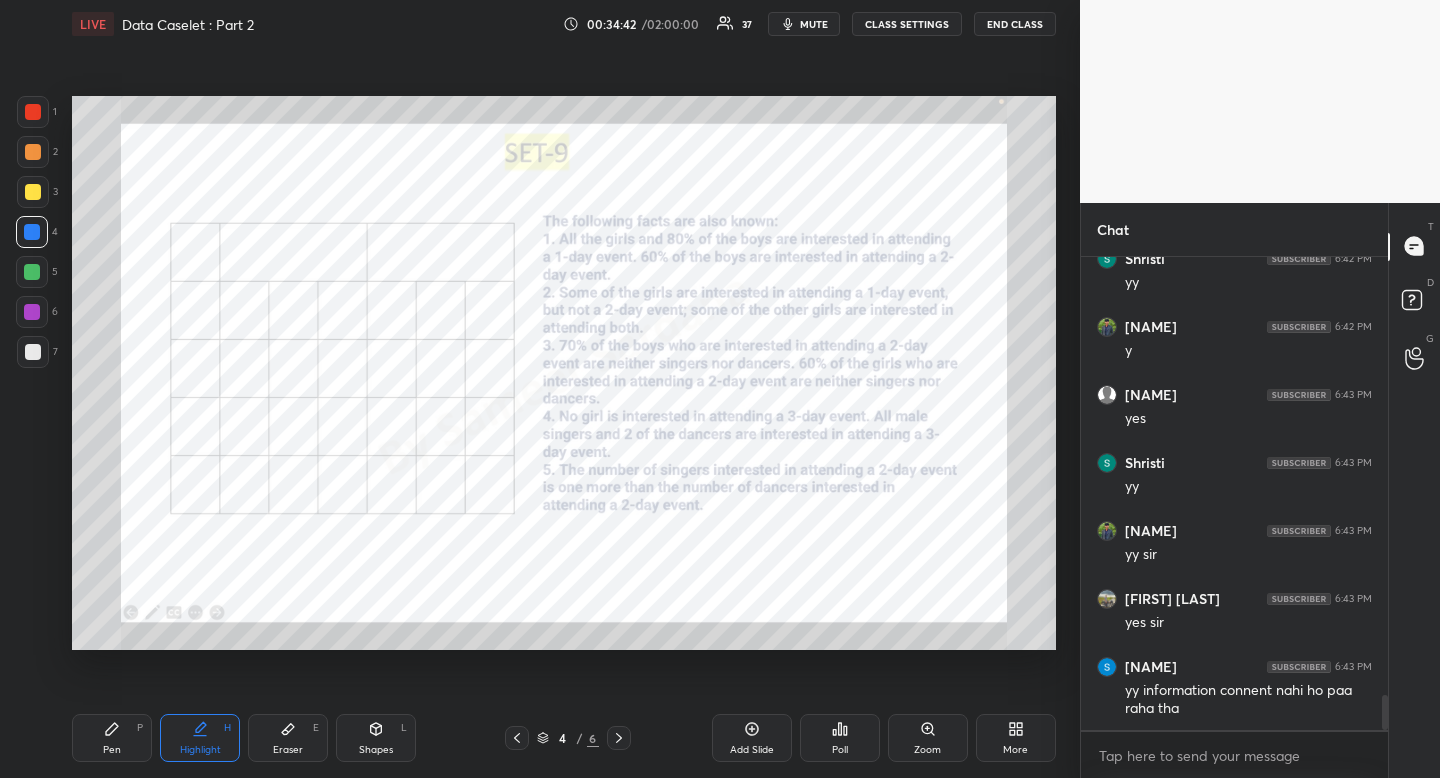 scroll, scrollTop: 5988, scrollLeft: 0, axis: vertical 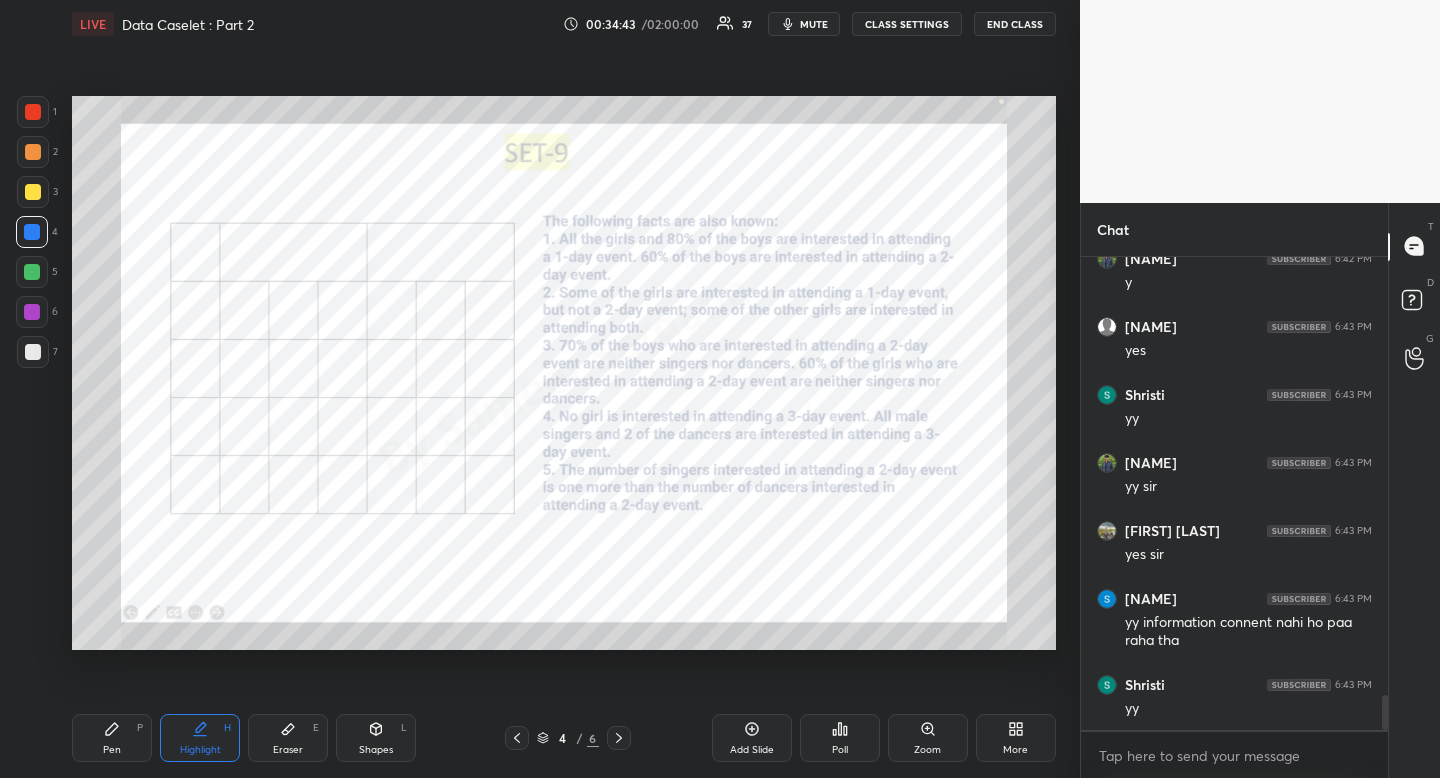 click on "Pen P Highlight H Eraser E Shapes L 4 / 6 Add Slide Poll Zoom More" at bounding box center (564, 738) 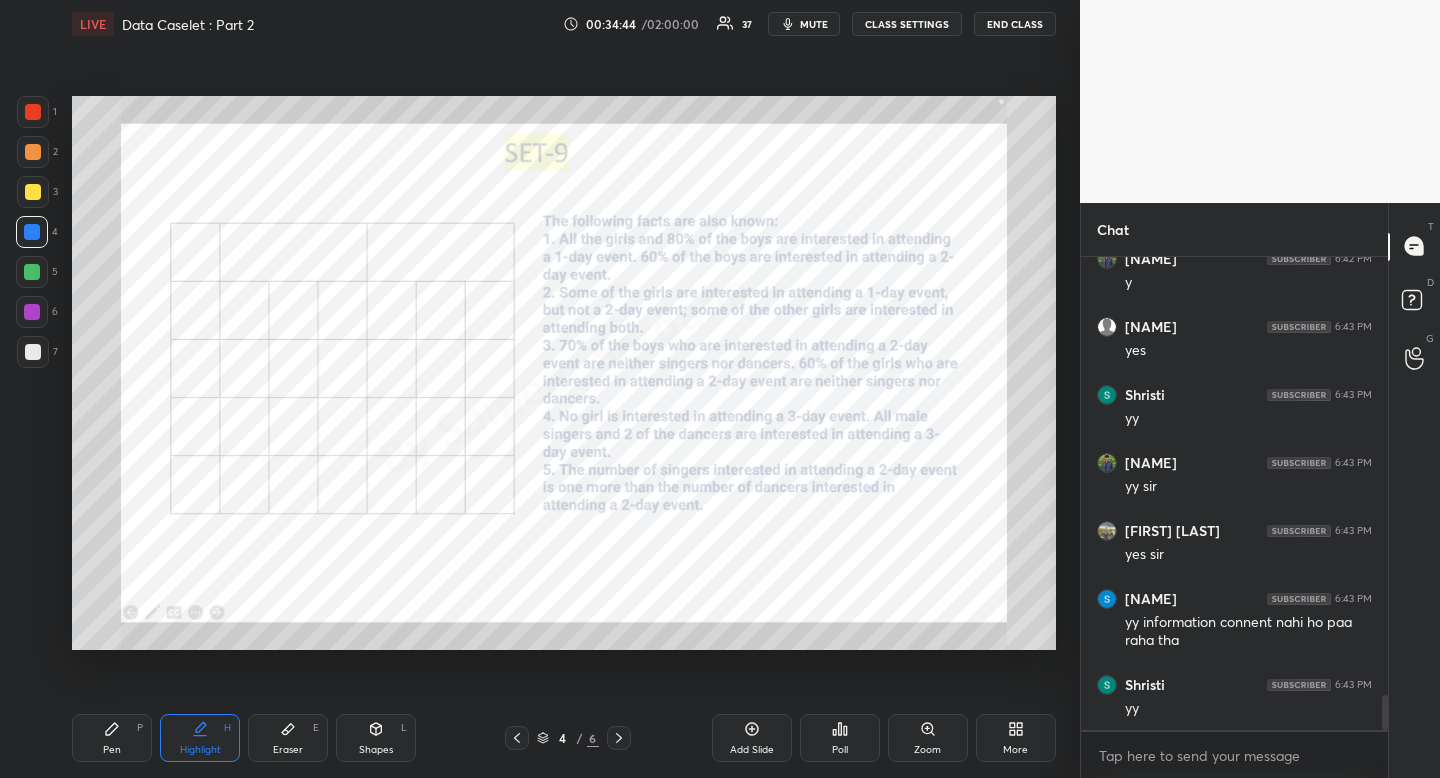 click 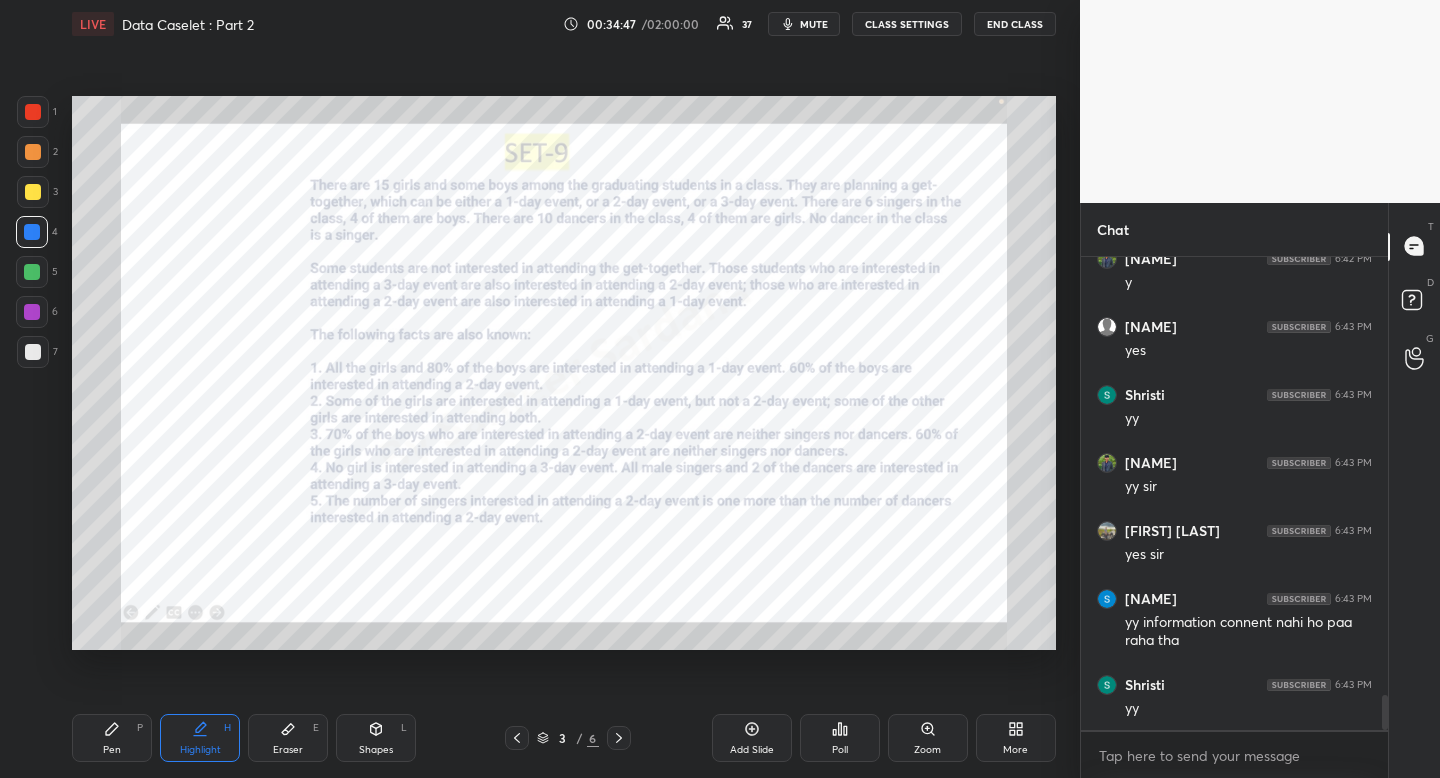 scroll, scrollTop: 6056, scrollLeft: 0, axis: vertical 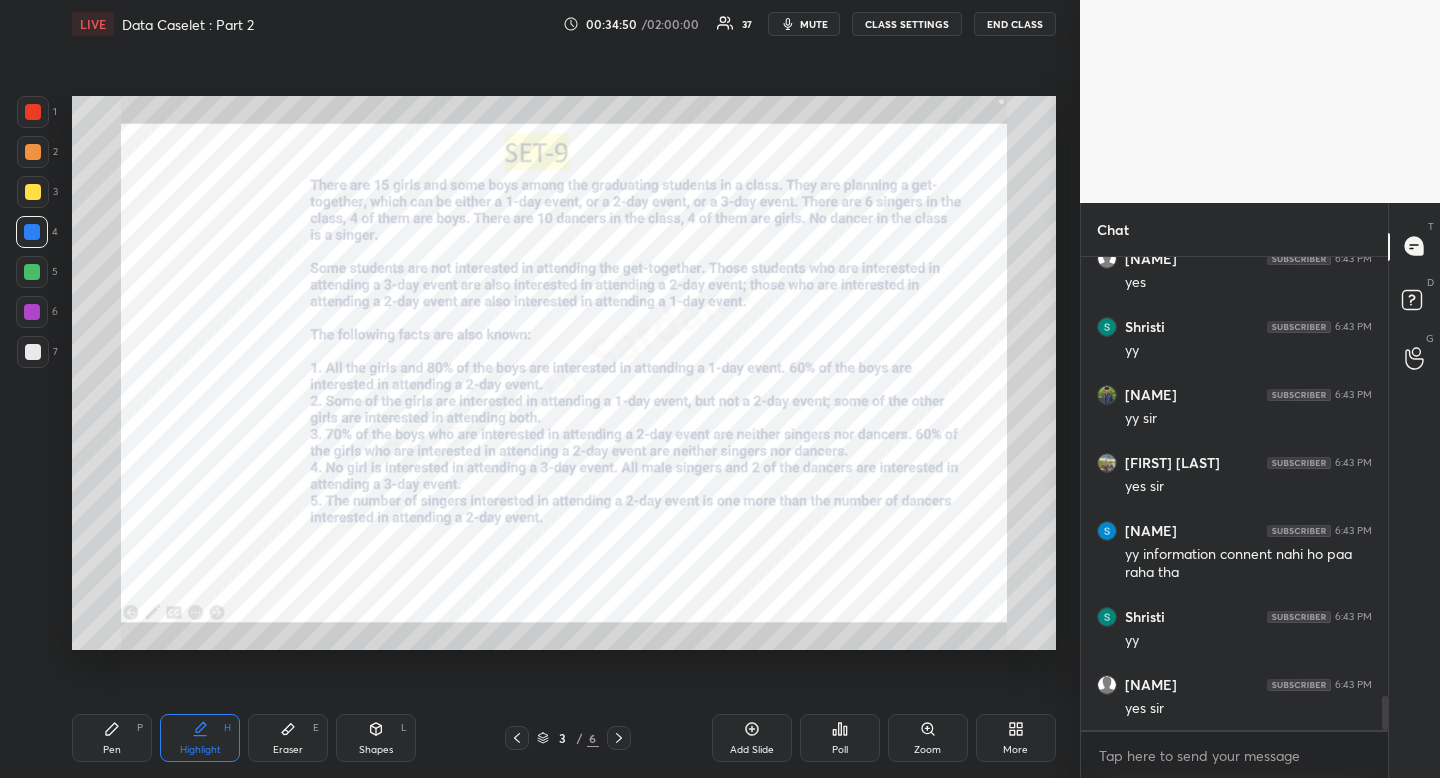 click on "Pen P" at bounding box center [112, 738] 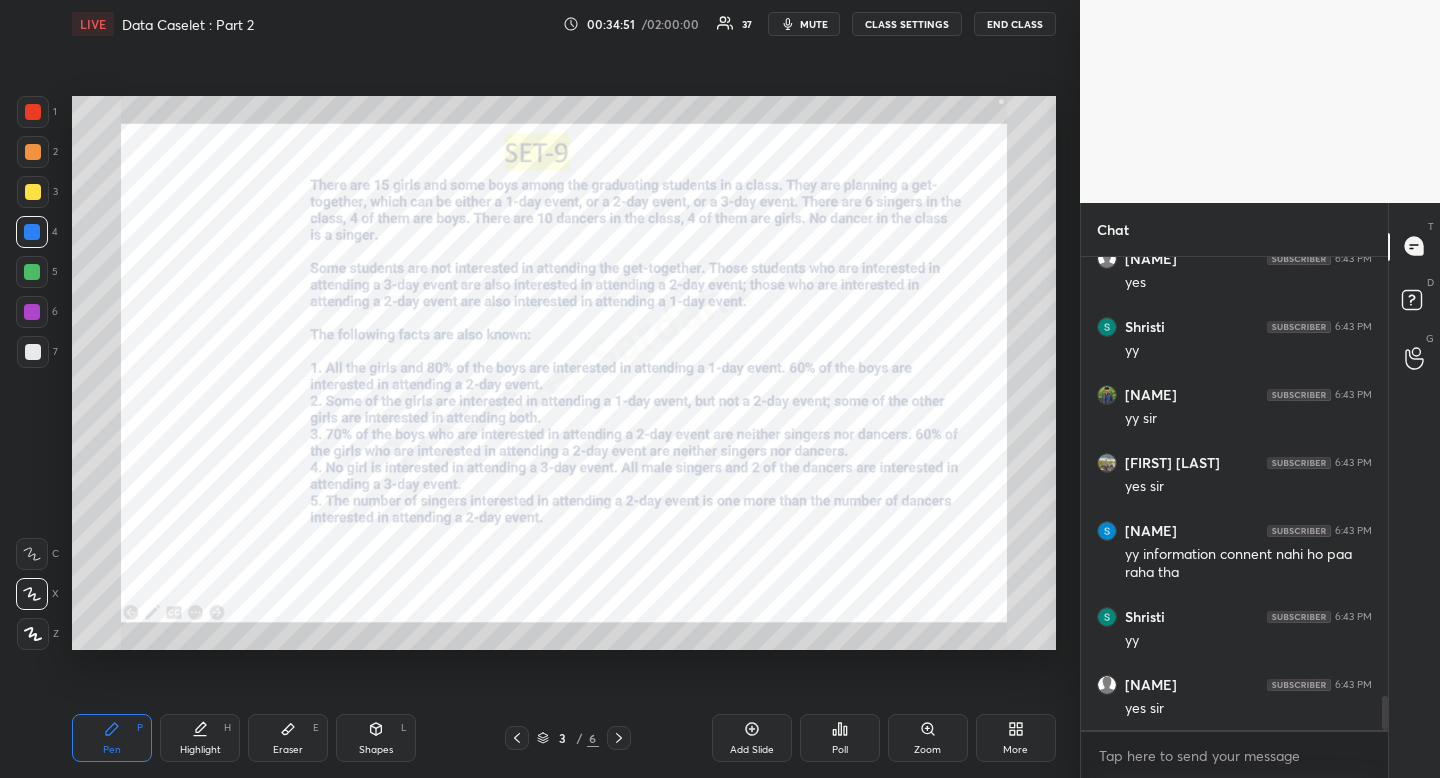 click at bounding box center (33, 112) 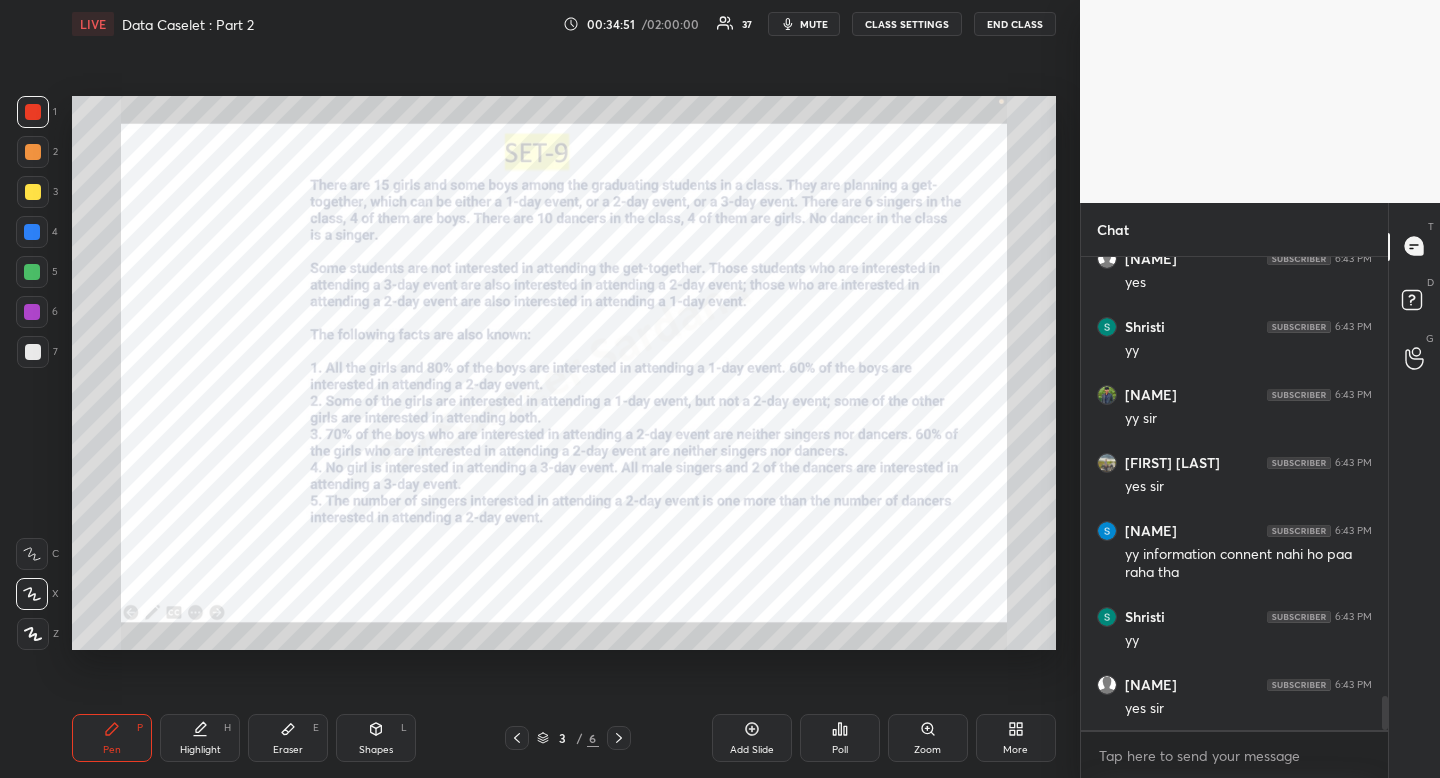 drag, startPoint x: 30, startPoint y: 108, endPoint x: 20, endPoint y: 116, distance: 12.806249 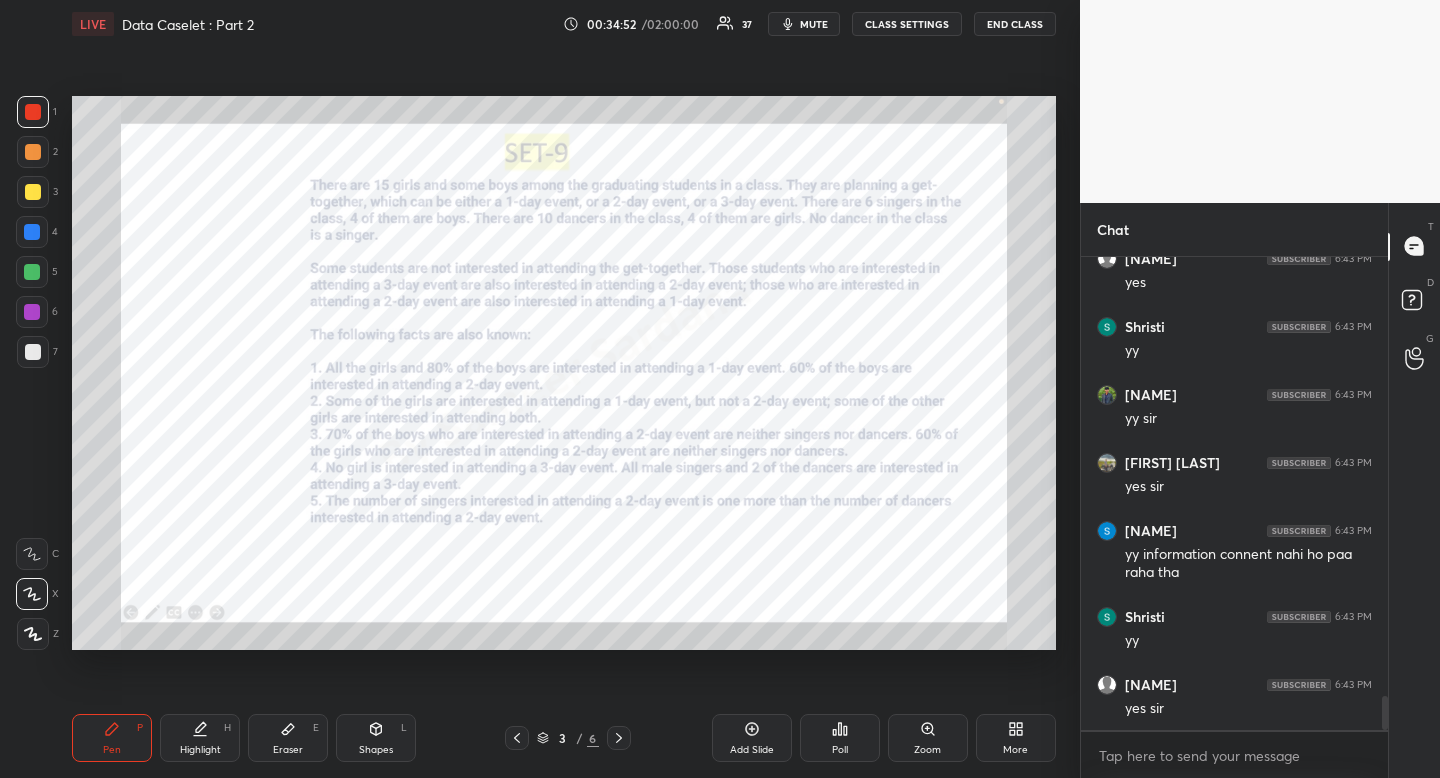 click 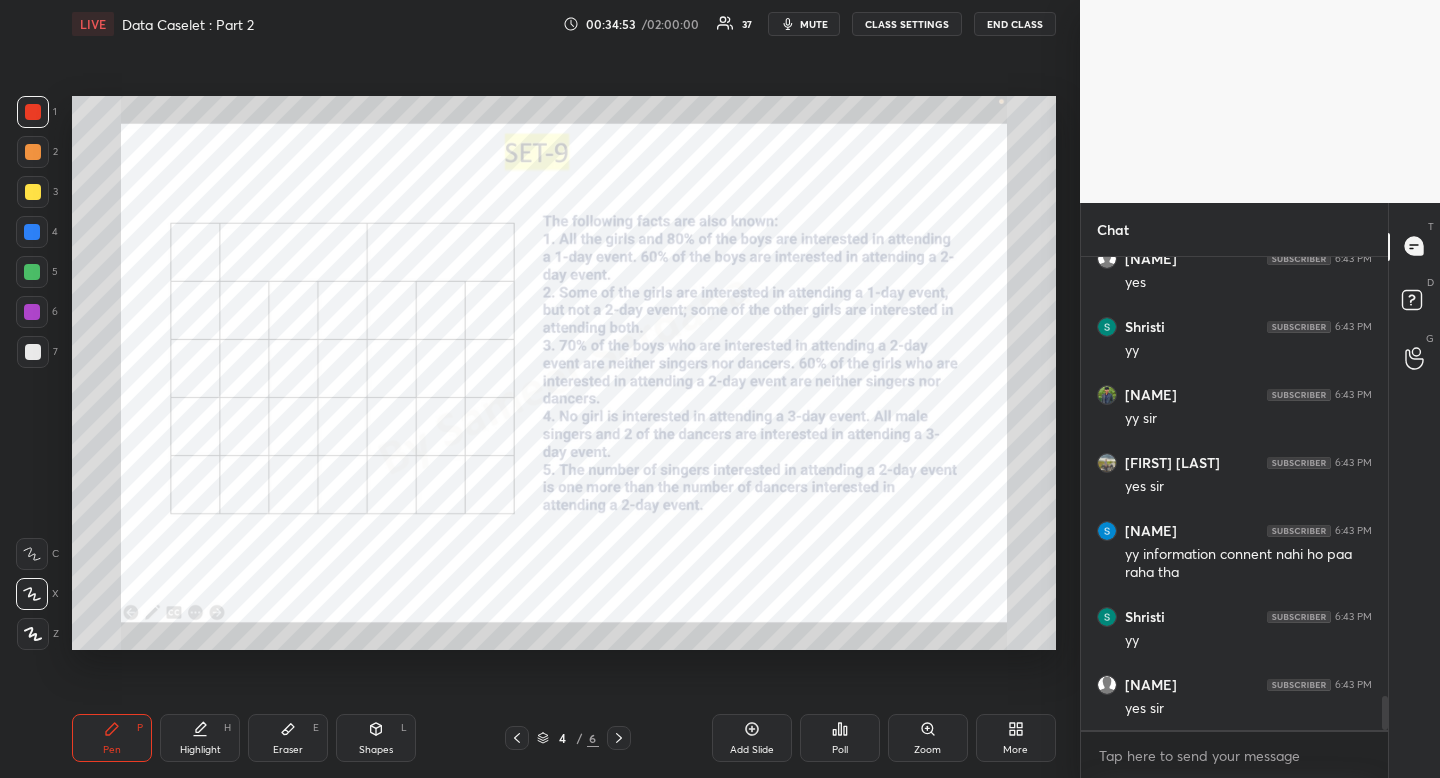 click on "Pen P" at bounding box center [112, 738] 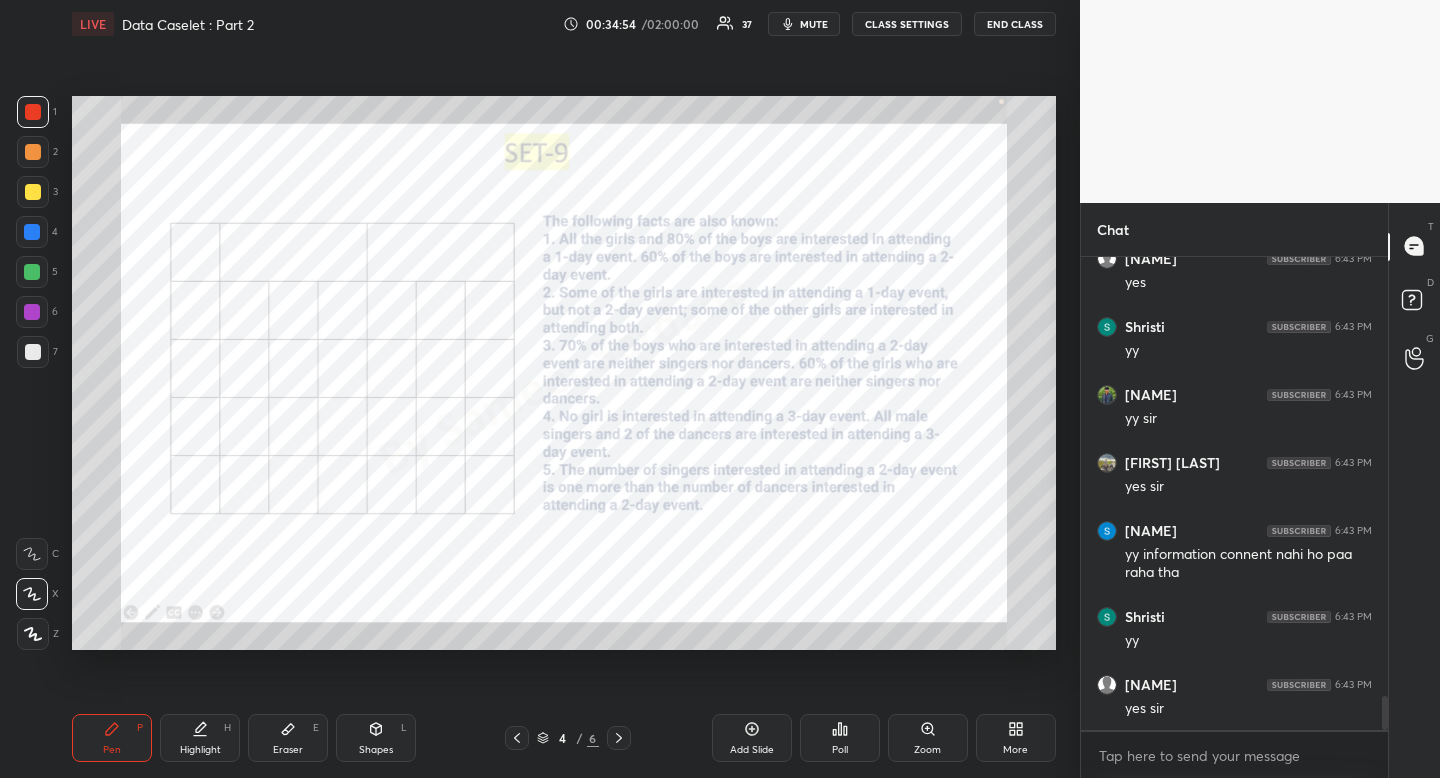 click at bounding box center [32, 232] 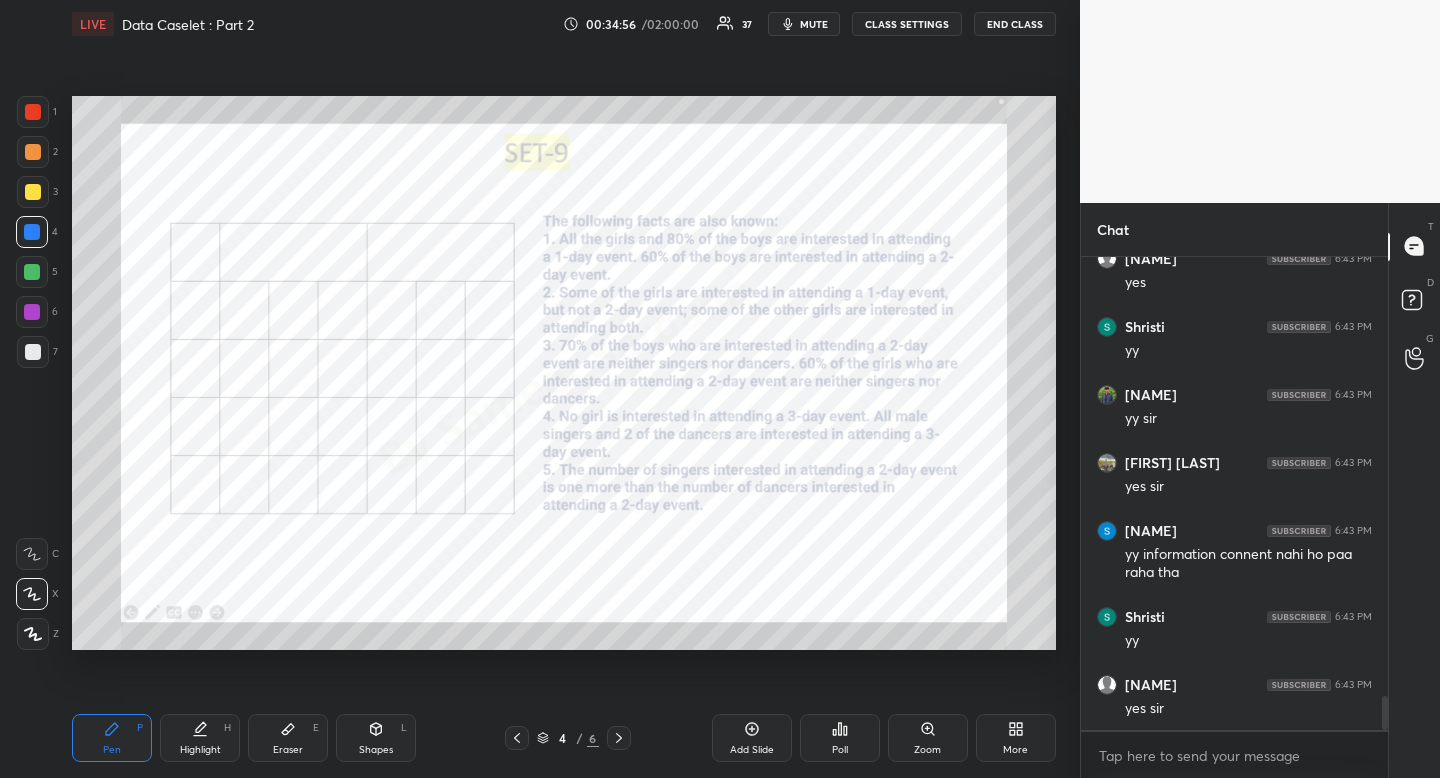 click at bounding box center [33, 112] 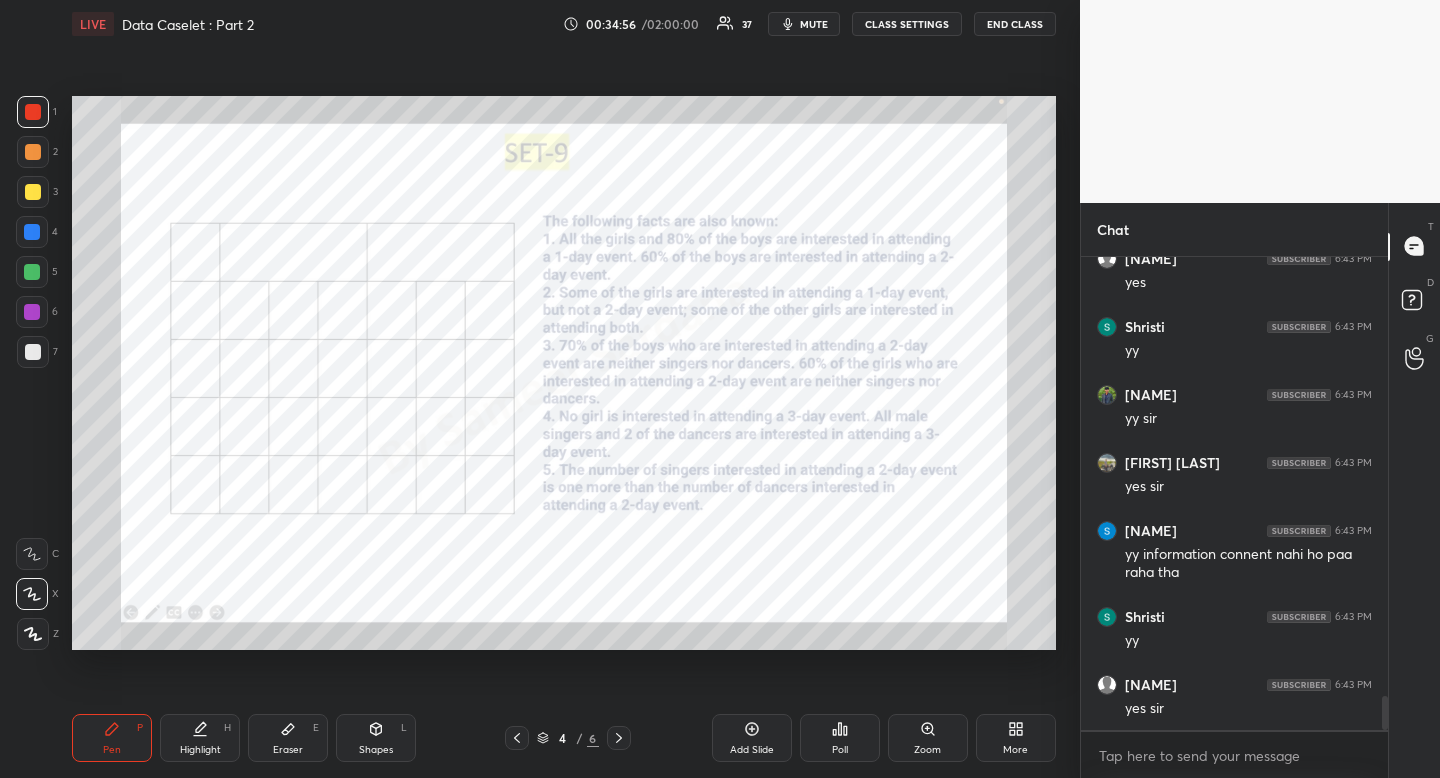 click at bounding box center [33, 112] 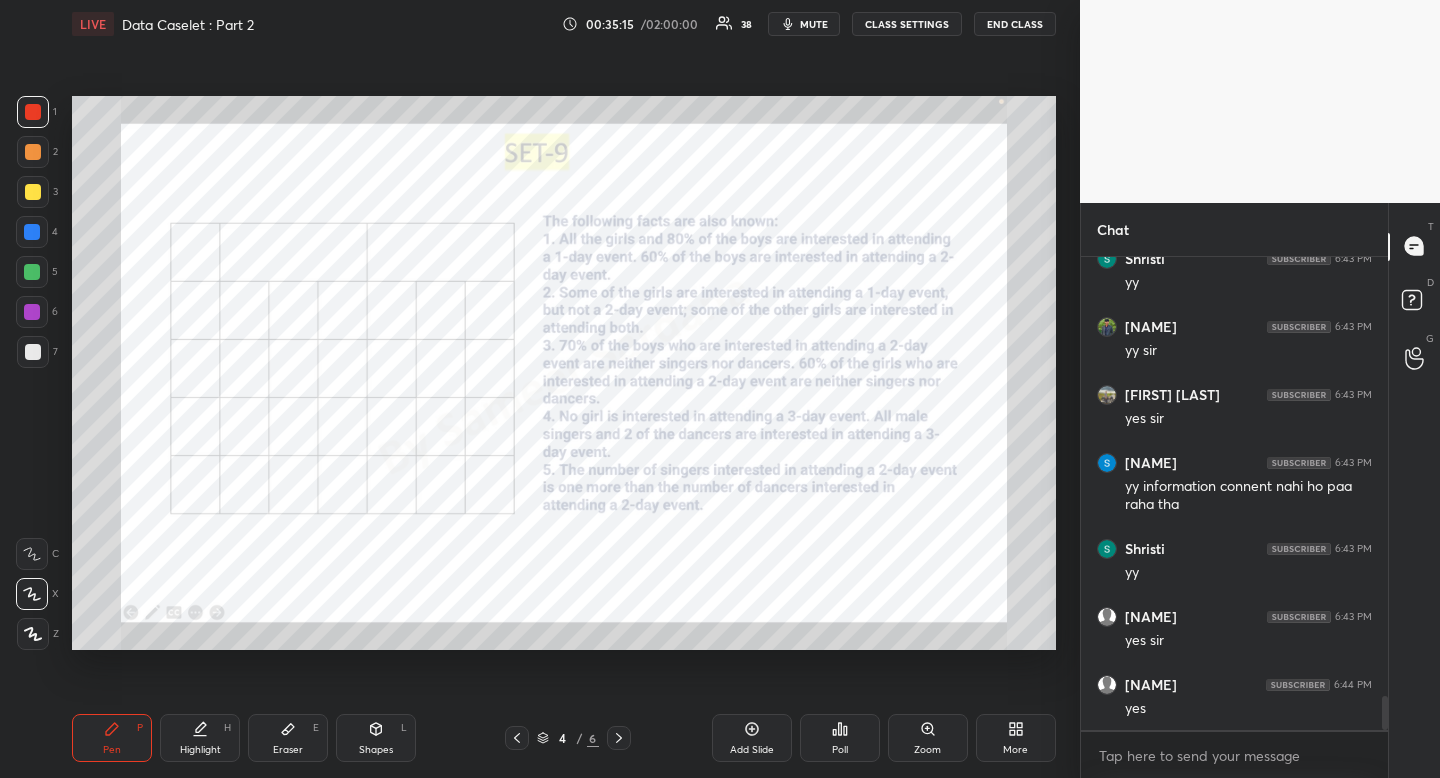 scroll, scrollTop: 6197, scrollLeft: 0, axis: vertical 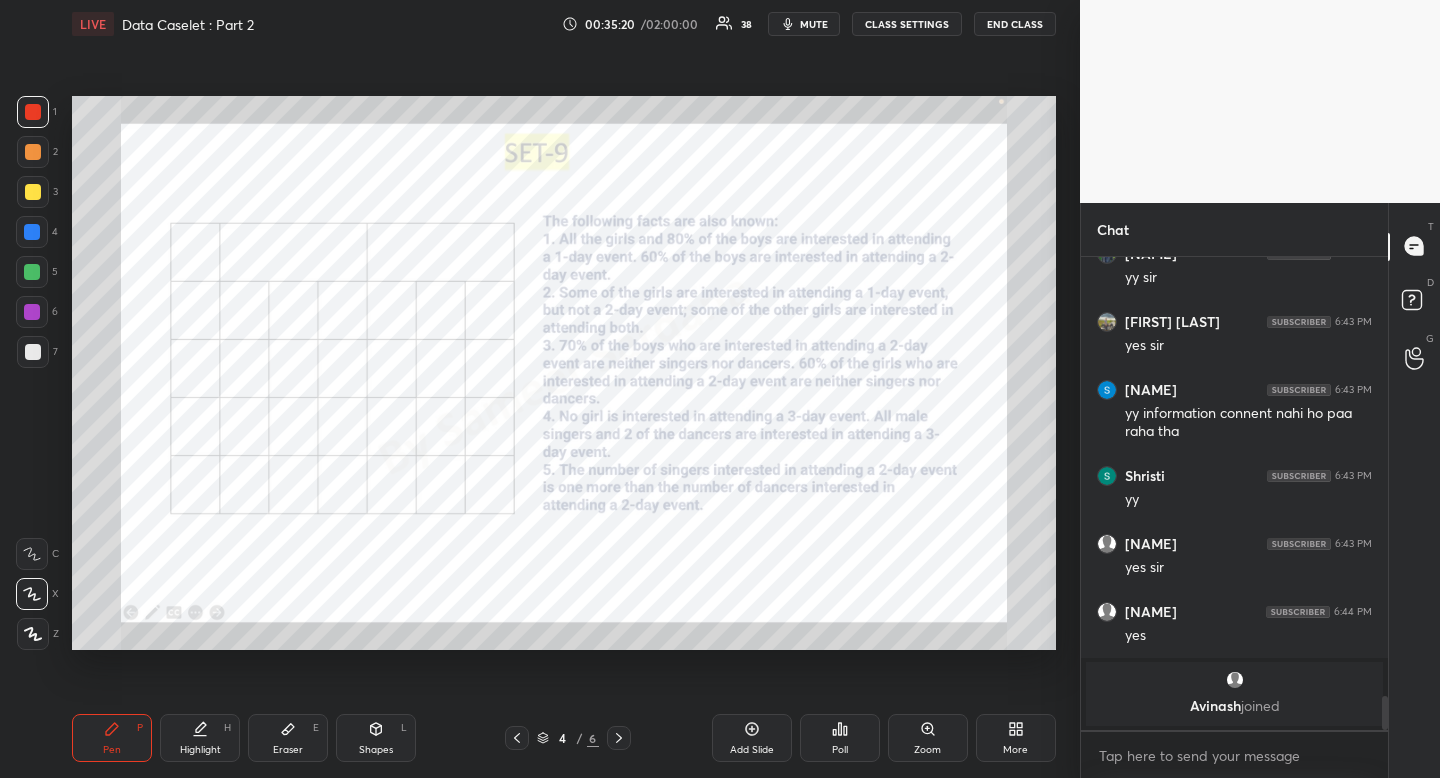 click on "Highlight H" at bounding box center [200, 738] 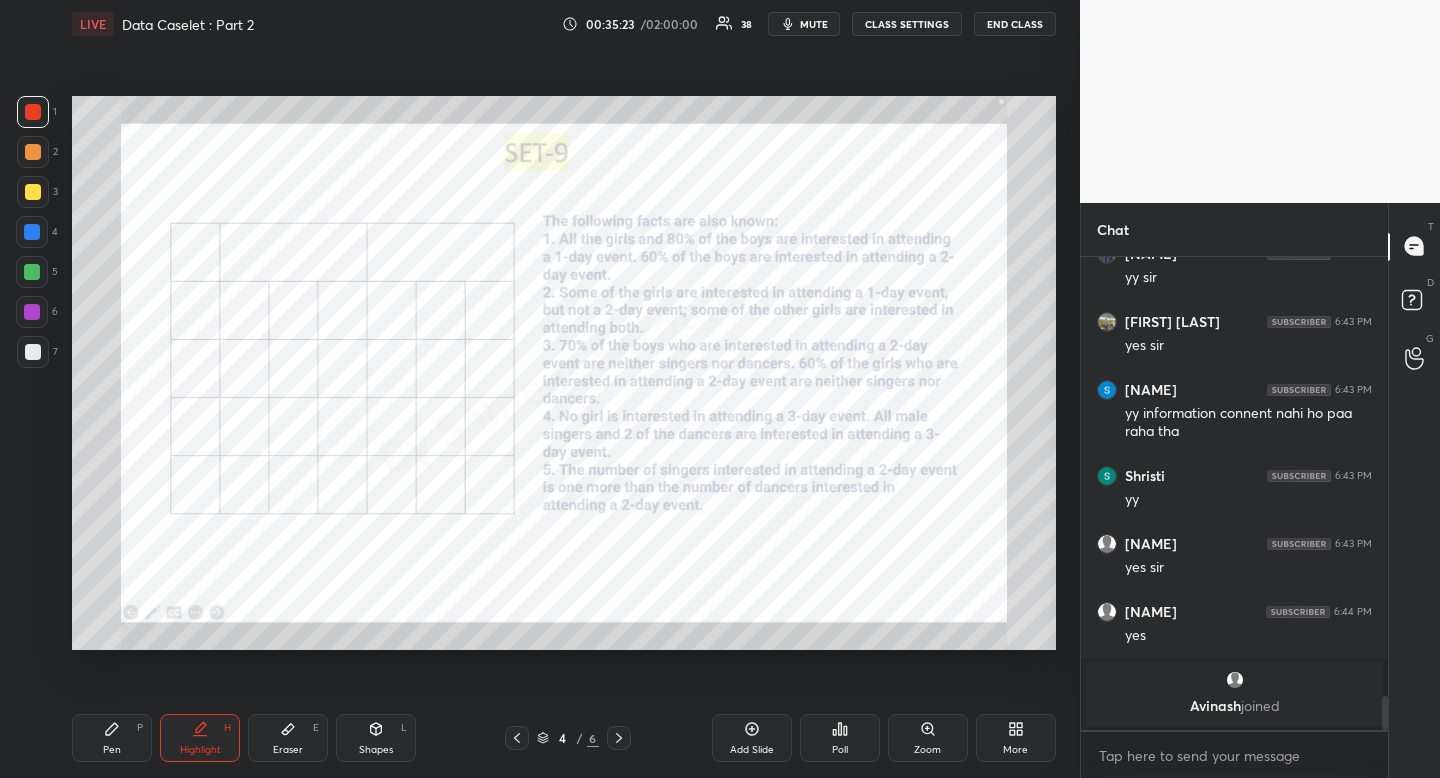 click on "Pen P" at bounding box center (112, 738) 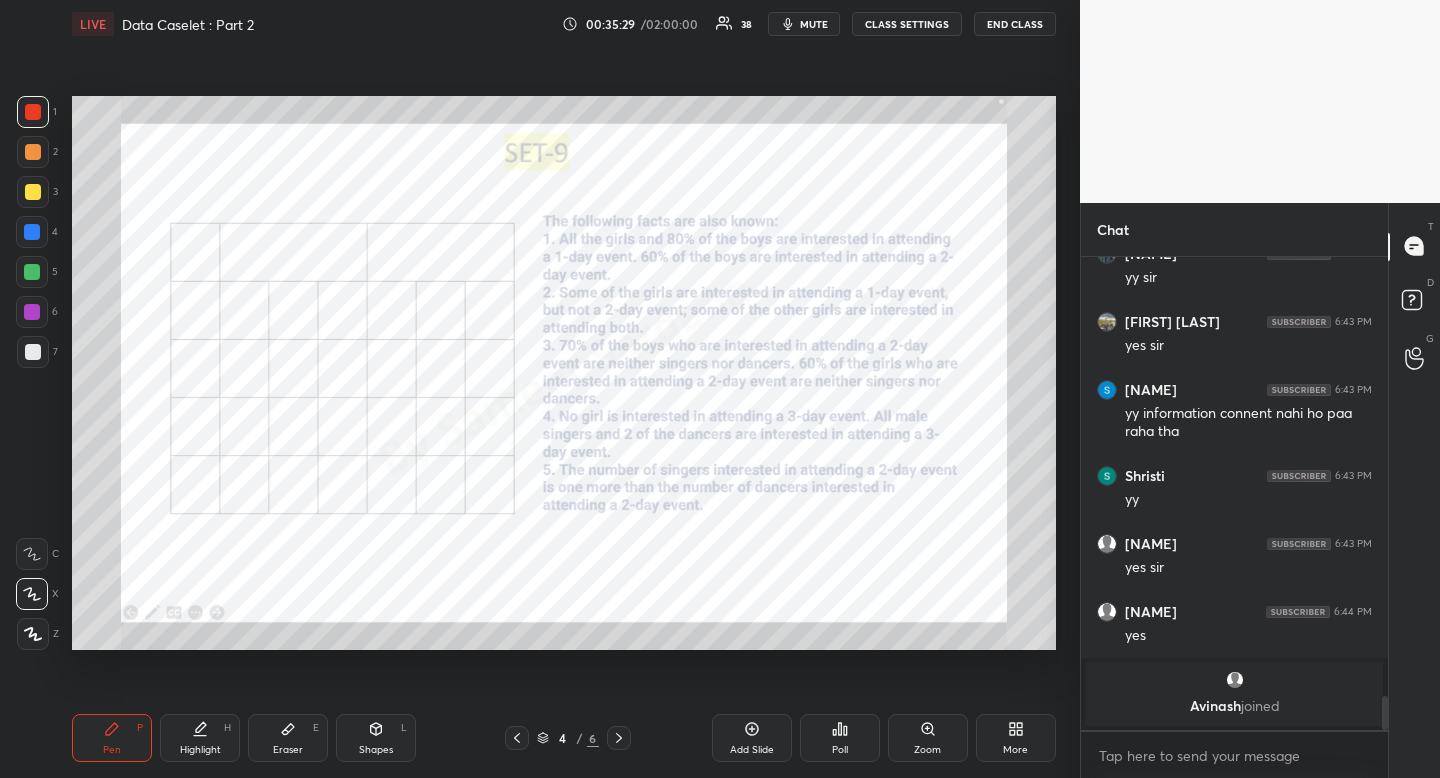 drag, startPoint x: 275, startPoint y: 748, endPoint x: 276, endPoint y: 722, distance: 26.019224 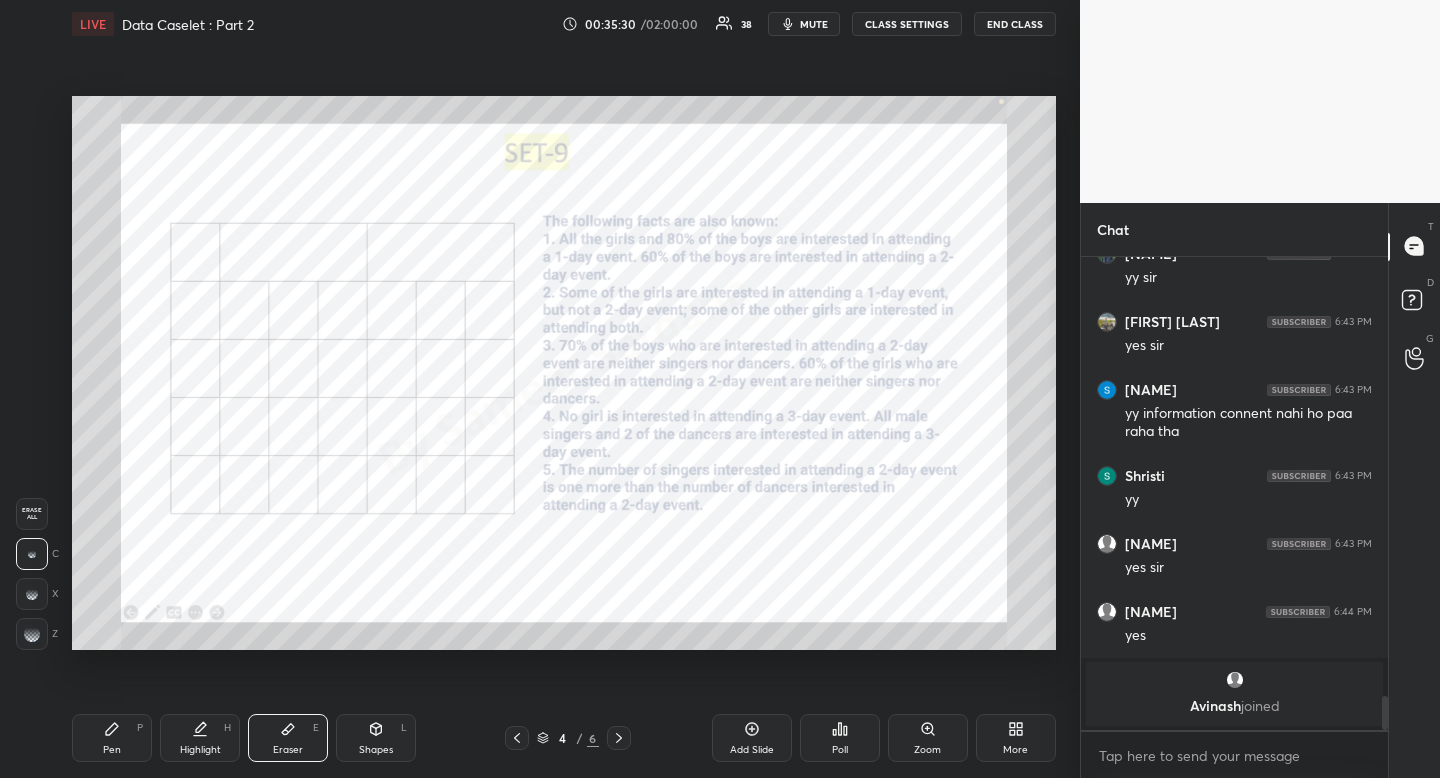 click 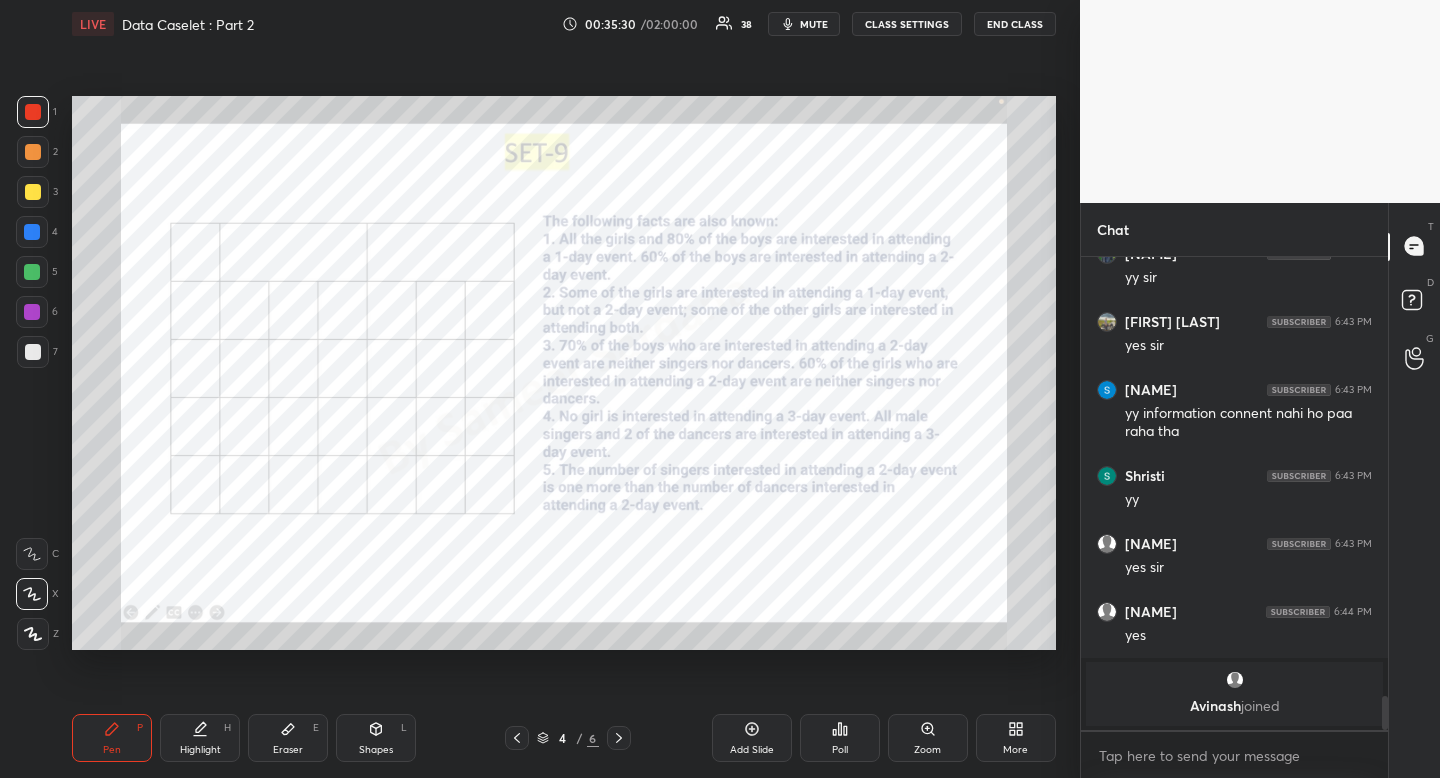 drag, startPoint x: 114, startPoint y: 735, endPoint x: 134, endPoint y: 664, distance: 73.76314 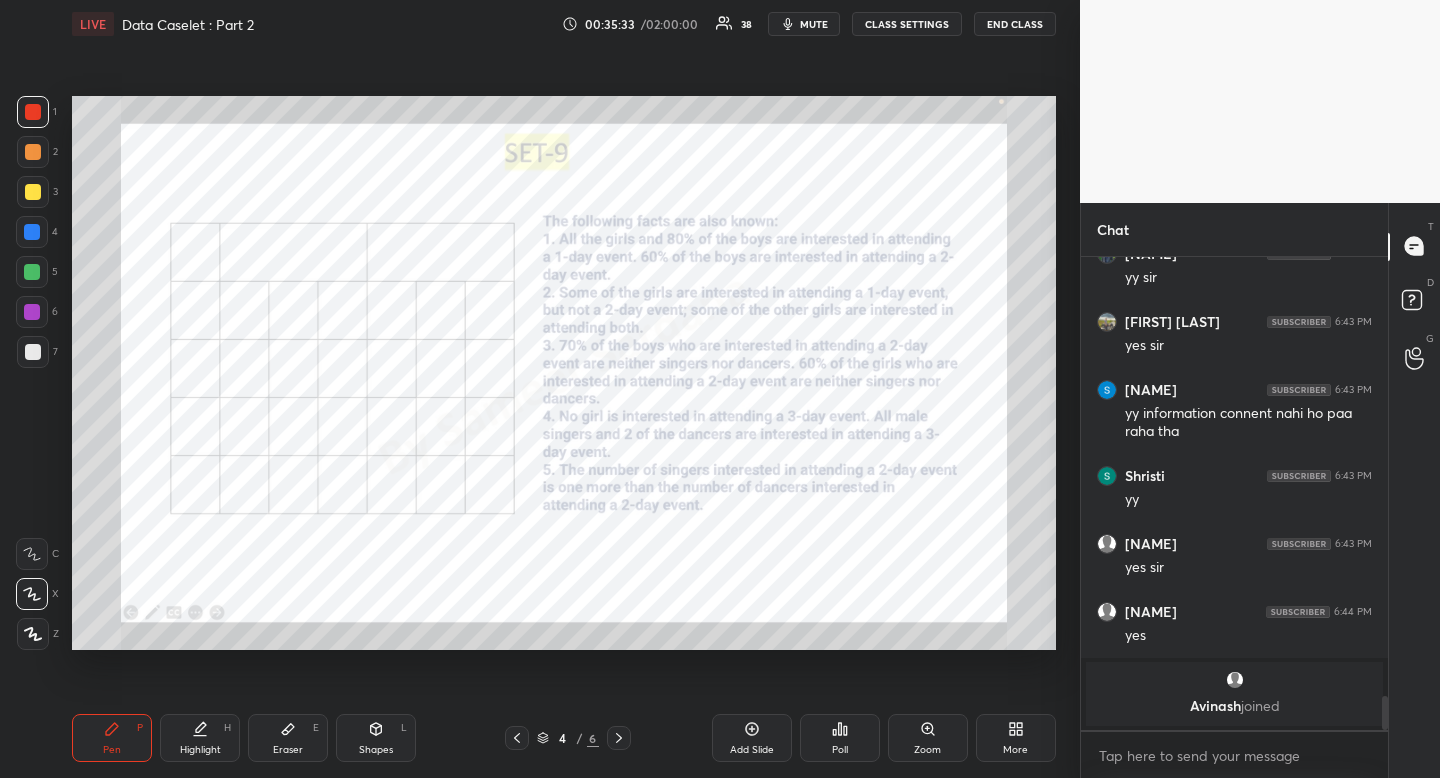 drag, startPoint x: 202, startPoint y: 742, endPoint x: 218, endPoint y: 711, distance: 34.88553 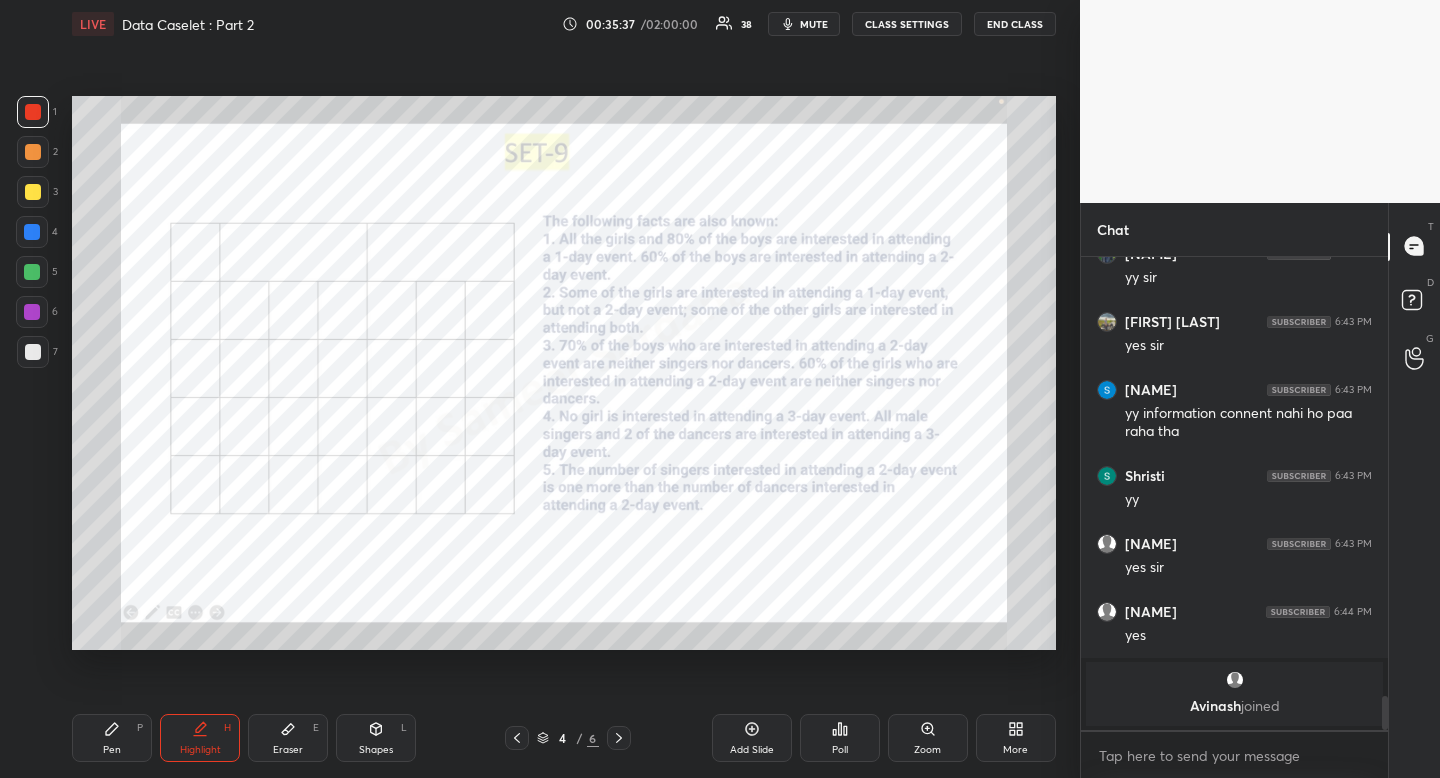 click on "Eraser E" at bounding box center [288, 738] 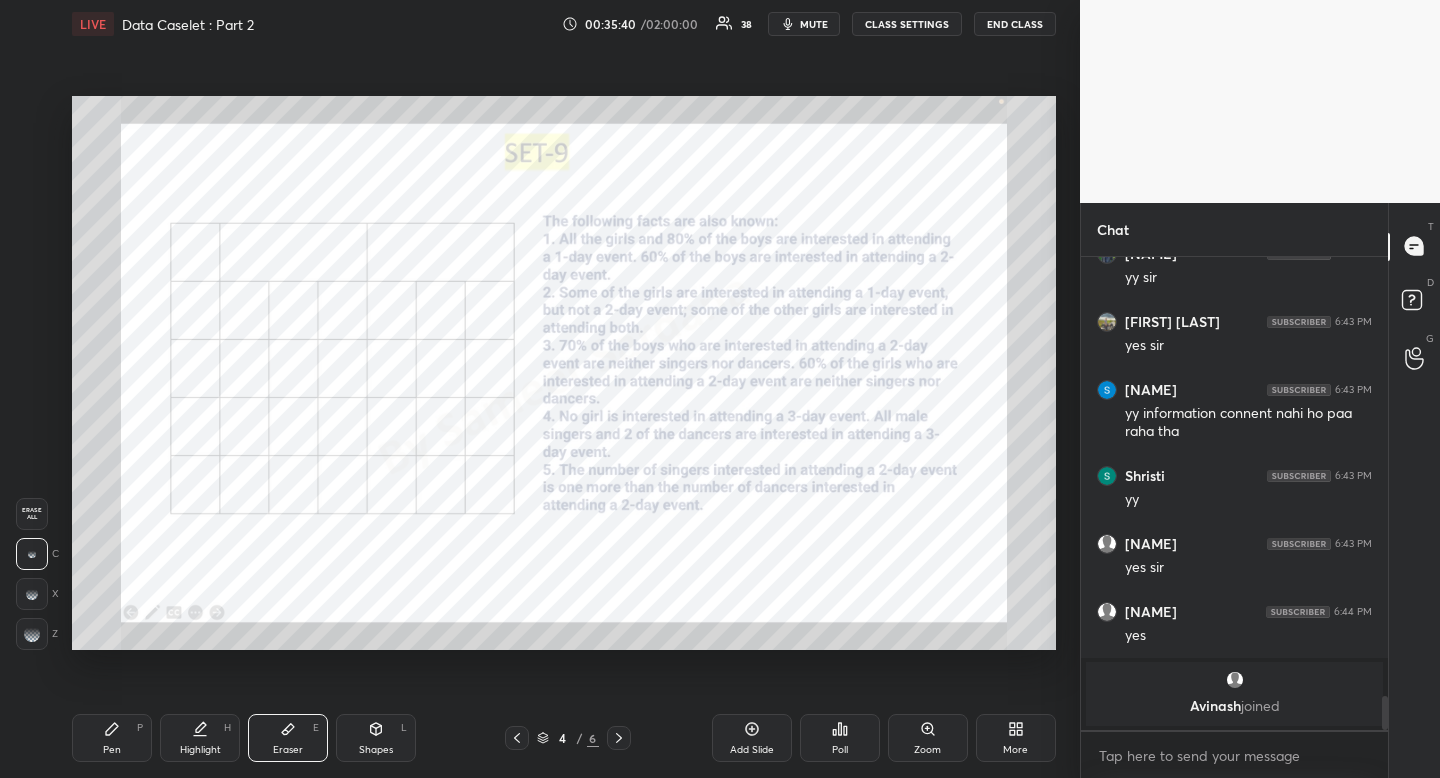 click on "Pen" at bounding box center [112, 750] 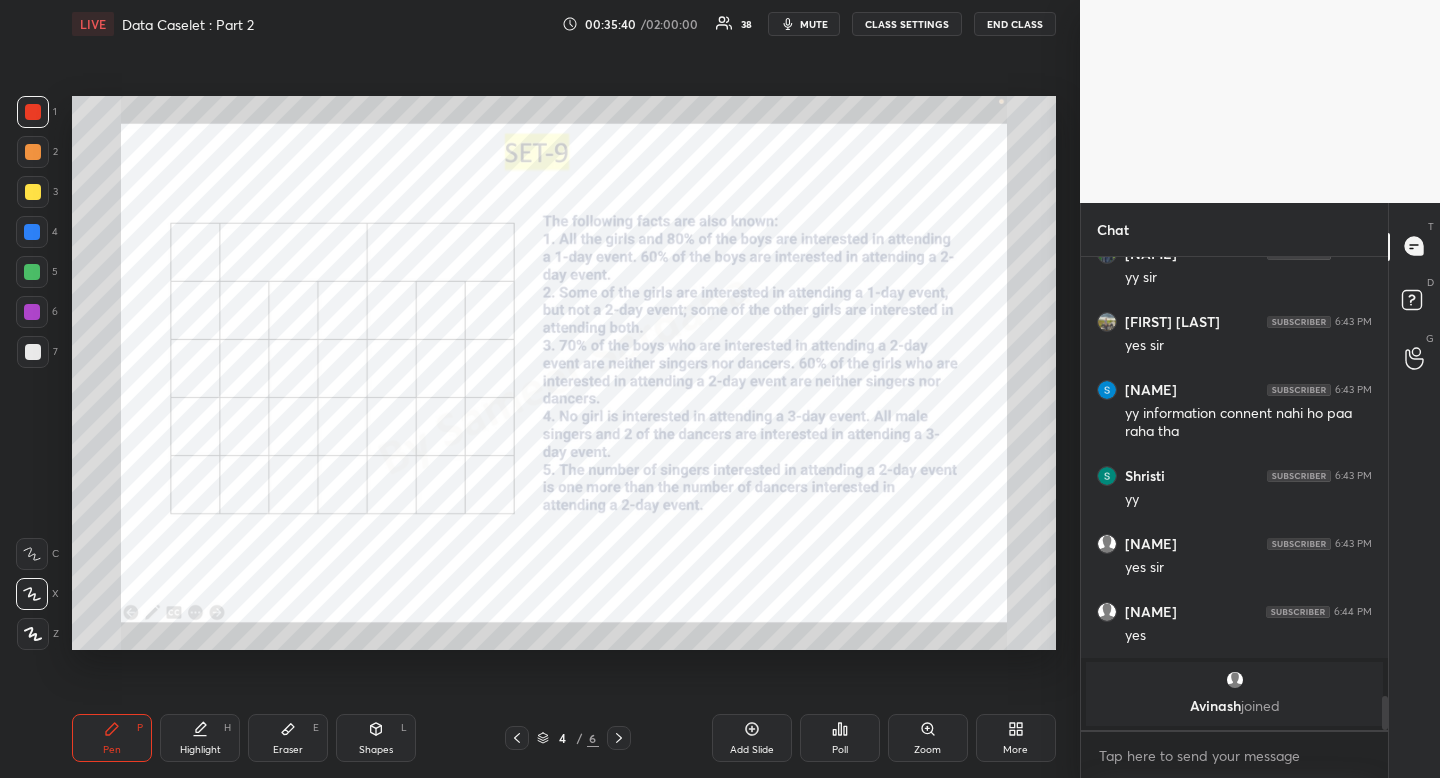 drag, startPoint x: 109, startPoint y: 734, endPoint x: 124, endPoint y: 671, distance: 64.7611 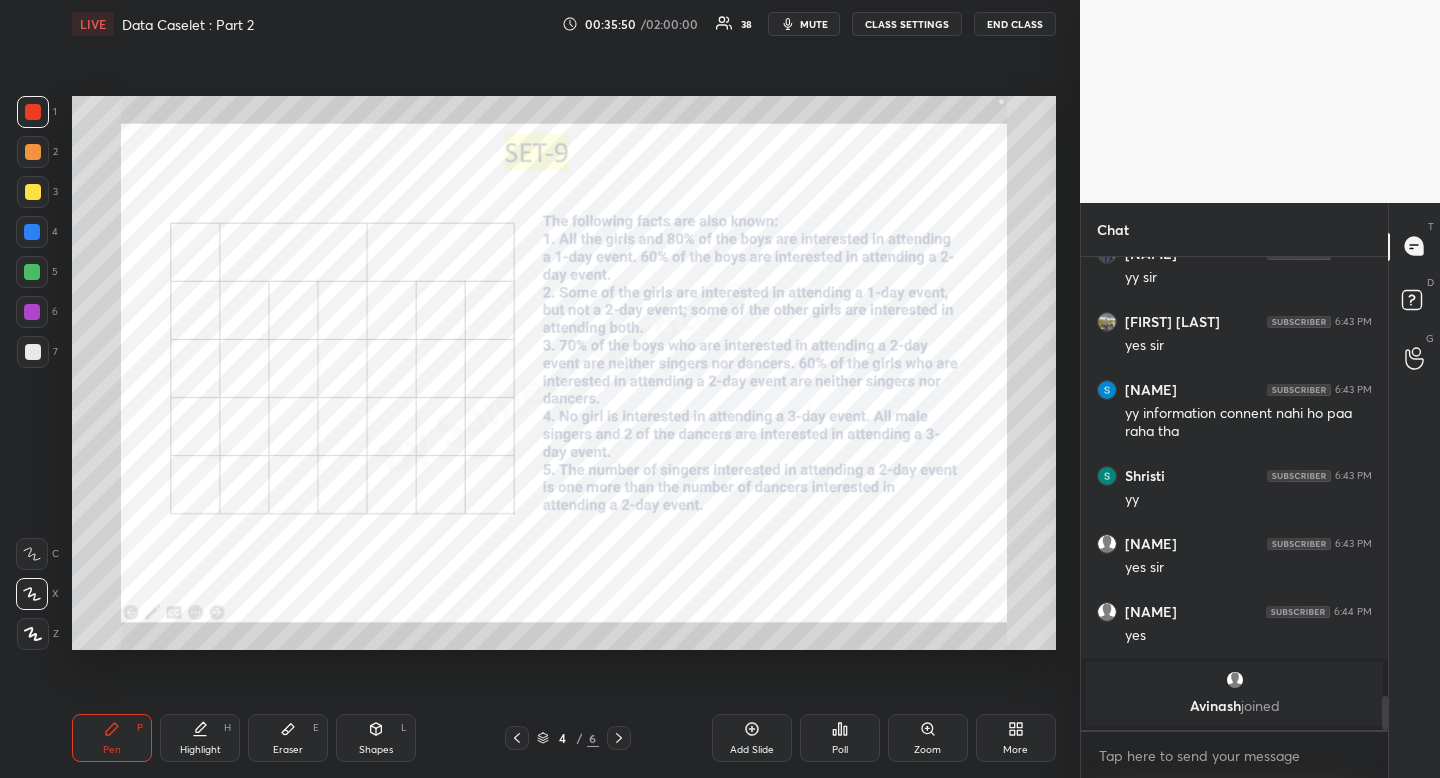 drag, startPoint x: 514, startPoint y: 731, endPoint x: 537, endPoint y: 665, distance: 69.89278 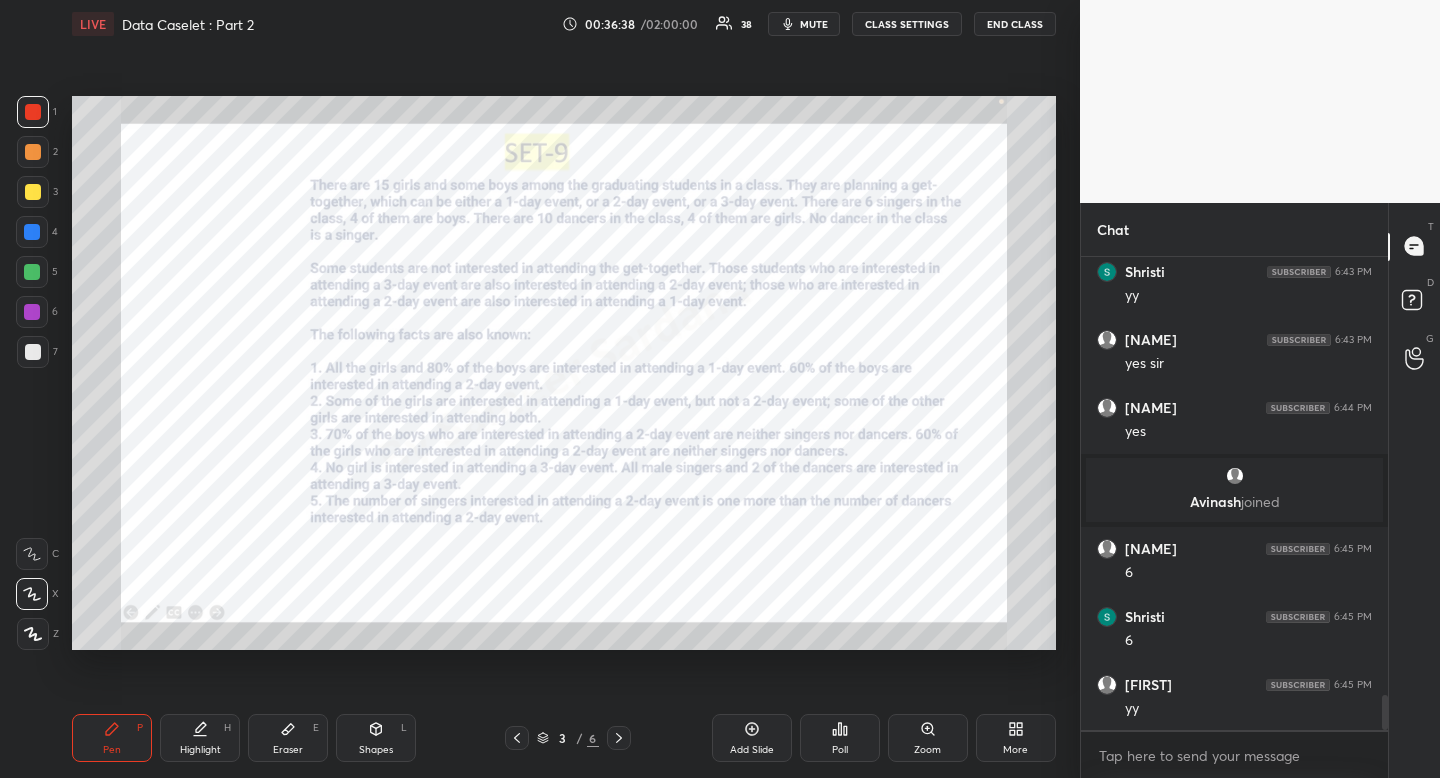 scroll, scrollTop: 5863, scrollLeft: 0, axis: vertical 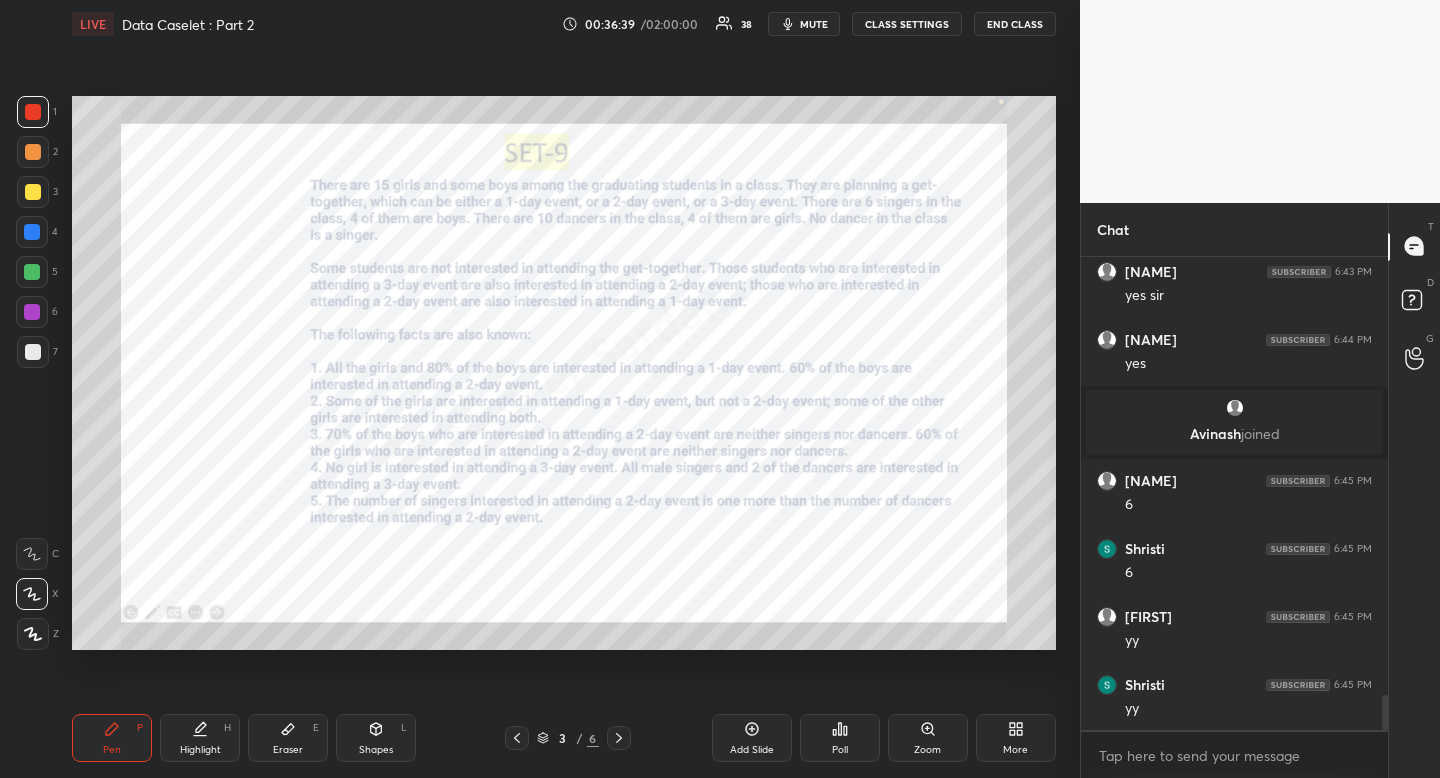 click on "Eraser E" at bounding box center [288, 738] 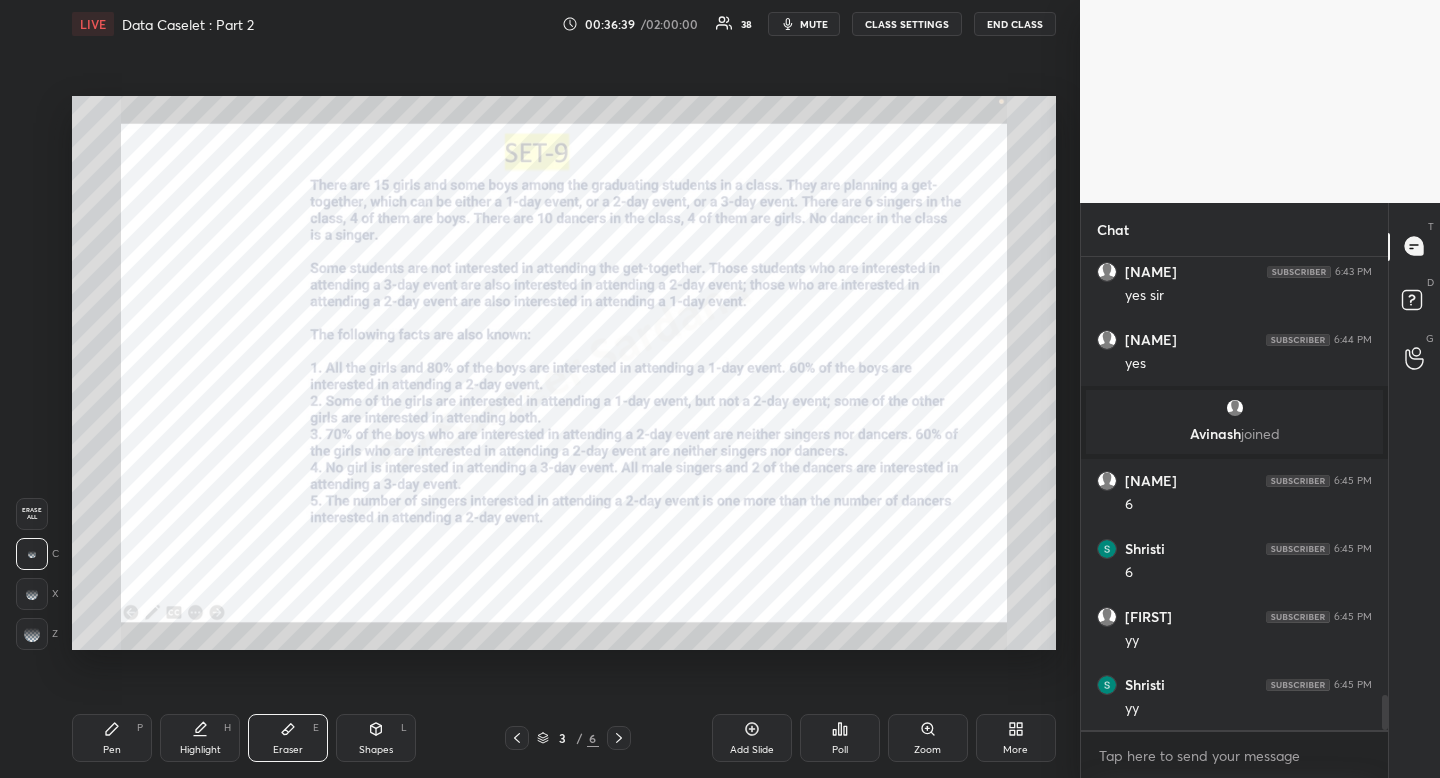 scroll, scrollTop: 5931, scrollLeft: 0, axis: vertical 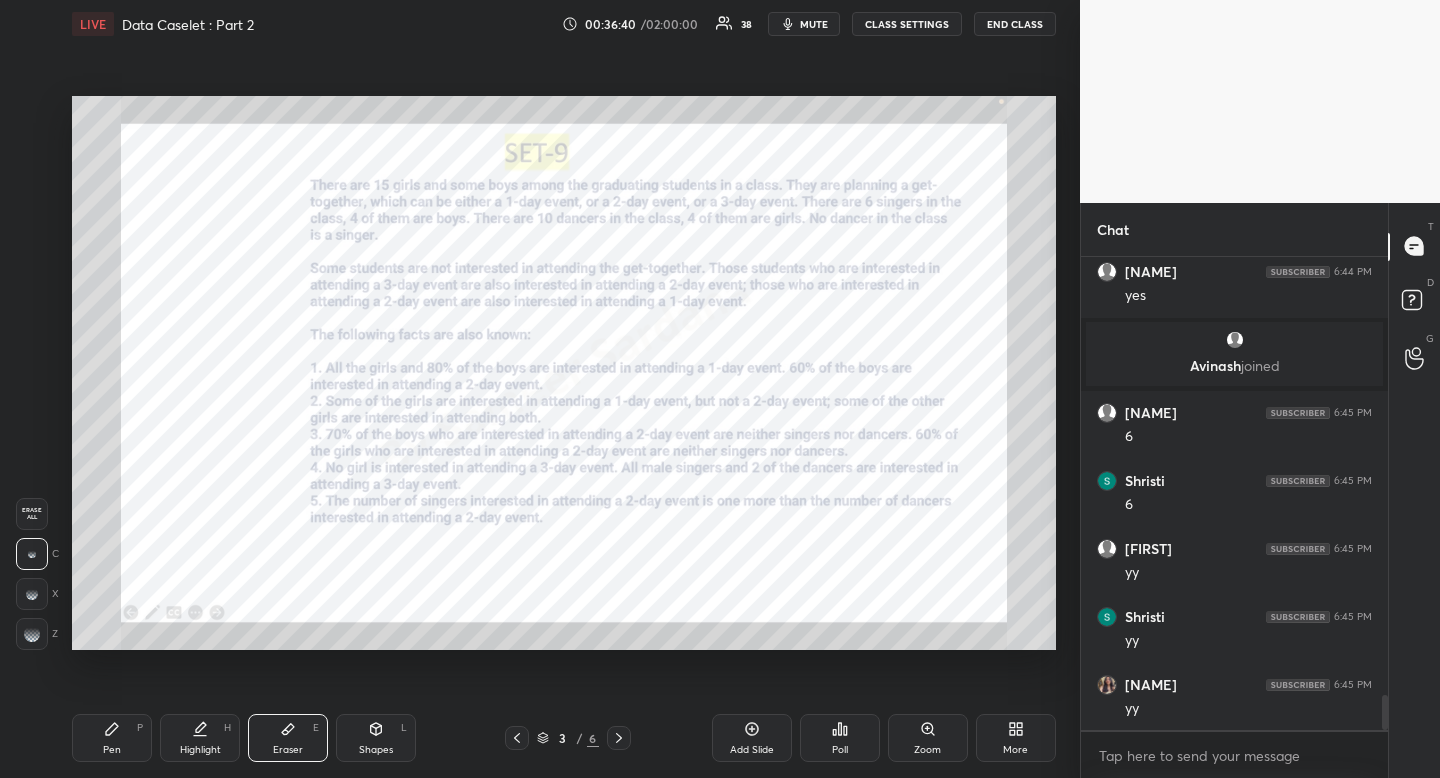 click on "Erase all" at bounding box center [32, 514] 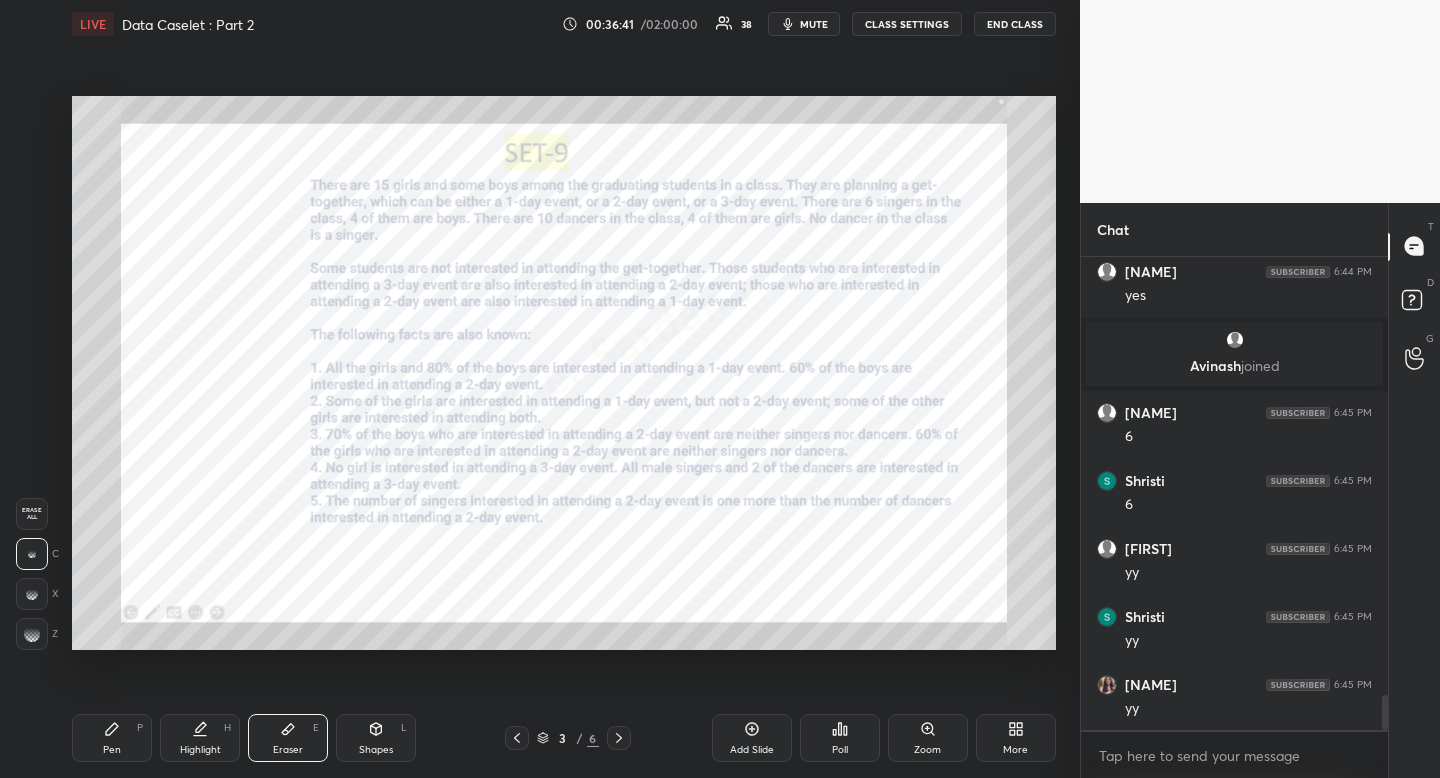 click on "Pen P Highlight H Eraser E Shapes L 3 / 6 Add Slide Poll Zoom More" at bounding box center [564, 738] 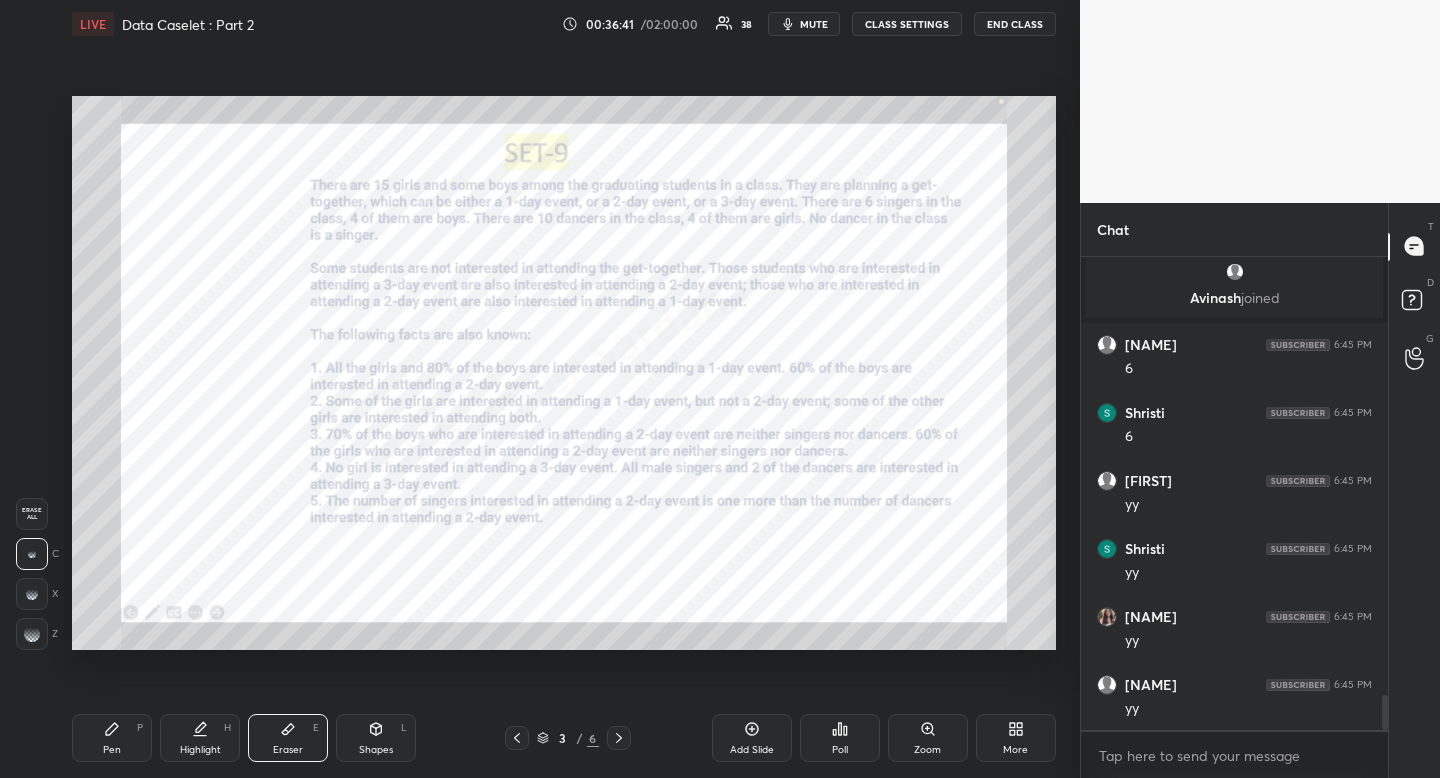 drag, startPoint x: 140, startPoint y: 746, endPoint x: 159, endPoint y: 683, distance: 65.802734 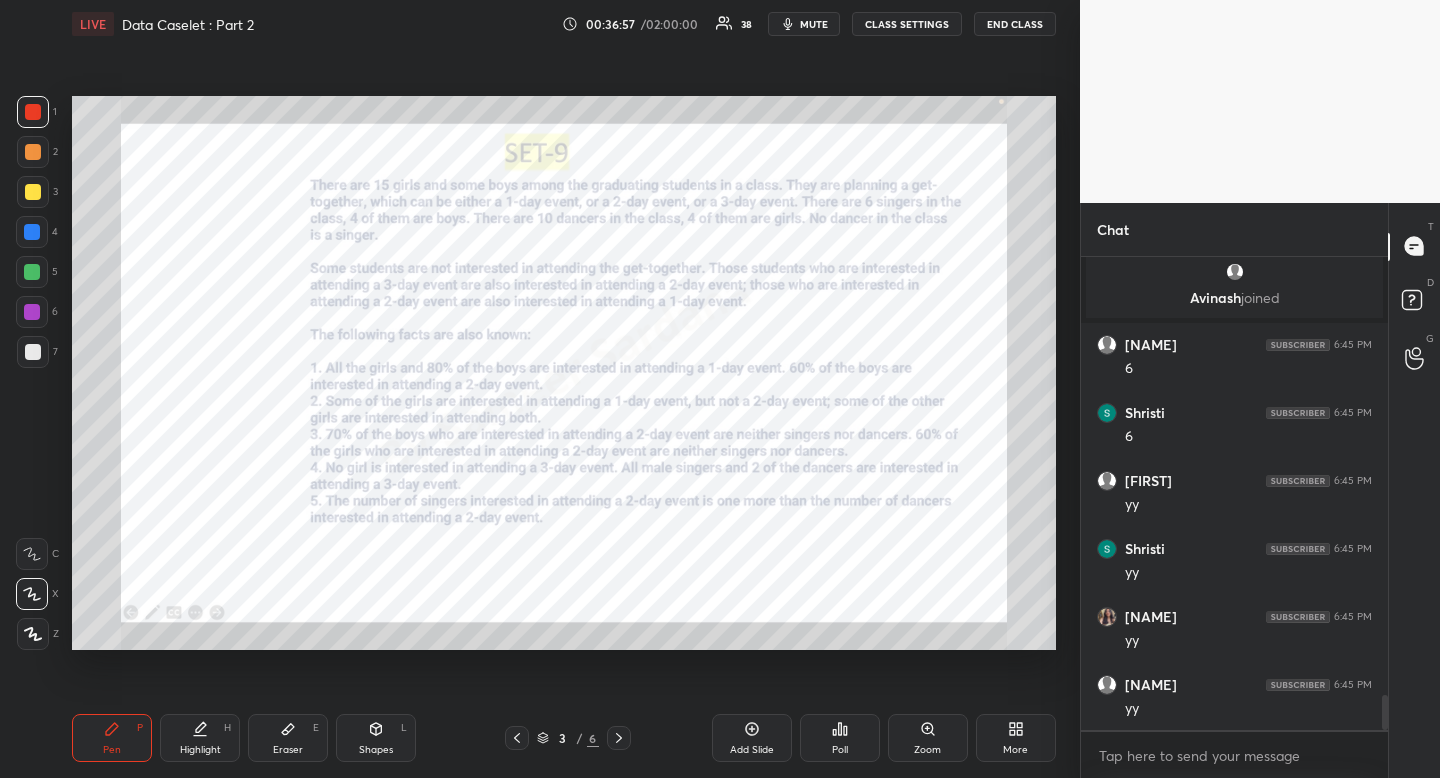 click on "Pen P Highlight H Eraser E Shapes L 3 / 6 Add Slide Poll Zoom More" at bounding box center (564, 738) 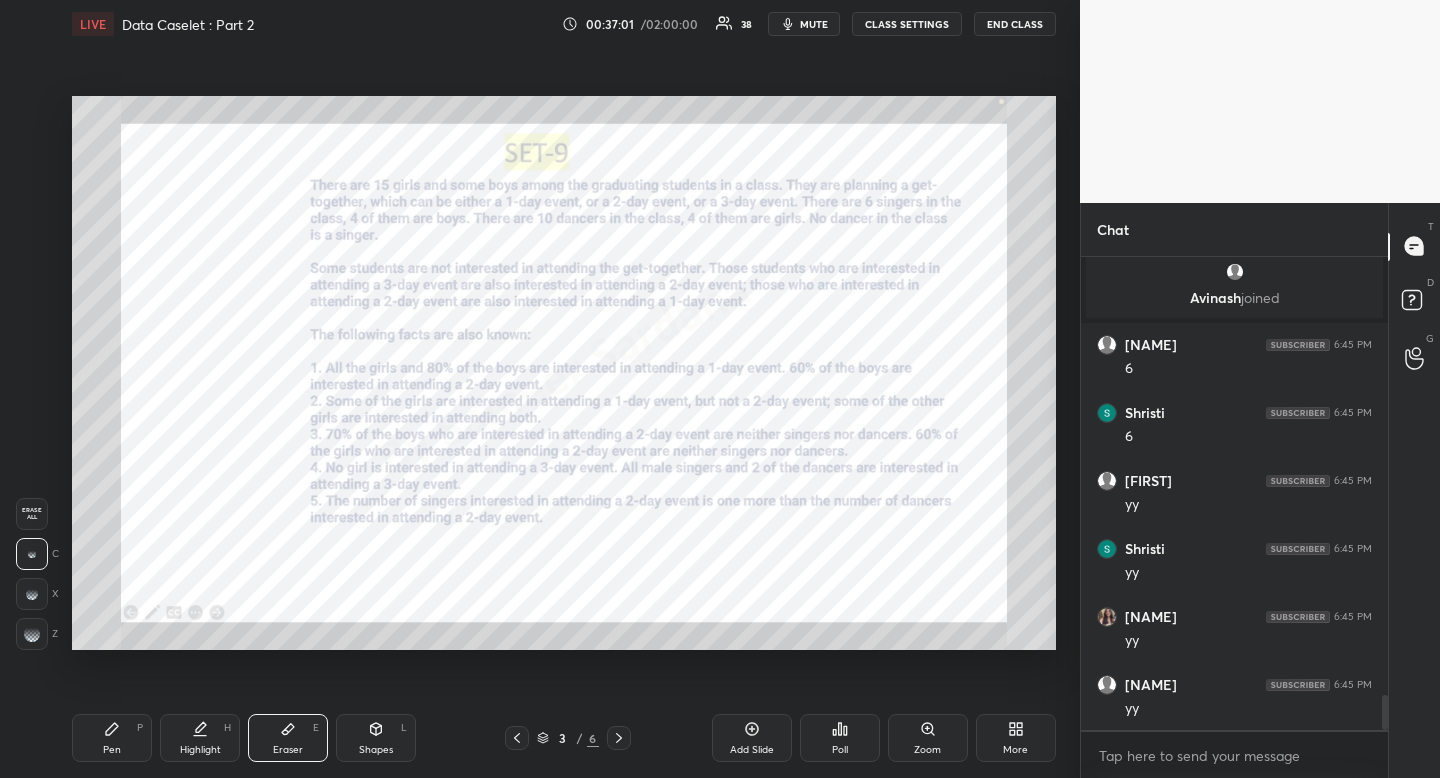 scroll, scrollTop: 6067, scrollLeft: 0, axis: vertical 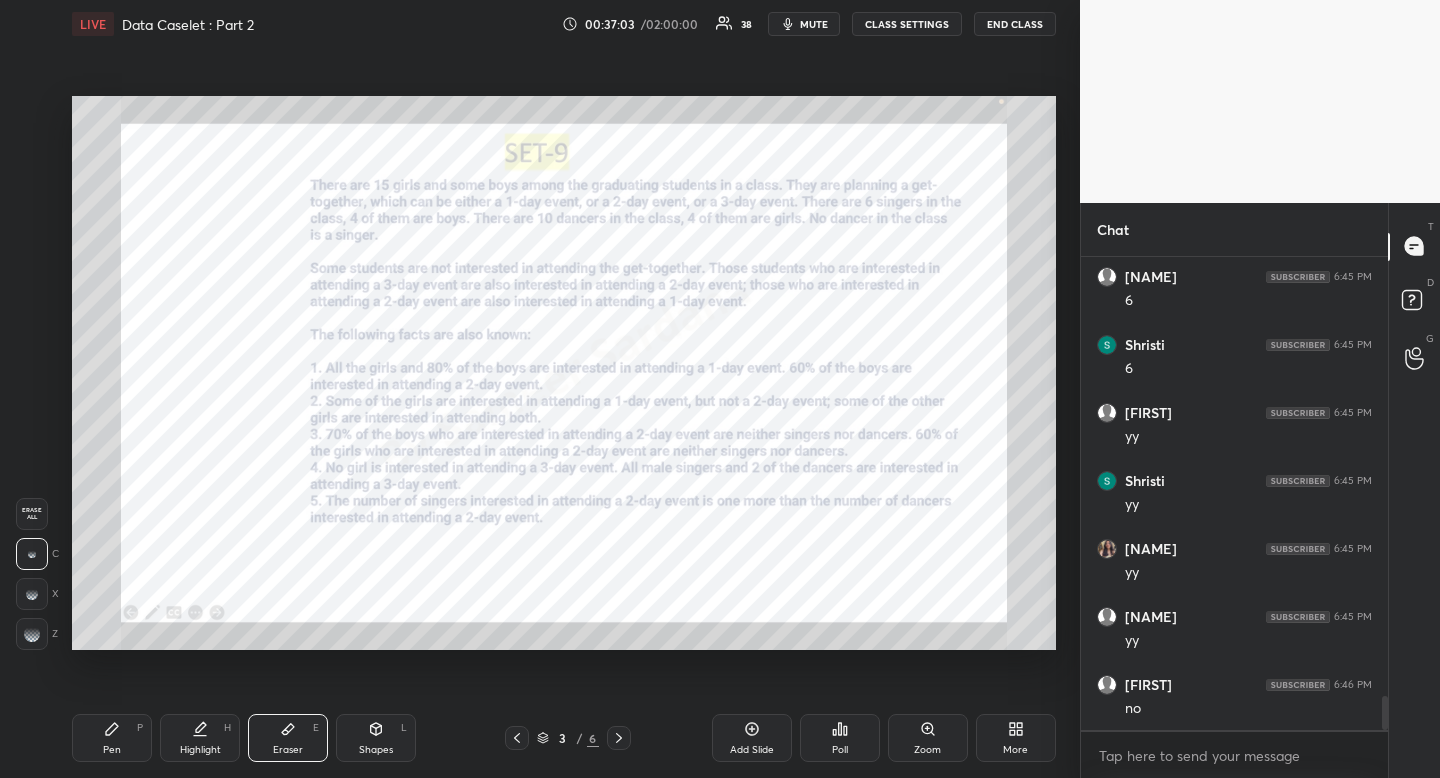 click 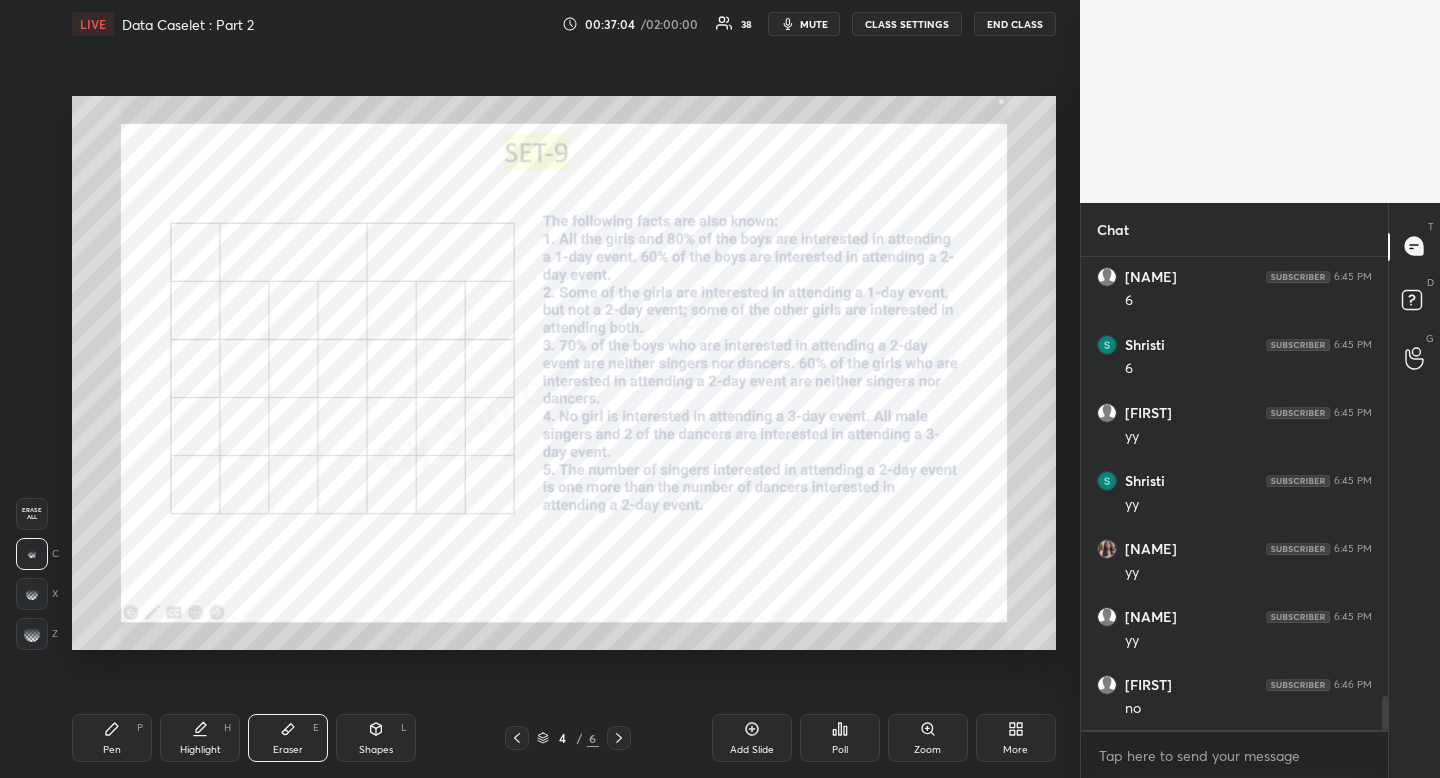 drag, startPoint x: 210, startPoint y: 735, endPoint x: 207, endPoint y: 682, distance: 53.08484 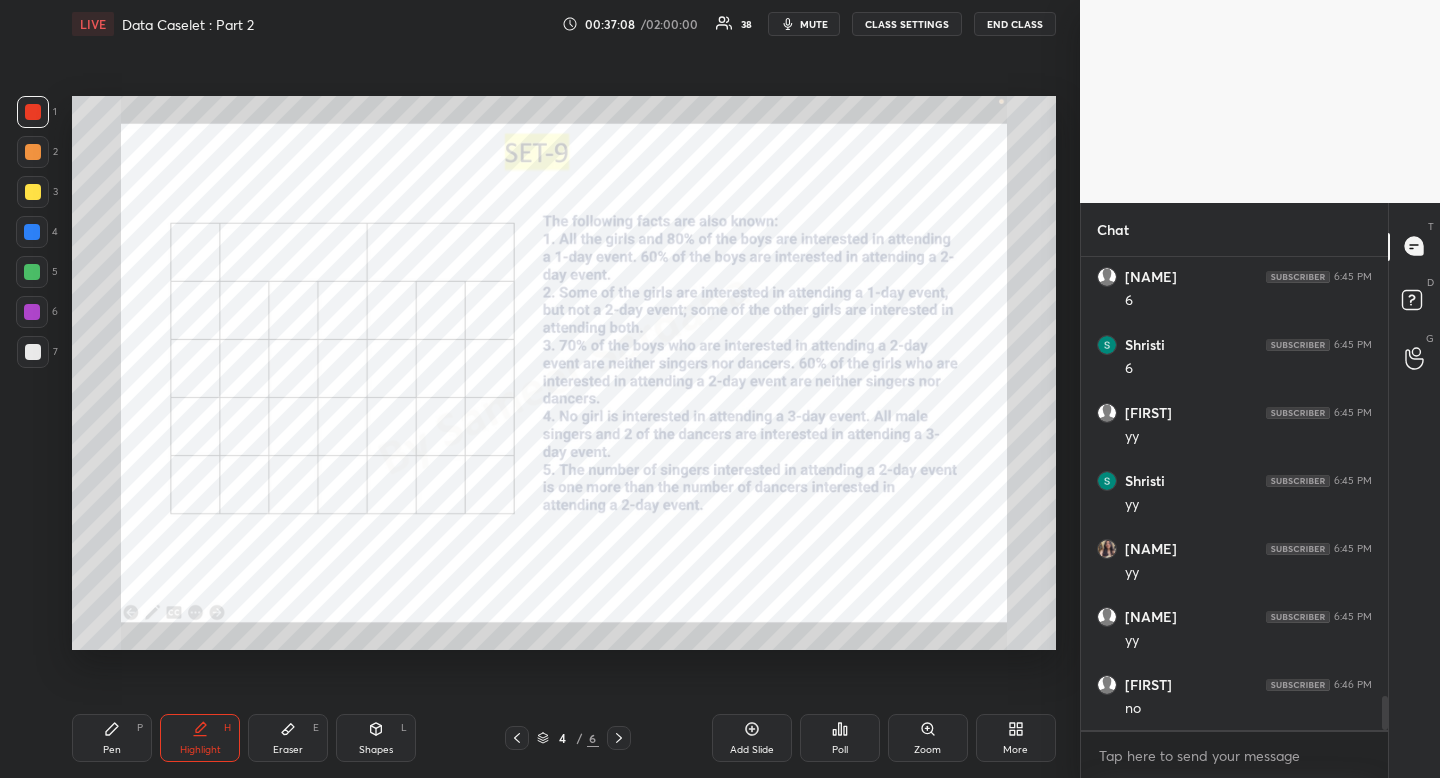 click on "Pen P" at bounding box center (112, 738) 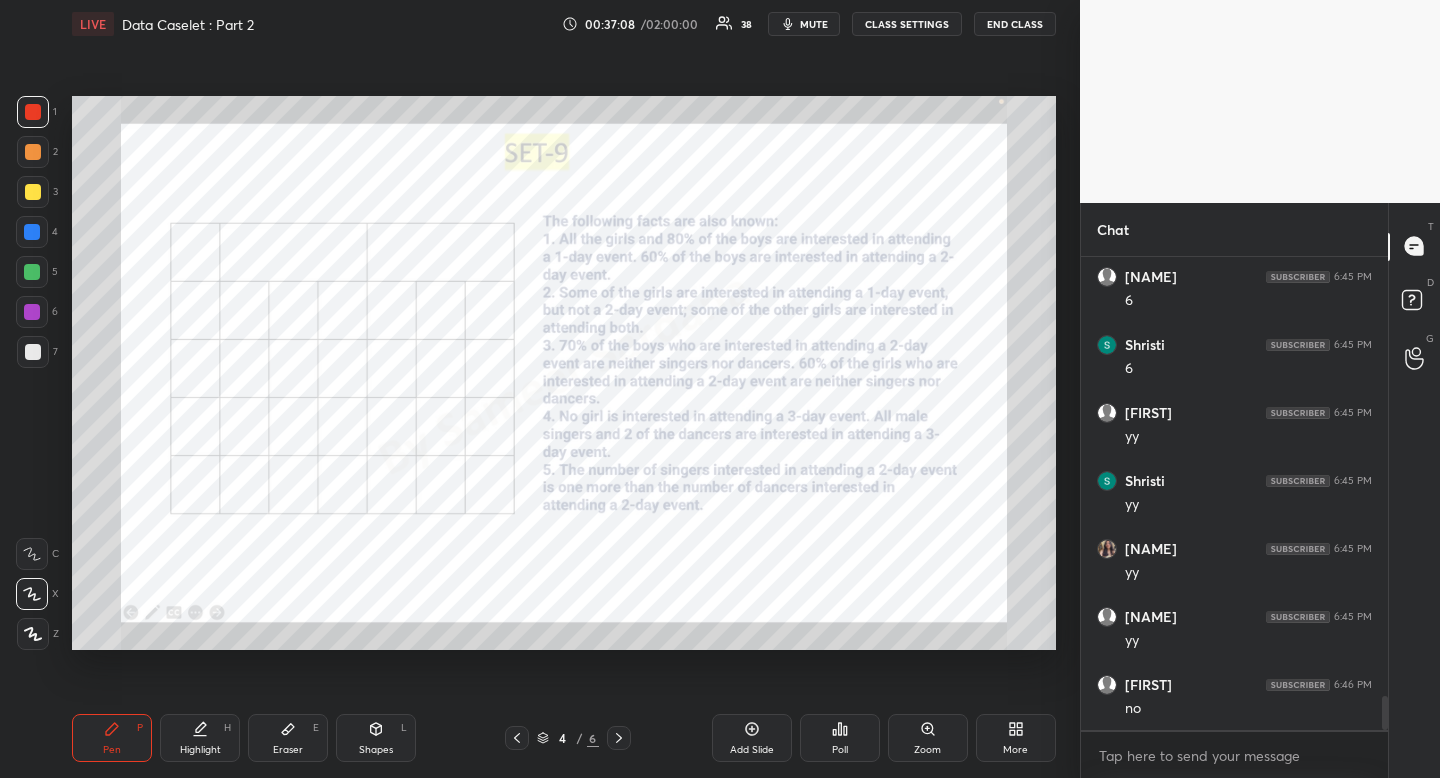 click on "Pen P" at bounding box center [112, 738] 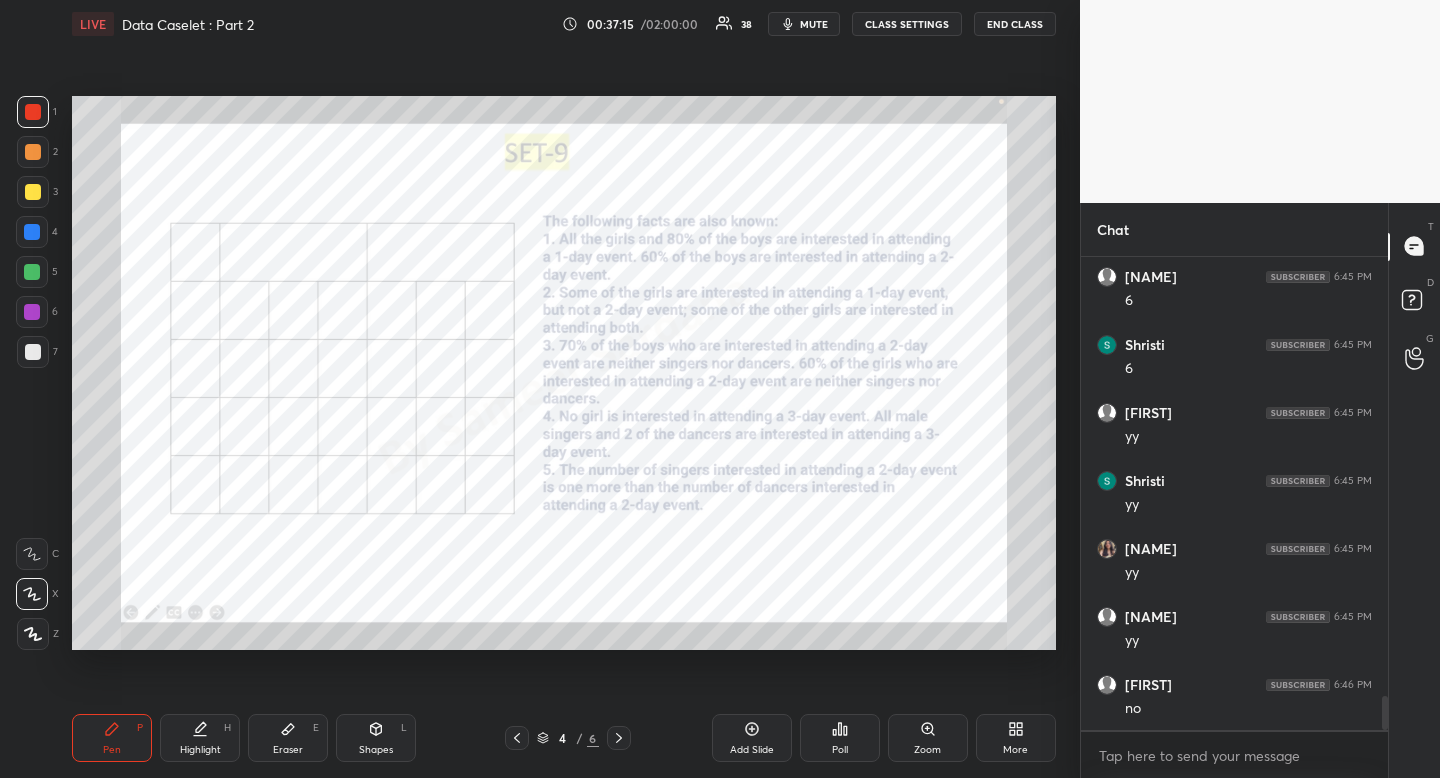 click 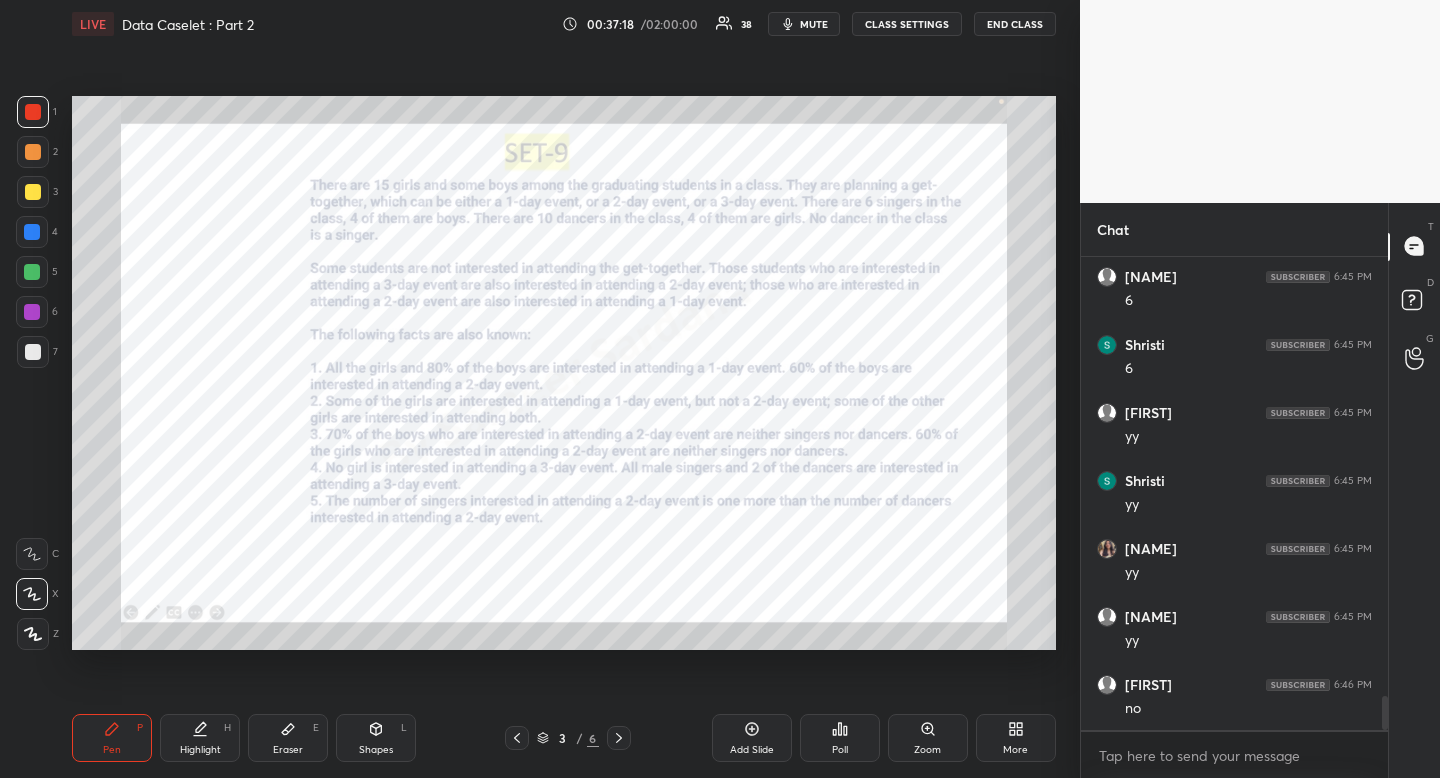 click on "Highlight H" at bounding box center (200, 738) 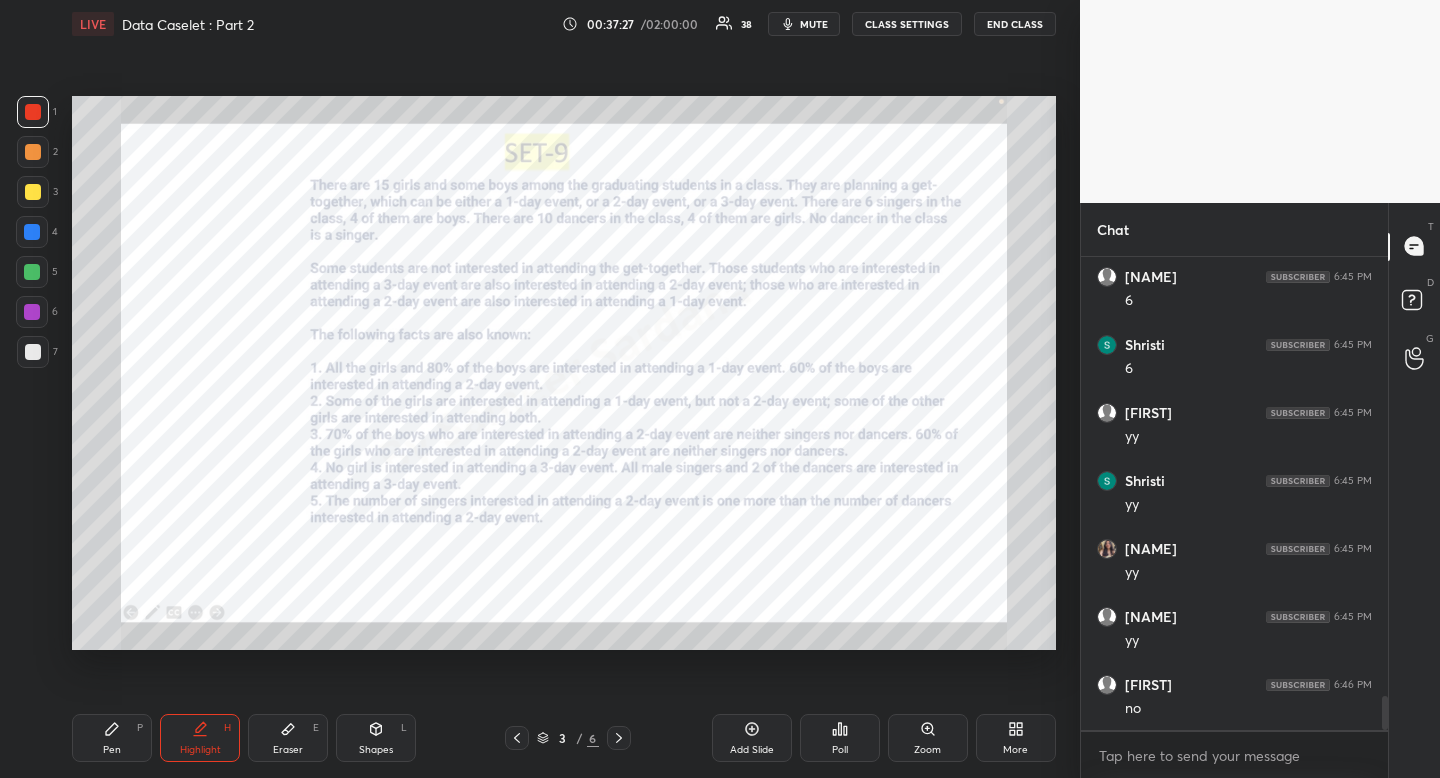 click 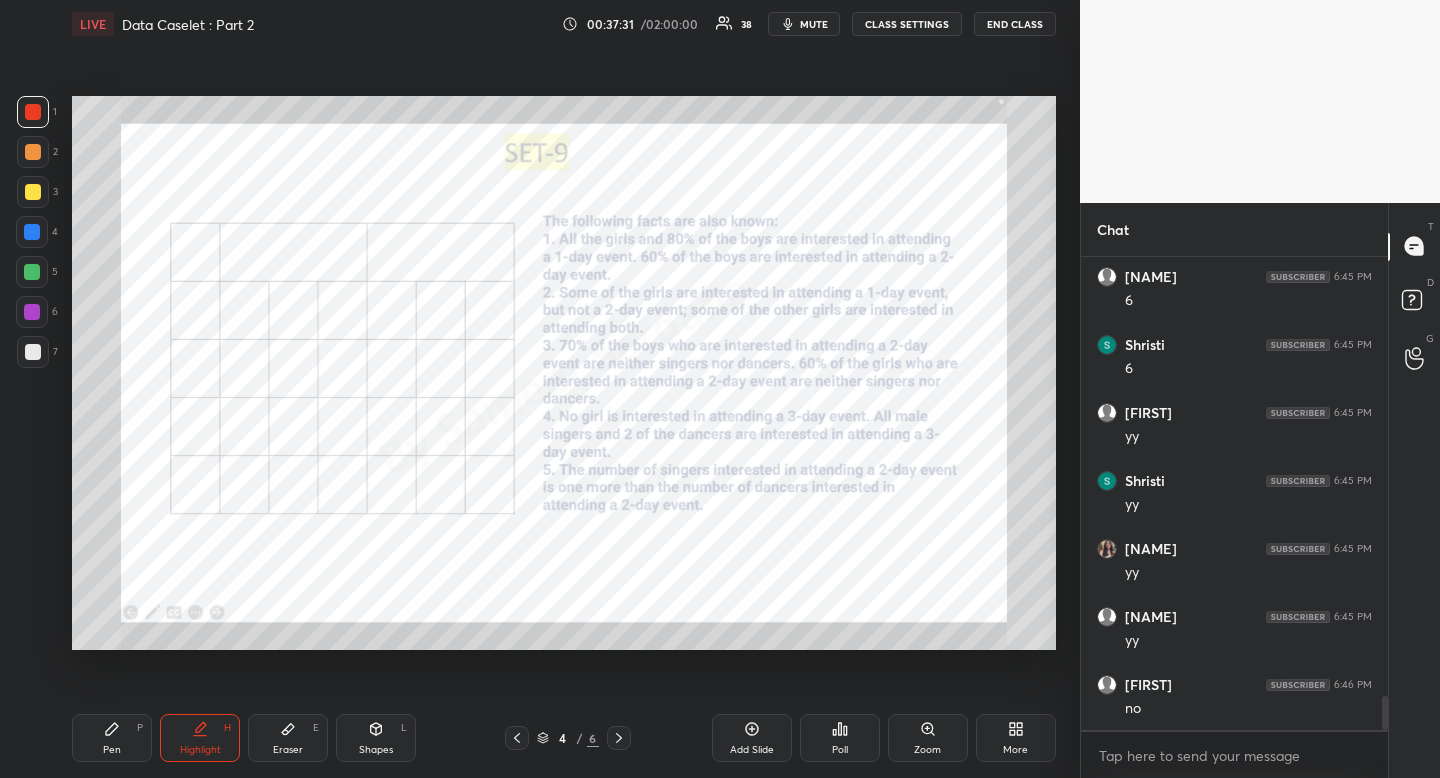 drag, startPoint x: 518, startPoint y: 731, endPoint x: 489, endPoint y: 711, distance: 35.22783 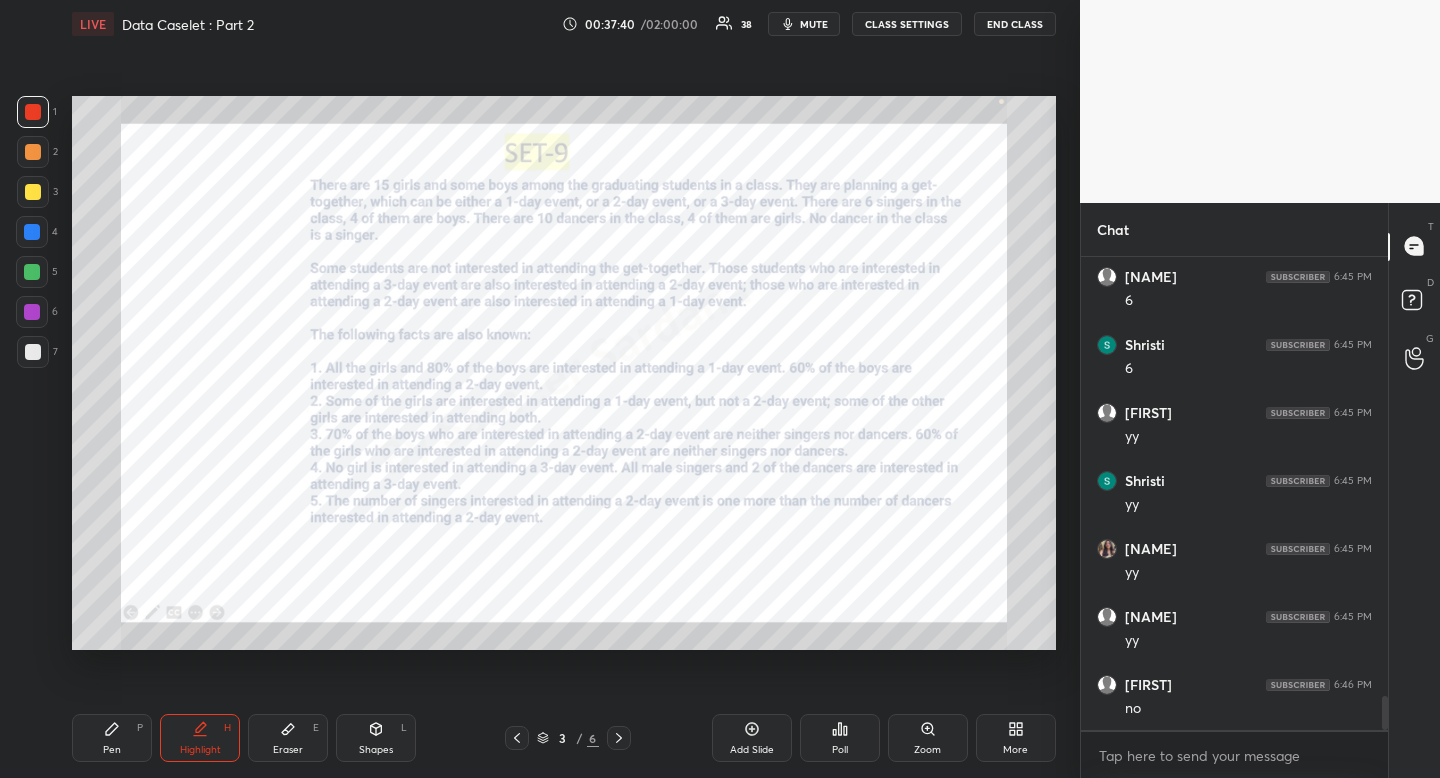 scroll, scrollTop: 6135, scrollLeft: 0, axis: vertical 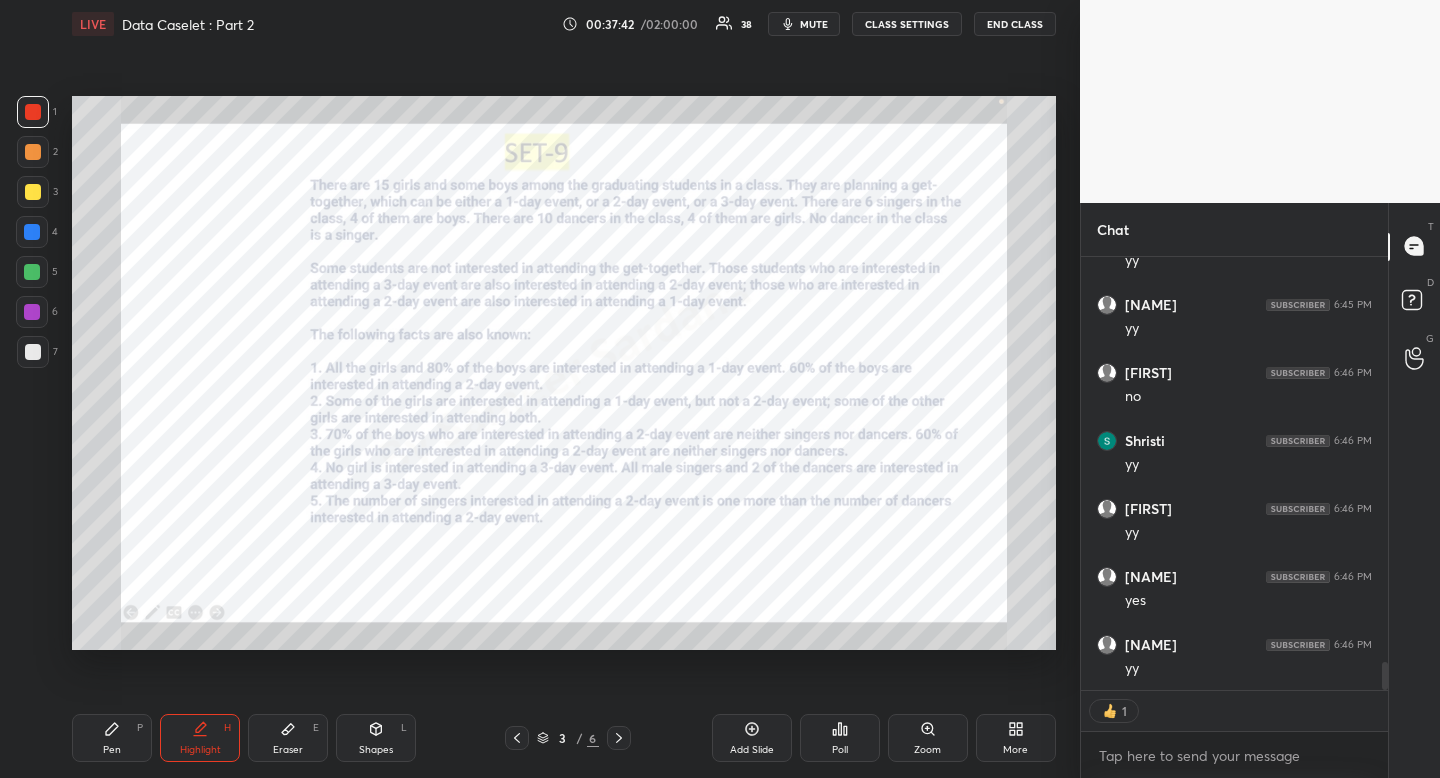 drag, startPoint x: 380, startPoint y: 761, endPoint x: 376, endPoint y: 749, distance: 12.649111 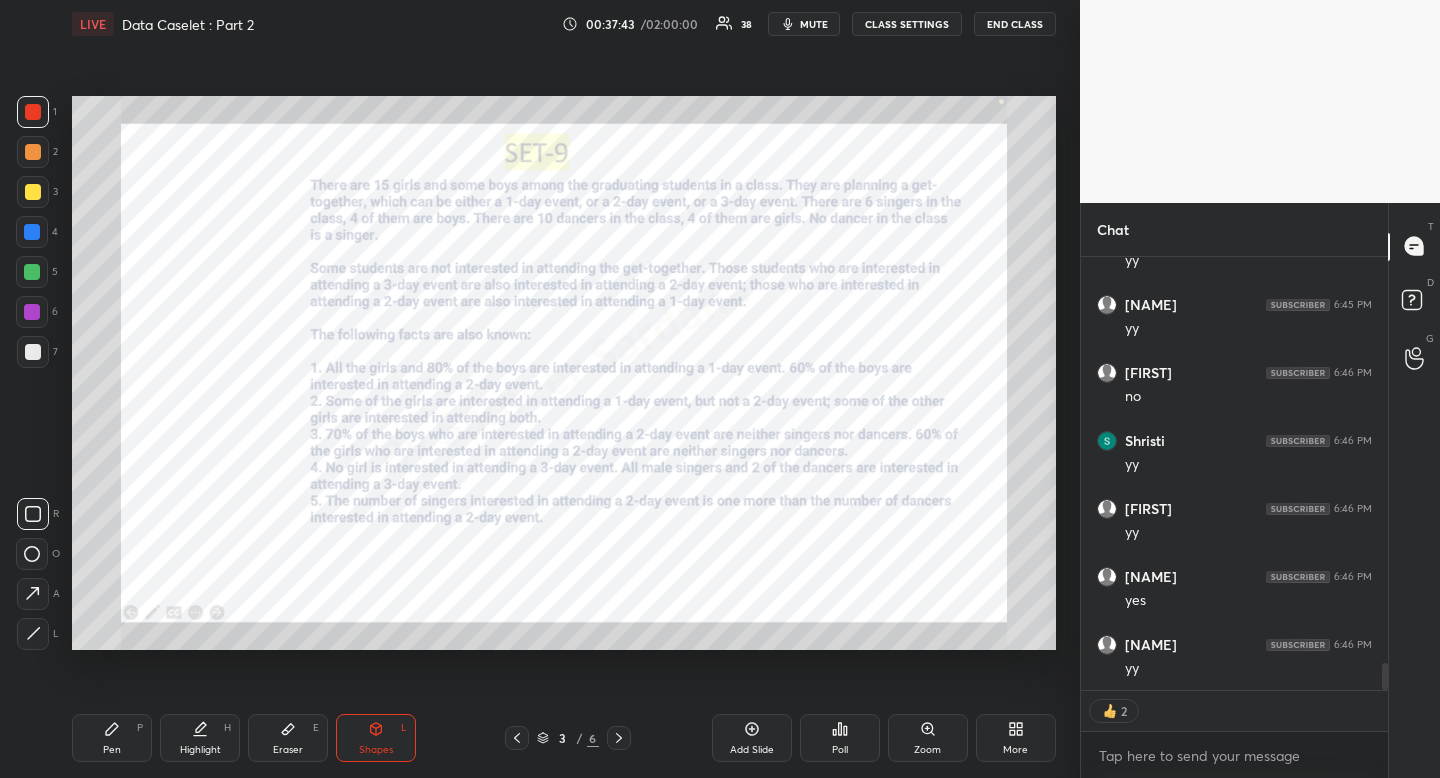 scroll, scrollTop: 6447, scrollLeft: 0, axis: vertical 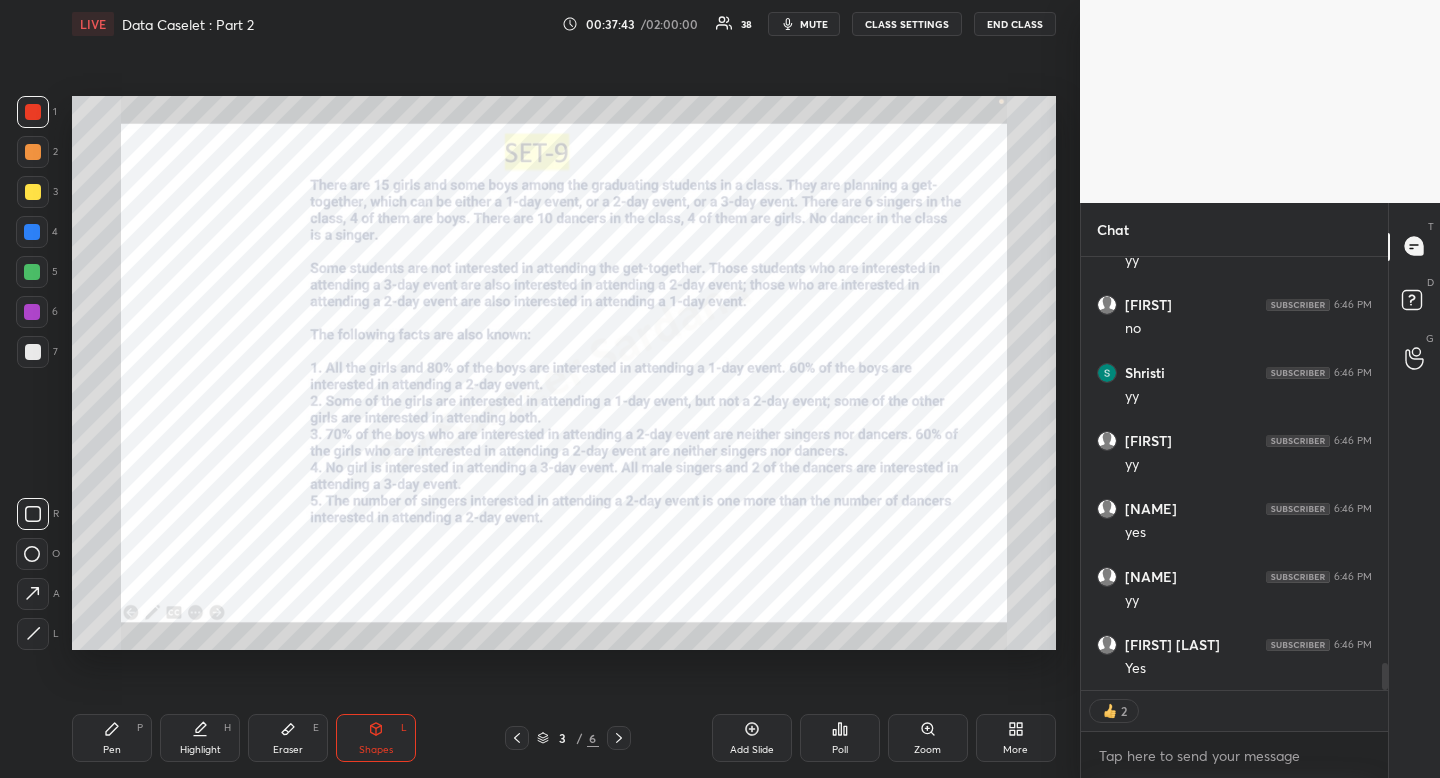 click 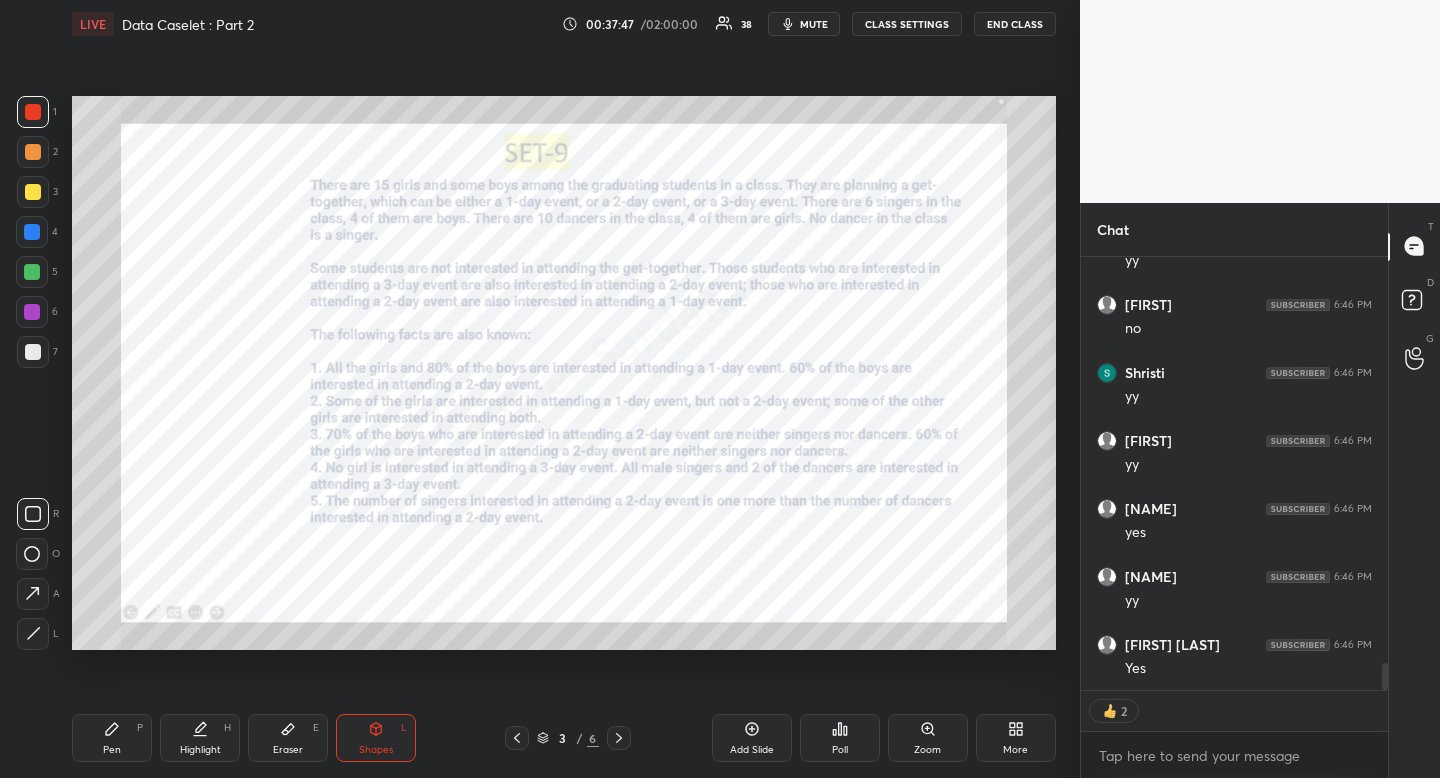 drag, startPoint x: 223, startPoint y: 741, endPoint x: 233, endPoint y: 706, distance: 36.40055 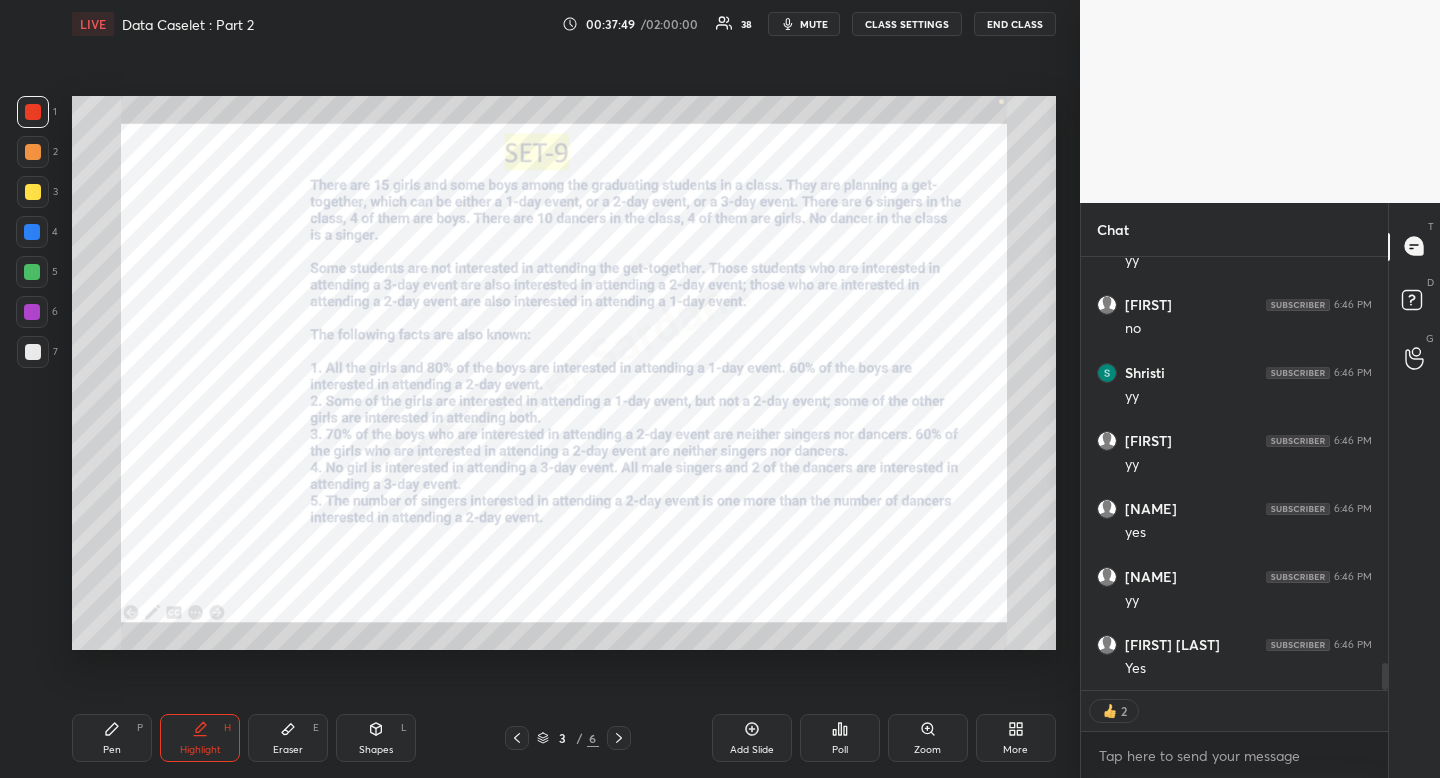 scroll, scrollTop: 6515, scrollLeft: 0, axis: vertical 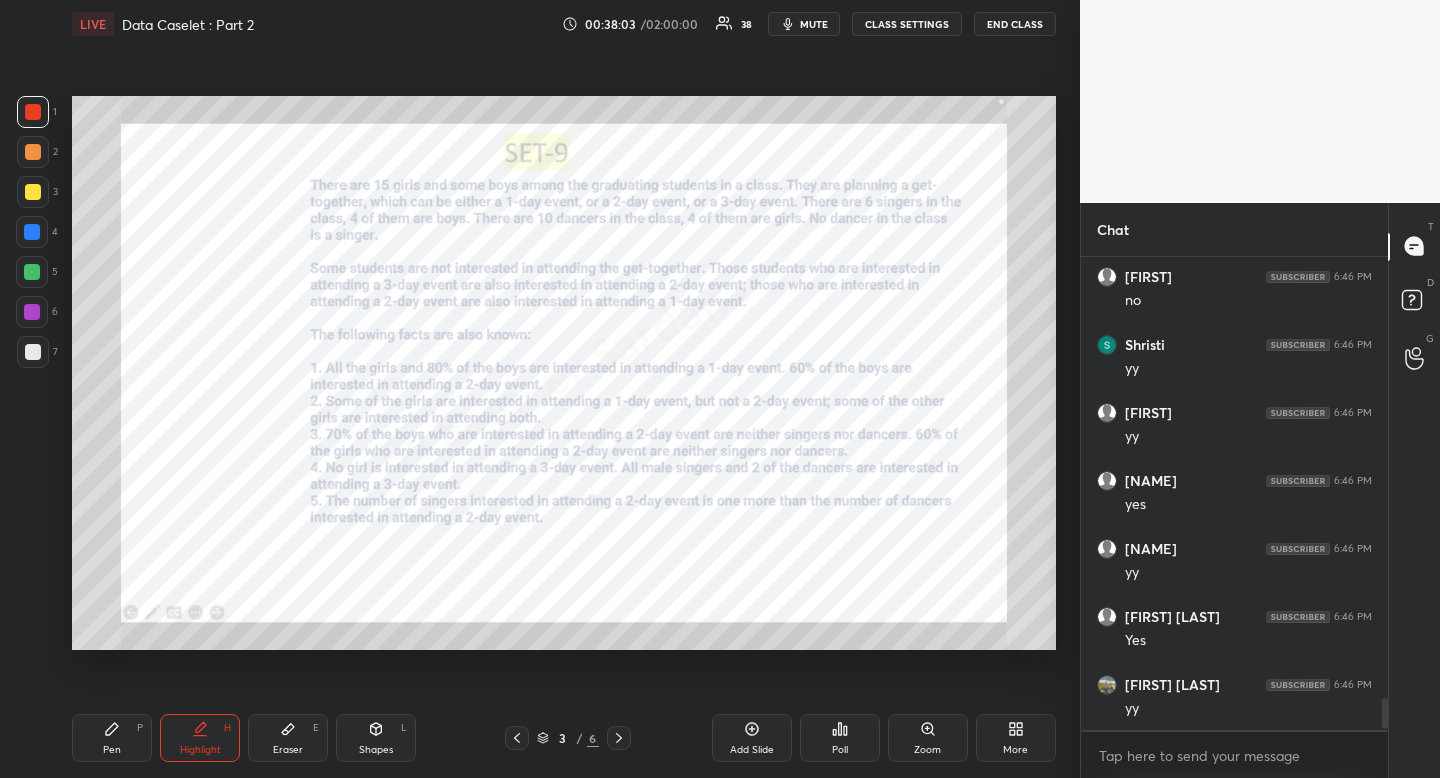 drag, startPoint x: 616, startPoint y: 728, endPoint x: 592, endPoint y: 720, distance: 25.298222 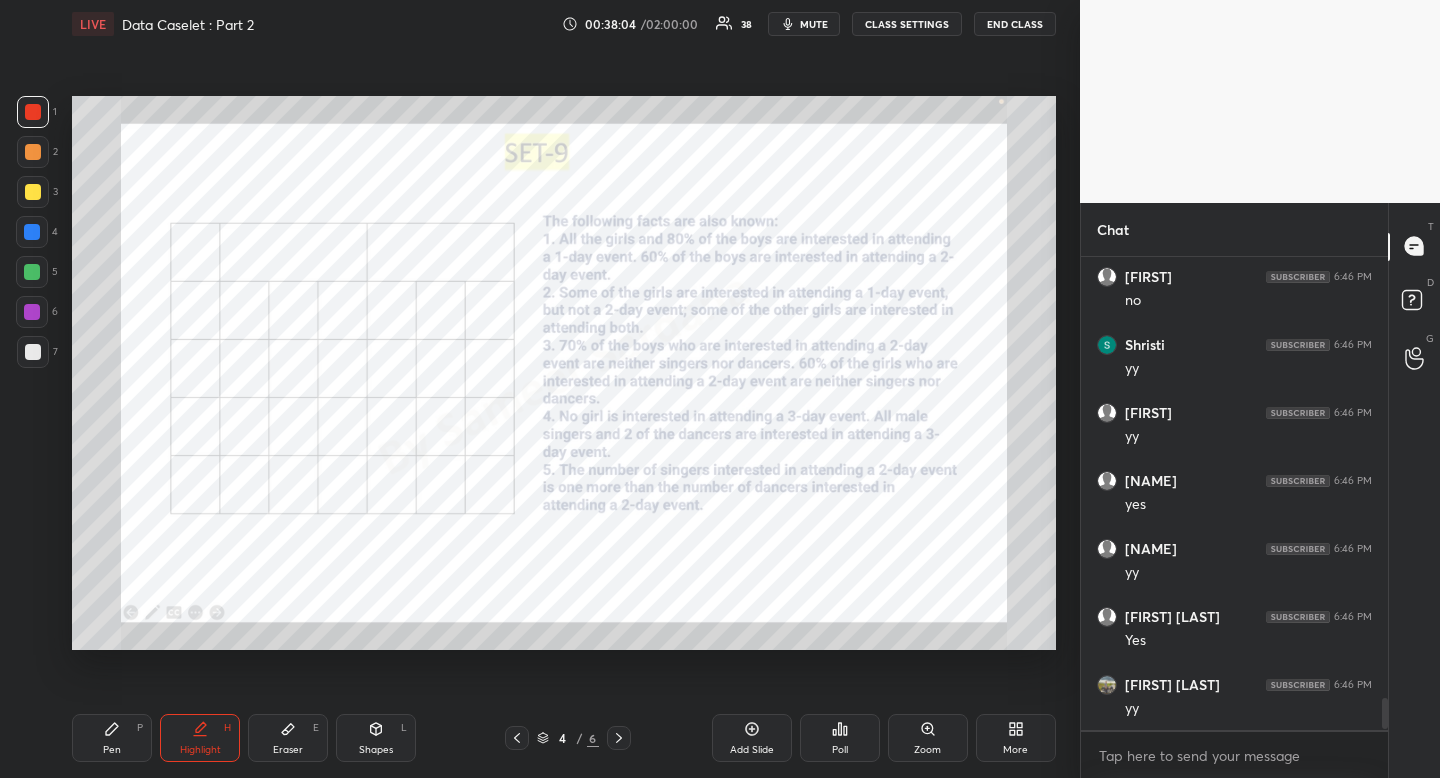 click on "Pen P" at bounding box center [112, 738] 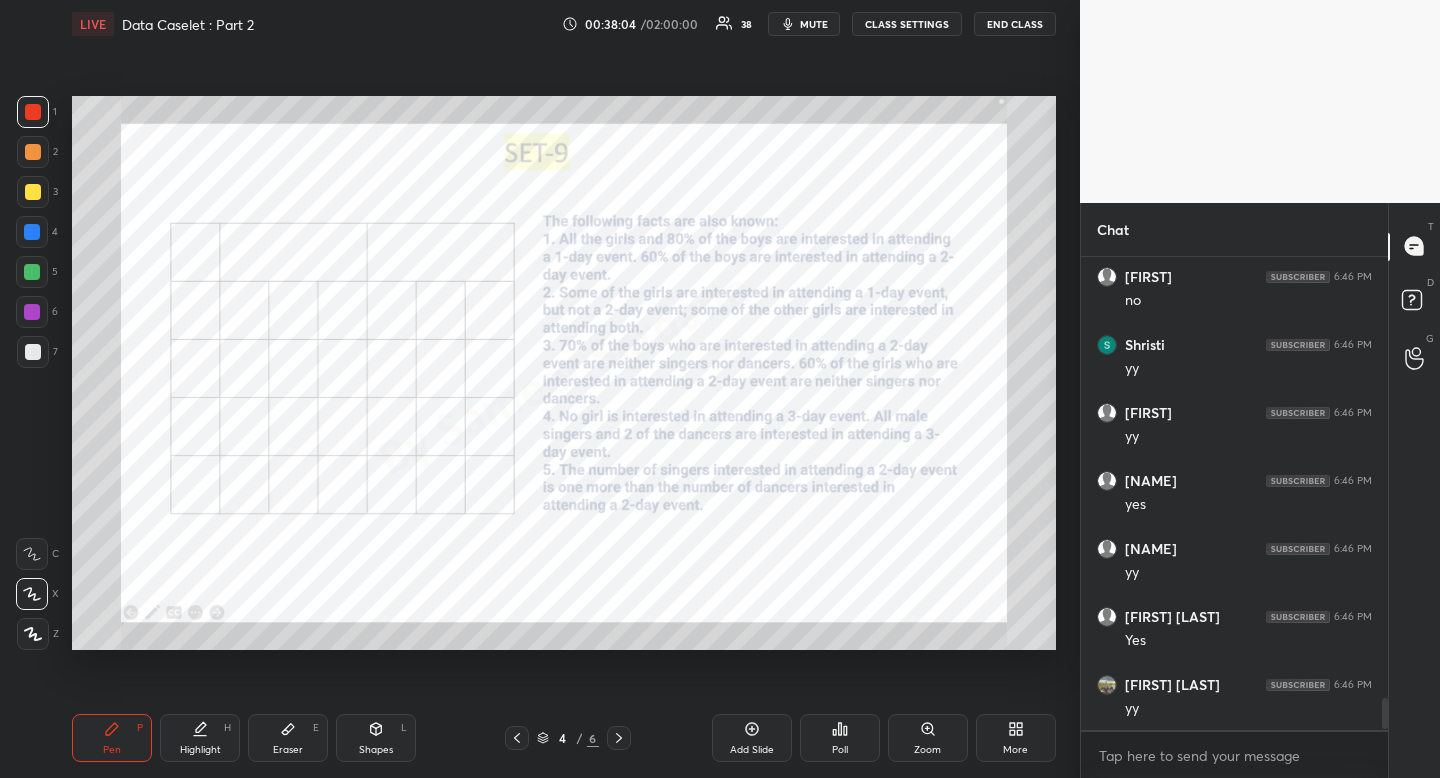 drag, startPoint x: 120, startPoint y: 734, endPoint x: 110, endPoint y: 680, distance: 54.91812 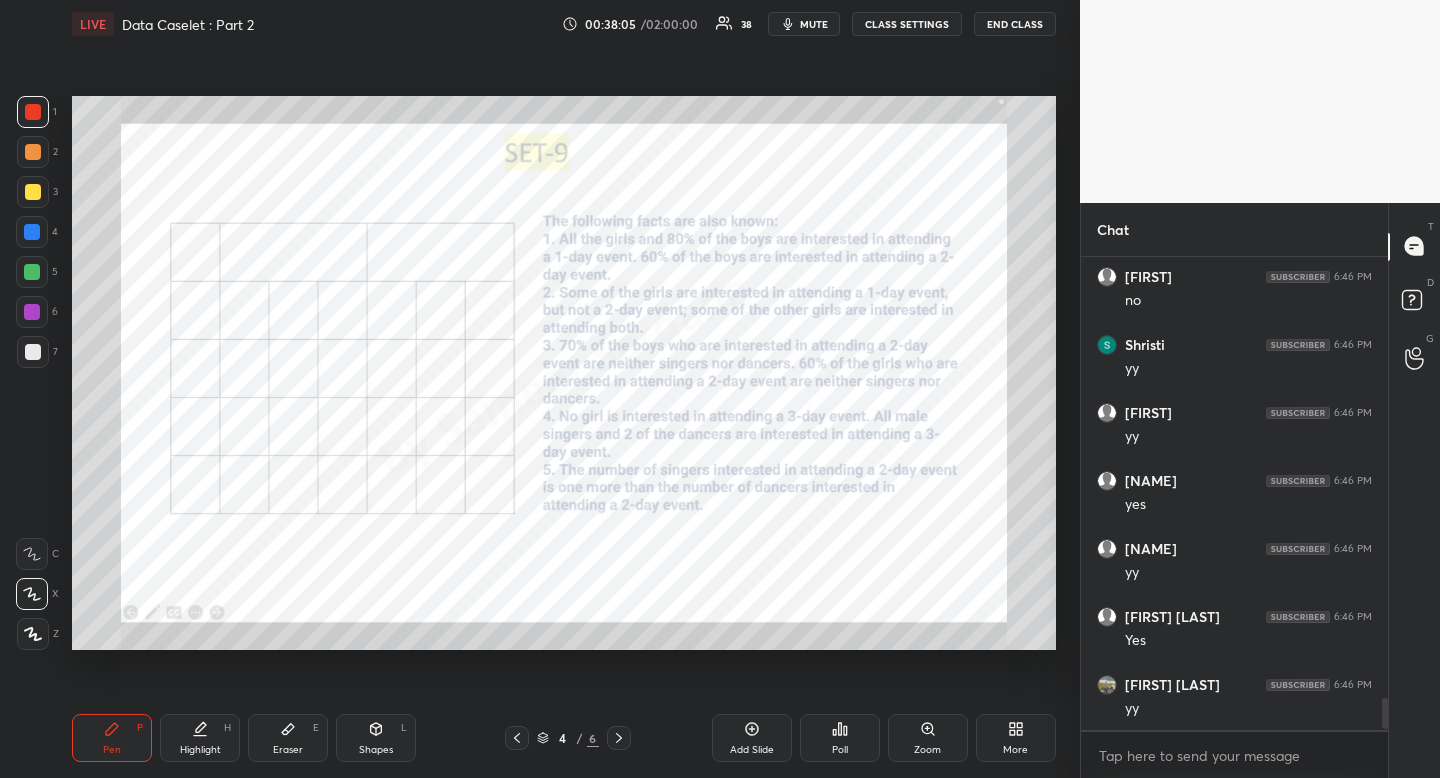 click at bounding box center [32, 232] 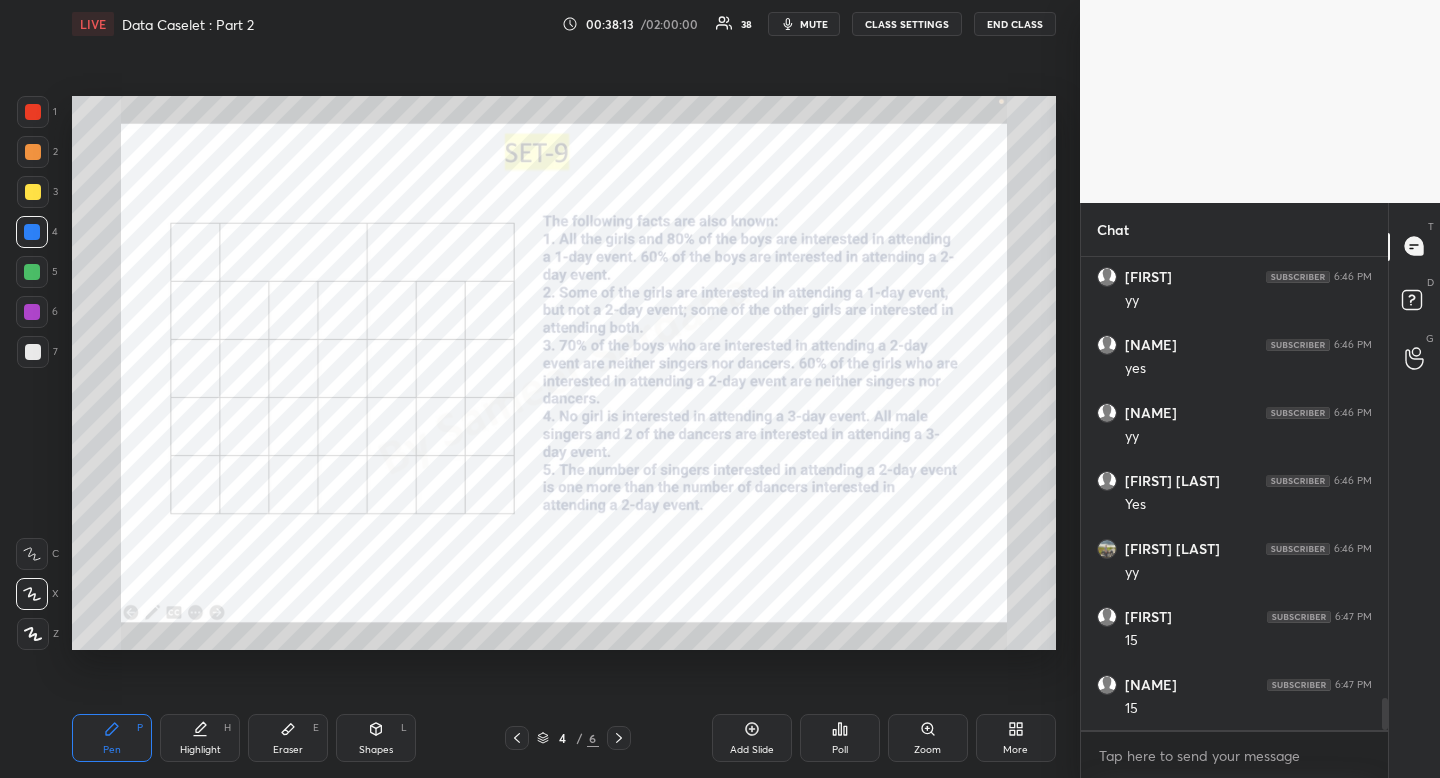 scroll, scrollTop: 6679, scrollLeft: 0, axis: vertical 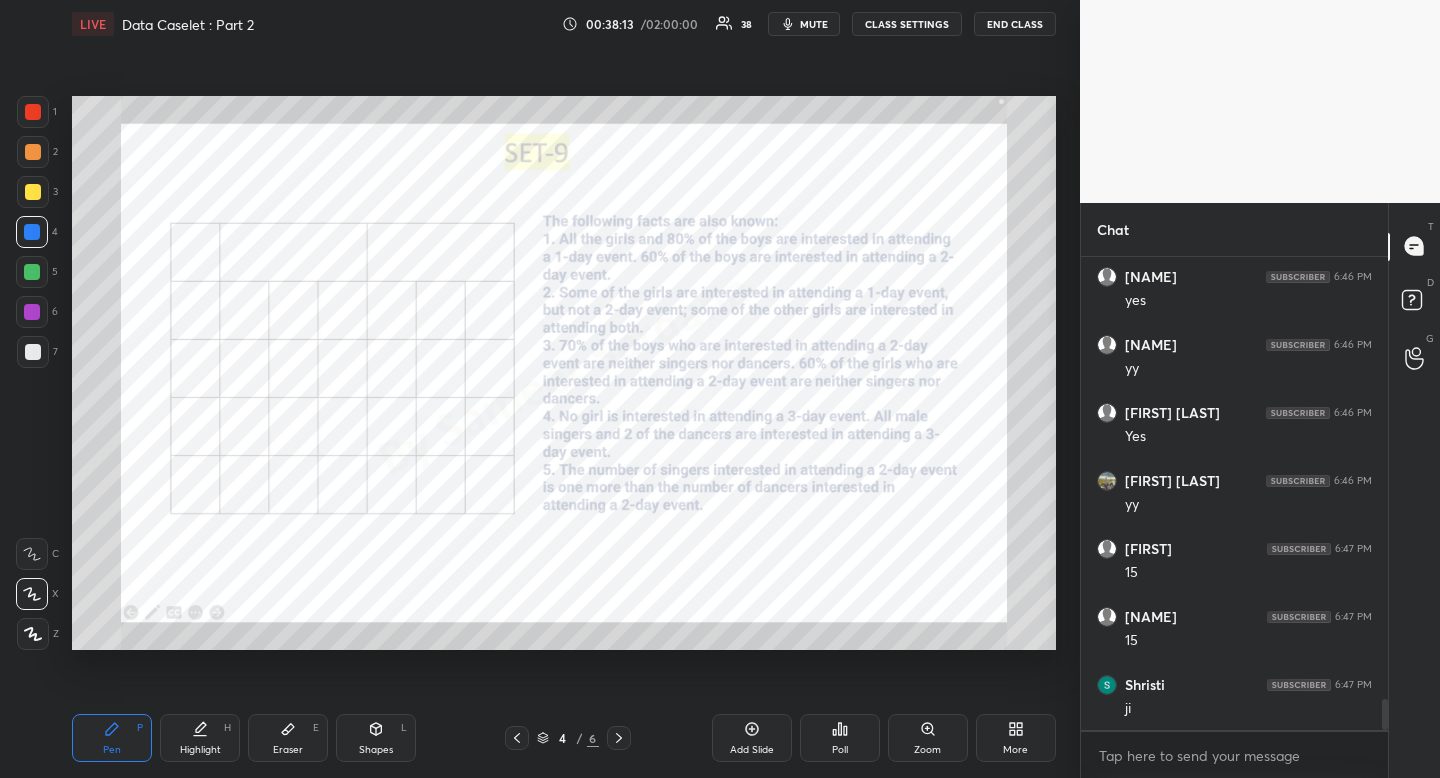 click 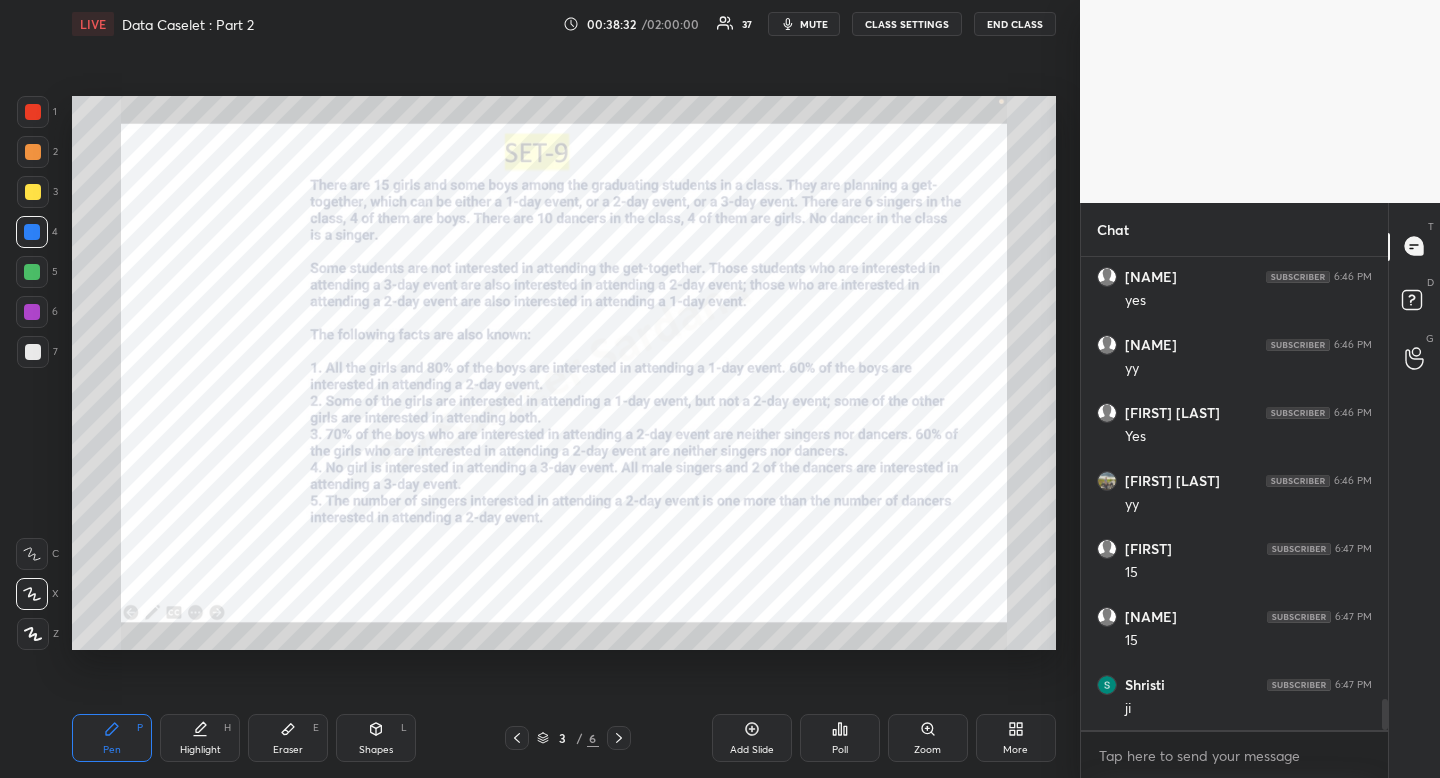 click 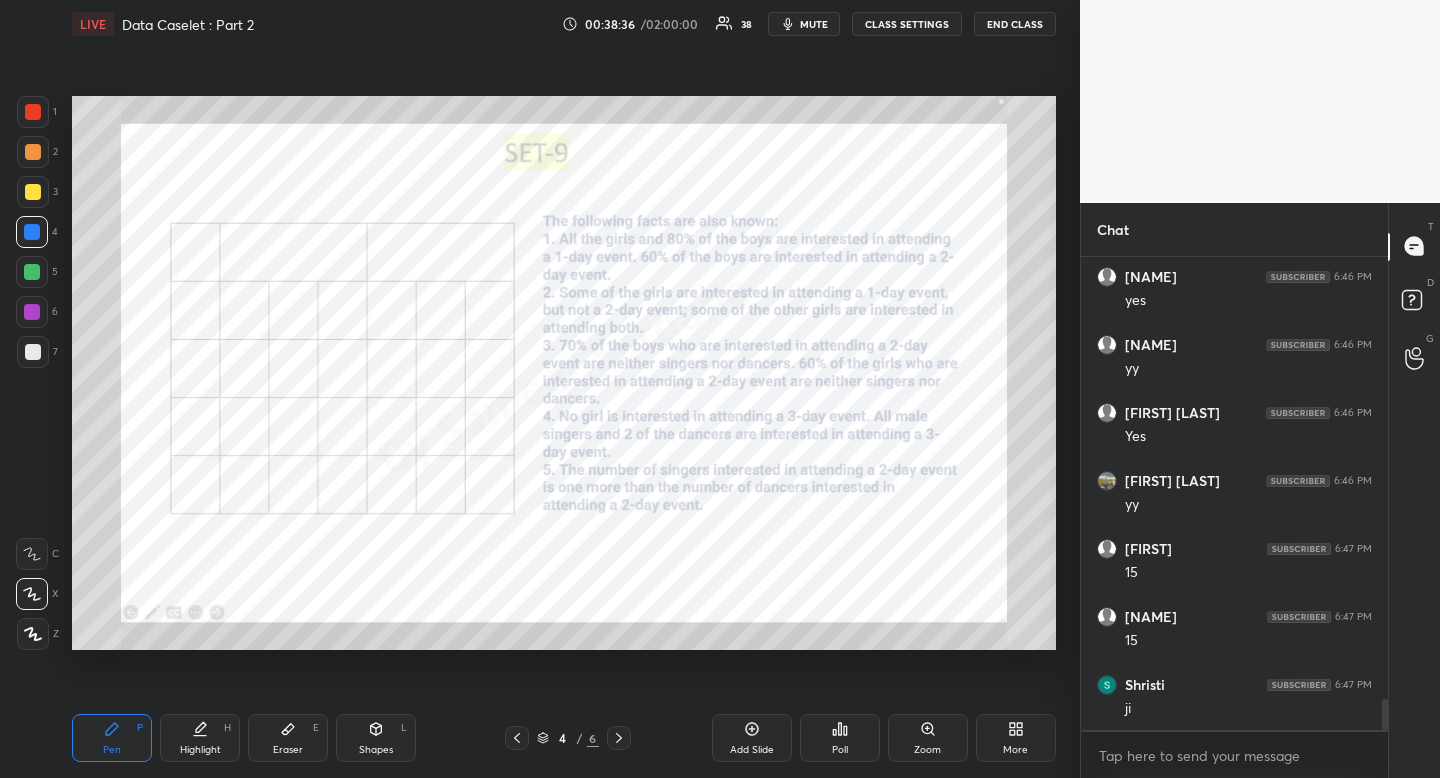 drag, startPoint x: 189, startPoint y: 740, endPoint x: 189, endPoint y: 702, distance: 38 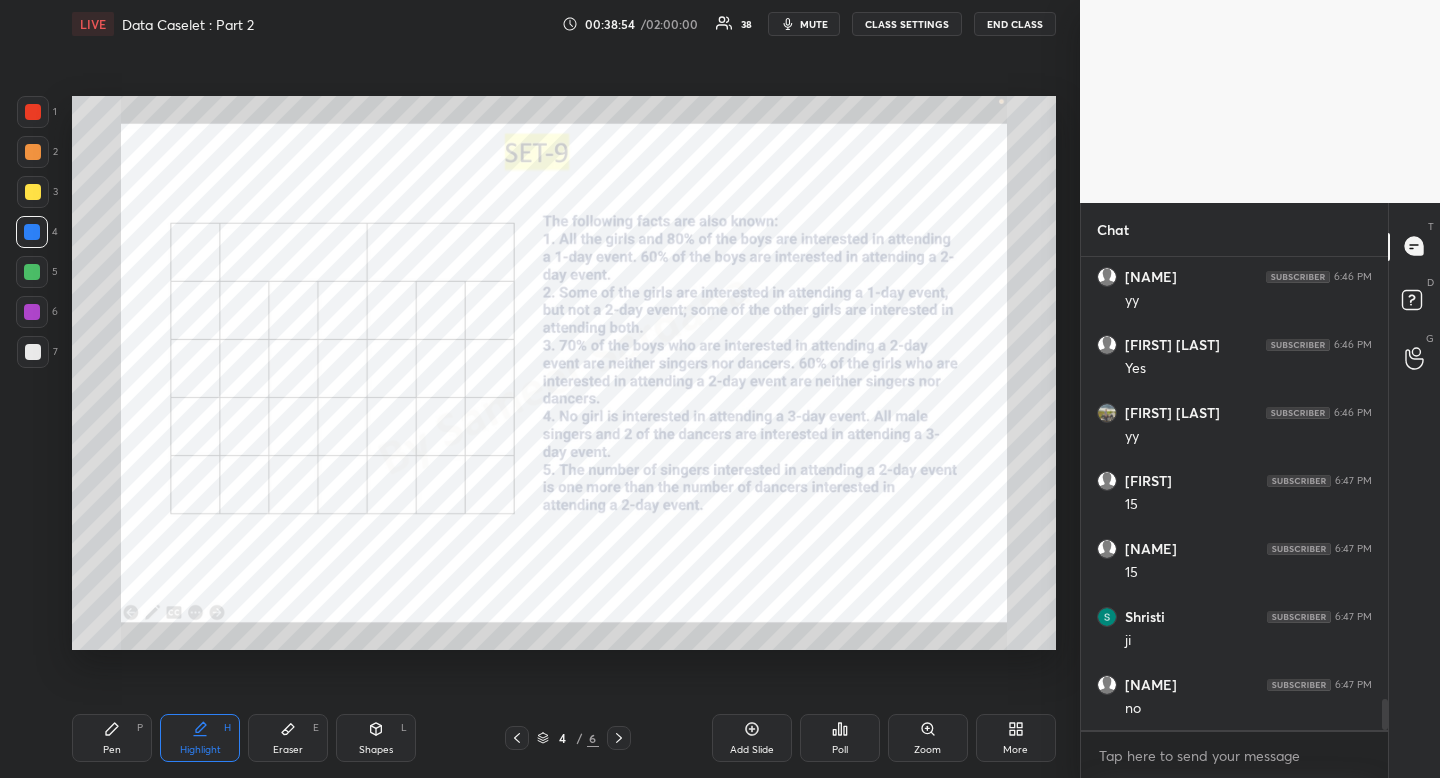 scroll, scrollTop: 6951, scrollLeft: 0, axis: vertical 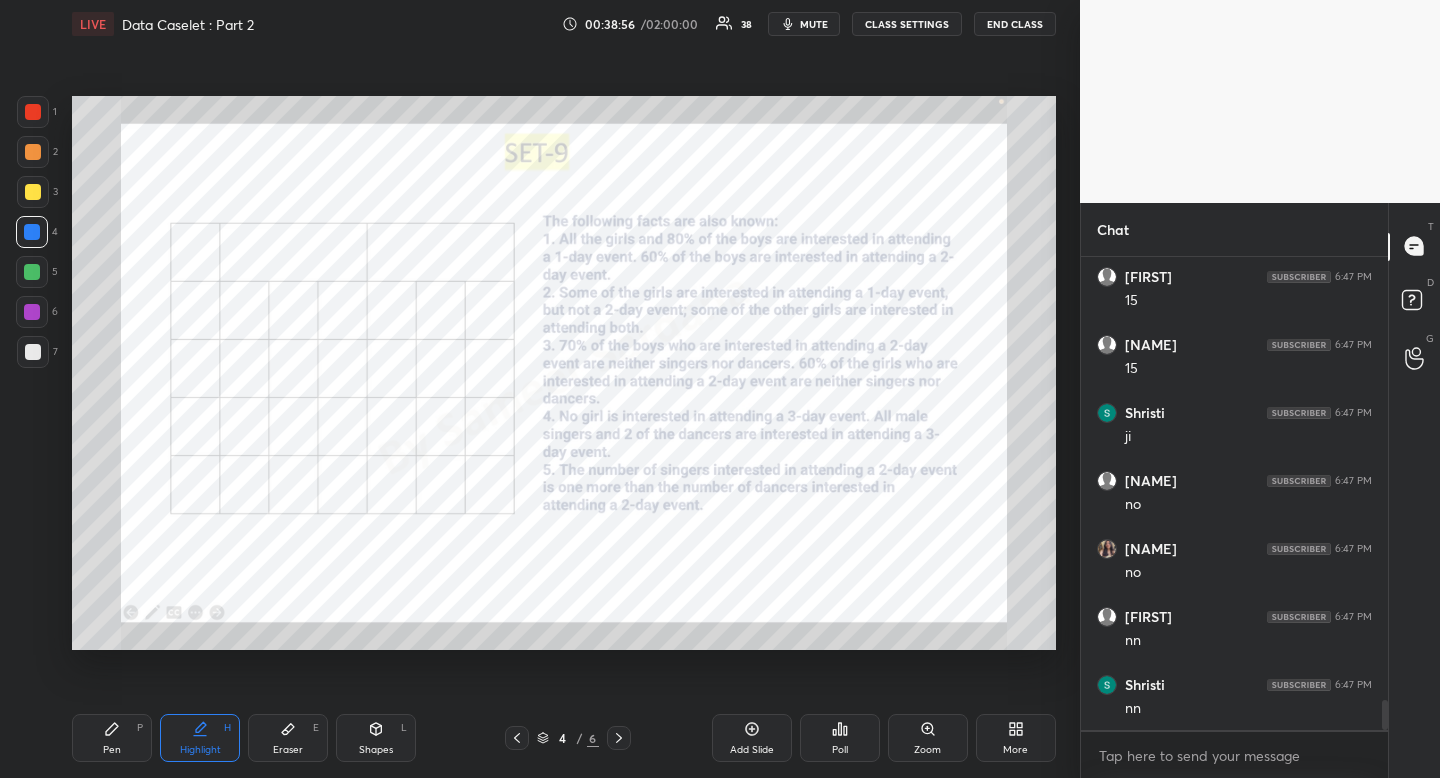 click on "Pen P" at bounding box center (112, 738) 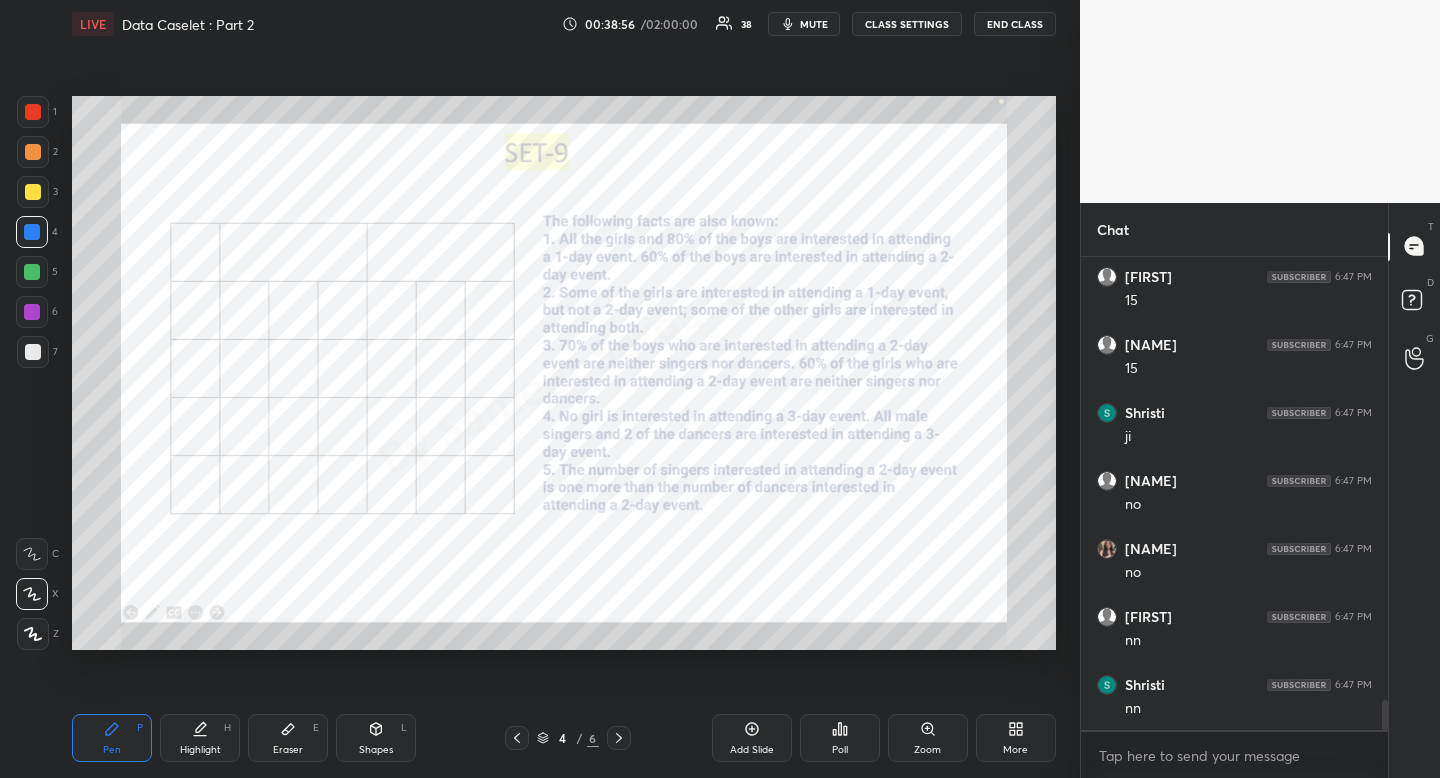 click at bounding box center (33, 112) 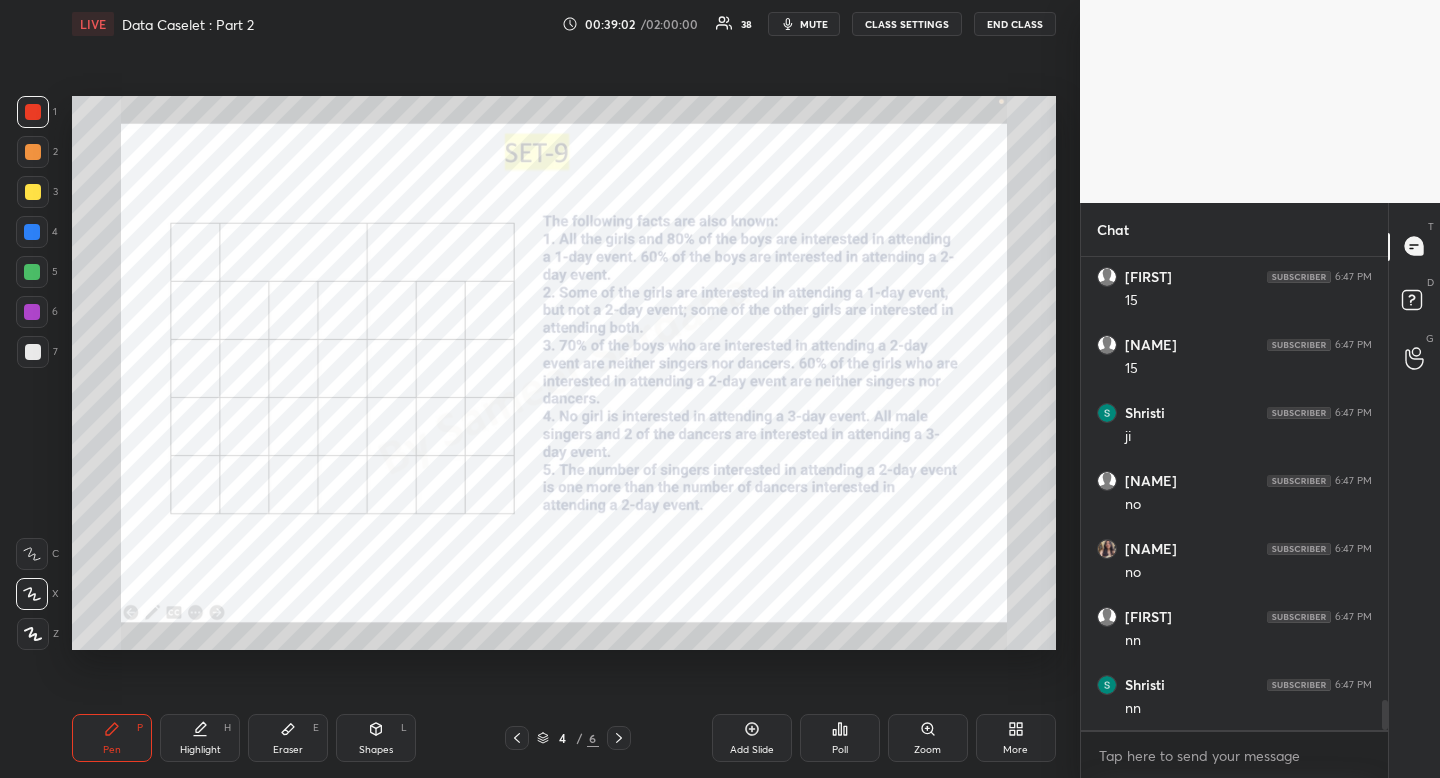 click on "Eraser E" at bounding box center [288, 738] 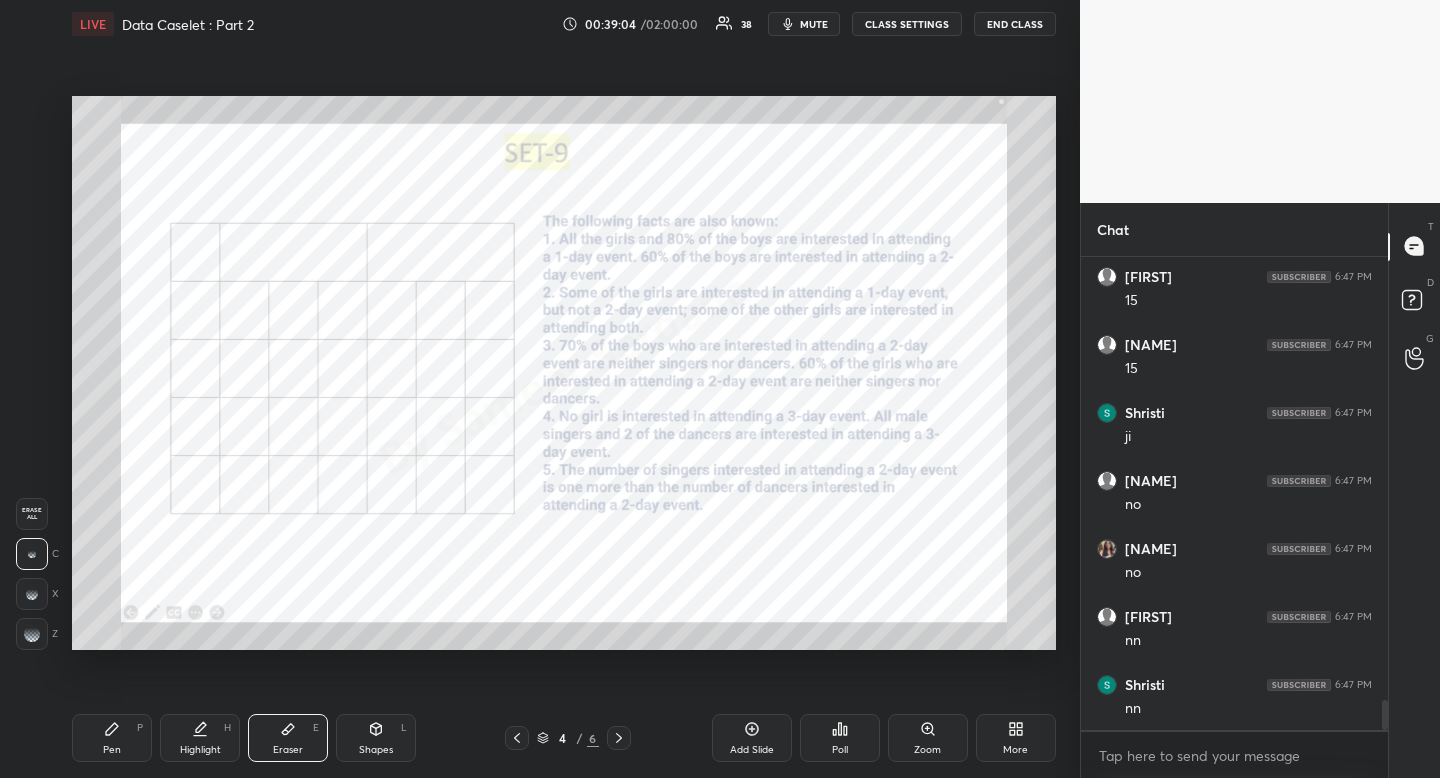 click on "Pen" at bounding box center [112, 750] 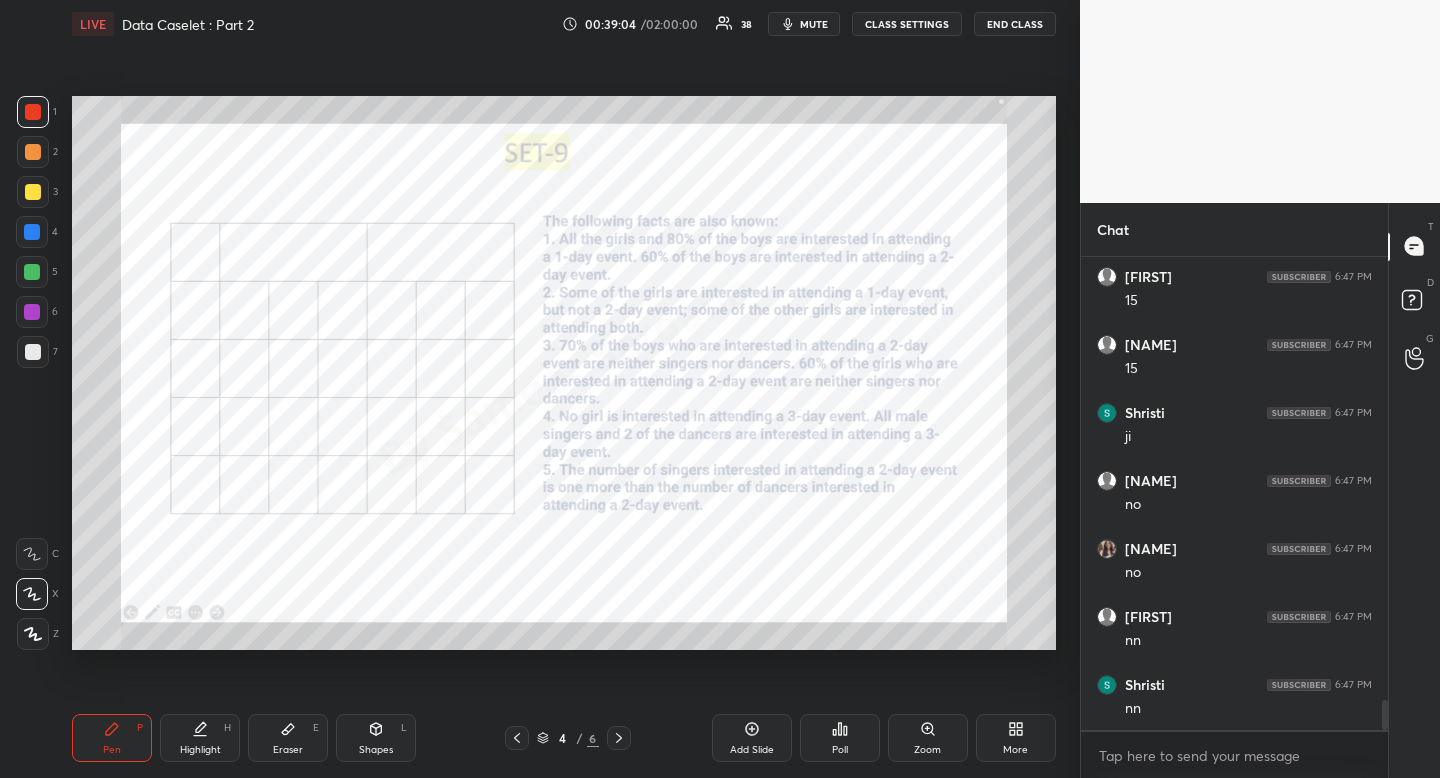 drag, startPoint x: 115, startPoint y: 747, endPoint x: 114, endPoint y: 731, distance: 16.03122 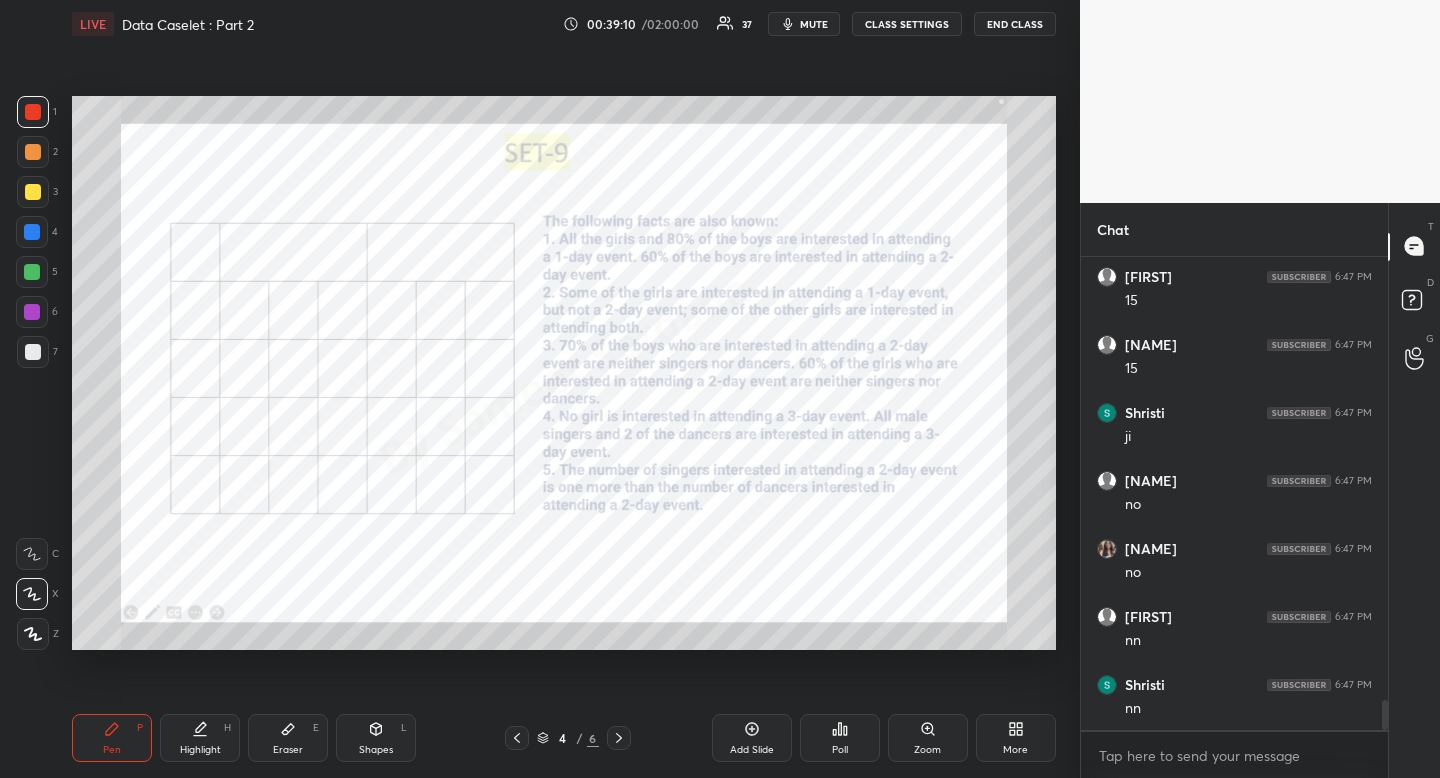 click 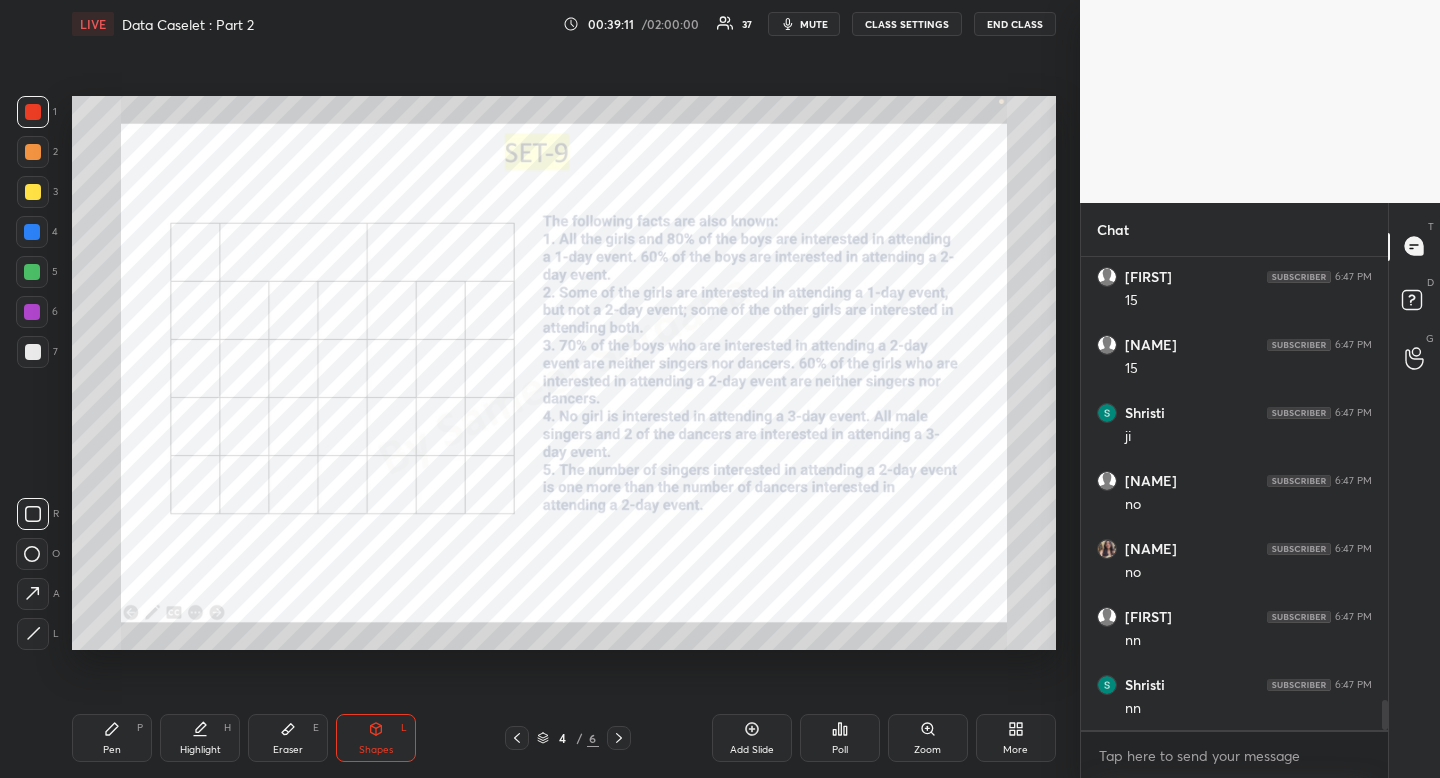 click 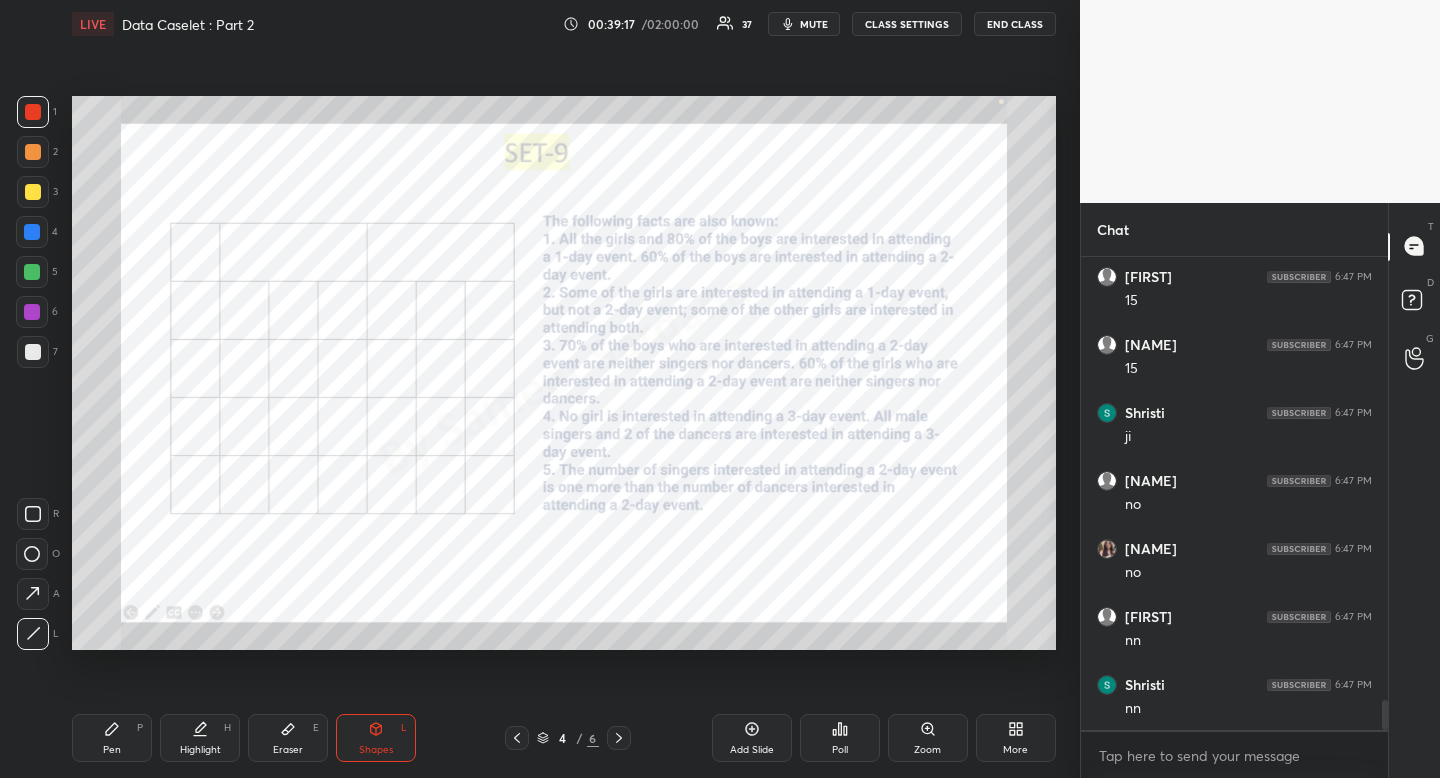 scroll, scrollTop: 7019, scrollLeft: 0, axis: vertical 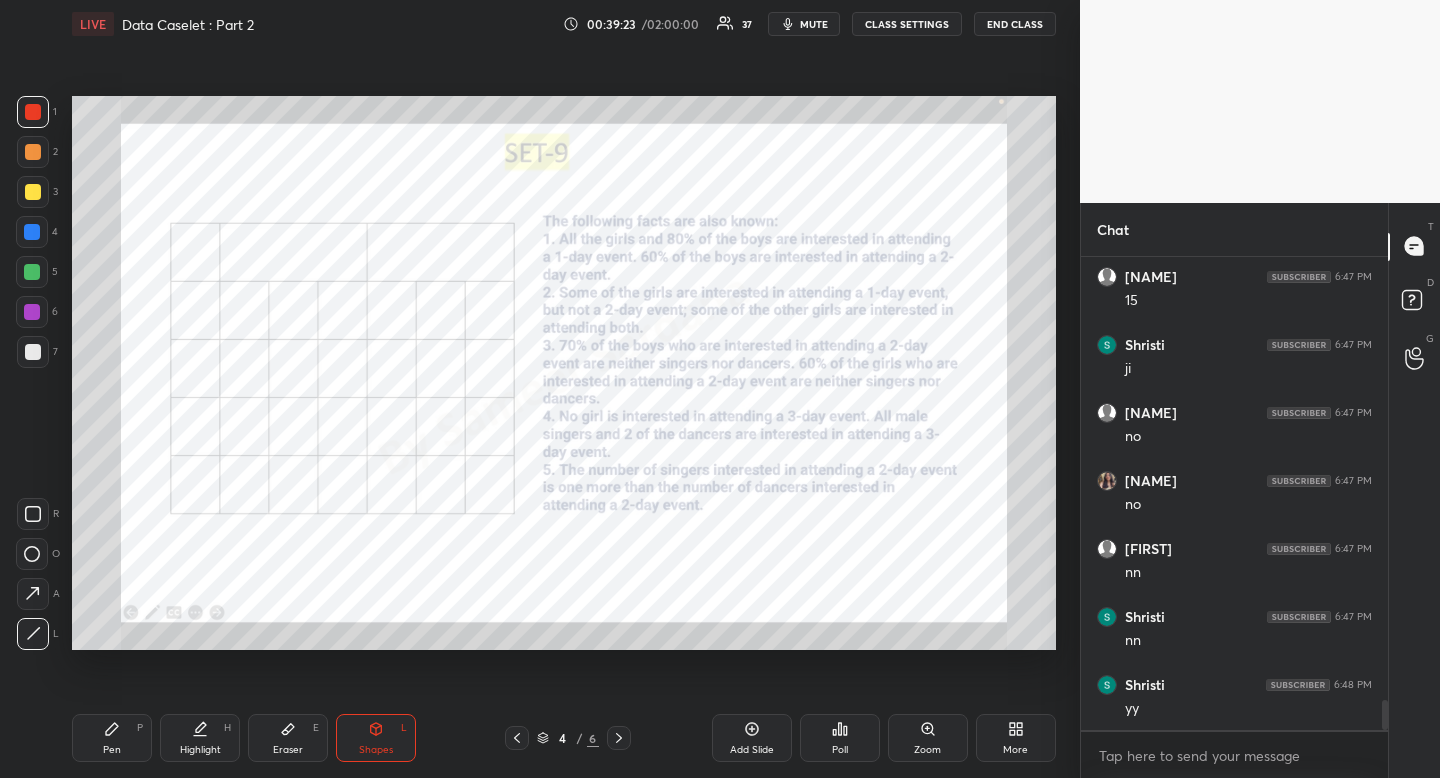 click on "Pen P" at bounding box center [112, 738] 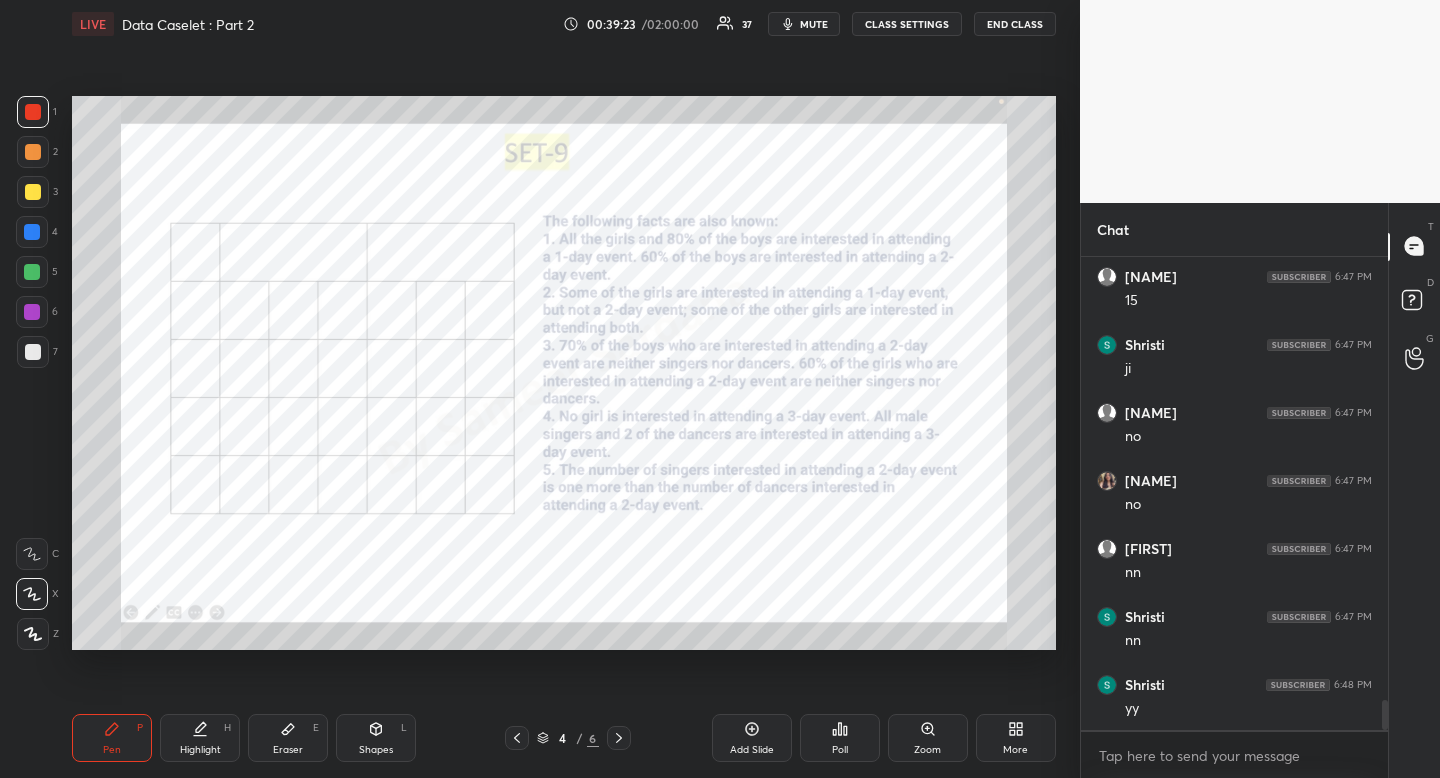 click on "Pen P" at bounding box center [112, 738] 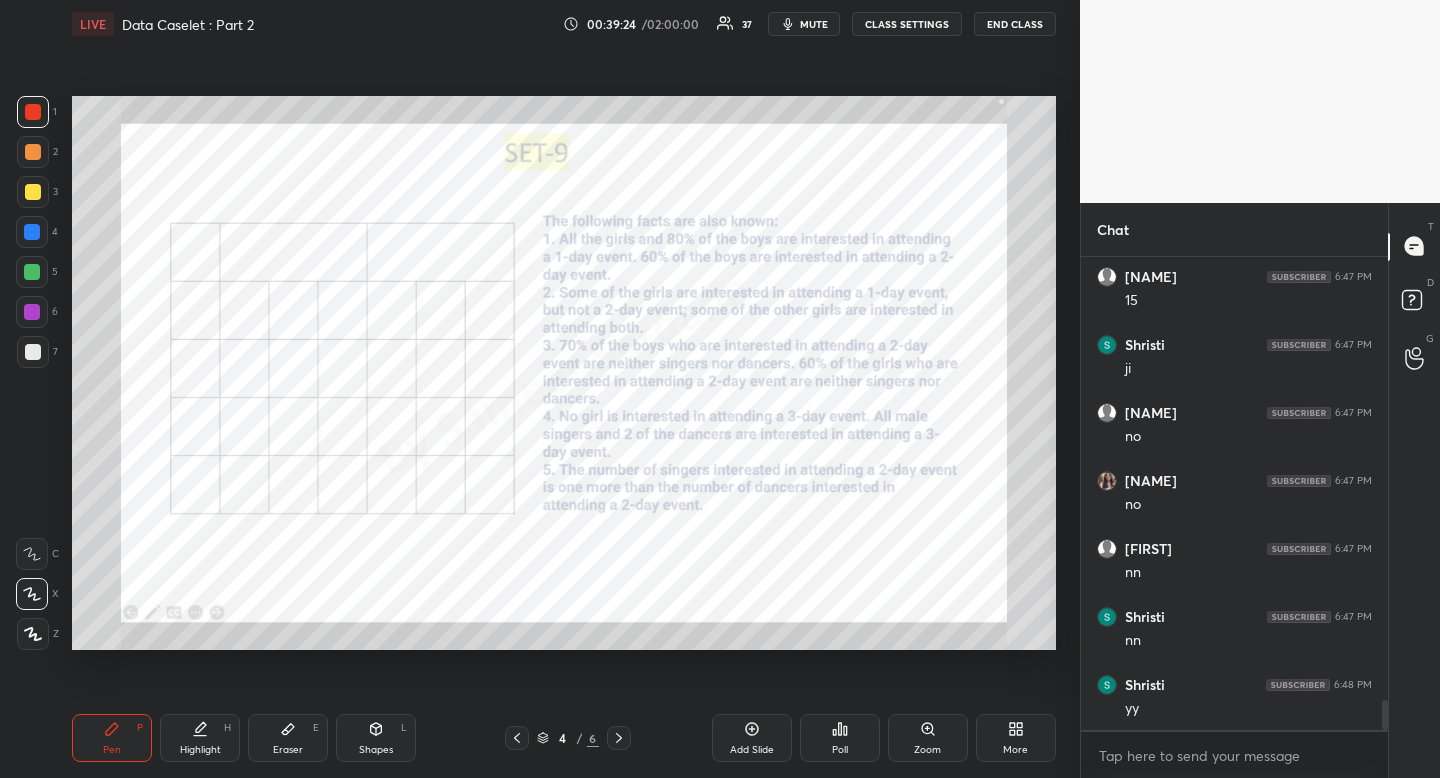 click on "Pen P Highlight H Eraser E Shapes L 4 / 6 Add Slide Poll Zoom More" at bounding box center (564, 738) 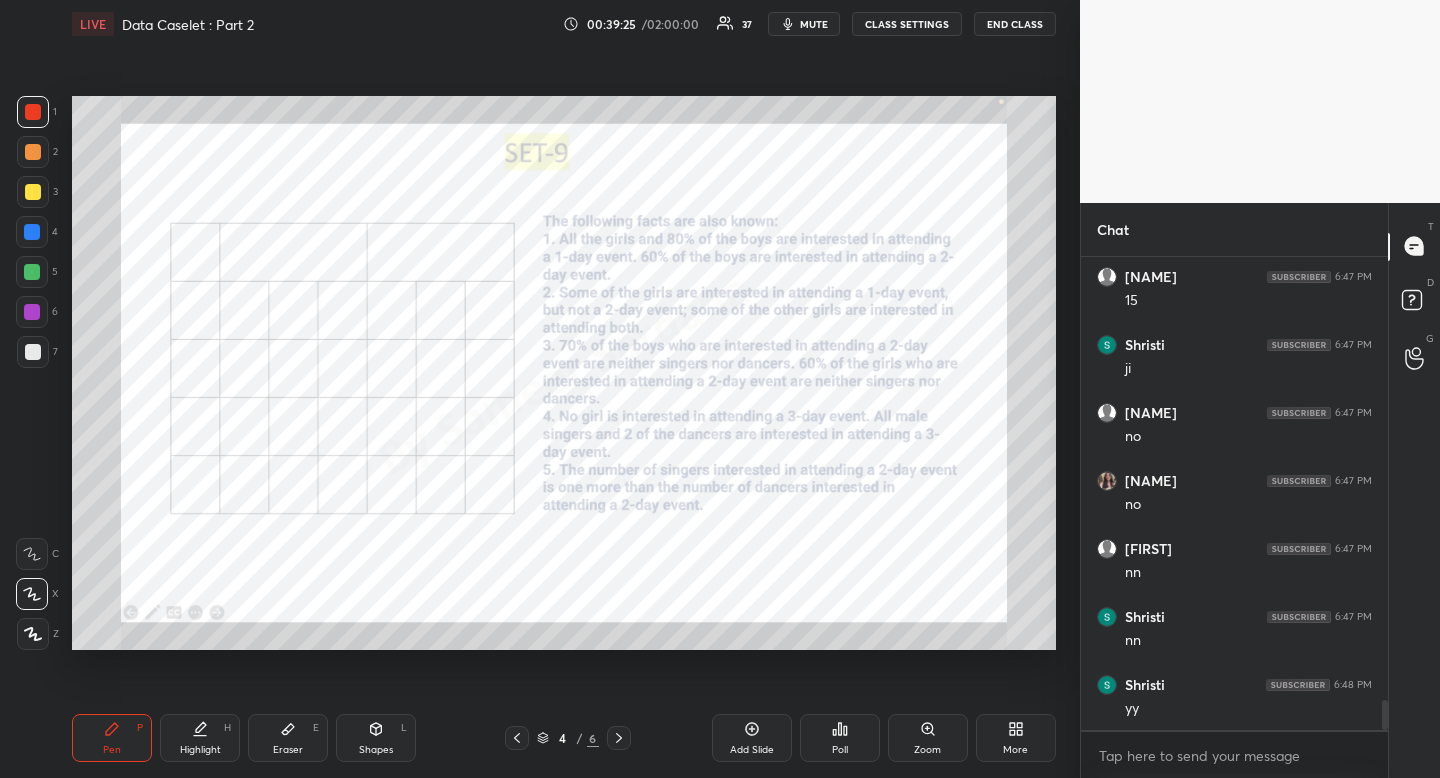 click at bounding box center (517, 738) 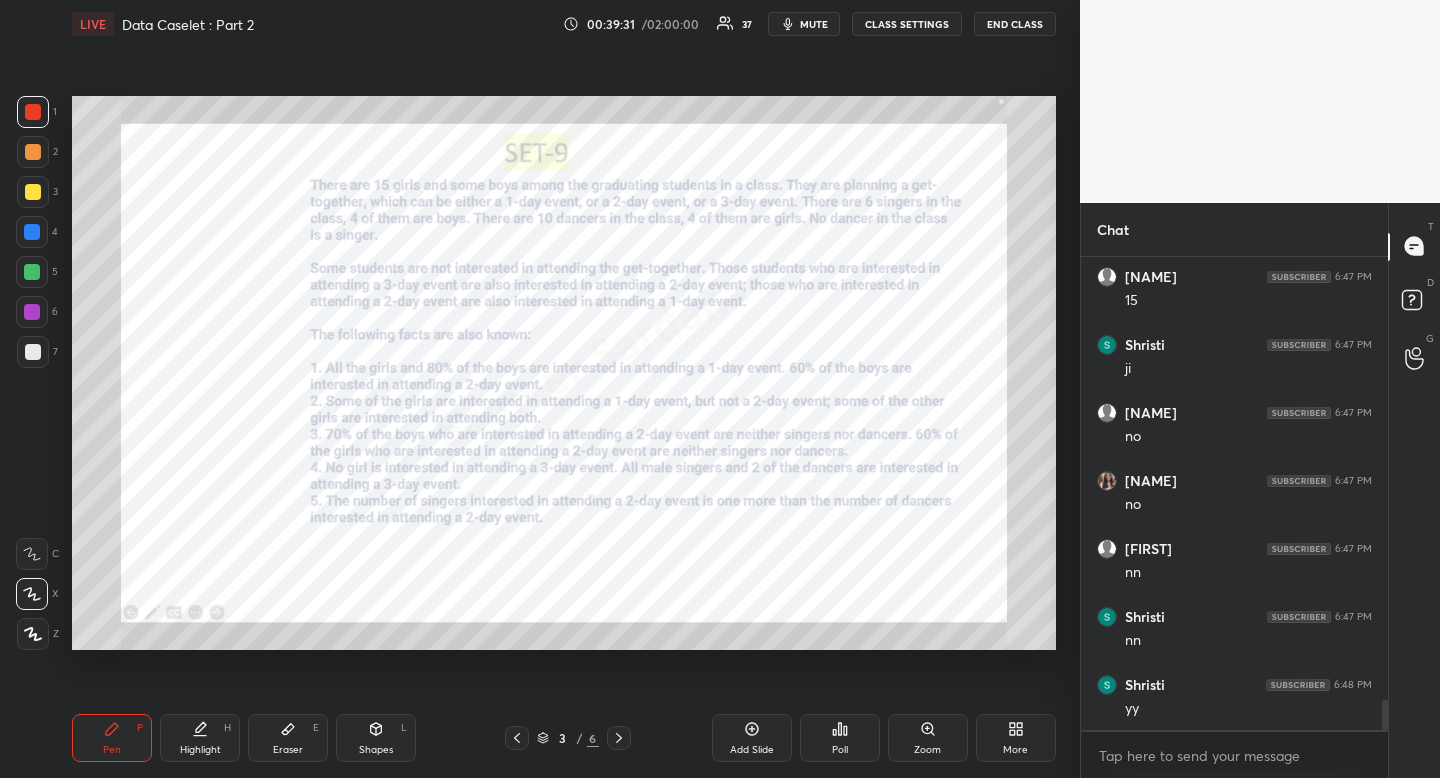 click 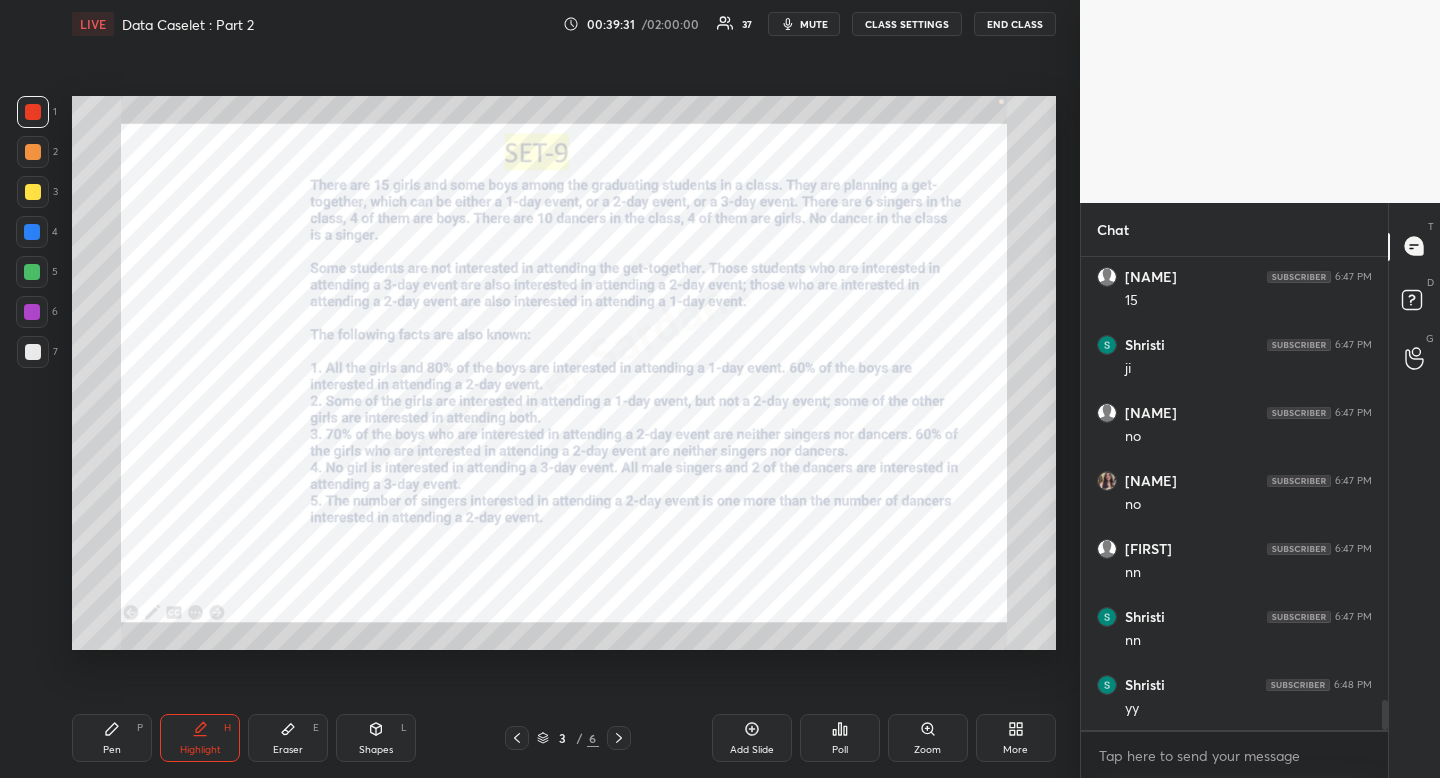 drag, startPoint x: 205, startPoint y: 735, endPoint x: 263, endPoint y: 680, distance: 79.93122 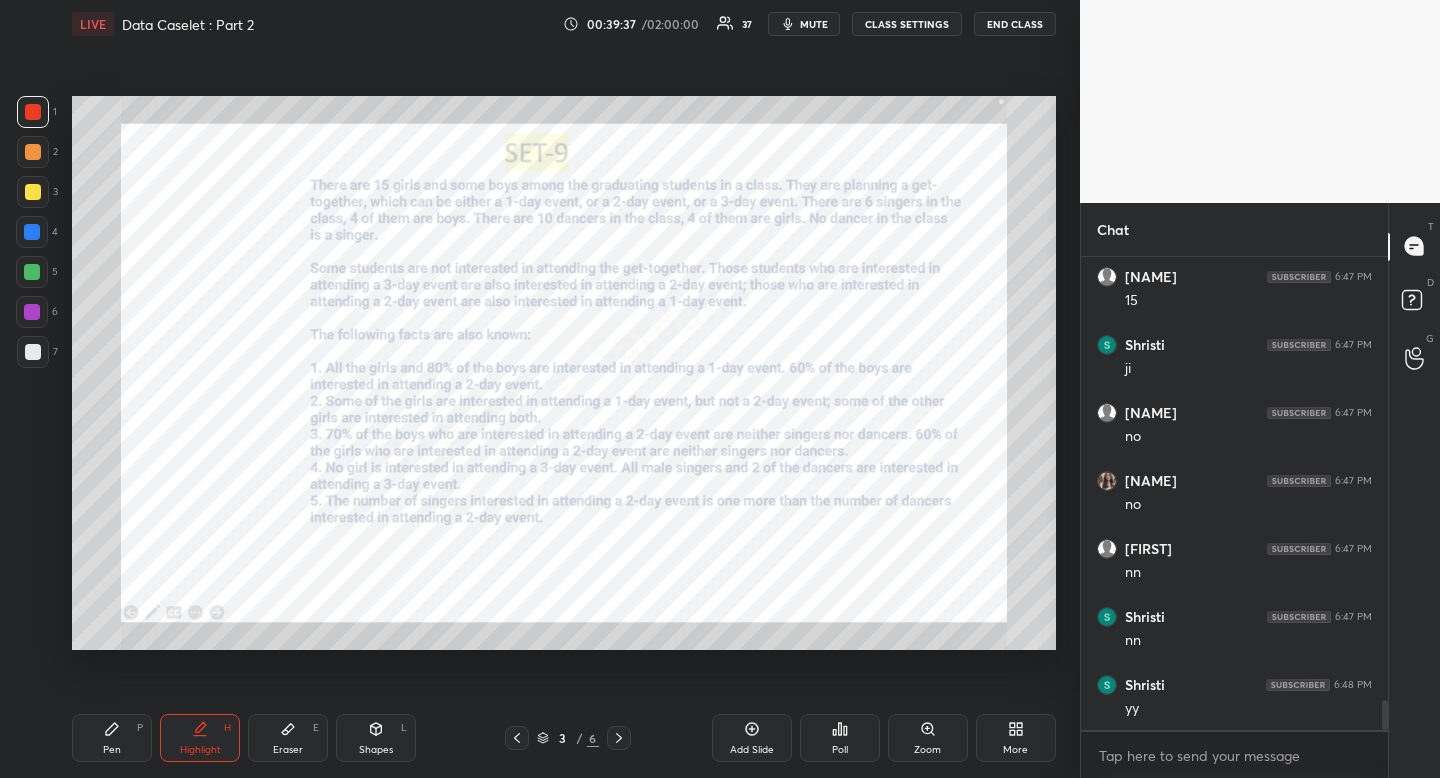 scroll, scrollTop: 7087, scrollLeft: 0, axis: vertical 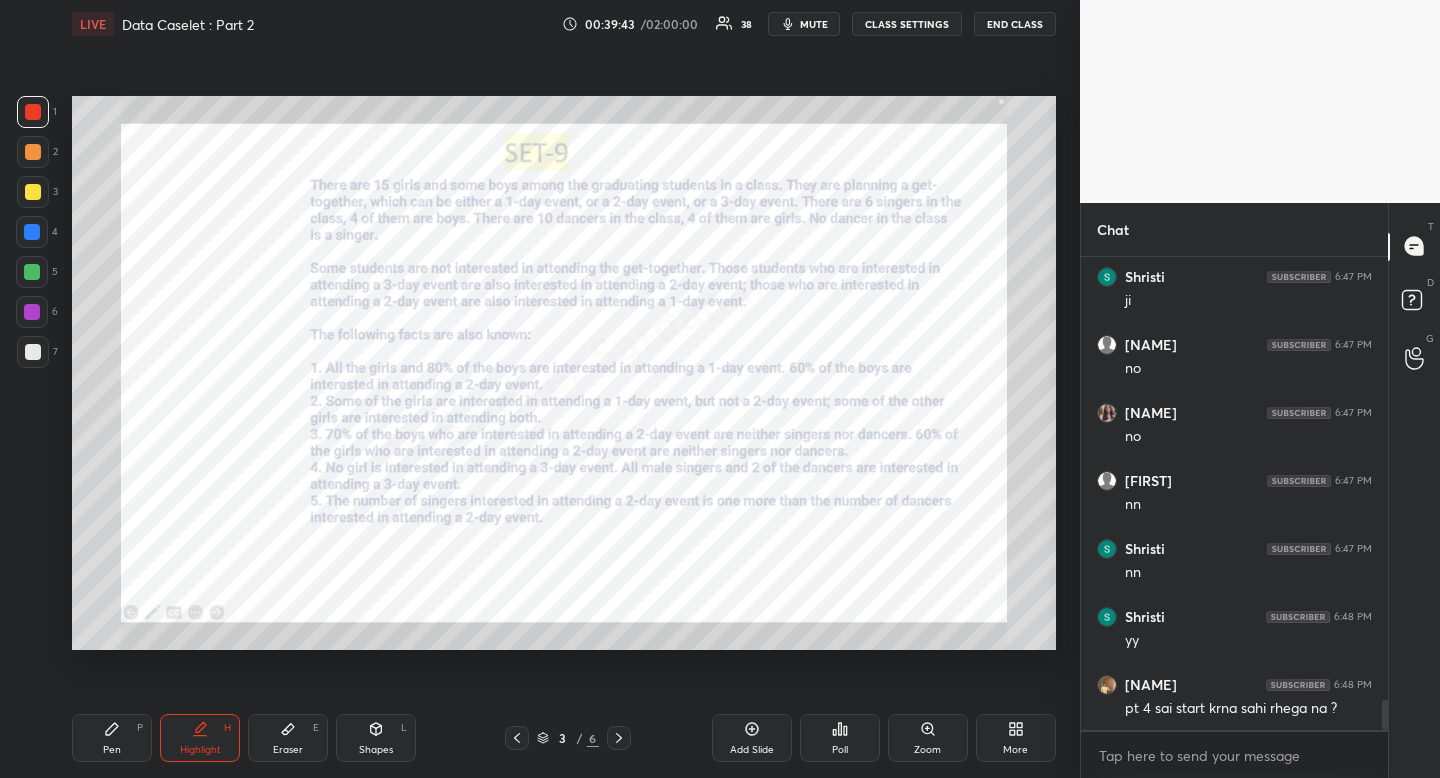 drag, startPoint x: 393, startPoint y: 718, endPoint x: 394, endPoint y: 733, distance: 15.033297 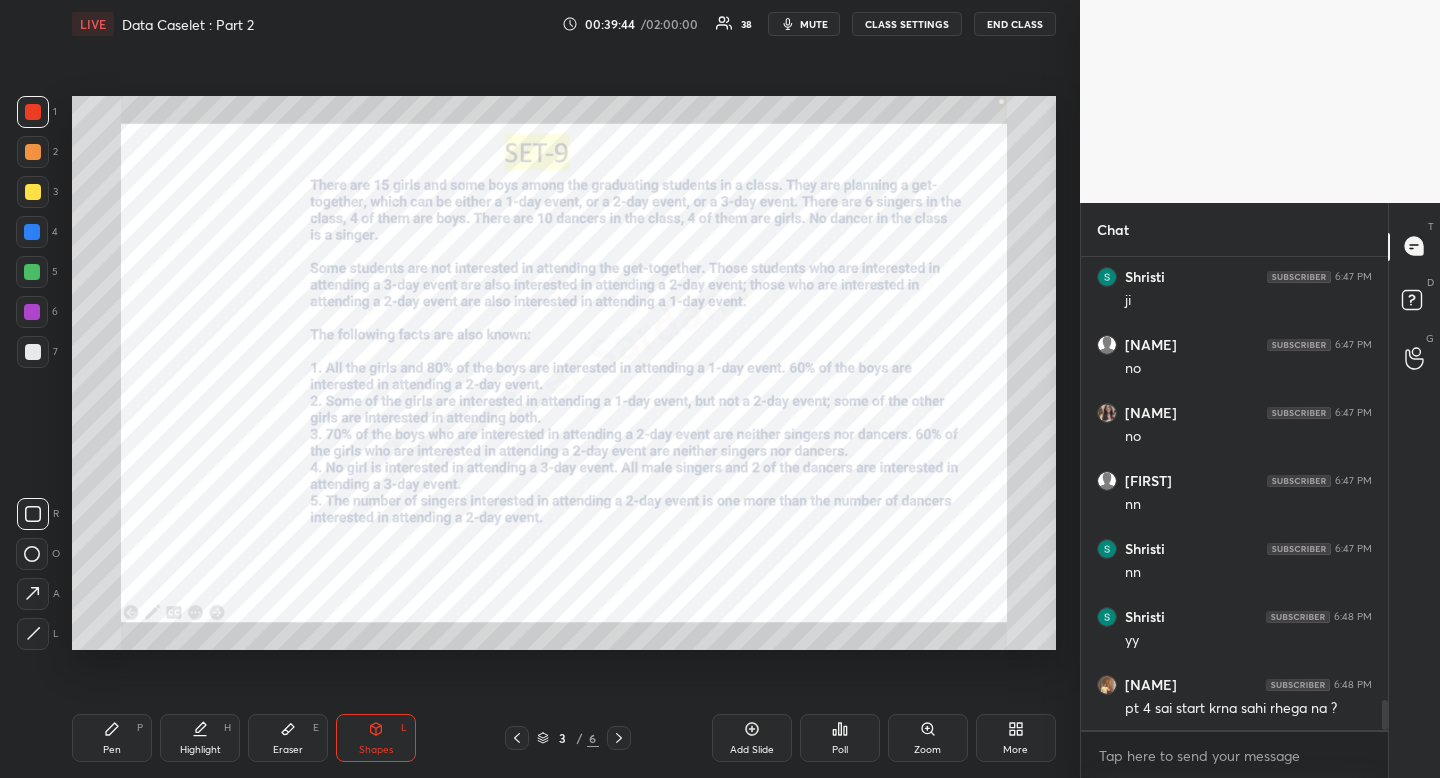 click 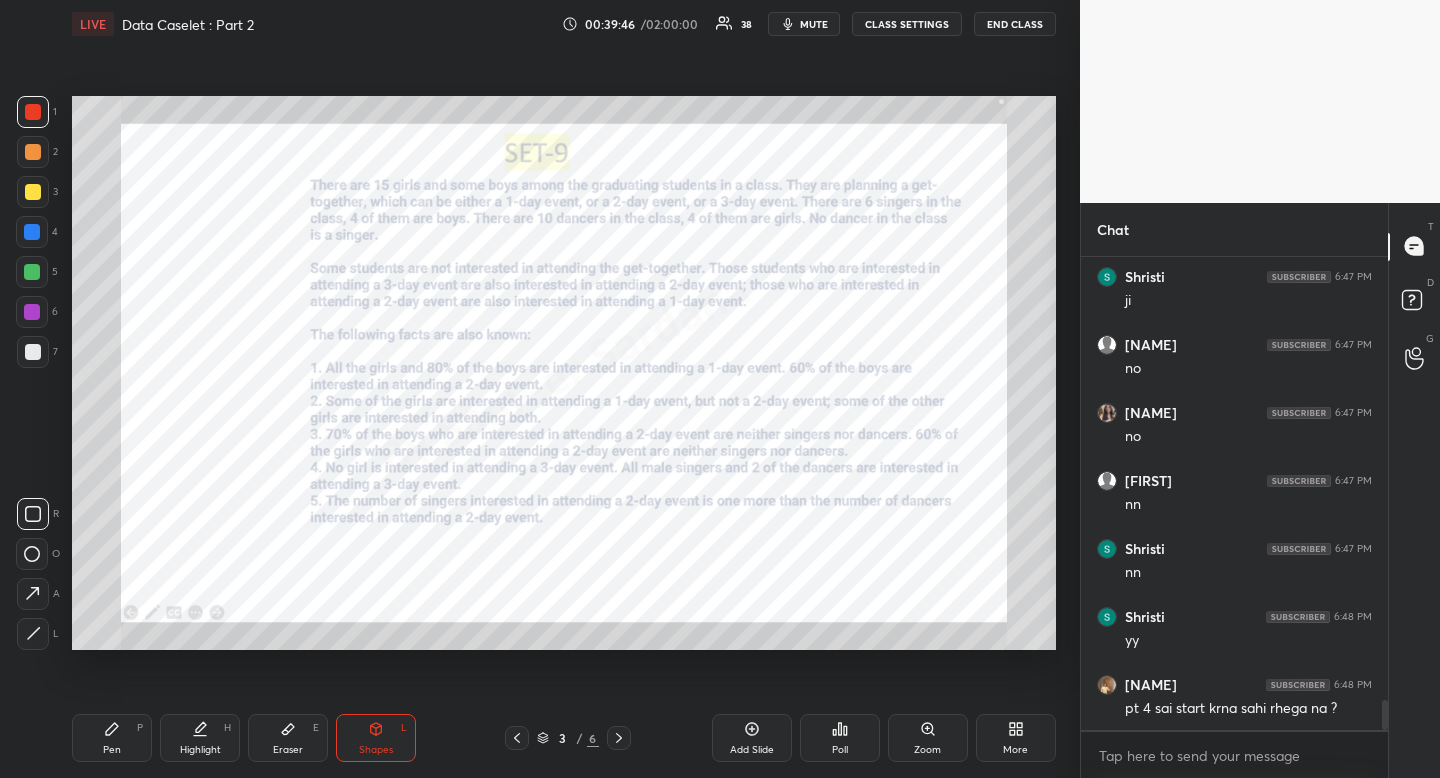 drag, startPoint x: 193, startPoint y: 748, endPoint x: 223, endPoint y: 715, distance: 44.598206 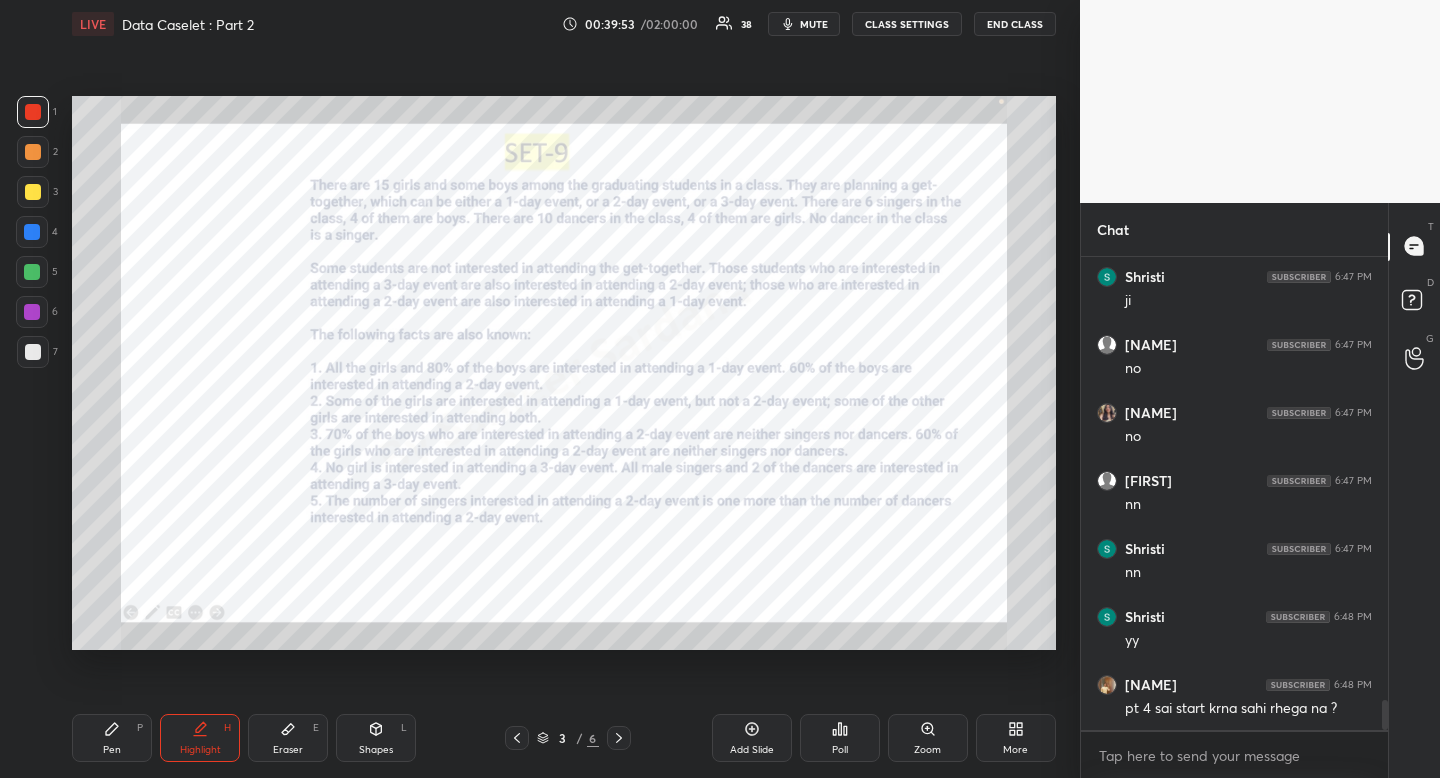 click on "Eraser" at bounding box center (288, 750) 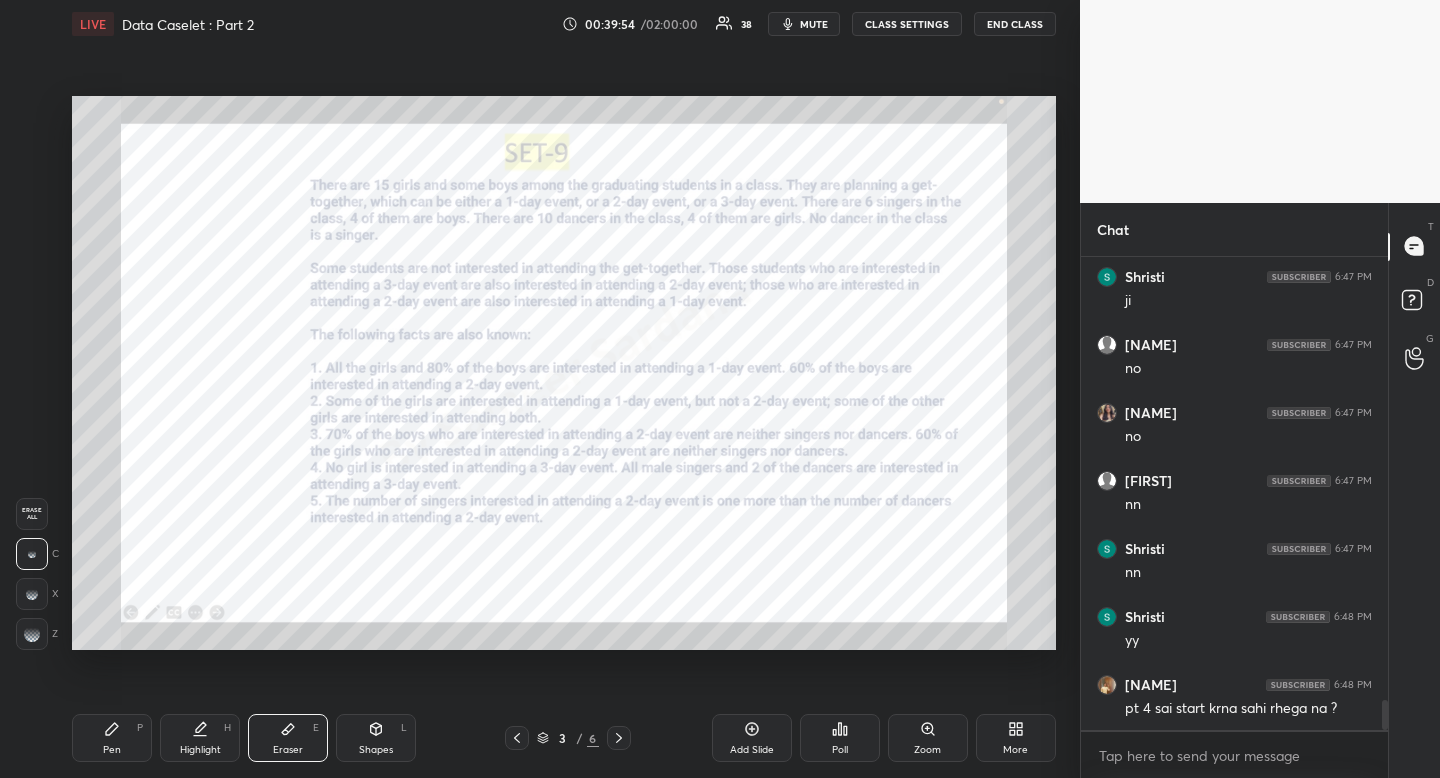 click on "Erase all" at bounding box center [32, 514] 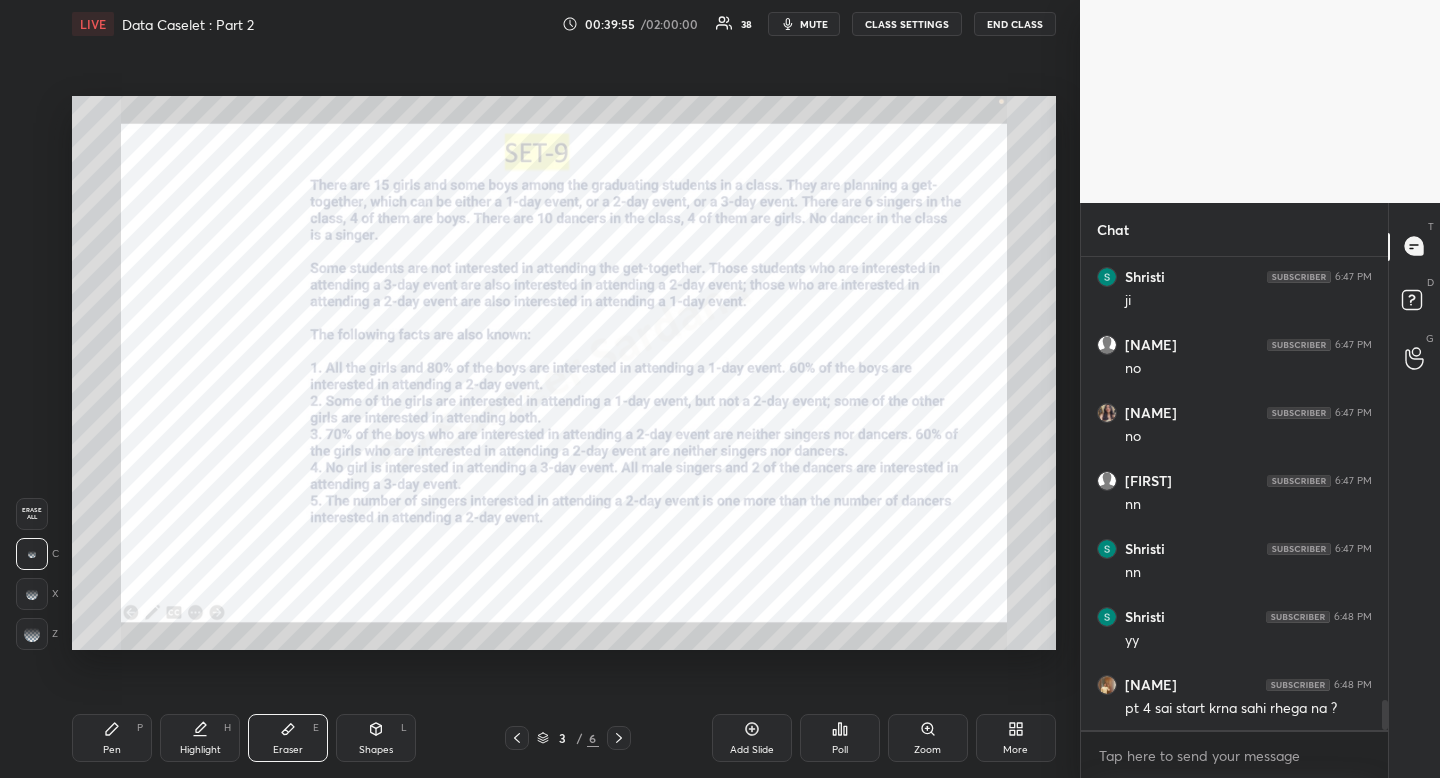 click on "Shapes L" at bounding box center [376, 738] 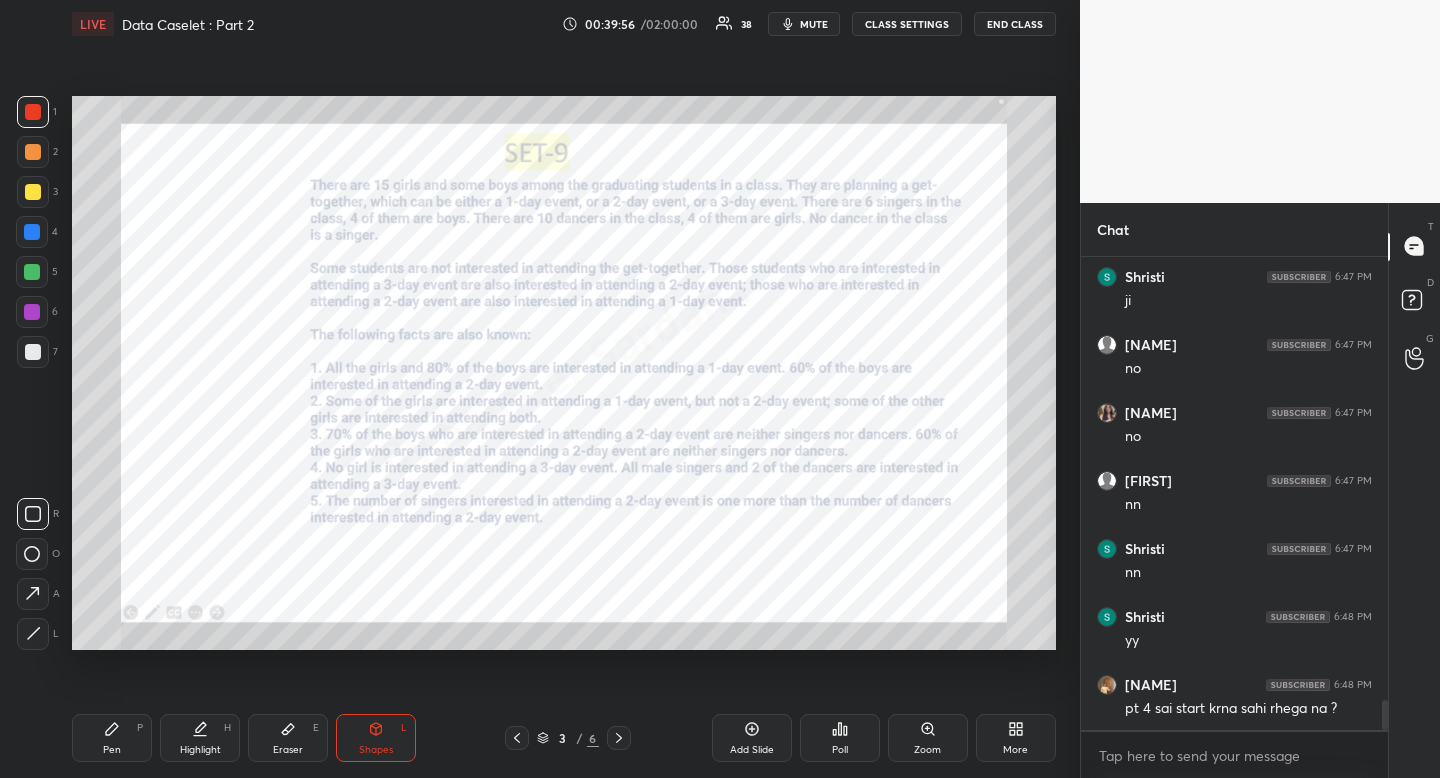 click at bounding box center (33, 514) 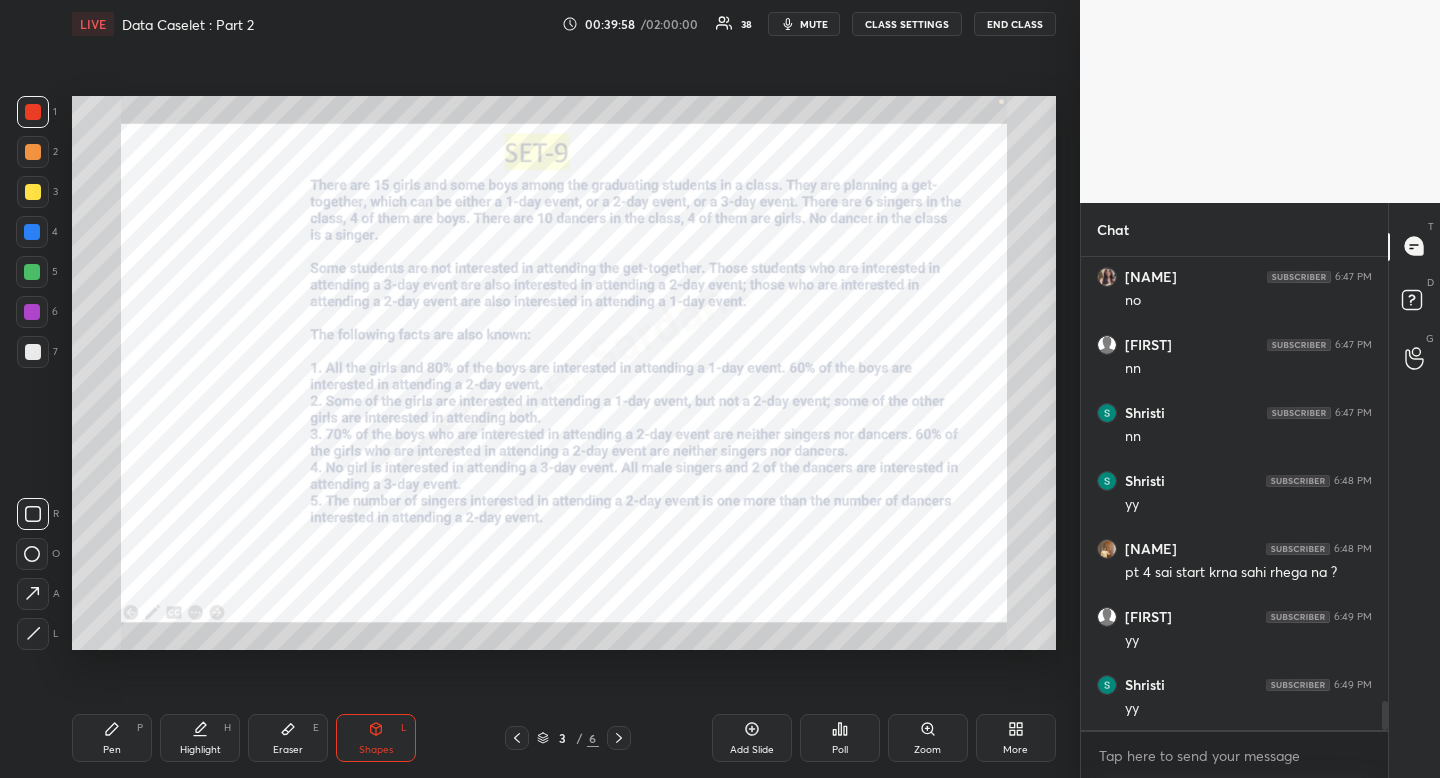 scroll, scrollTop: 7291, scrollLeft: 0, axis: vertical 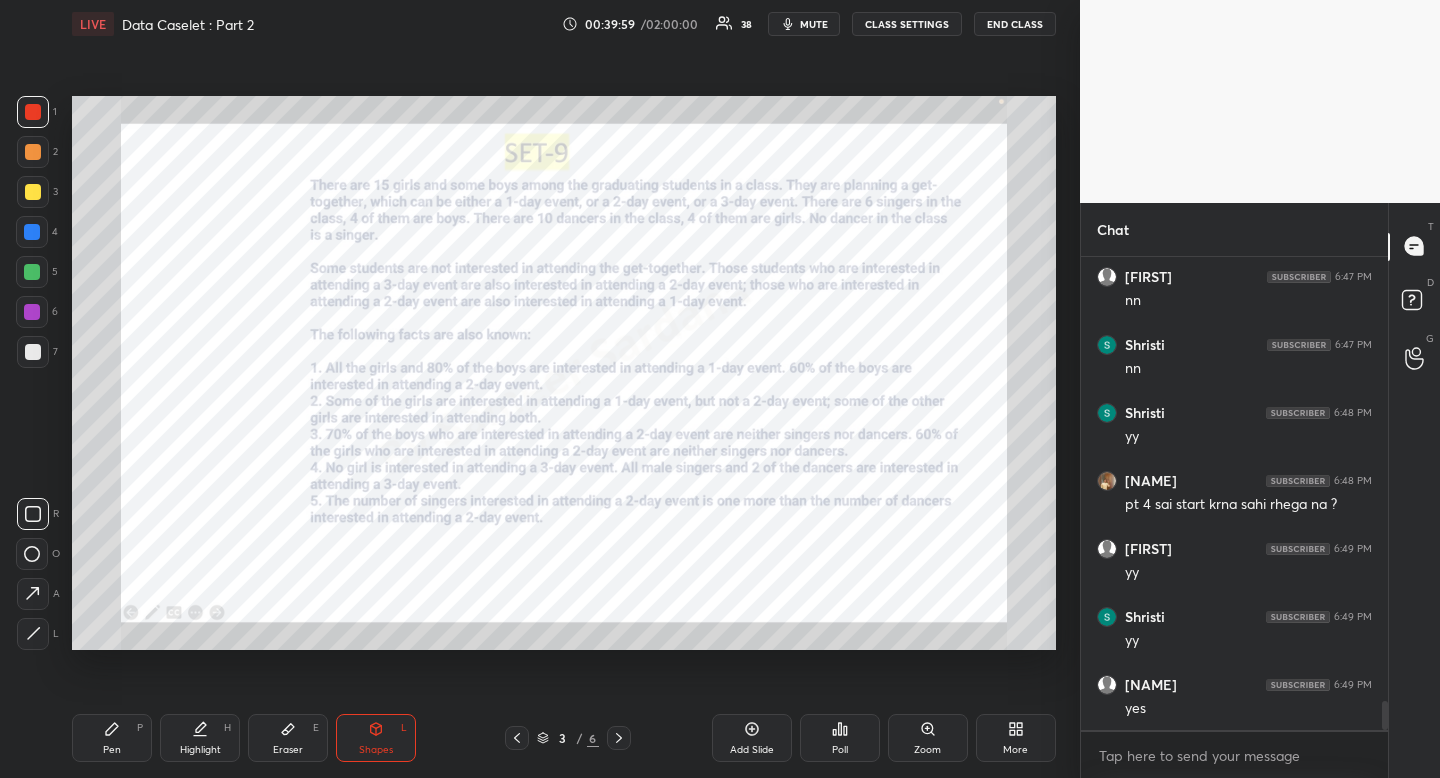 click on "Highlight H" at bounding box center [200, 738] 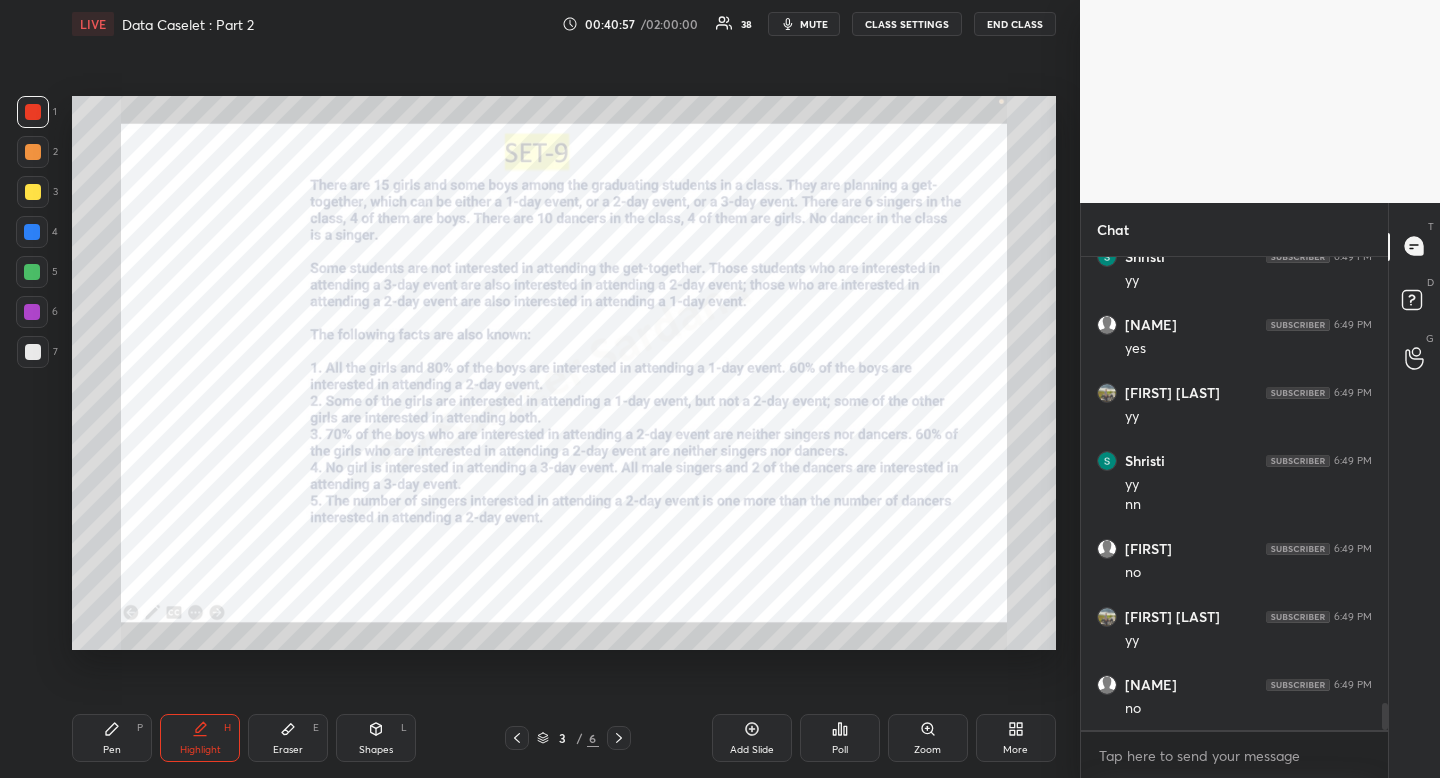 scroll, scrollTop: 7719, scrollLeft: 0, axis: vertical 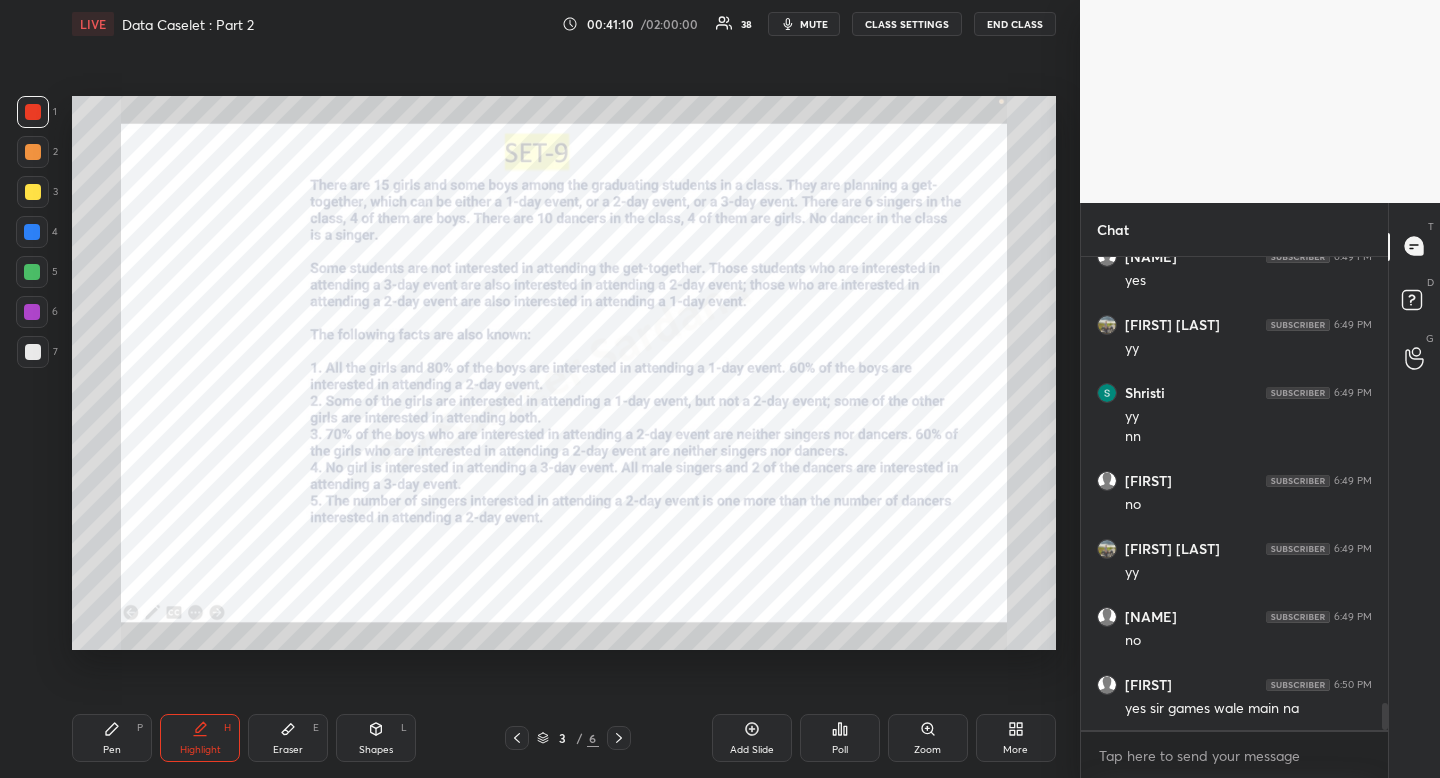 click on "Pen P Highlight H Eraser E Shapes L 3 / 6 Add Slide Poll Zoom More" at bounding box center [564, 738] 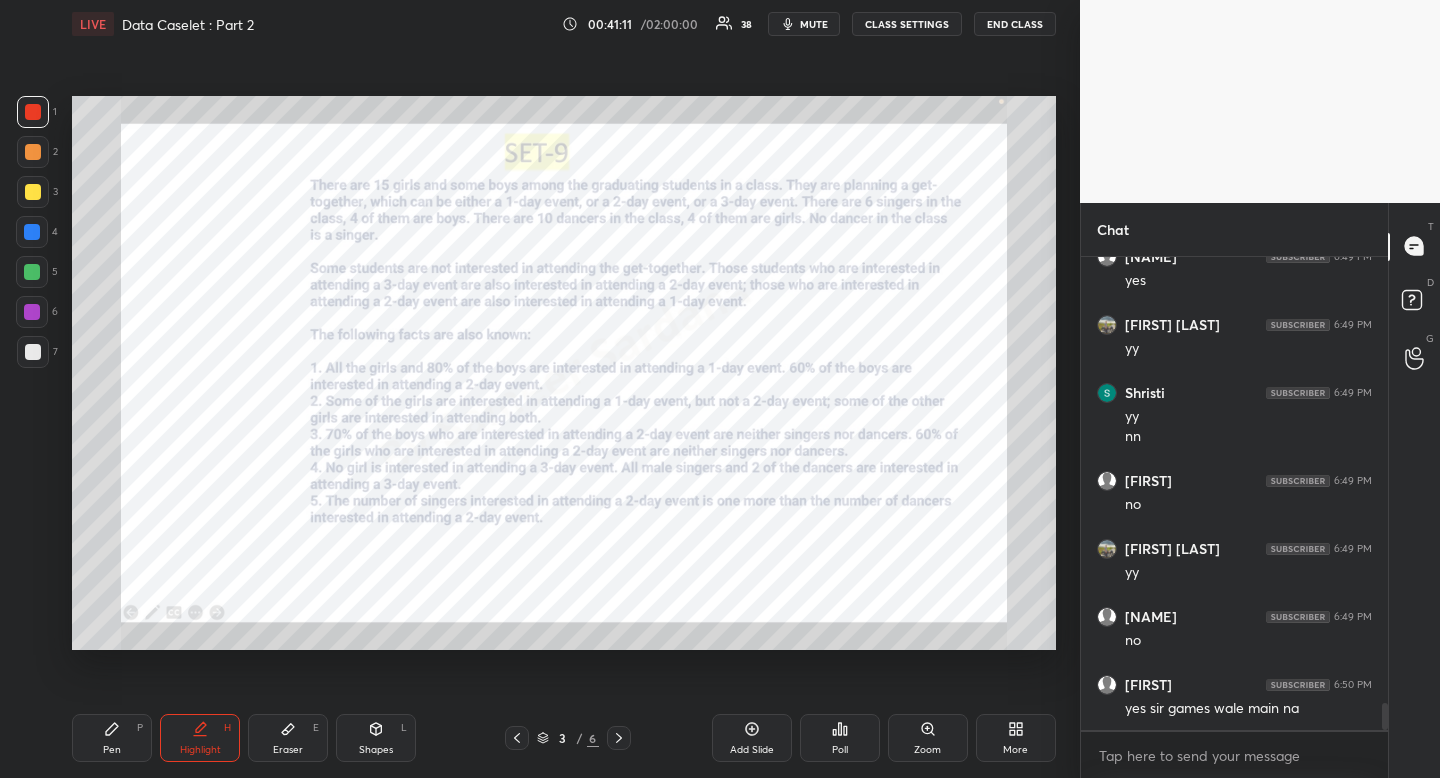 drag, startPoint x: 196, startPoint y: 751, endPoint x: 226, endPoint y: 742, distance: 31.320919 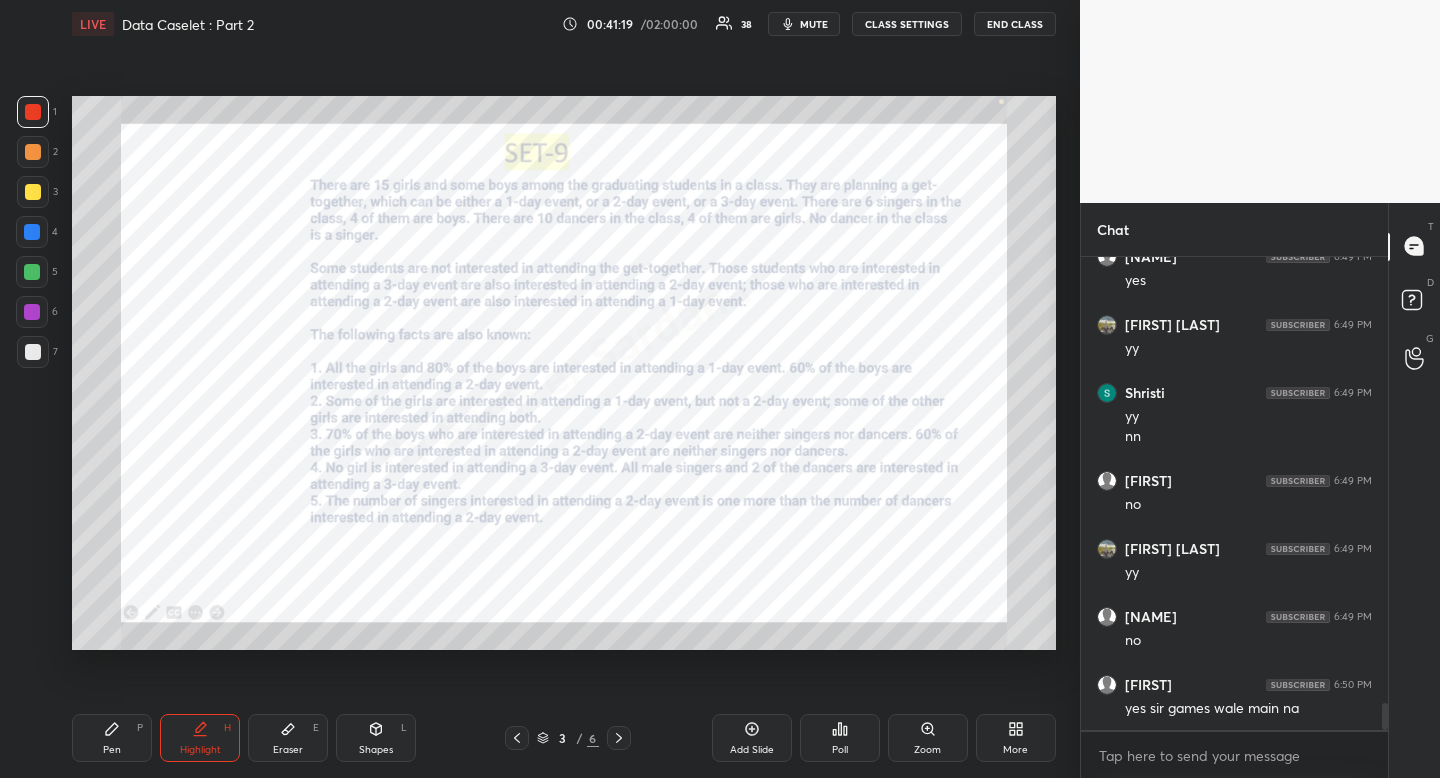 click 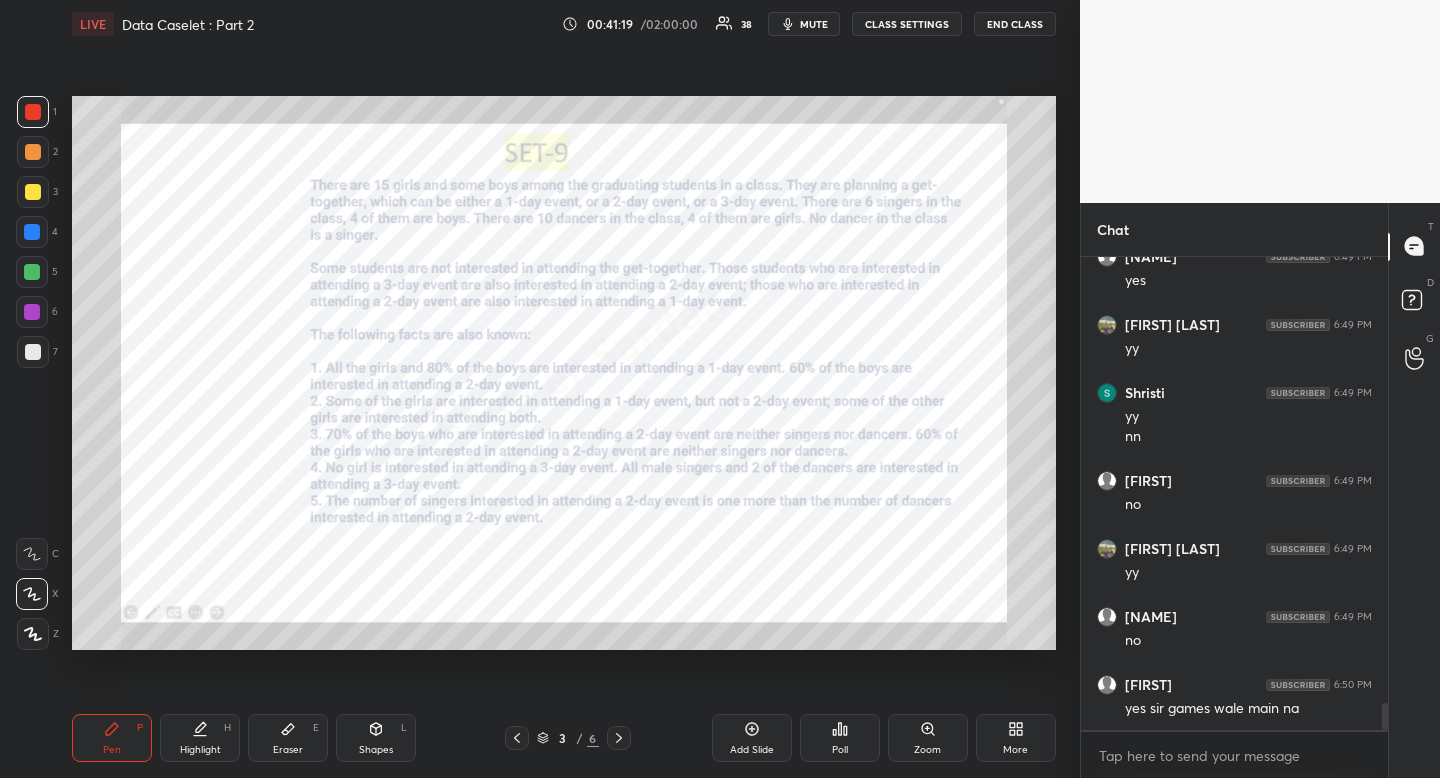 click on "Pen P" at bounding box center [112, 738] 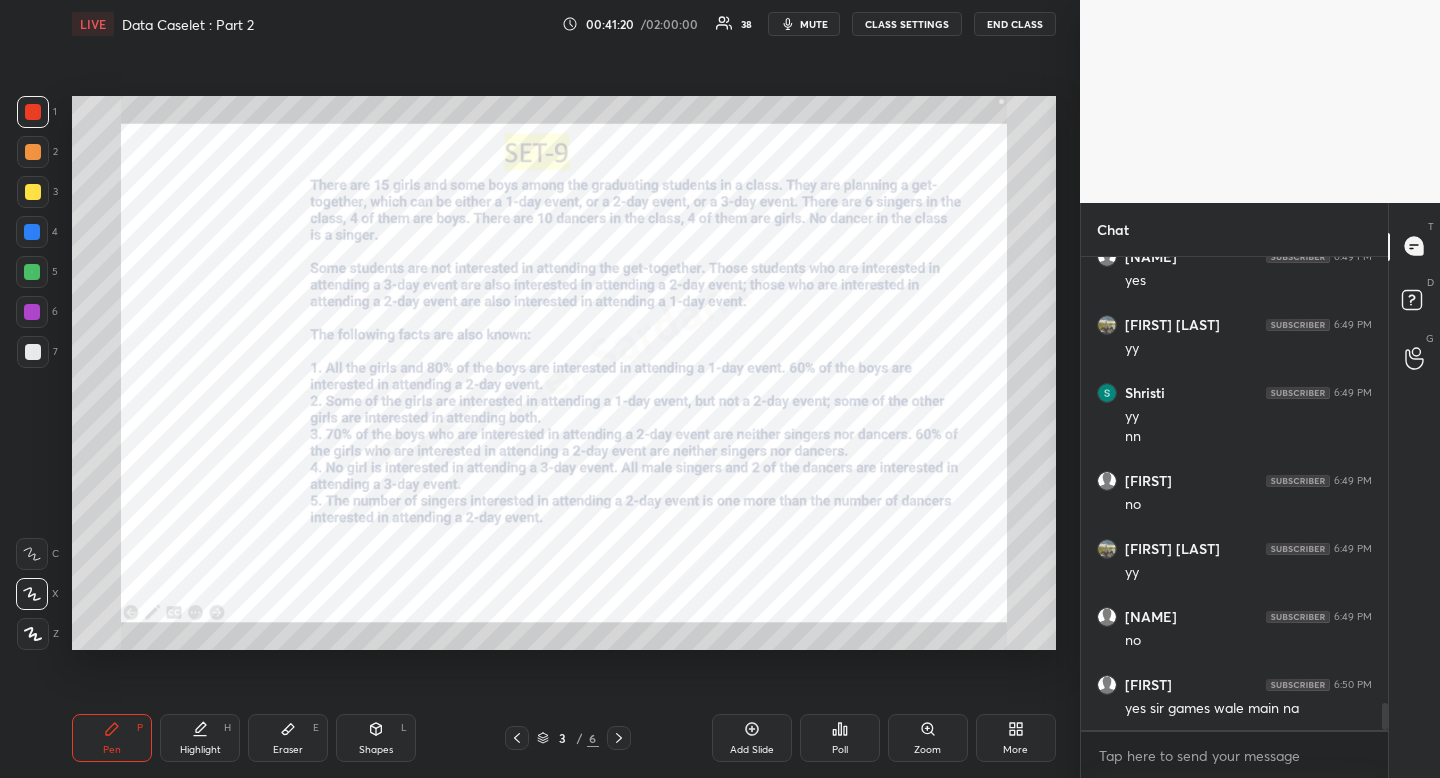 drag, startPoint x: 369, startPoint y: 736, endPoint x: 305, endPoint y: 690, distance: 78.81624 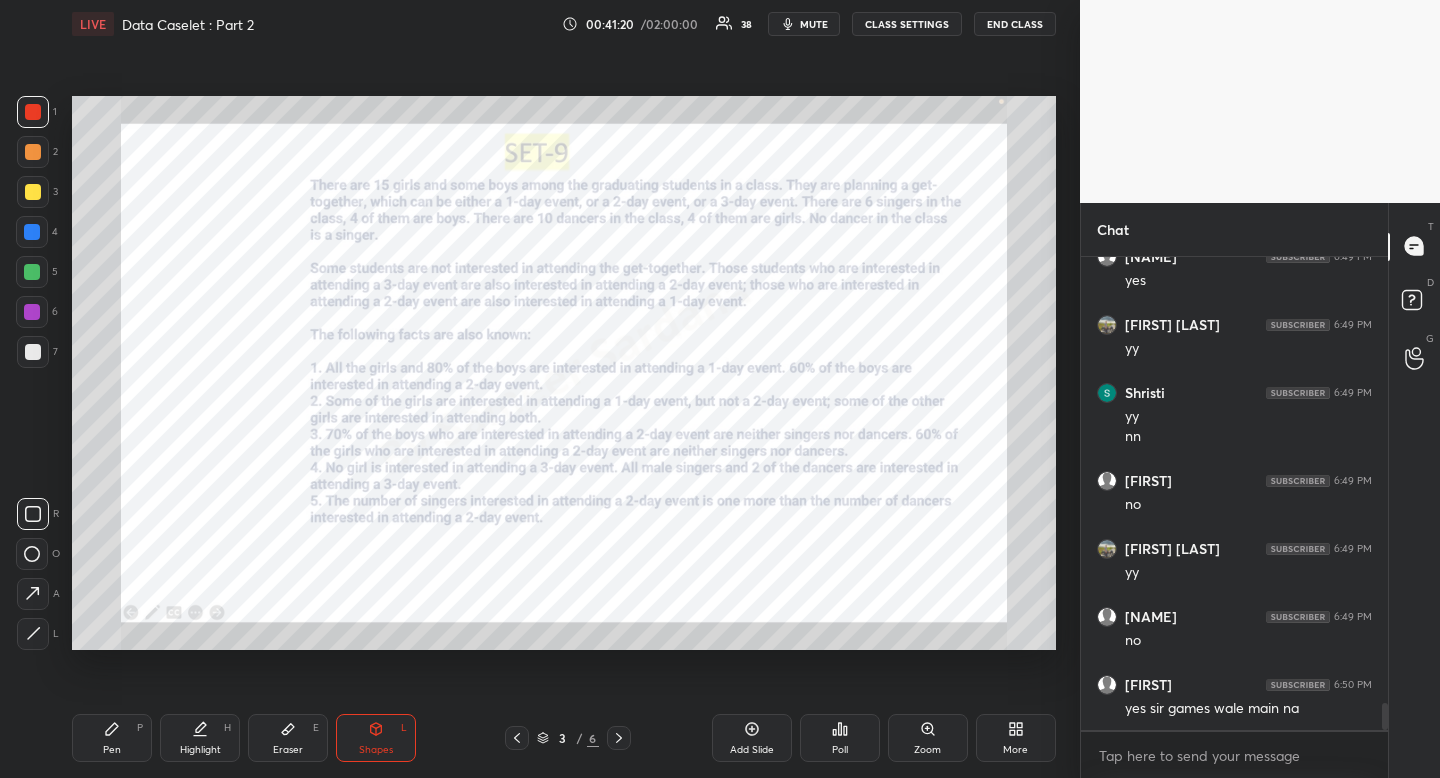 click 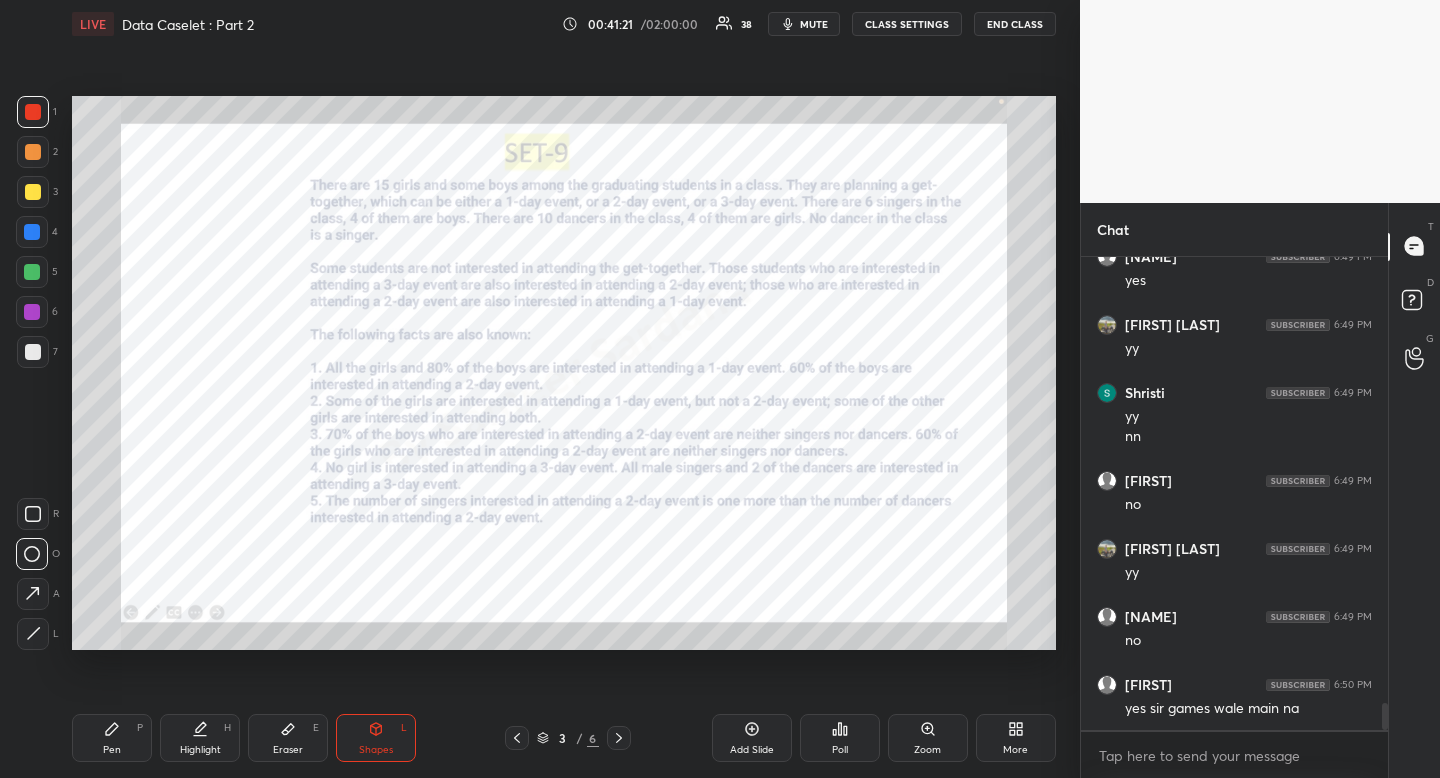 drag, startPoint x: 26, startPoint y: 560, endPoint x: 58, endPoint y: 545, distance: 35.341194 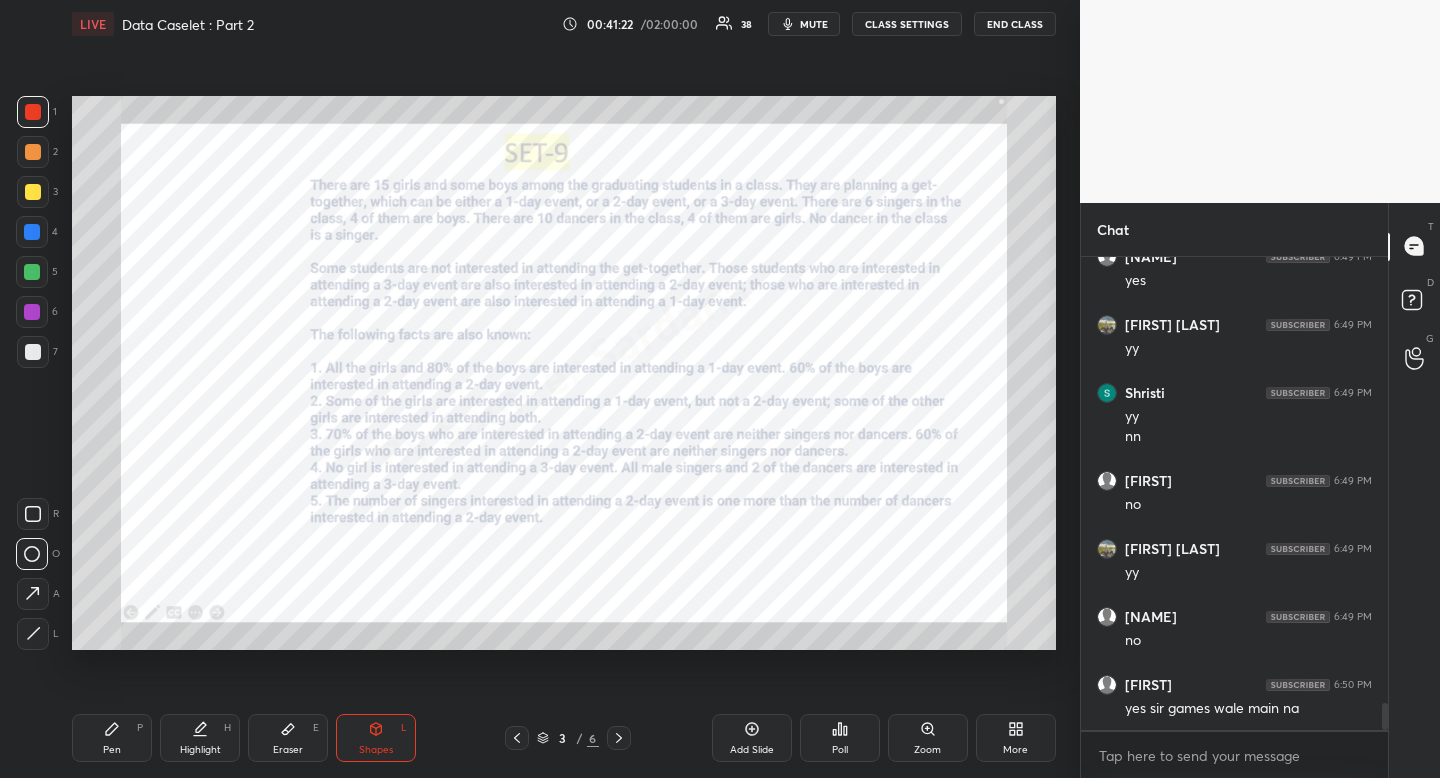 drag, startPoint x: 174, startPoint y: 730, endPoint x: 186, endPoint y: 720, distance: 15.6205 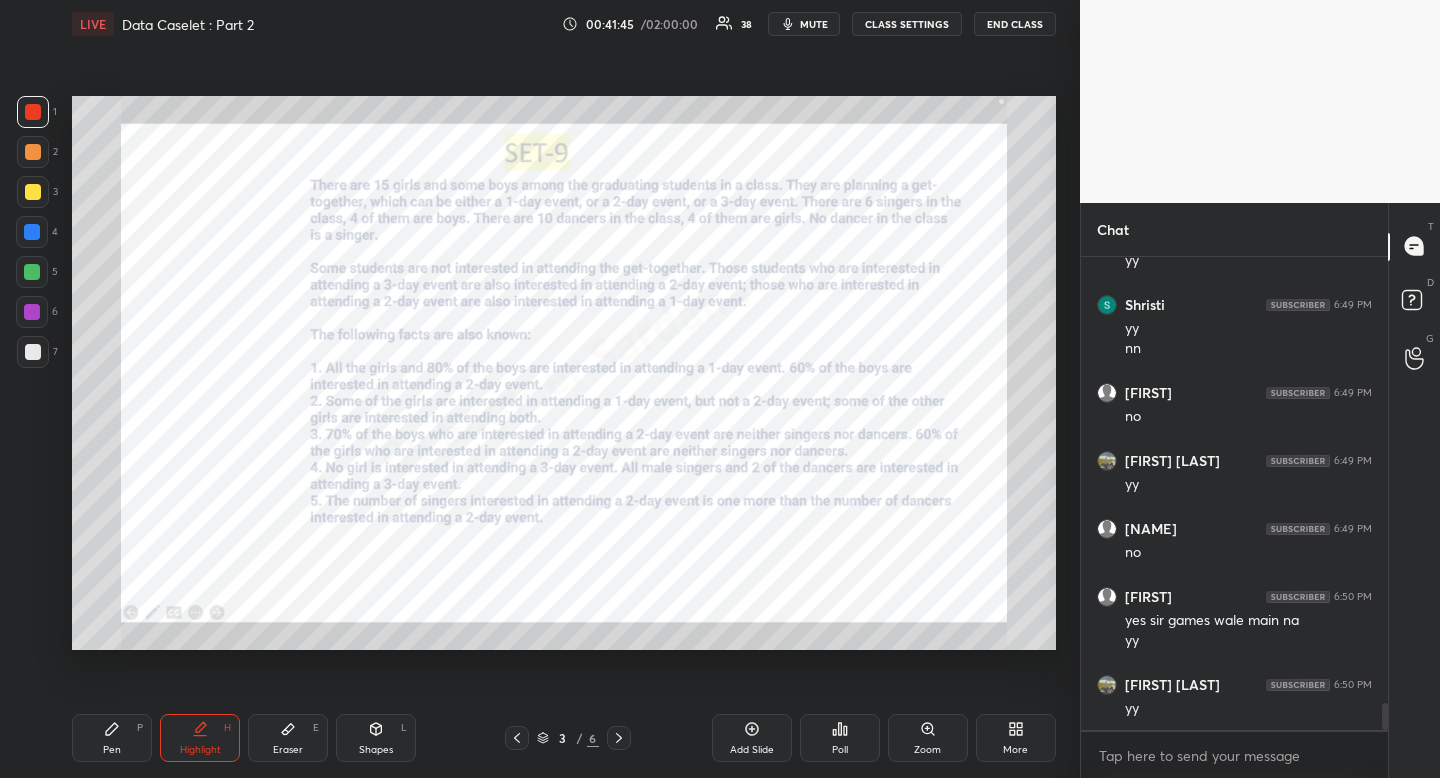 scroll, scrollTop: 7875, scrollLeft: 0, axis: vertical 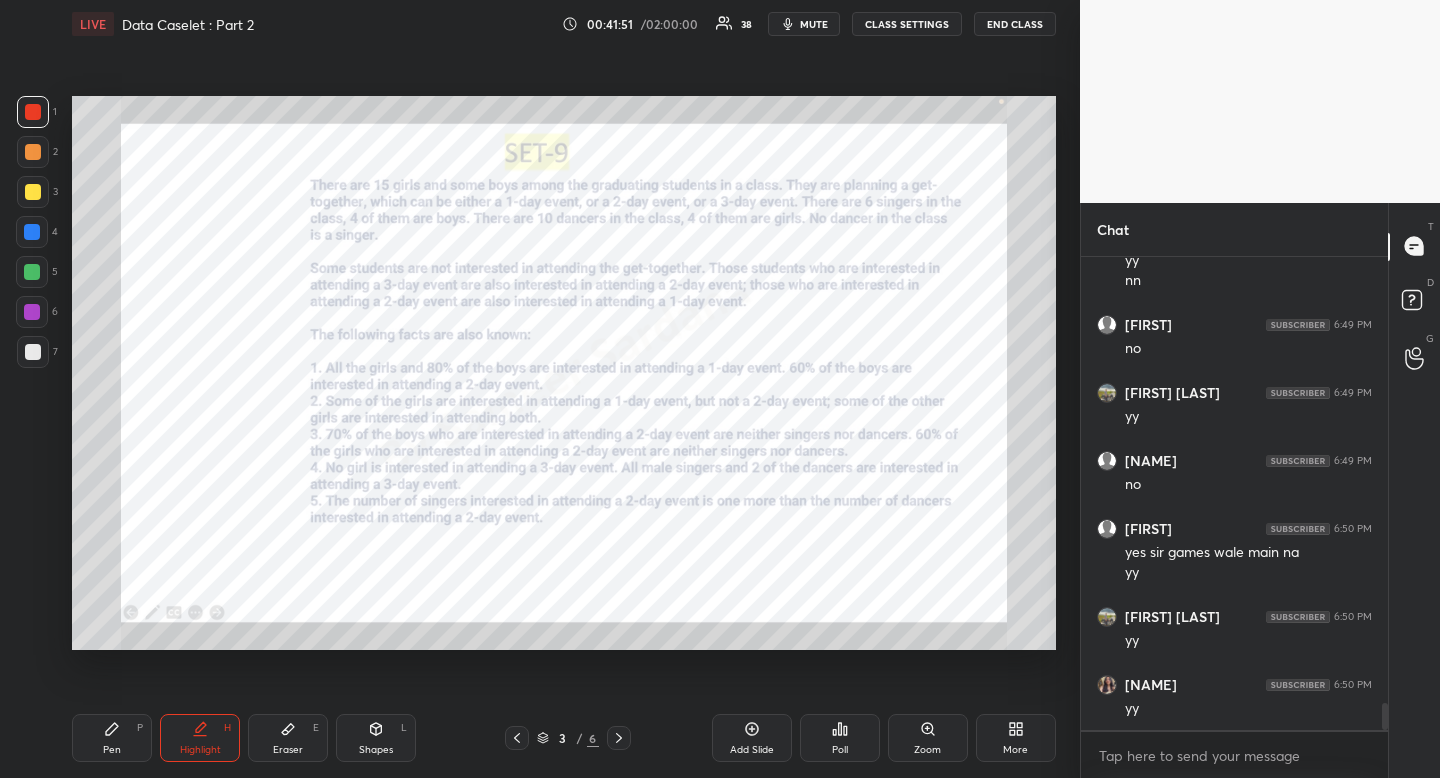 click on "Pen P Highlight H Eraser E Shapes L 3 / 6 Add Slide Poll Zoom More" at bounding box center [564, 738] 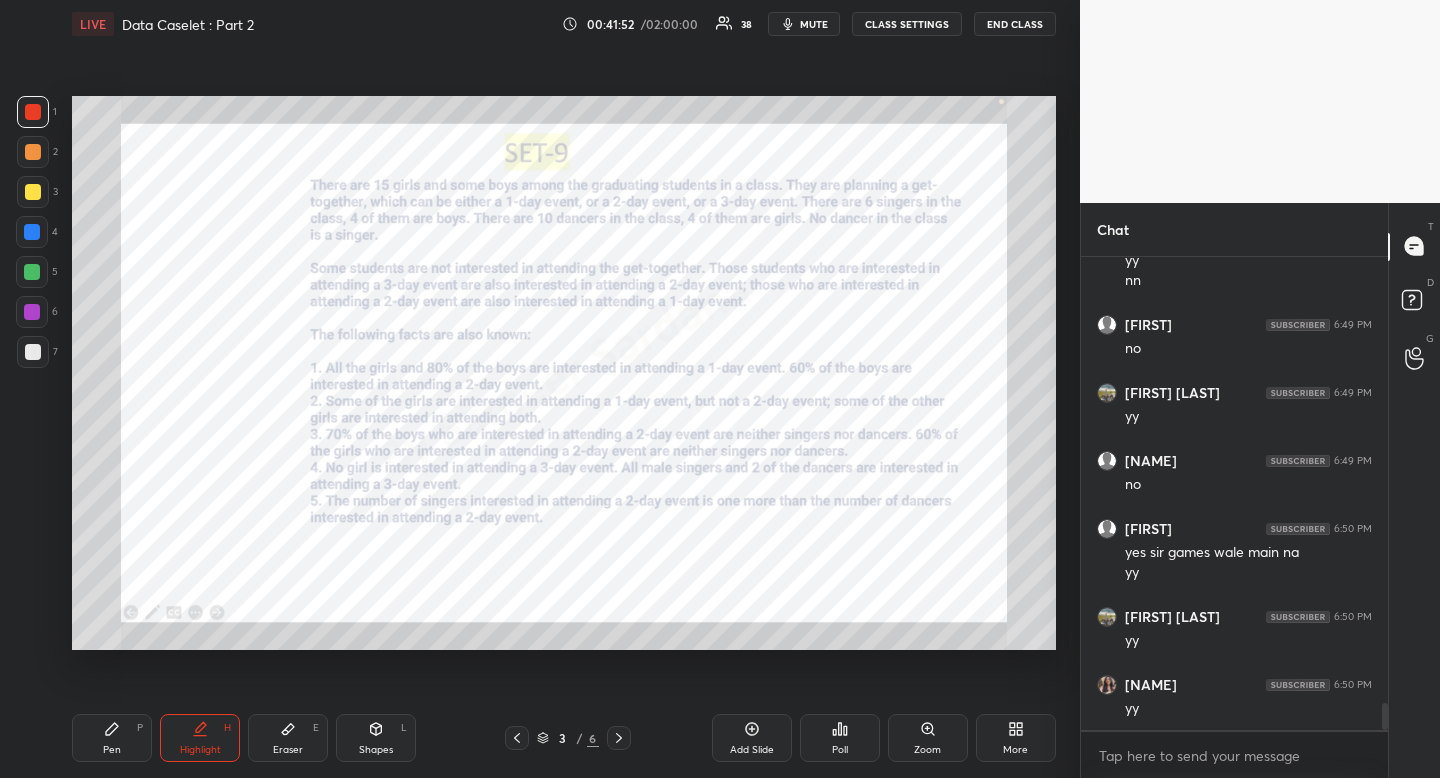 click on "Pen P Highlight H Eraser E Shapes L 3 / 6 Add Slide Poll Zoom More" at bounding box center [564, 738] 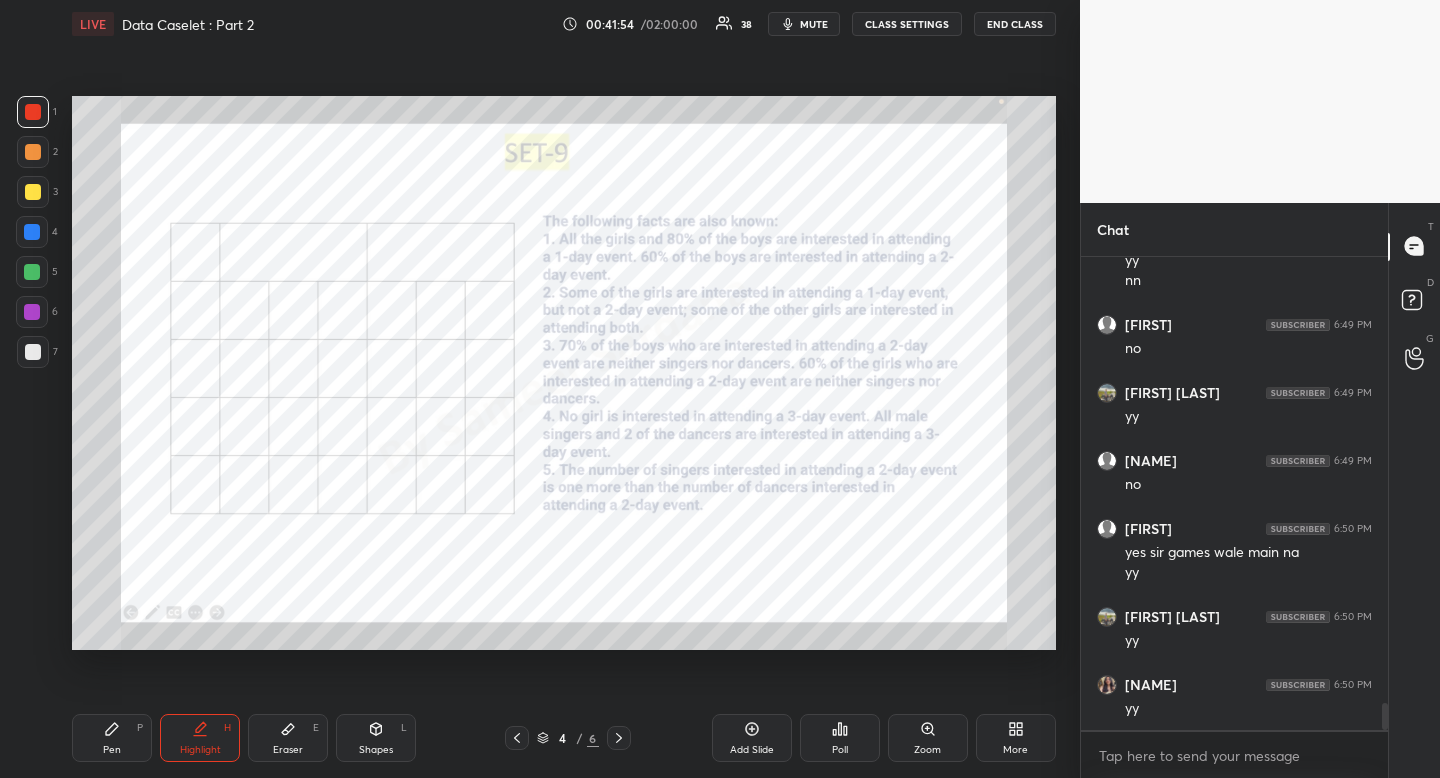 click 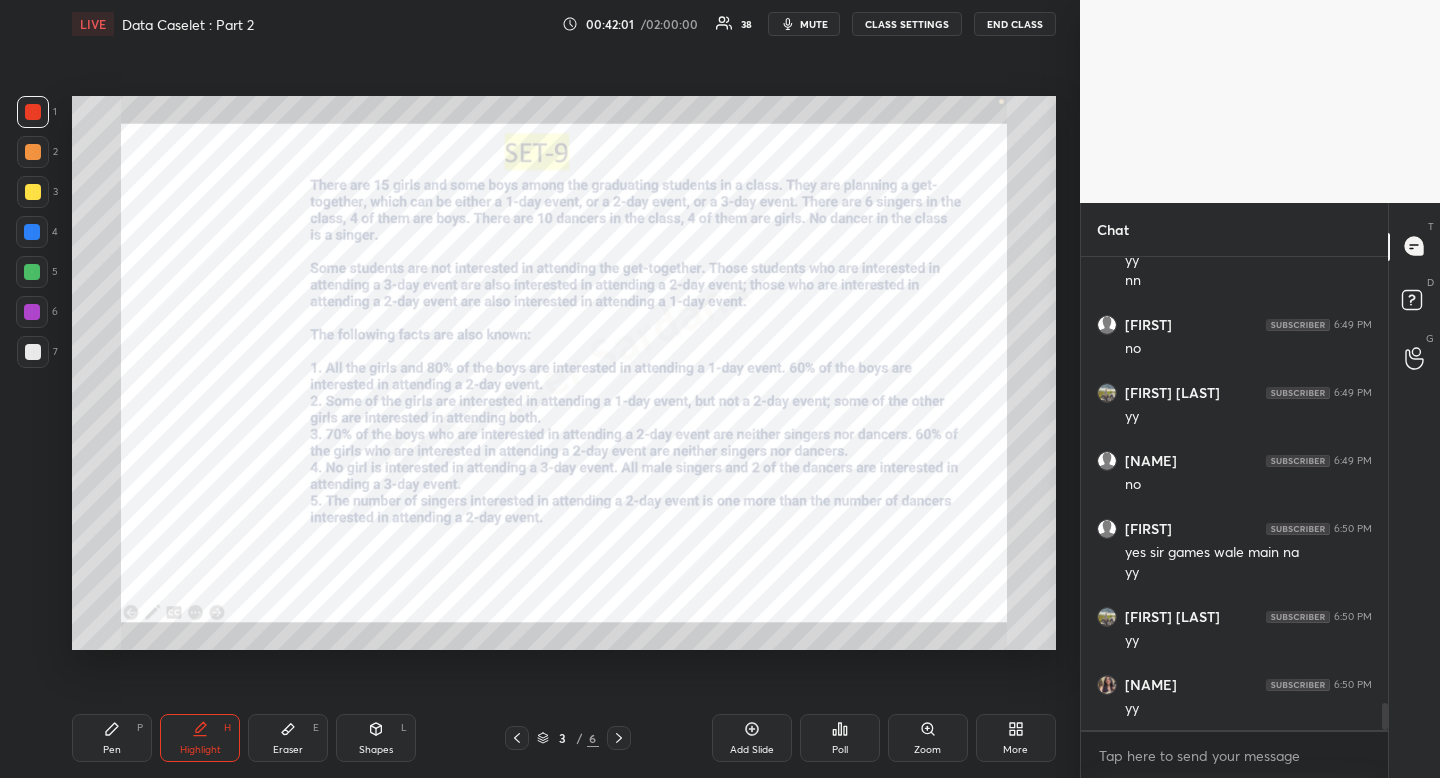 click at bounding box center (619, 738) 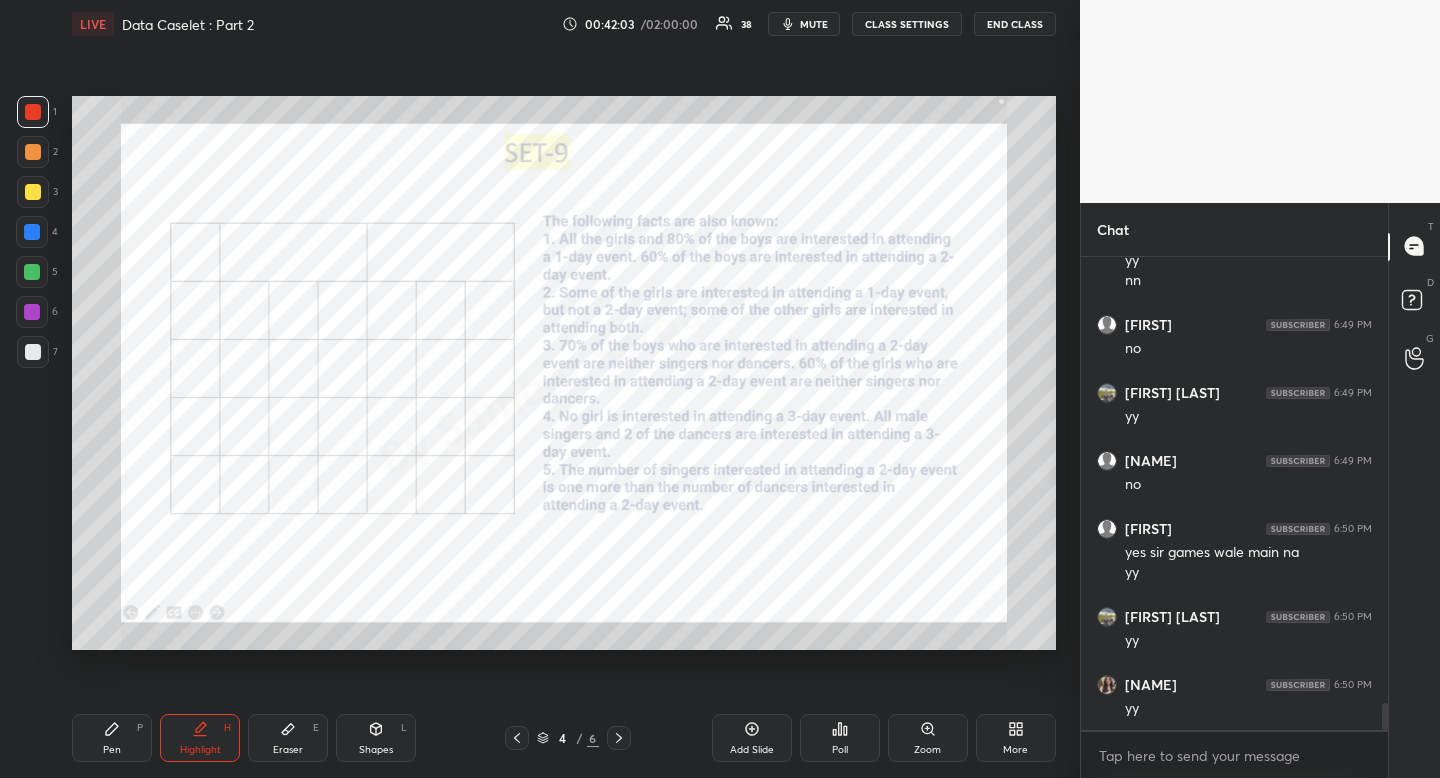 click 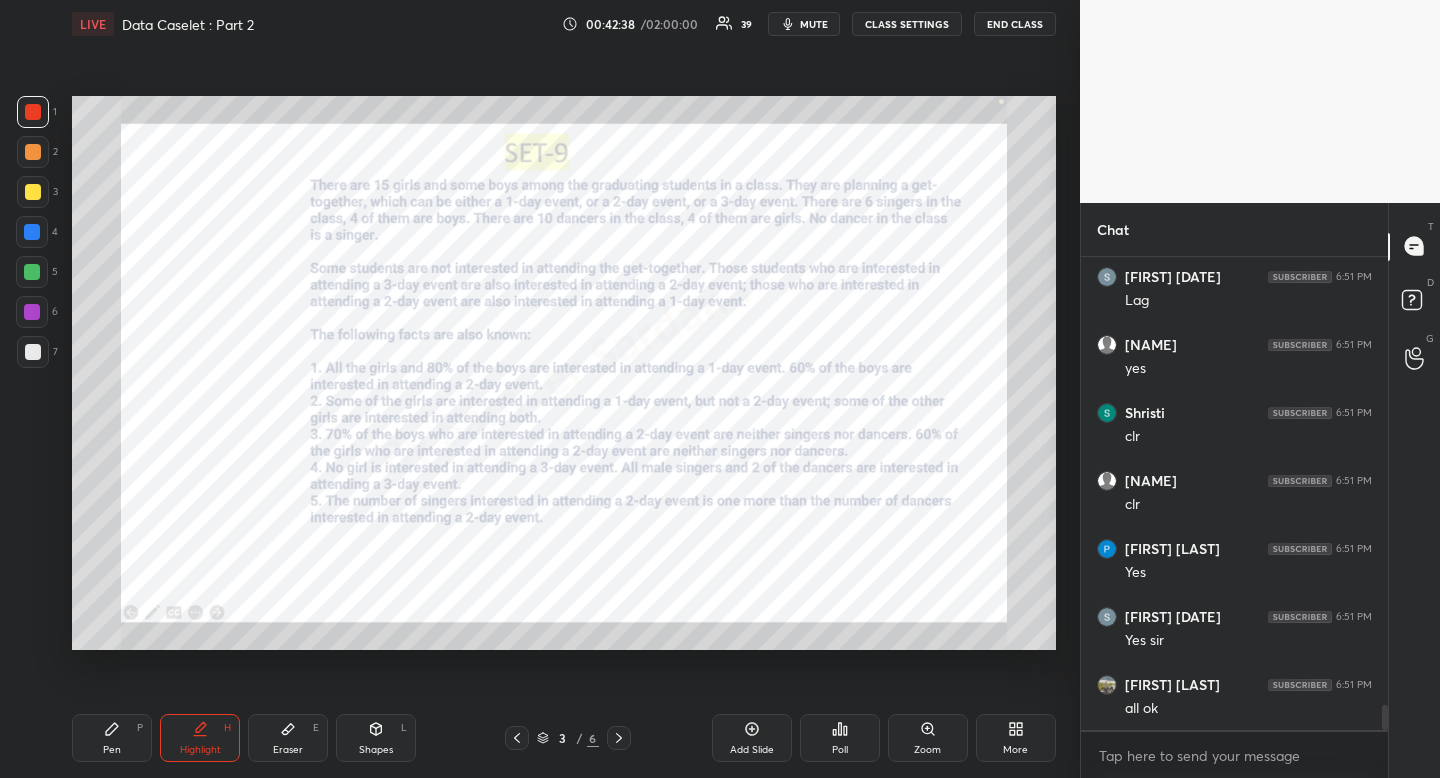 scroll, scrollTop: 8419, scrollLeft: 0, axis: vertical 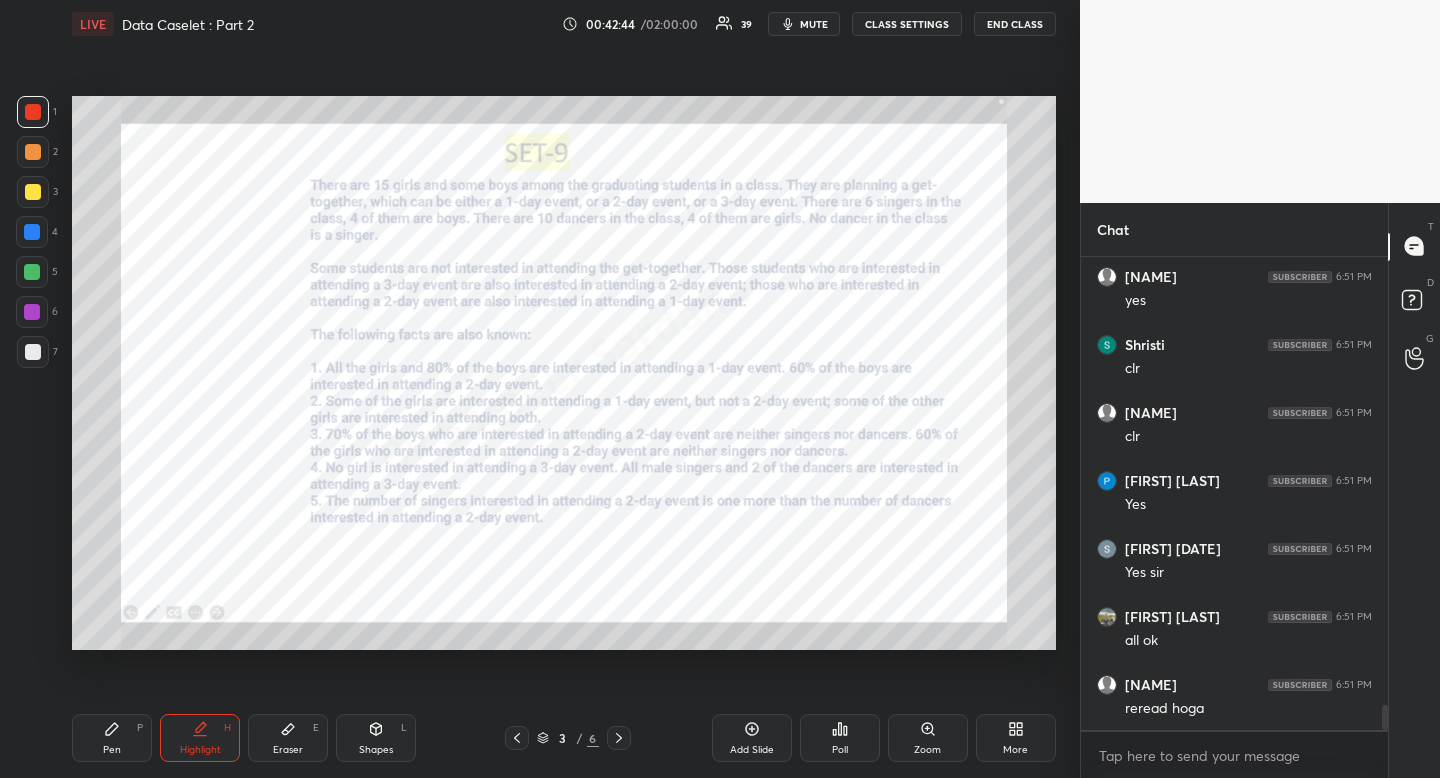 click on "Pen P" at bounding box center [112, 738] 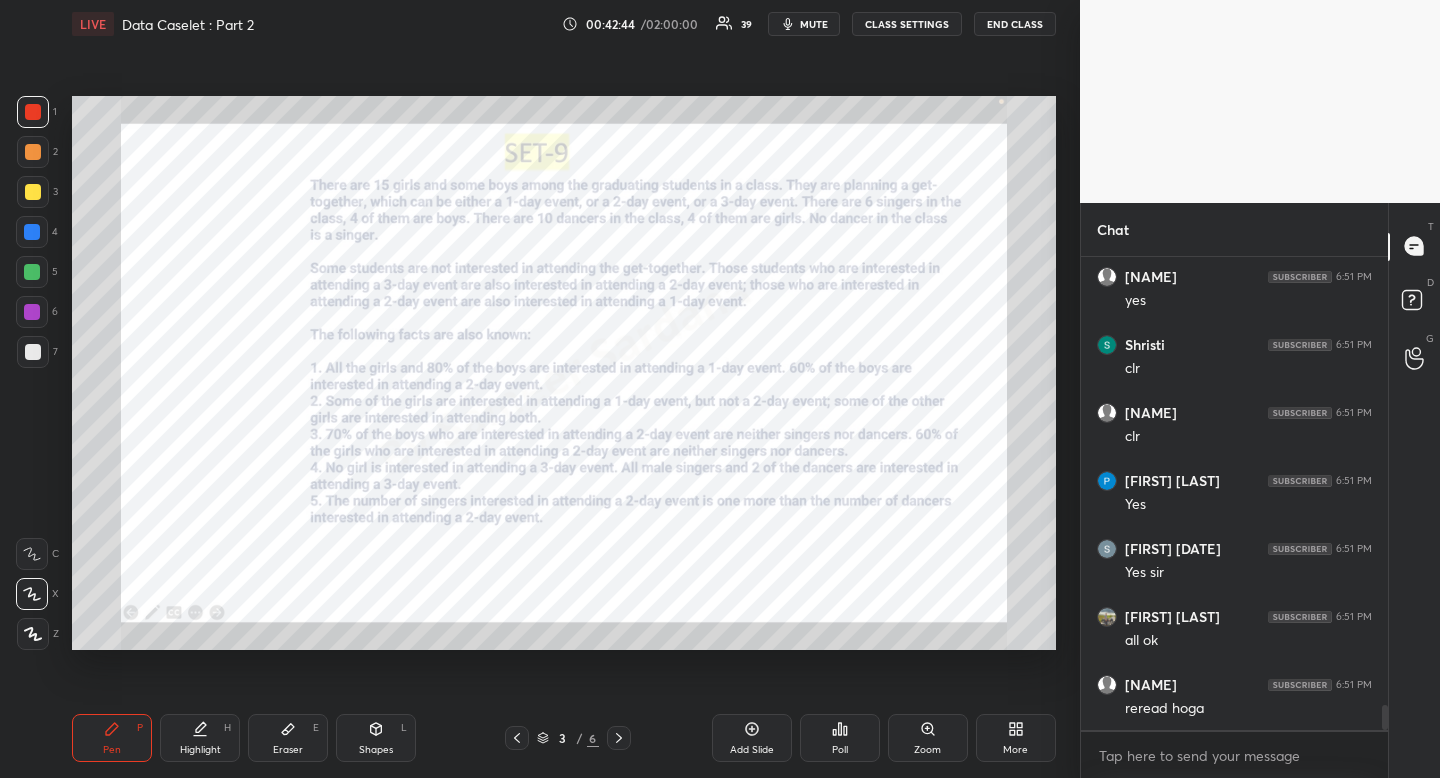 drag, startPoint x: 131, startPoint y: 727, endPoint x: 199, endPoint y: 653, distance: 100.49876 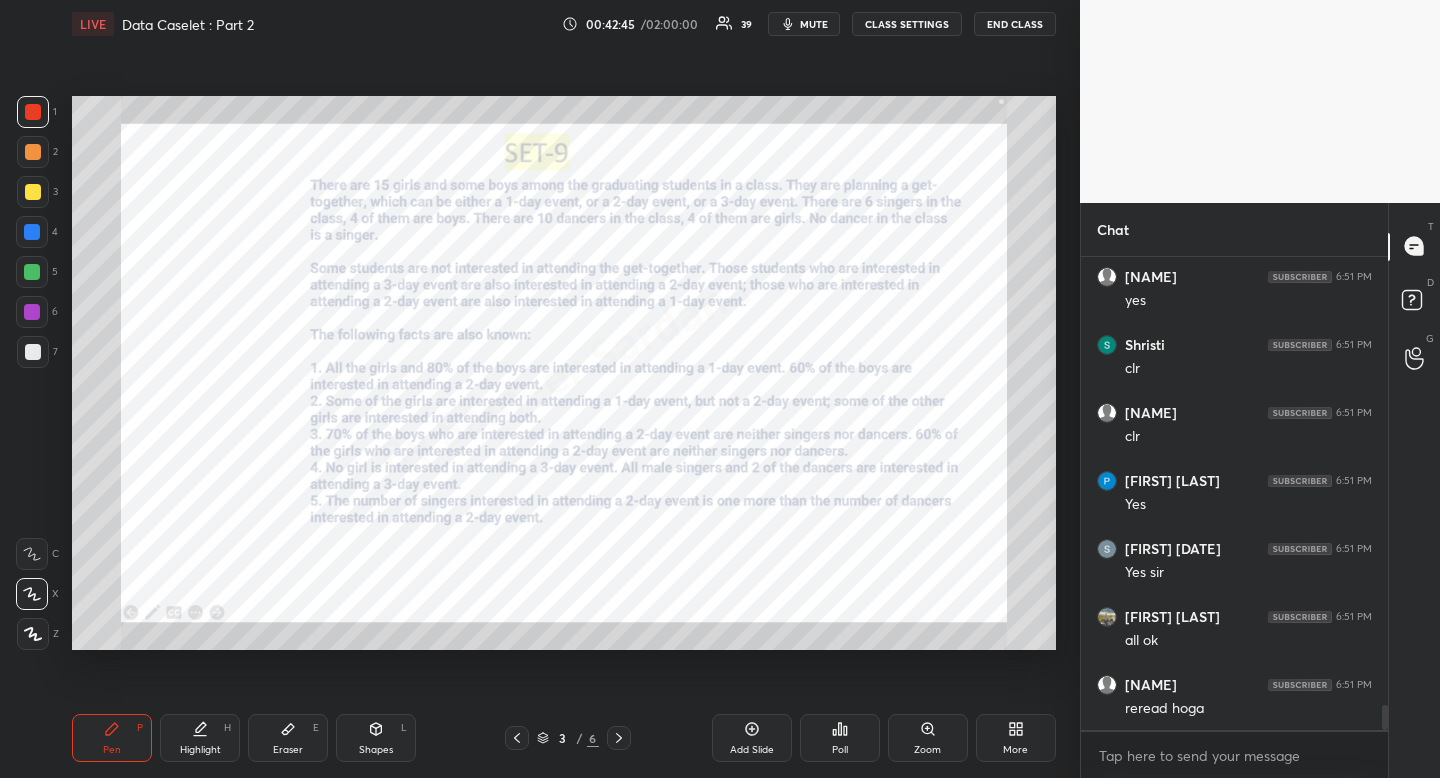 scroll, scrollTop: 8487, scrollLeft: 0, axis: vertical 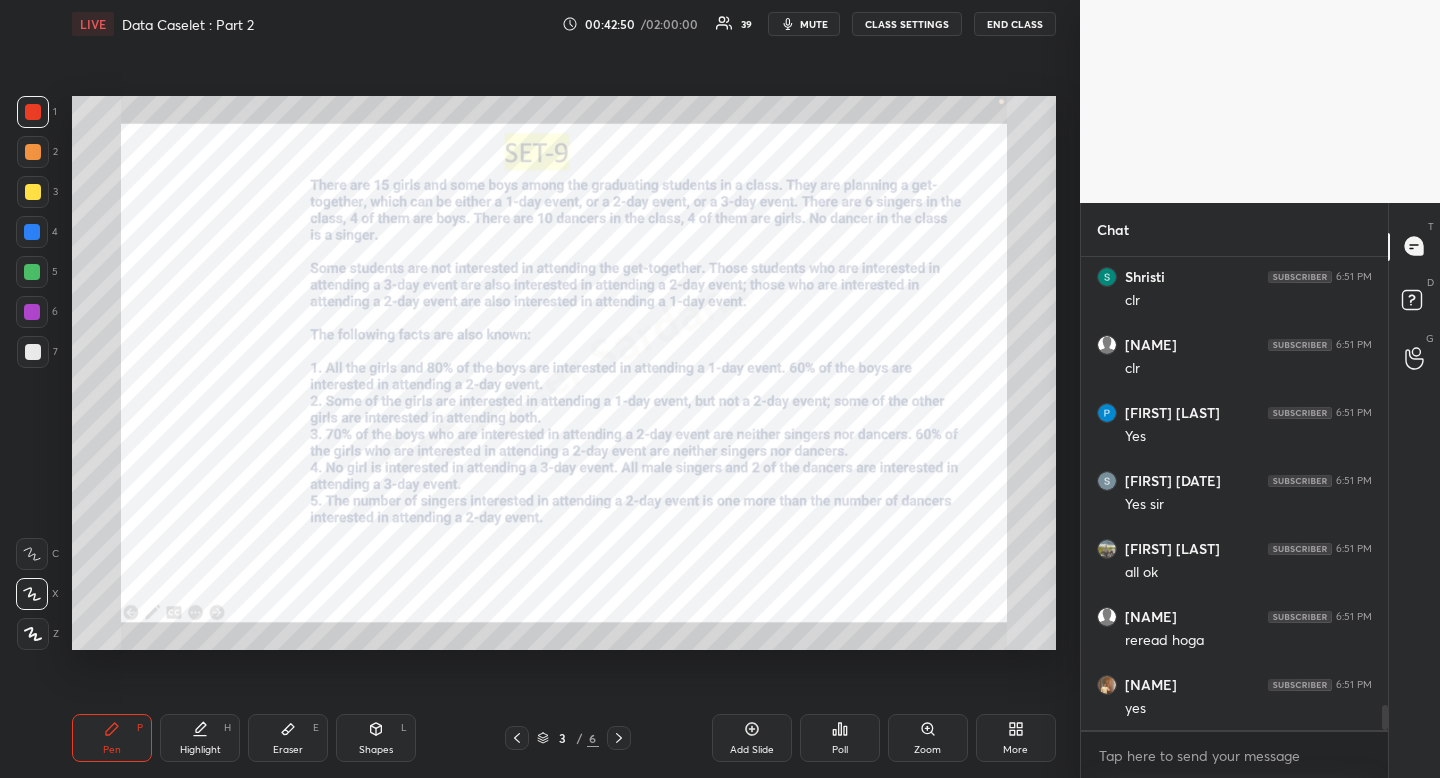 click on "Highlight H" at bounding box center [200, 738] 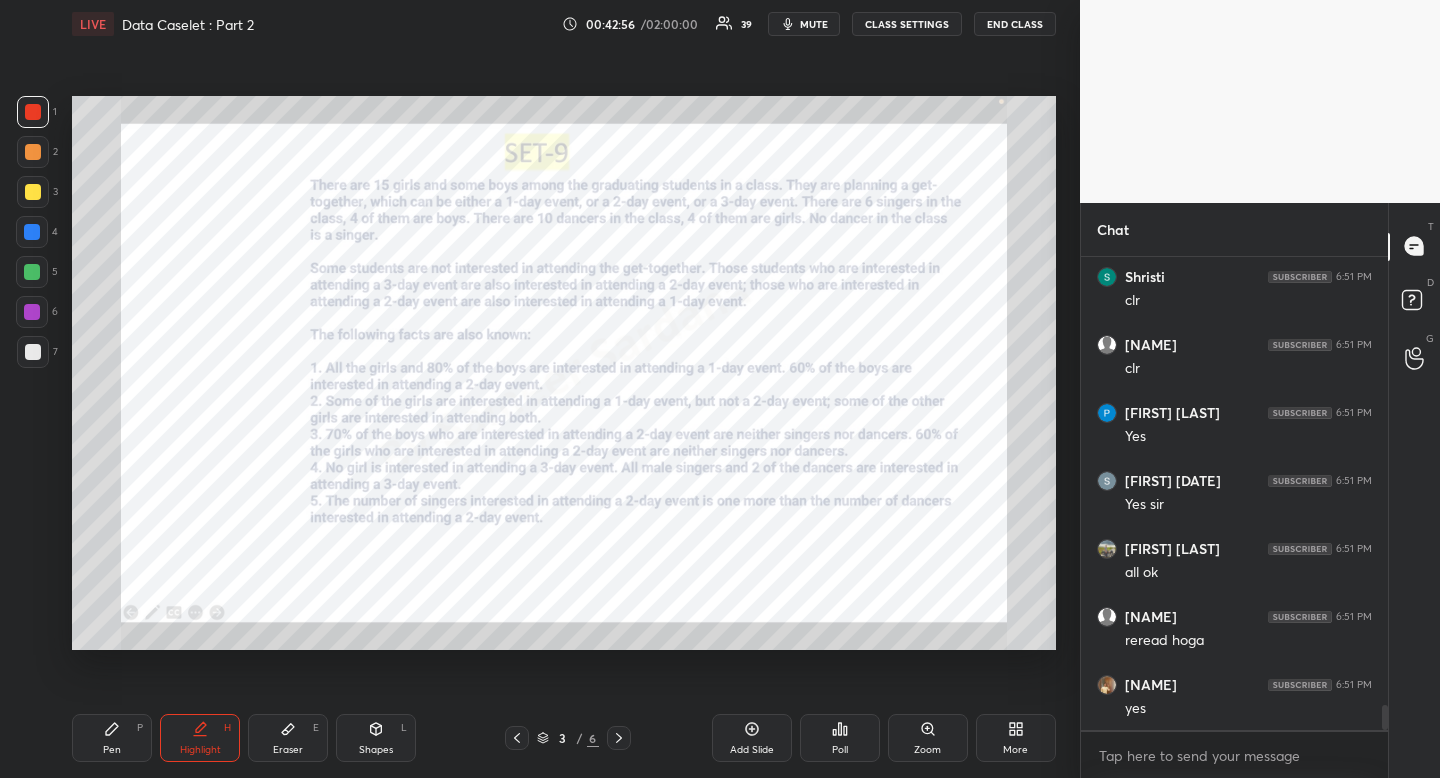 click on "Eraser E" at bounding box center [288, 738] 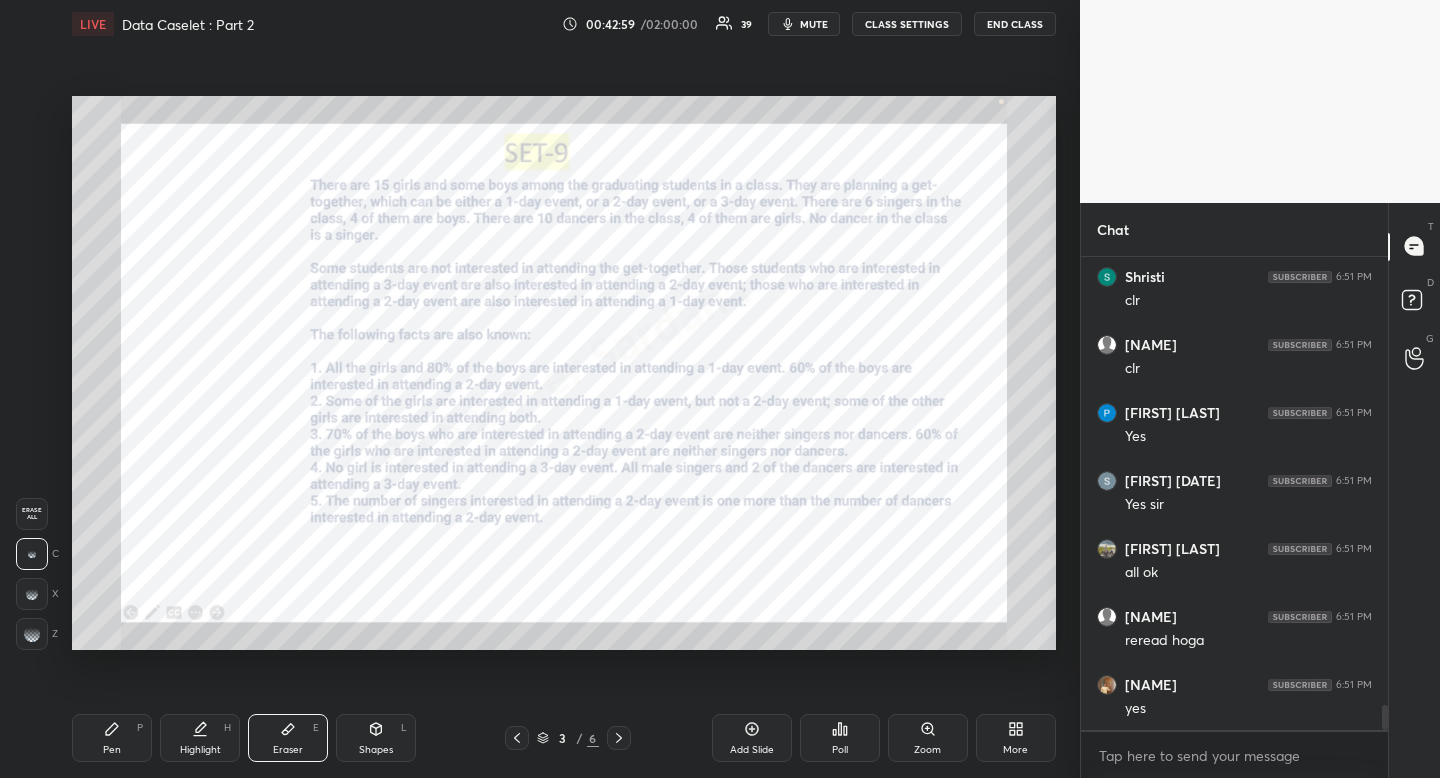 click on "Highlight H" at bounding box center (200, 738) 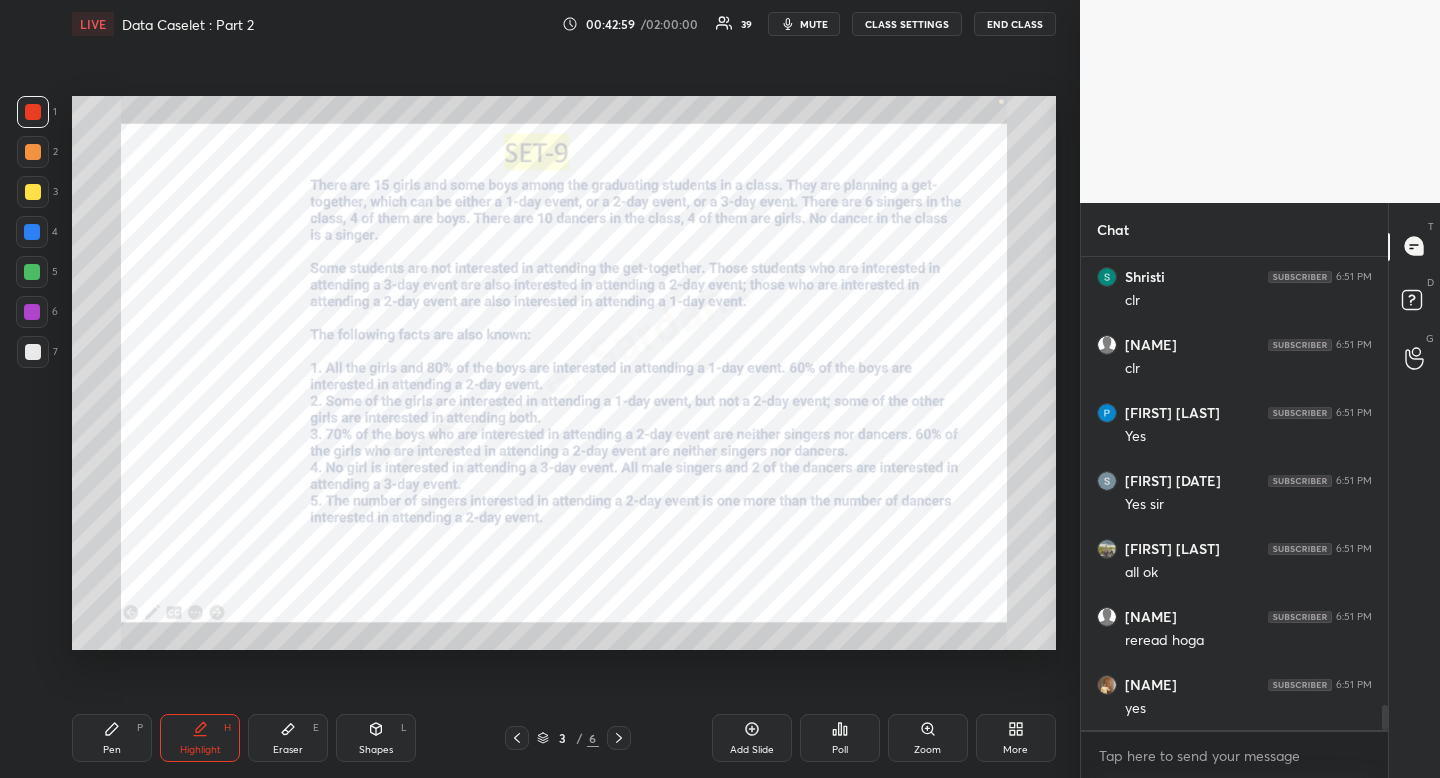 drag, startPoint x: 208, startPoint y: 729, endPoint x: 256, endPoint y: 652, distance: 90.73588 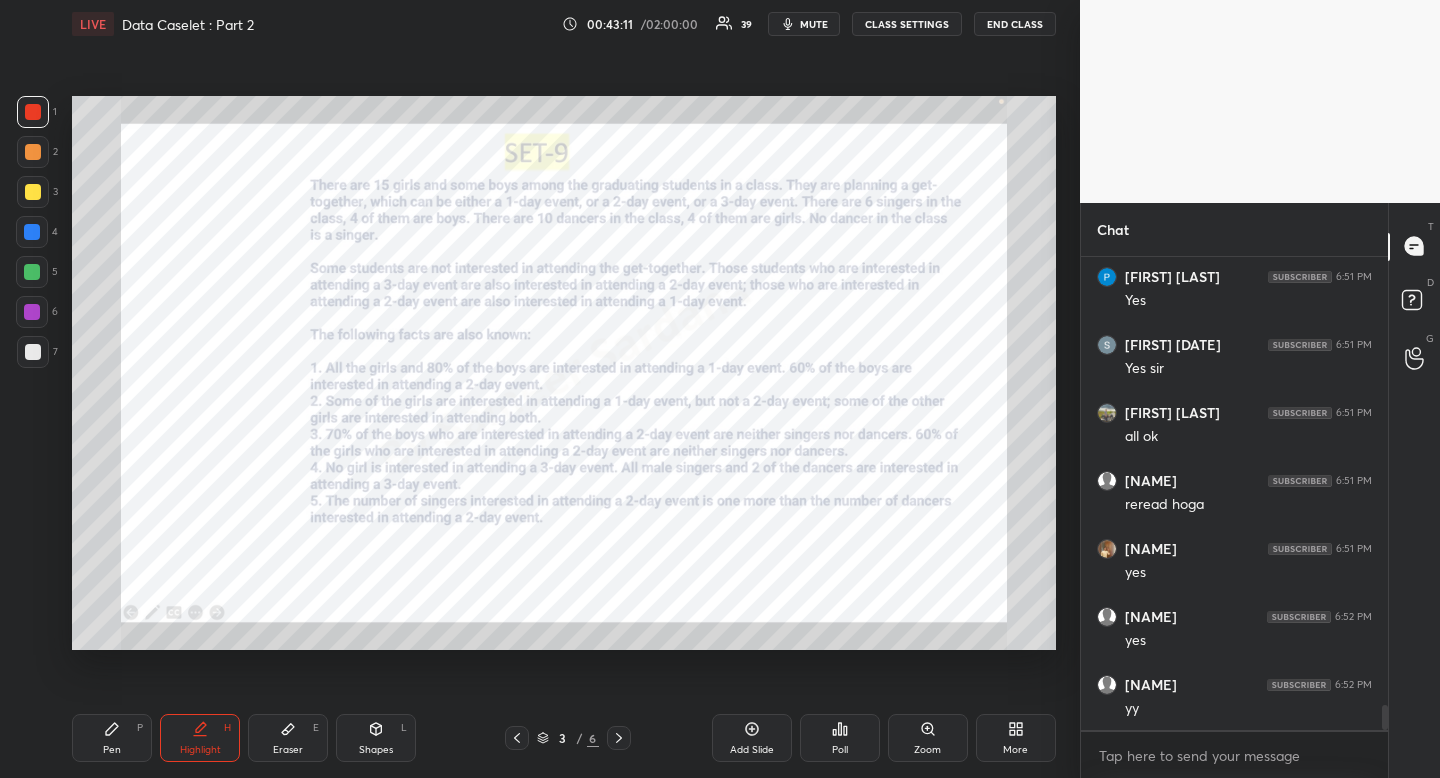 scroll, scrollTop: 8691, scrollLeft: 0, axis: vertical 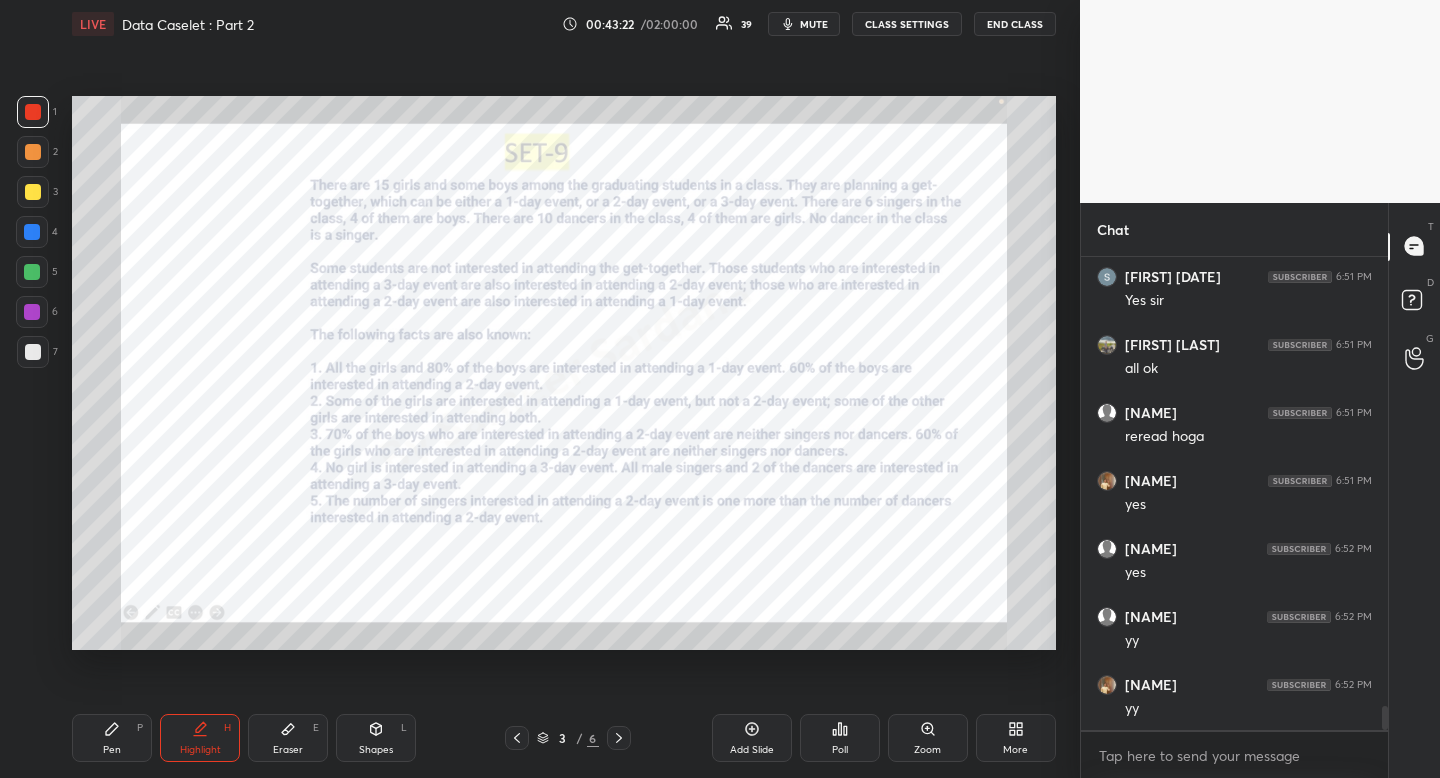 click on "4" at bounding box center [37, 232] 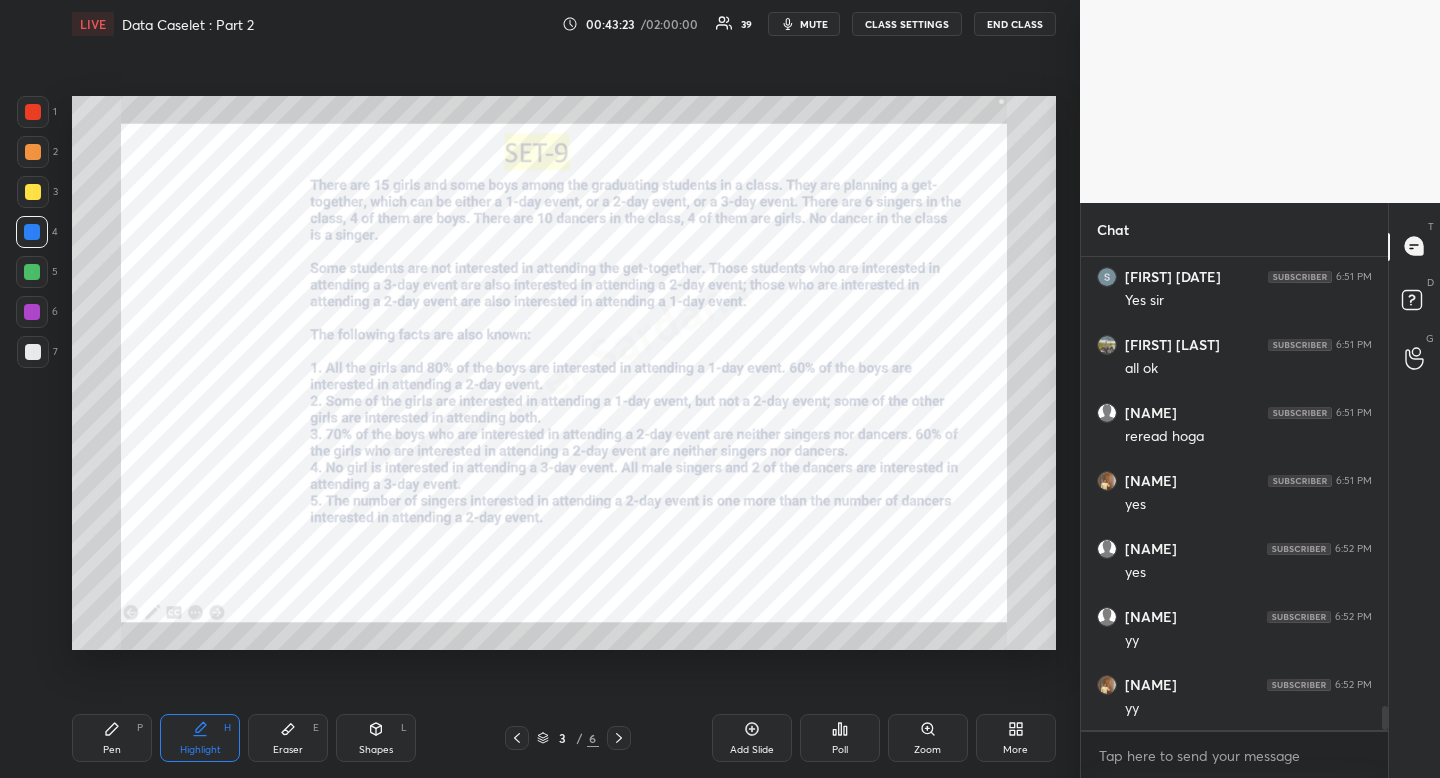 drag, startPoint x: 201, startPoint y: 743, endPoint x: 203, endPoint y: 729, distance: 14.142136 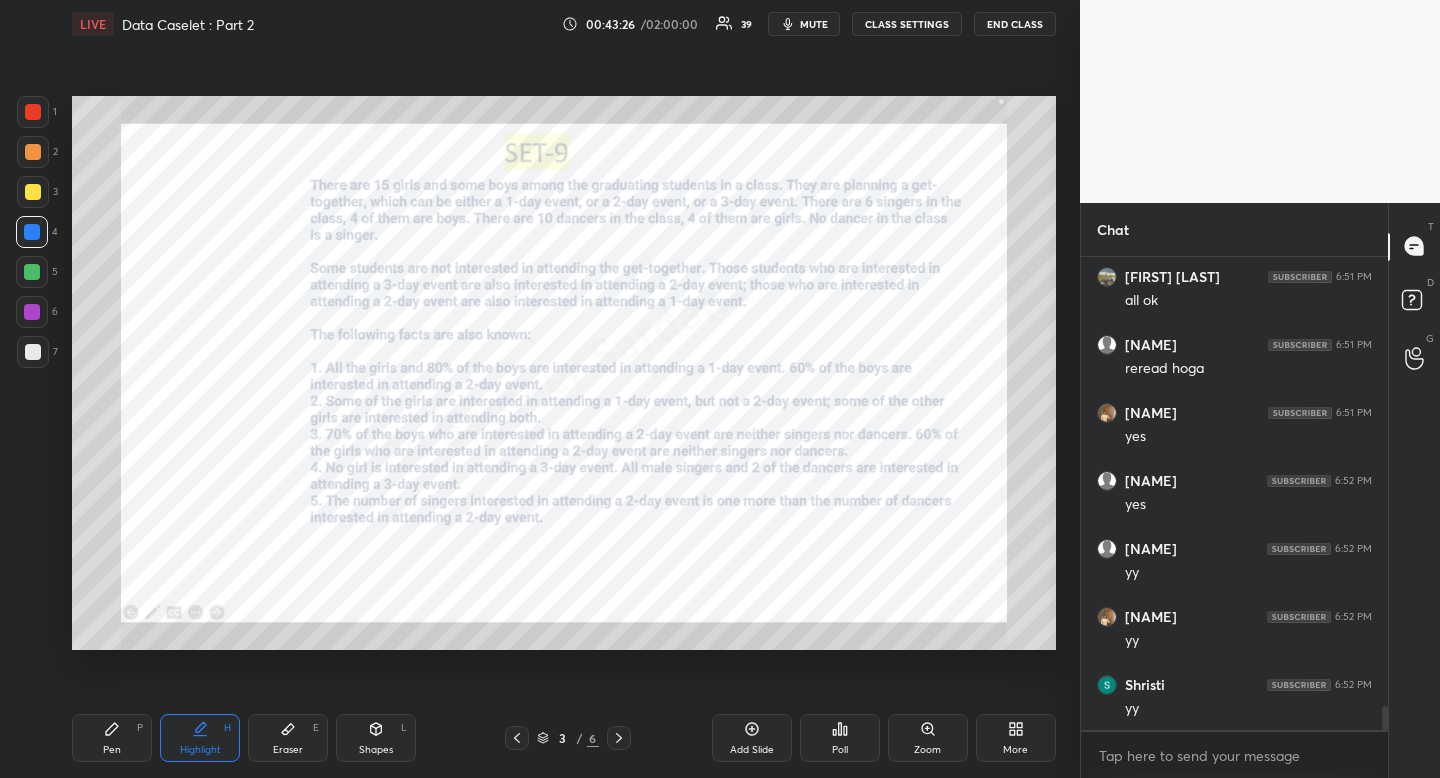 scroll, scrollTop: 8827, scrollLeft: 0, axis: vertical 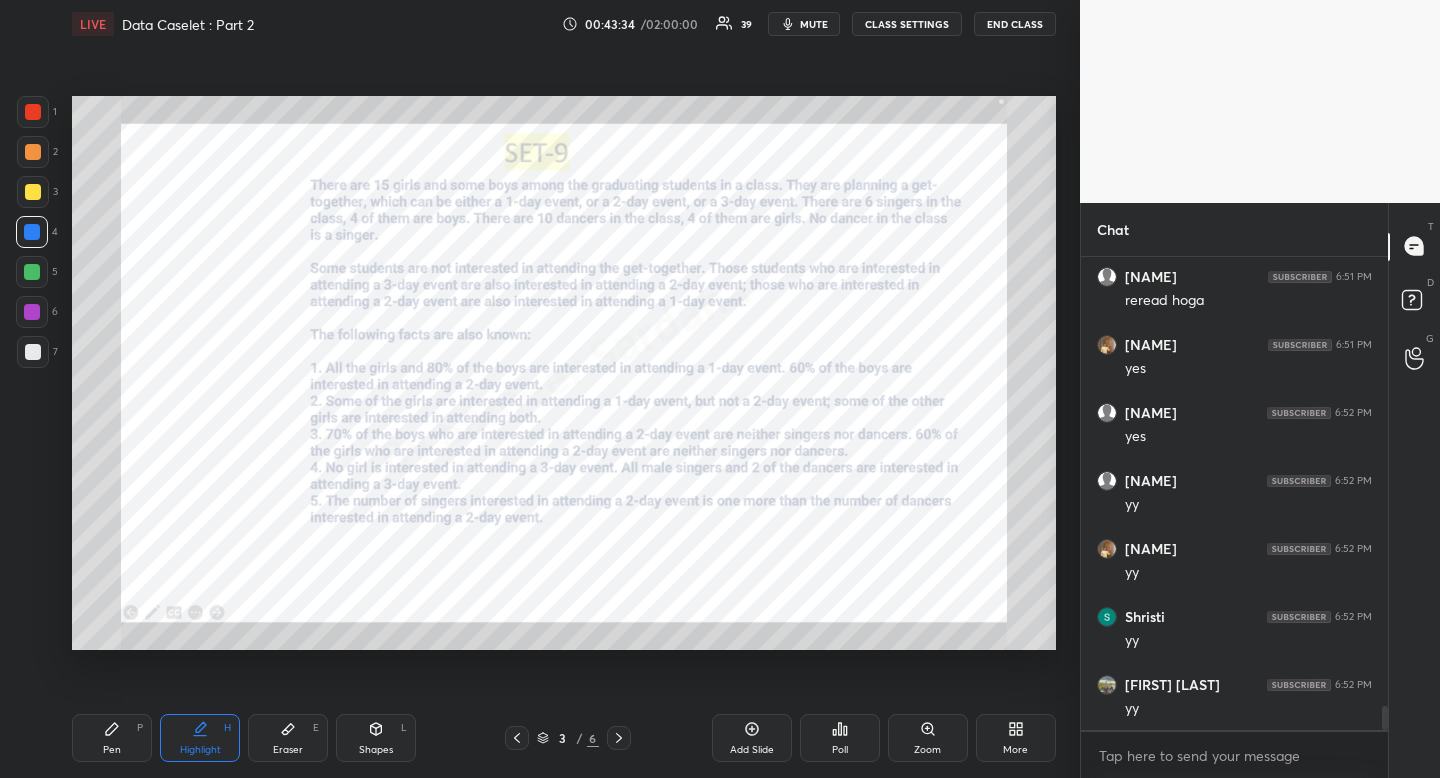 click at bounding box center [33, 112] 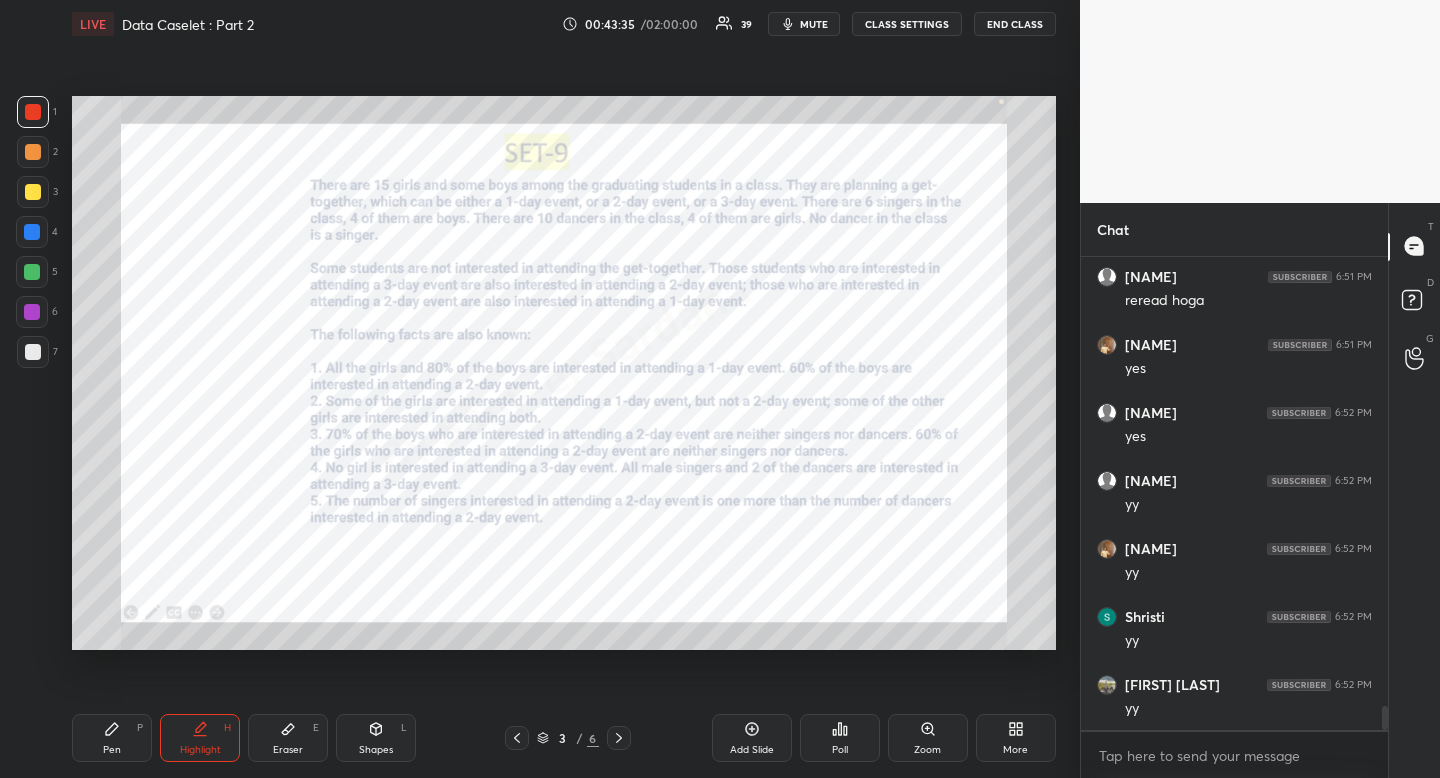 click on "Highlight H" at bounding box center [200, 738] 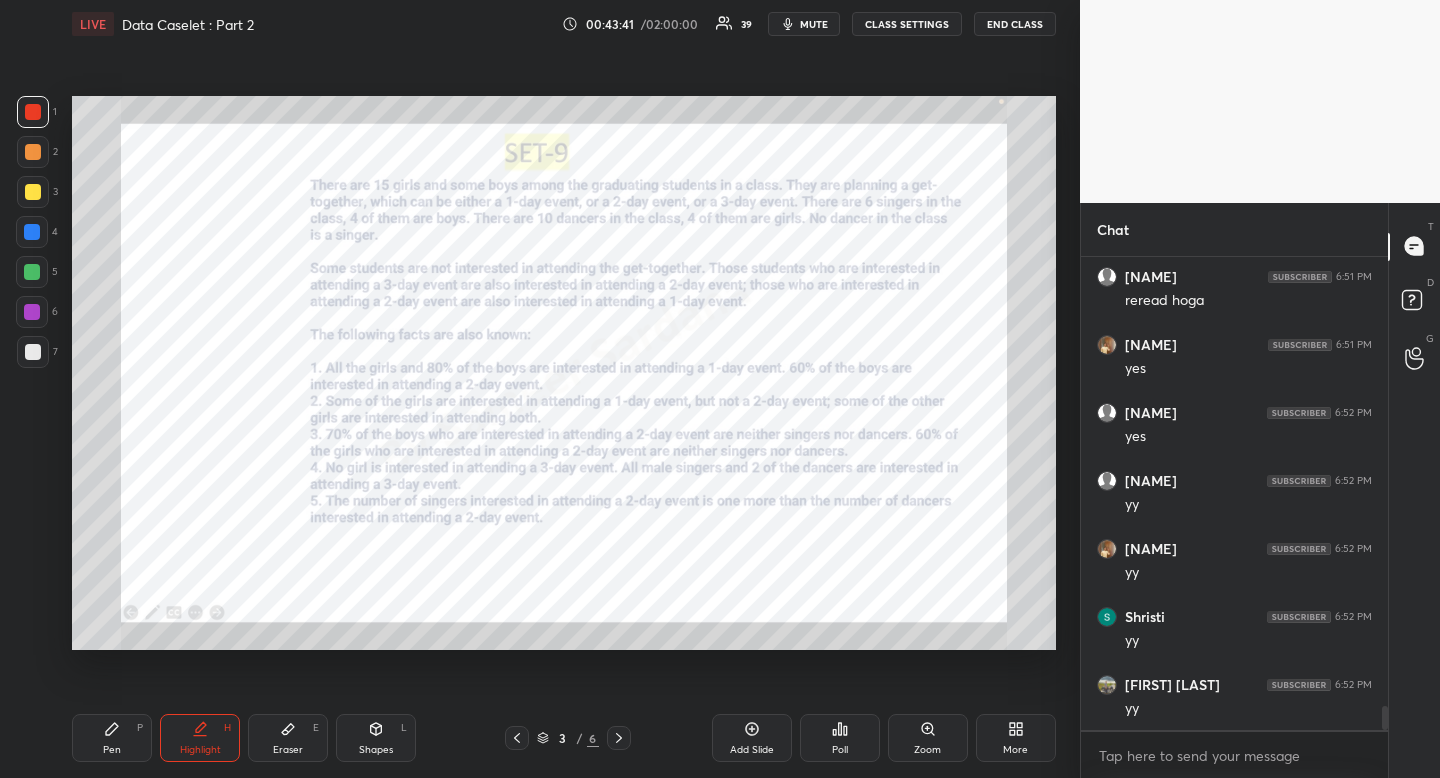 click at bounding box center (32, 232) 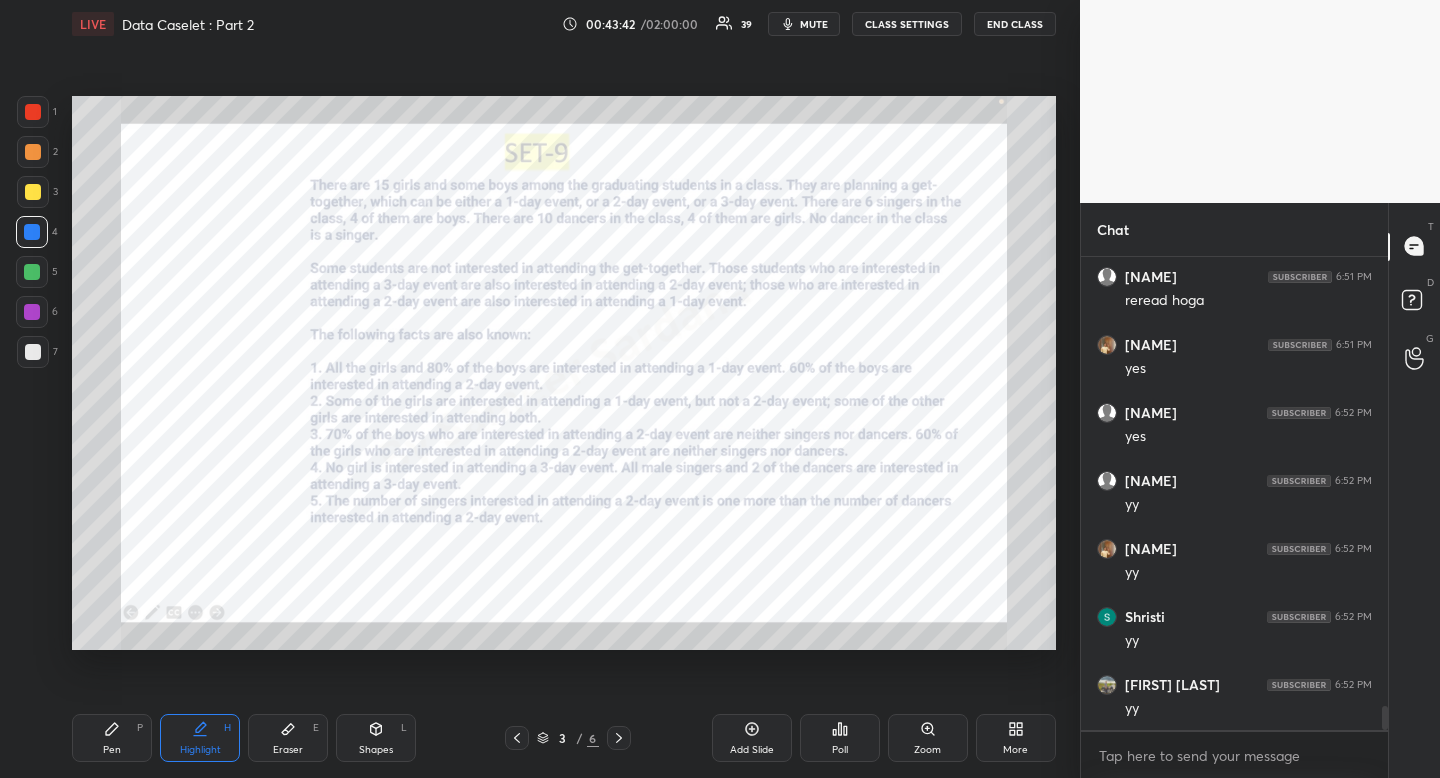 drag, startPoint x: 41, startPoint y: 236, endPoint x: 61, endPoint y: 237, distance: 20.024984 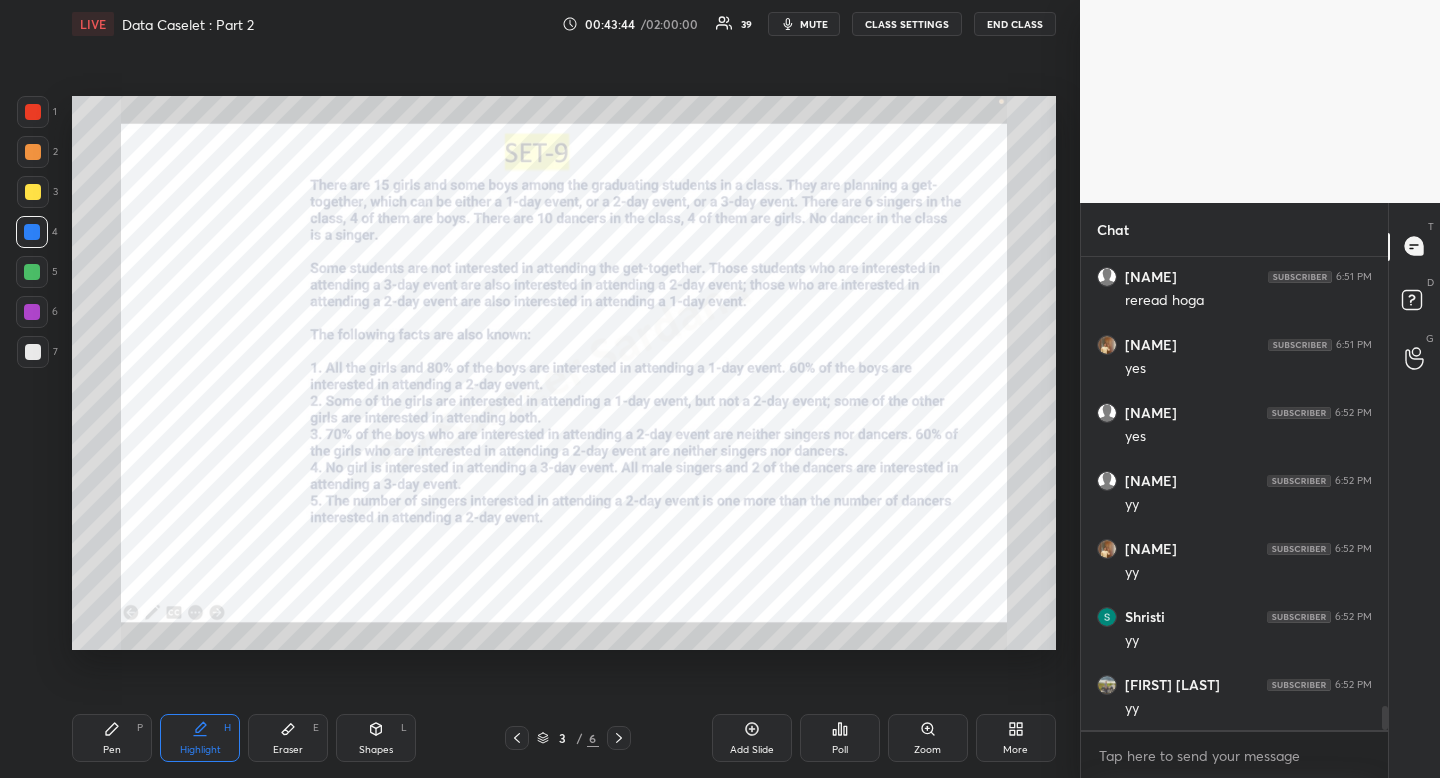 drag, startPoint x: 207, startPoint y: 736, endPoint x: 218, endPoint y: 731, distance: 12.083046 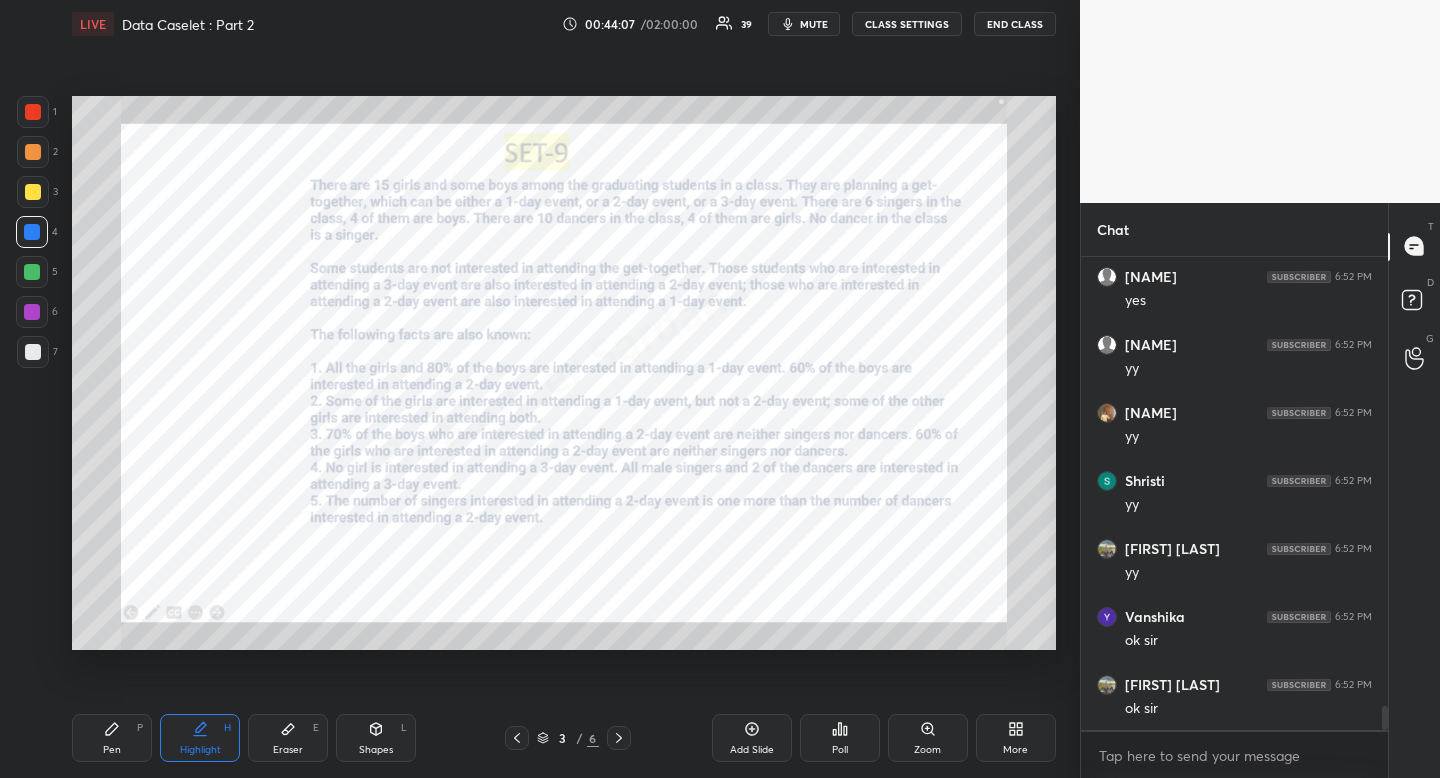 scroll, scrollTop: 9031, scrollLeft: 0, axis: vertical 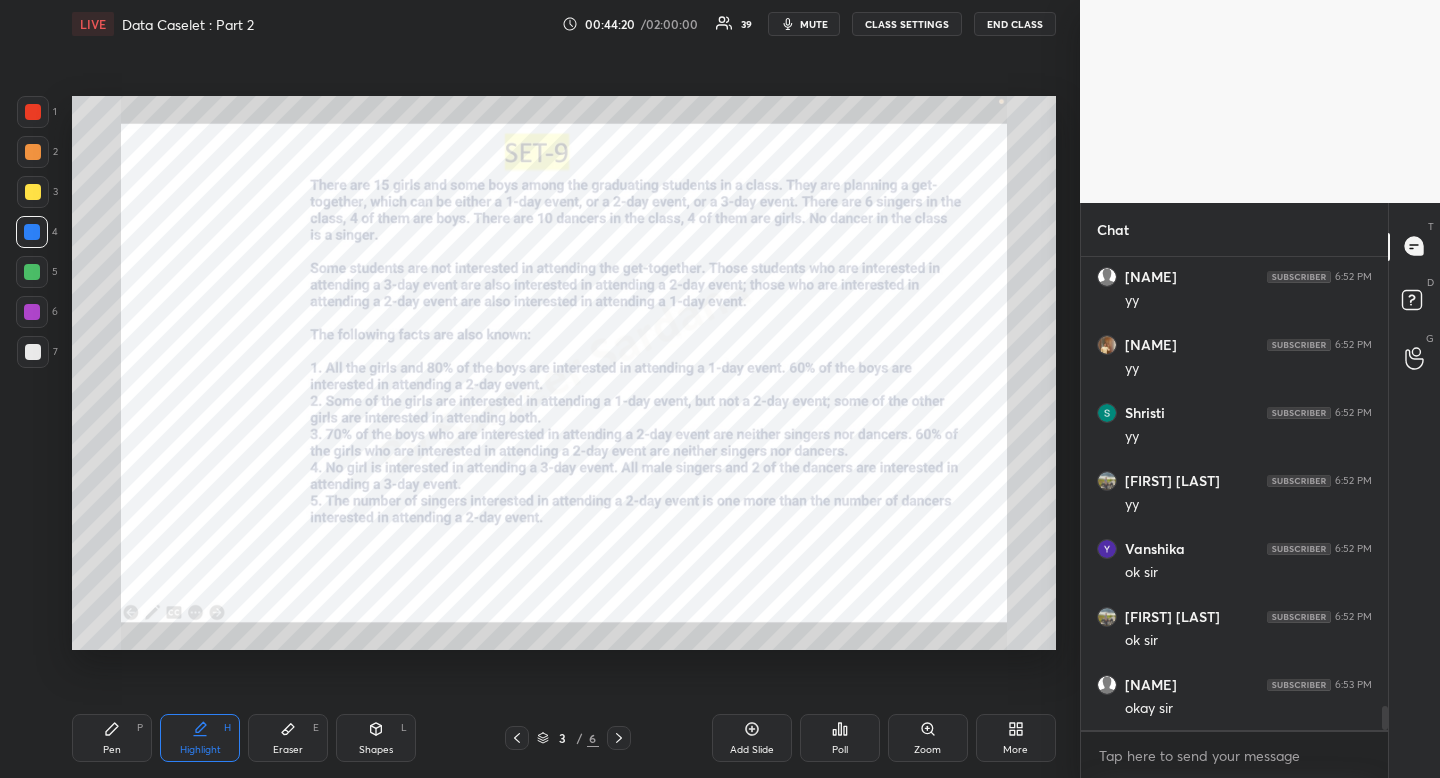 click at bounding box center (33, 112) 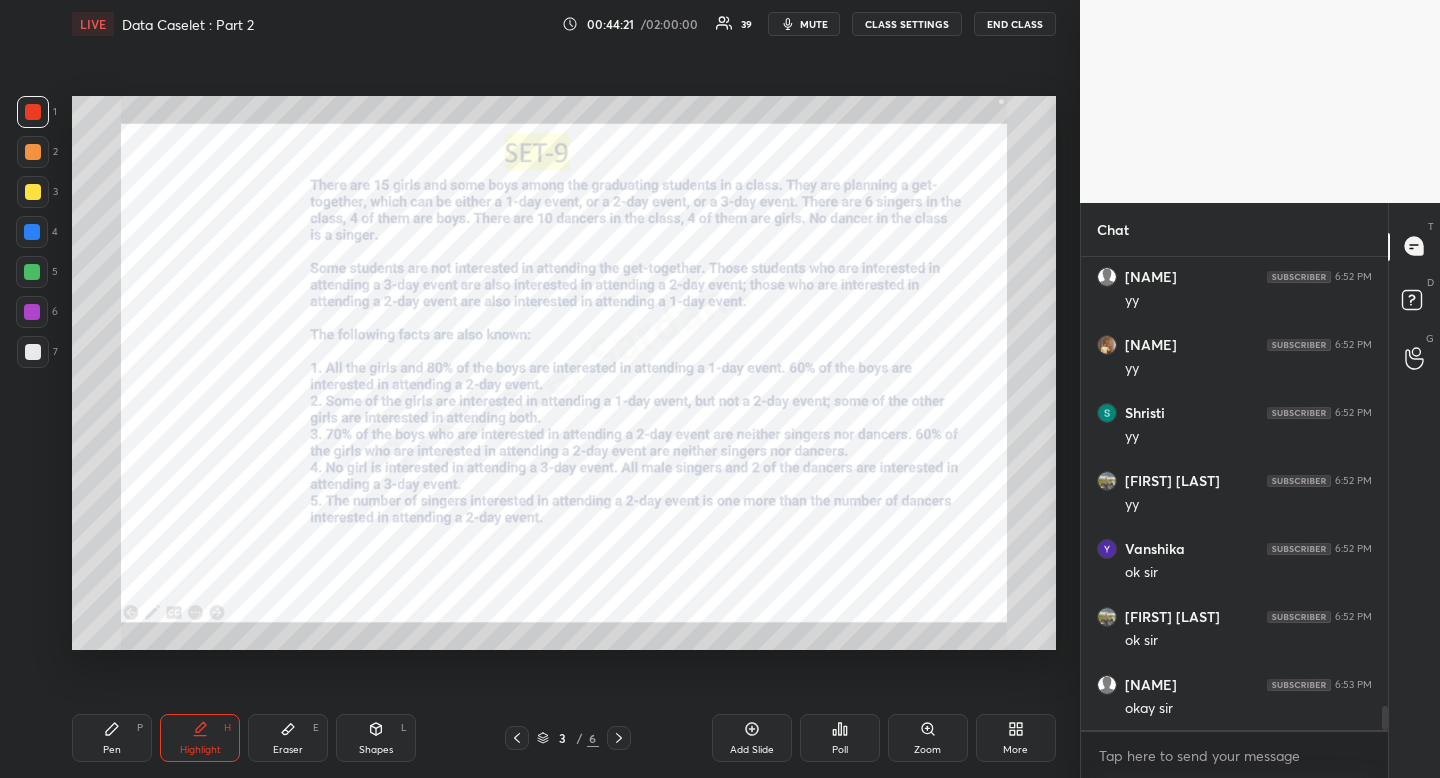 drag, startPoint x: 200, startPoint y: 736, endPoint x: 205, endPoint y: 714, distance: 22.561028 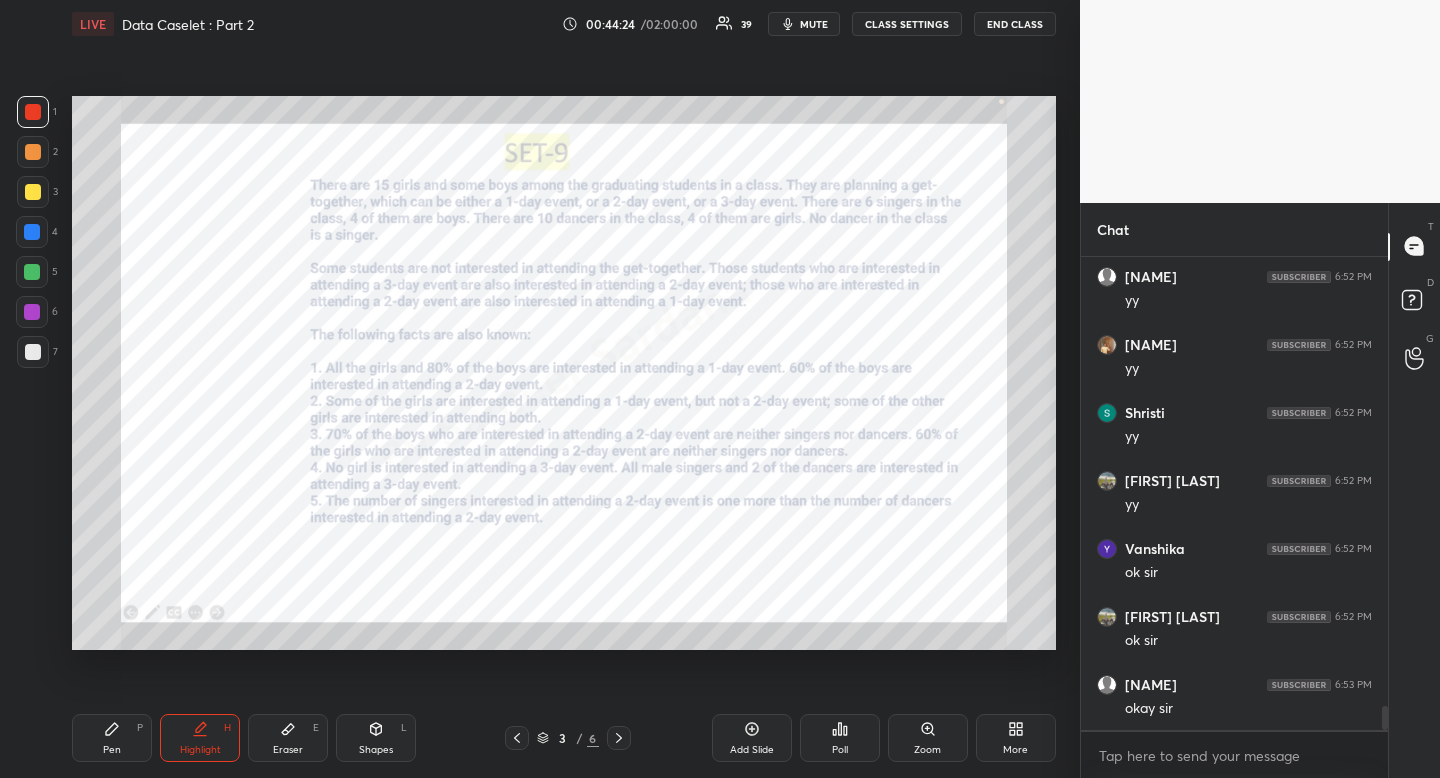 click at bounding box center [32, 232] 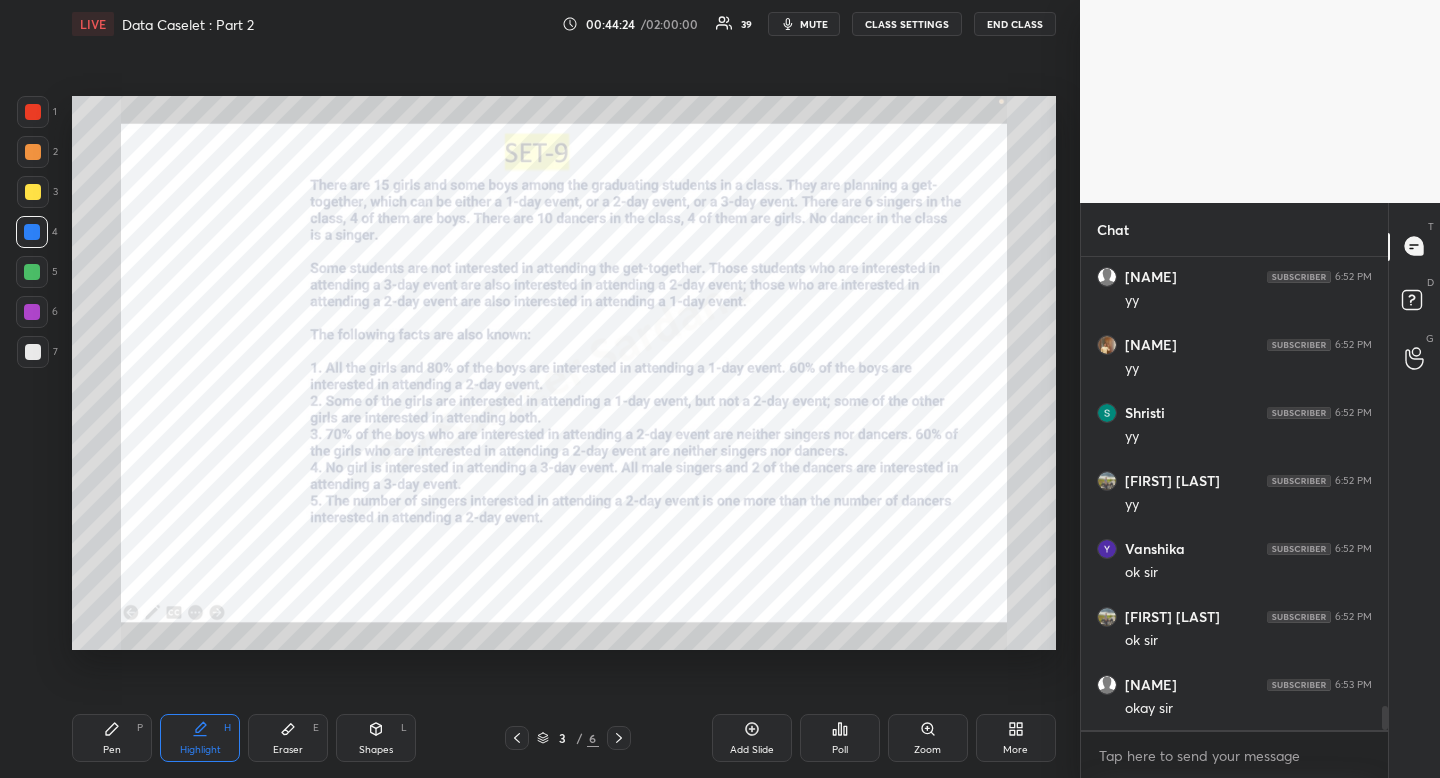 drag, startPoint x: 34, startPoint y: 233, endPoint x: 67, endPoint y: 227, distance: 33.54102 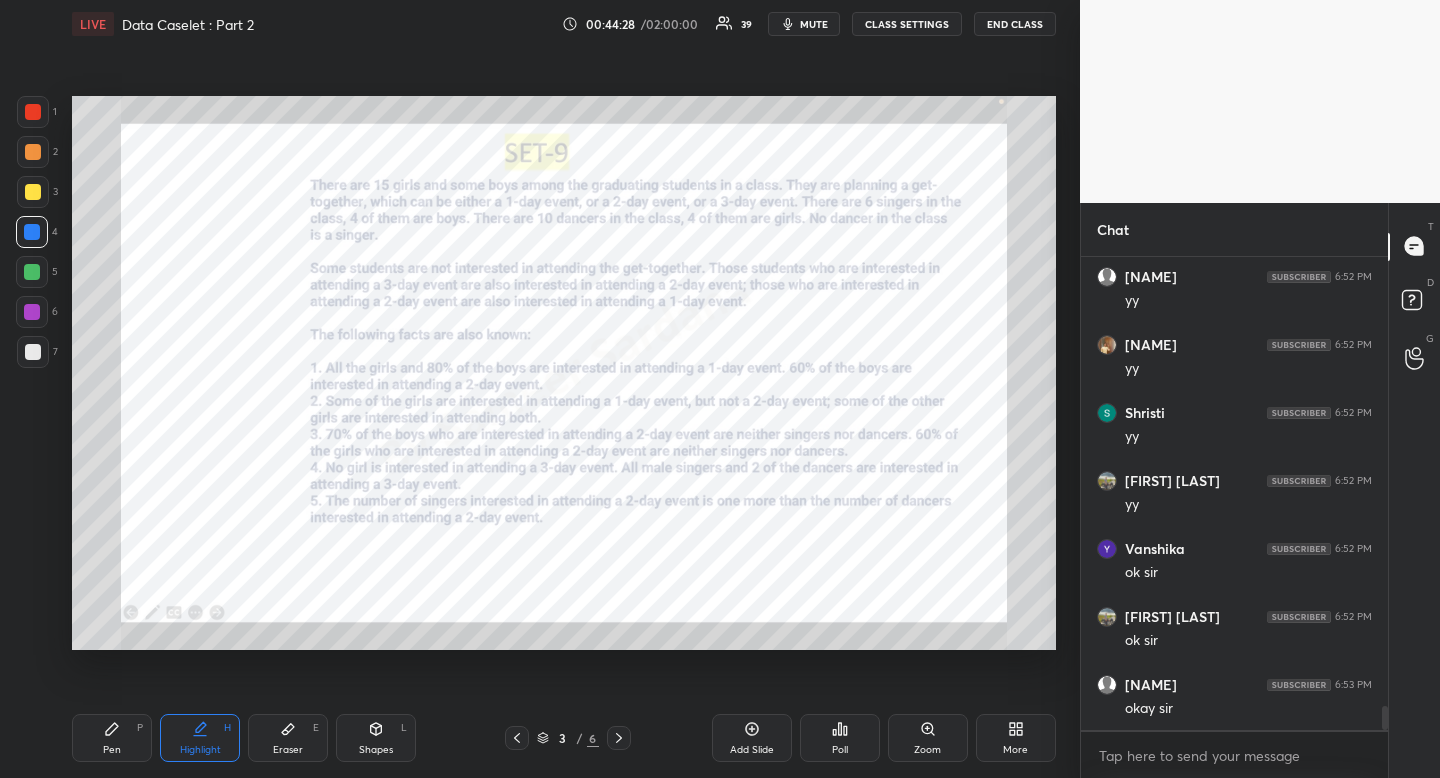 click at bounding box center (33, 112) 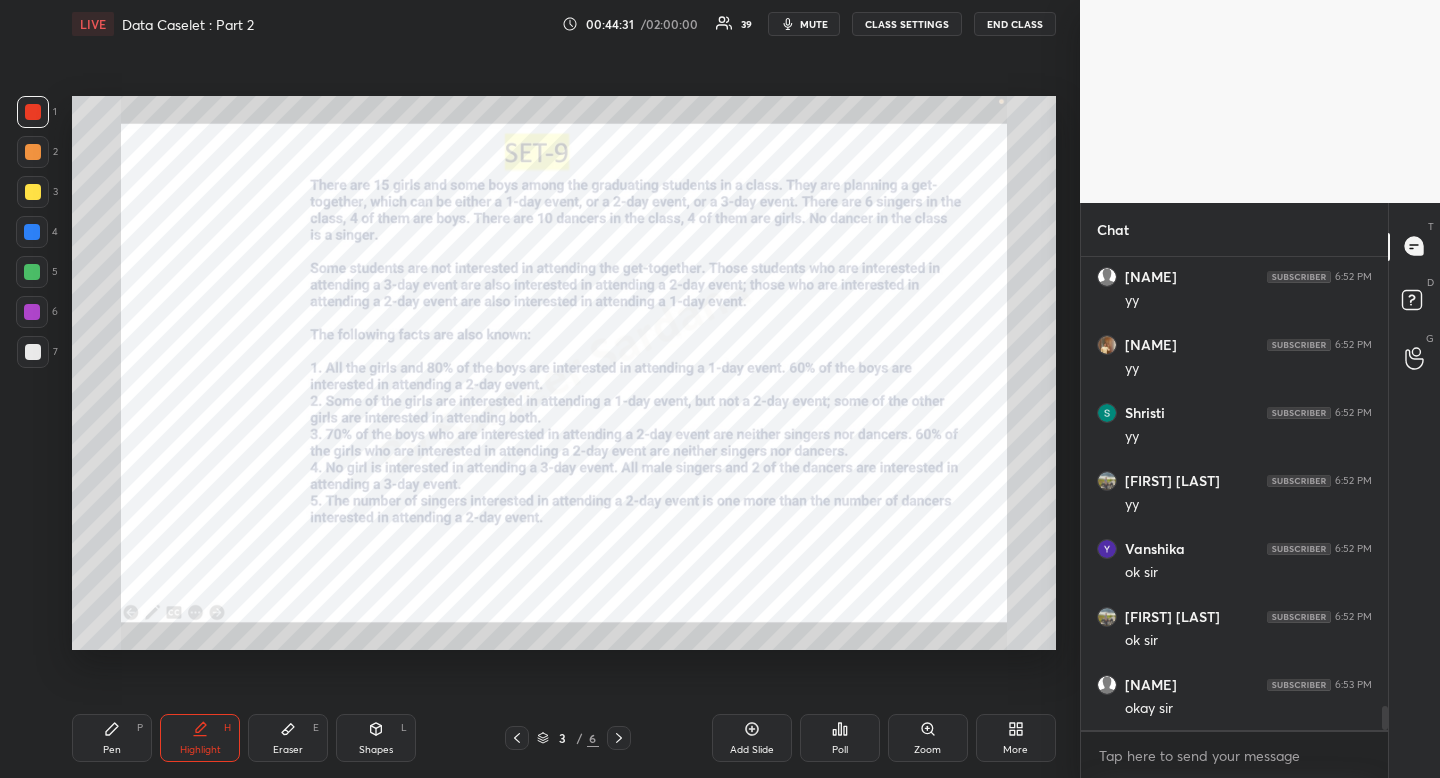 click 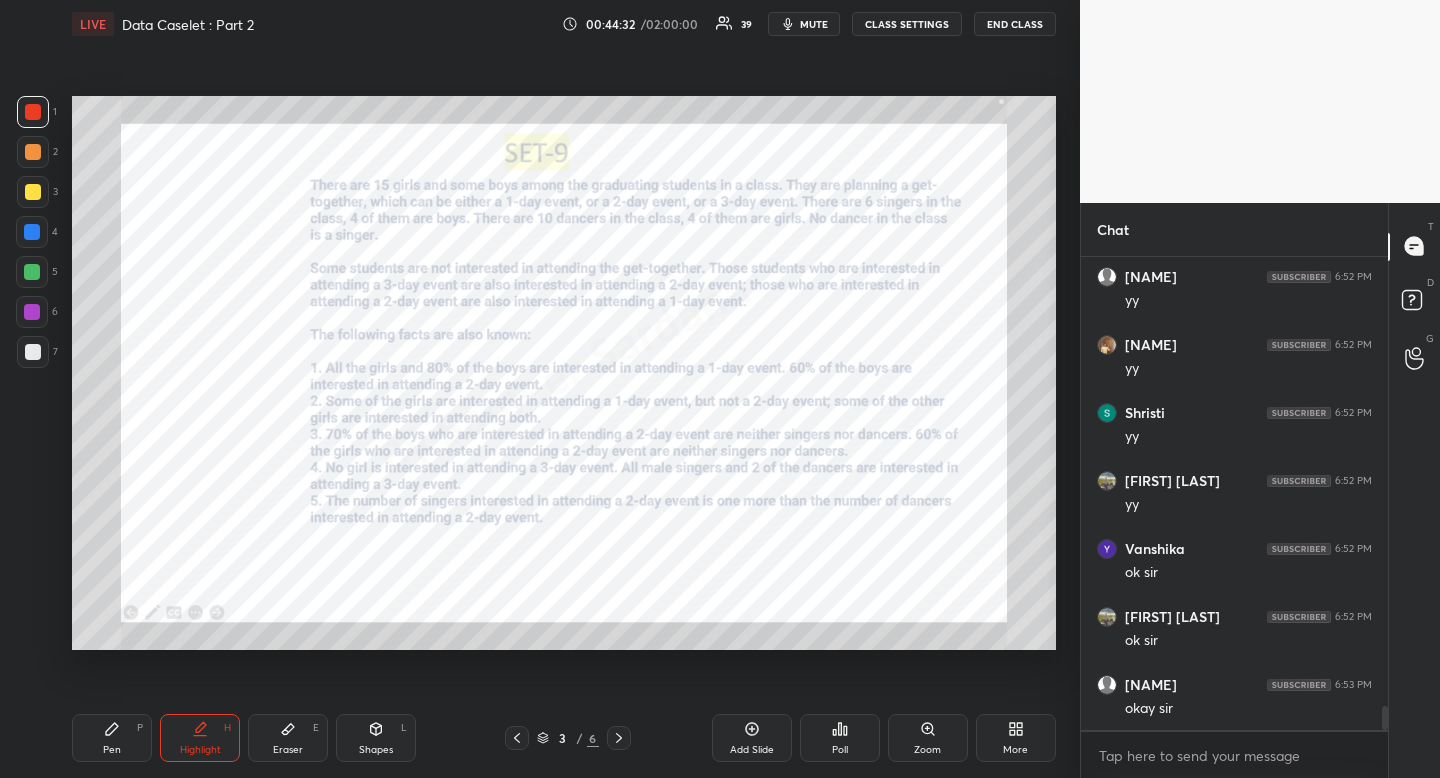 click at bounding box center (33, 112) 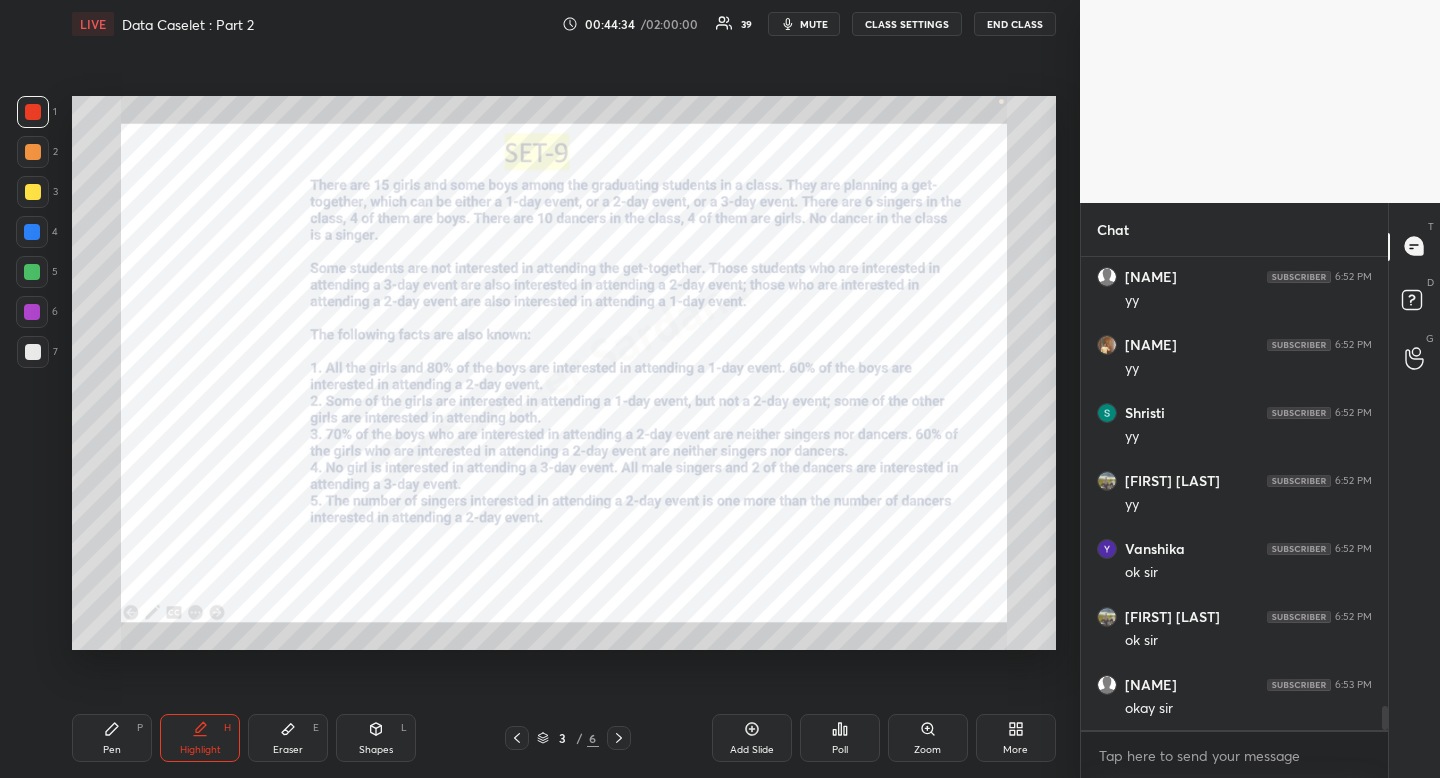 click on "Pen P" at bounding box center [112, 738] 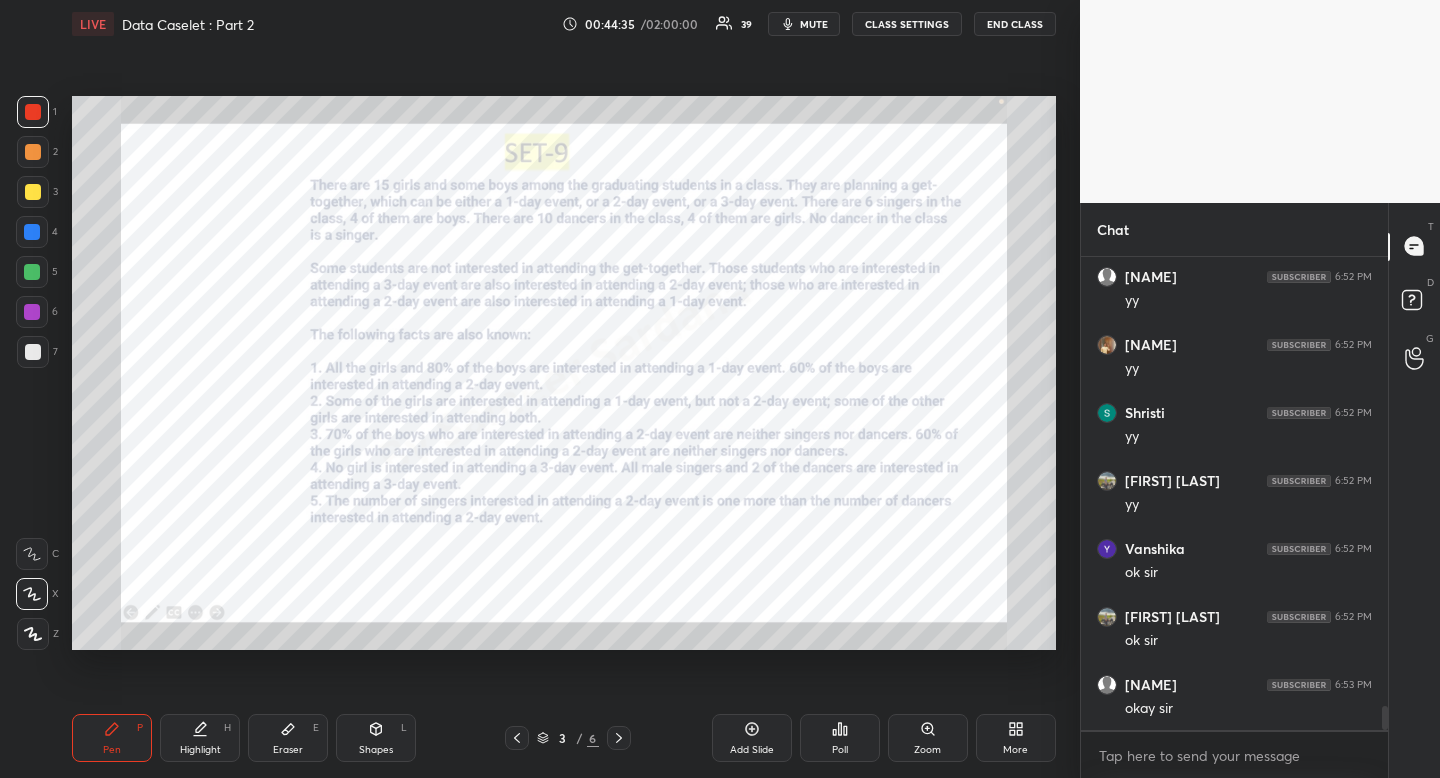drag, startPoint x: 38, startPoint y: 126, endPoint x: 28, endPoint y: 123, distance: 10.440307 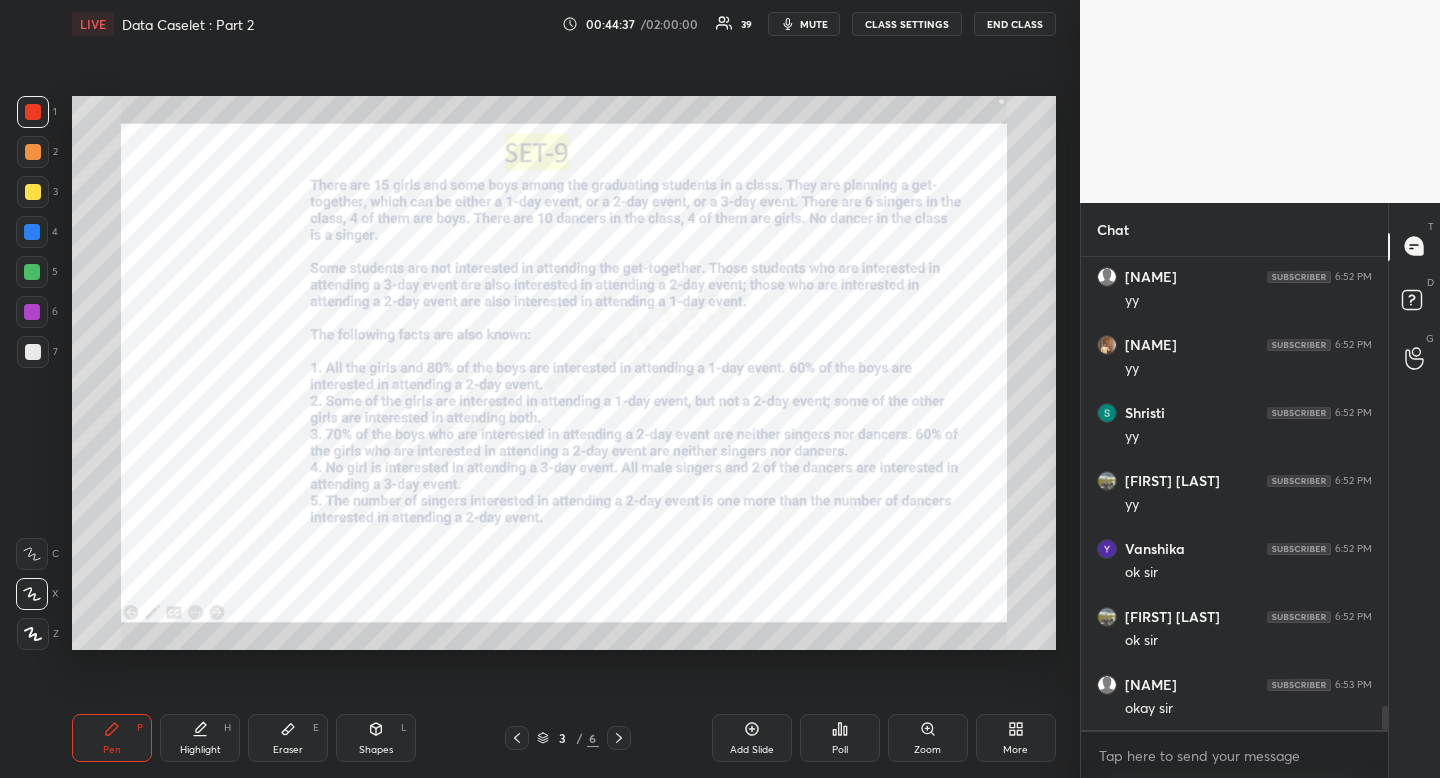 click 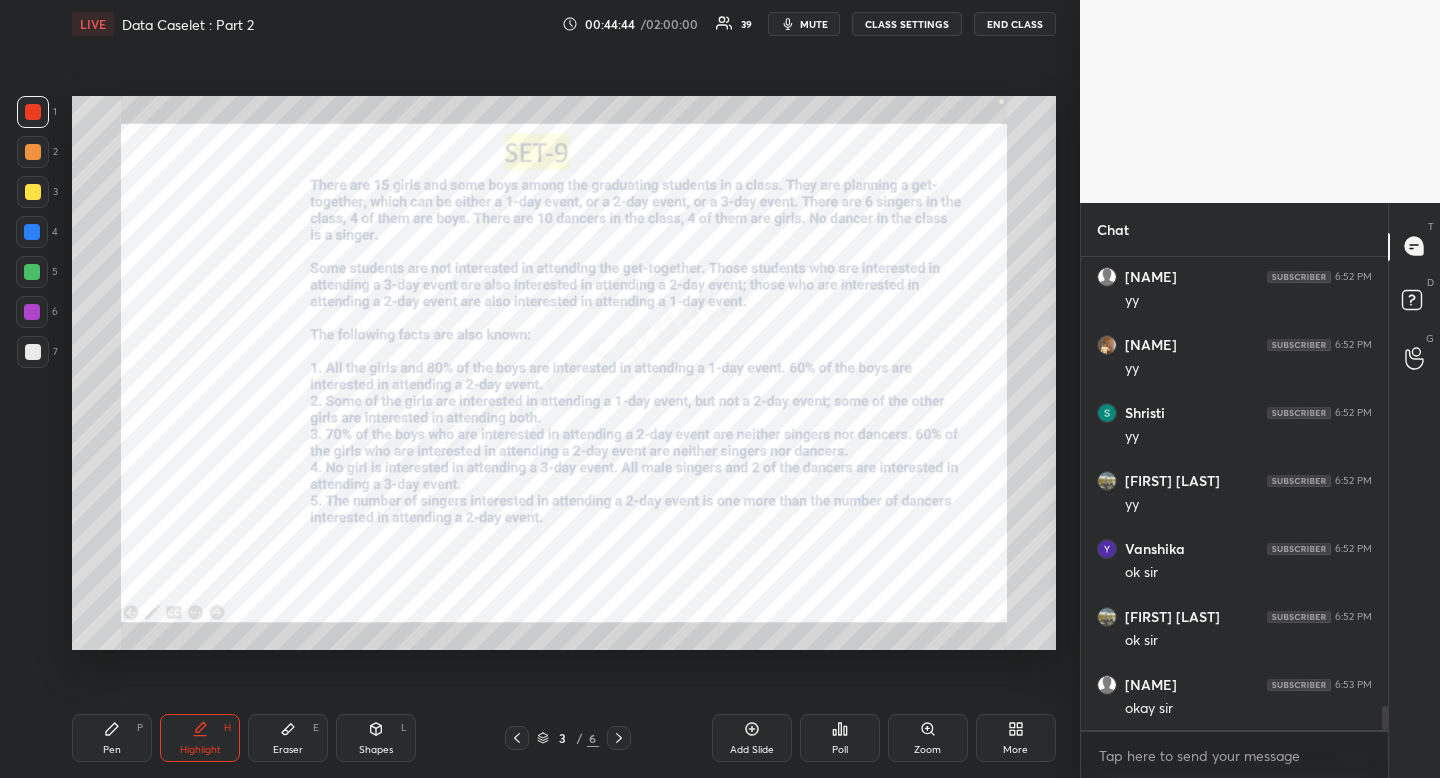 click at bounding box center (32, 232) 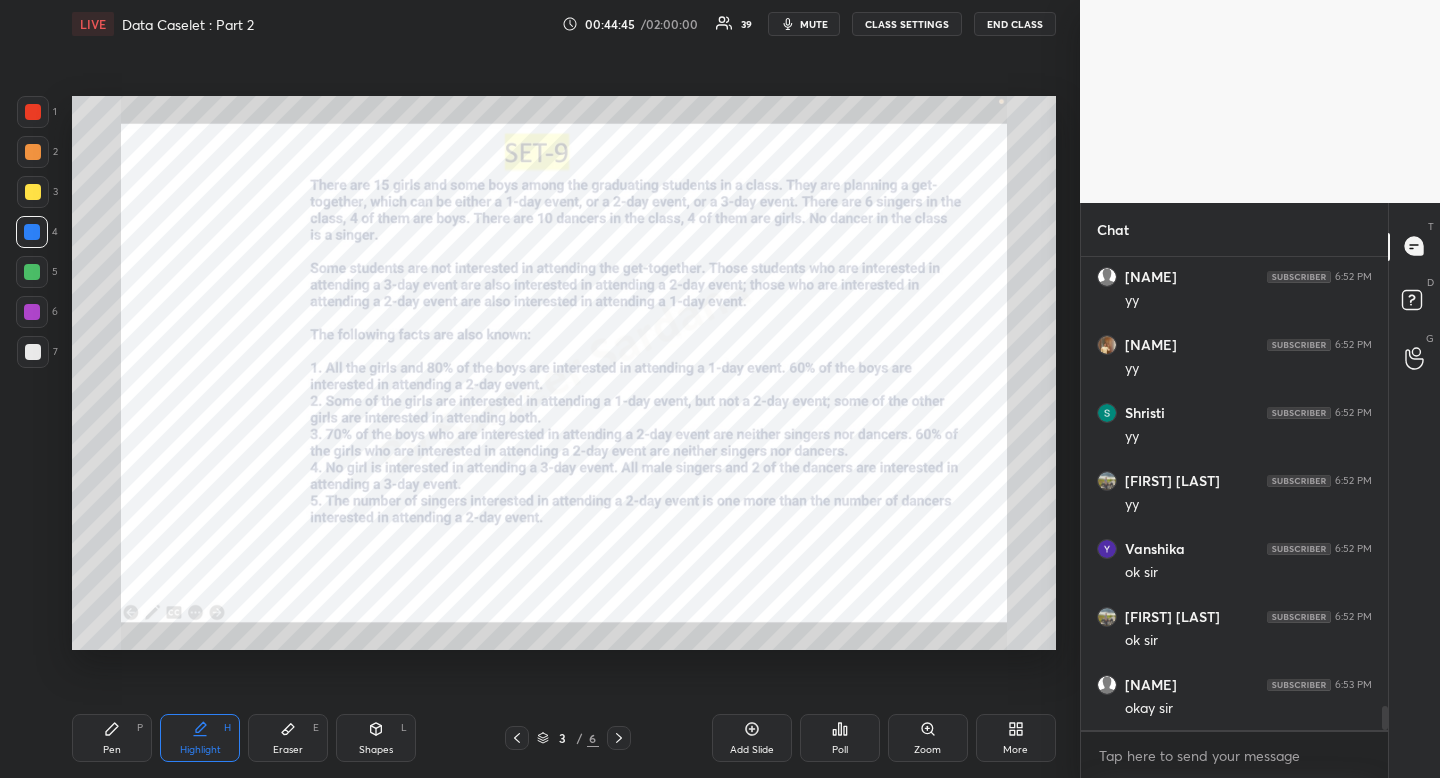 click on "Pen P Highlight H Eraser E Shapes L 3 / 6 Add Slide Poll Zoom More" at bounding box center (564, 738) 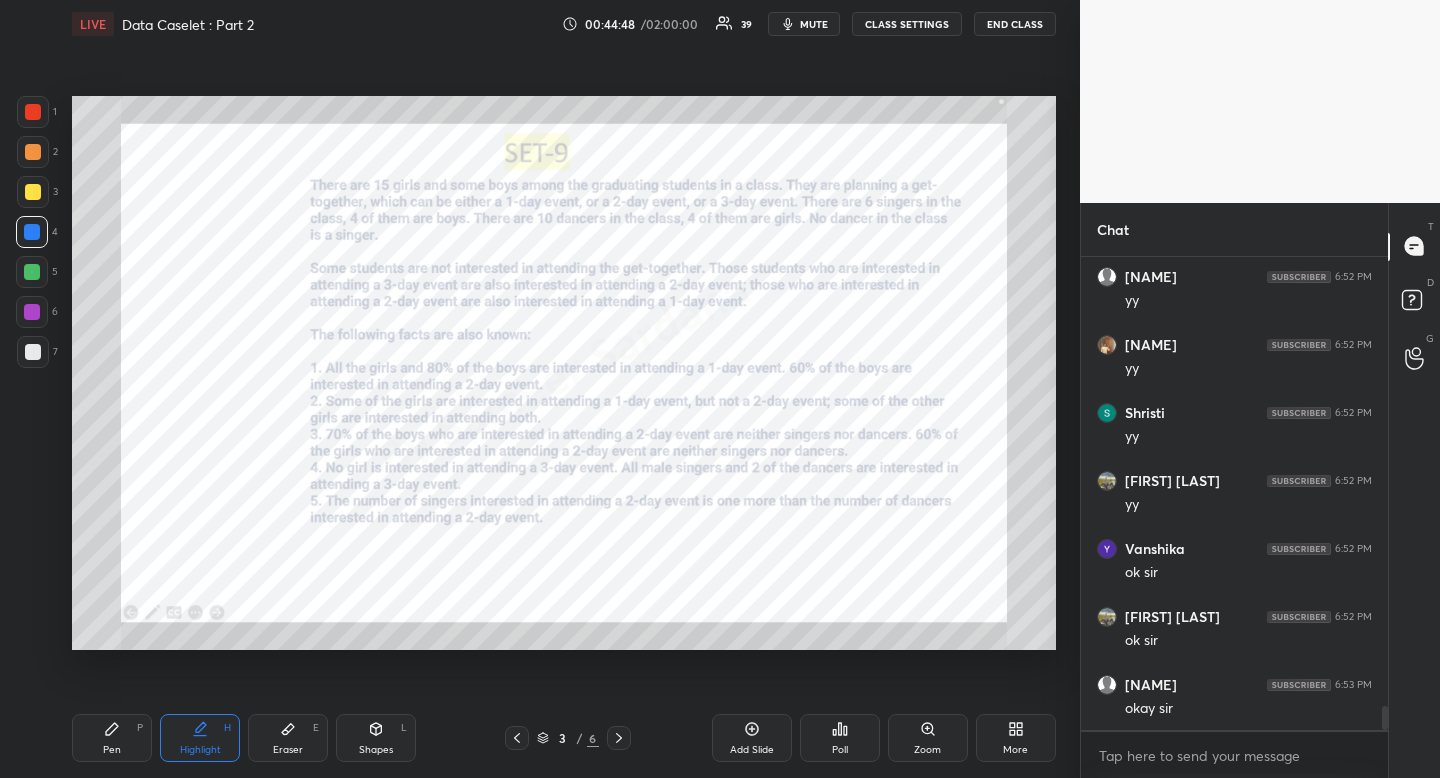 click on "Highlight H" at bounding box center [200, 738] 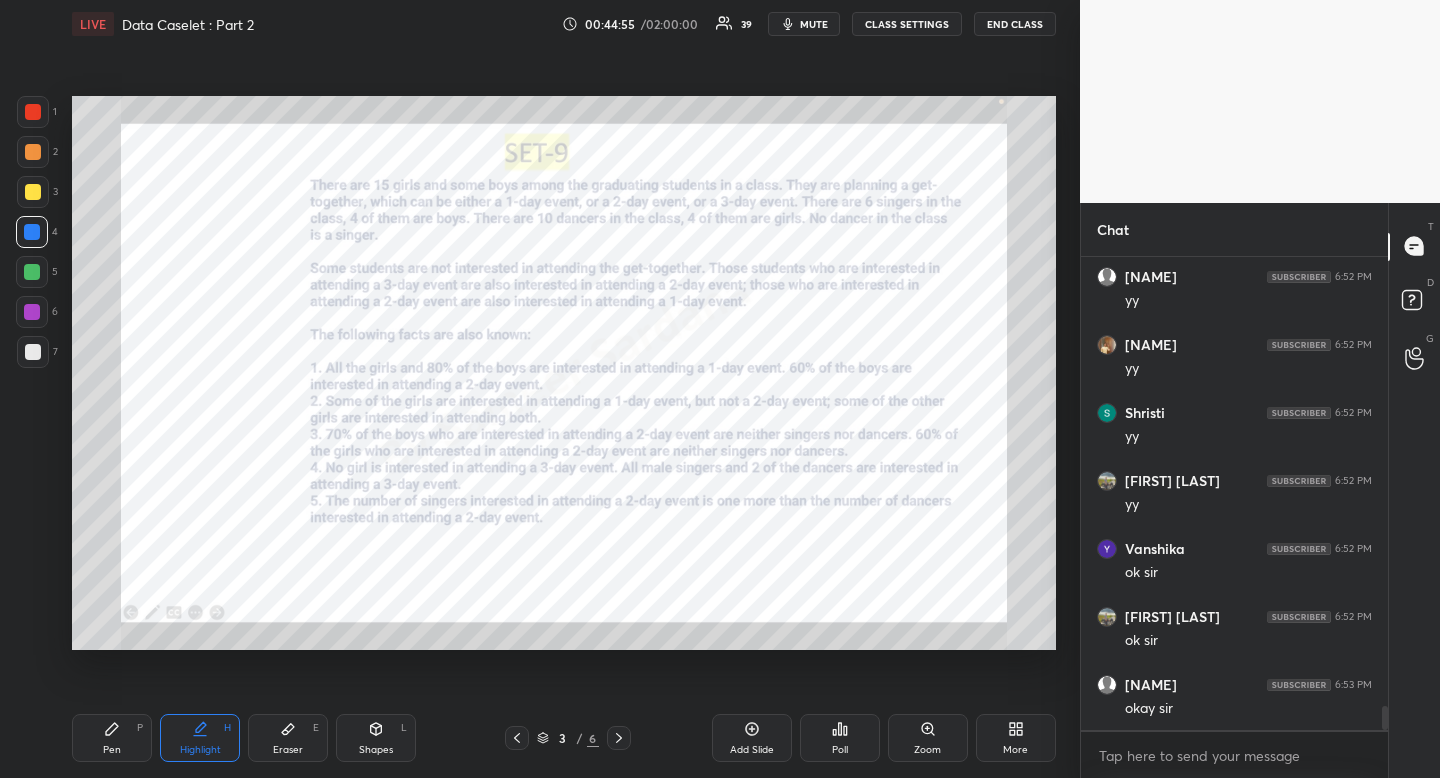 scroll, scrollTop: 9099, scrollLeft: 0, axis: vertical 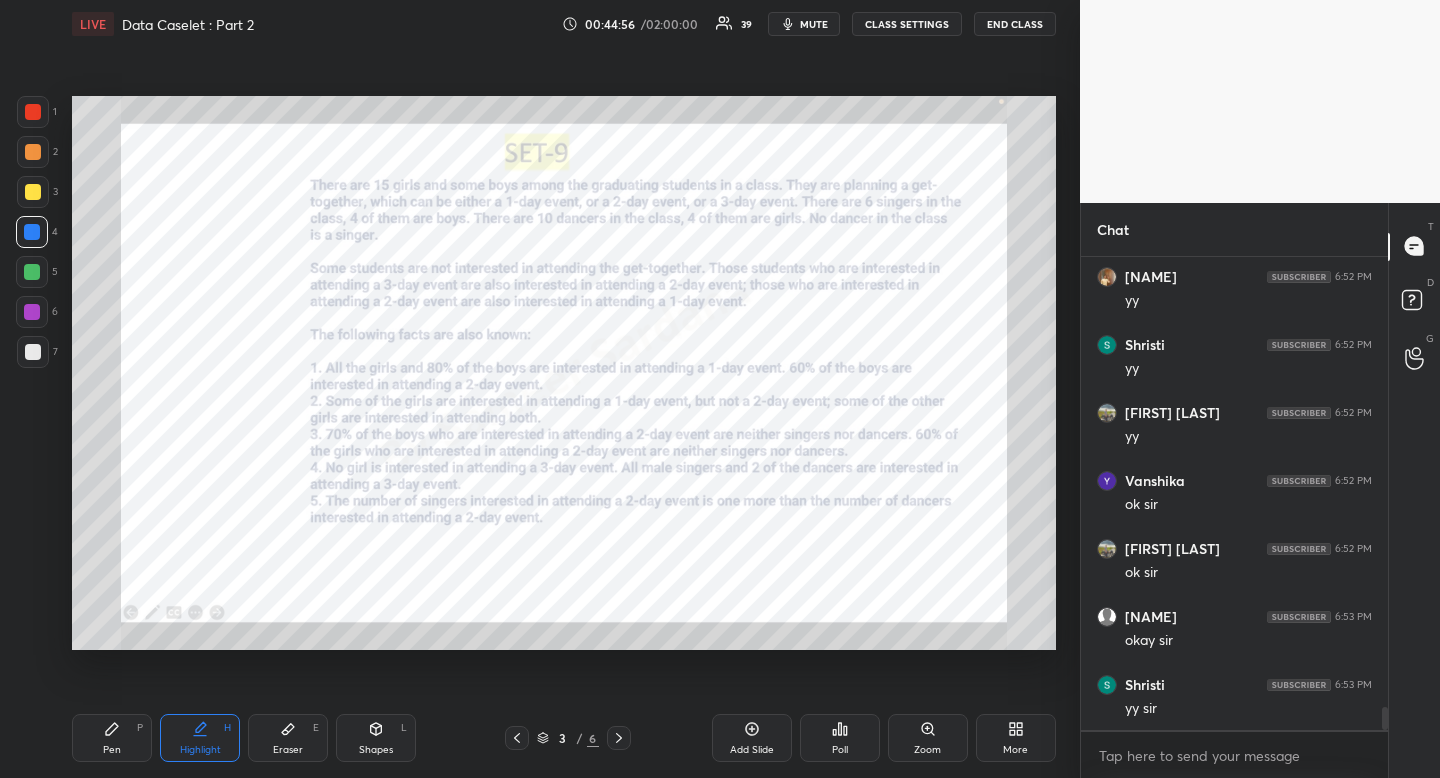 drag, startPoint x: 44, startPoint y: 115, endPoint x: 12, endPoint y: 127, distance: 34.176014 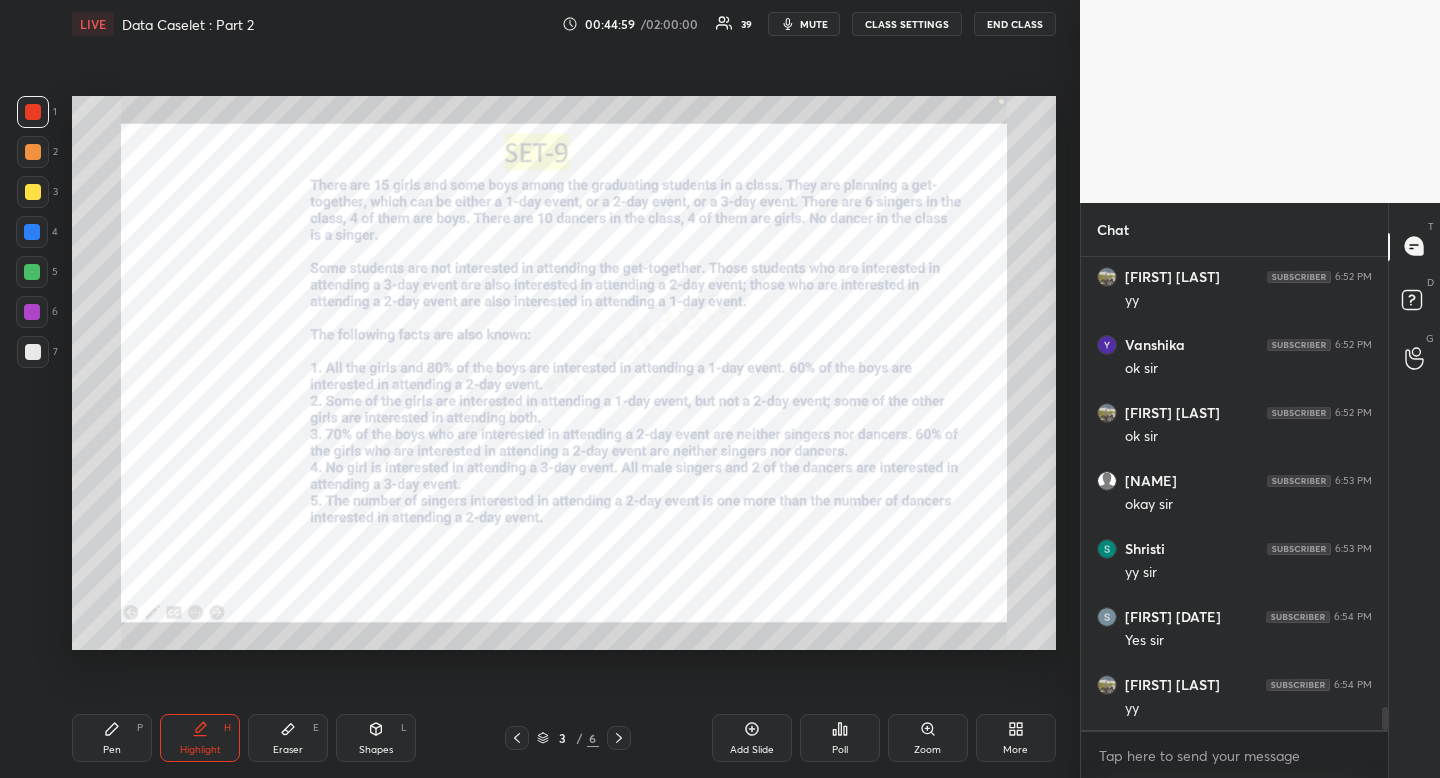 scroll, scrollTop: 9303, scrollLeft: 0, axis: vertical 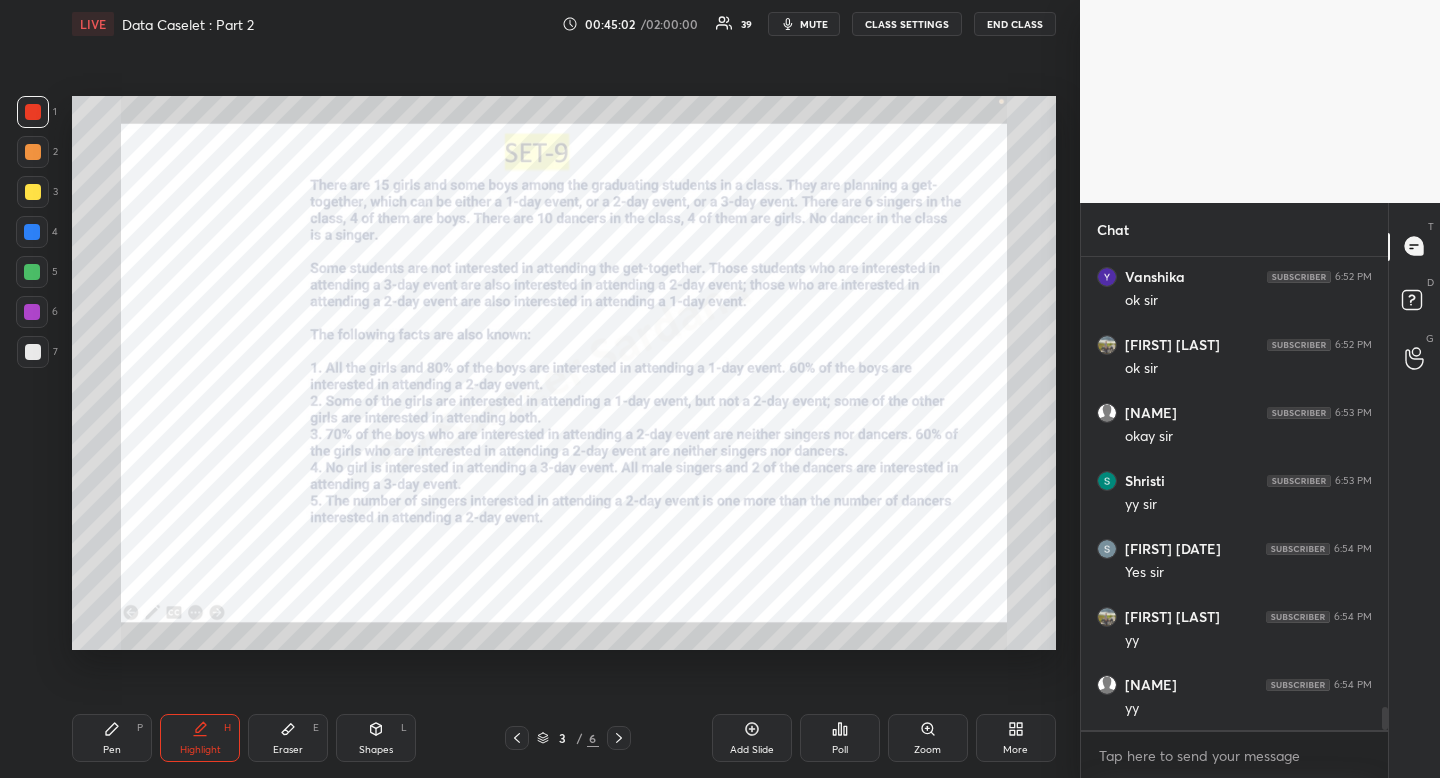 click on "Pen" at bounding box center (112, 750) 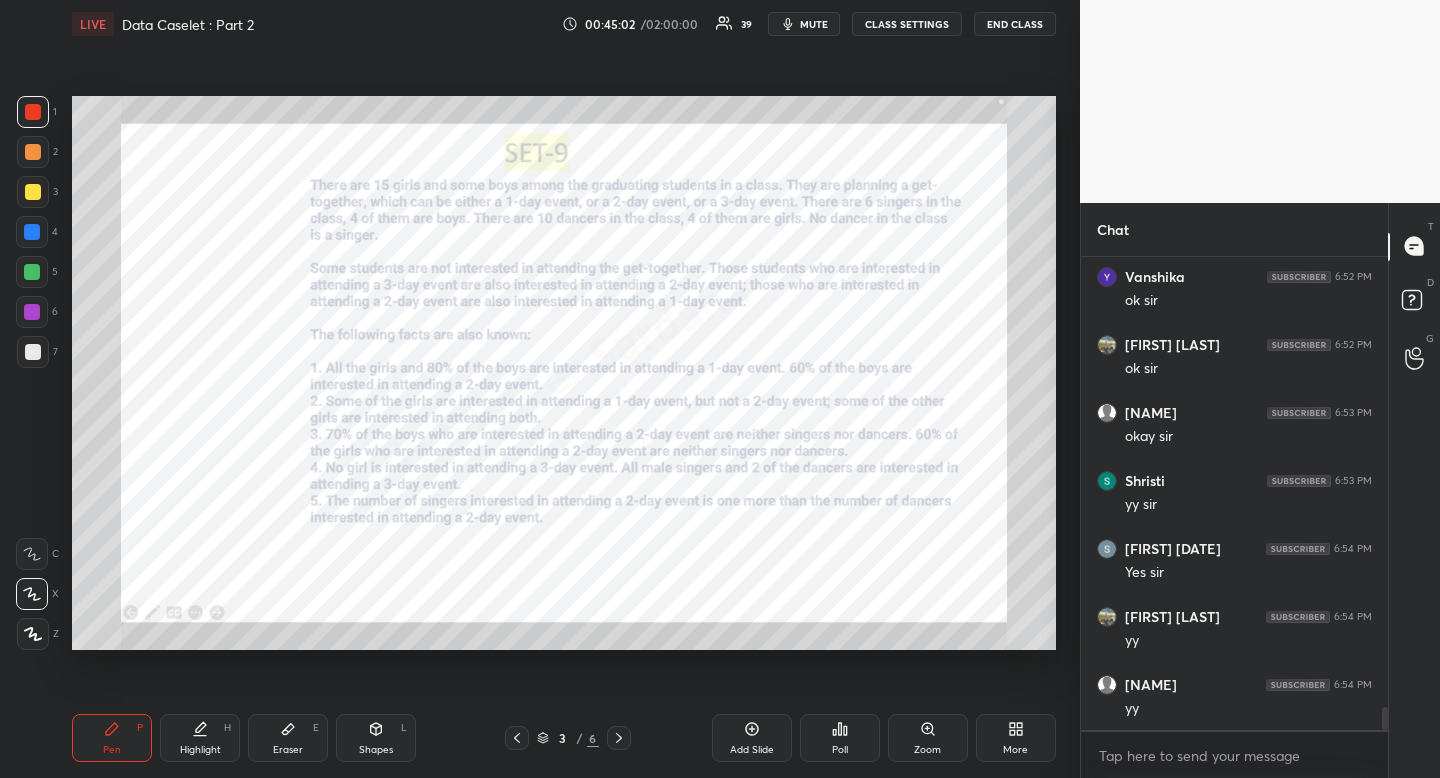 drag, startPoint x: 111, startPoint y: 738, endPoint x: 114, endPoint y: 655, distance: 83.0542 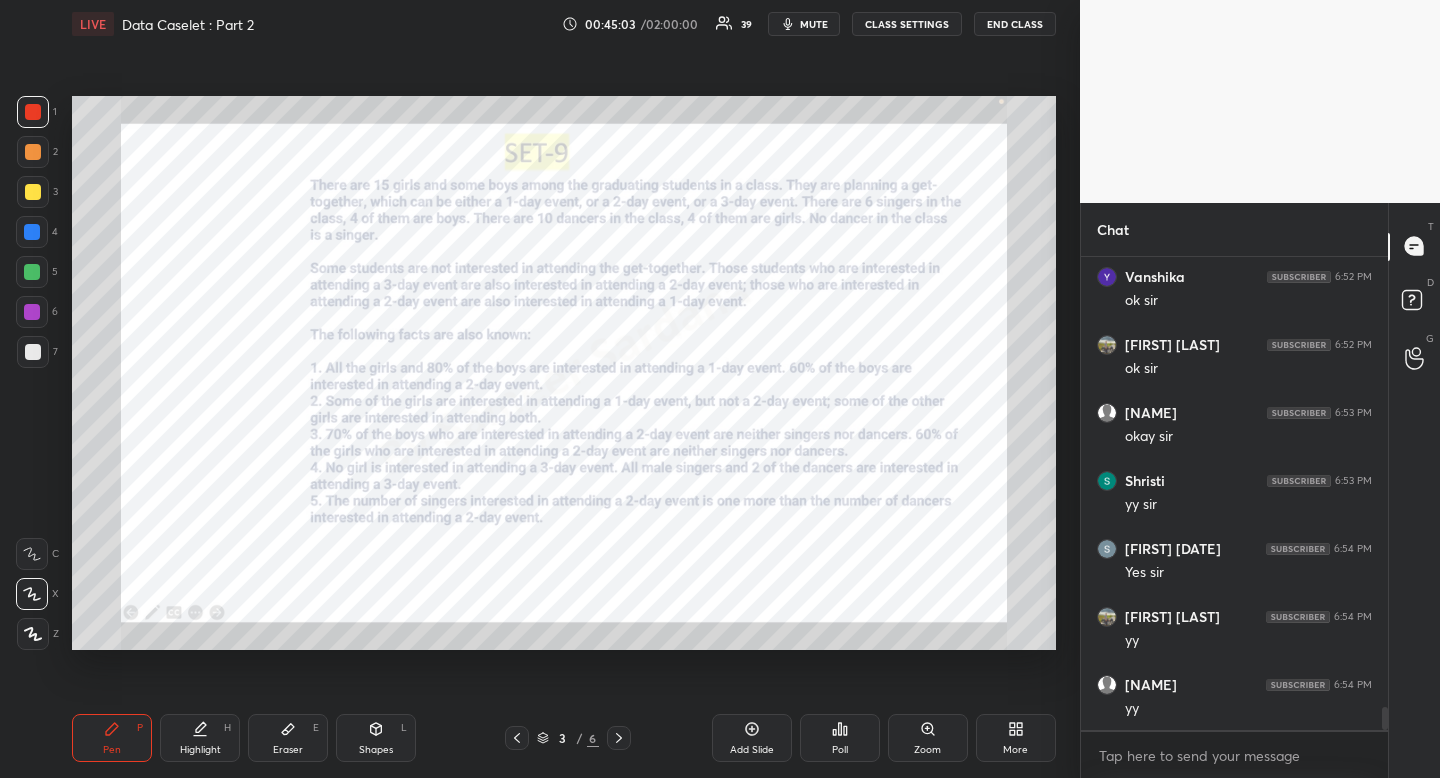 scroll, scrollTop: 9371, scrollLeft: 0, axis: vertical 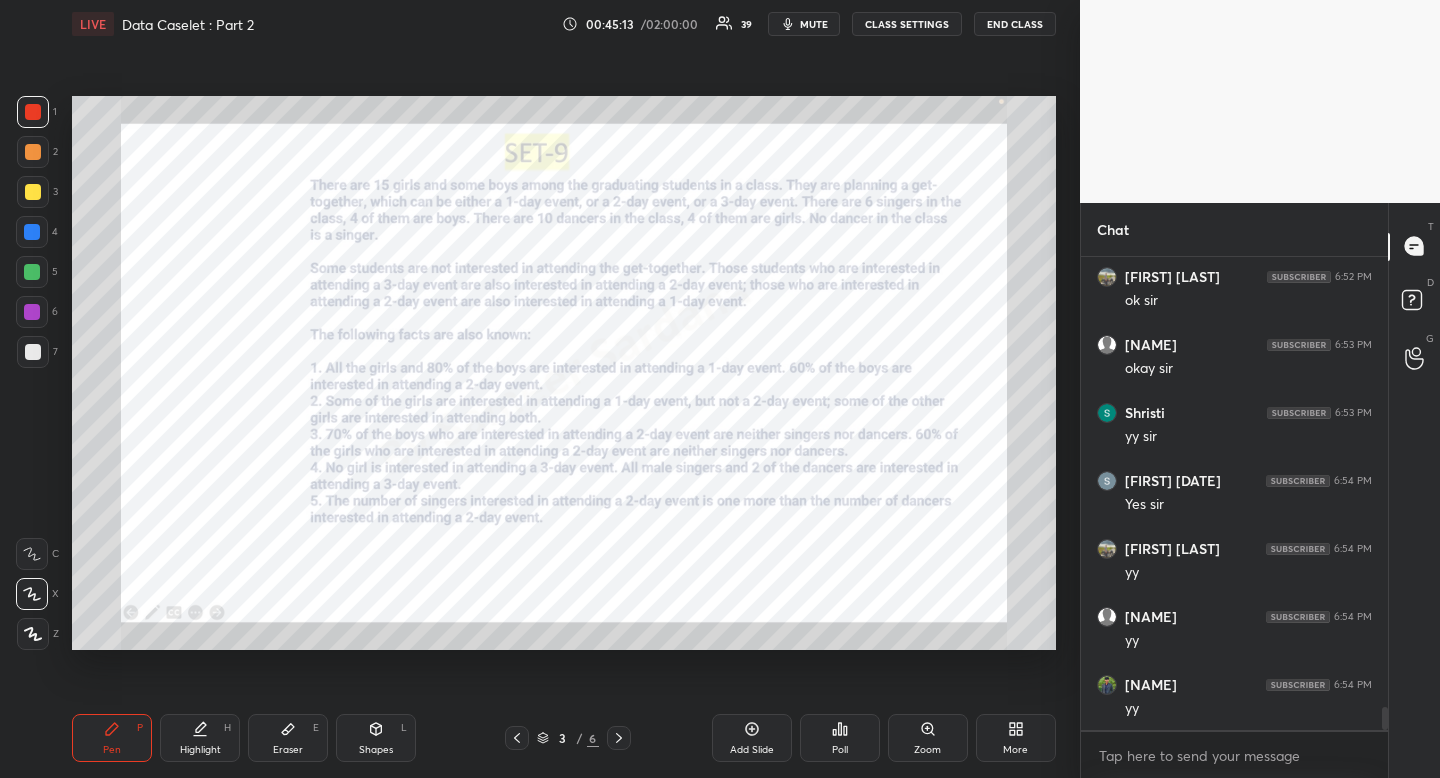 click on "Eraser" at bounding box center (288, 750) 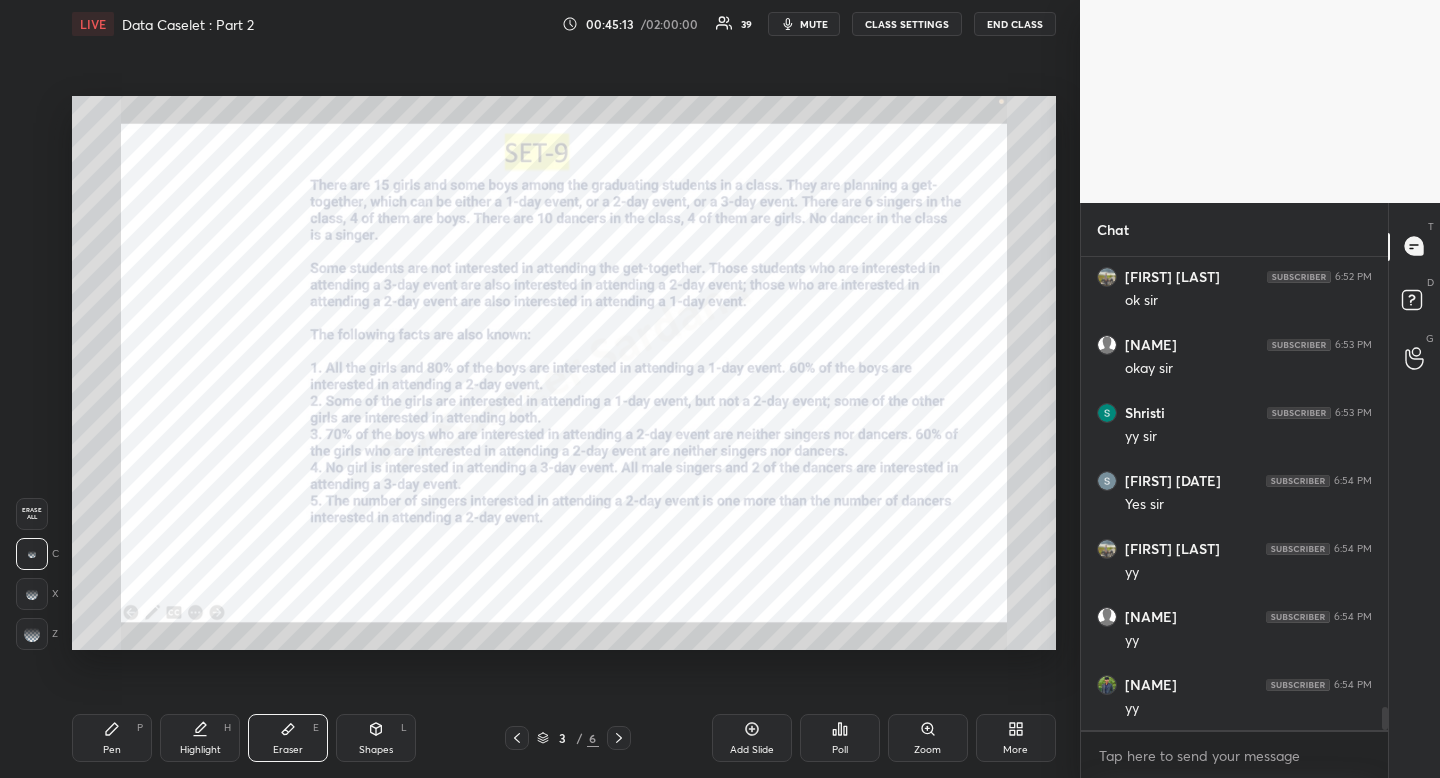 scroll, scrollTop: 9439, scrollLeft: 0, axis: vertical 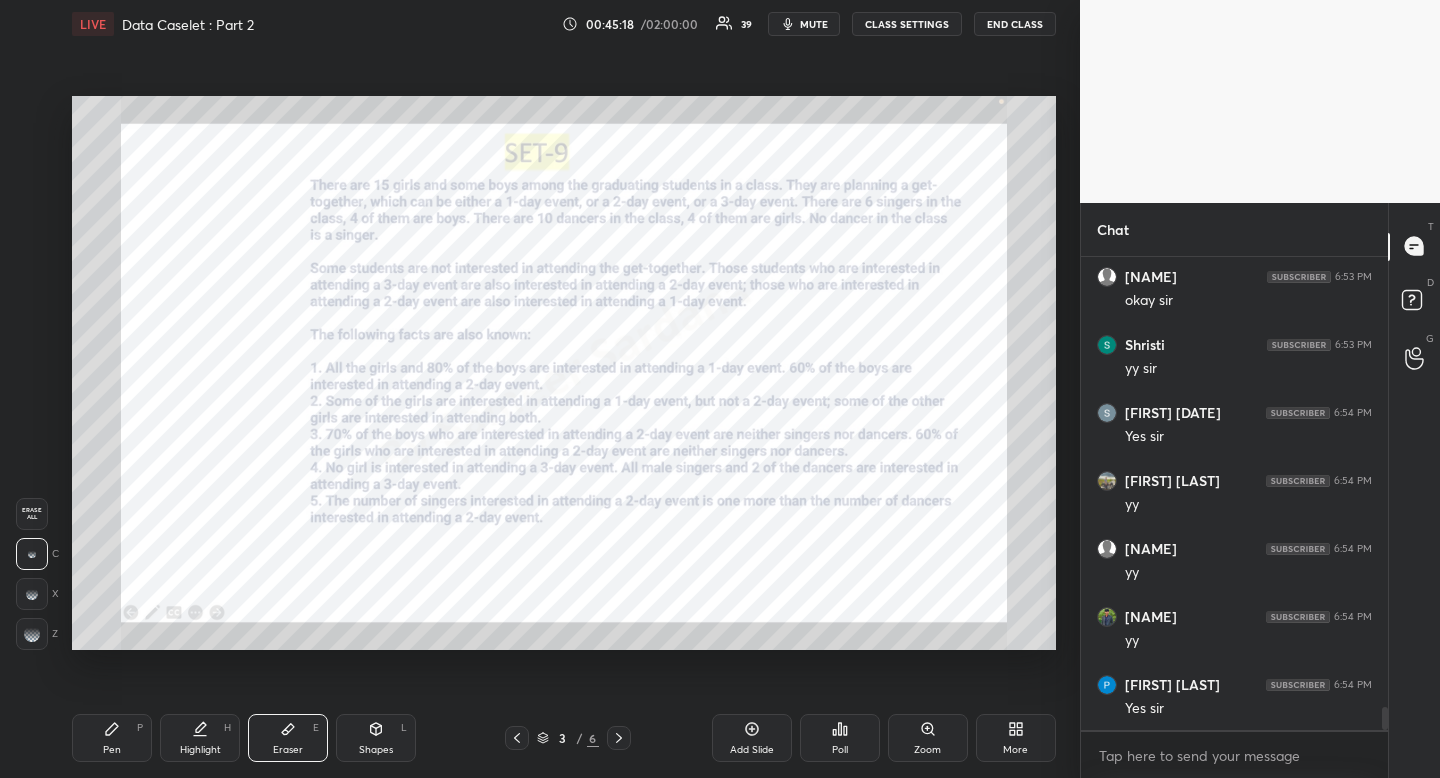 click on "Pen" at bounding box center (112, 750) 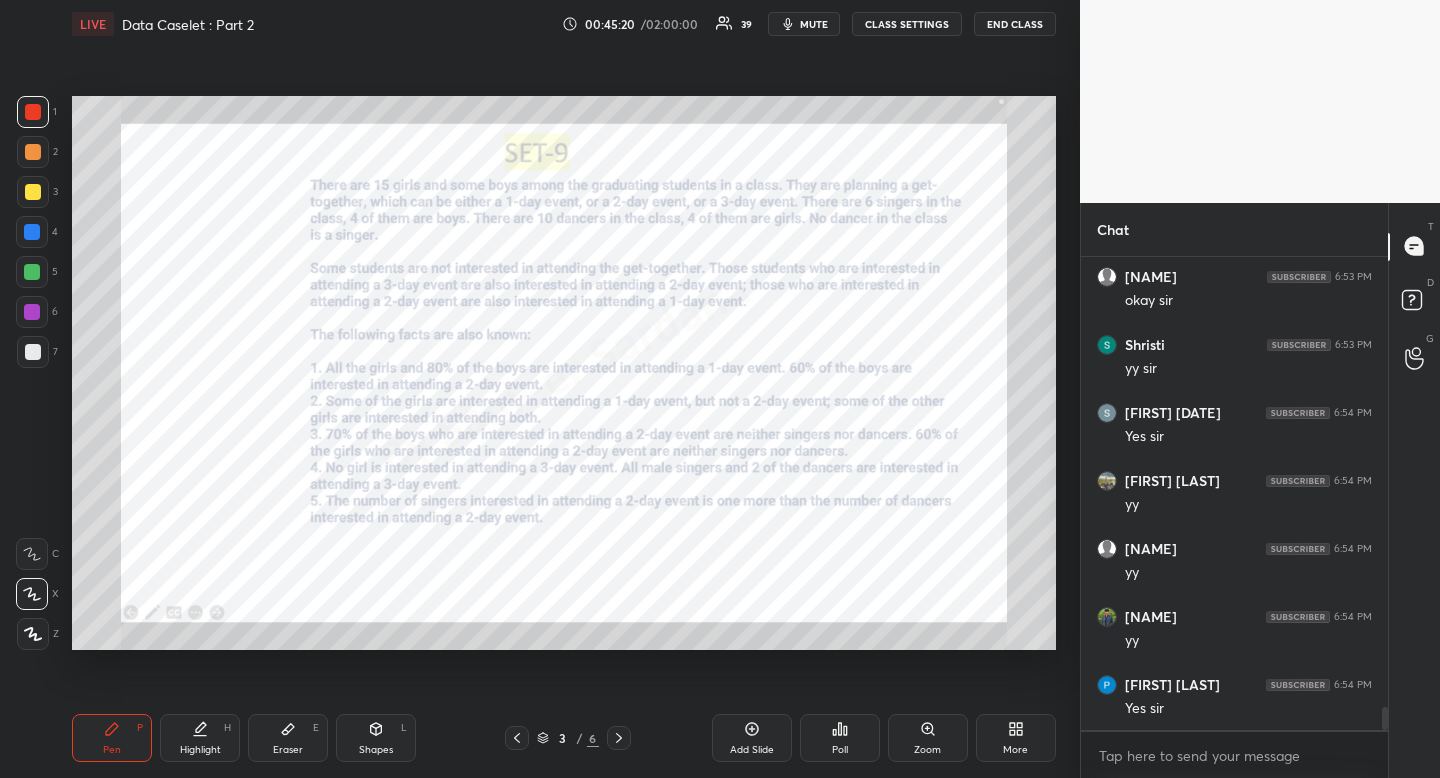 click at bounding box center [33, 112] 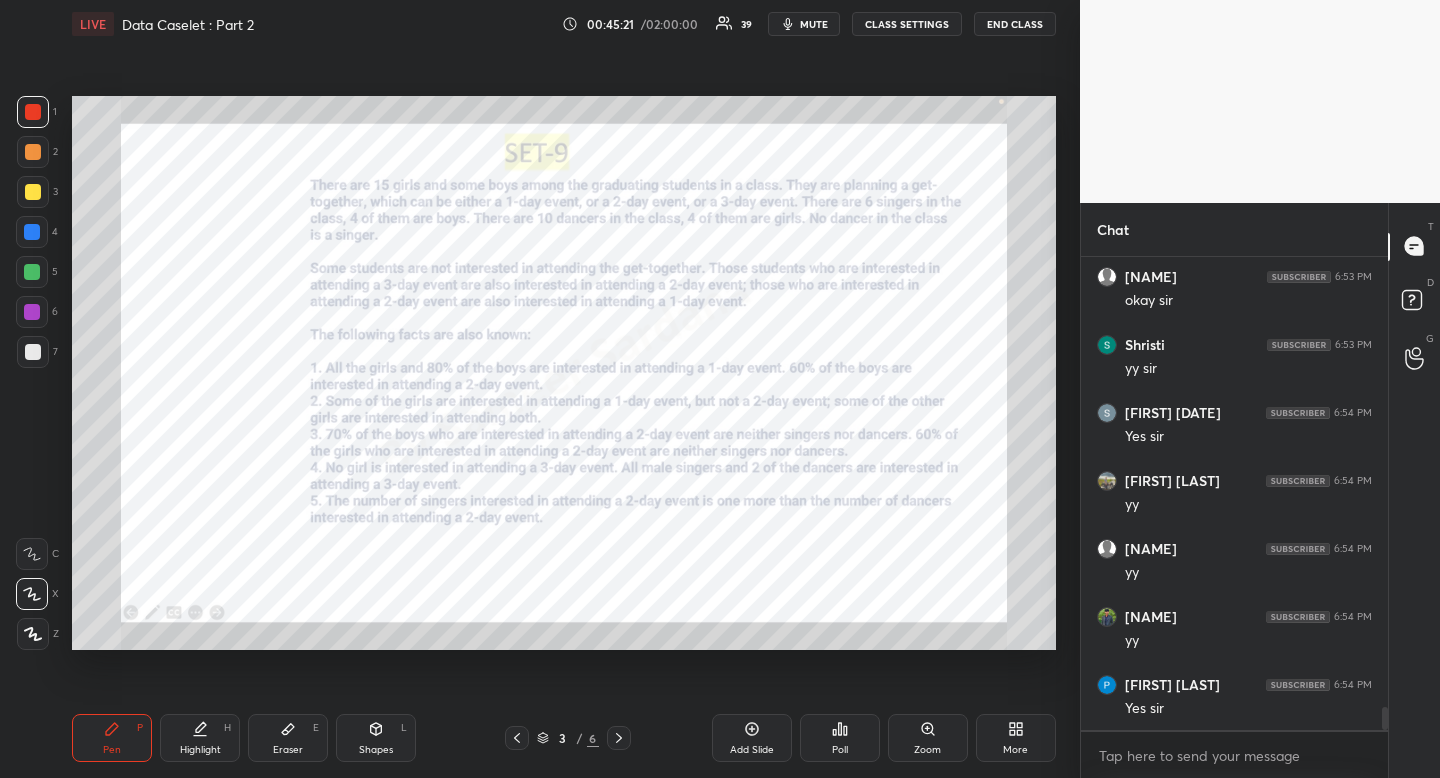 click on "Highlight H" at bounding box center (200, 738) 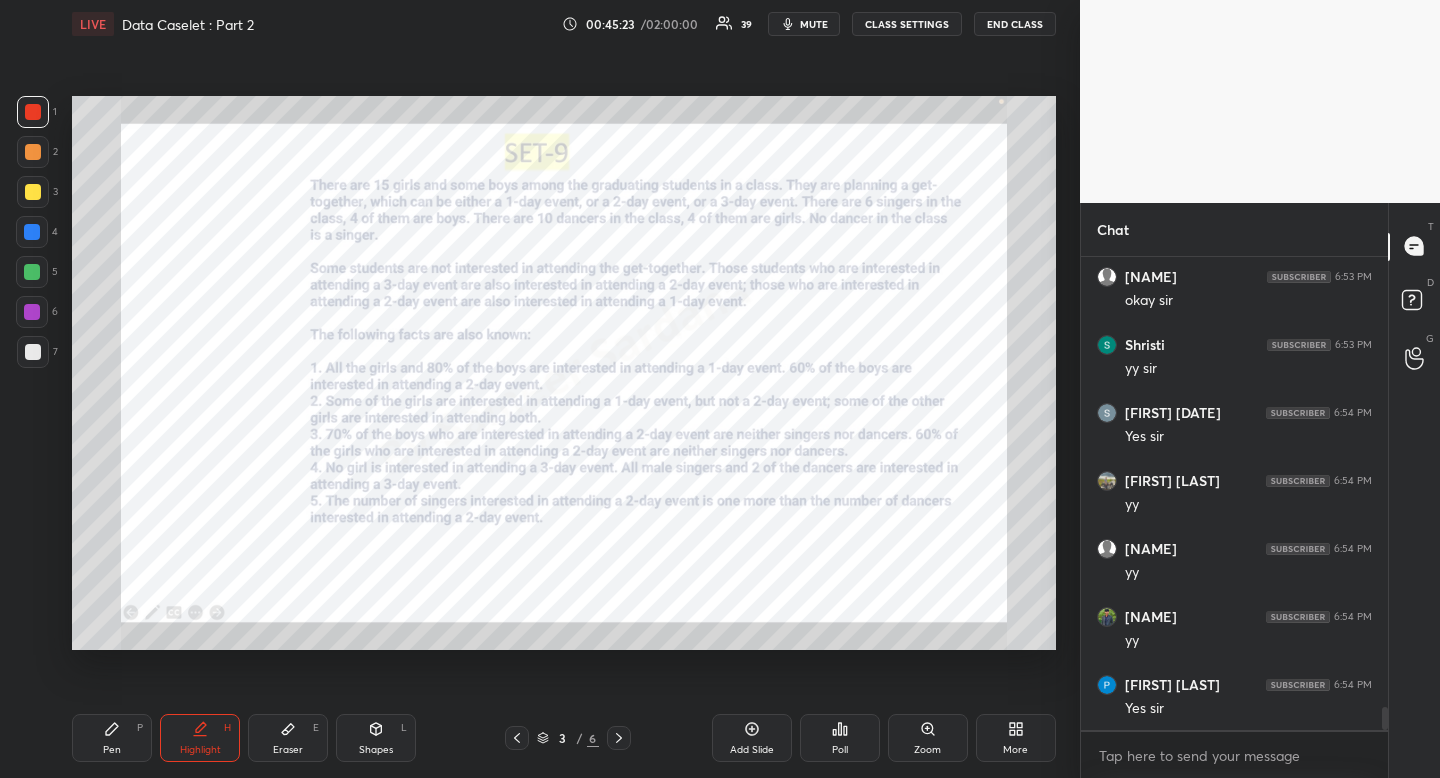 click at bounding box center (32, 232) 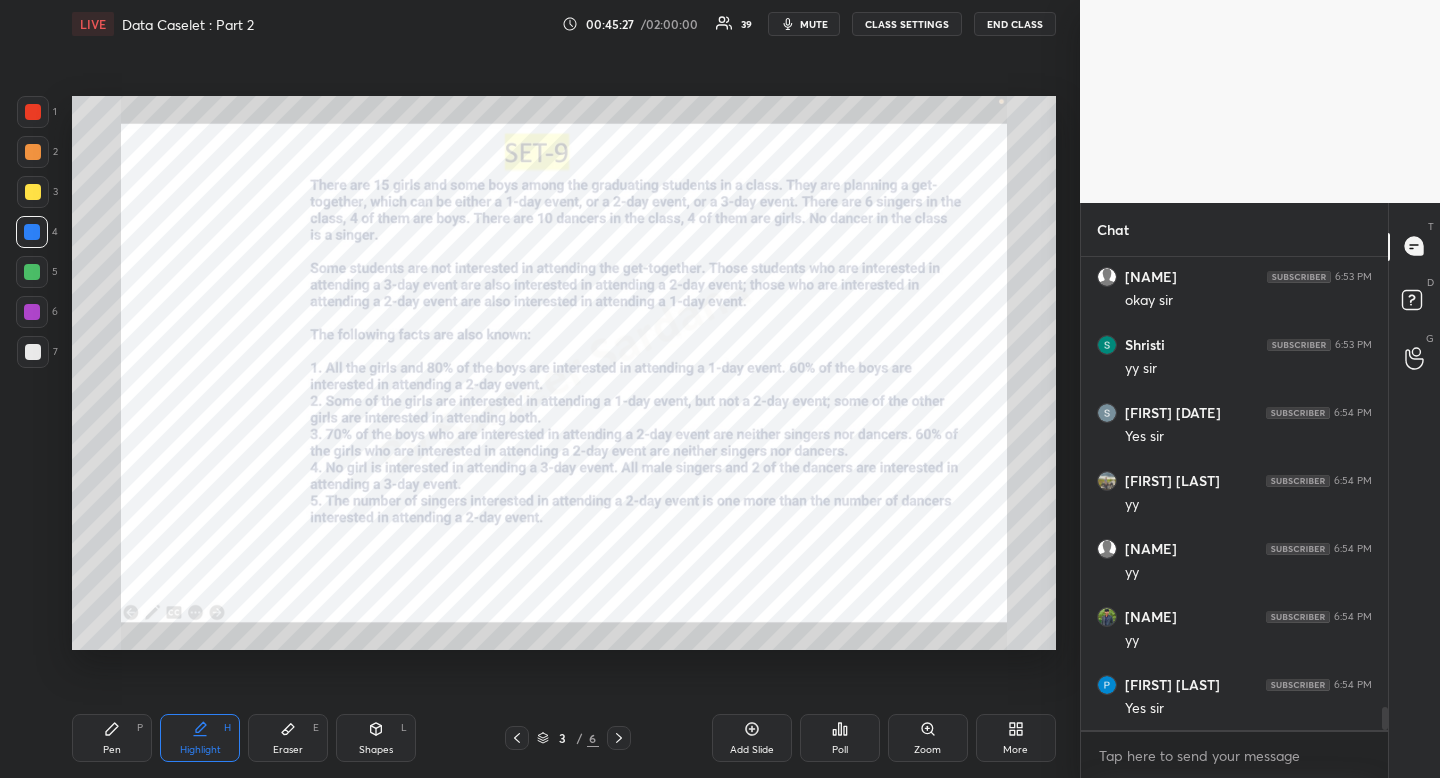click on "Pen P Highlight H Eraser E Shapes L 3 / 6 Add Slide Poll Zoom More" at bounding box center [564, 738] 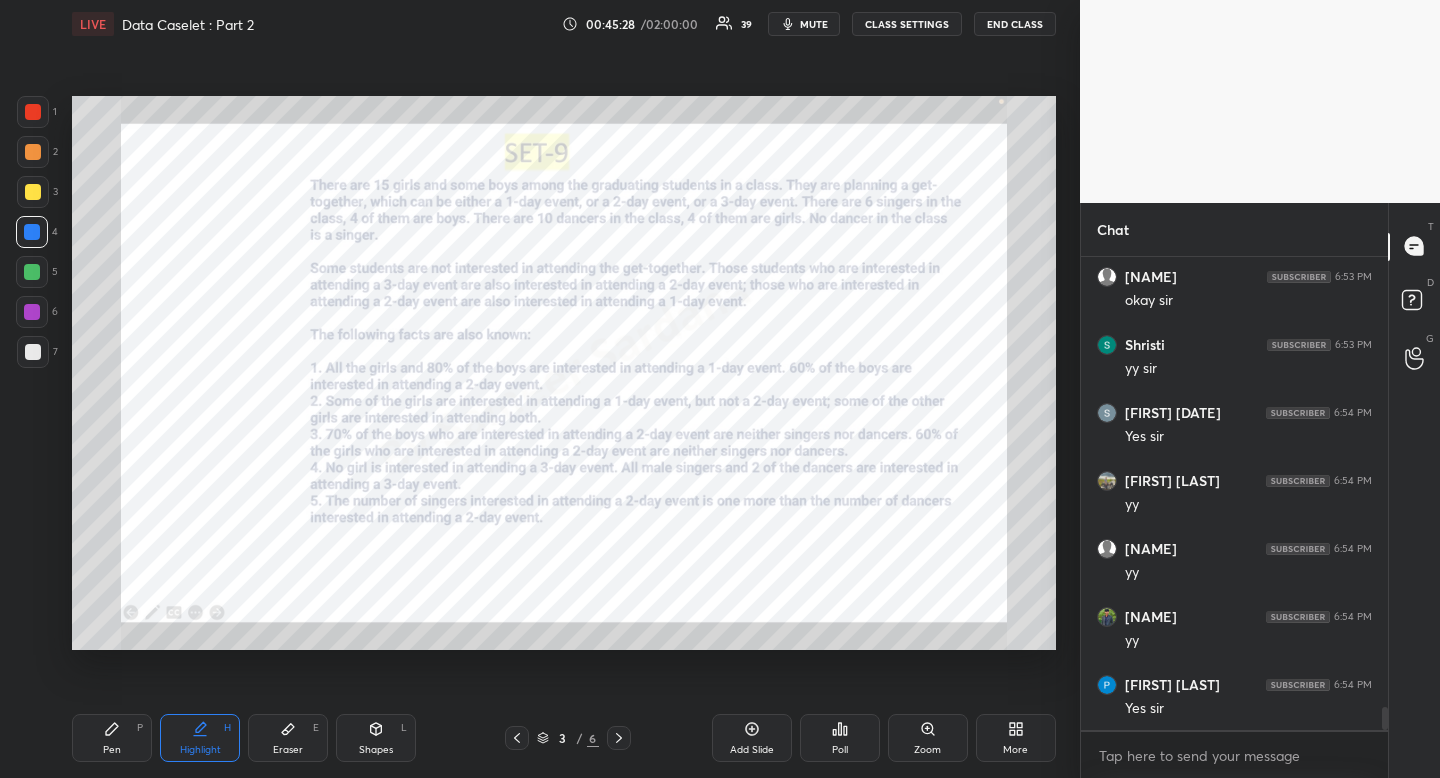 click at bounding box center (33, 112) 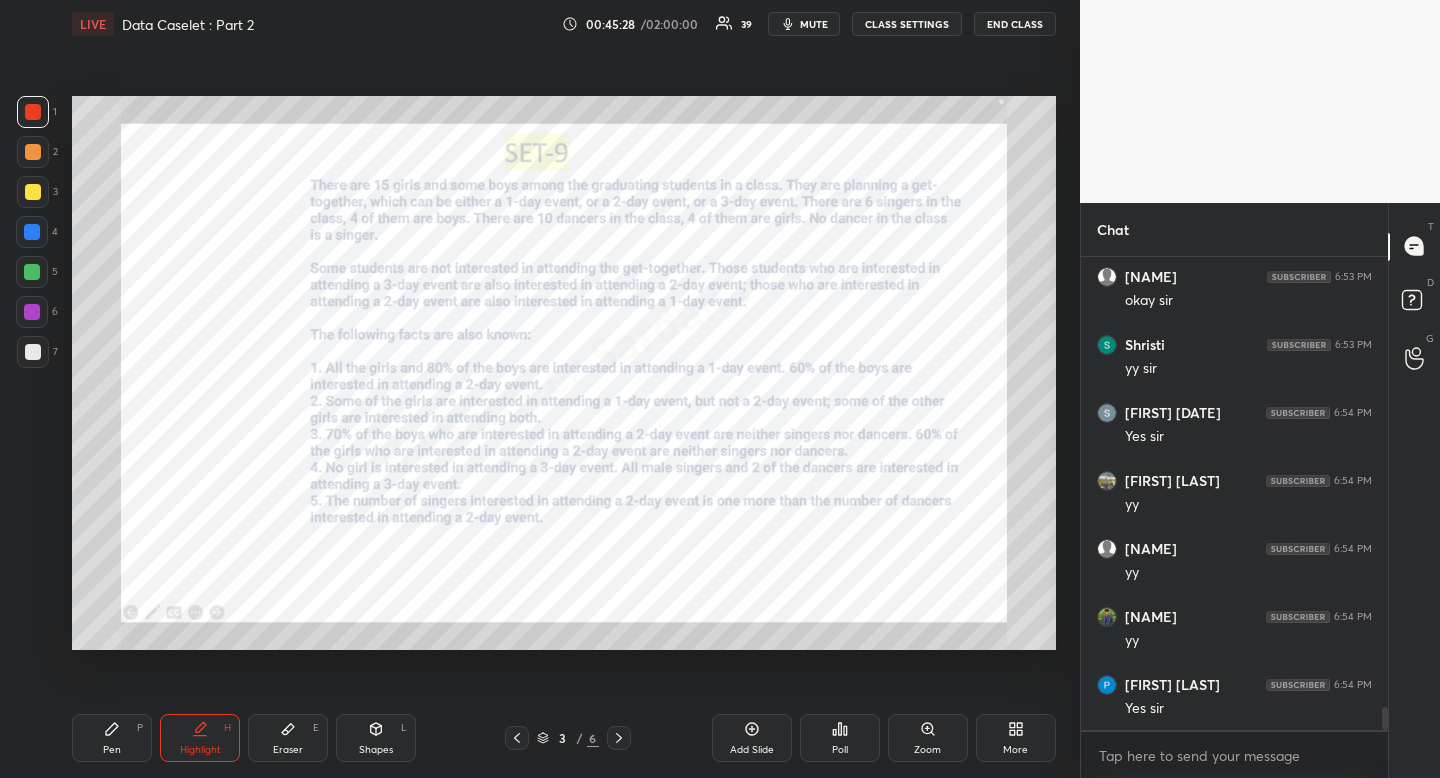 drag, startPoint x: 33, startPoint y: 111, endPoint x: 36, endPoint y: 121, distance: 10.440307 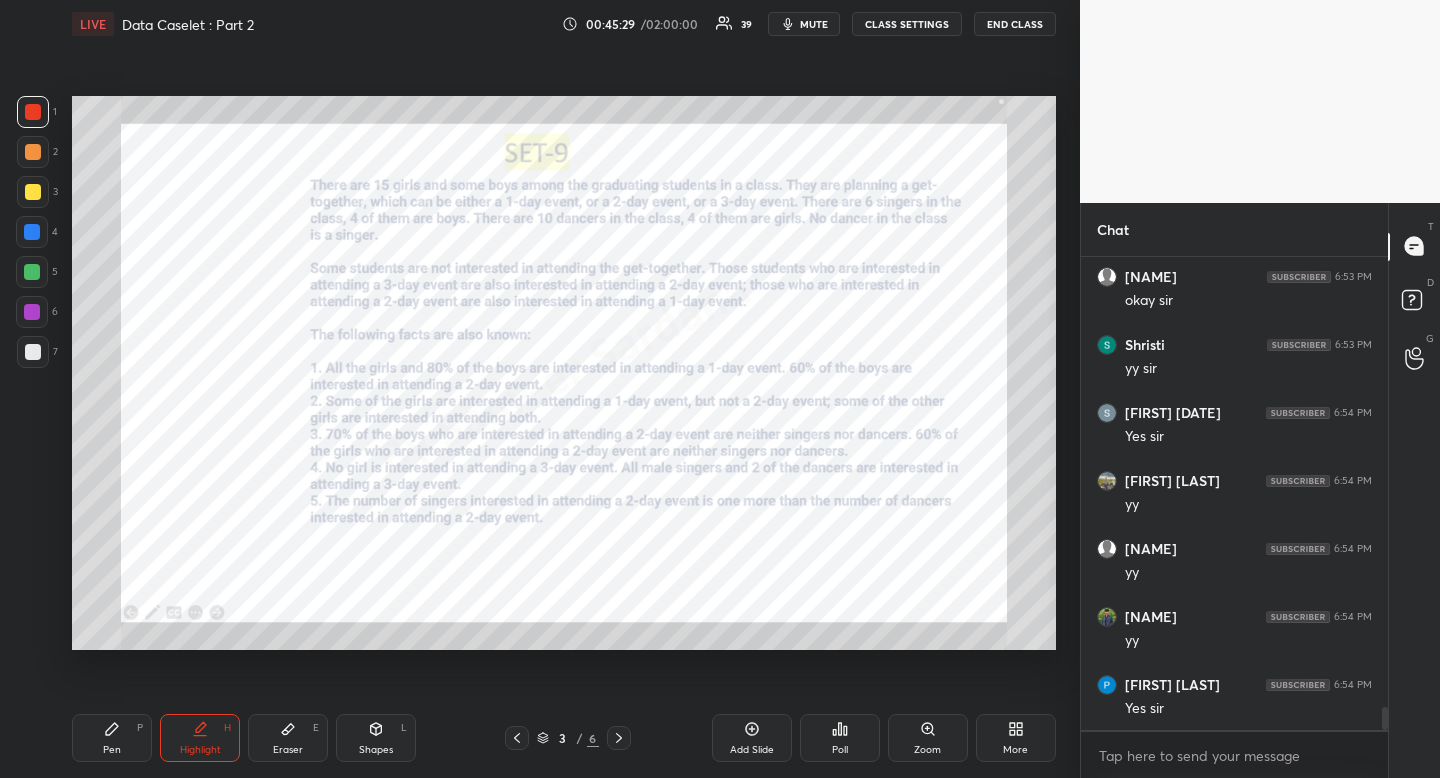 click on "Eraser" at bounding box center (288, 750) 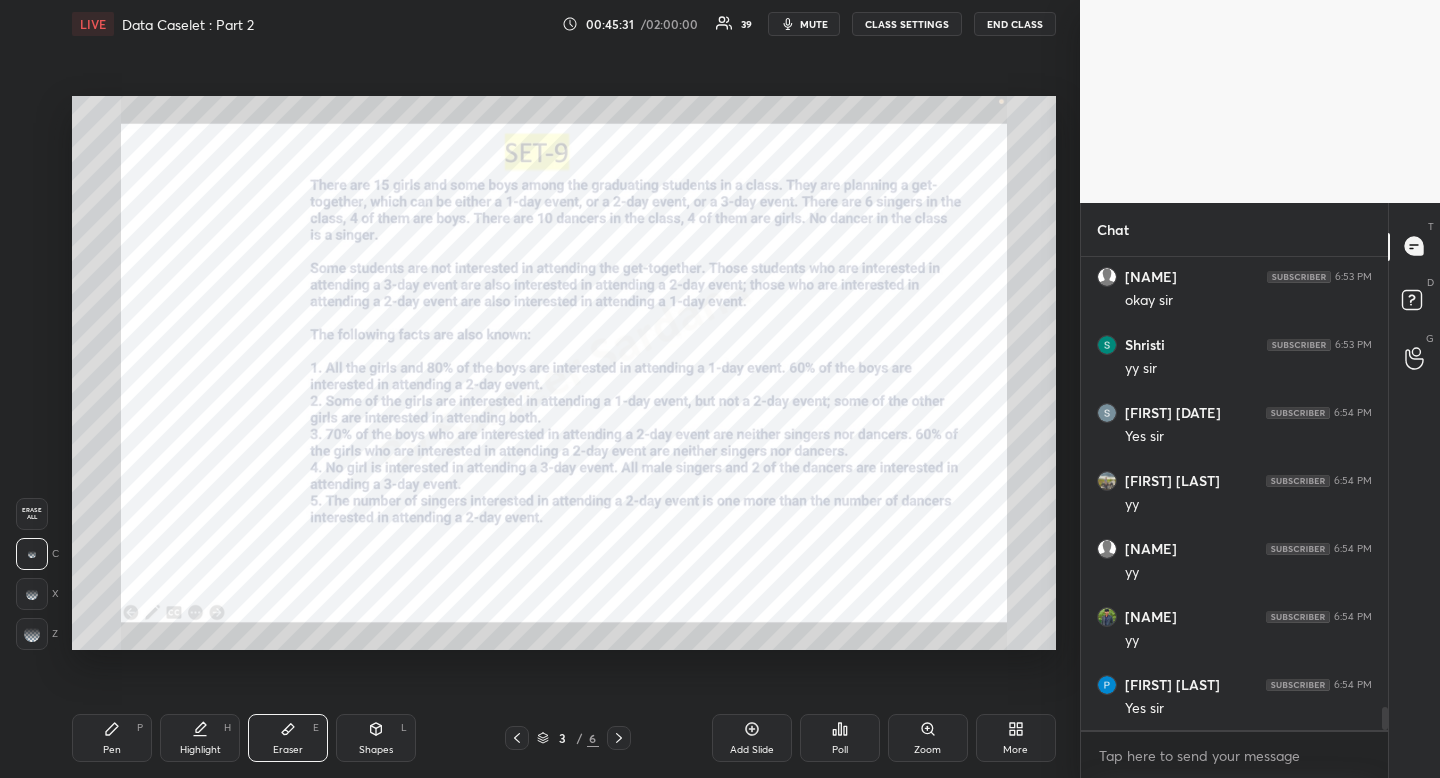 drag, startPoint x: 41, startPoint y: 517, endPoint x: 61, endPoint y: 600, distance: 85.37564 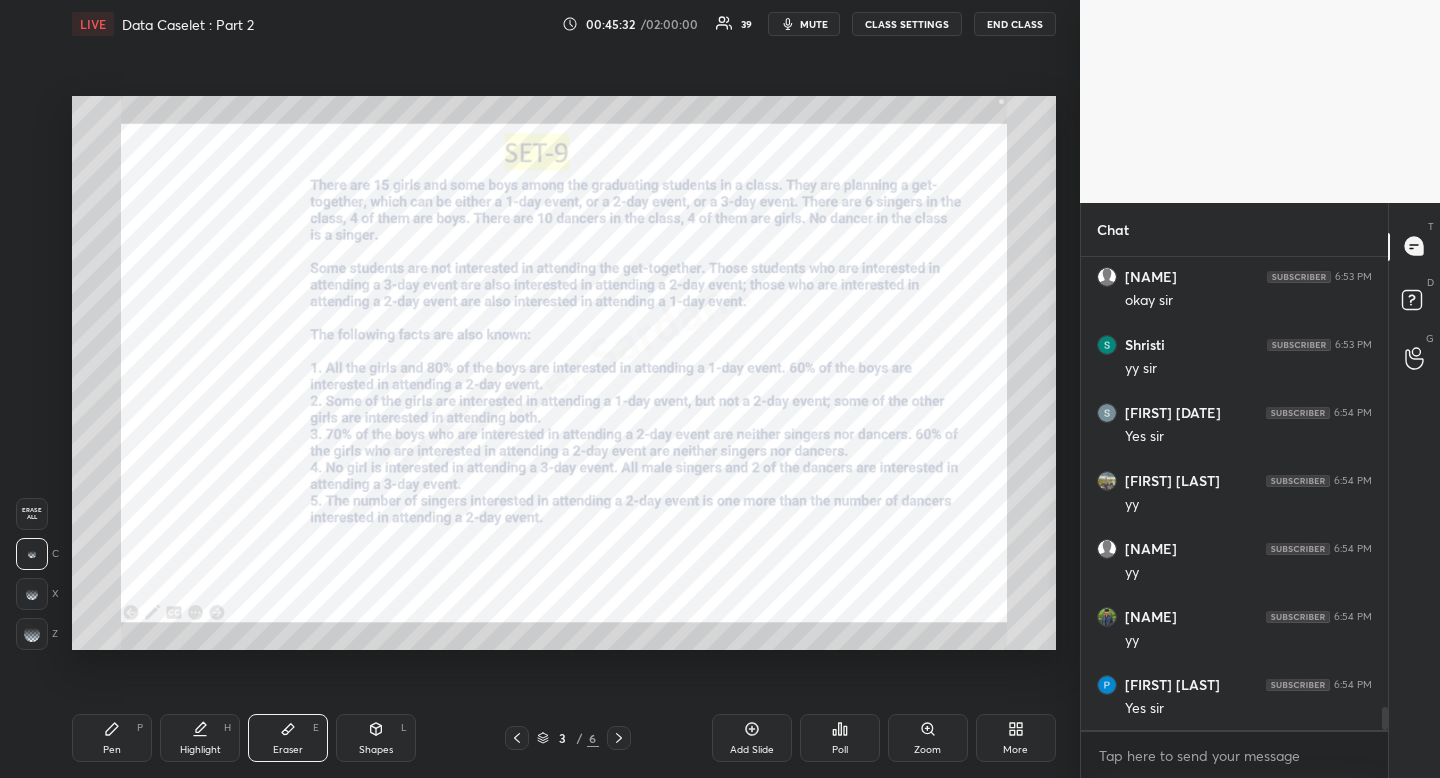 click 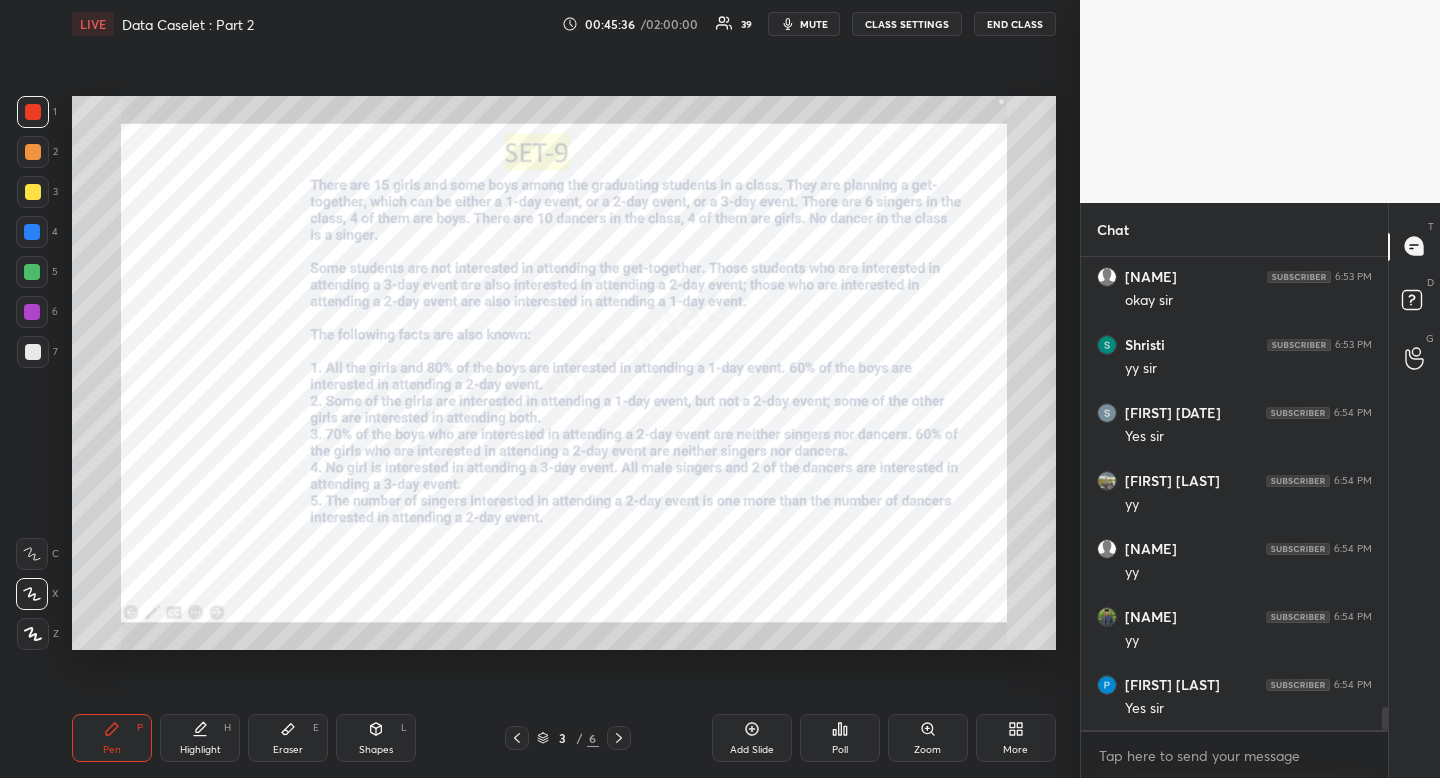 scroll, scrollTop: 9507, scrollLeft: 0, axis: vertical 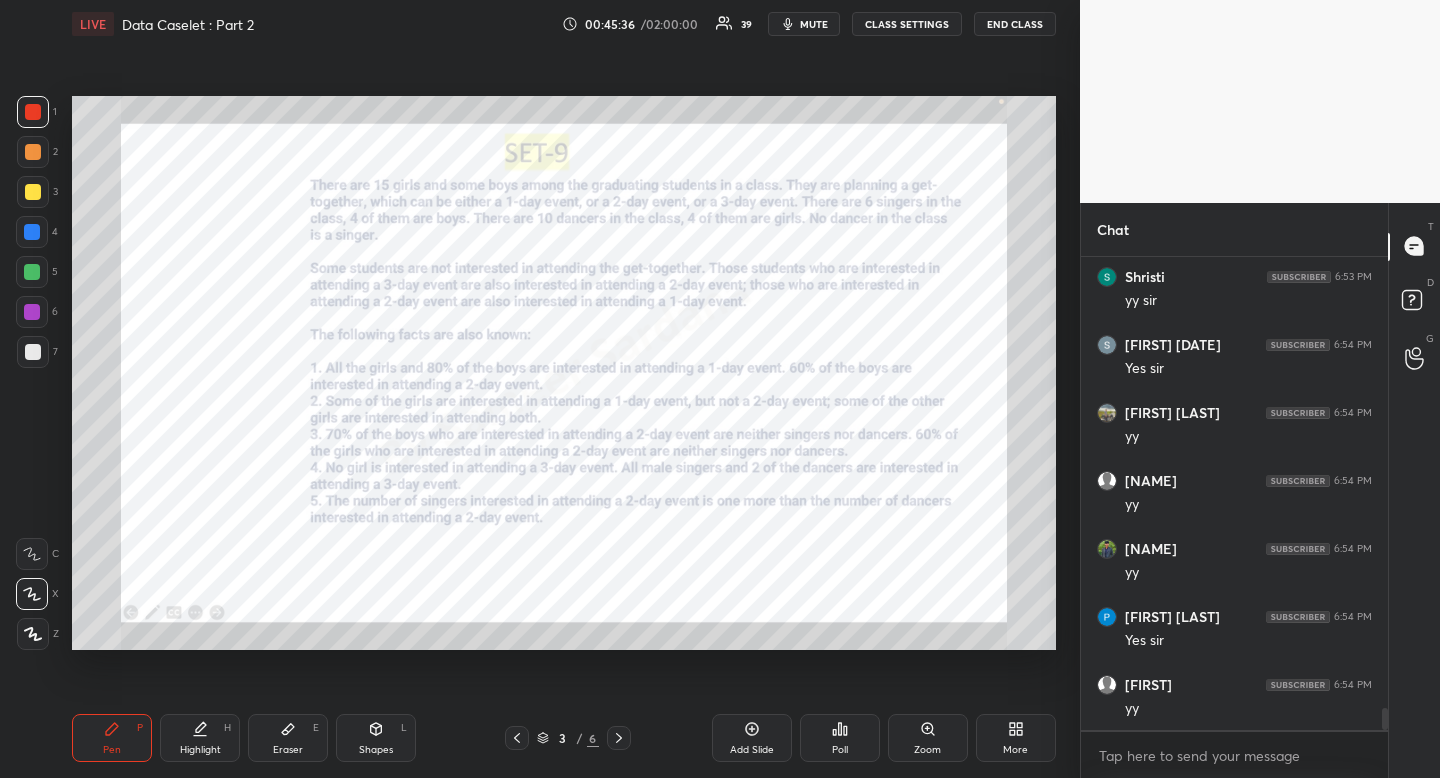 click at bounding box center [33, 112] 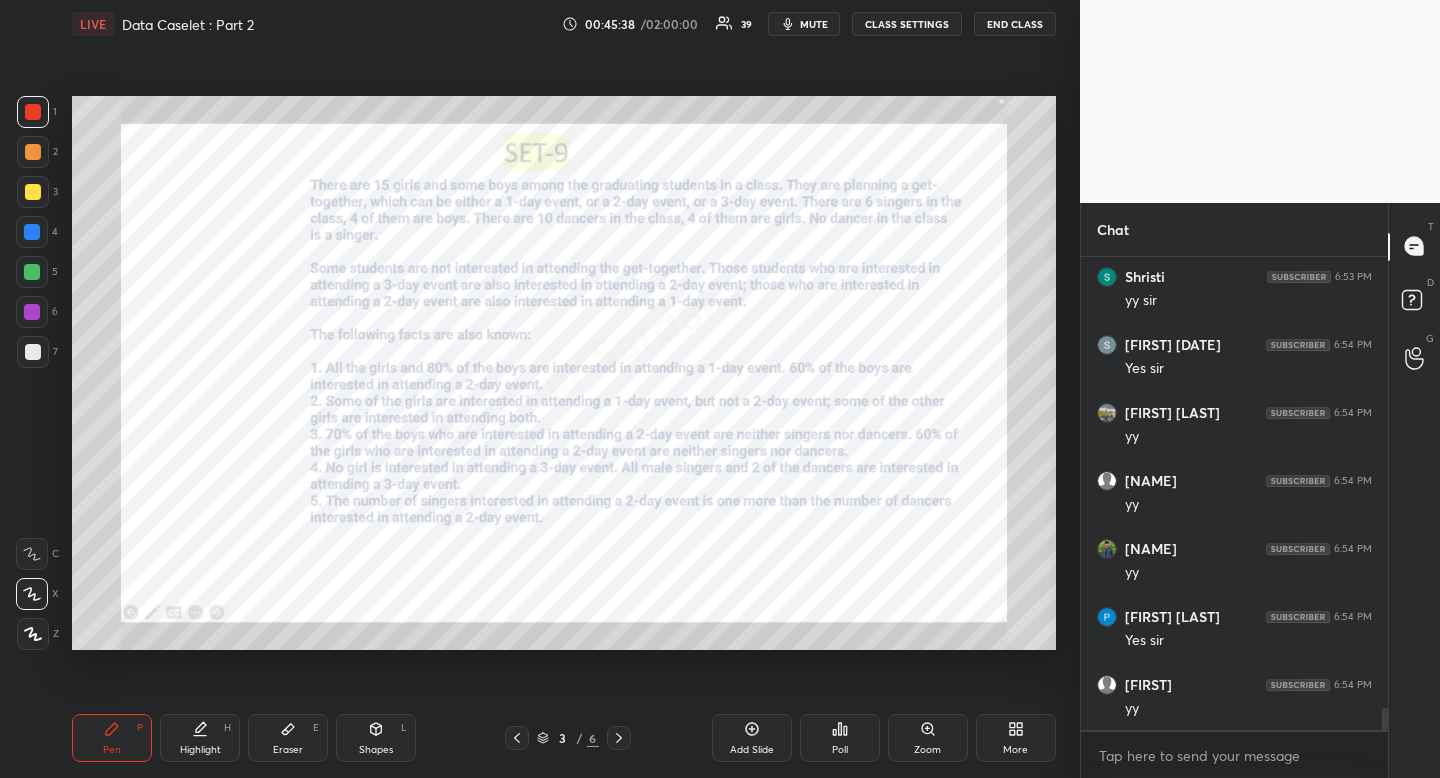 click on "Highlight H" at bounding box center (200, 738) 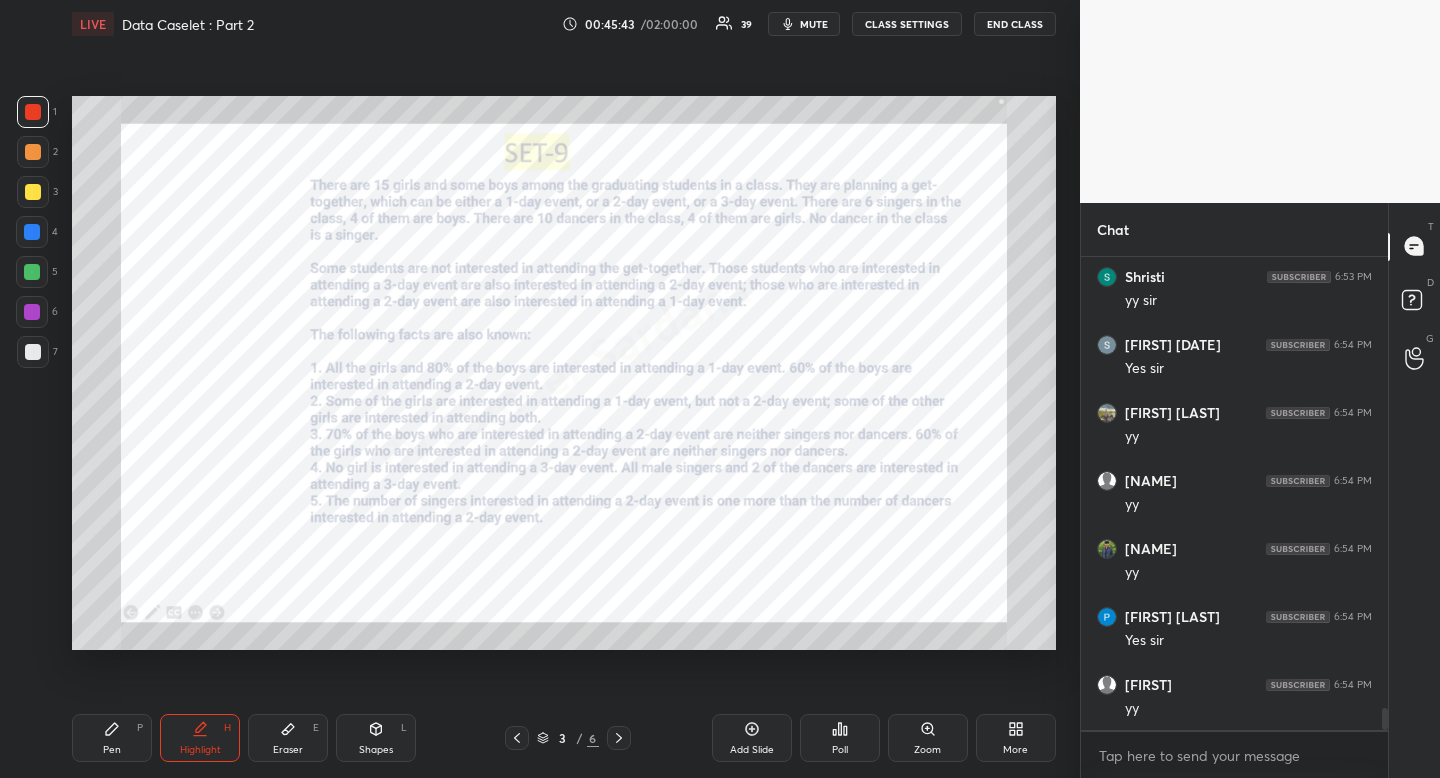 click 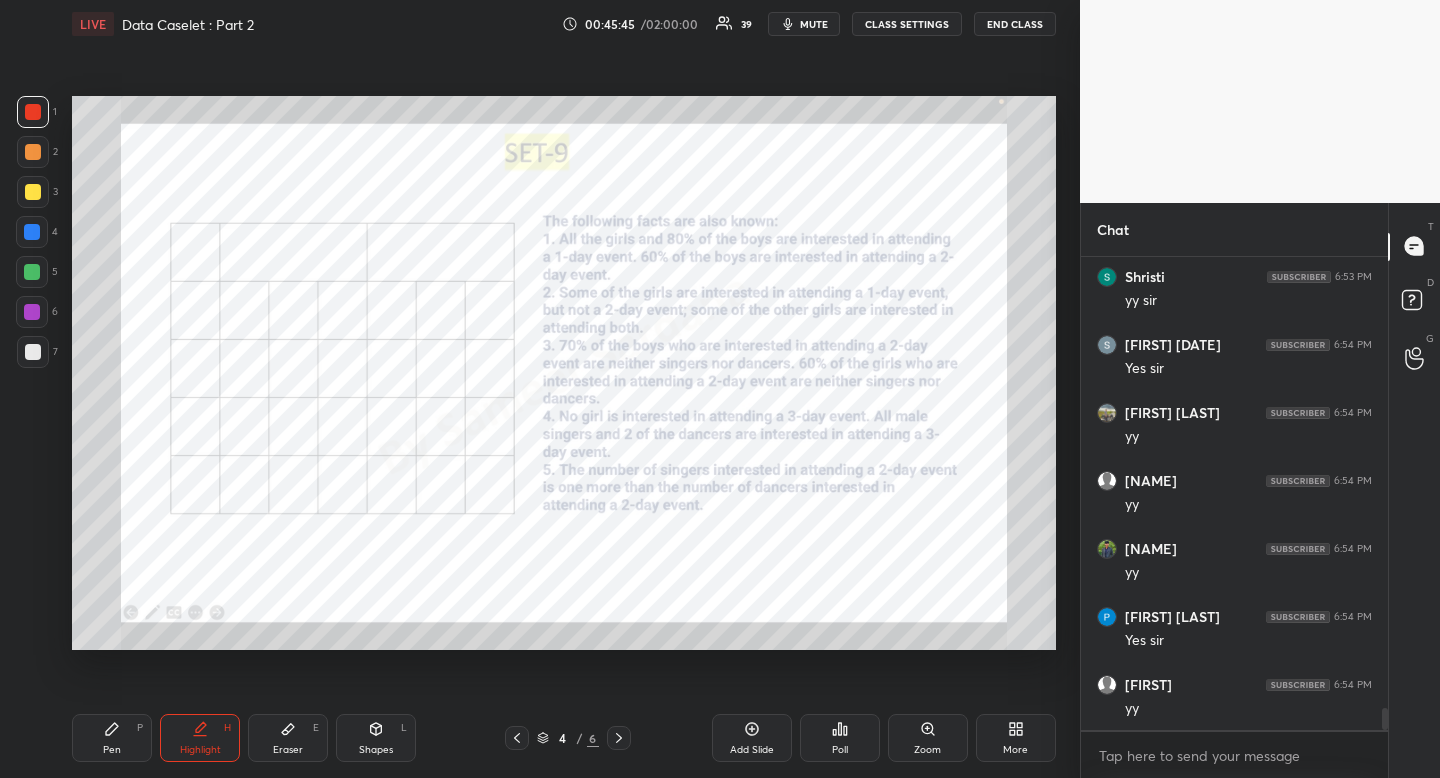 scroll, scrollTop: 427, scrollLeft: 301, axis: both 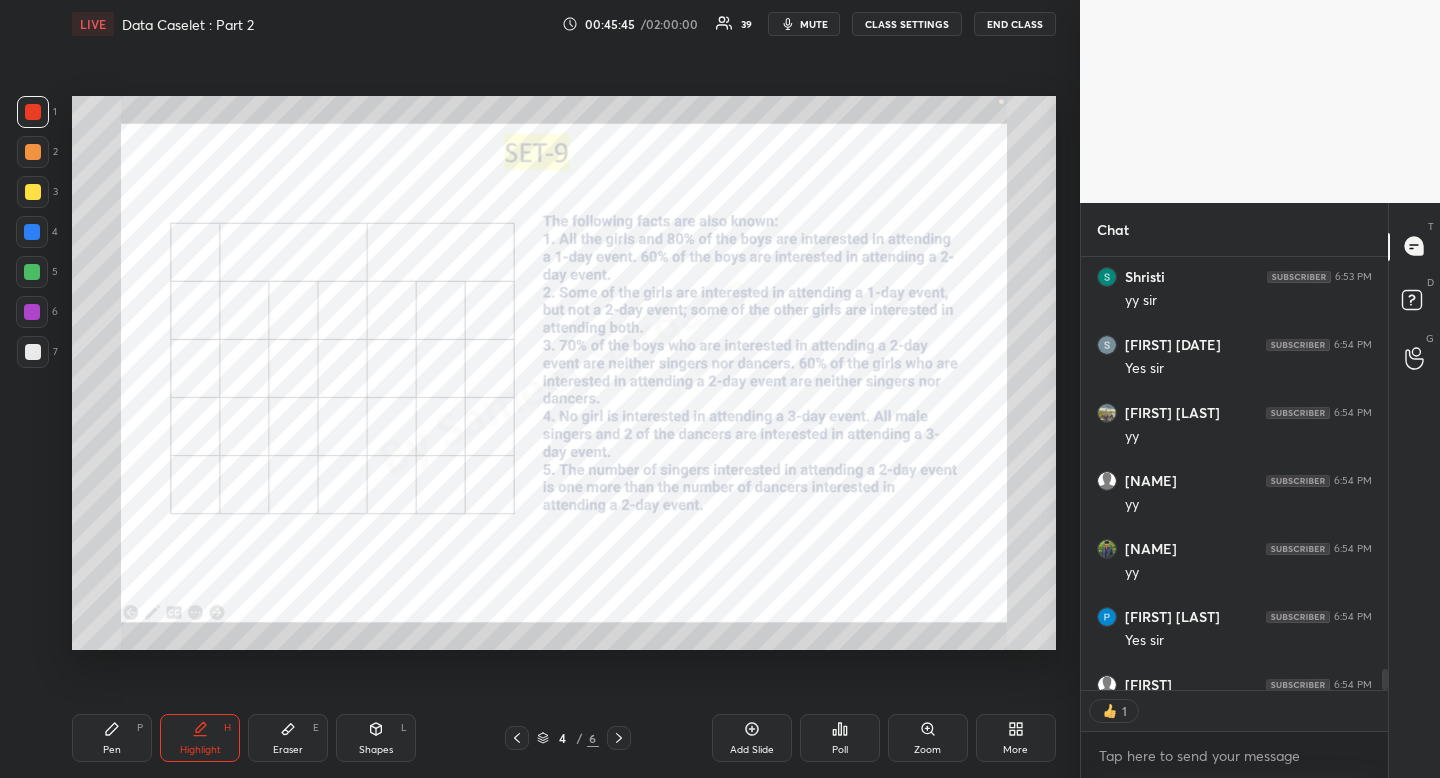 click 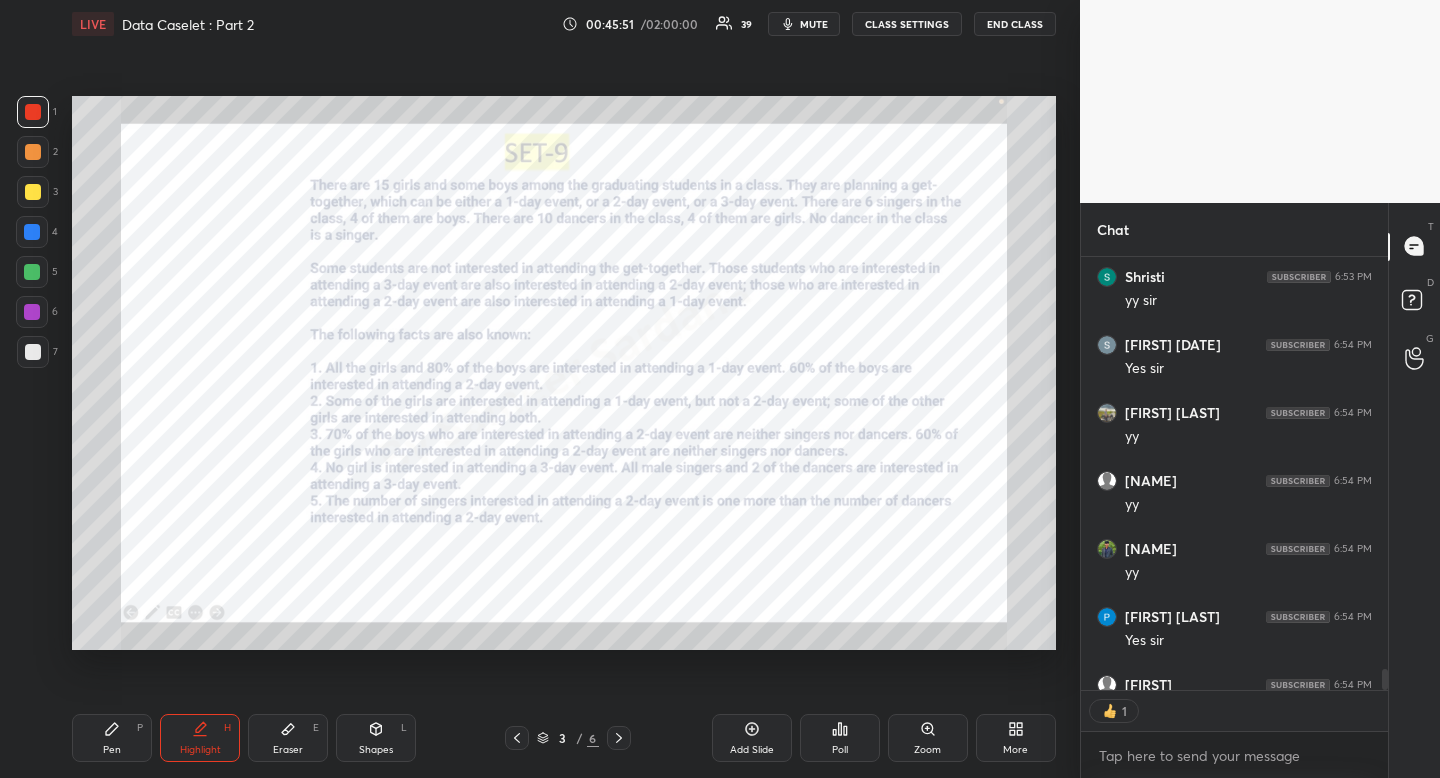 click 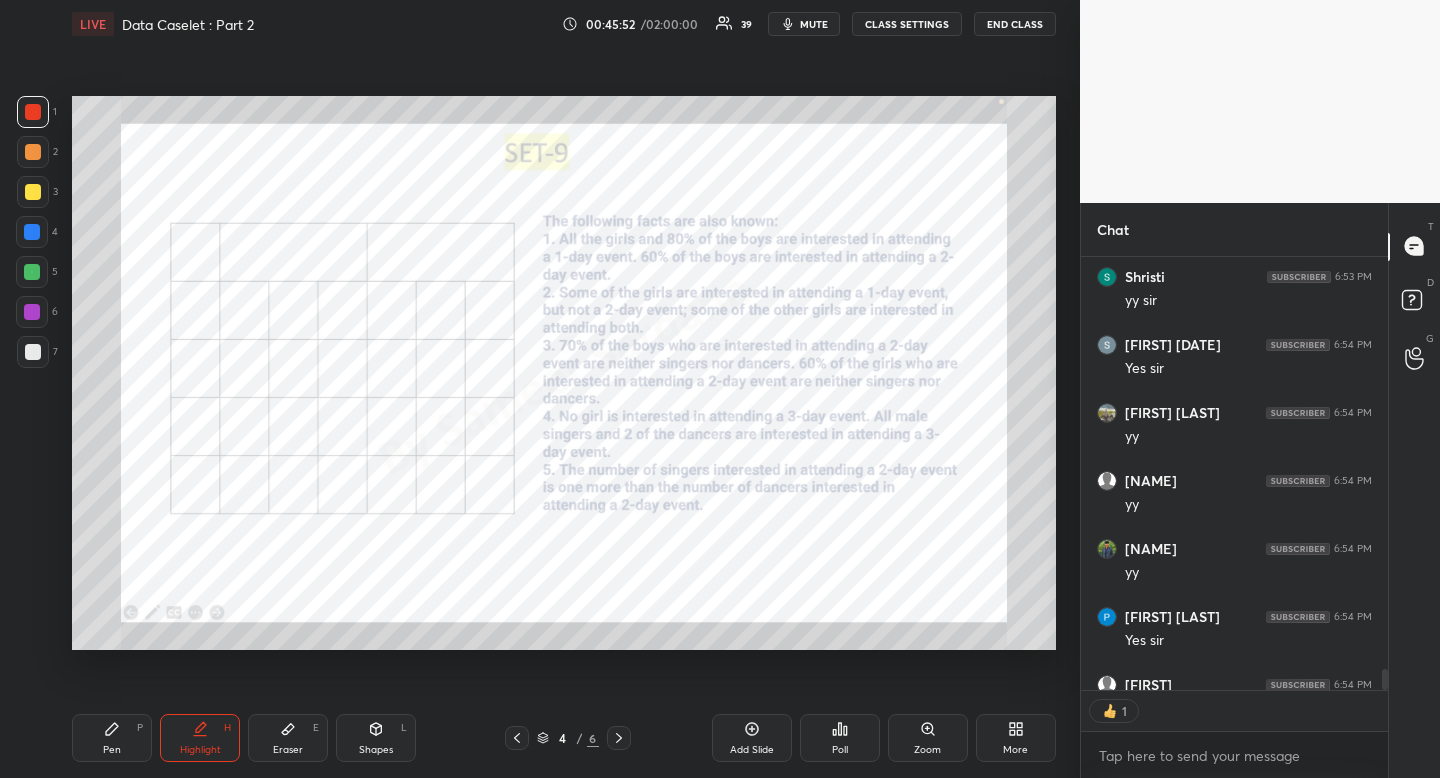 drag, startPoint x: 100, startPoint y: 752, endPoint x: 112, endPoint y: 730, distance: 25.059929 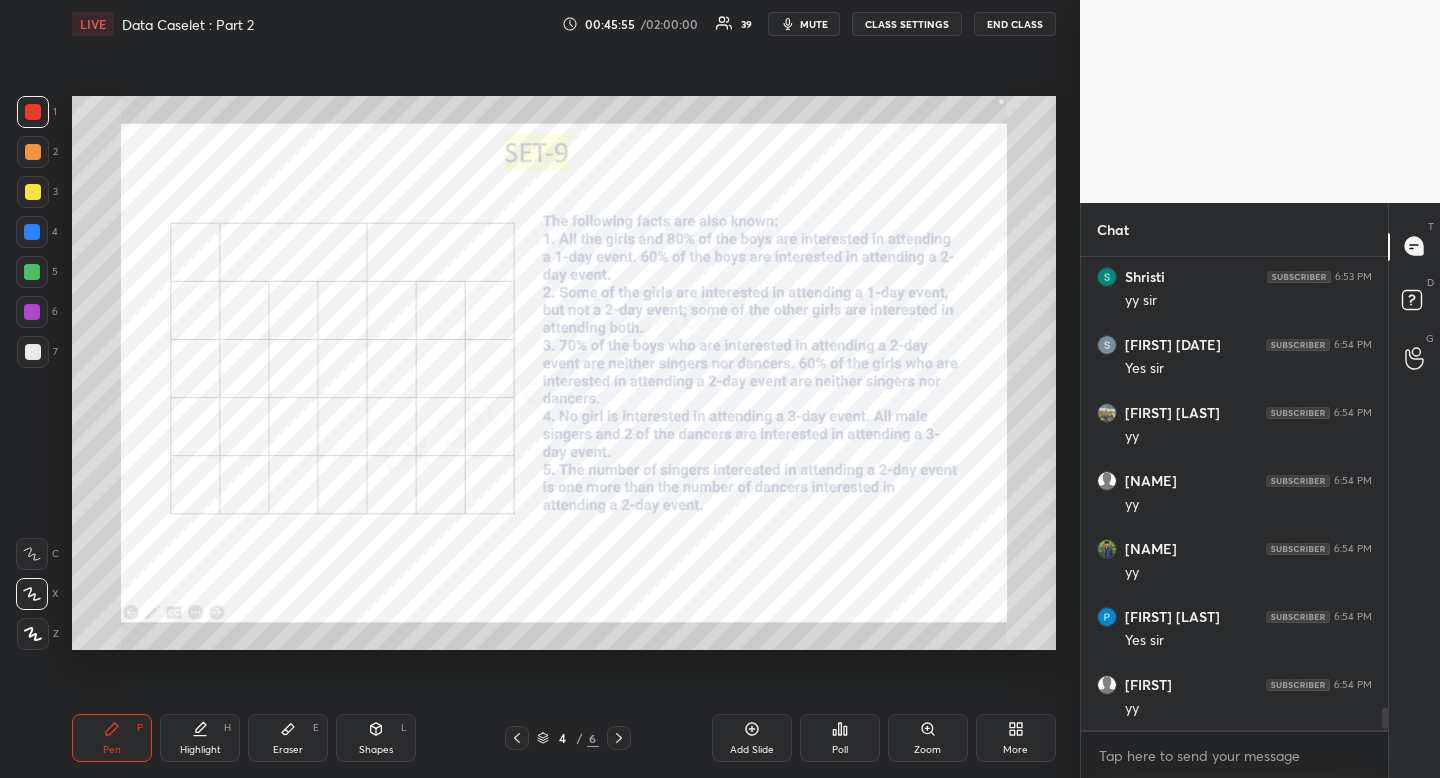 scroll, scrollTop: 7, scrollLeft: 7, axis: both 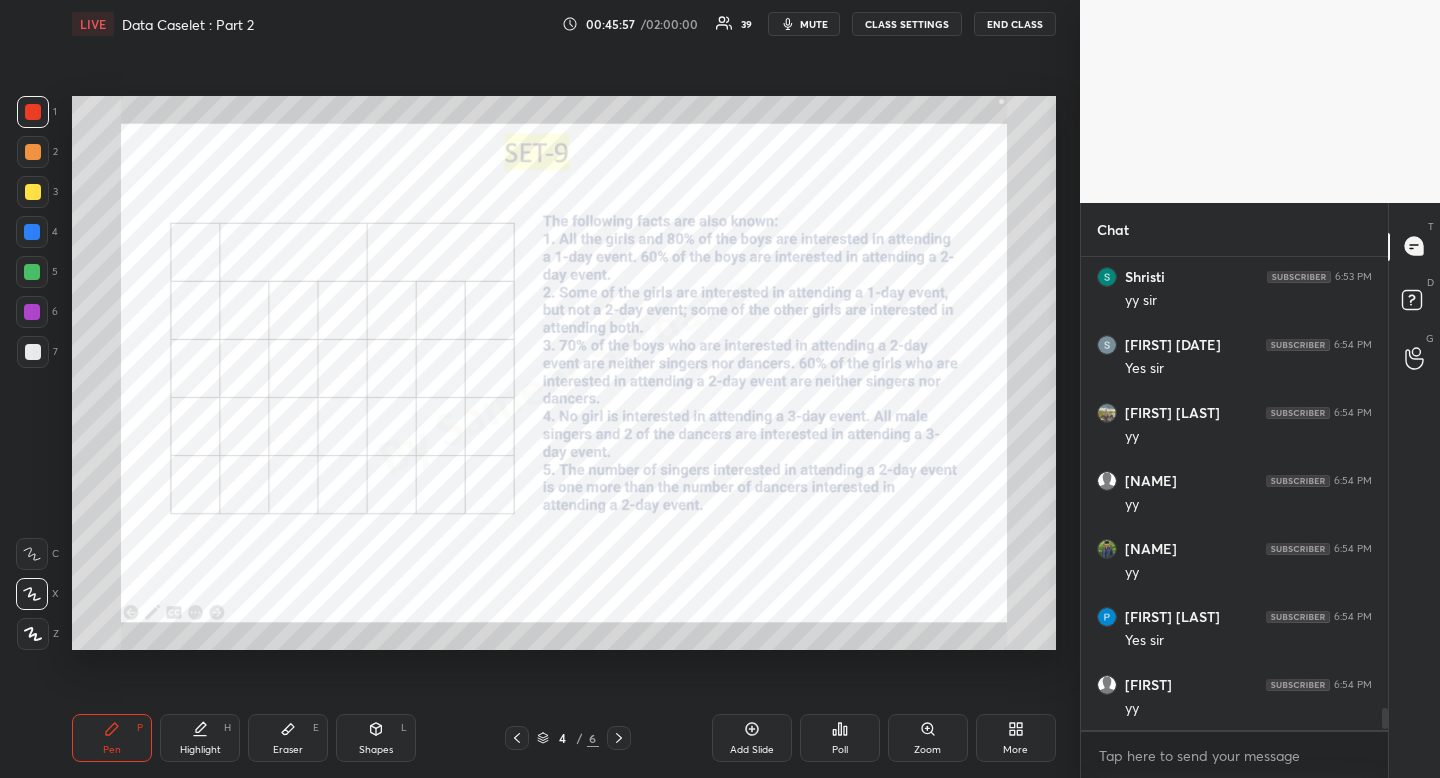 click 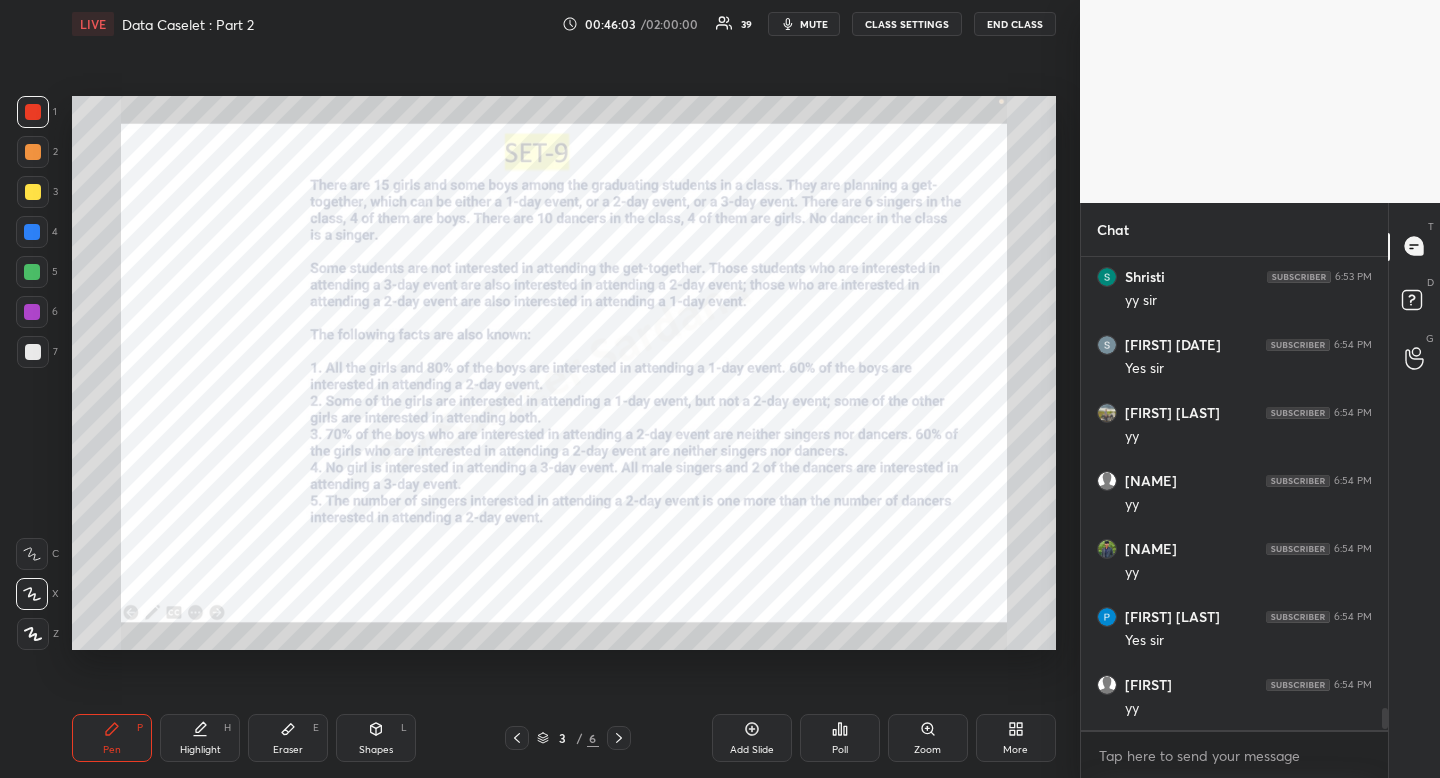 click on "Pen P Highlight H Eraser E Shapes L 3 / 6 Add Slide Poll Zoom More" at bounding box center (564, 738) 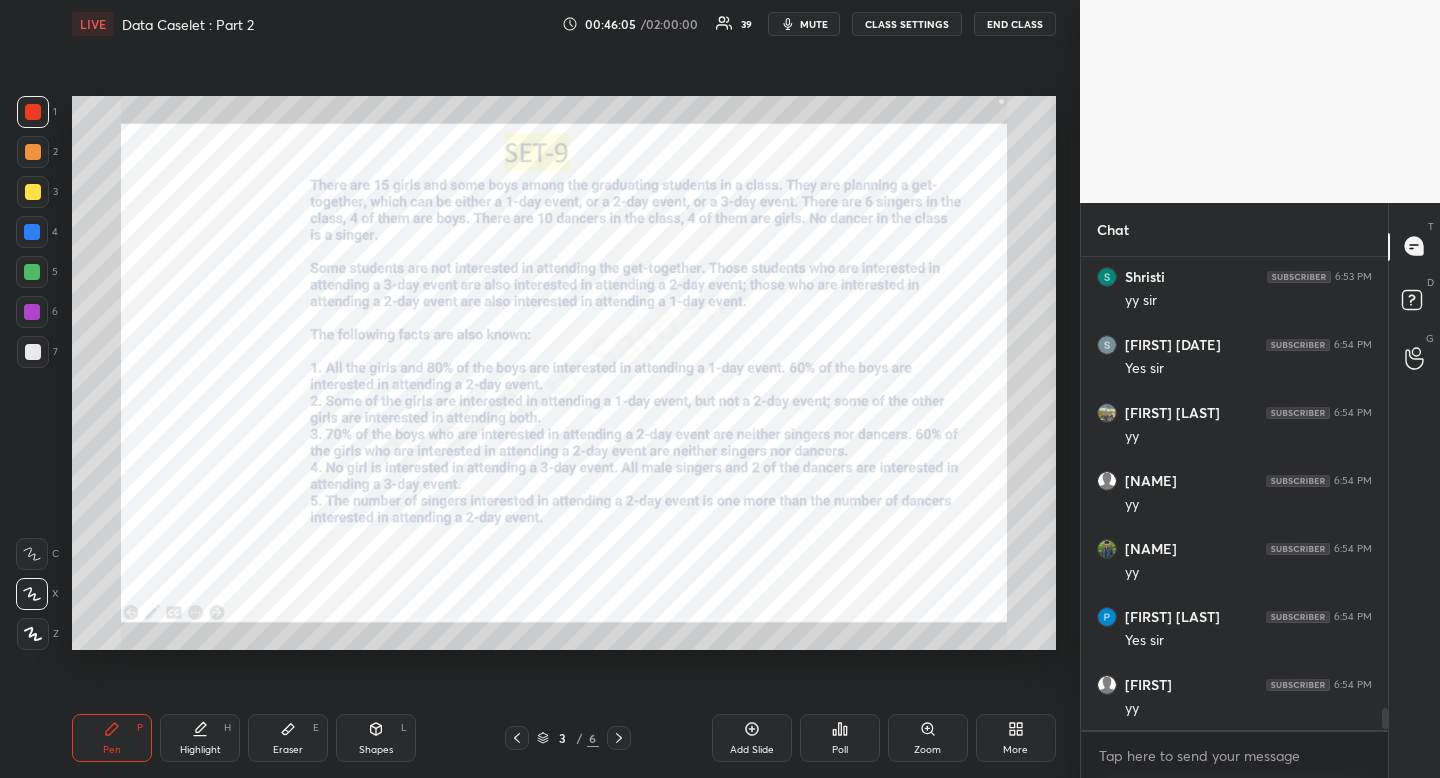 click 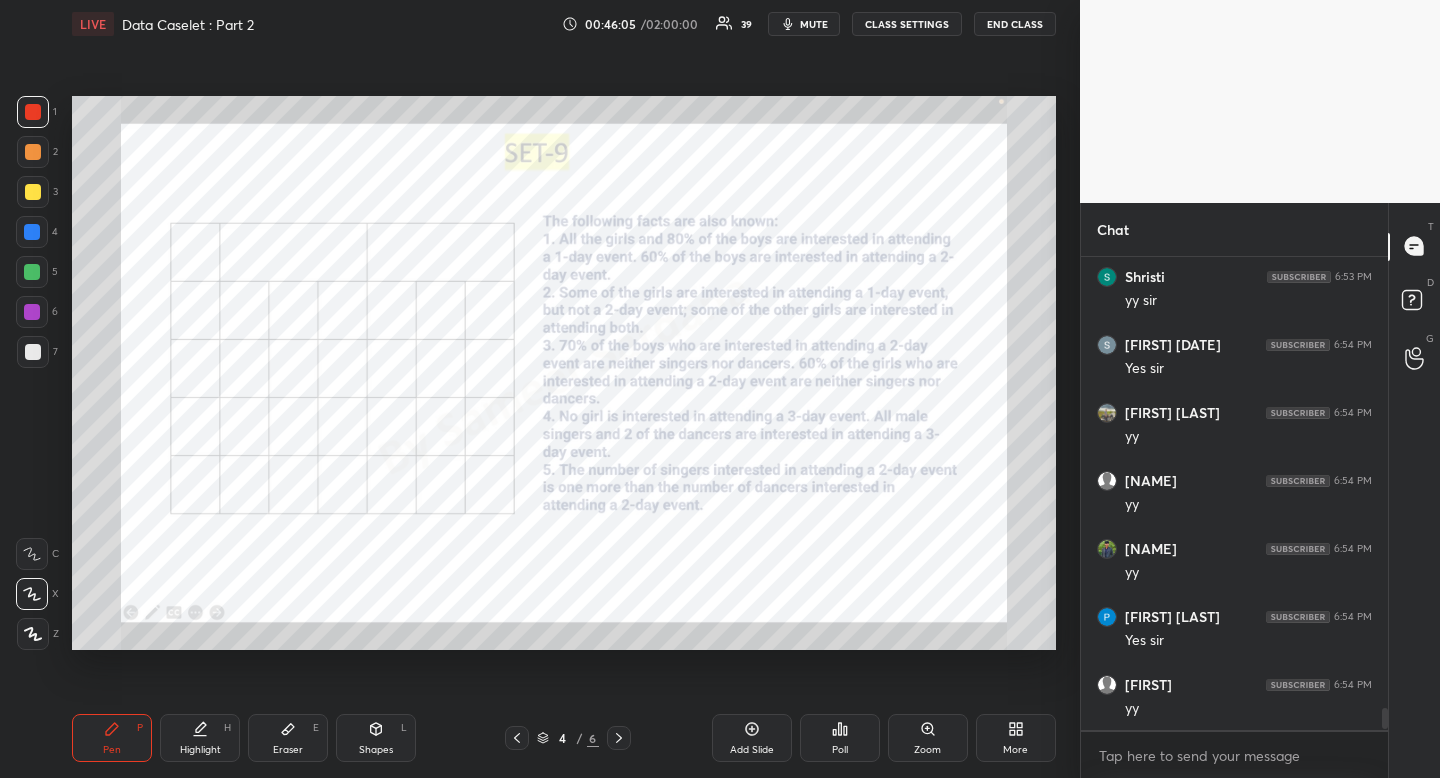 drag, startPoint x: 186, startPoint y: 732, endPoint x: 193, endPoint y: 671, distance: 61.400326 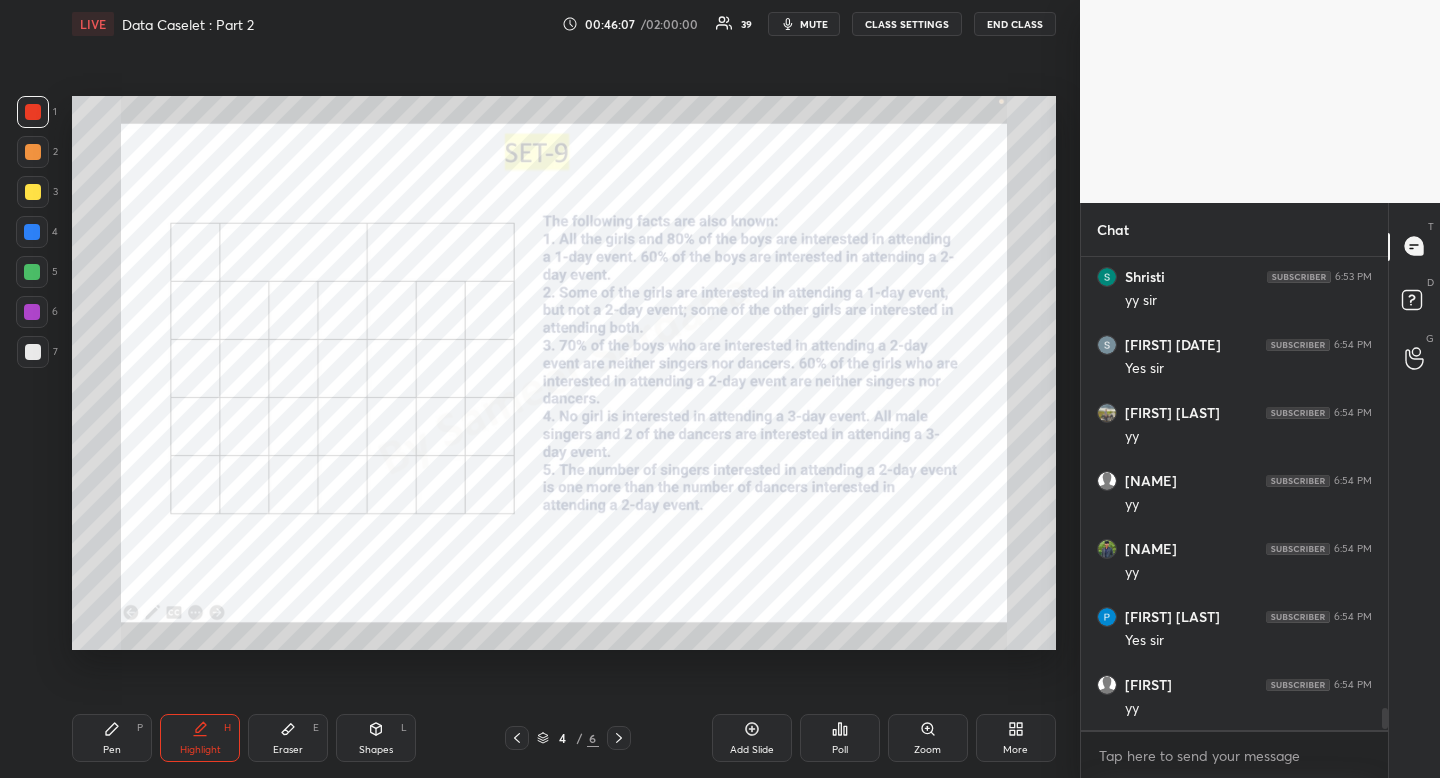 drag, startPoint x: 115, startPoint y: 746, endPoint x: 117, endPoint y: 735, distance: 11.18034 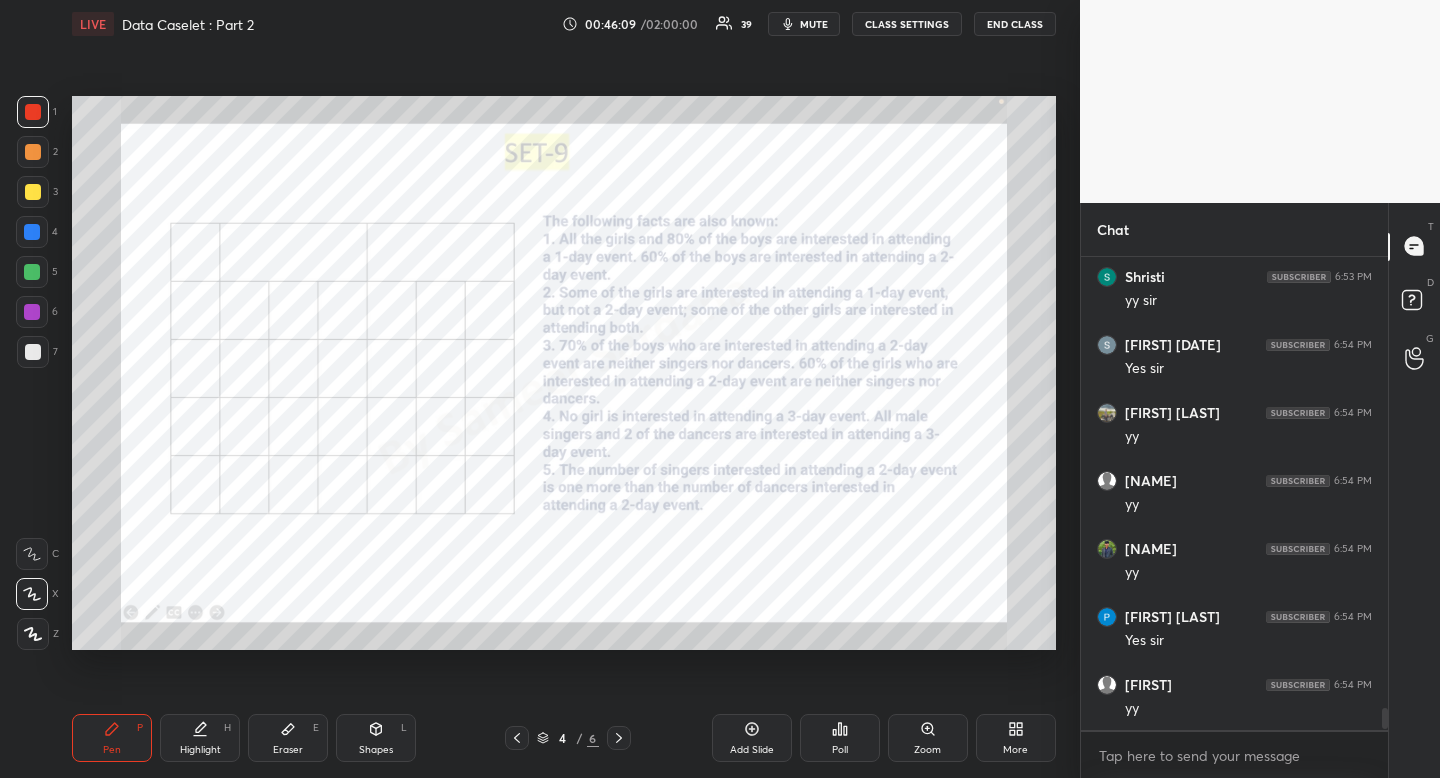 click at bounding box center [32, 232] 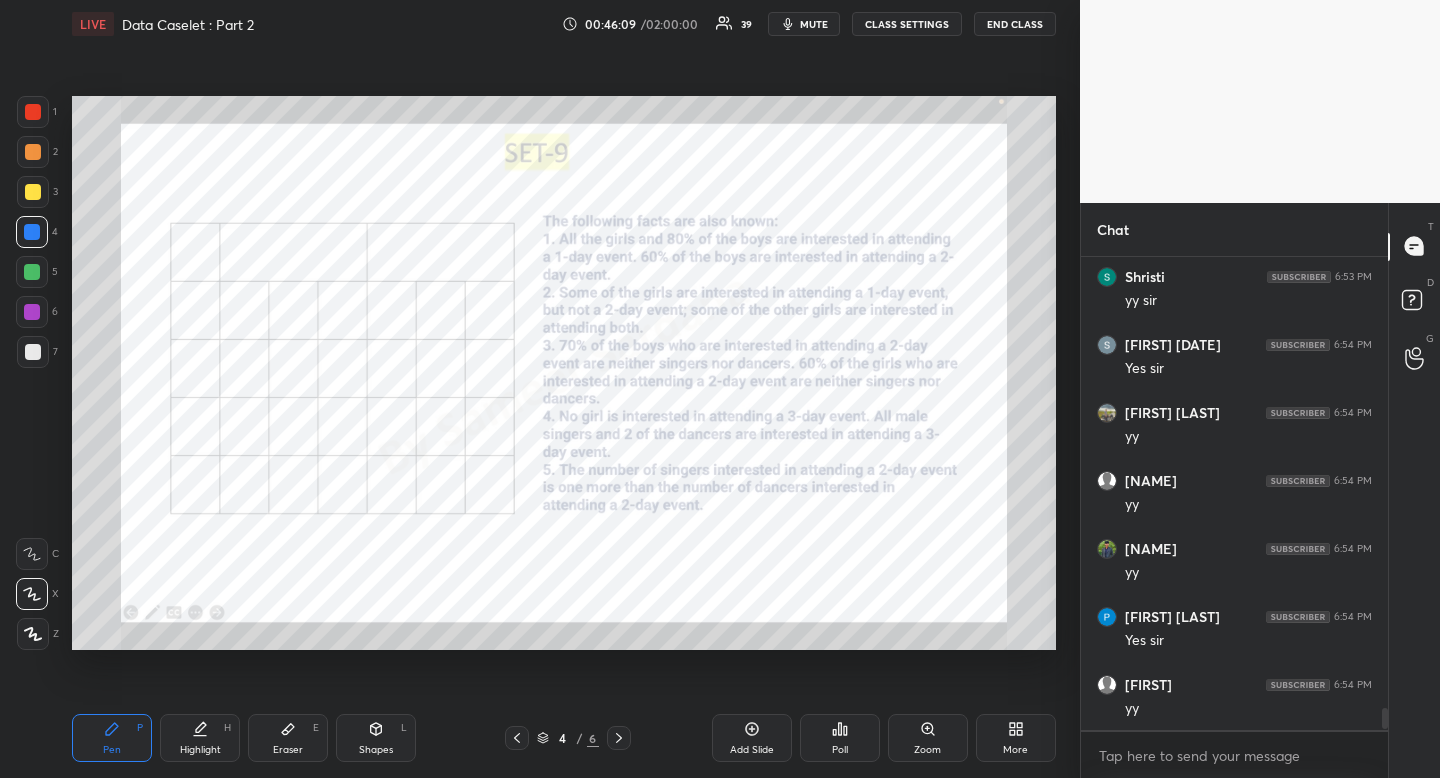 drag, startPoint x: 42, startPoint y: 229, endPoint x: 60, endPoint y: 241, distance: 21.633308 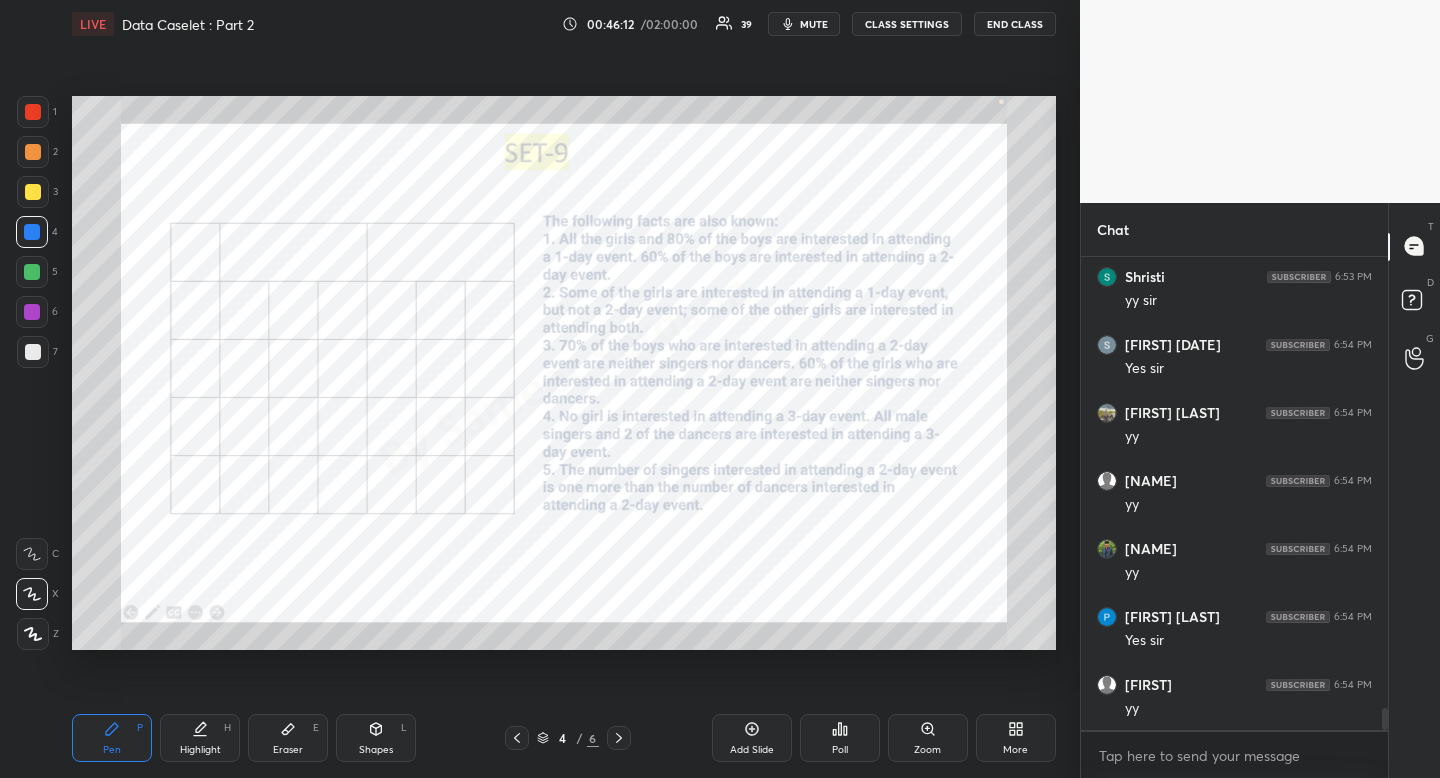 scroll, scrollTop: 9575, scrollLeft: 0, axis: vertical 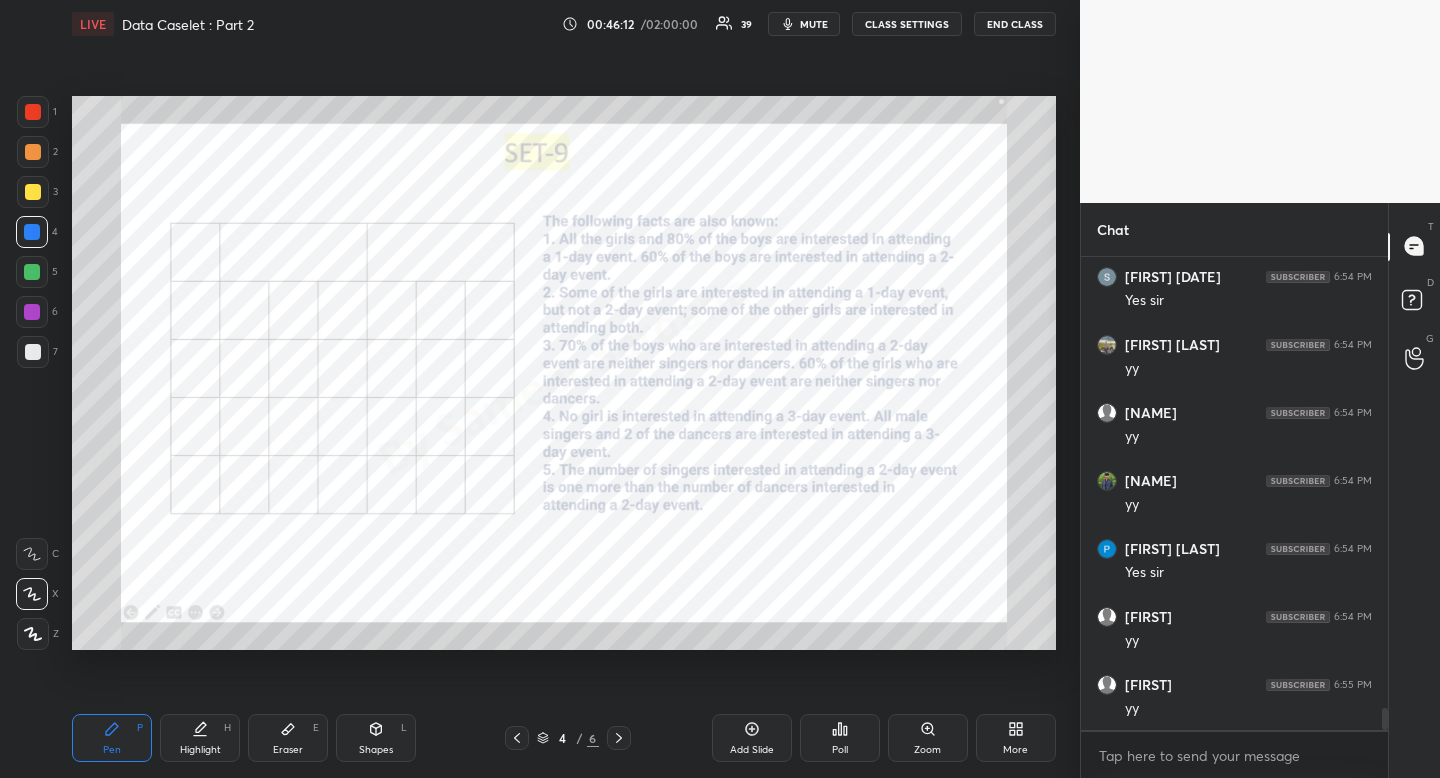 click on "Highlight" at bounding box center [200, 750] 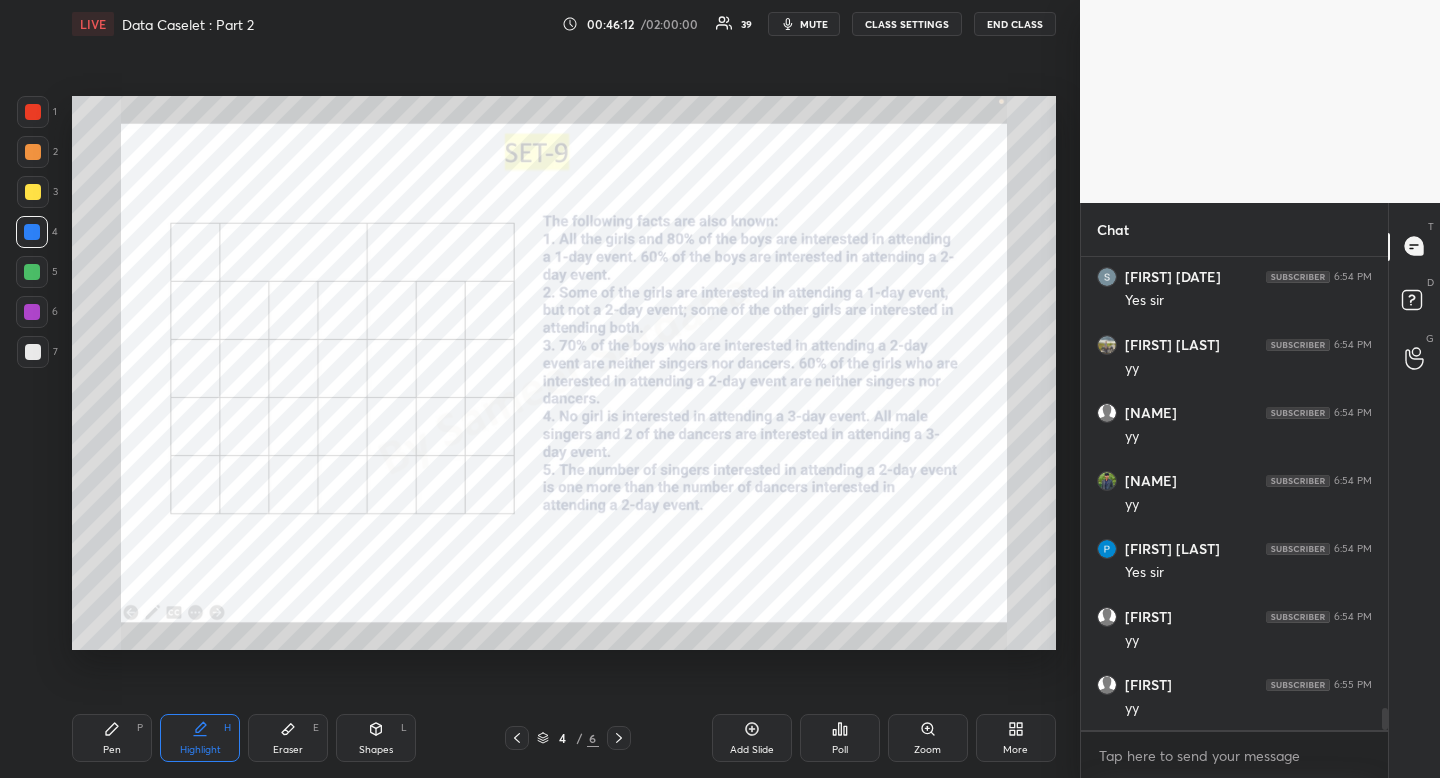drag, startPoint x: 211, startPoint y: 751, endPoint x: 231, endPoint y: 688, distance: 66.09841 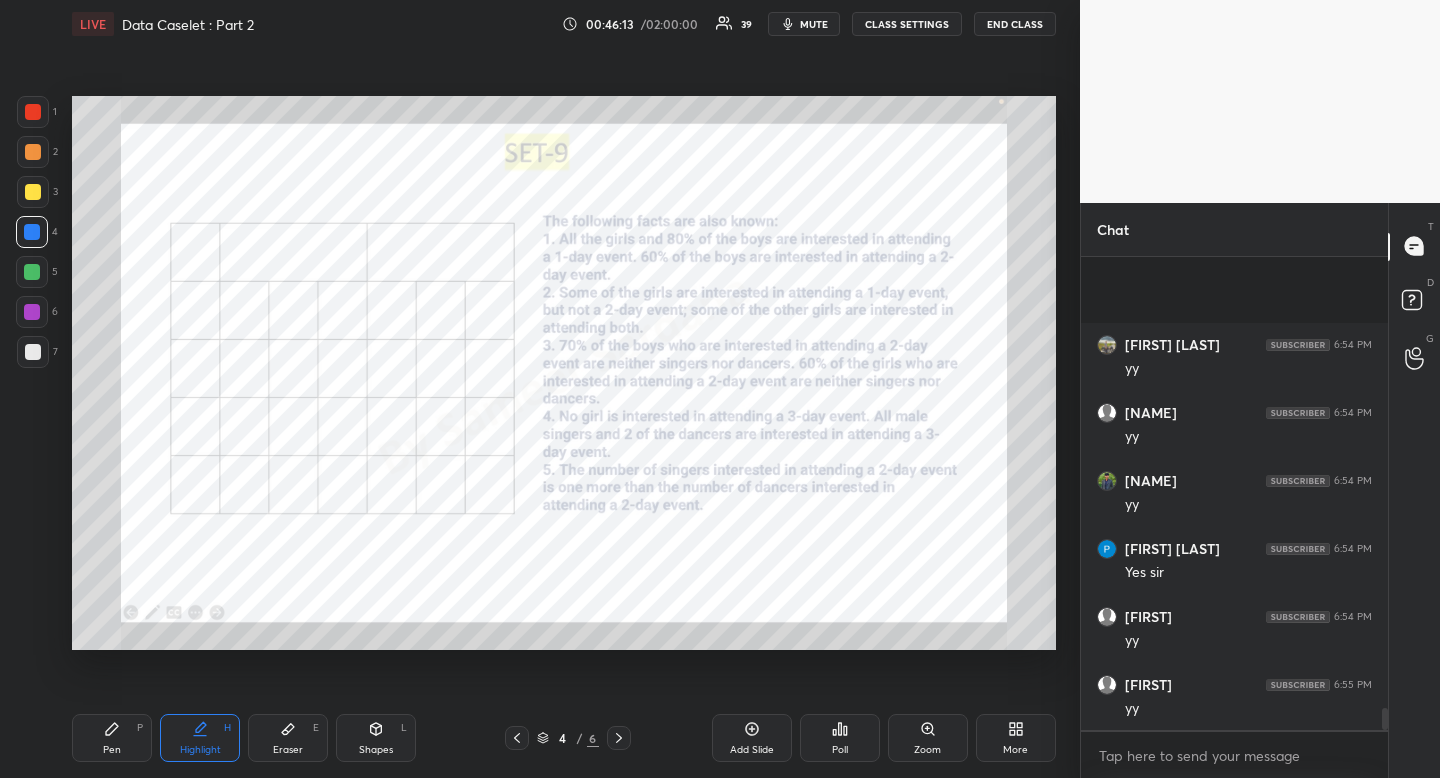 scroll, scrollTop: 9711, scrollLeft: 0, axis: vertical 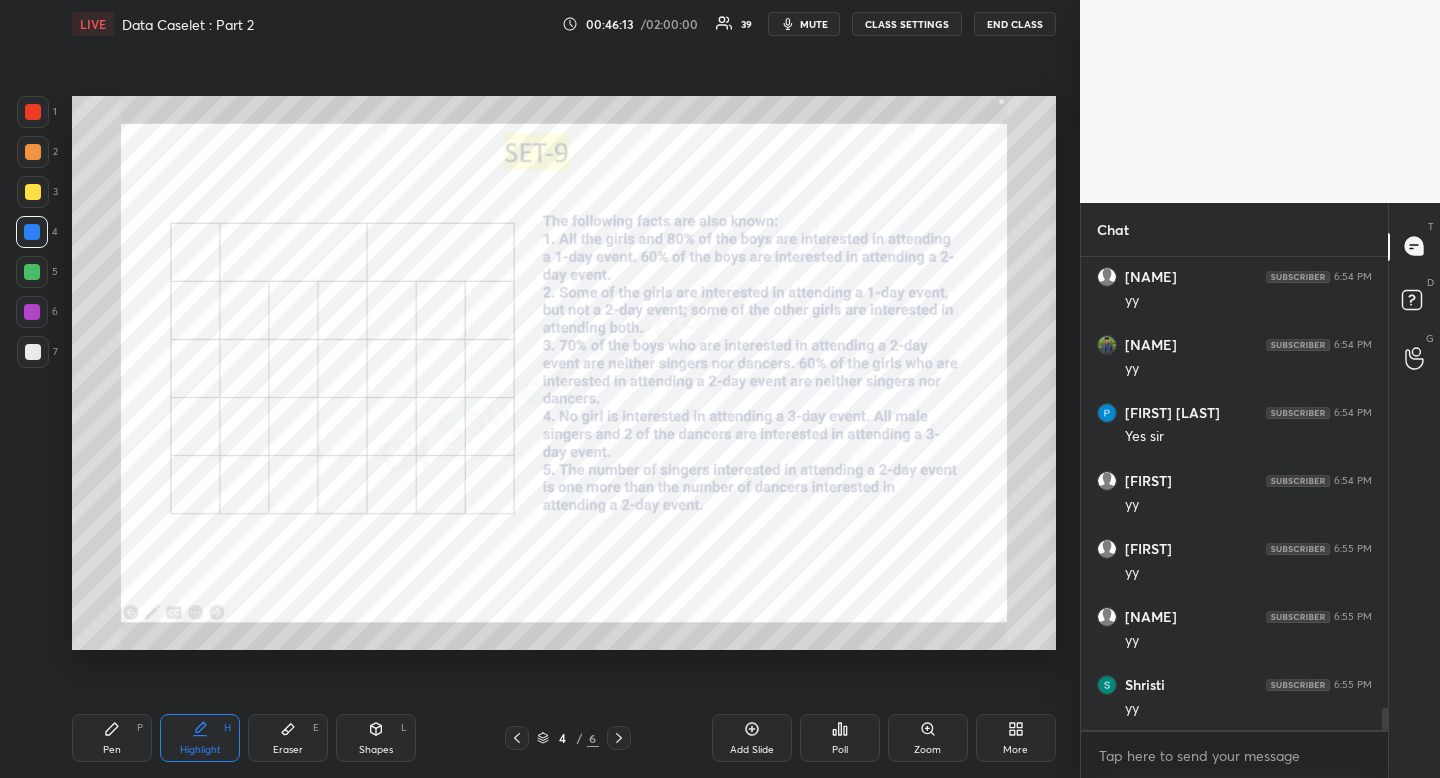 click 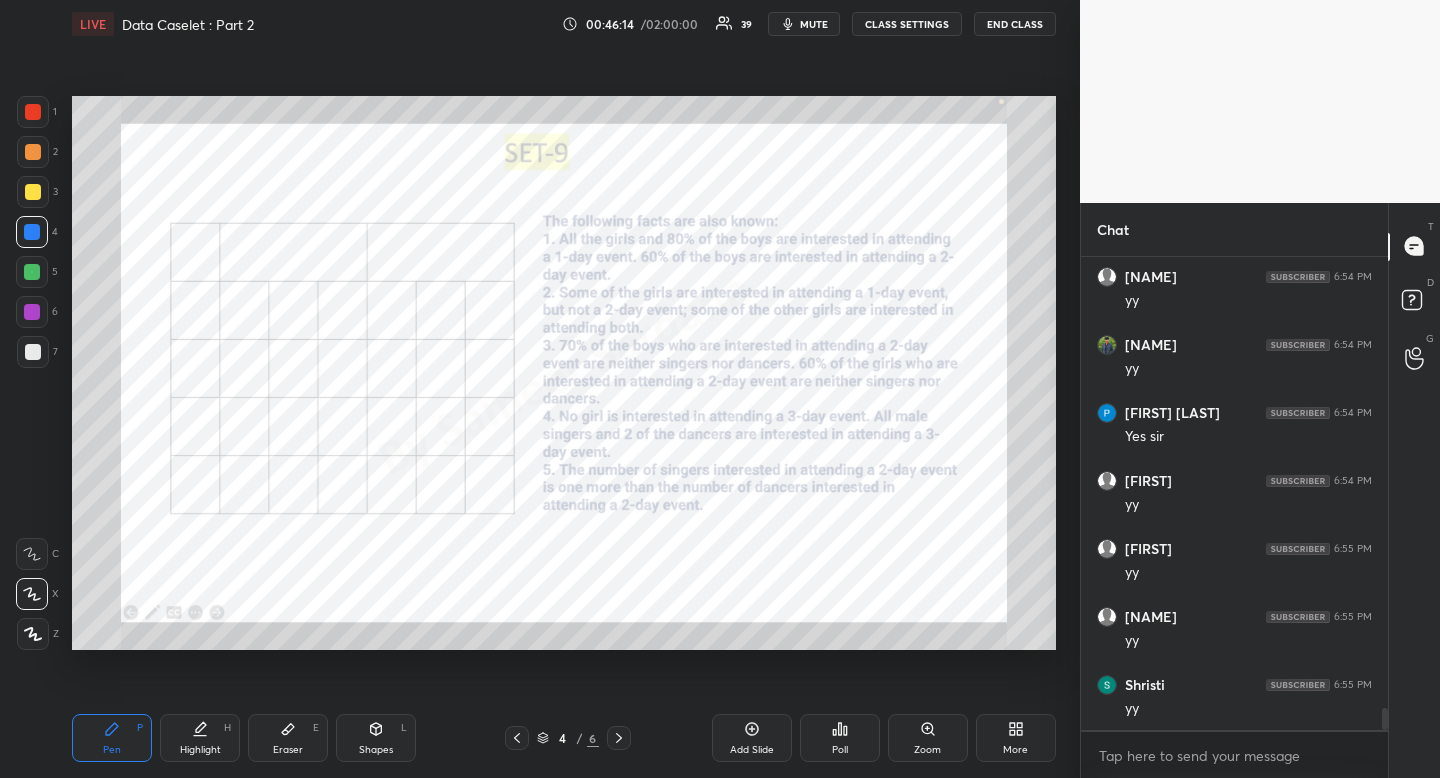 drag, startPoint x: 107, startPoint y: 731, endPoint x: 150, endPoint y: 671, distance: 73.817345 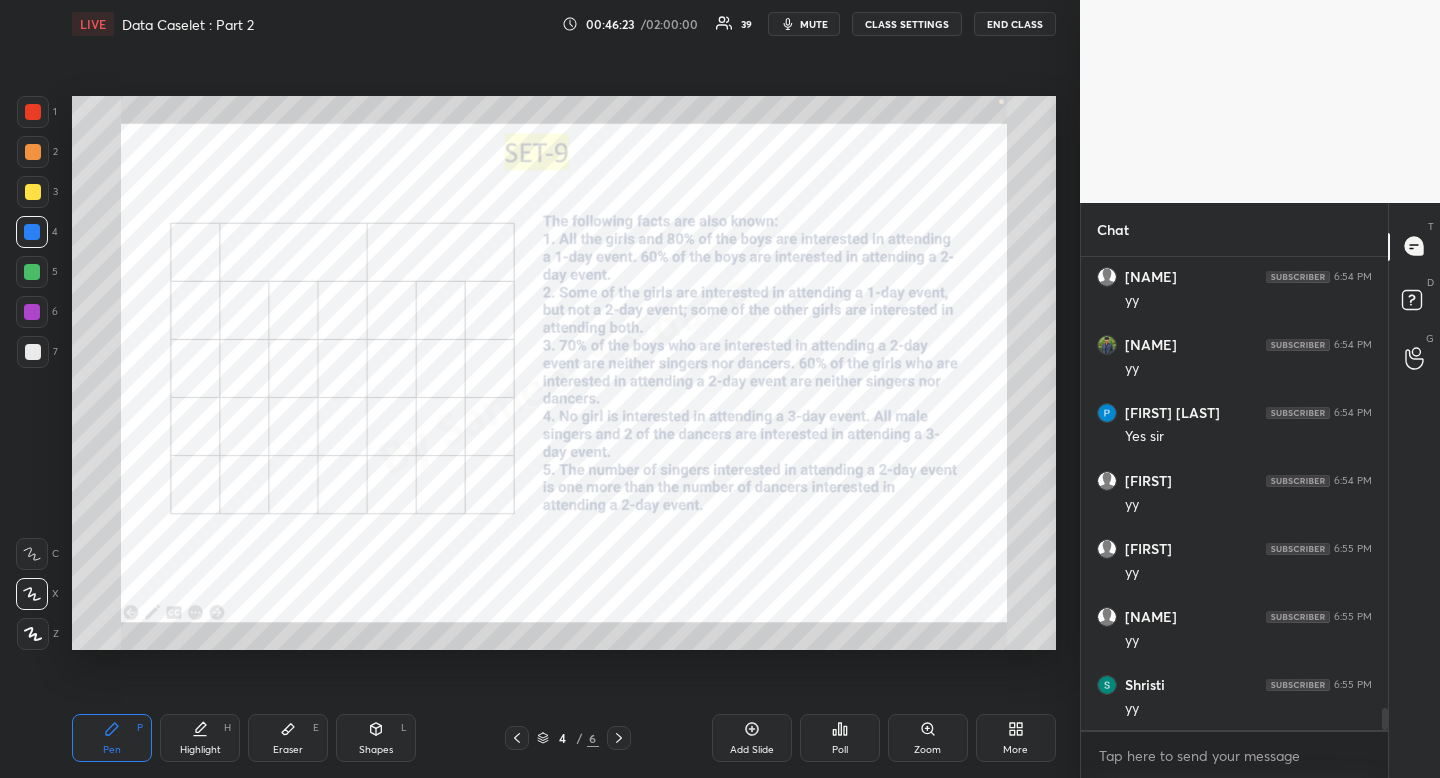 click at bounding box center (517, 738) 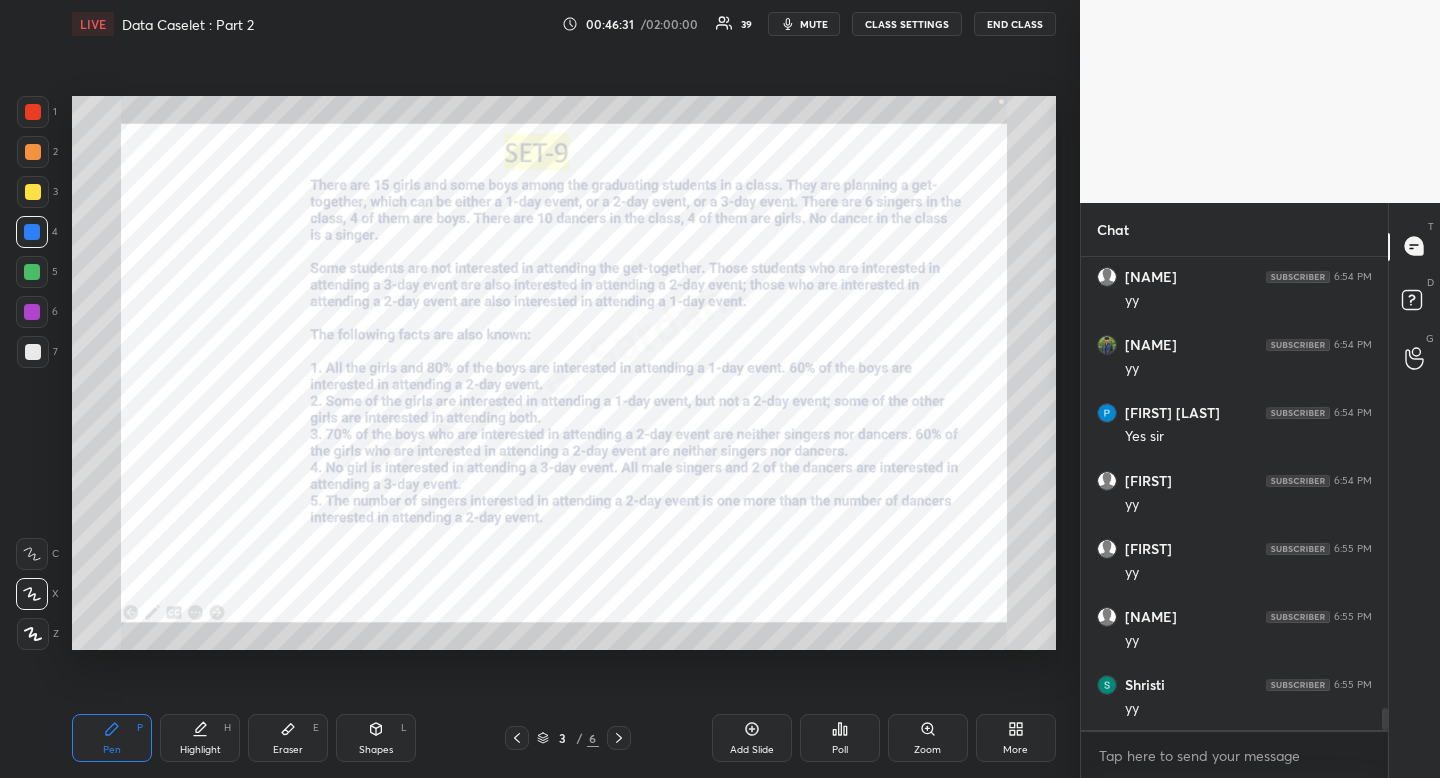 click 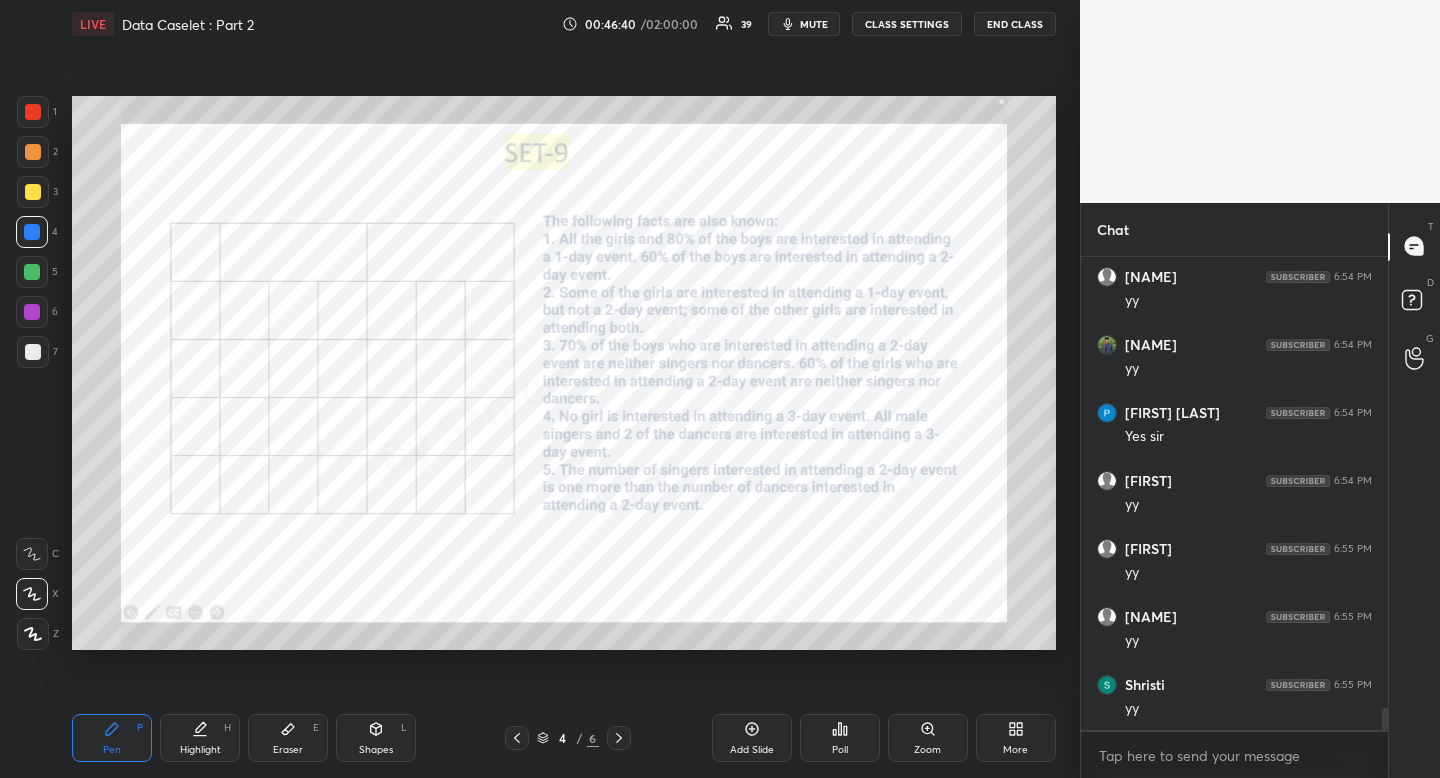click 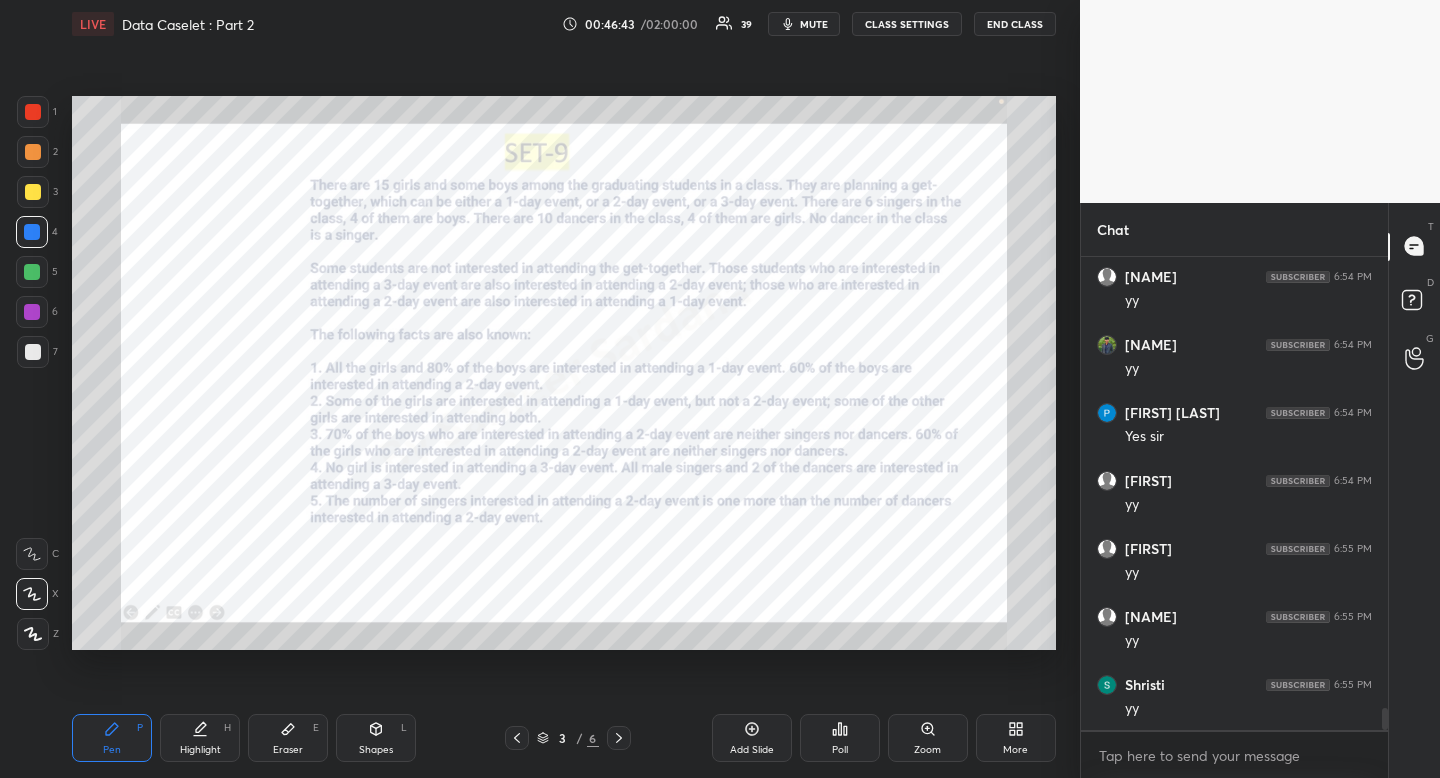 drag, startPoint x: 618, startPoint y: 732, endPoint x: 587, endPoint y: 718, distance: 34.0147 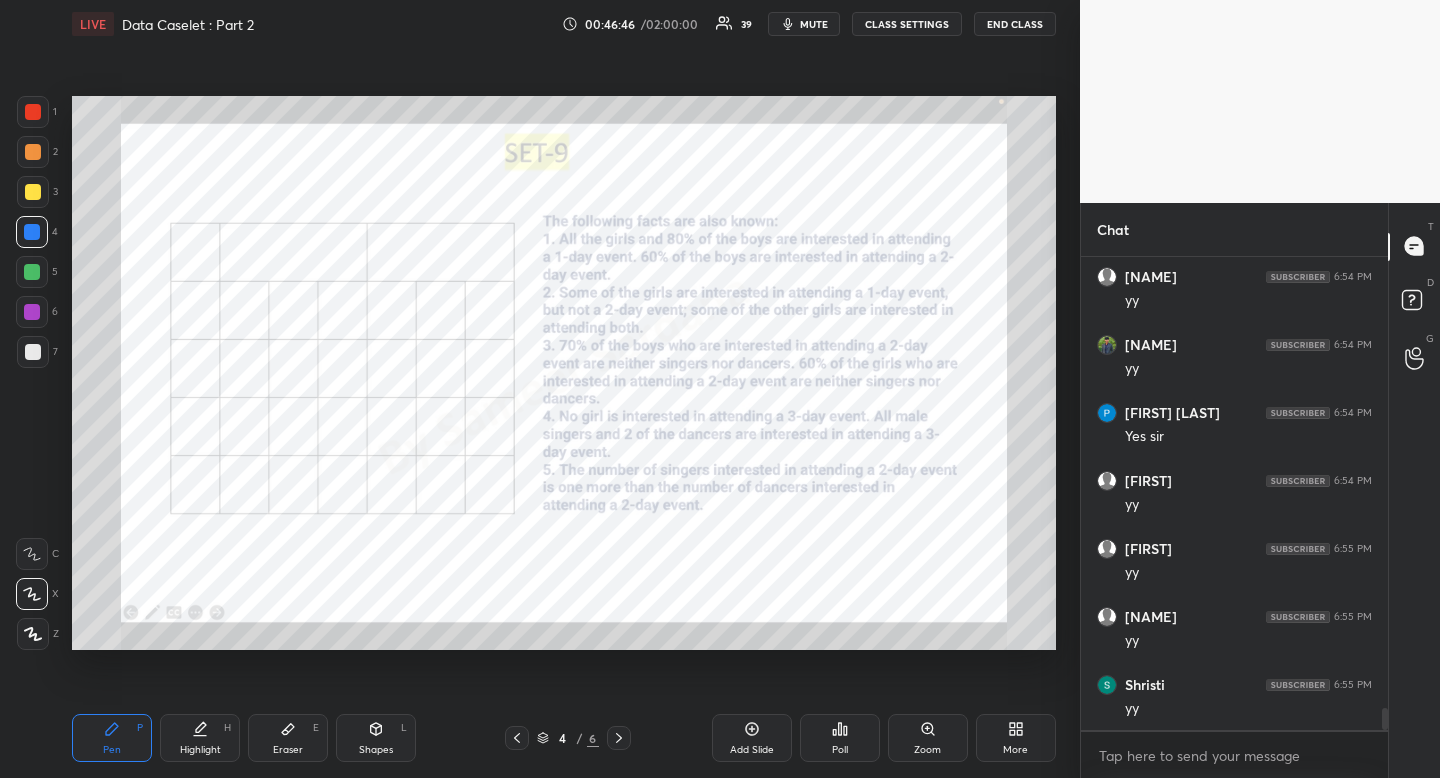 click at bounding box center [619, 738] 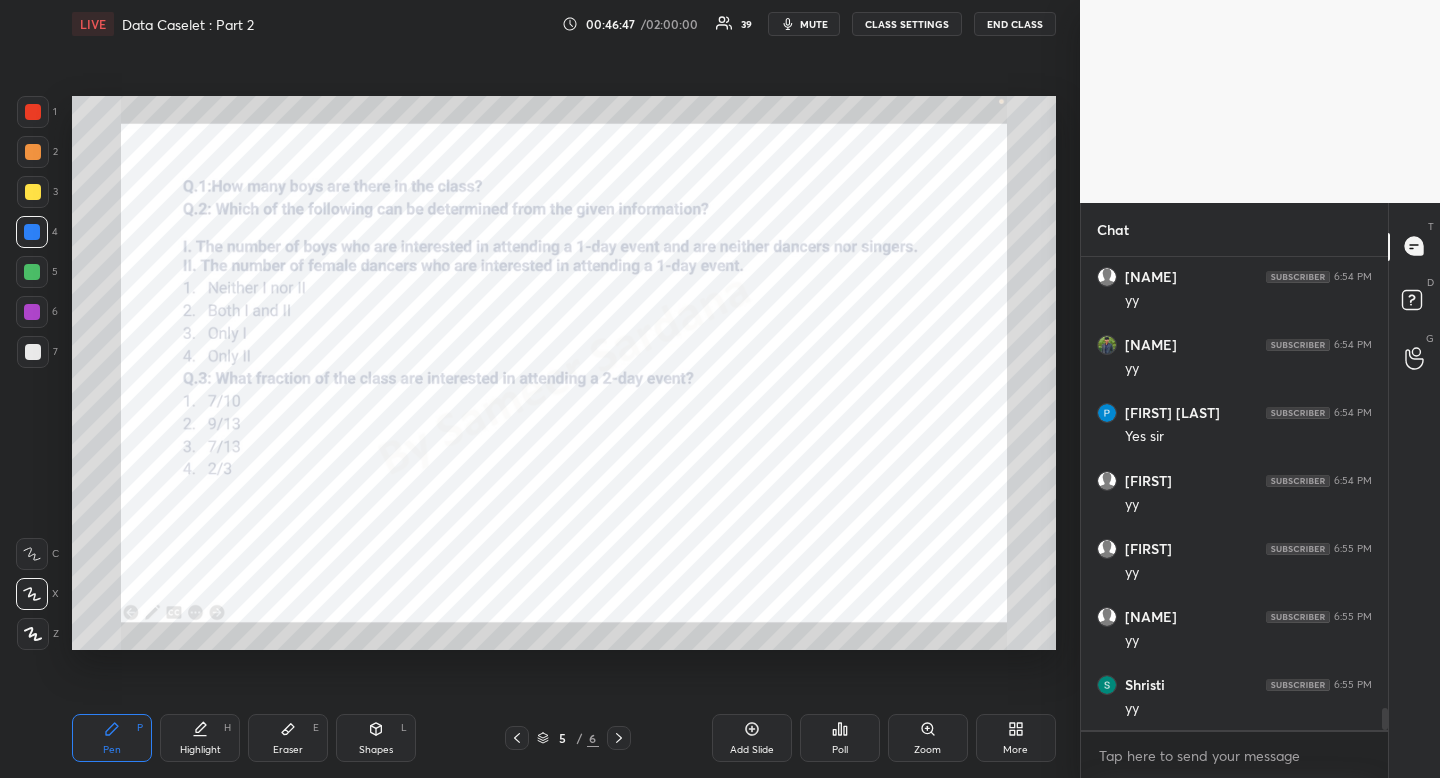 scroll, scrollTop: 9779, scrollLeft: 0, axis: vertical 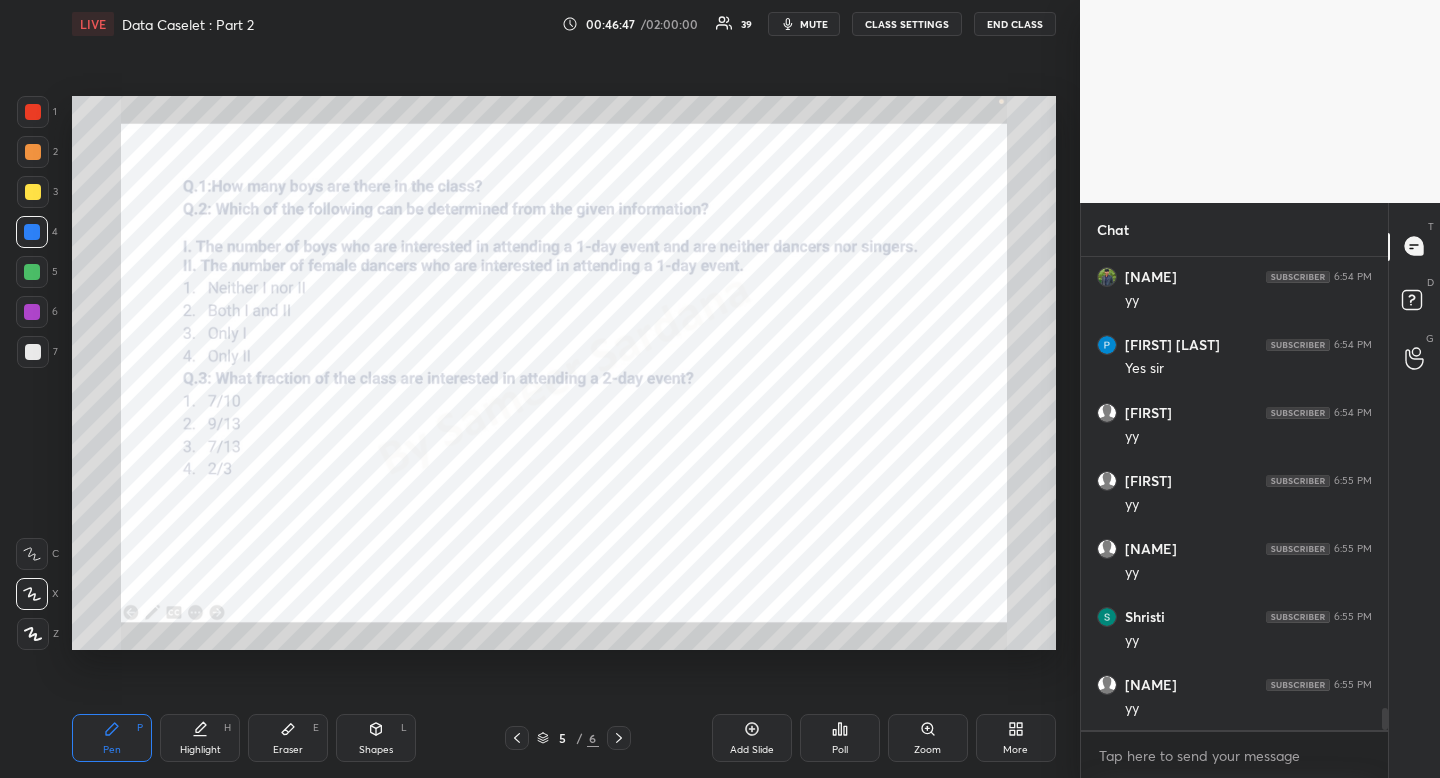 click 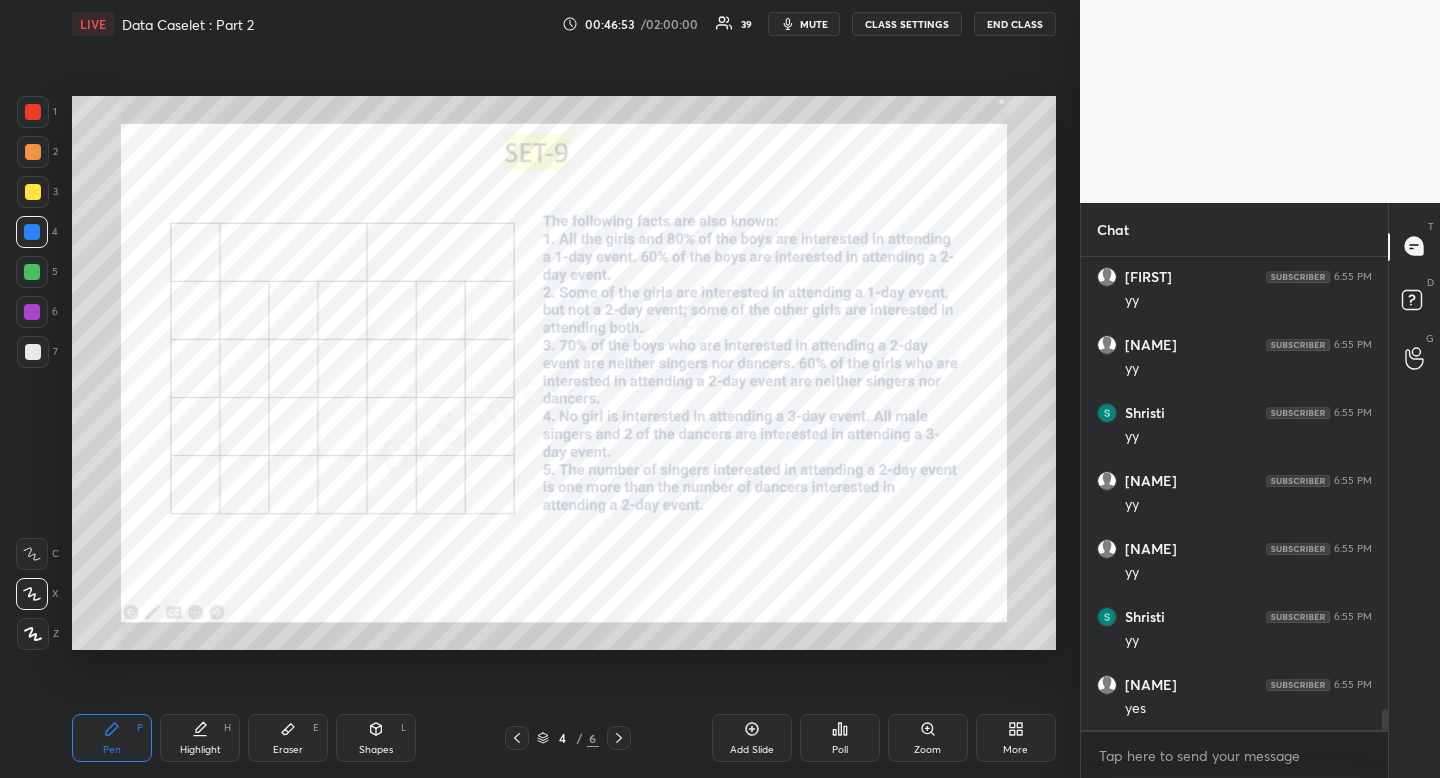 scroll, scrollTop: 10051, scrollLeft: 0, axis: vertical 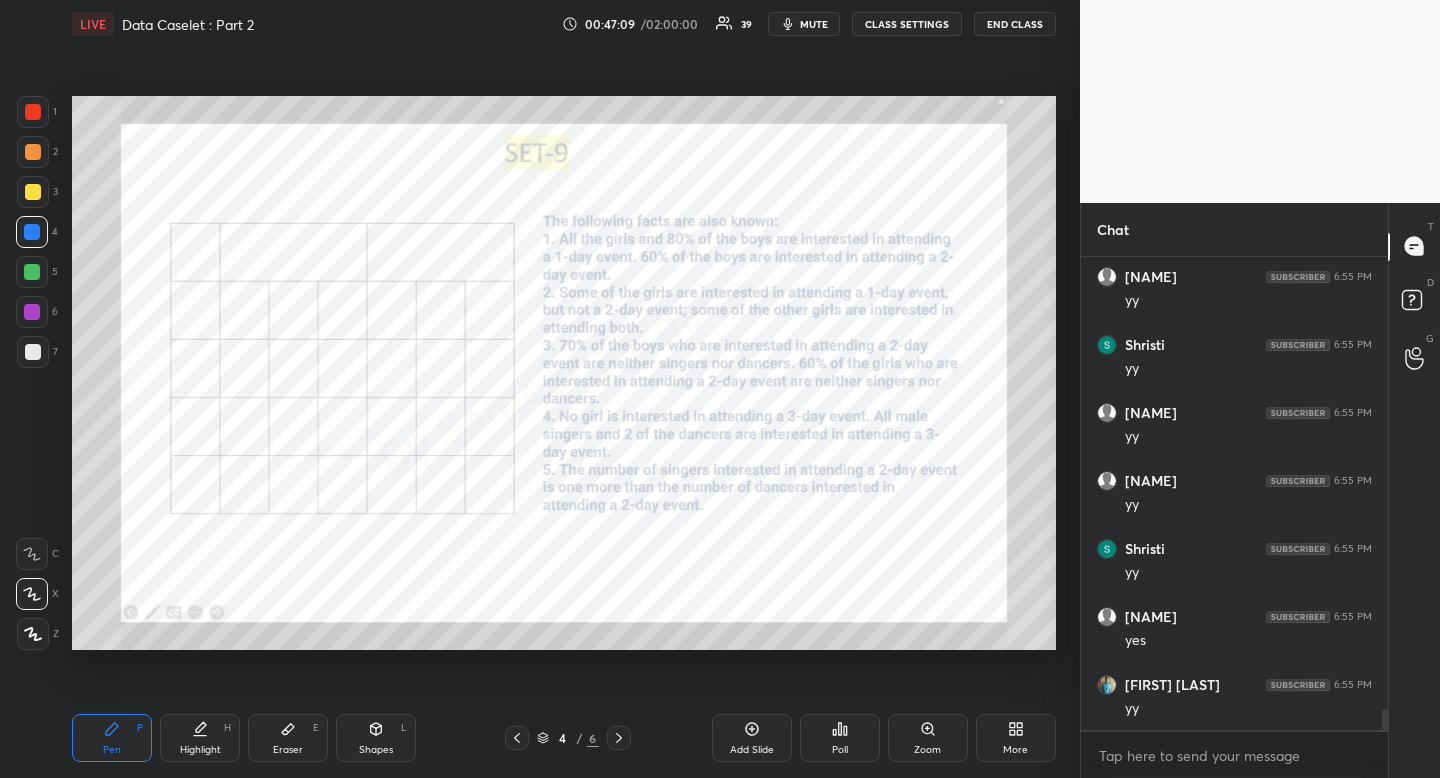 click on "Highlight H" at bounding box center [200, 738] 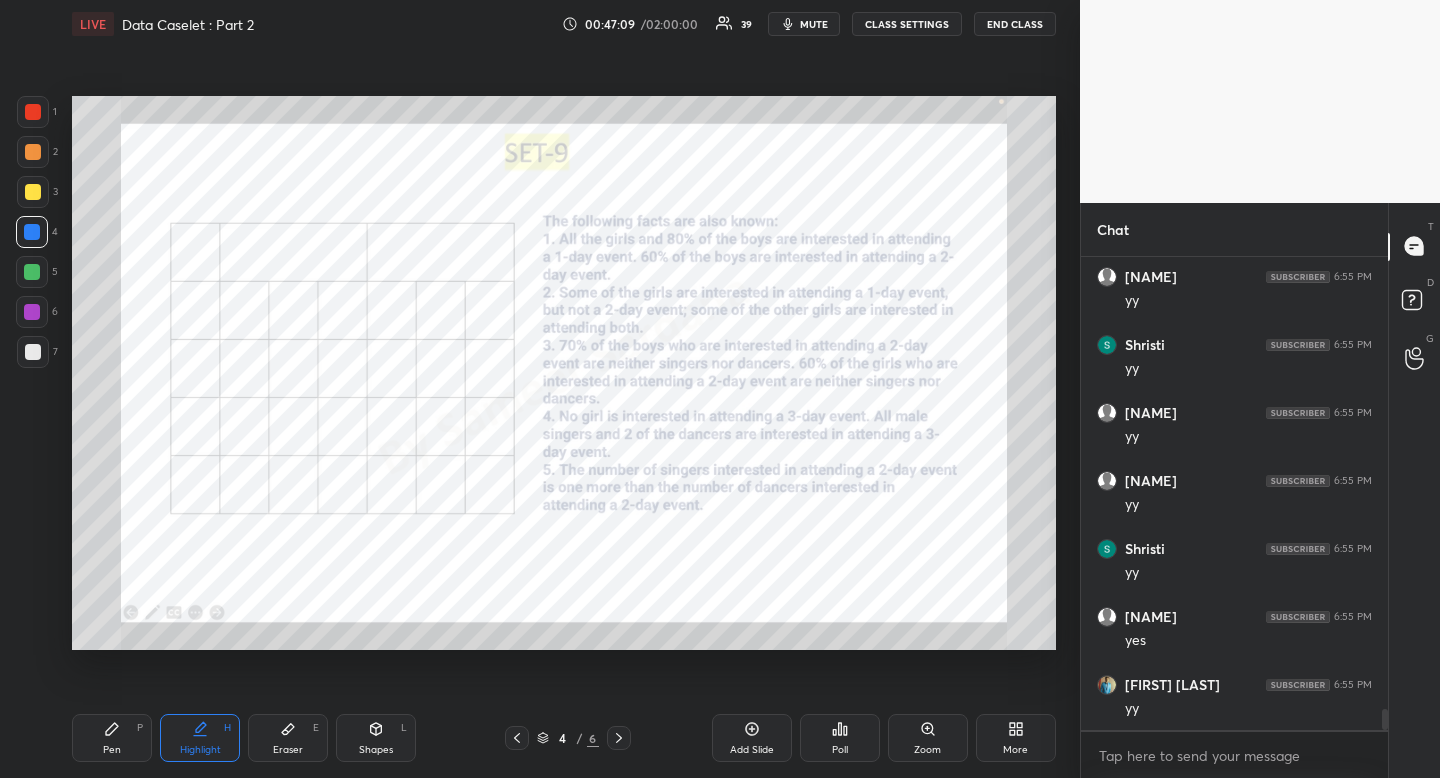 drag, startPoint x: 194, startPoint y: 738, endPoint x: 249, endPoint y: 663, distance: 93.00538 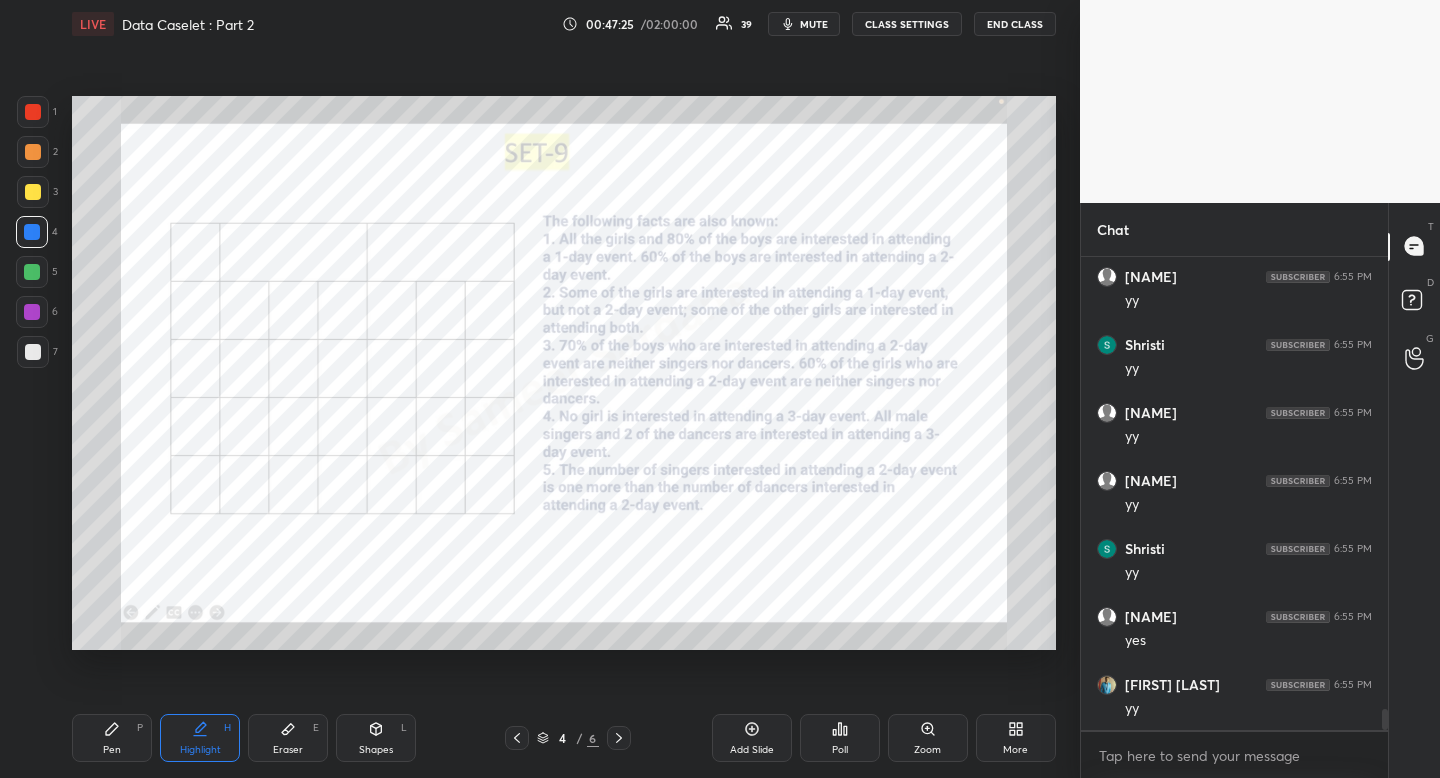 click on "Pen" at bounding box center [112, 750] 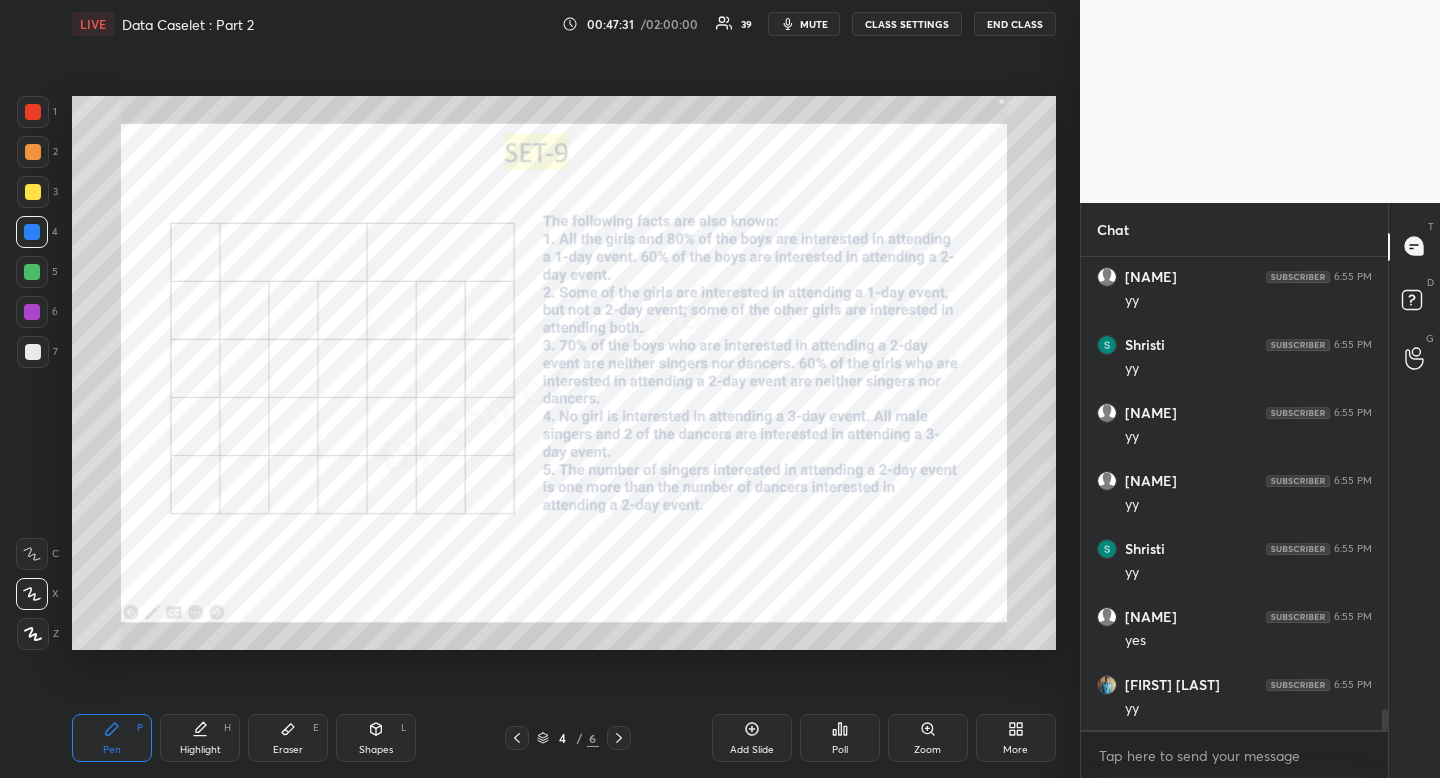 click on "Highlight H" at bounding box center [200, 738] 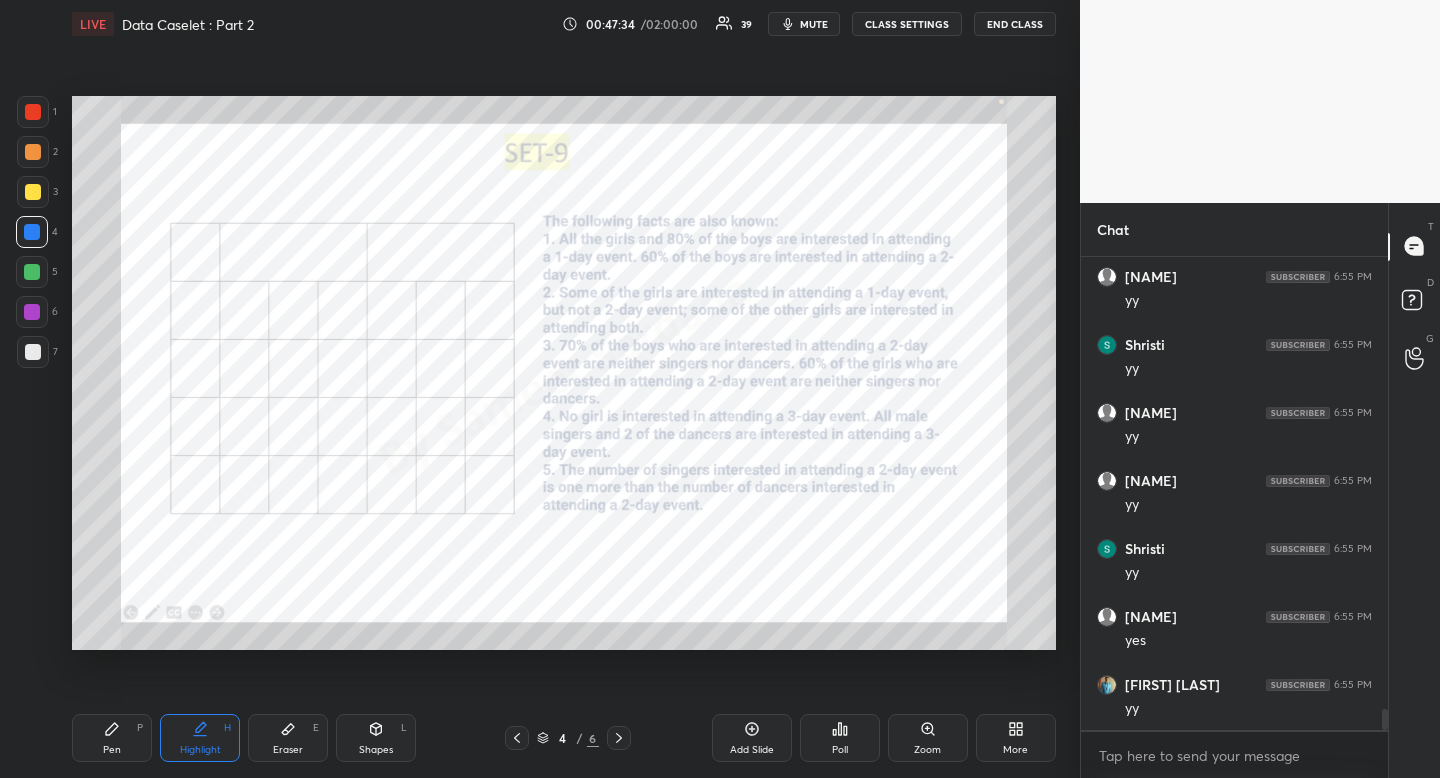 scroll, scrollTop: 10119, scrollLeft: 0, axis: vertical 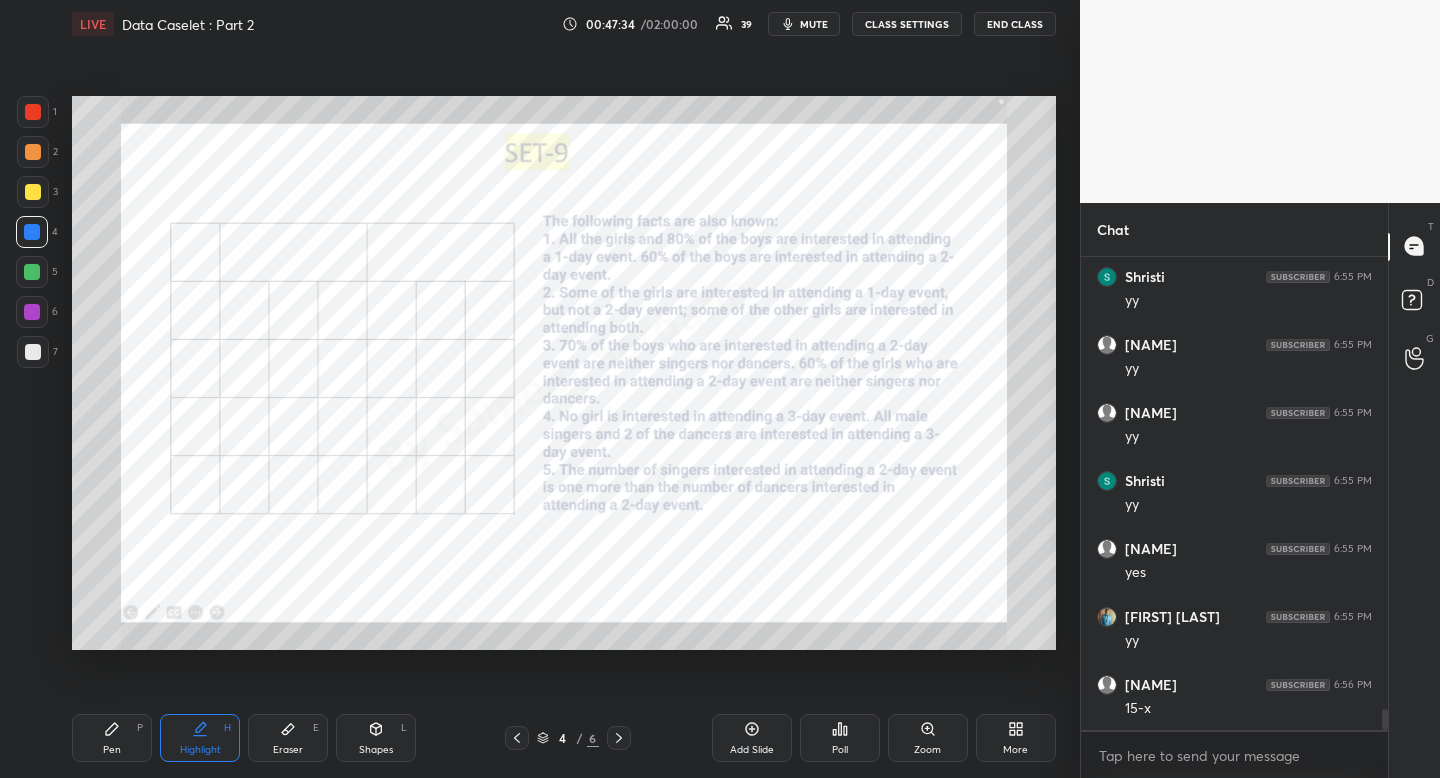 click on "Eraser E" at bounding box center [288, 738] 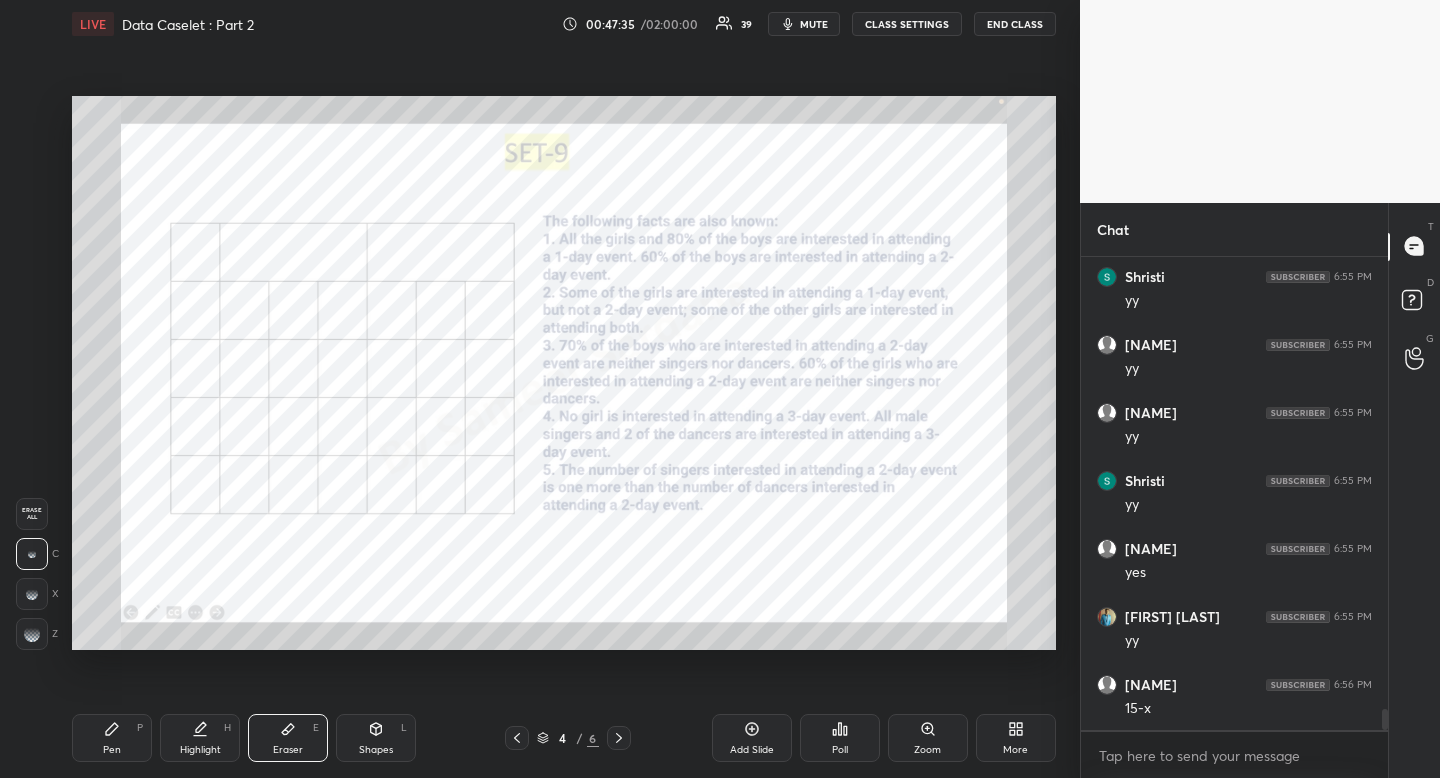 click 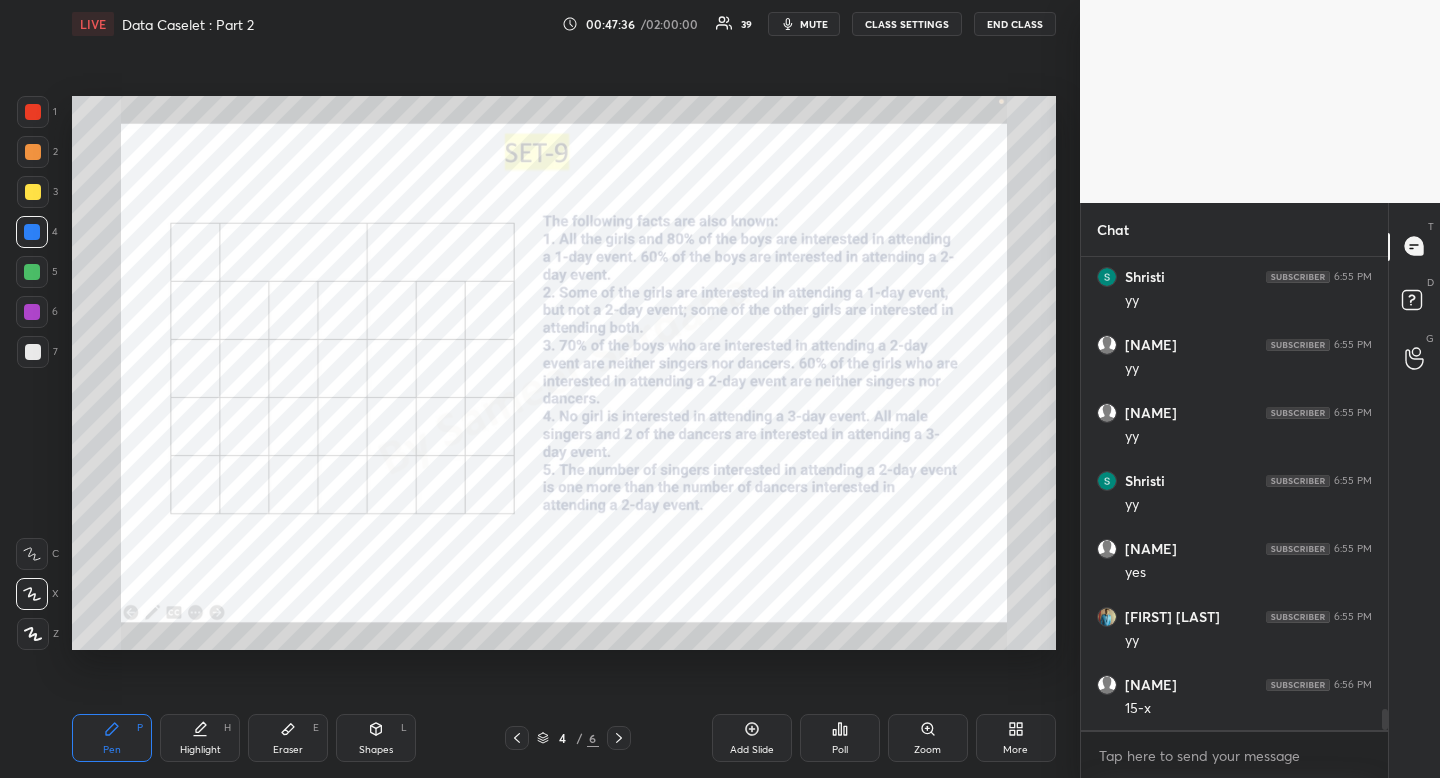 drag, startPoint x: 119, startPoint y: 733, endPoint x: 148, endPoint y: 681, distance: 59.5399 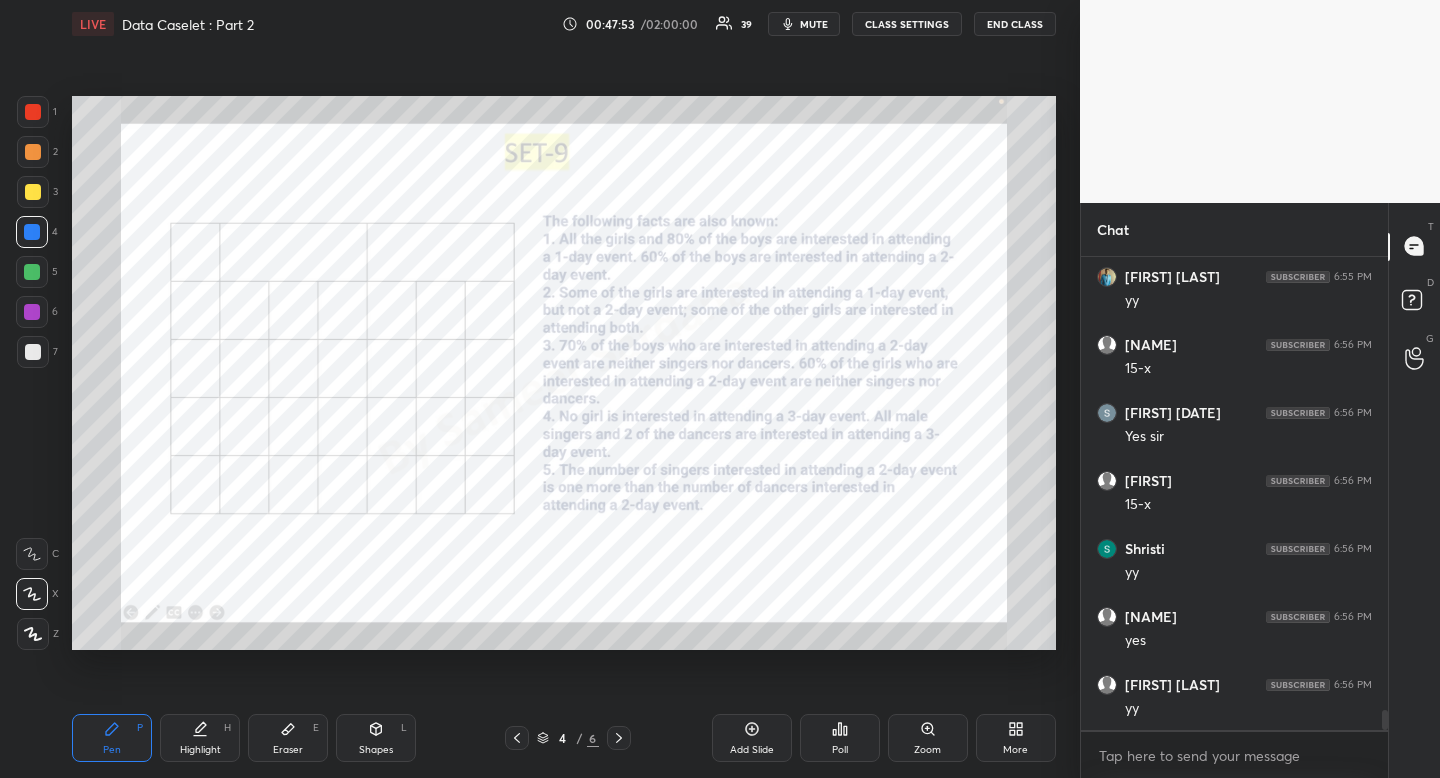 scroll, scrollTop: 10527, scrollLeft: 0, axis: vertical 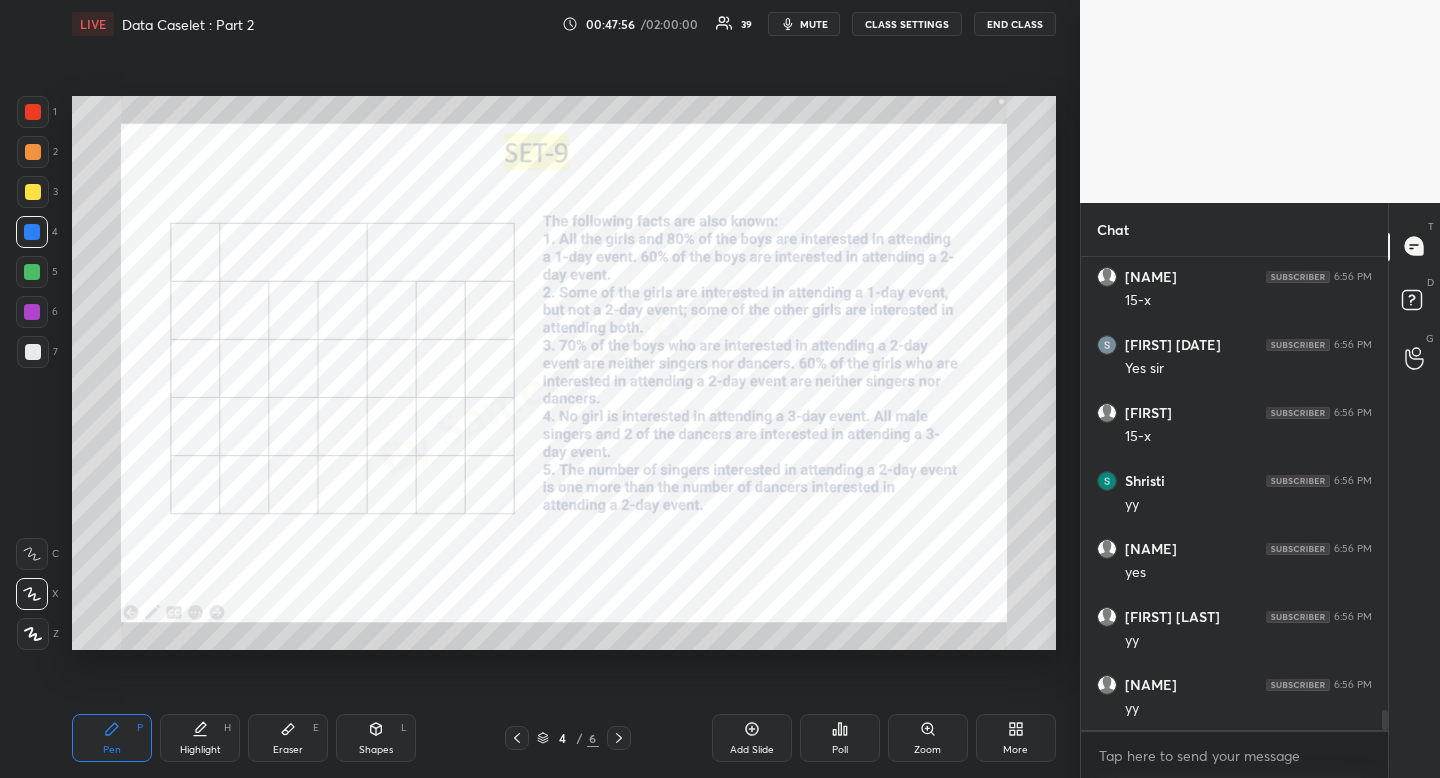 drag, startPoint x: 200, startPoint y: 734, endPoint x: 204, endPoint y: 666, distance: 68.117546 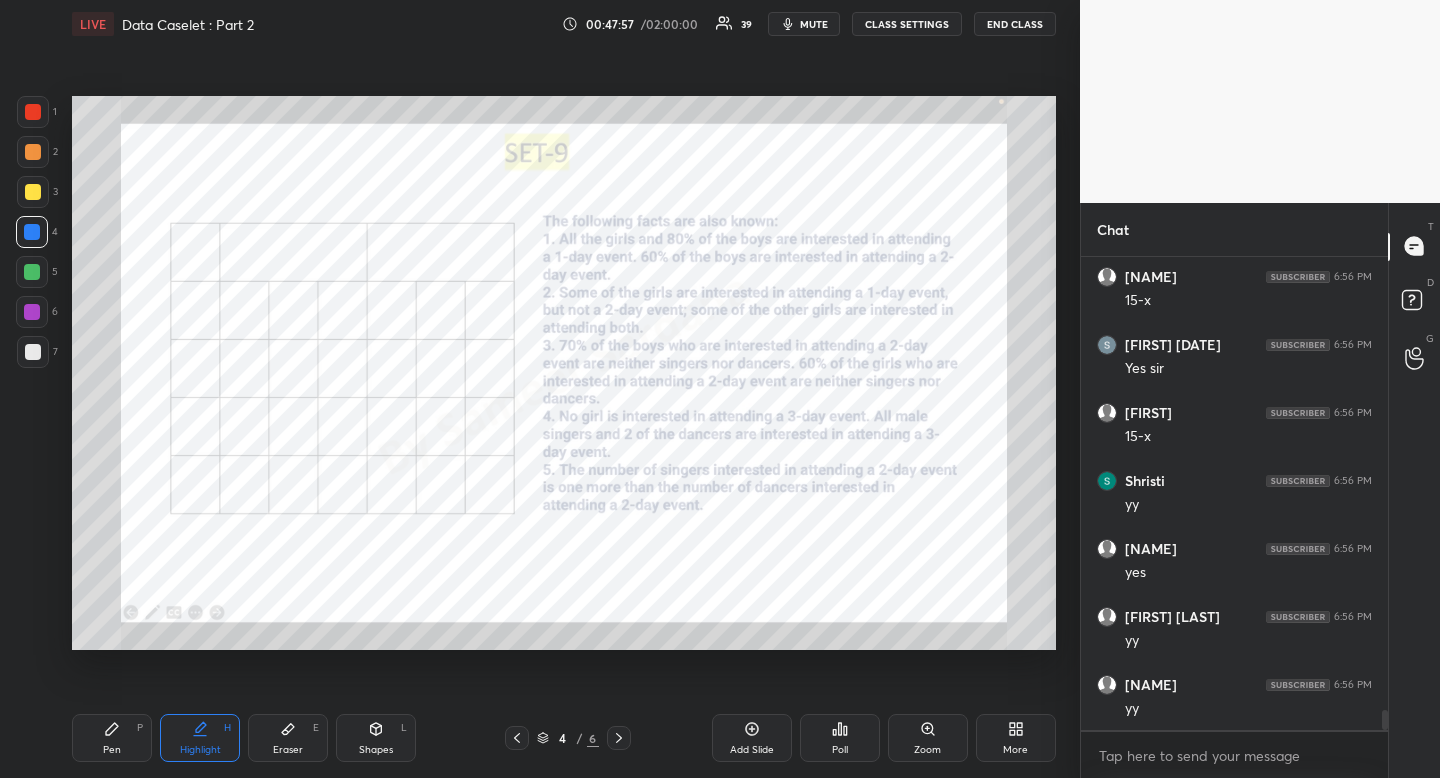 scroll, scrollTop: 10595, scrollLeft: 0, axis: vertical 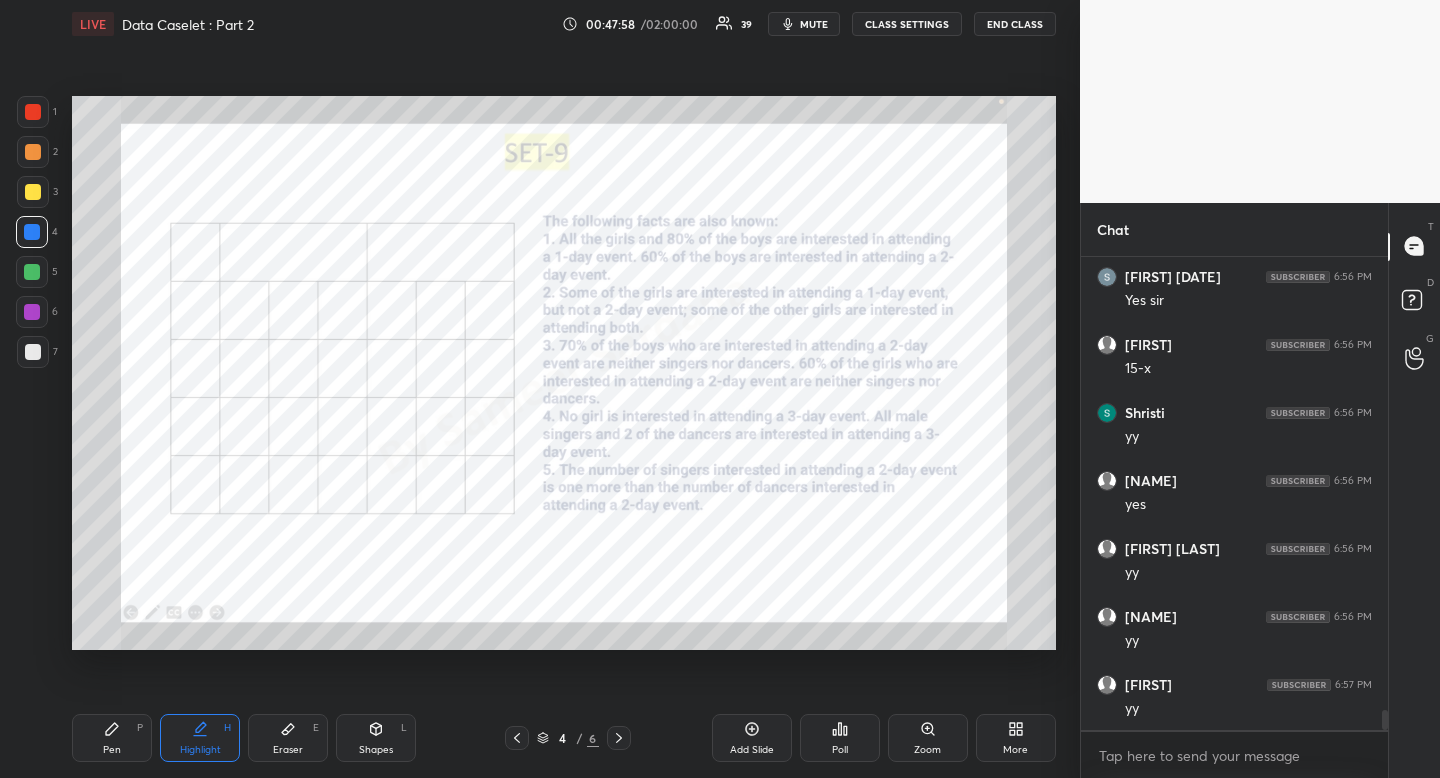 click on "Shapes" at bounding box center [376, 750] 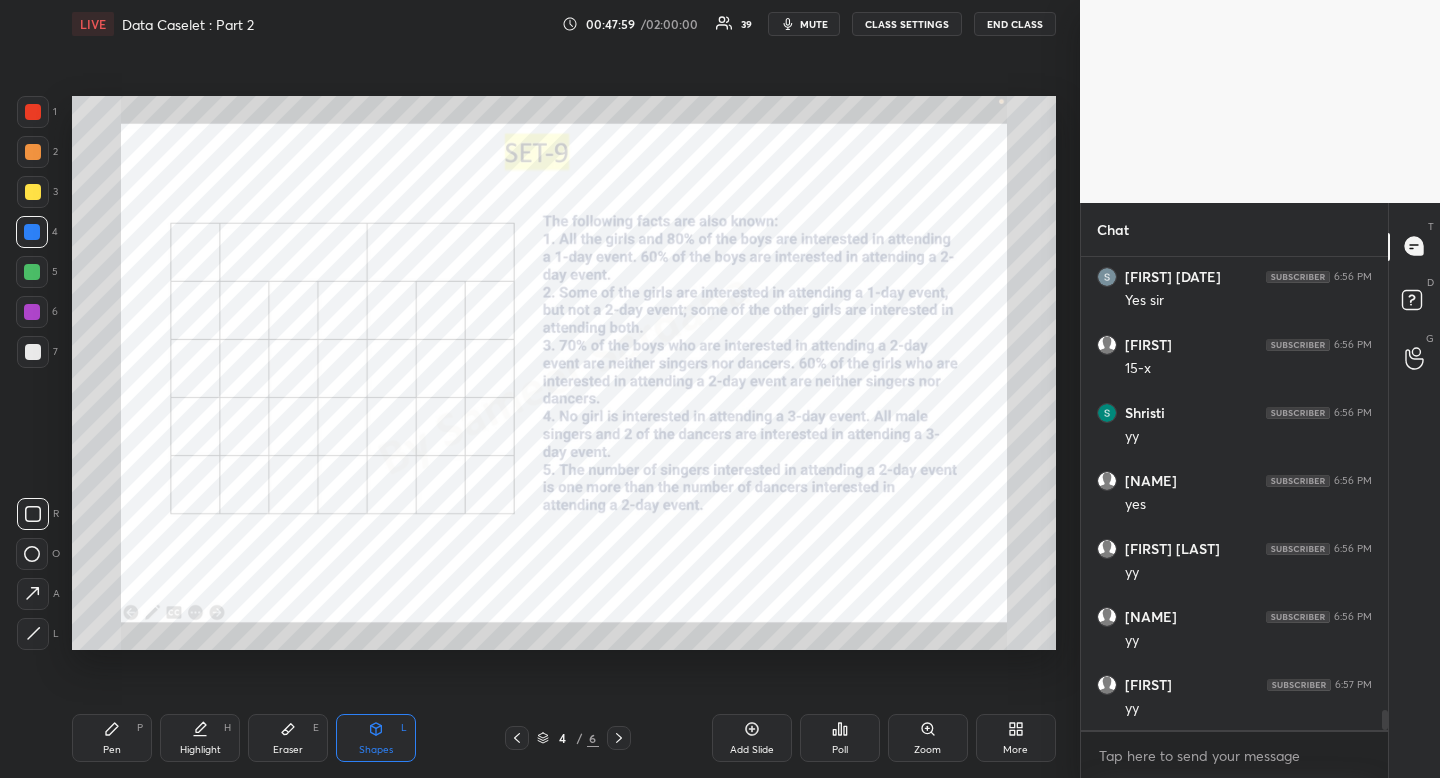 drag, startPoint x: 26, startPoint y: 556, endPoint x: 35, endPoint y: 550, distance: 10.816654 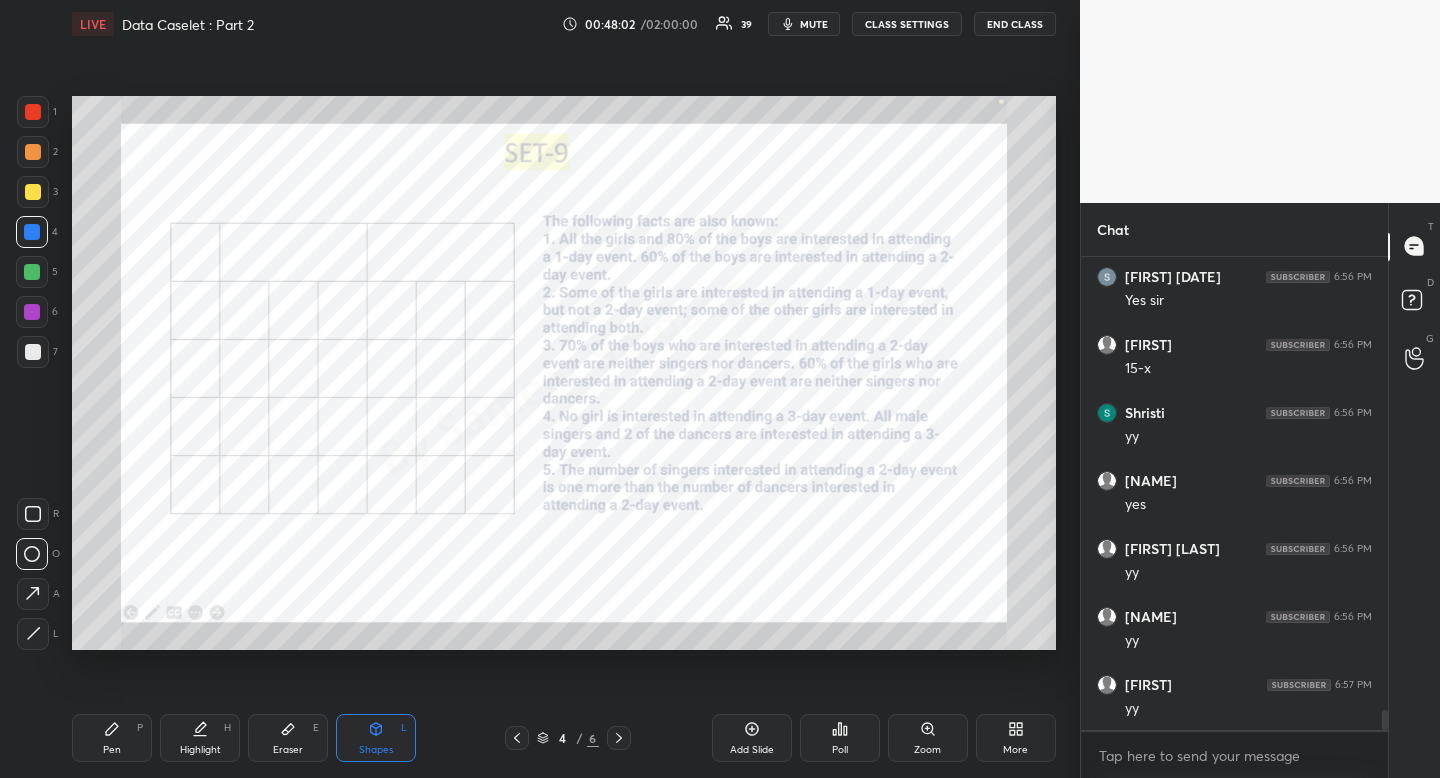 click on "Highlight" at bounding box center (200, 750) 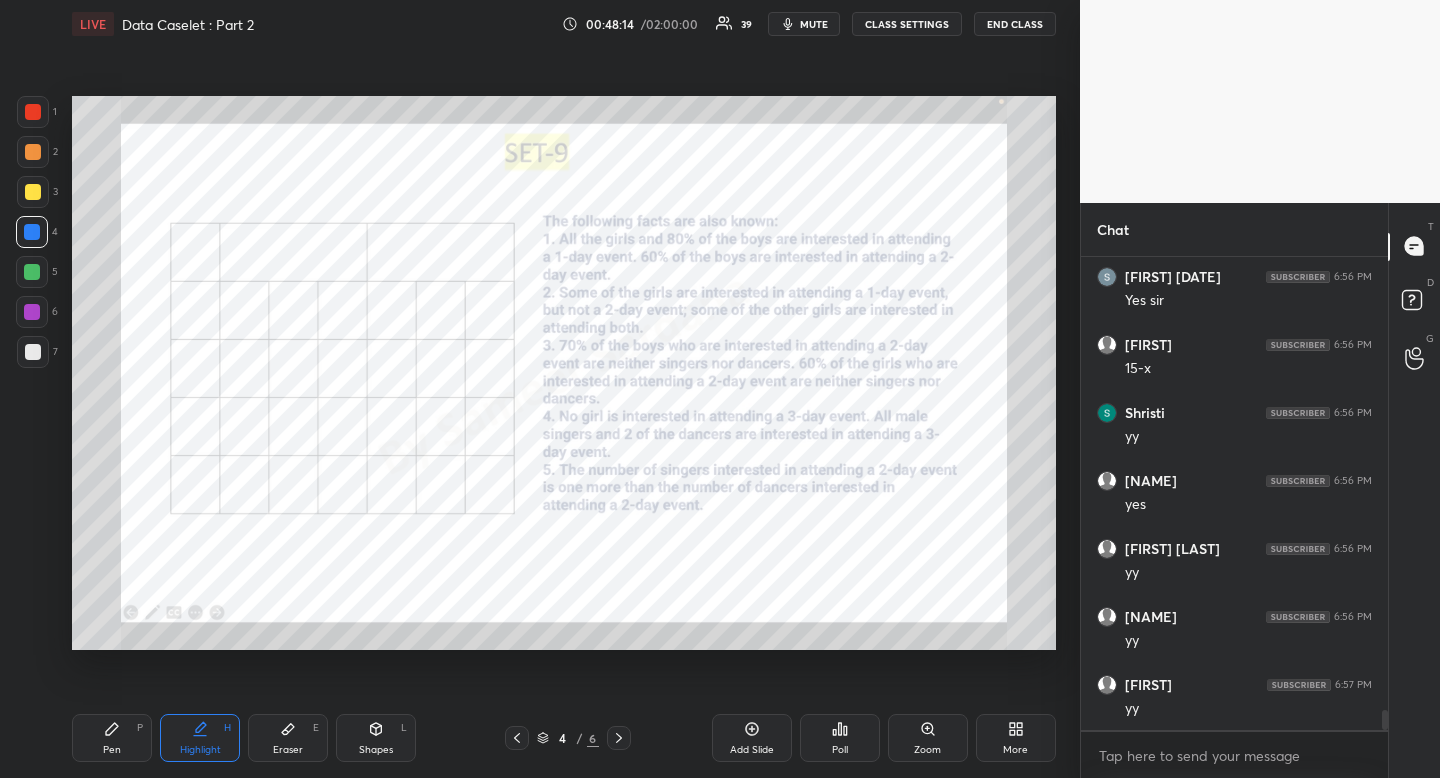 click 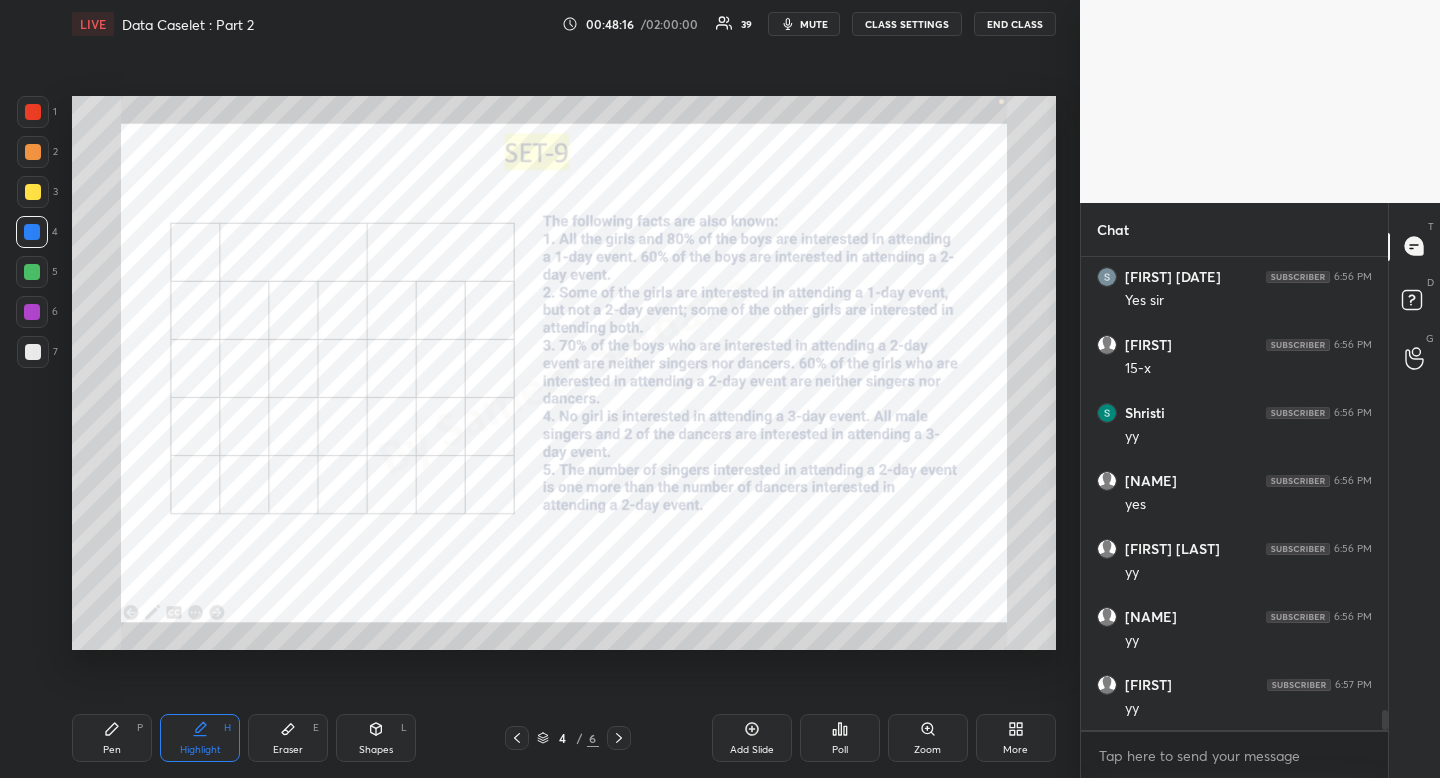 click 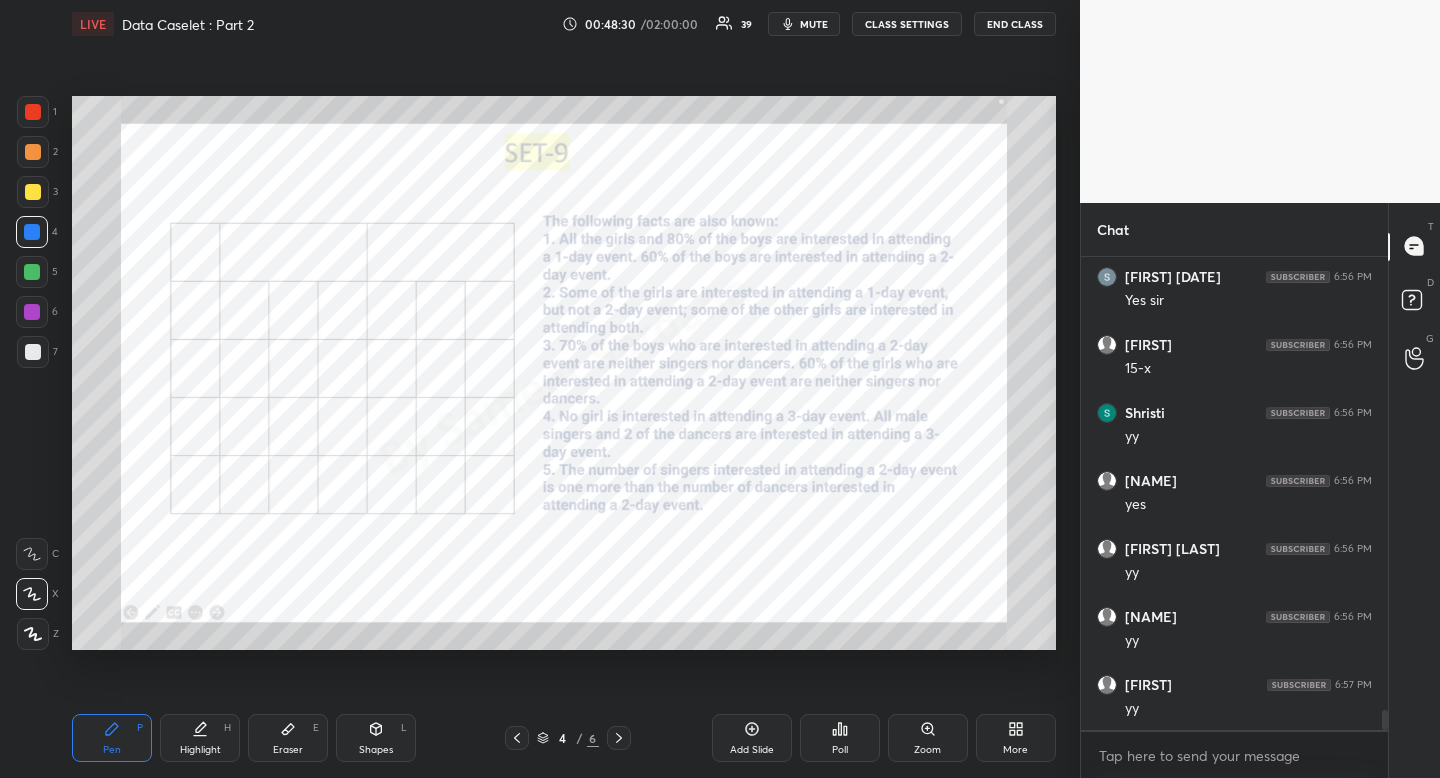 click on "Highlight H" at bounding box center (200, 738) 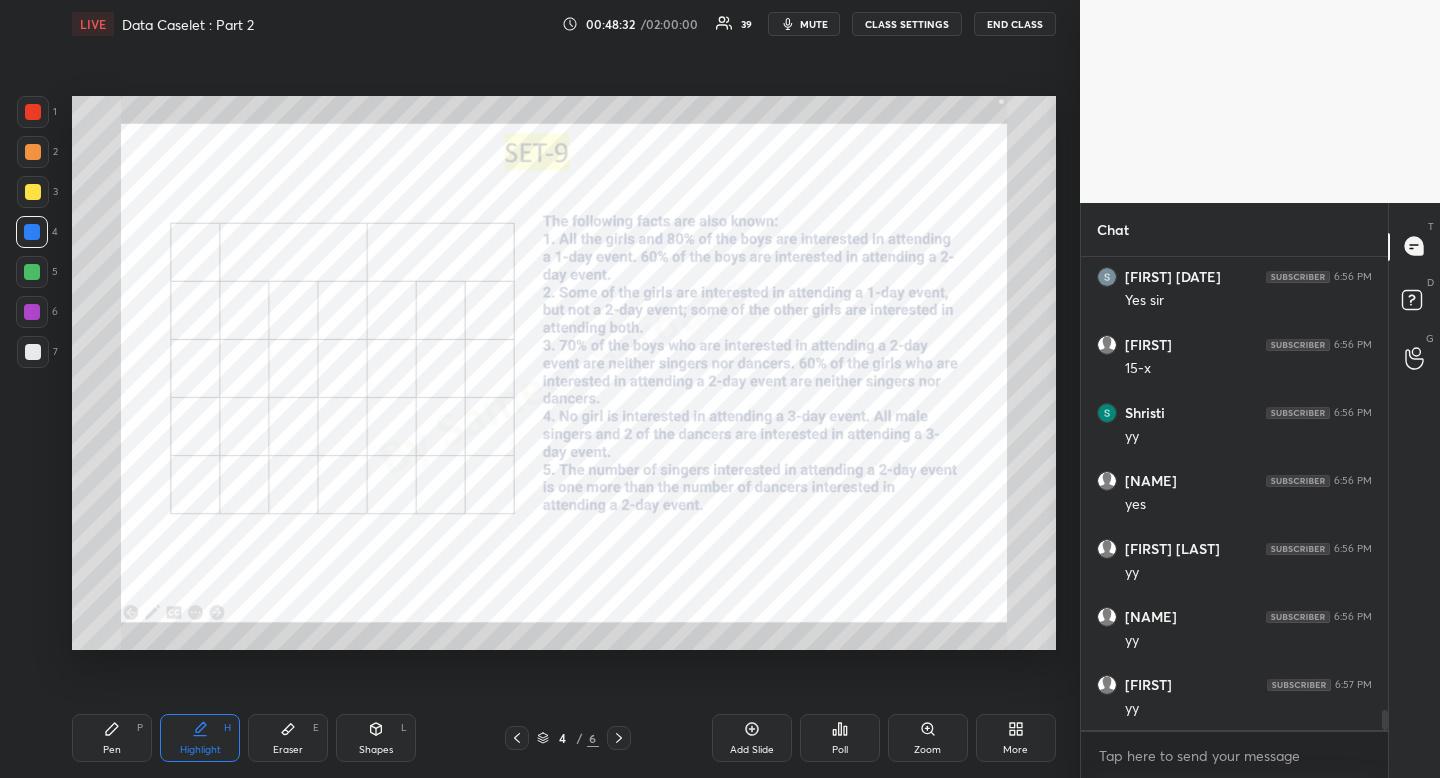 click on "Pen" at bounding box center (112, 750) 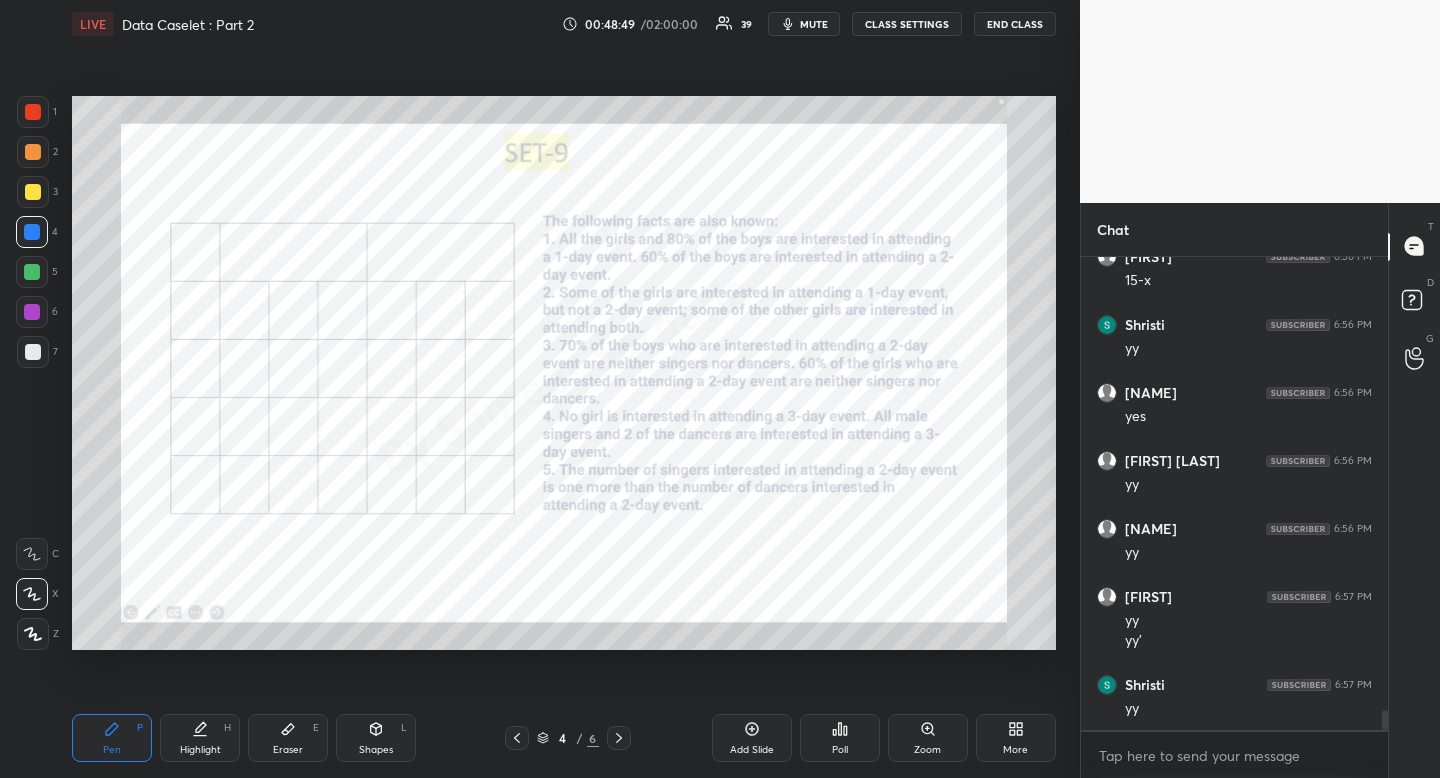 scroll, scrollTop: 10751, scrollLeft: 0, axis: vertical 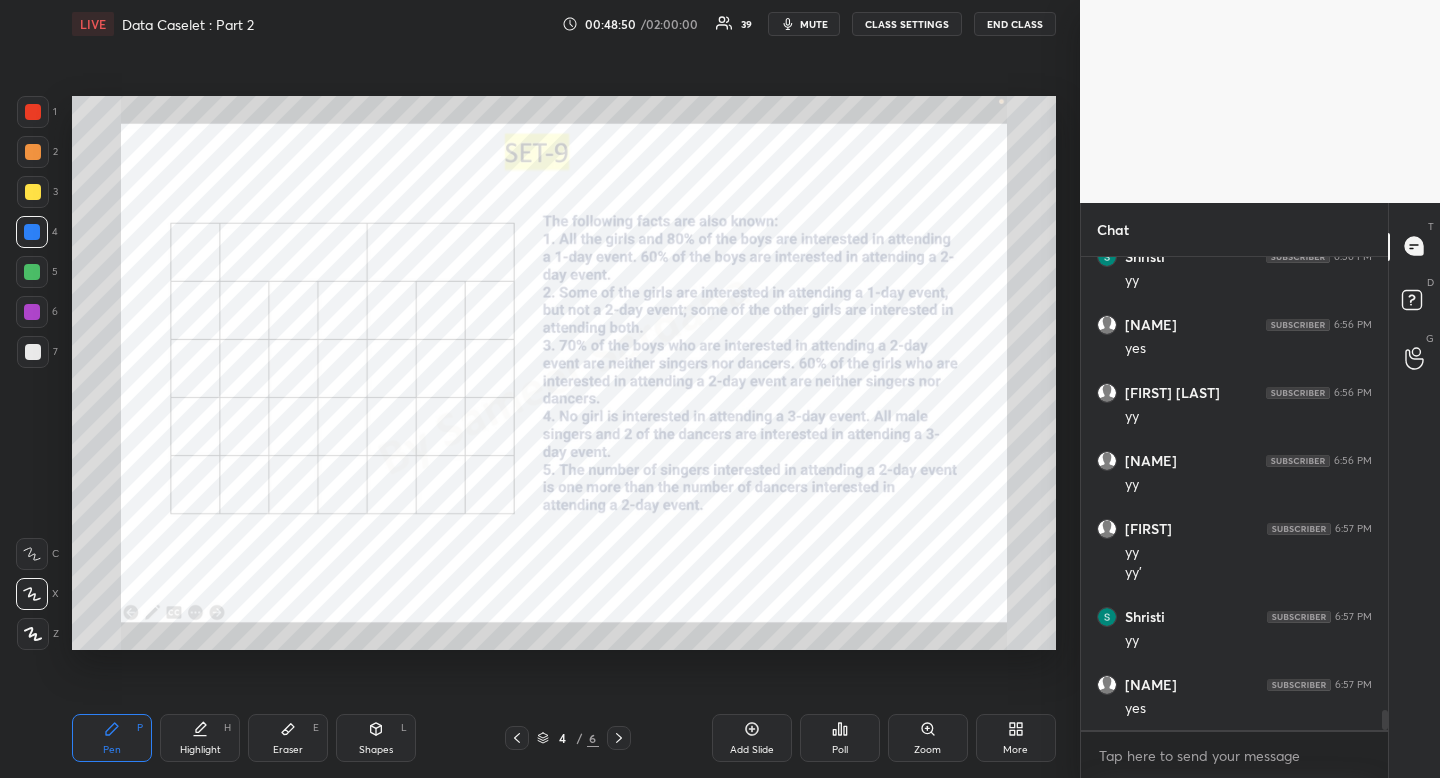 click on "Highlight H" at bounding box center [200, 738] 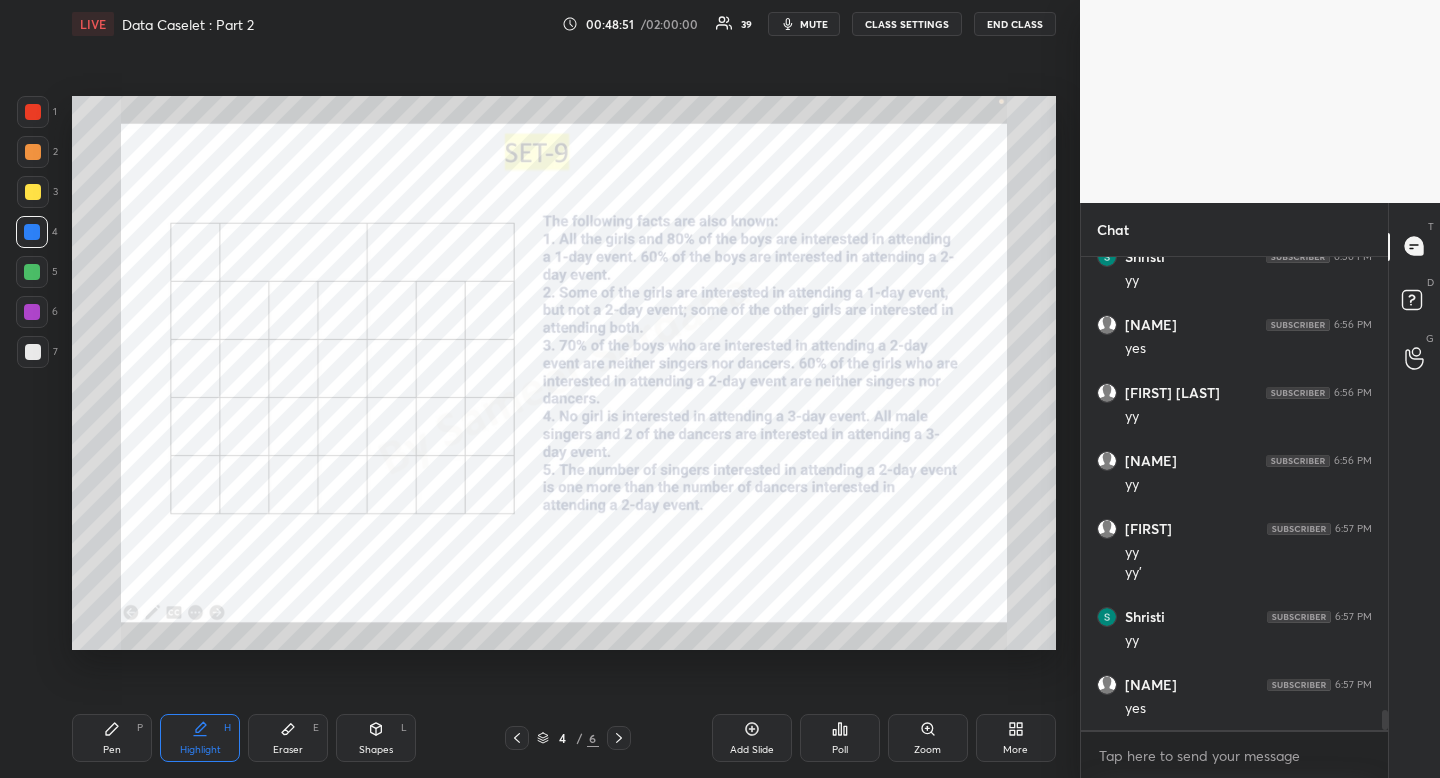 drag, startPoint x: 203, startPoint y: 717, endPoint x: 246, endPoint y: 680, distance: 56.727417 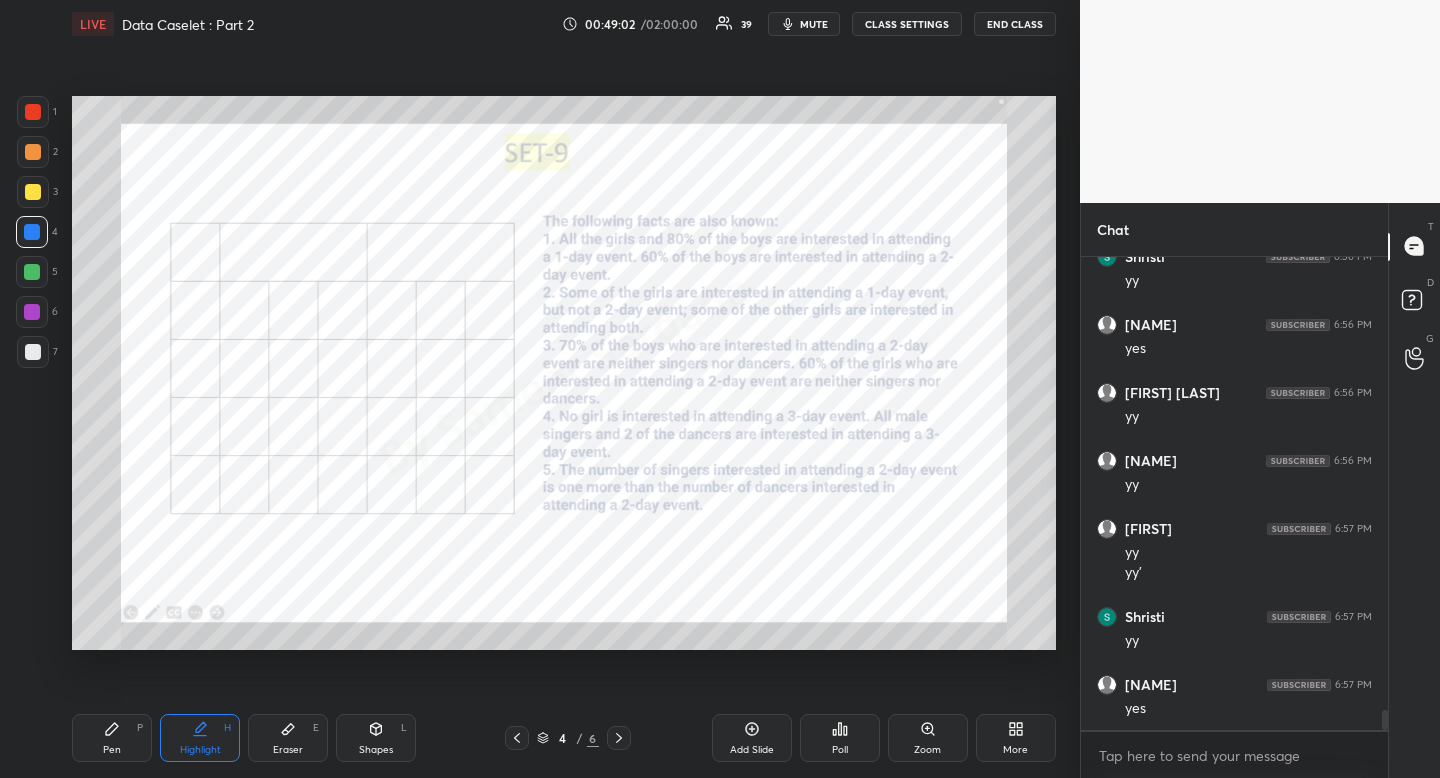 scroll, scrollTop: 10819, scrollLeft: 0, axis: vertical 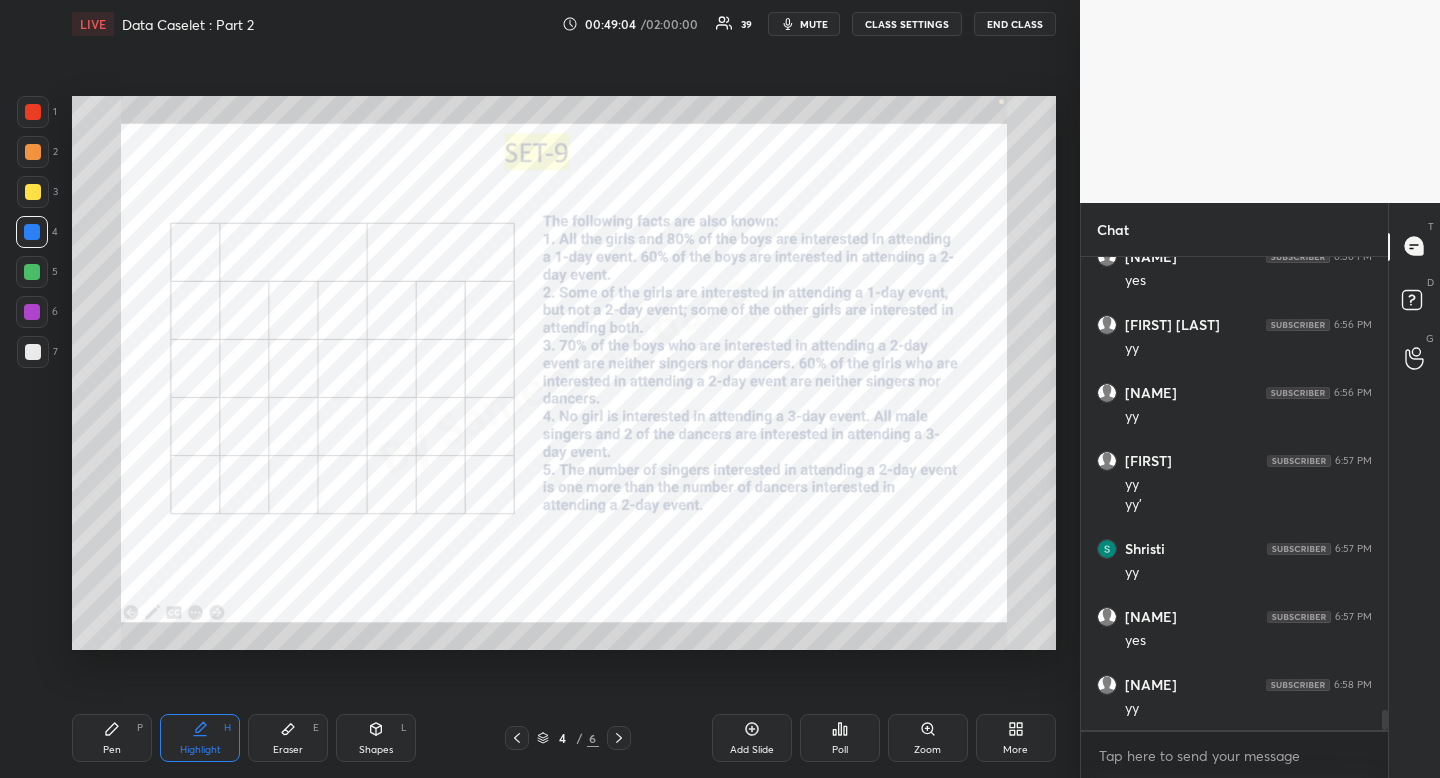 click 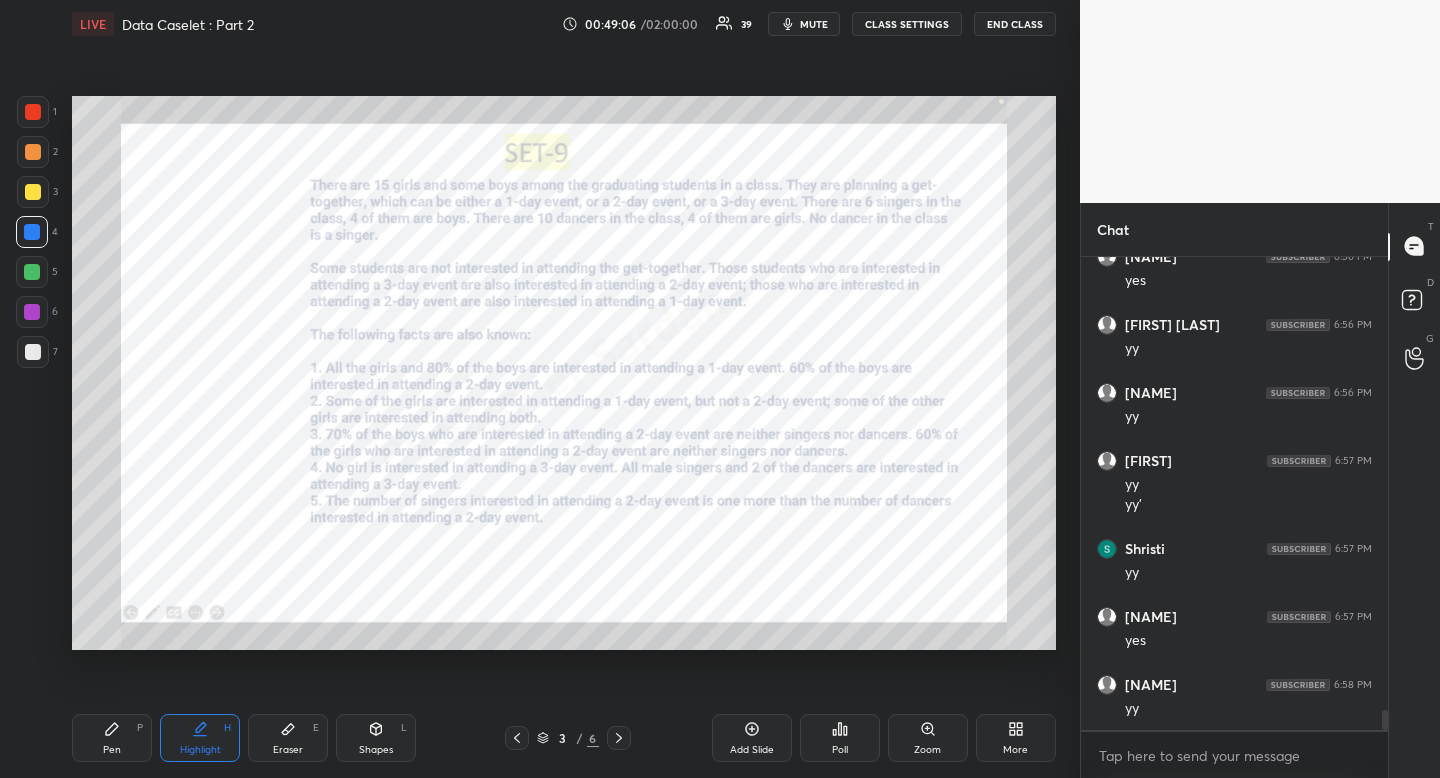 scroll, scrollTop: 10887, scrollLeft: 0, axis: vertical 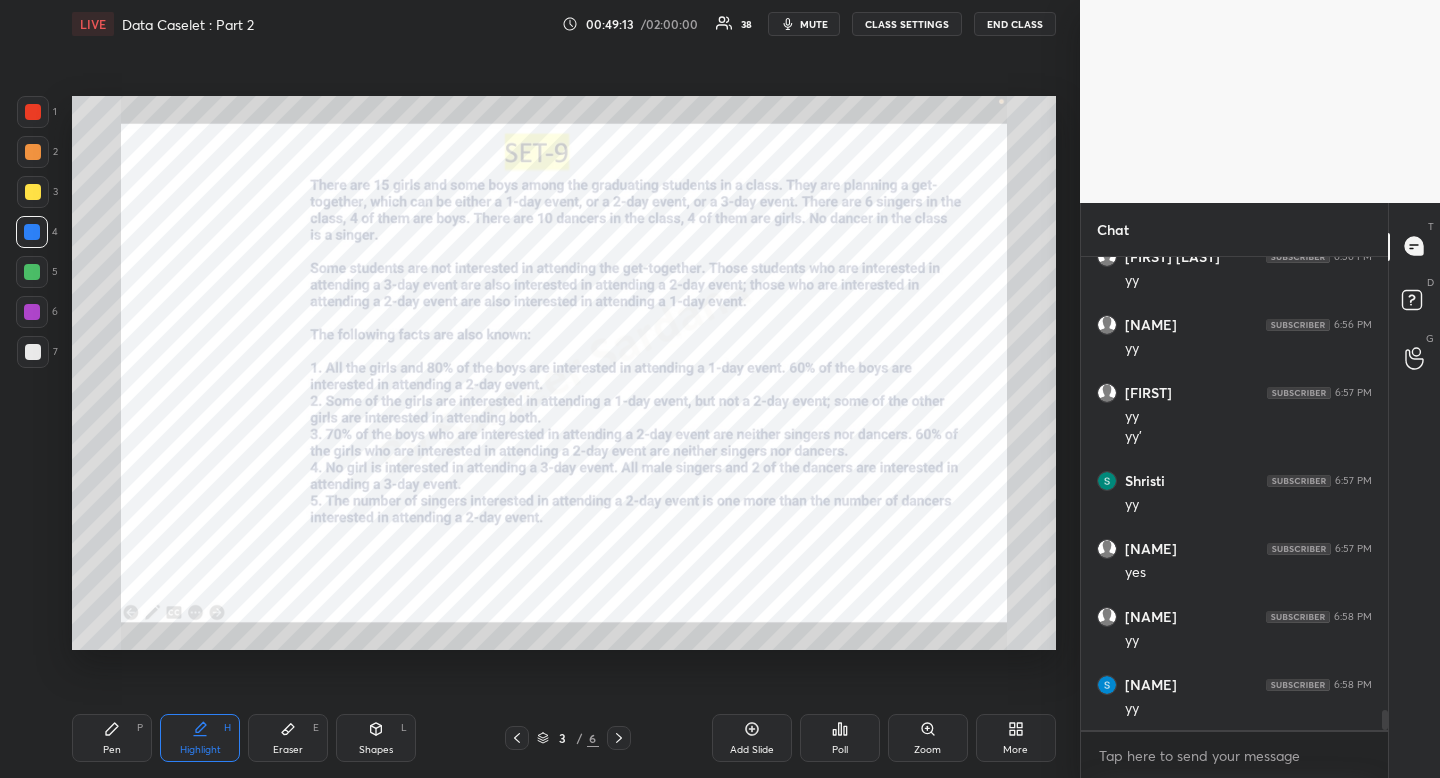 drag, startPoint x: 617, startPoint y: 734, endPoint x: 603, endPoint y: 739, distance: 14.866069 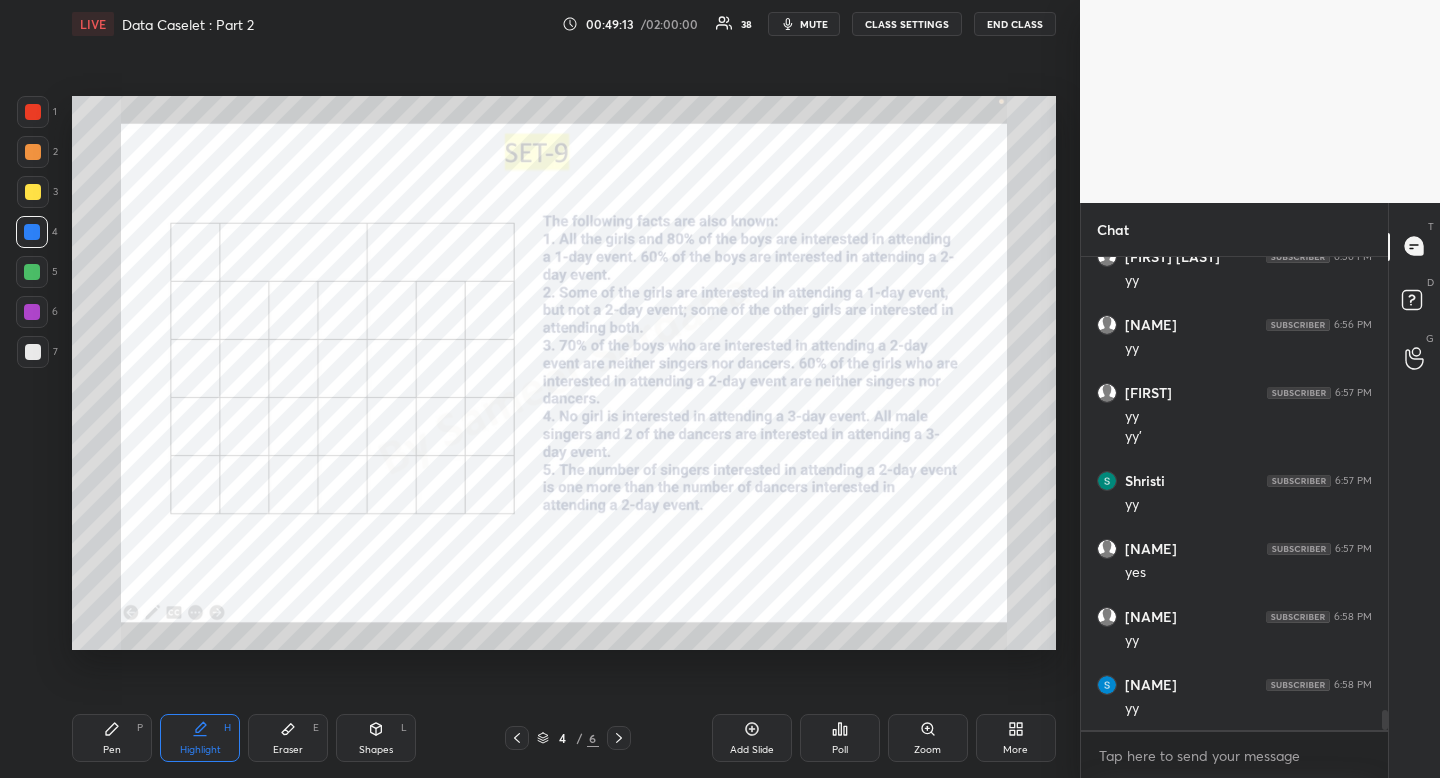 click on "Pen P" at bounding box center (112, 738) 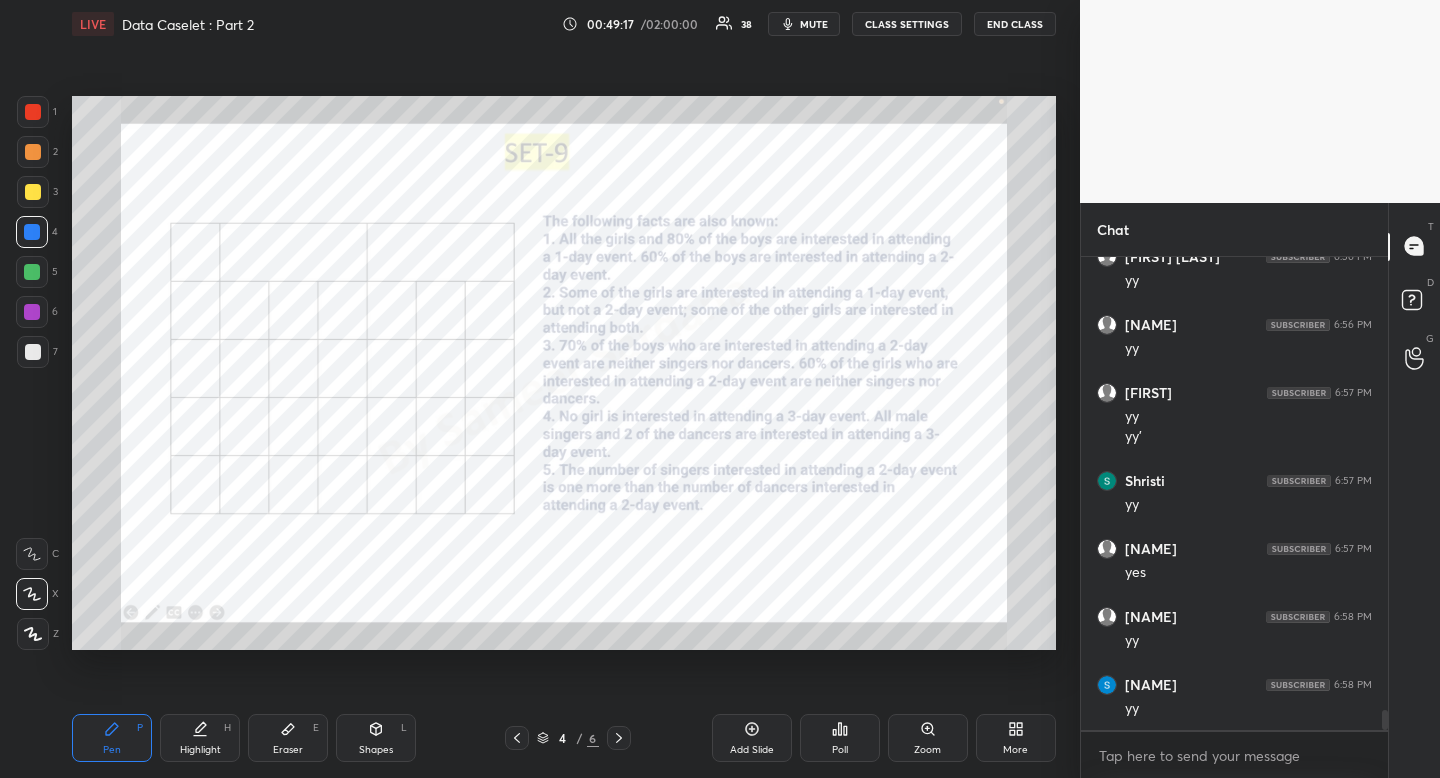click at bounding box center (517, 738) 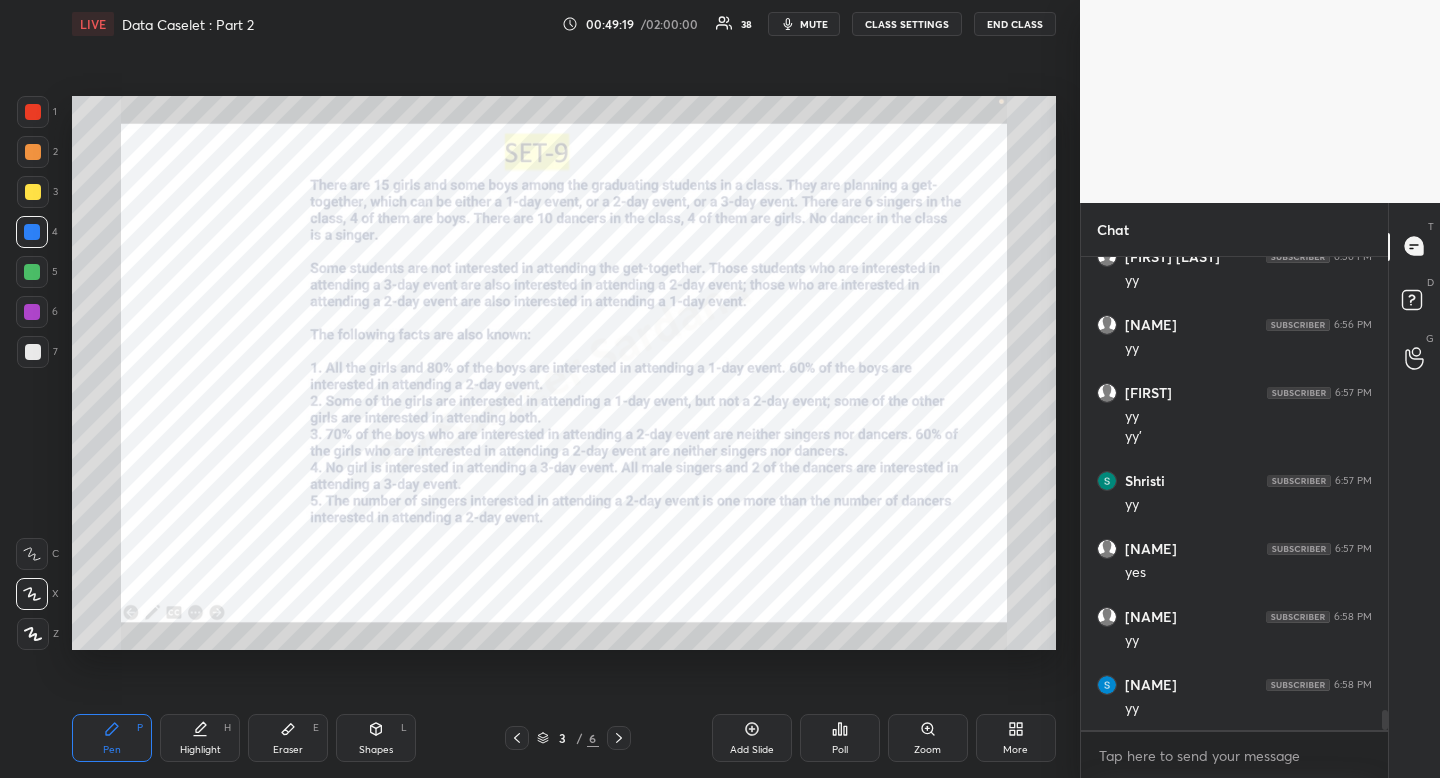 click 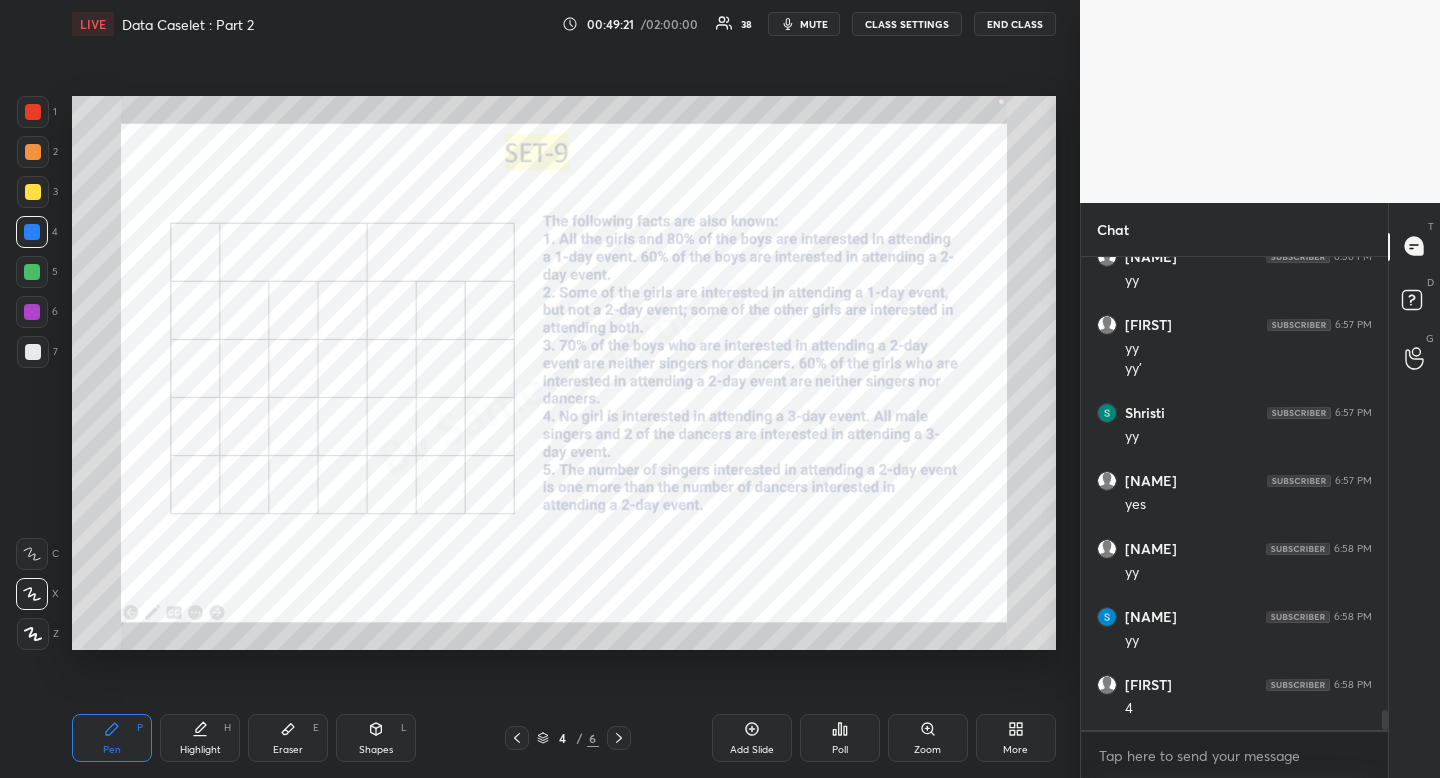 scroll, scrollTop: 11091, scrollLeft: 0, axis: vertical 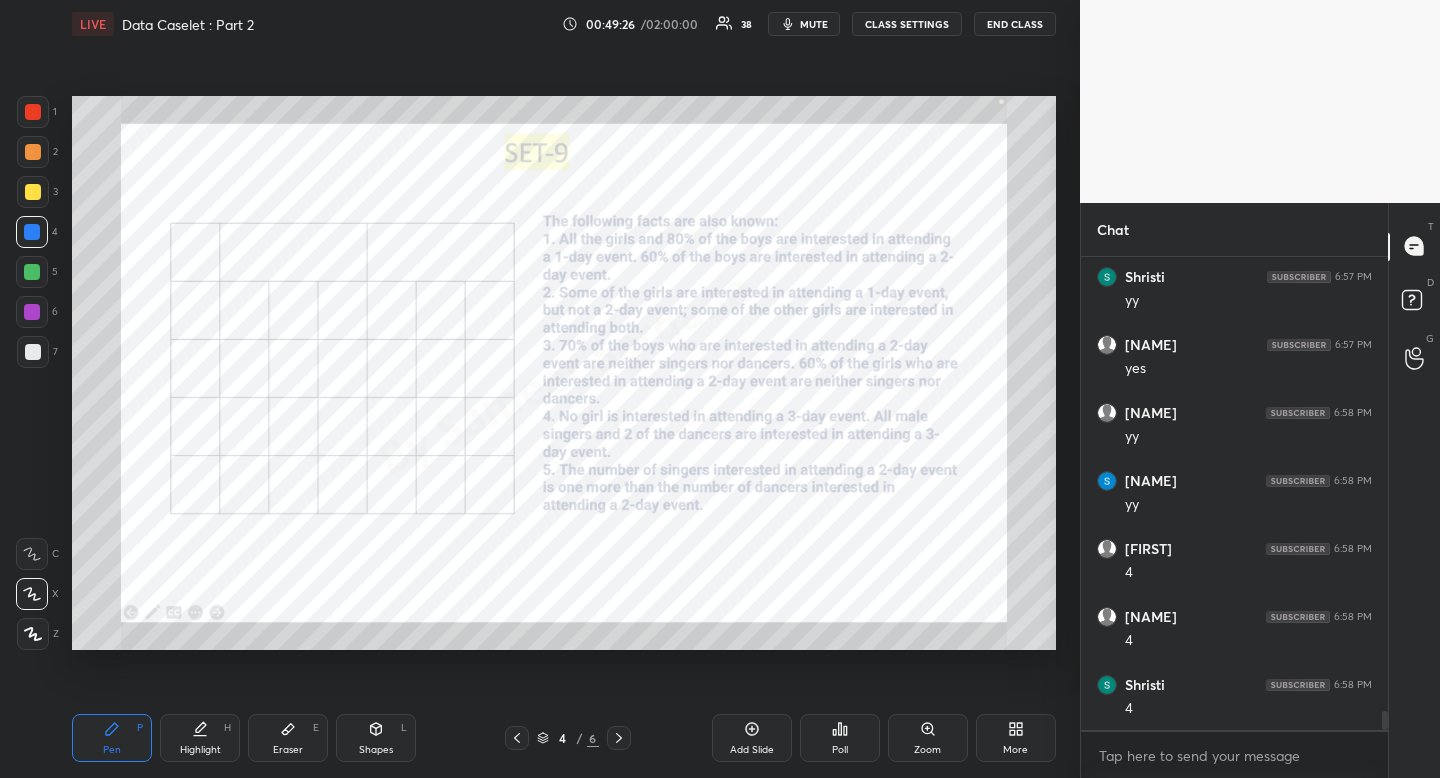click 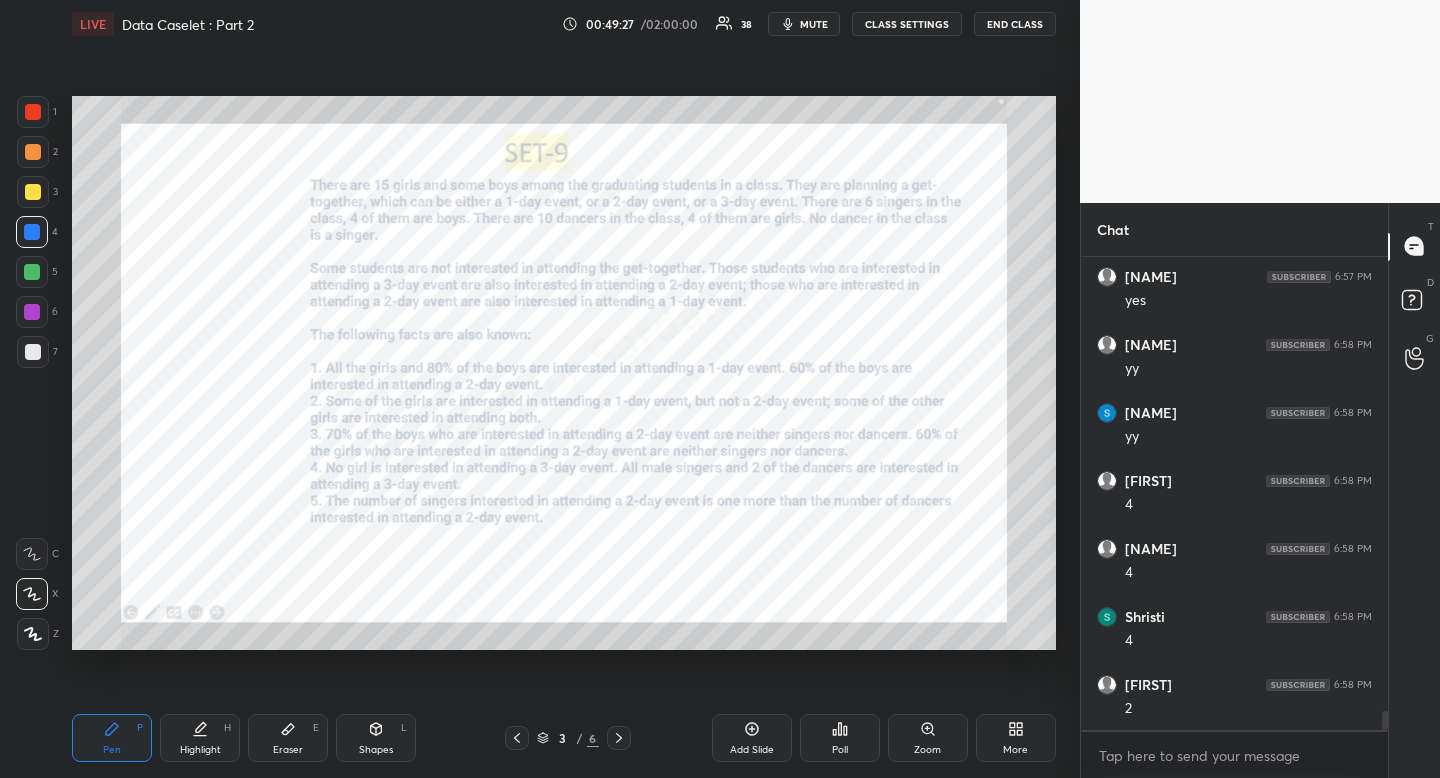 scroll, scrollTop: 11227, scrollLeft: 0, axis: vertical 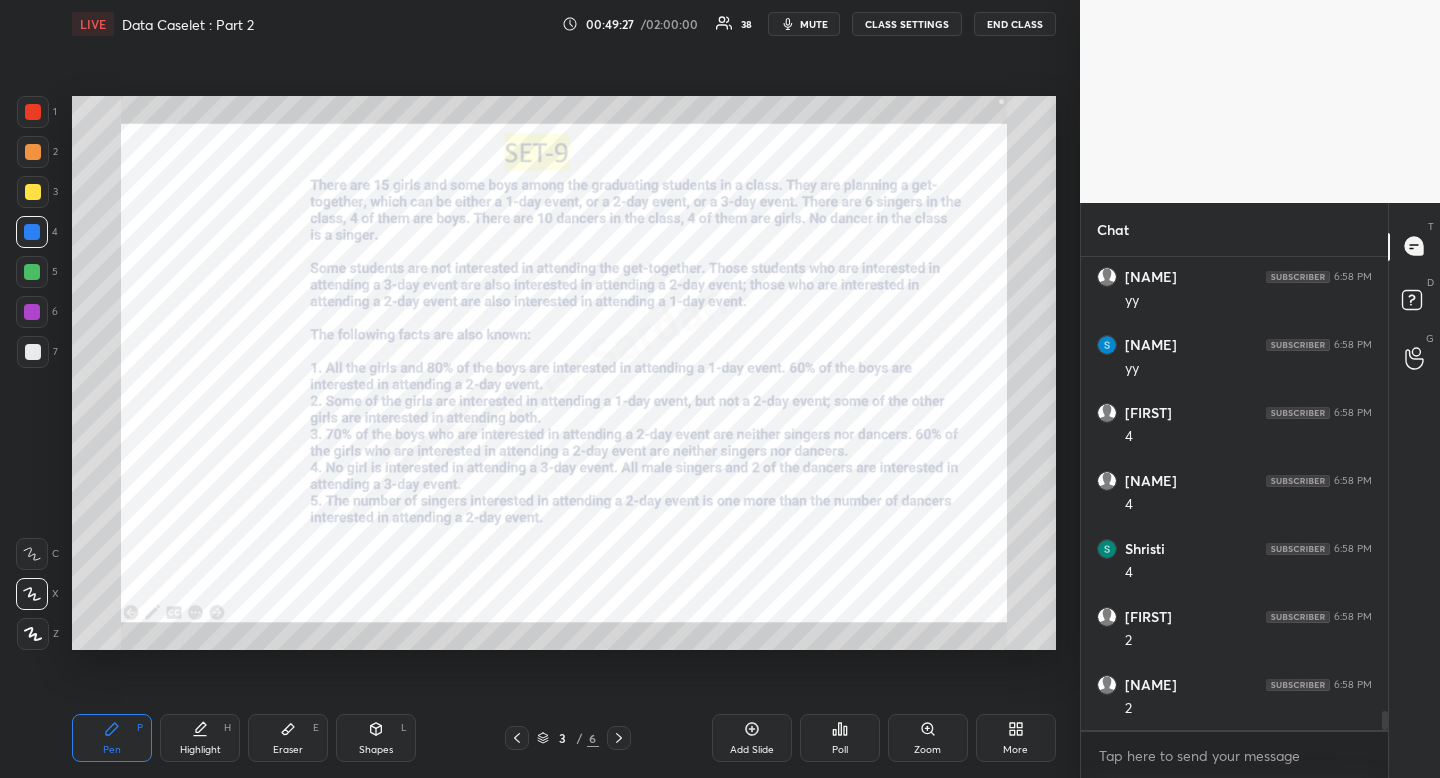 click 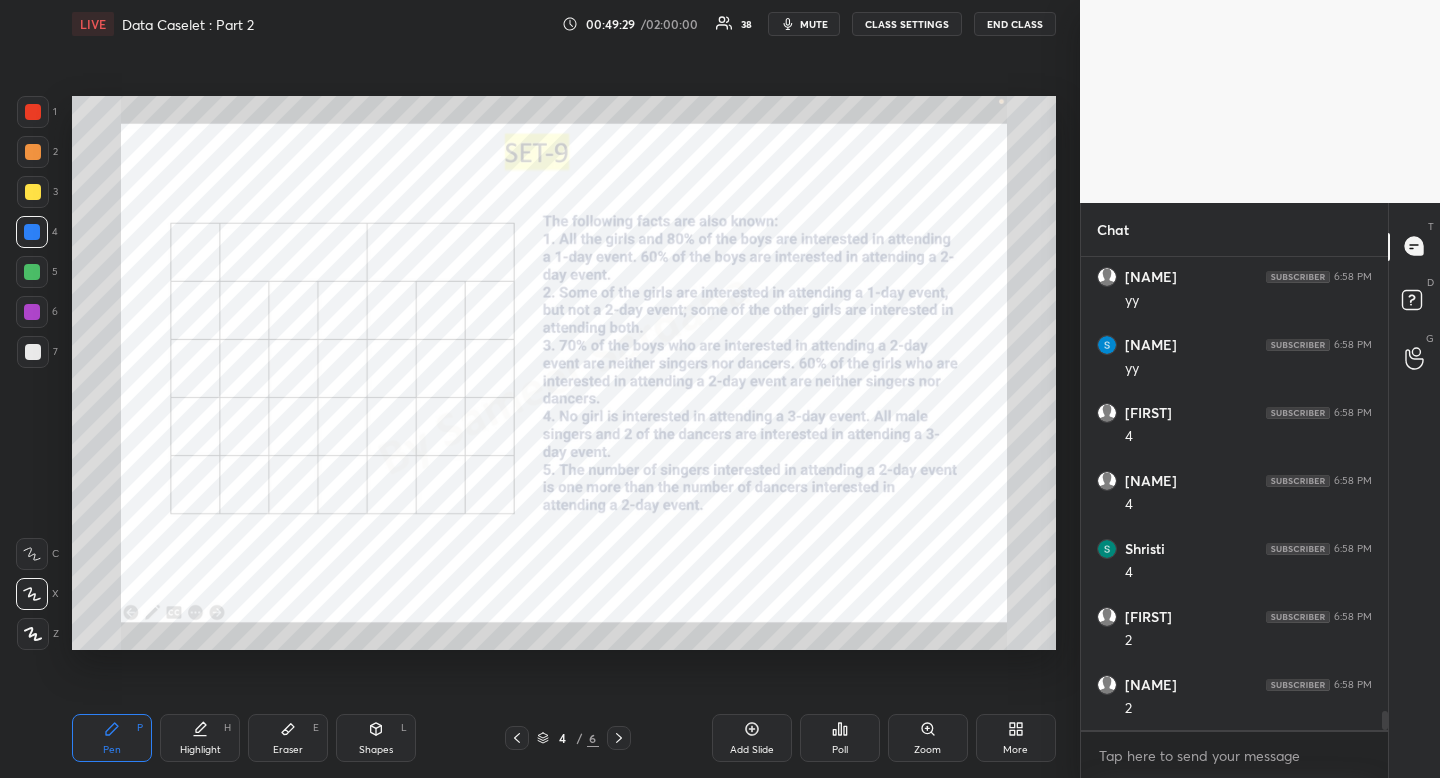 scroll, scrollTop: 11295, scrollLeft: 0, axis: vertical 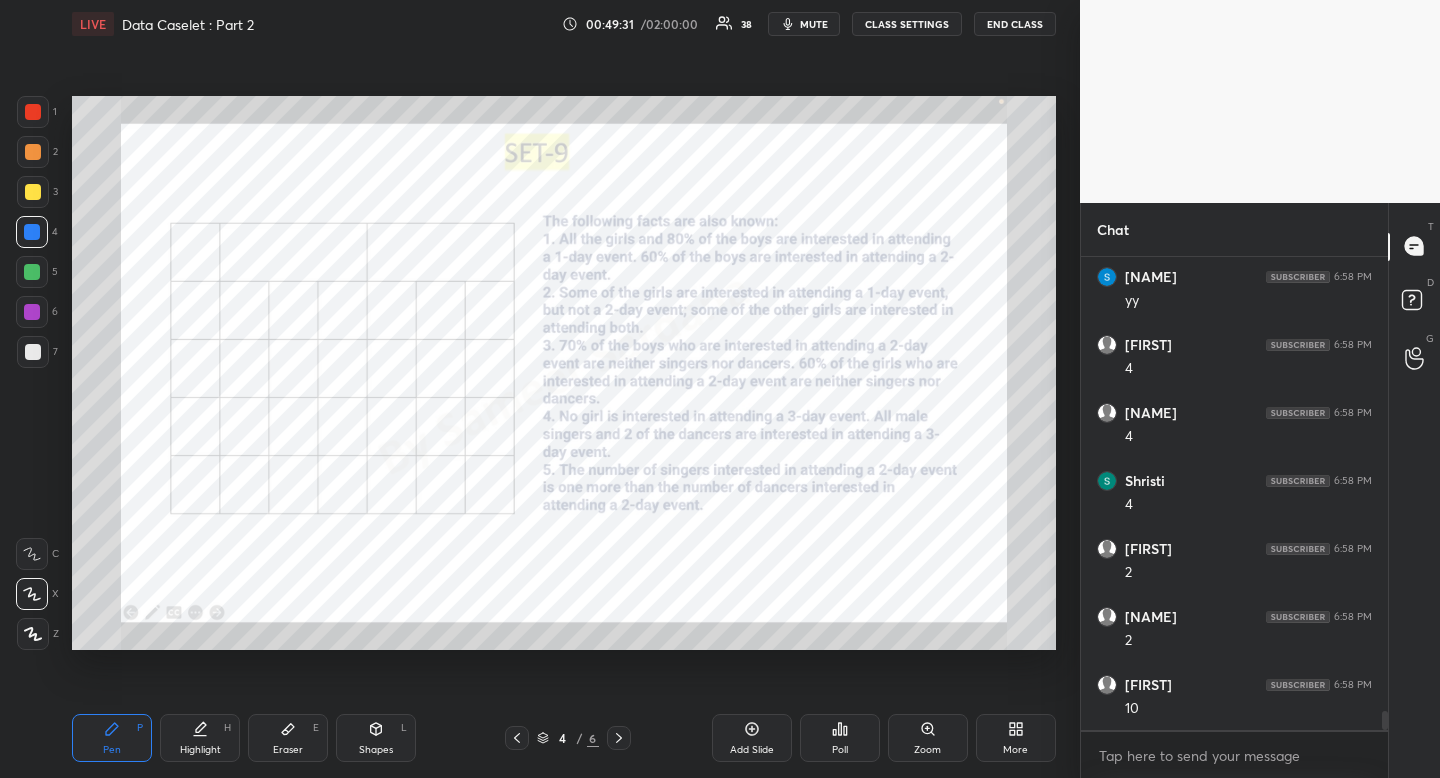 click 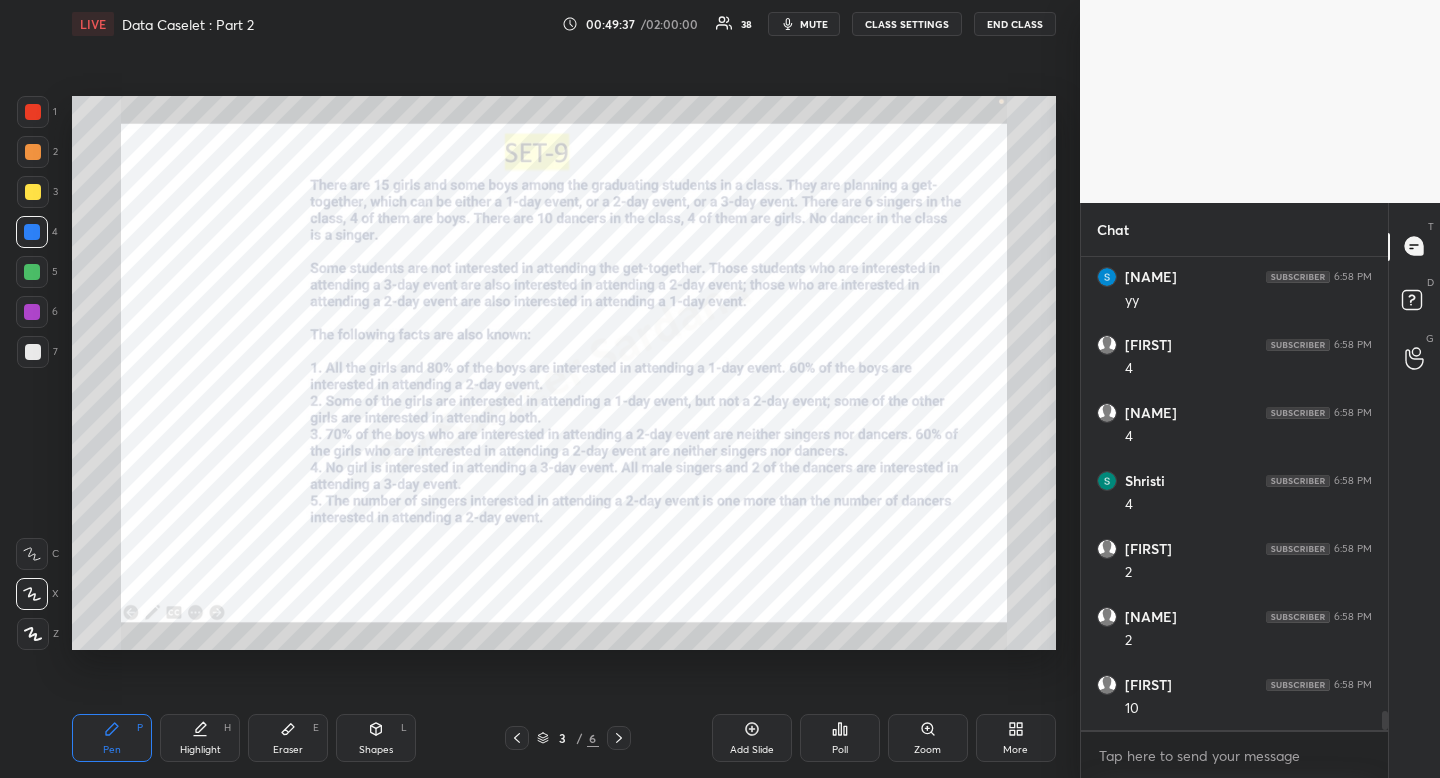 scroll, scrollTop: 11363, scrollLeft: 0, axis: vertical 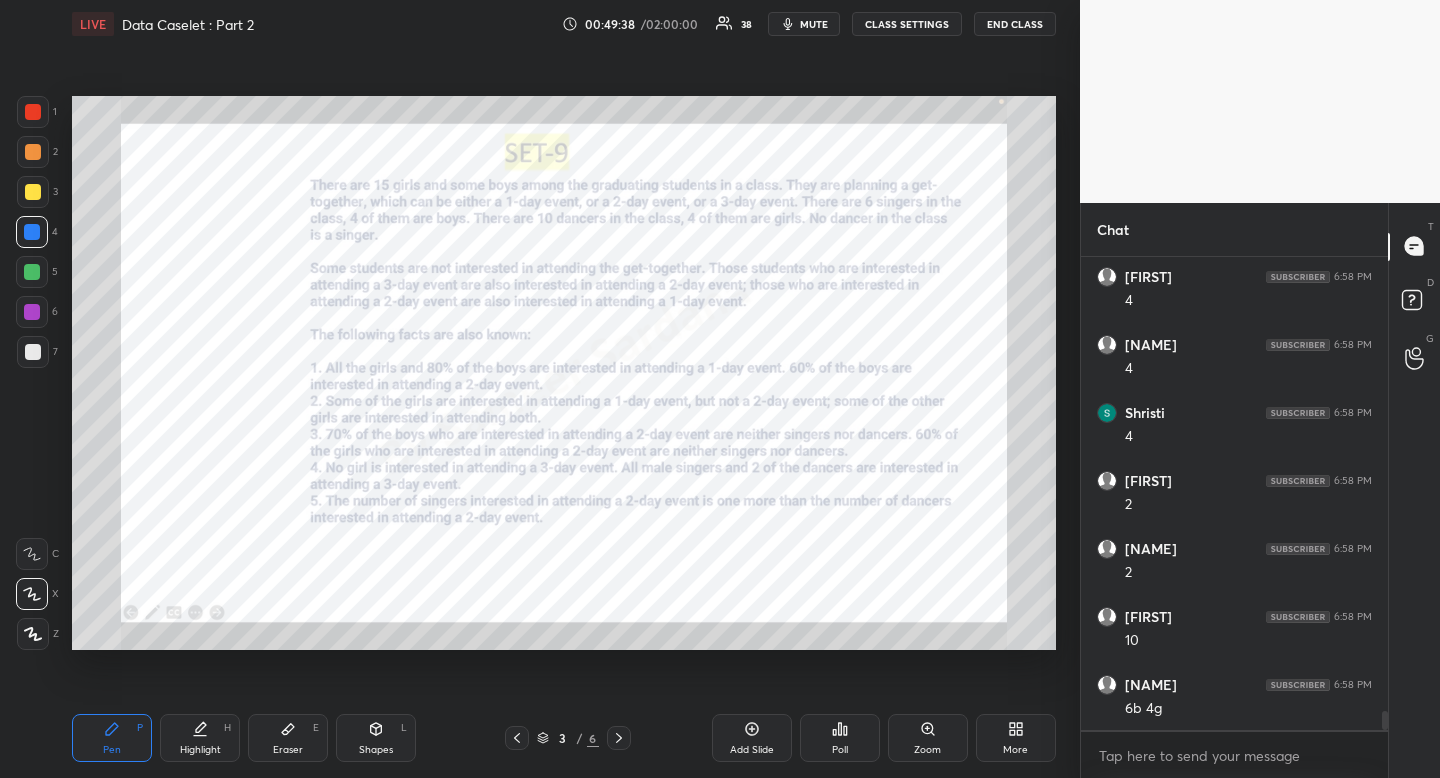 click at bounding box center [619, 738] 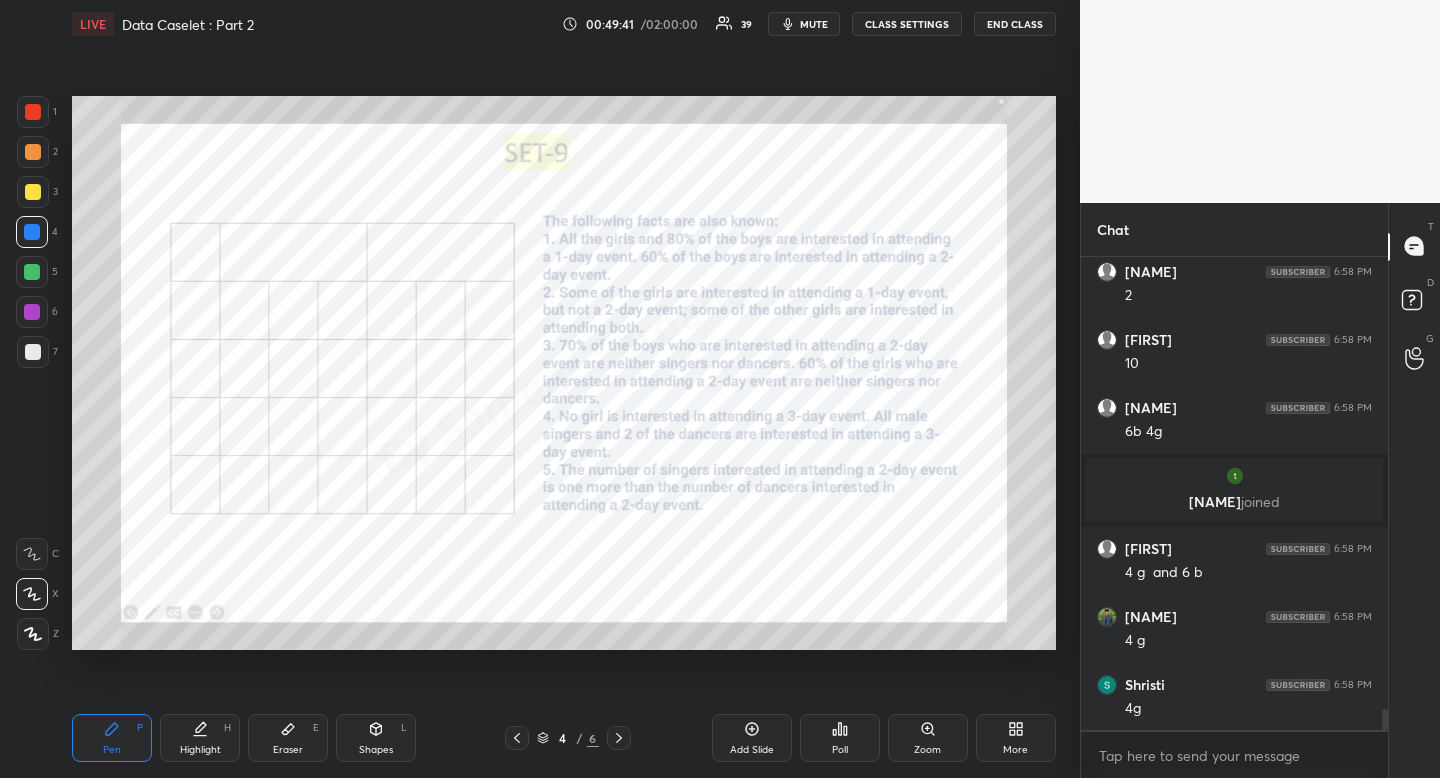 scroll, scrollTop: 10031, scrollLeft: 0, axis: vertical 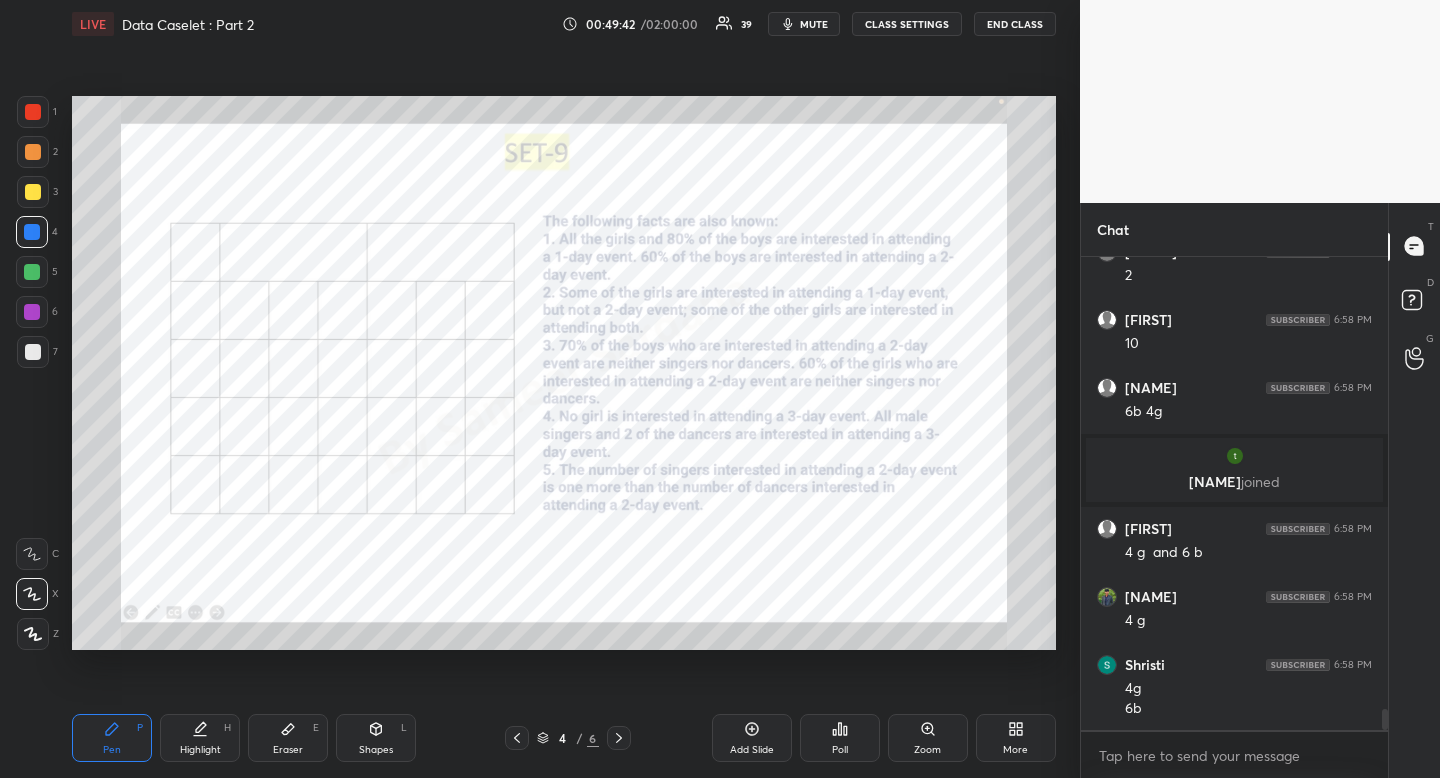 click 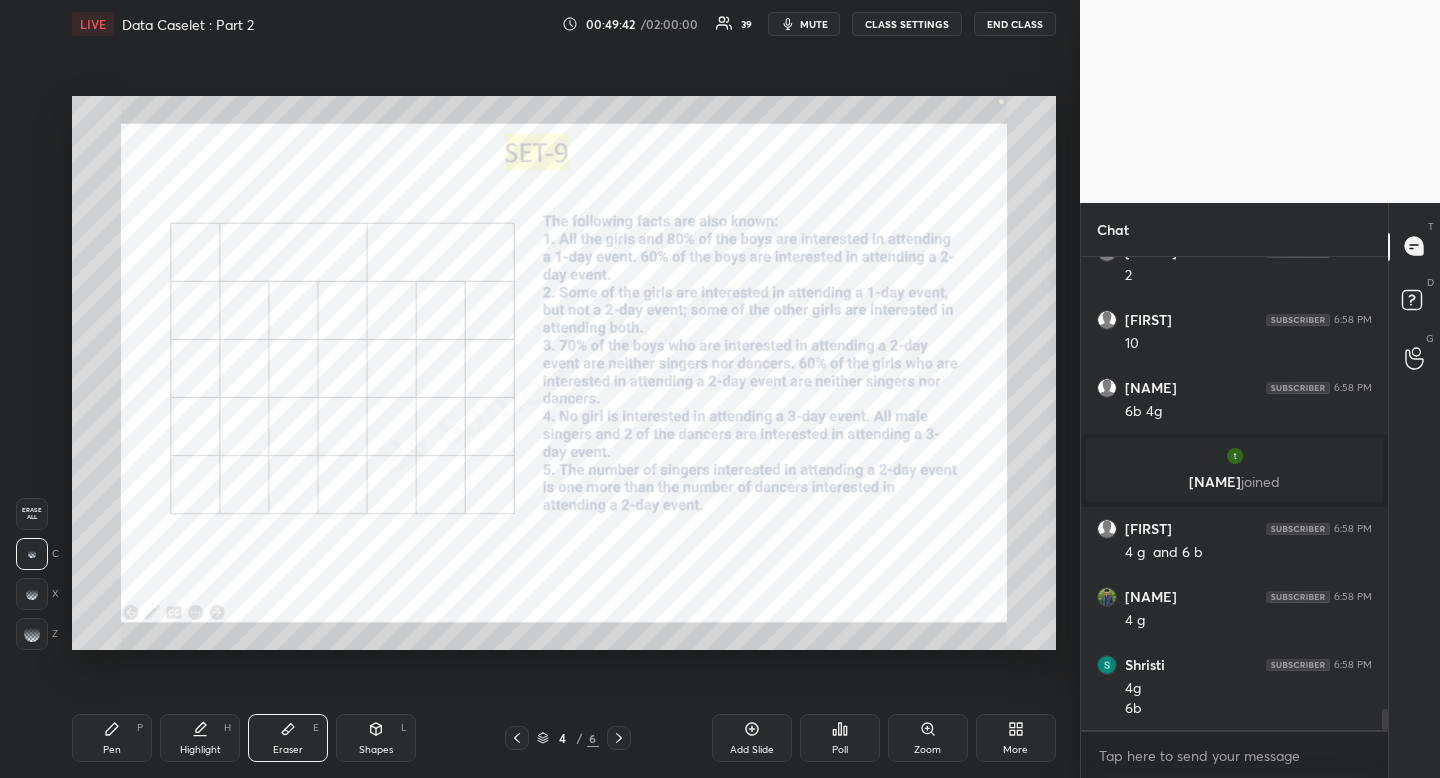 click on "Eraser E" at bounding box center [288, 738] 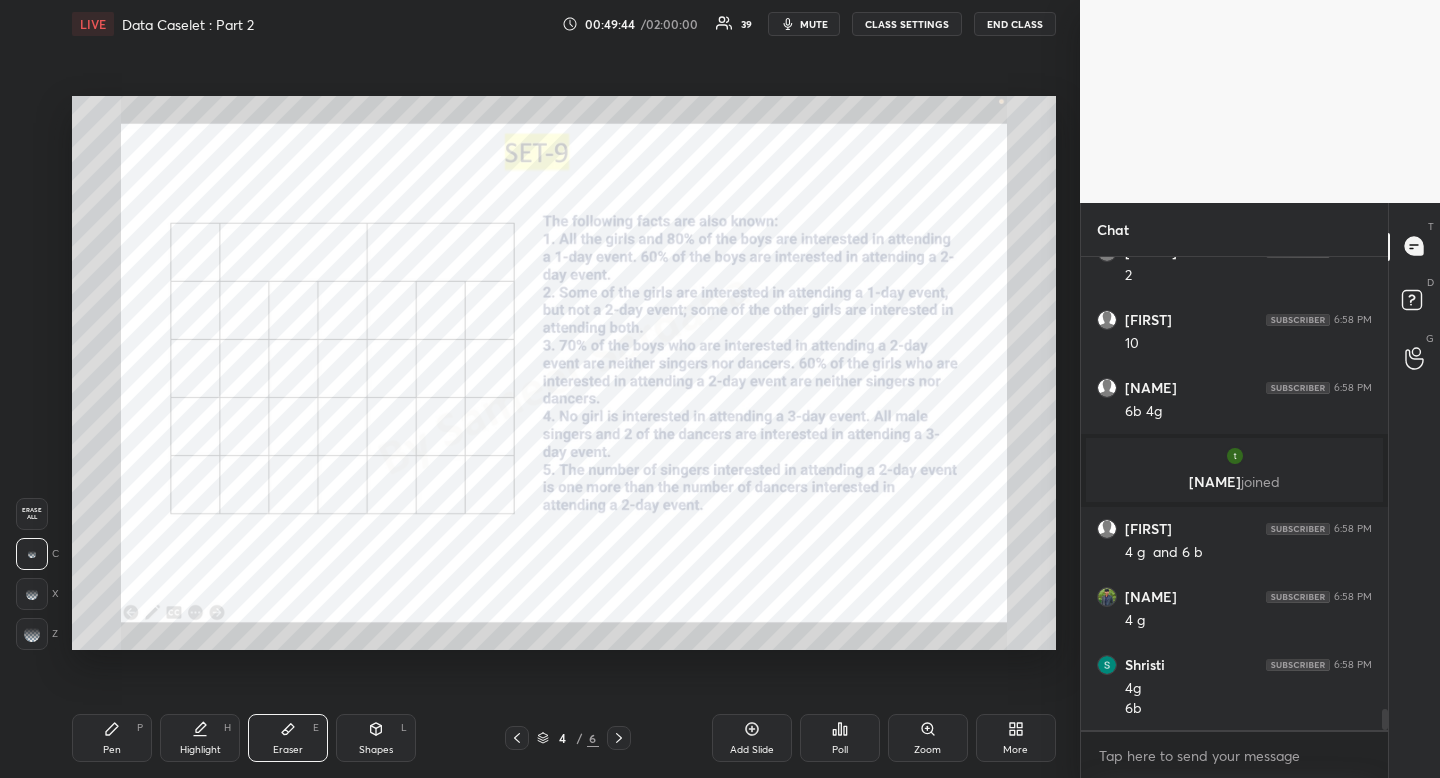 click on "Pen" at bounding box center [112, 750] 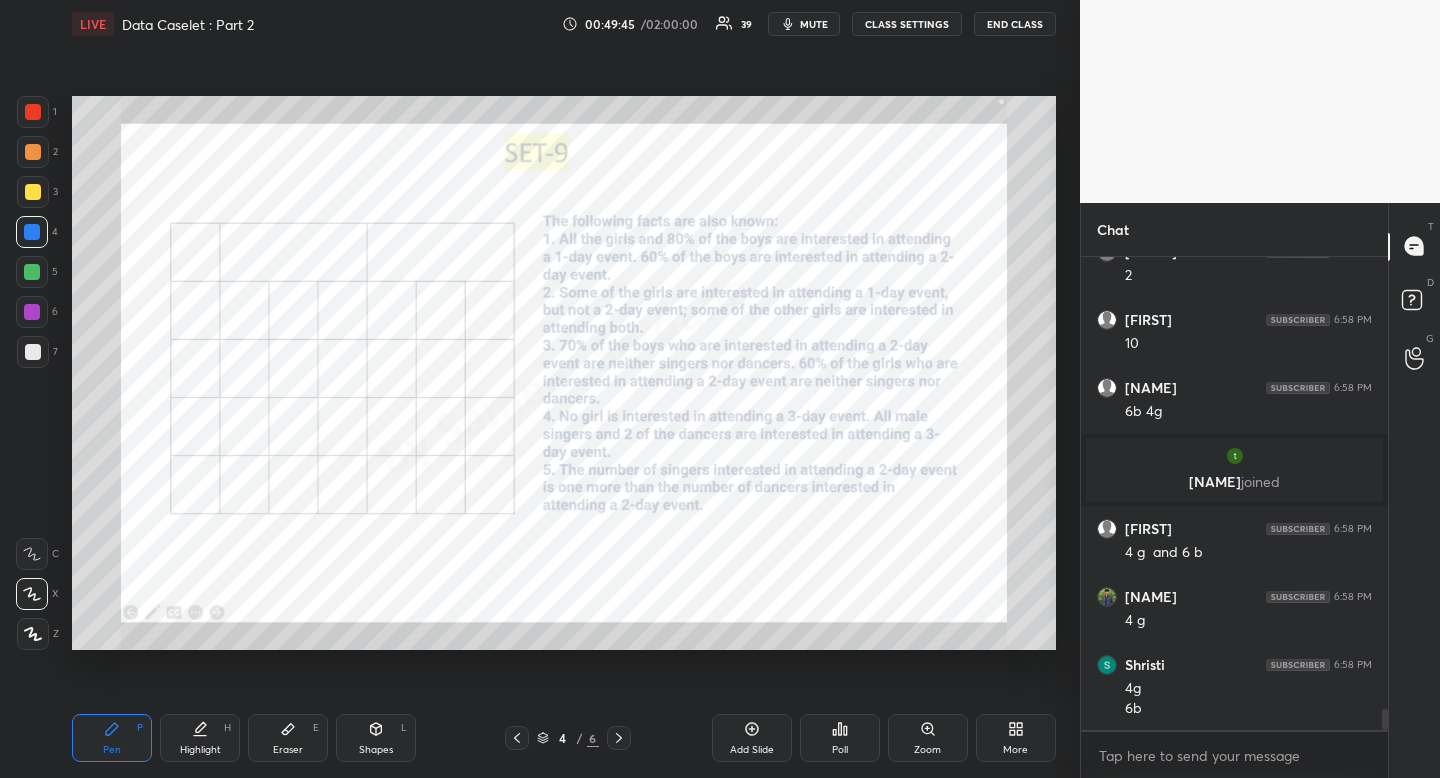 drag, startPoint x: 118, startPoint y: 745, endPoint x: 131, endPoint y: 732, distance: 18.384777 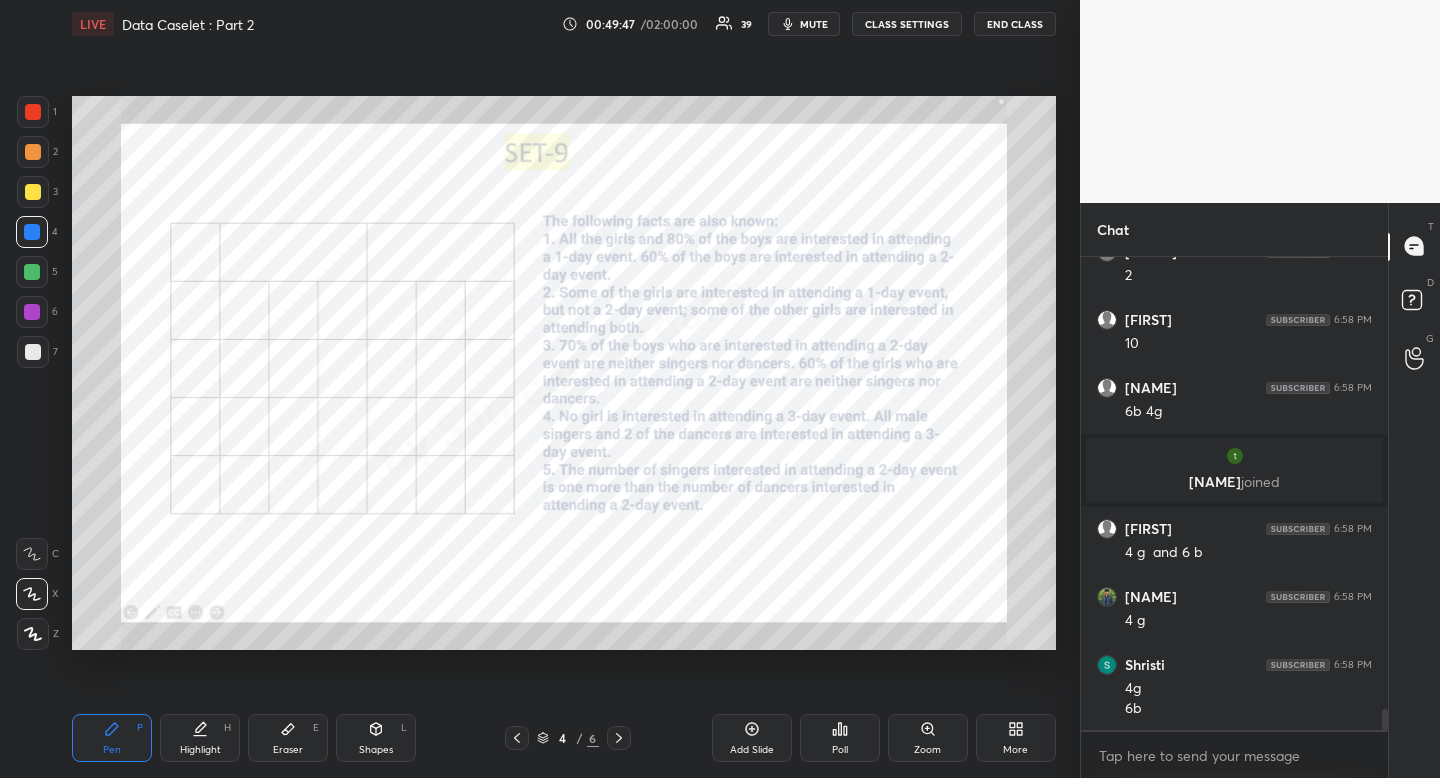 click 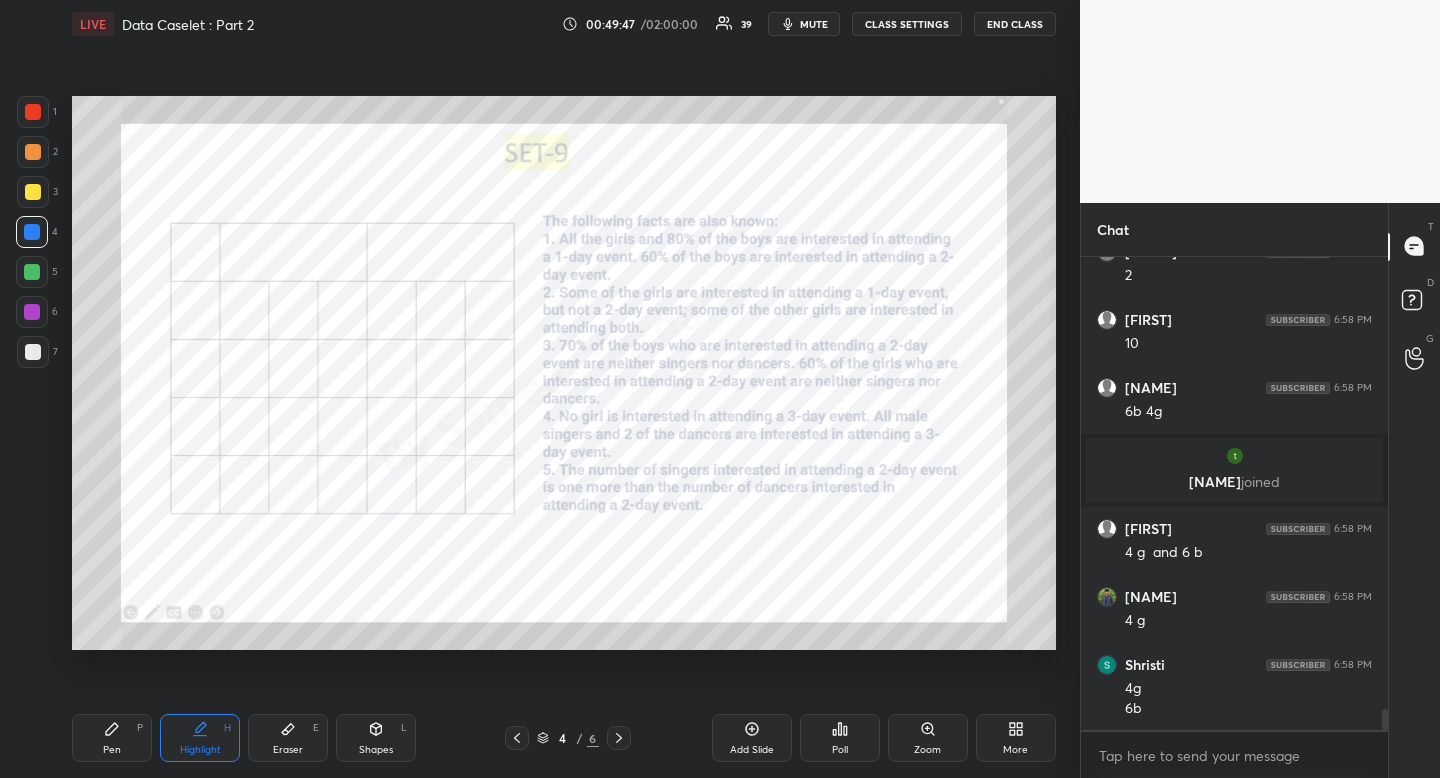 drag, startPoint x: 202, startPoint y: 731, endPoint x: 239, endPoint y: 670, distance: 71.34424 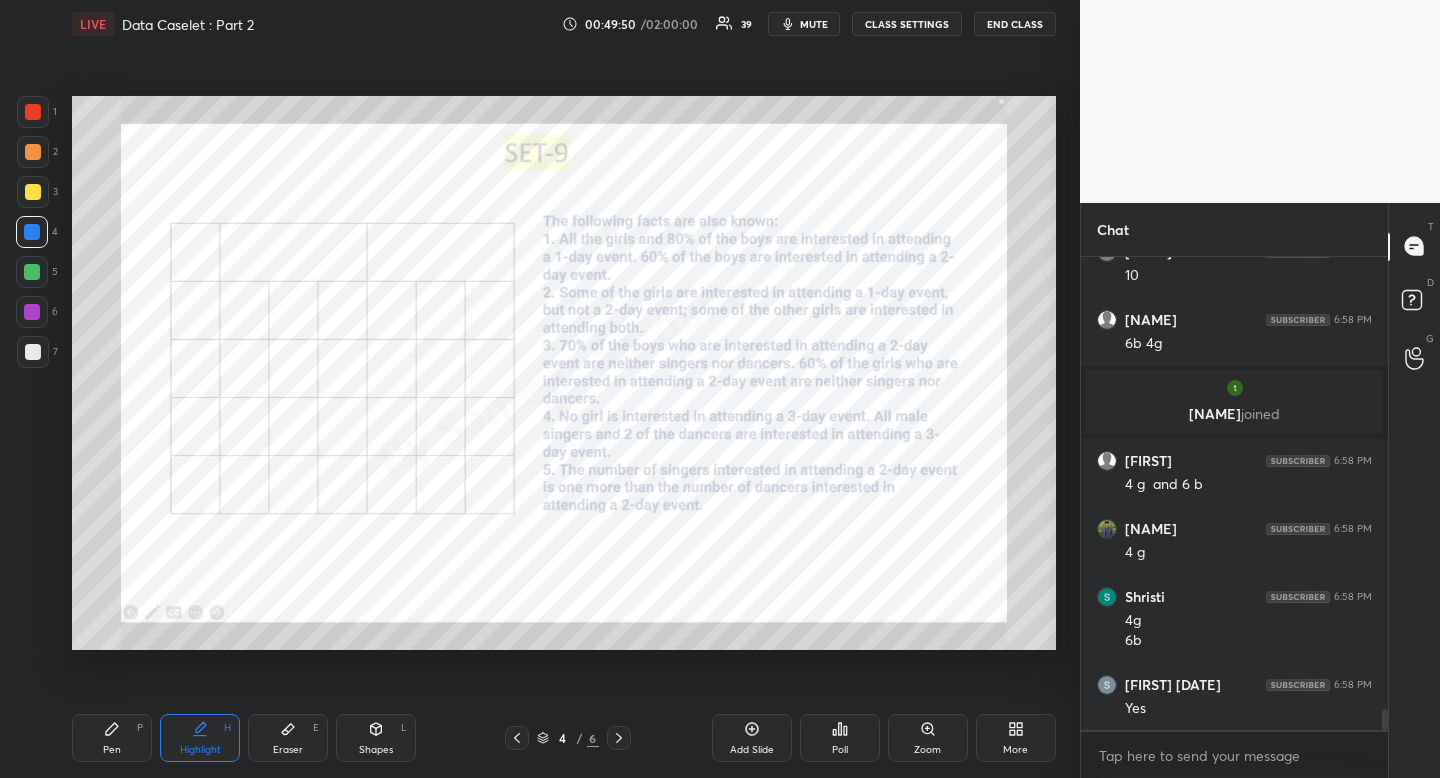 click at bounding box center (33, 112) 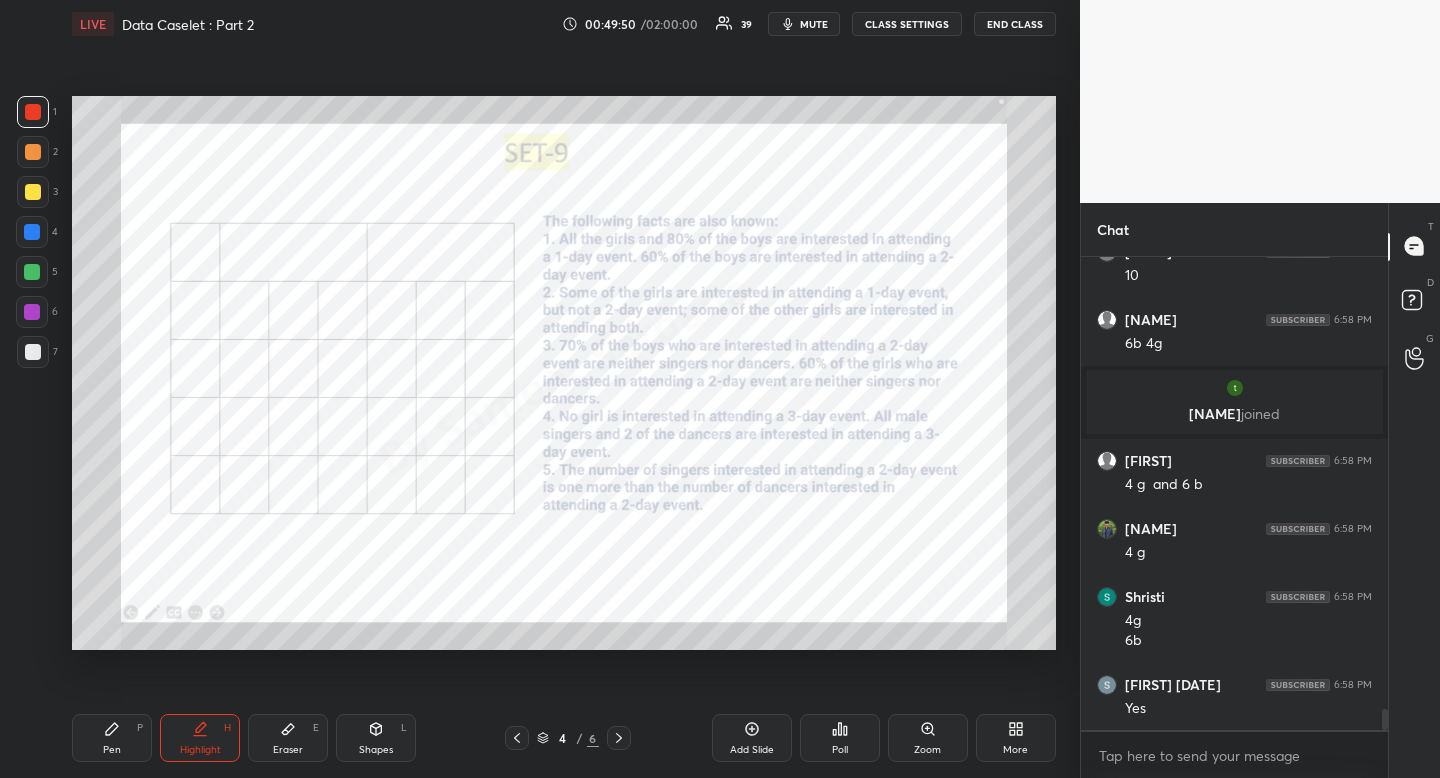 drag, startPoint x: 34, startPoint y: 115, endPoint x: 65, endPoint y: 157, distance: 52.201534 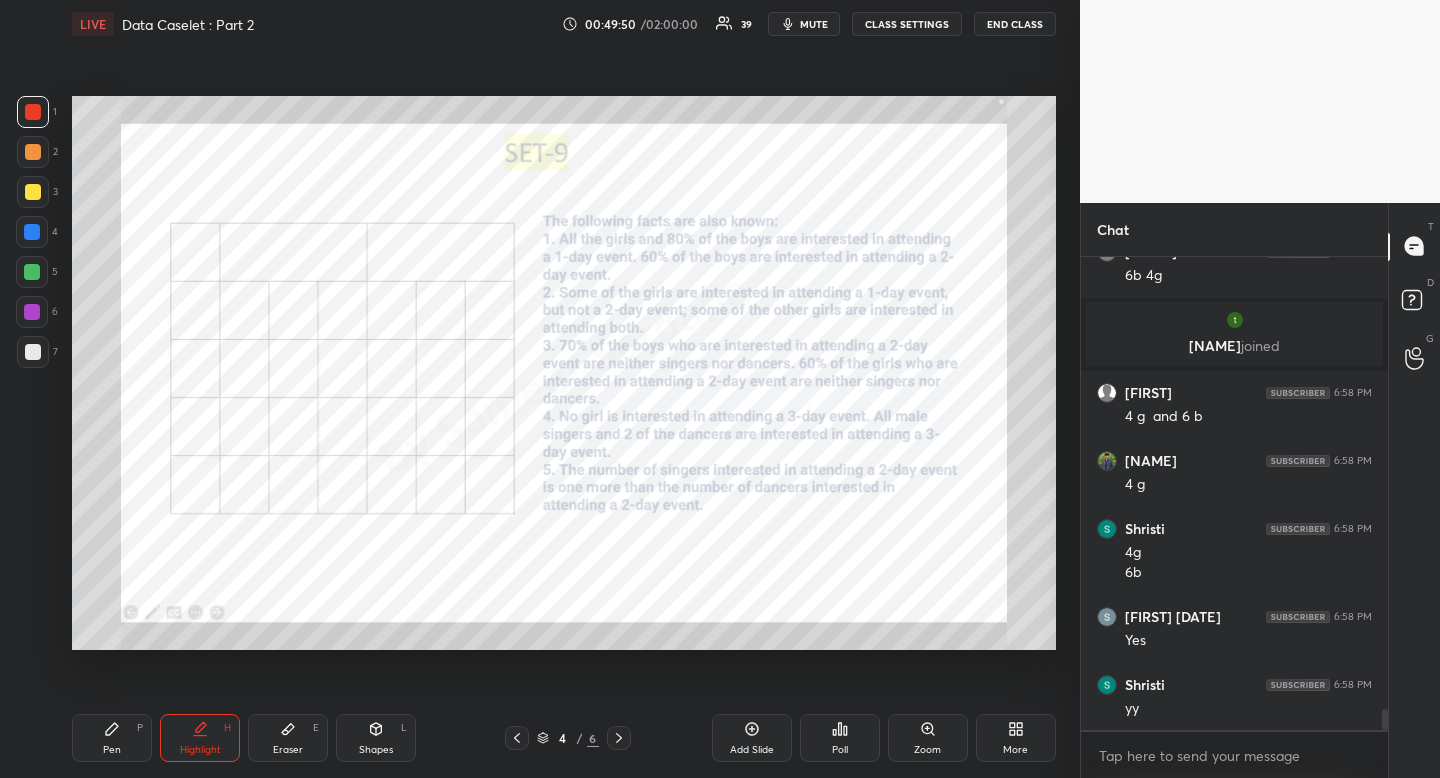 click on "Pen P" at bounding box center (112, 738) 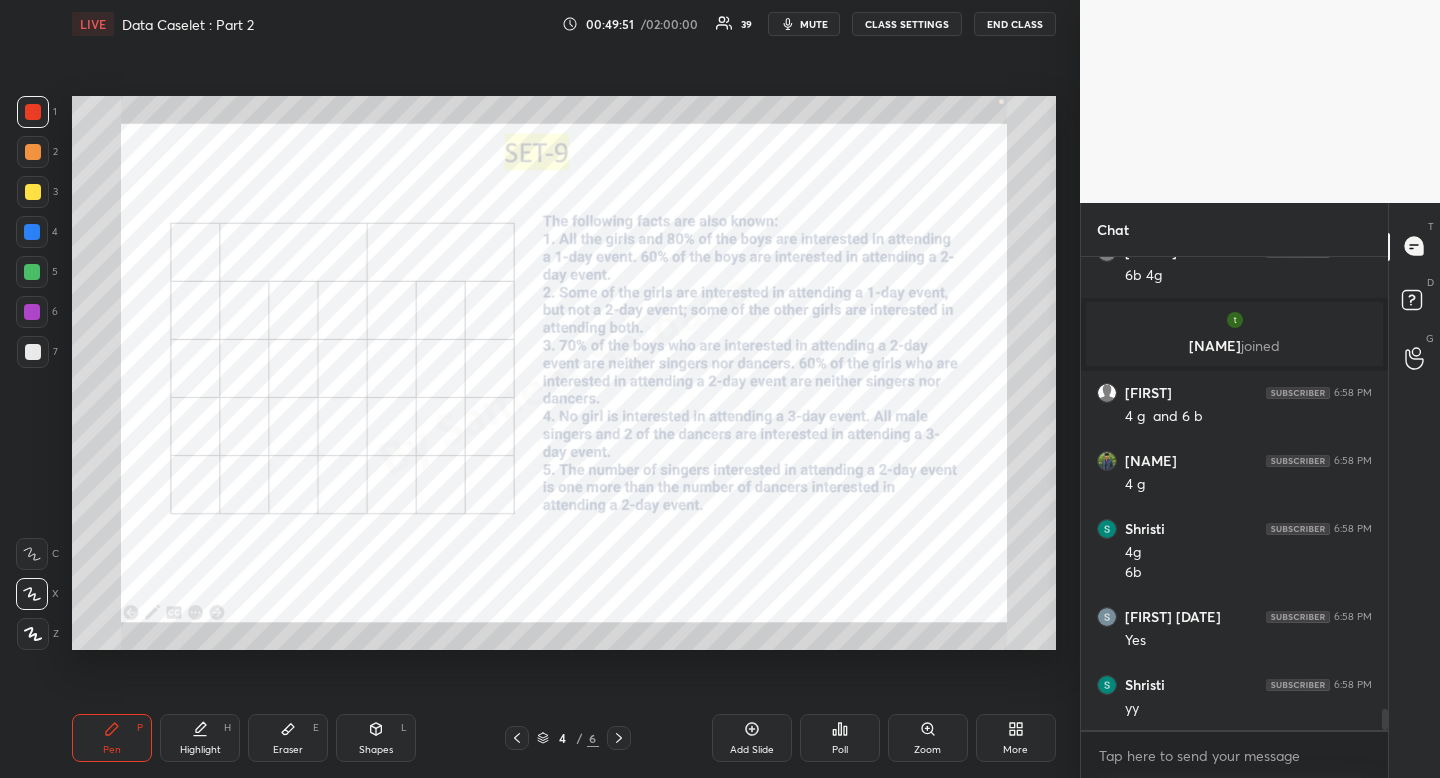 drag, startPoint x: 122, startPoint y: 748, endPoint x: 126, endPoint y: 722, distance: 26.305893 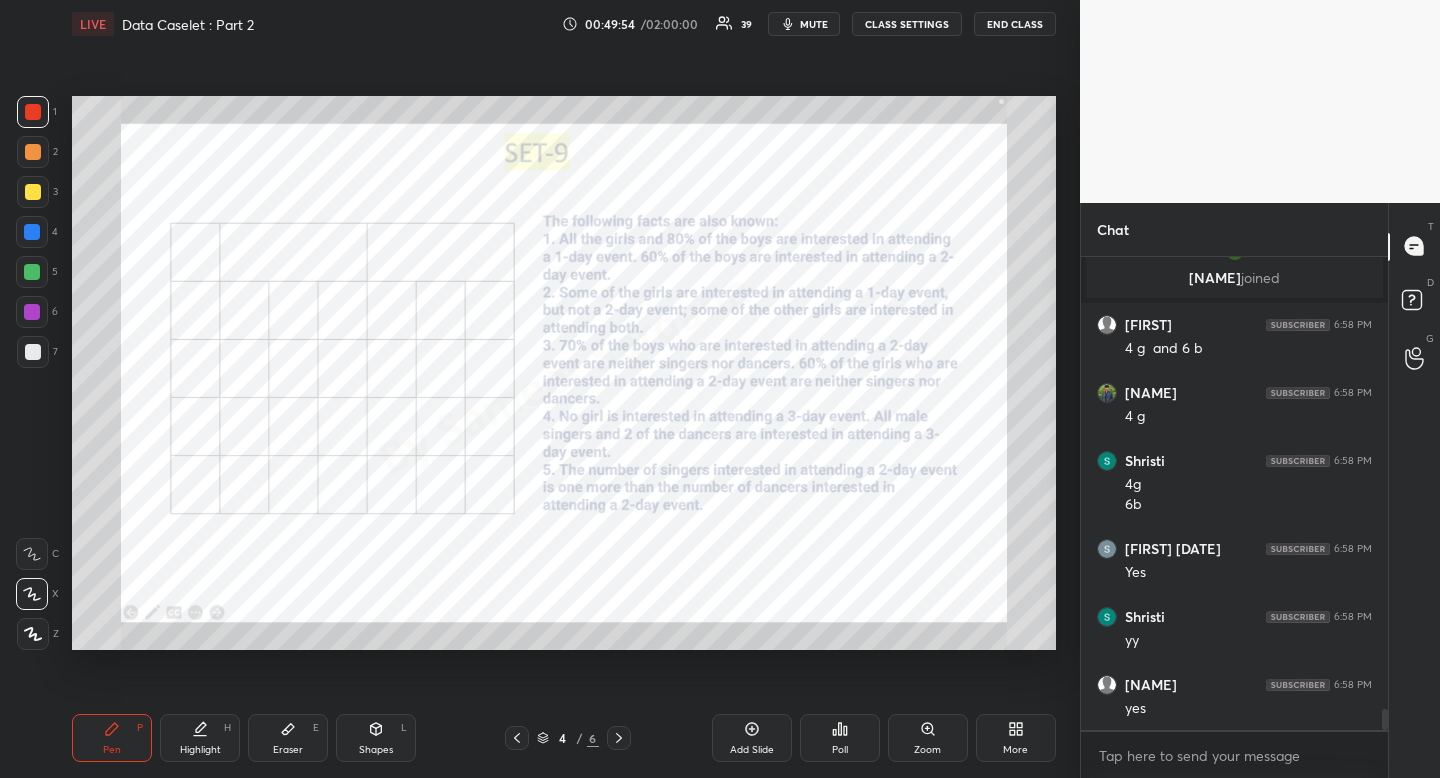 scroll, scrollTop: 10303, scrollLeft: 0, axis: vertical 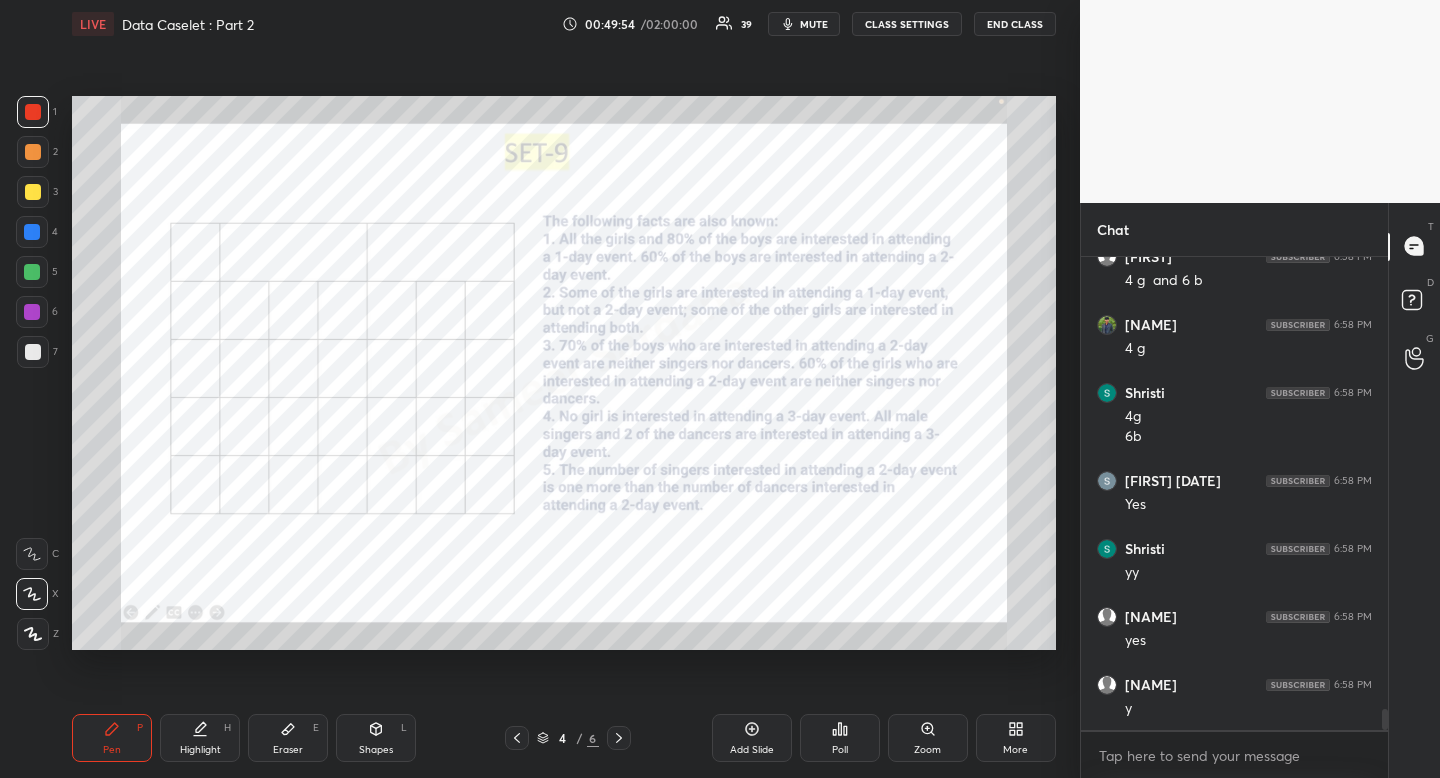 click on "Highlight H" at bounding box center [200, 738] 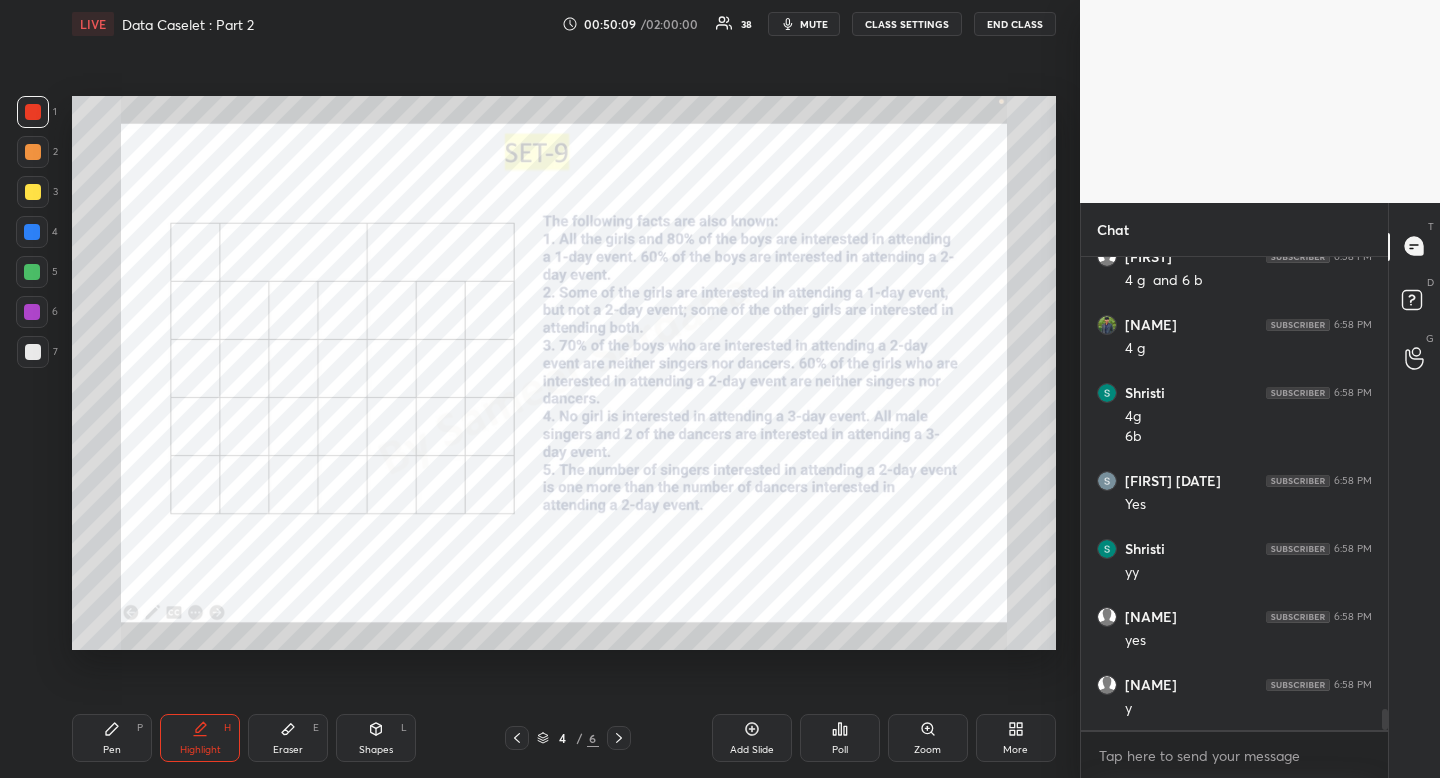click 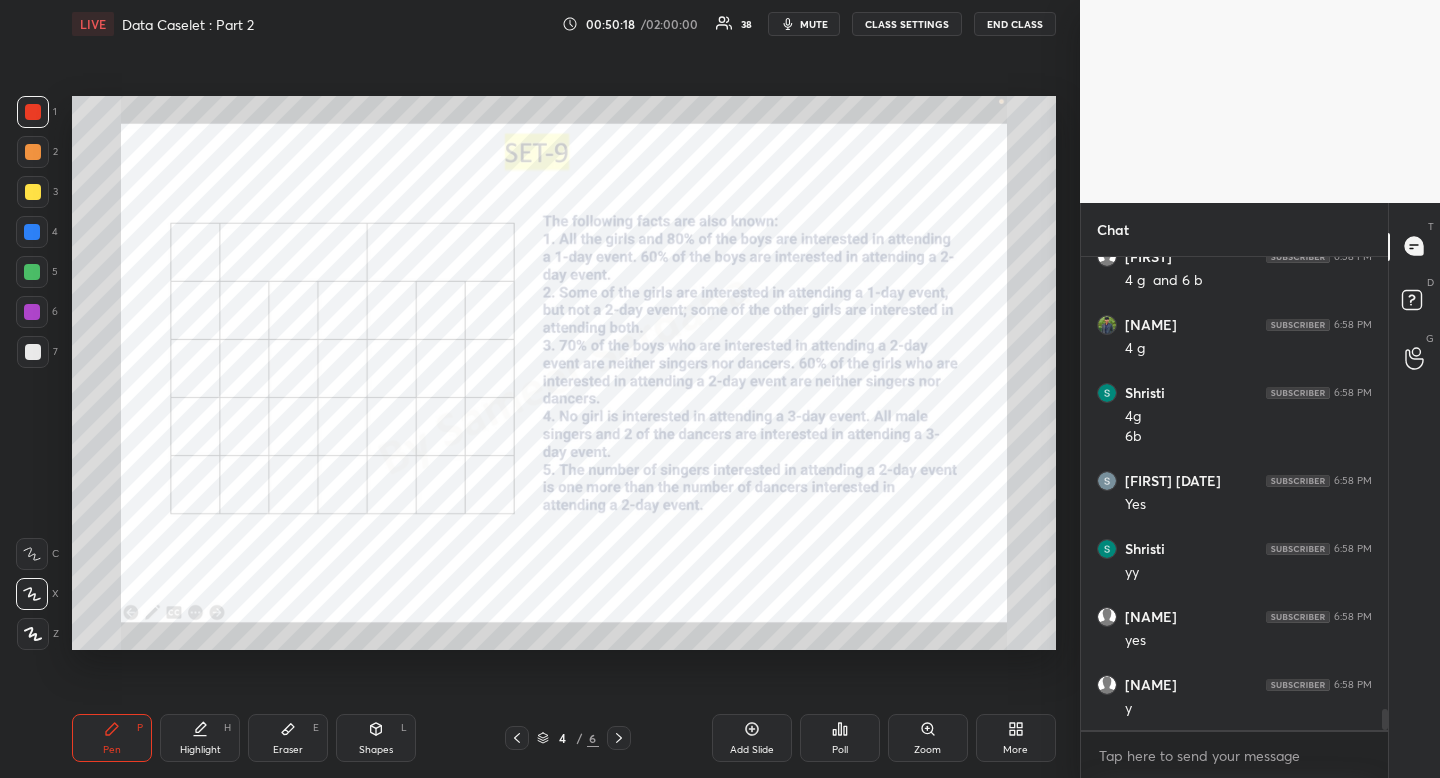 click at bounding box center [32, 232] 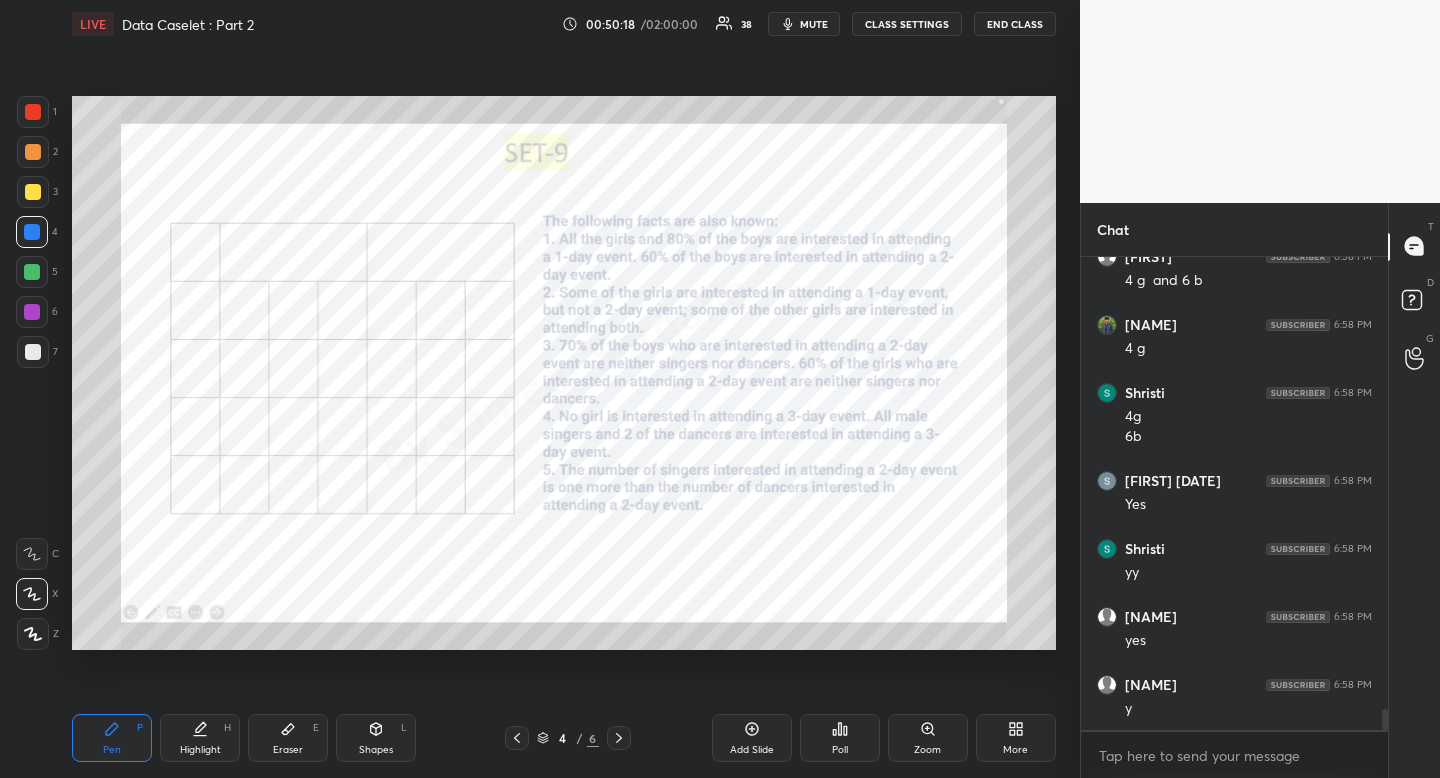drag, startPoint x: 36, startPoint y: 236, endPoint x: 71, endPoint y: 247, distance: 36.687874 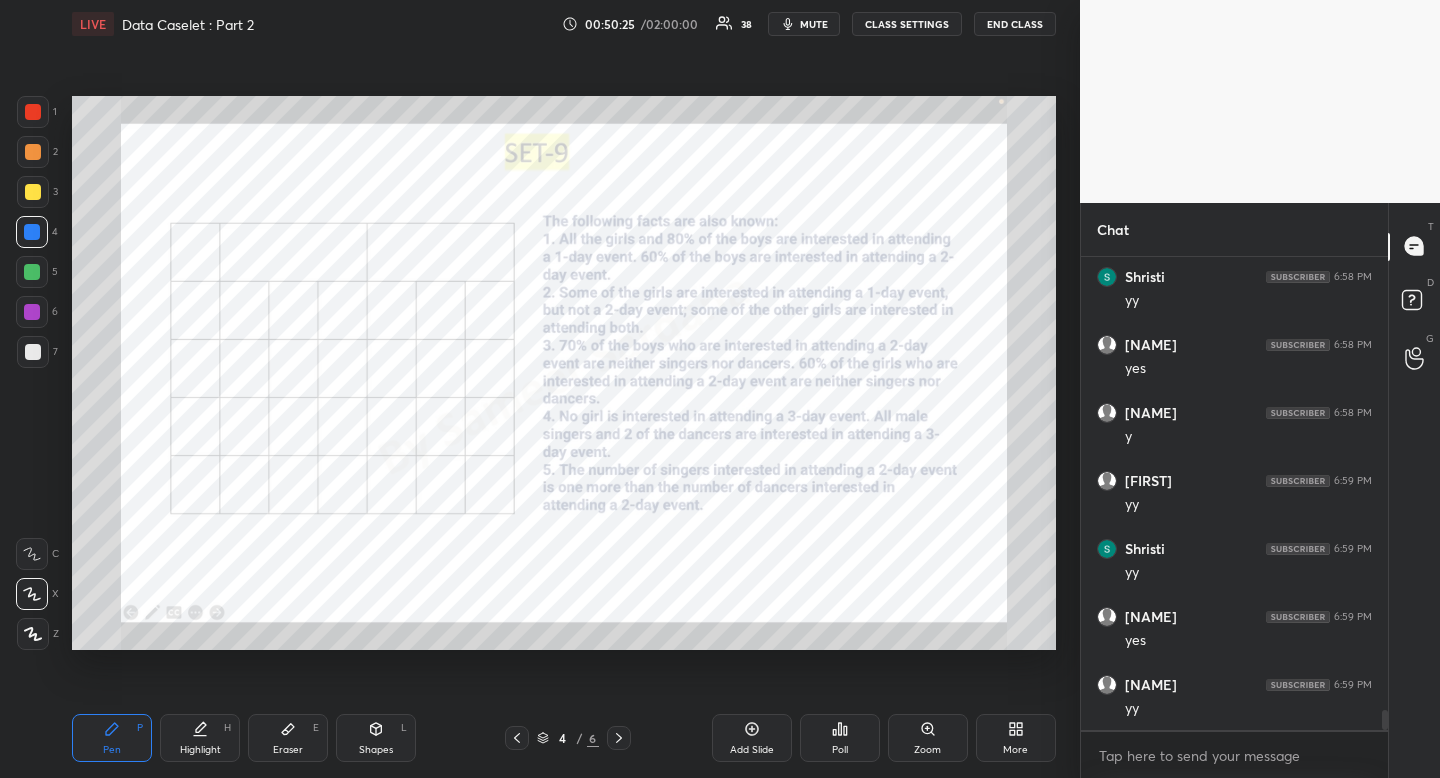 scroll, scrollTop: 10643, scrollLeft: 0, axis: vertical 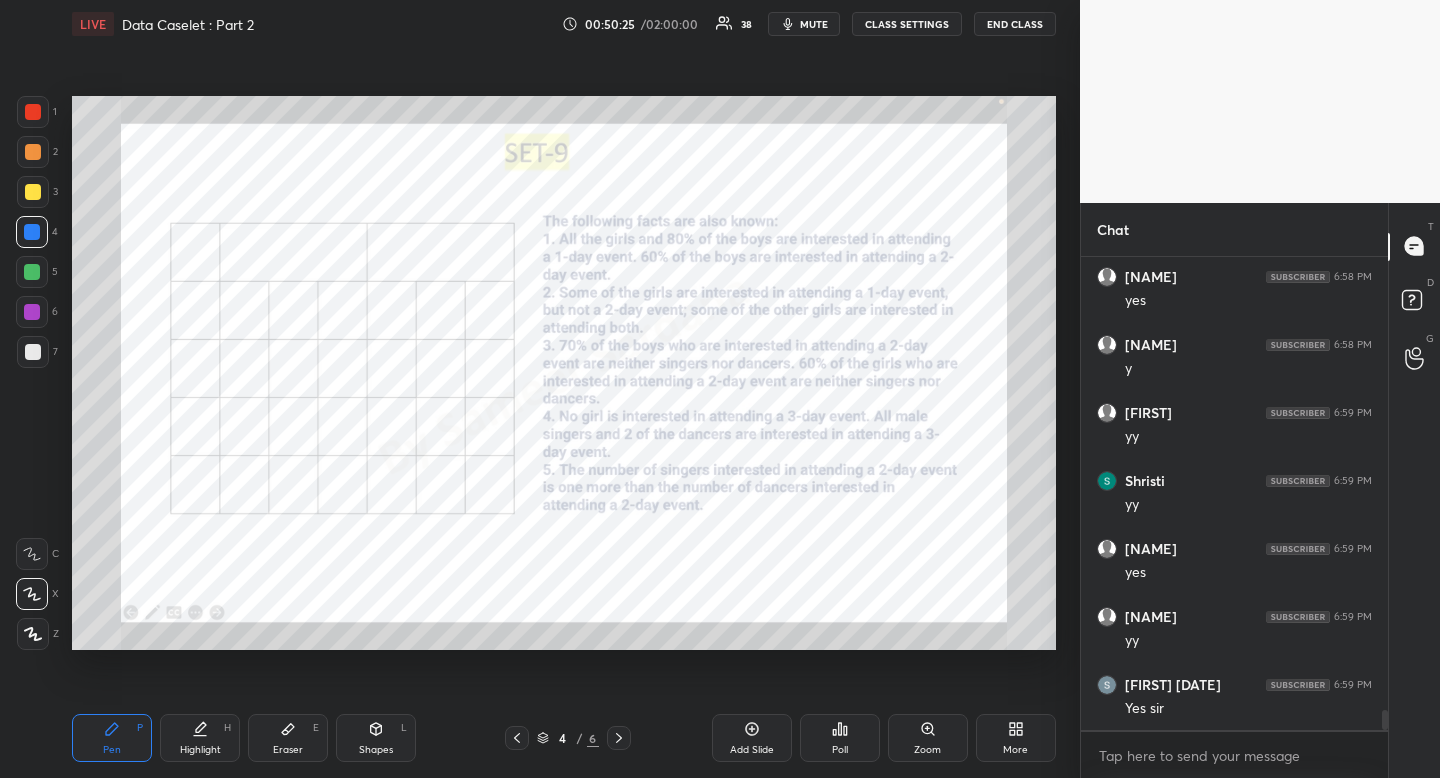 click on "LIVE Data Caselet : Part 2 00:50:25 /  02:00:00 38 mute CLASS SETTINGS END CLASS Setting up your live class Poll for   secs No correct answer Start poll Back Data Caselet : Part 2 Aarambh Academy Pen P Highlight H Eraser E Shapes L 4 / 6 Add Slide Poll Zoom More" at bounding box center (564, 389) 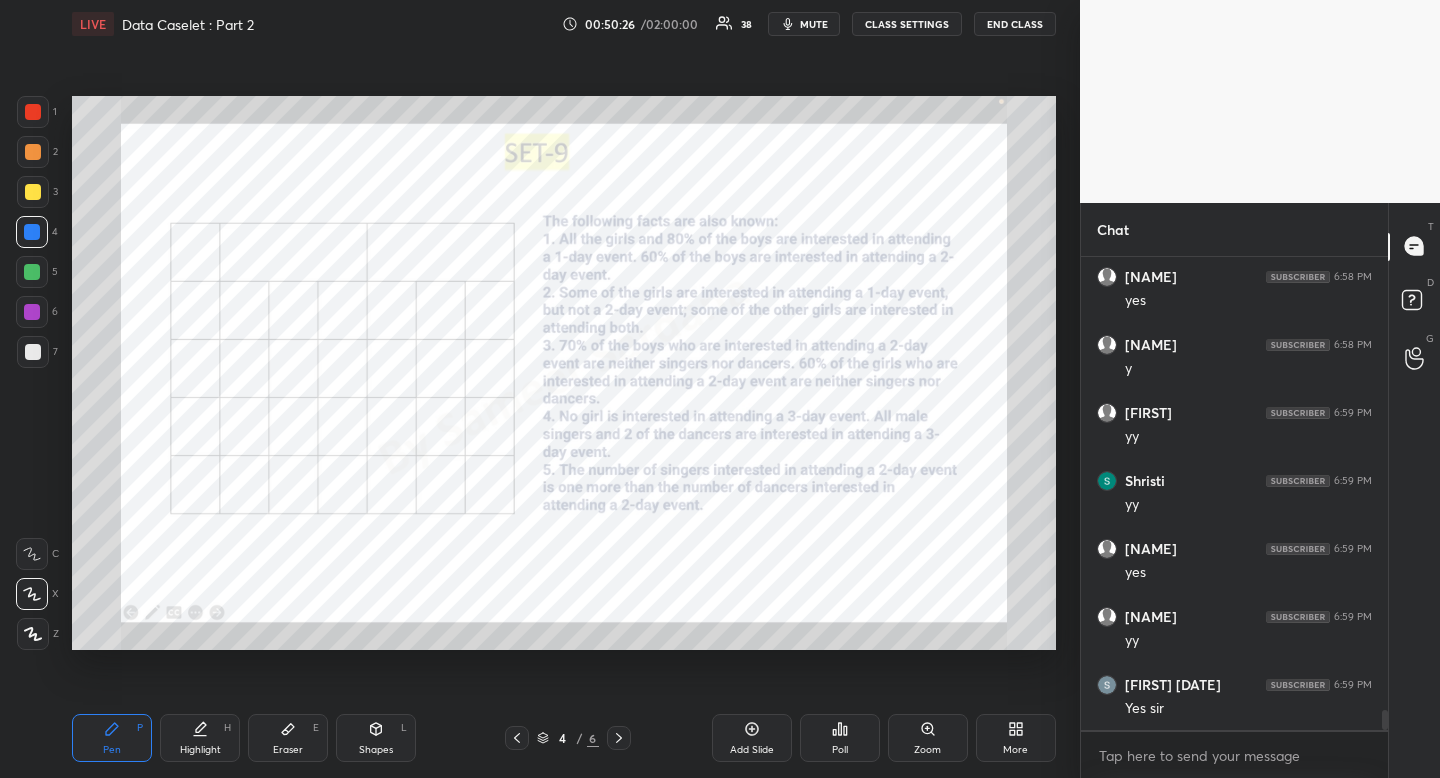 click on "Pen P" at bounding box center (112, 738) 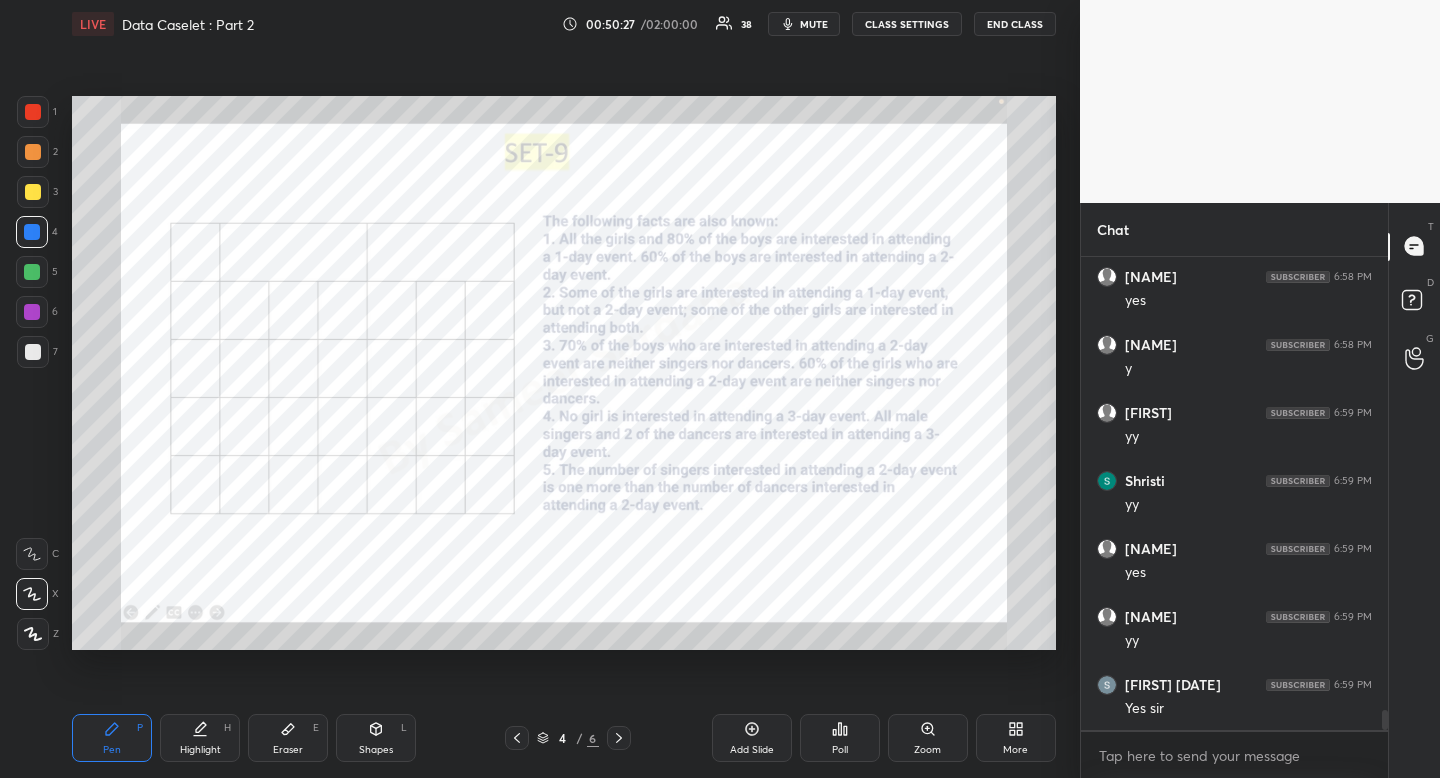 click at bounding box center (33, 112) 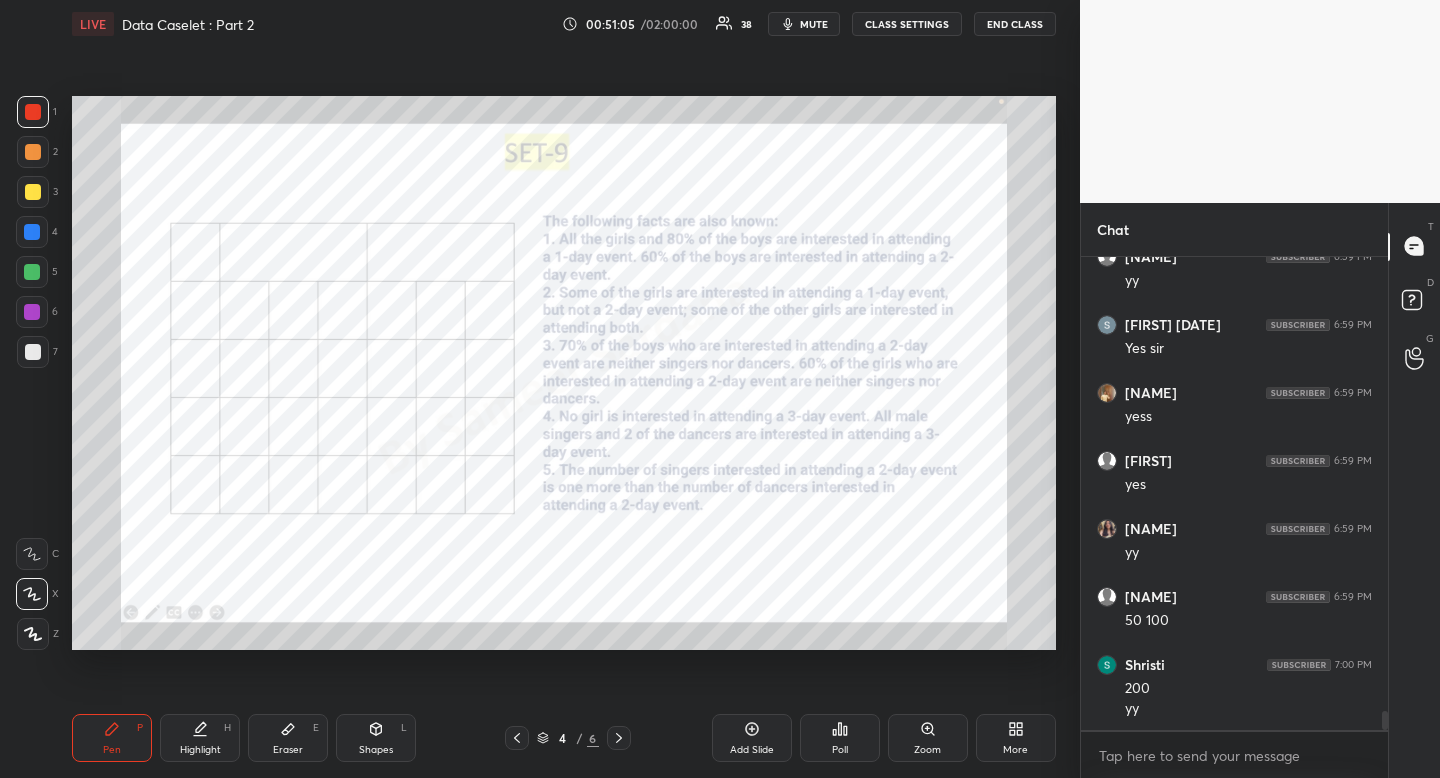 scroll, scrollTop: 11071, scrollLeft: 0, axis: vertical 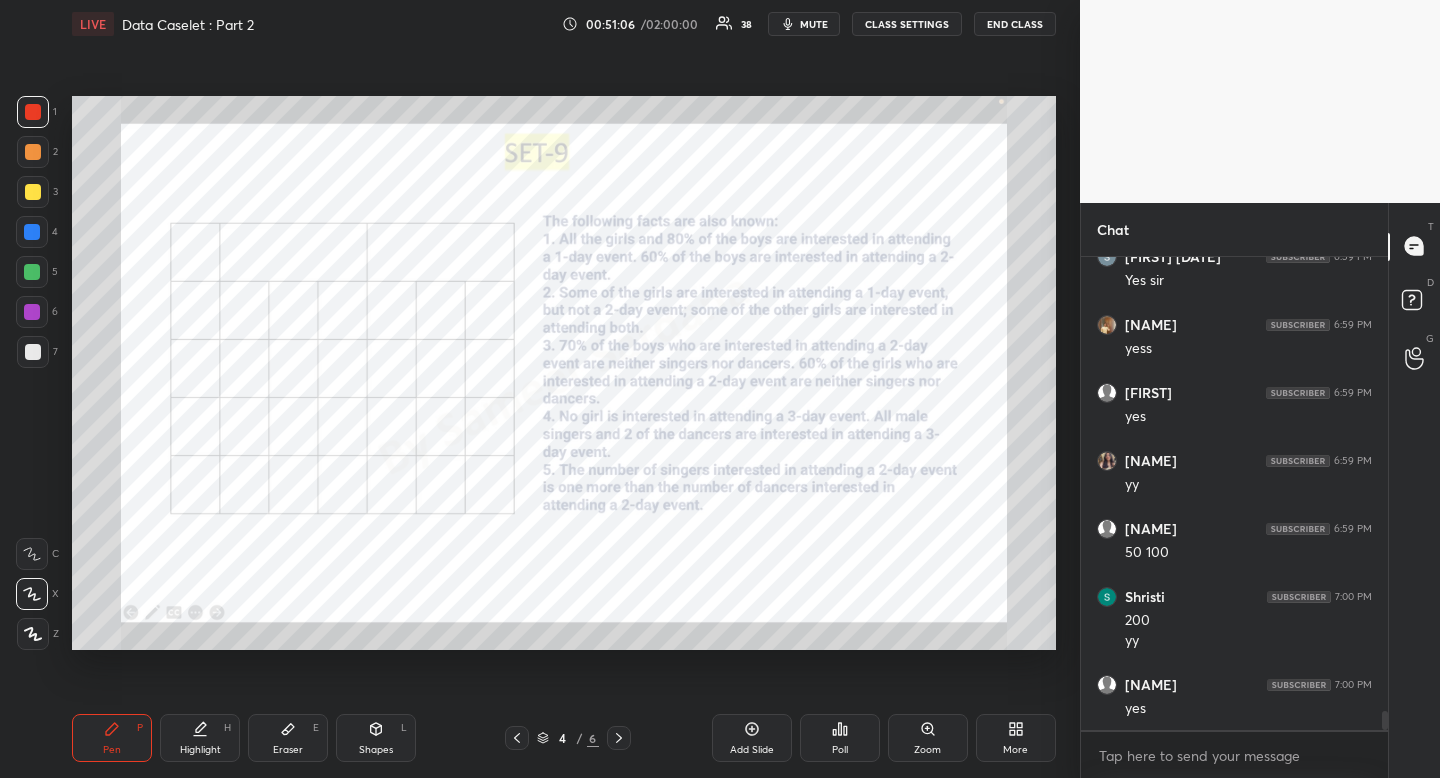 click on "Highlight" at bounding box center (200, 750) 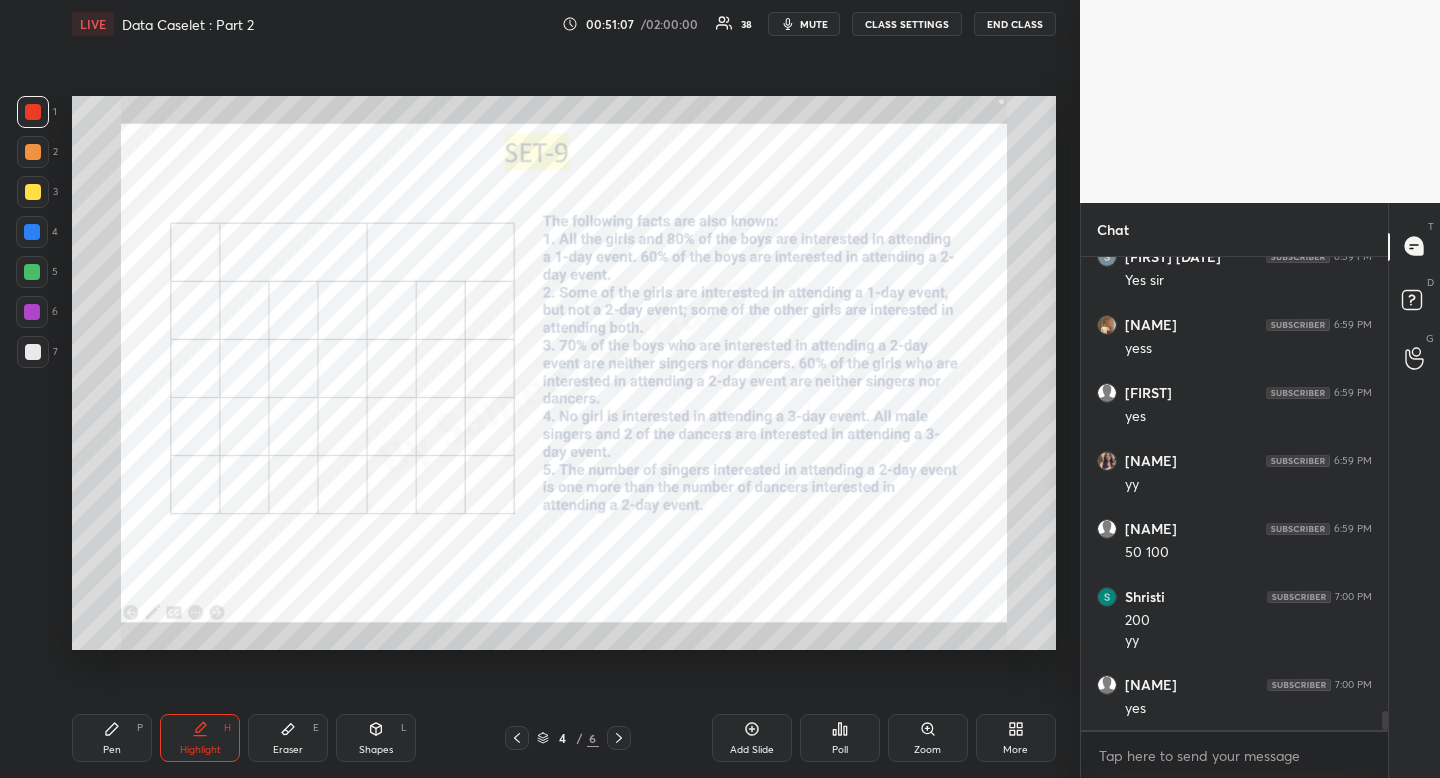 click at bounding box center [32, 232] 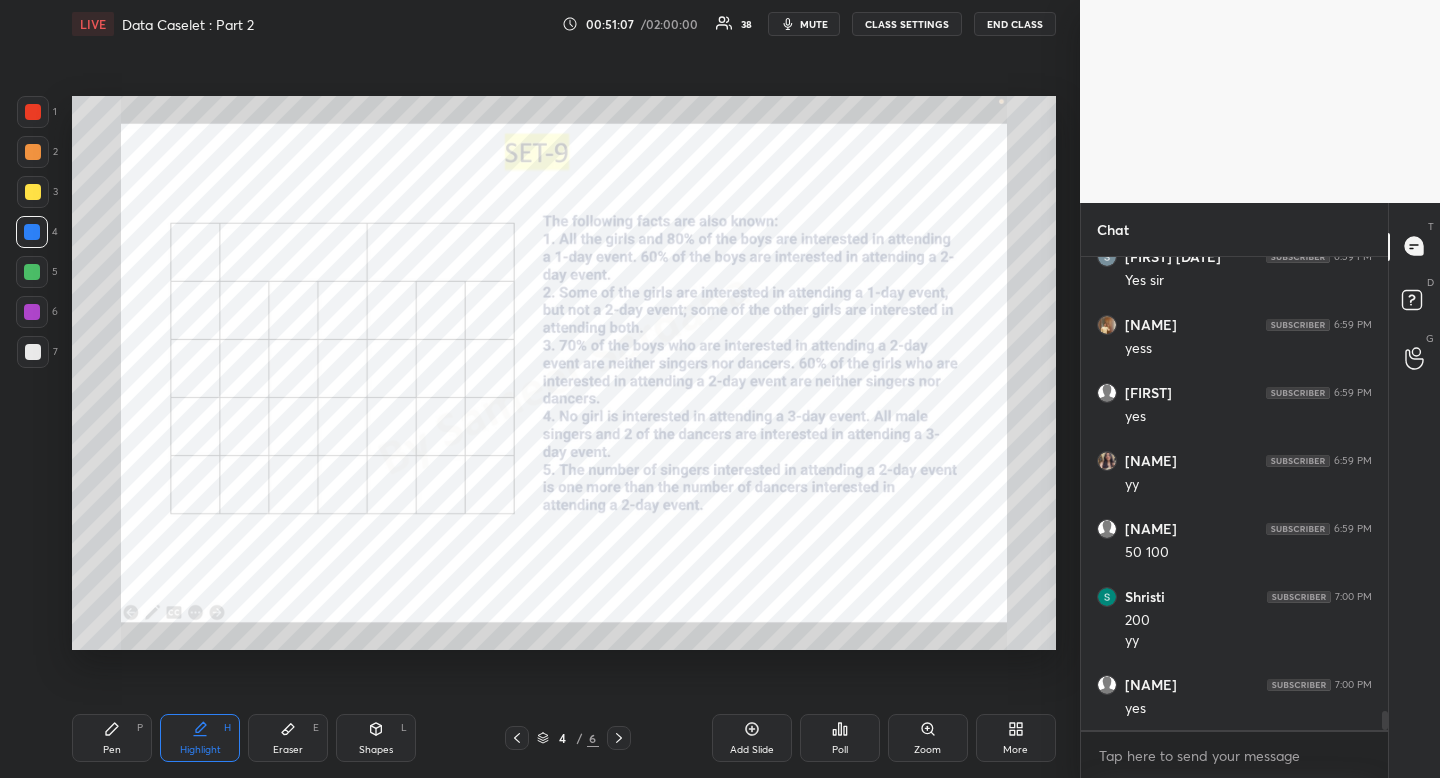 drag, startPoint x: 35, startPoint y: 237, endPoint x: 66, endPoint y: 242, distance: 31.400637 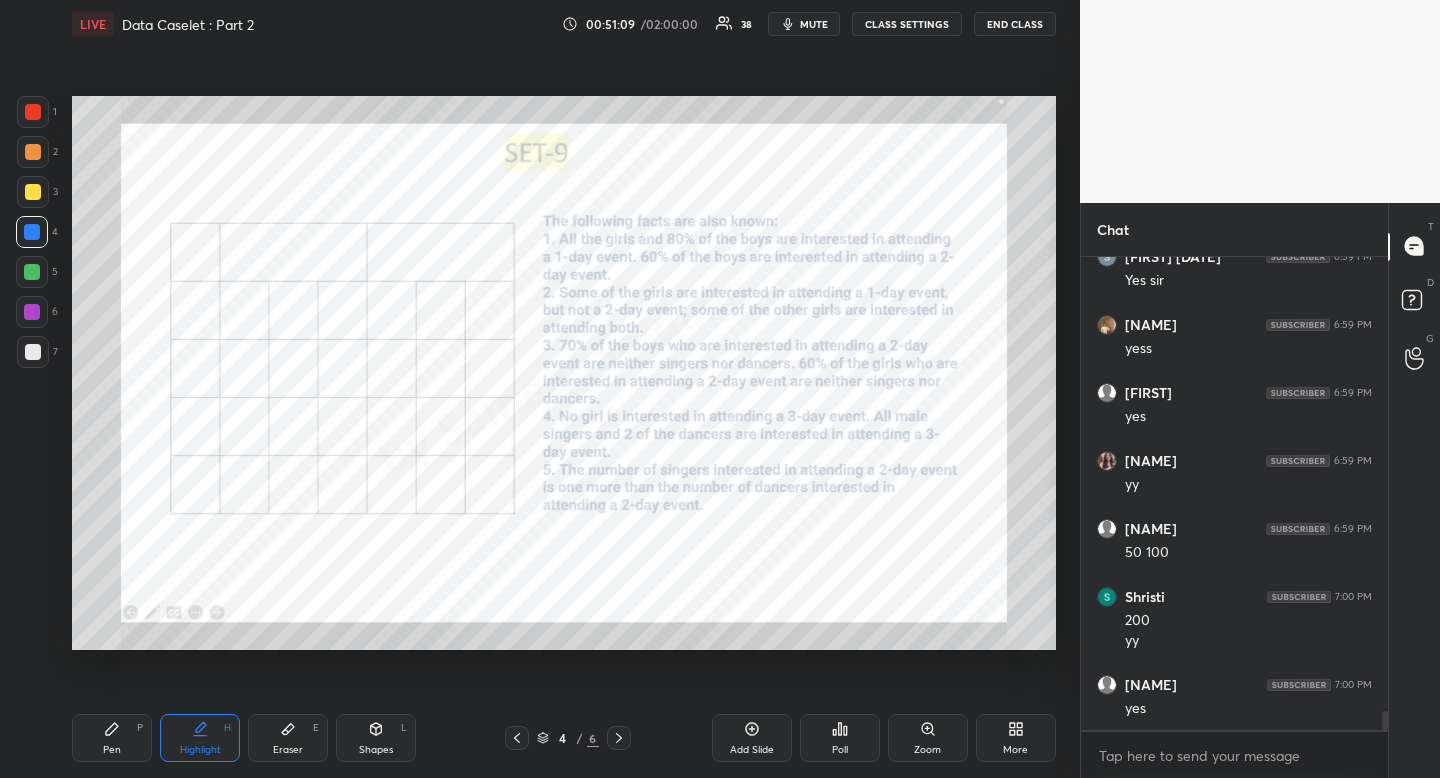 click 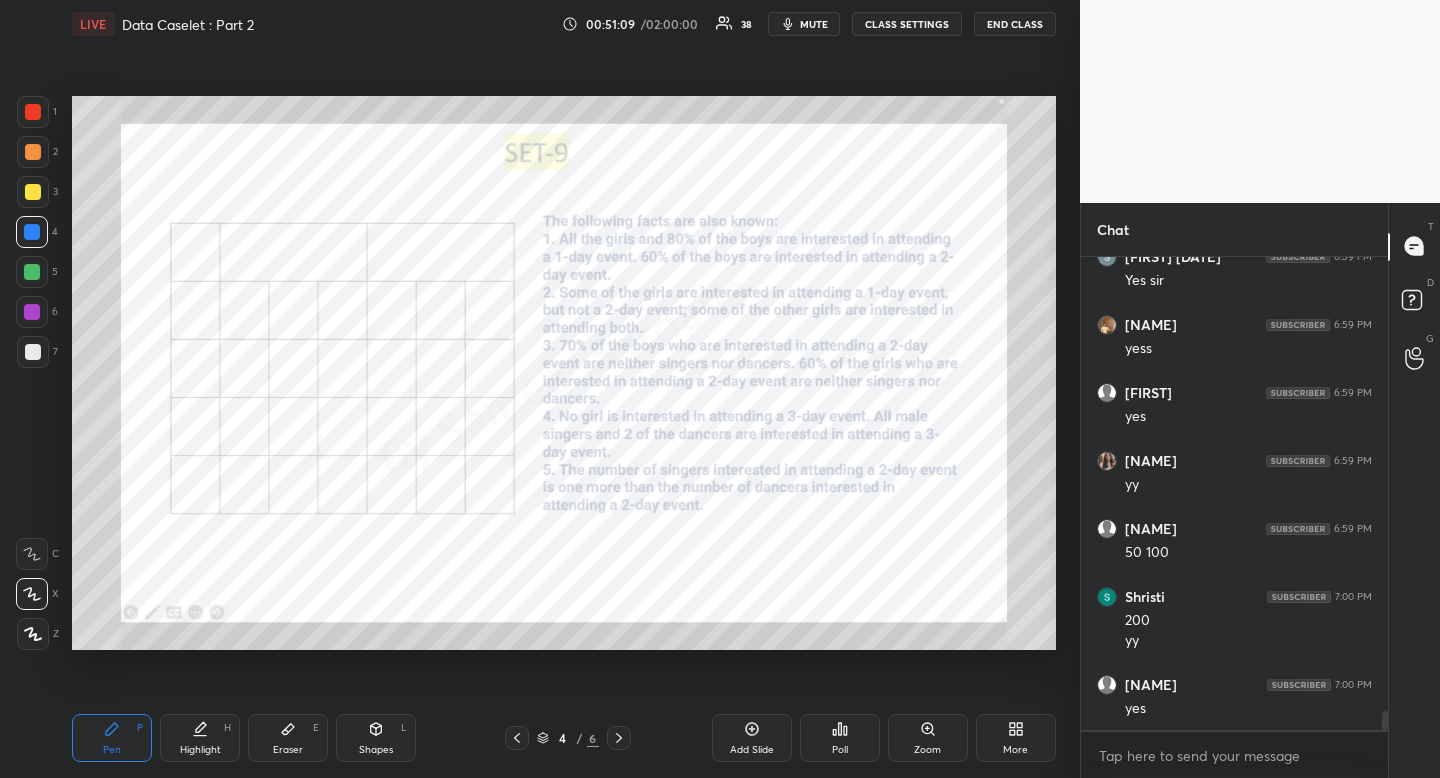 click 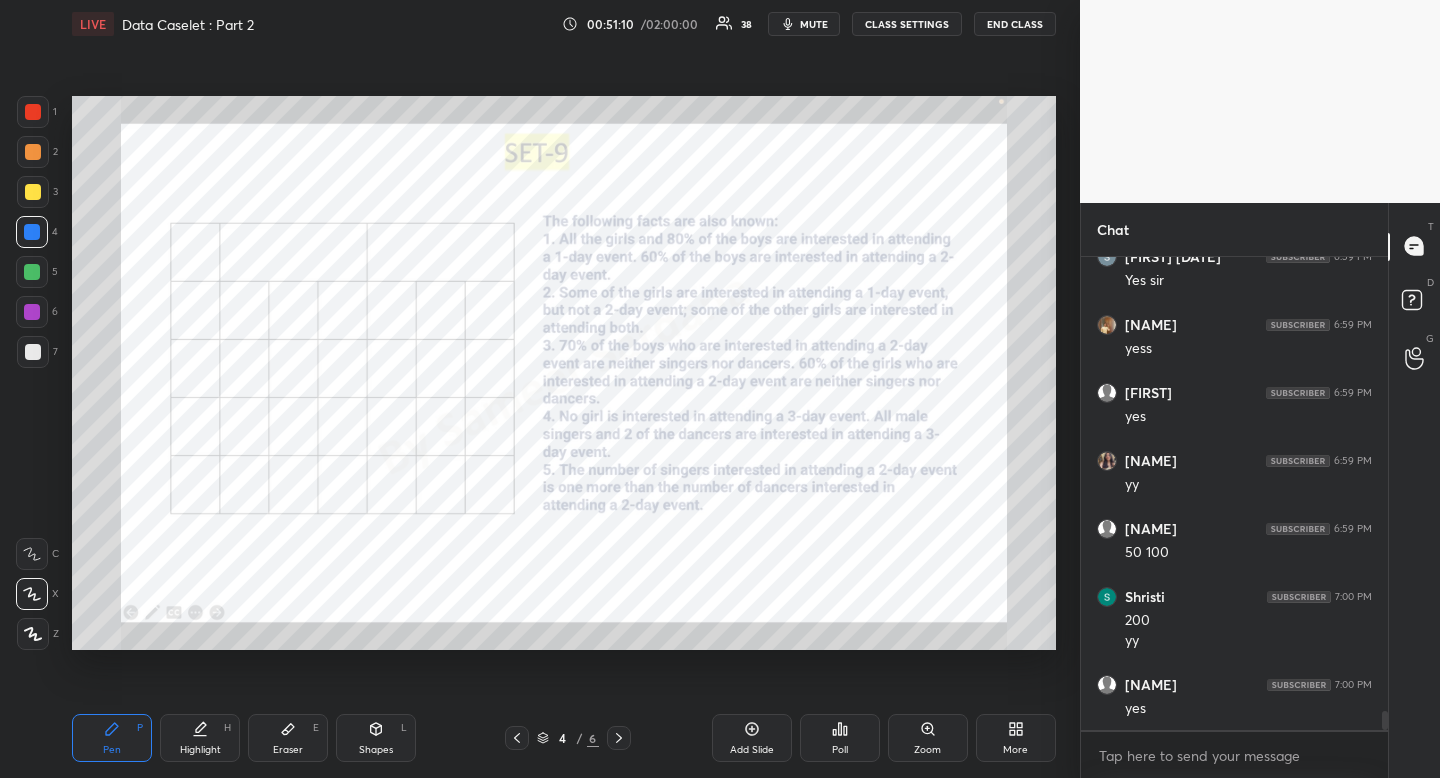 click at bounding box center [32, 232] 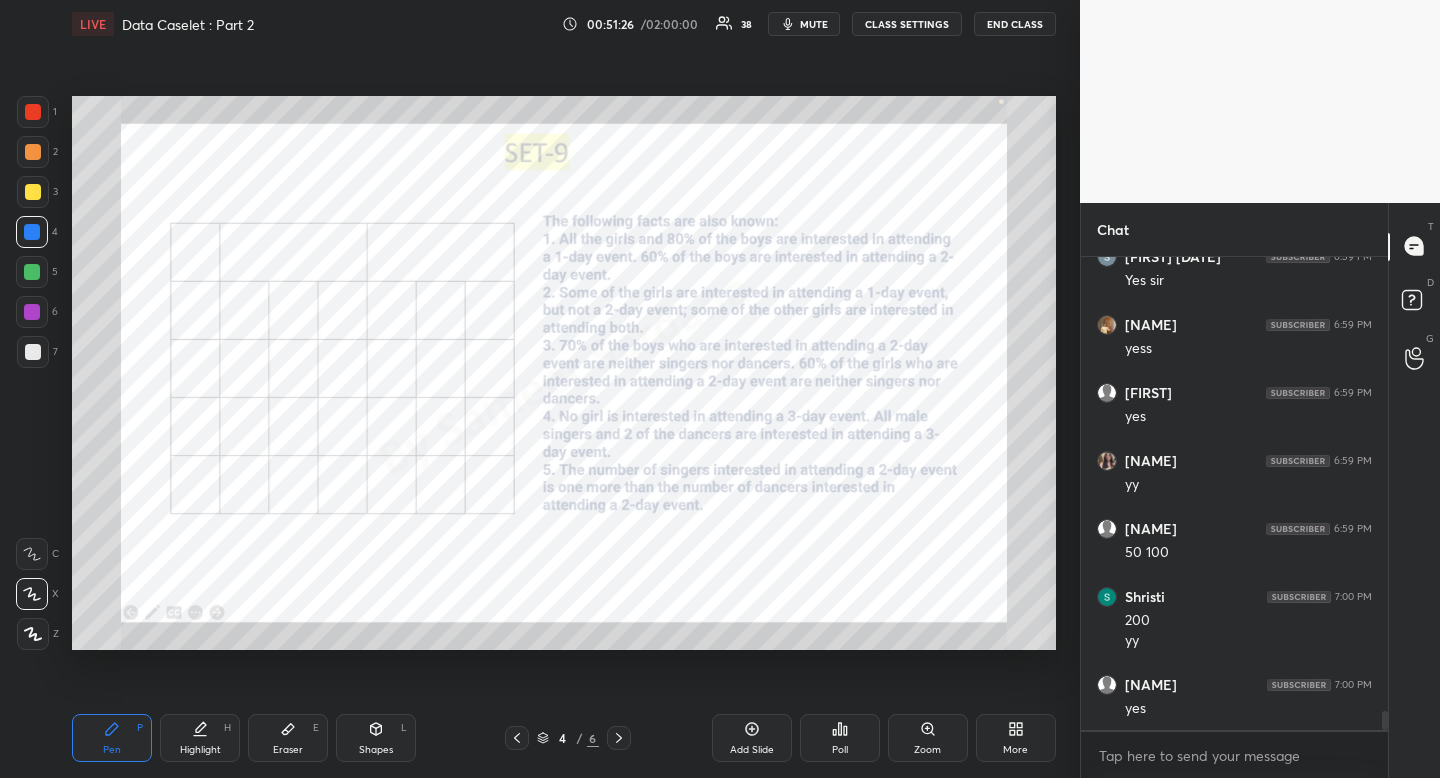 click on "Highlight" at bounding box center [200, 750] 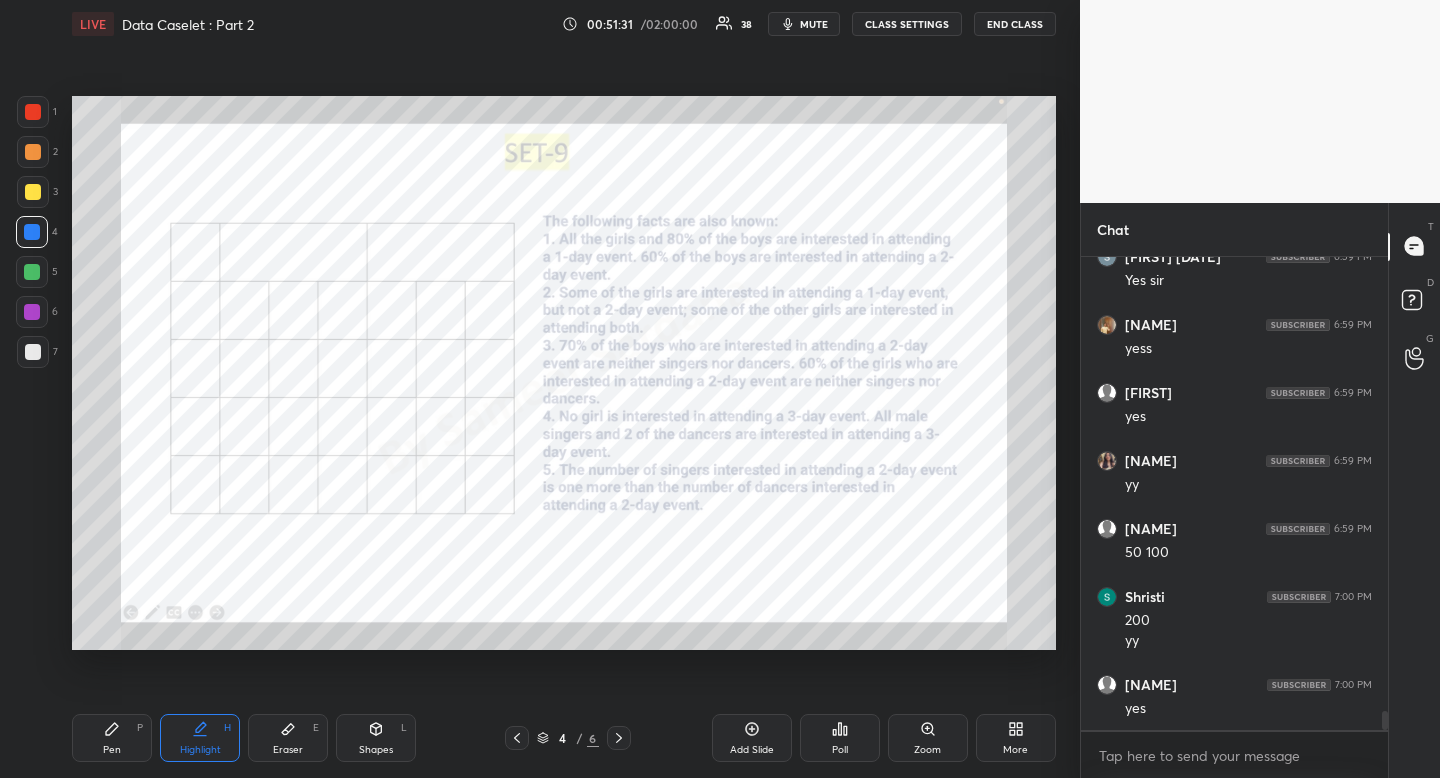 click on "Pen P" at bounding box center (112, 738) 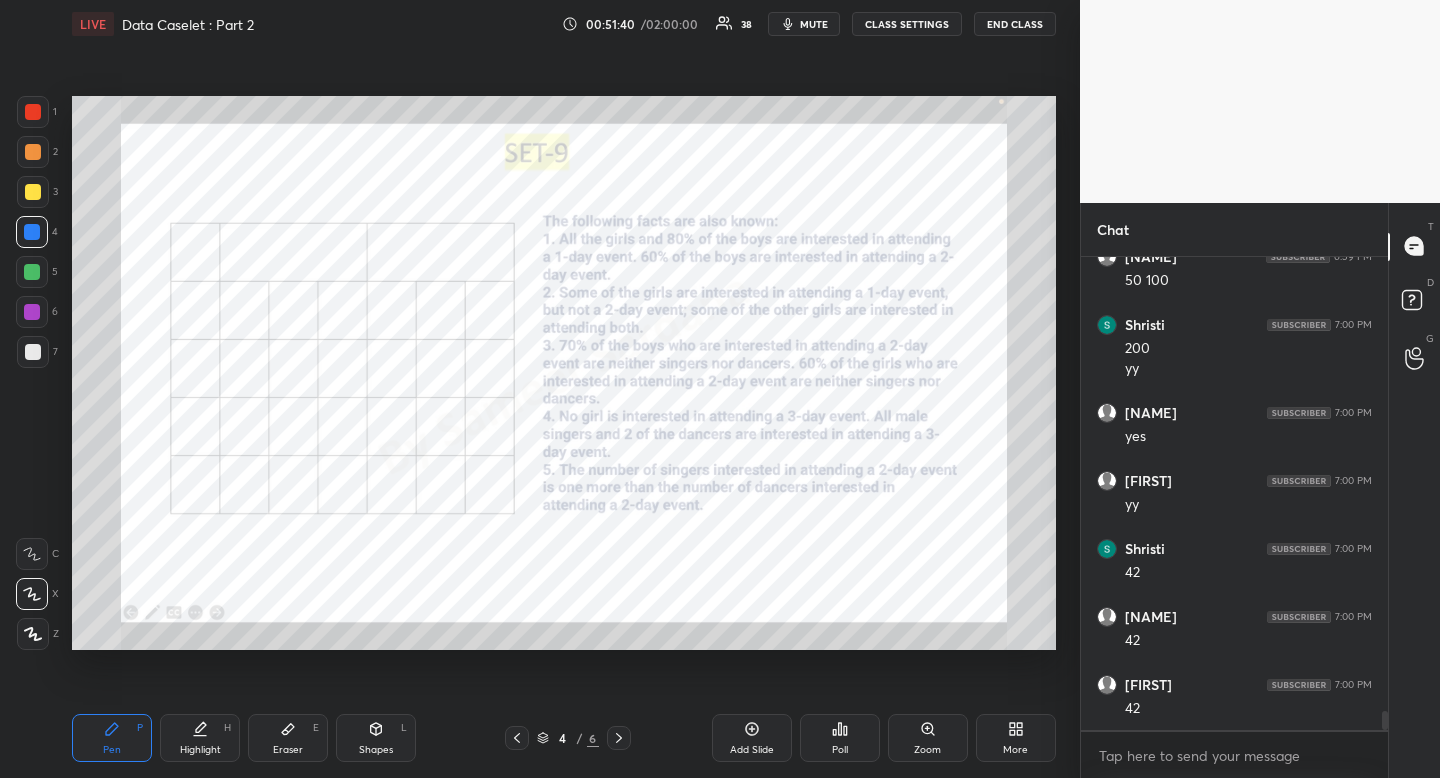 scroll, scrollTop: 11411, scrollLeft: 0, axis: vertical 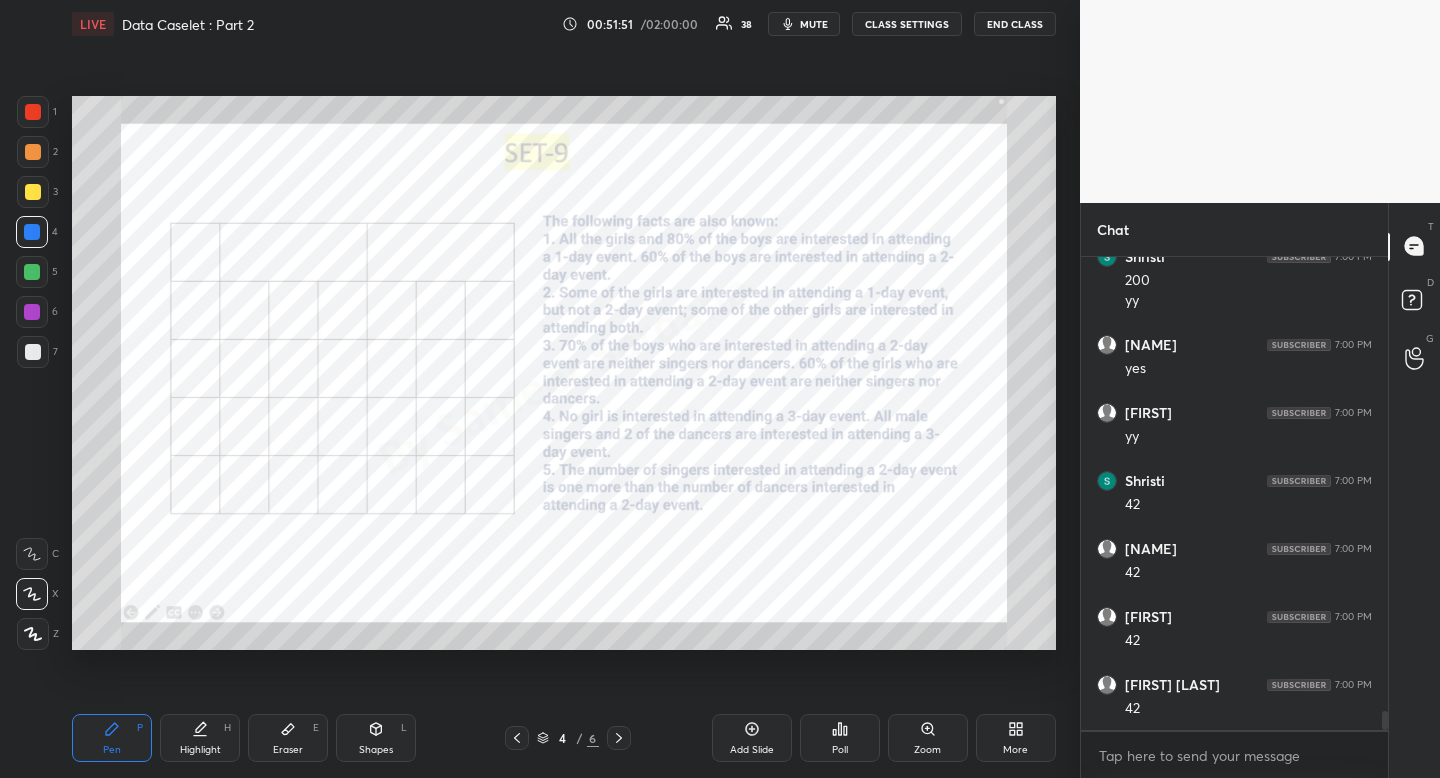 click at bounding box center [33, 112] 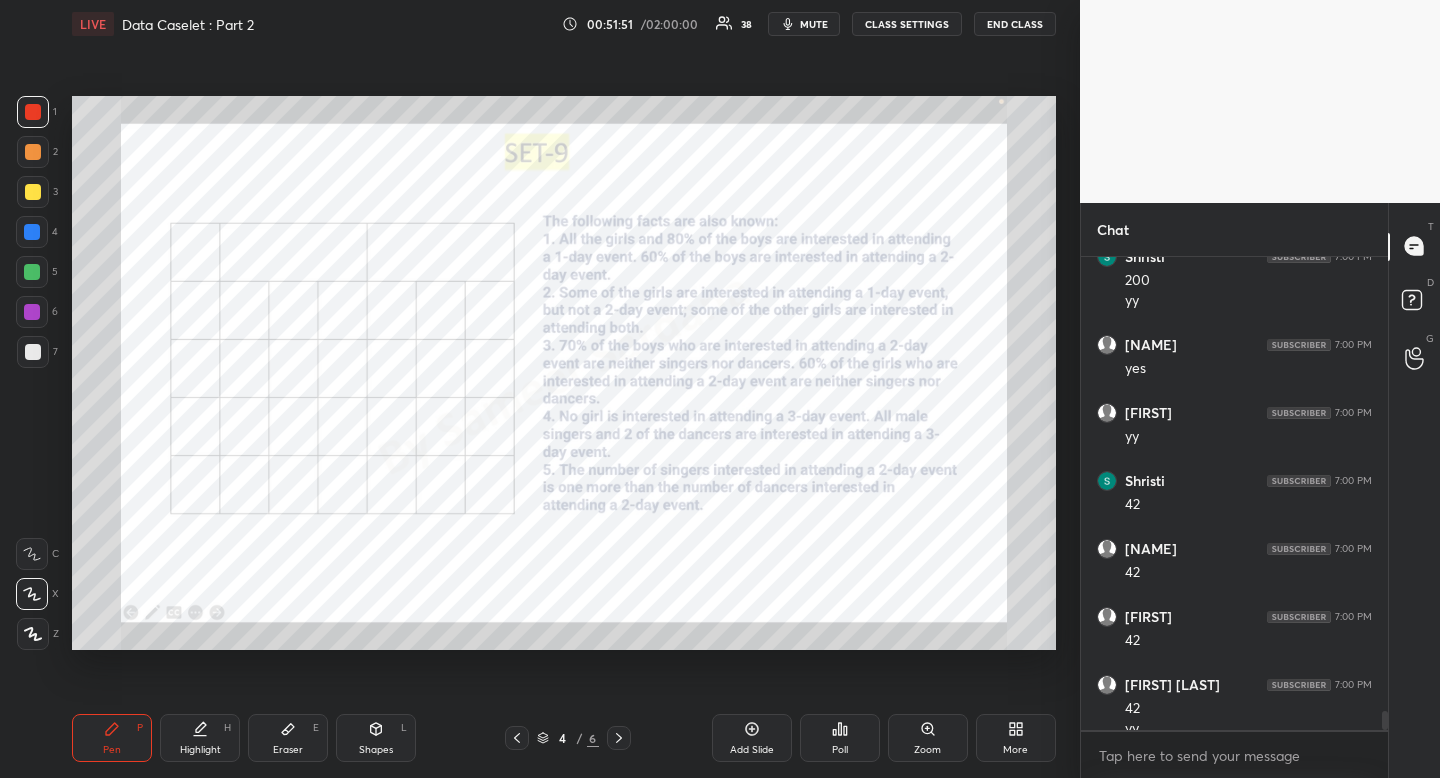 scroll, scrollTop: 11431, scrollLeft: 0, axis: vertical 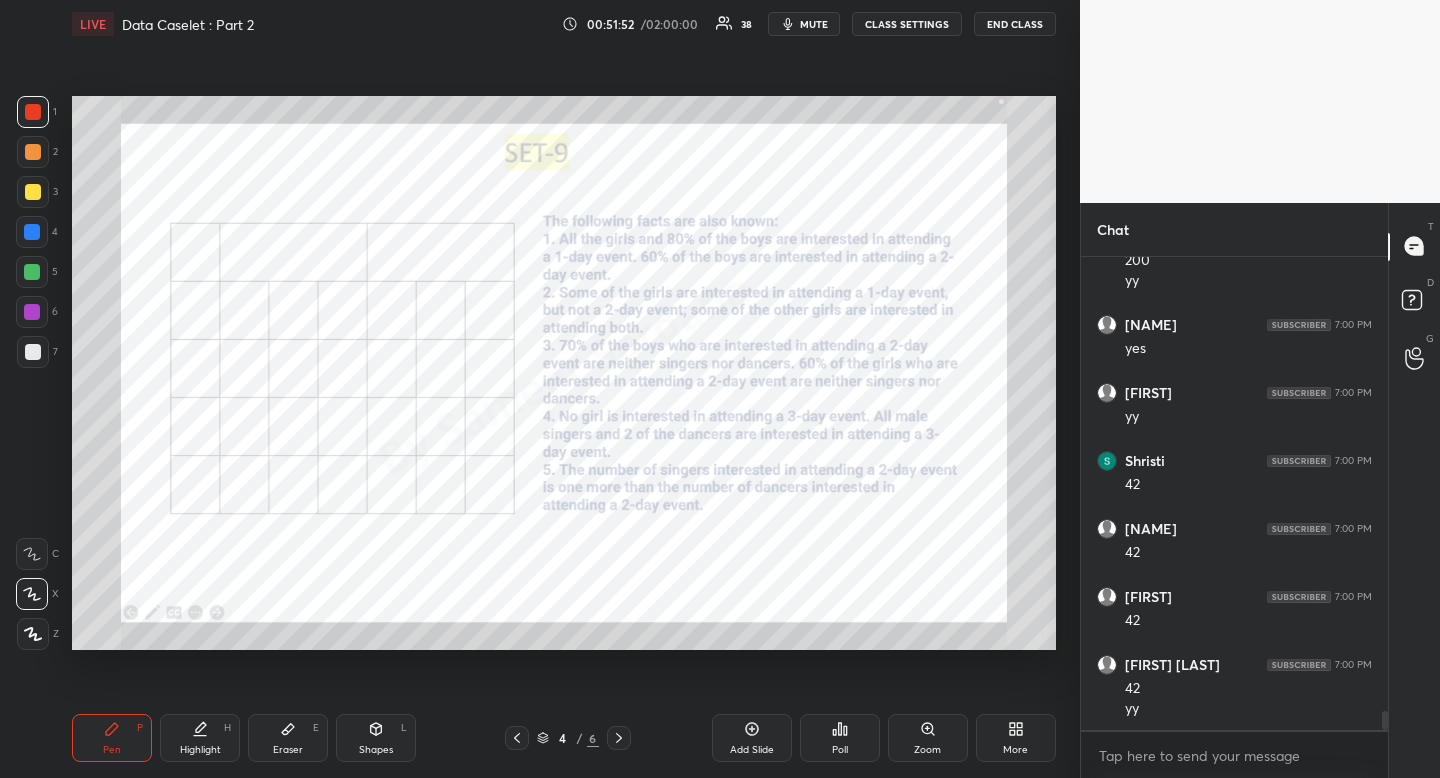 click on "Pen P" at bounding box center (112, 738) 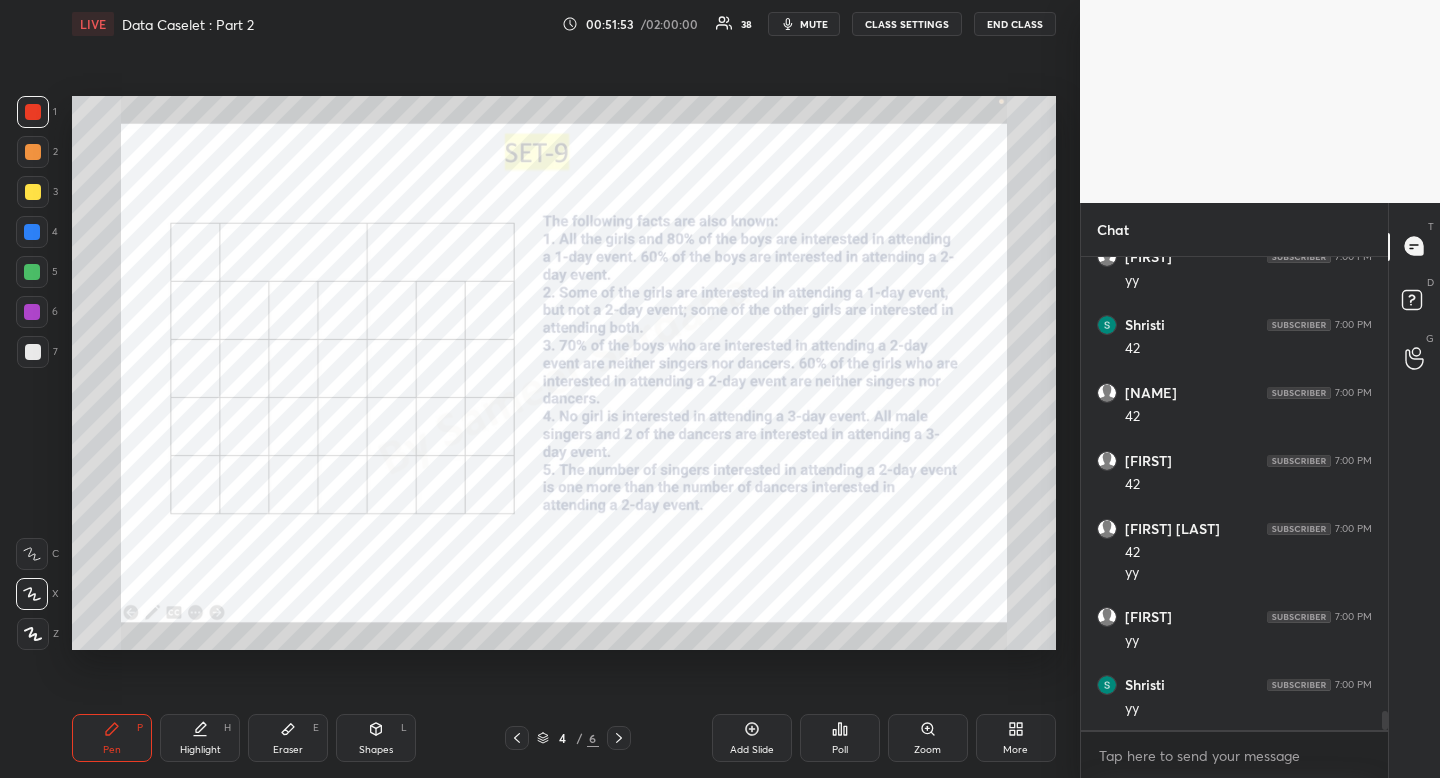 scroll, scrollTop: 11703, scrollLeft: 0, axis: vertical 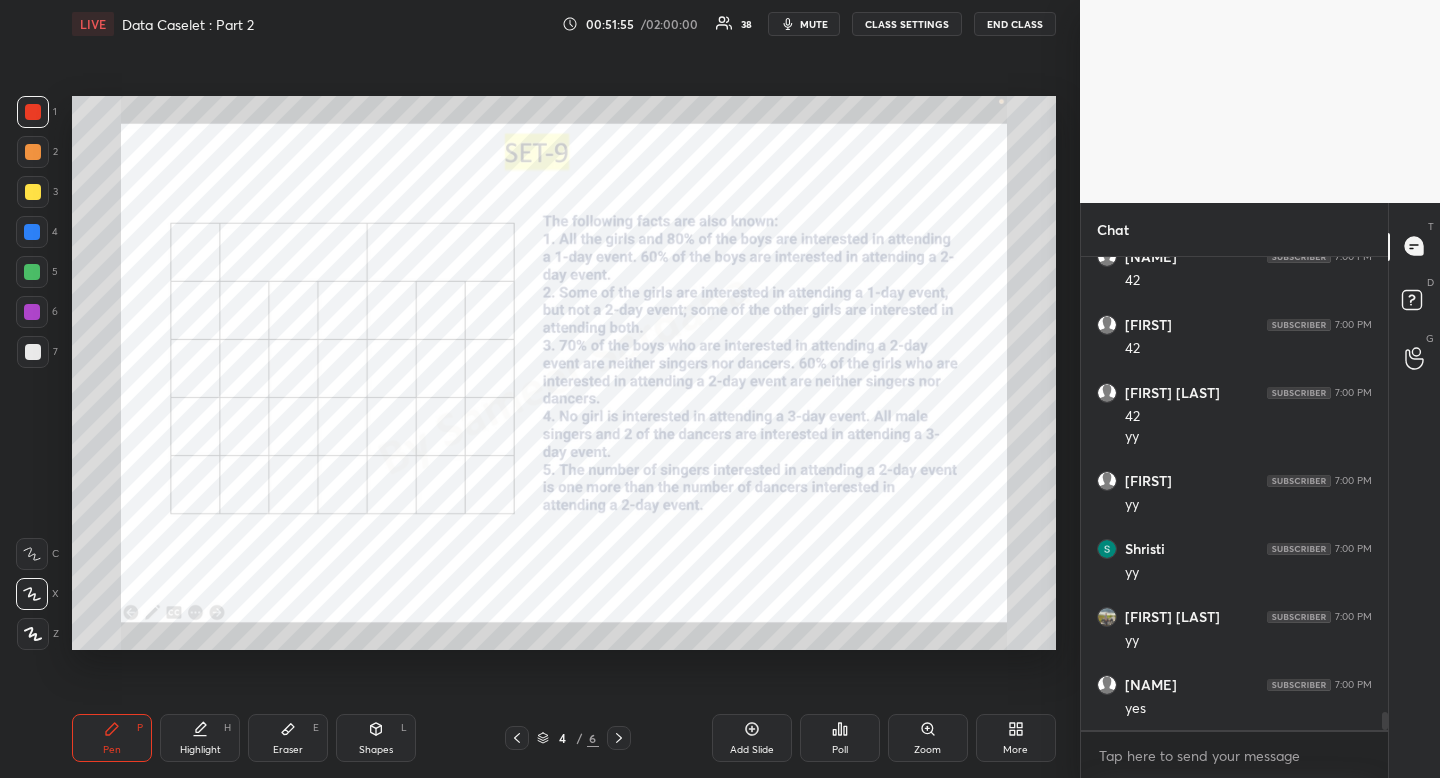 click at bounding box center [32, 272] 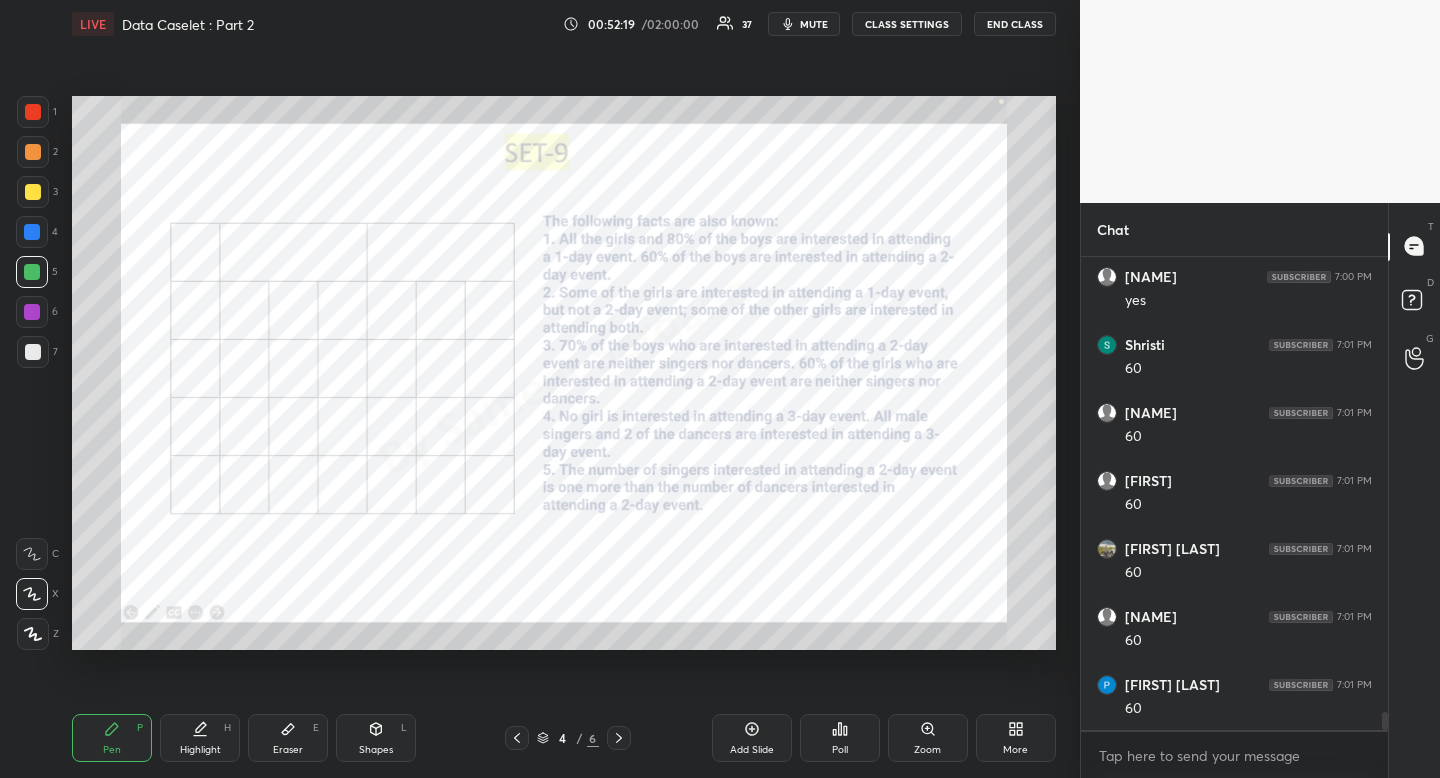 scroll, scrollTop: 12179, scrollLeft: 0, axis: vertical 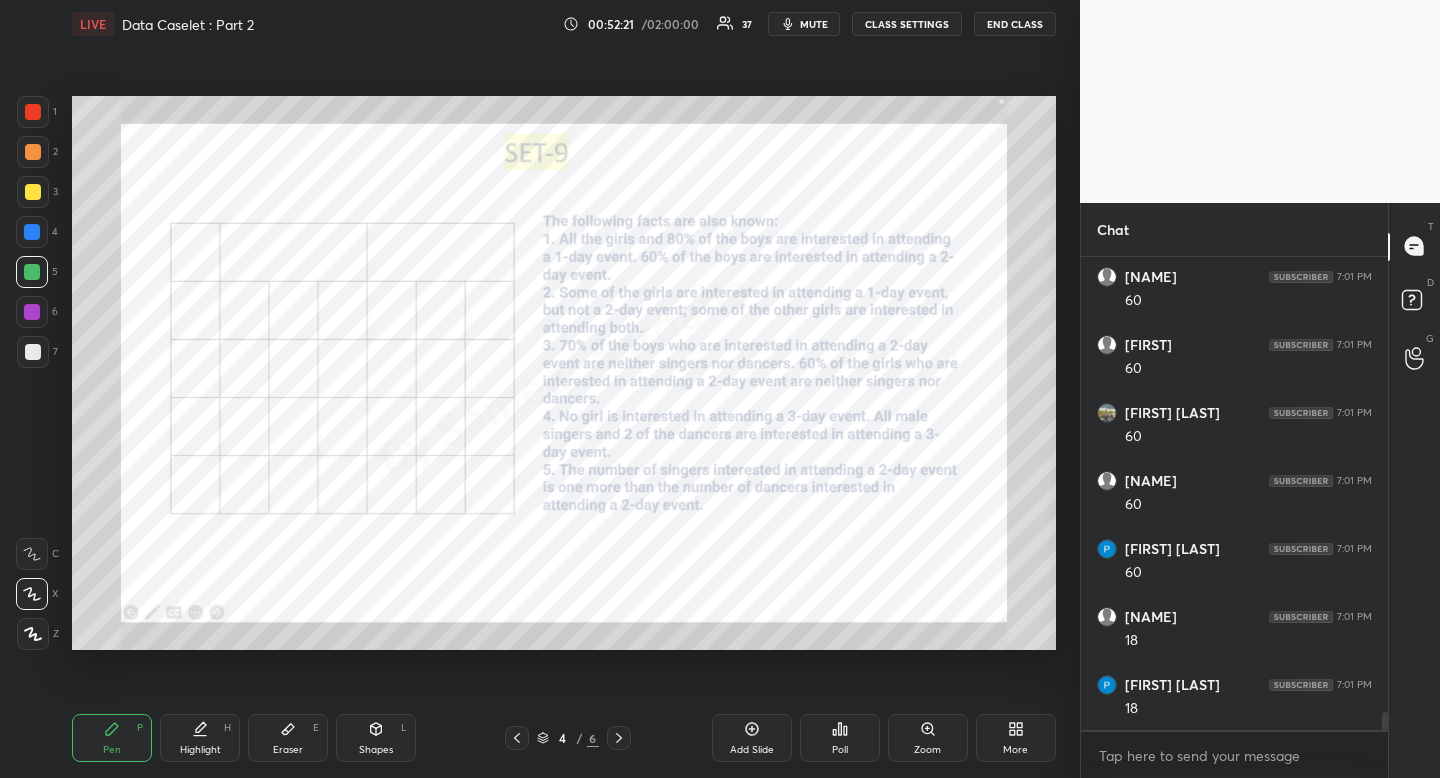 click on "Highlight H" at bounding box center (200, 738) 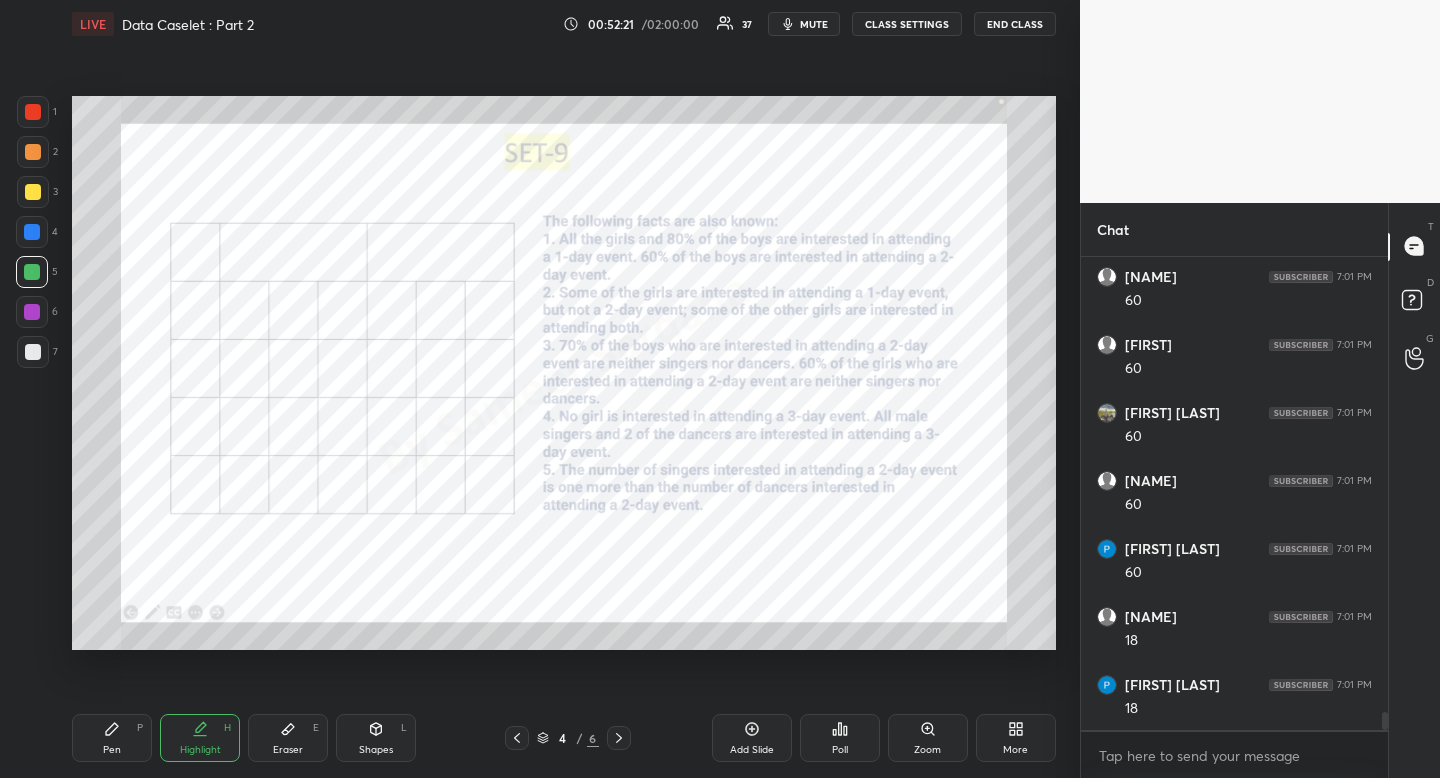 drag, startPoint x: 205, startPoint y: 731, endPoint x: 243, endPoint y: 650, distance: 89.470665 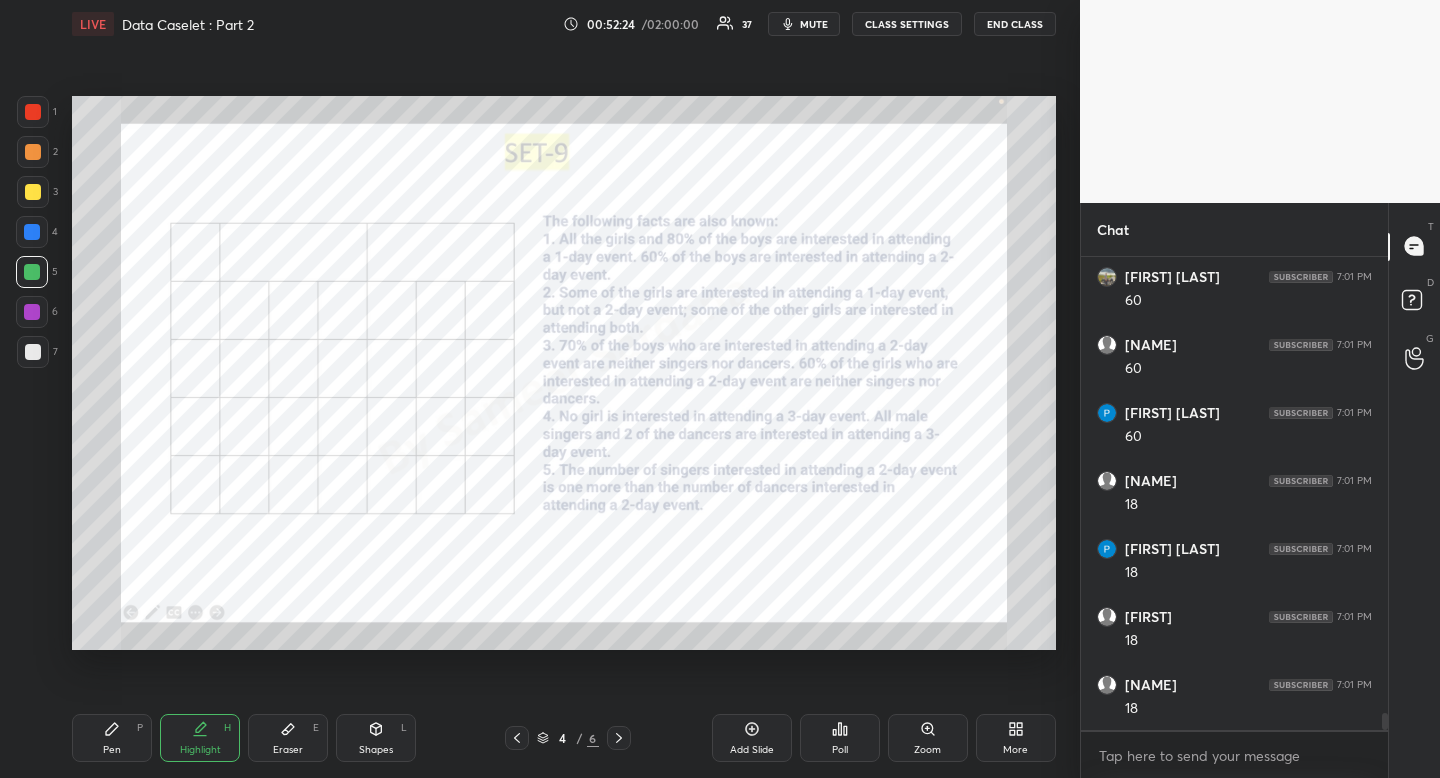 scroll, scrollTop: 12451, scrollLeft: 0, axis: vertical 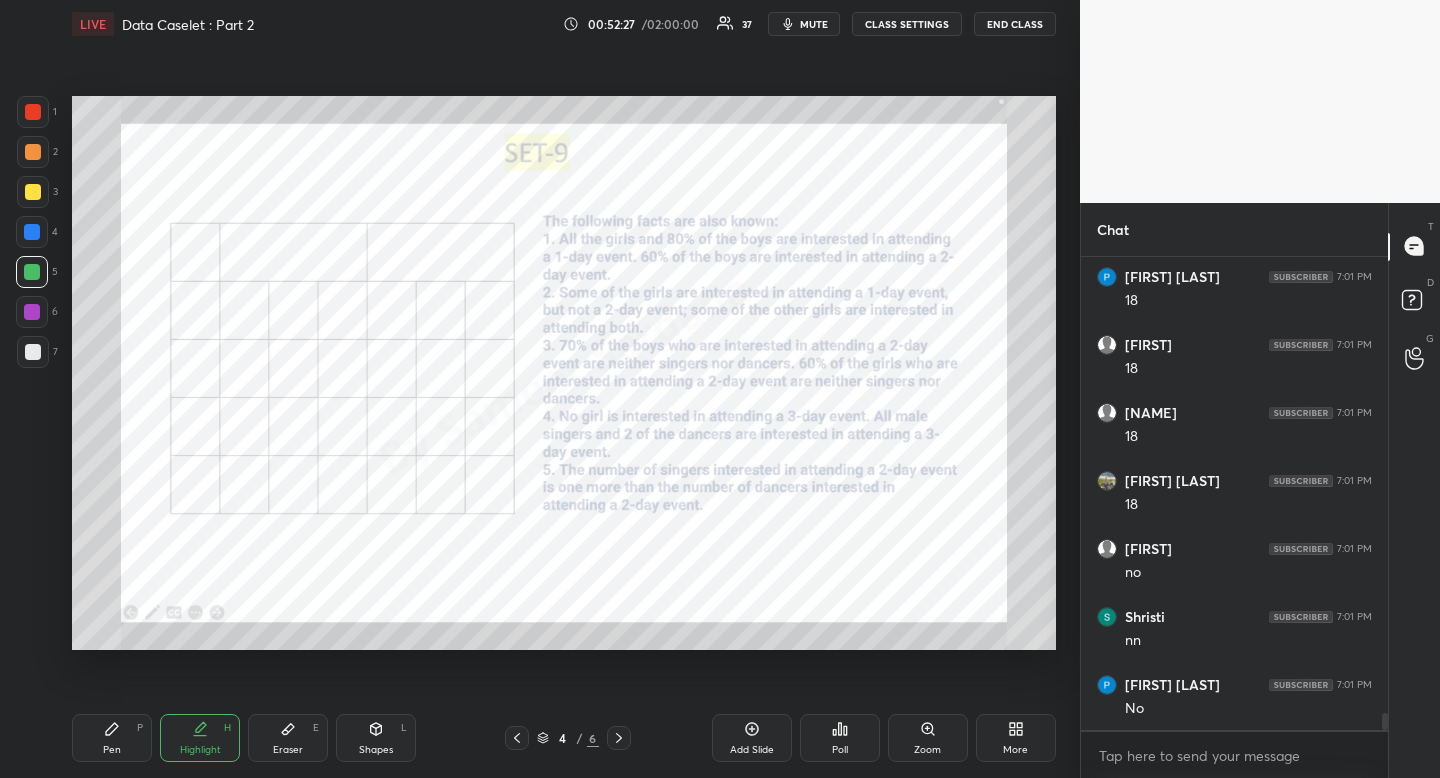 click 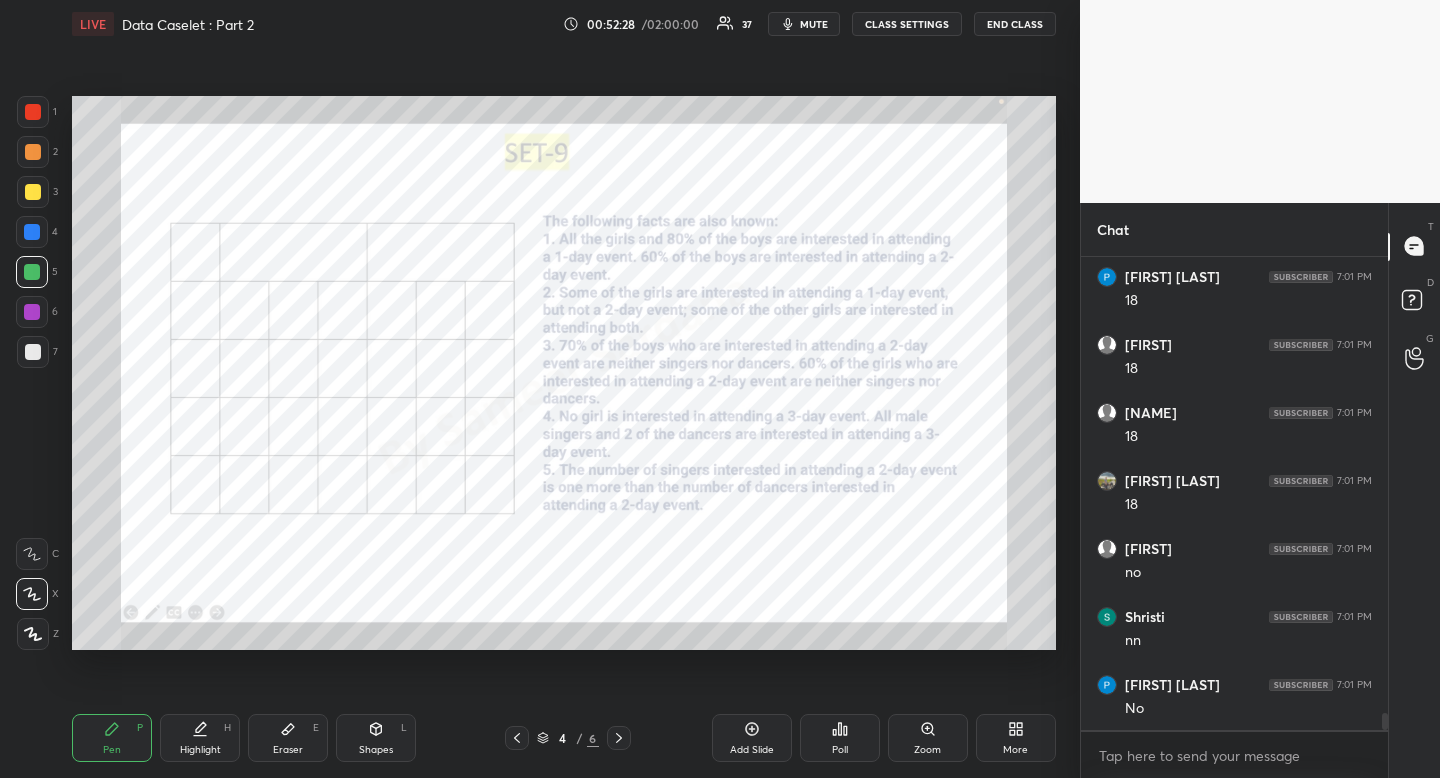 drag, startPoint x: 118, startPoint y: 732, endPoint x: 323, endPoint y: 678, distance: 211.99292 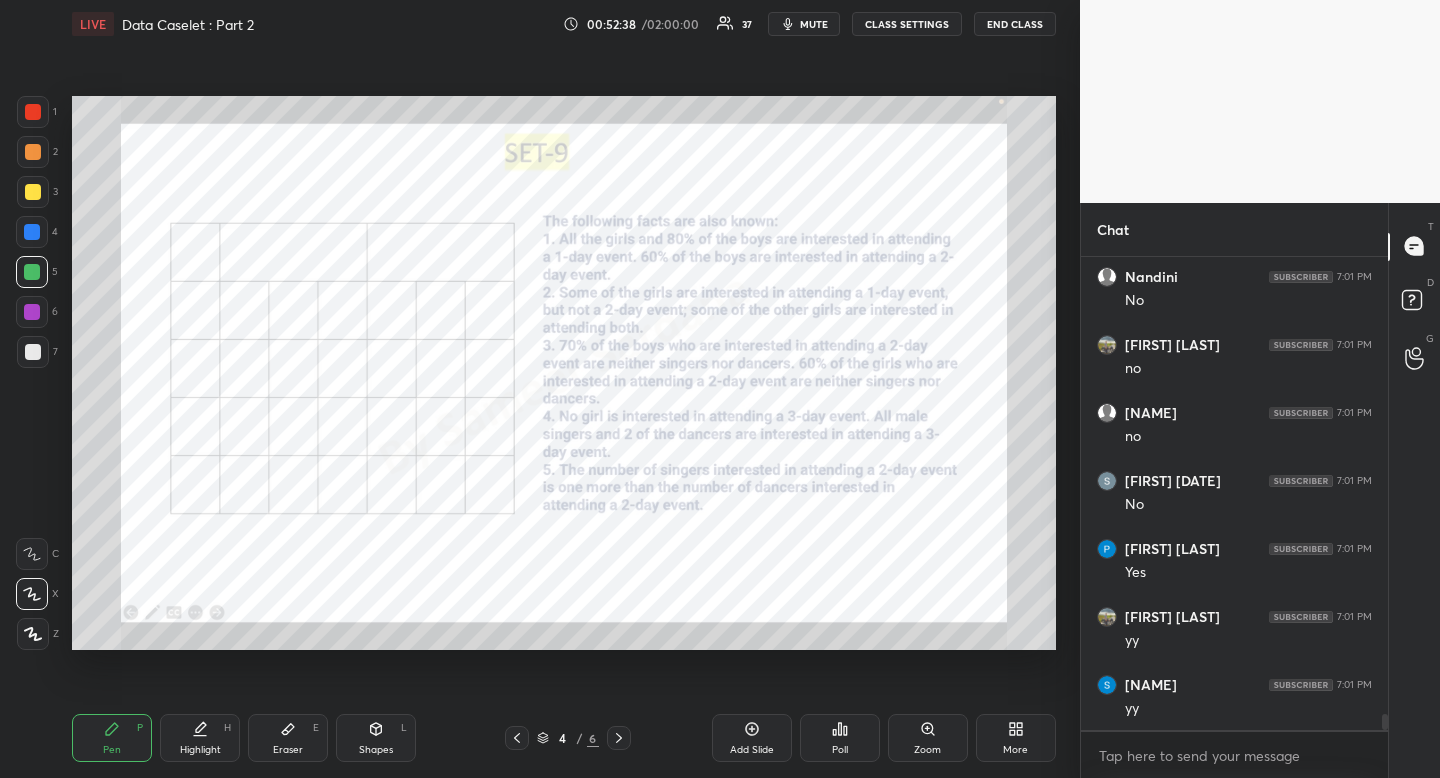 scroll, scrollTop: 13267, scrollLeft: 0, axis: vertical 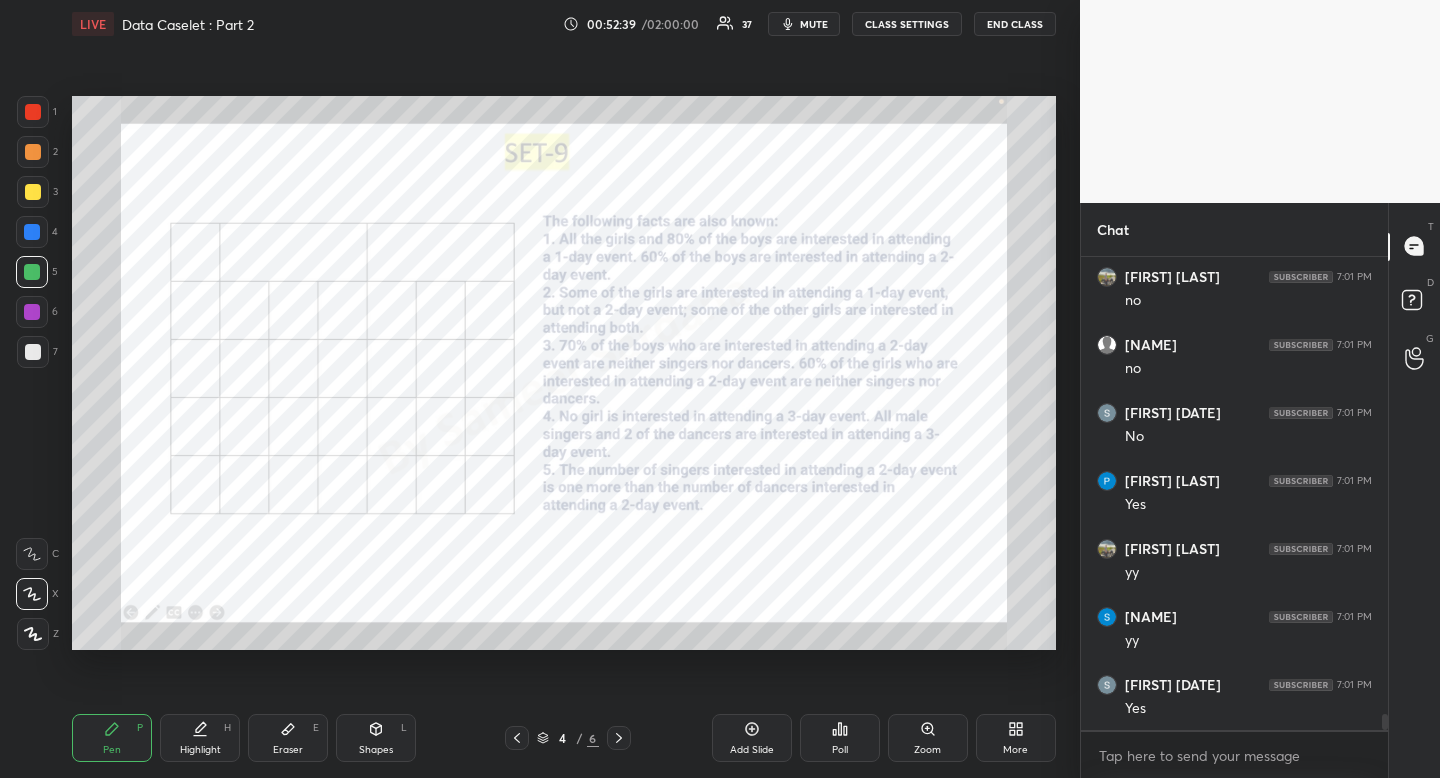 click on "Eraser" at bounding box center (288, 750) 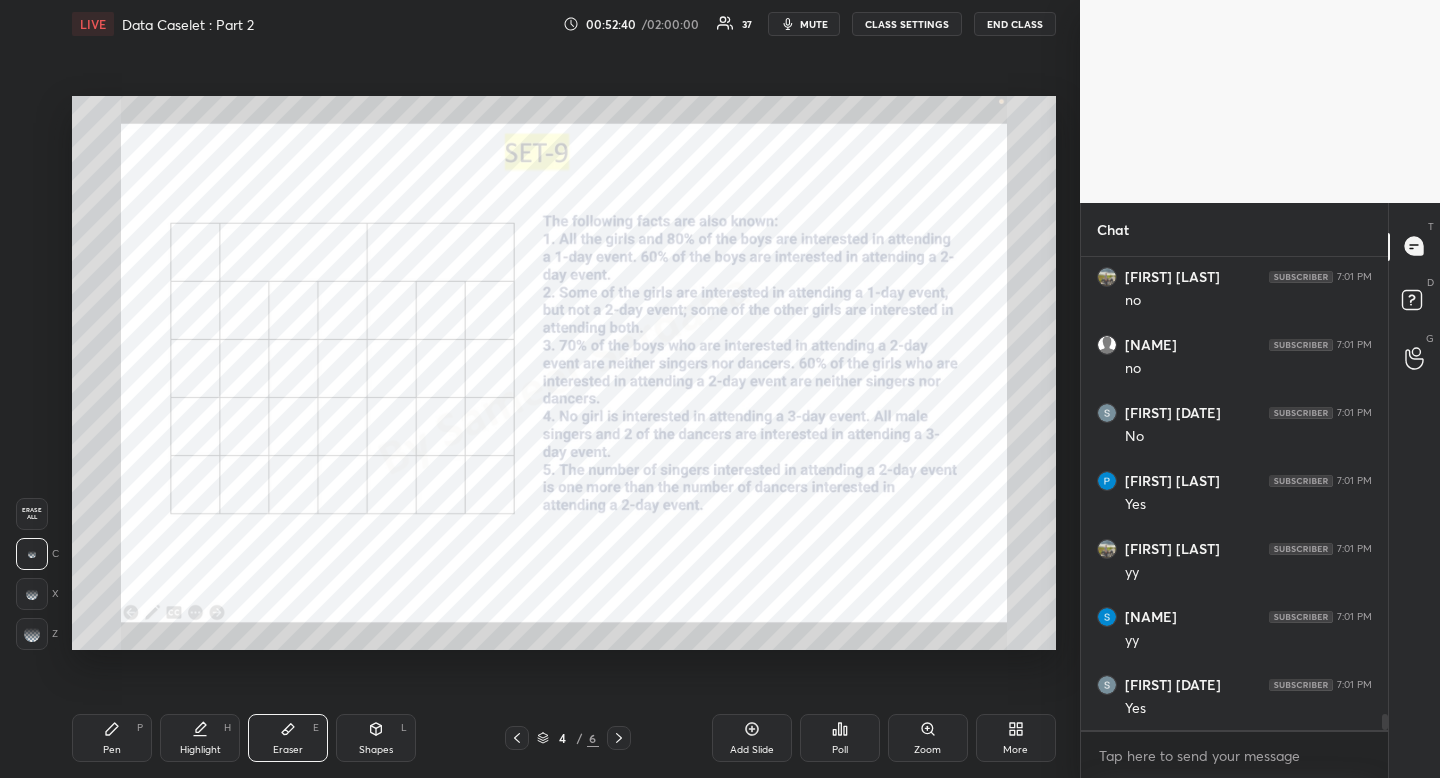 scroll, scrollTop: 13335, scrollLeft: 0, axis: vertical 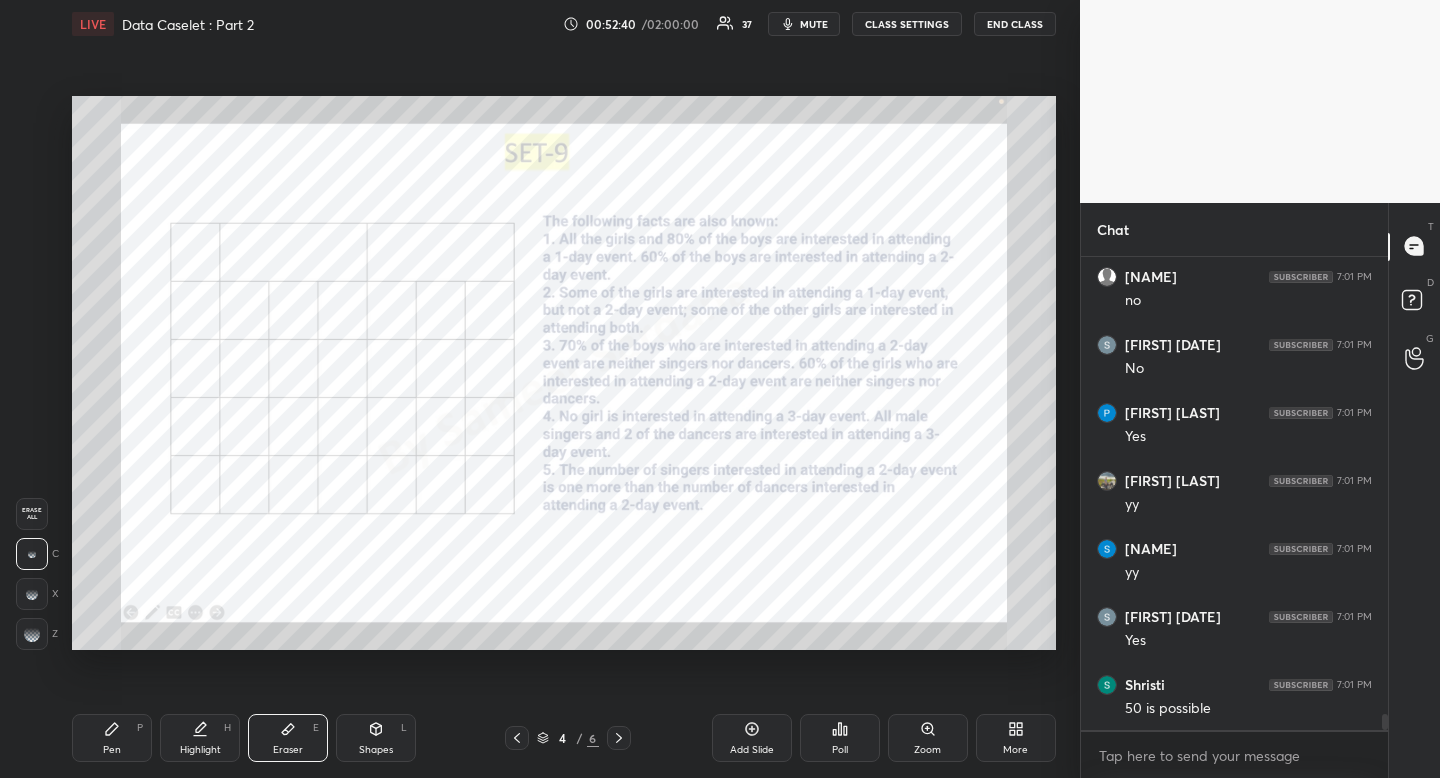 drag, startPoint x: 293, startPoint y: 746, endPoint x: 360, endPoint y: 697, distance: 83.00603 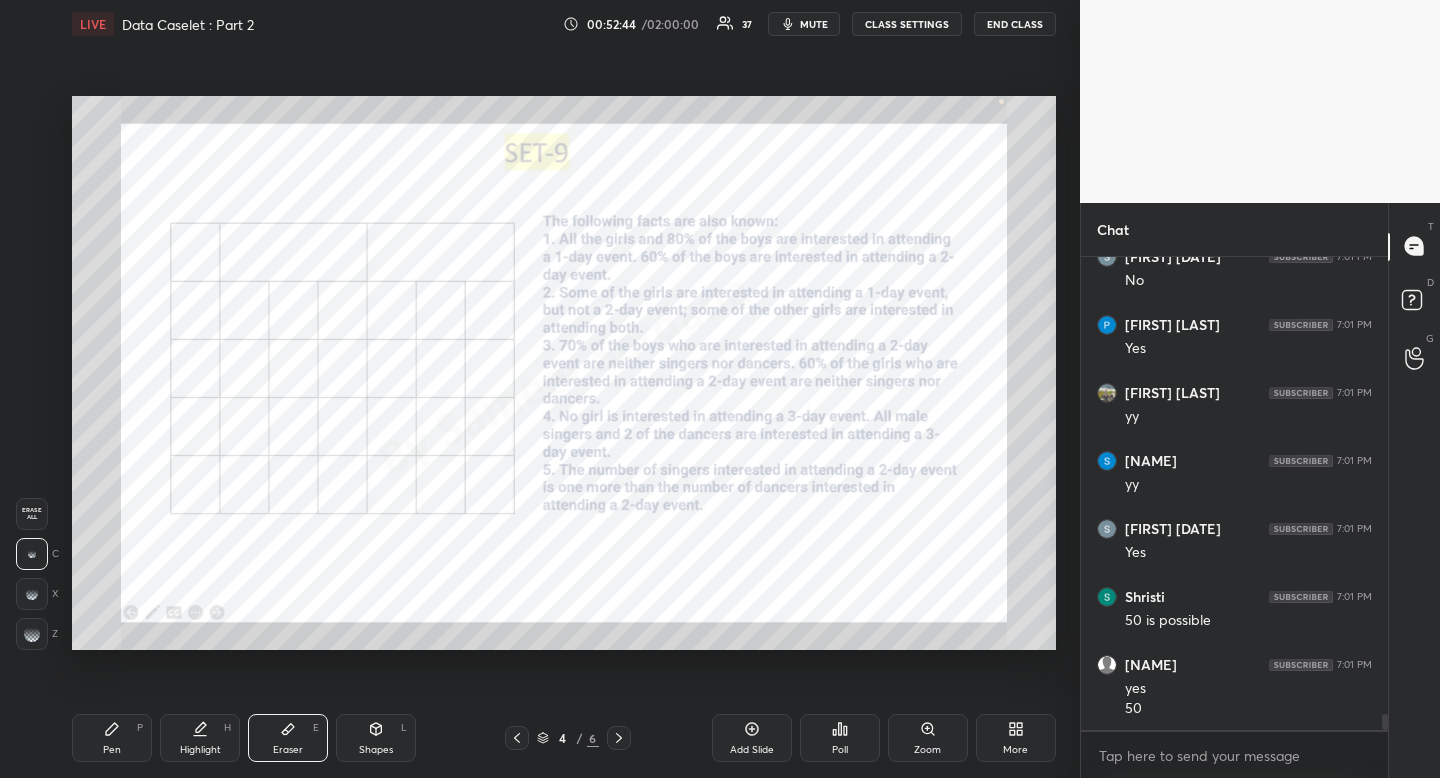 scroll, scrollTop: 13491, scrollLeft: 0, axis: vertical 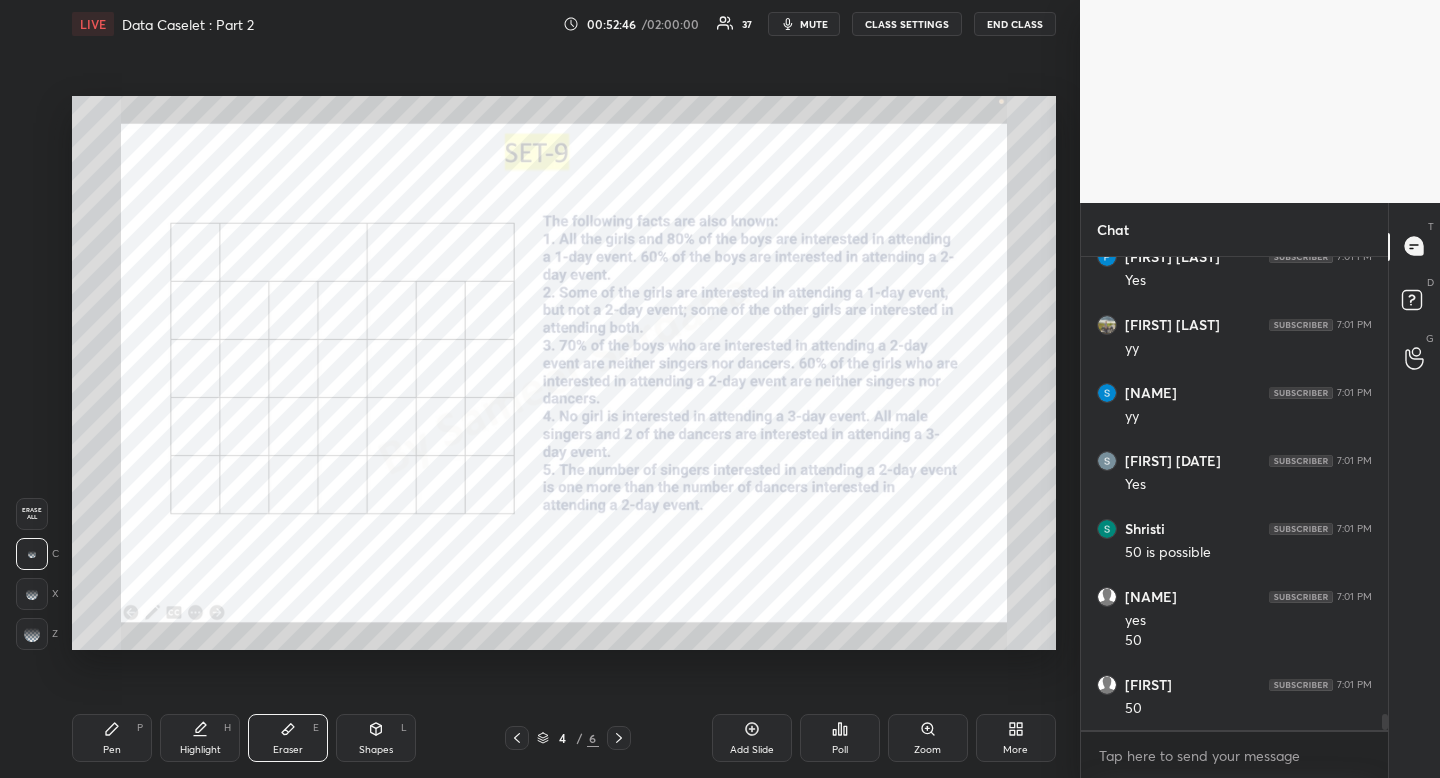 click on "Pen P" at bounding box center [112, 738] 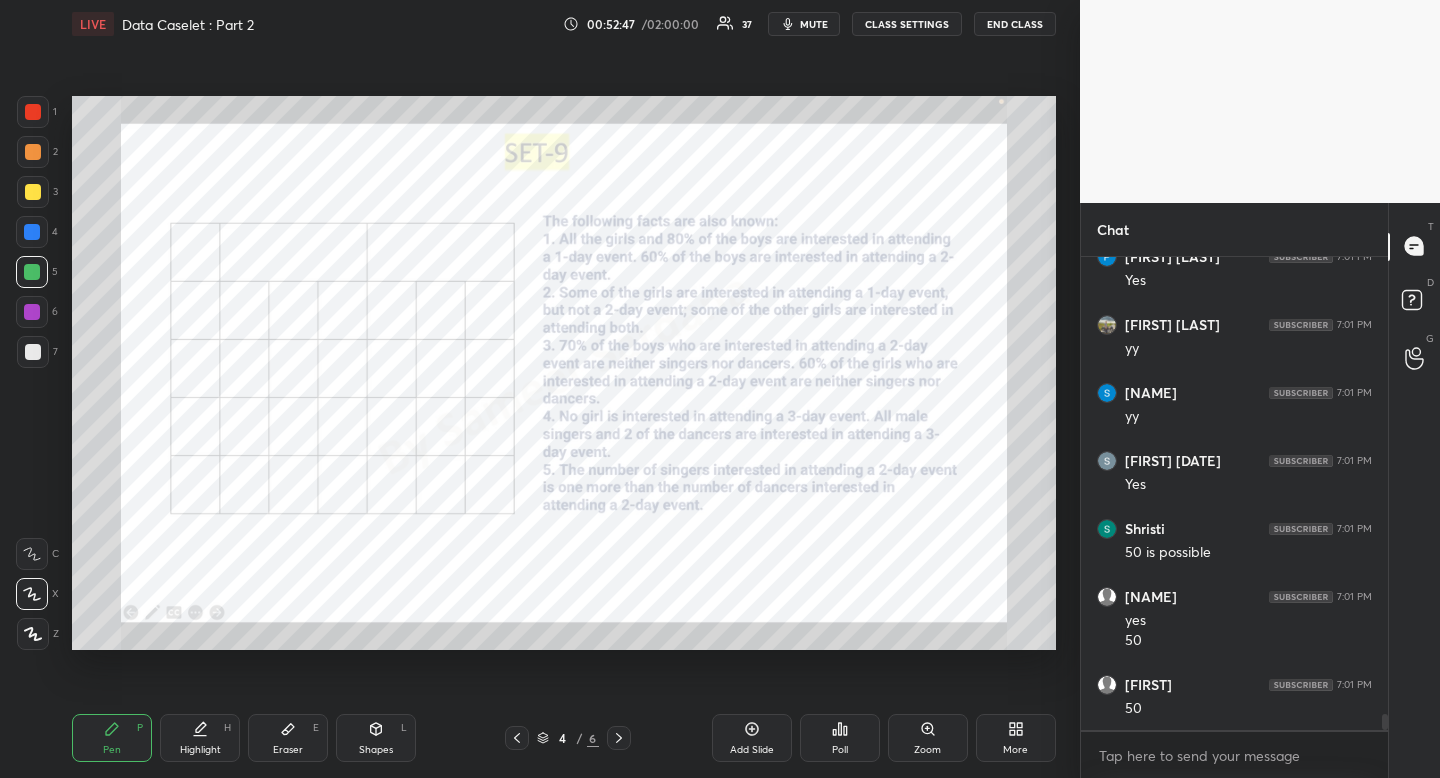 click at bounding box center [32, 272] 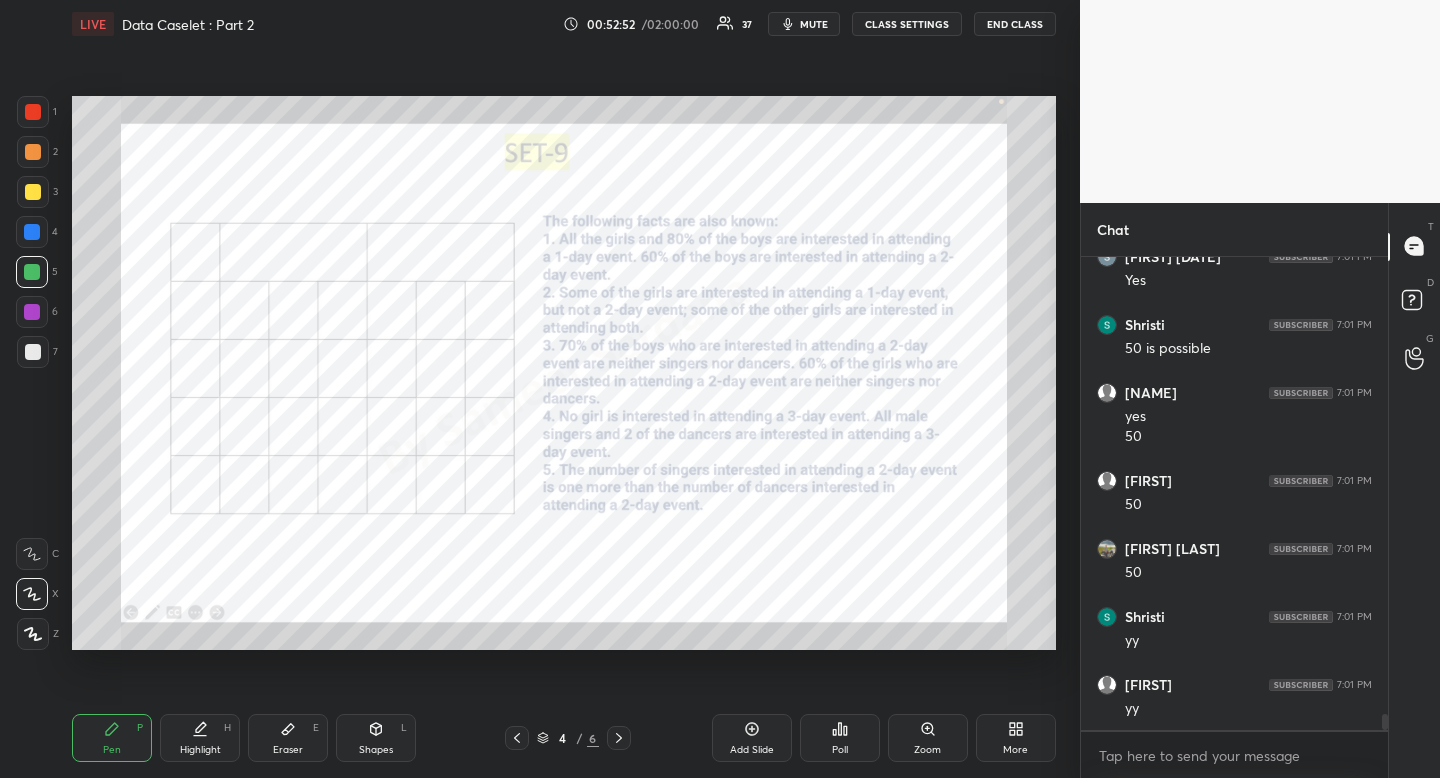 scroll, scrollTop: 13763, scrollLeft: 0, axis: vertical 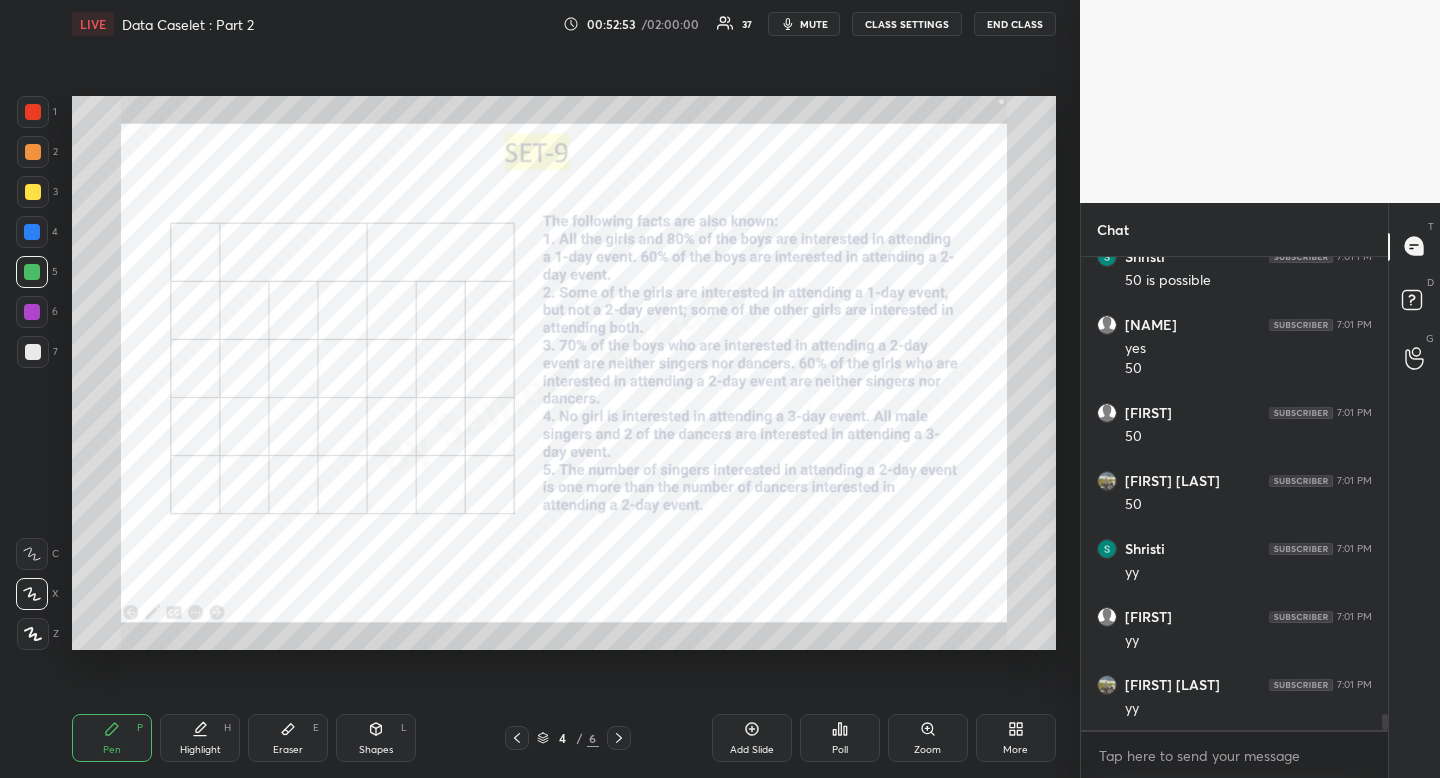 click on "Eraser E" at bounding box center [288, 738] 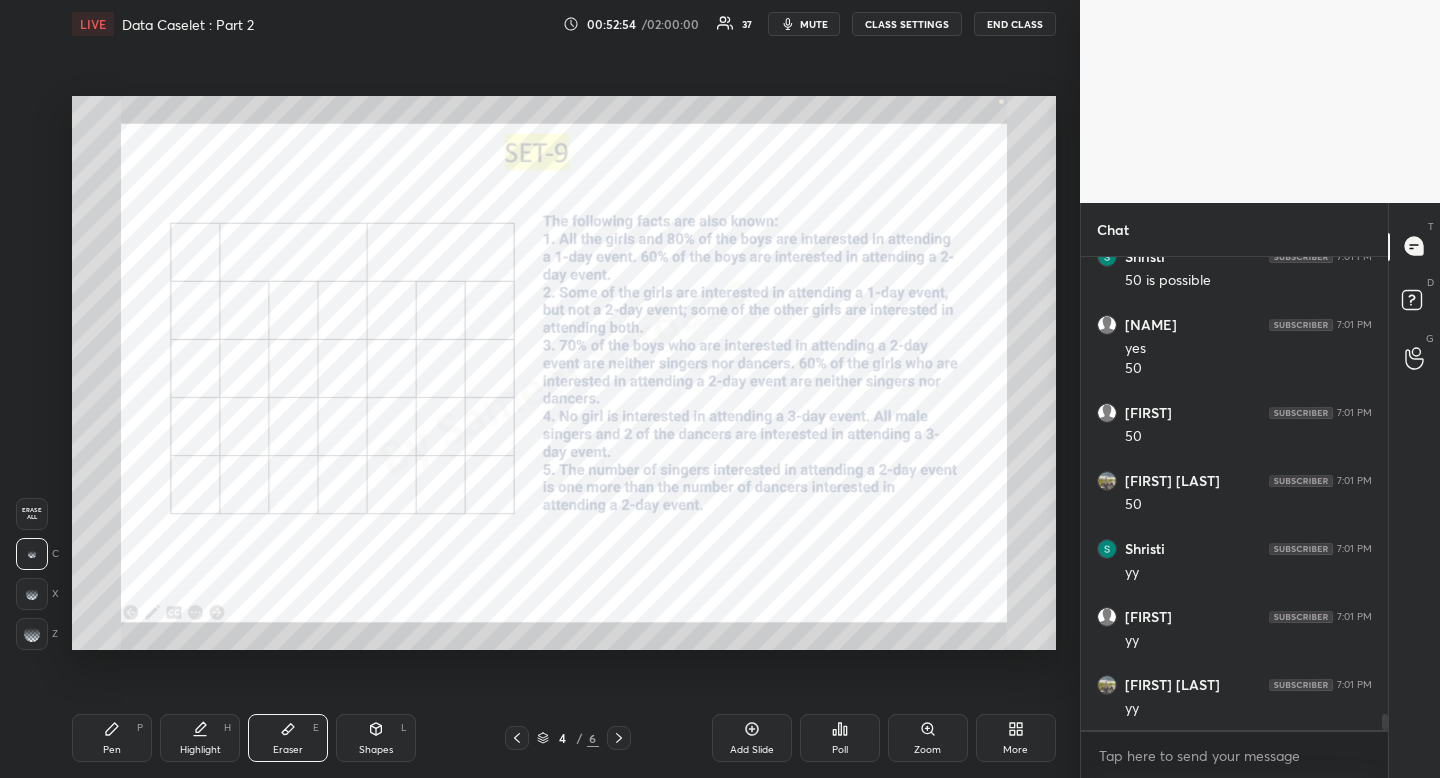 scroll, scrollTop: 13831, scrollLeft: 0, axis: vertical 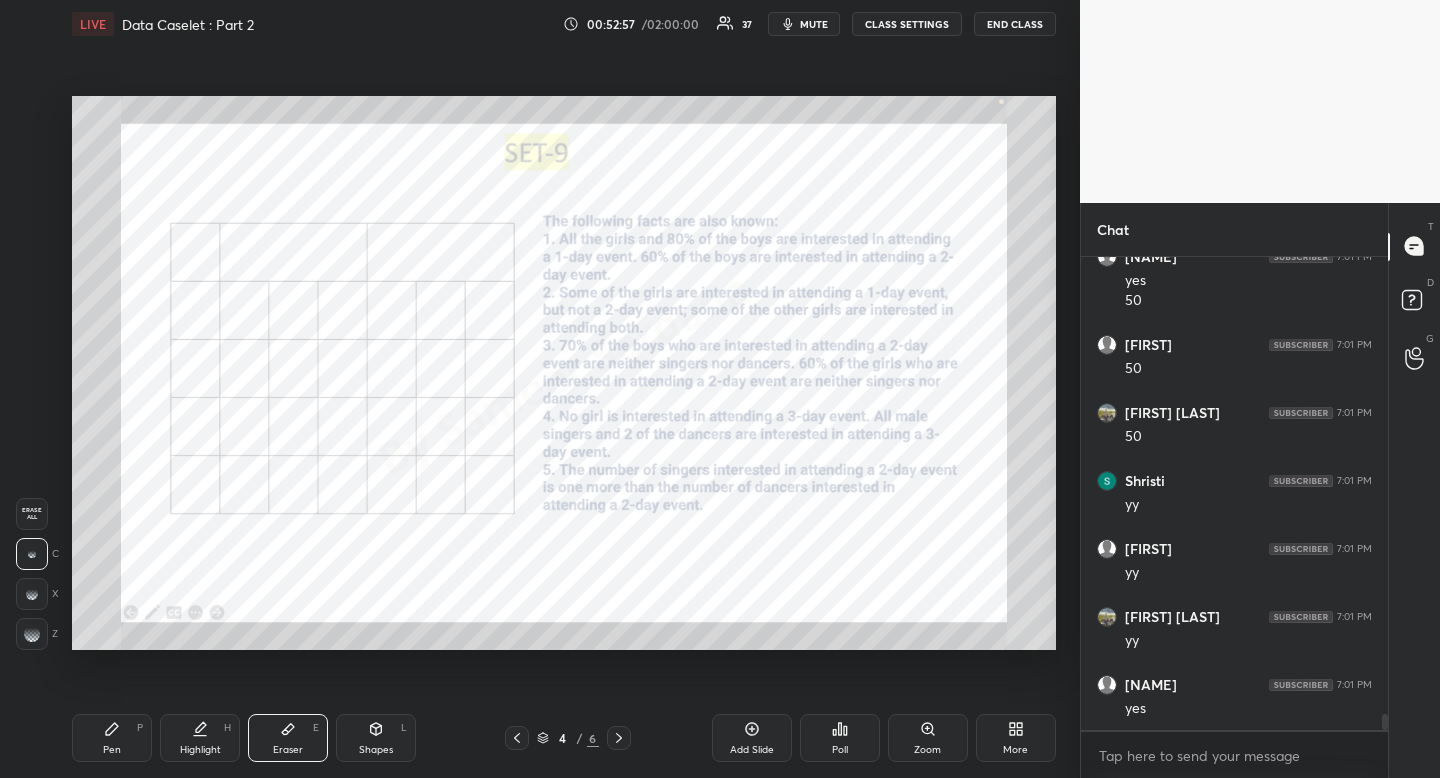 click on "Highlight H" at bounding box center (200, 738) 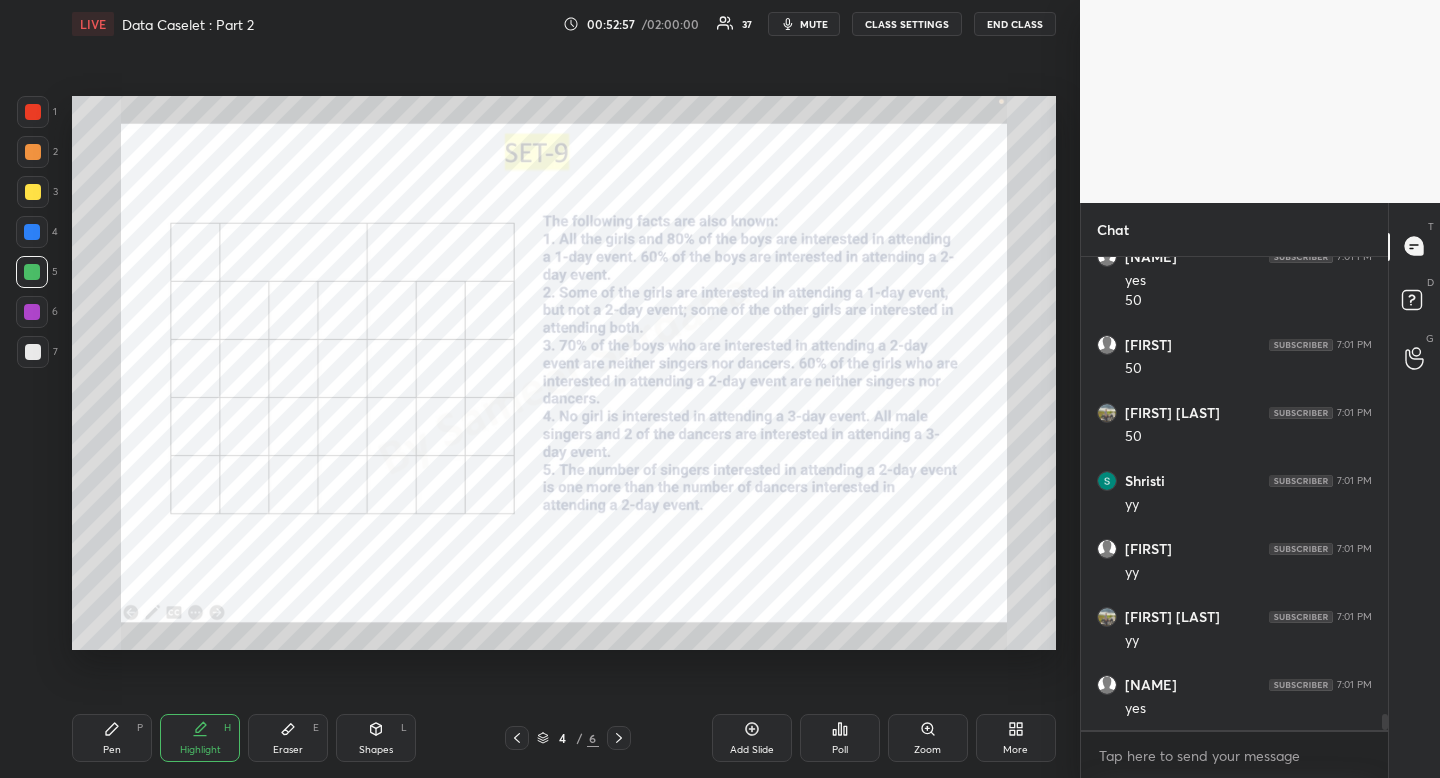 drag, startPoint x: 220, startPoint y: 735, endPoint x: 236, endPoint y: 718, distance: 23.345236 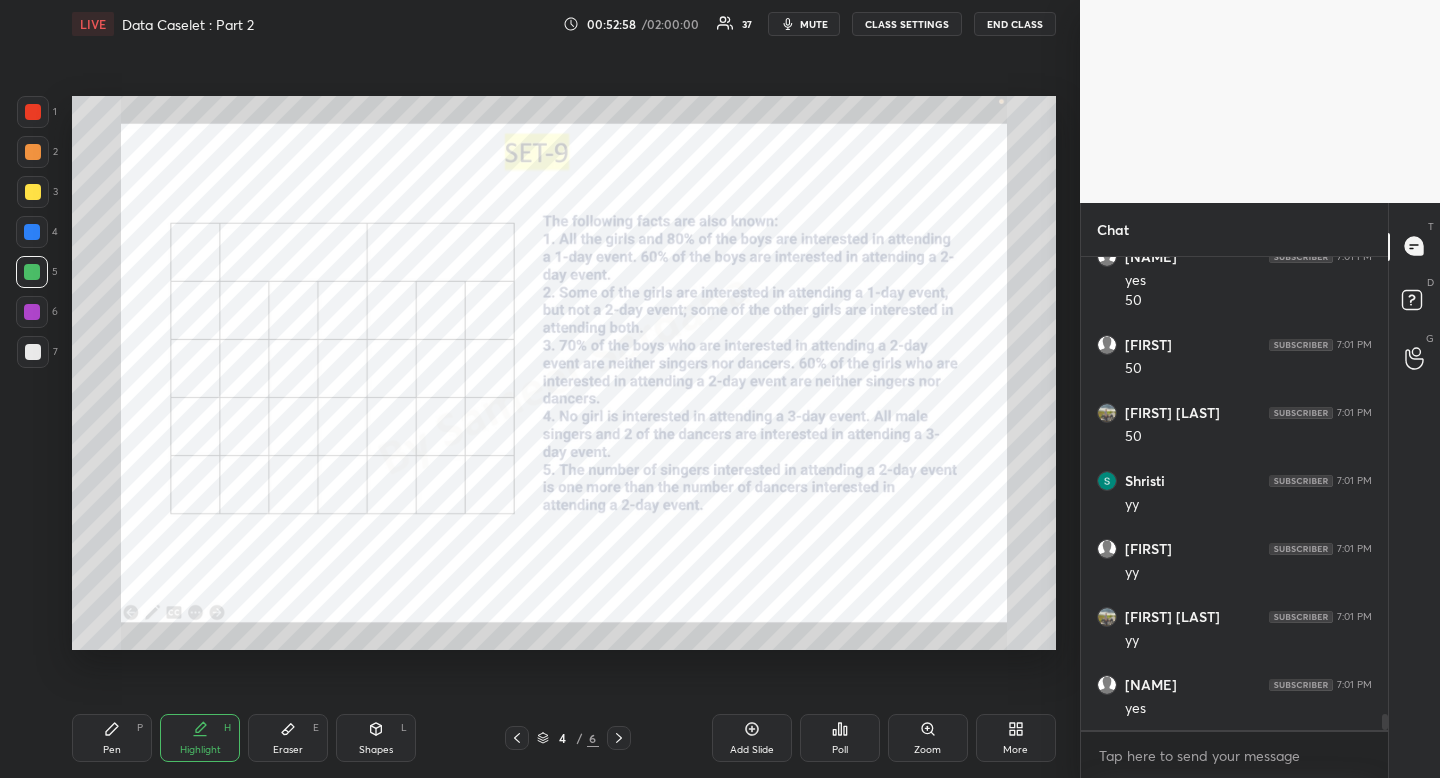 scroll, scrollTop: 13899, scrollLeft: 0, axis: vertical 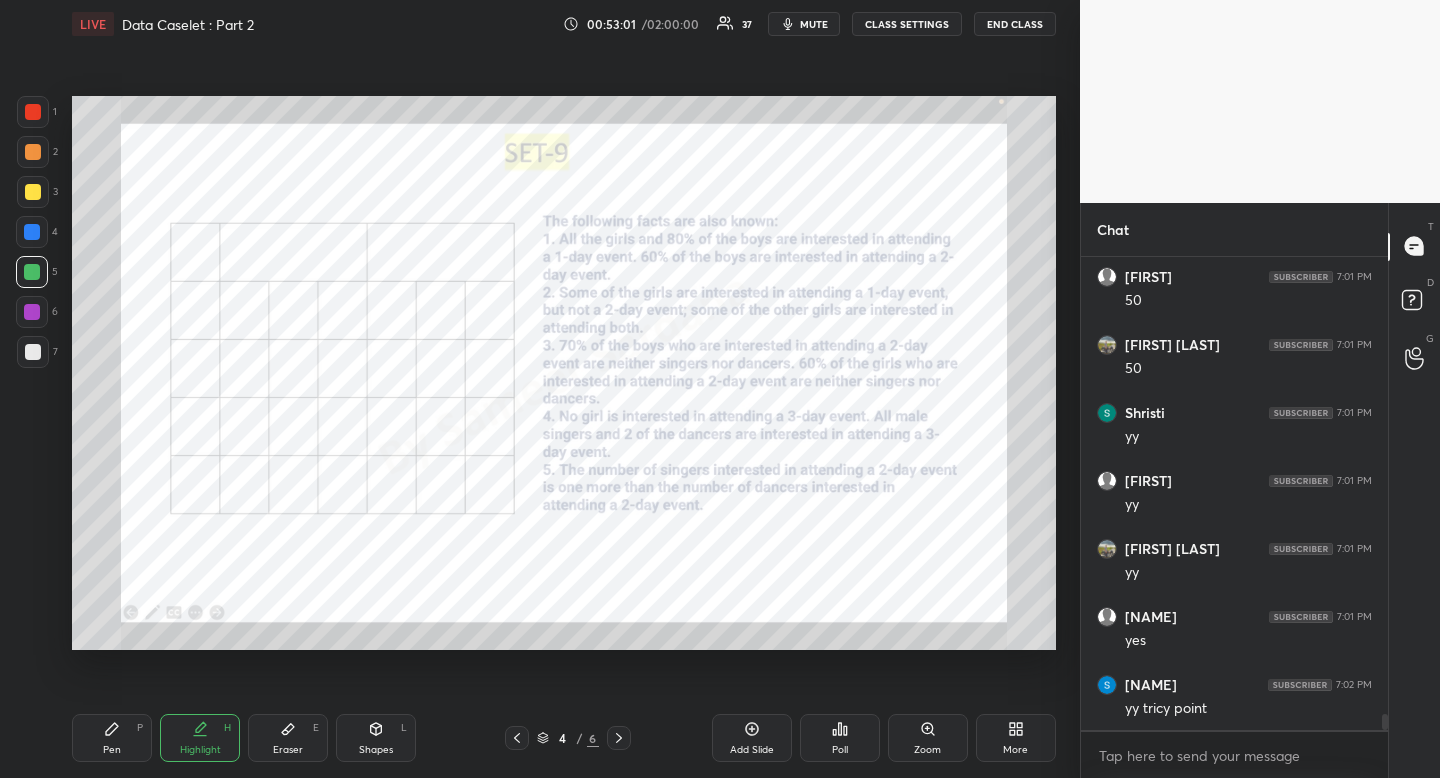 click 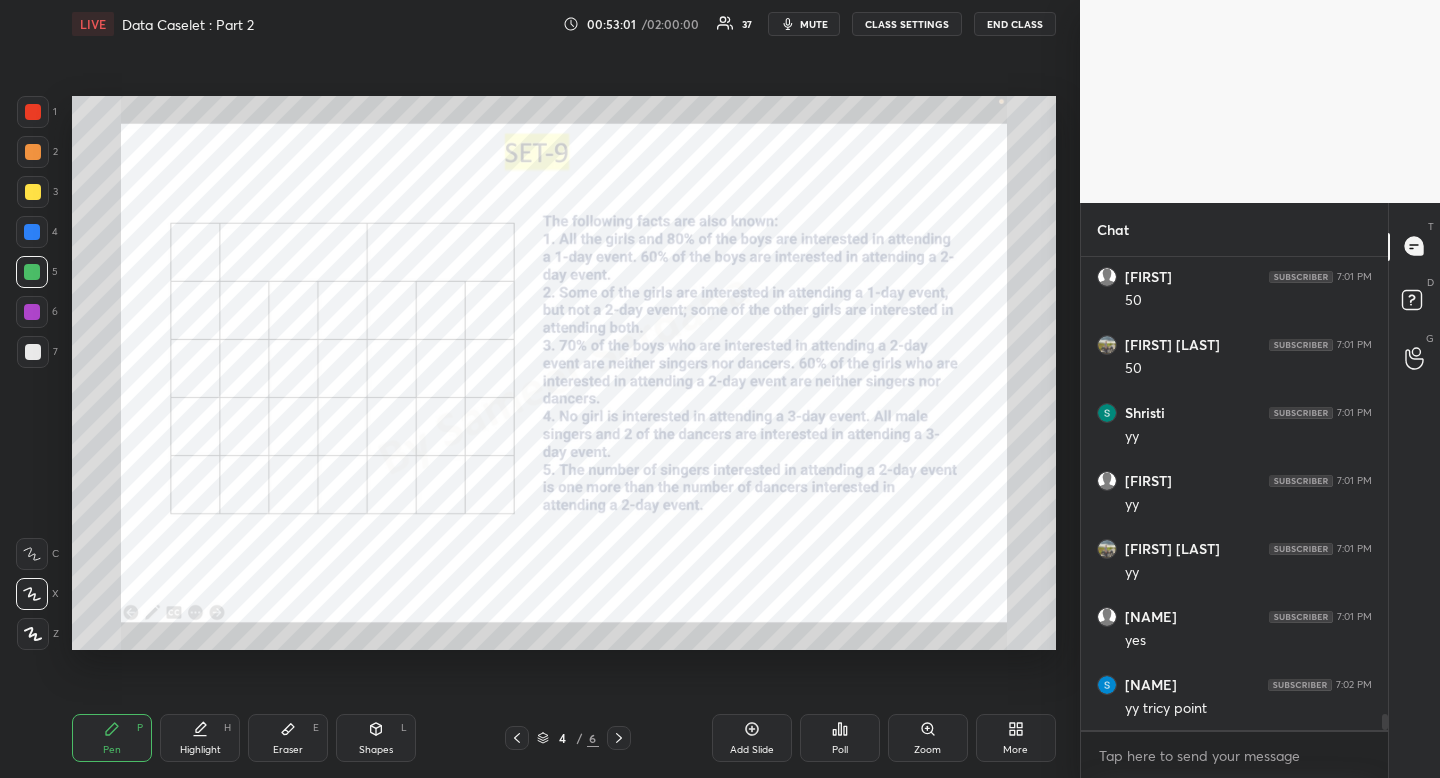click on "Pen P" at bounding box center (112, 738) 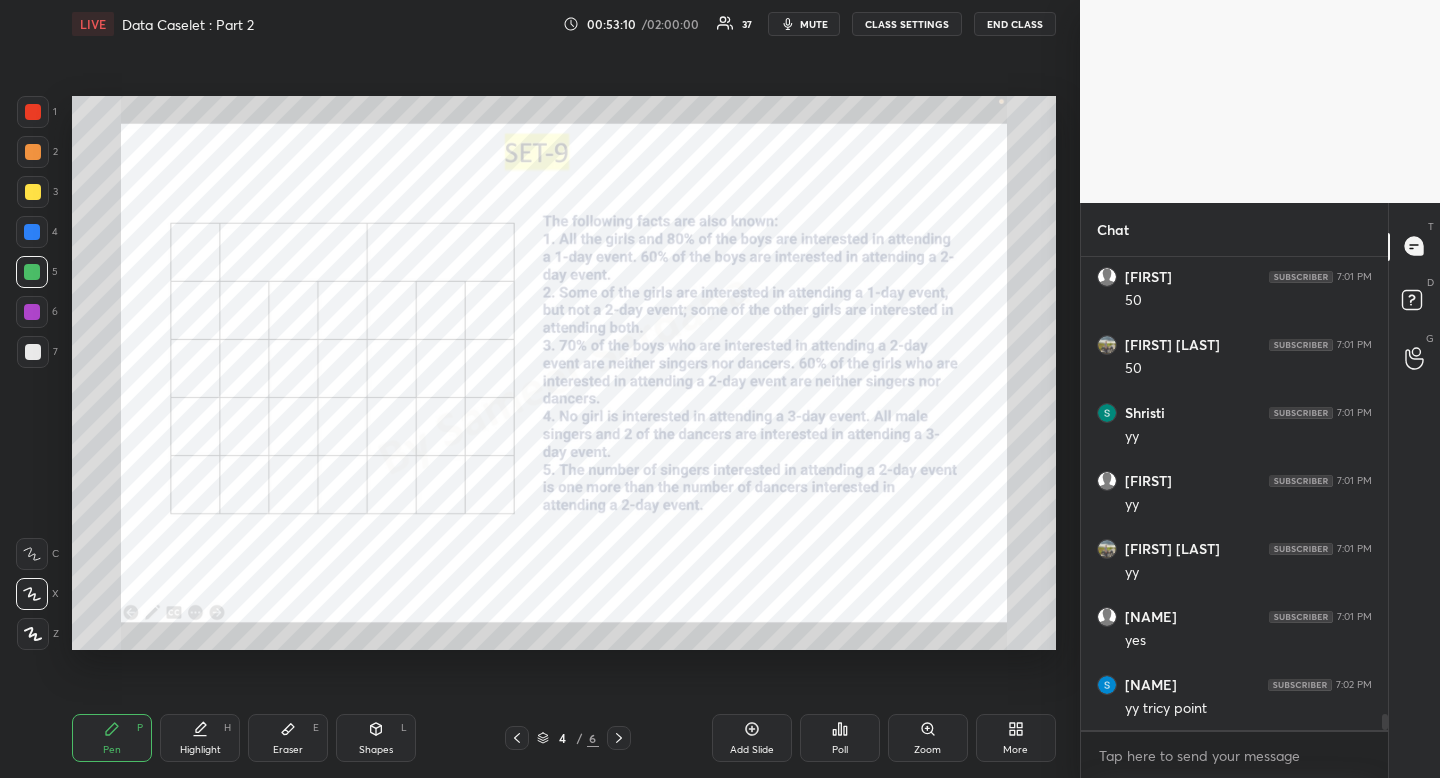 click at bounding box center [33, 112] 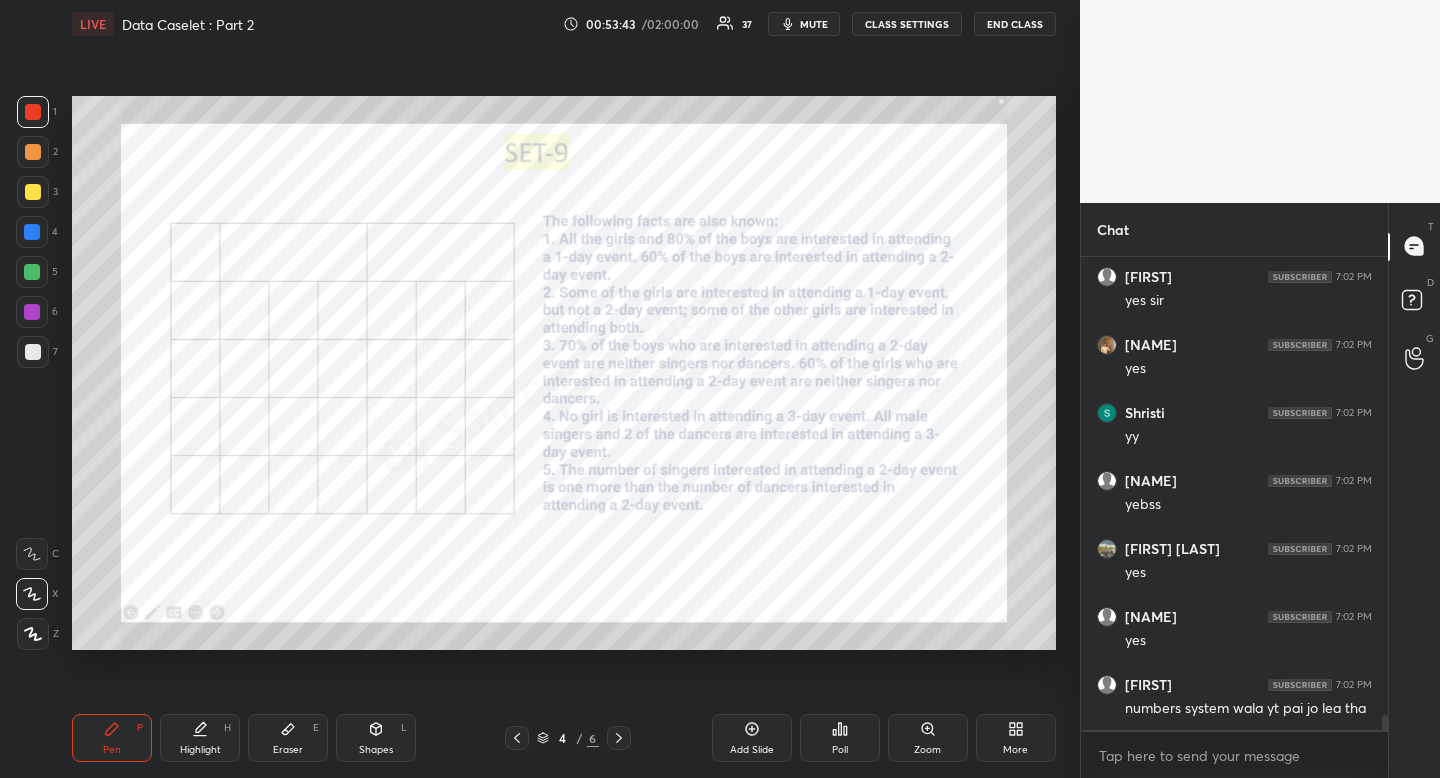 scroll, scrollTop: 14395, scrollLeft: 0, axis: vertical 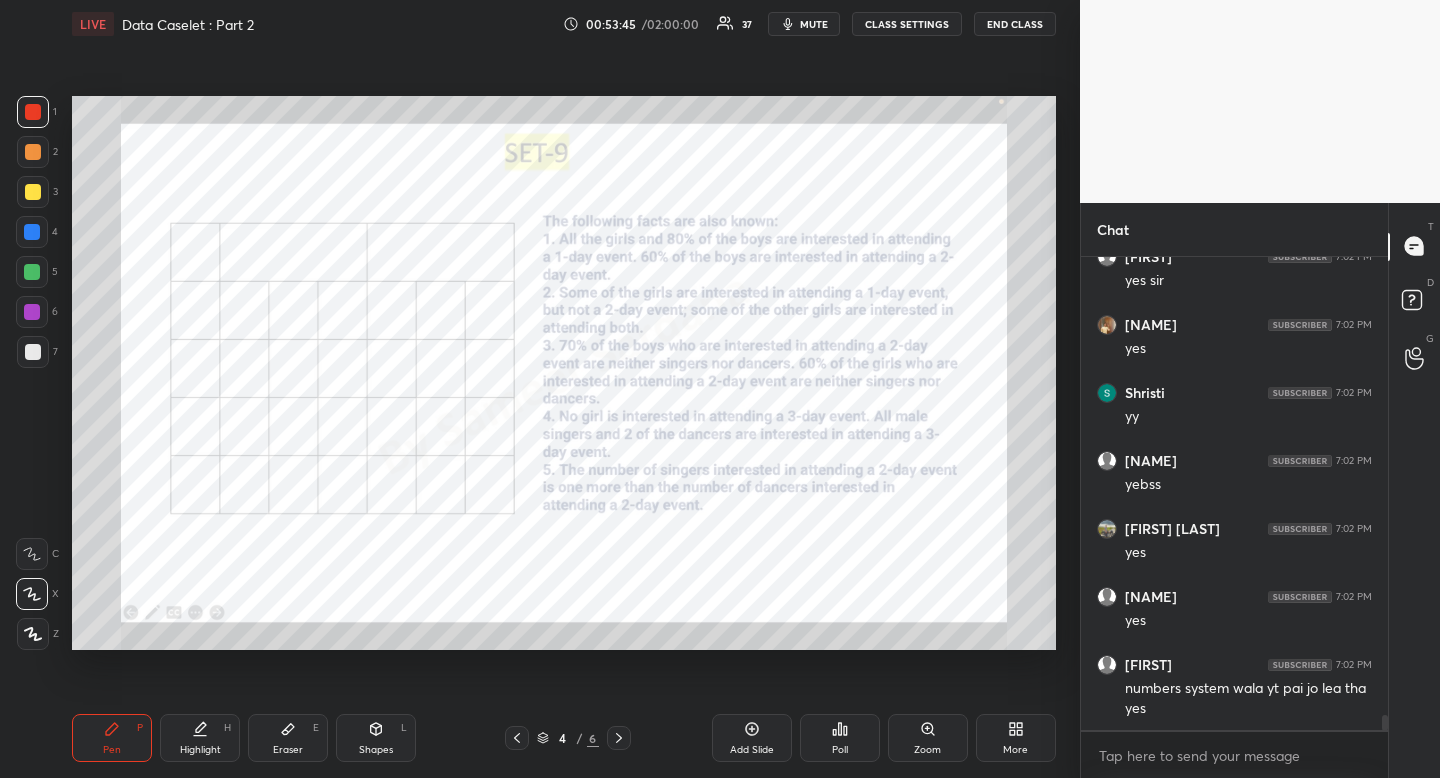 click on "Eraser" at bounding box center (288, 750) 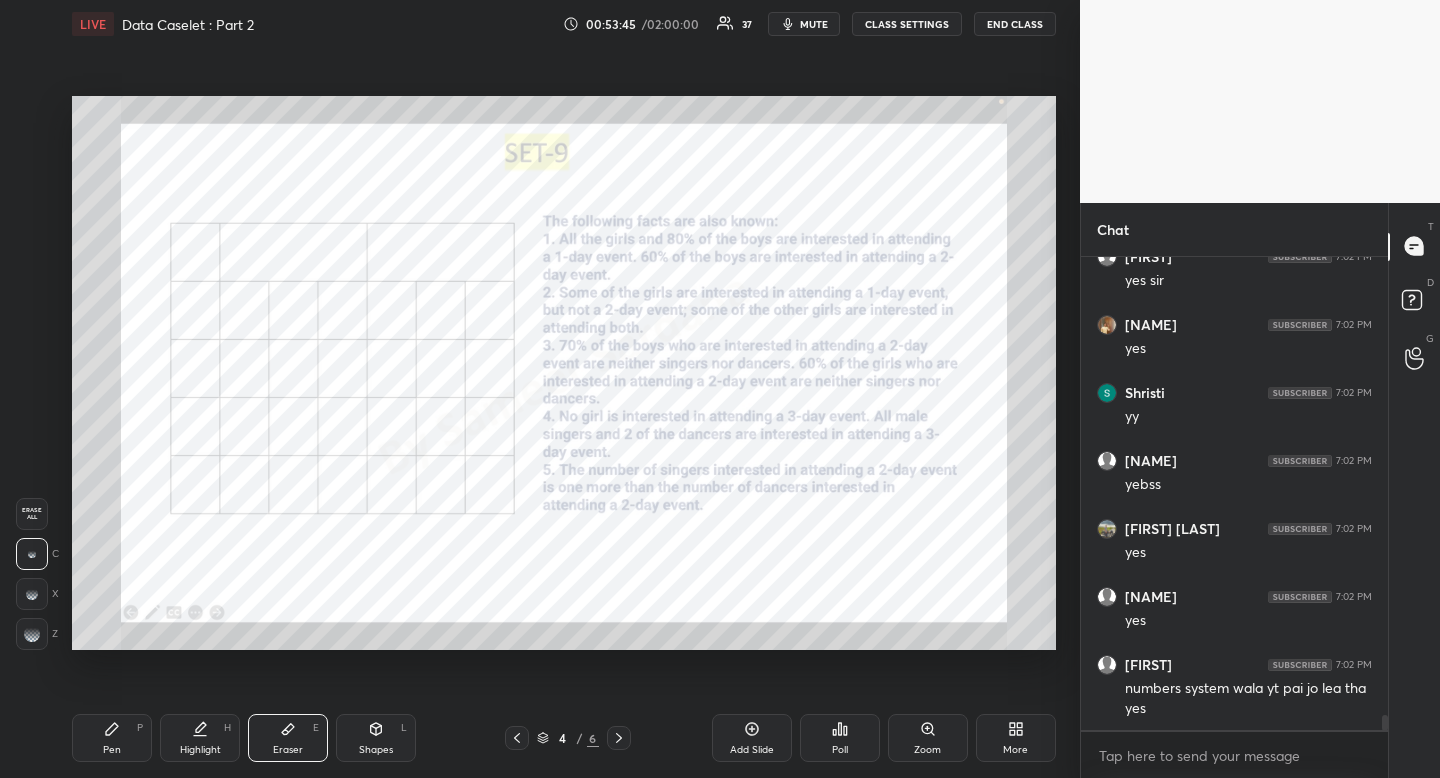 click on "Eraser" at bounding box center [288, 750] 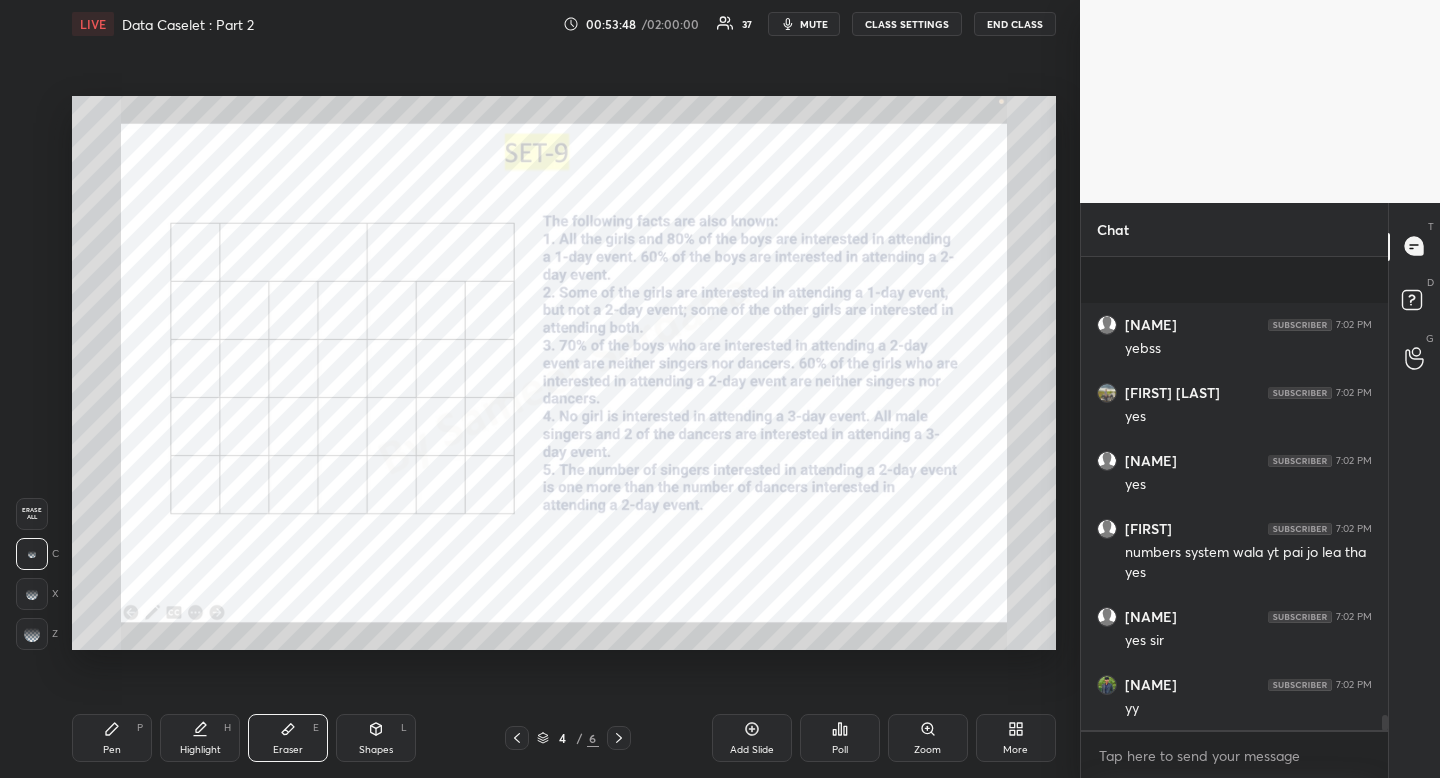 scroll, scrollTop: 14667, scrollLeft: 0, axis: vertical 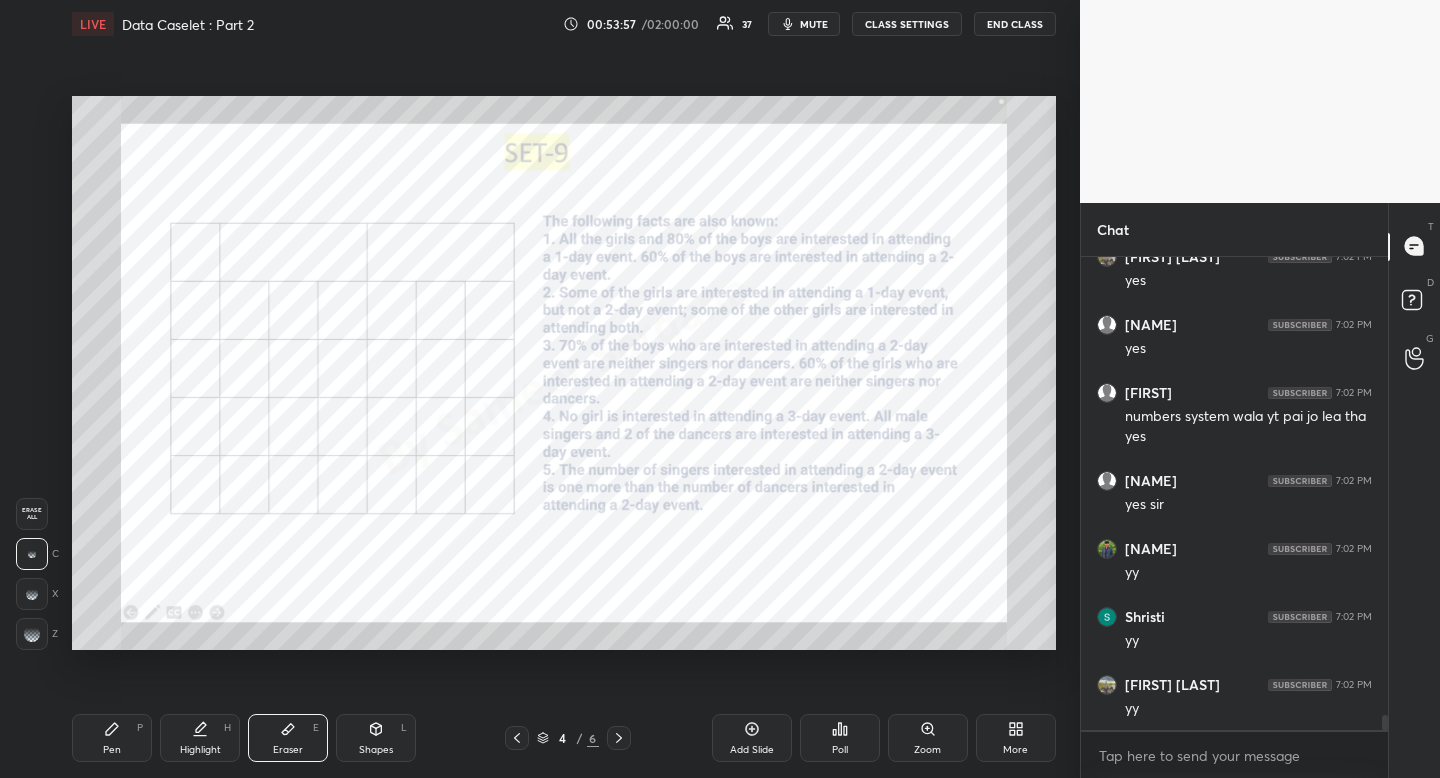 click on "Pen P" at bounding box center [112, 738] 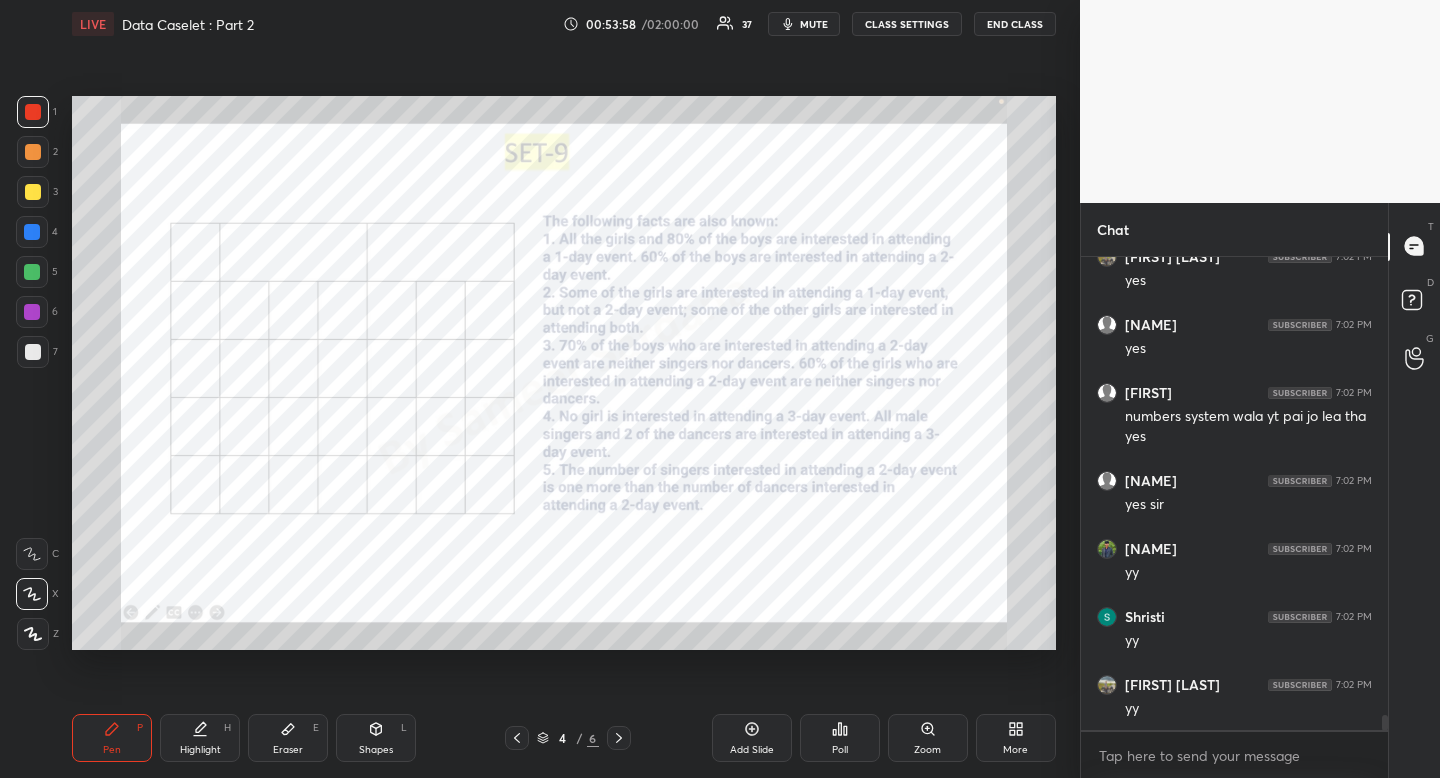 click at bounding box center [32, 232] 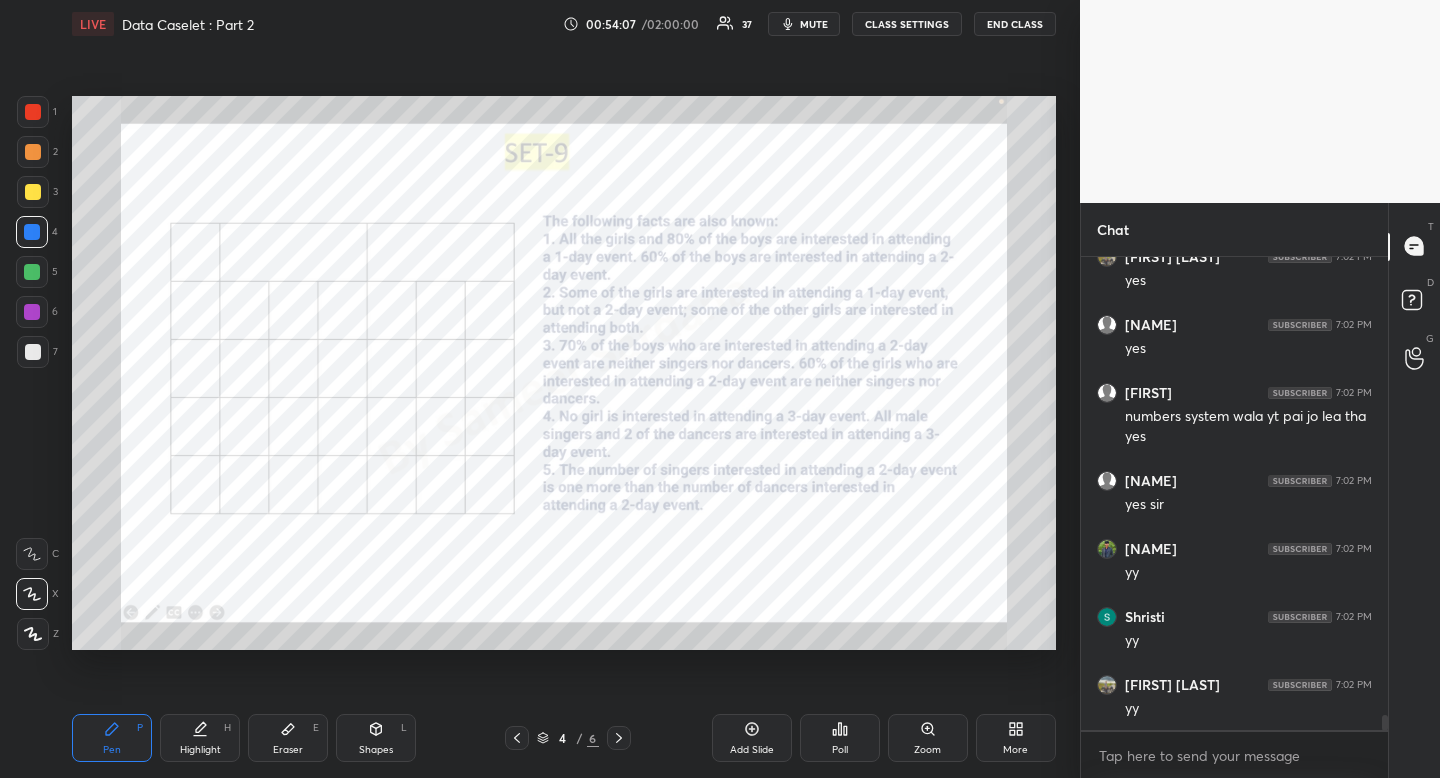 click at bounding box center (33, 112) 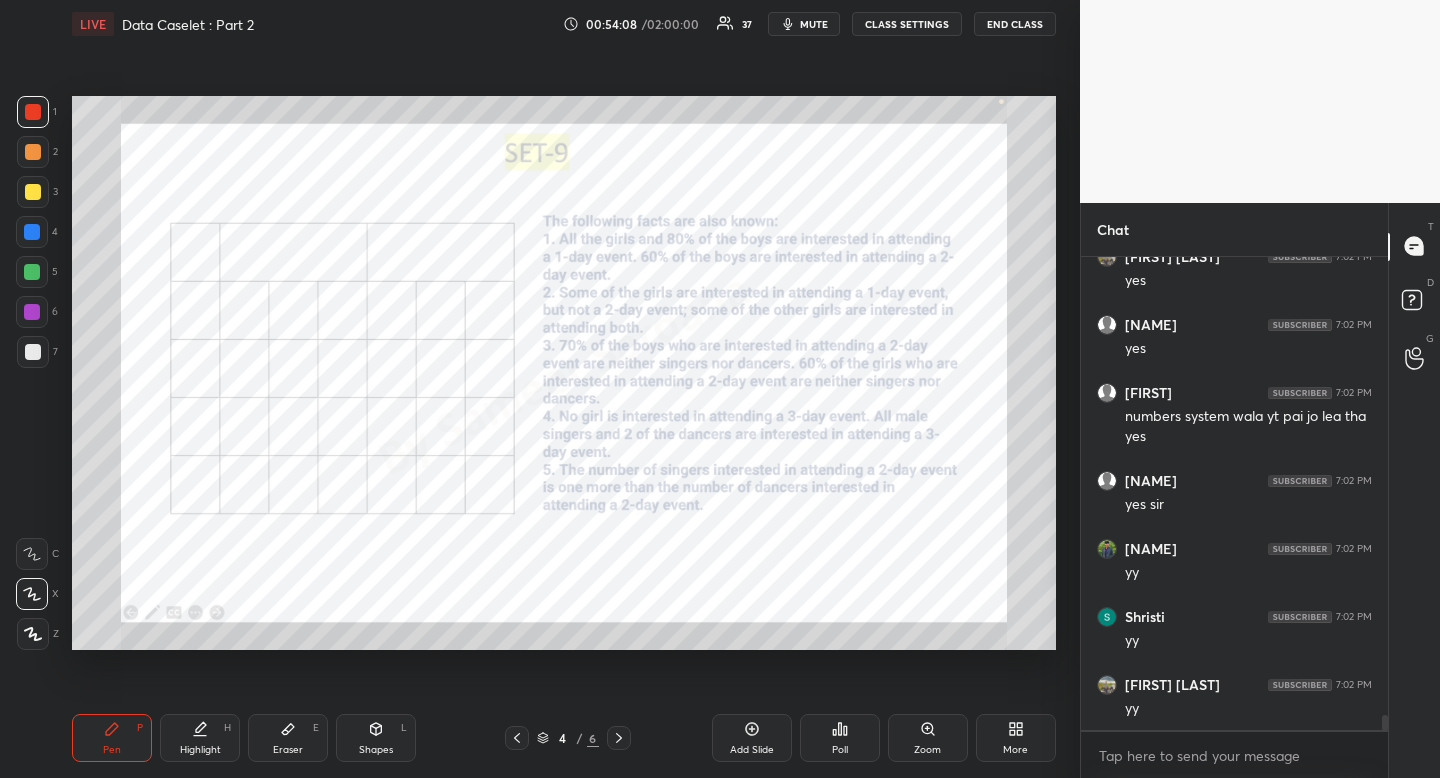 click on "Highlight H" at bounding box center [200, 738] 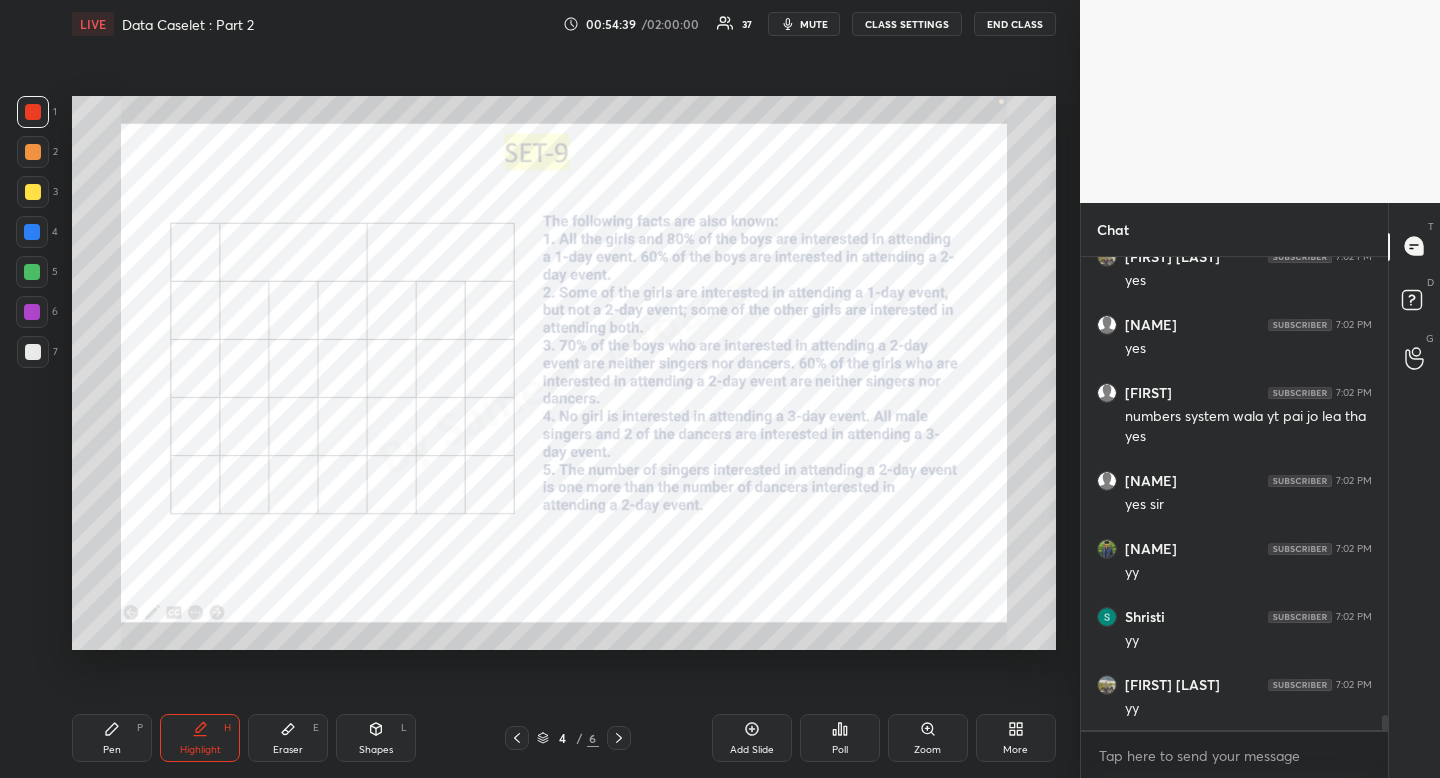 click at bounding box center [32, 232] 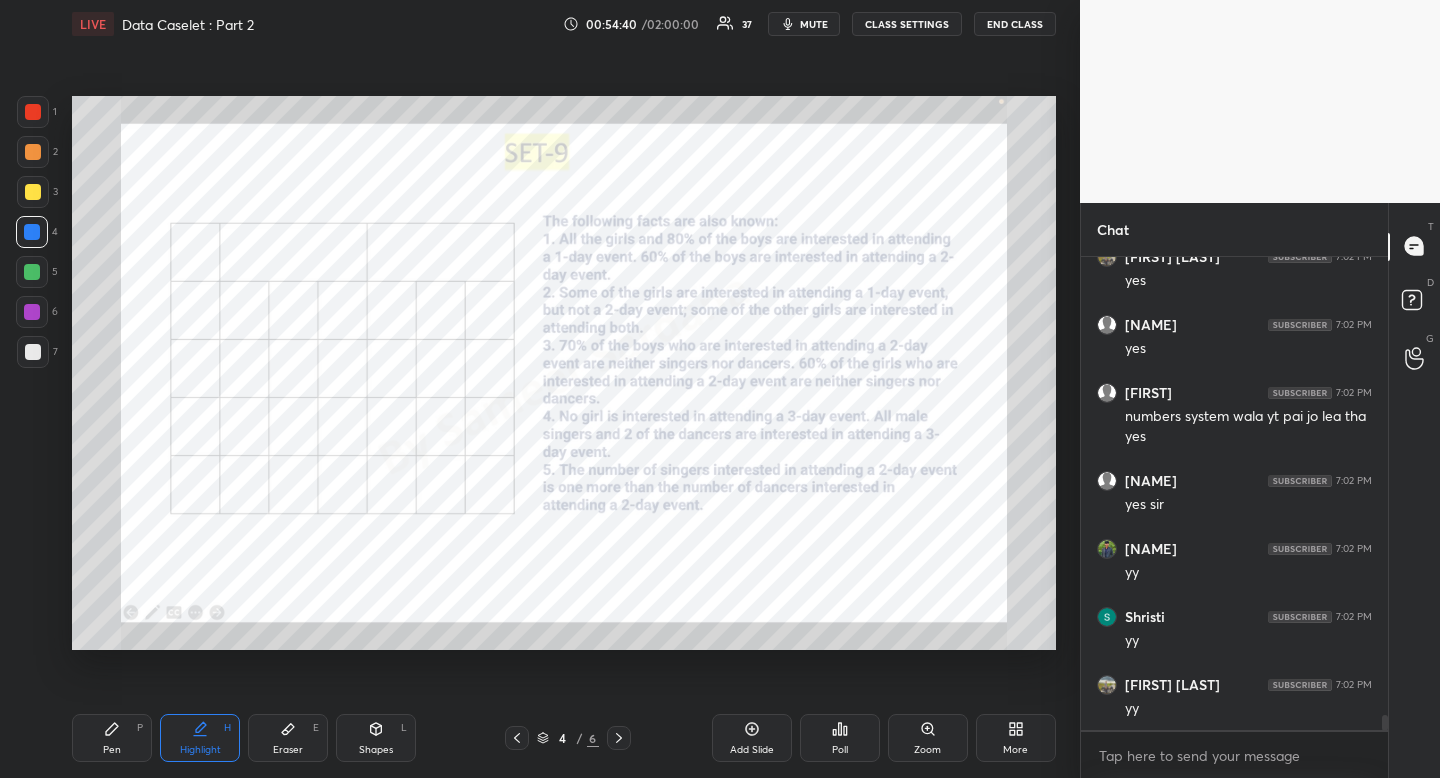 click 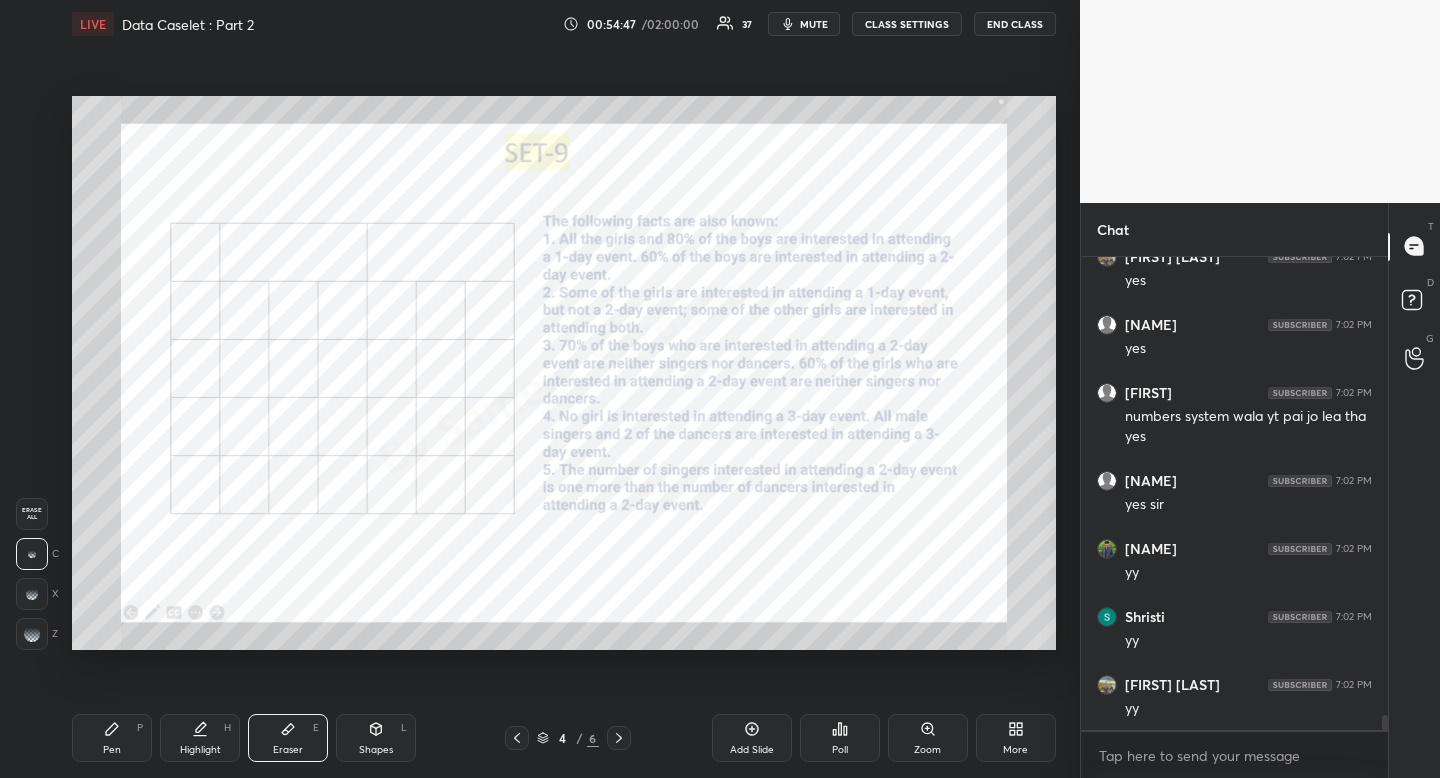 click 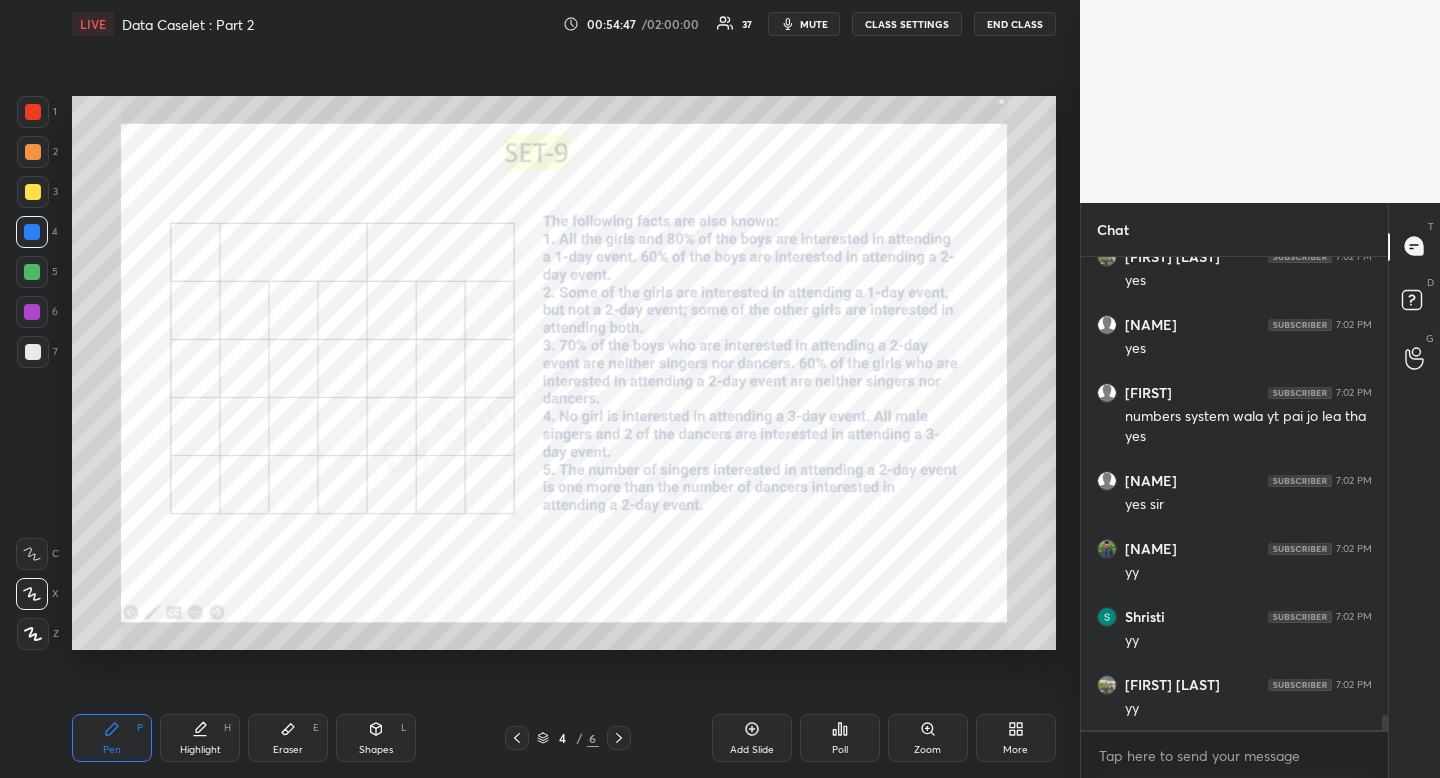 click 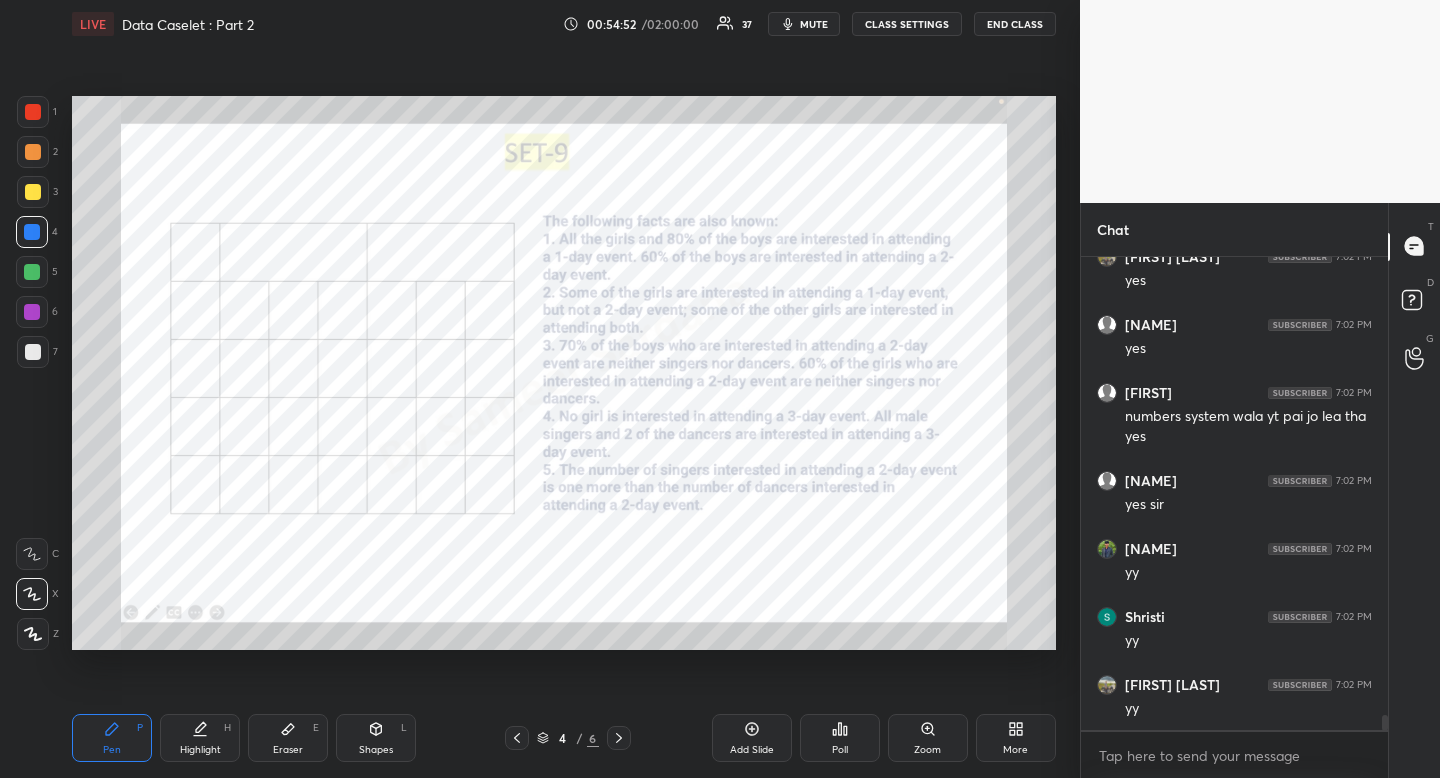 scroll, scrollTop: 14735, scrollLeft: 0, axis: vertical 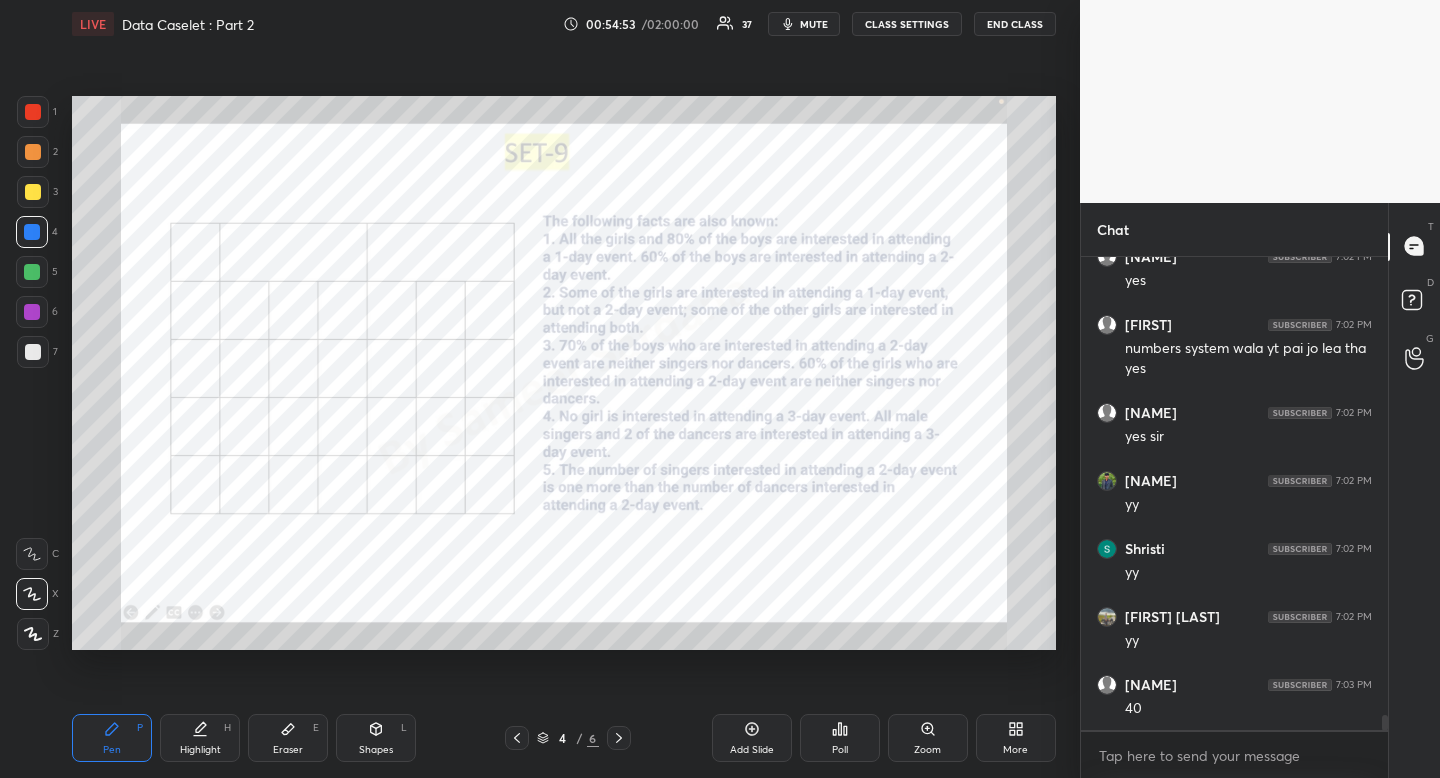 click on "Eraser" at bounding box center (288, 750) 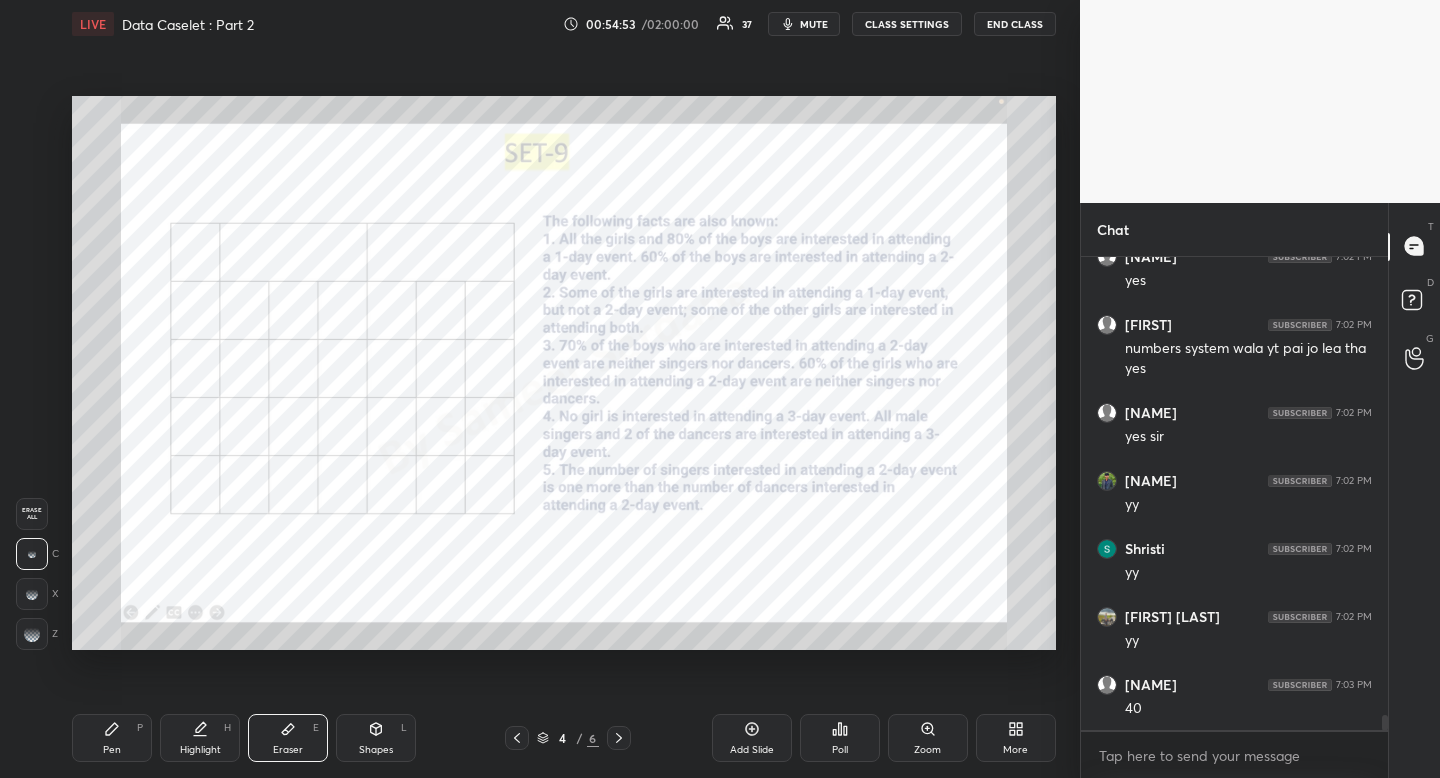 scroll, scrollTop: 14803, scrollLeft: 0, axis: vertical 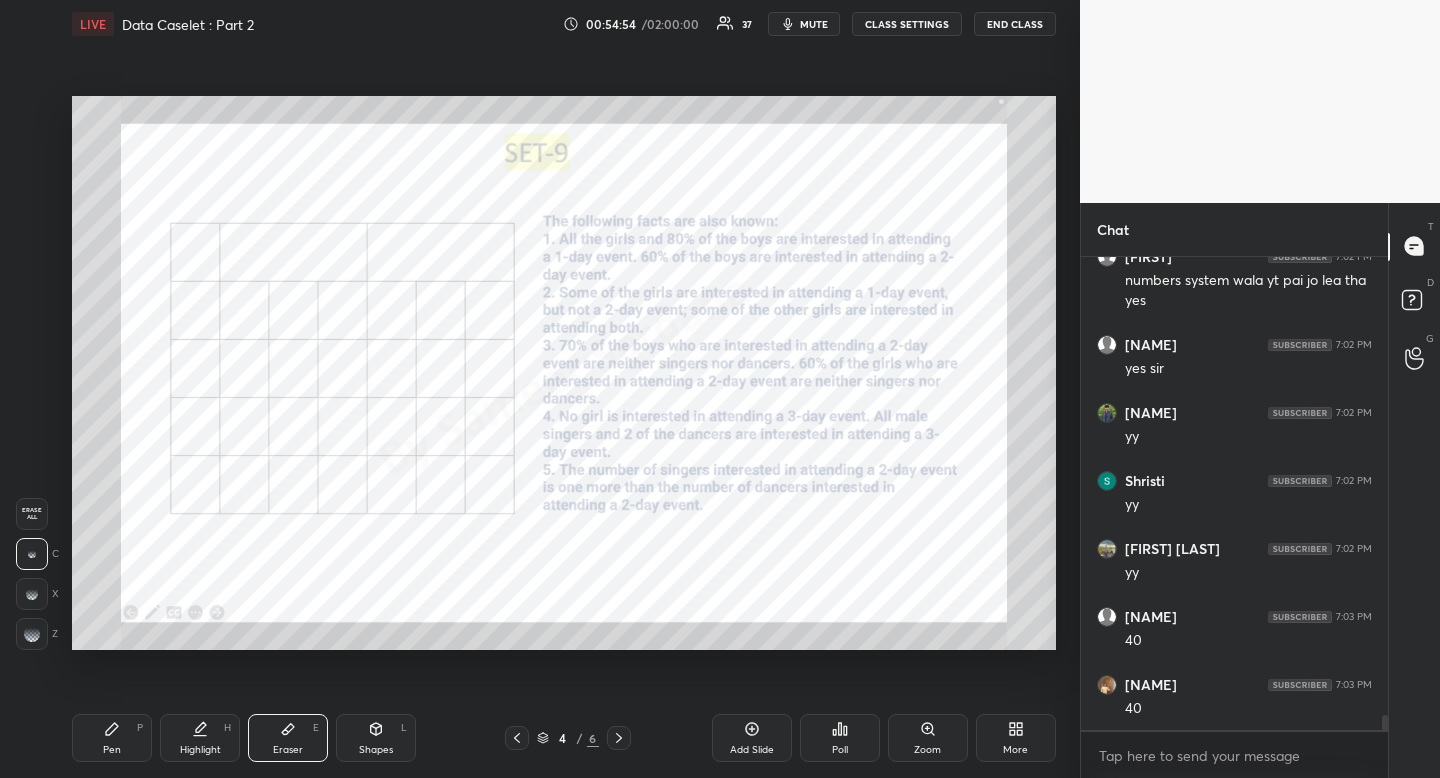click 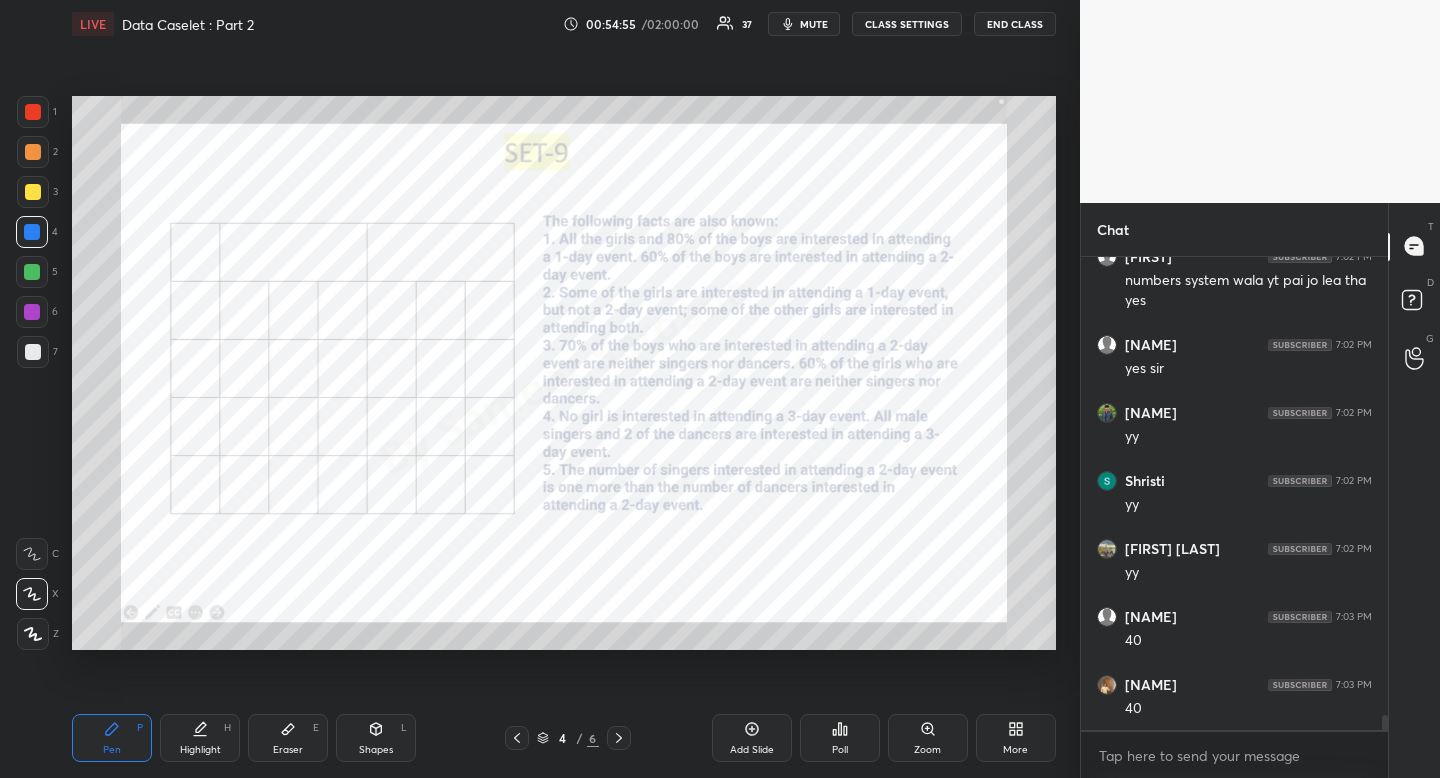 scroll, scrollTop: 14871, scrollLeft: 0, axis: vertical 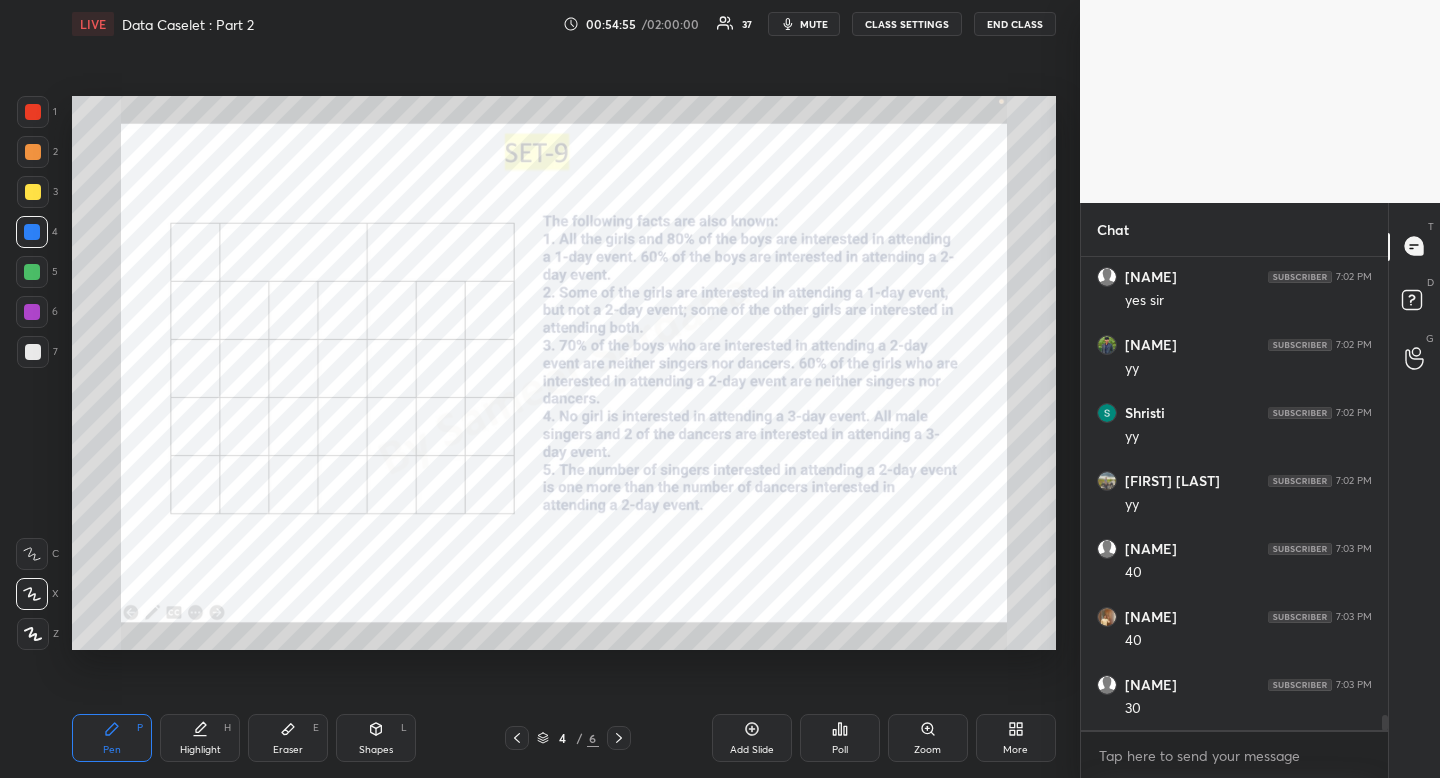 click on "Pen P" at bounding box center [112, 738] 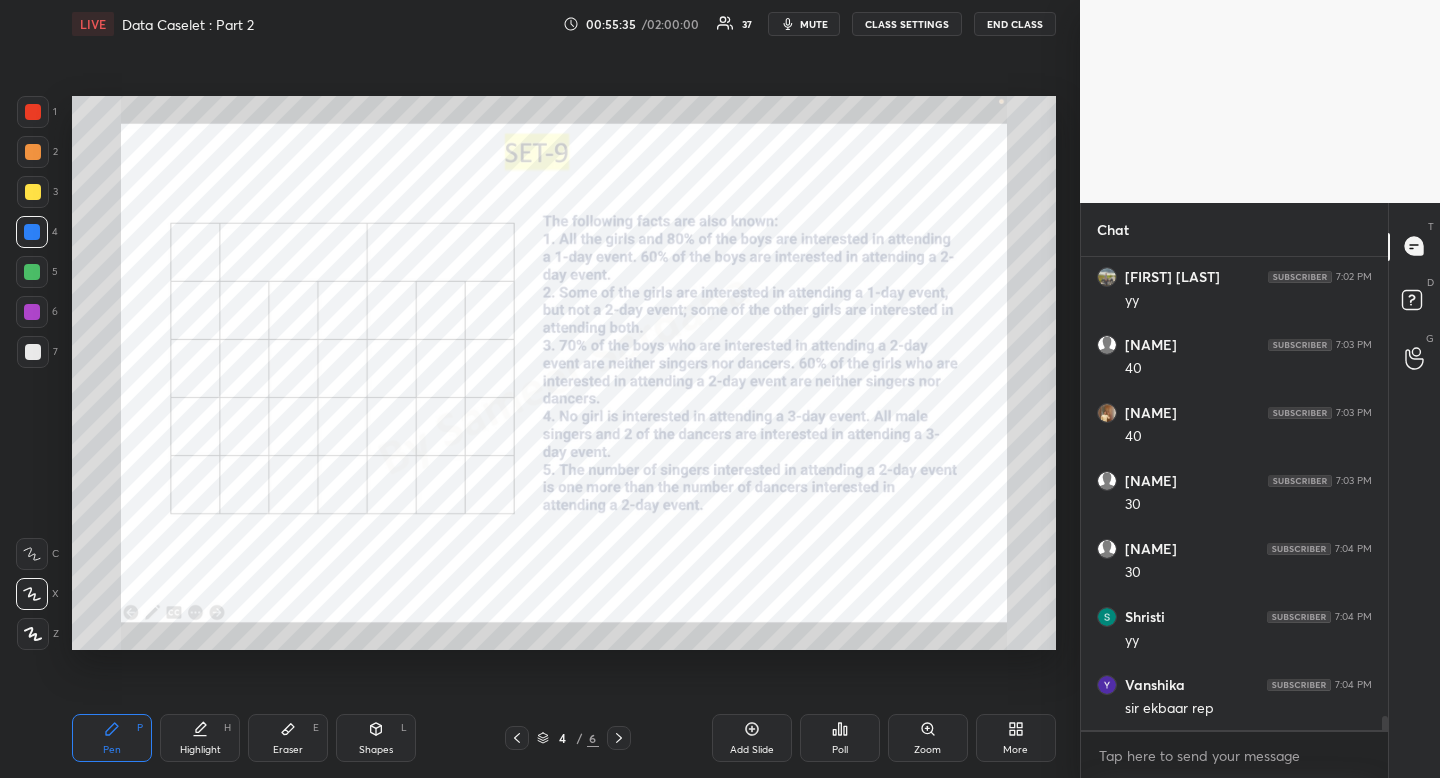 scroll, scrollTop: 15095, scrollLeft: 0, axis: vertical 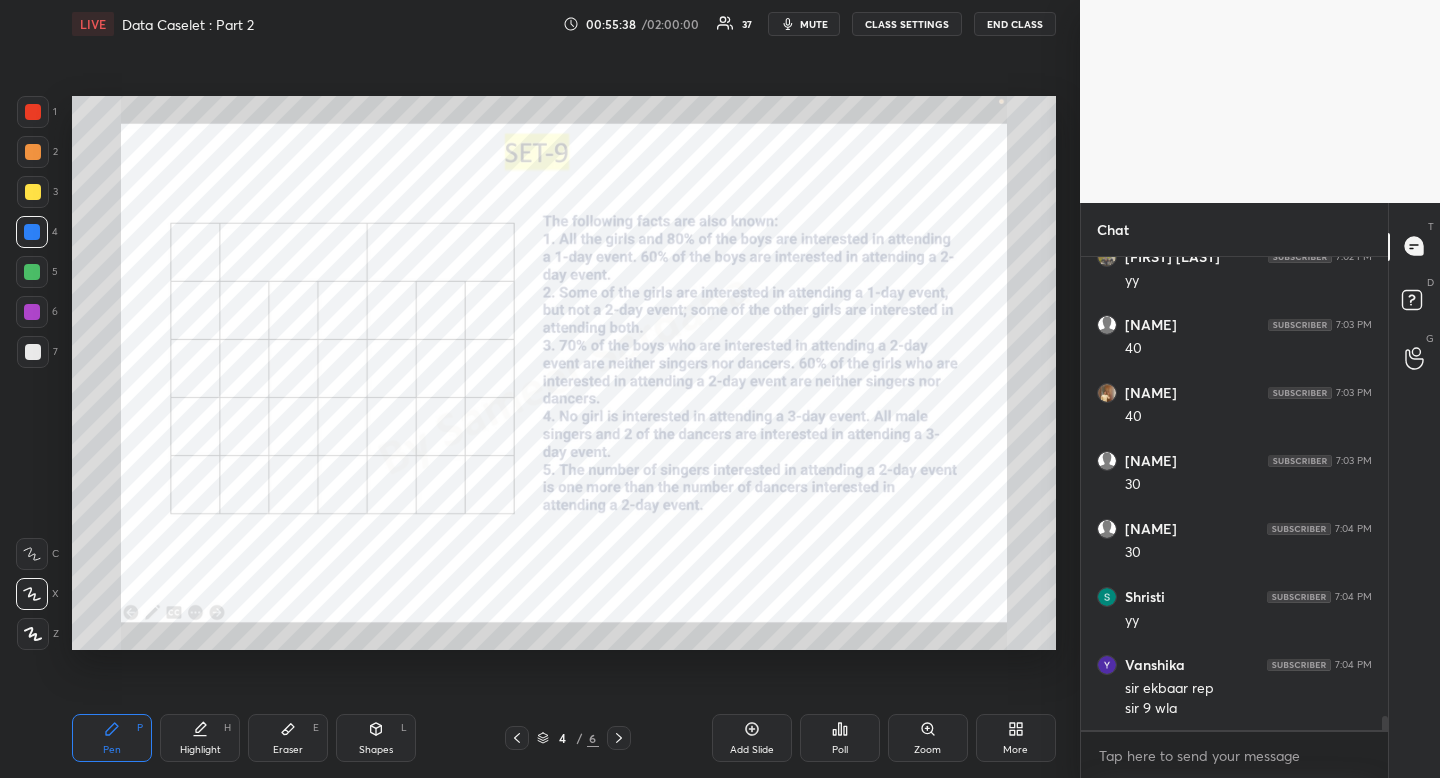 click on "Highlight" at bounding box center [200, 750] 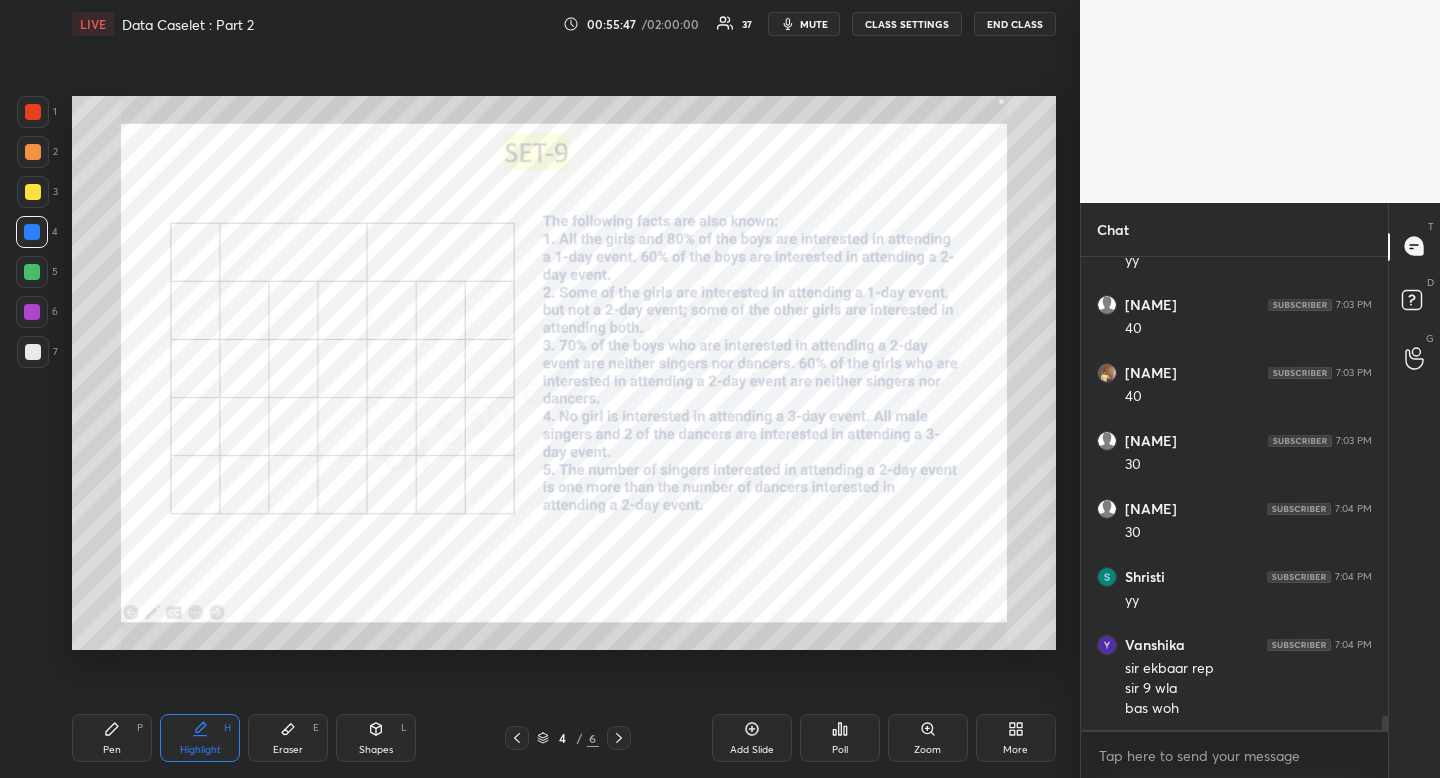 scroll, scrollTop: 15135, scrollLeft: 0, axis: vertical 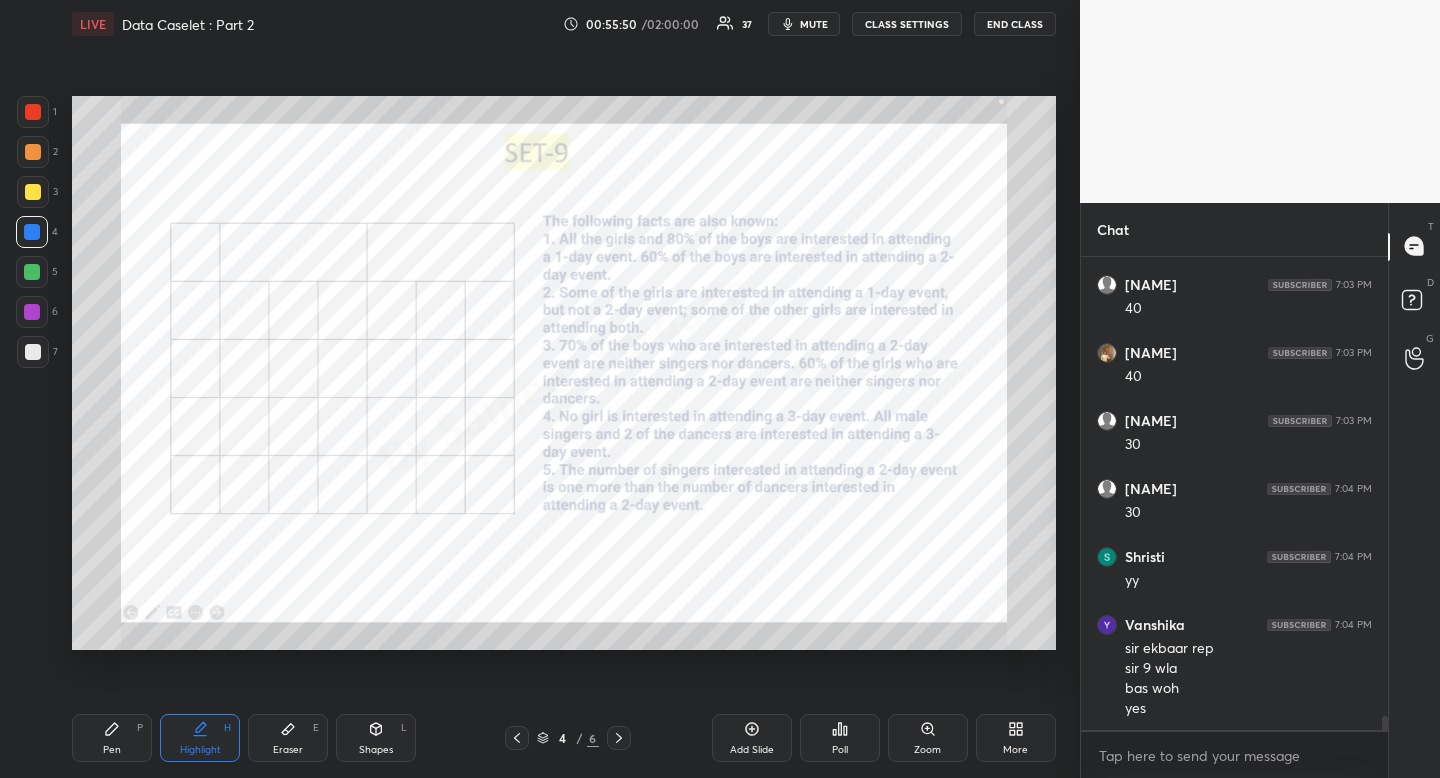 click on "Pen P" at bounding box center (112, 738) 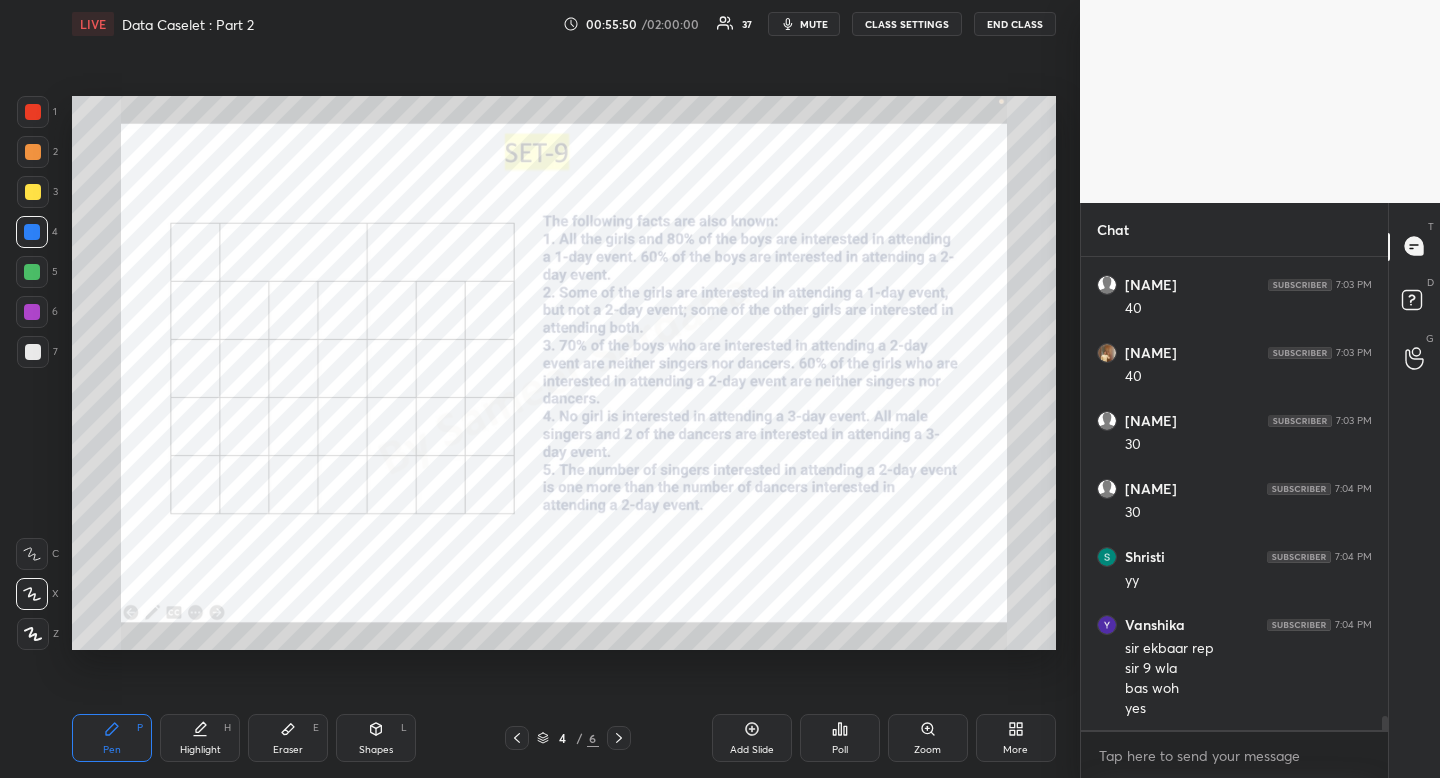 drag, startPoint x: 133, startPoint y: 721, endPoint x: 183, endPoint y: 675, distance: 67.941154 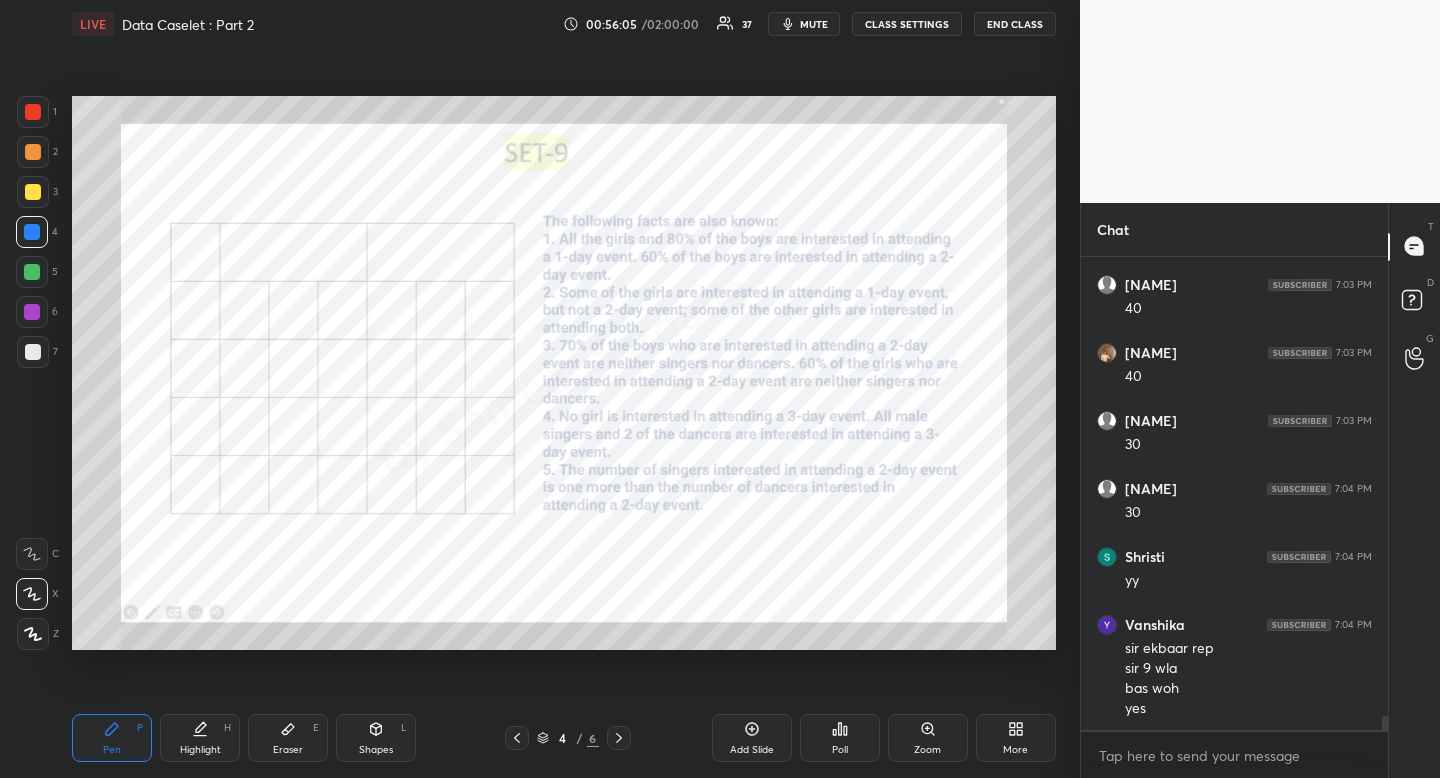 click 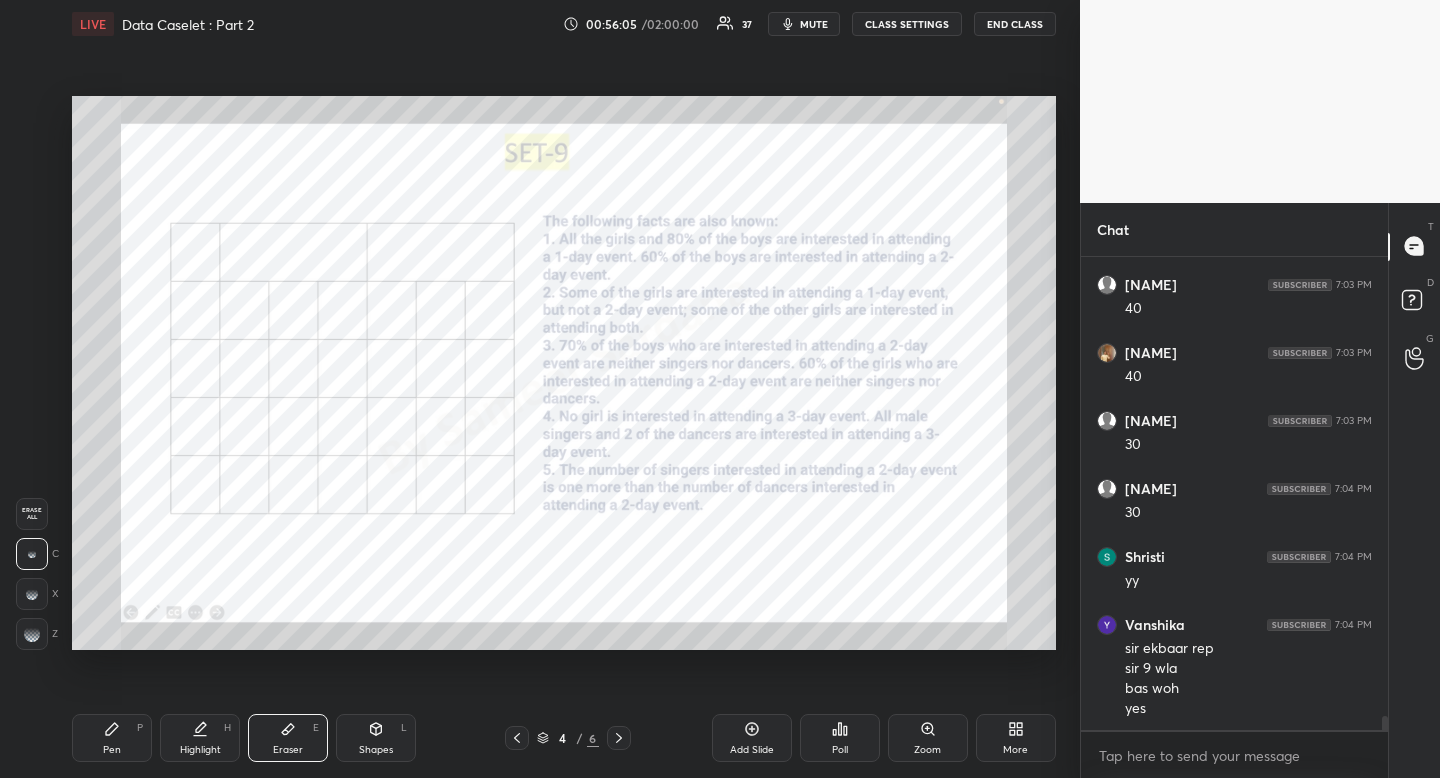 drag, startPoint x: 287, startPoint y: 732, endPoint x: 290, endPoint y: 680, distance: 52.086468 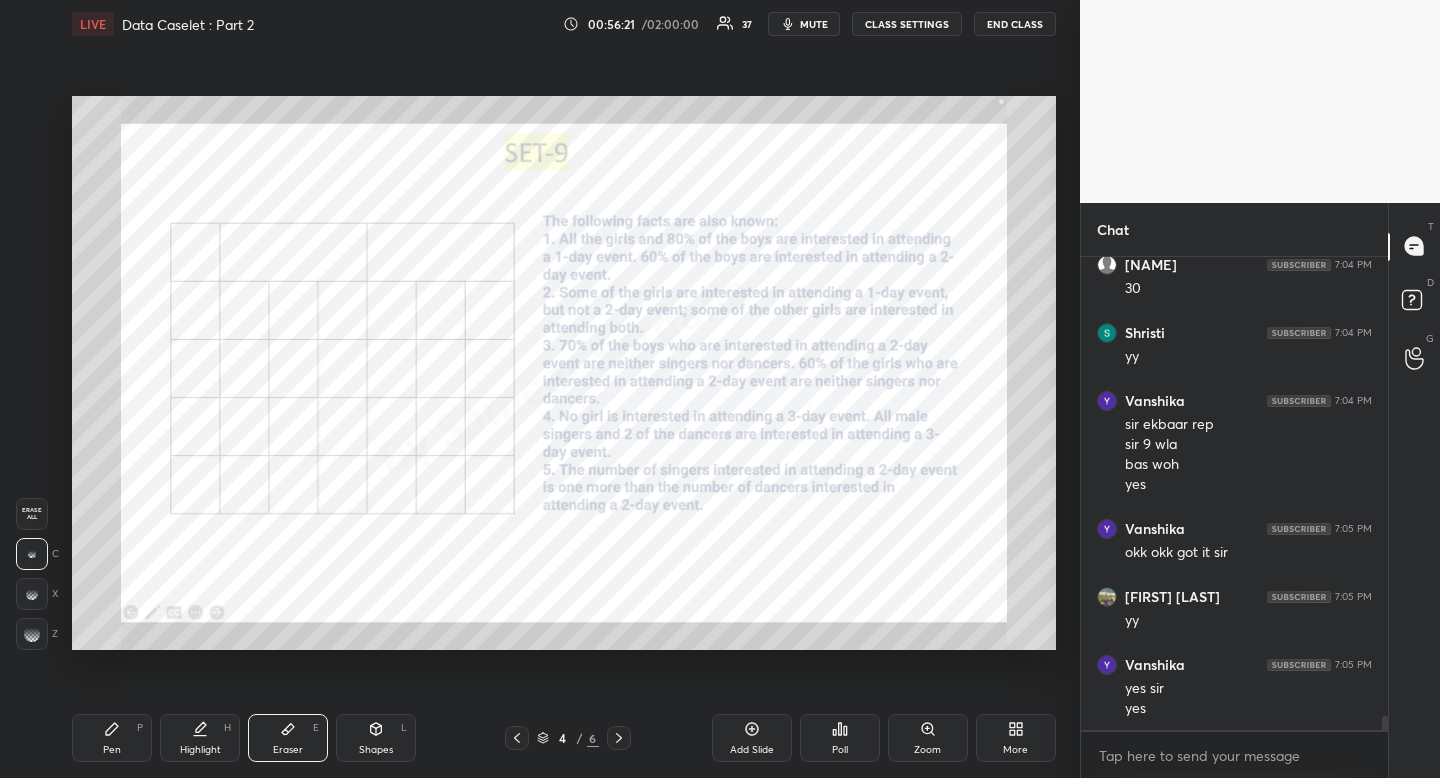 scroll, scrollTop: 15427, scrollLeft: 0, axis: vertical 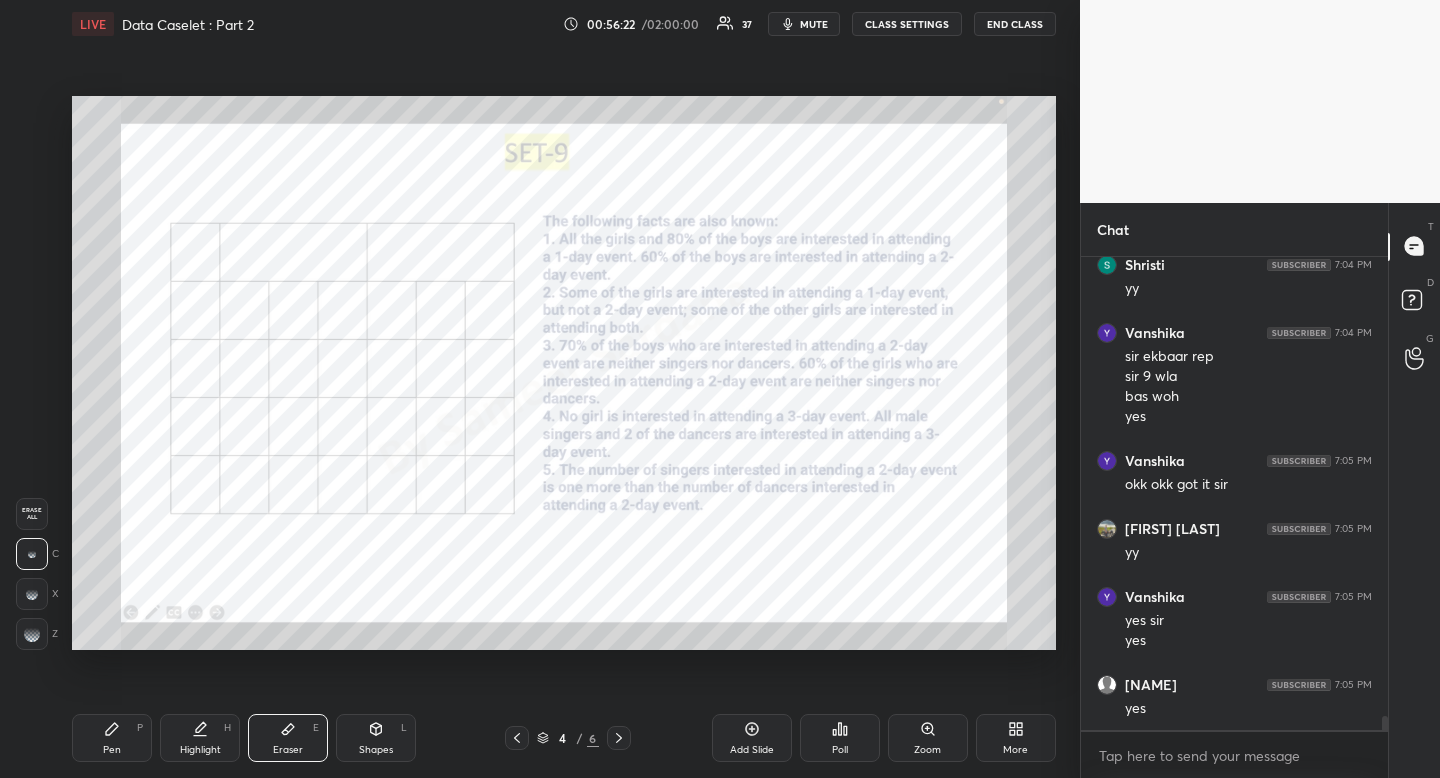 click on "Highlight H" at bounding box center (200, 738) 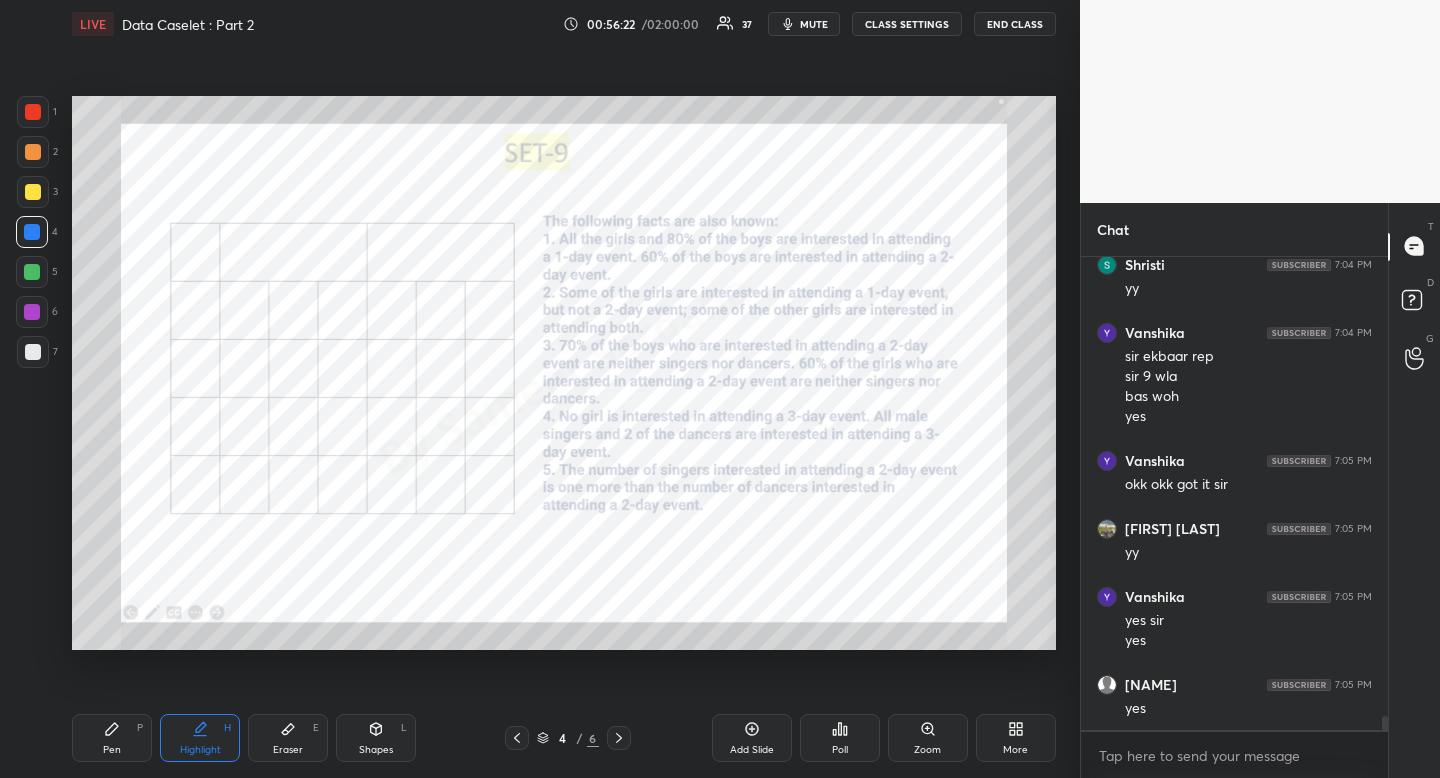 scroll, scrollTop: 15563, scrollLeft: 0, axis: vertical 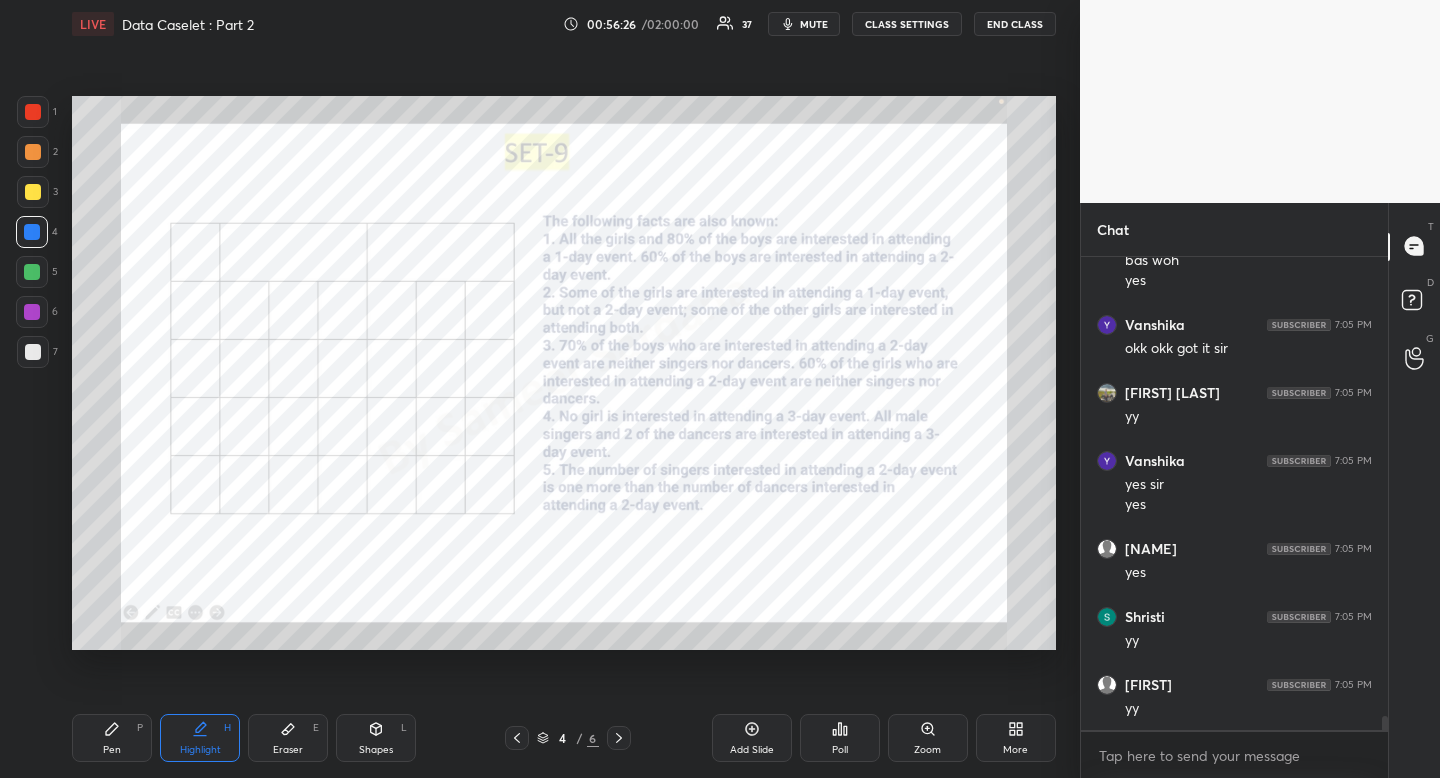 click on "Pen P" at bounding box center [112, 738] 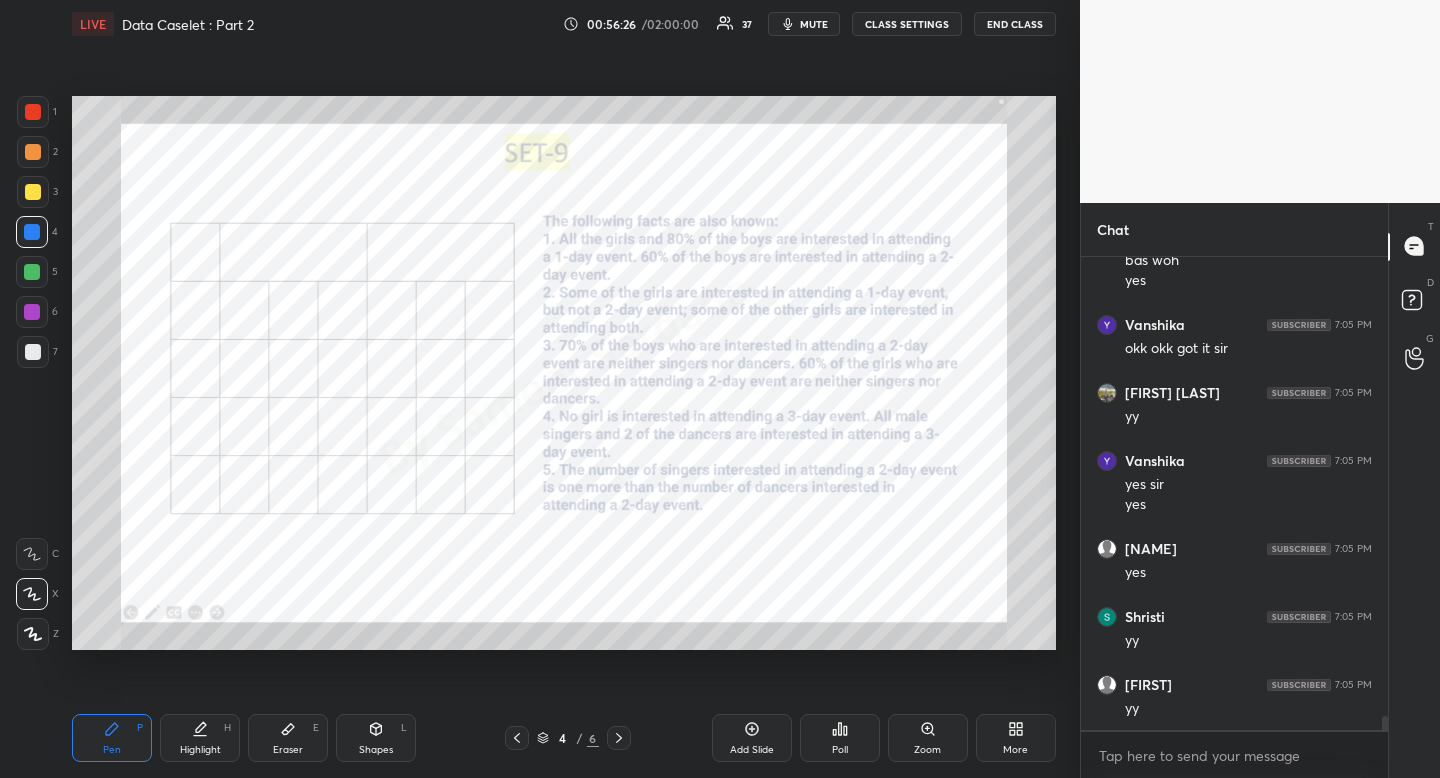 click on "Pen P" at bounding box center [112, 738] 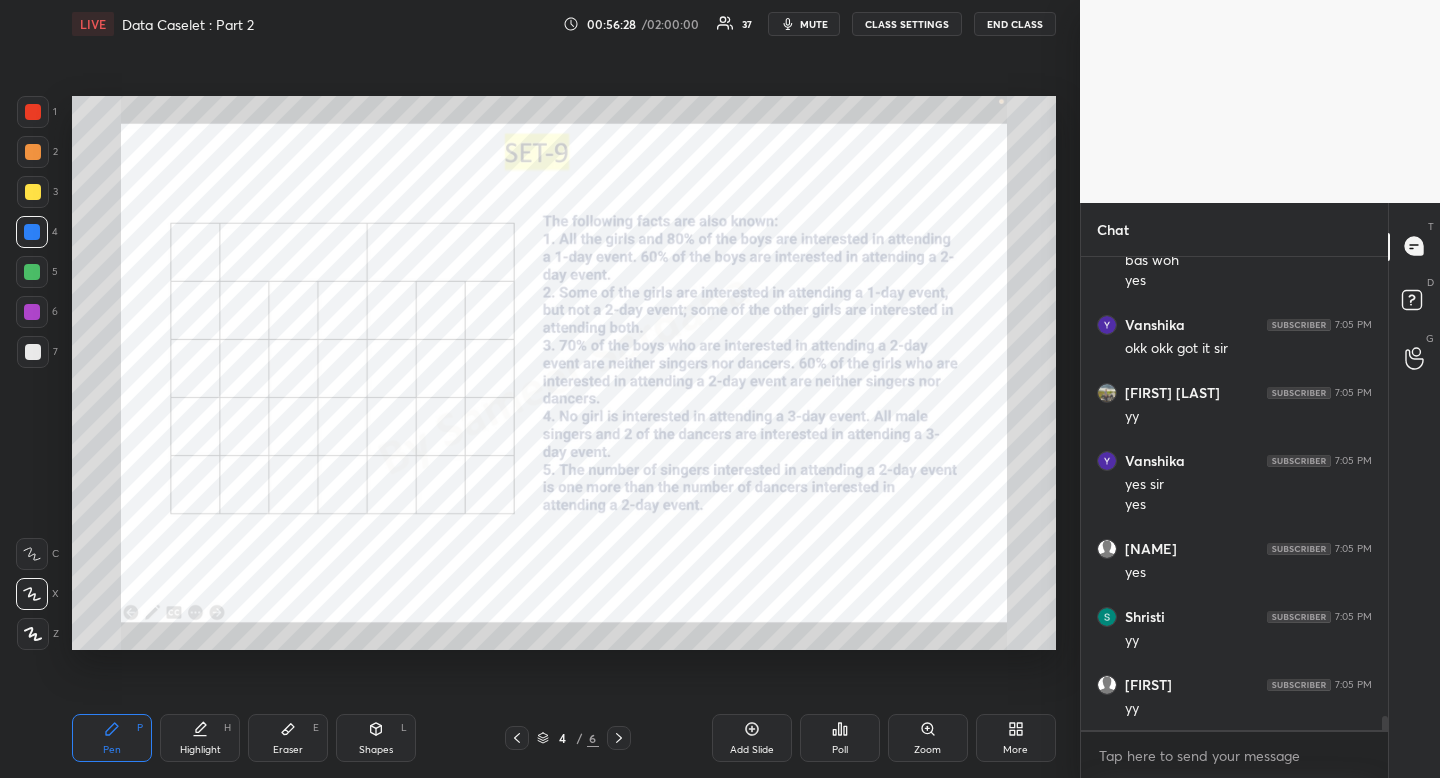 click at bounding box center [33, 112] 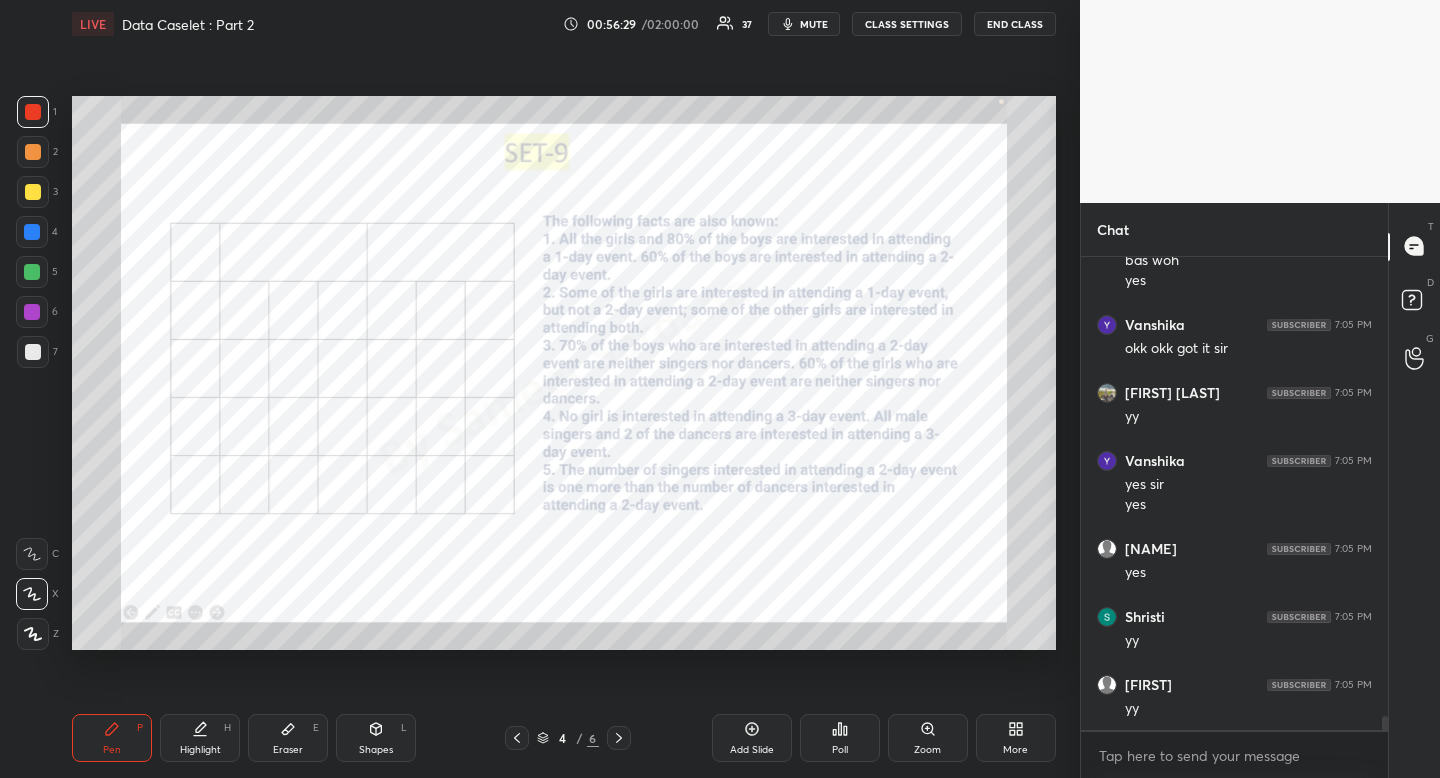 drag, startPoint x: 46, startPoint y: 110, endPoint x: 61, endPoint y: 122, distance: 19.209373 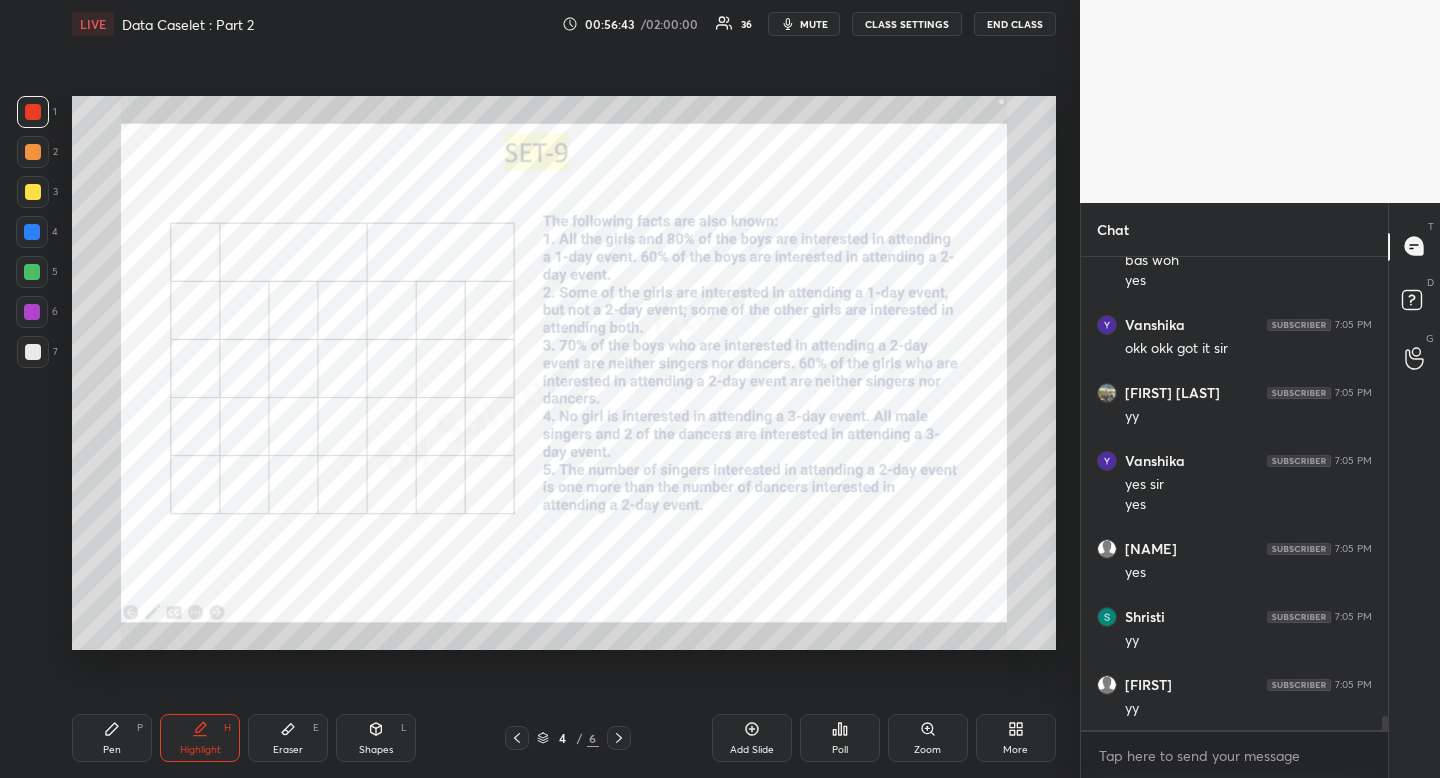 click on "Pen P" at bounding box center [112, 738] 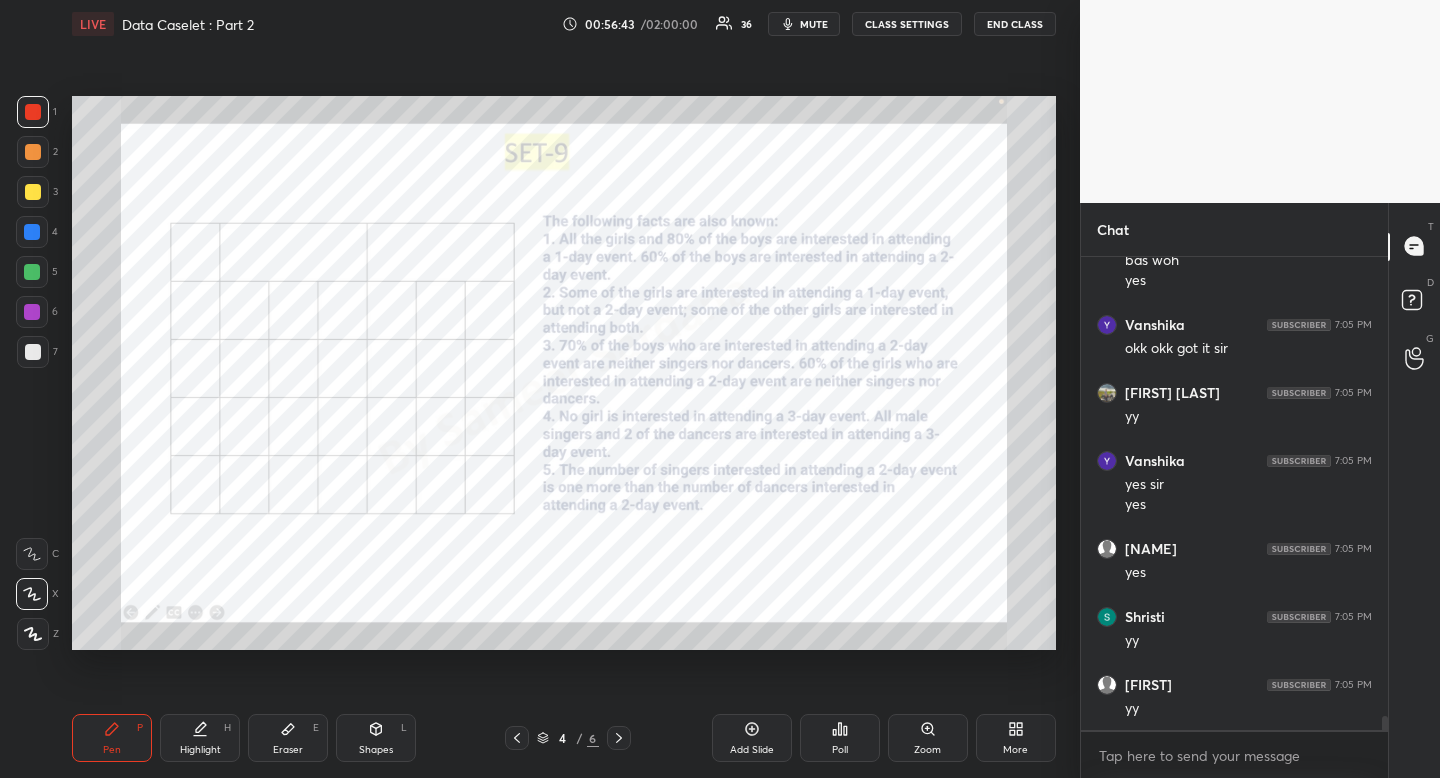 click on "Pen P" at bounding box center (112, 738) 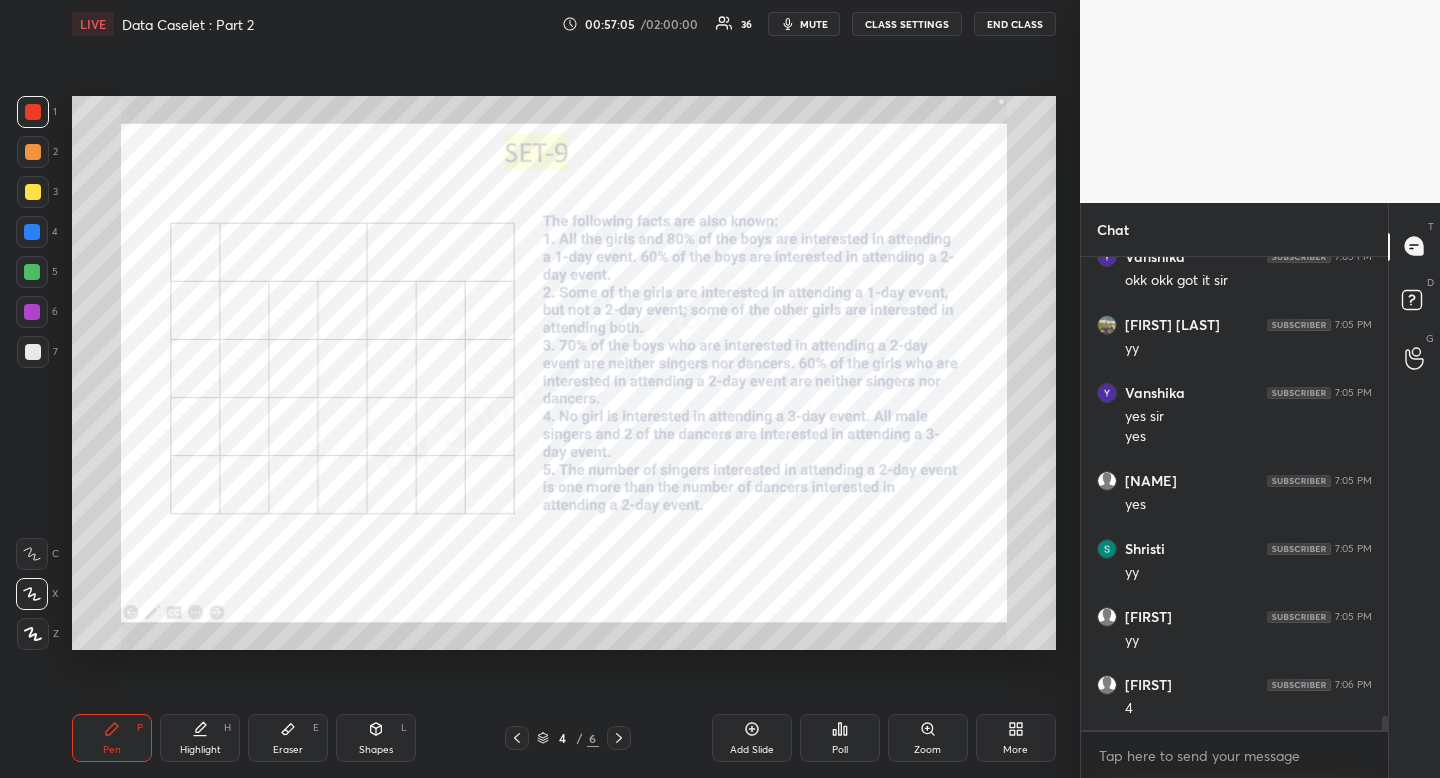 scroll, scrollTop: 15699, scrollLeft: 0, axis: vertical 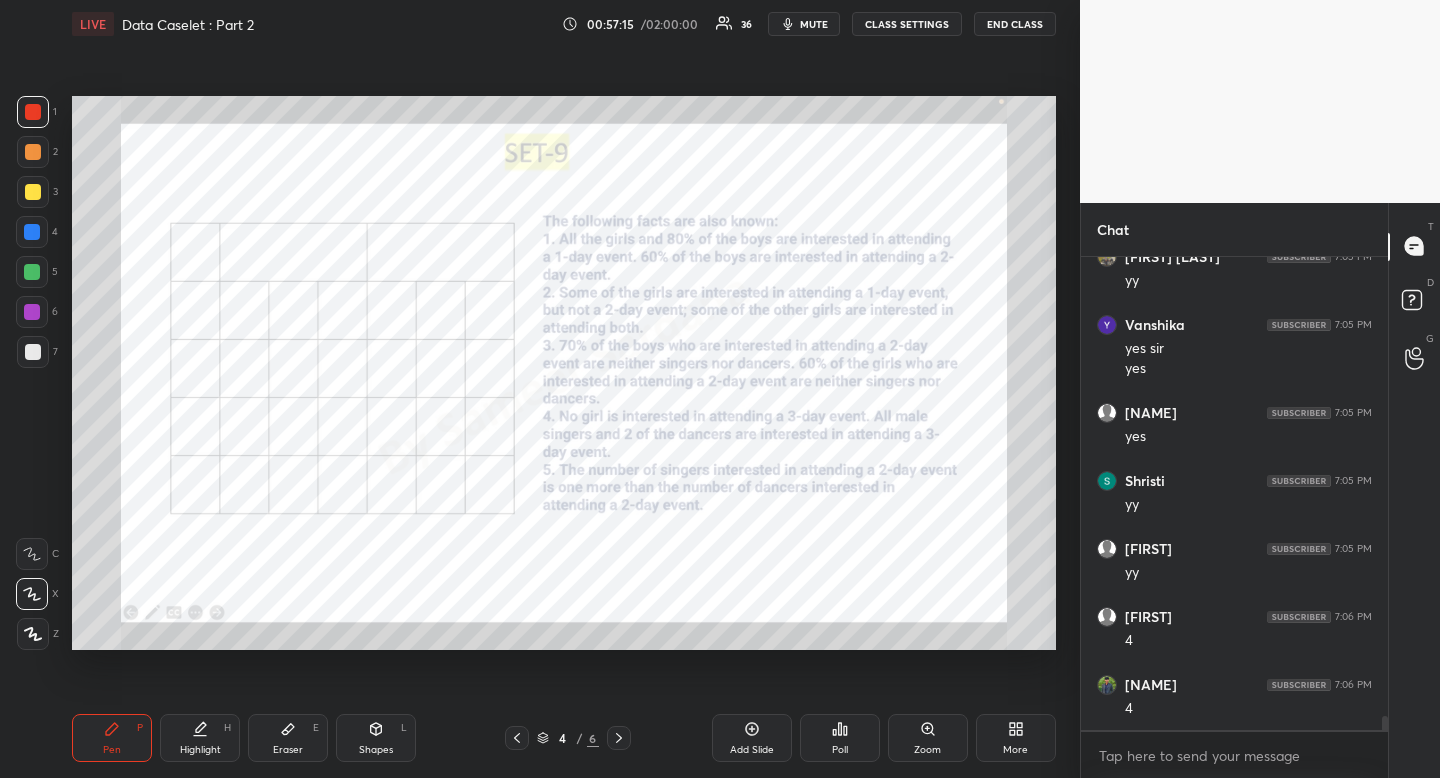 drag, startPoint x: 178, startPoint y: 729, endPoint x: 193, endPoint y: 722, distance: 16.552946 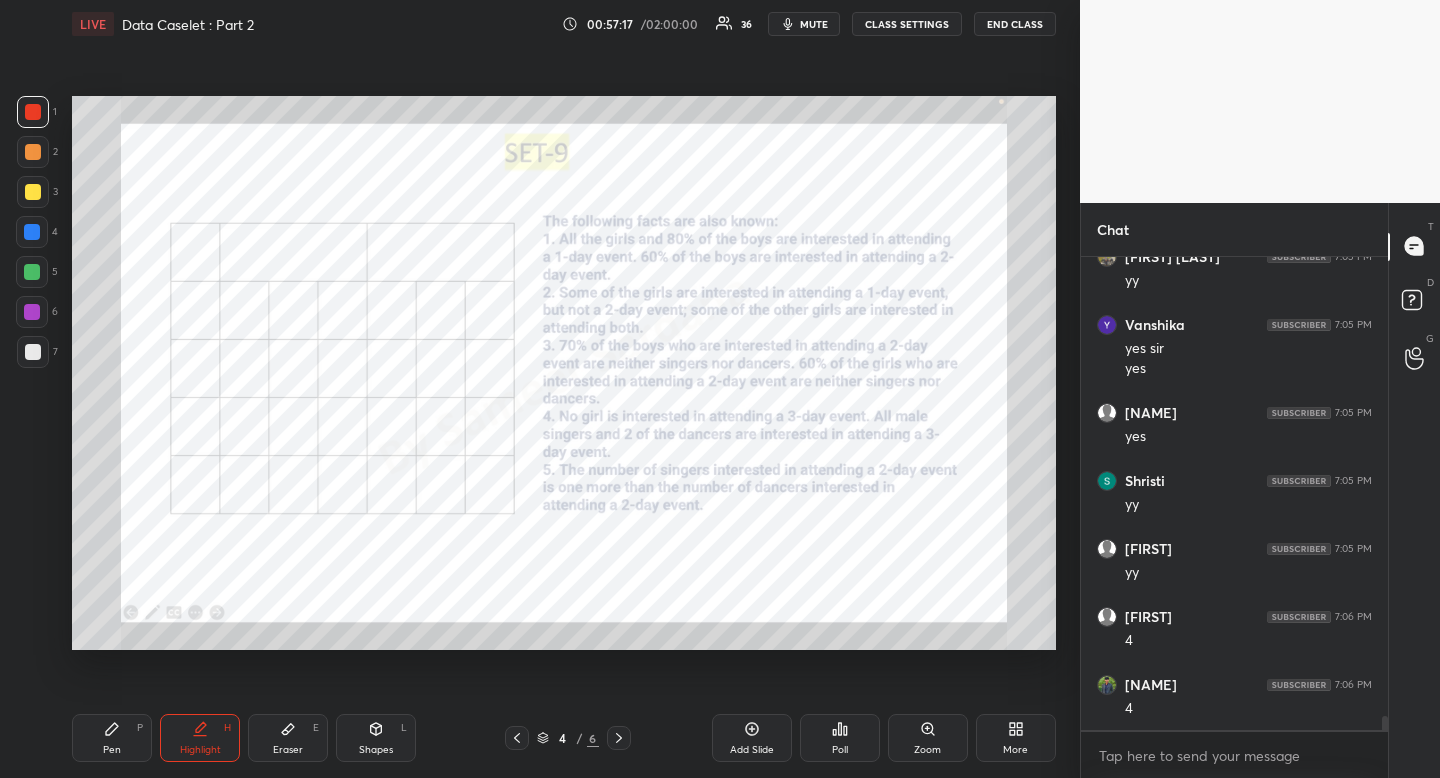 click on "Pen P" at bounding box center (112, 738) 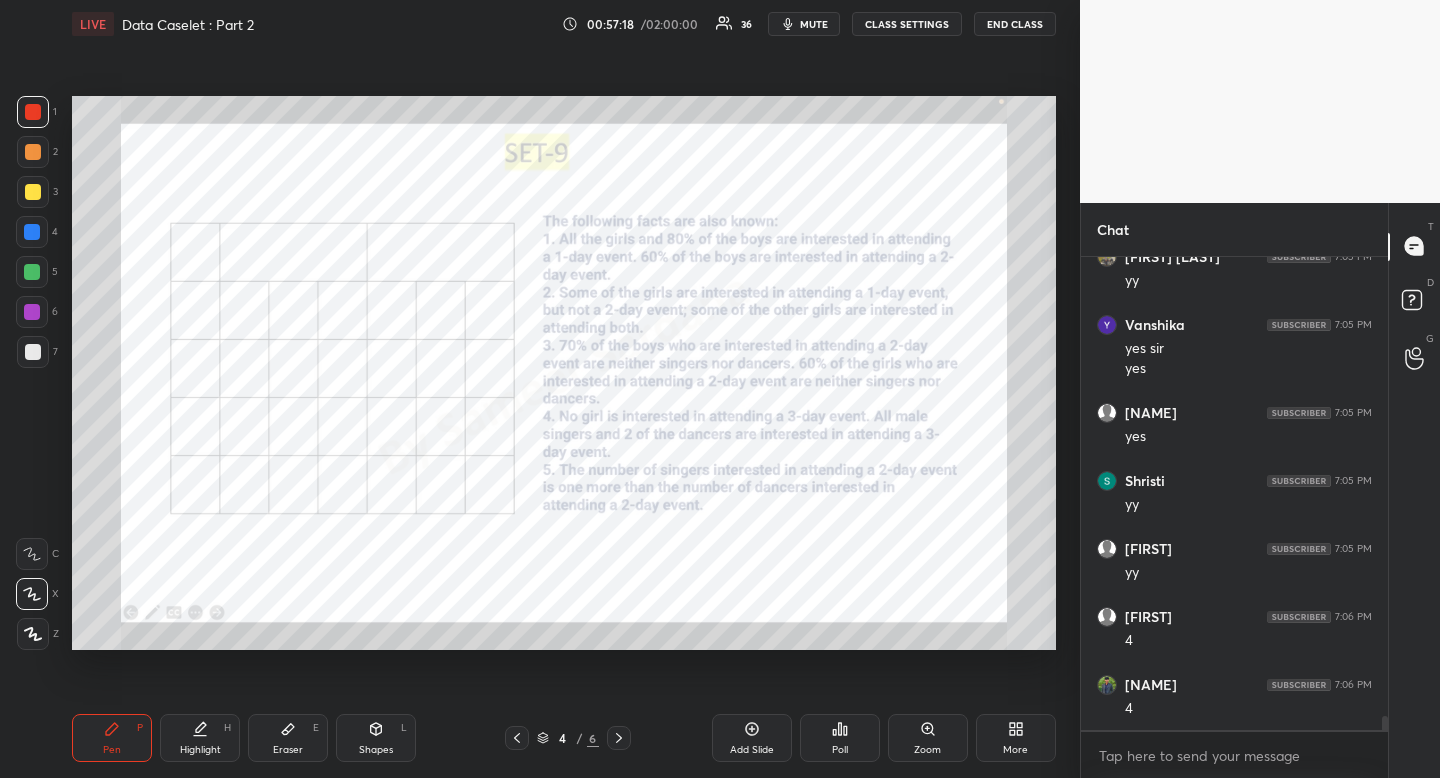 drag, startPoint x: 113, startPoint y: 741, endPoint x: 119, endPoint y: 726, distance: 16.155495 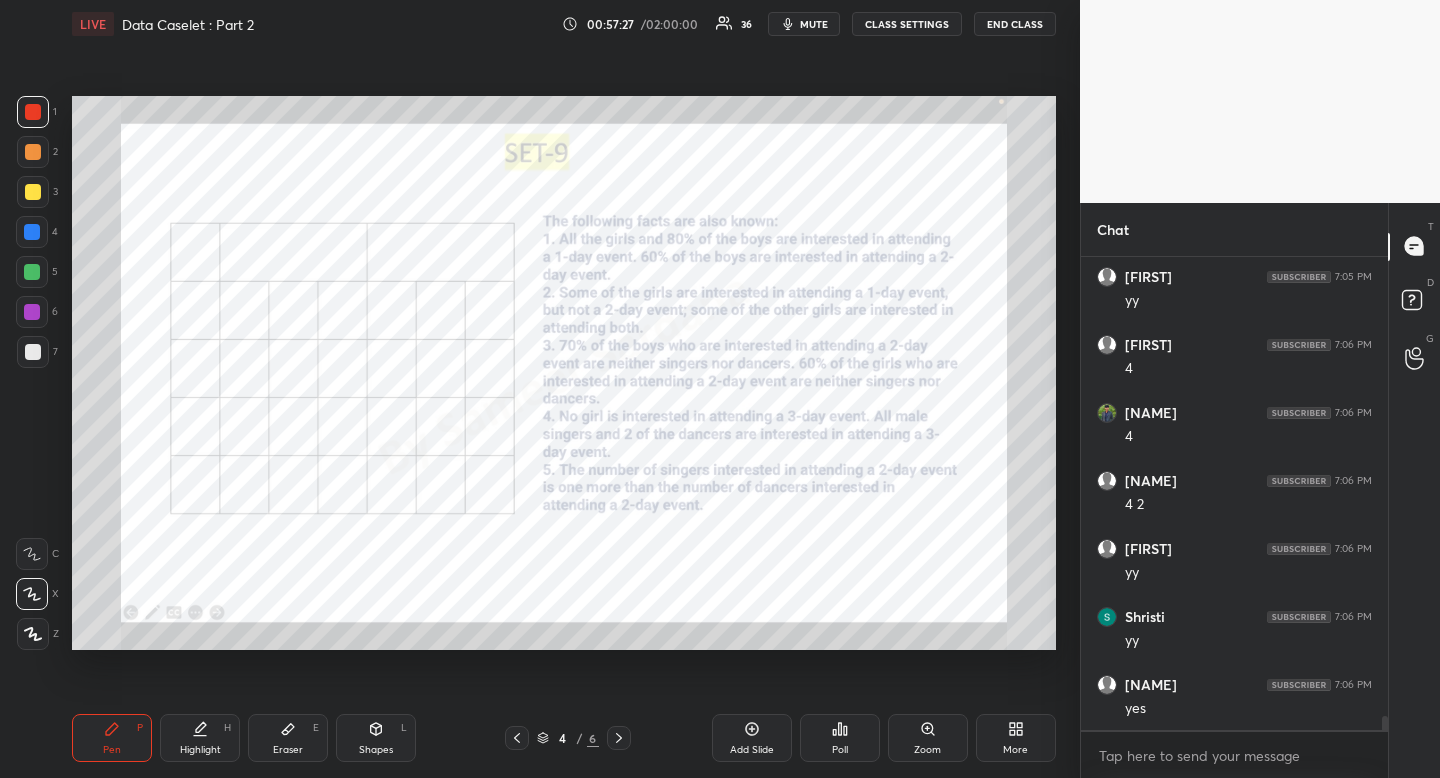 scroll, scrollTop: 16107, scrollLeft: 0, axis: vertical 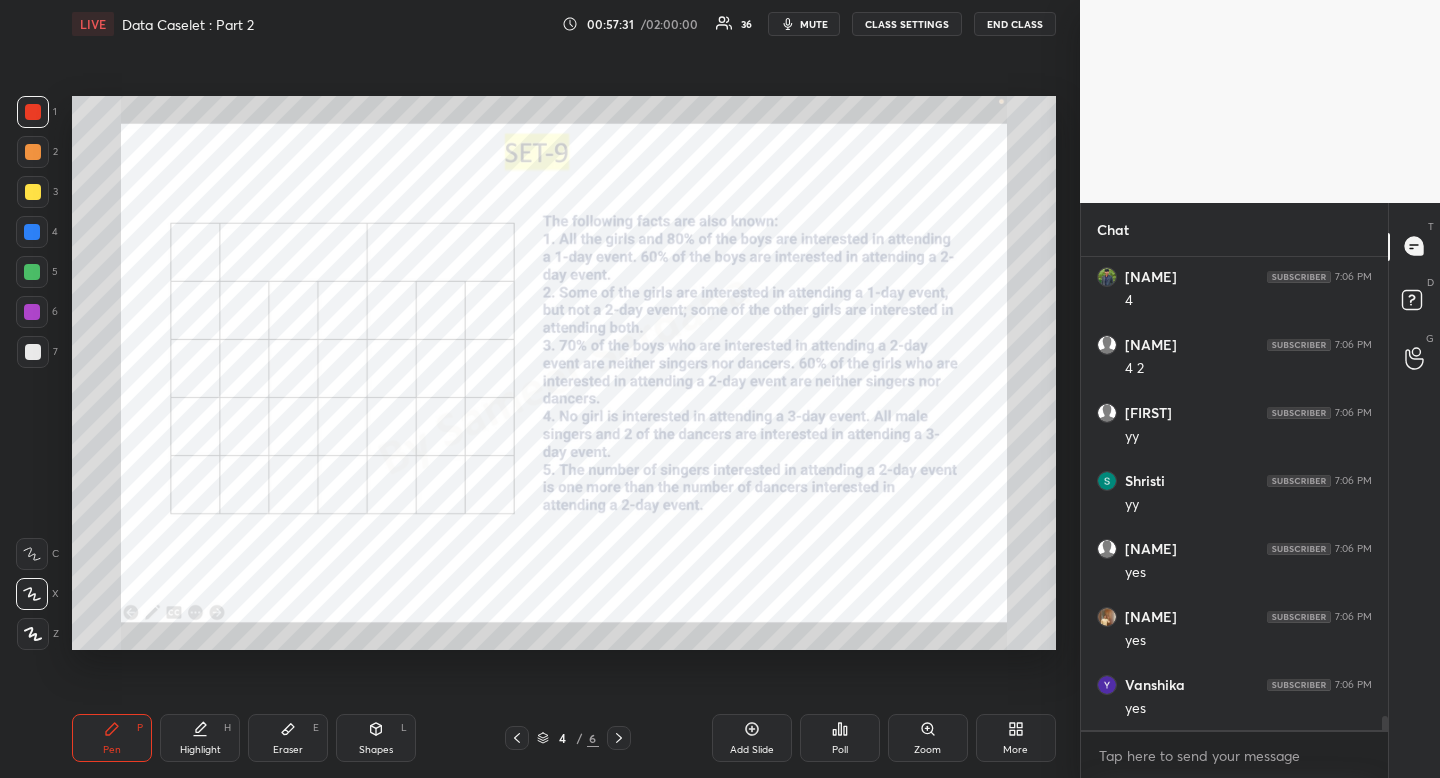 click on "Highlight H" at bounding box center (200, 738) 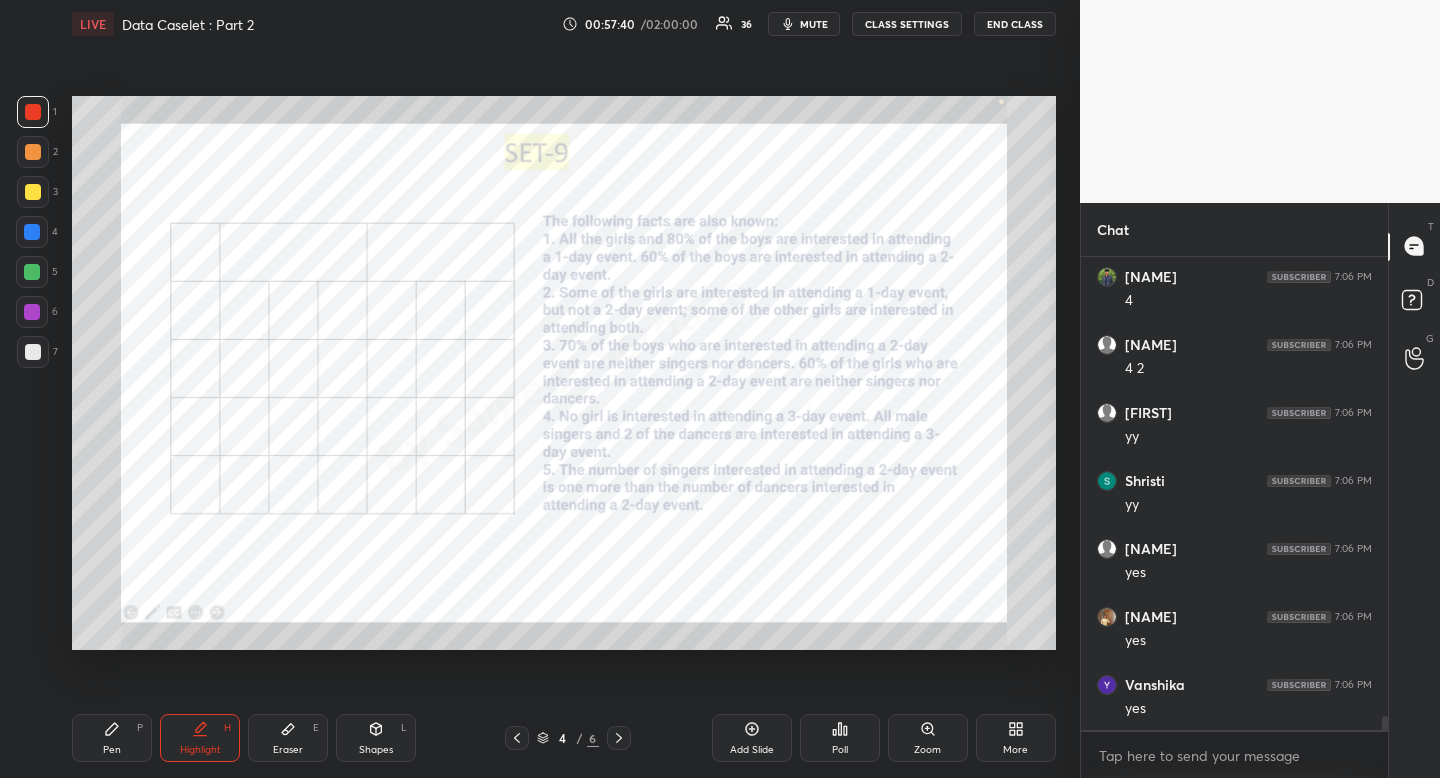 click on "Pen" at bounding box center (112, 750) 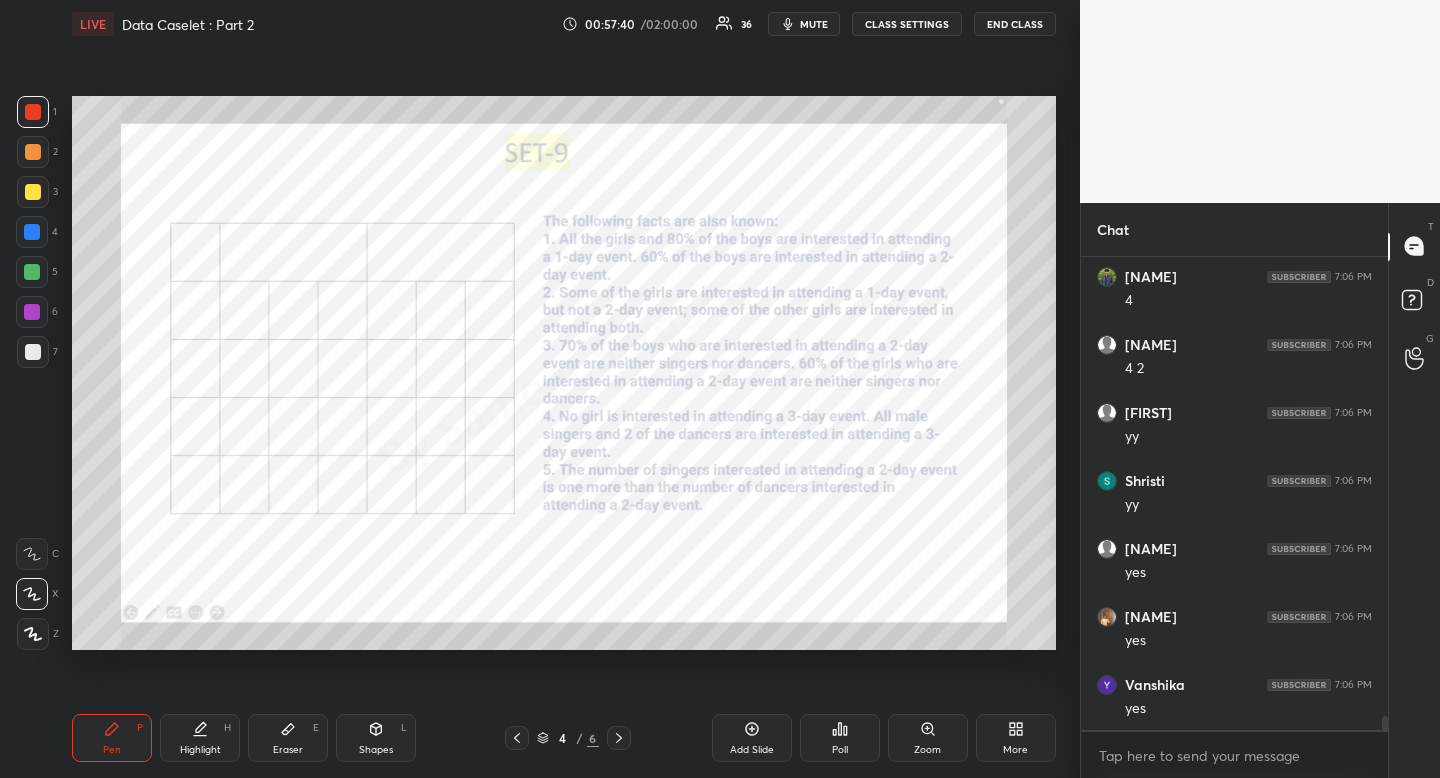drag, startPoint x: 113, startPoint y: 753, endPoint x: 118, endPoint y: 743, distance: 11.18034 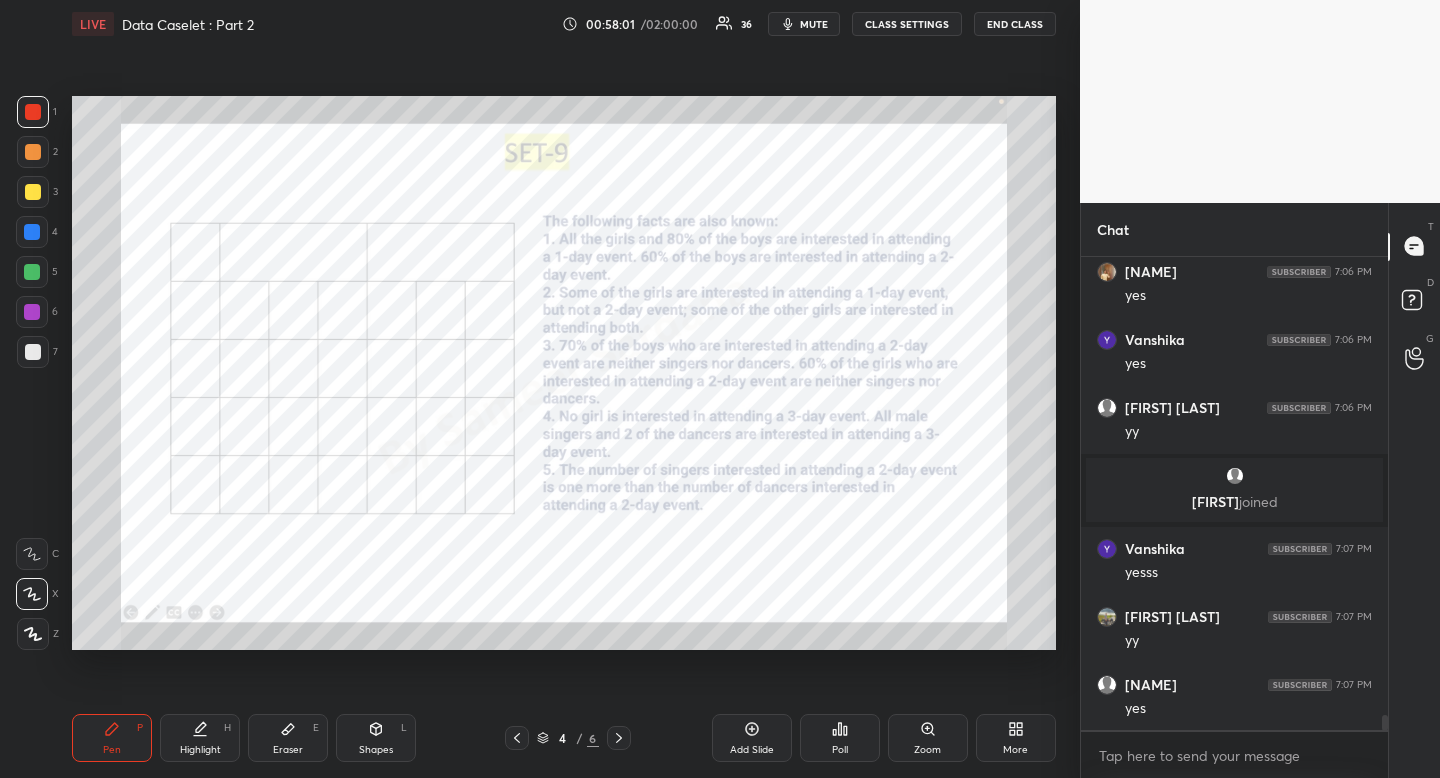 scroll, scrollTop: 14793, scrollLeft: 0, axis: vertical 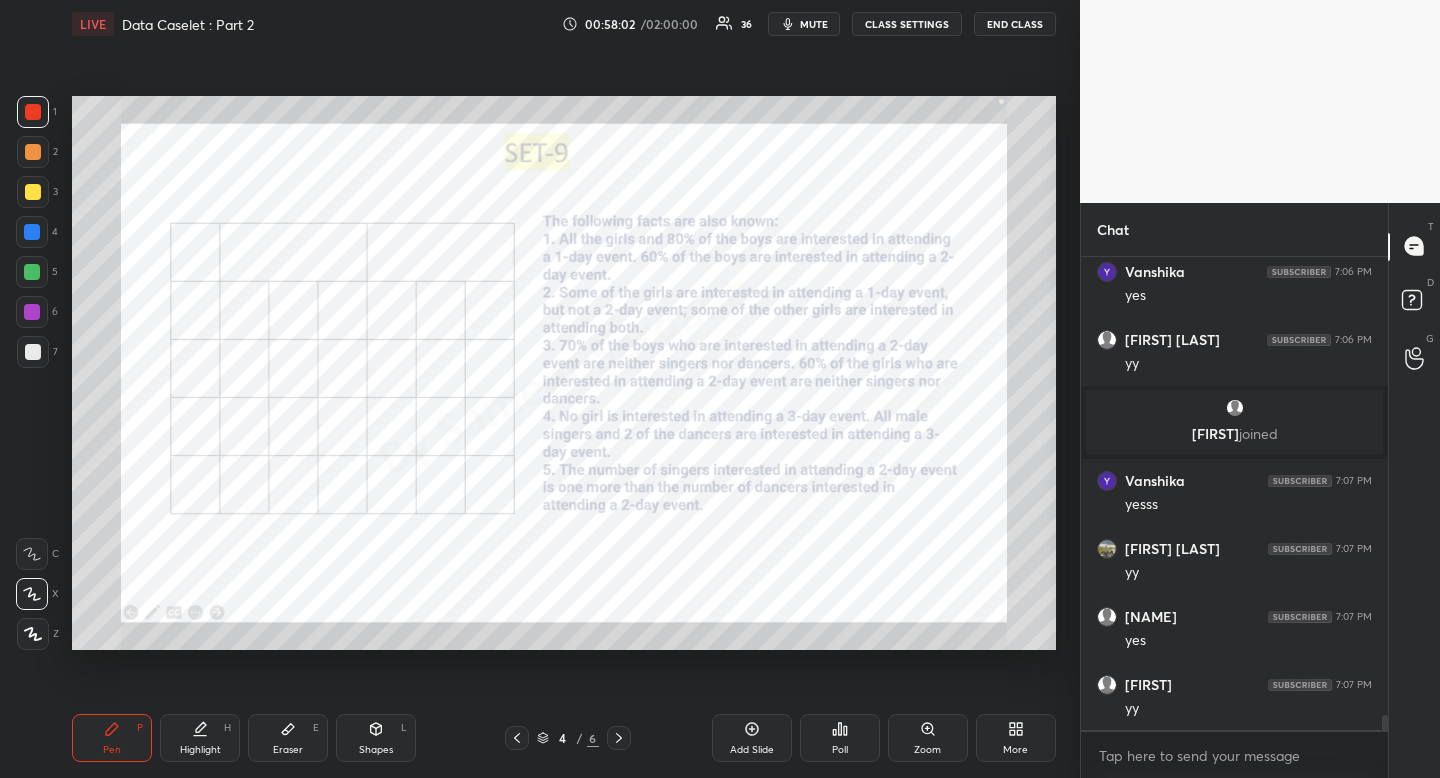 drag, startPoint x: 196, startPoint y: 747, endPoint x: 226, endPoint y: 697, distance: 58.30952 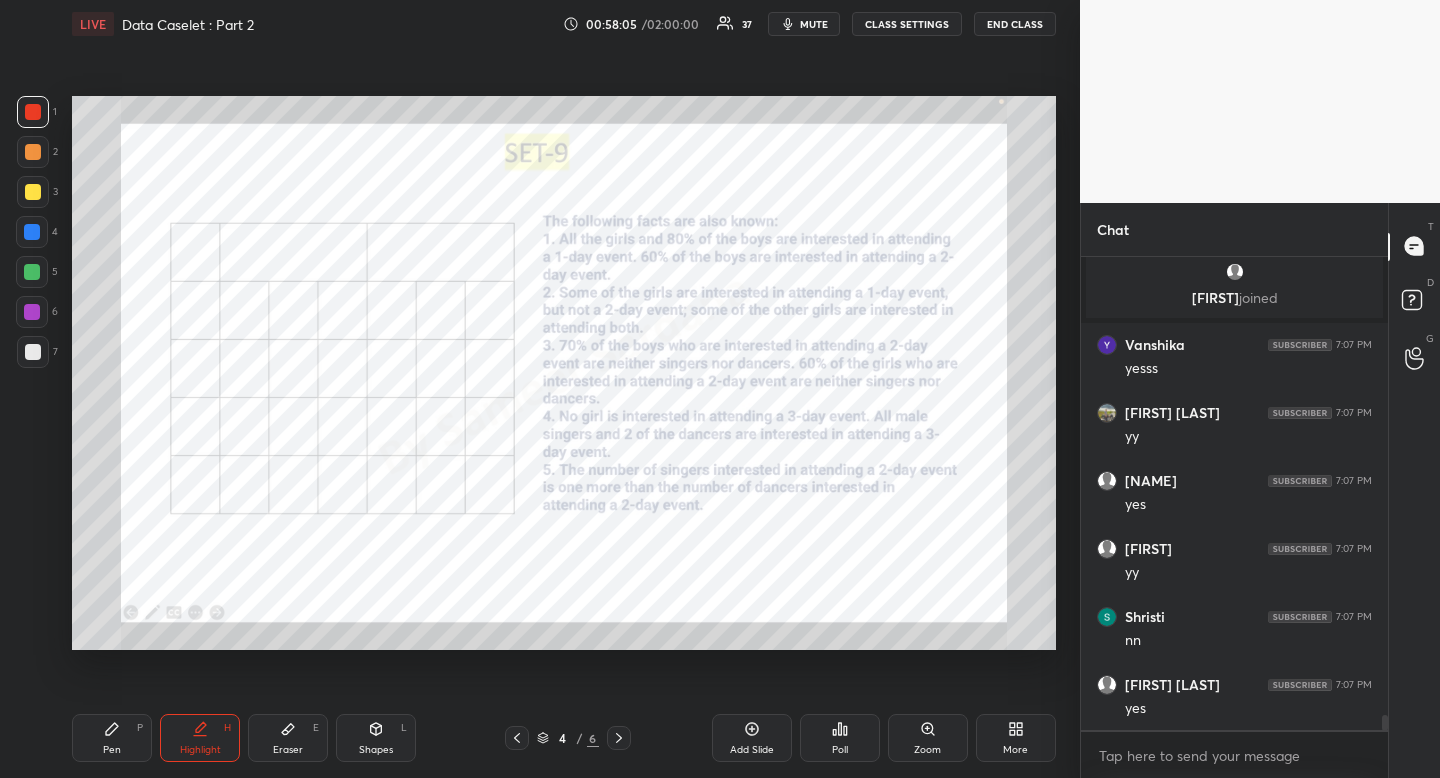 scroll, scrollTop: 14997, scrollLeft: 0, axis: vertical 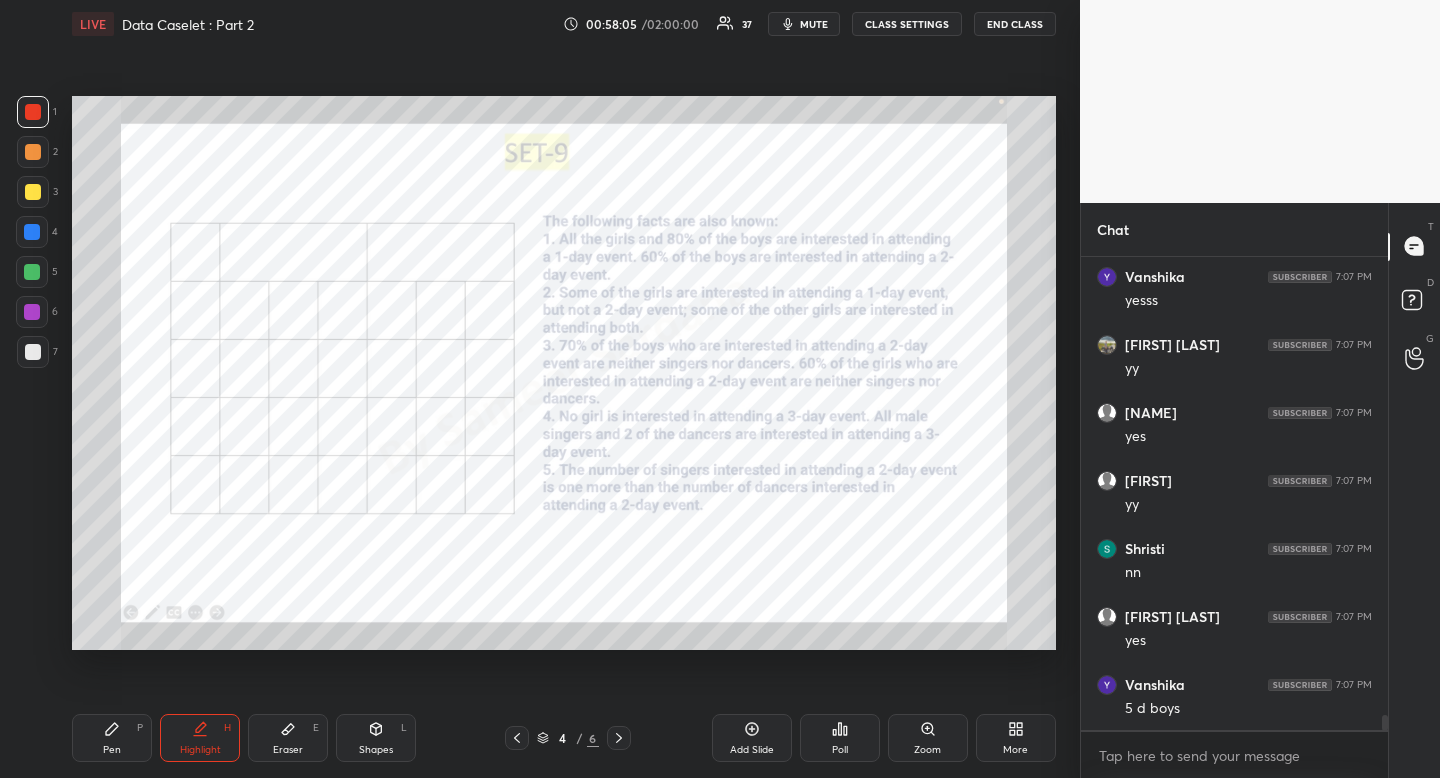 click on "Pen P" at bounding box center [112, 738] 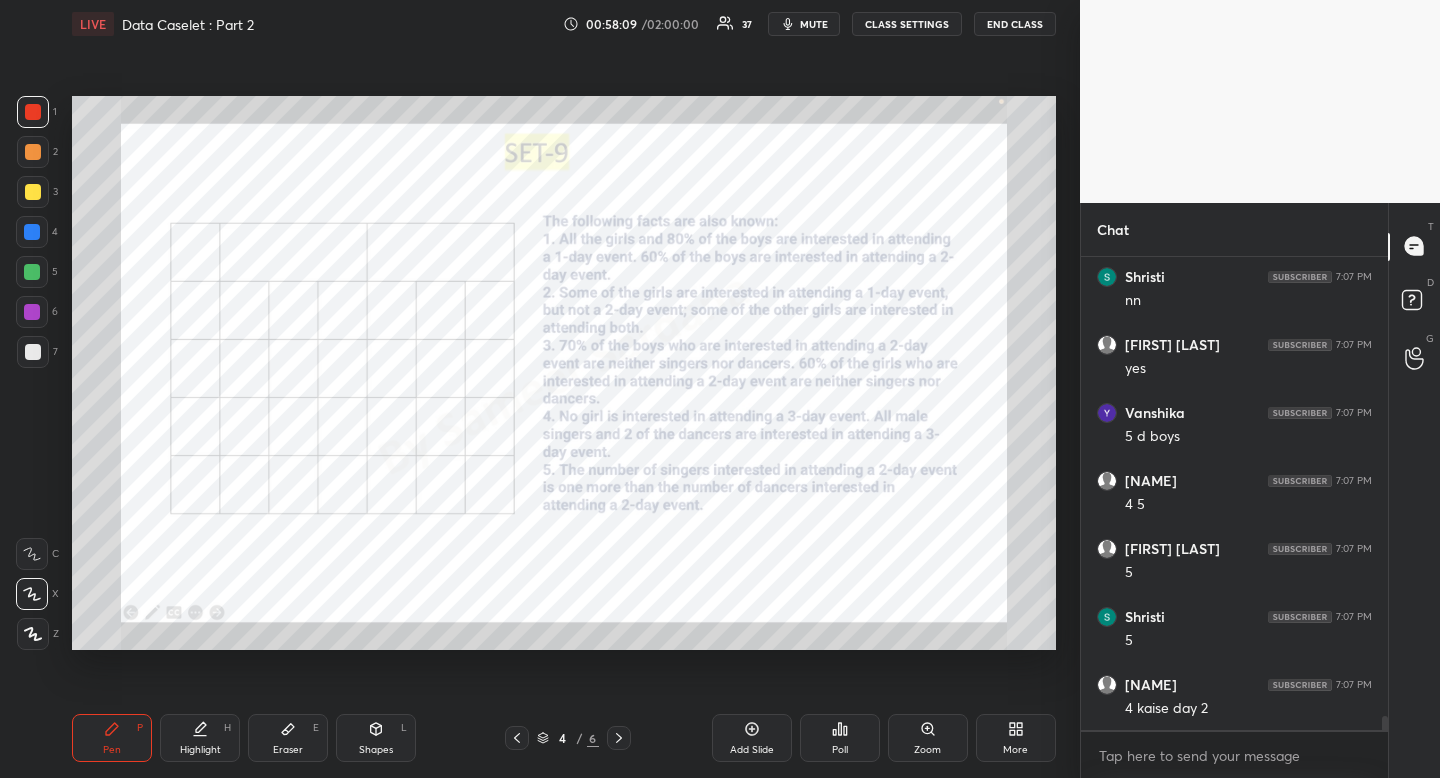 scroll, scrollTop: 15337, scrollLeft: 0, axis: vertical 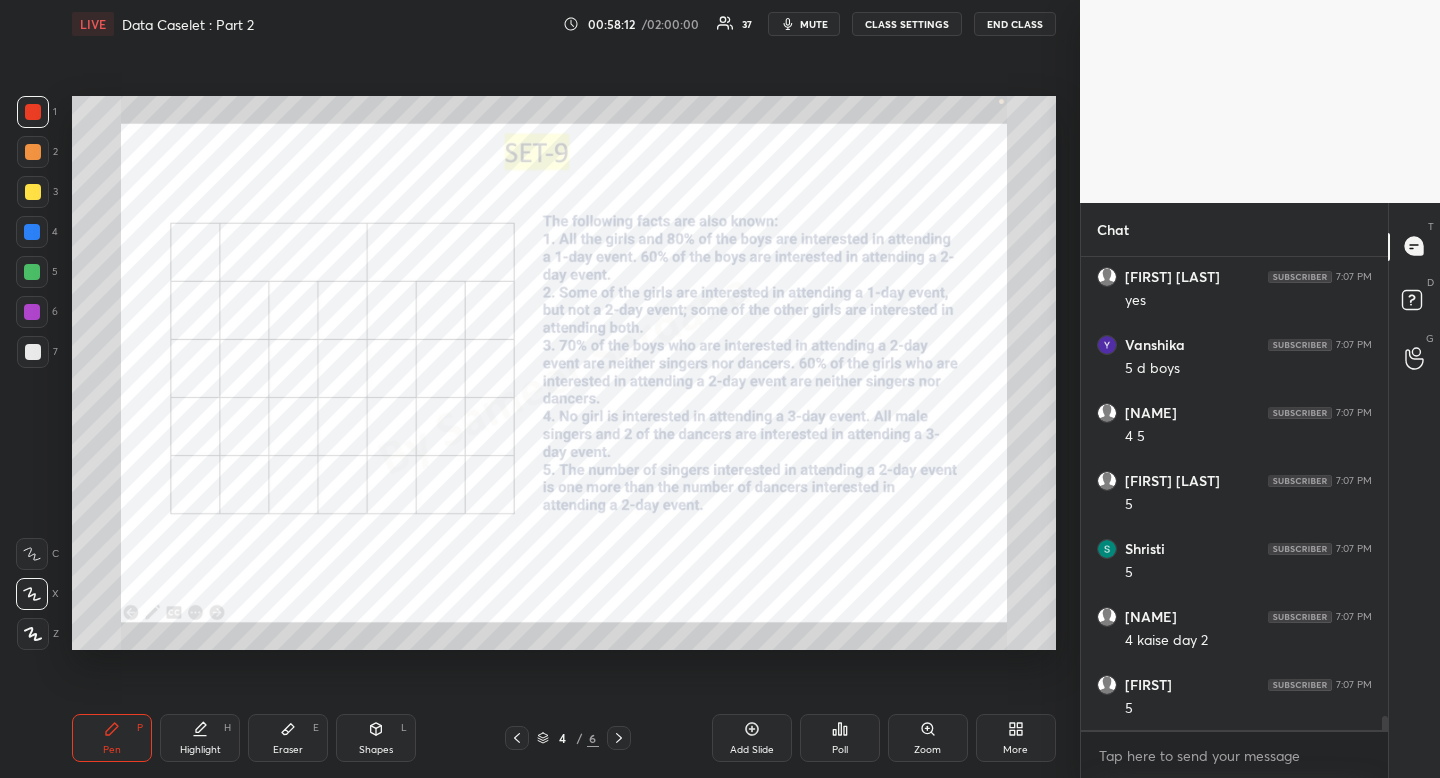 click on "Highlight H" at bounding box center [200, 738] 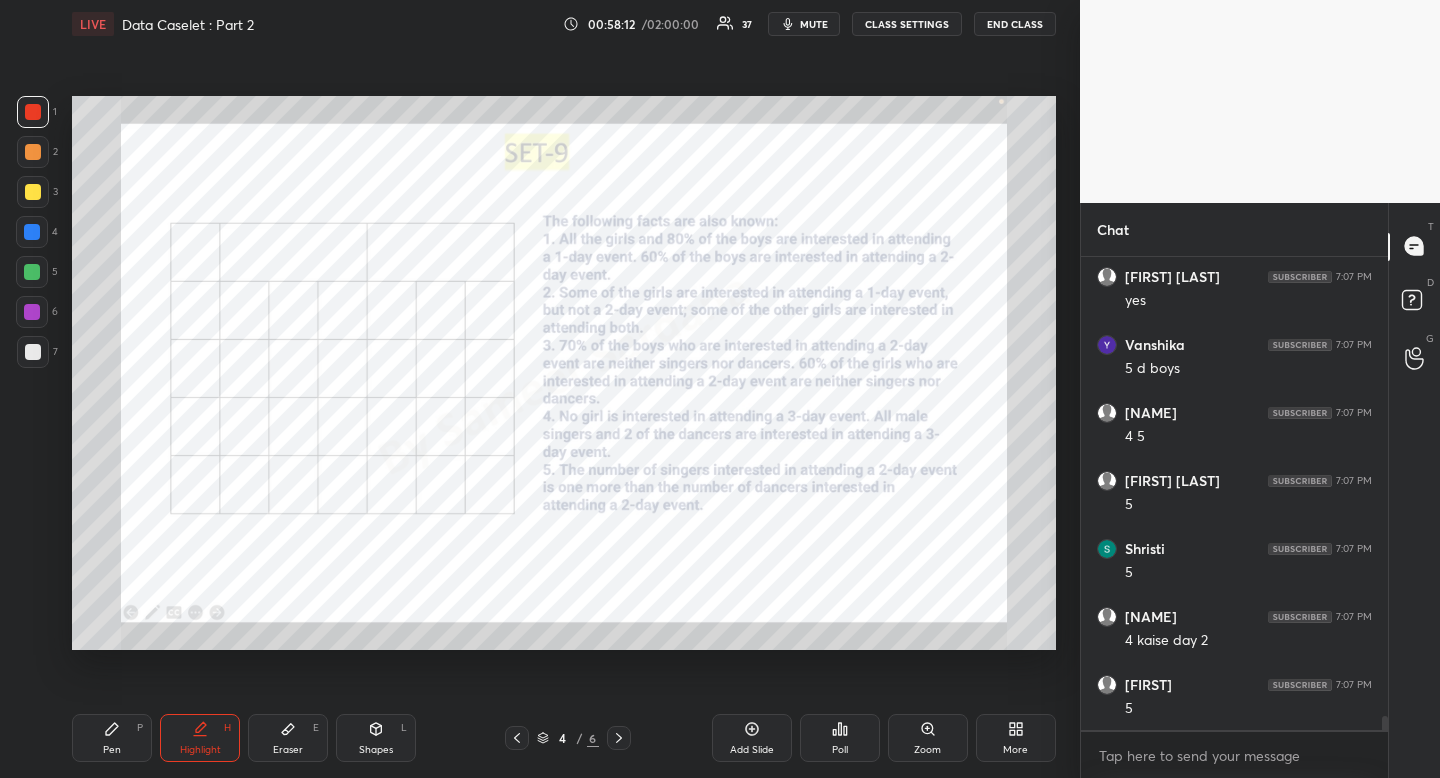 drag, startPoint x: 203, startPoint y: 752, endPoint x: 280, endPoint y: 654, distance: 124.631454 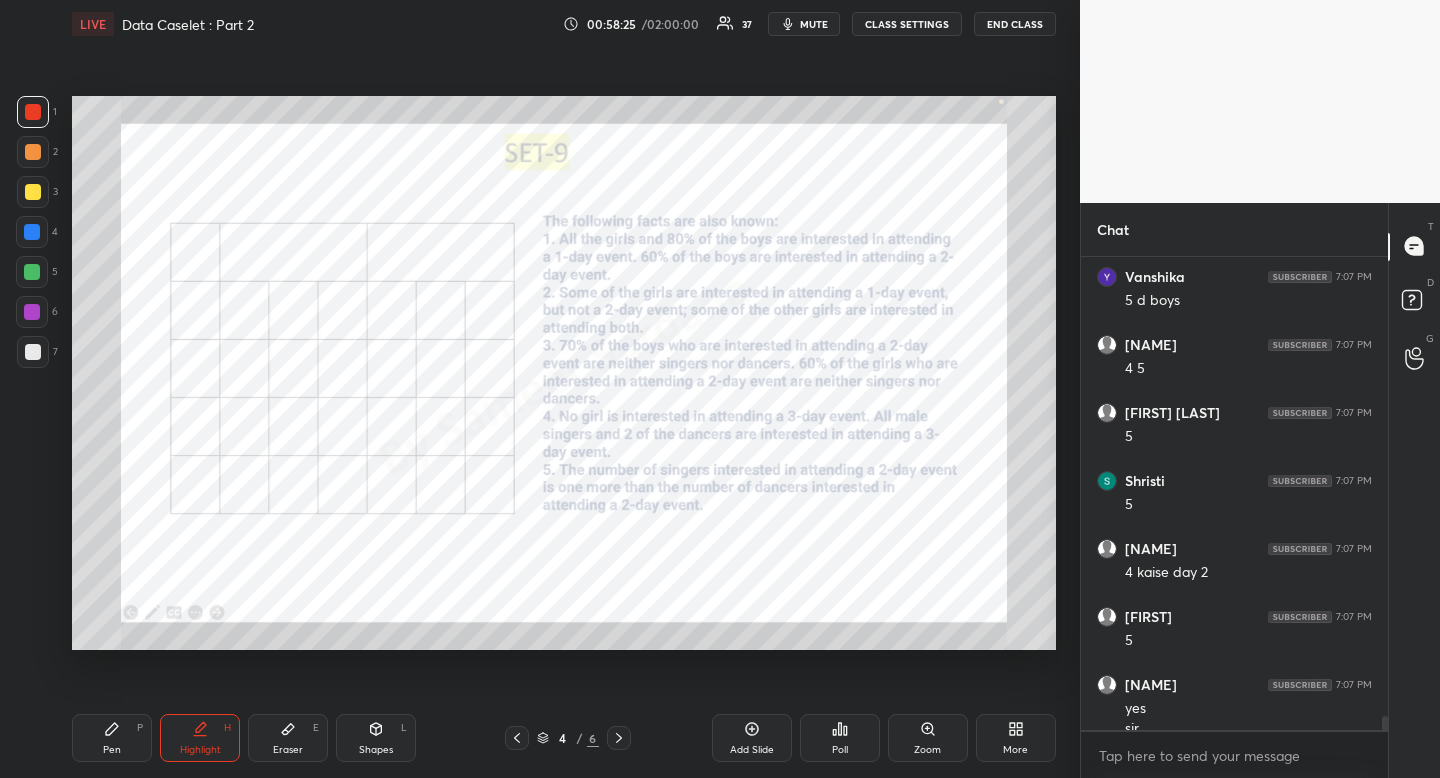 scroll, scrollTop: 15425, scrollLeft: 0, axis: vertical 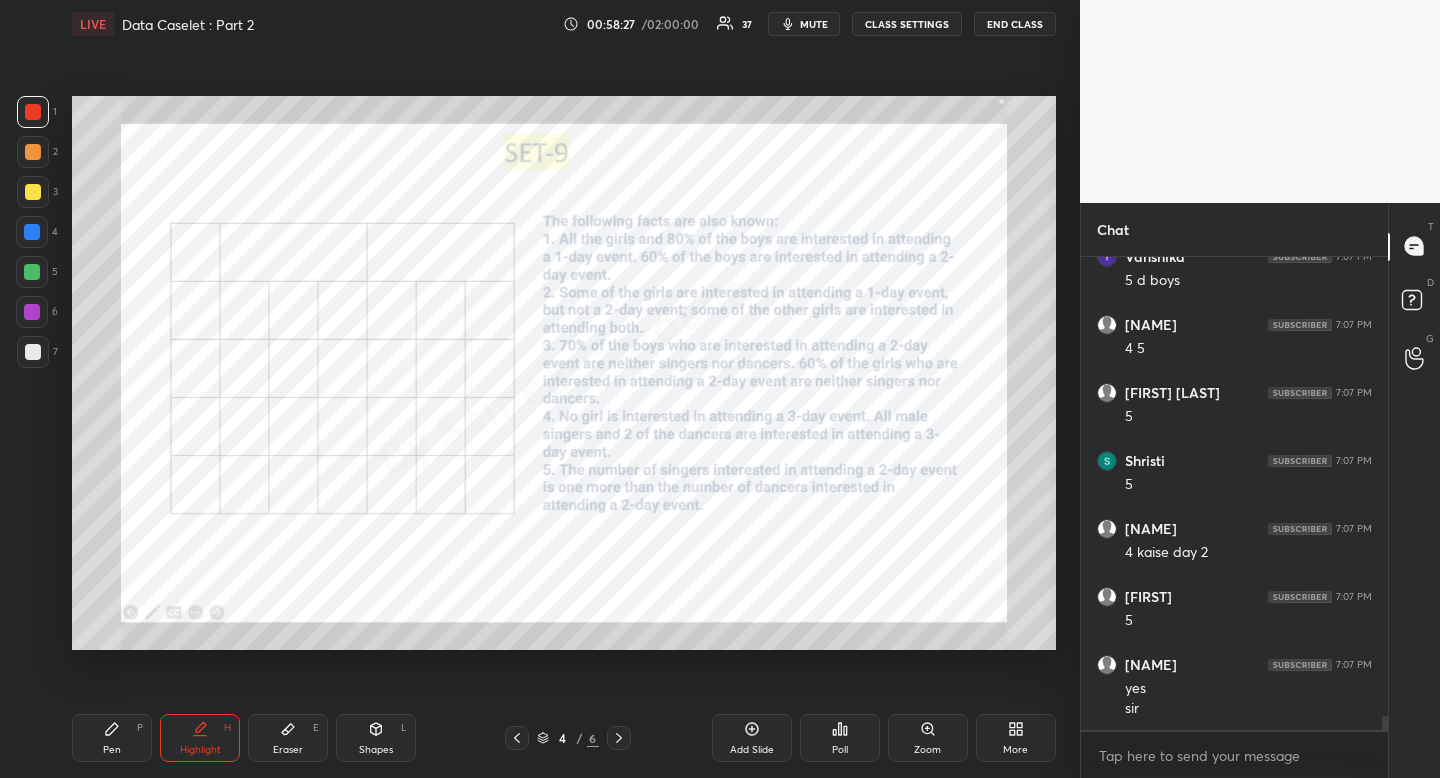 click on "Pen P" at bounding box center (112, 738) 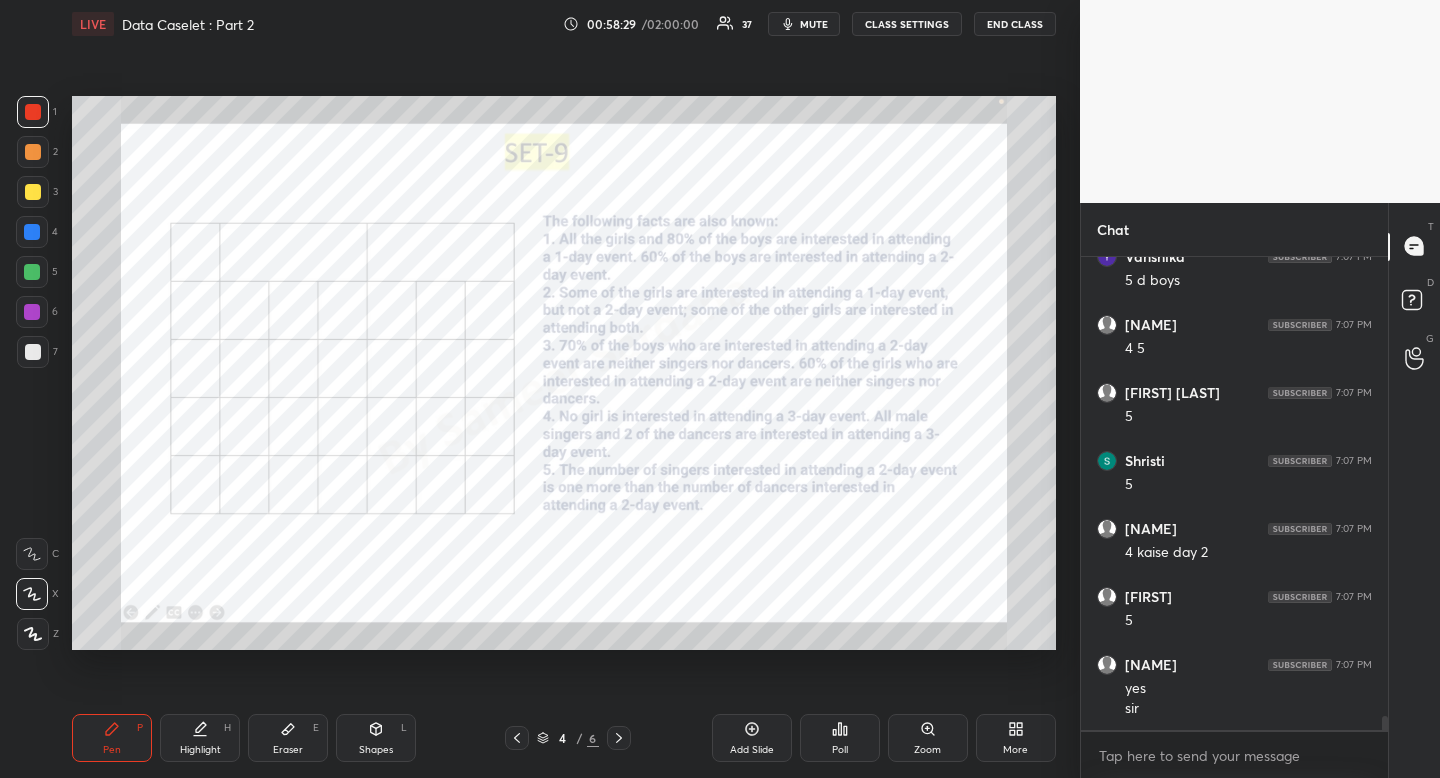 drag, startPoint x: 201, startPoint y: 744, endPoint x: 175, endPoint y: 676, distance: 72.8011 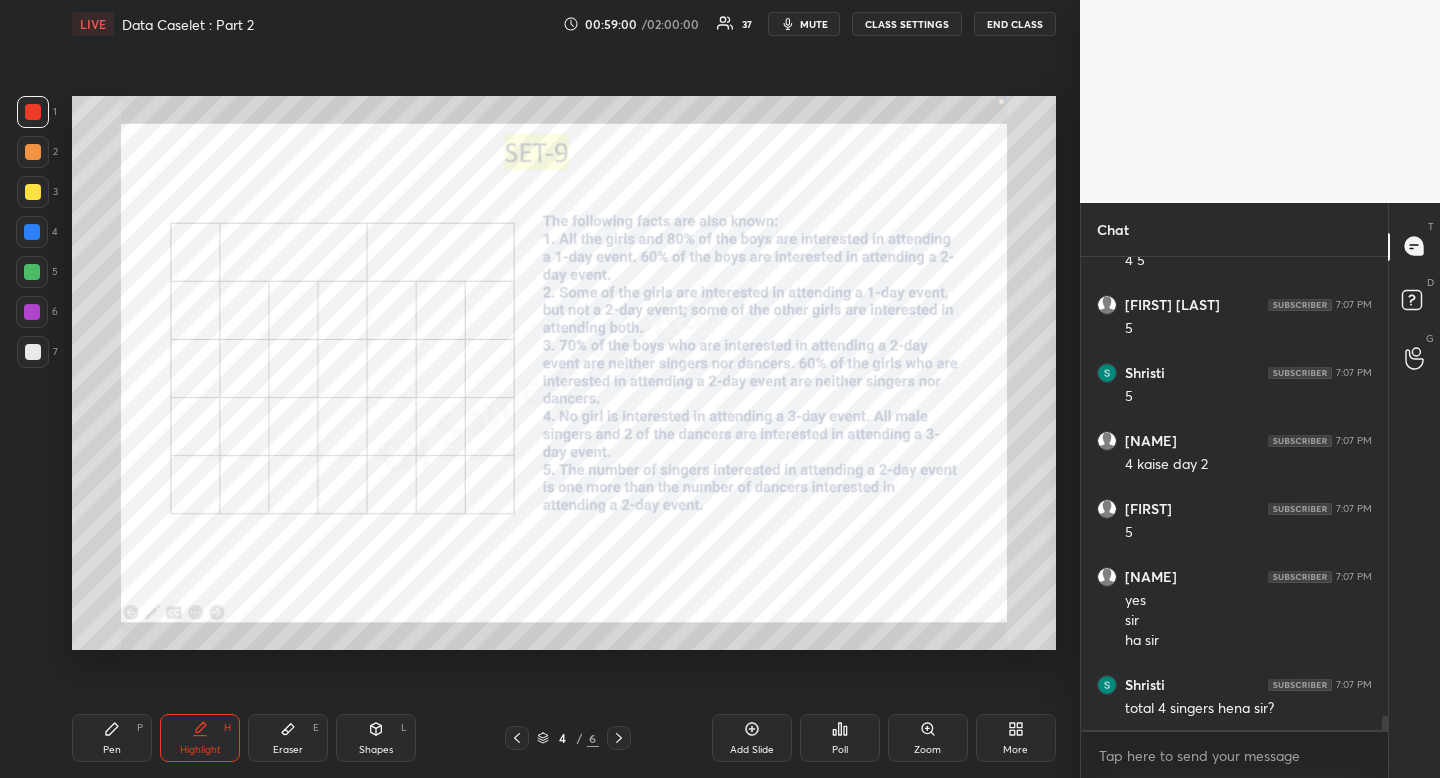 scroll, scrollTop: 15581, scrollLeft: 0, axis: vertical 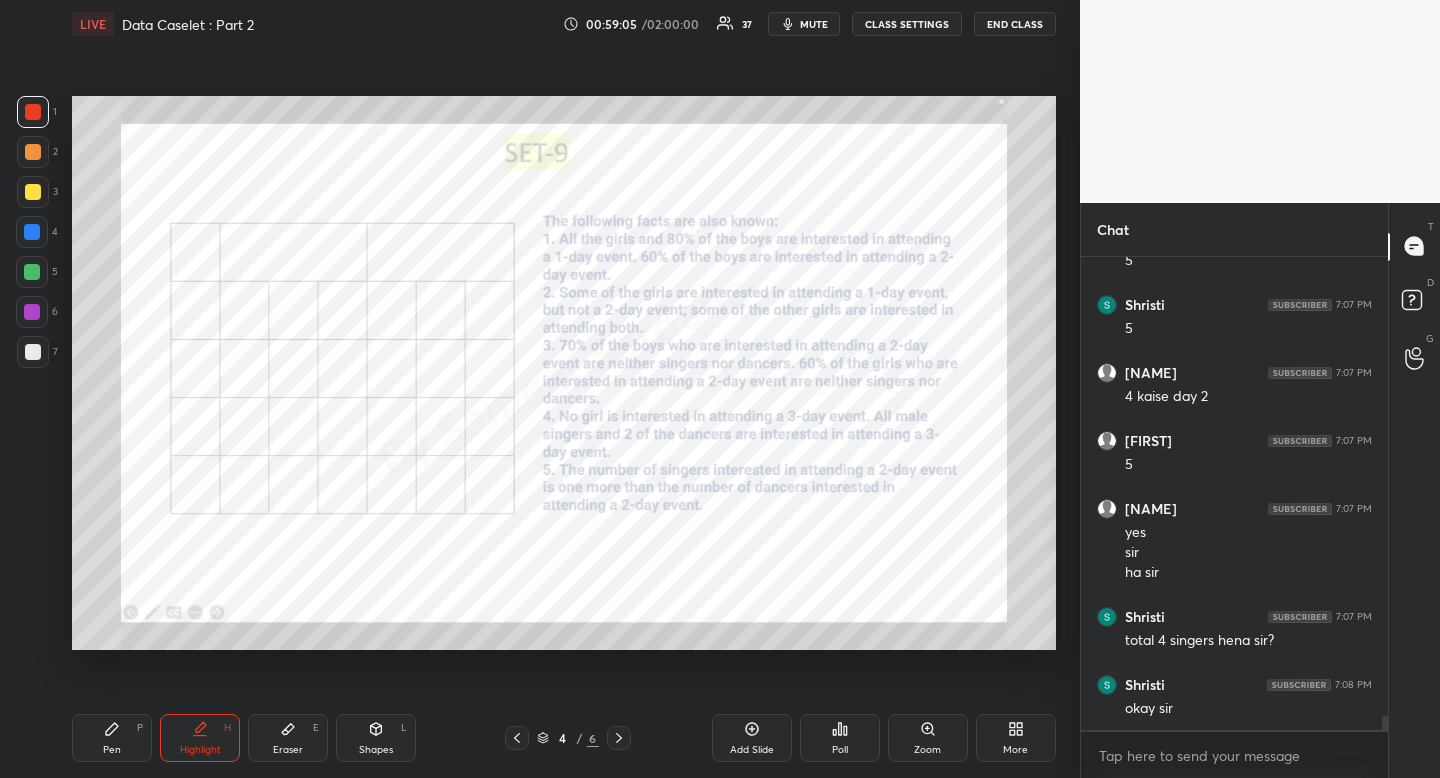 click on "Pen P" at bounding box center [112, 738] 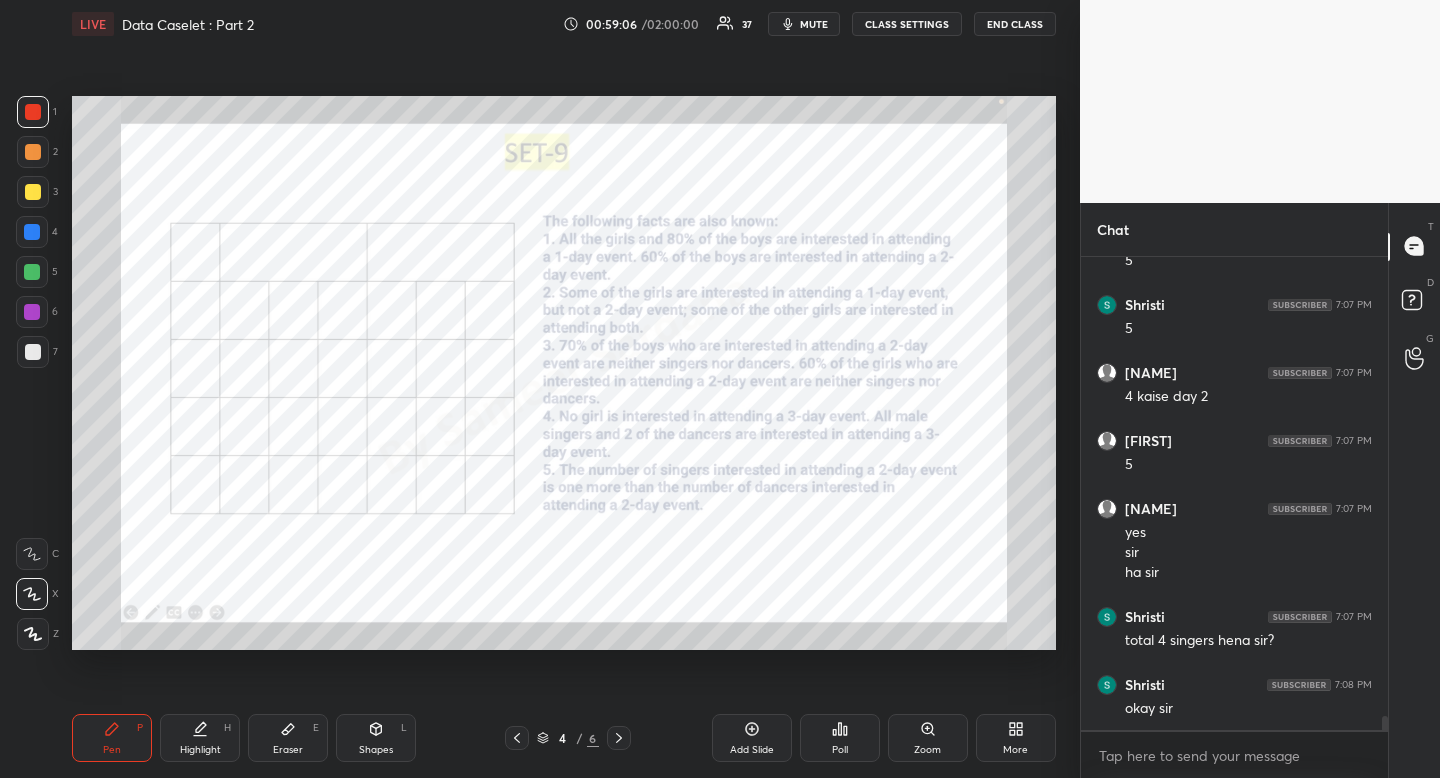 click on "Pen P Highlight H Eraser E Shapes L 4 / 6 Add Slide Poll Zoom More" at bounding box center (564, 738) 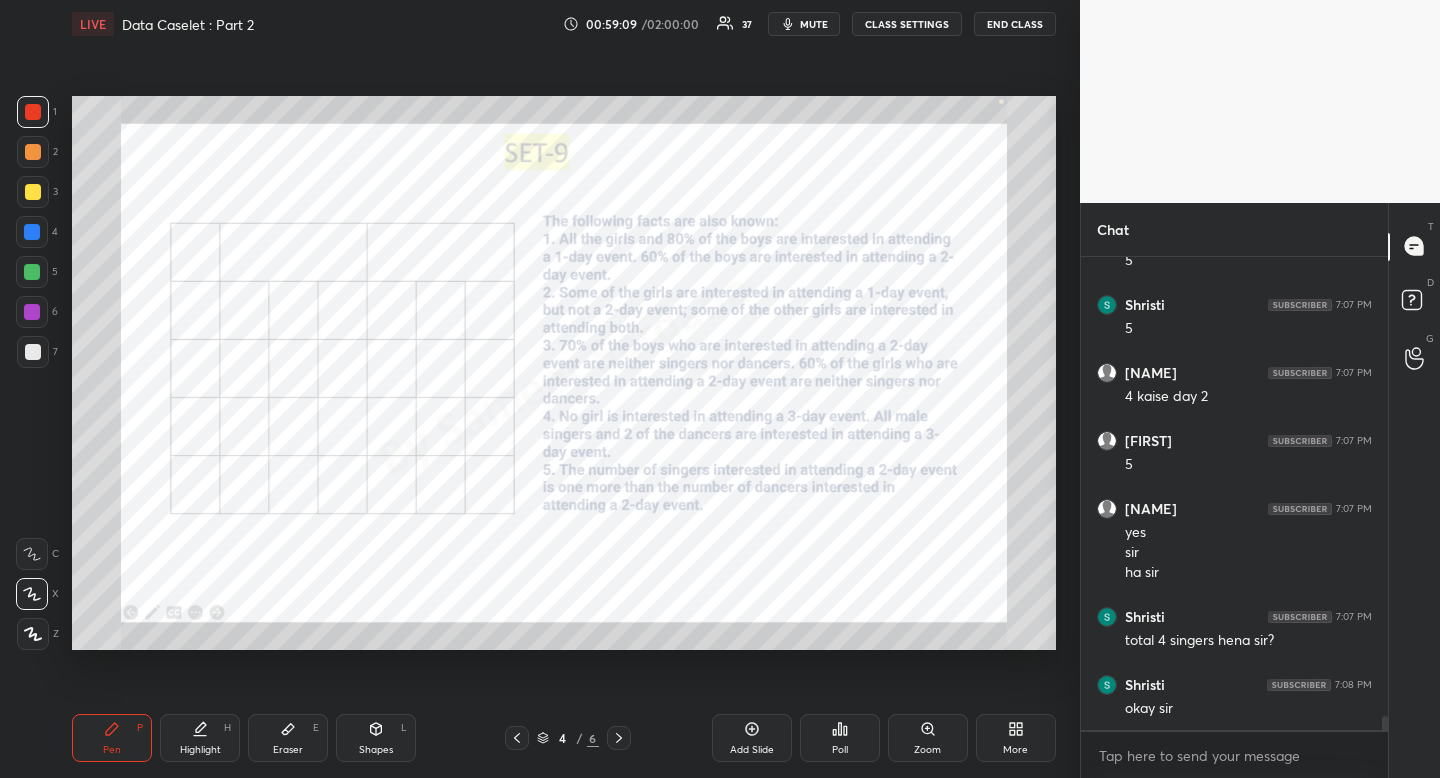 scroll, scrollTop: 15649, scrollLeft: 0, axis: vertical 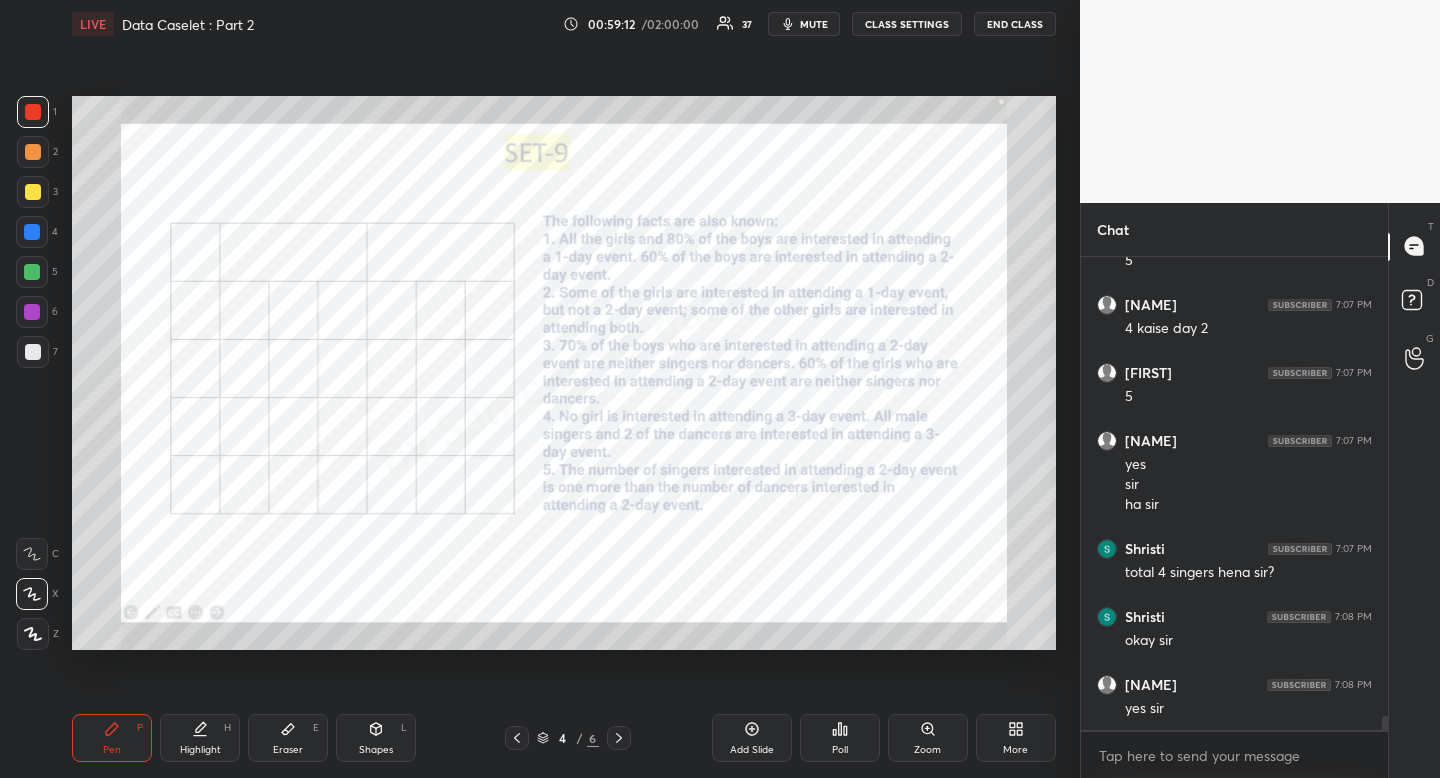 click 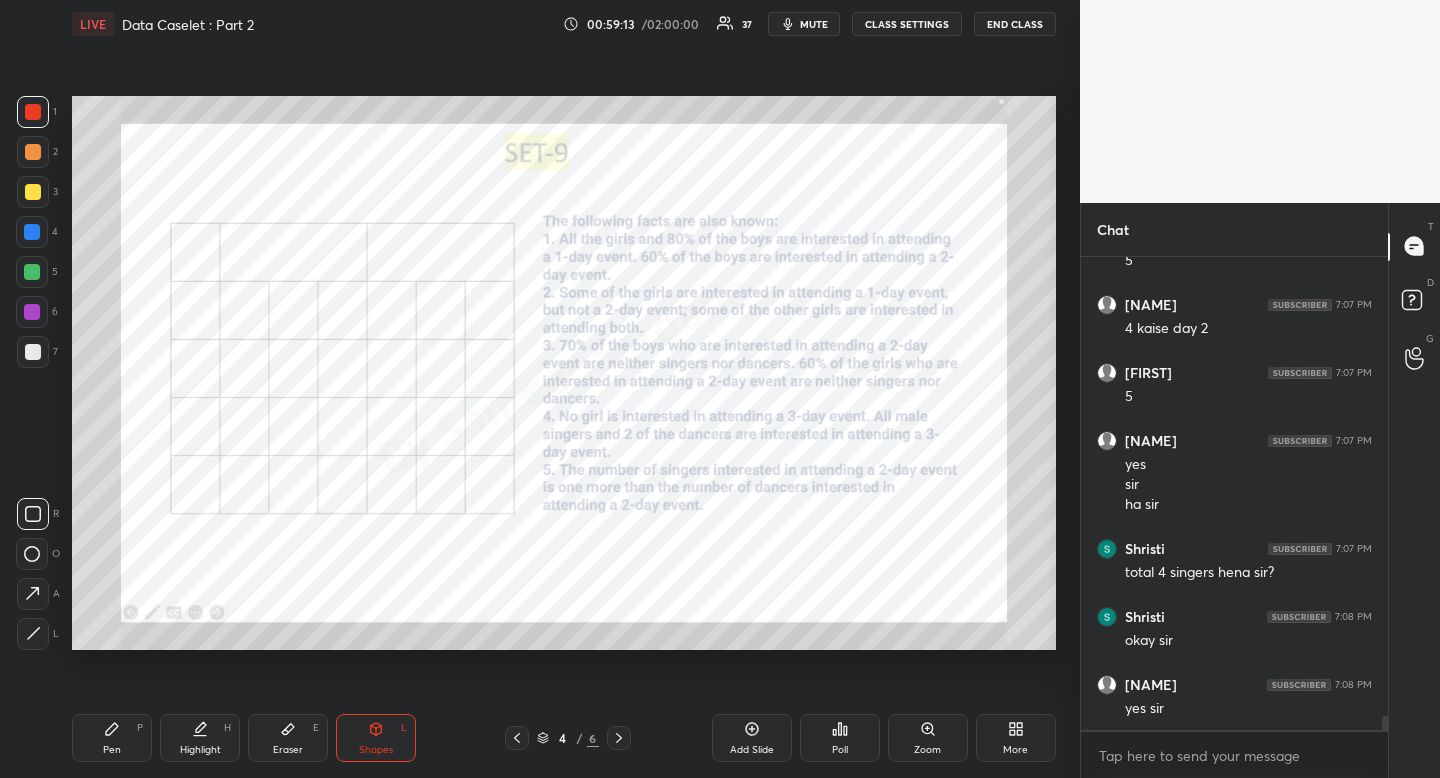 click 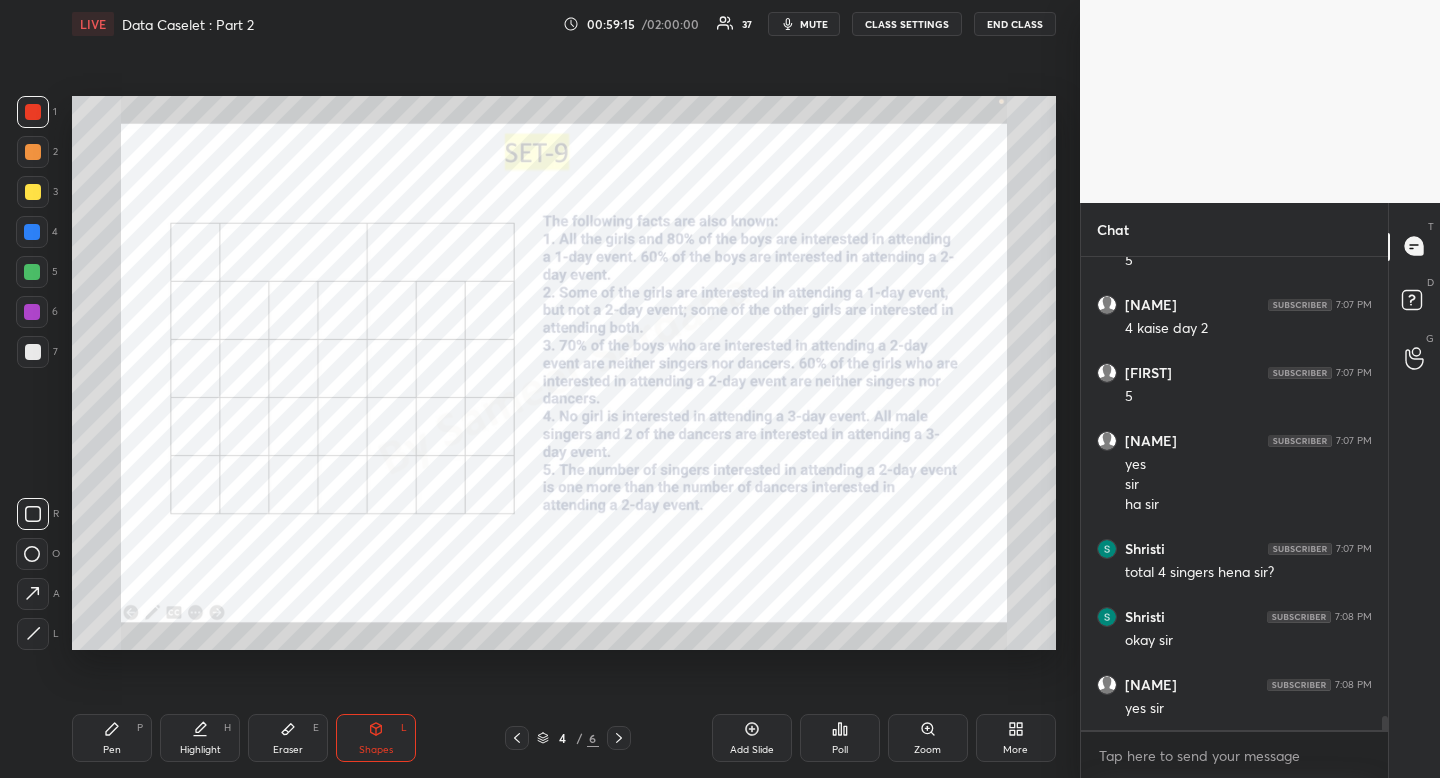 drag, startPoint x: 207, startPoint y: 743, endPoint x: 210, endPoint y: 733, distance: 10.440307 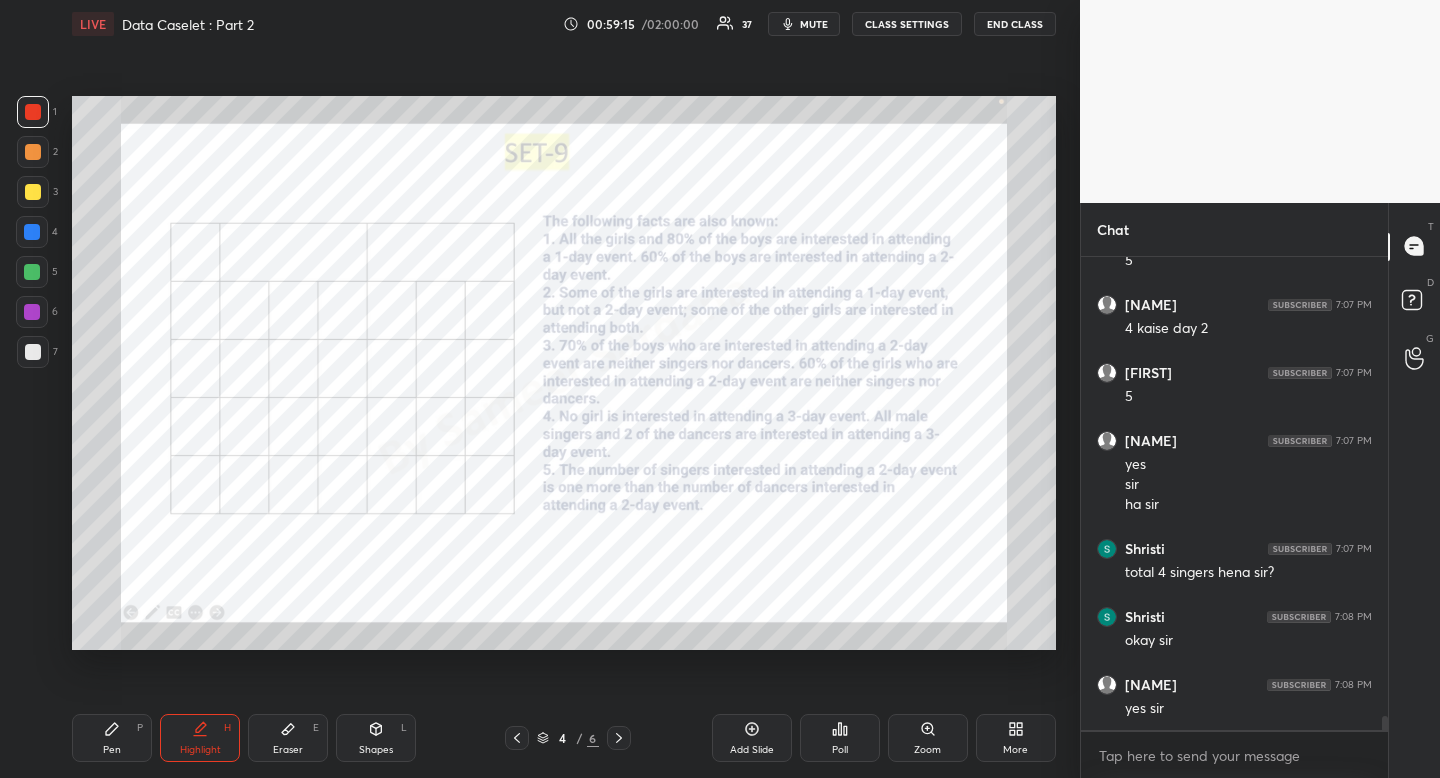 drag, startPoint x: 210, startPoint y: 733, endPoint x: 217, endPoint y: 677, distance: 56.435802 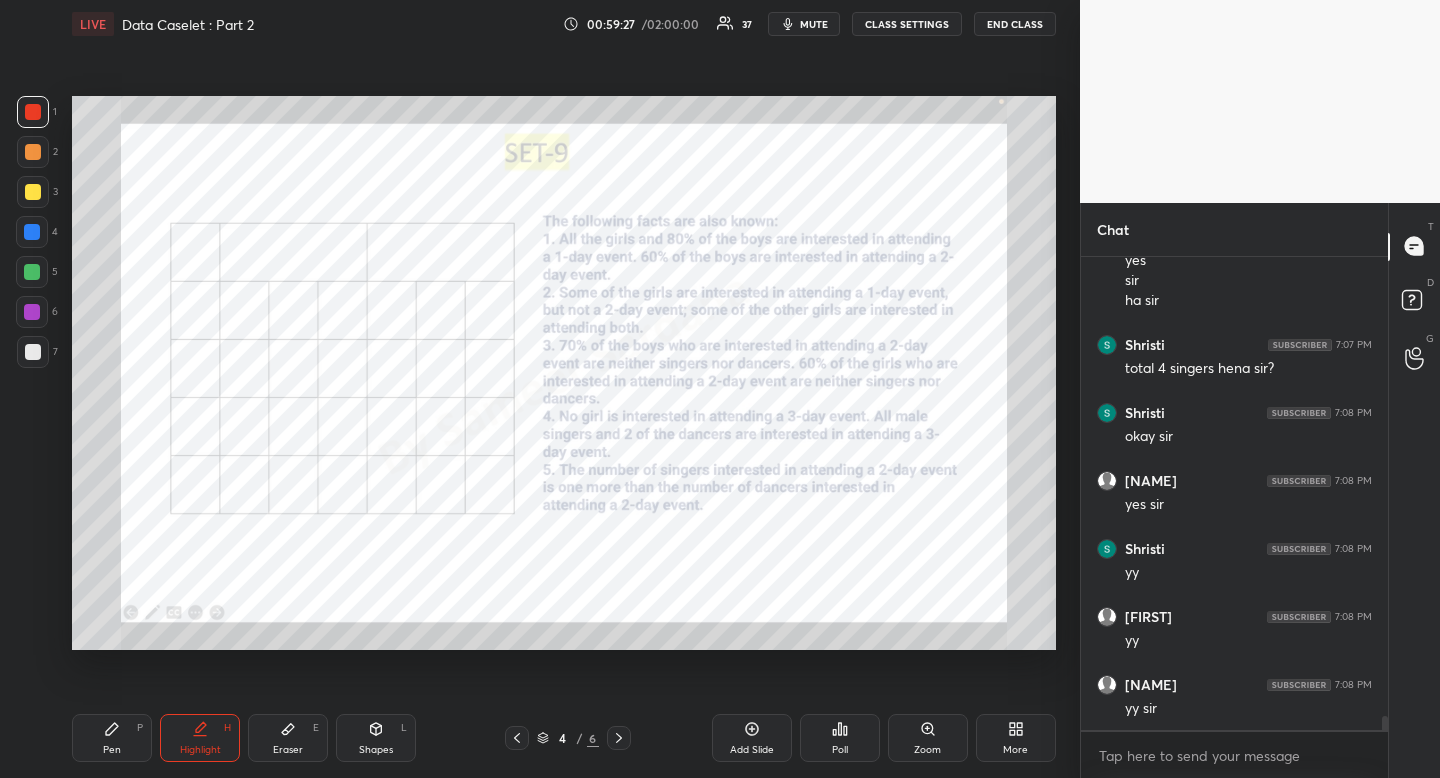 scroll, scrollTop: 15921, scrollLeft: 0, axis: vertical 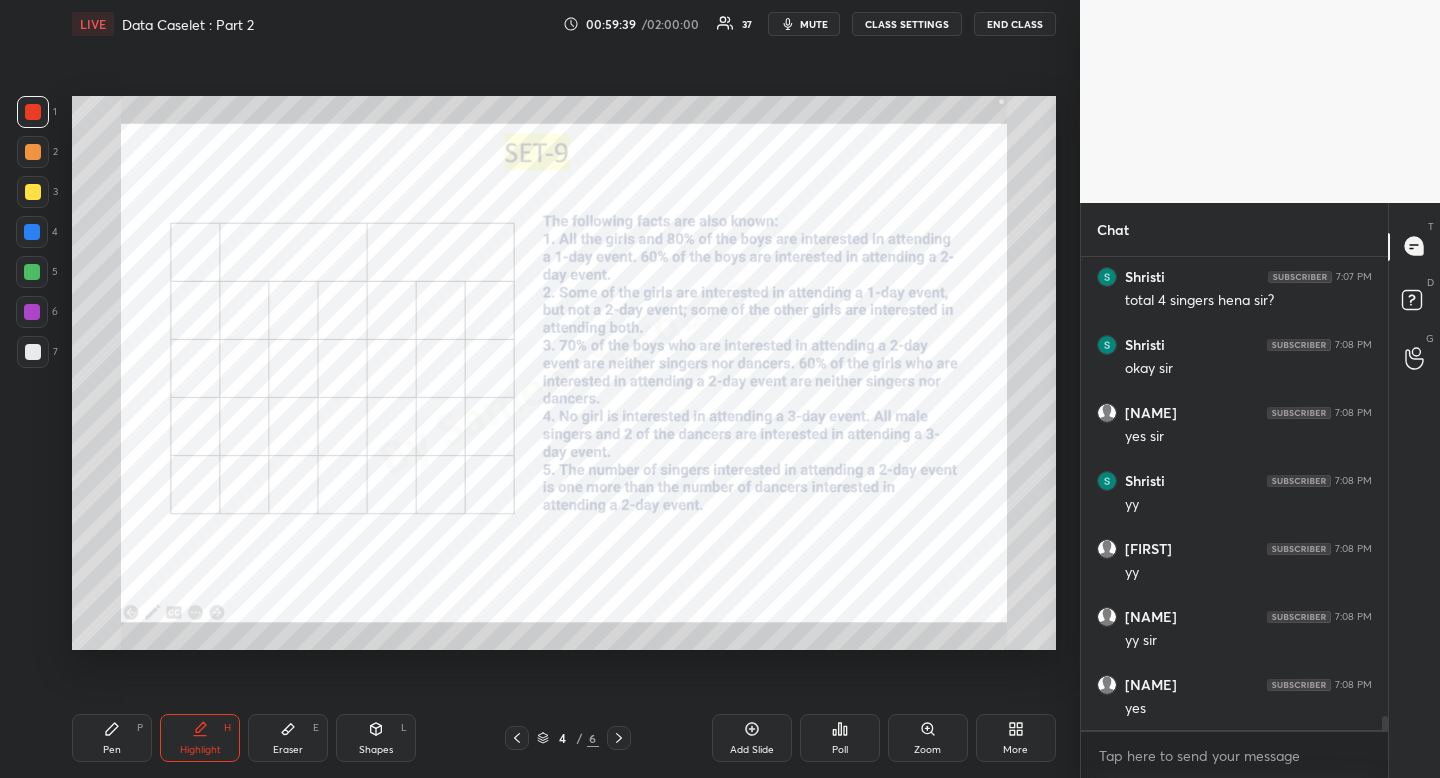 click on "Highlight" at bounding box center [200, 750] 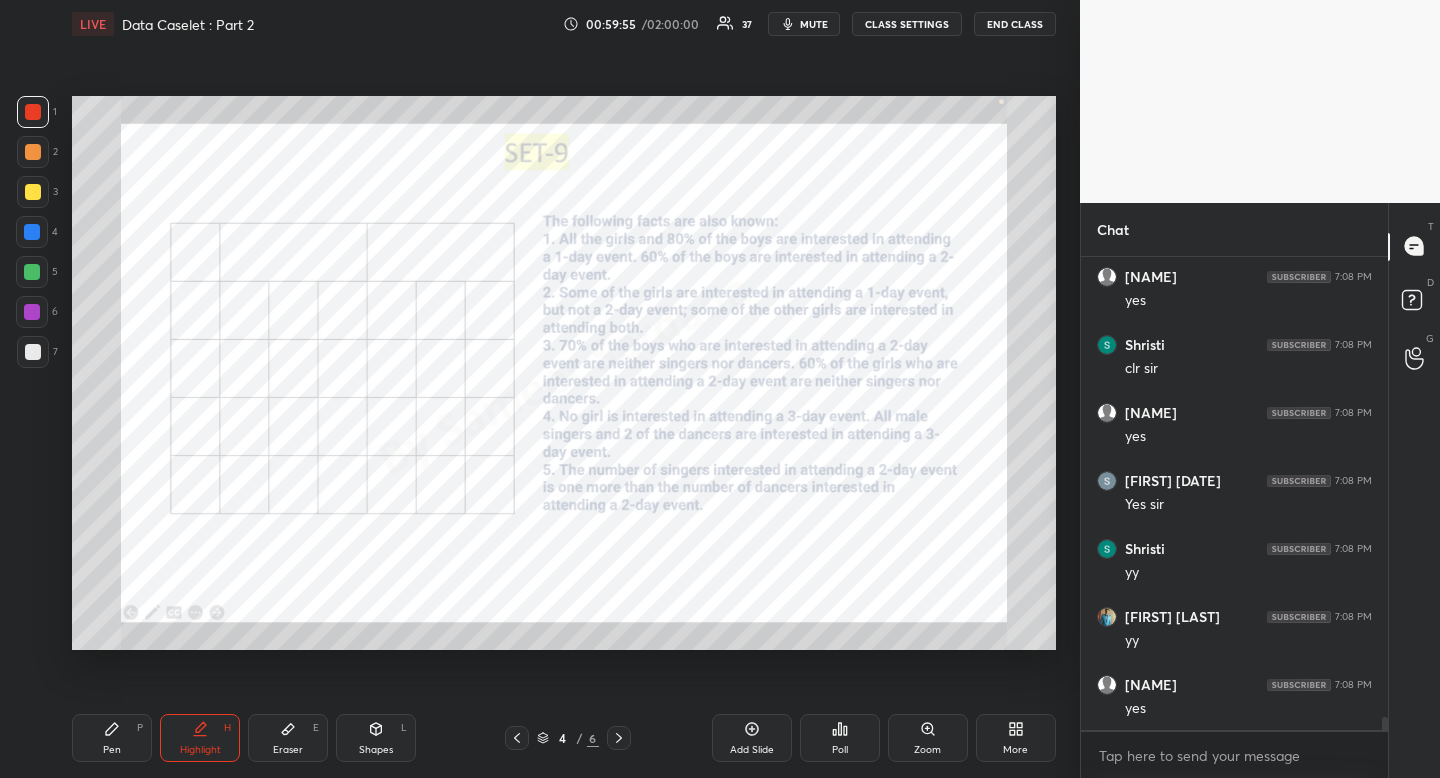 scroll, scrollTop: 16397, scrollLeft: 0, axis: vertical 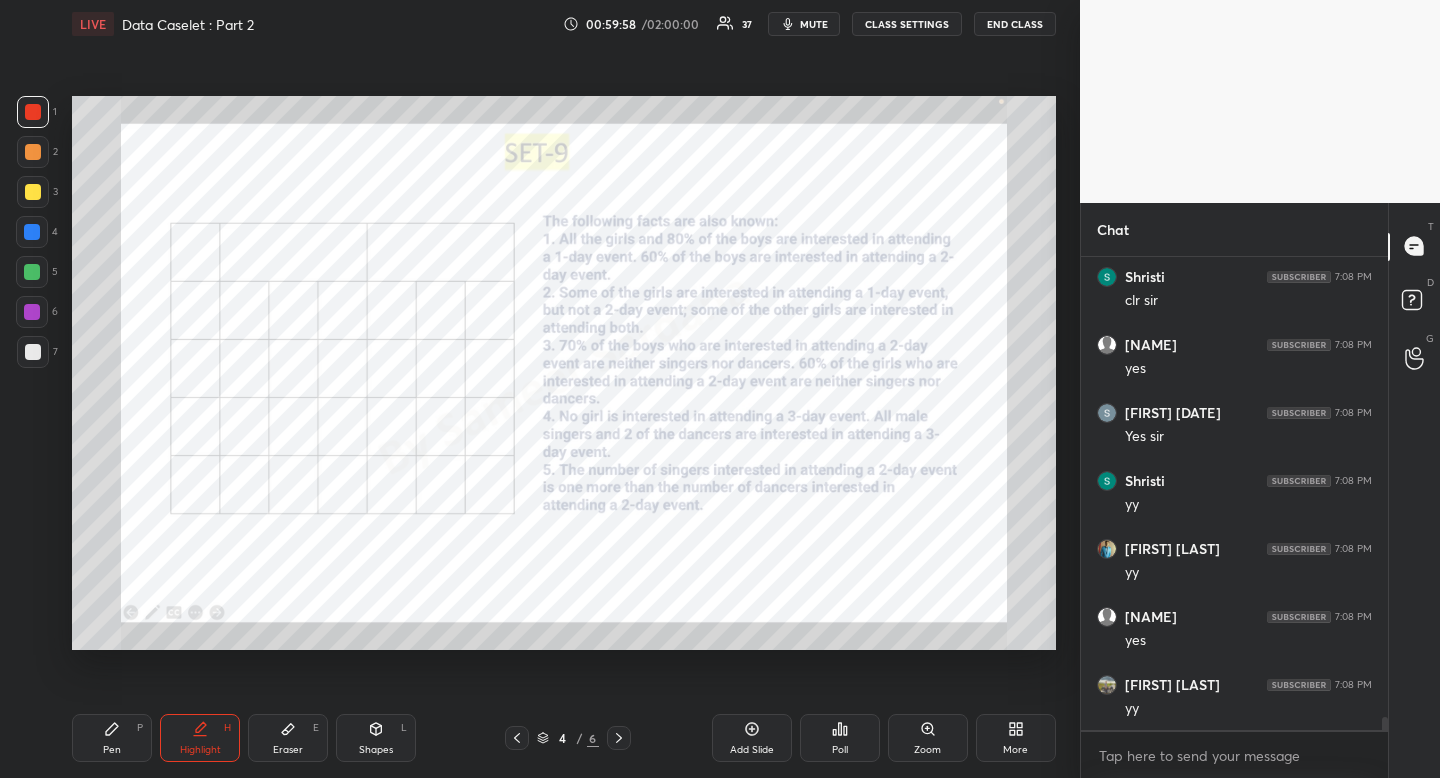 click on "Eraser E" at bounding box center (288, 738) 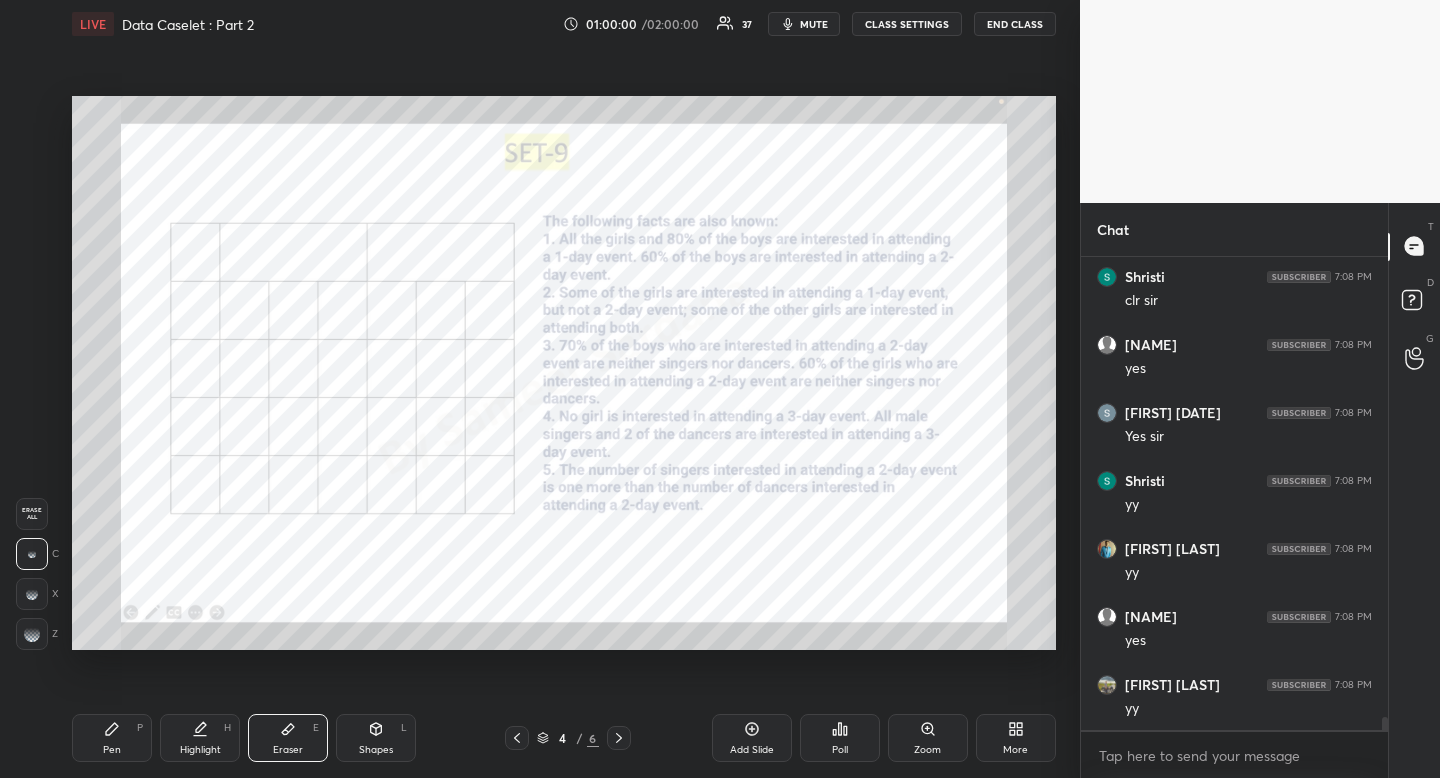 drag, startPoint x: 384, startPoint y: 736, endPoint x: 370, endPoint y: 728, distance: 16.124516 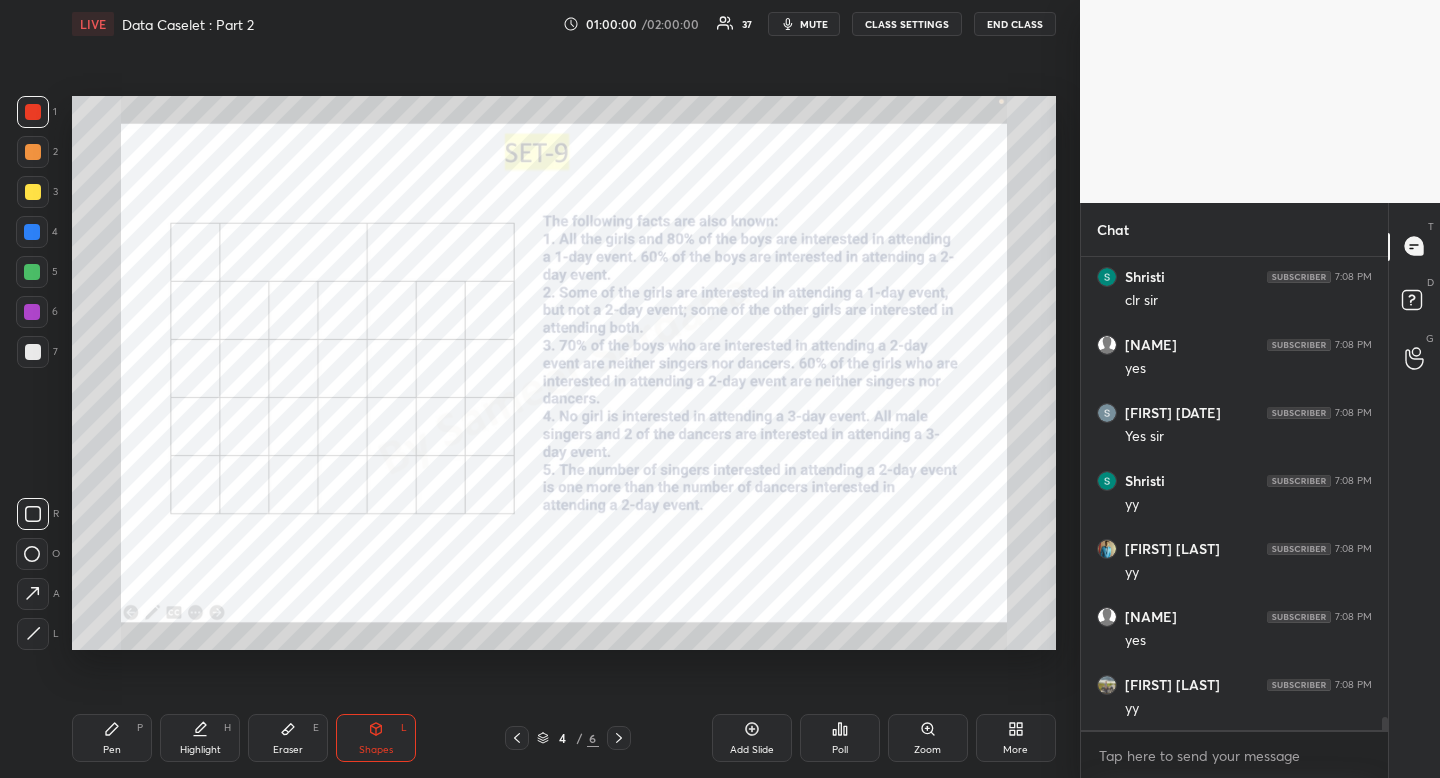 click 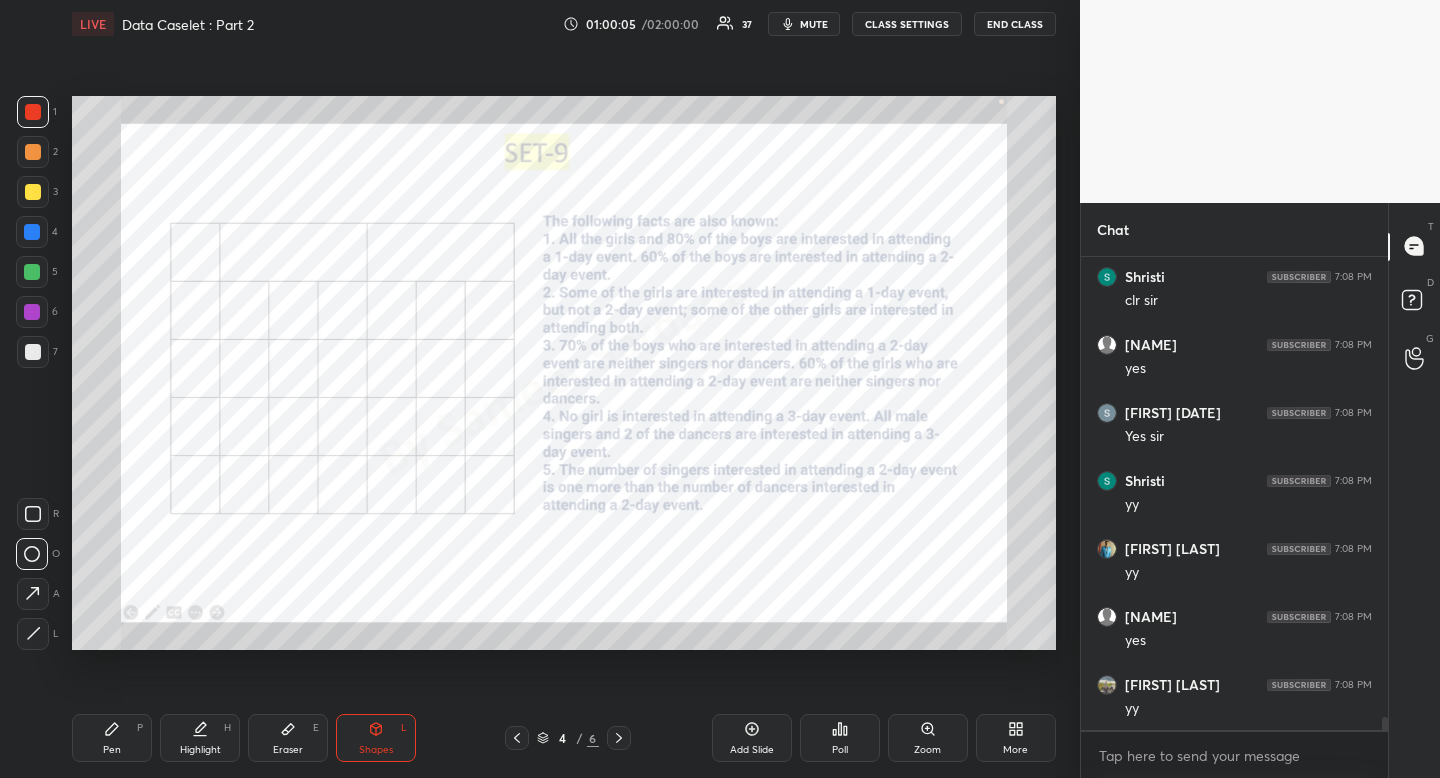click on "Highlight" at bounding box center [200, 750] 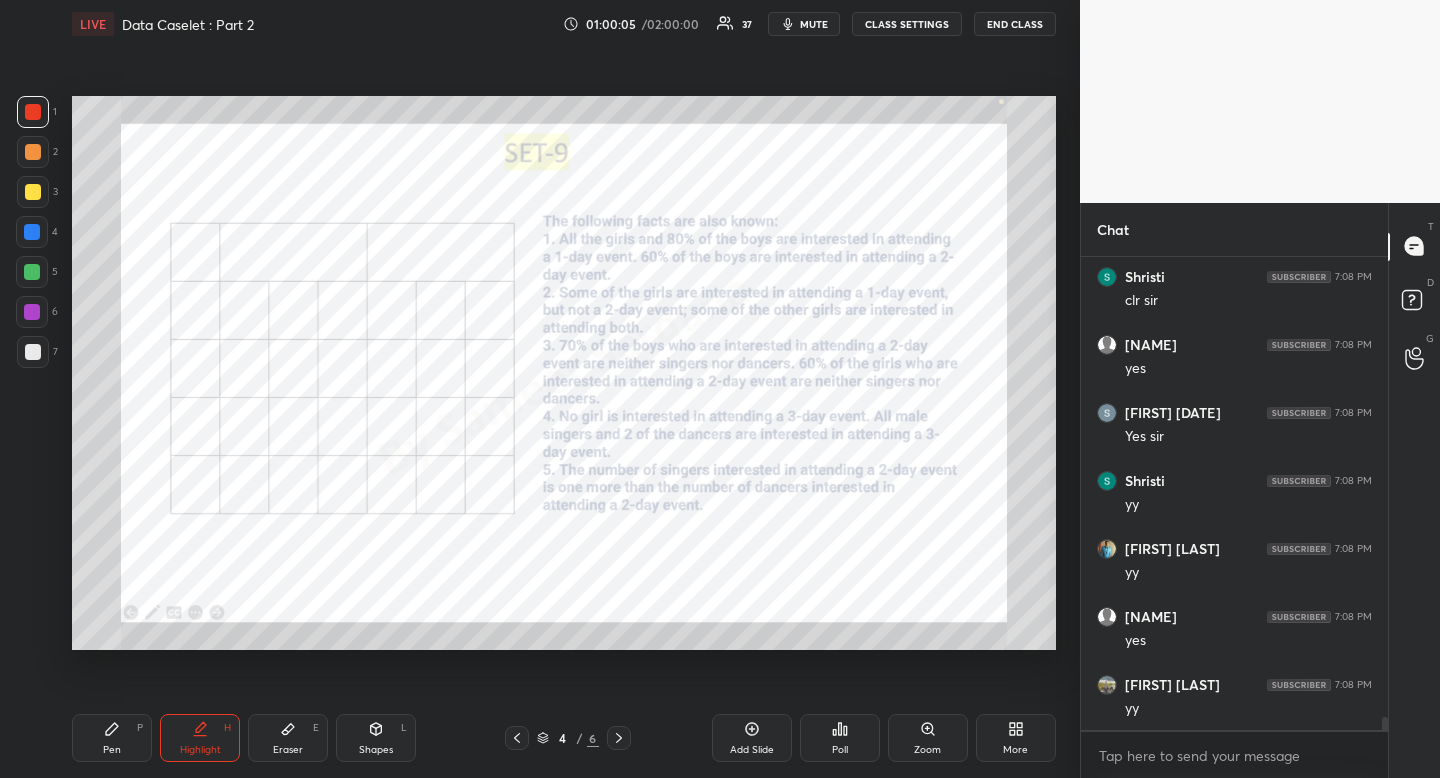 drag, startPoint x: 201, startPoint y: 743, endPoint x: 324, endPoint y: 656, distance: 150.65855 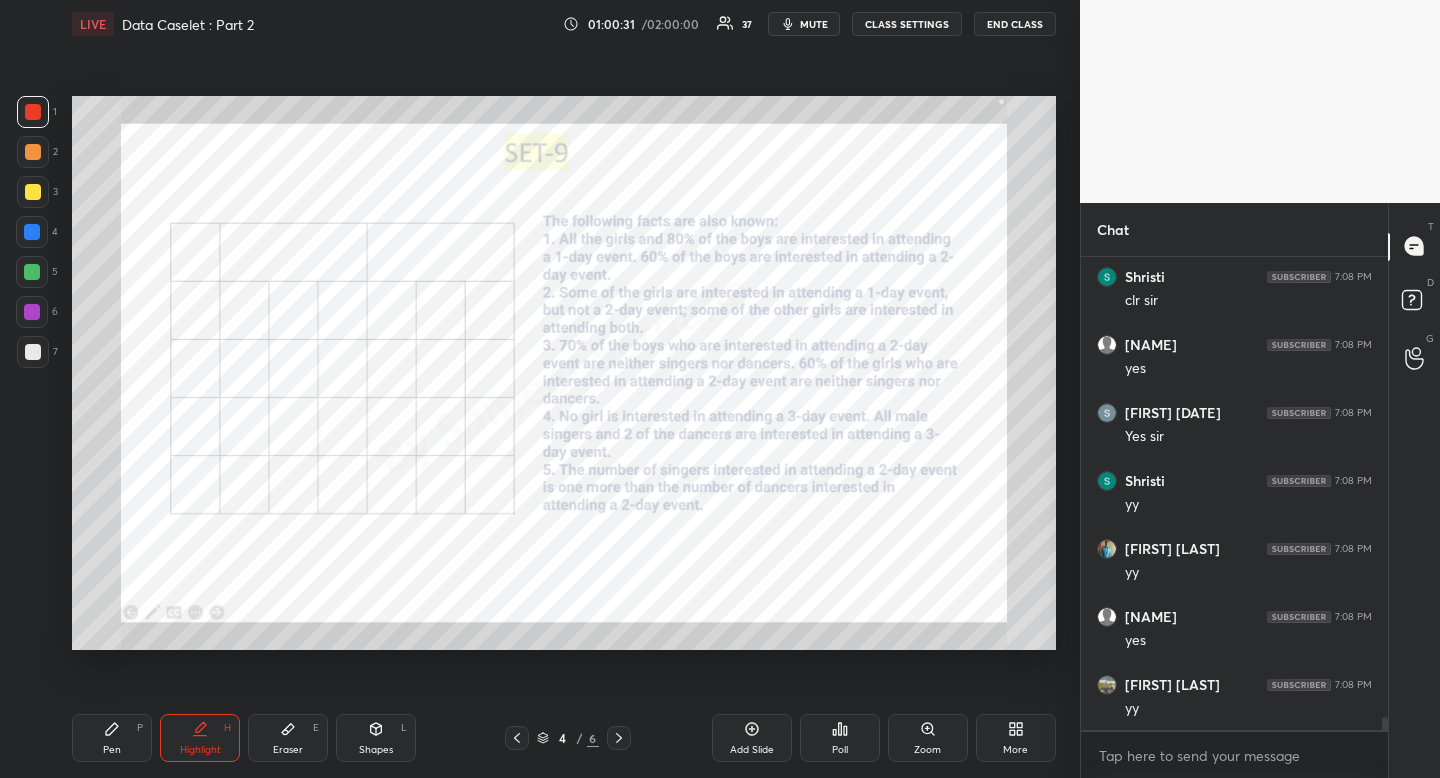 click 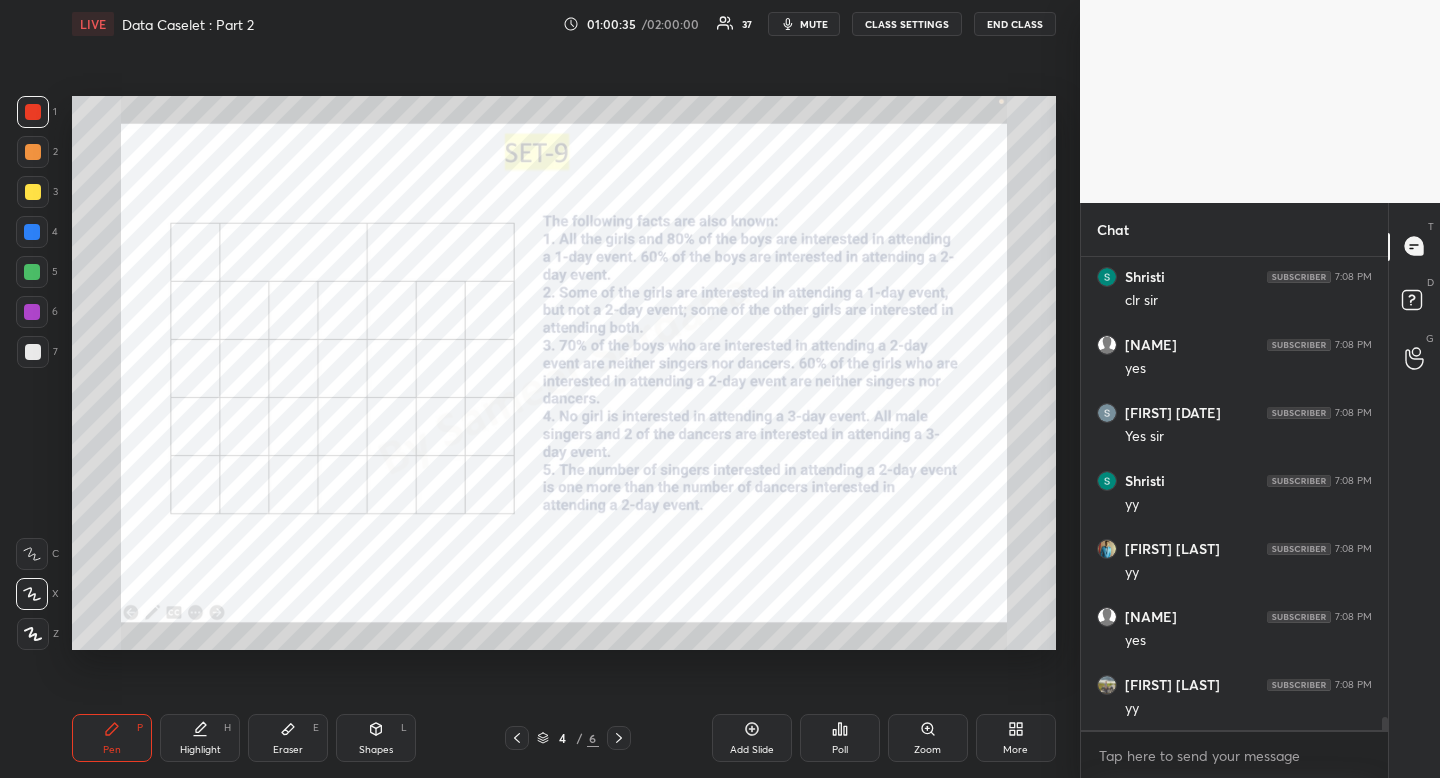 click at bounding box center (32, 232) 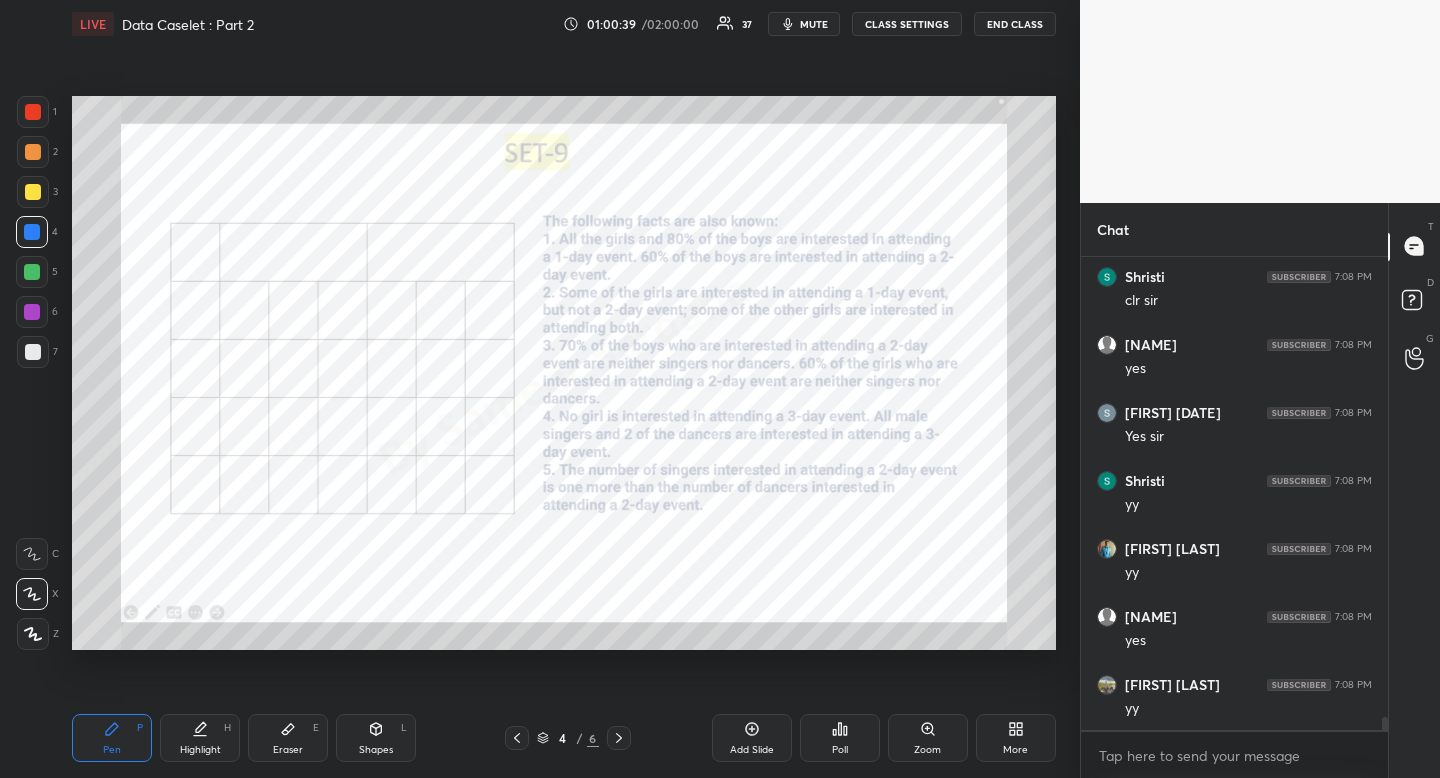 click on "Eraser E" at bounding box center [288, 738] 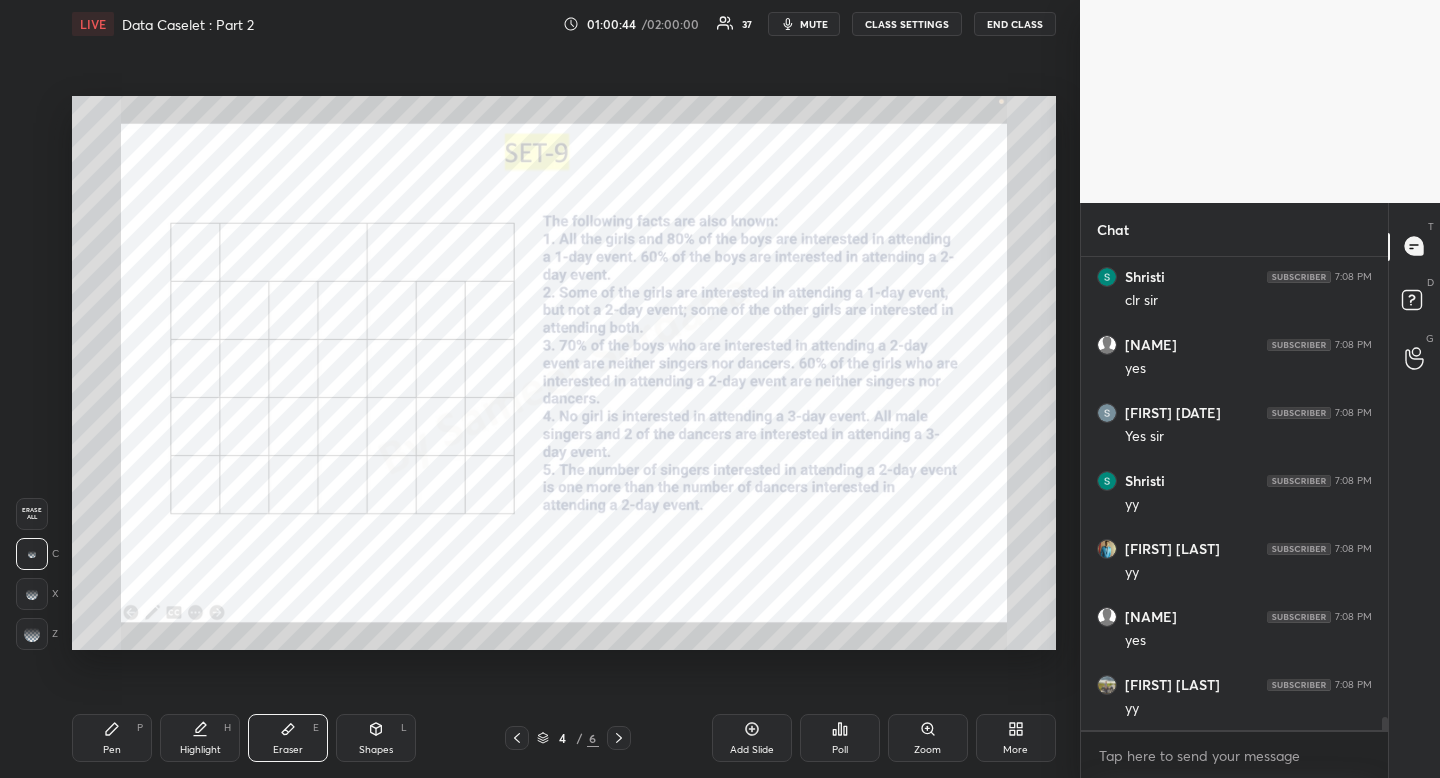 click on "Pen P" at bounding box center [112, 738] 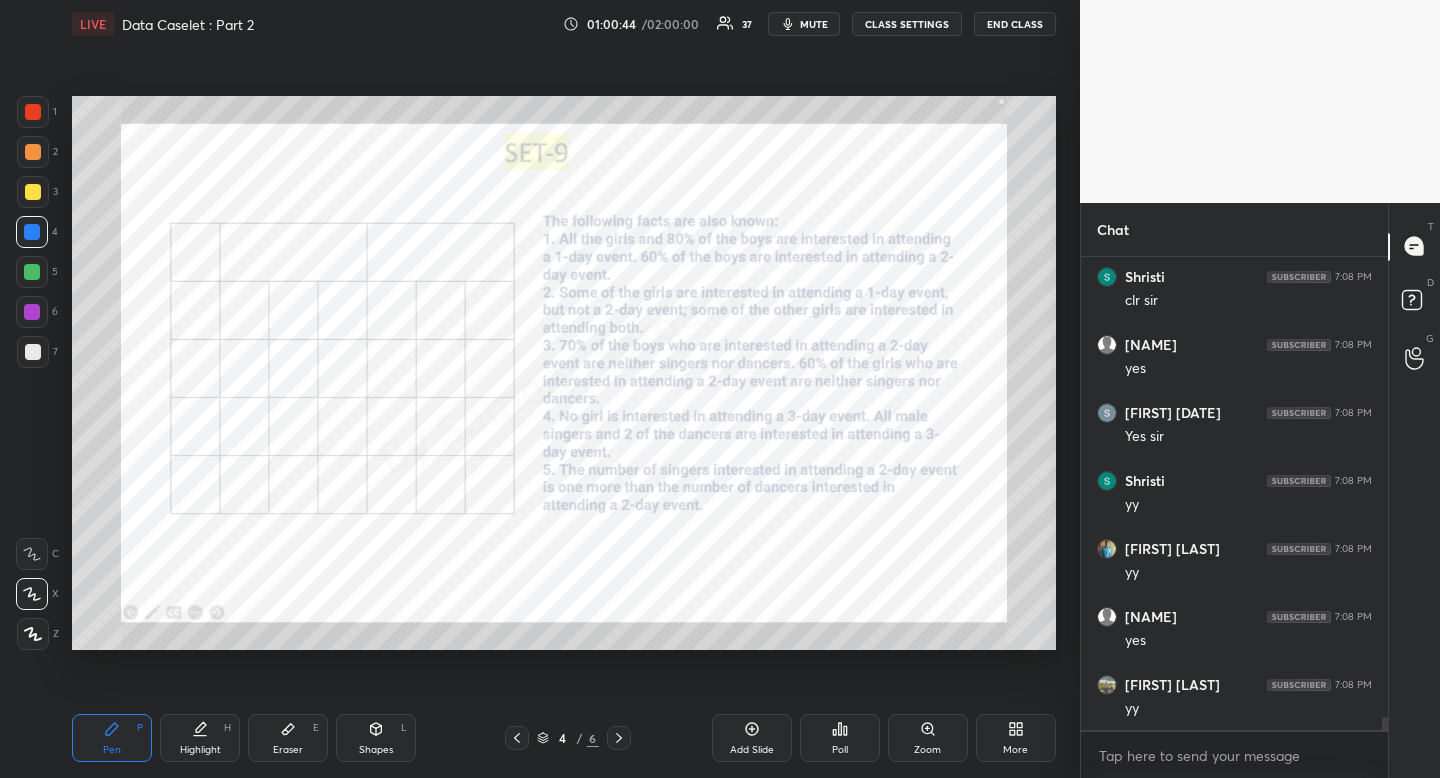 click on "Pen P" at bounding box center [112, 738] 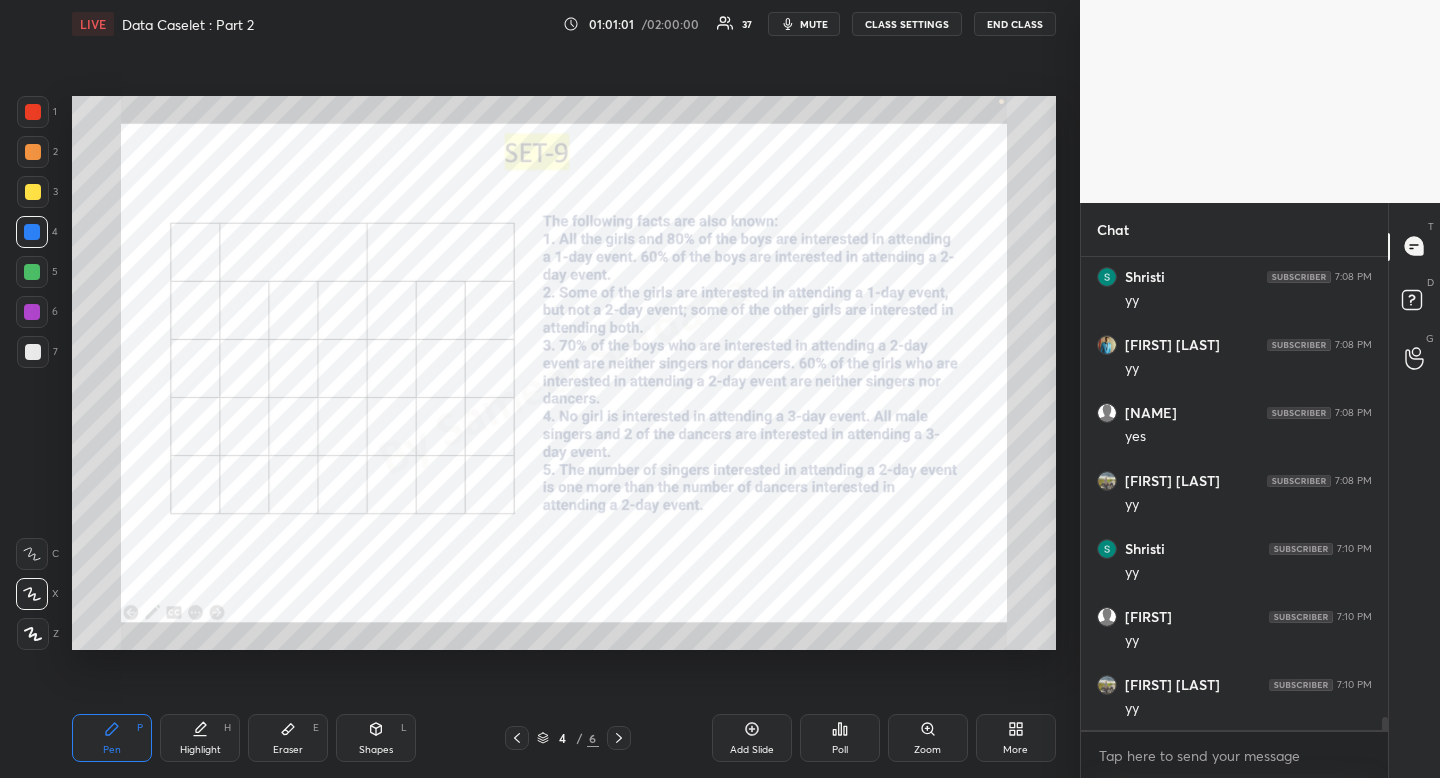 scroll, scrollTop: 16669, scrollLeft: 0, axis: vertical 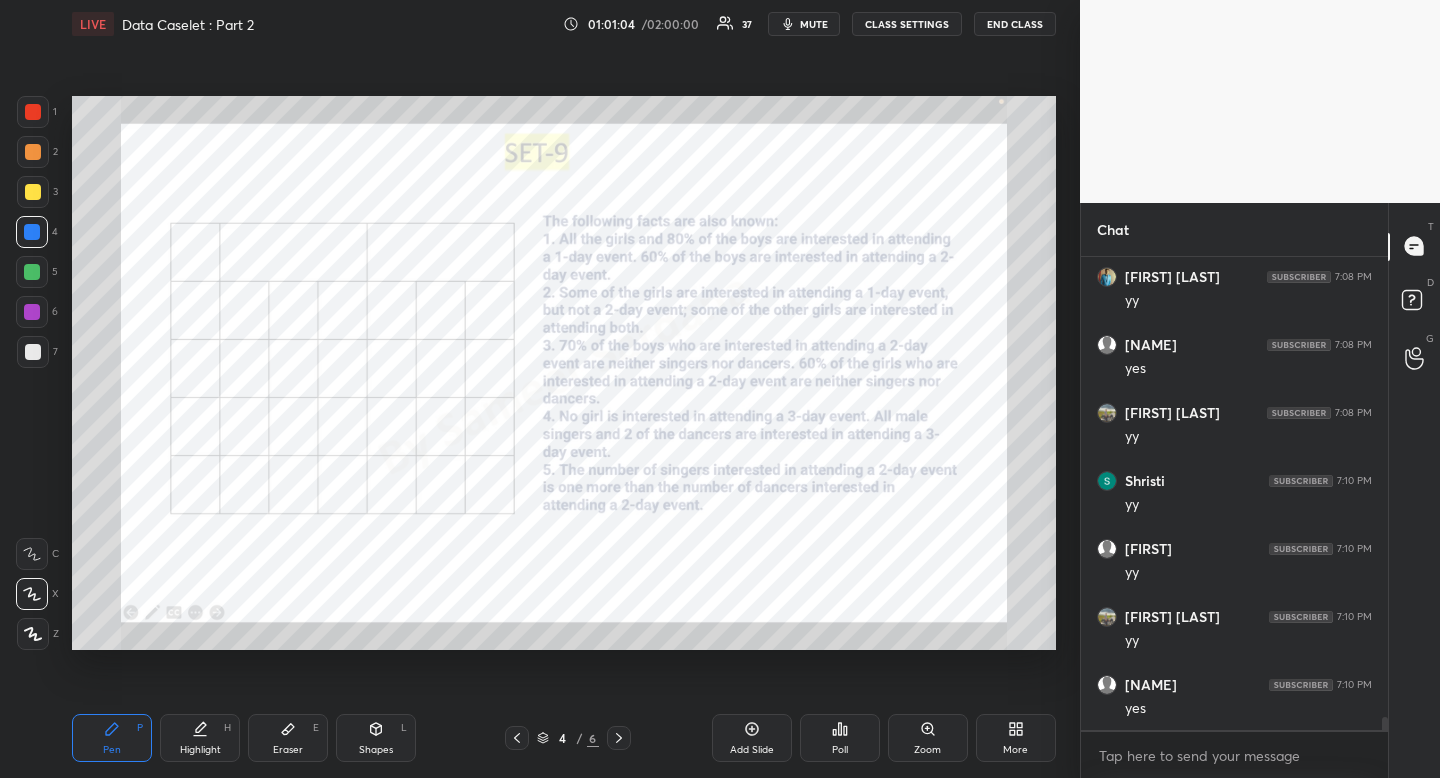 click on "Pen P Highlight H Eraser E Shapes L 4 / 6 Add Slide Poll Zoom More" at bounding box center (564, 738) 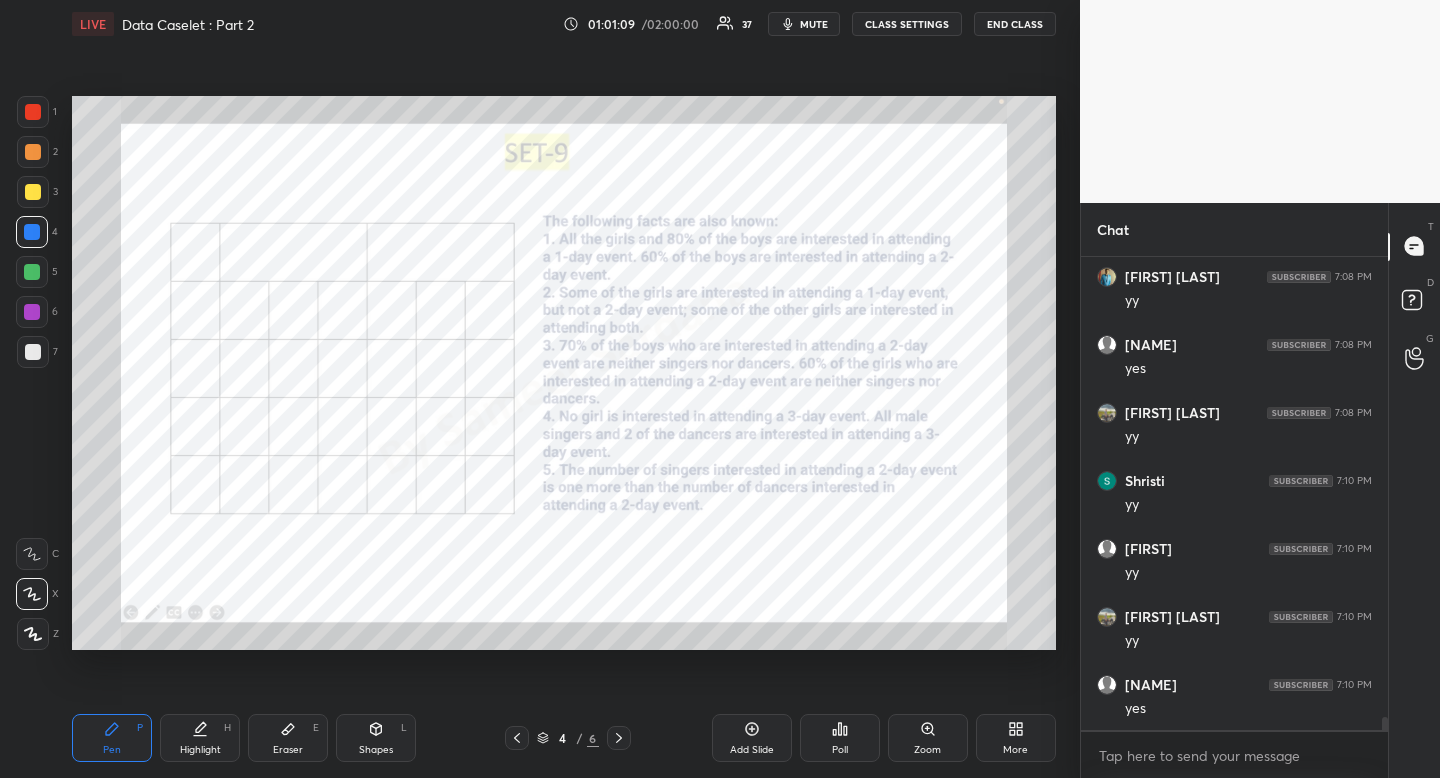 click on "Pen P" at bounding box center (112, 738) 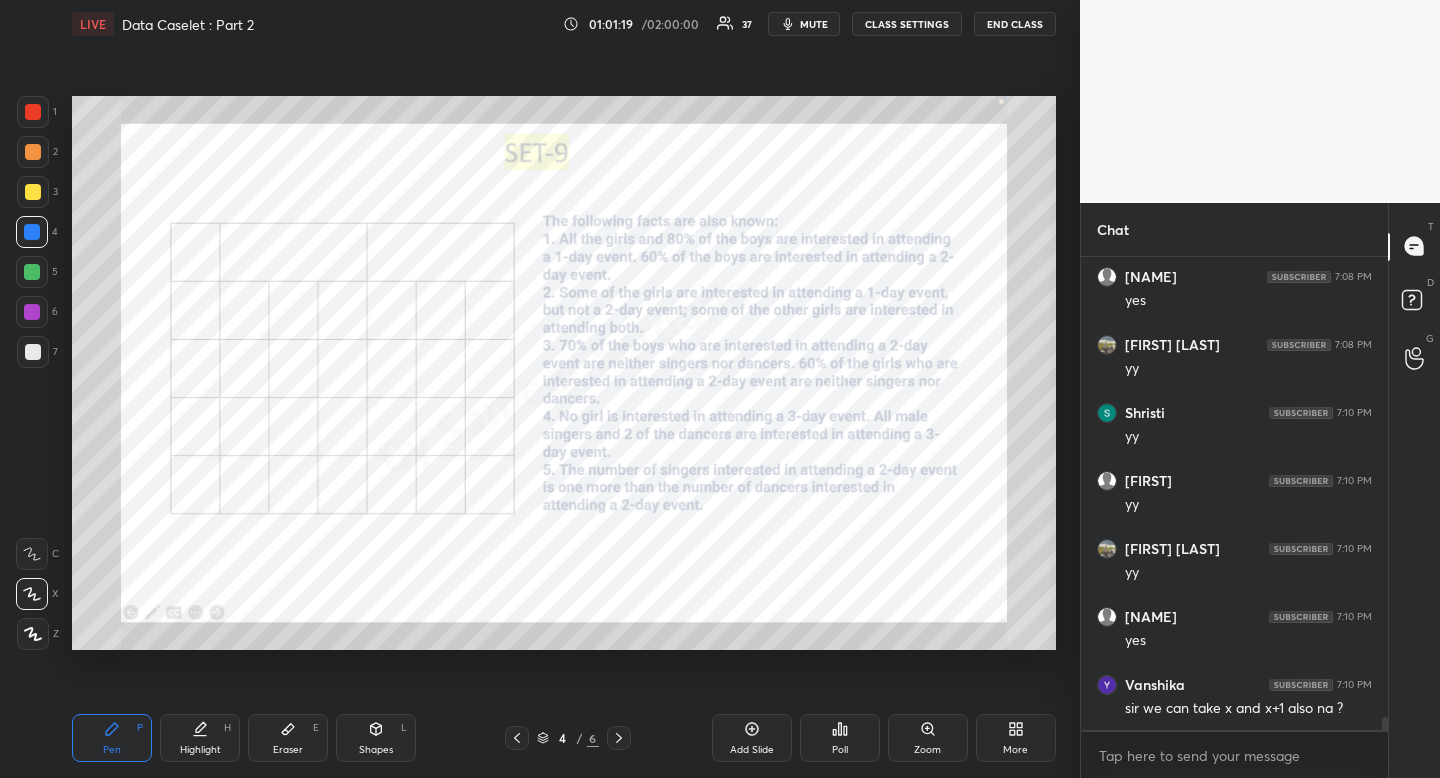 scroll, scrollTop: 16805, scrollLeft: 0, axis: vertical 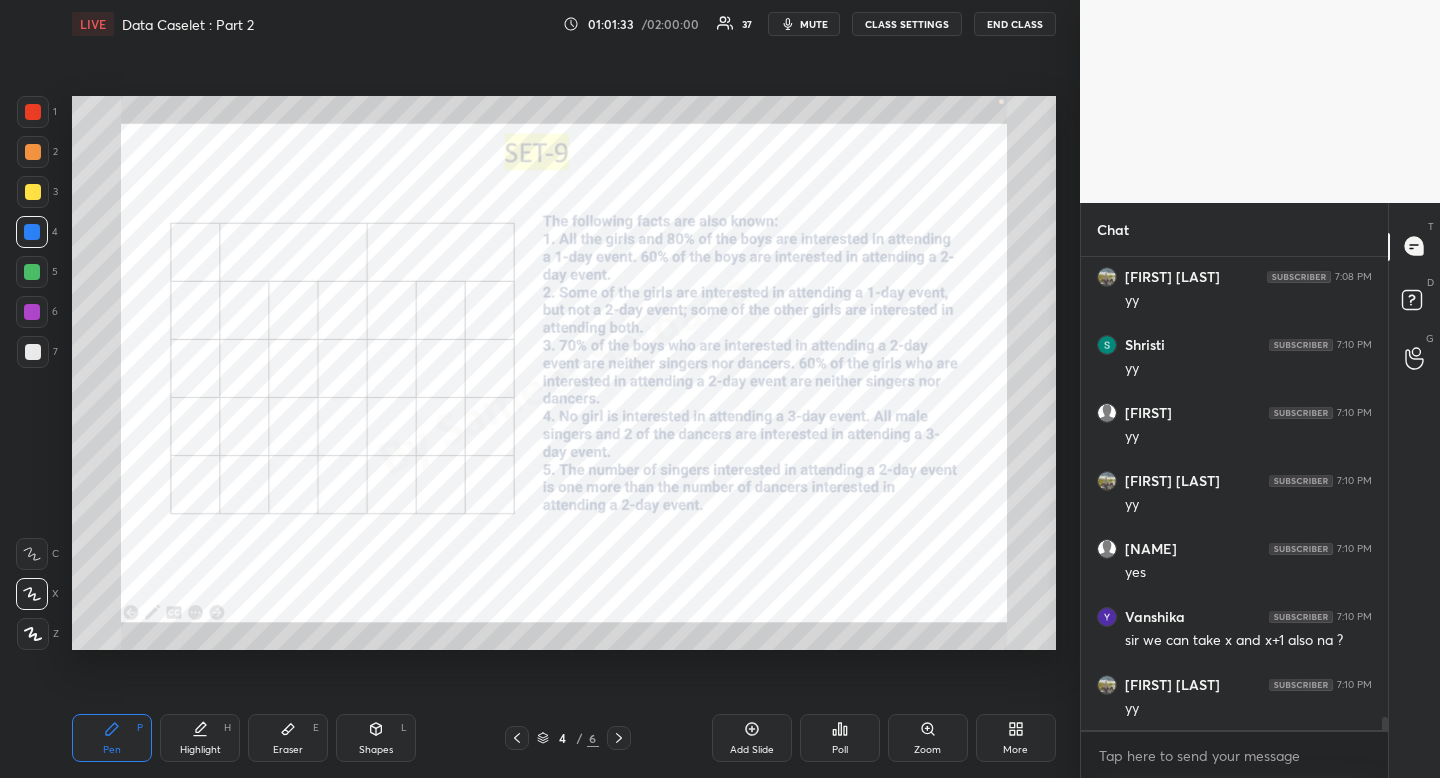 click on "Highlight H" at bounding box center [200, 738] 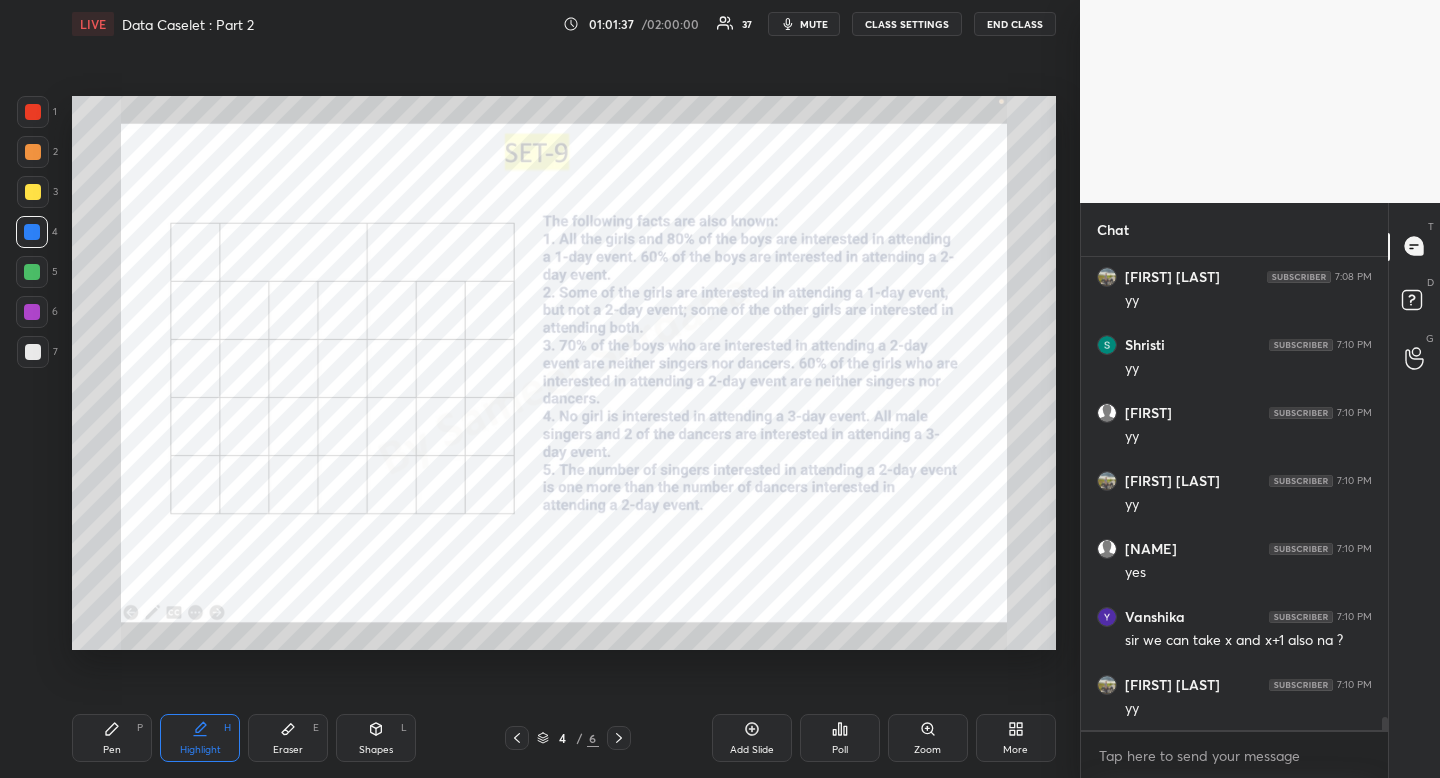 scroll, scrollTop: 16873, scrollLeft: 0, axis: vertical 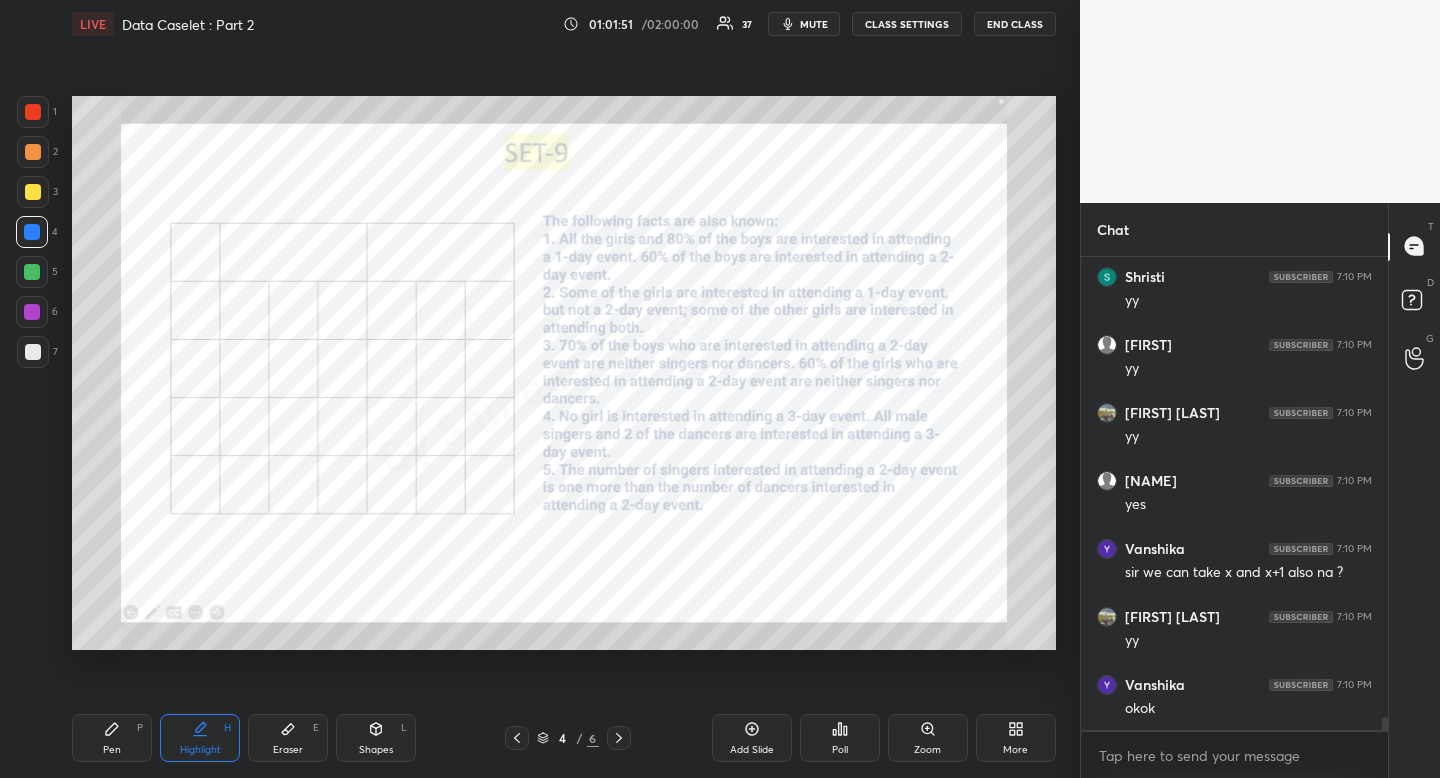 drag, startPoint x: 110, startPoint y: 731, endPoint x: 117, endPoint y: 722, distance: 11.401754 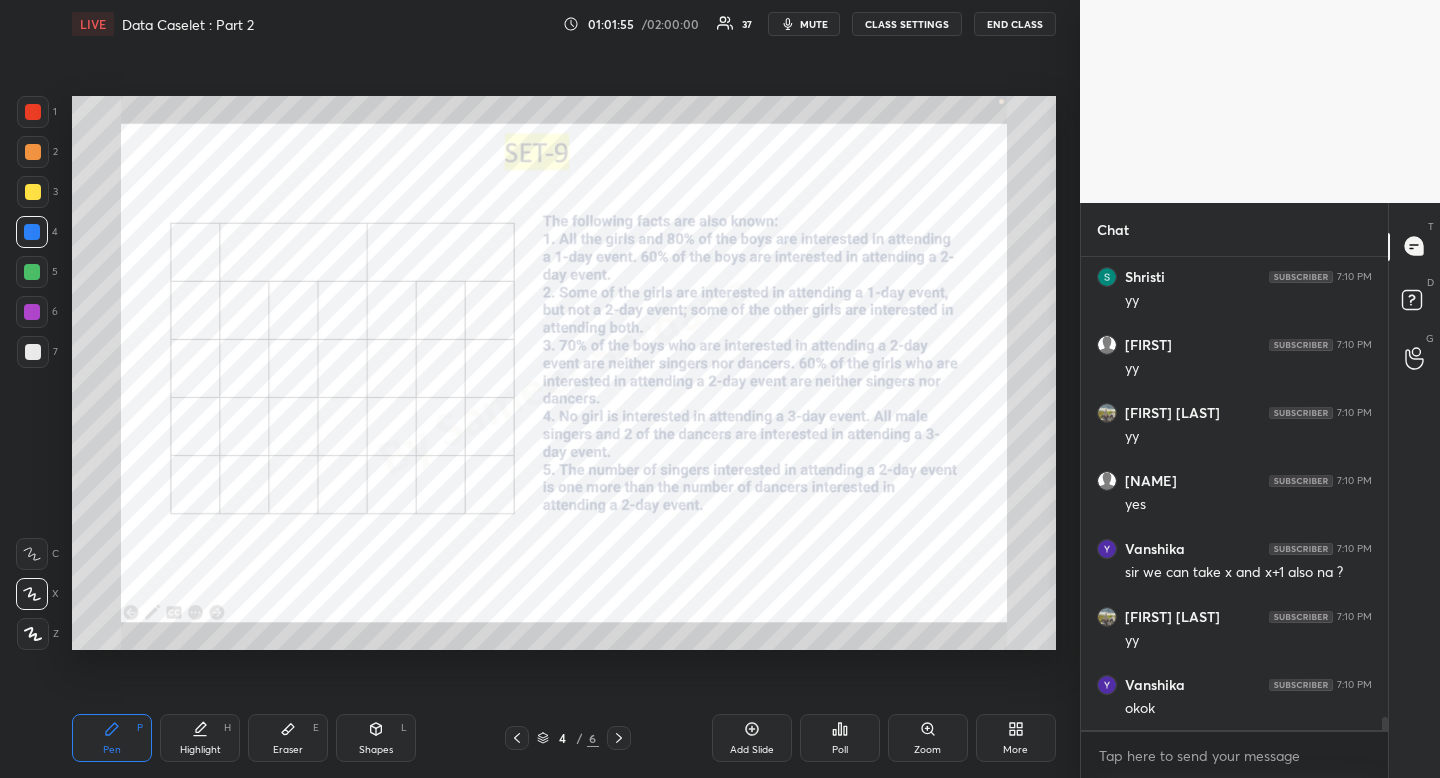 click on "Eraser" at bounding box center (288, 750) 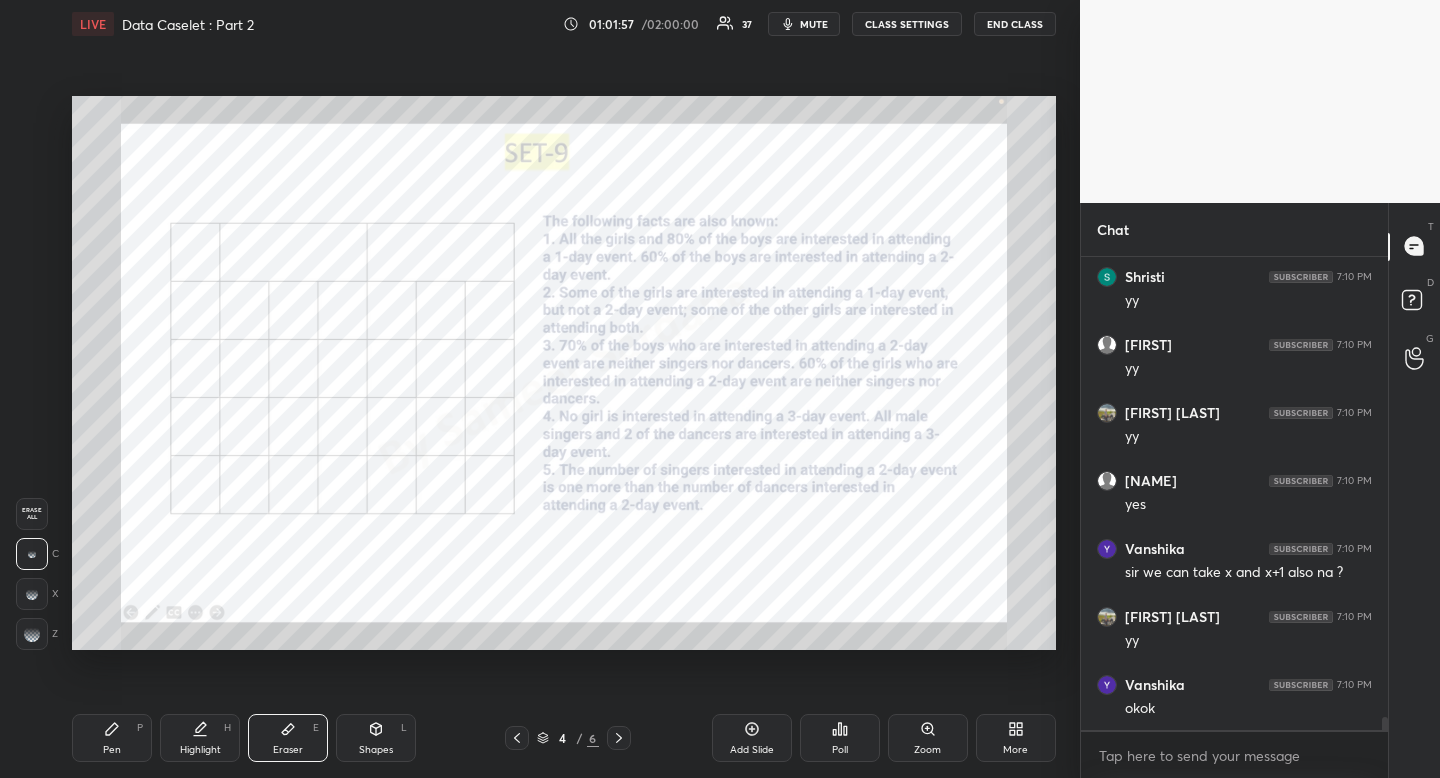 click on "Pen P Highlight H Eraser E Shapes L 4 / 6 Add Slide Poll Zoom More" at bounding box center (564, 738) 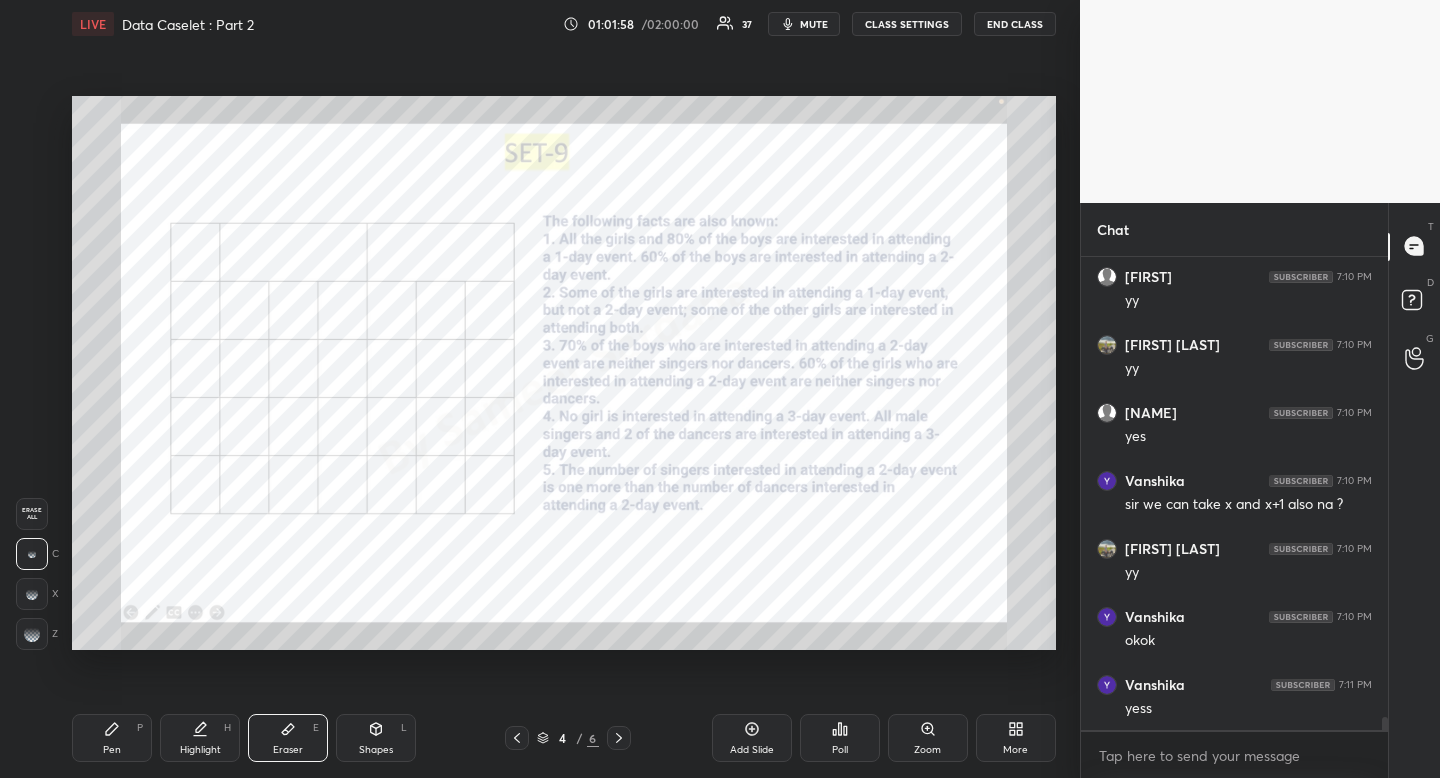 click 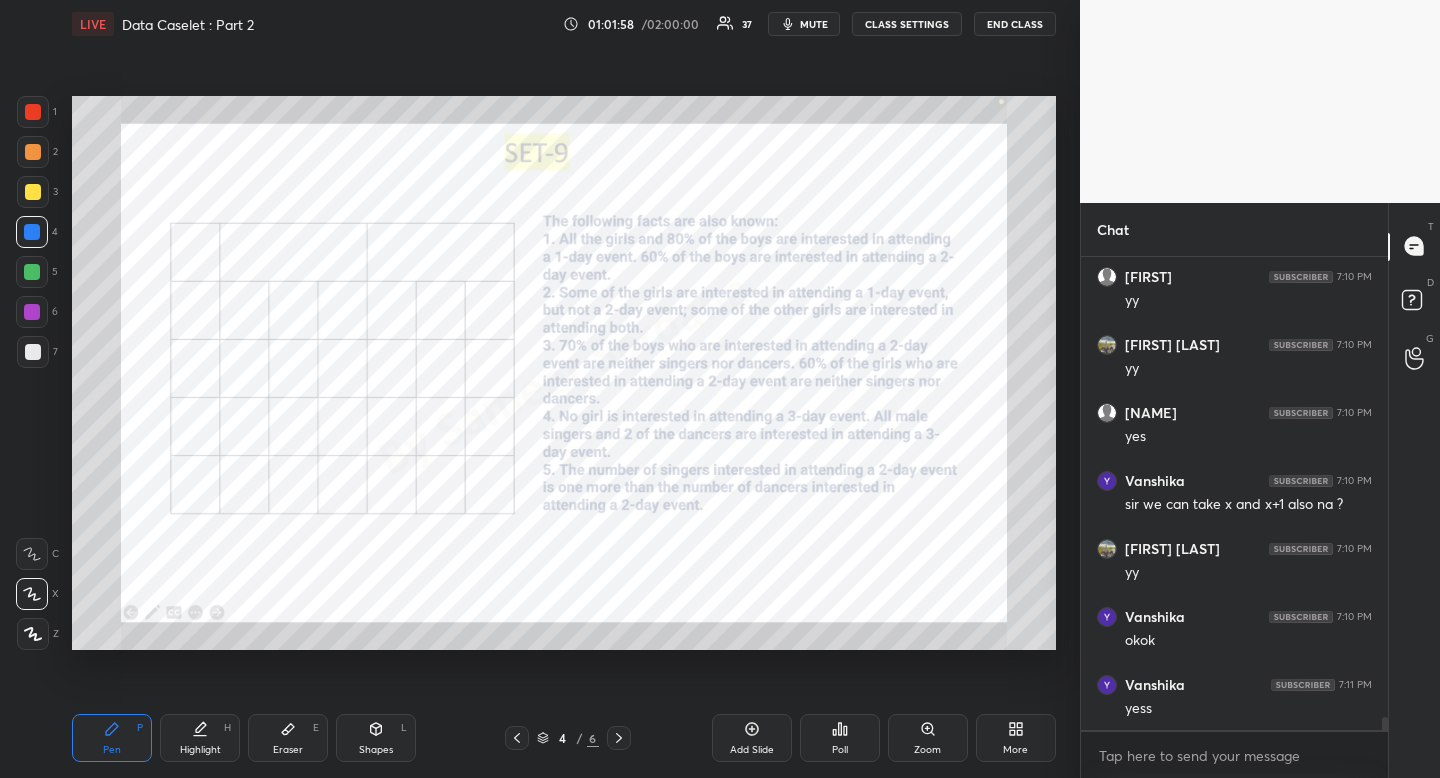drag, startPoint x: 119, startPoint y: 721, endPoint x: 102, endPoint y: 699, distance: 27.802877 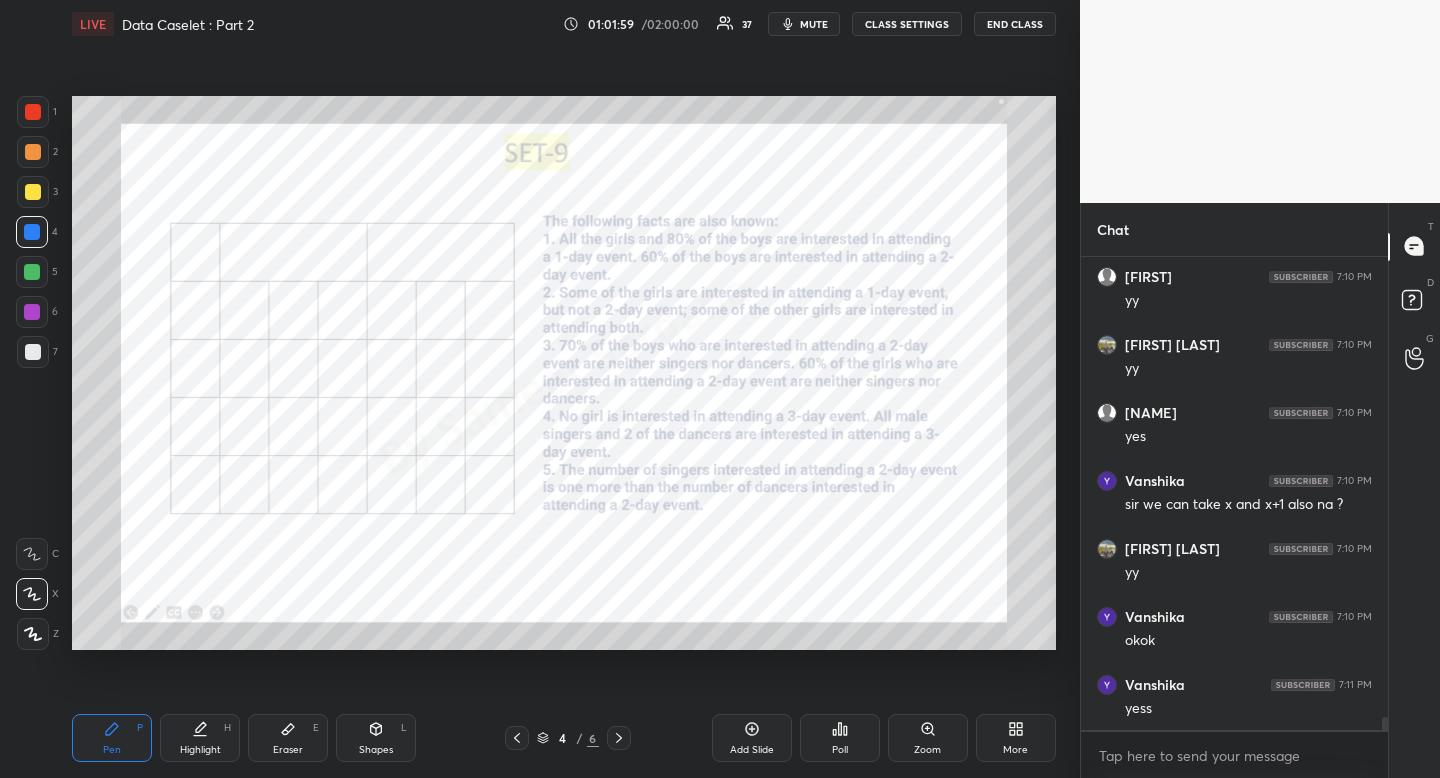 scroll, scrollTop: 17009, scrollLeft: 0, axis: vertical 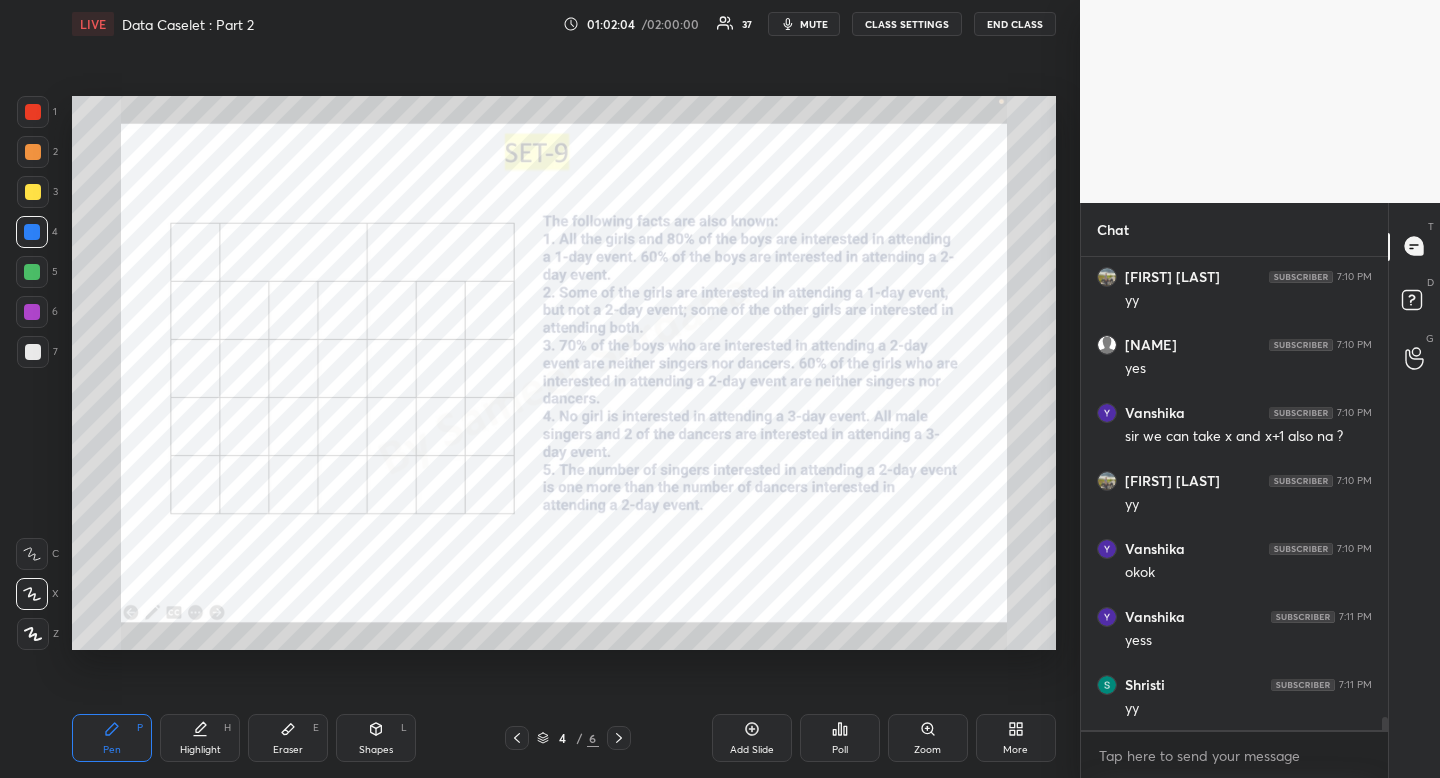 click on "Shapes L" at bounding box center (376, 738) 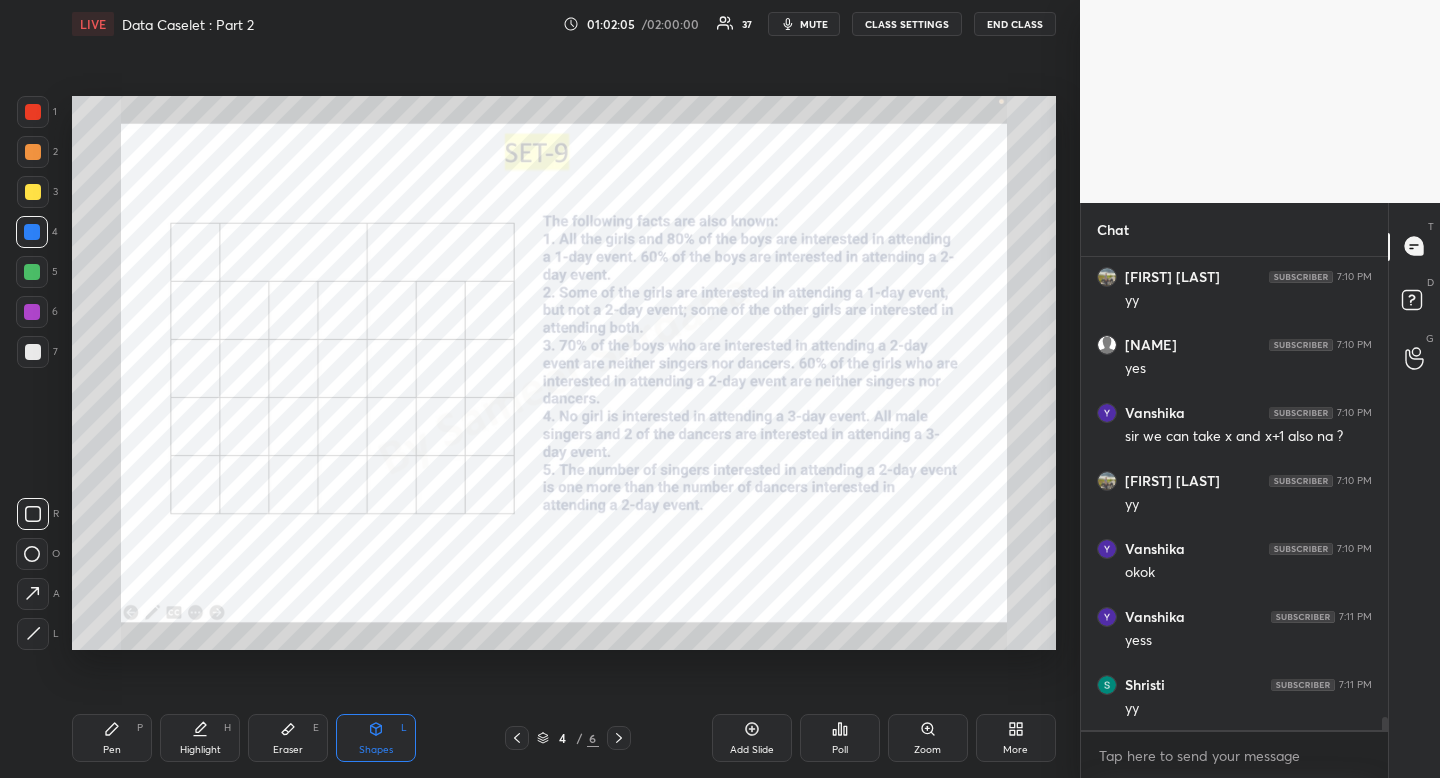 click 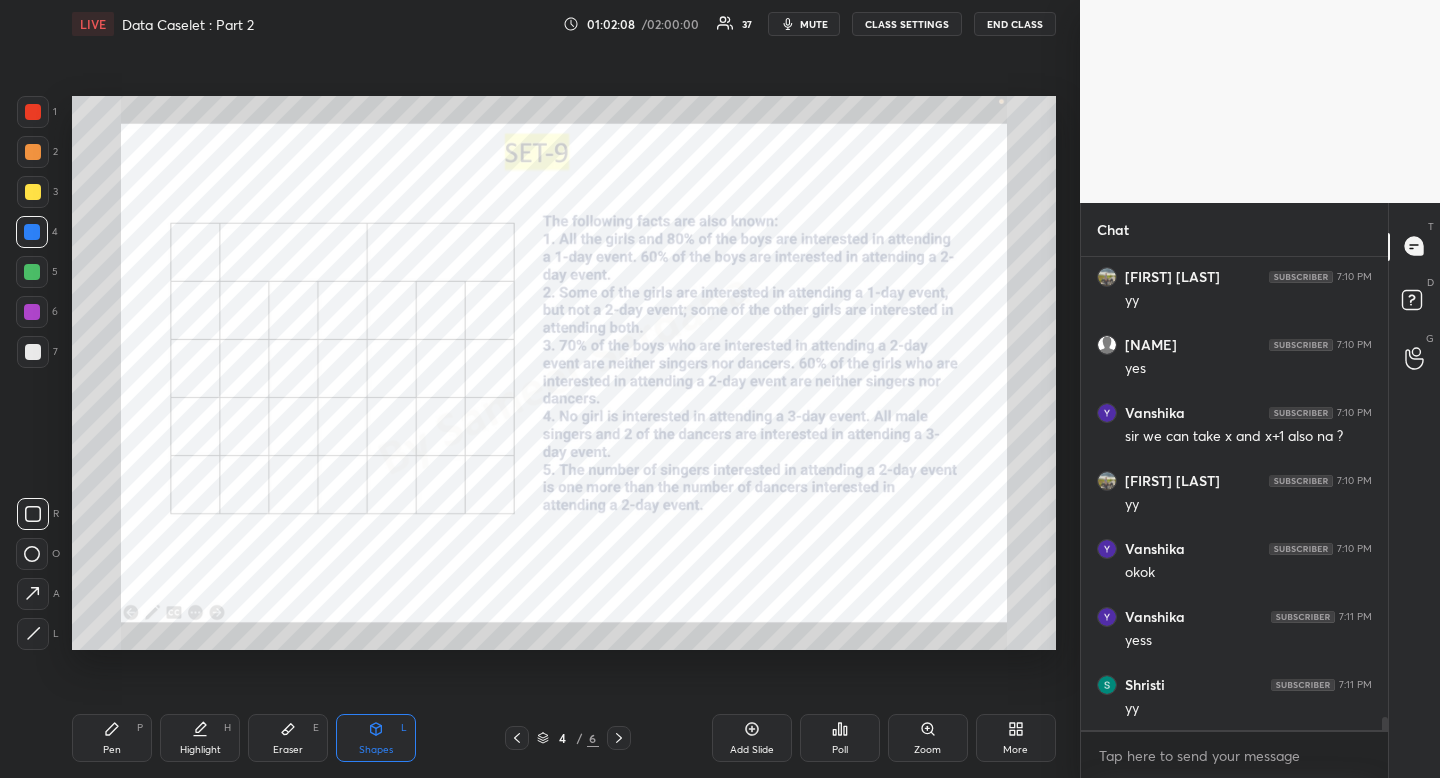 click on "Highlight" at bounding box center [200, 750] 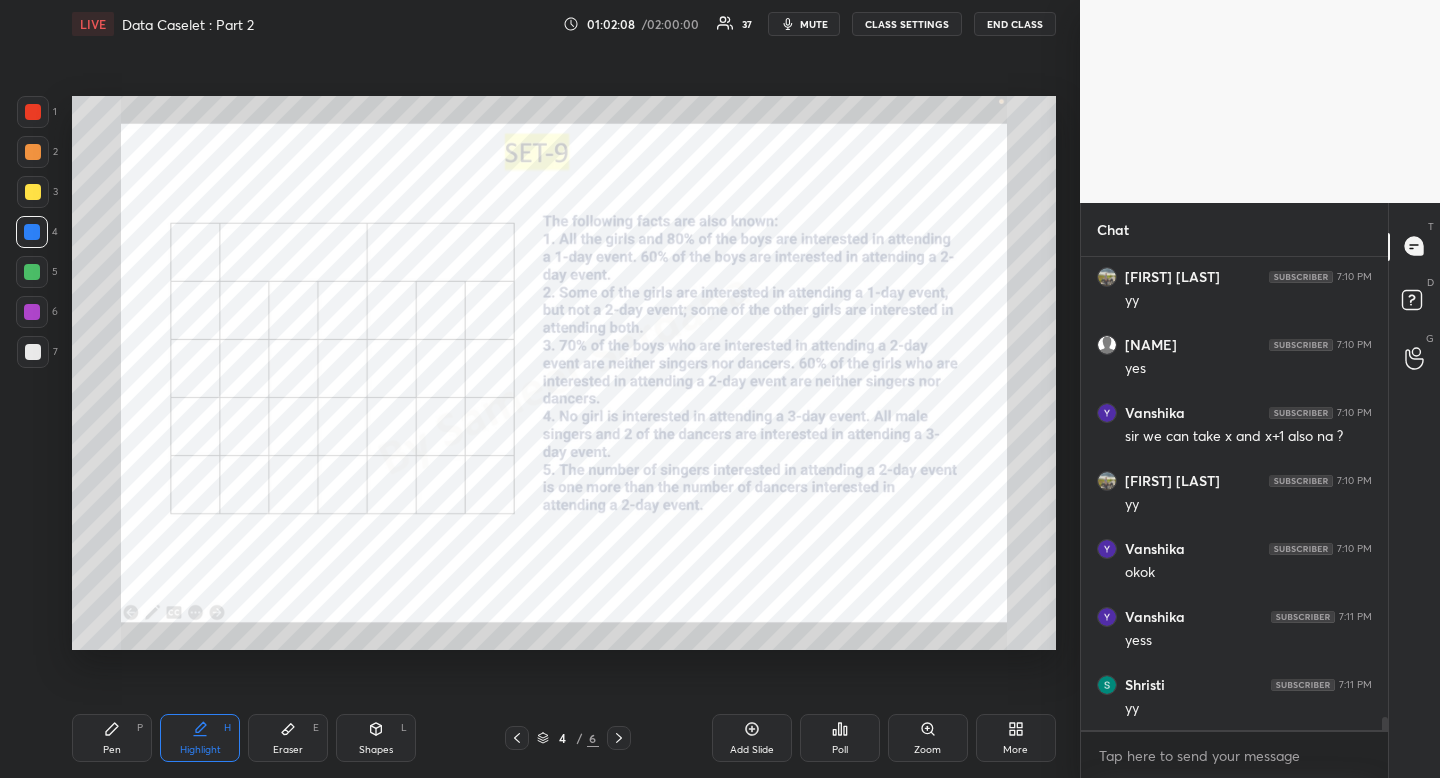 drag, startPoint x: 204, startPoint y: 745, endPoint x: 194, endPoint y: 665, distance: 80.622574 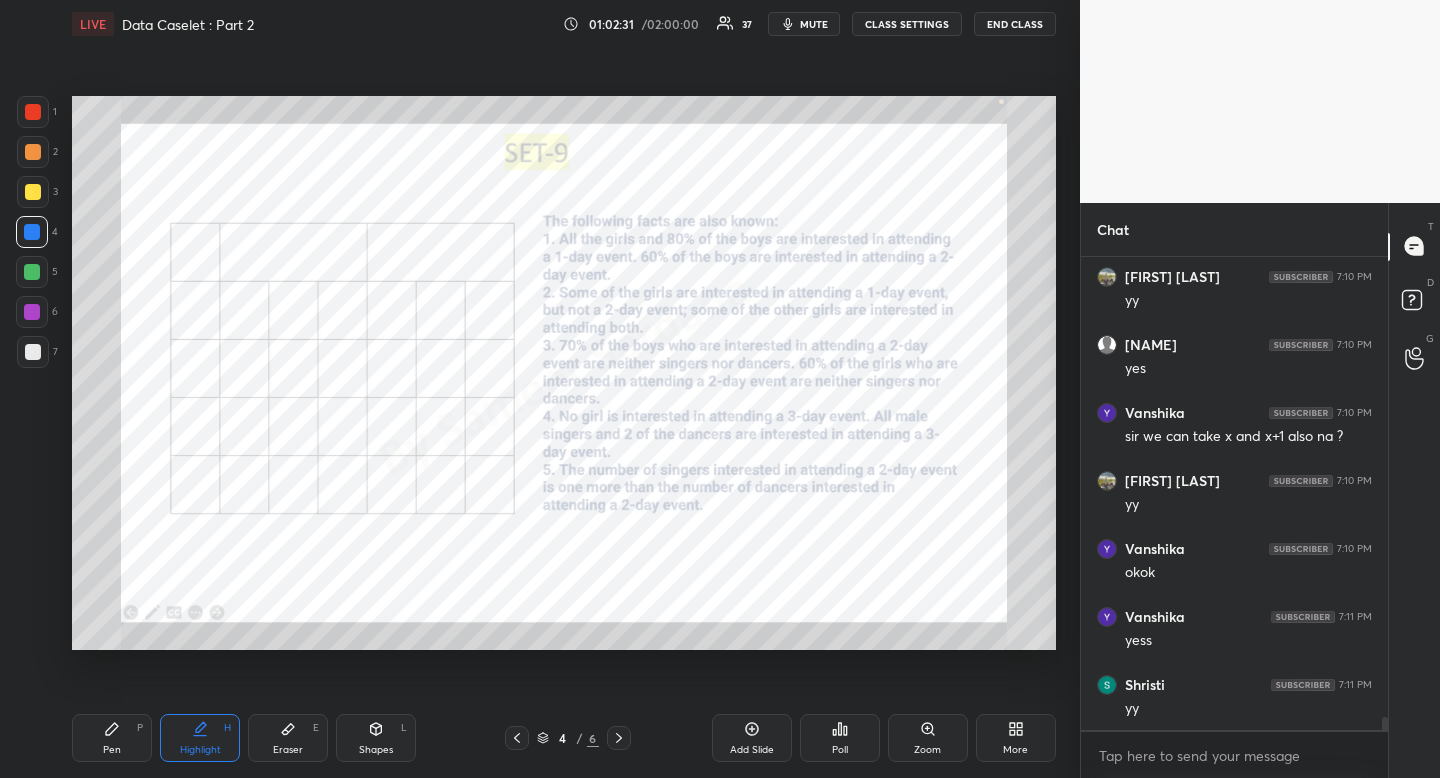 click at bounding box center [33, 112] 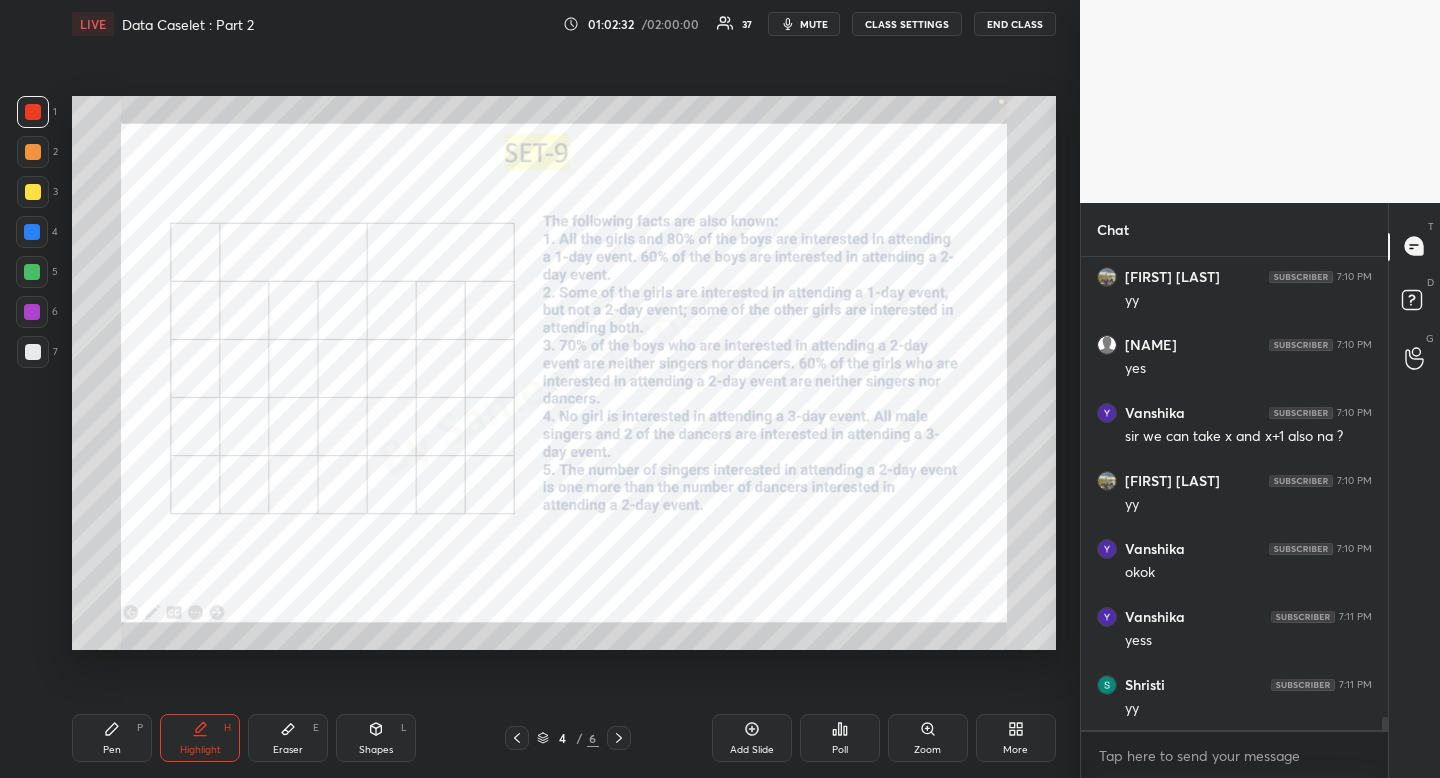 click at bounding box center [33, 112] 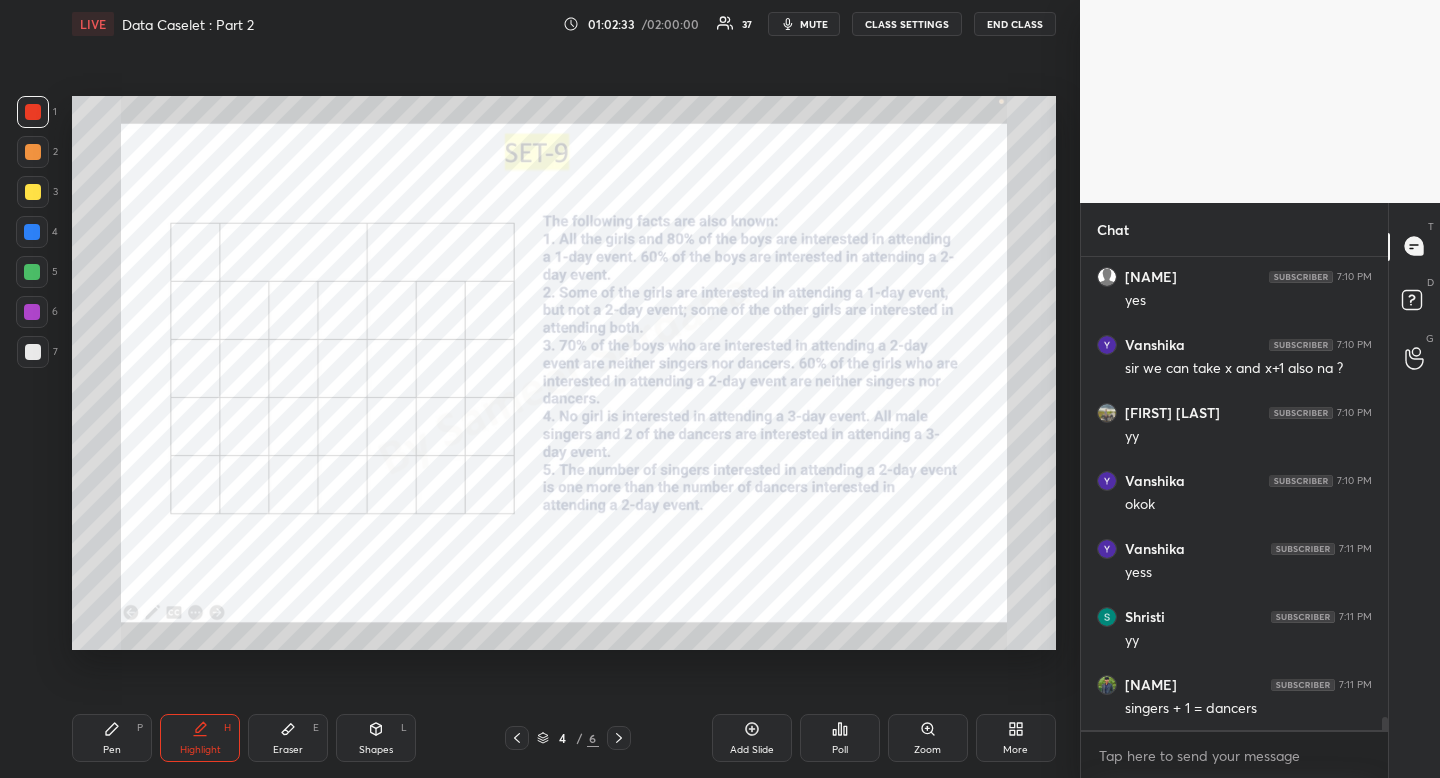click on "Pen" at bounding box center (112, 750) 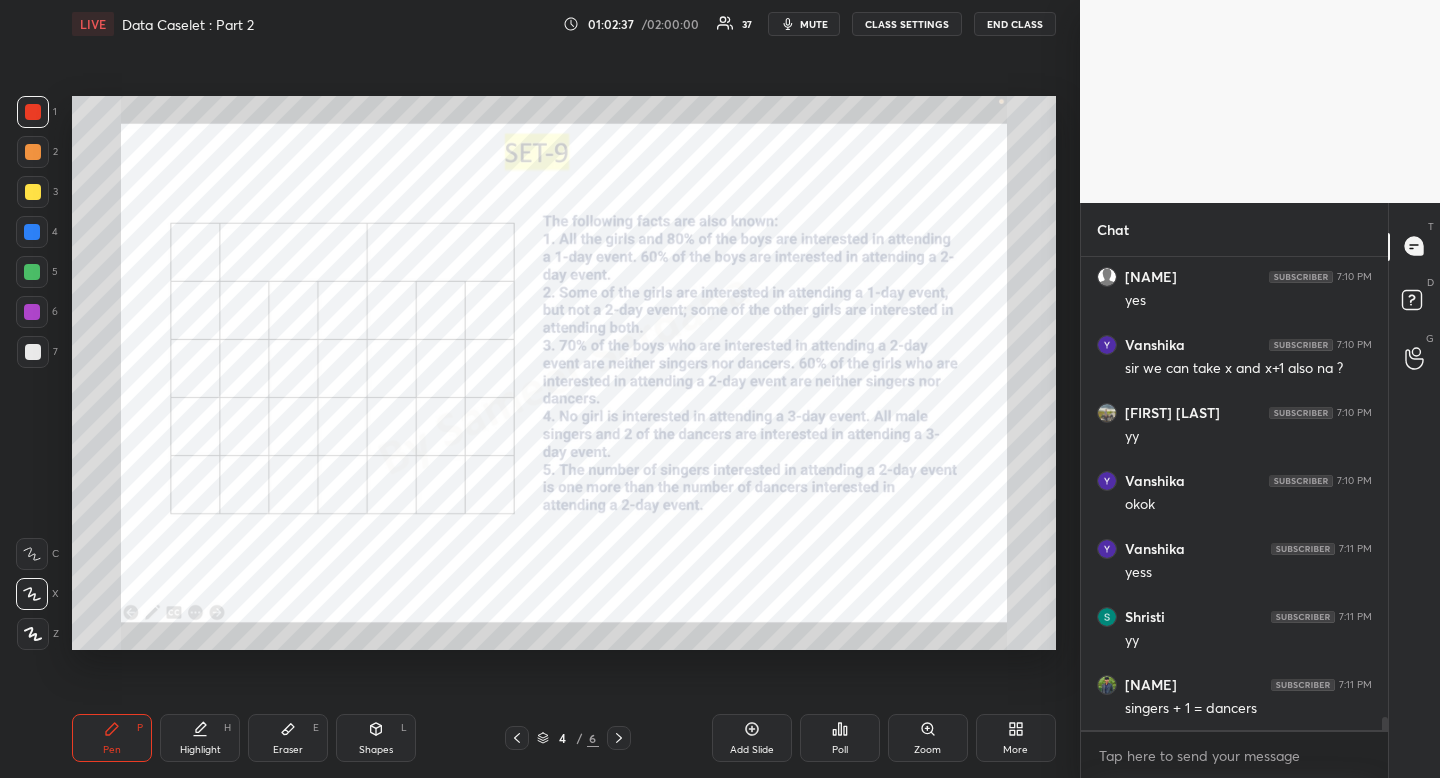 click on "1 2 3 4 5 6 7" at bounding box center [37, 236] 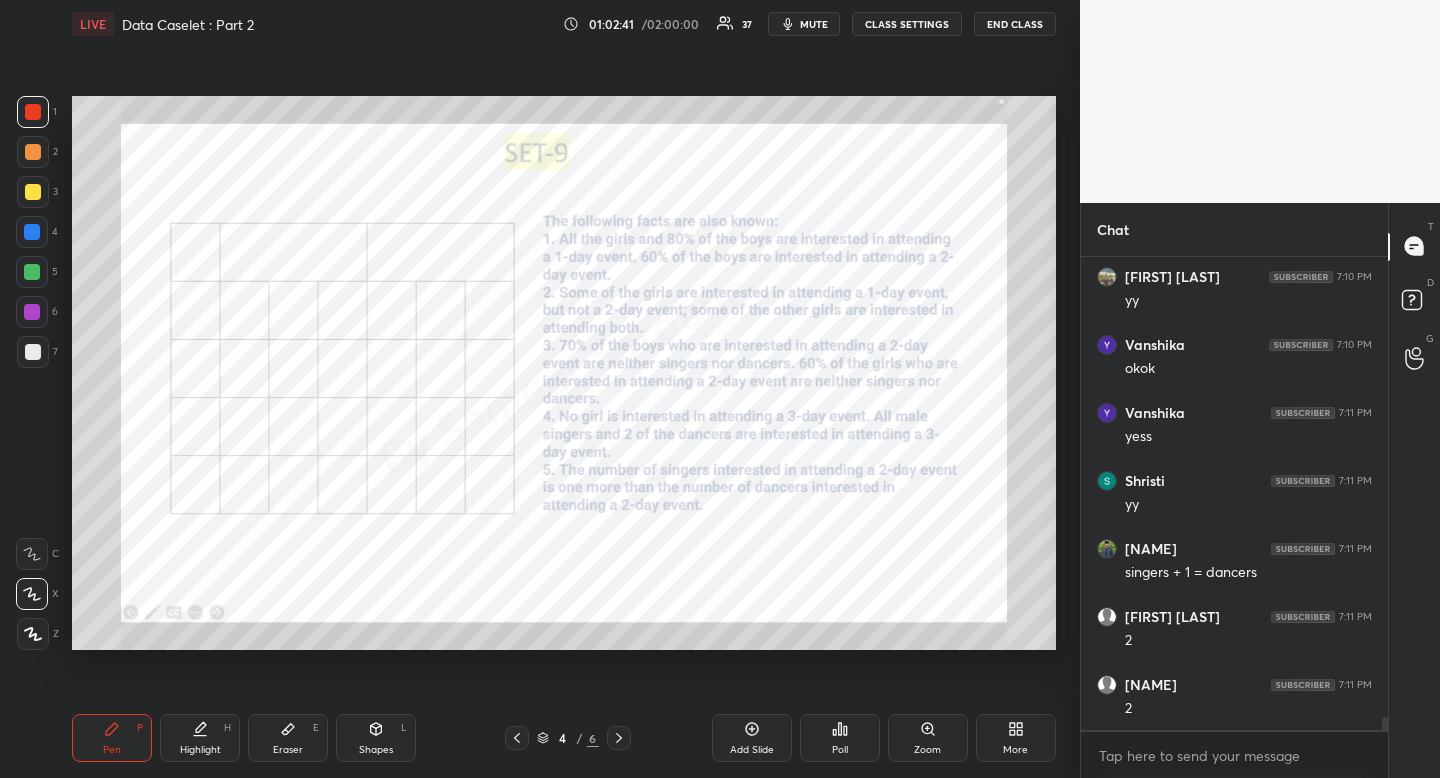 scroll, scrollTop: 17281, scrollLeft: 0, axis: vertical 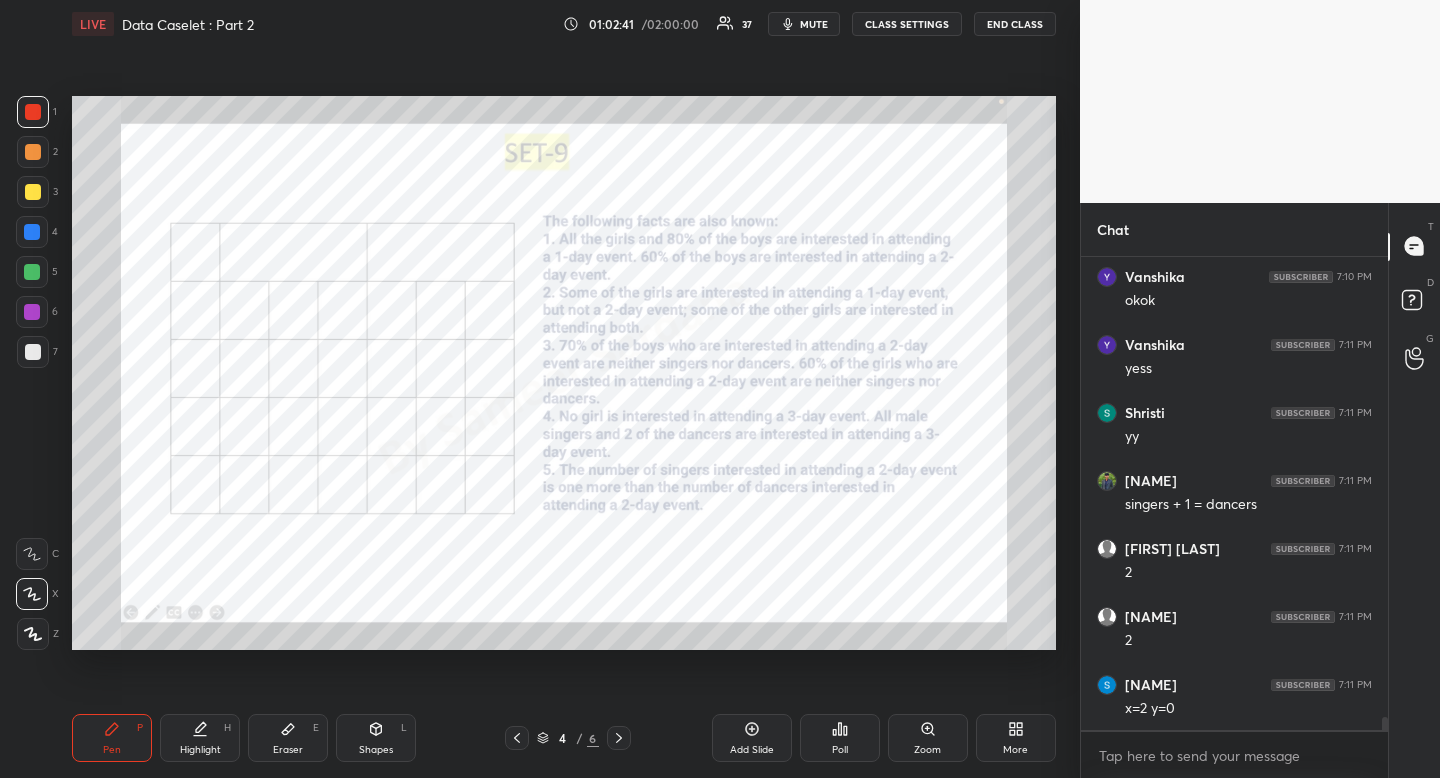 click at bounding box center (32, 232) 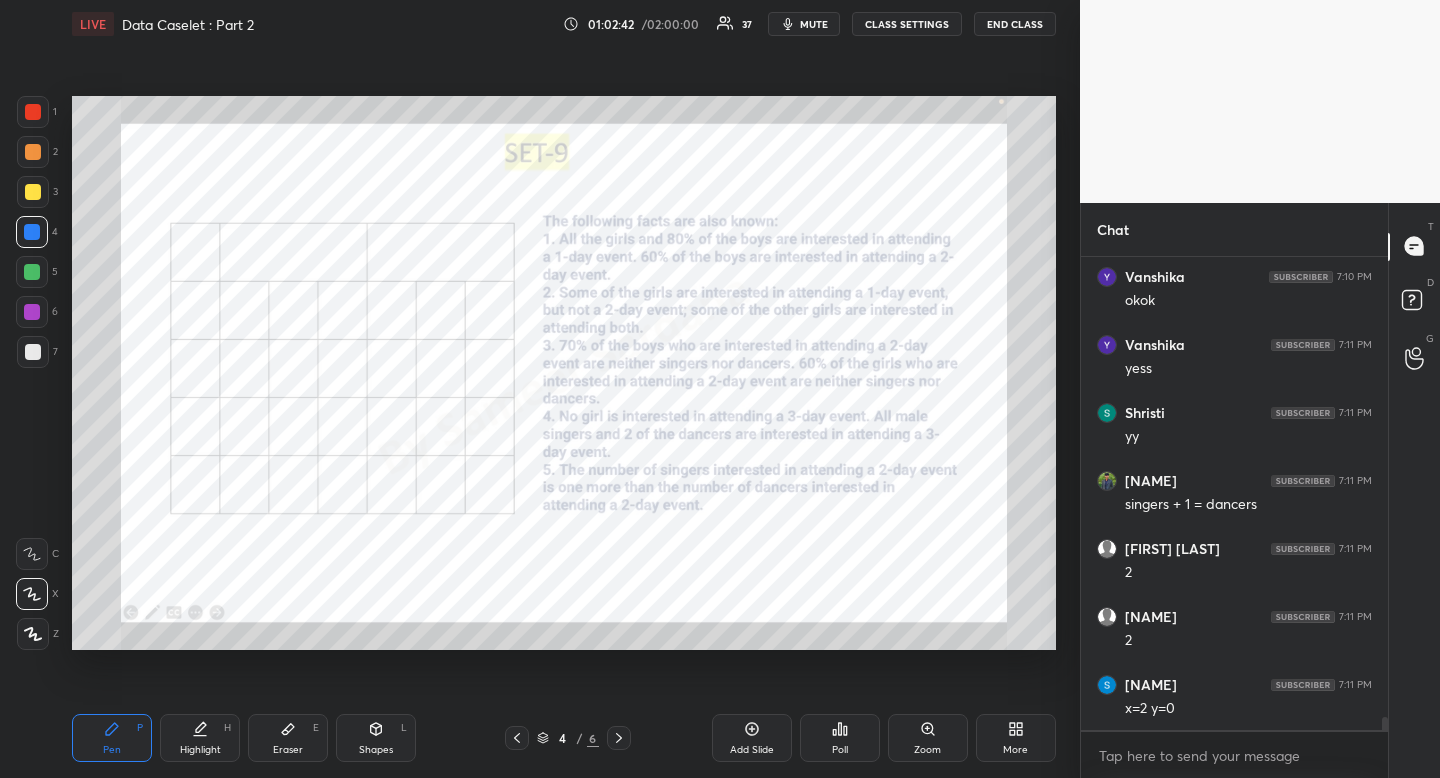 drag, startPoint x: 32, startPoint y: 231, endPoint x: 46, endPoint y: 238, distance: 15.652476 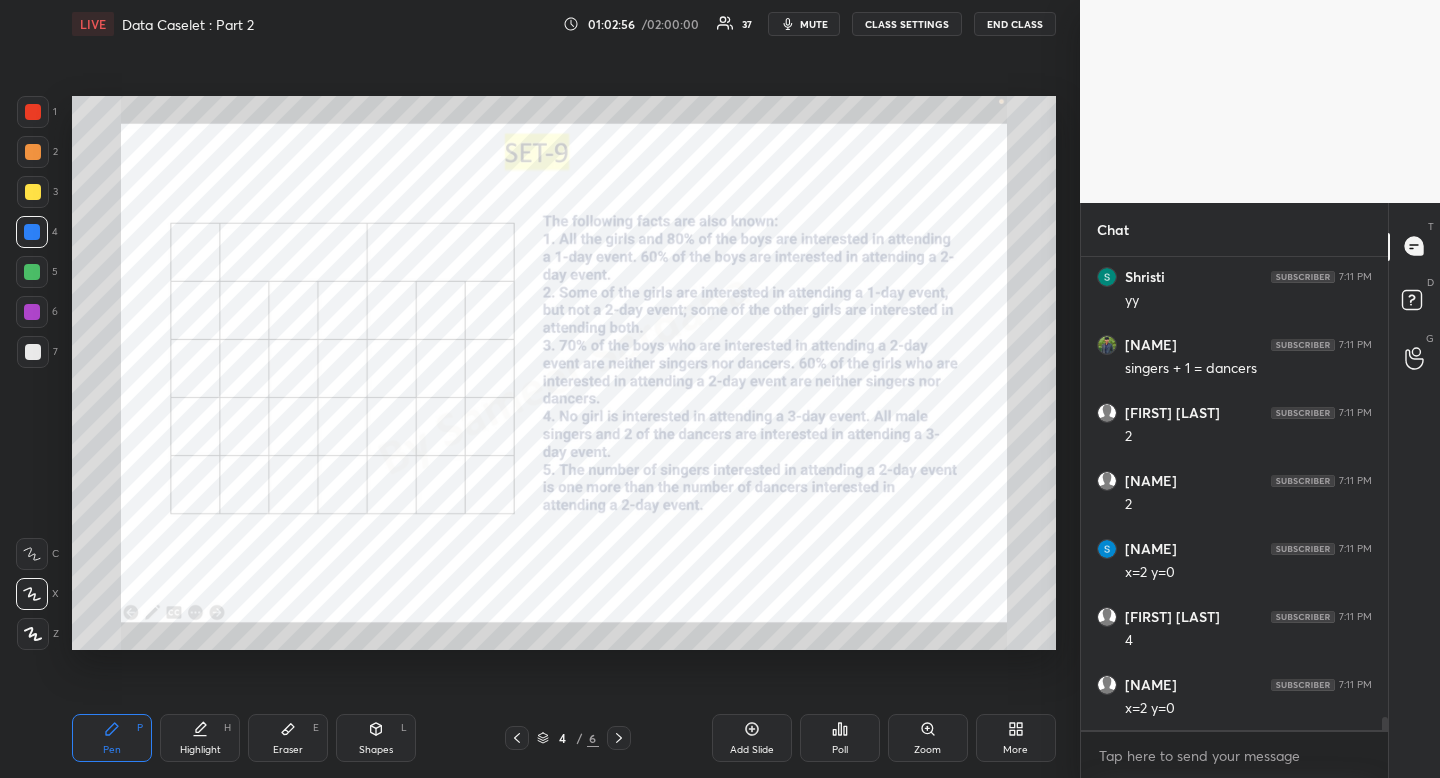scroll, scrollTop: 17485, scrollLeft: 0, axis: vertical 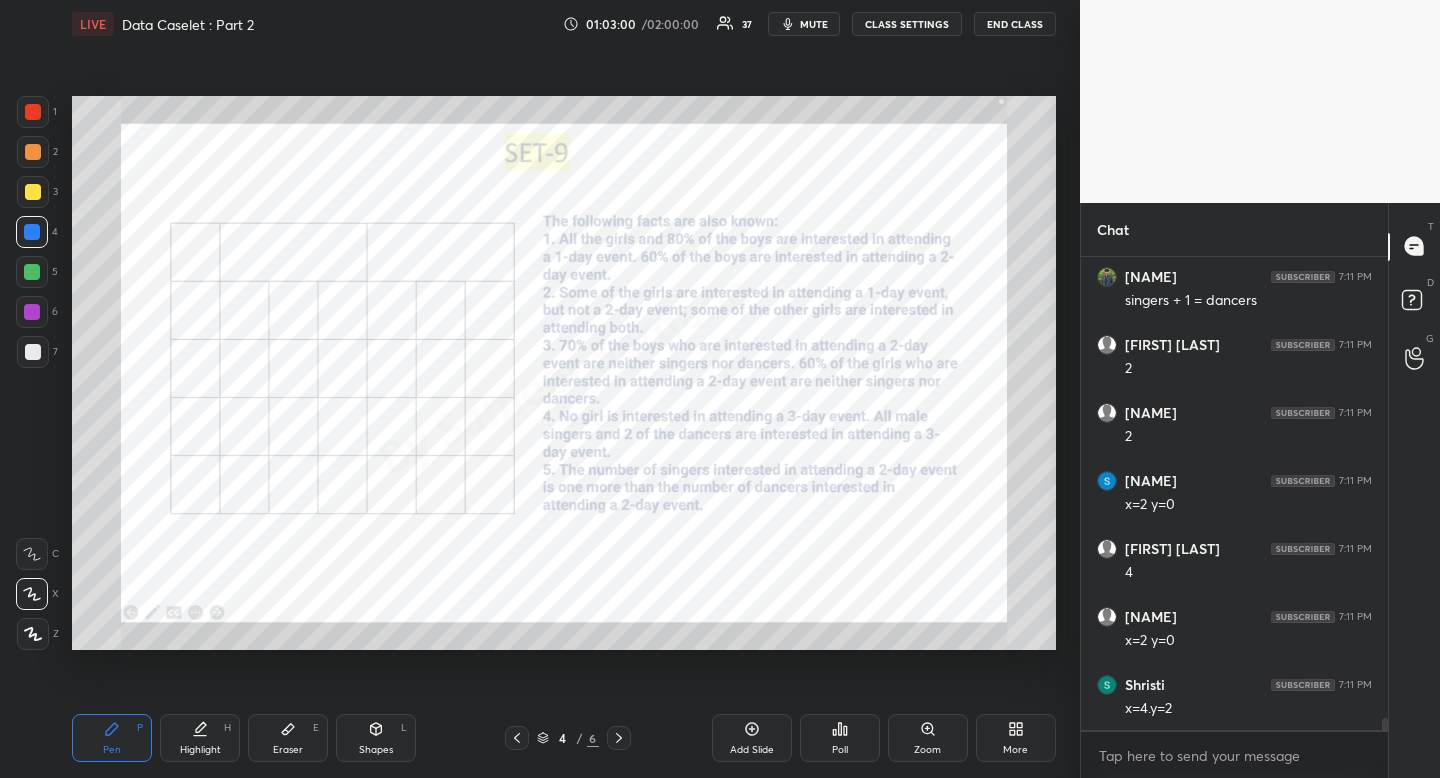 click on "Highlight H" at bounding box center [200, 738] 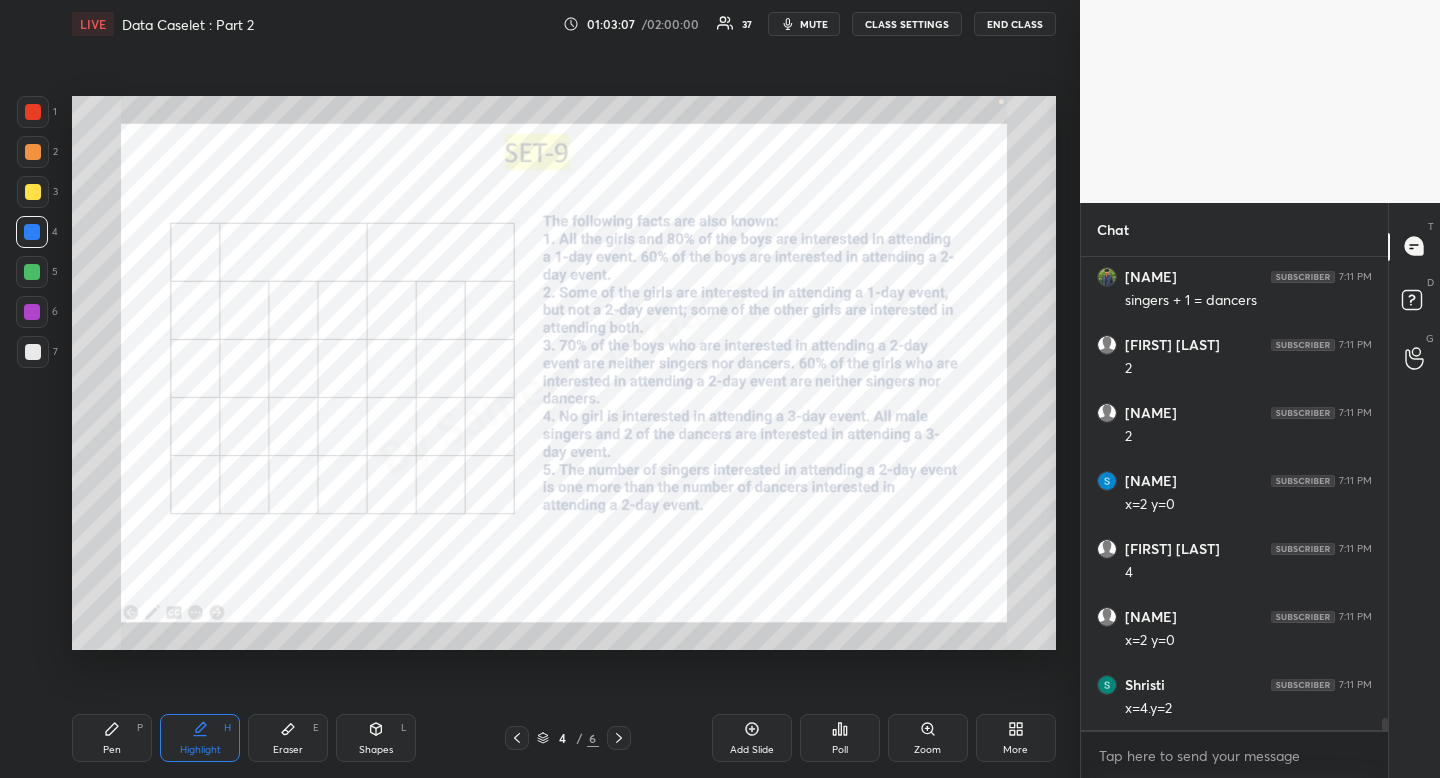 scroll, scrollTop: 17553, scrollLeft: 0, axis: vertical 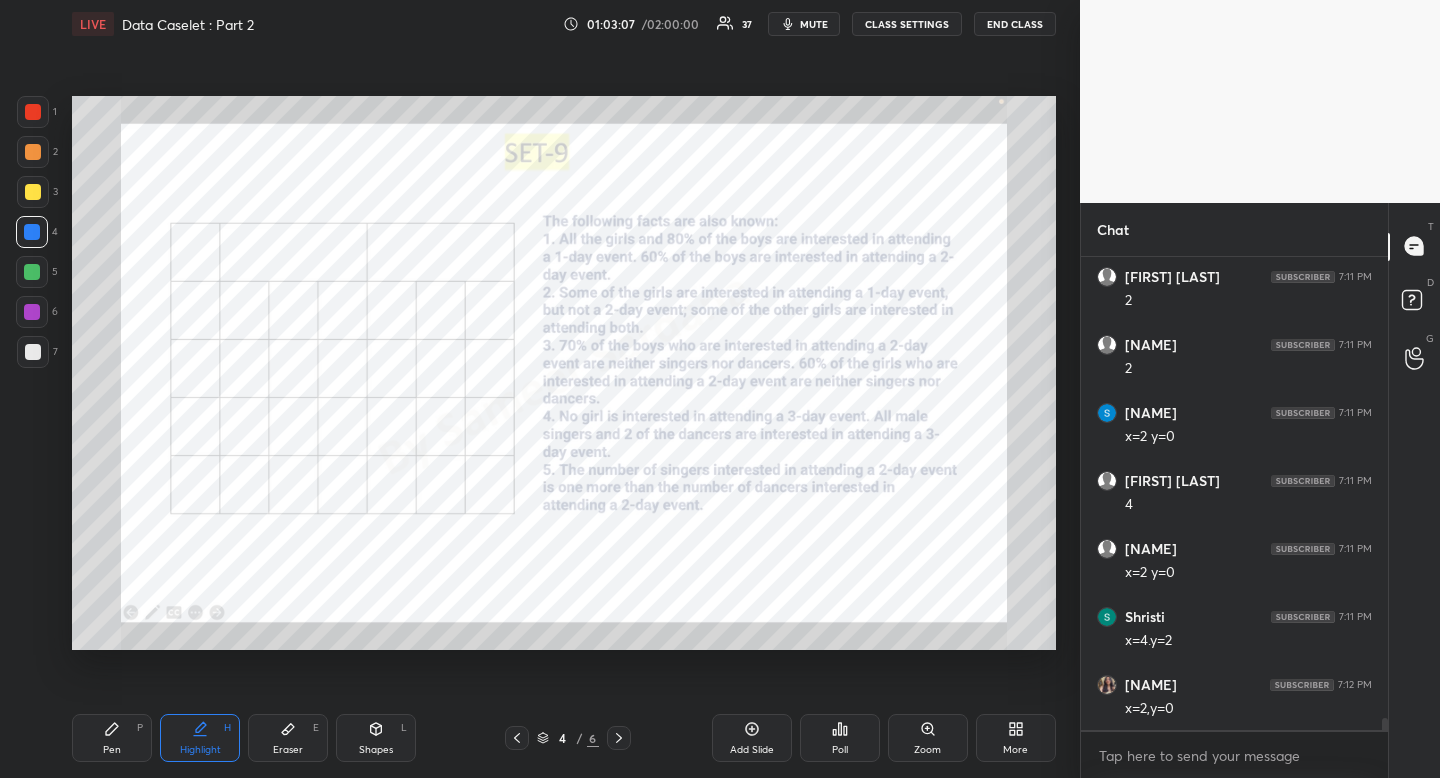 click on "Shapes L" at bounding box center [376, 738] 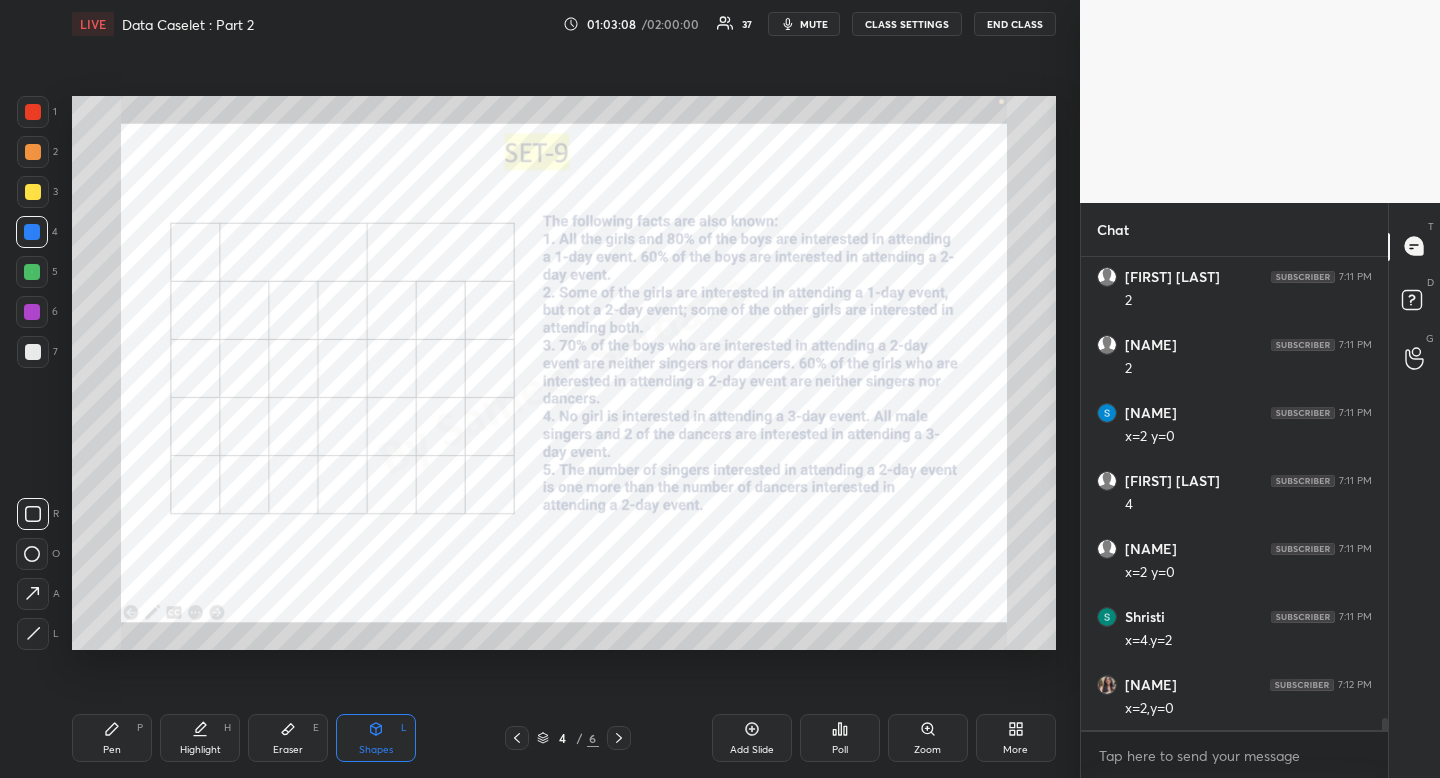 scroll, scrollTop: 17621, scrollLeft: 0, axis: vertical 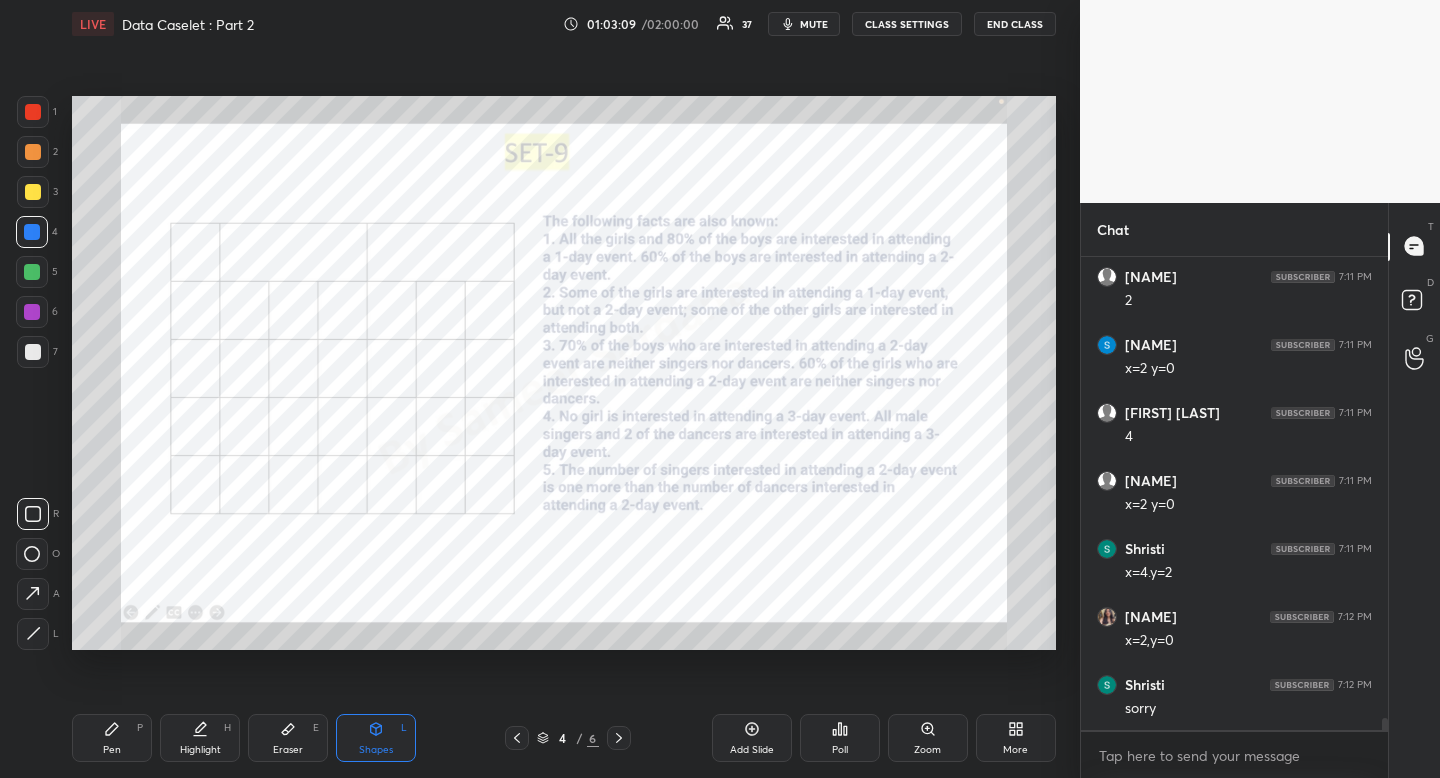 click at bounding box center [33, 514] 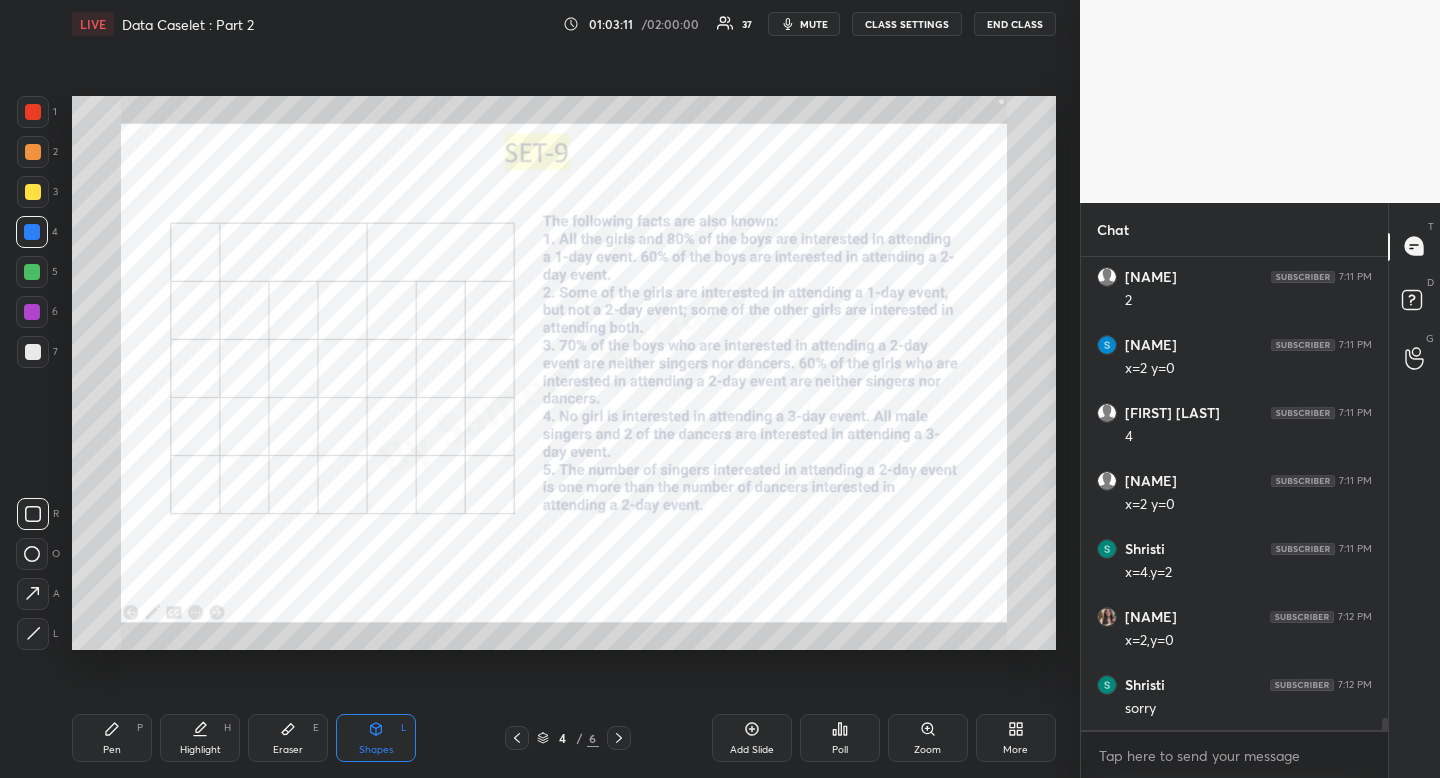 click 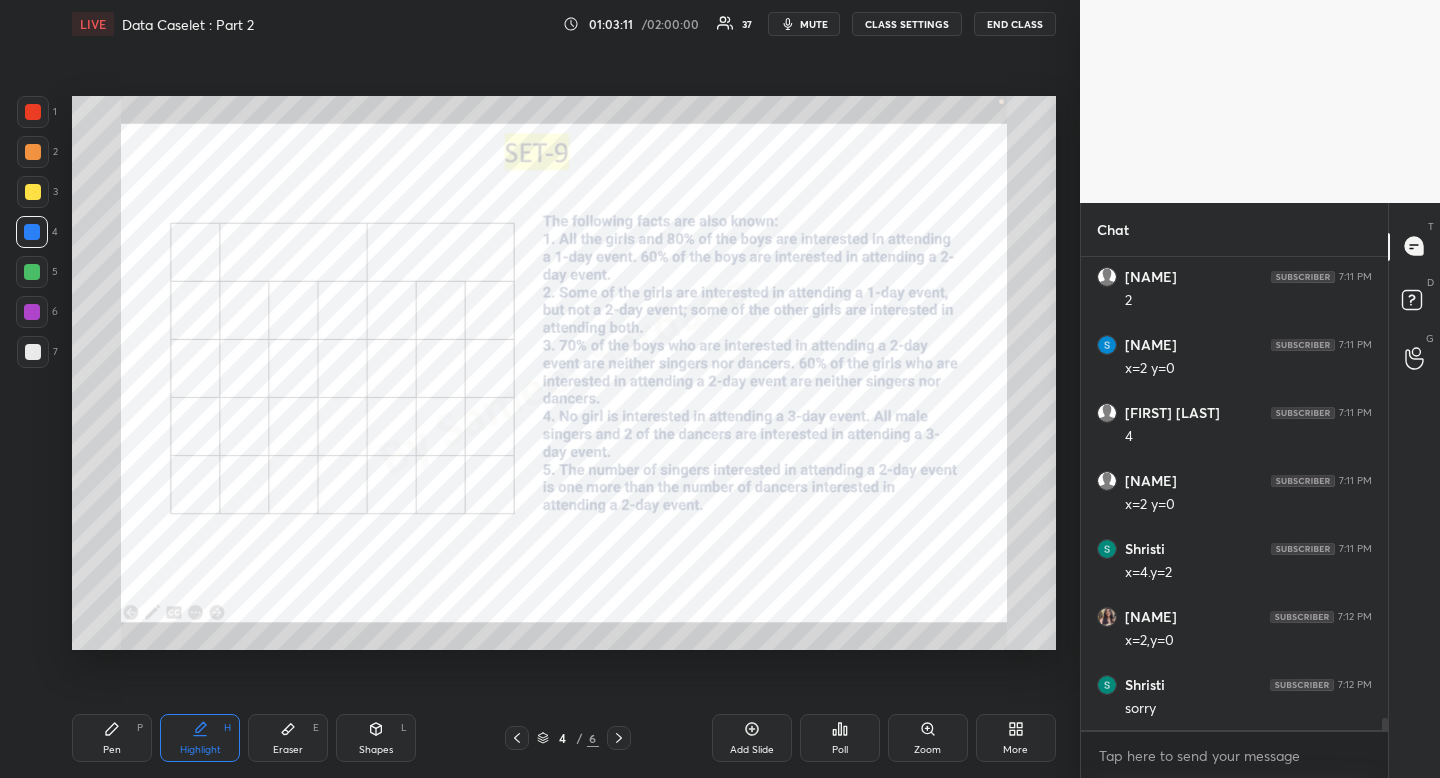 click on "Pen P" at bounding box center [112, 738] 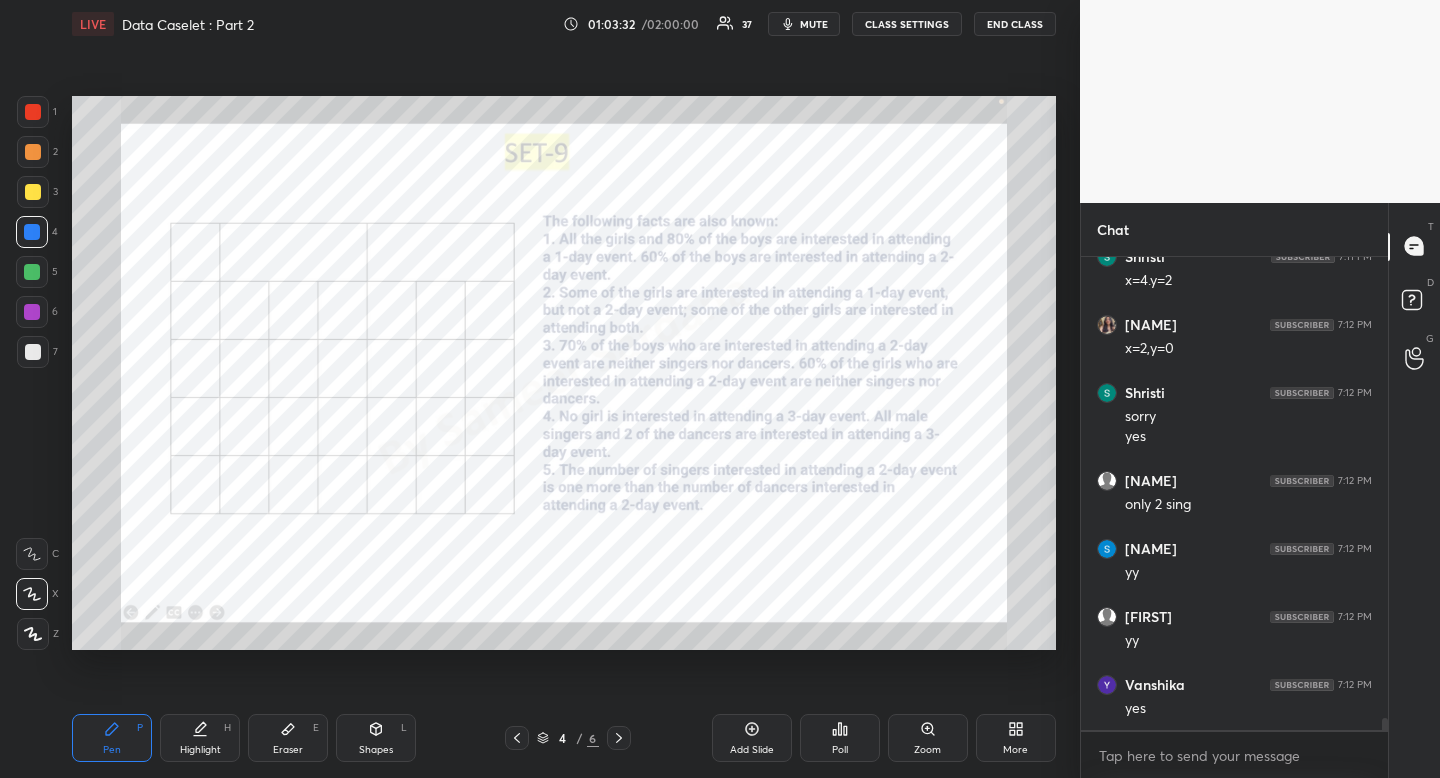scroll, scrollTop: 17981, scrollLeft: 0, axis: vertical 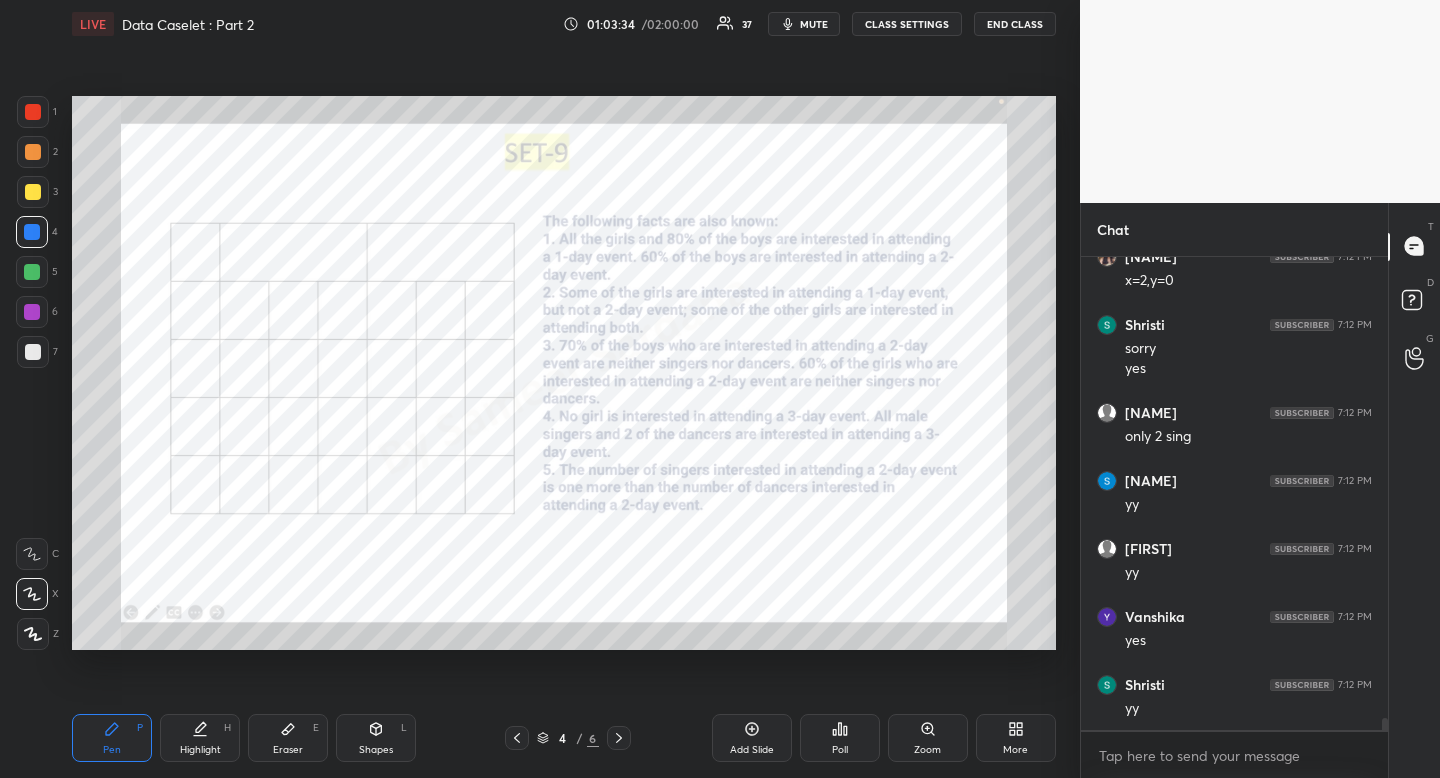 click 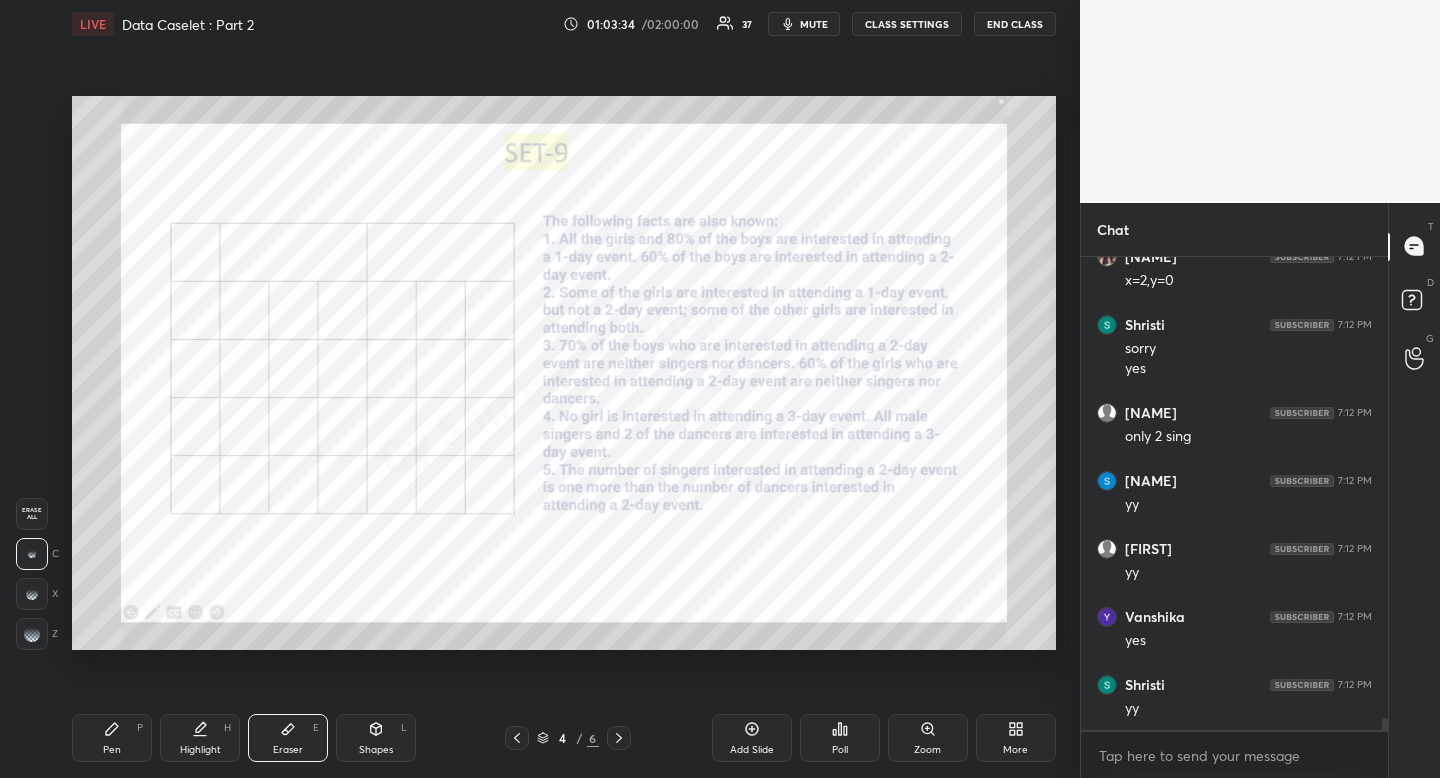 drag, startPoint x: 295, startPoint y: 731, endPoint x: 317, endPoint y: 664, distance: 70.5195 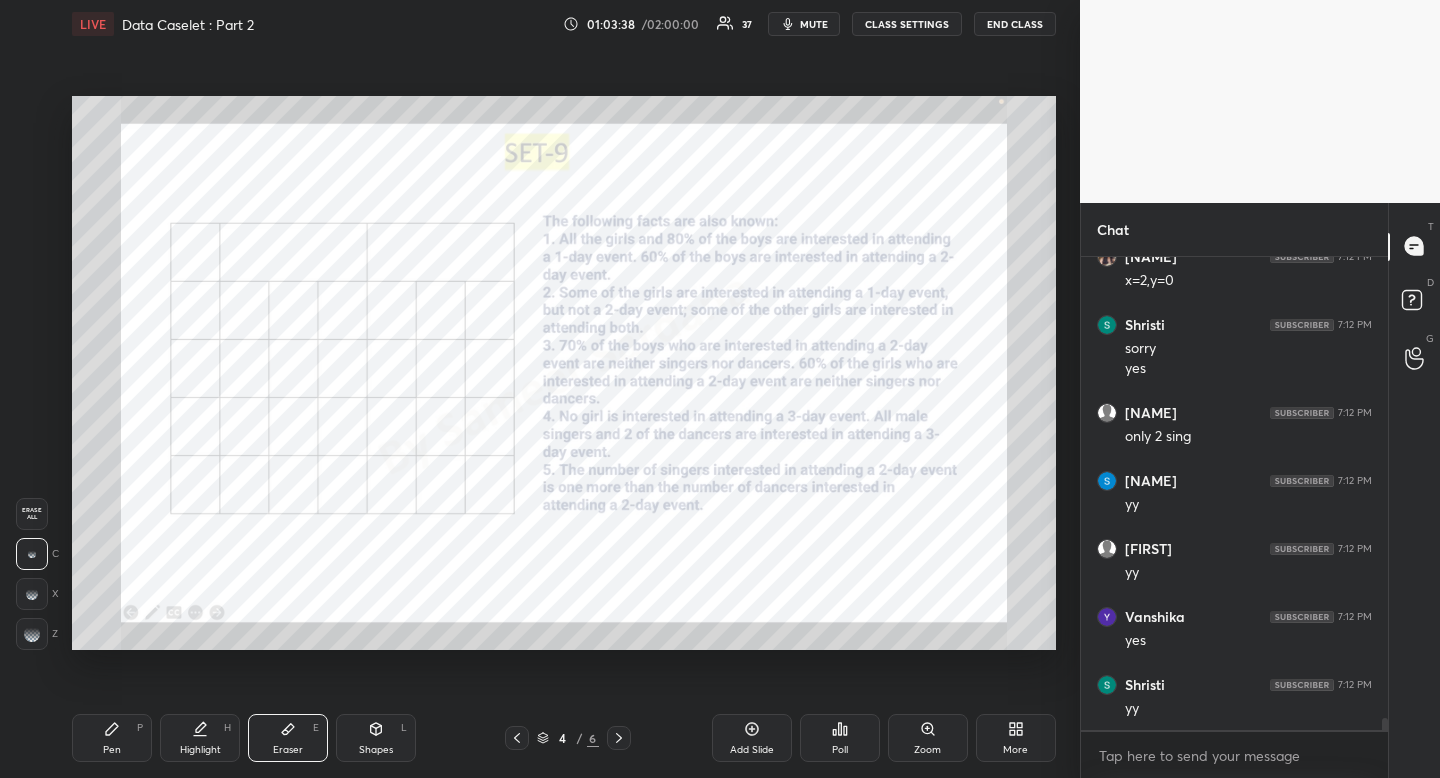 click on "Pen P" at bounding box center (112, 738) 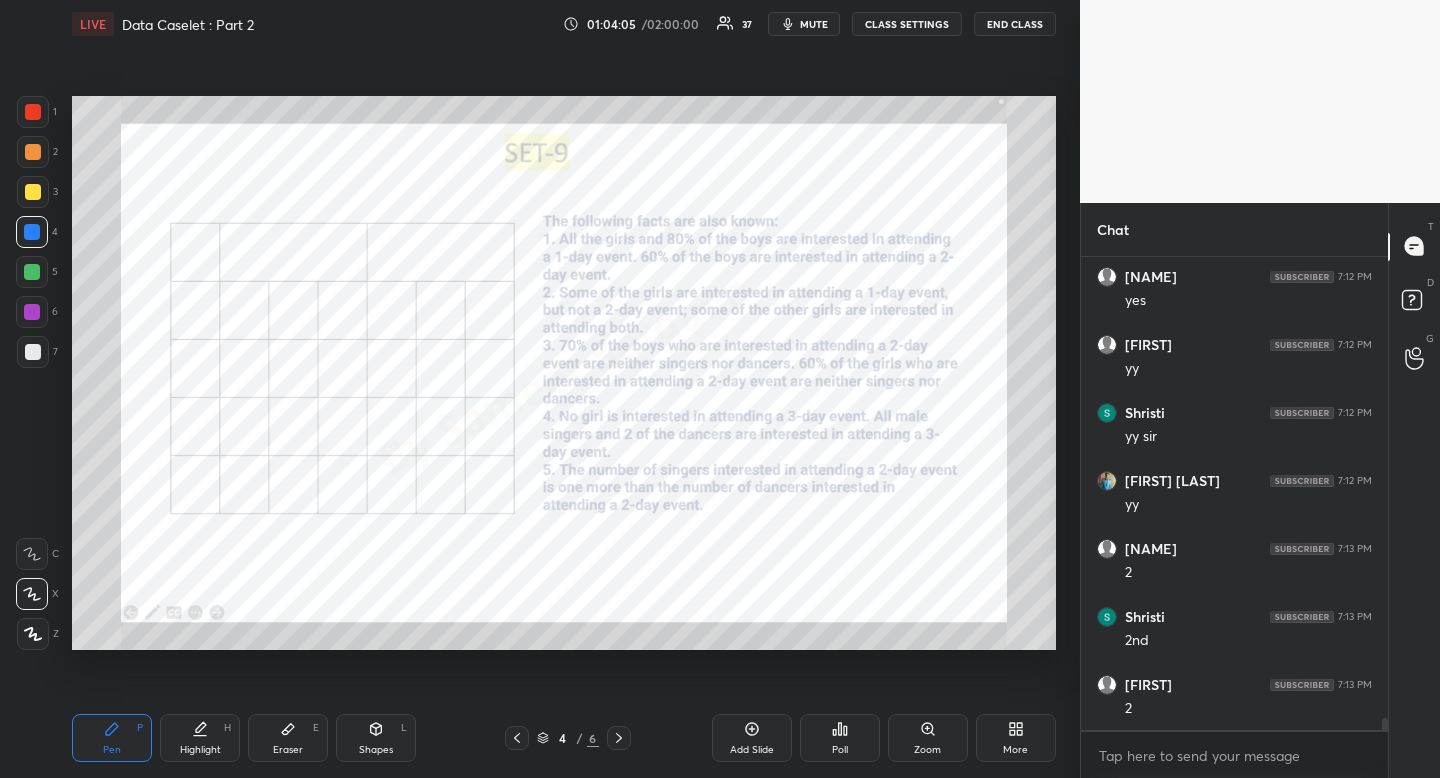 scroll, scrollTop: 18543, scrollLeft: 0, axis: vertical 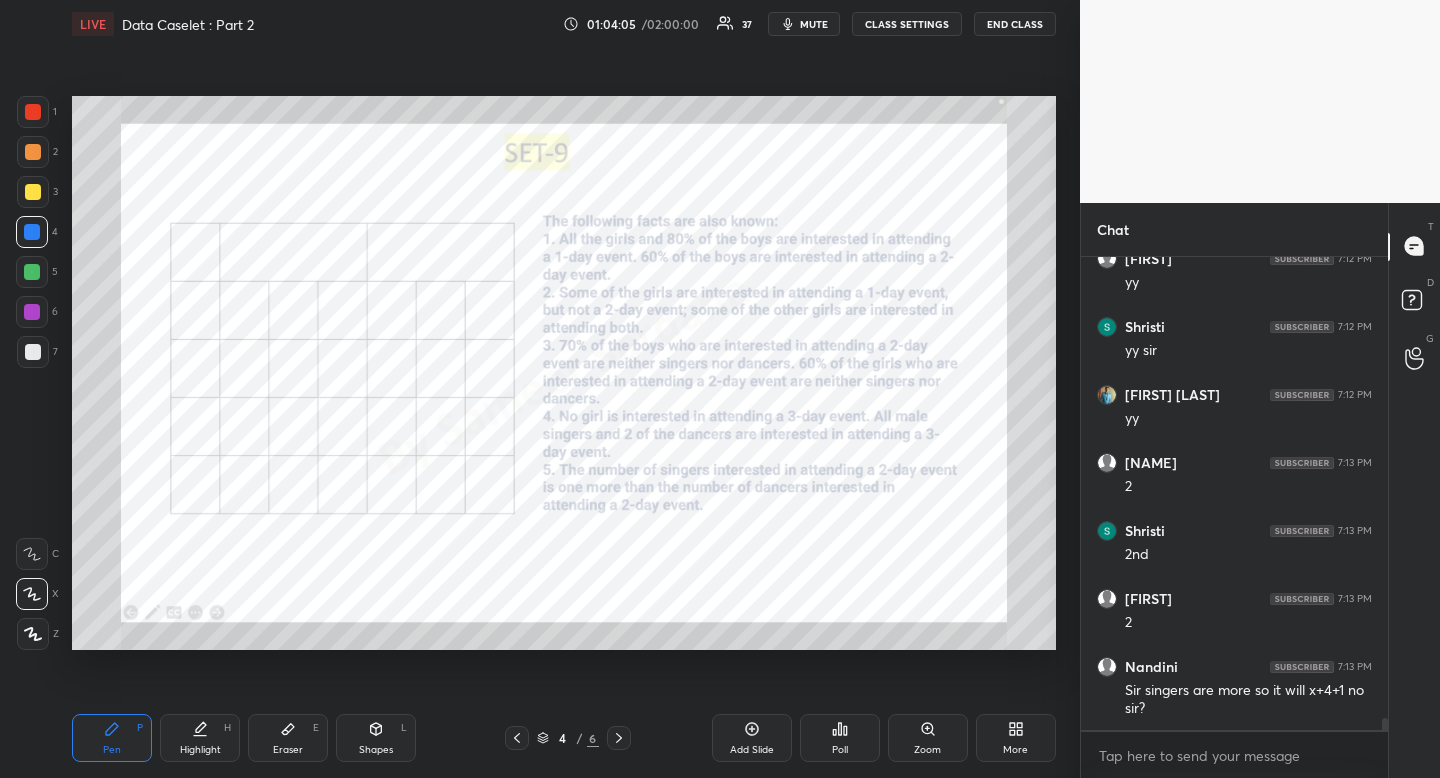 click on "Highlight" at bounding box center (200, 750) 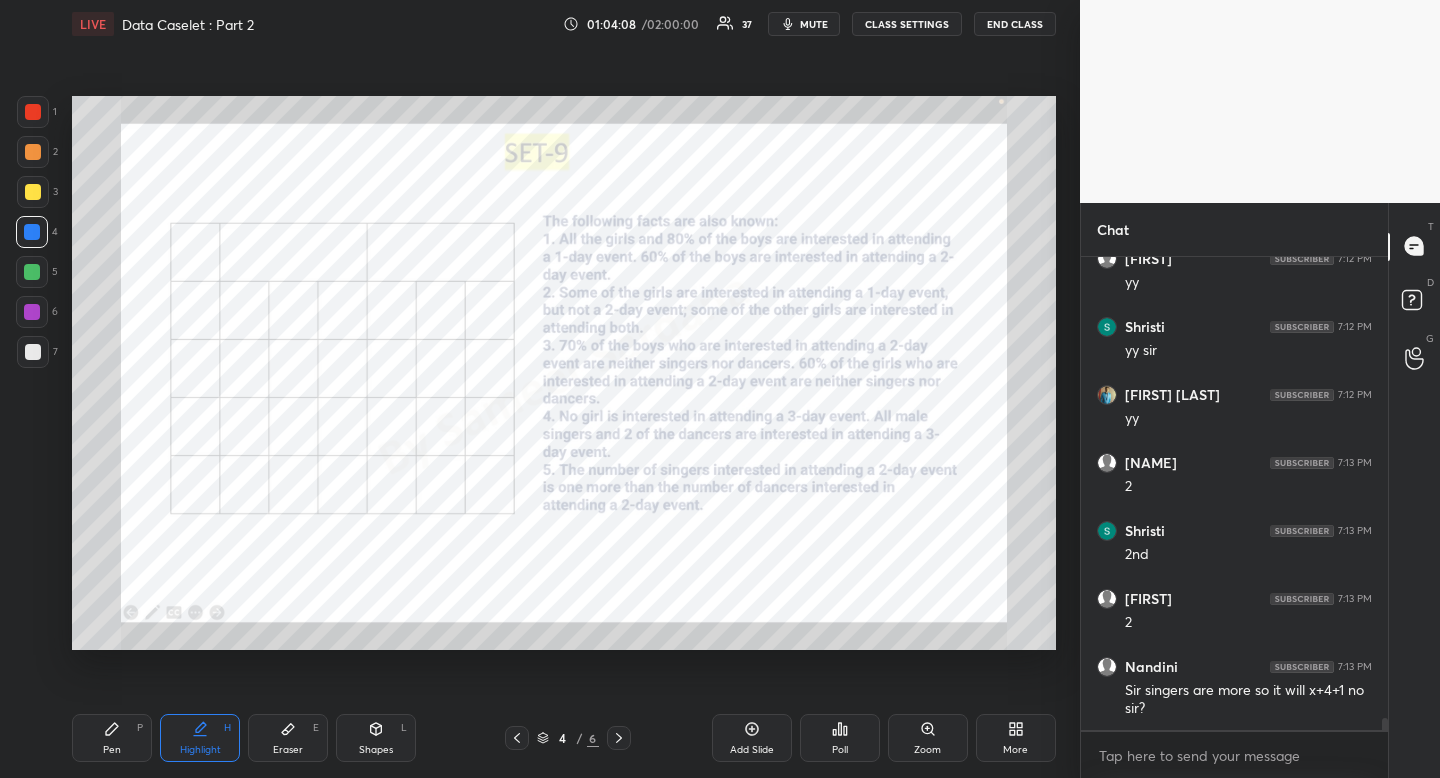 scroll, scrollTop: 18616, scrollLeft: 0, axis: vertical 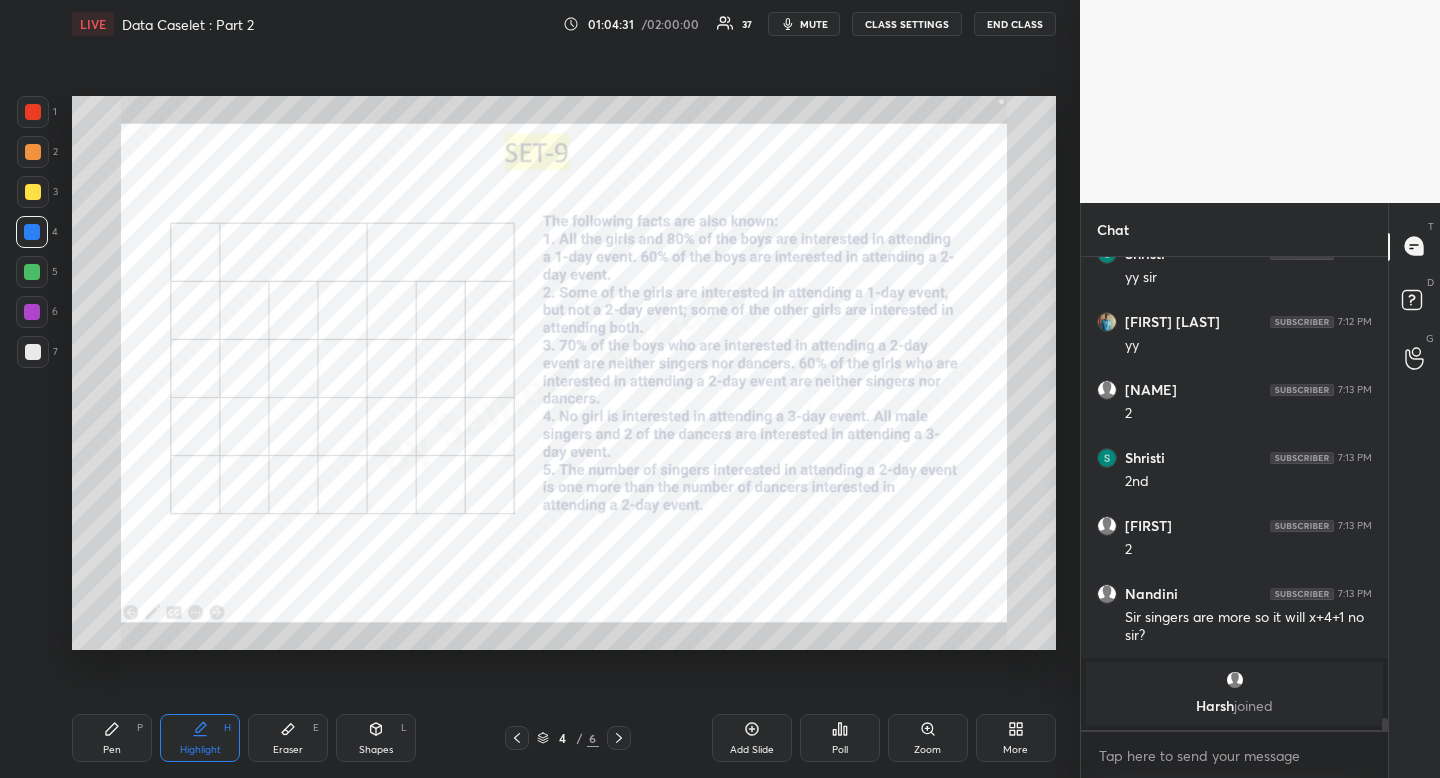 click on "Highlight" at bounding box center (200, 750) 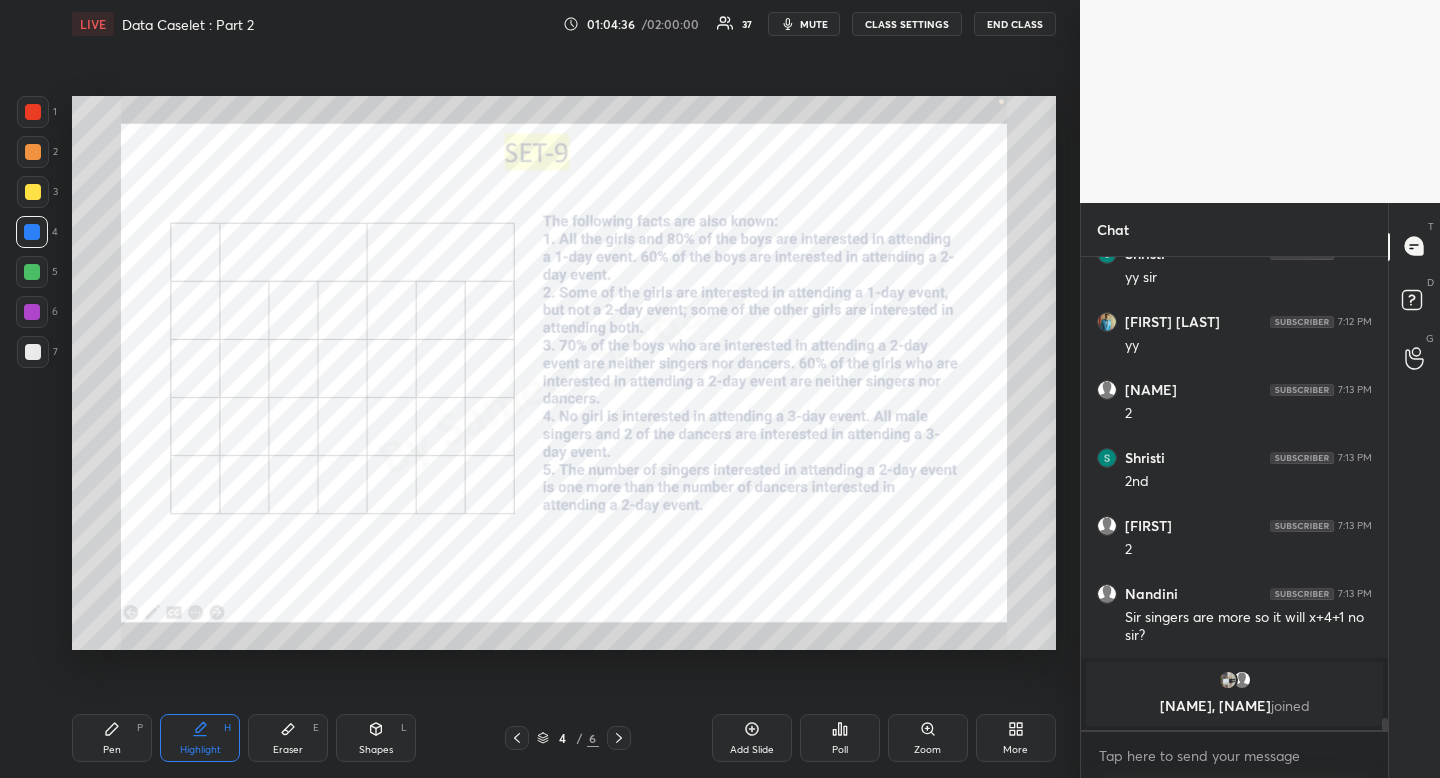 click on "Pen P" at bounding box center [112, 738] 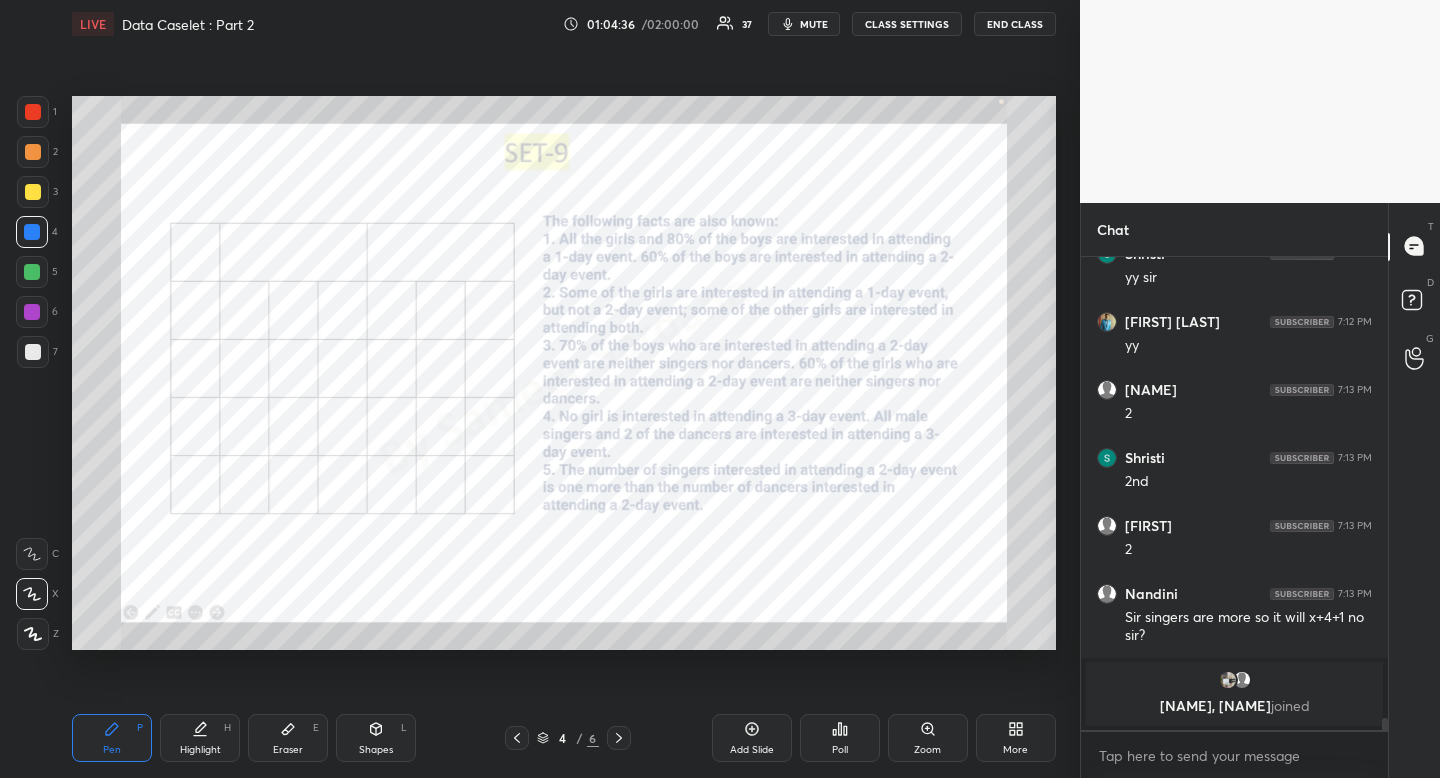 click on "Pen P" at bounding box center (112, 738) 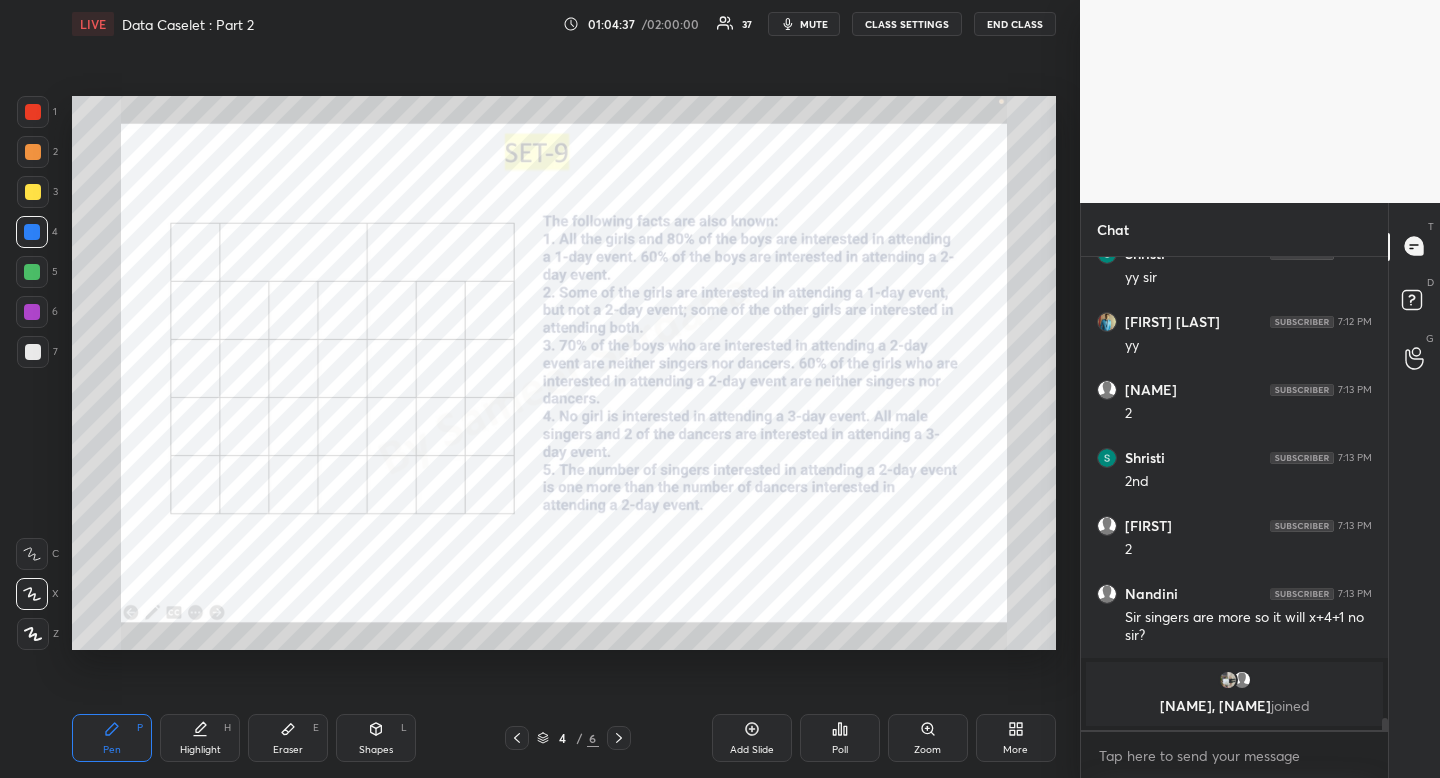 click 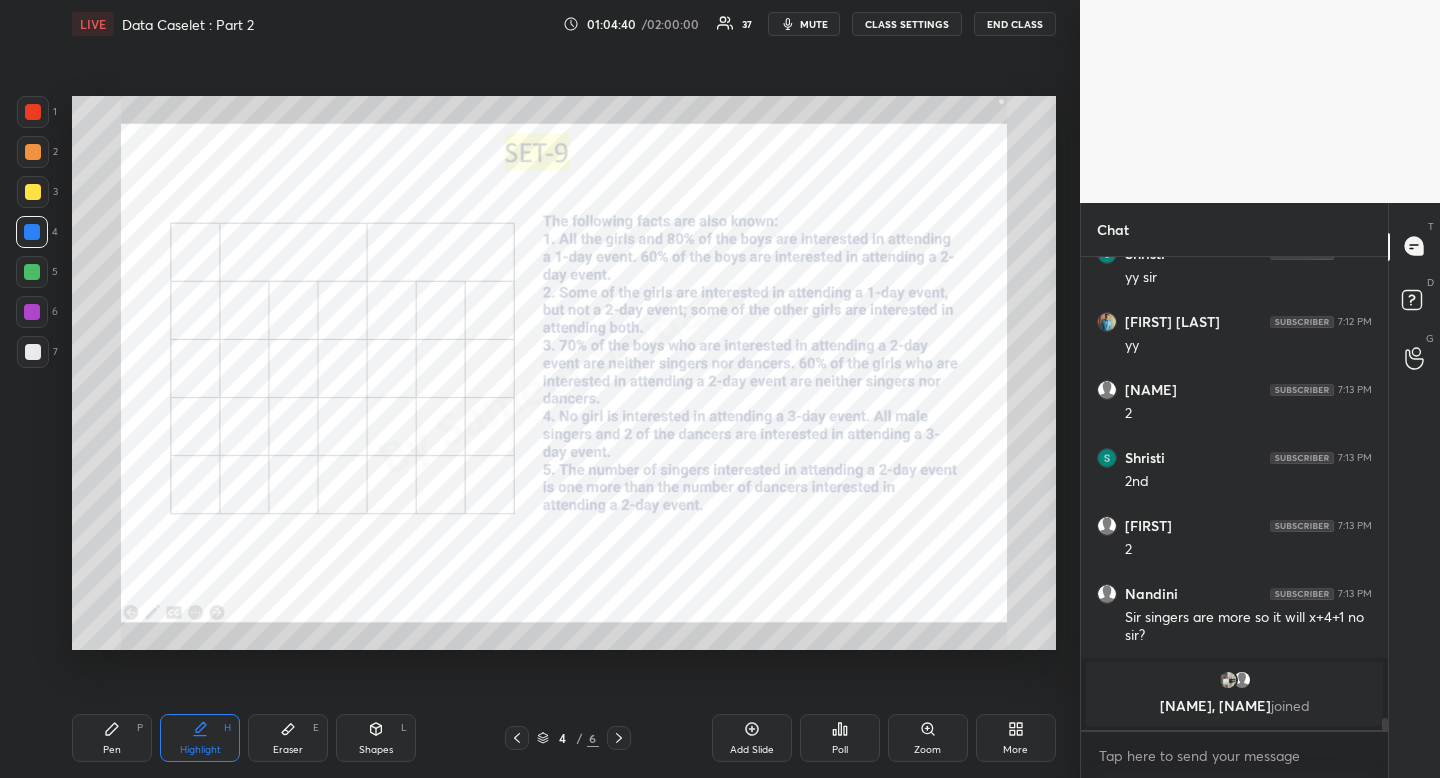 scroll, scrollTop: 17479, scrollLeft: 0, axis: vertical 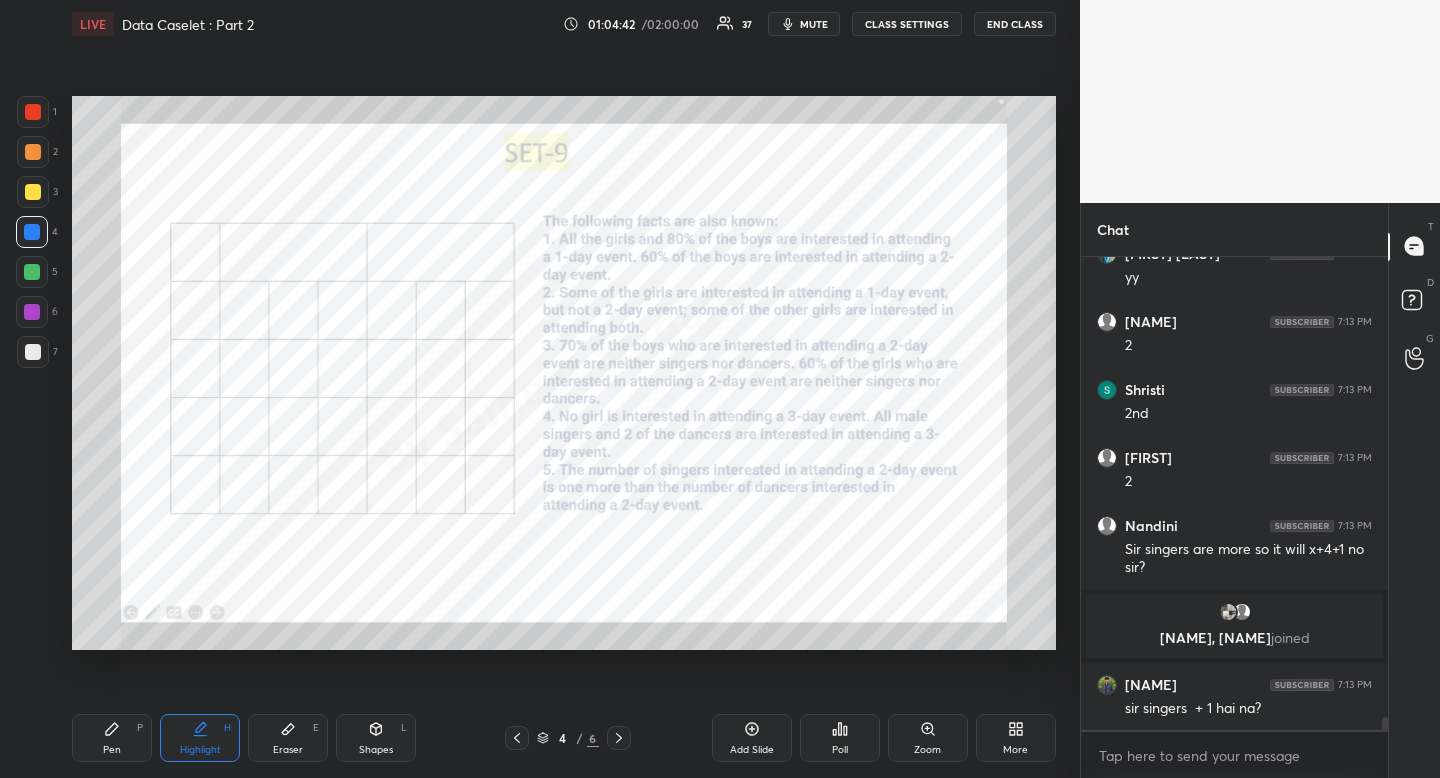 click on "Pen P" at bounding box center (112, 738) 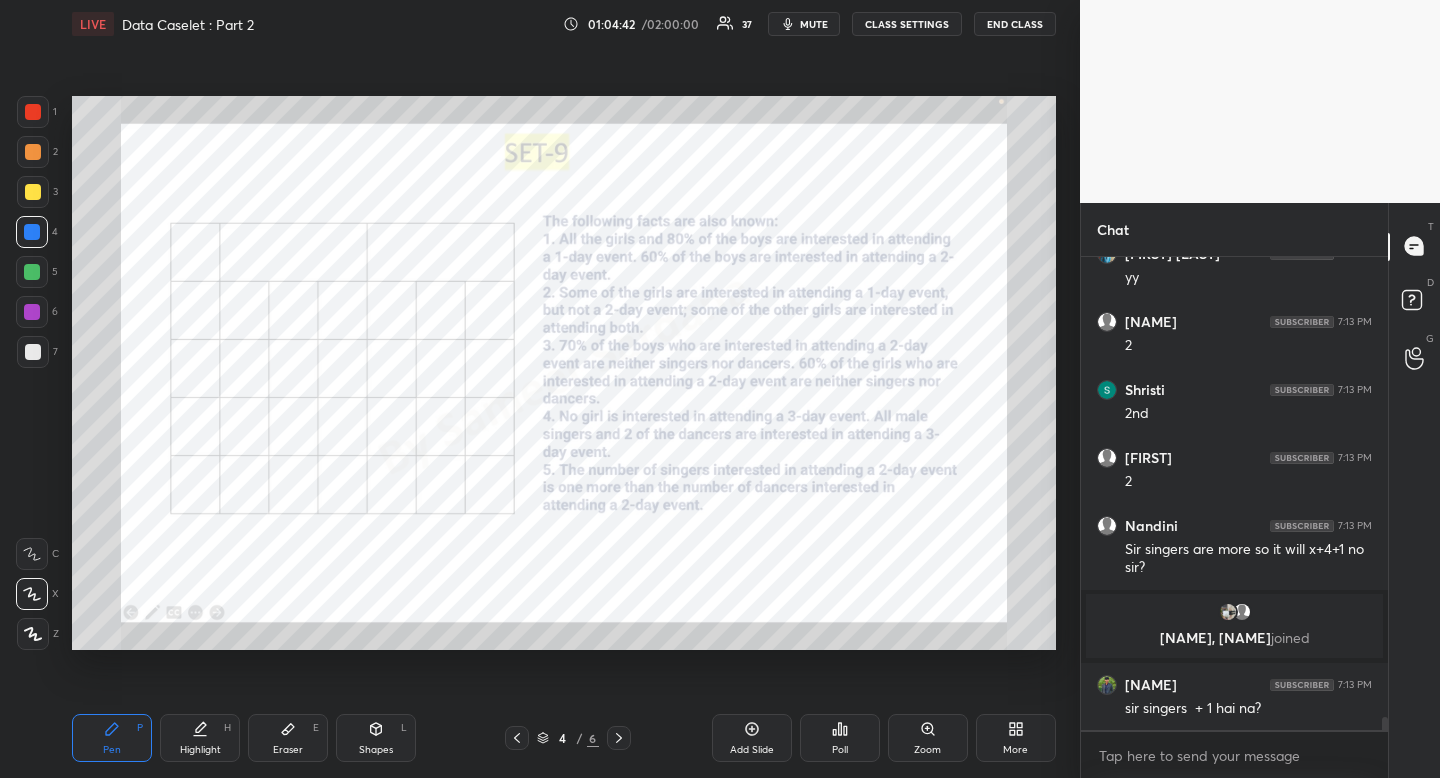 click on "Pen" at bounding box center (112, 750) 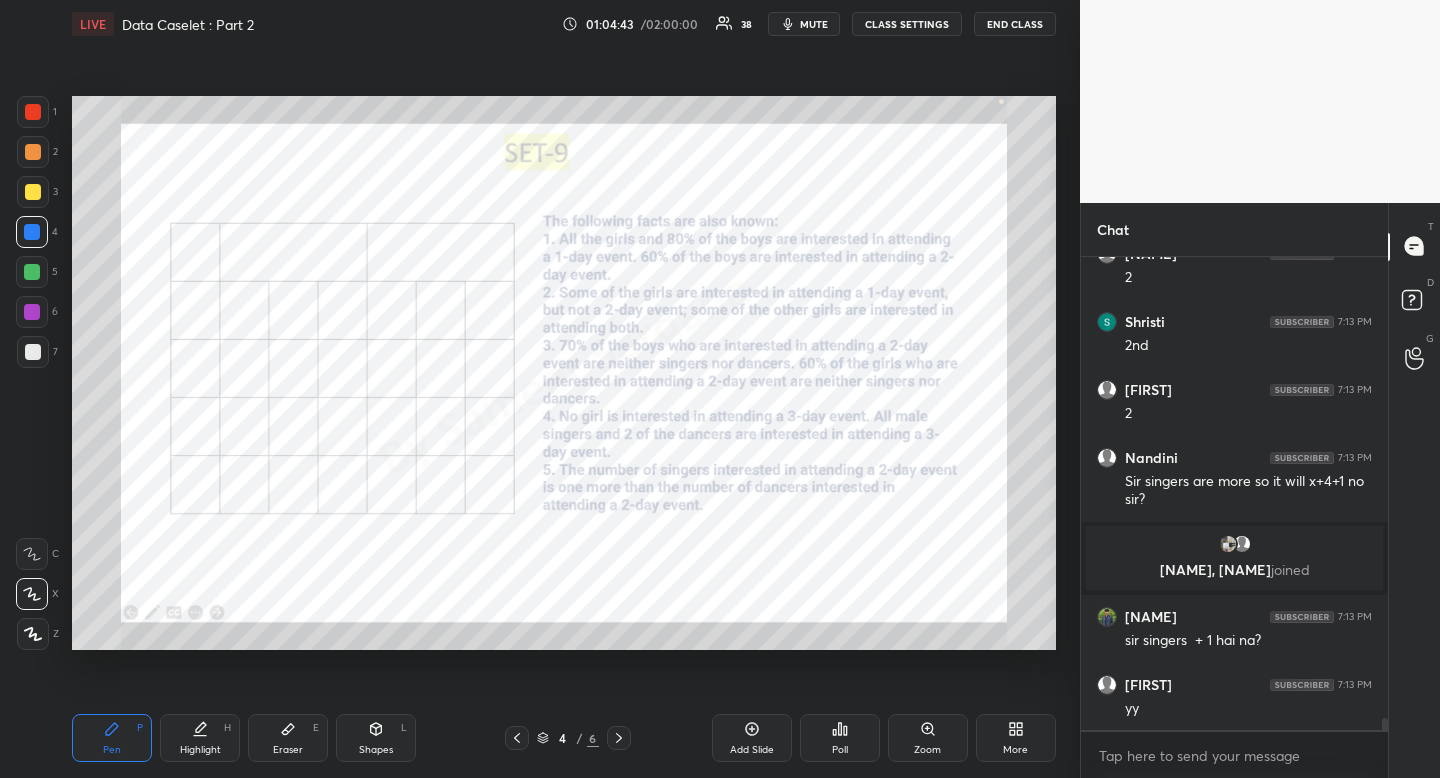 click on "1 2 3 4 5 6 7" at bounding box center [37, 236] 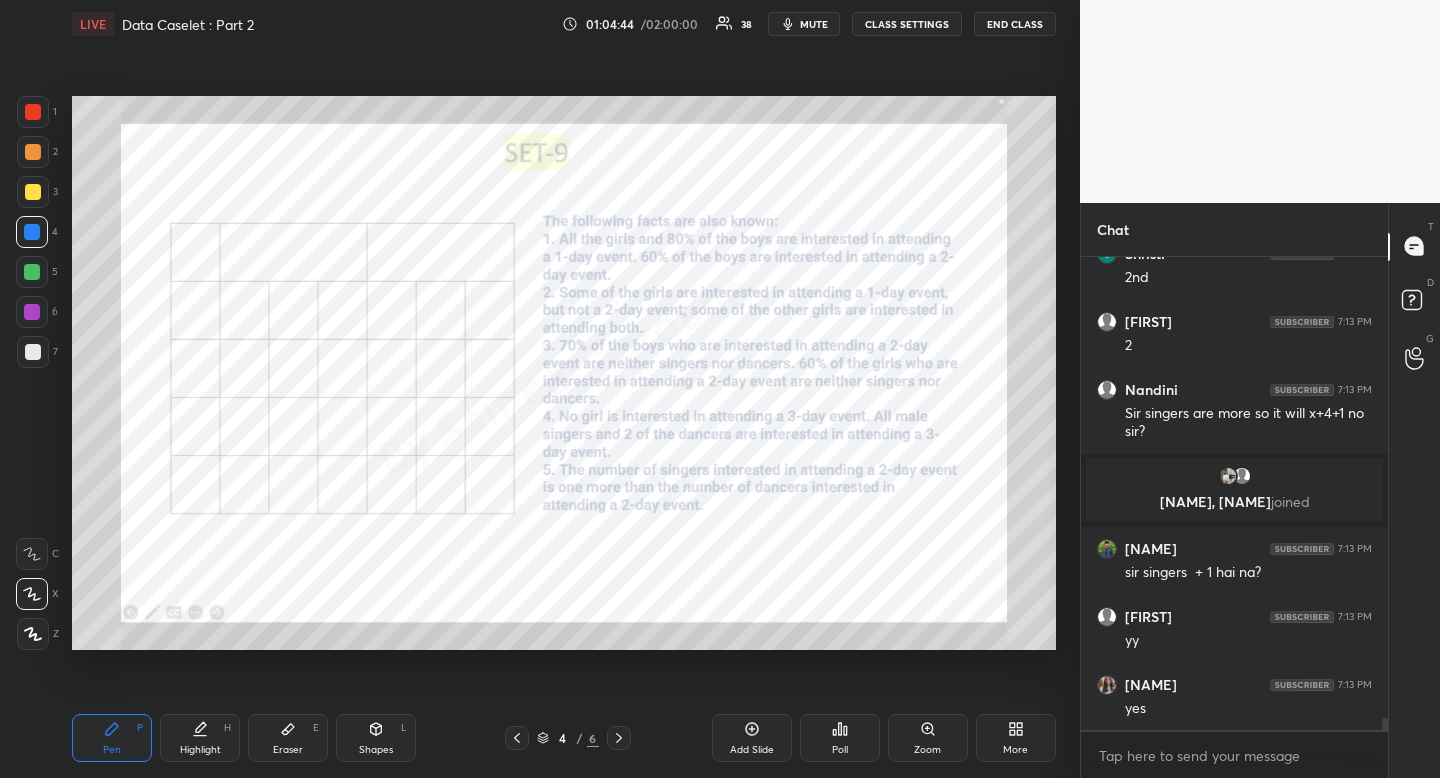 click on "Highlight H" at bounding box center [200, 738] 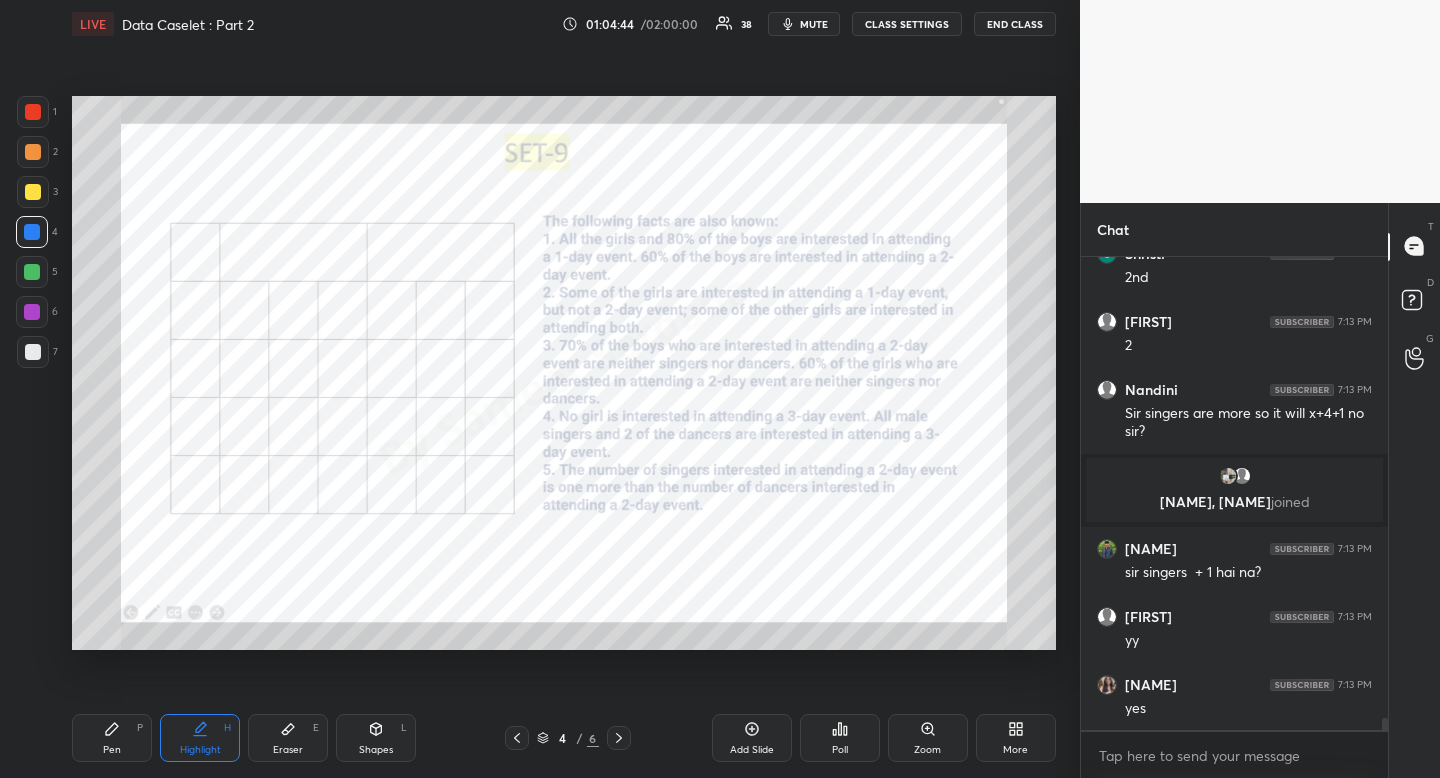 drag, startPoint x: 213, startPoint y: 740, endPoint x: 236, endPoint y: 668, distance: 75.58439 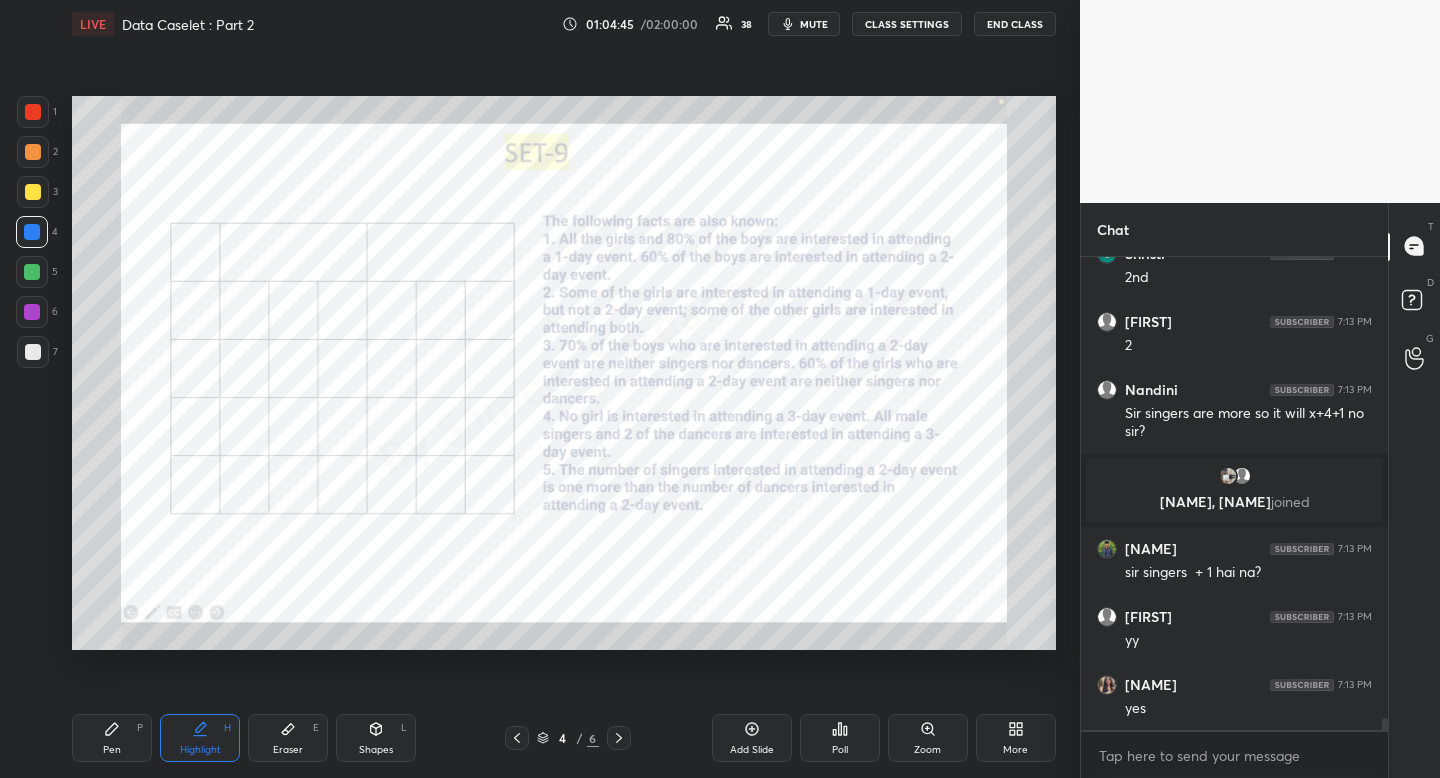 scroll, scrollTop: 17683, scrollLeft: 0, axis: vertical 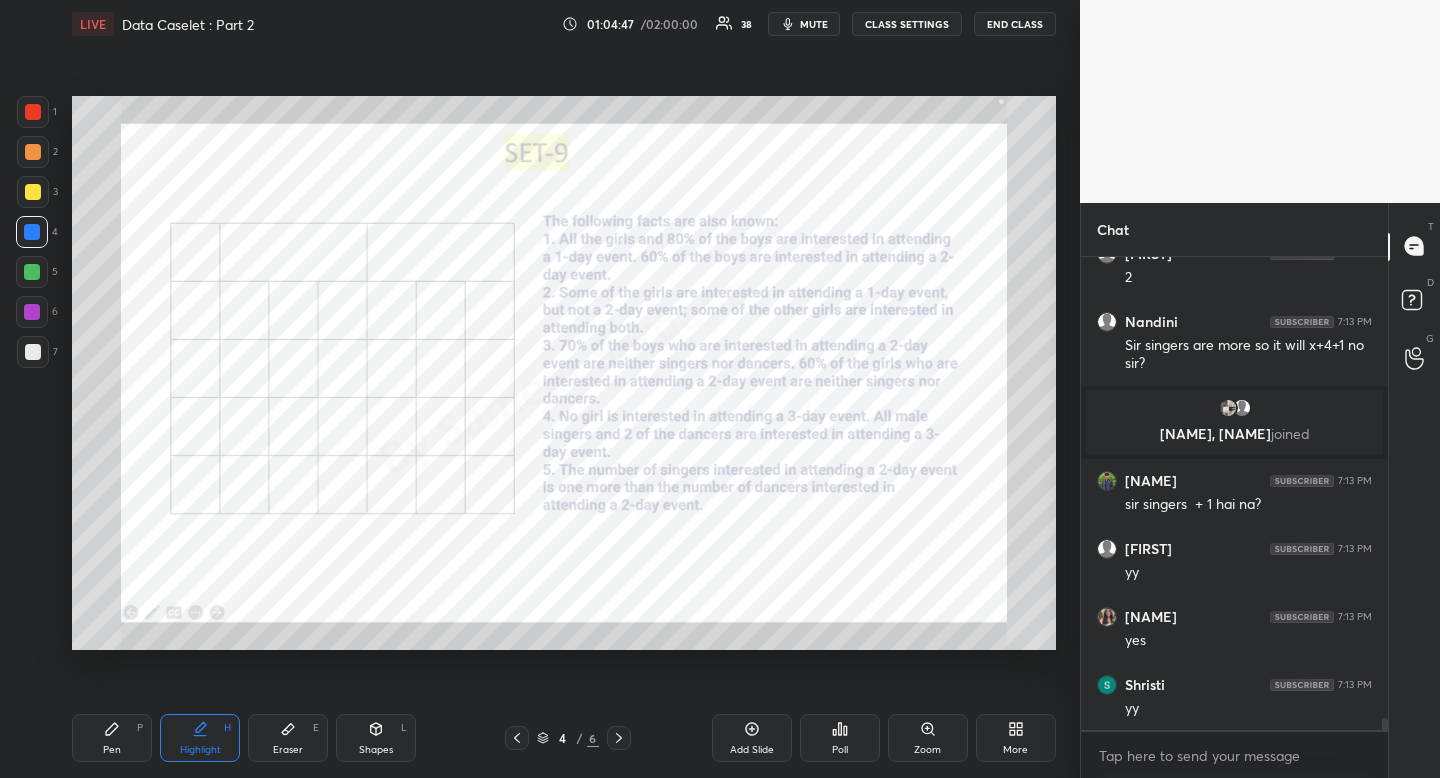 click on "Pen P" at bounding box center (112, 738) 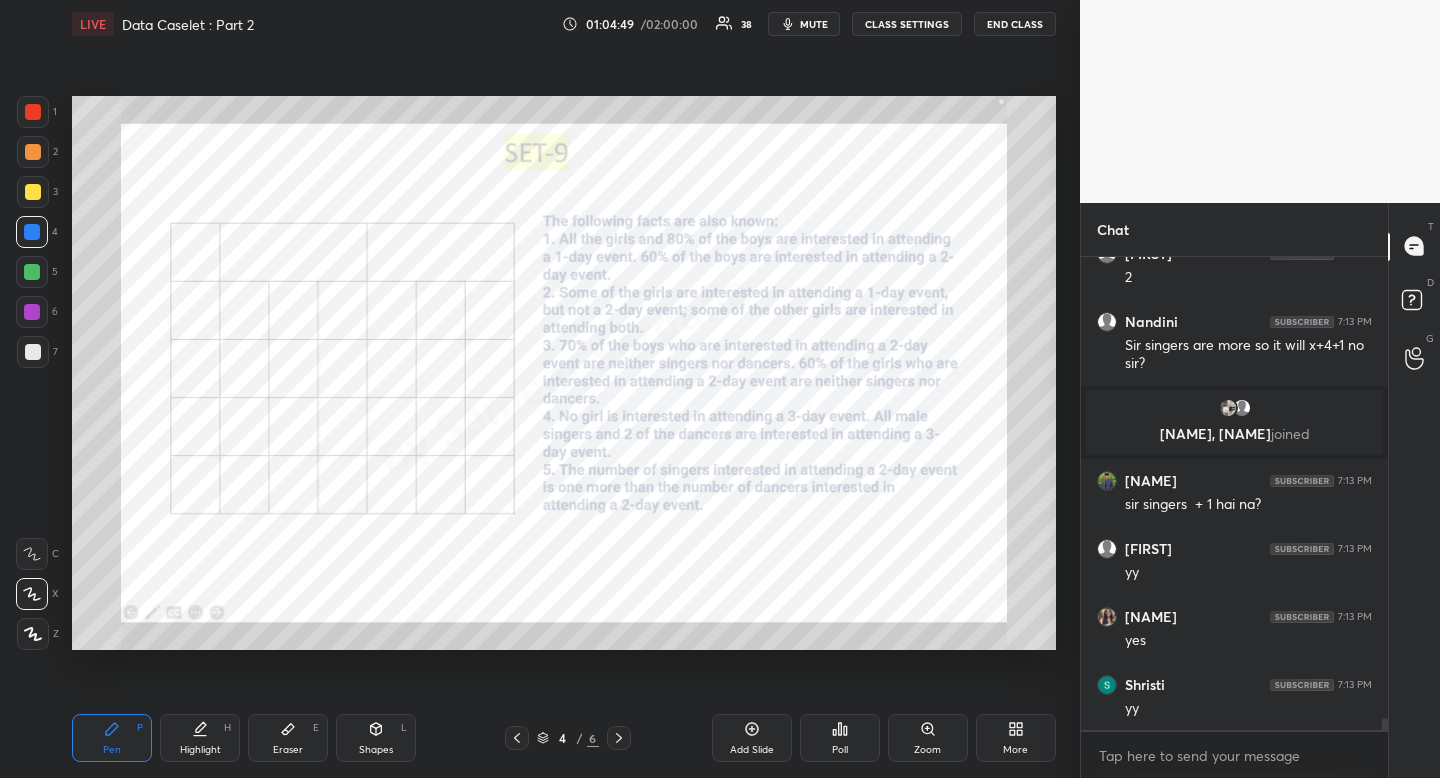 drag, startPoint x: 188, startPoint y: 755, endPoint x: 223, endPoint y: 660, distance: 101.24229 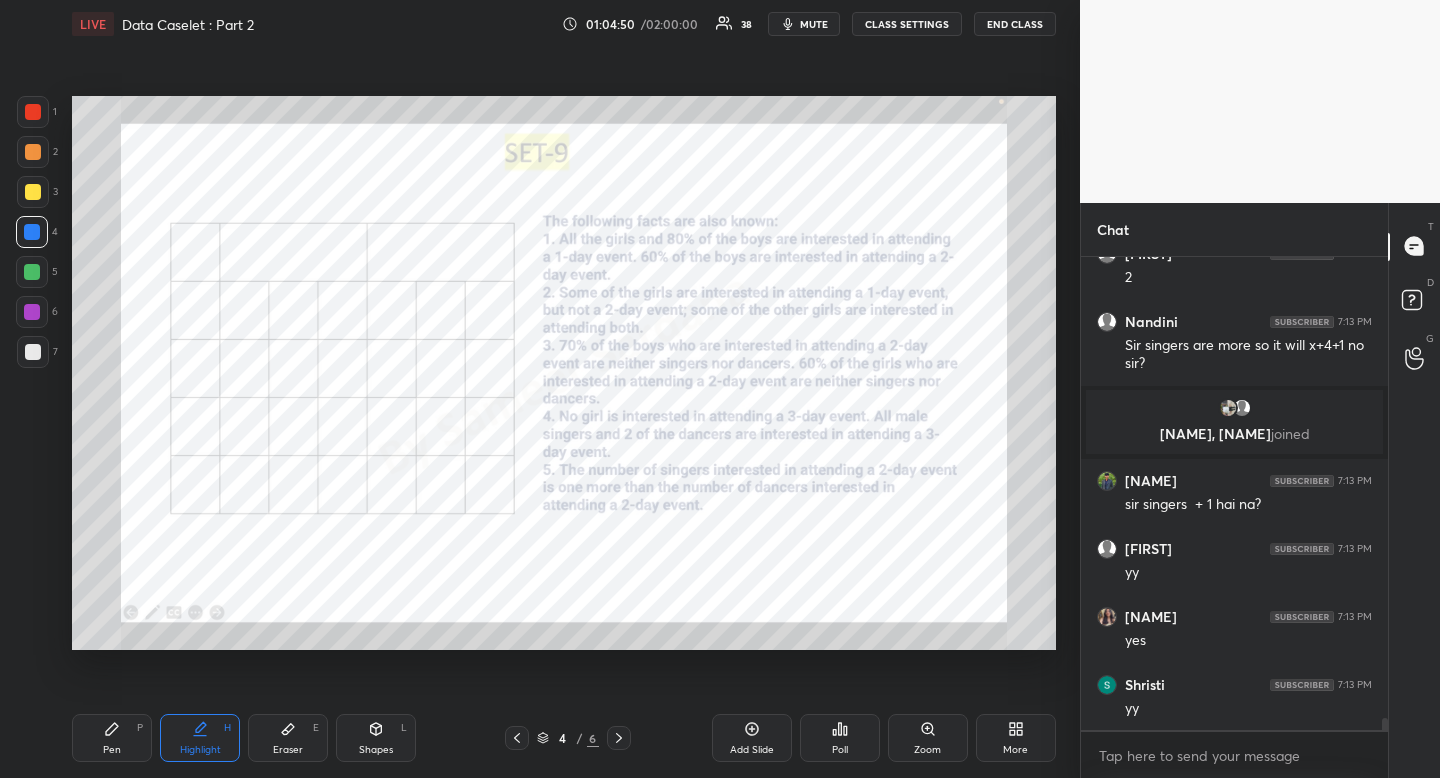 drag, startPoint x: 104, startPoint y: 735, endPoint x: 114, endPoint y: 736, distance: 10.049875 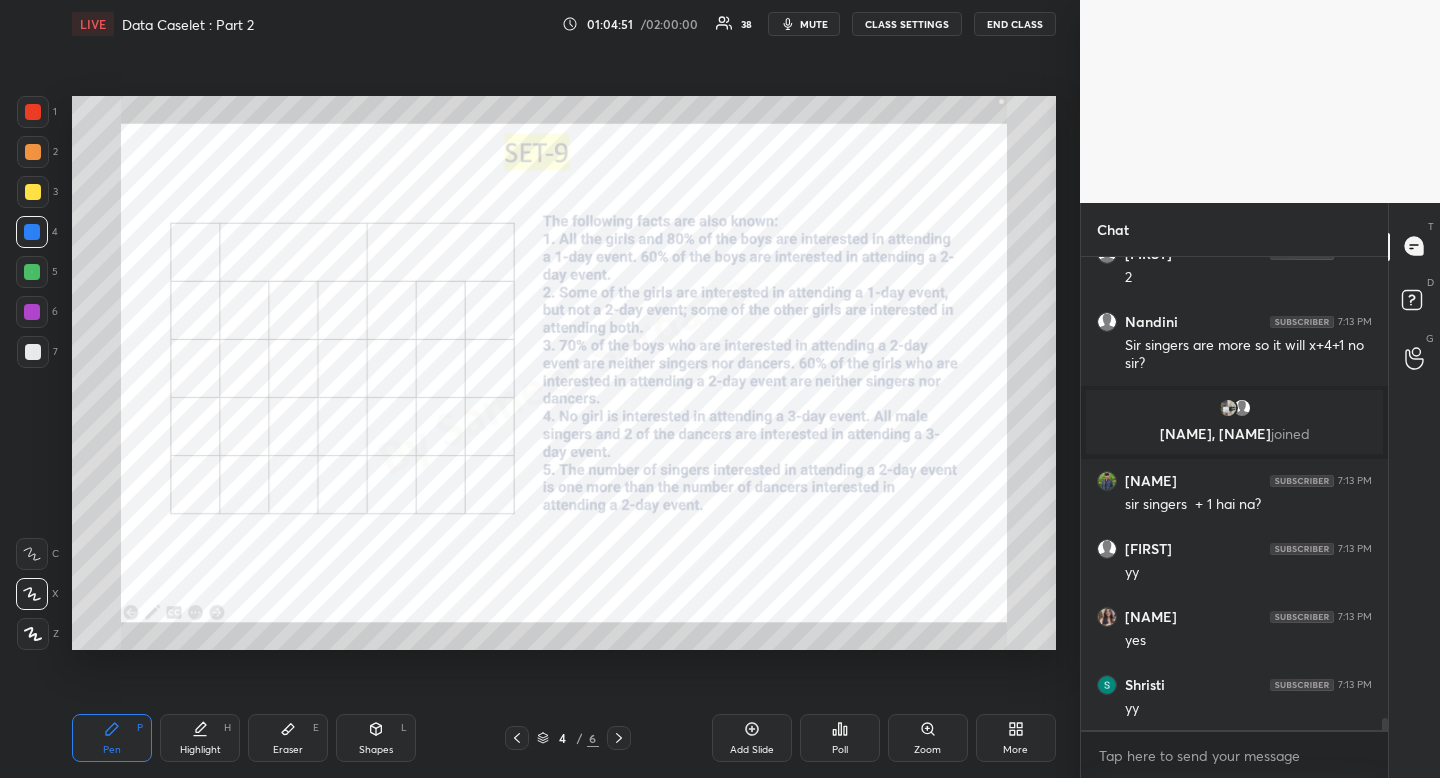 drag, startPoint x: 114, startPoint y: 736, endPoint x: 152, endPoint y: 663, distance: 82.29824 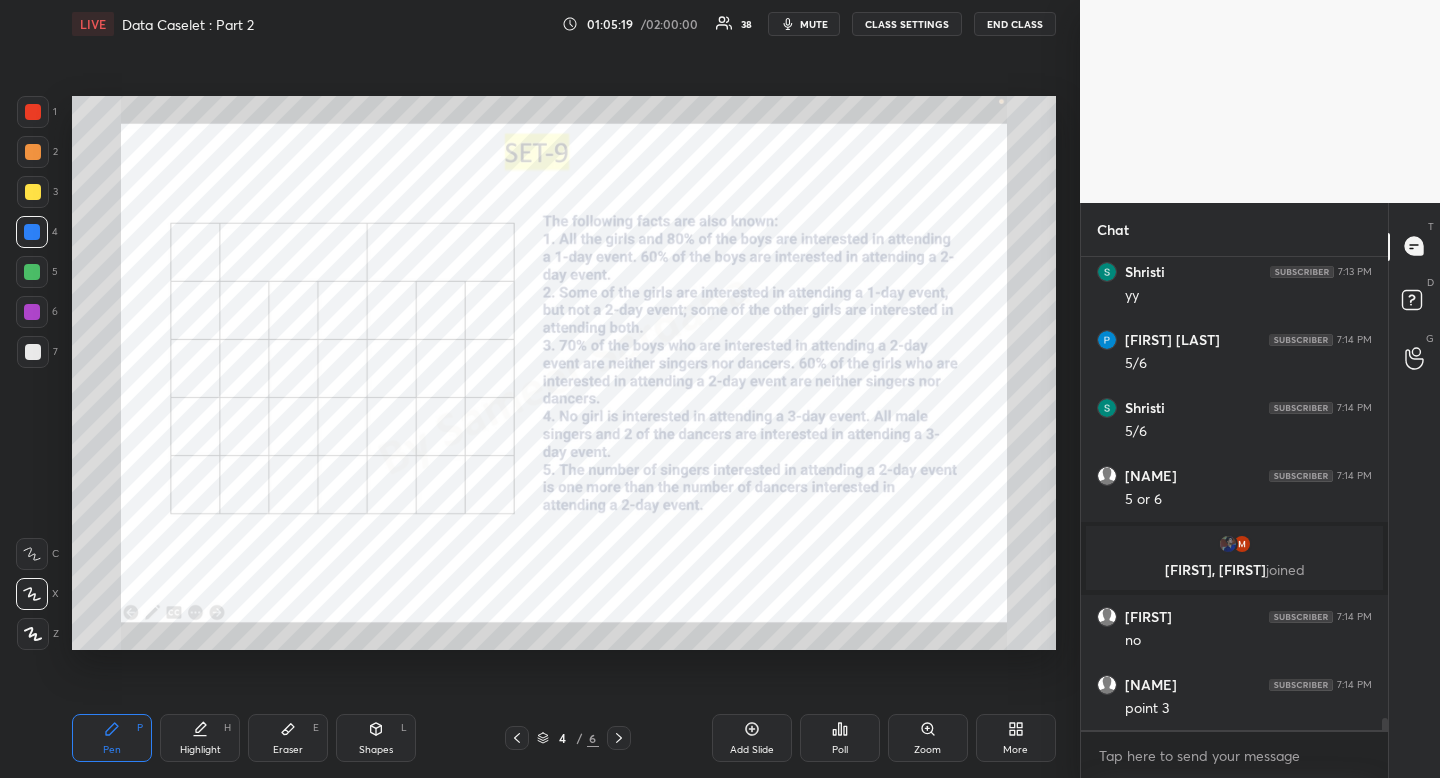 scroll, scrollTop: 18000, scrollLeft: 0, axis: vertical 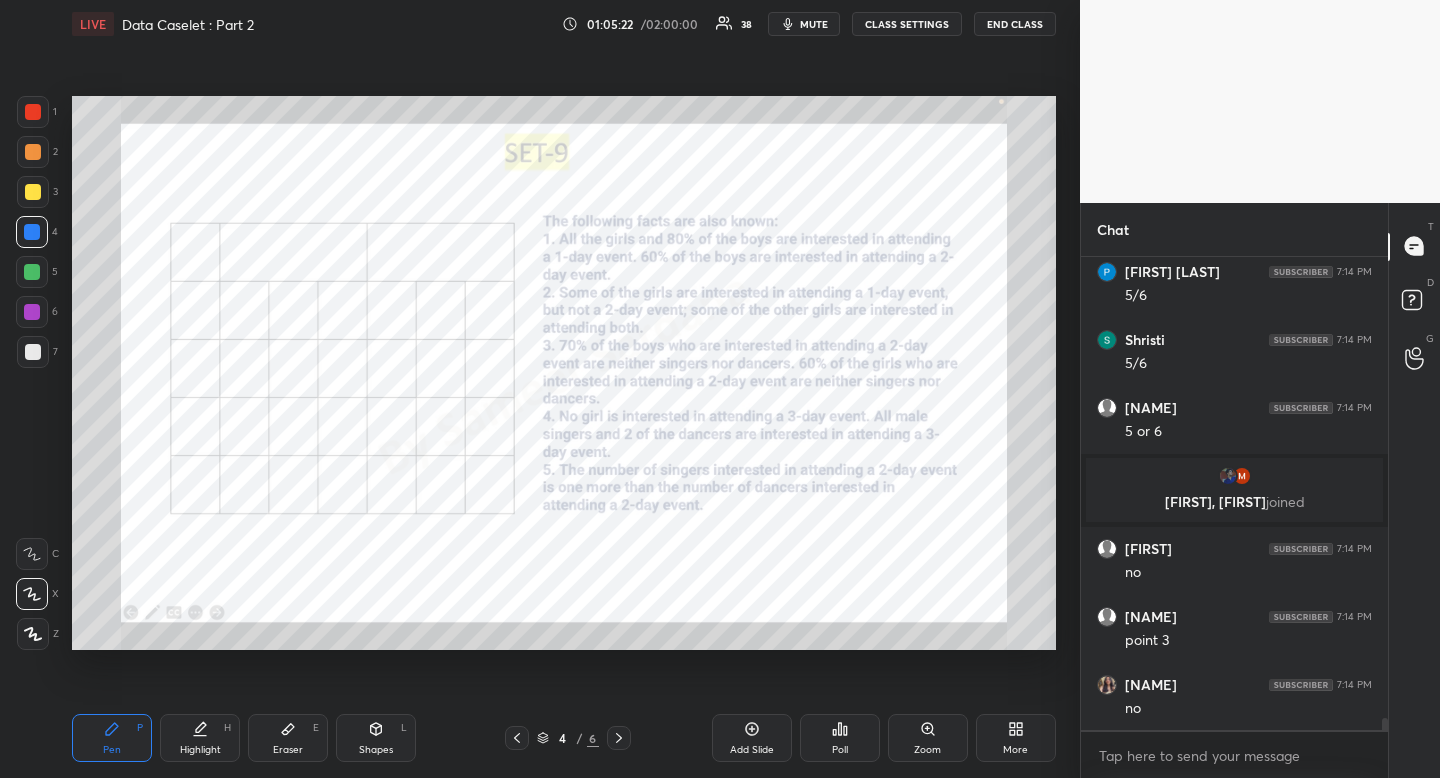 click 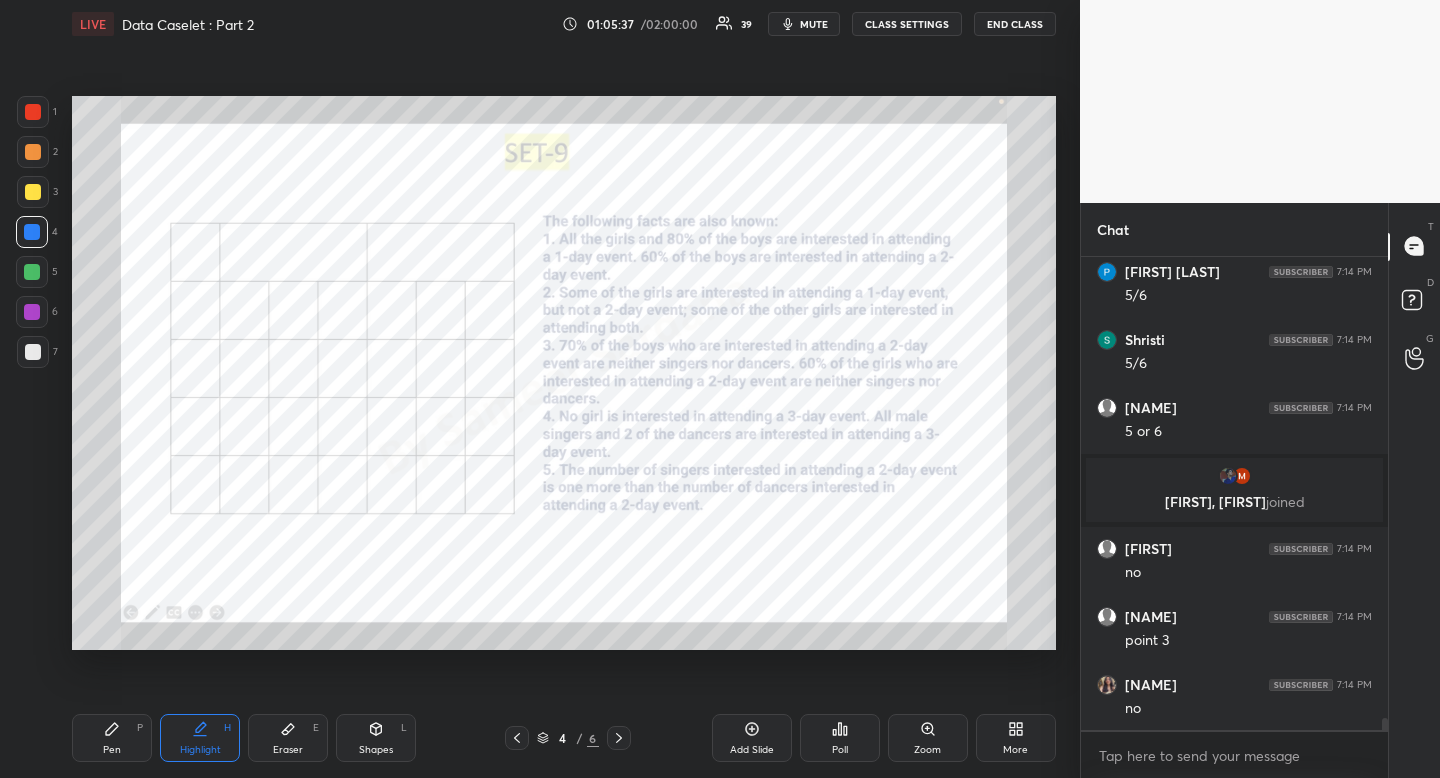 click on "Pen P" at bounding box center (112, 738) 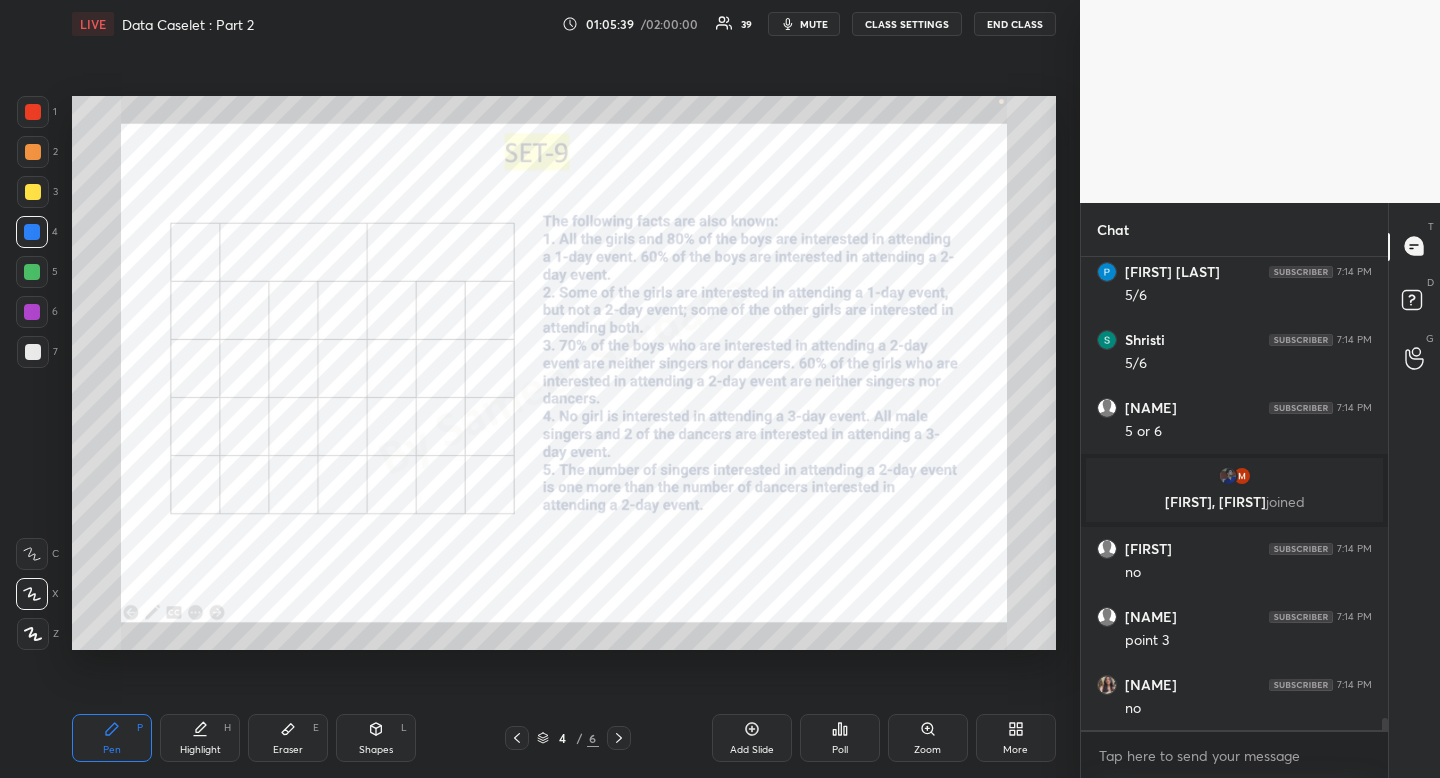 scroll, scrollTop: 18068, scrollLeft: 0, axis: vertical 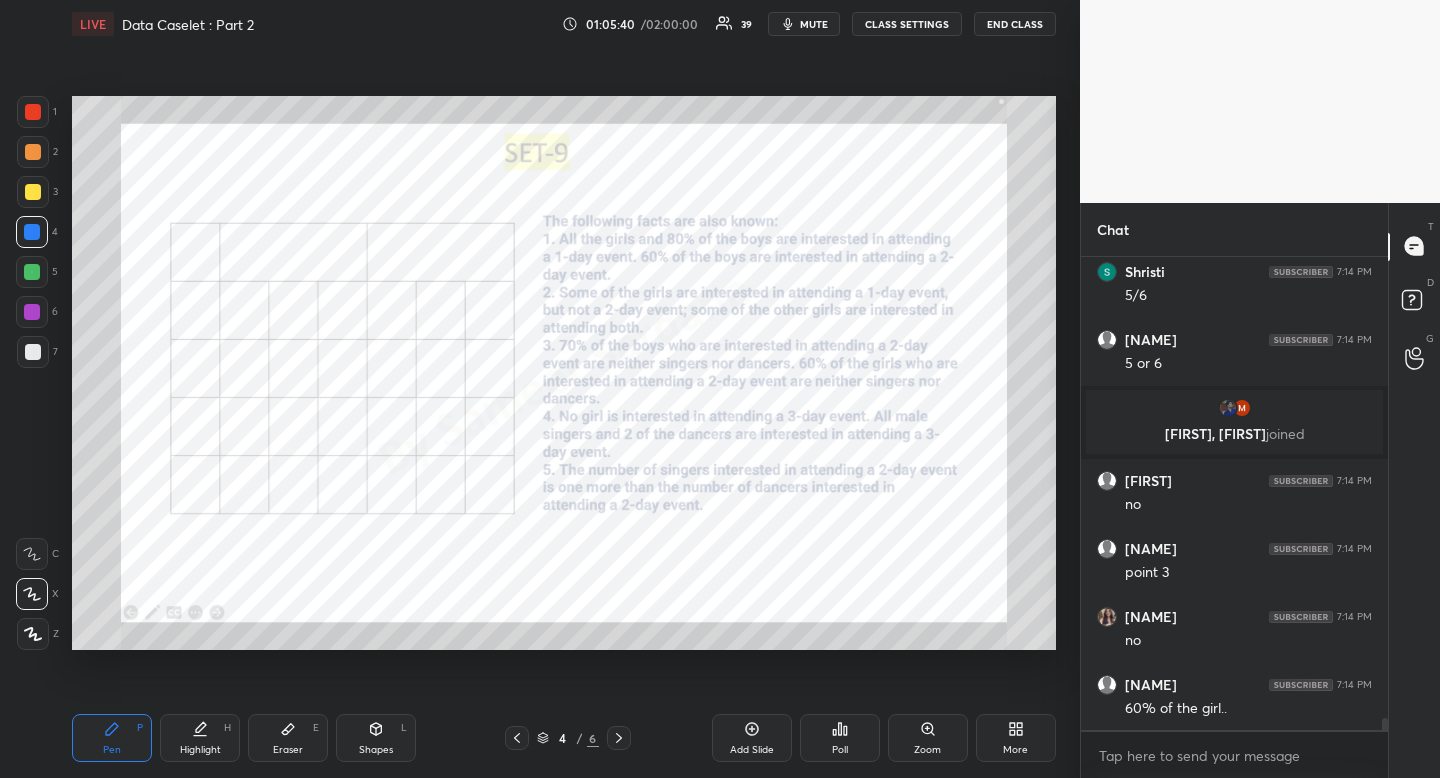drag, startPoint x: 200, startPoint y: 749, endPoint x: 224, endPoint y: 734, distance: 28.301943 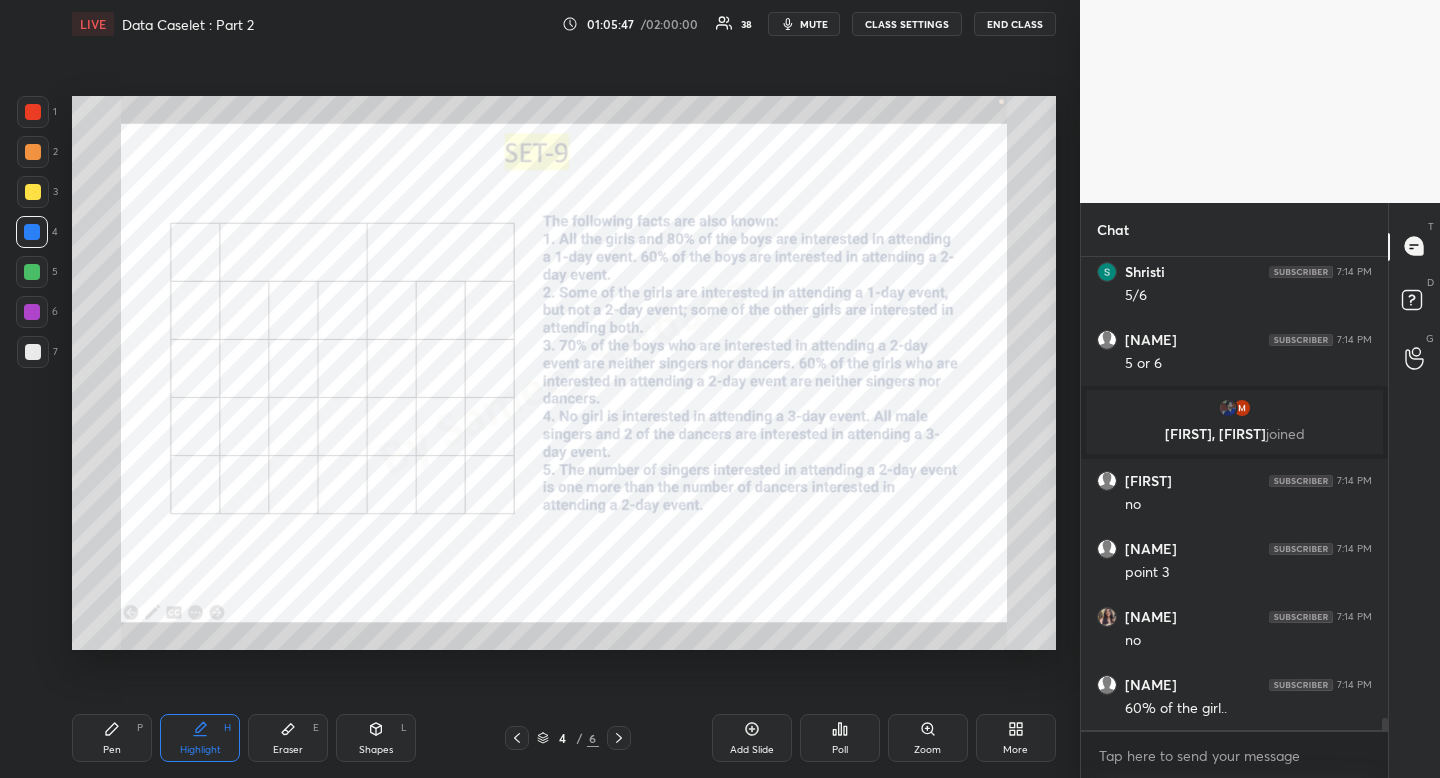 click 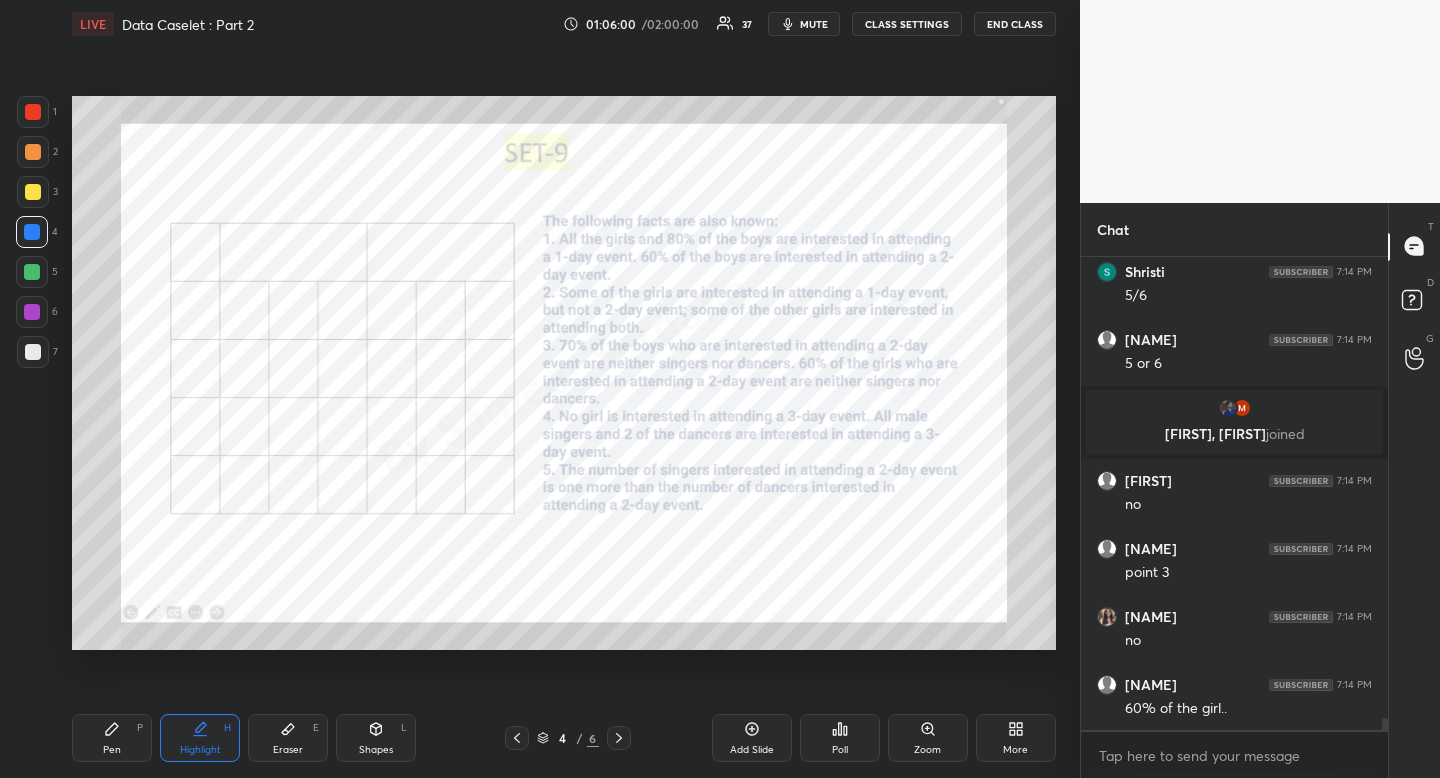click on "Pen" at bounding box center [112, 750] 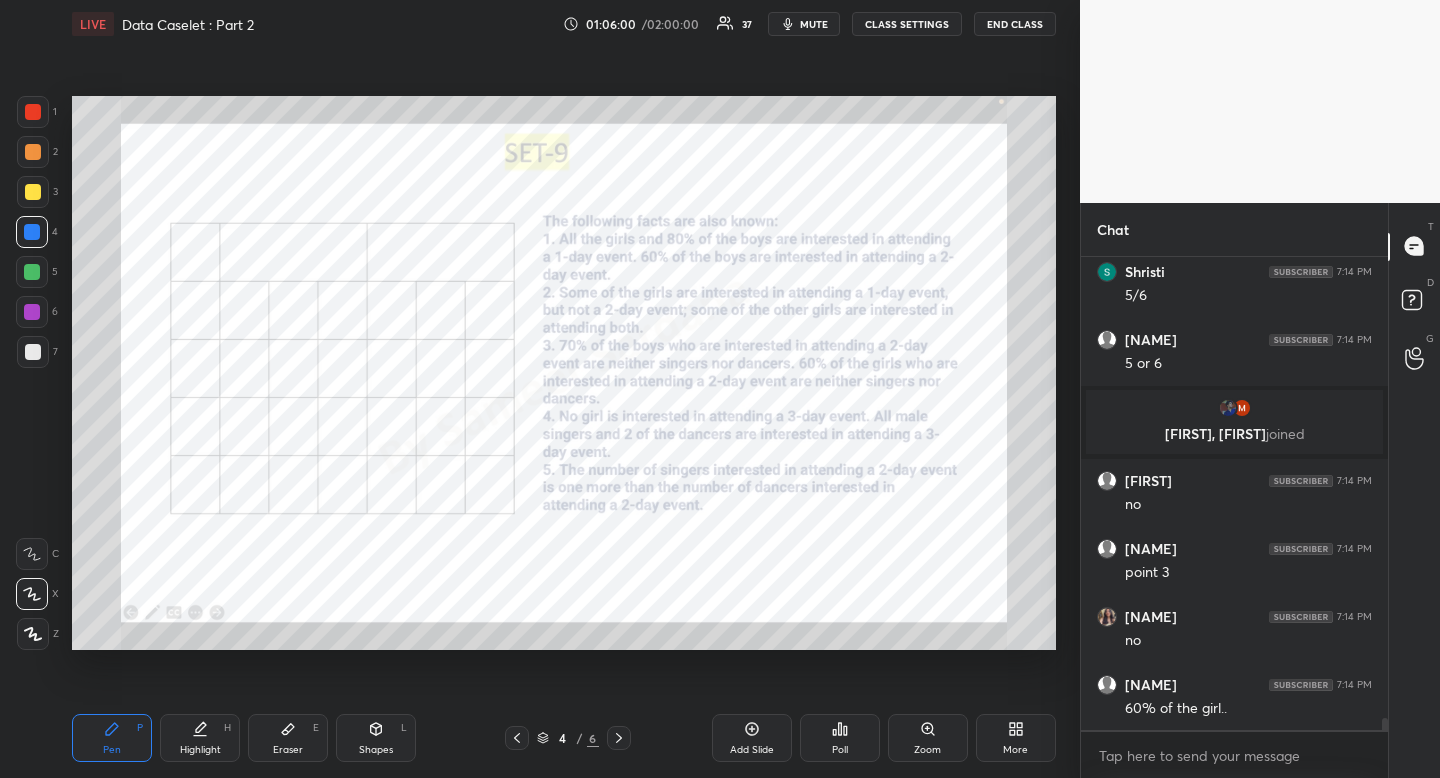 drag, startPoint x: 112, startPoint y: 742, endPoint x: 143, endPoint y: 700, distance: 52.201534 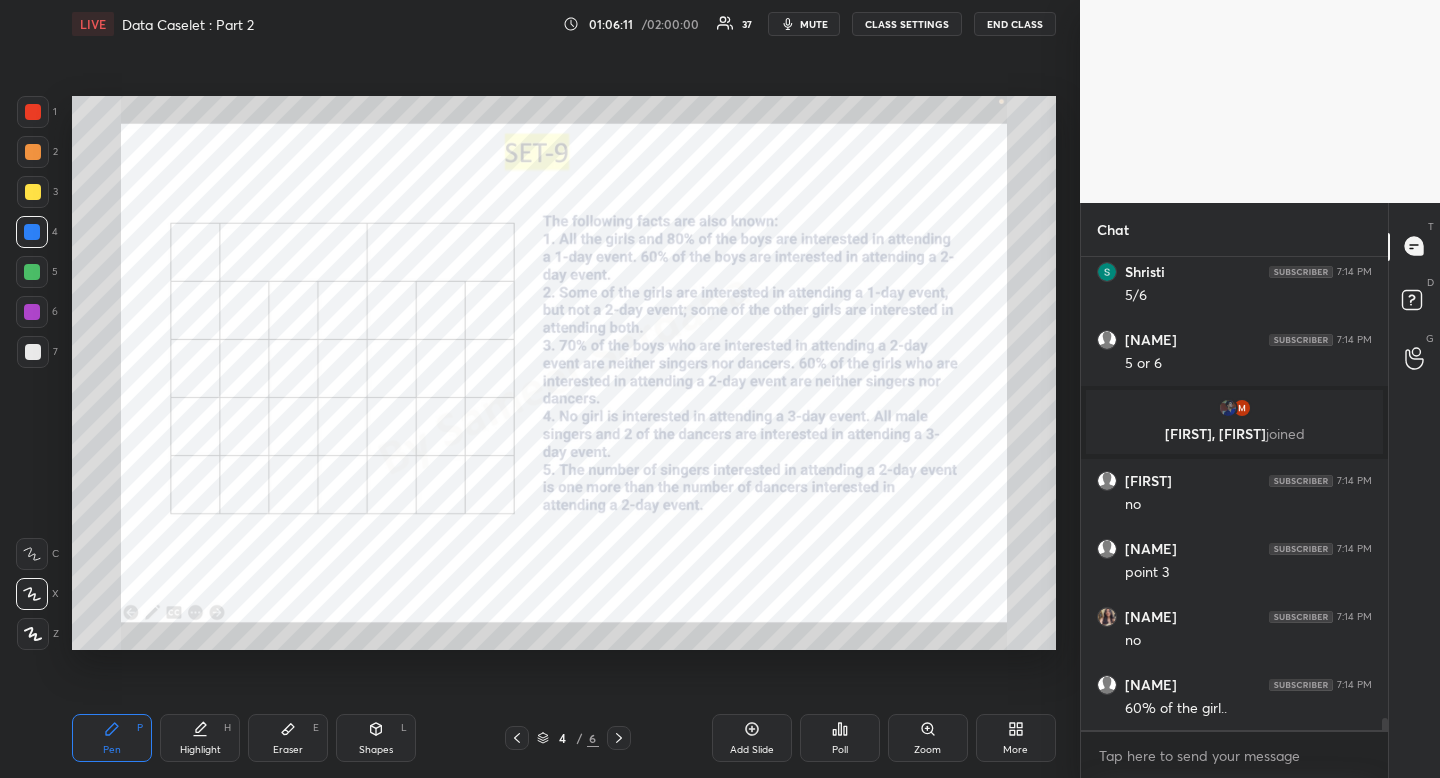 click 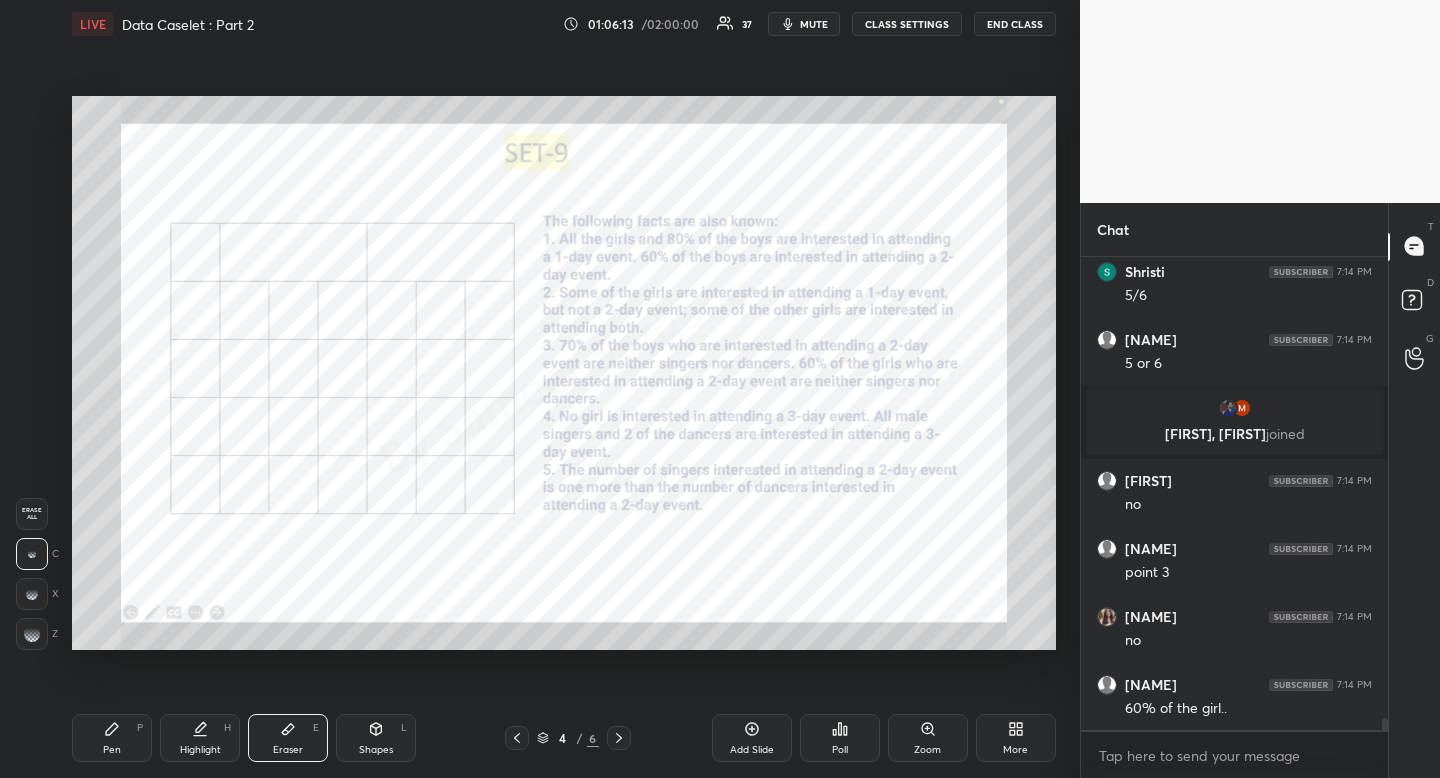 click on "Pen P Highlight H Eraser E Shapes L 4 / 6 Add Slide Poll Zoom More" at bounding box center [564, 738] 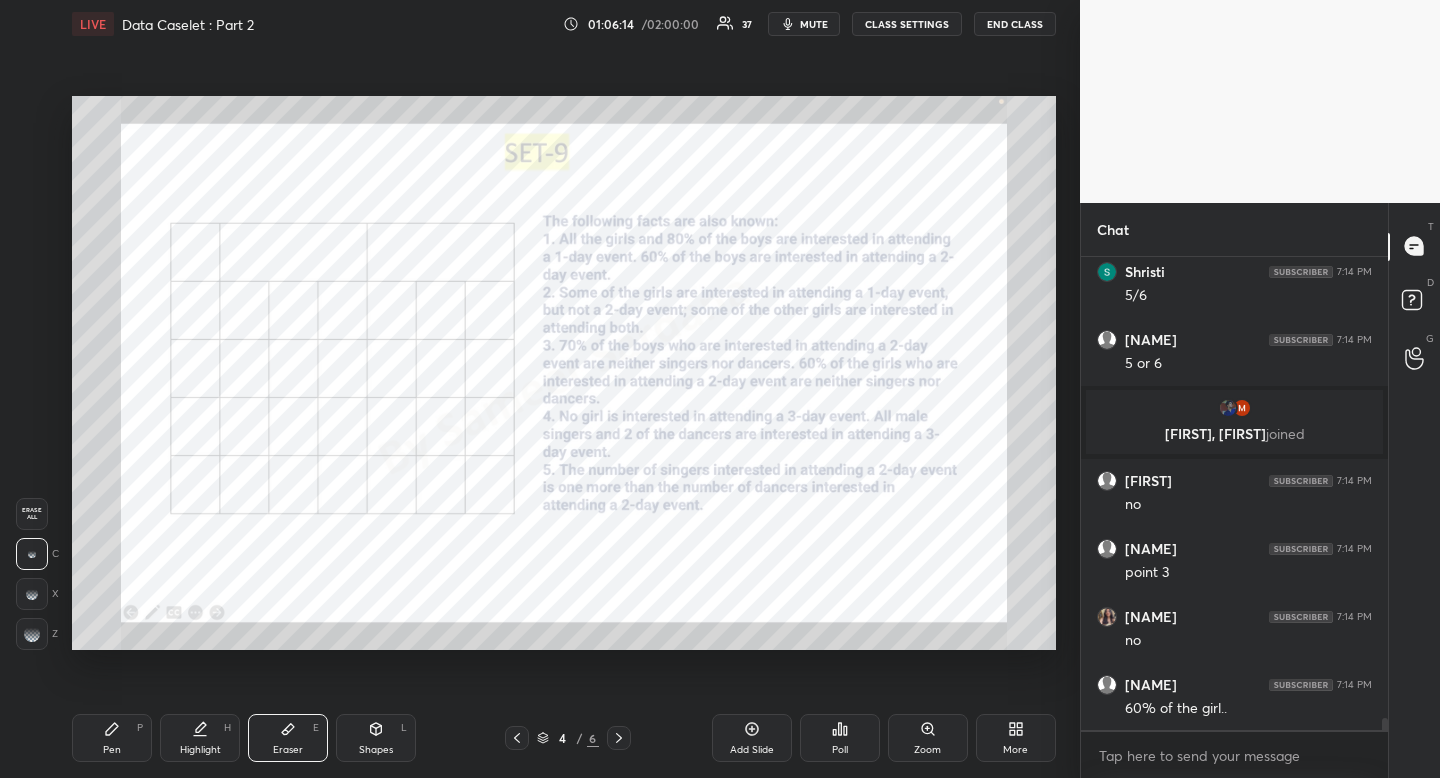 drag, startPoint x: 108, startPoint y: 709, endPoint x: 144, endPoint y: 650, distance: 69.115845 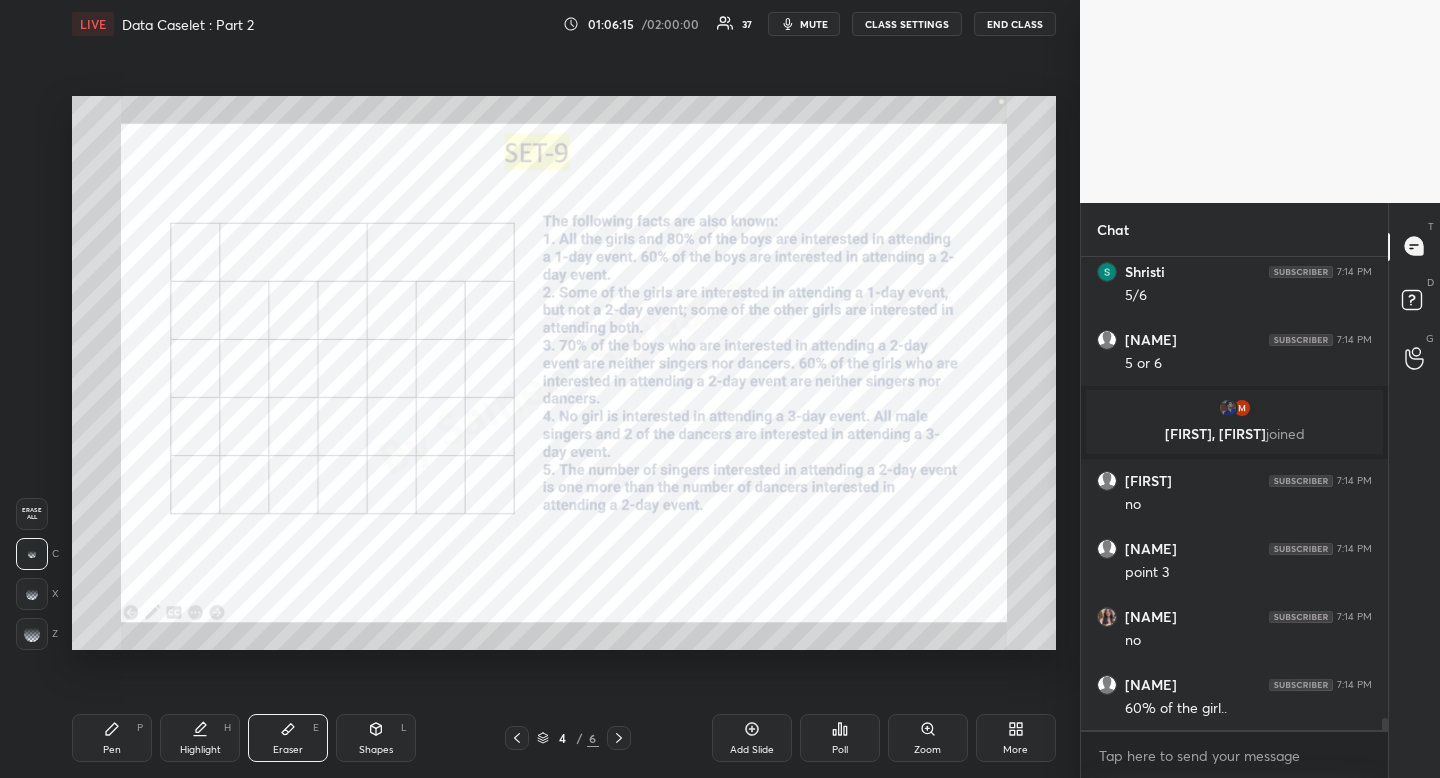 click 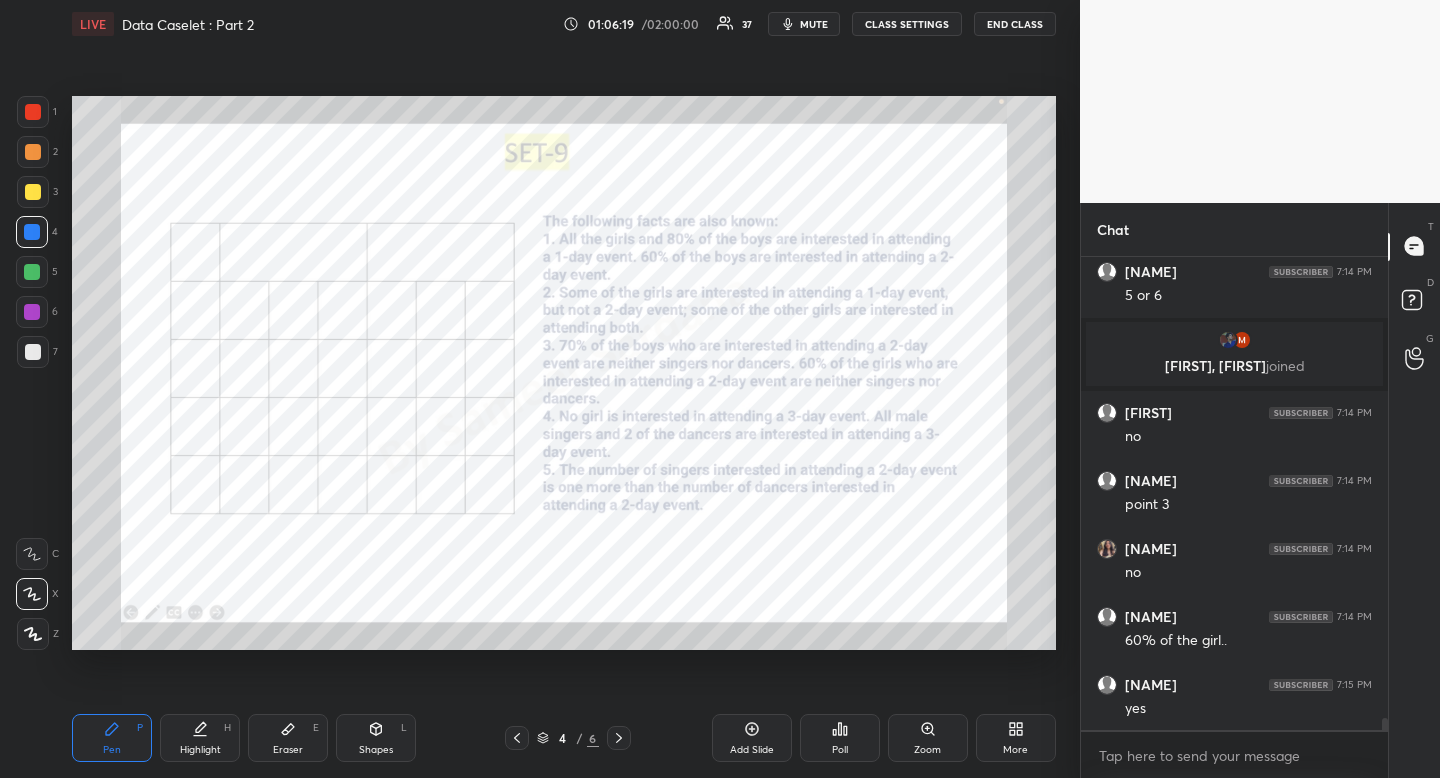 scroll, scrollTop: 18204, scrollLeft: 0, axis: vertical 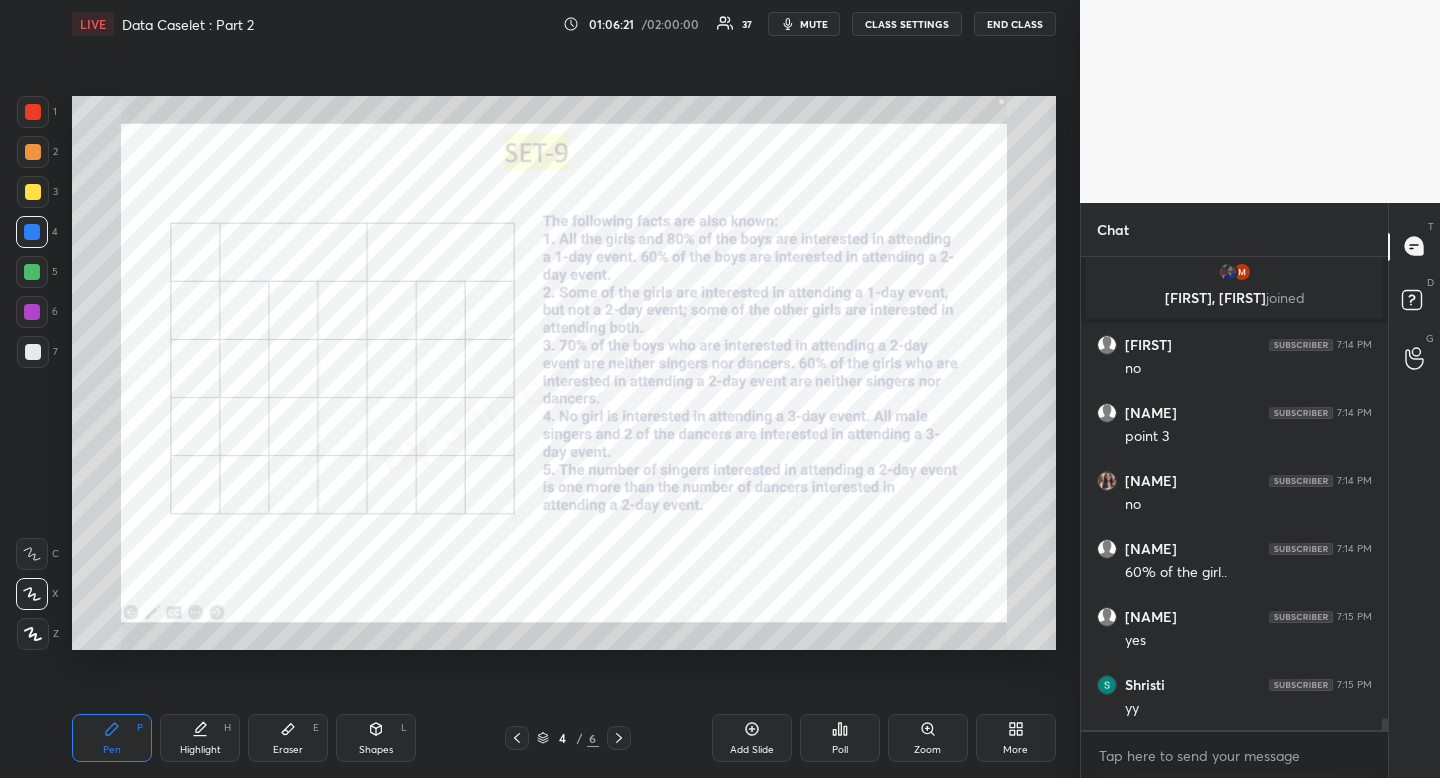 drag, startPoint x: 203, startPoint y: 742, endPoint x: 204, endPoint y: 714, distance: 28.01785 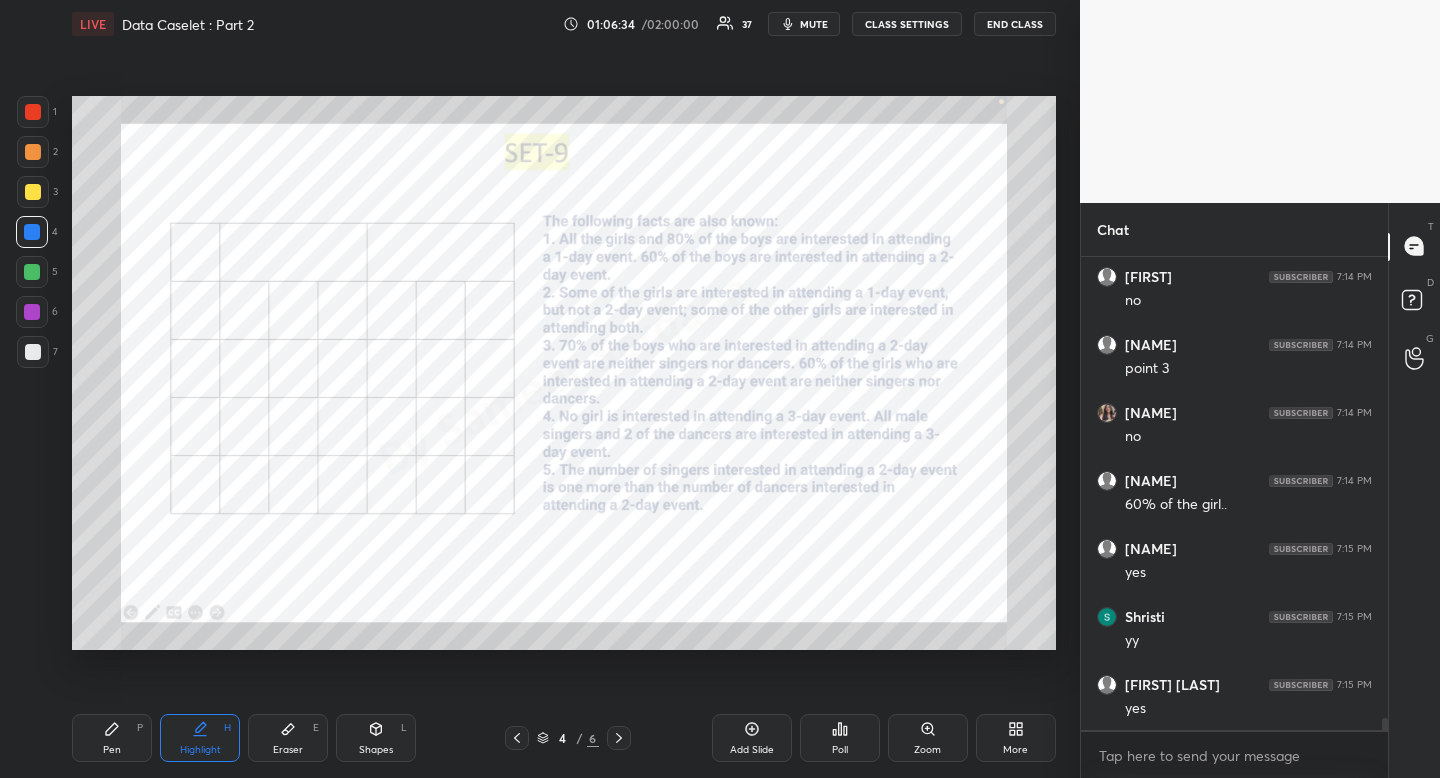 click on "Highlight H" at bounding box center [200, 738] 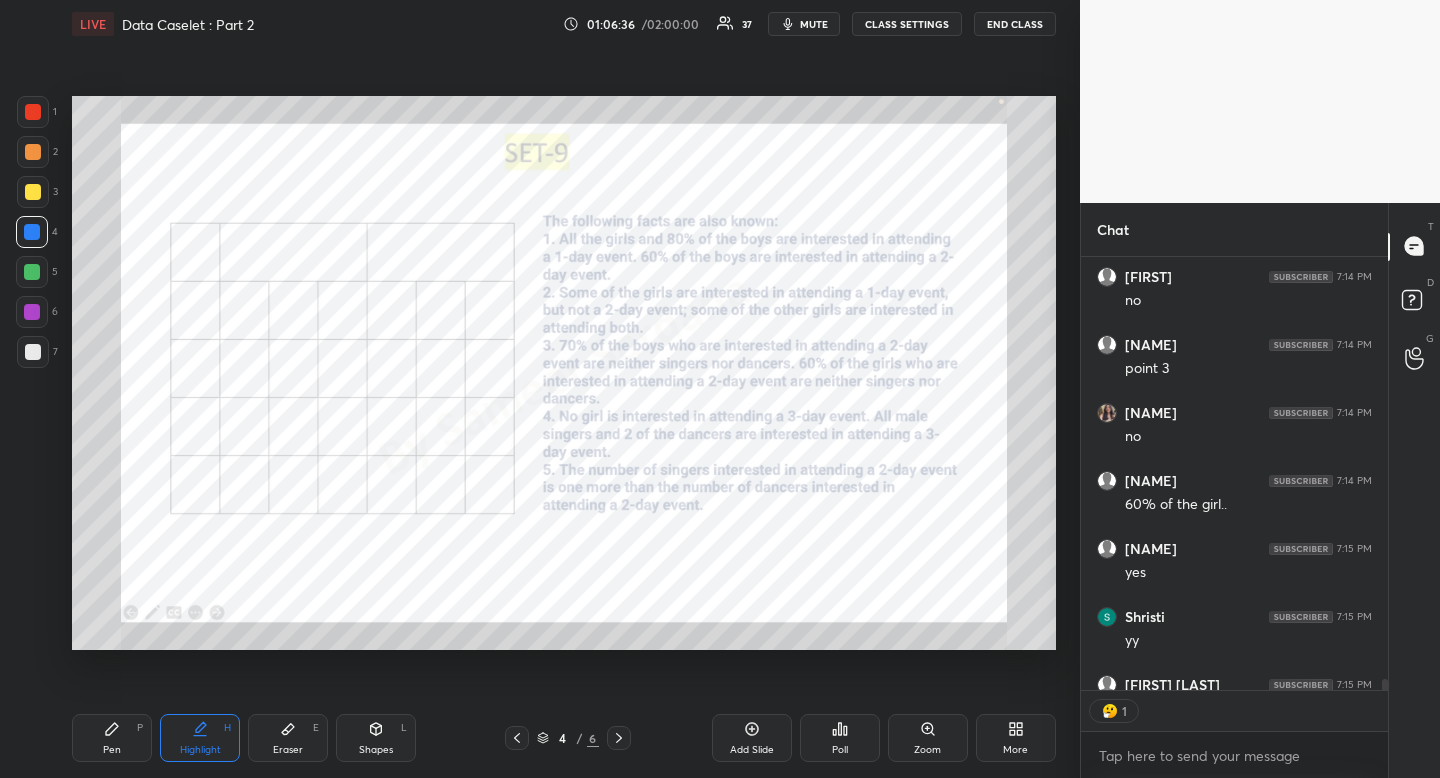 scroll, scrollTop: 427, scrollLeft: 301, axis: both 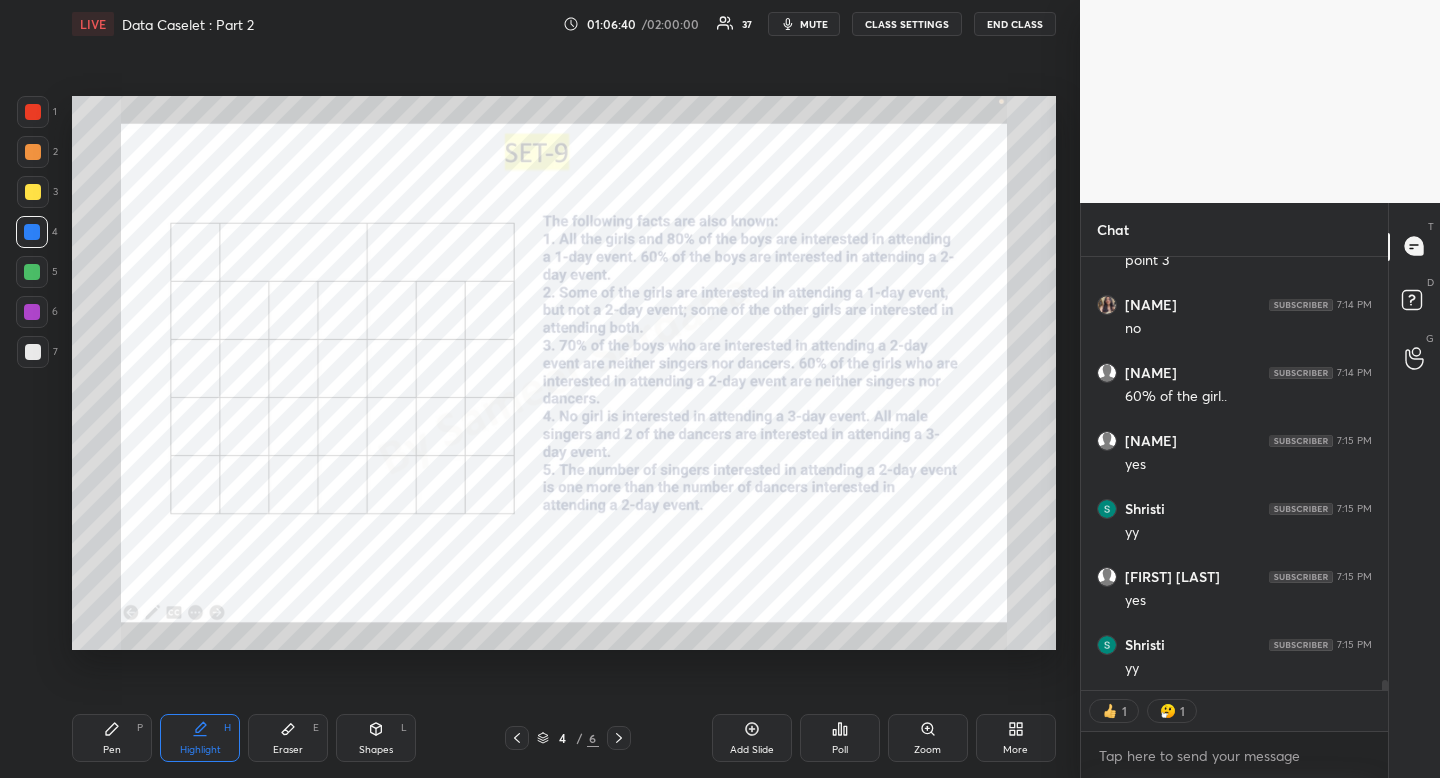 click on "Pen P" at bounding box center [112, 738] 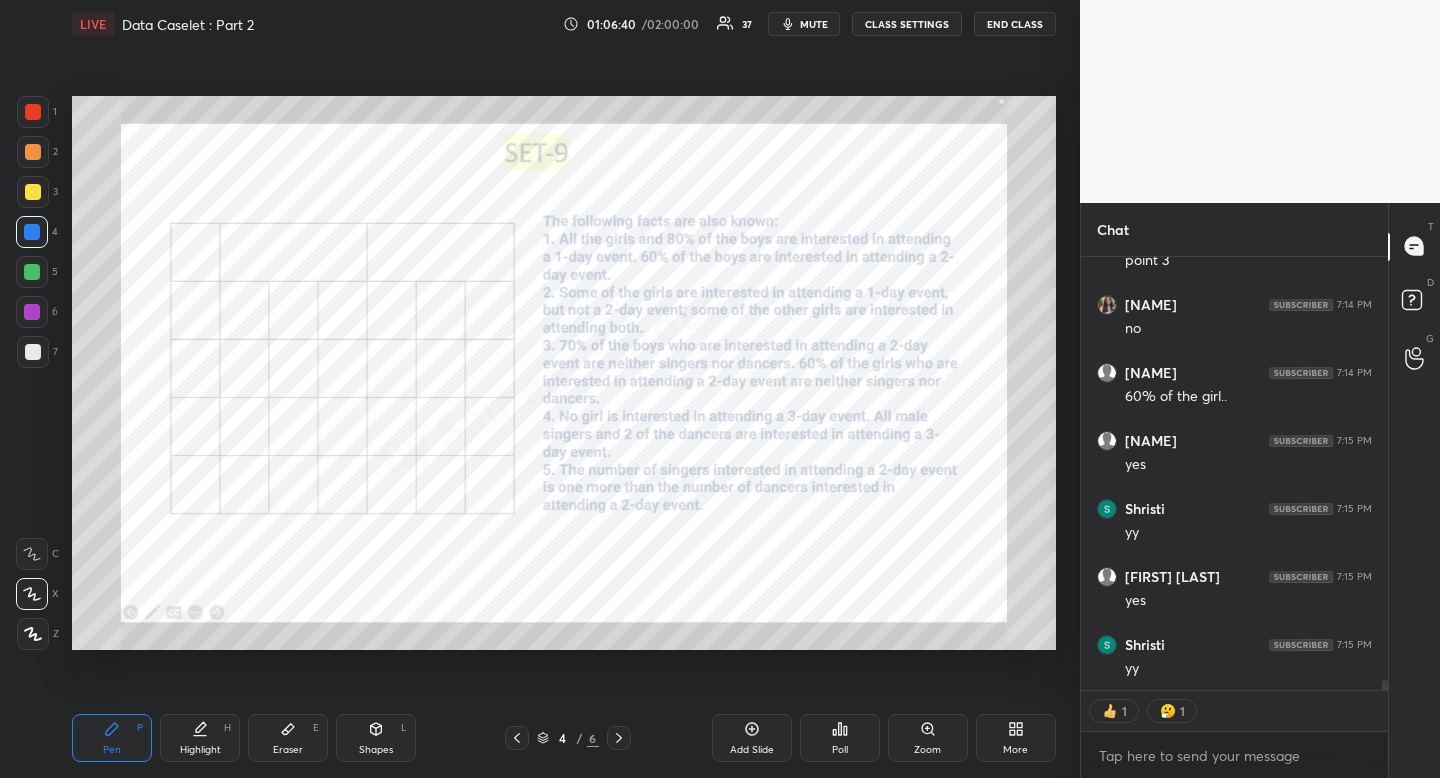 click 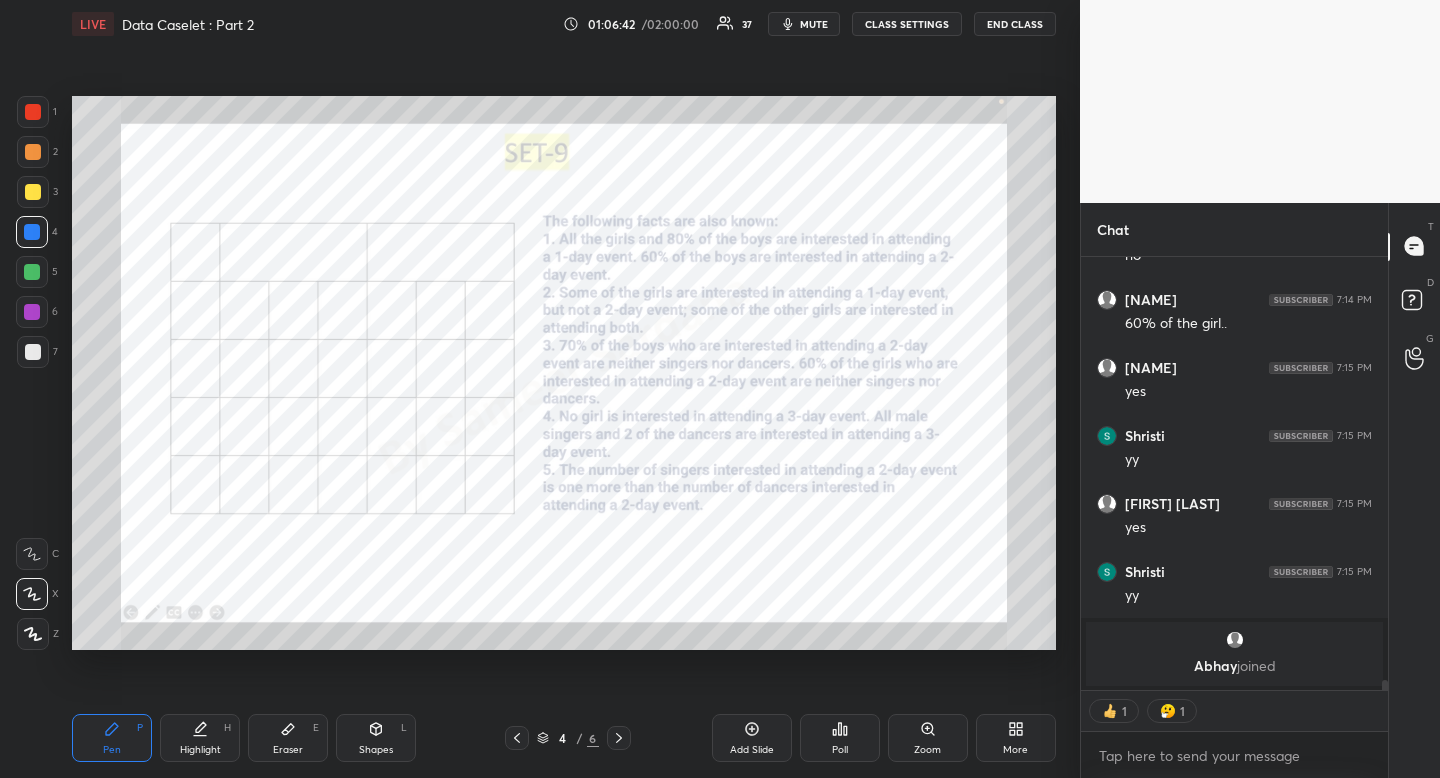 scroll, scrollTop: 18323, scrollLeft: 0, axis: vertical 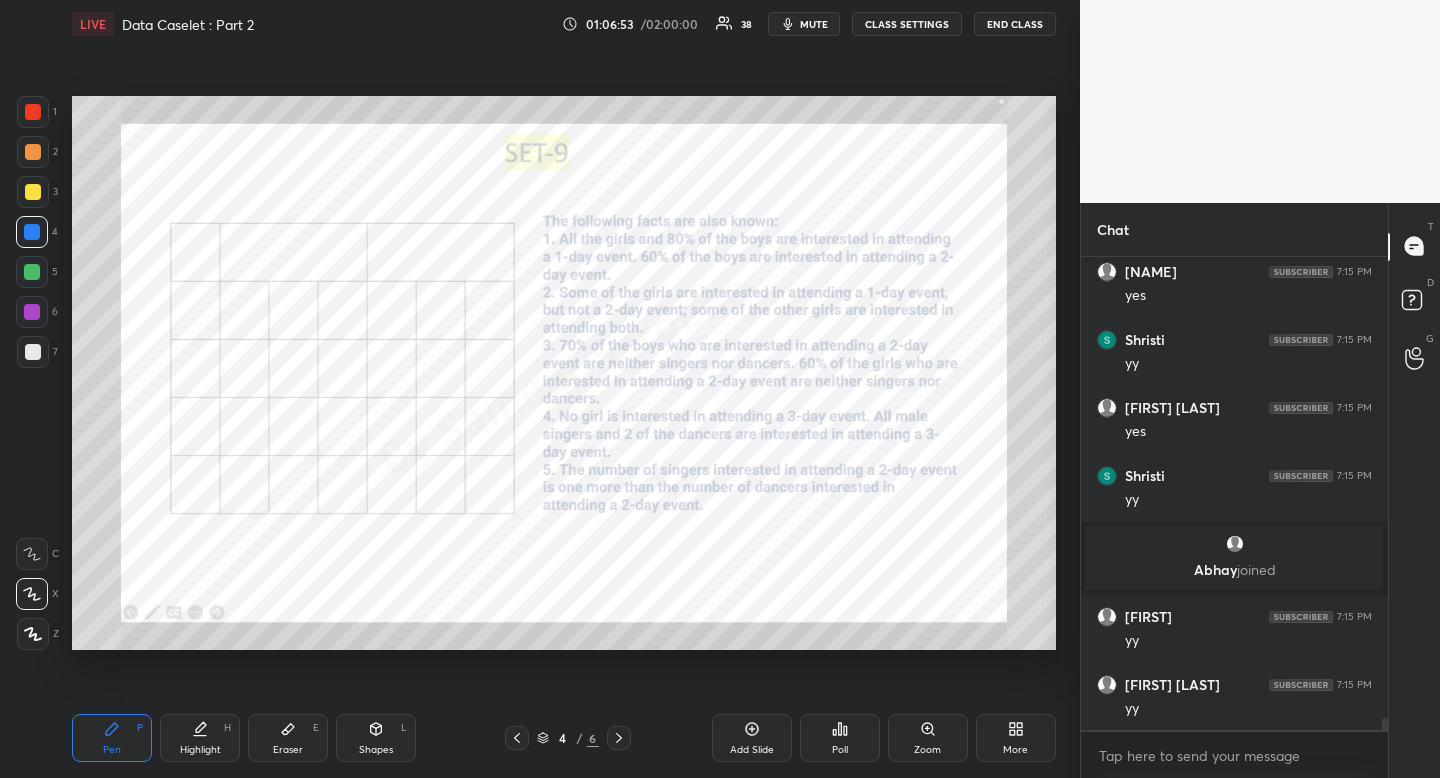 click on "mute" at bounding box center [804, 24] 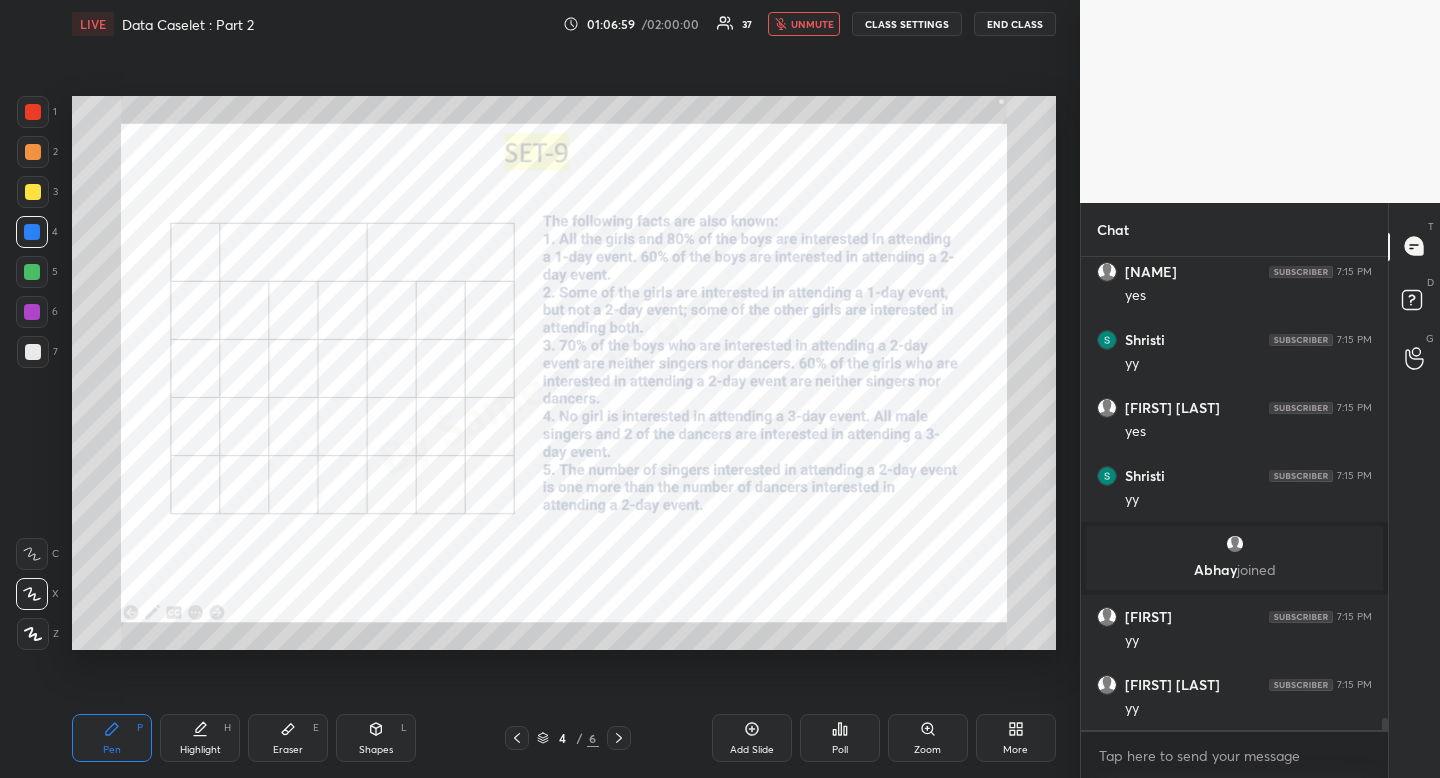click on "unmute" at bounding box center [812, 24] 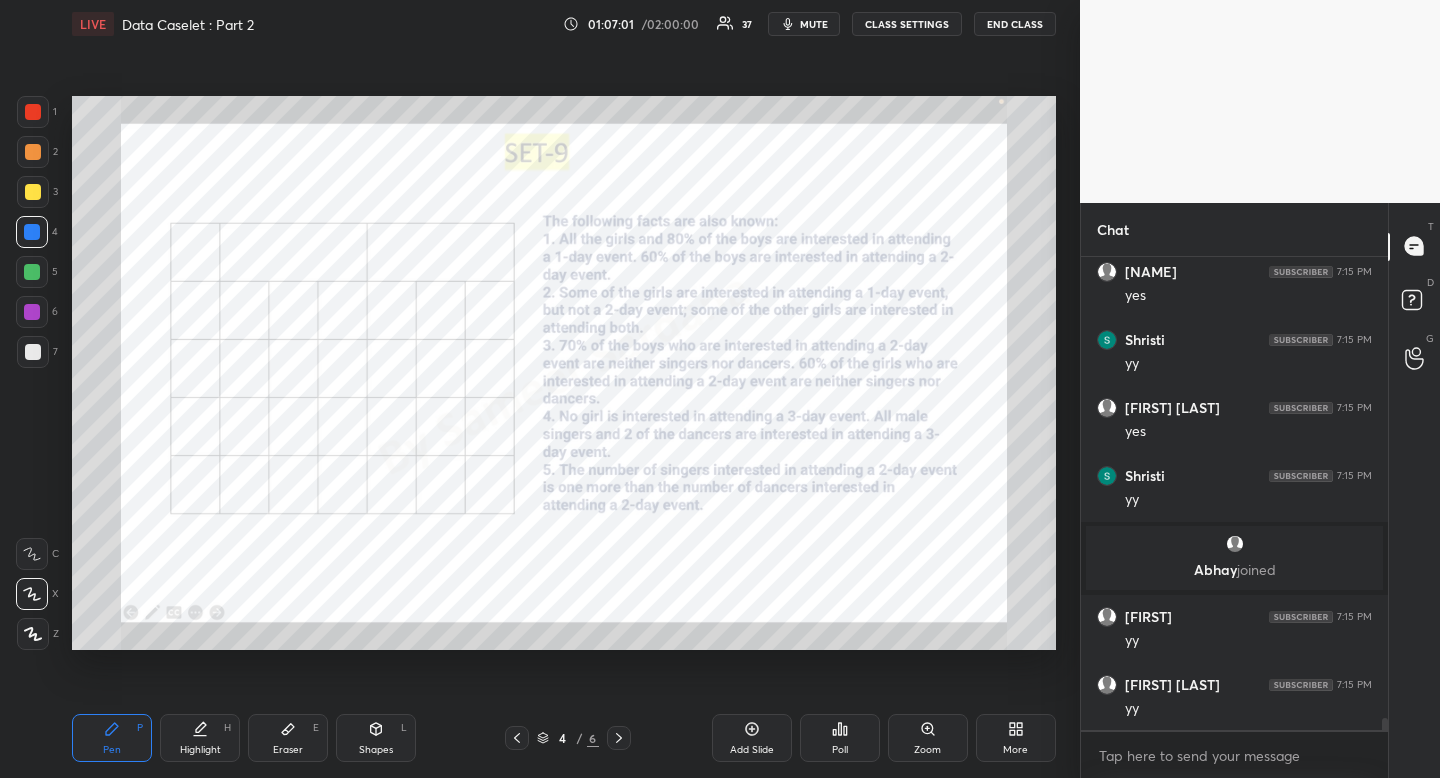 click on "Pen P" at bounding box center [112, 738] 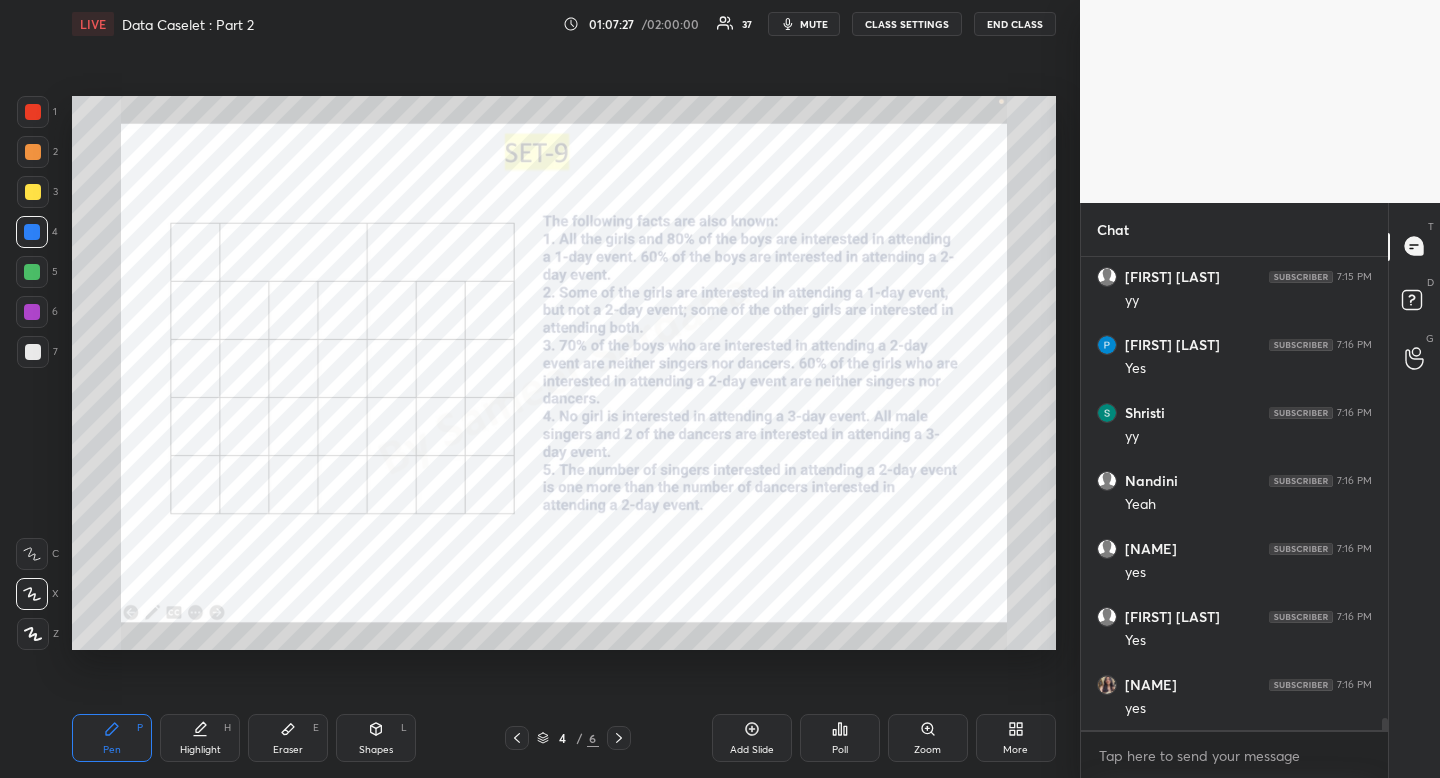 scroll, scrollTop: 18827, scrollLeft: 0, axis: vertical 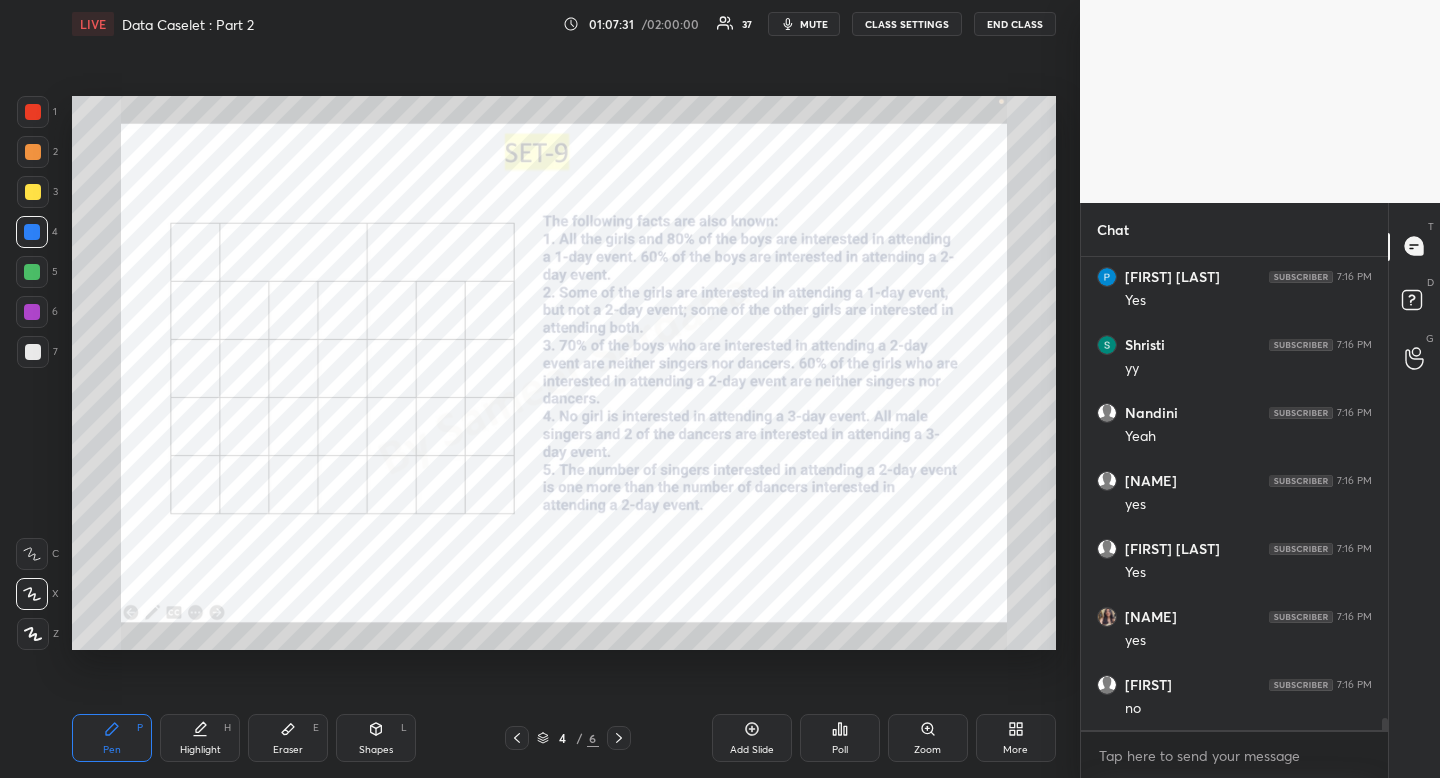click on "Highlight H" at bounding box center (200, 738) 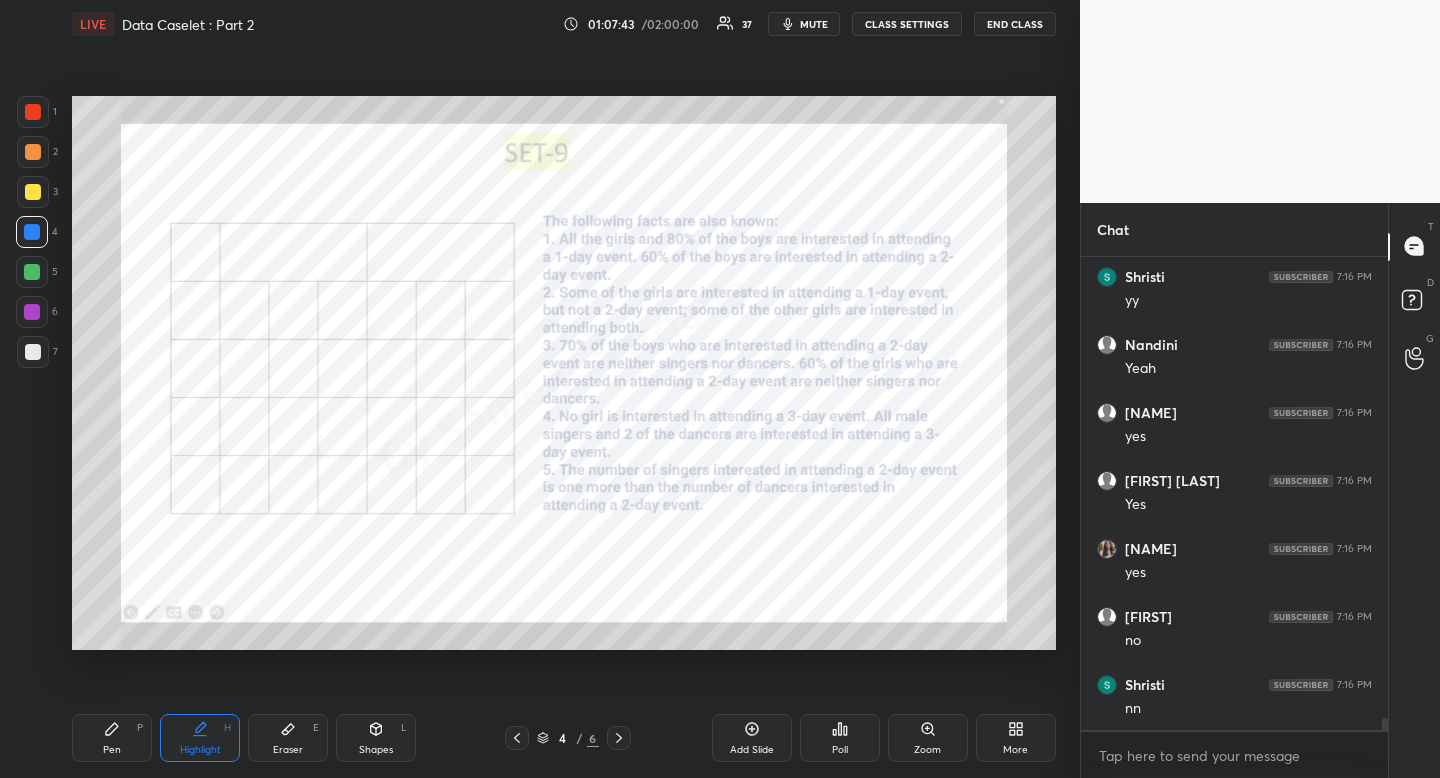 scroll, scrollTop: 18963, scrollLeft: 0, axis: vertical 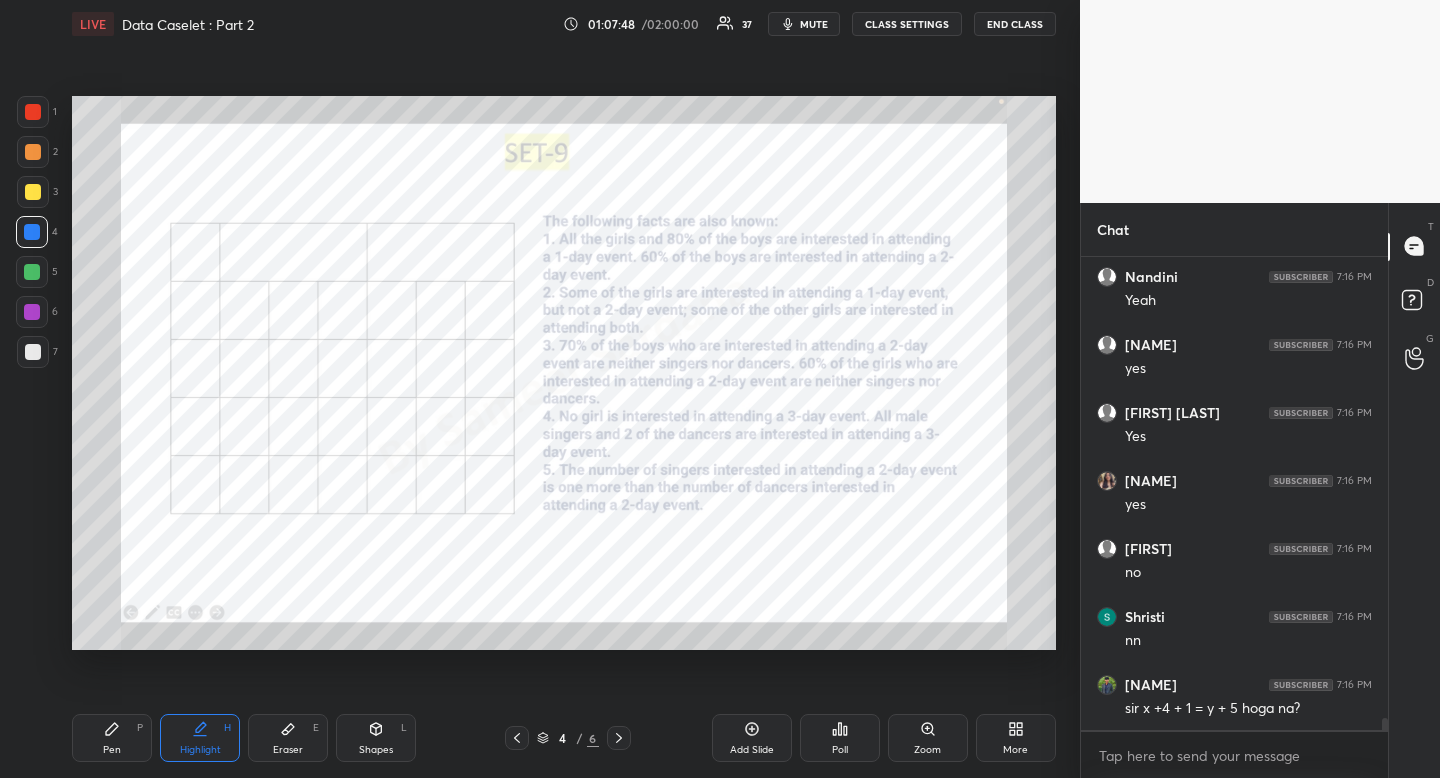 click 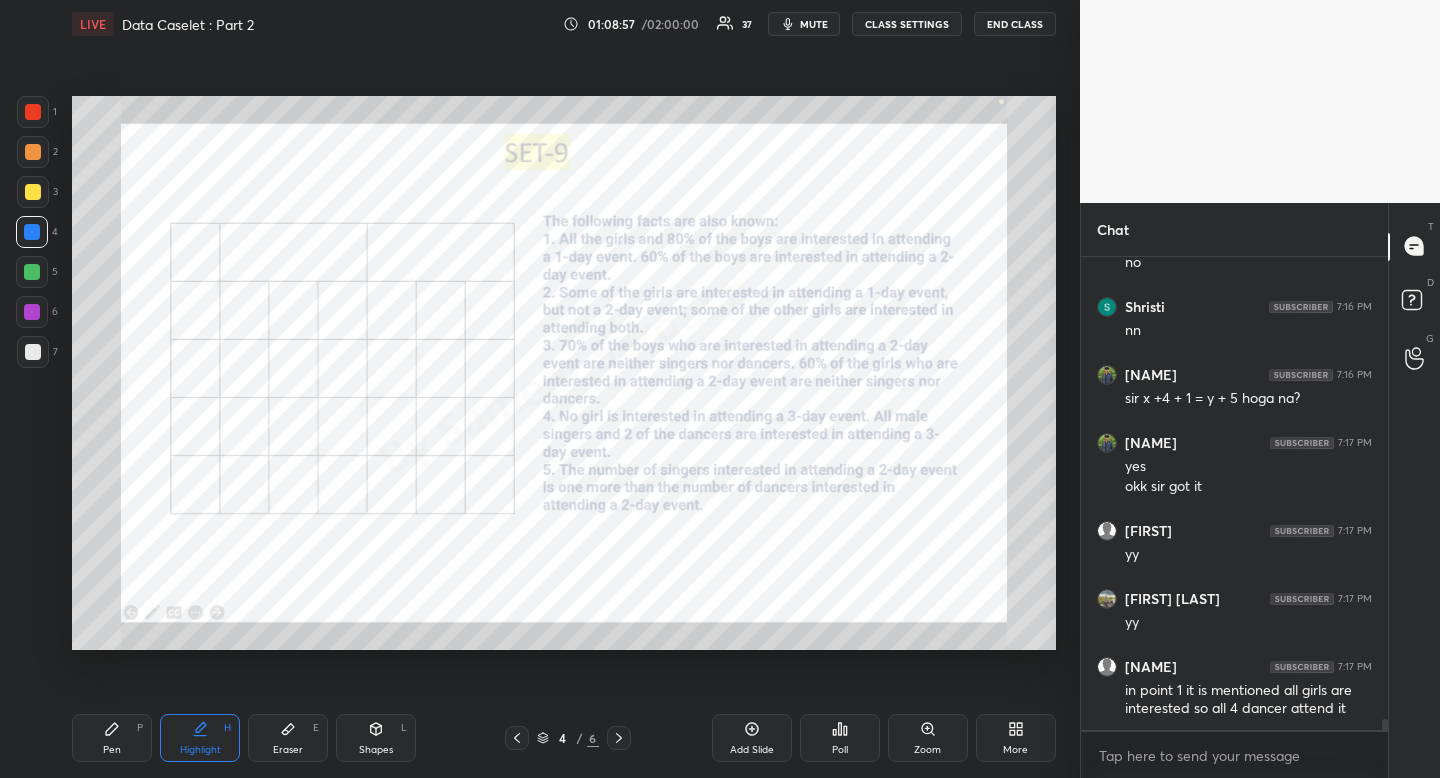 scroll, scrollTop: 19359, scrollLeft: 0, axis: vertical 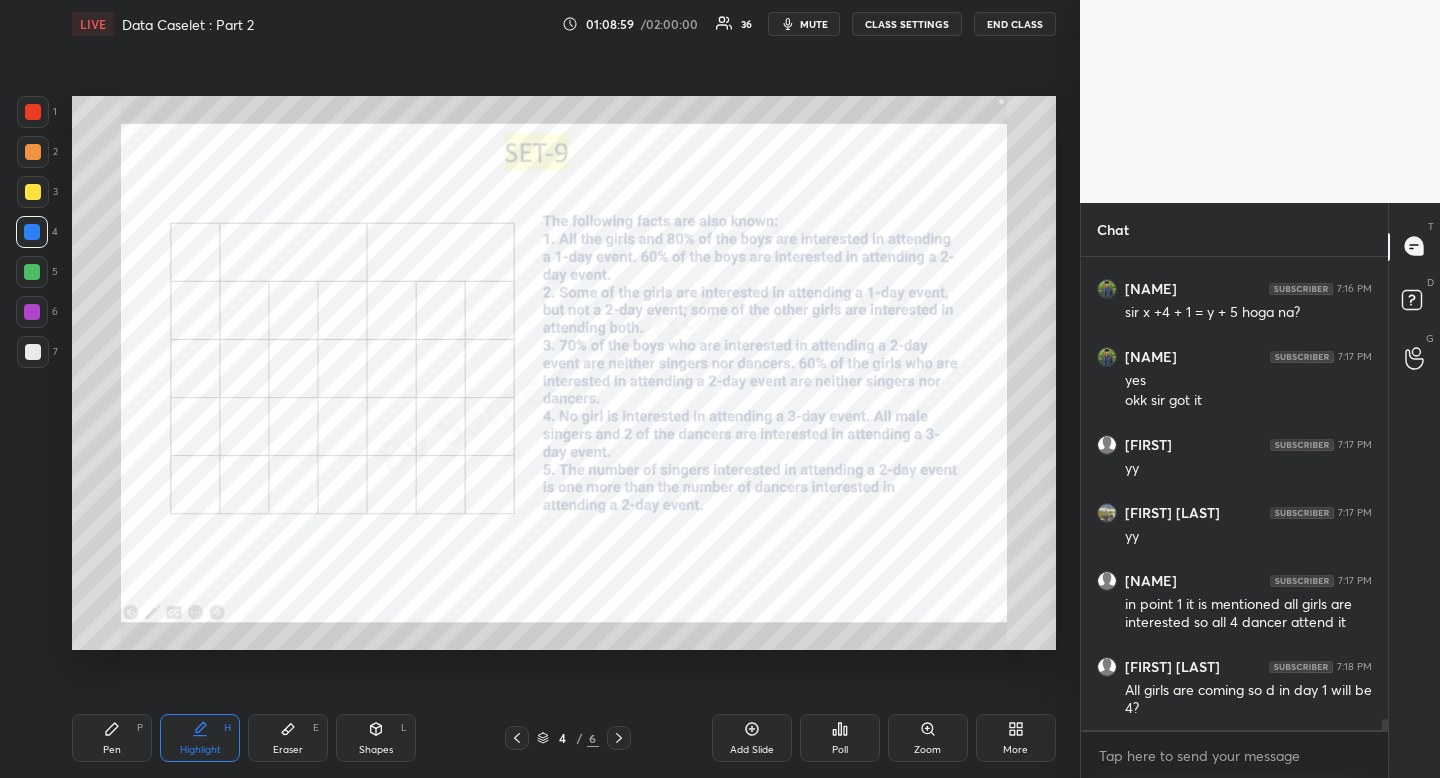 drag, startPoint x: 177, startPoint y: 729, endPoint x: 187, endPoint y: 675, distance: 54.91812 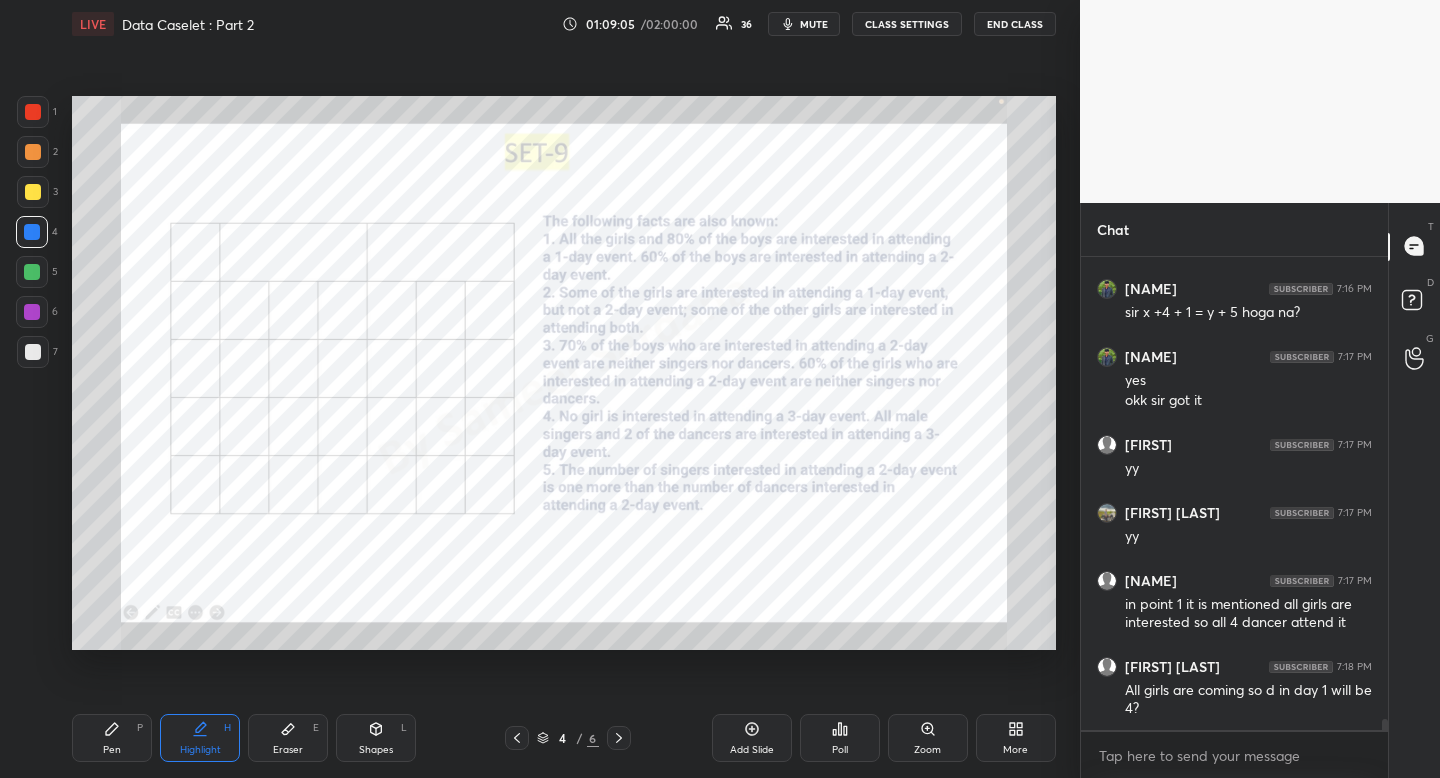 click 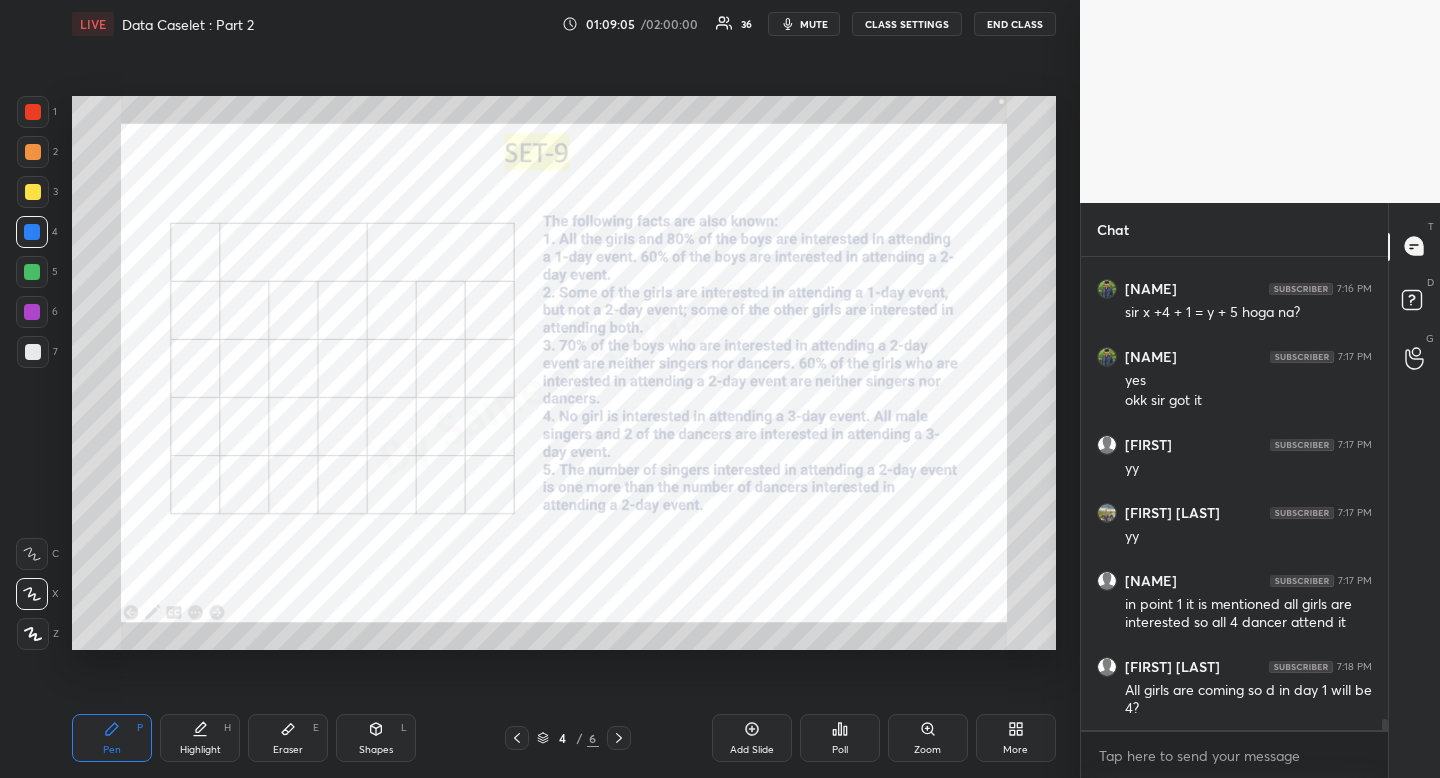 drag, startPoint x: 106, startPoint y: 732, endPoint x: 140, endPoint y: 665, distance: 75.13322 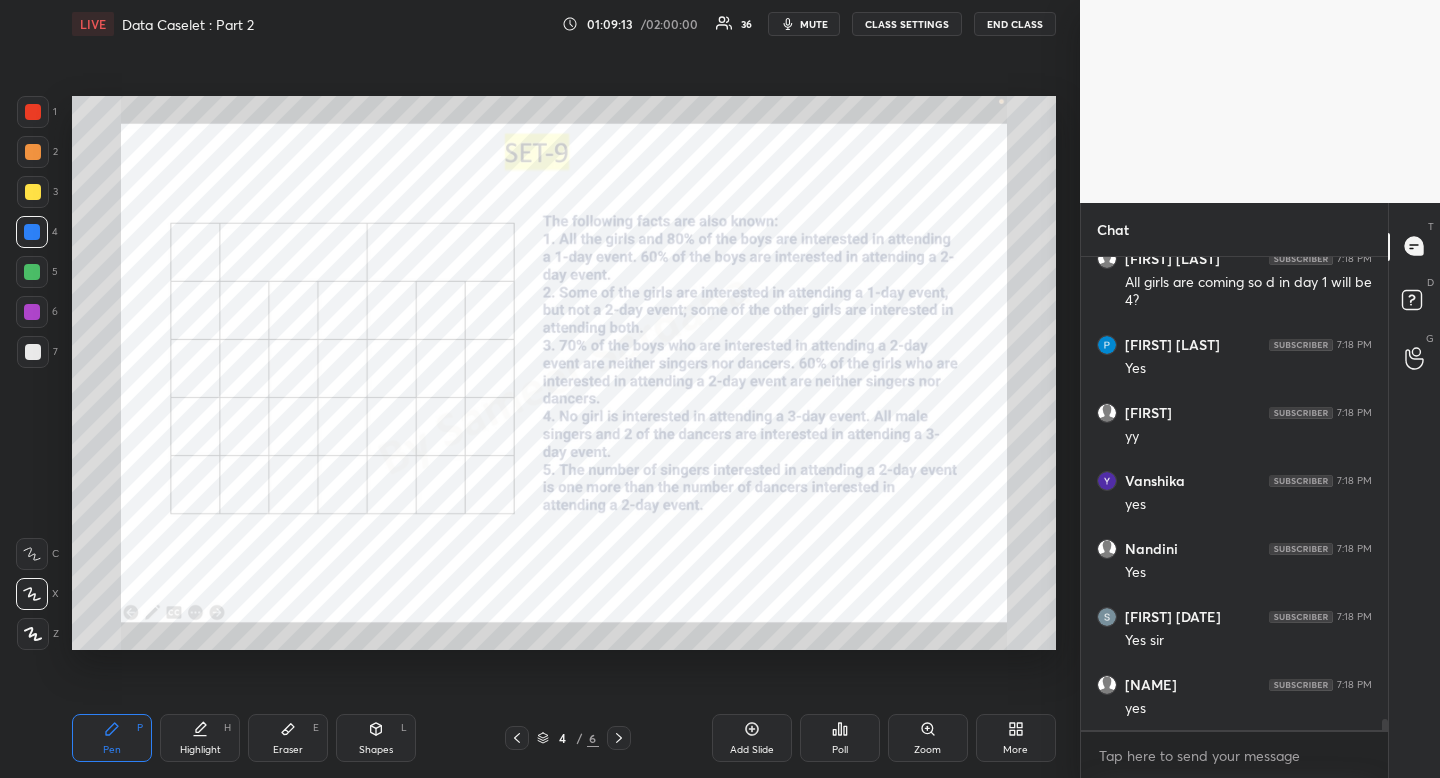 scroll, scrollTop: 19835, scrollLeft: 0, axis: vertical 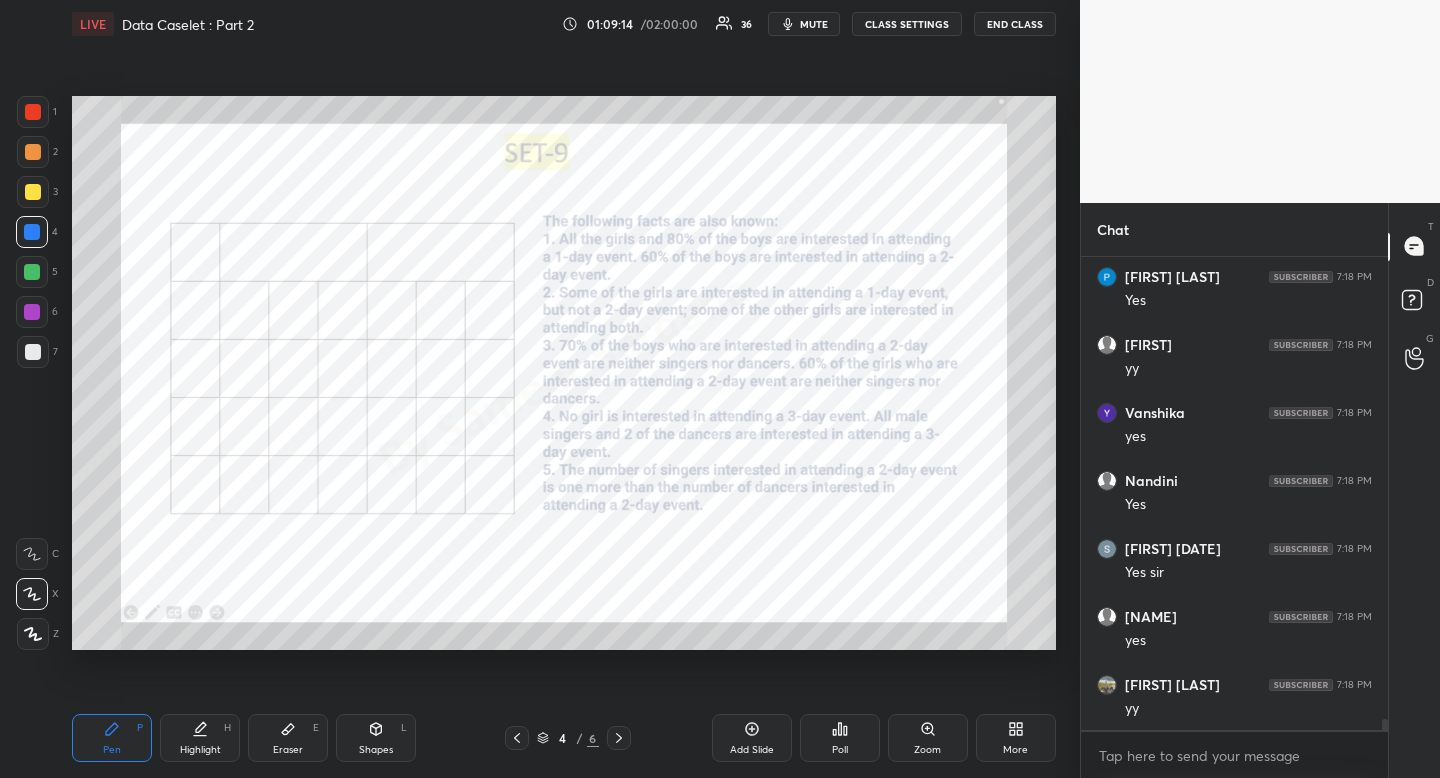 click on "Highlight H" at bounding box center (200, 738) 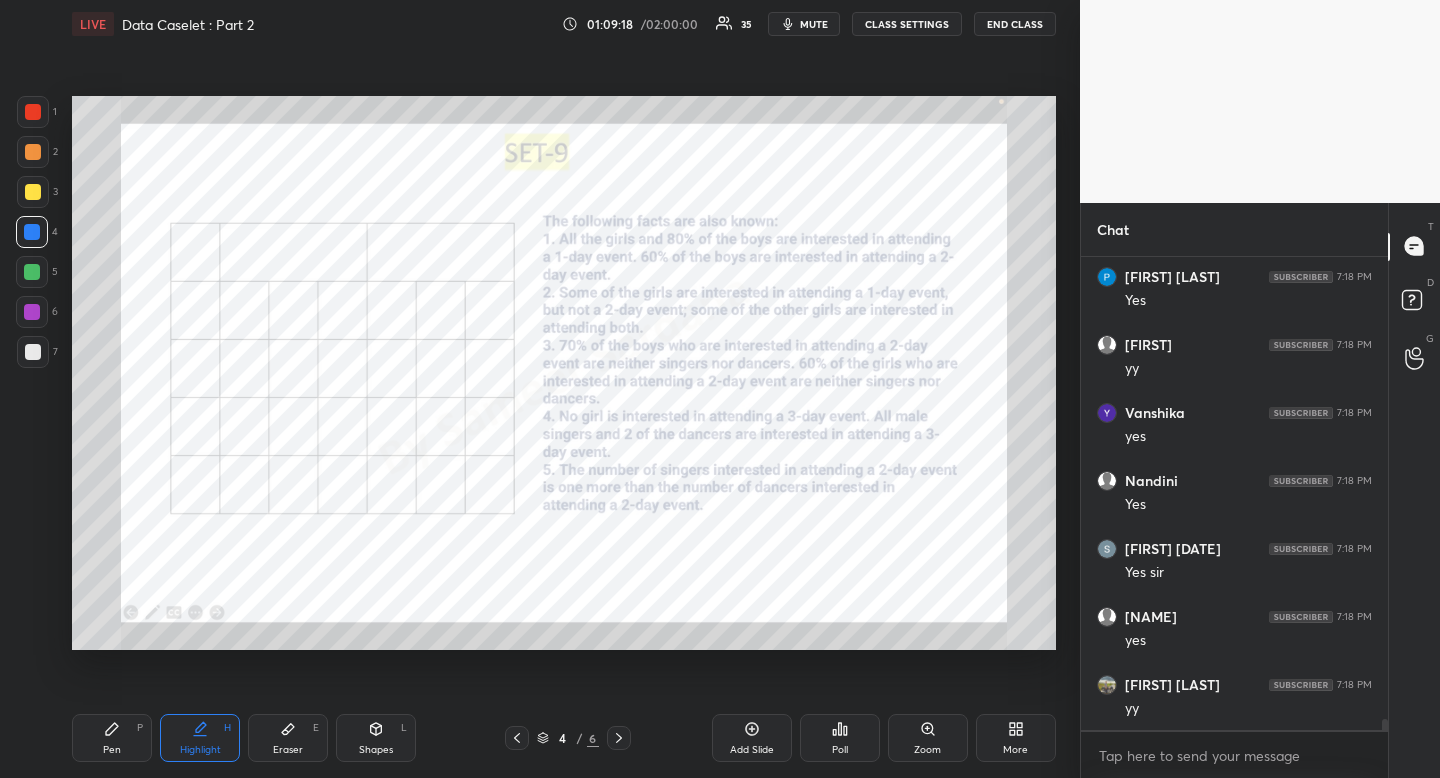 click on "Shapes L" at bounding box center [376, 738] 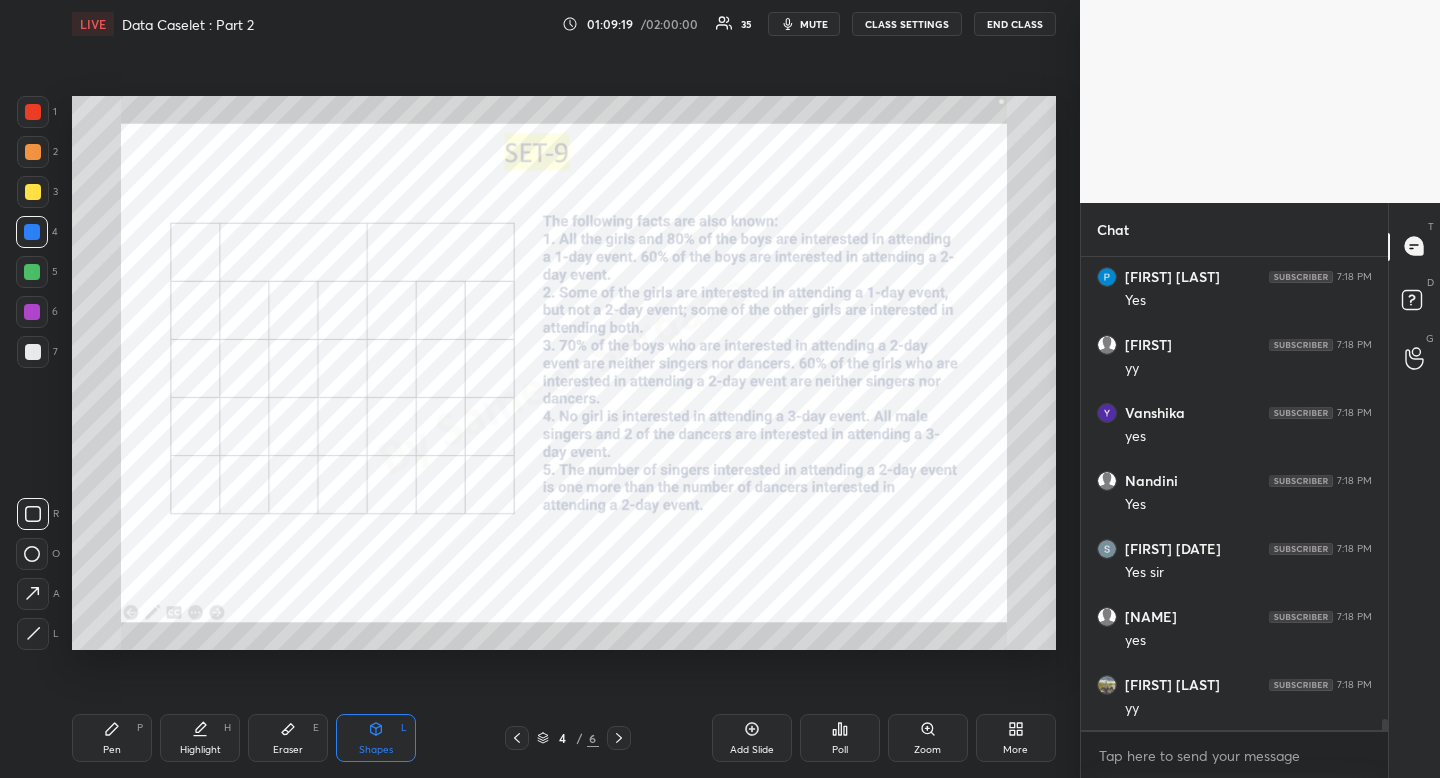 click at bounding box center [32, 554] 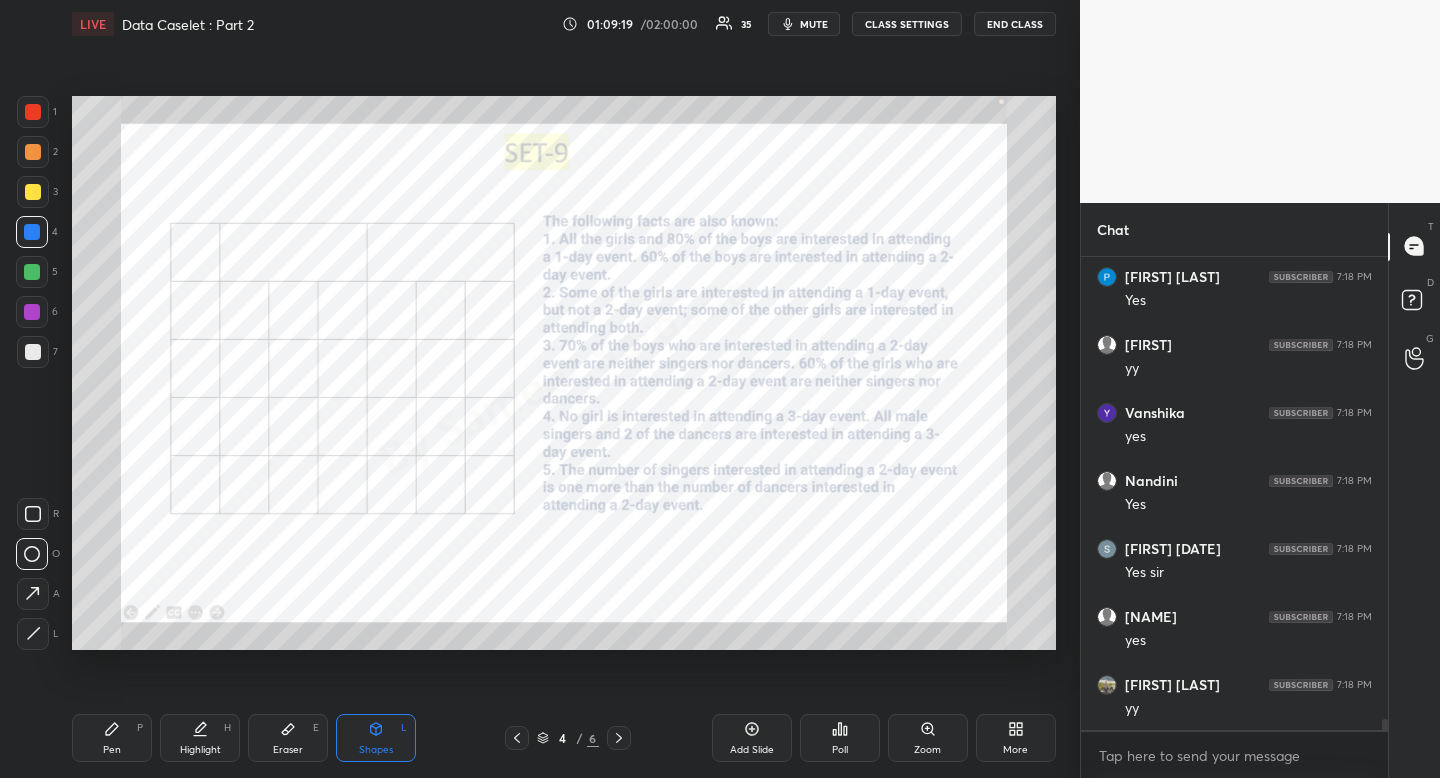 click at bounding box center (32, 554) 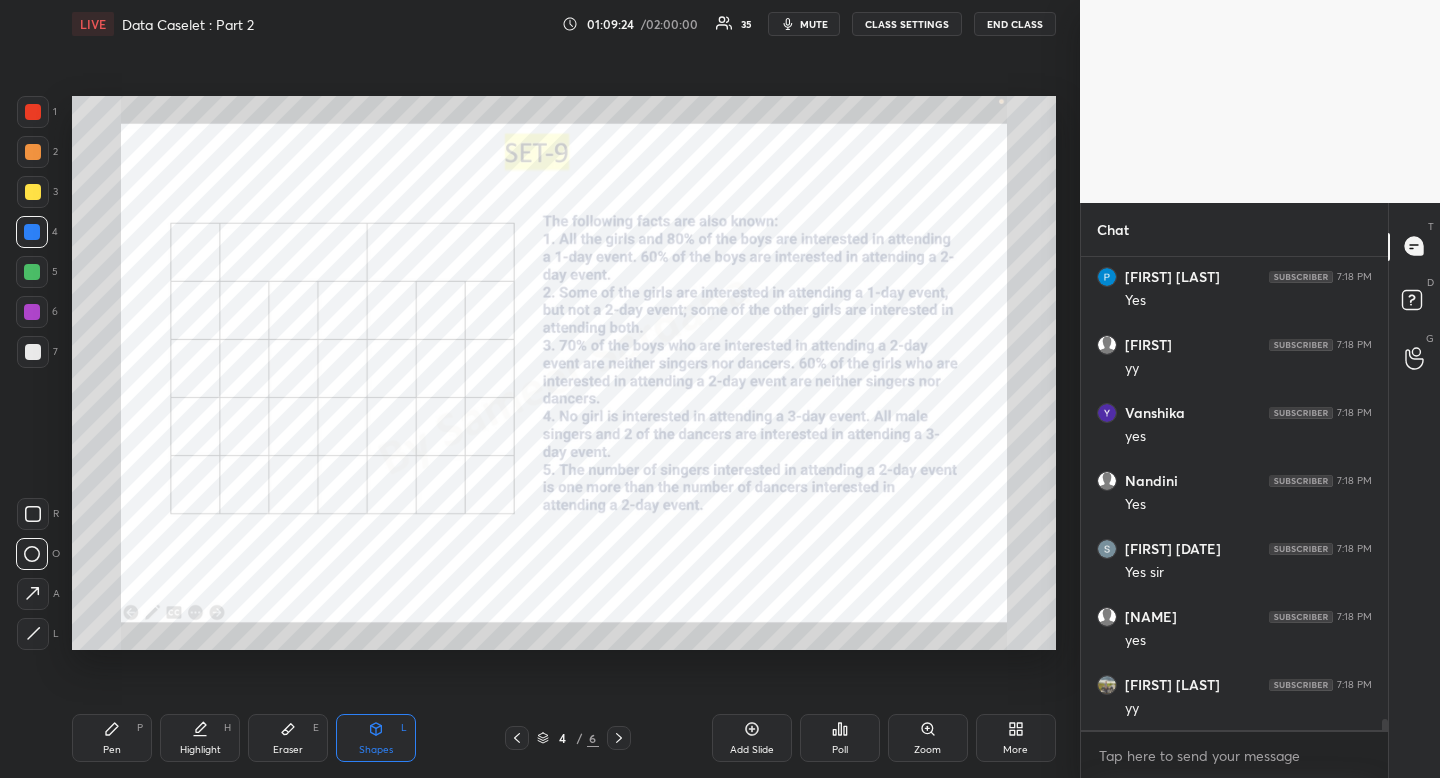 click 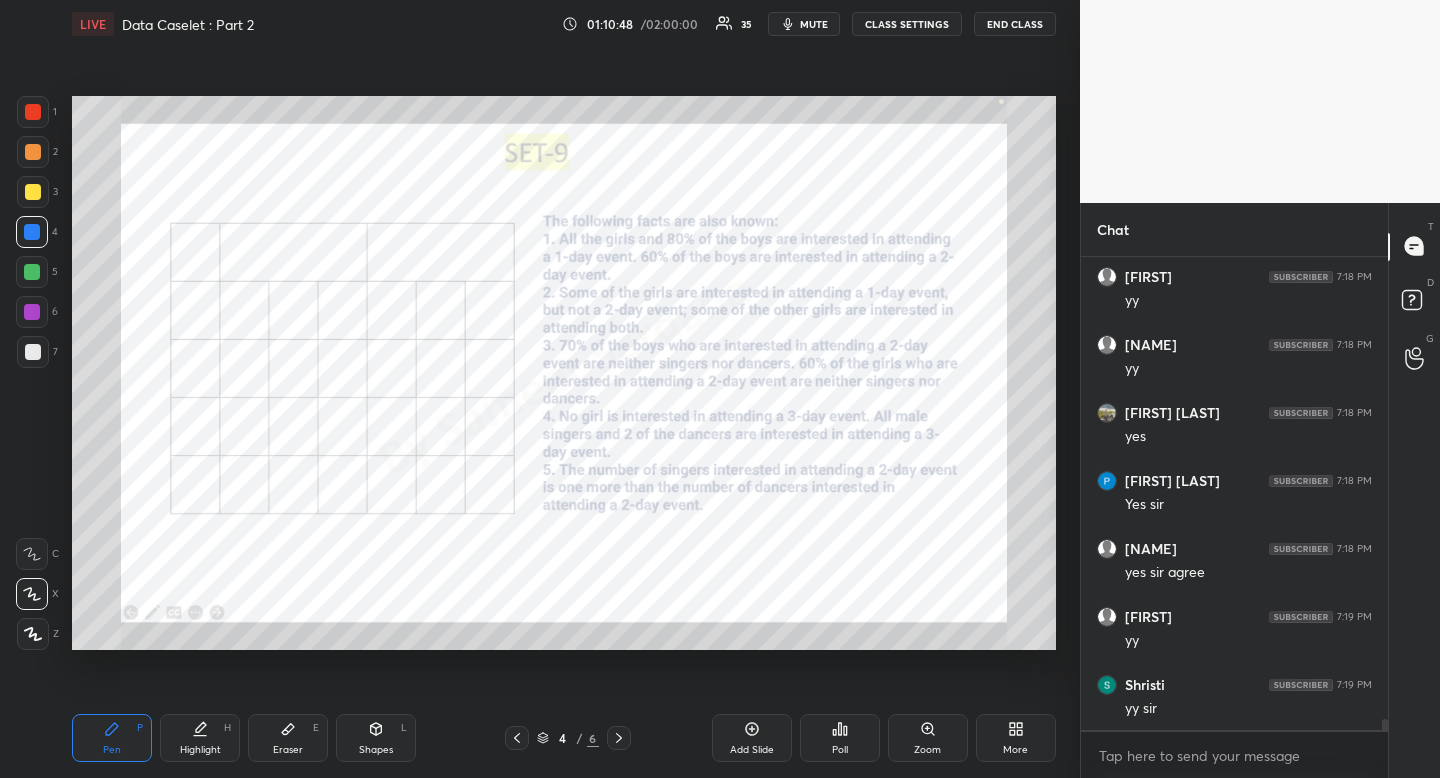 scroll, scrollTop: 20515, scrollLeft: 0, axis: vertical 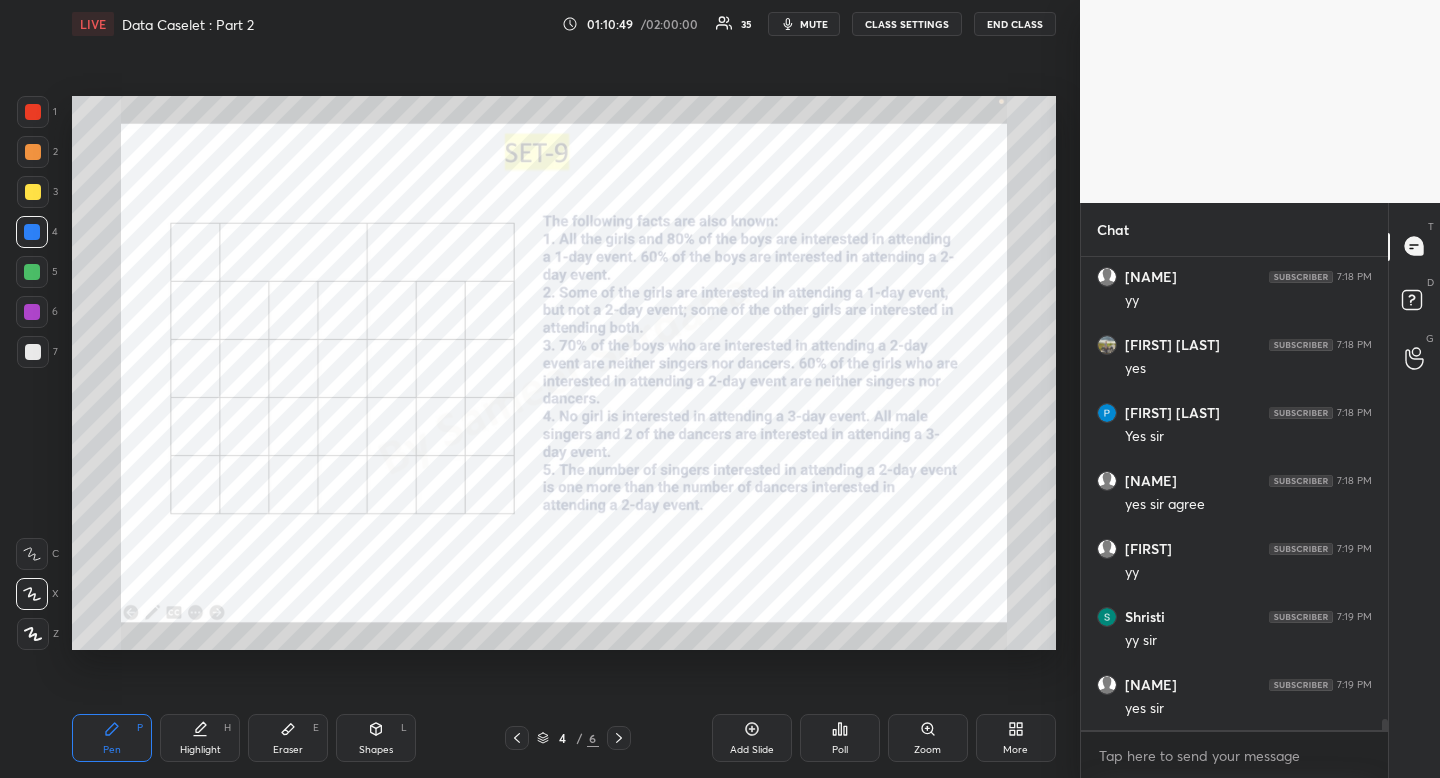 click on "Add Slide" at bounding box center [752, 738] 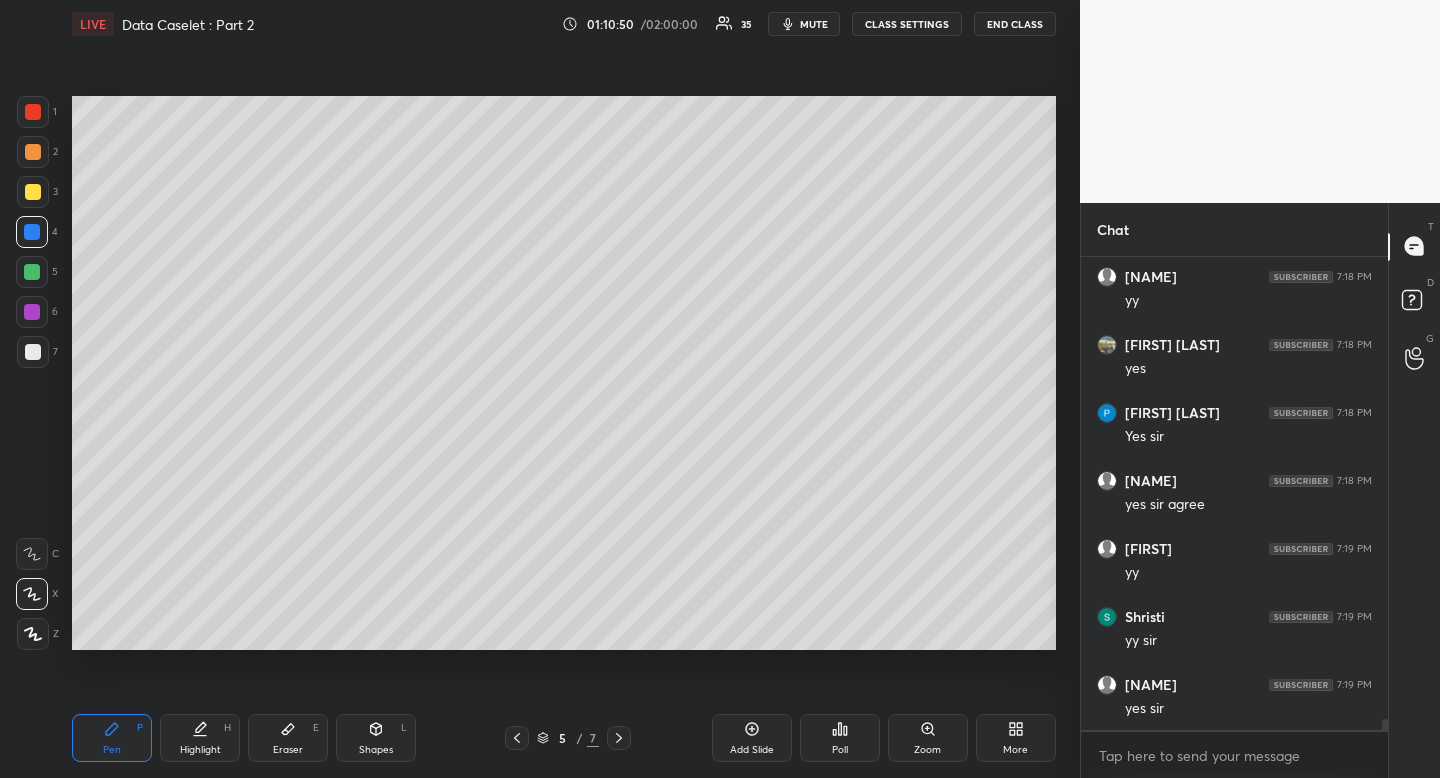 click on "Pen P" at bounding box center [112, 738] 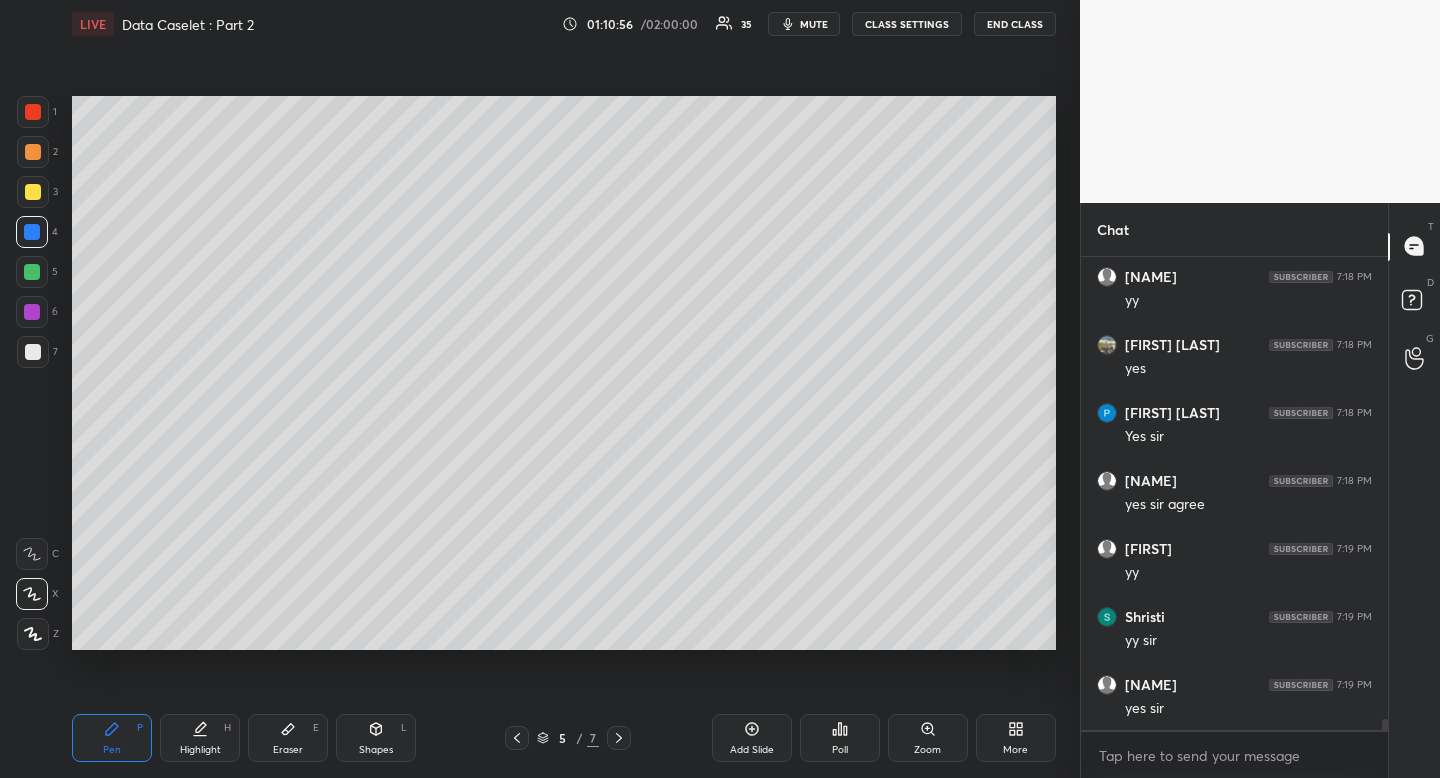 drag, startPoint x: 30, startPoint y: 185, endPoint x: 51, endPoint y: 184, distance: 21.023796 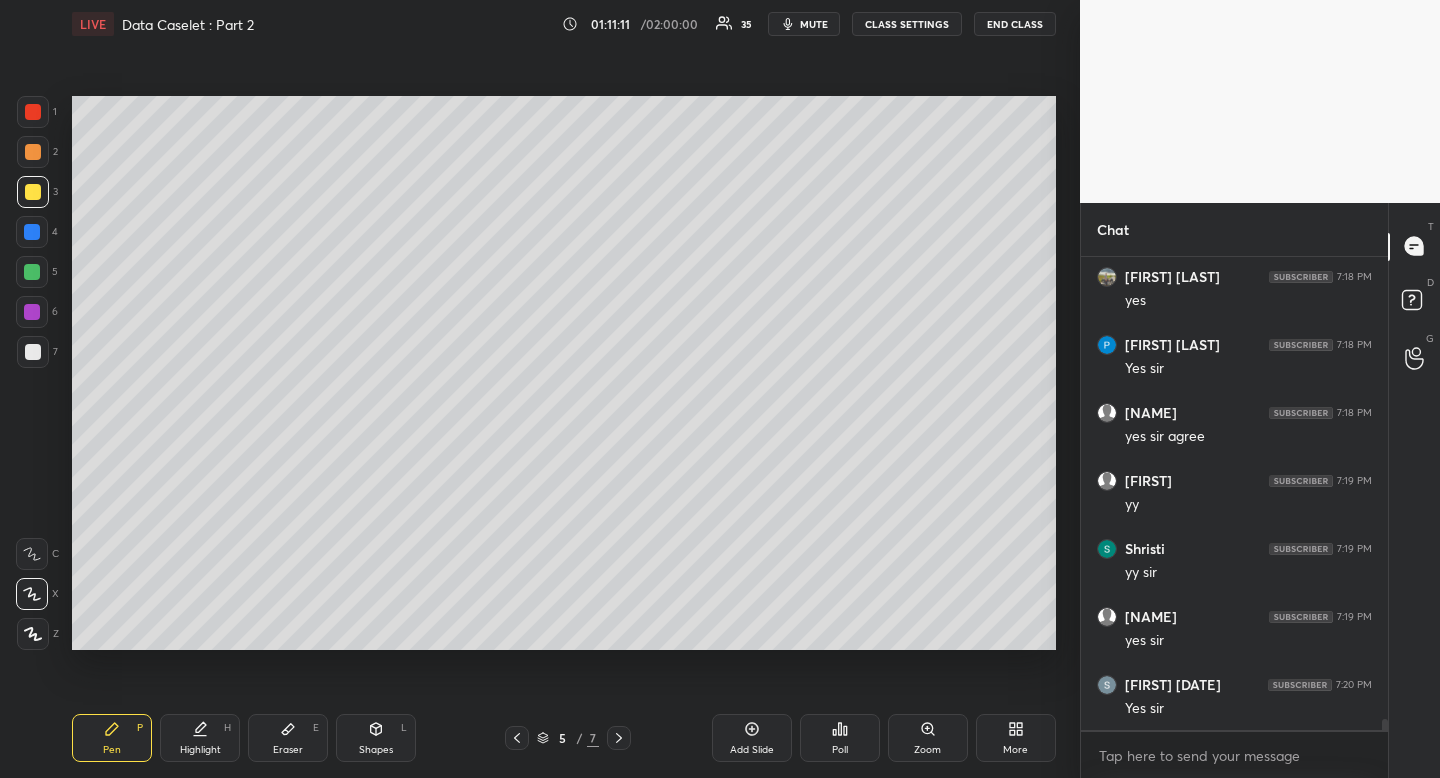 scroll, scrollTop: 20651, scrollLeft: 0, axis: vertical 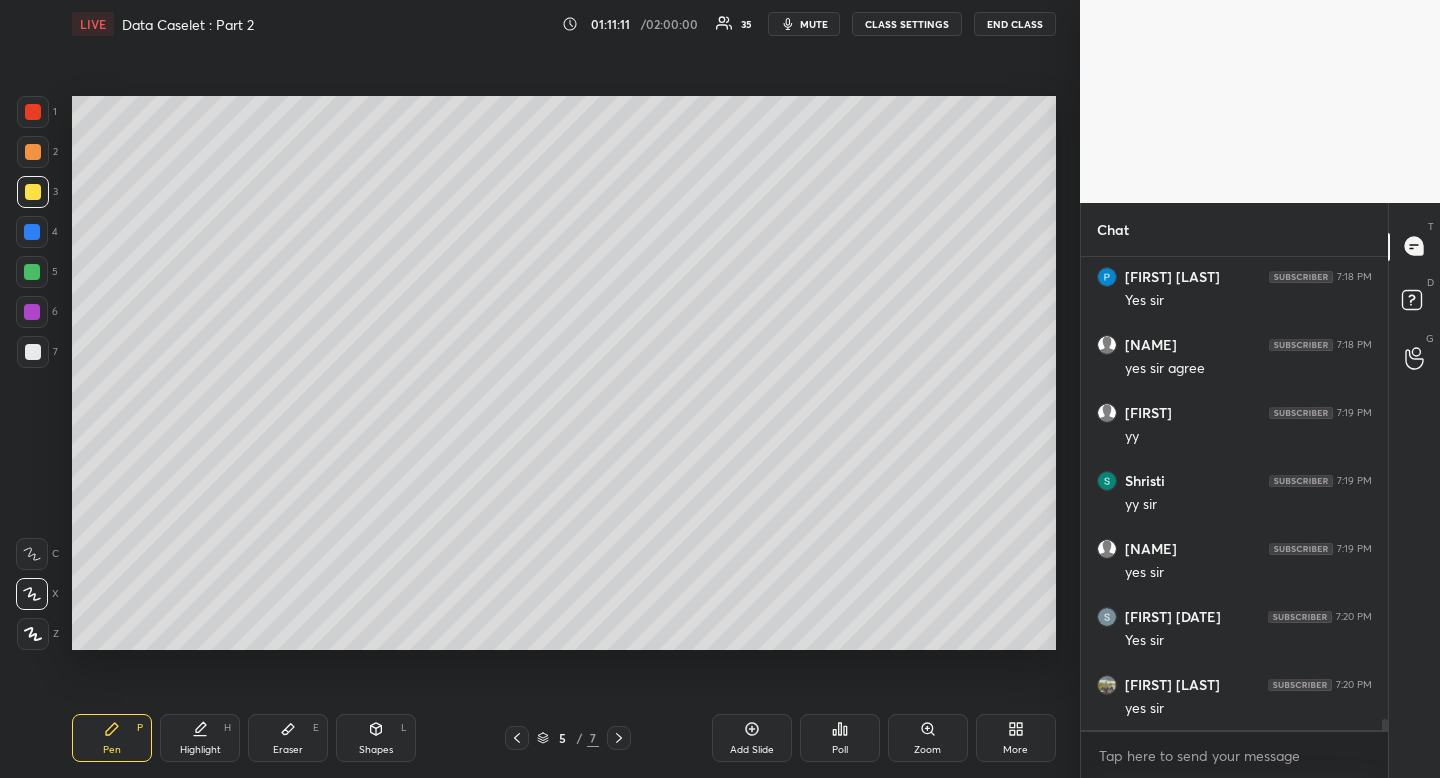 drag, startPoint x: 199, startPoint y: 748, endPoint x: 216, endPoint y: 739, distance: 19.235384 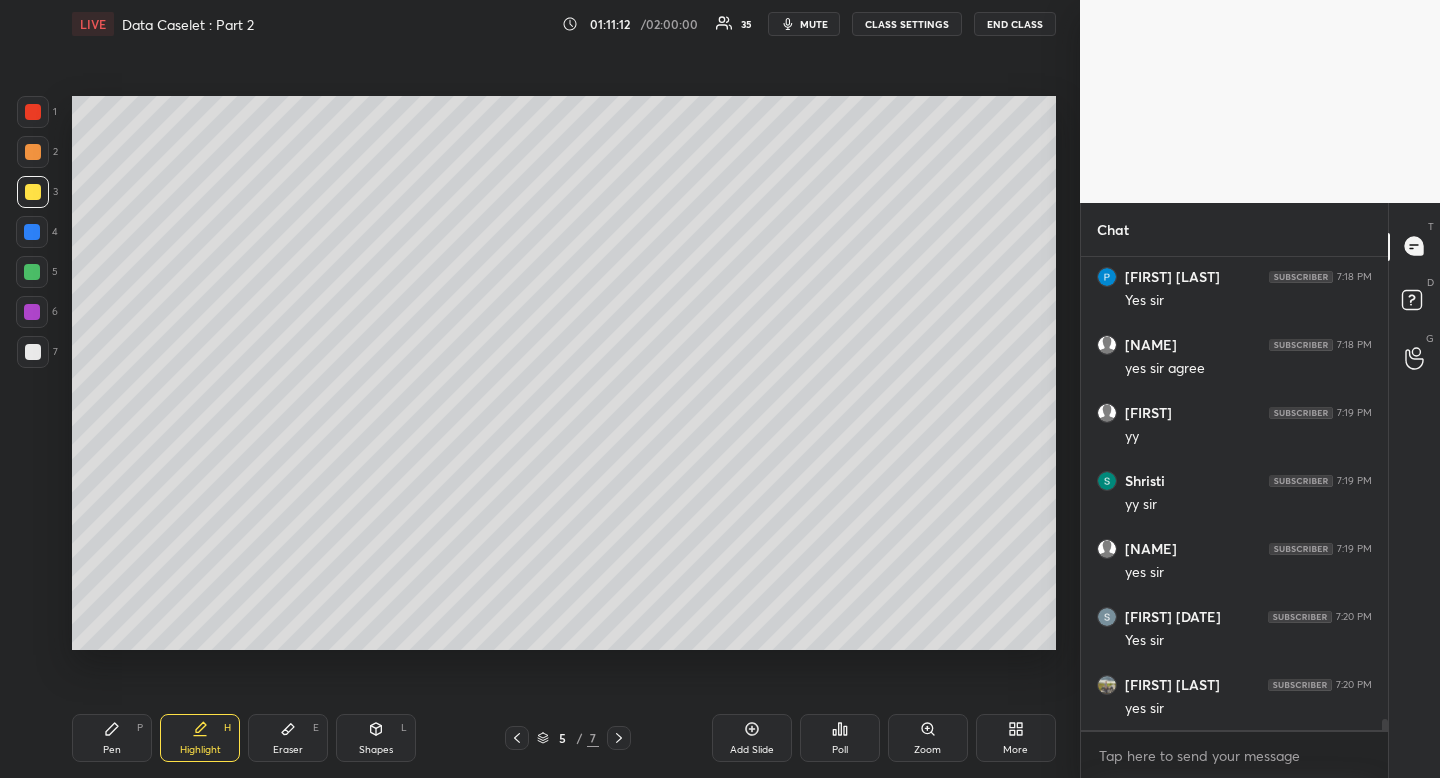 scroll, scrollTop: 20719, scrollLeft: 0, axis: vertical 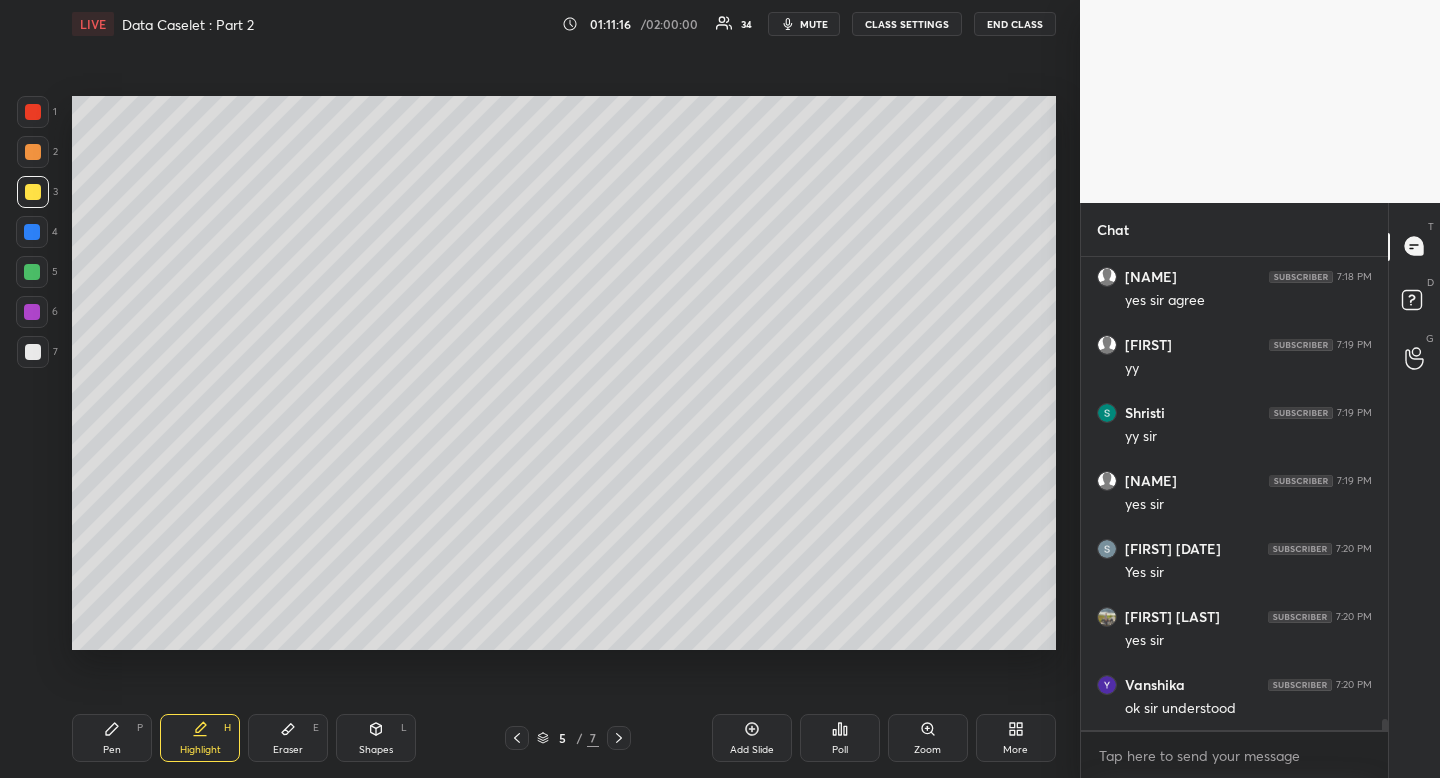 click on "Pen P" at bounding box center (112, 738) 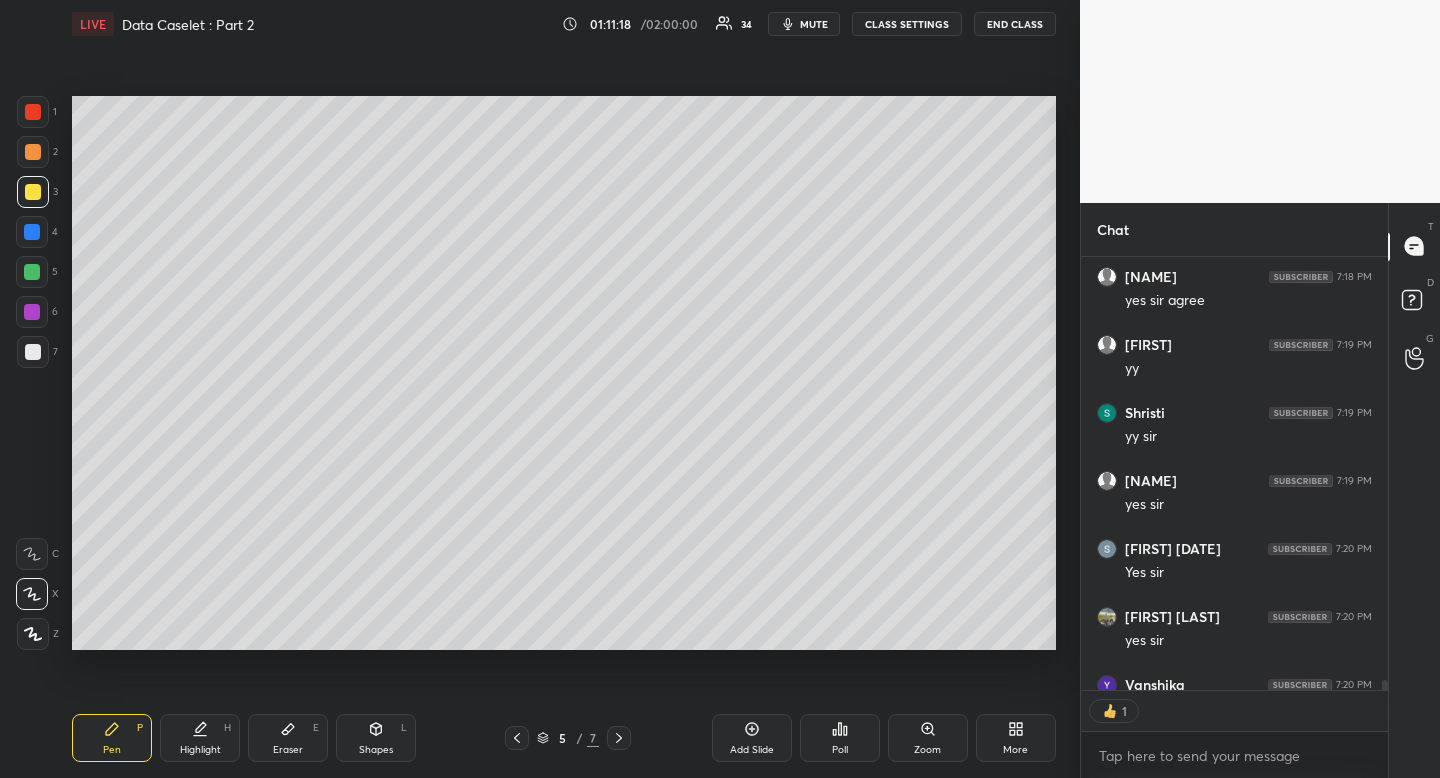 scroll, scrollTop: 427, scrollLeft: 301, axis: both 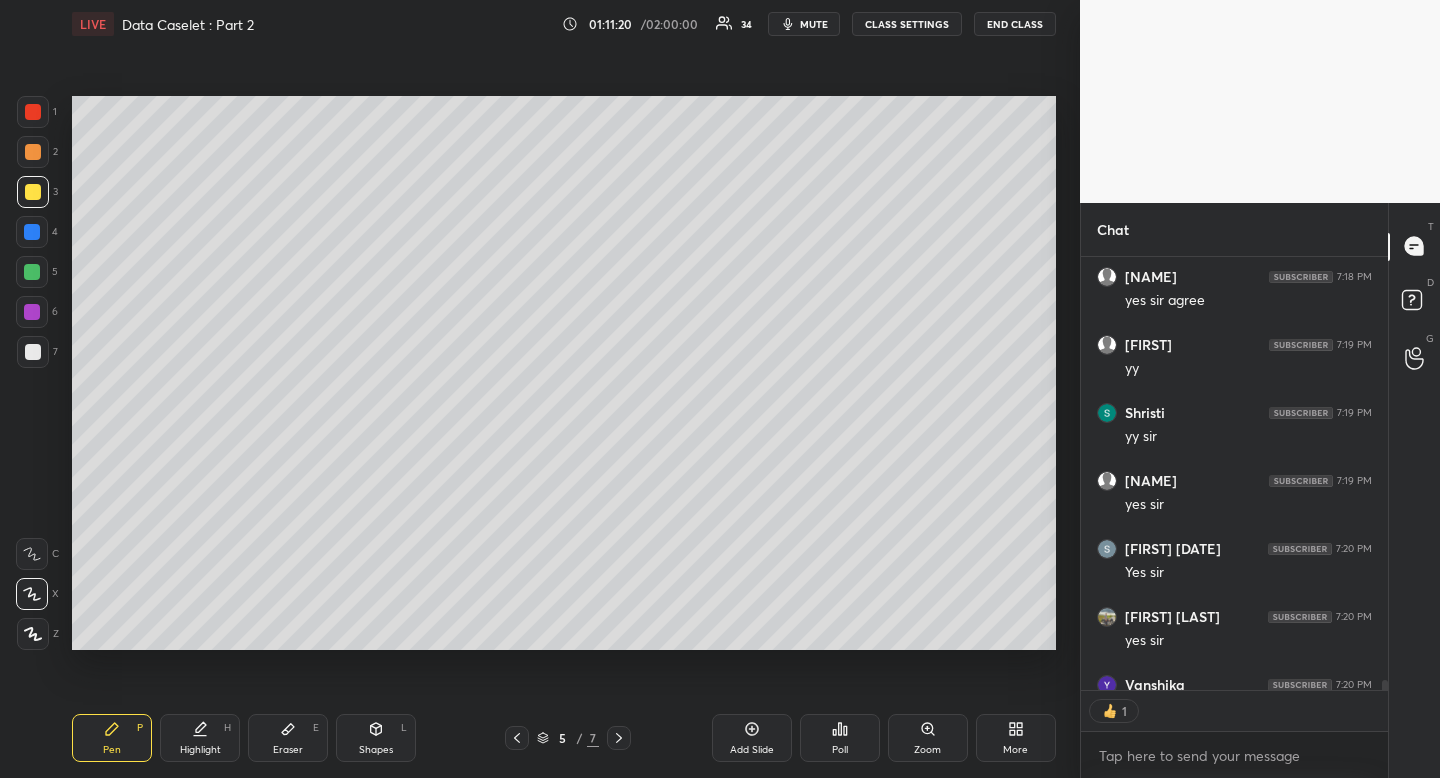 drag, startPoint x: 201, startPoint y: 733, endPoint x: 294, endPoint y: 654, distance: 122.02459 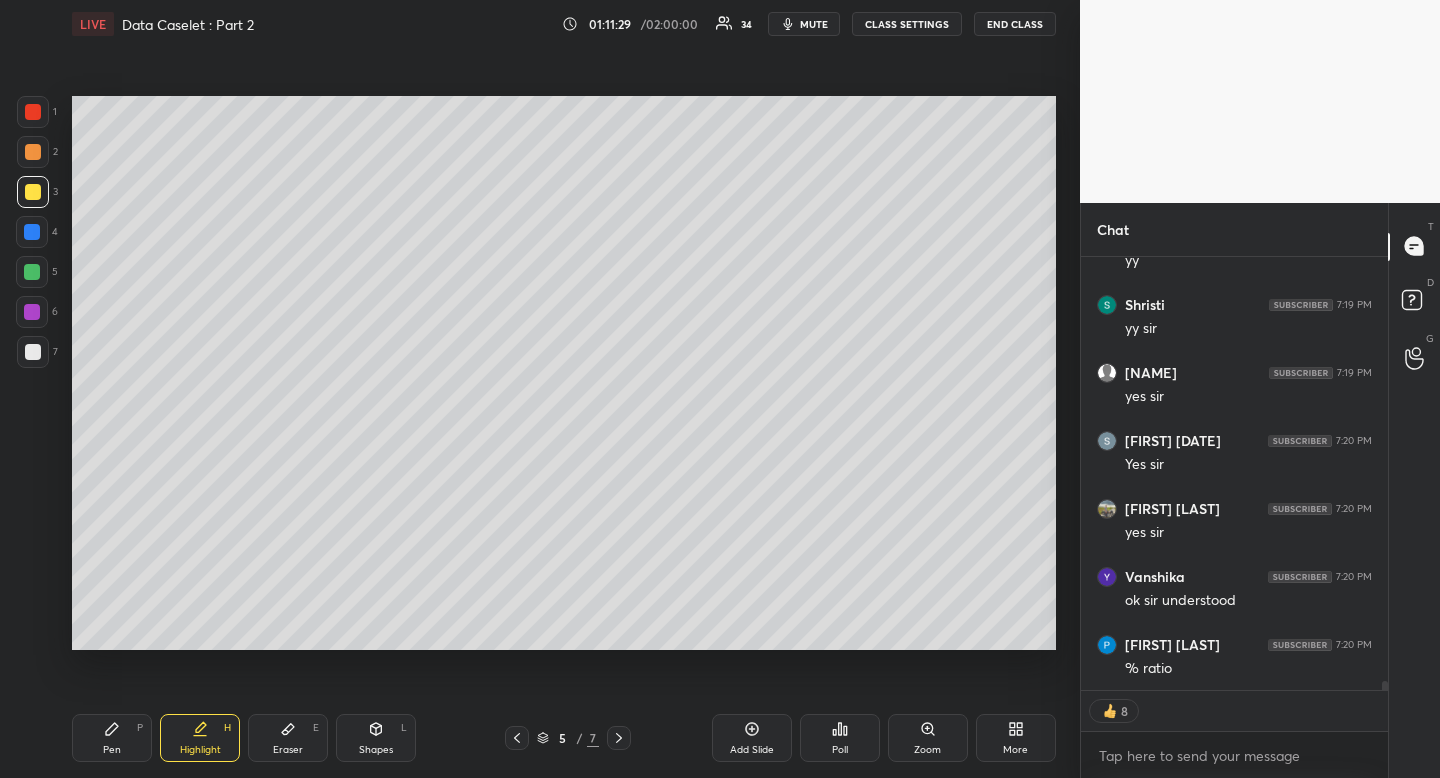 scroll, scrollTop: 20895, scrollLeft: 0, axis: vertical 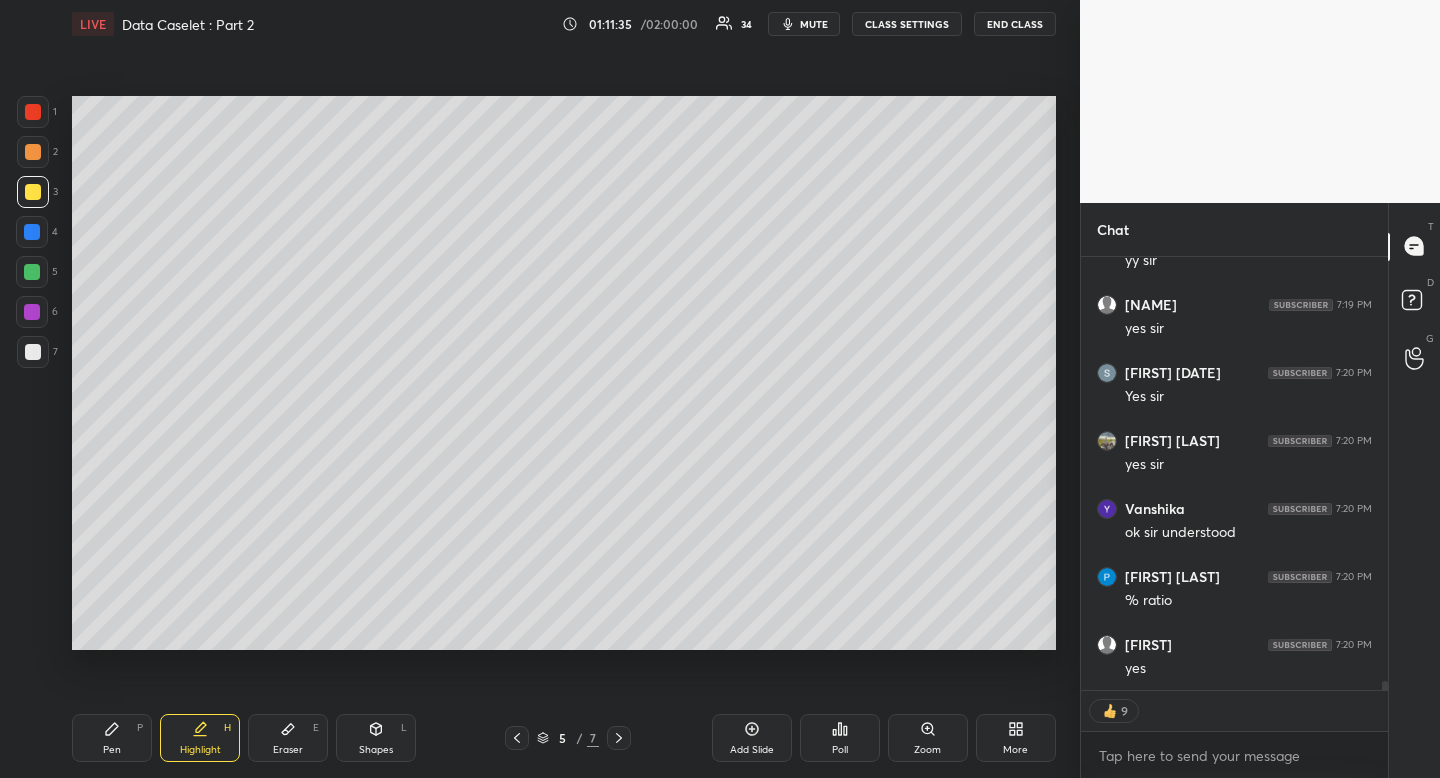 click on "Pen P Highlight H Eraser E Shapes L 5 / 7 Add Slide Poll Zoom More" at bounding box center (564, 738) 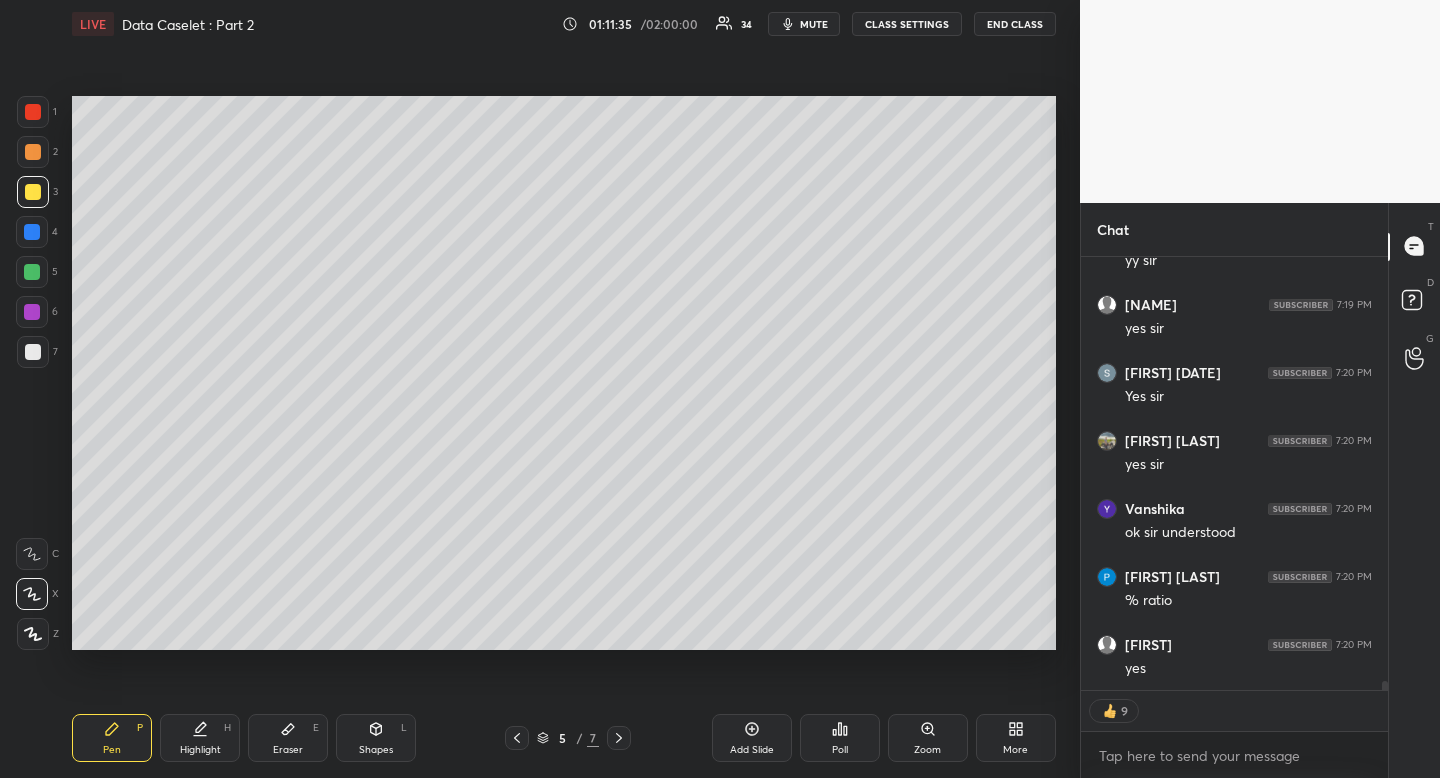 click on "Pen P" at bounding box center (112, 738) 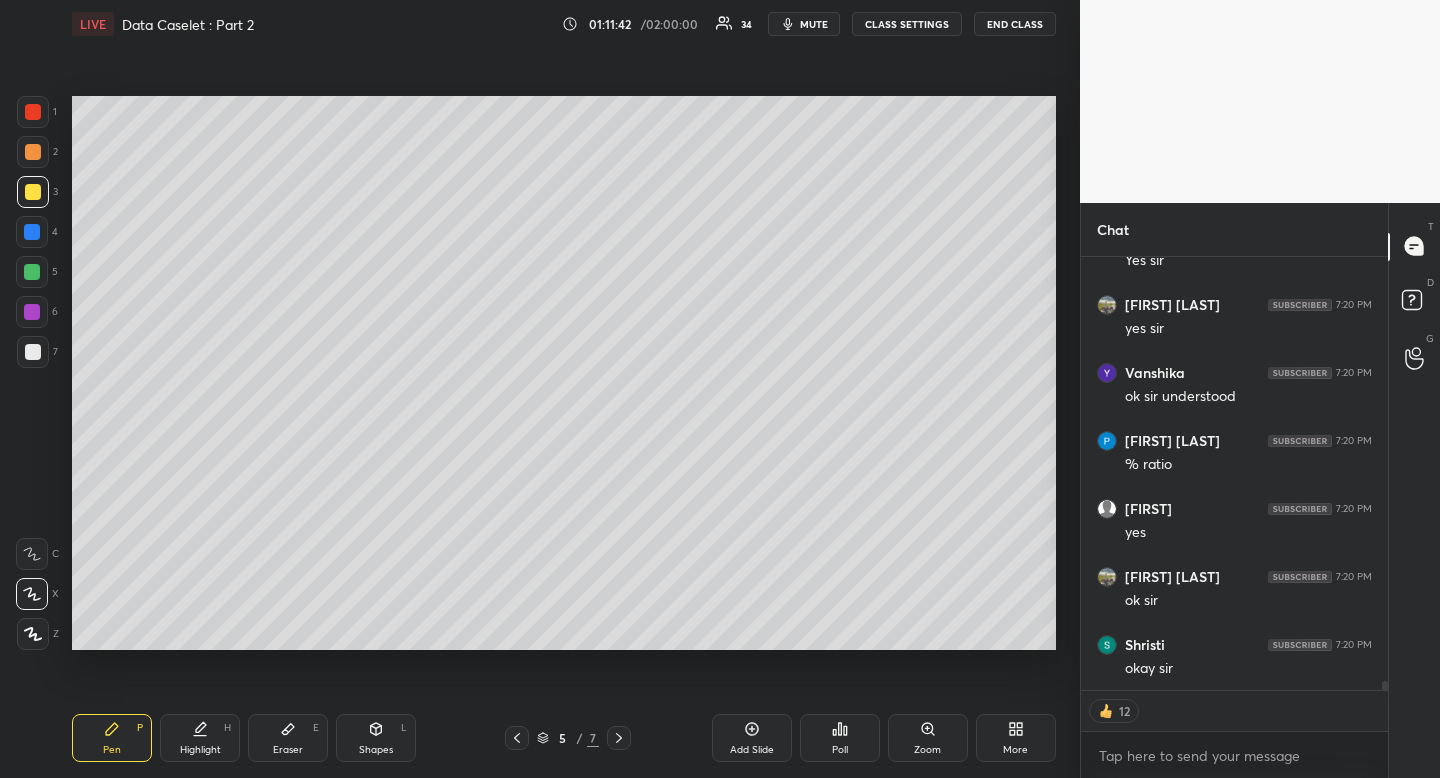 scroll, scrollTop: 21099, scrollLeft: 0, axis: vertical 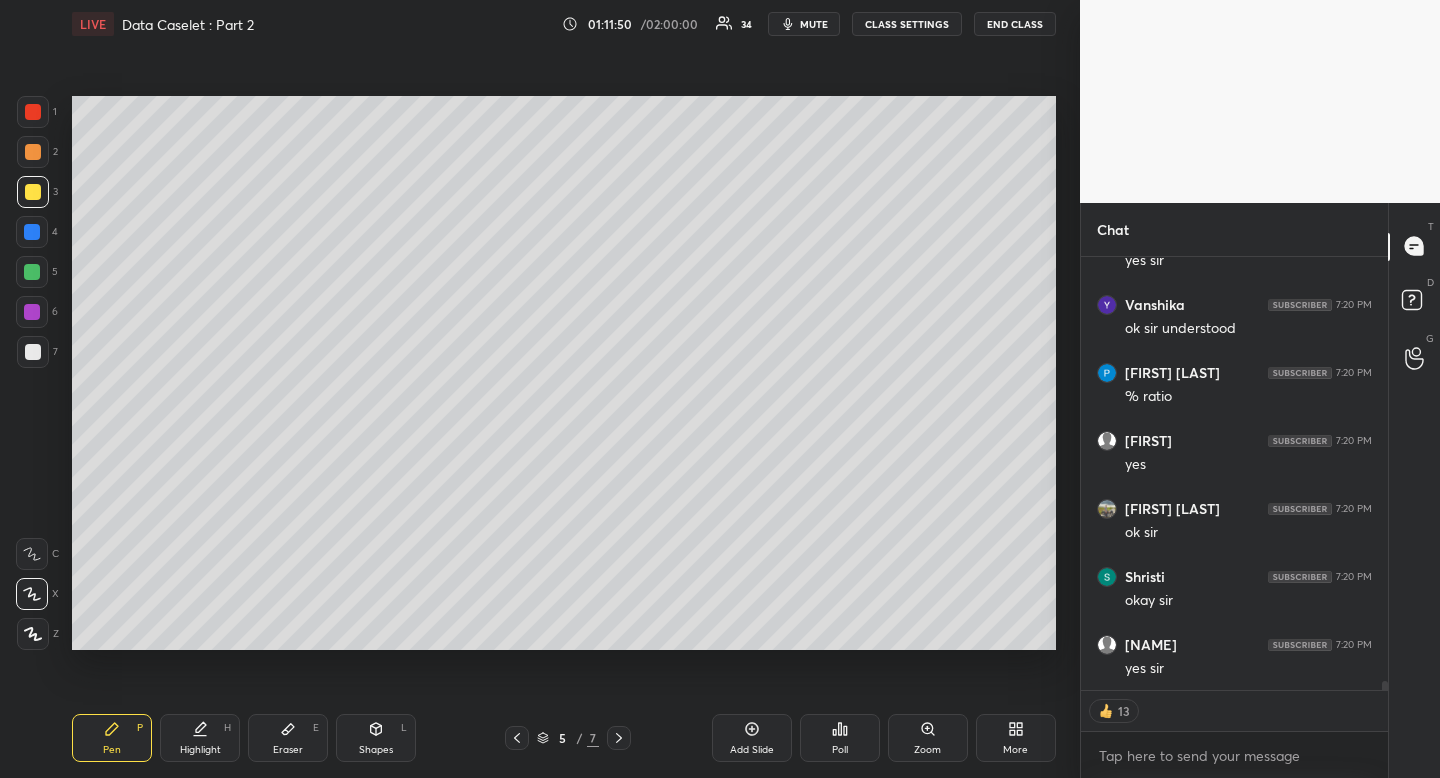 click at bounding box center (33, 192) 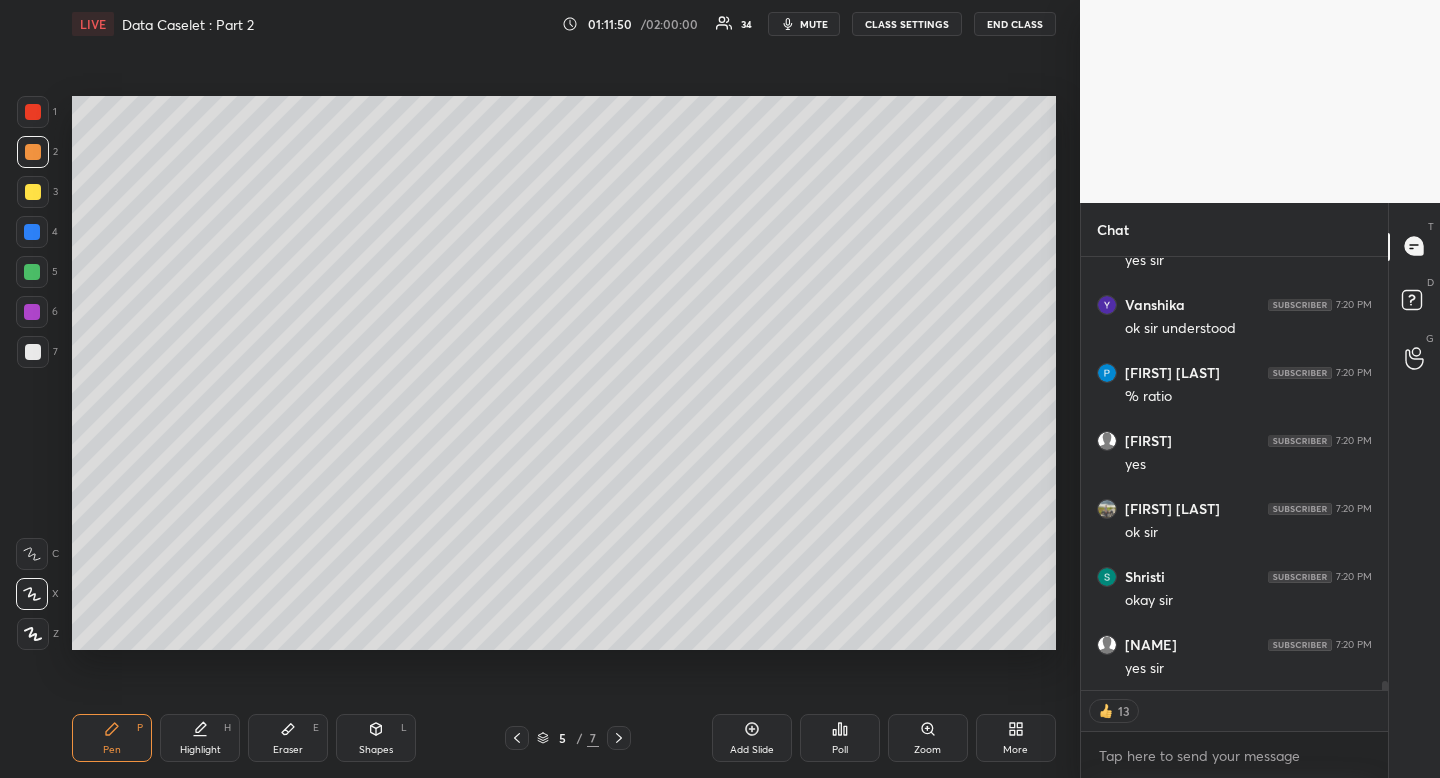 drag, startPoint x: 33, startPoint y: 153, endPoint x: 37, endPoint y: 202, distance: 49.162994 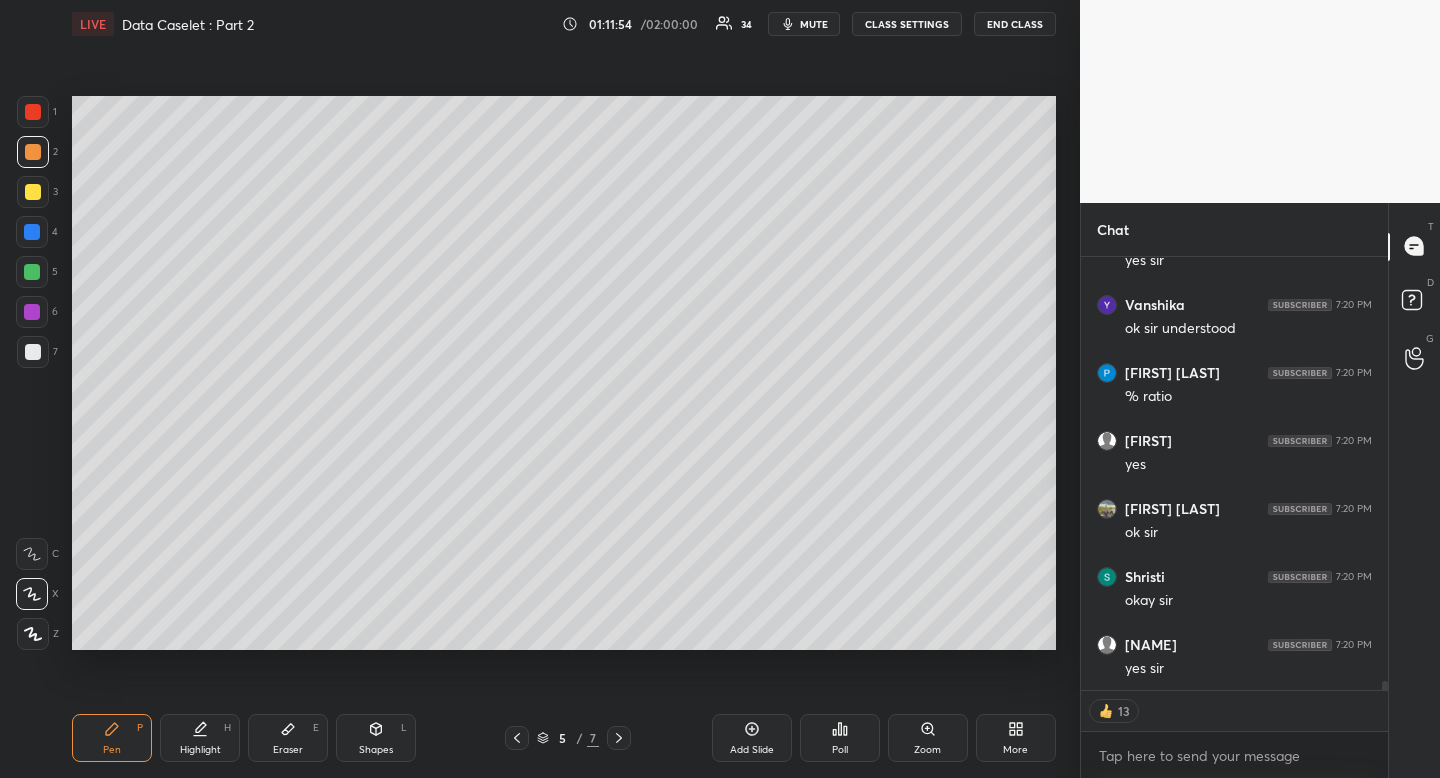 scroll, scrollTop: 7, scrollLeft: 7, axis: both 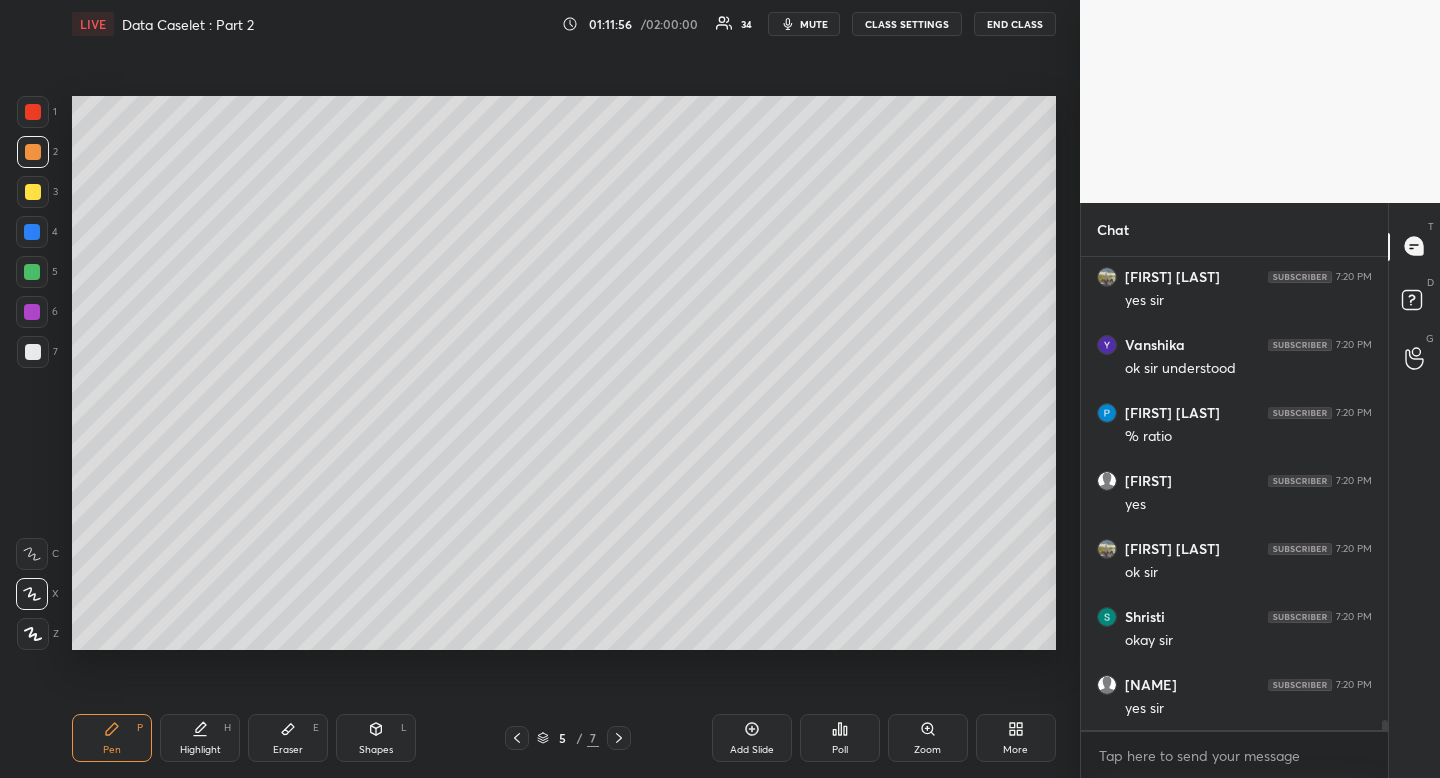 click on "Highlight" at bounding box center (200, 750) 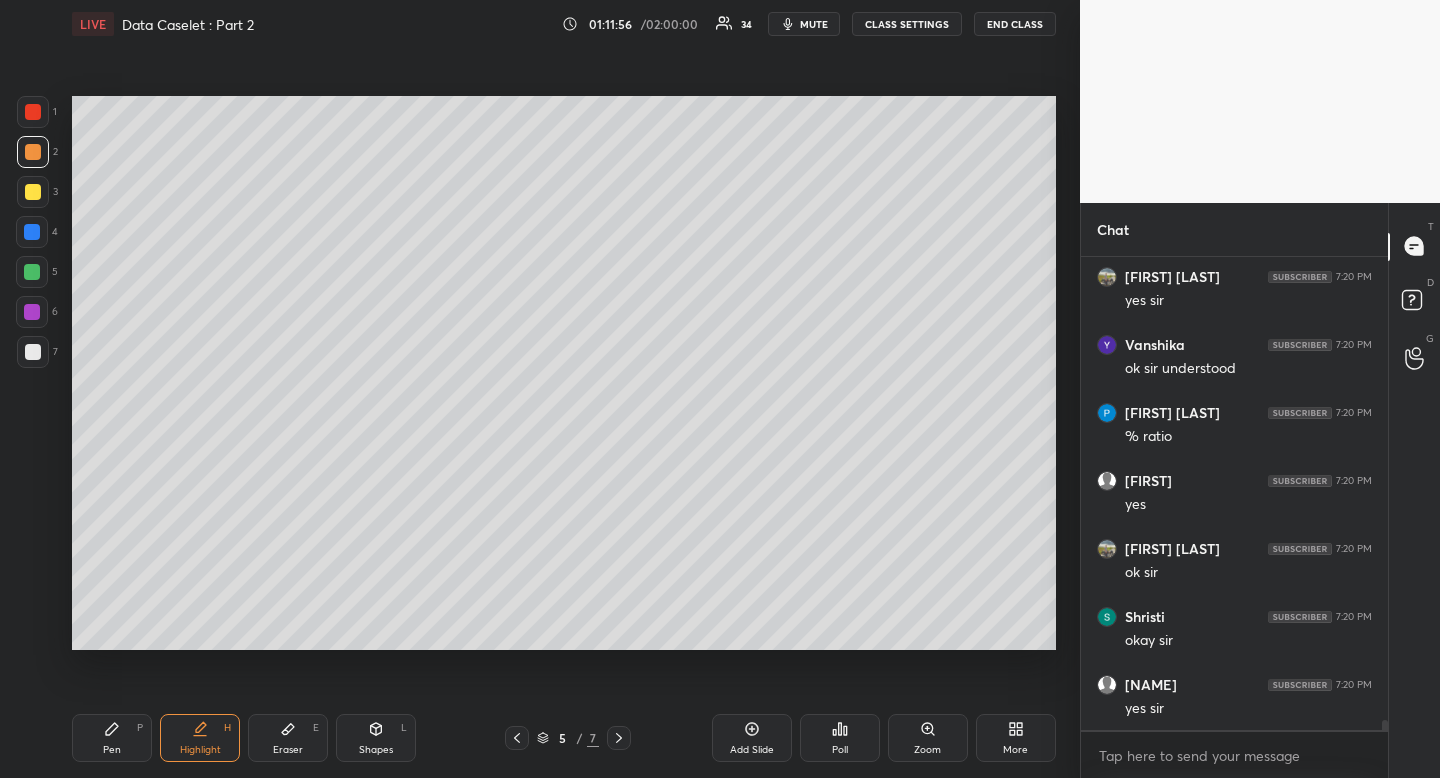 drag, startPoint x: 199, startPoint y: 729, endPoint x: 245, endPoint y: 661, distance: 82.0975 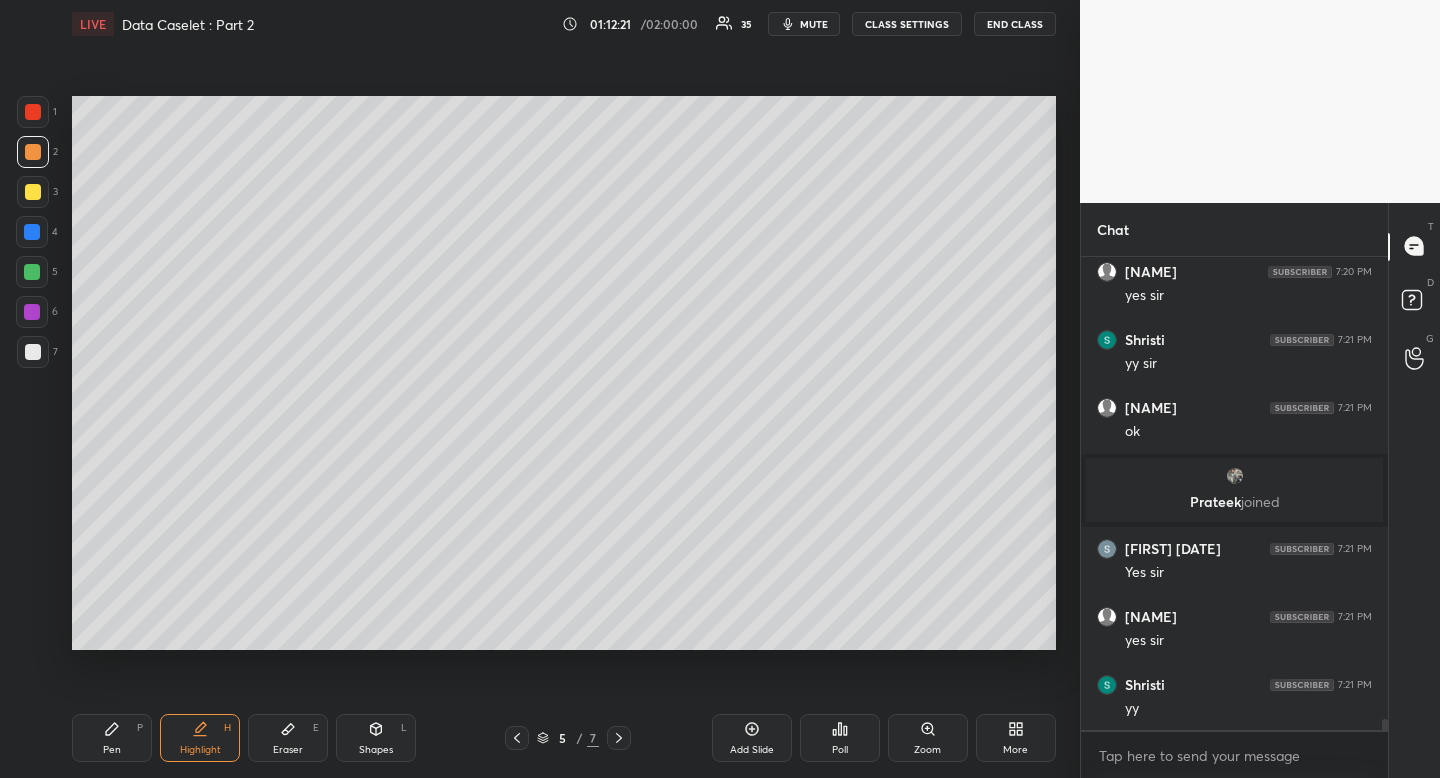 scroll, scrollTop: 20695, scrollLeft: 0, axis: vertical 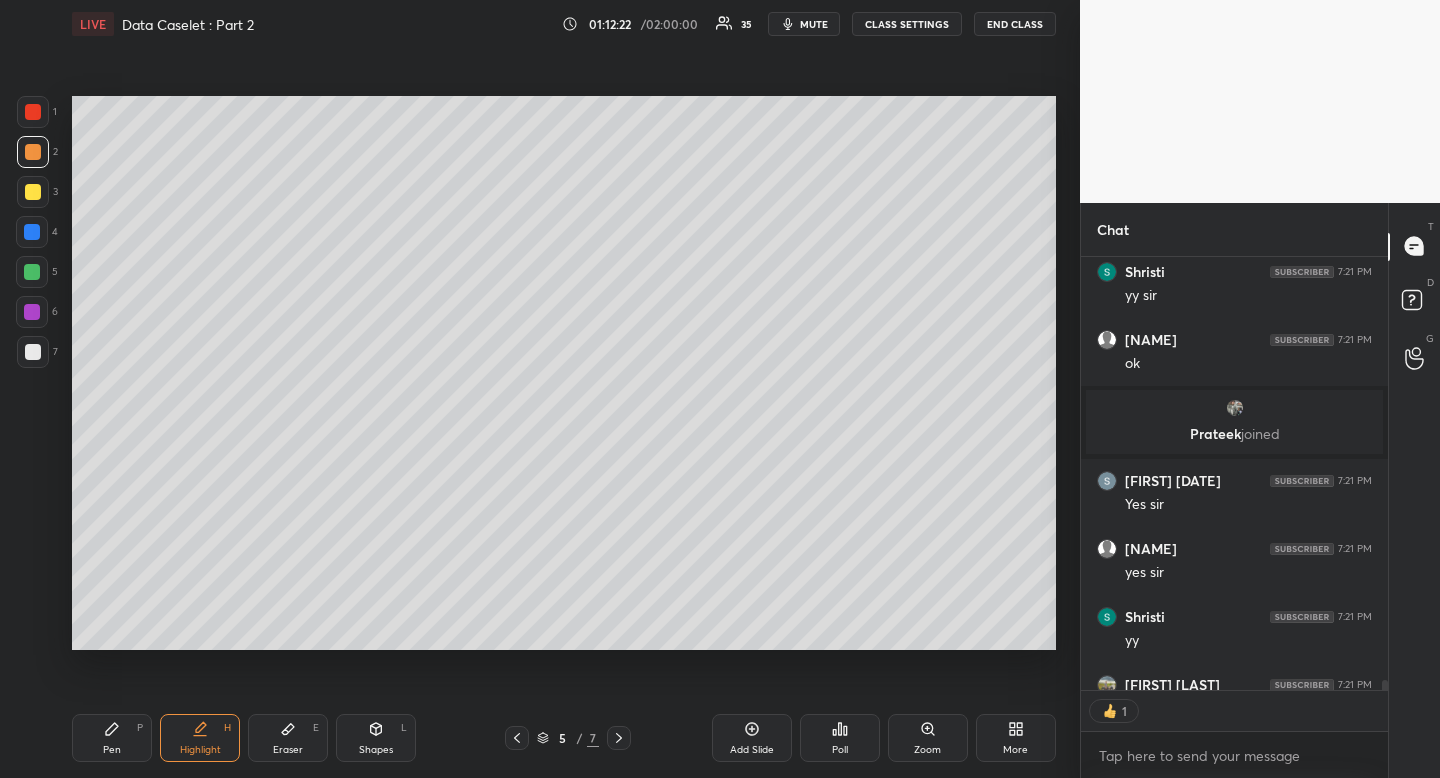 click 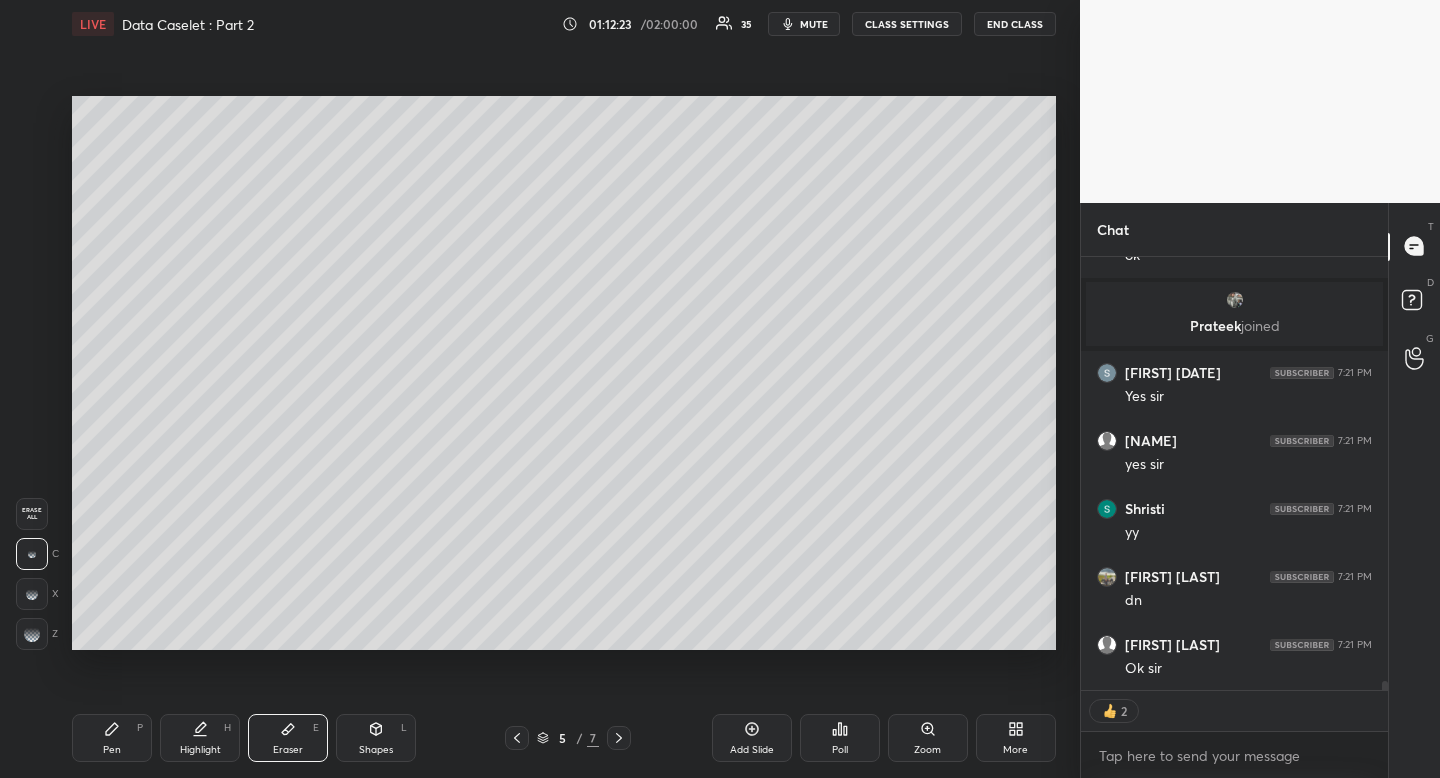 drag, startPoint x: 27, startPoint y: 515, endPoint x: 18, endPoint y: 508, distance: 11.401754 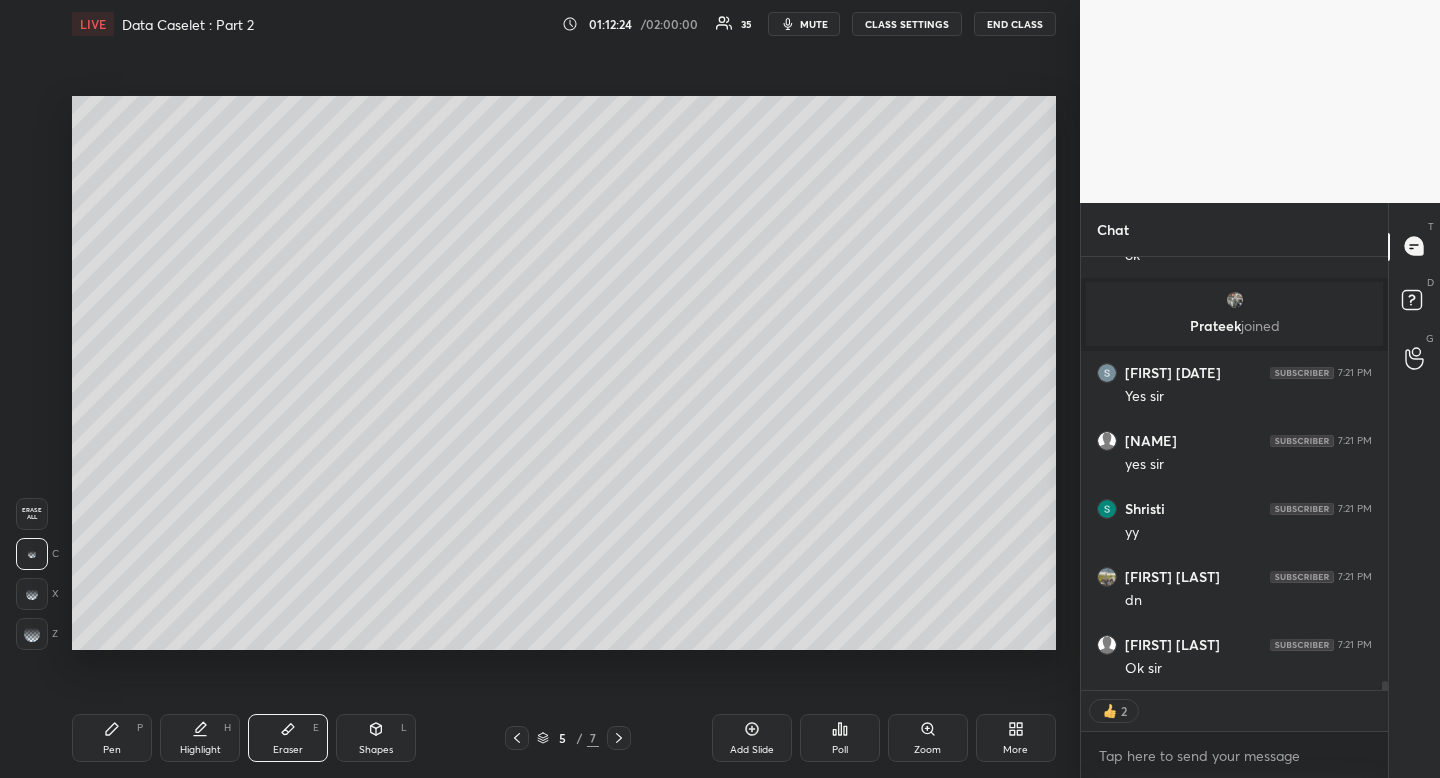 click on "Pen P" at bounding box center [112, 738] 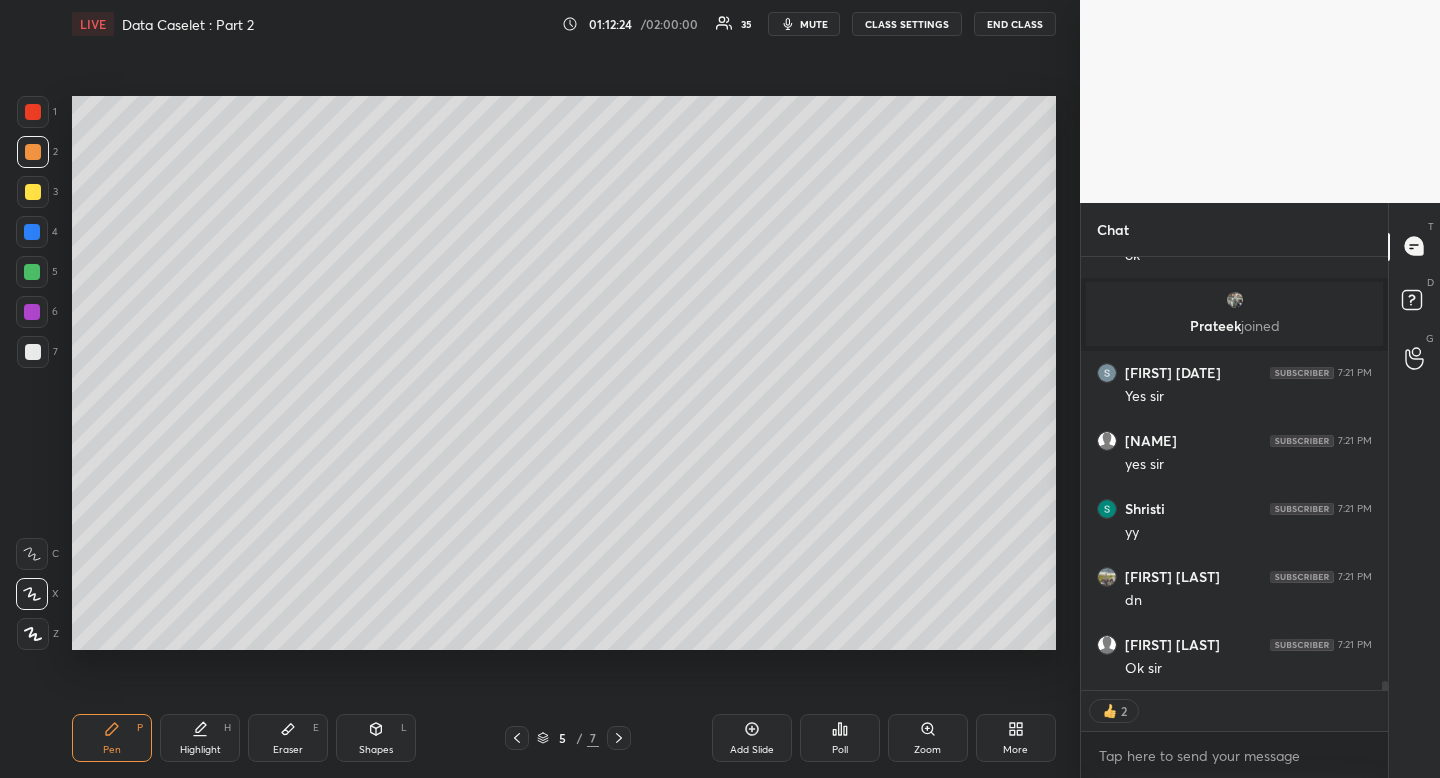 drag, startPoint x: 125, startPoint y: 724, endPoint x: 156, endPoint y: 667, distance: 64.884514 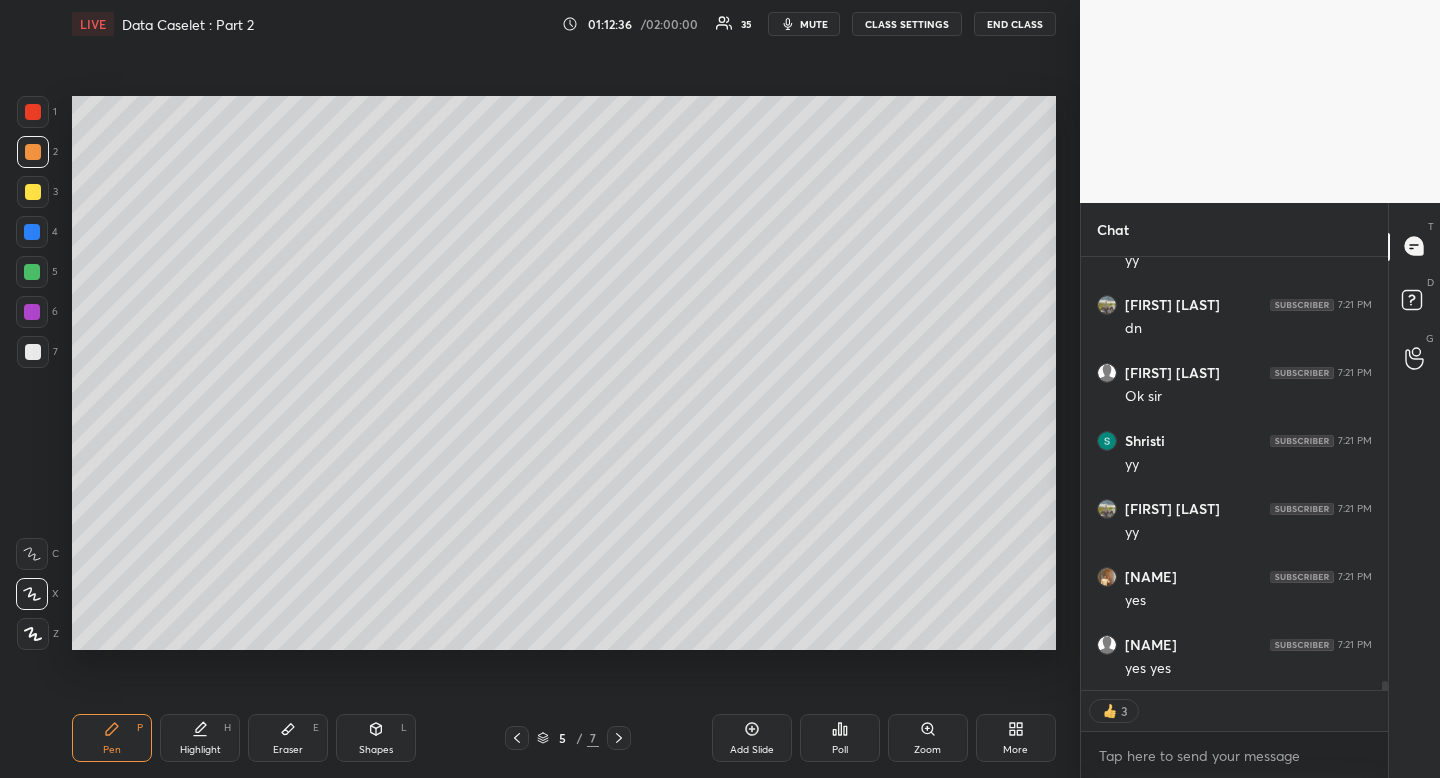 scroll, scrollTop: 21143, scrollLeft: 0, axis: vertical 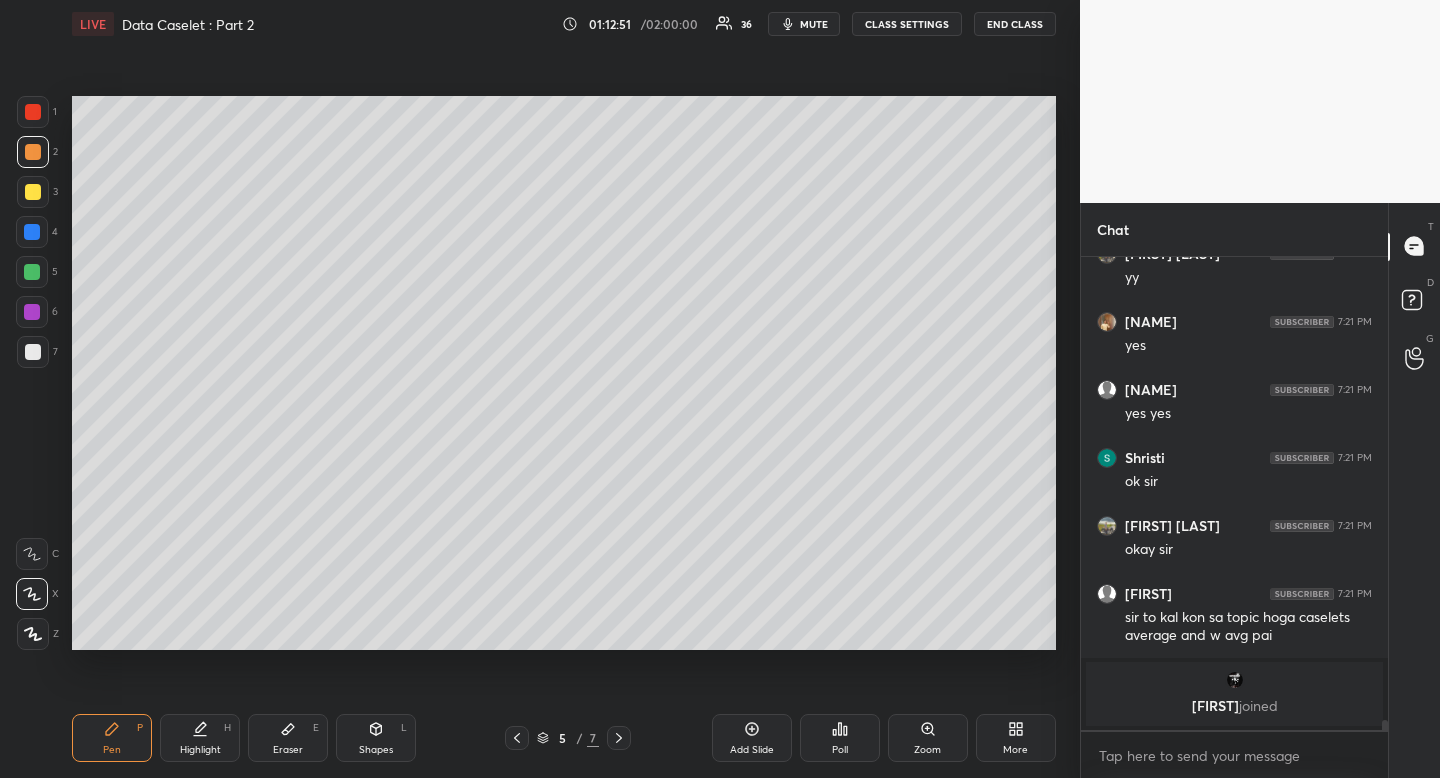 click on "mute" at bounding box center (814, 24) 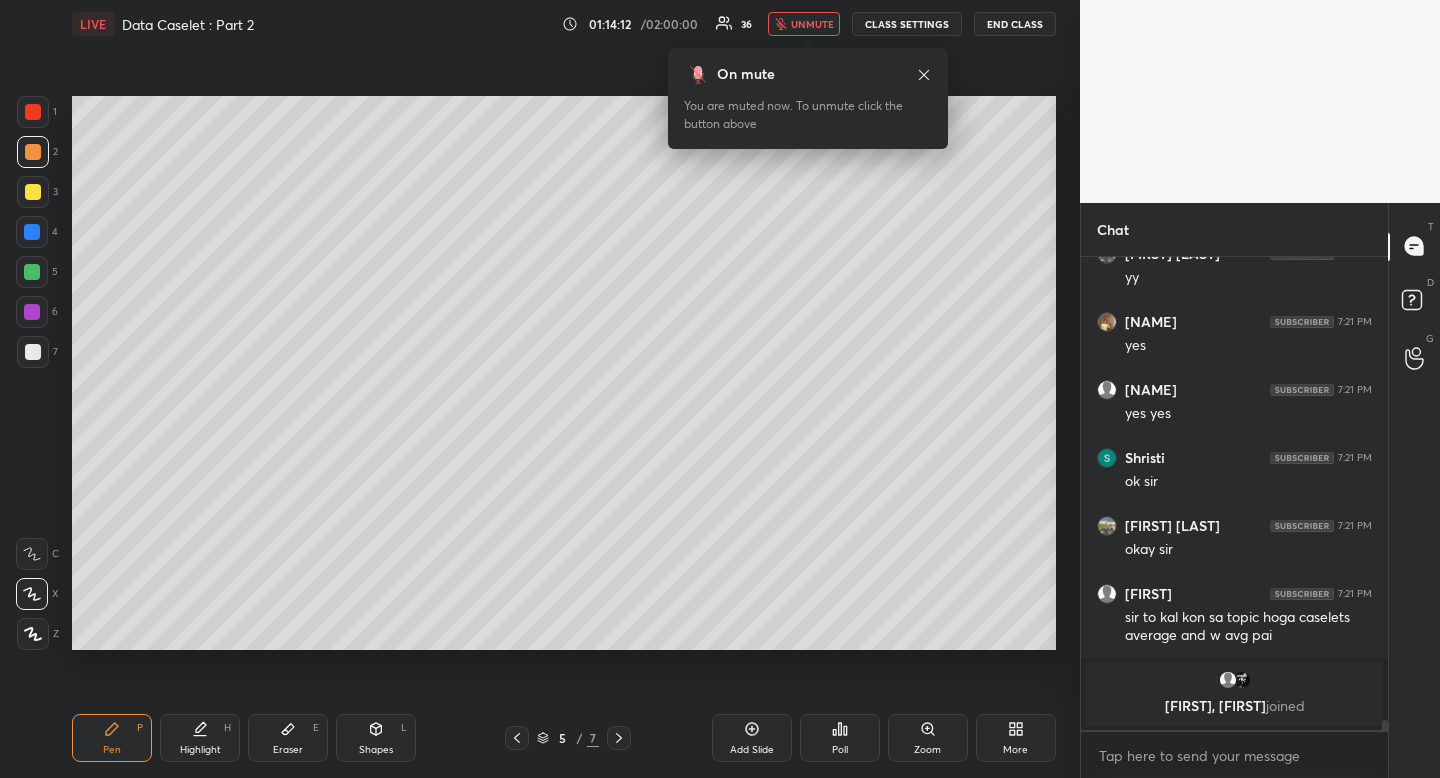 click on "More" at bounding box center [1016, 738] 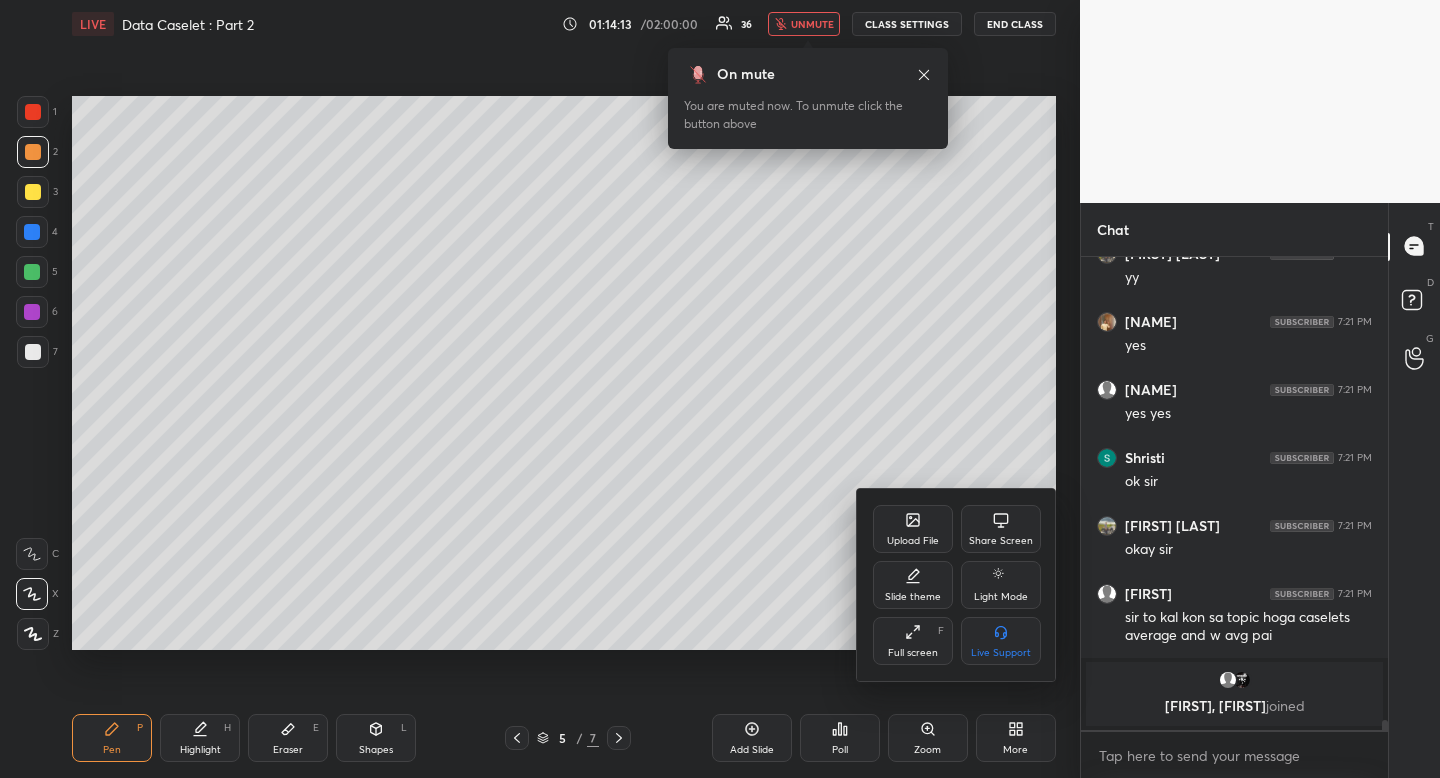 click on "Upload File" at bounding box center (913, 529) 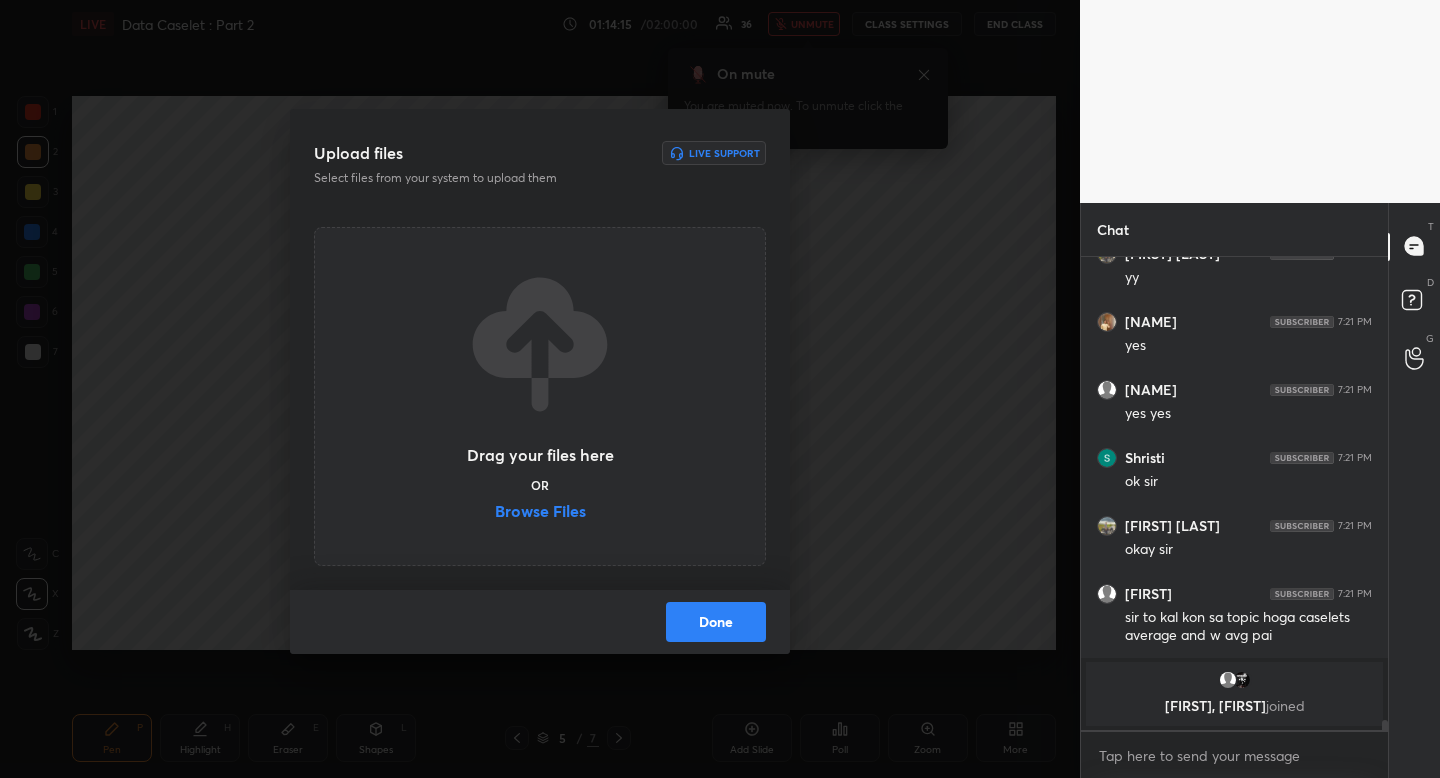 click on "Browse Files" at bounding box center [540, 513] 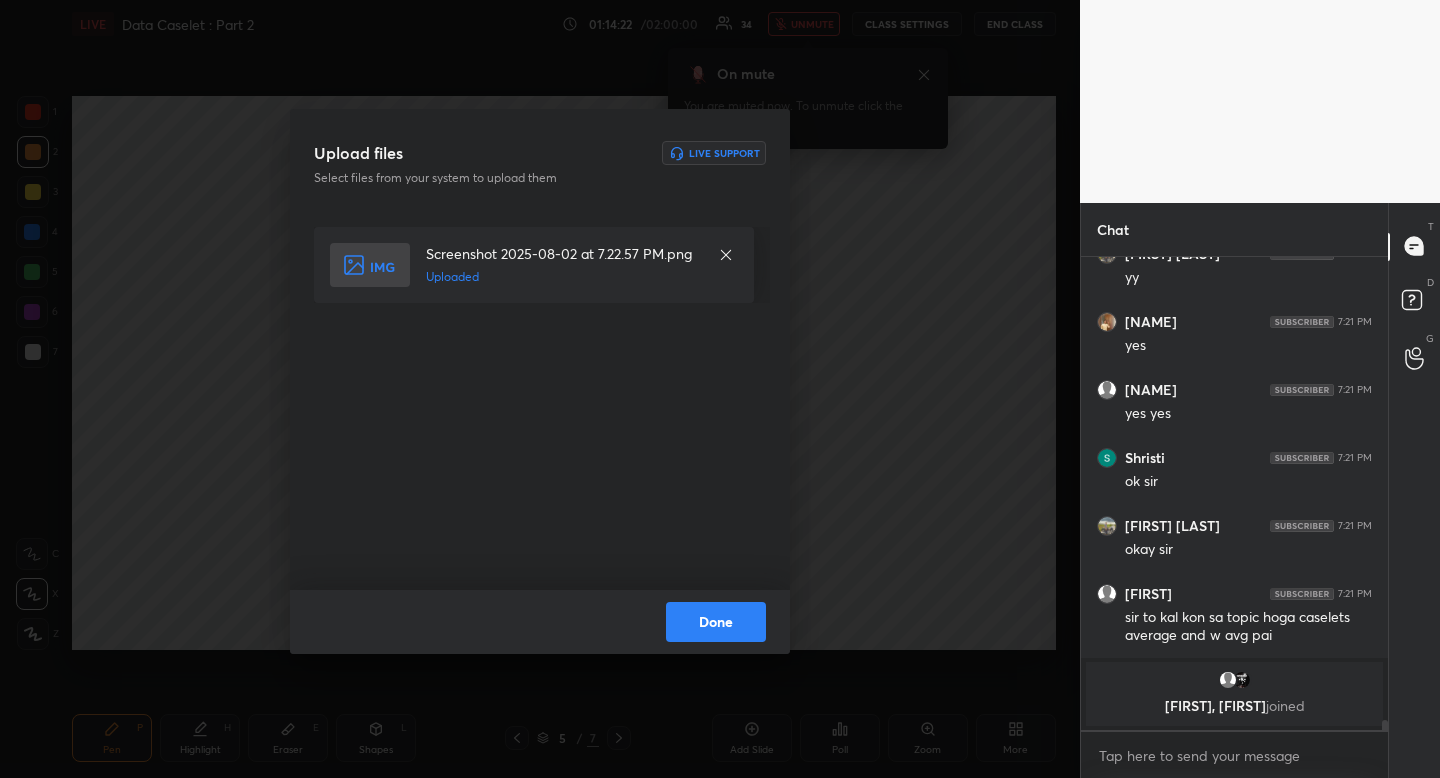click on "Done" at bounding box center (716, 622) 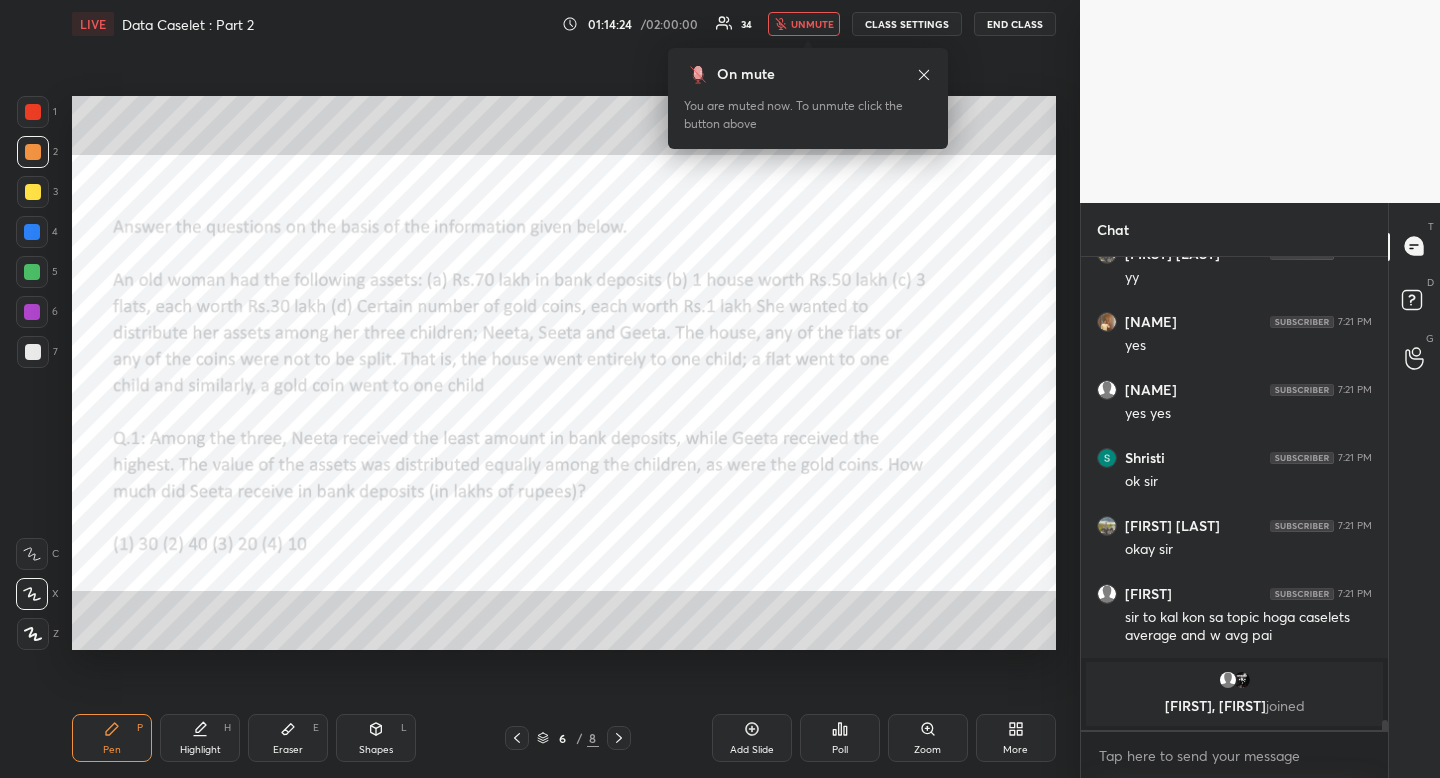 click on "unmute" at bounding box center [804, 24] 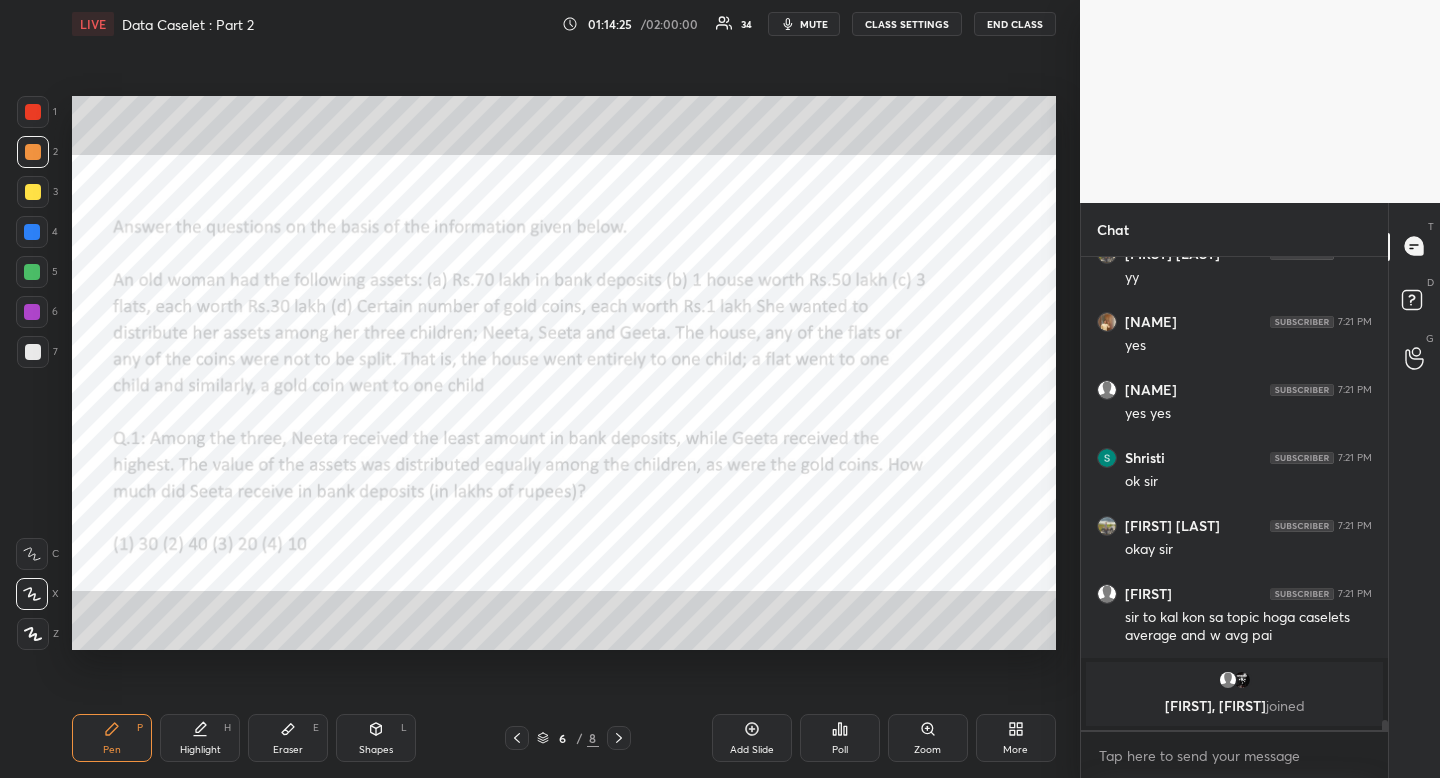 click 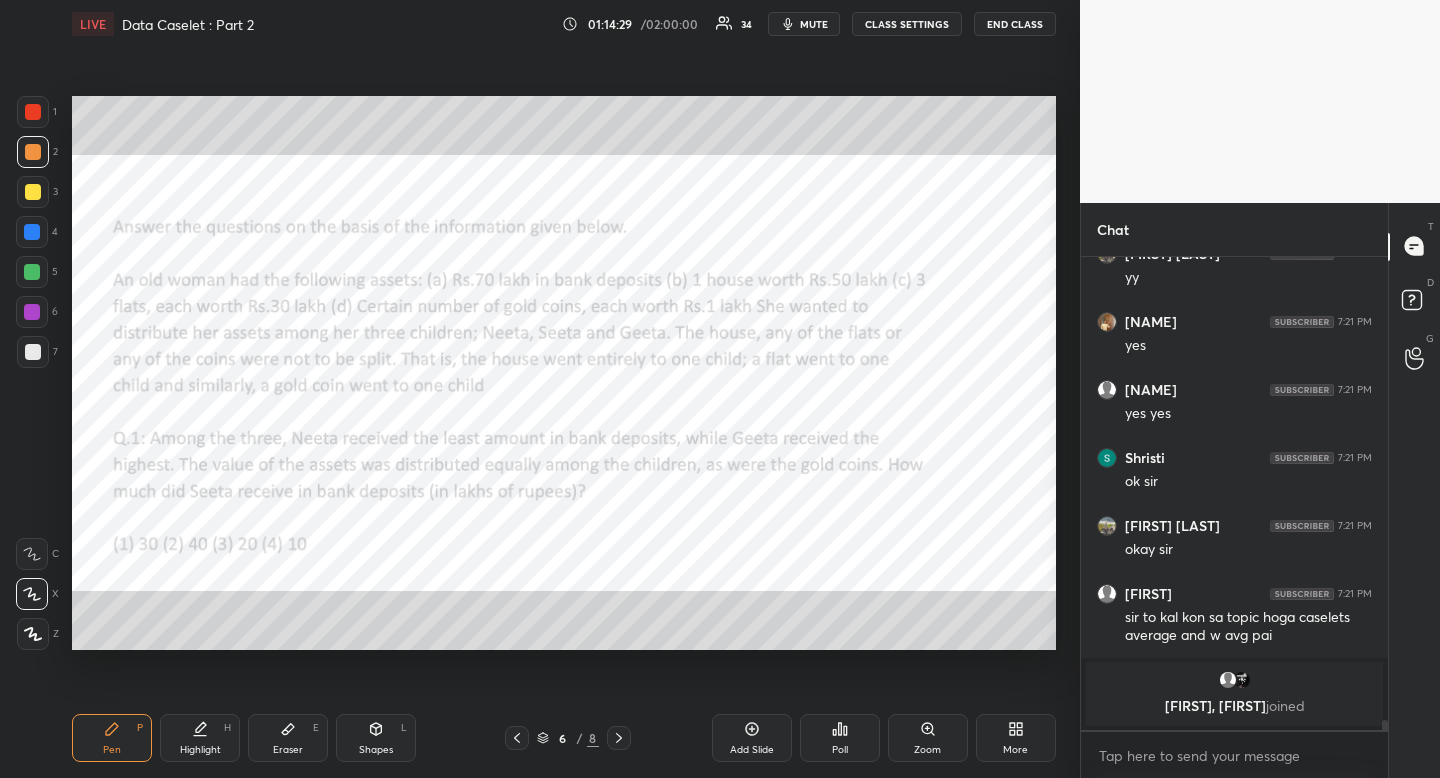 click on "Eraser E" at bounding box center [288, 738] 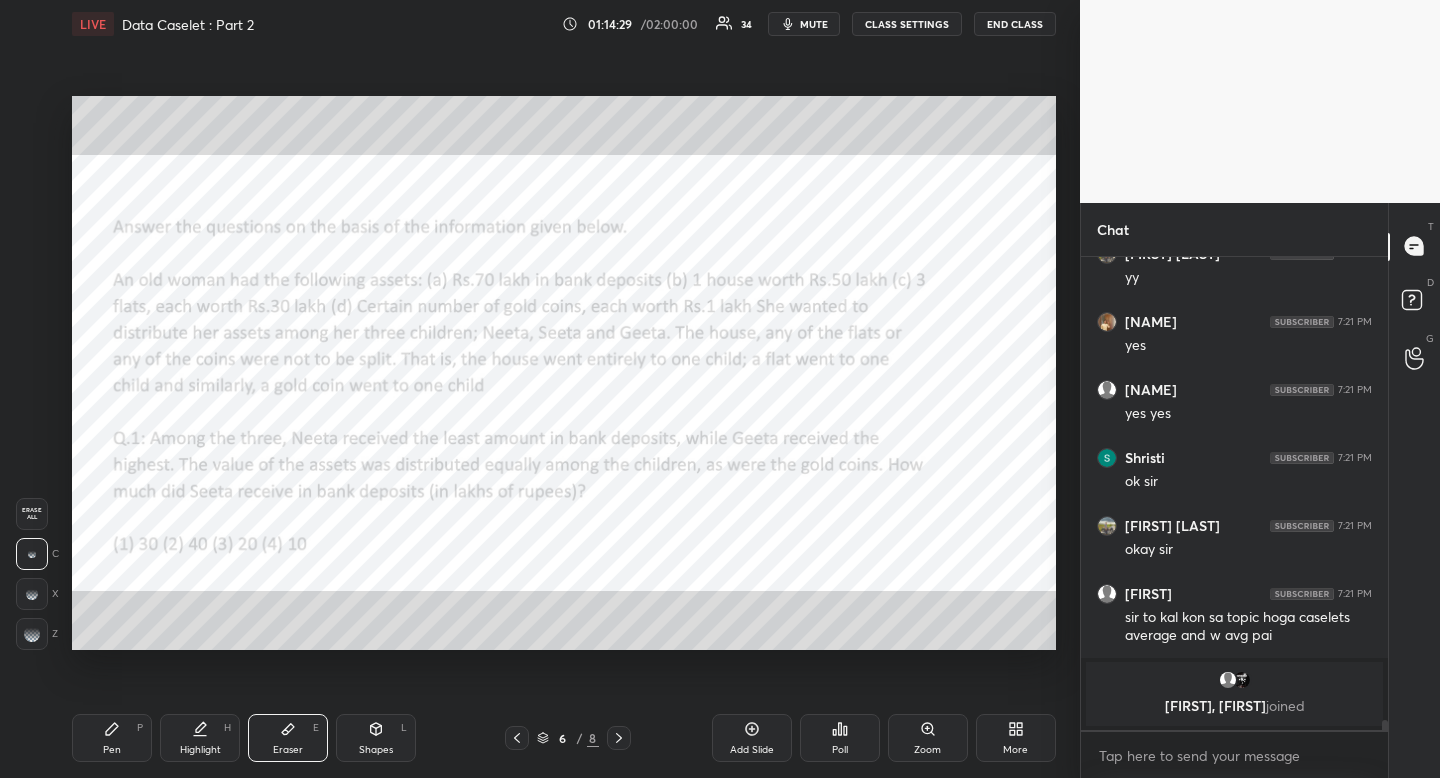 drag, startPoint x: 300, startPoint y: 735, endPoint x: 347, endPoint y: 654, distance: 93.64828 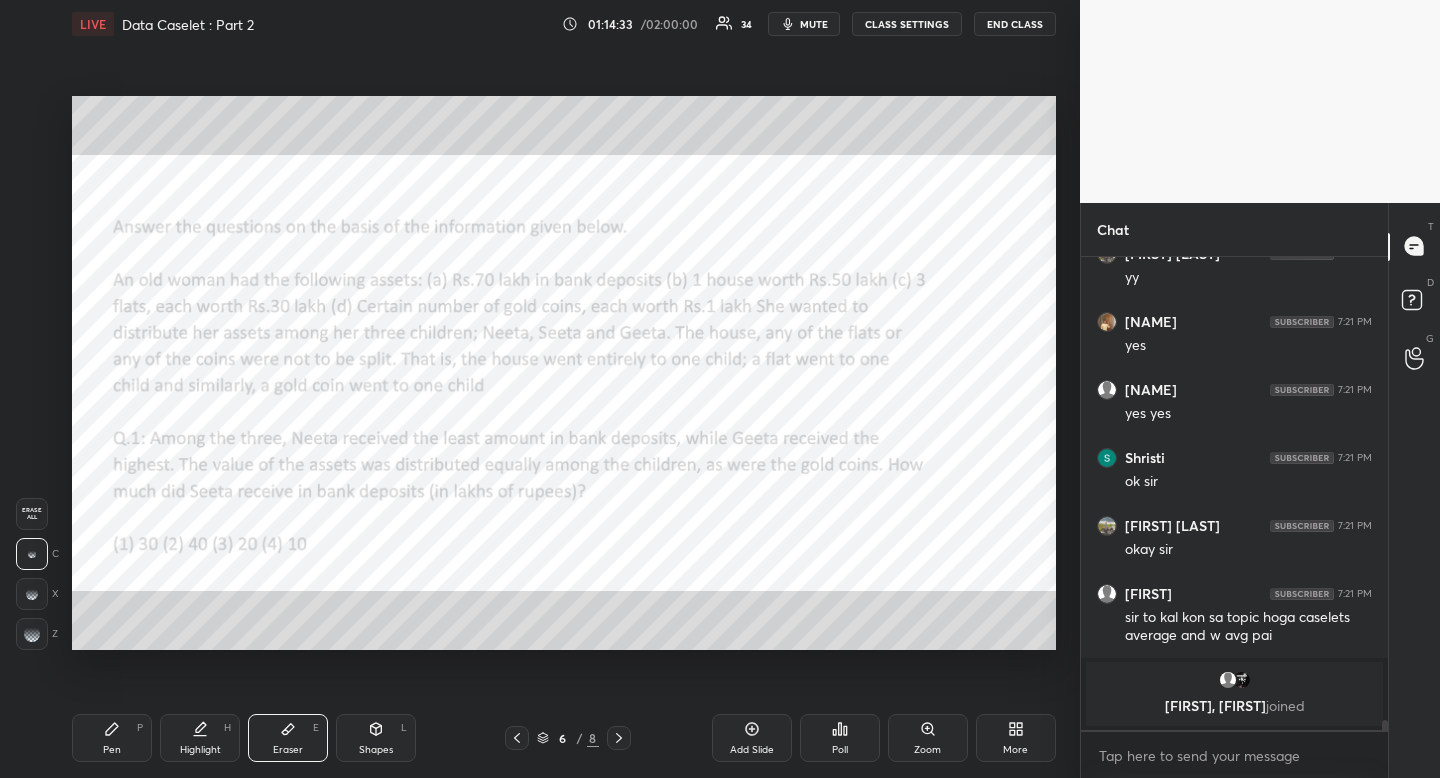 click on "Shapes L" at bounding box center [376, 738] 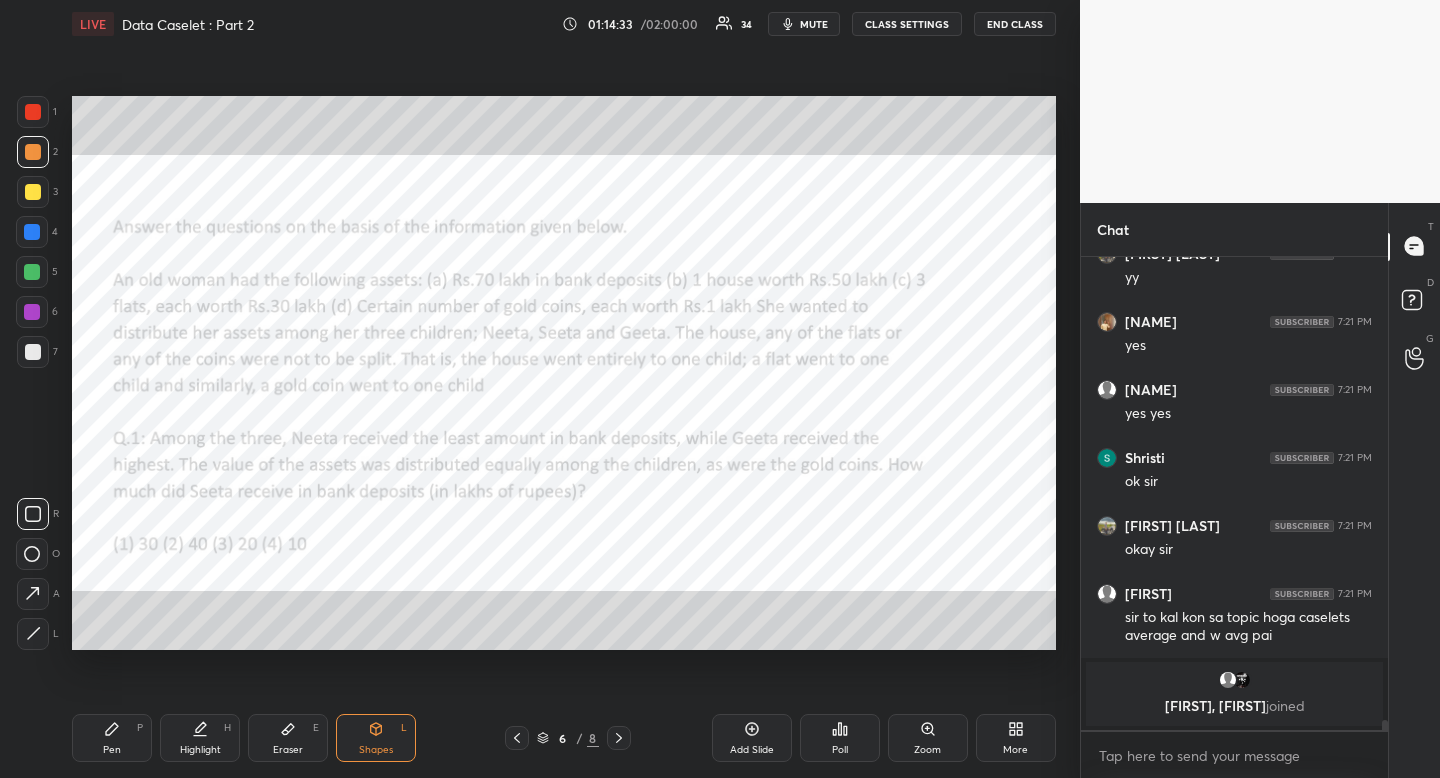 scroll, scrollTop: 21164, scrollLeft: 0, axis: vertical 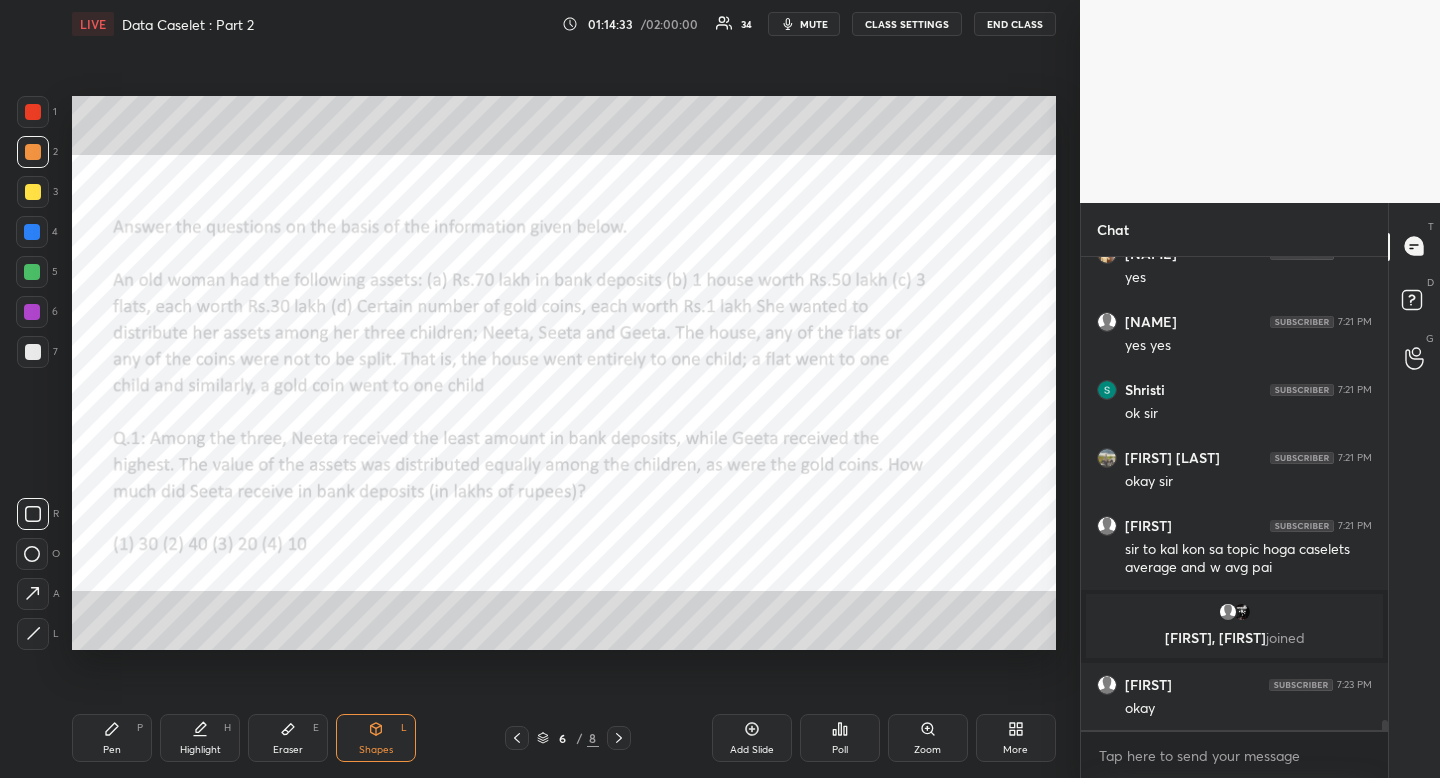 click 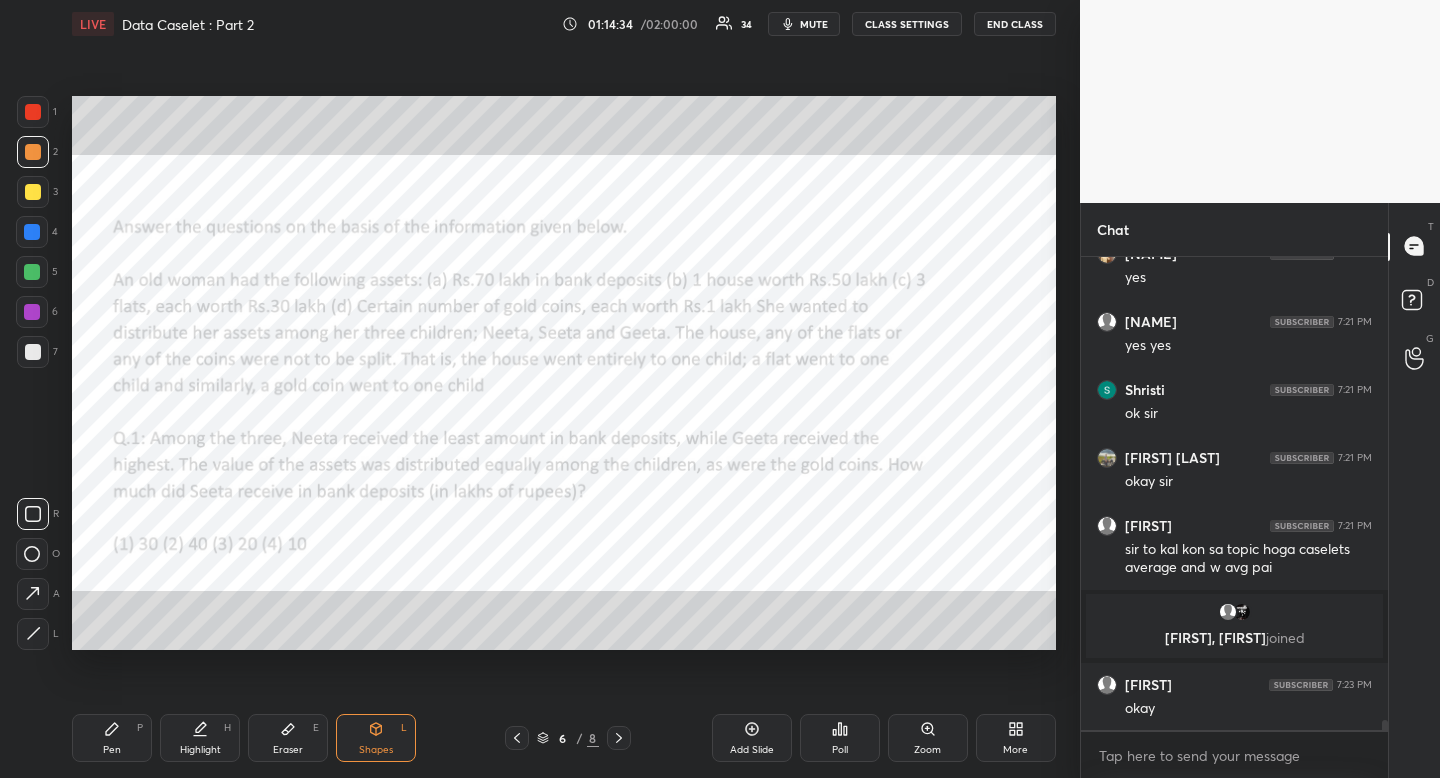 drag, startPoint x: 38, startPoint y: 516, endPoint x: 66, endPoint y: 448, distance: 73.53911 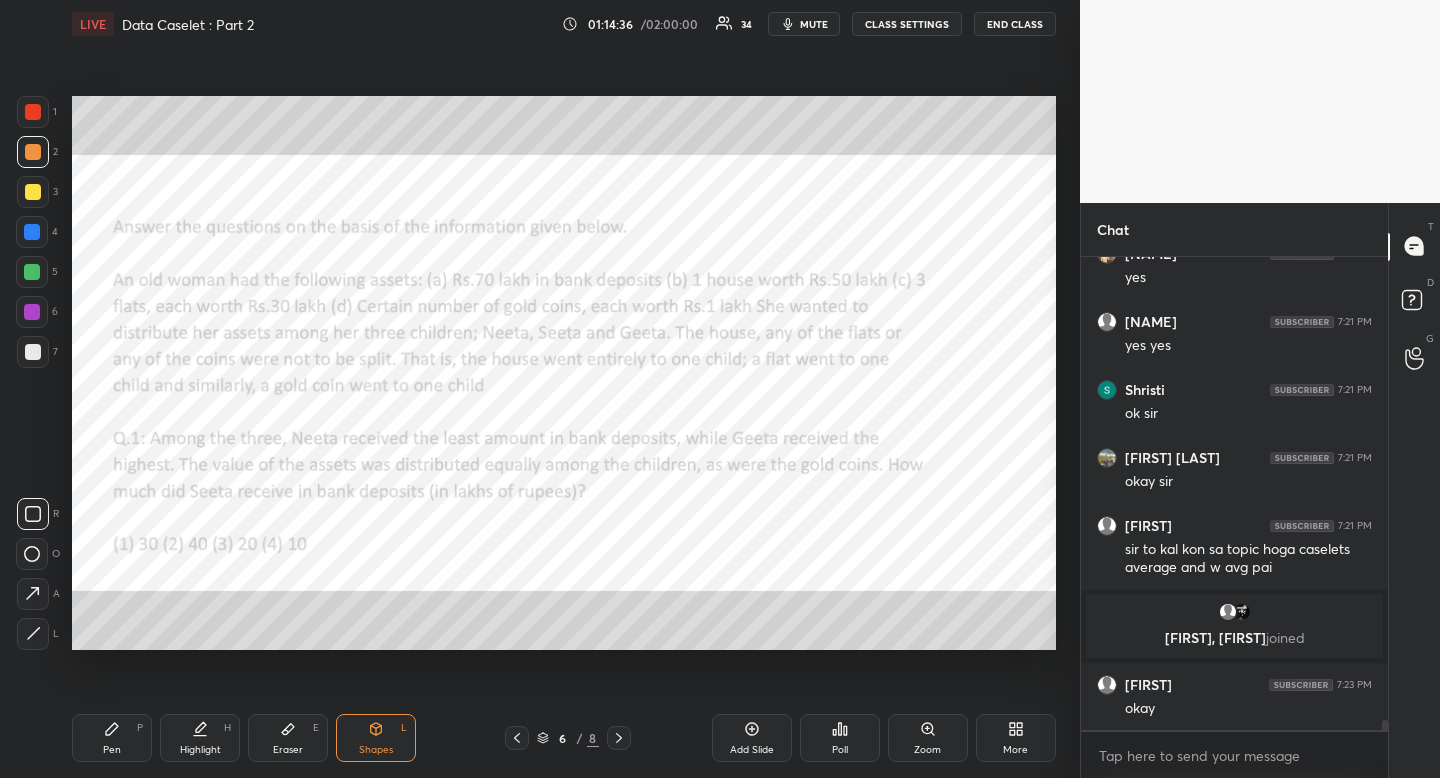 click on "Highlight H" at bounding box center (200, 738) 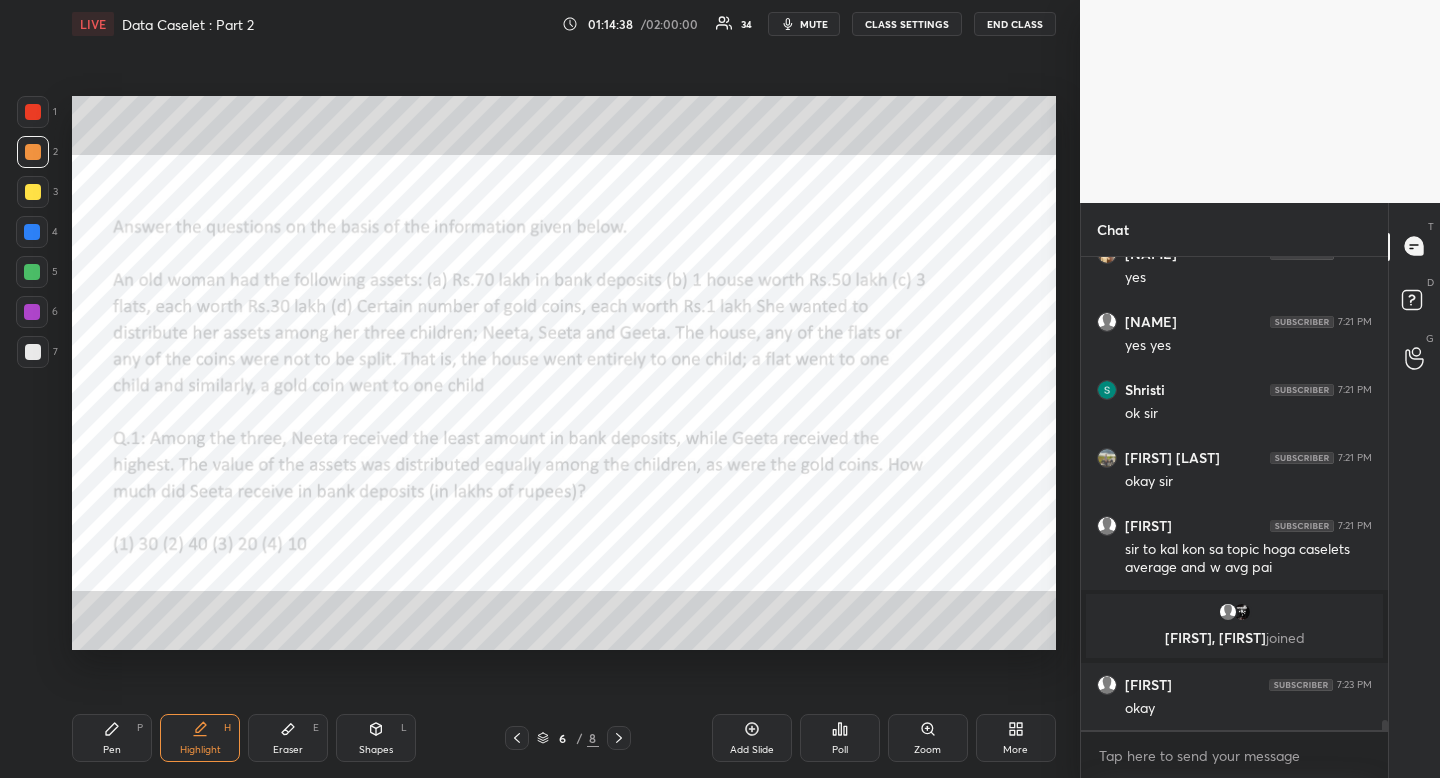 click 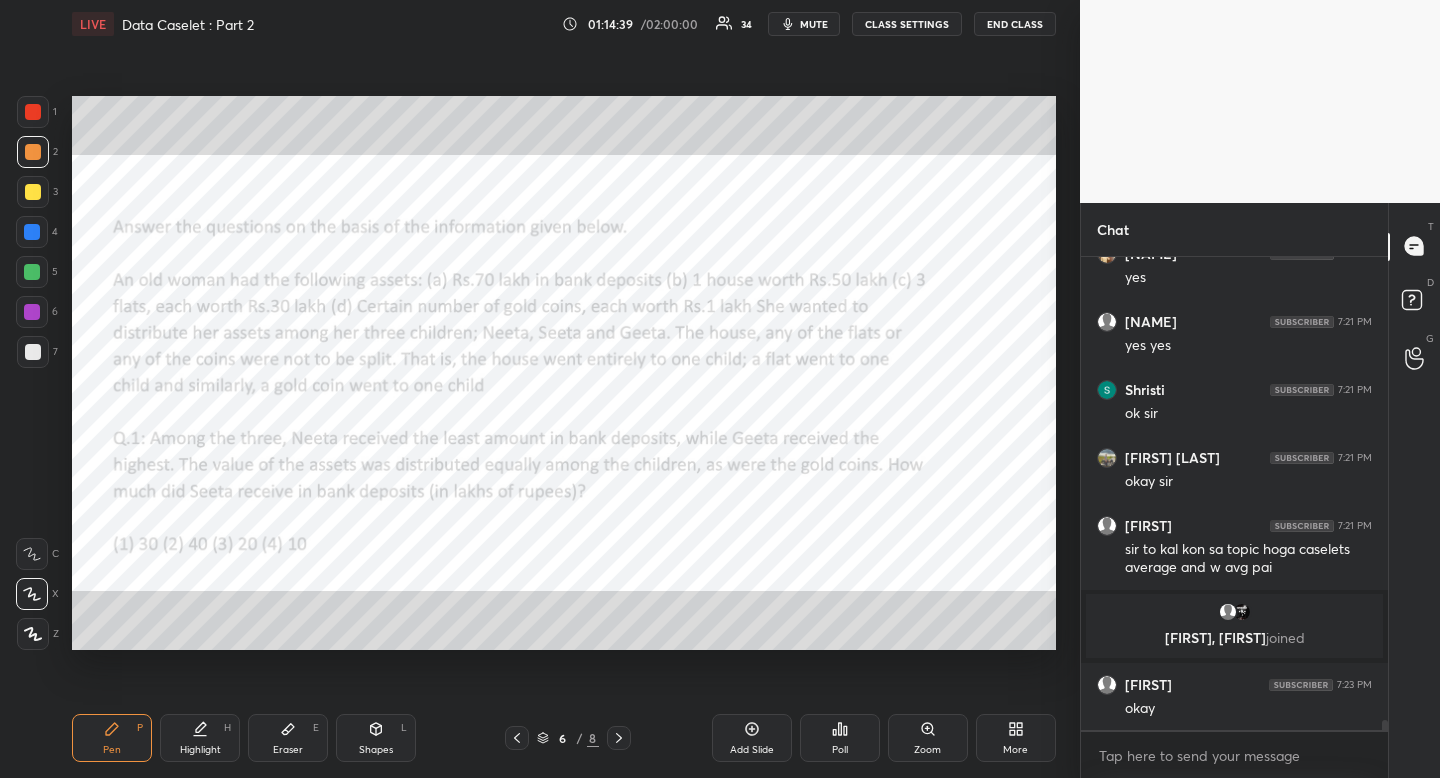 drag, startPoint x: 122, startPoint y: 730, endPoint x: 170, endPoint y: 679, distance: 70.035706 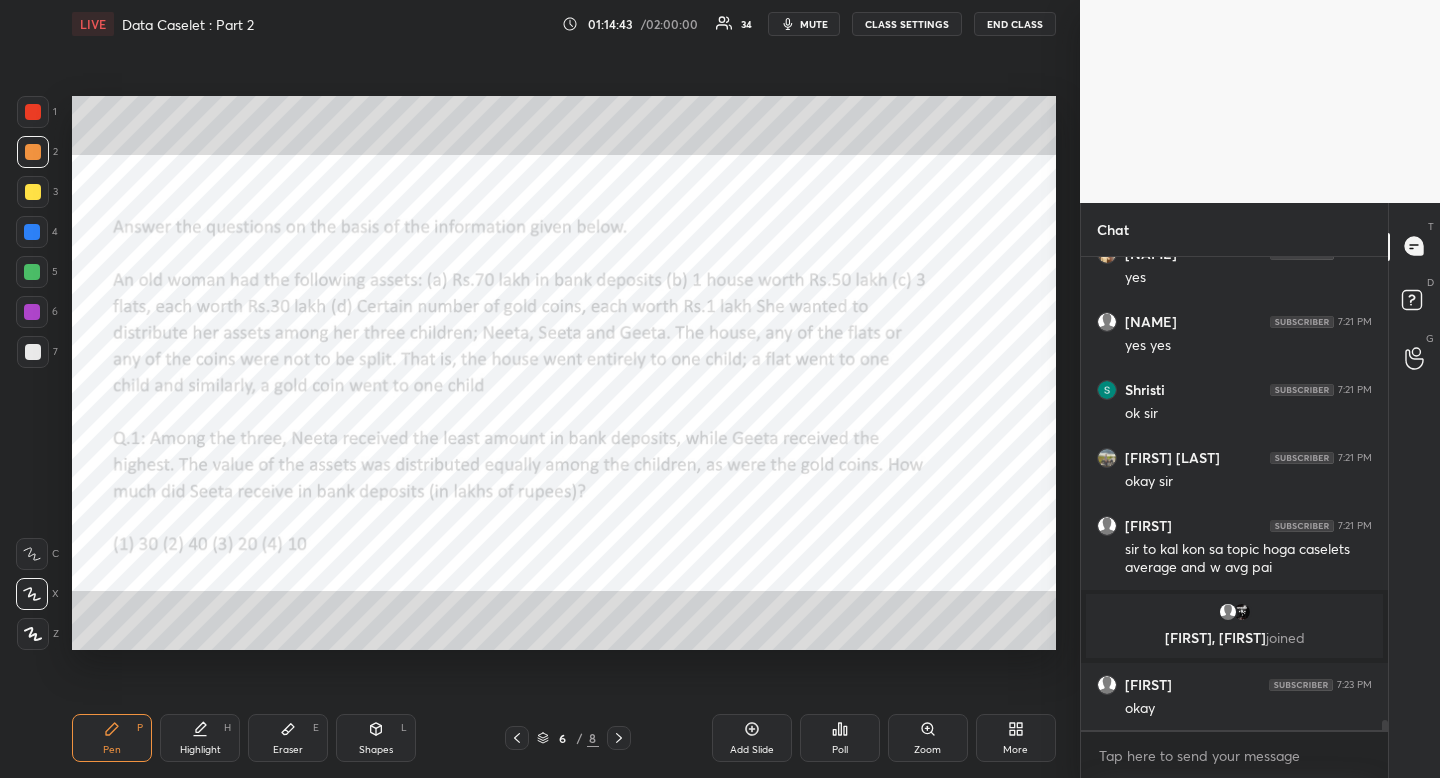 drag, startPoint x: 287, startPoint y: 744, endPoint x: 265, endPoint y: 689, distance: 59.236813 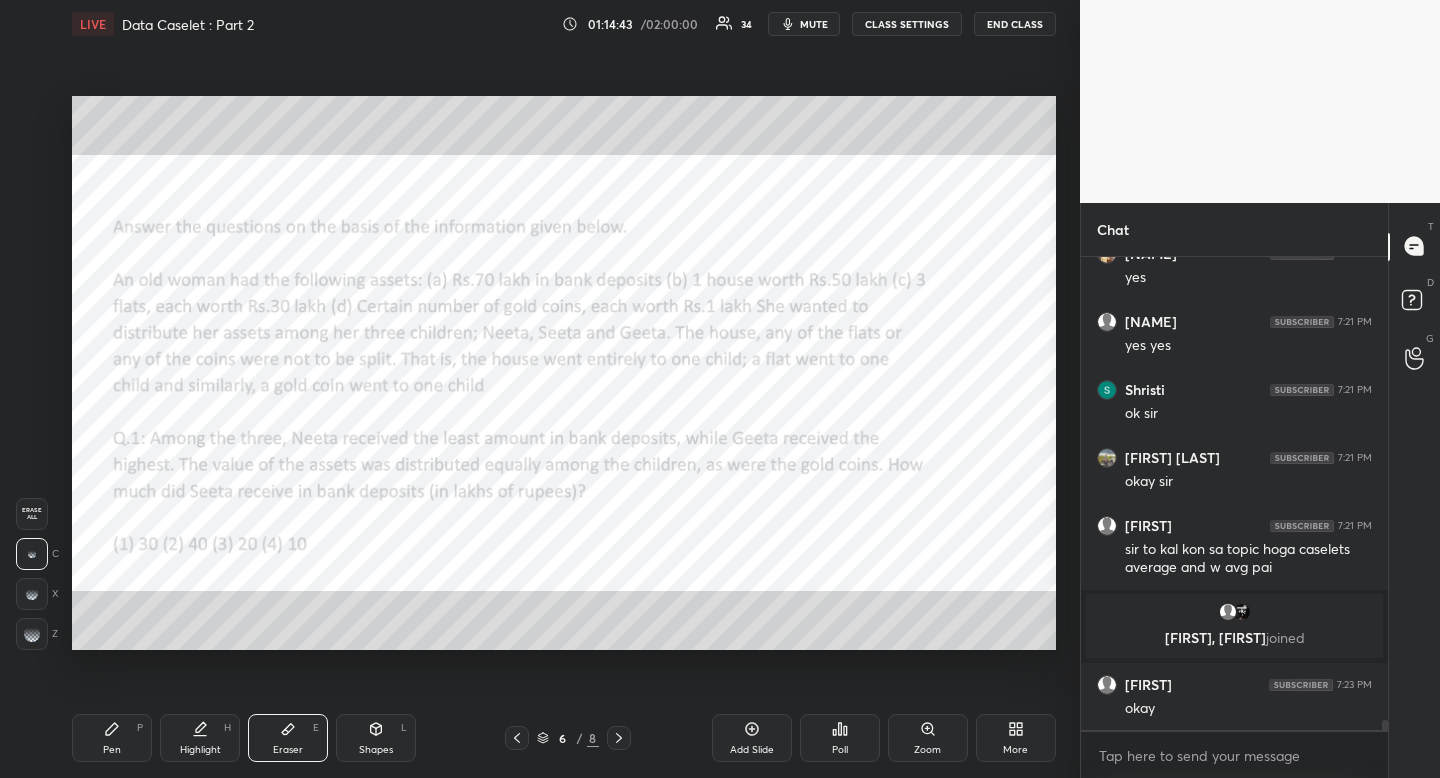 scroll, scrollTop: 21232, scrollLeft: 0, axis: vertical 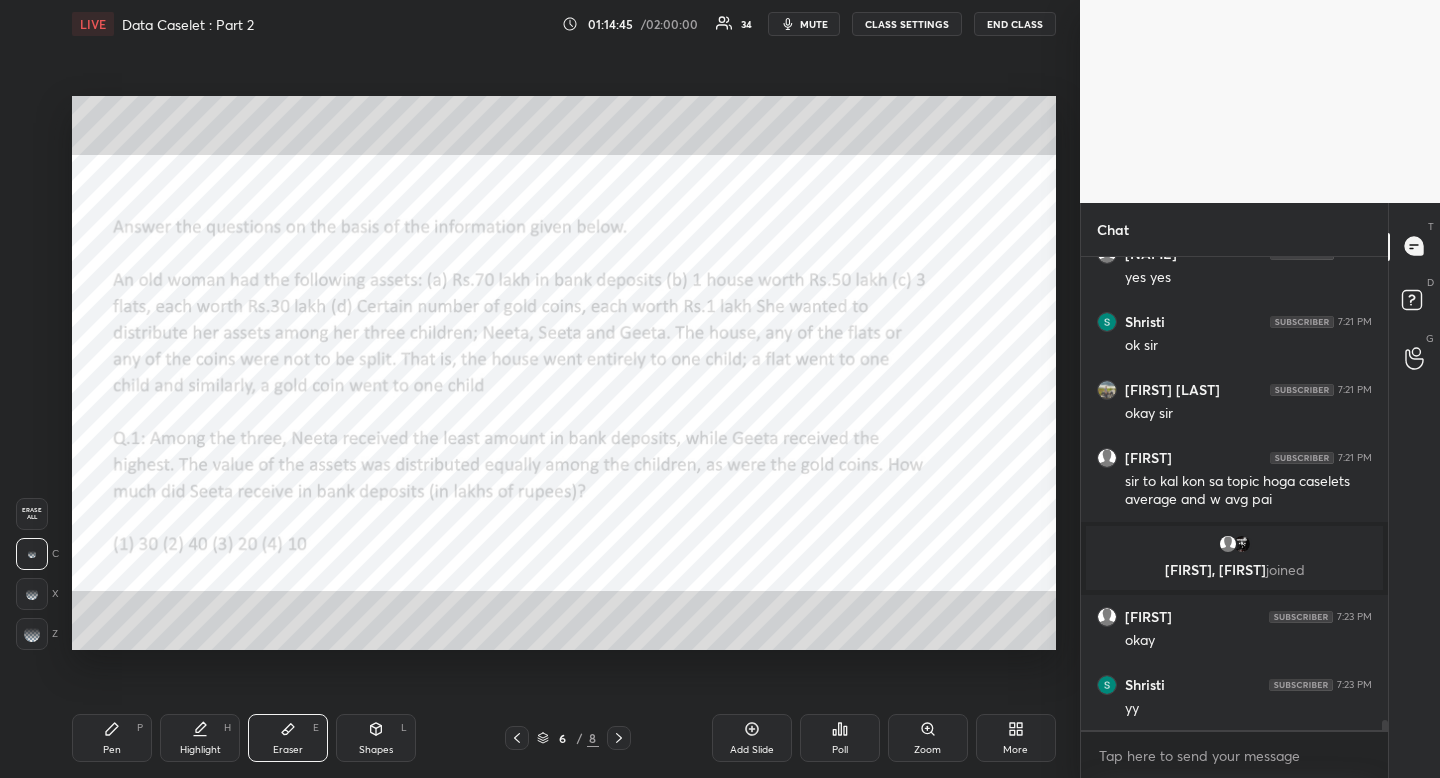 drag, startPoint x: 103, startPoint y: 737, endPoint x: 95, endPoint y: 729, distance: 11.313708 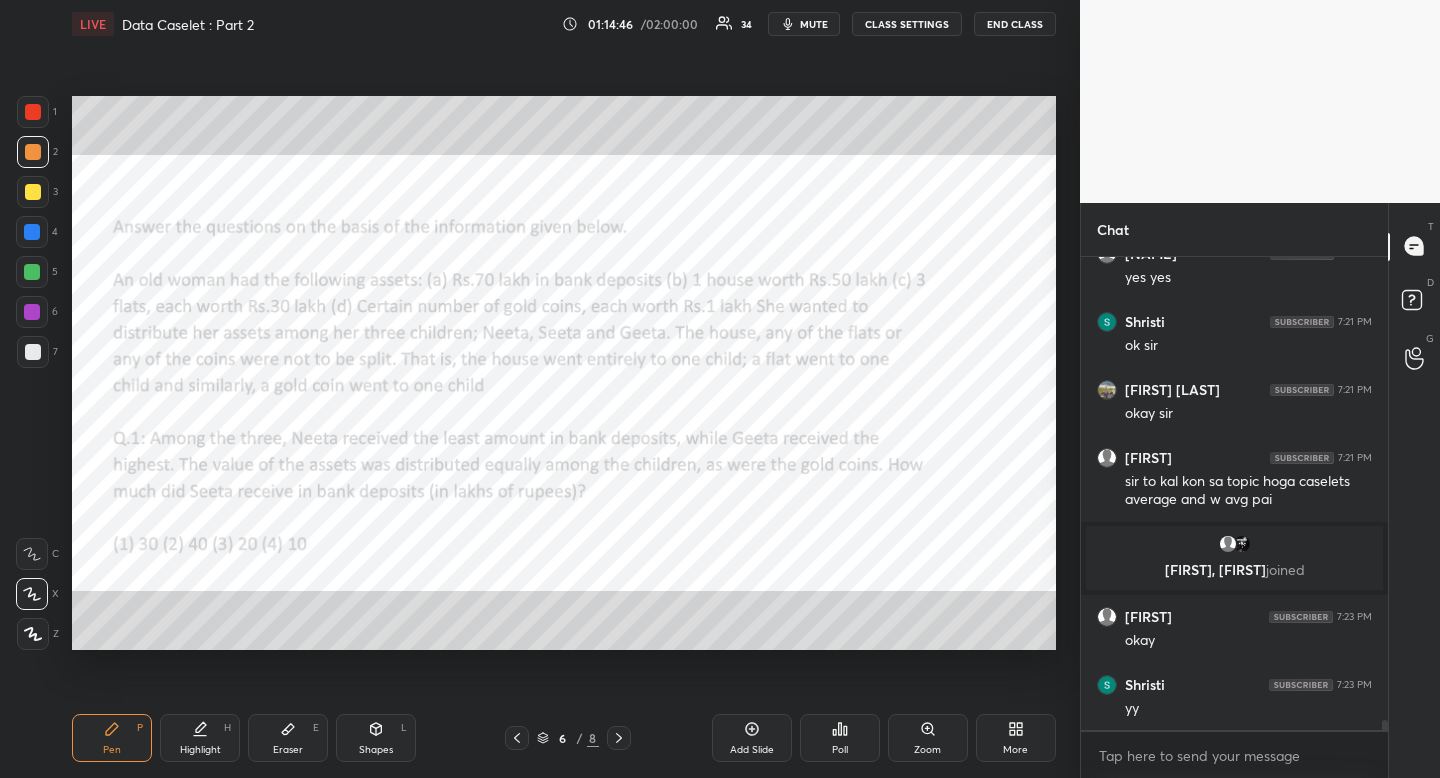 click at bounding box center [33, 112] 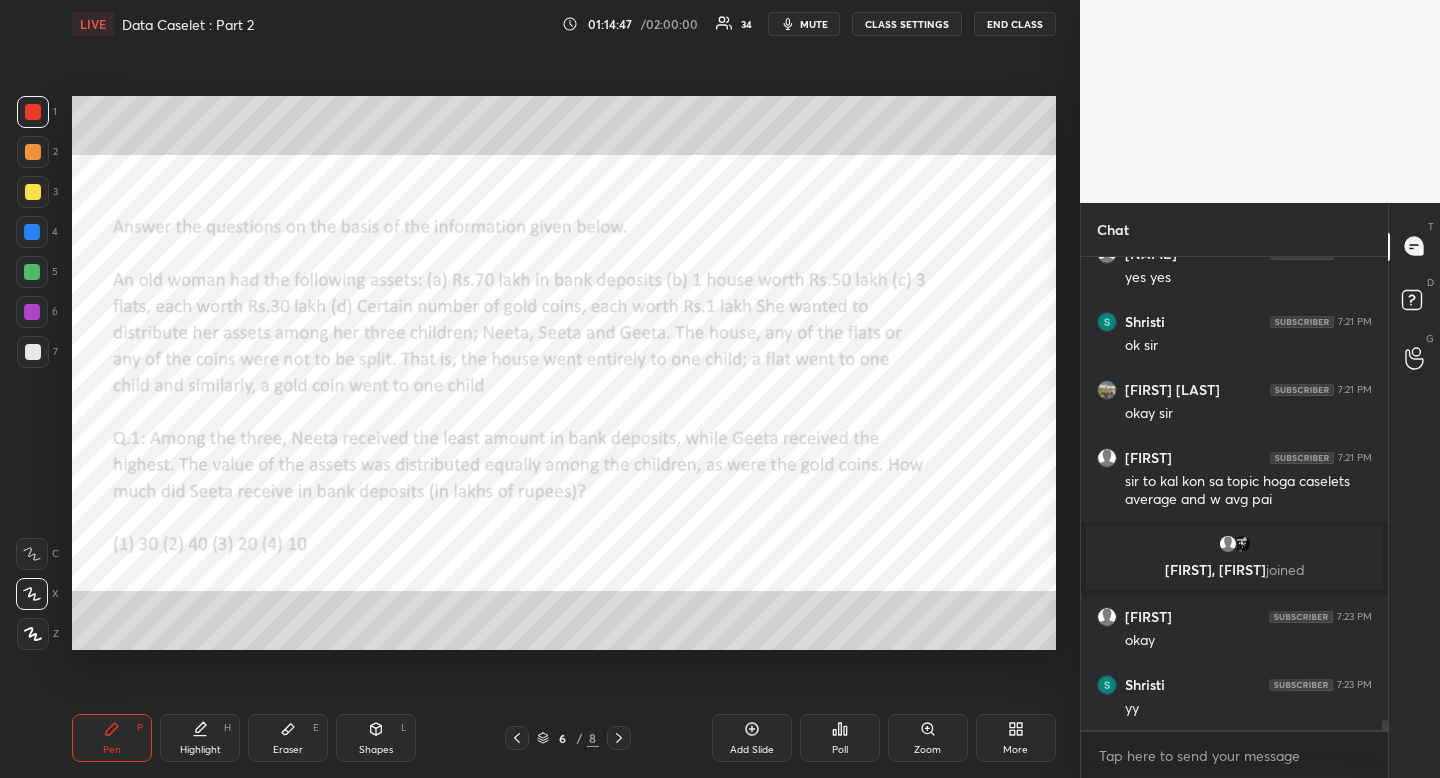 click at bounding box center [32, 232] 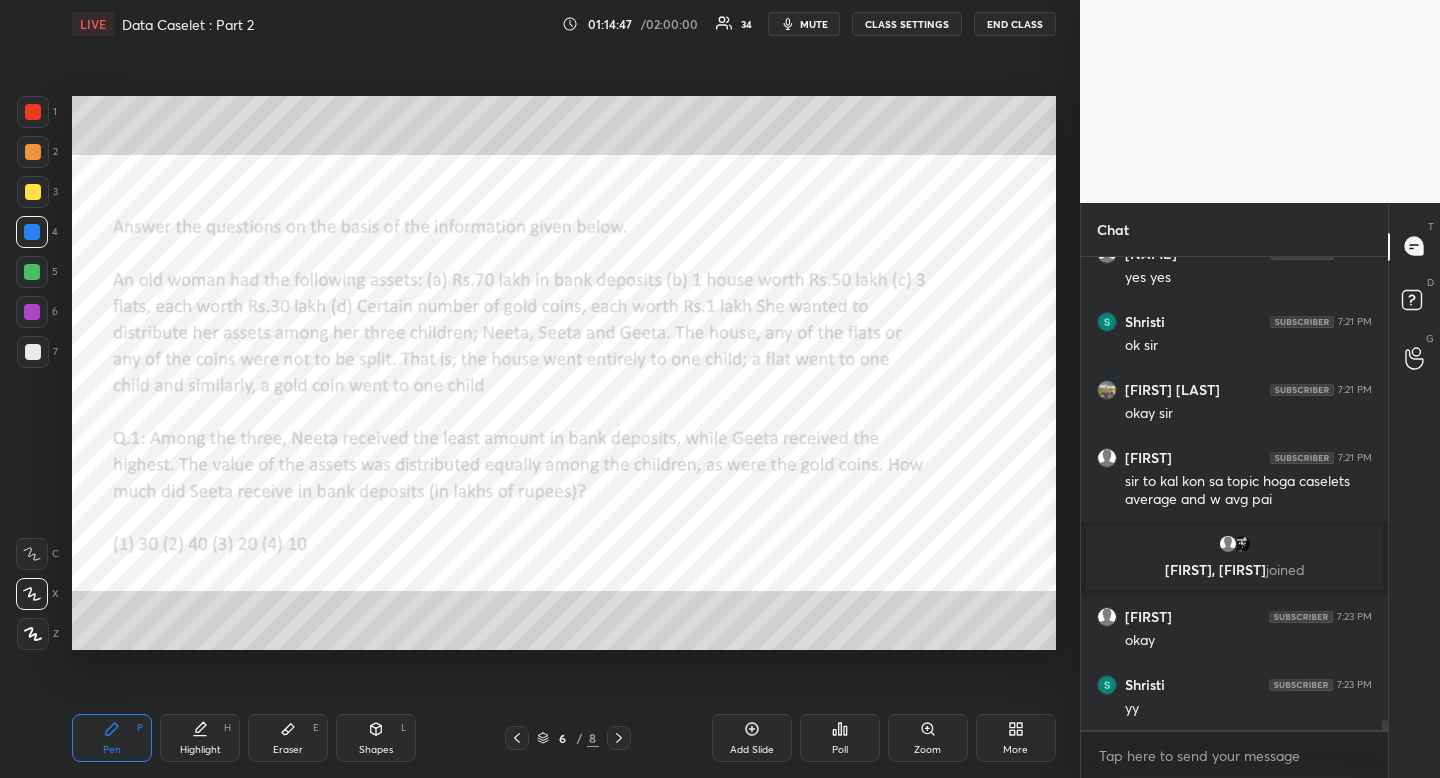drag, startPoint x: 35, startPoint y: 243, endPoint x: 69, endPoint y: 240, distance: 34.132095 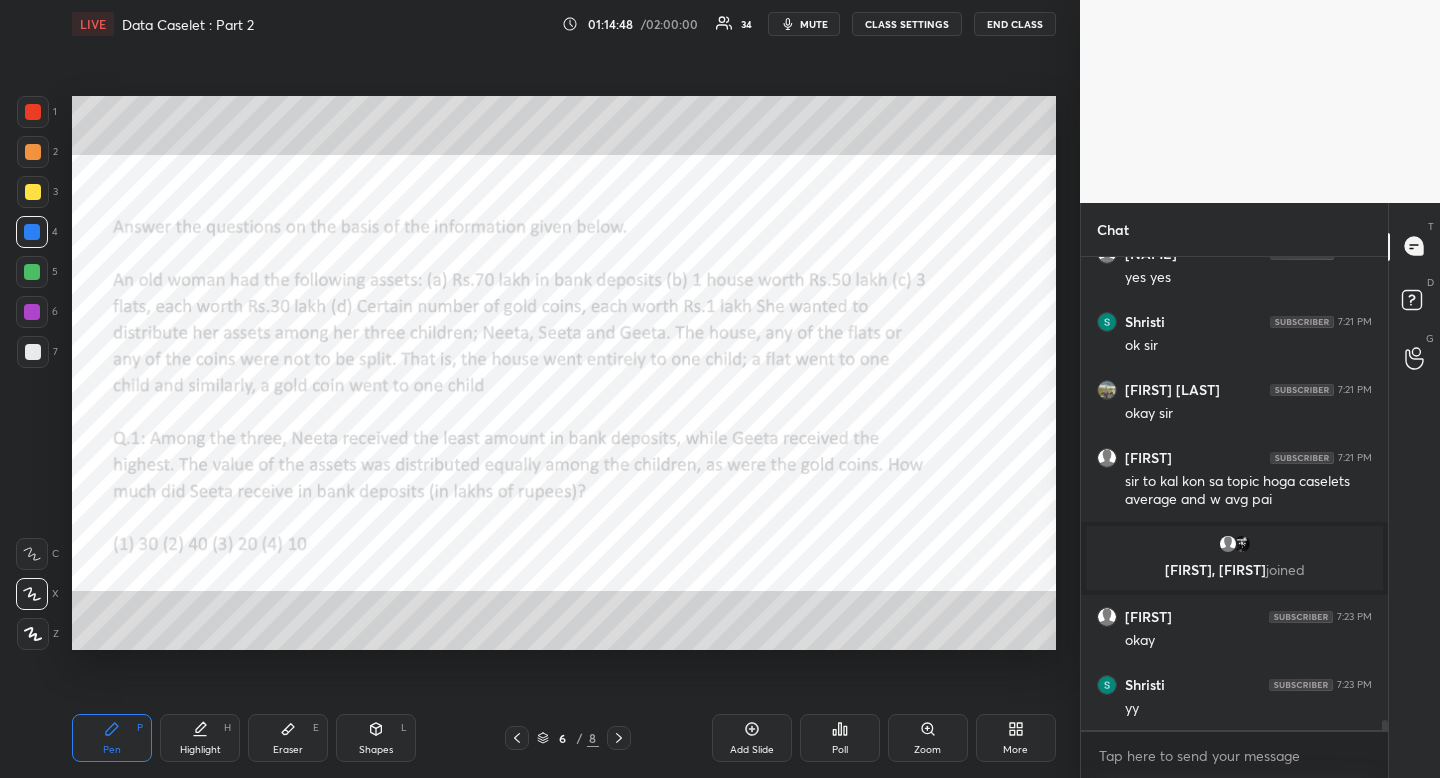 click on "Shapes L" at bounding box center [376, 738] 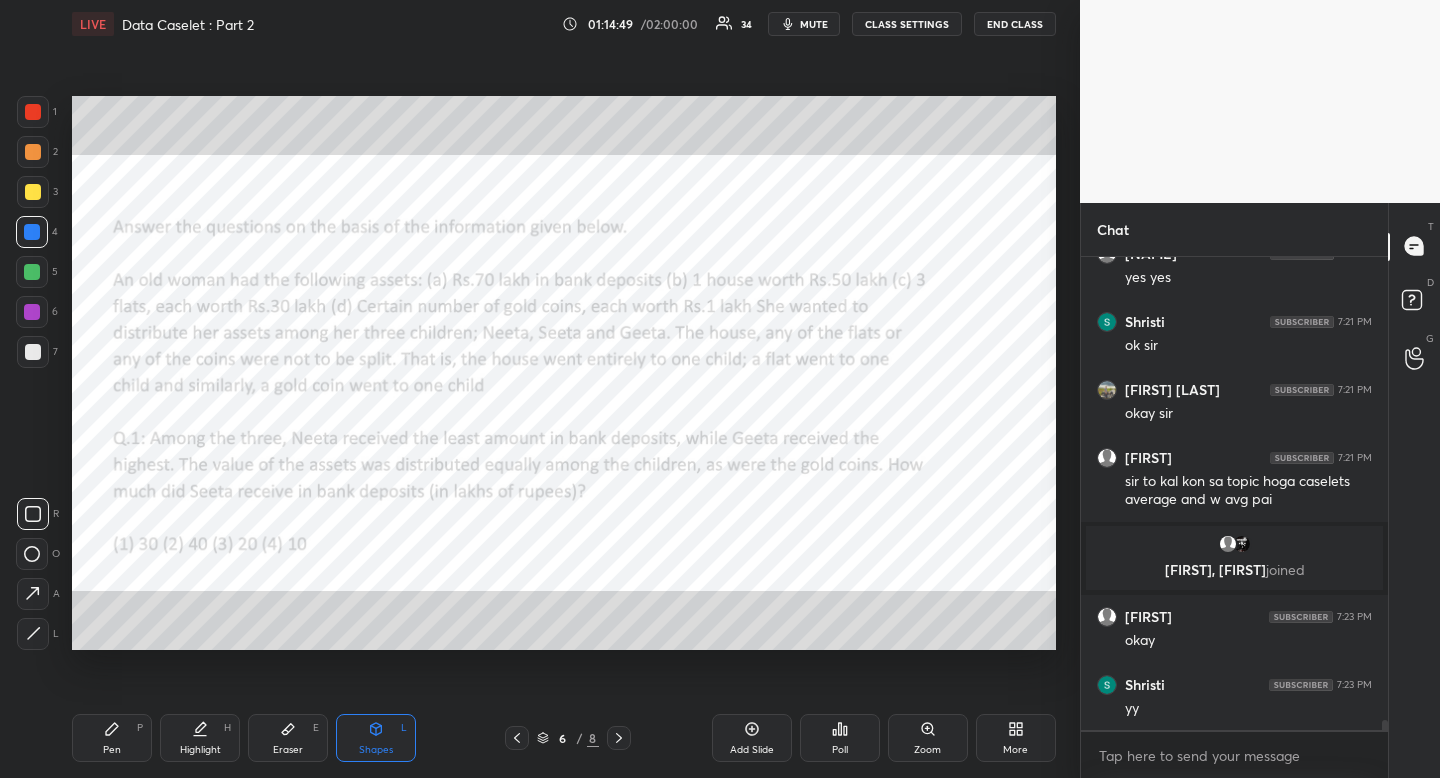 click 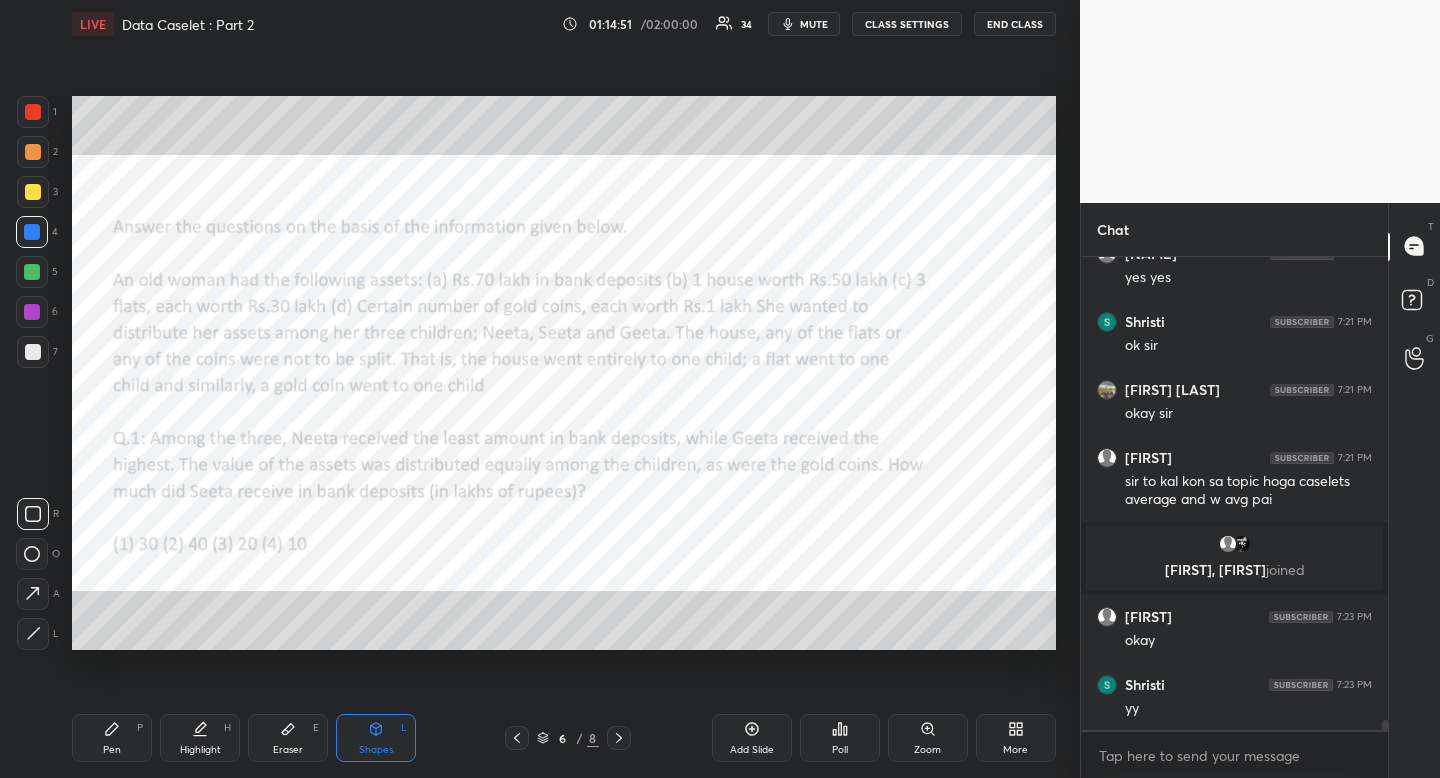 drag, startPoint x: 178, startPoint y: 730, endPoint x: 183, endPoint y: 721, distance: 10.29563 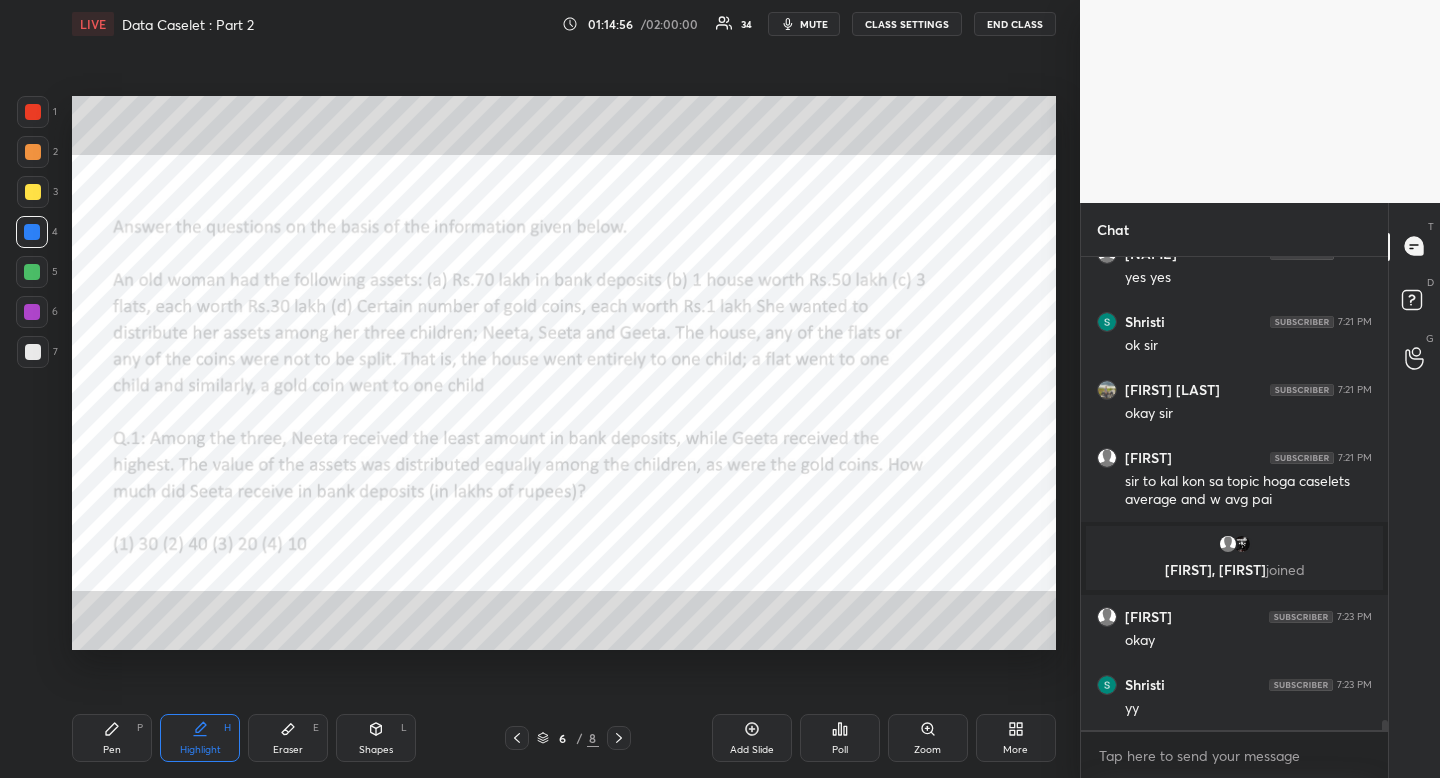 click on "Pen P" at bounding box center (112, 738) 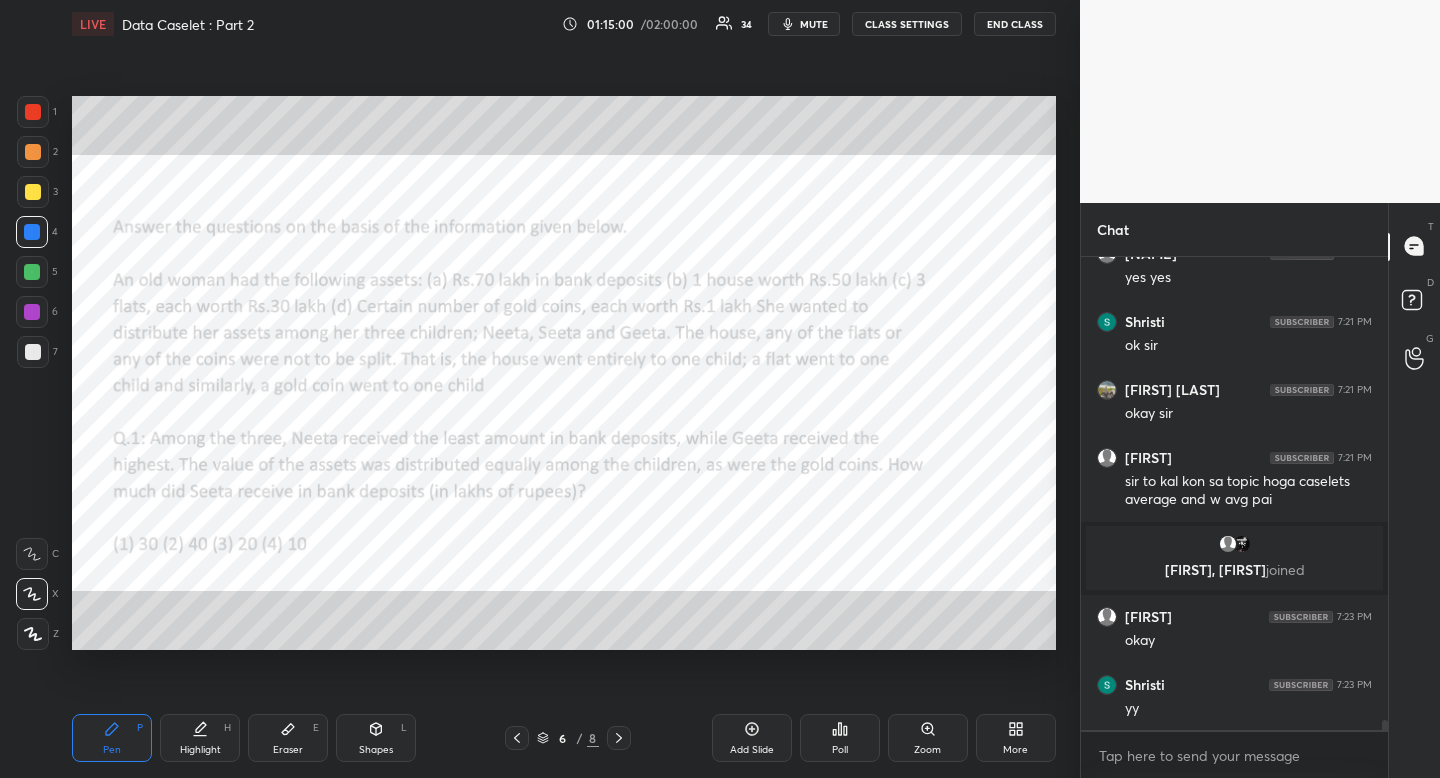 drag, startPoint x: 822, startPoint y: 25, endPoint x: 814, endPoint y: 18, distance: 10.630146 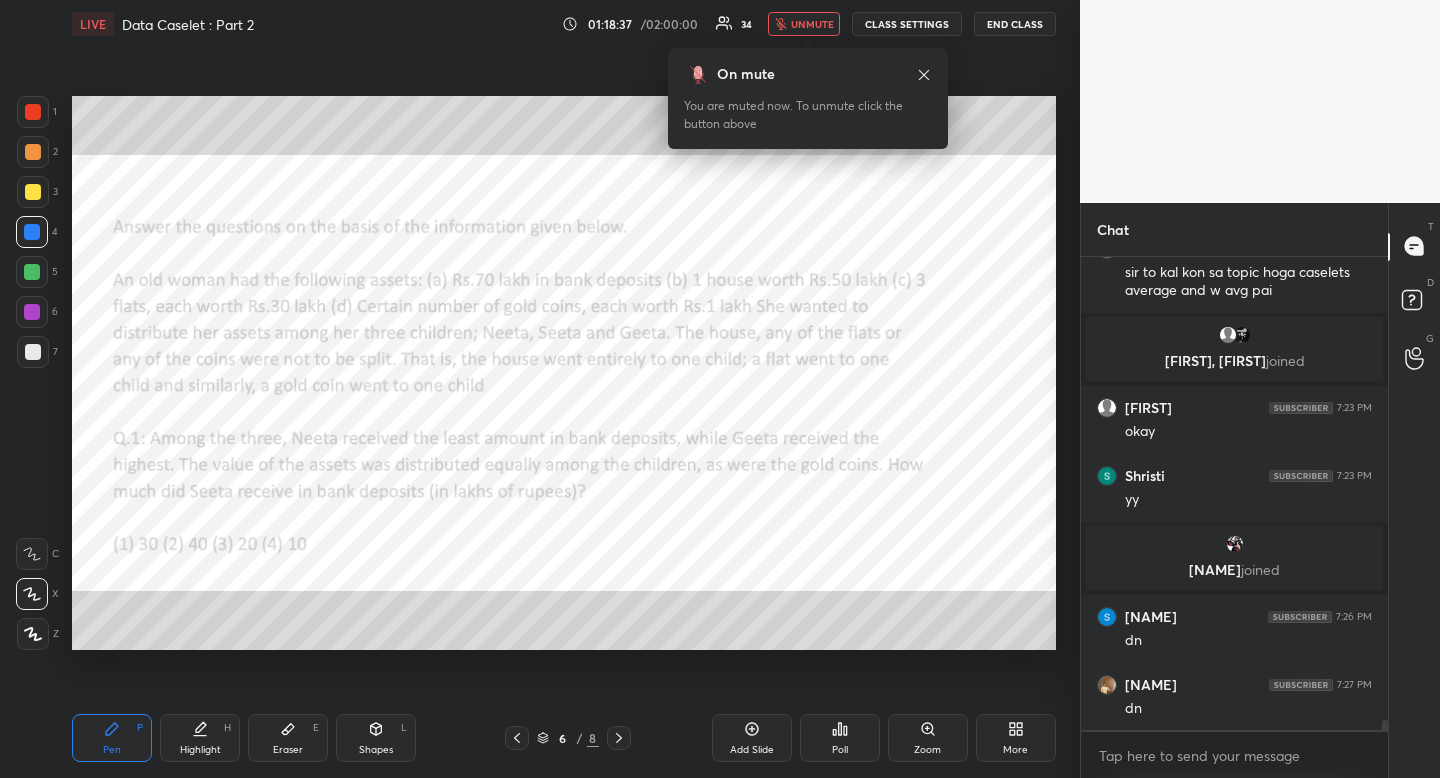 scroll, scrollTop: 21455, scrollLeft: 0, axis: vertical 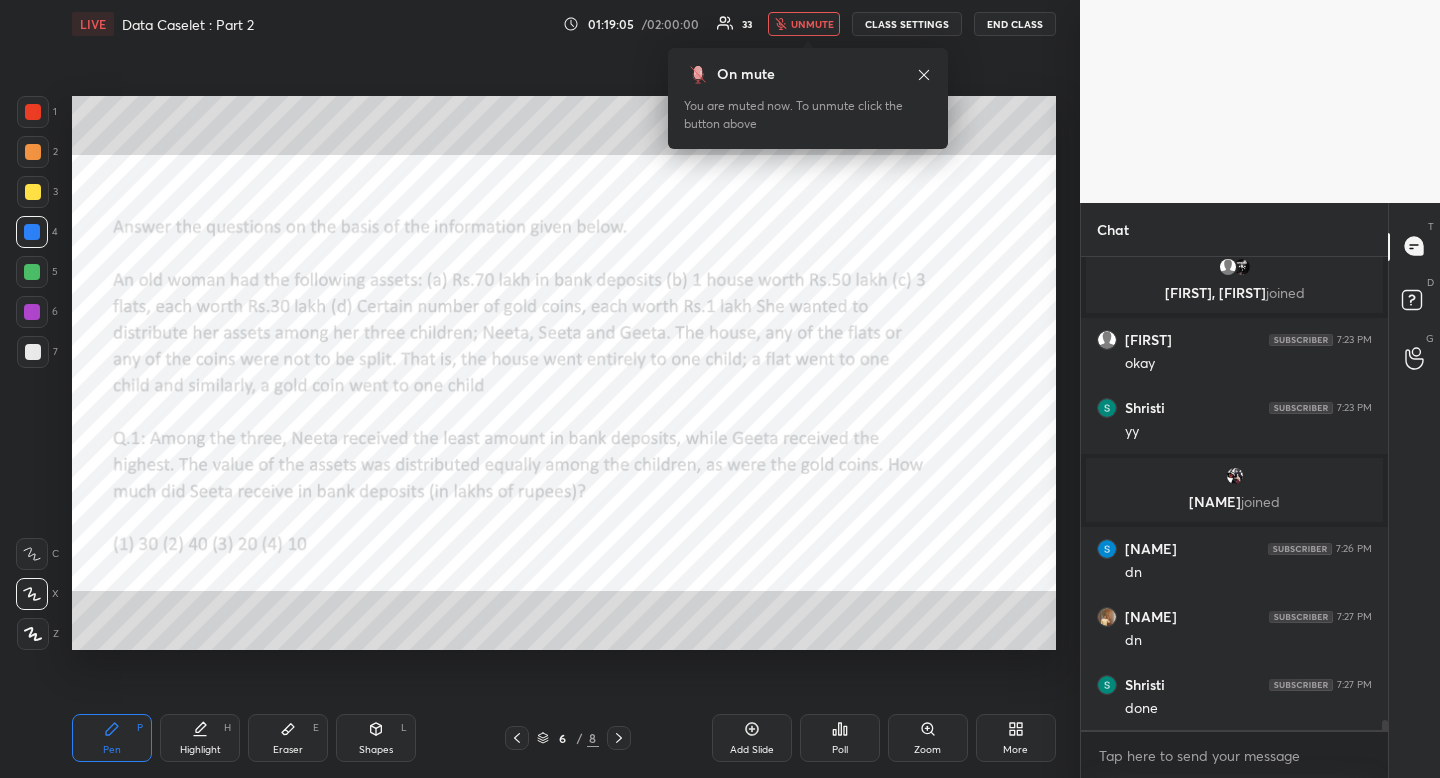 click on "On mute" at bounding box center [808, 74] 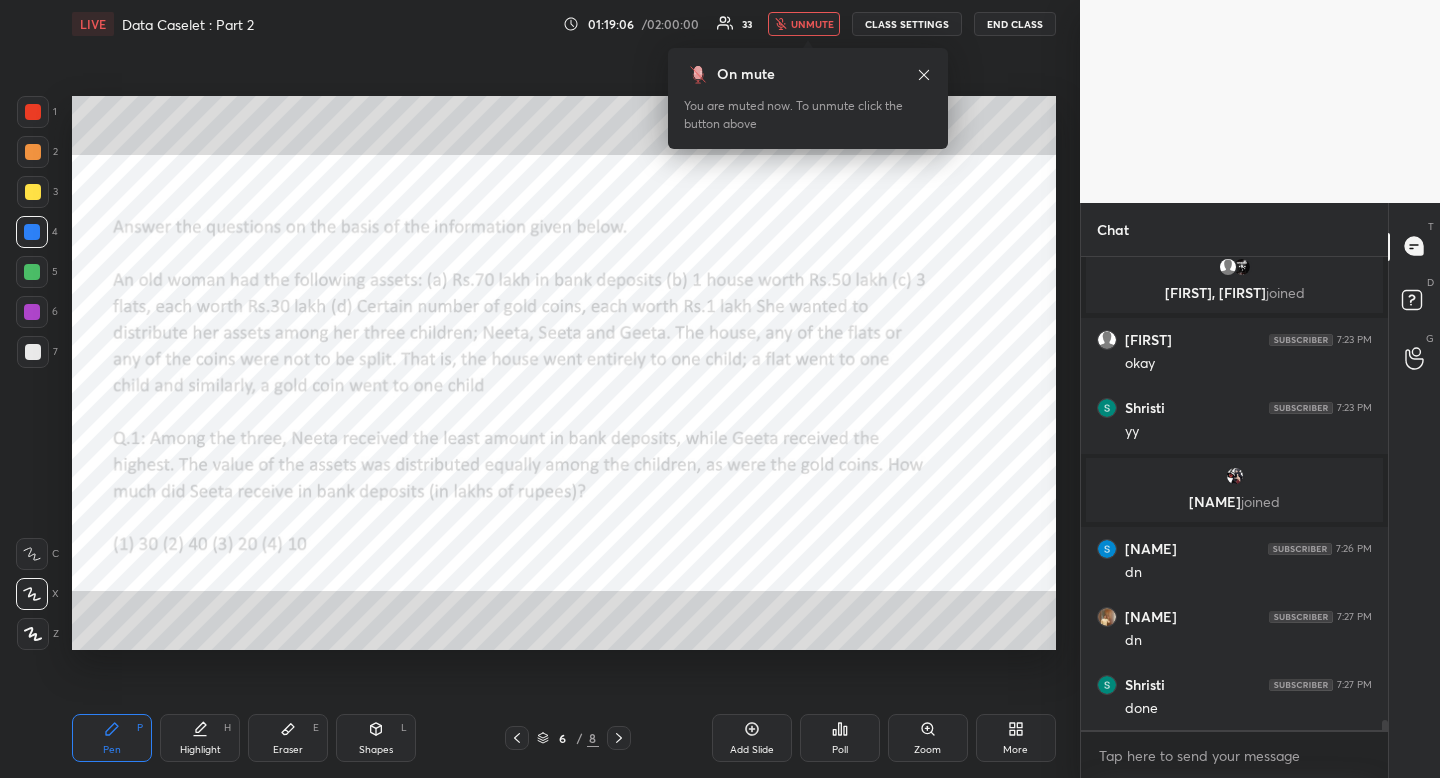 click 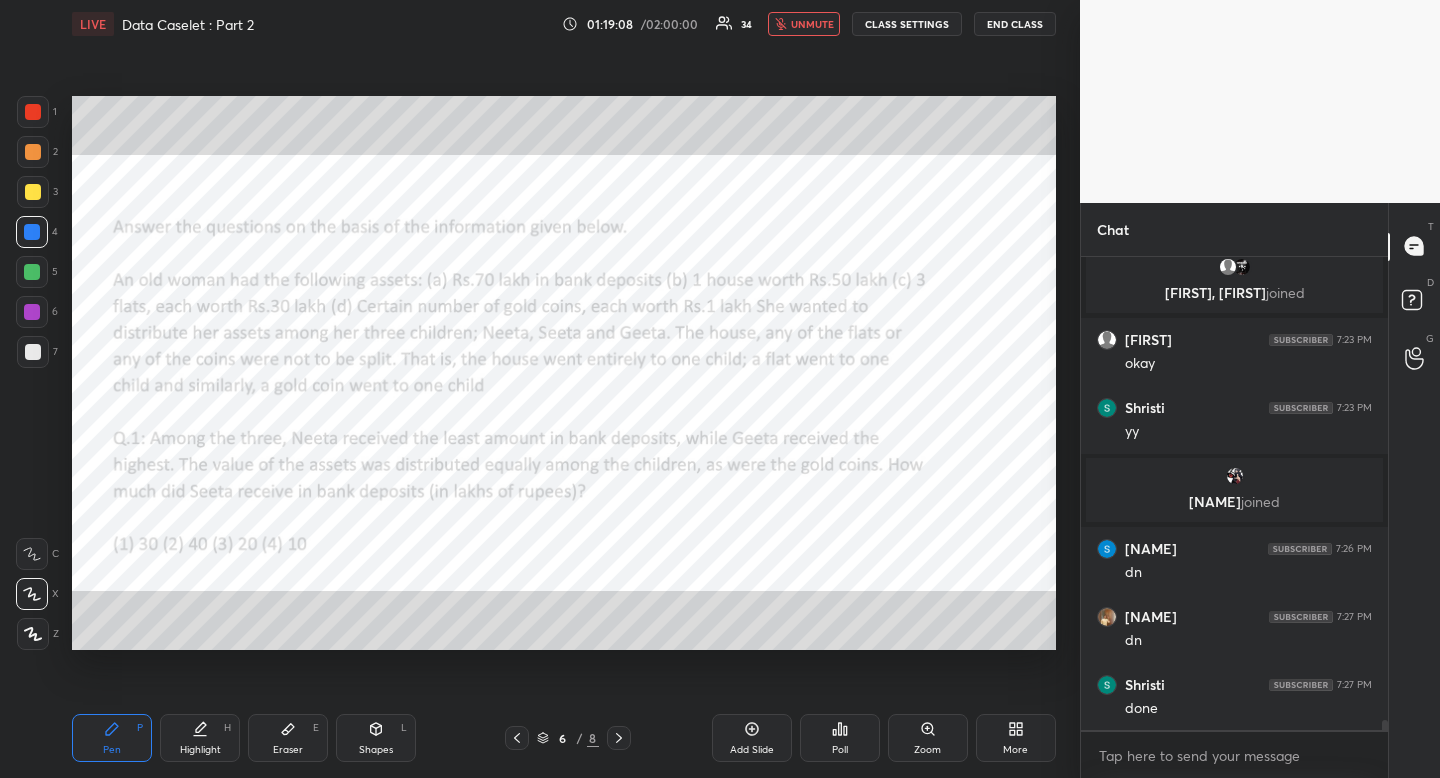 click on "unmute" at bounding box center [812, 24] 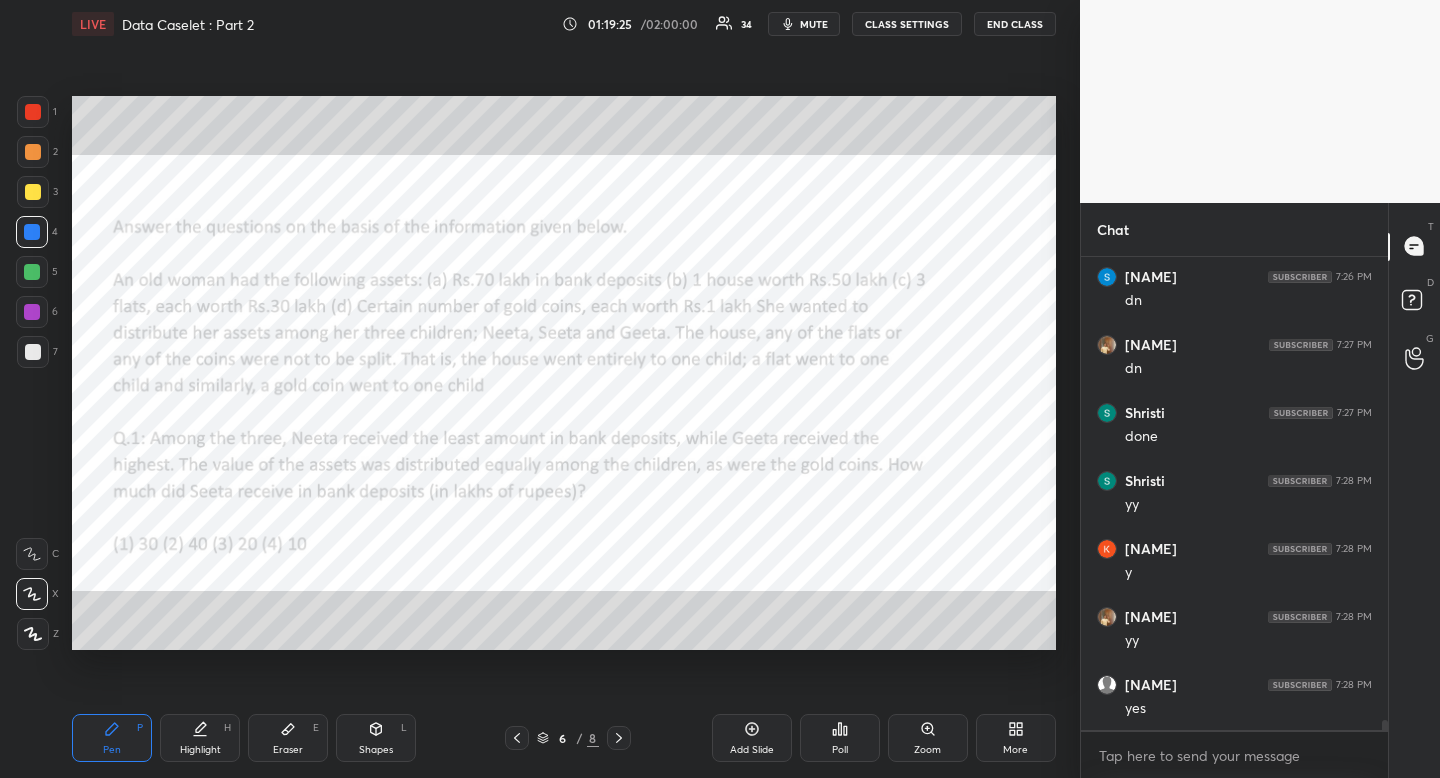 scroll, scrollTop: 21795, scrollLeft: 0, axis: vertical 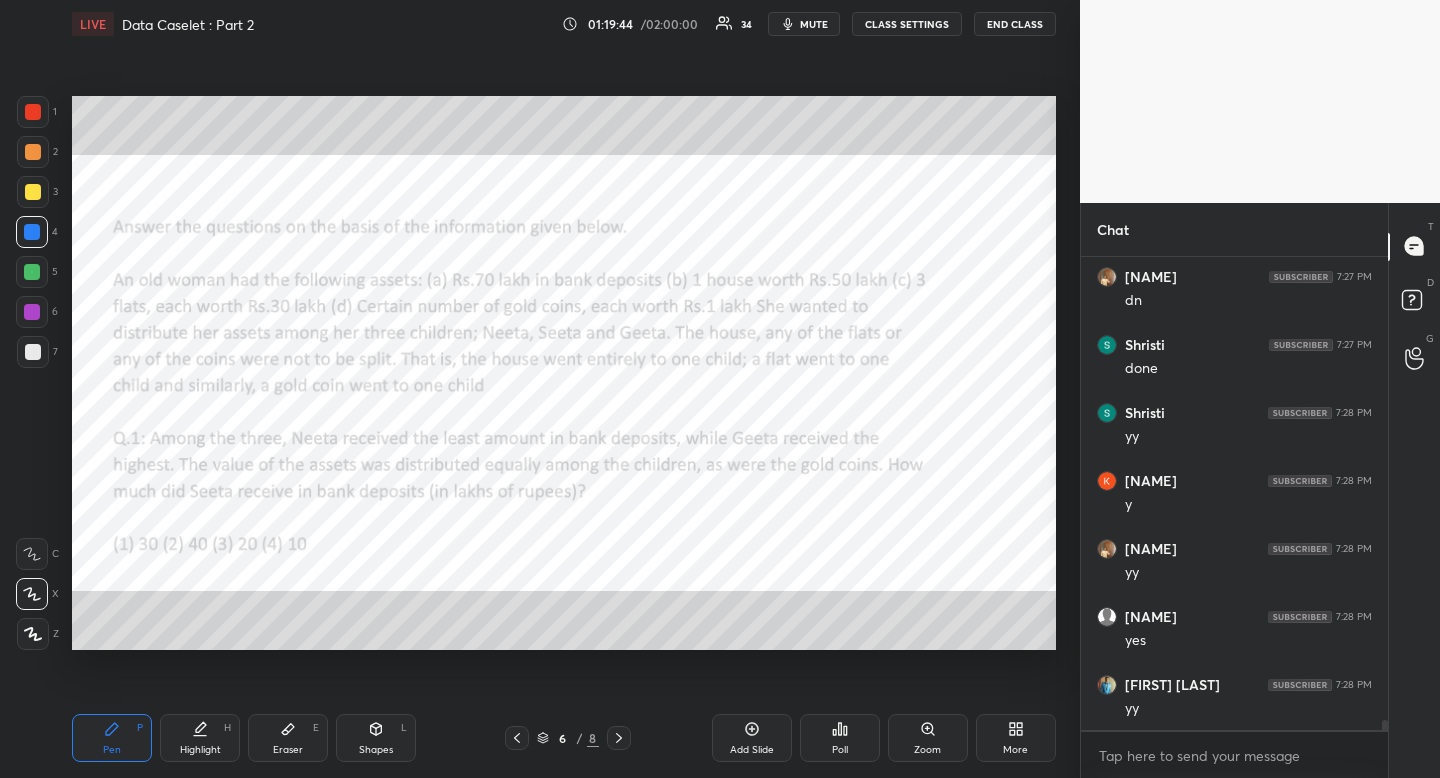 type on "x" 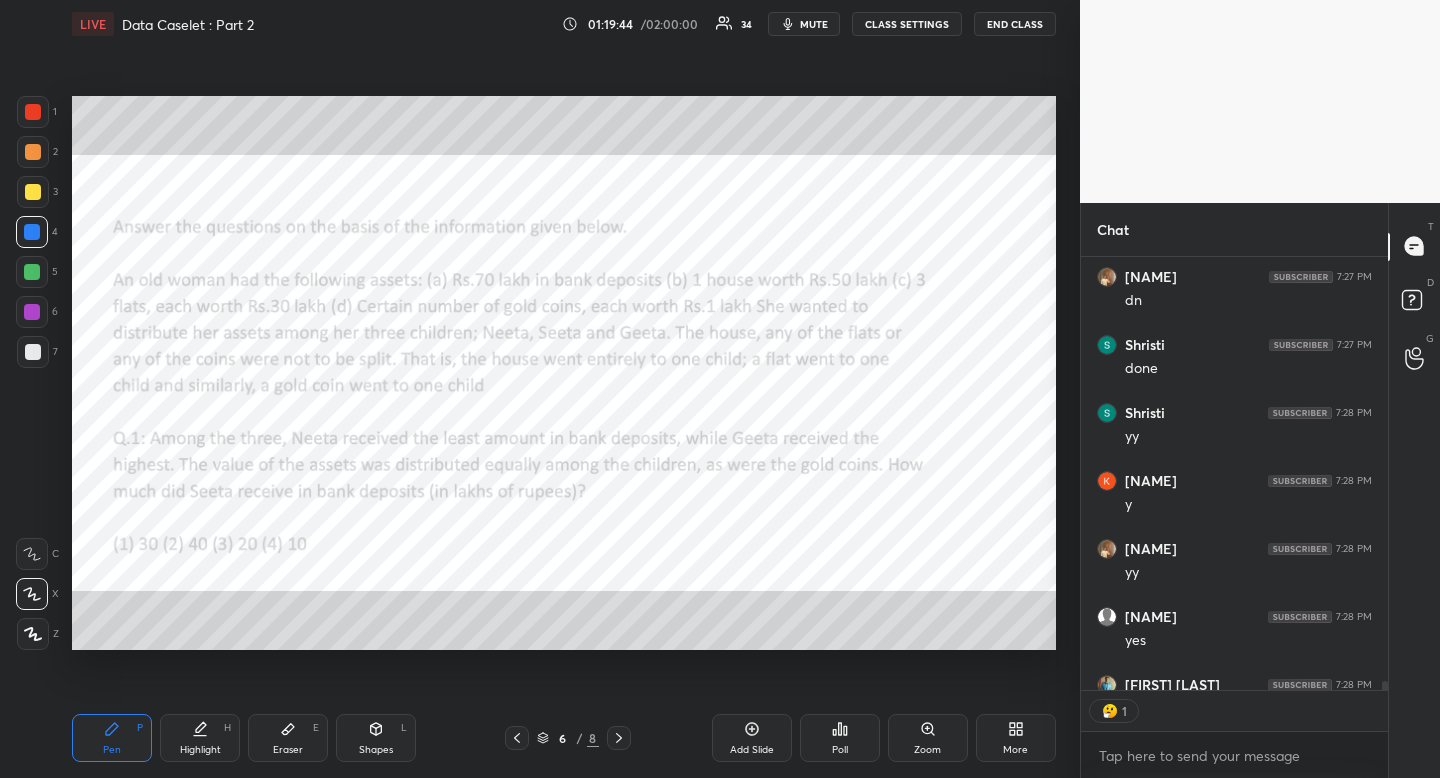 scroll, scrollTop: 427, scrollLeft: 301, axis: both 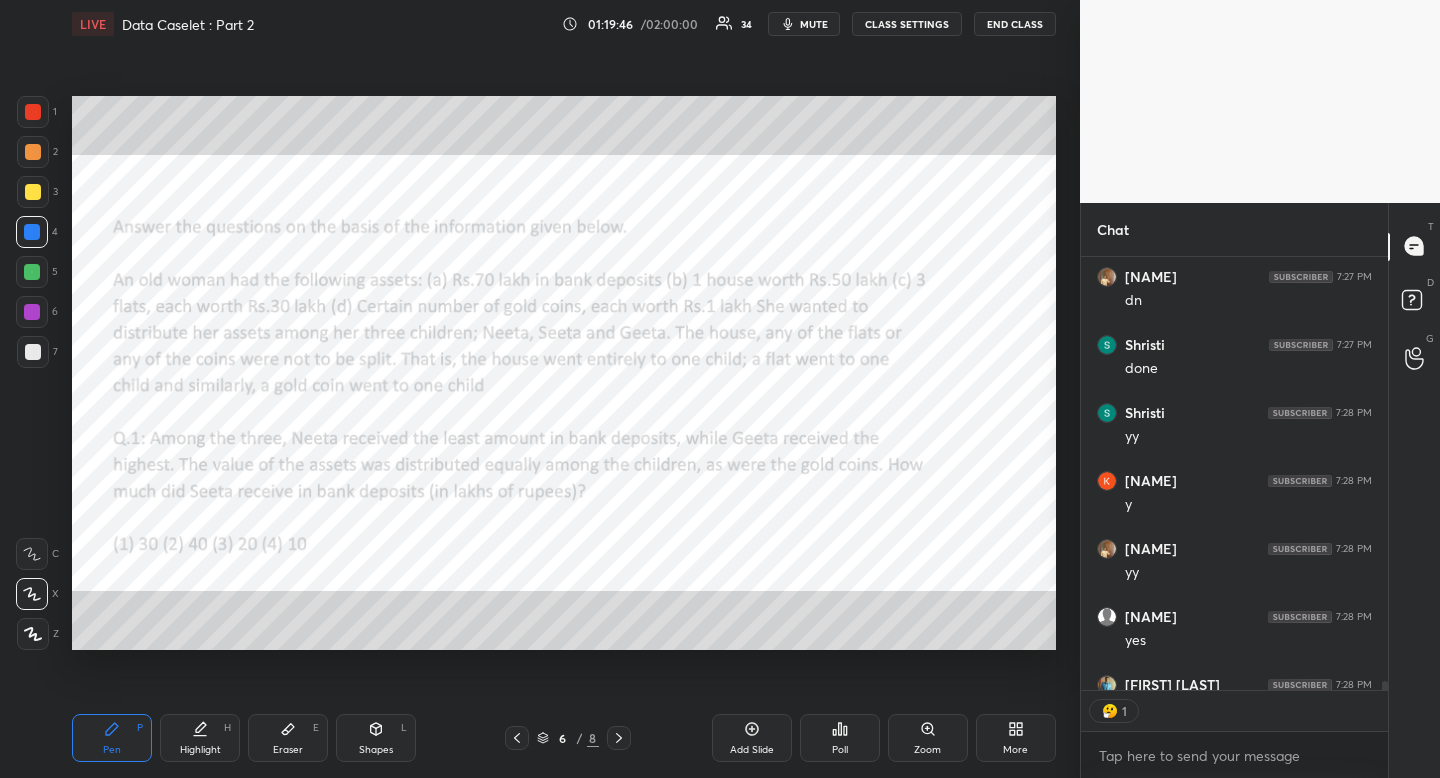 click 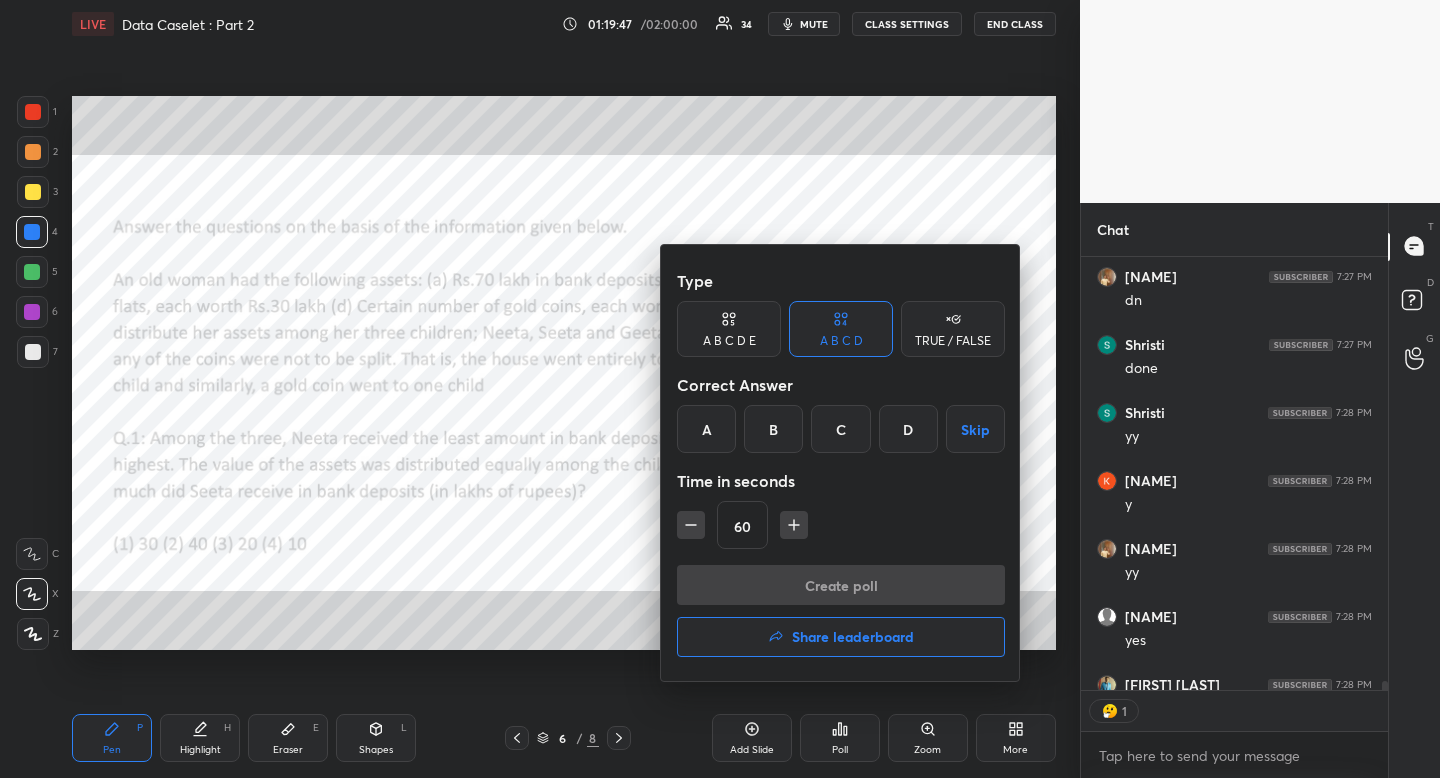 click on "C" at bounding box center [840, 429] 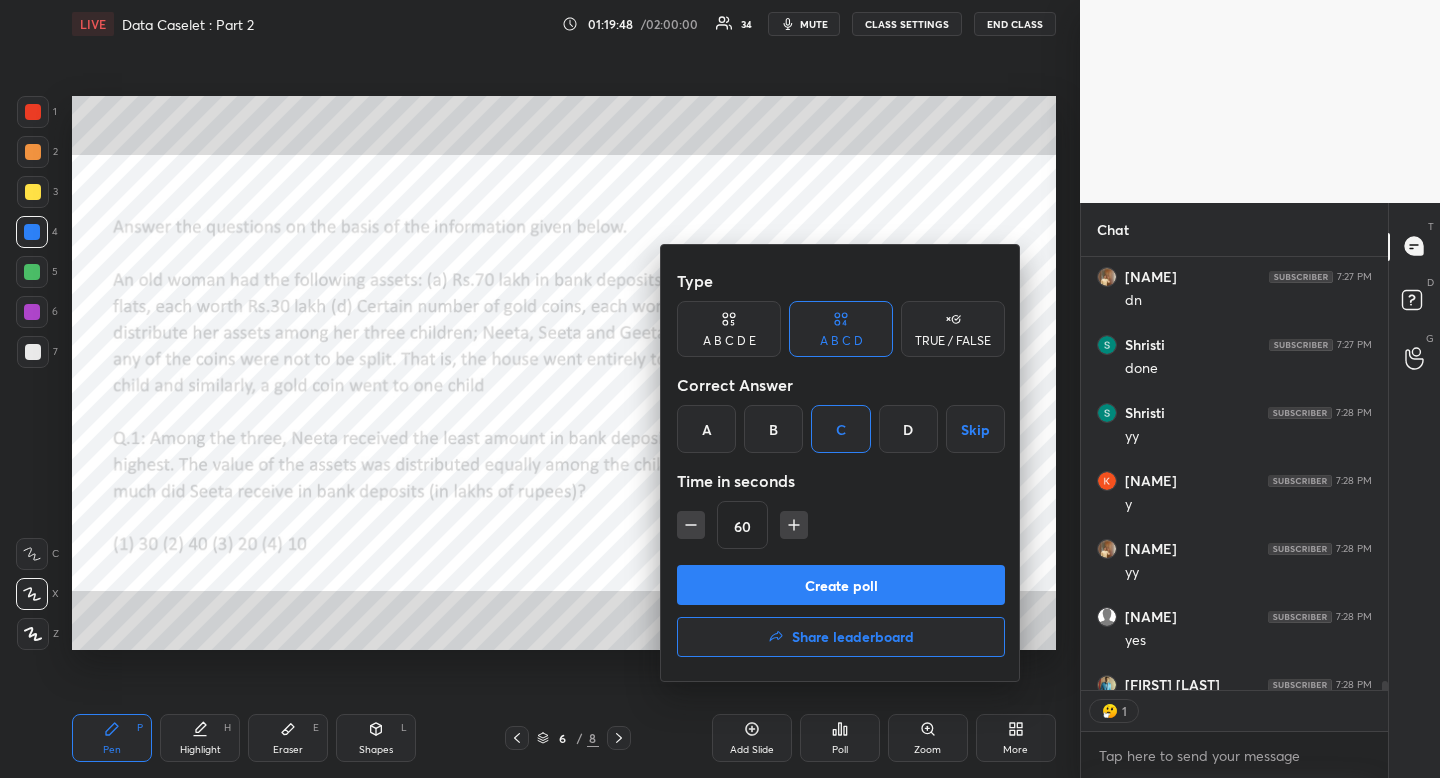 click at bounding box center (691, 525) 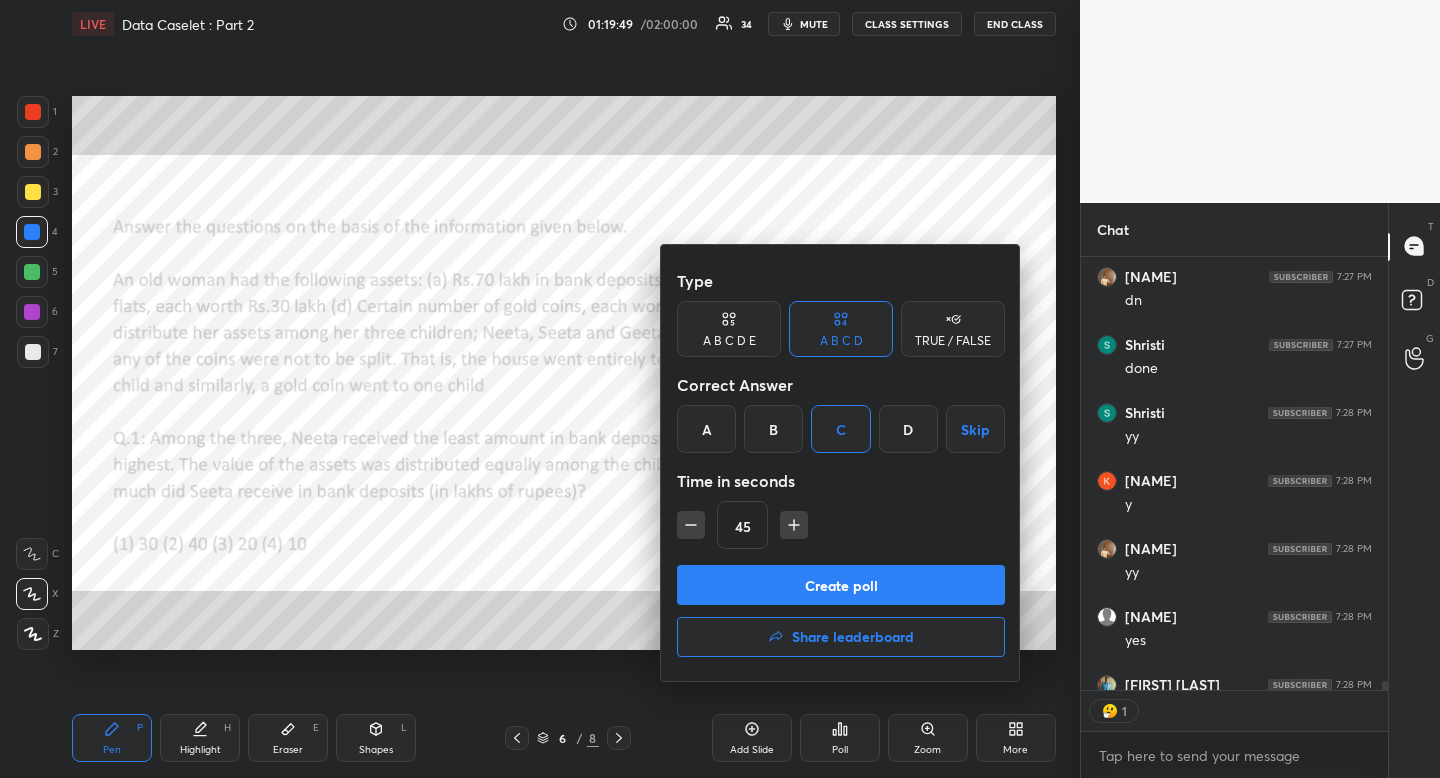 click on "Create poll" at bounding box center (841, 585) 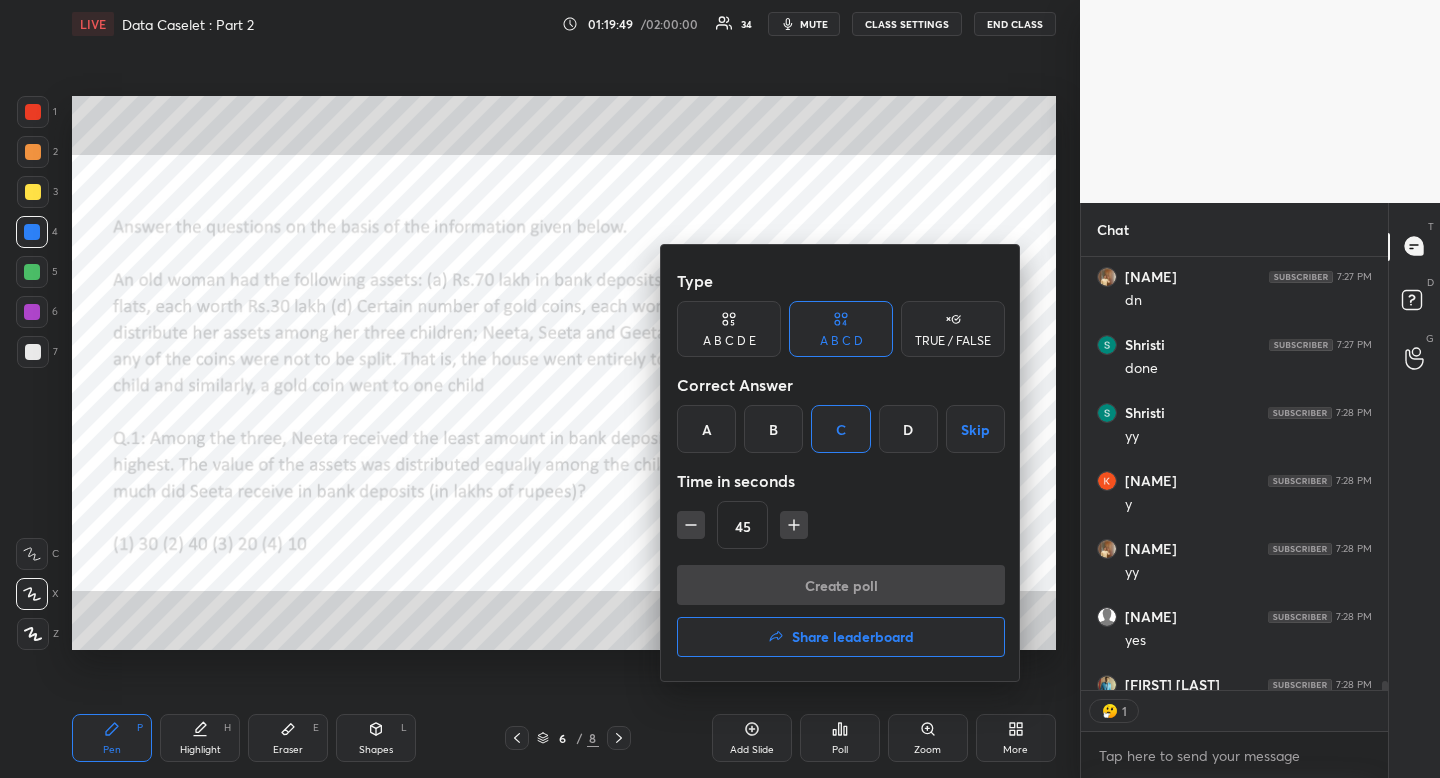 scroll, scrollTop: 411, scrollLeft: 295, axis: both 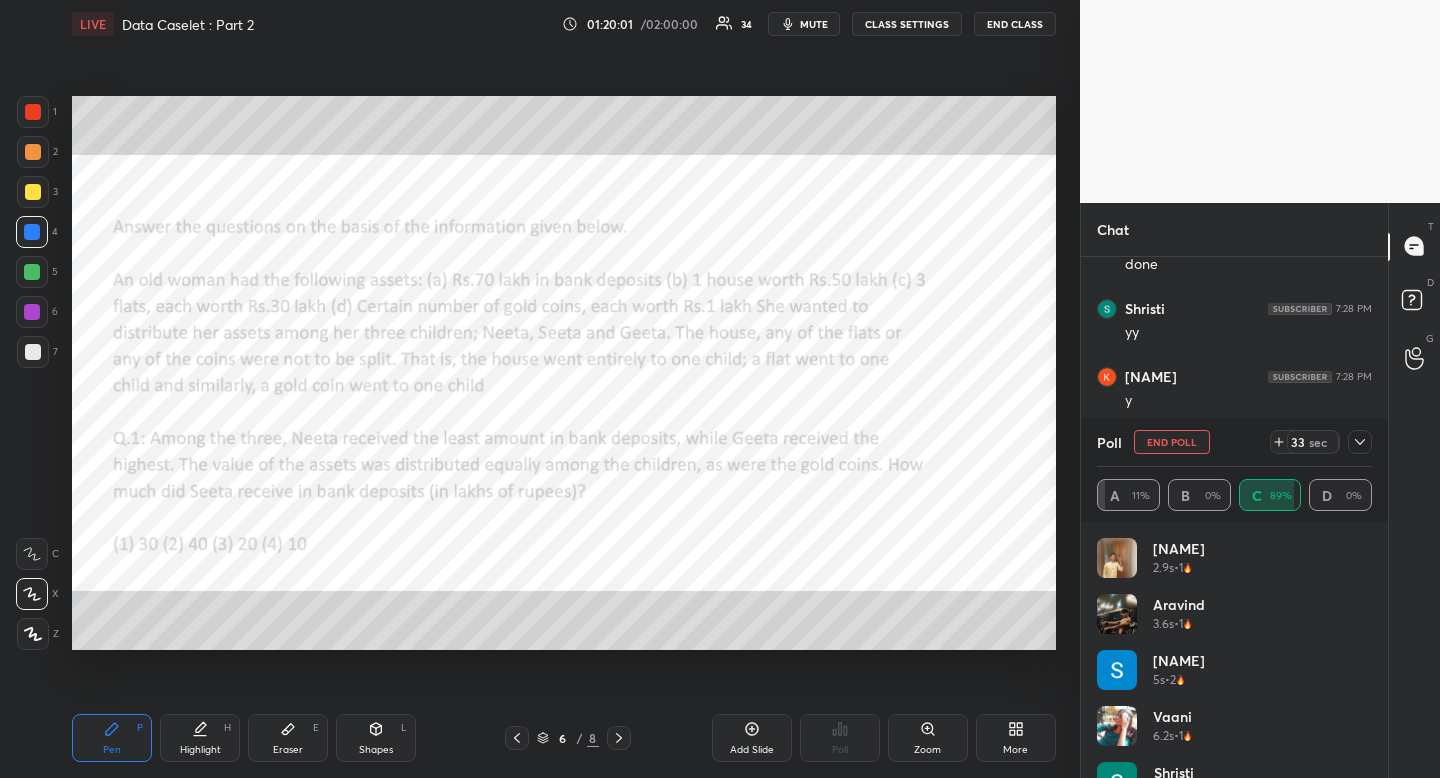click 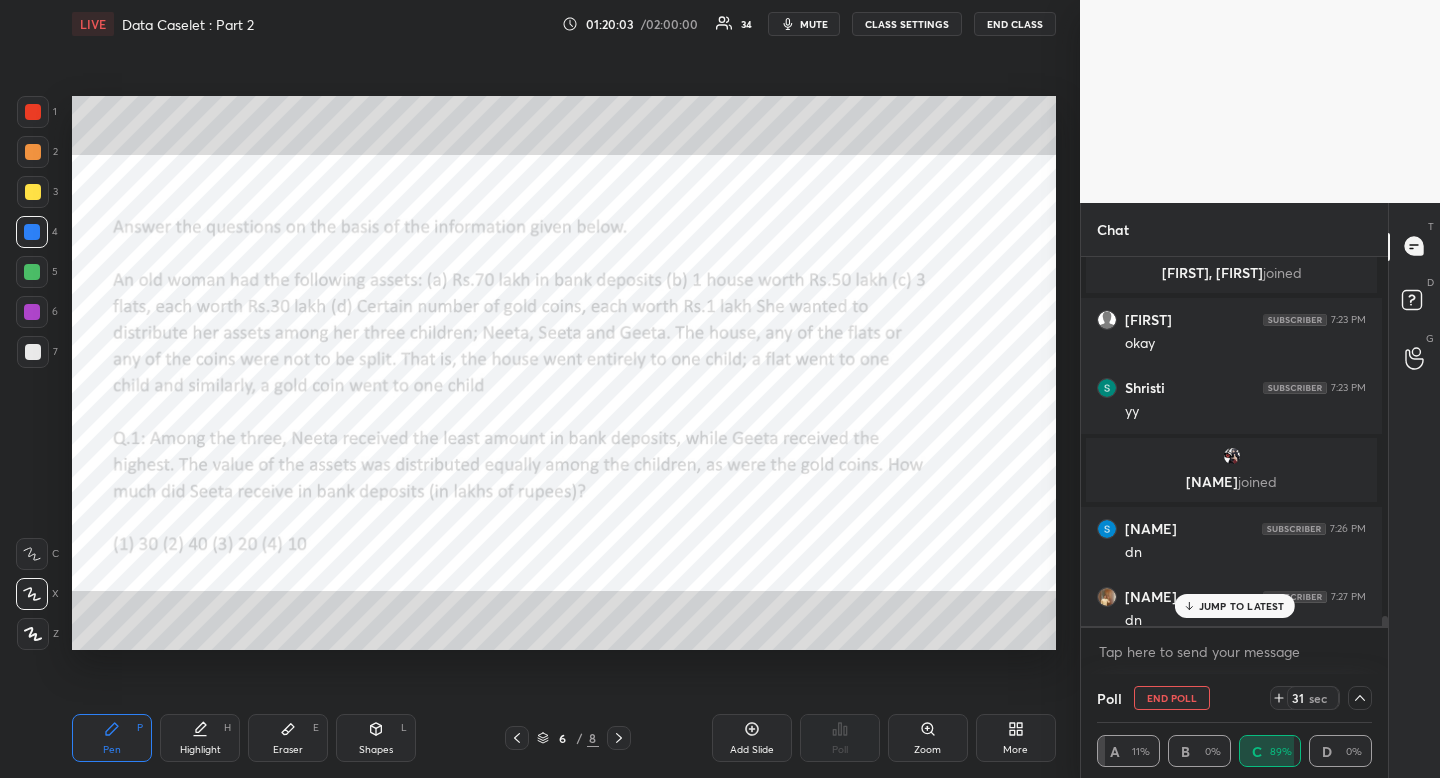 drag, startPoint x: 820, startPoint y: 30, endPoint x: 810, endPoint y: 47, distance: 19.723083 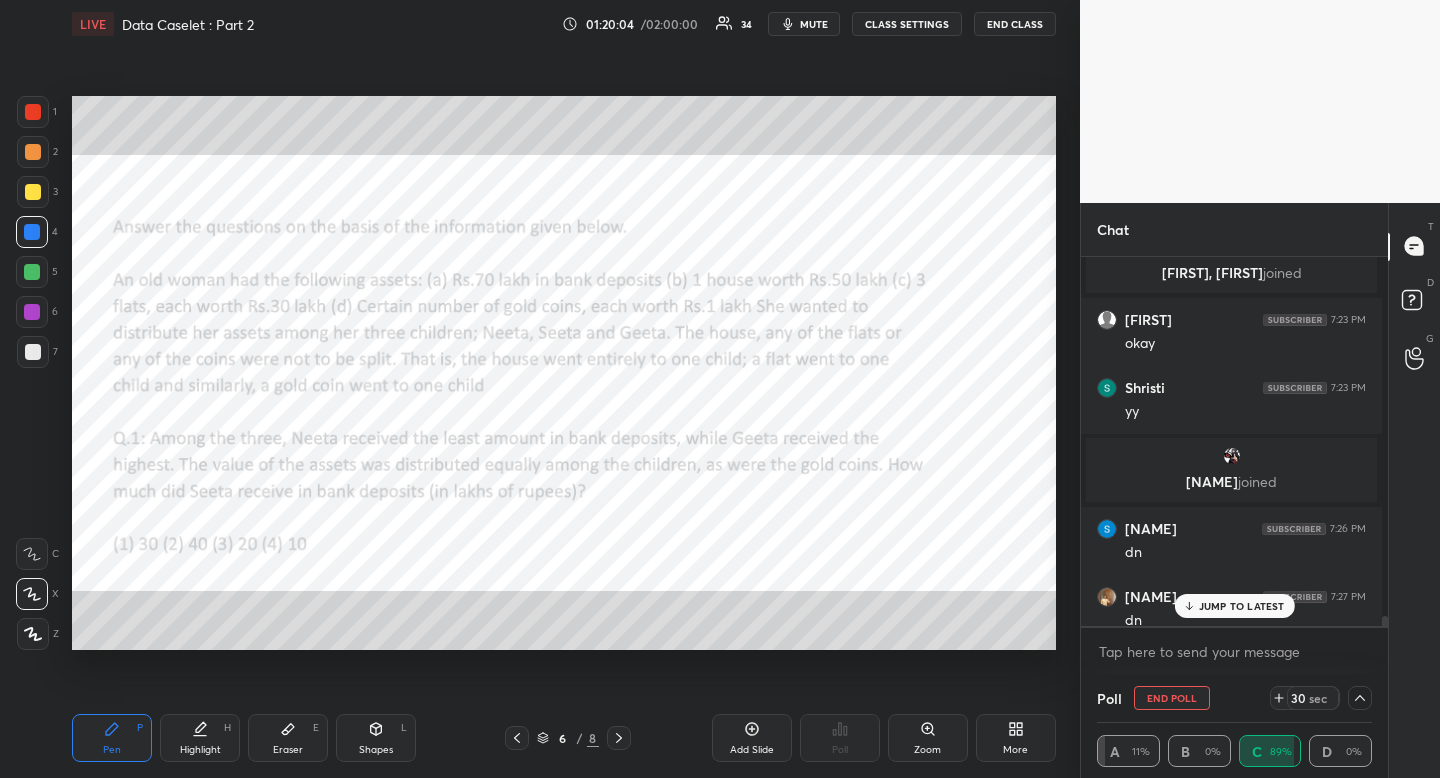 click 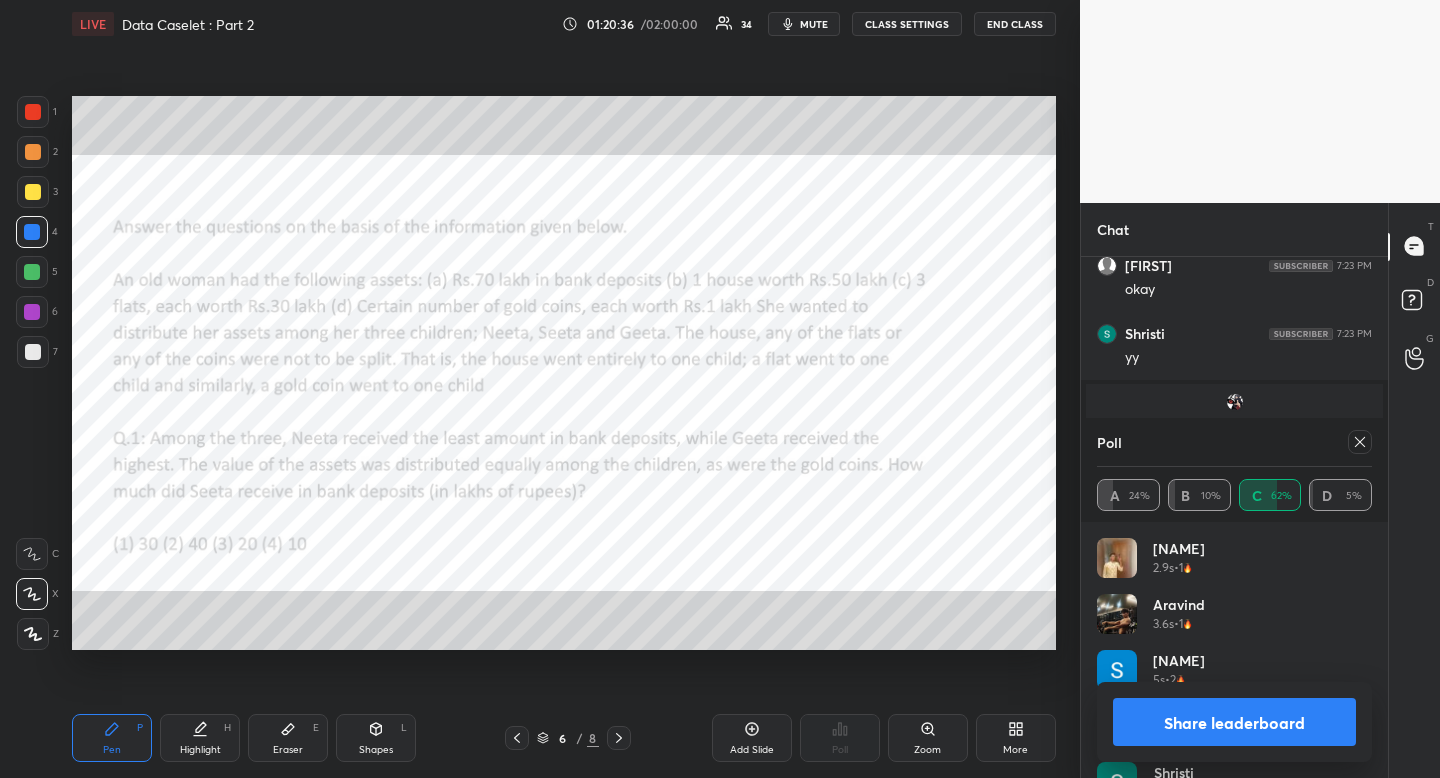 click on "[NAME] 2.9s • 1 [NAME] 3.6s • 1 [NAME] 5s • 2 [NAME] 6.2s • 1 [NAME] 6.5s • 2 [NAME] 7.4s • 1" at bounding box center [1234, 650] 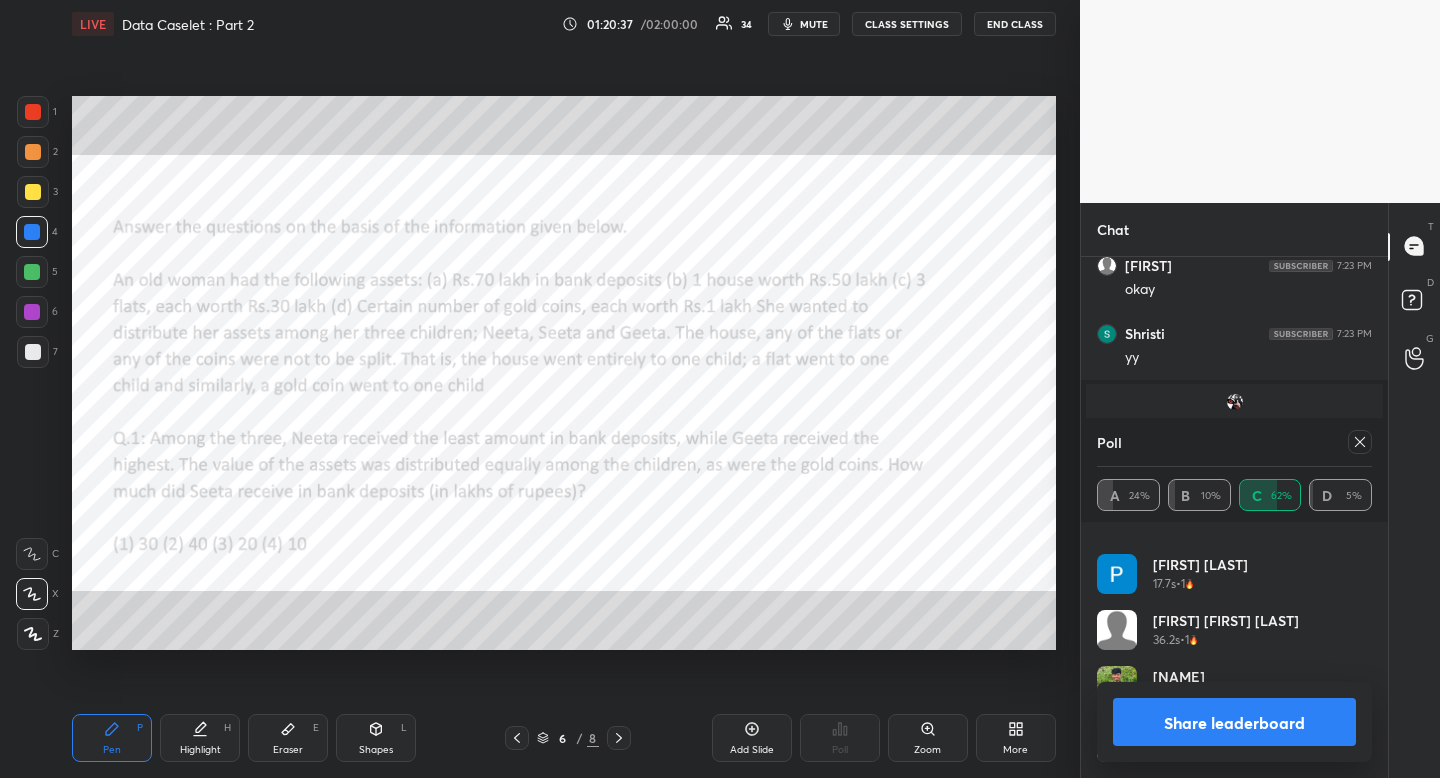 drag, startPoint x: 1360, startPoint y: 444, endPoint x: 1349, endPoint y: 459, distance: 18.601076 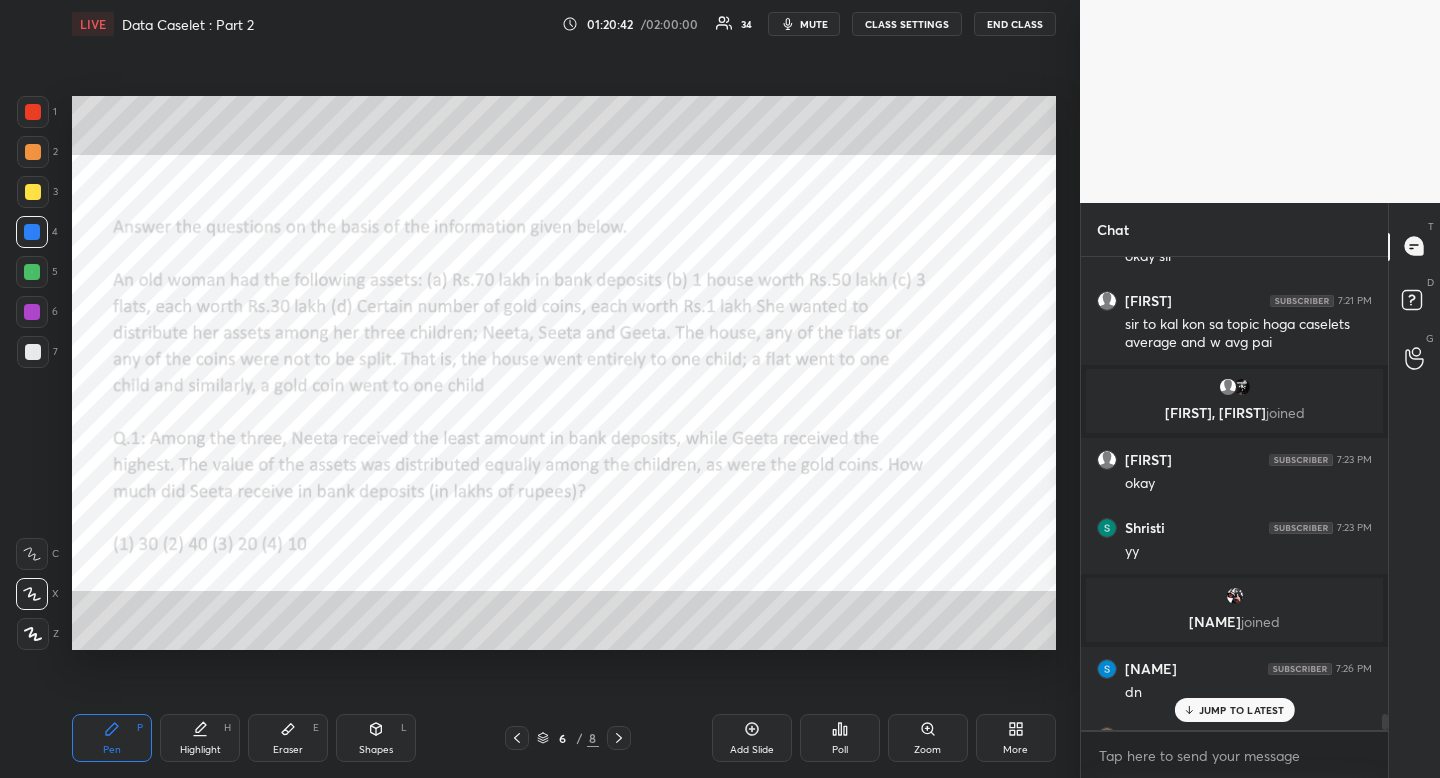 click on "1 2 3 4 5 6 7 R O A L C X Z Erase all   C X Z" at bounding box center (32, 373) 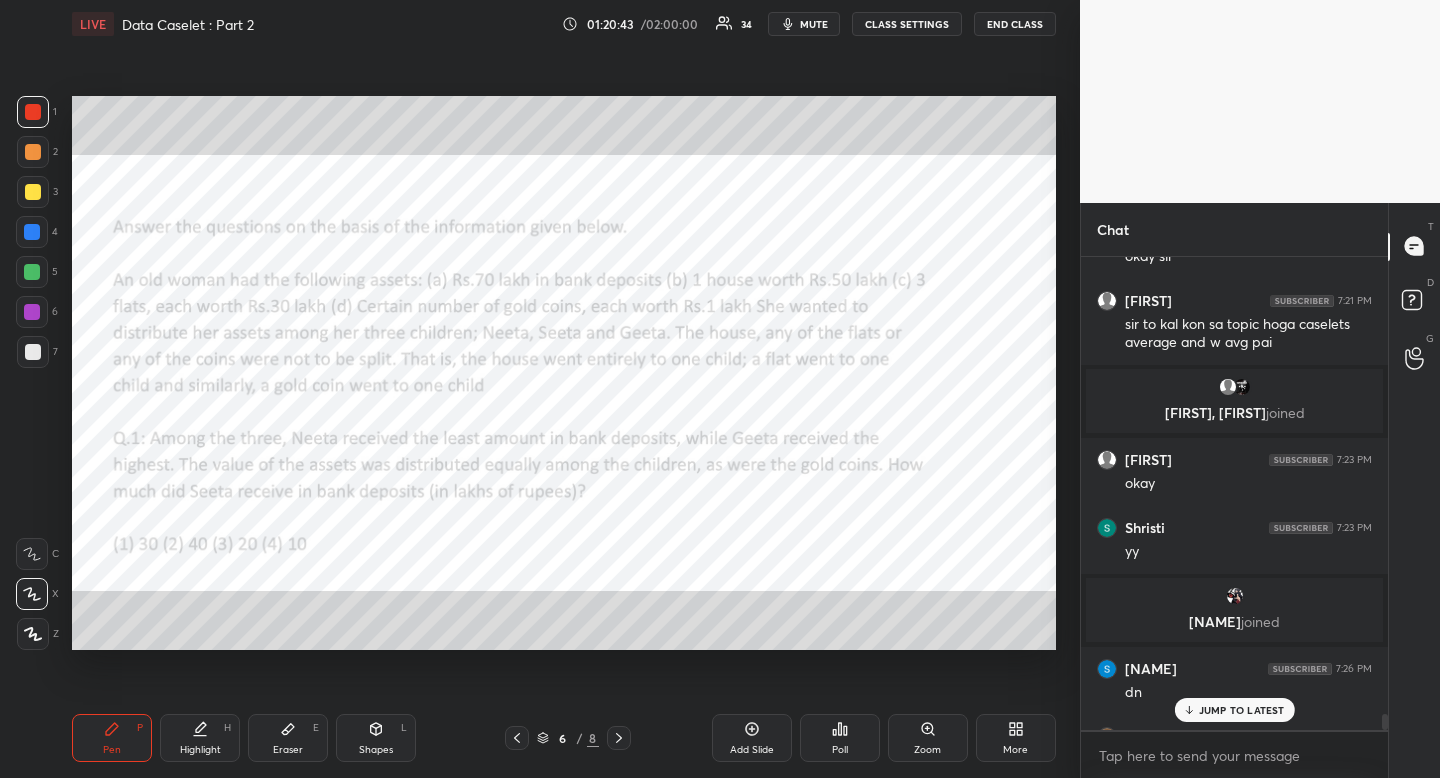 click on "Eraser E" at bounding box center (288, 738) 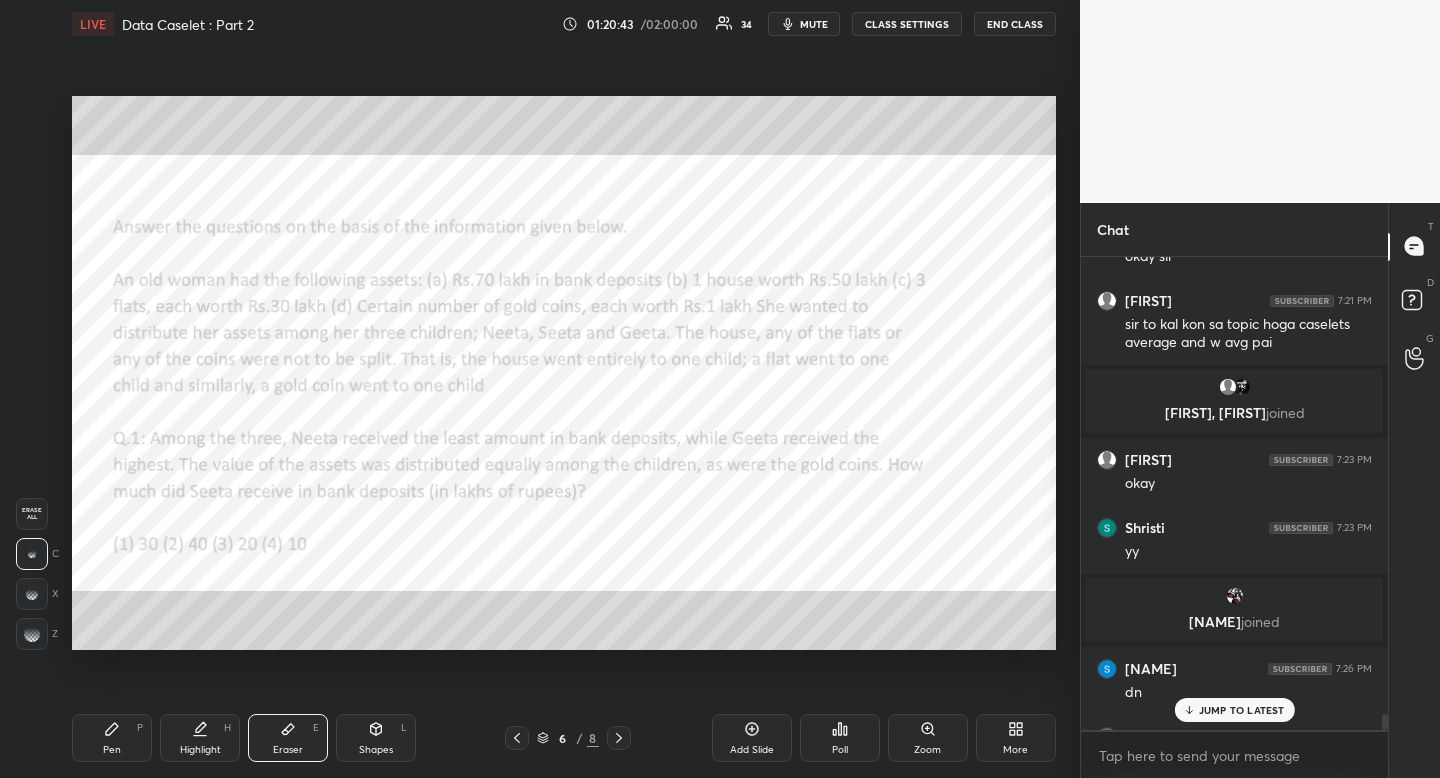drag, startPoint x: 290, startPoint y: 741, endPoint x: 293, endPoint y: 665, distance: 76.05919 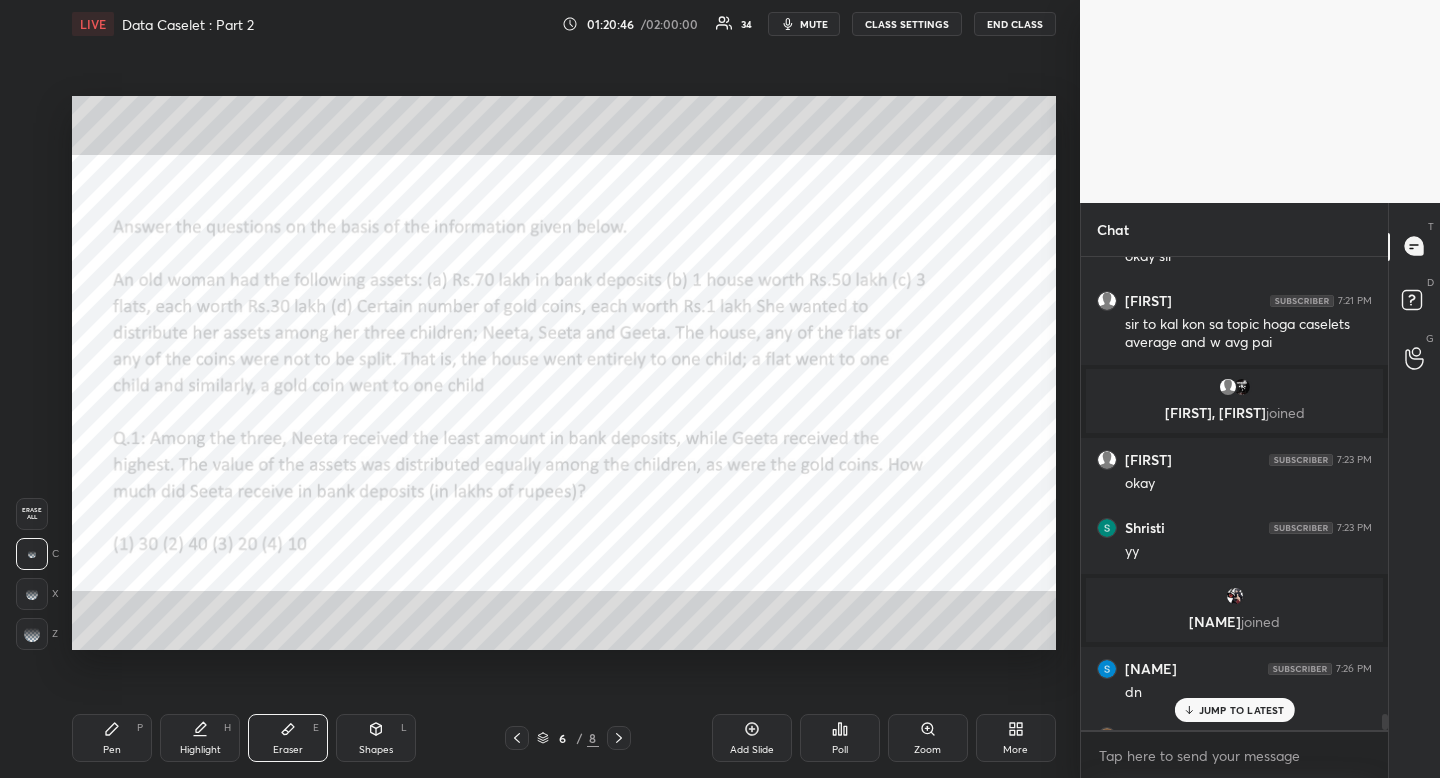 click 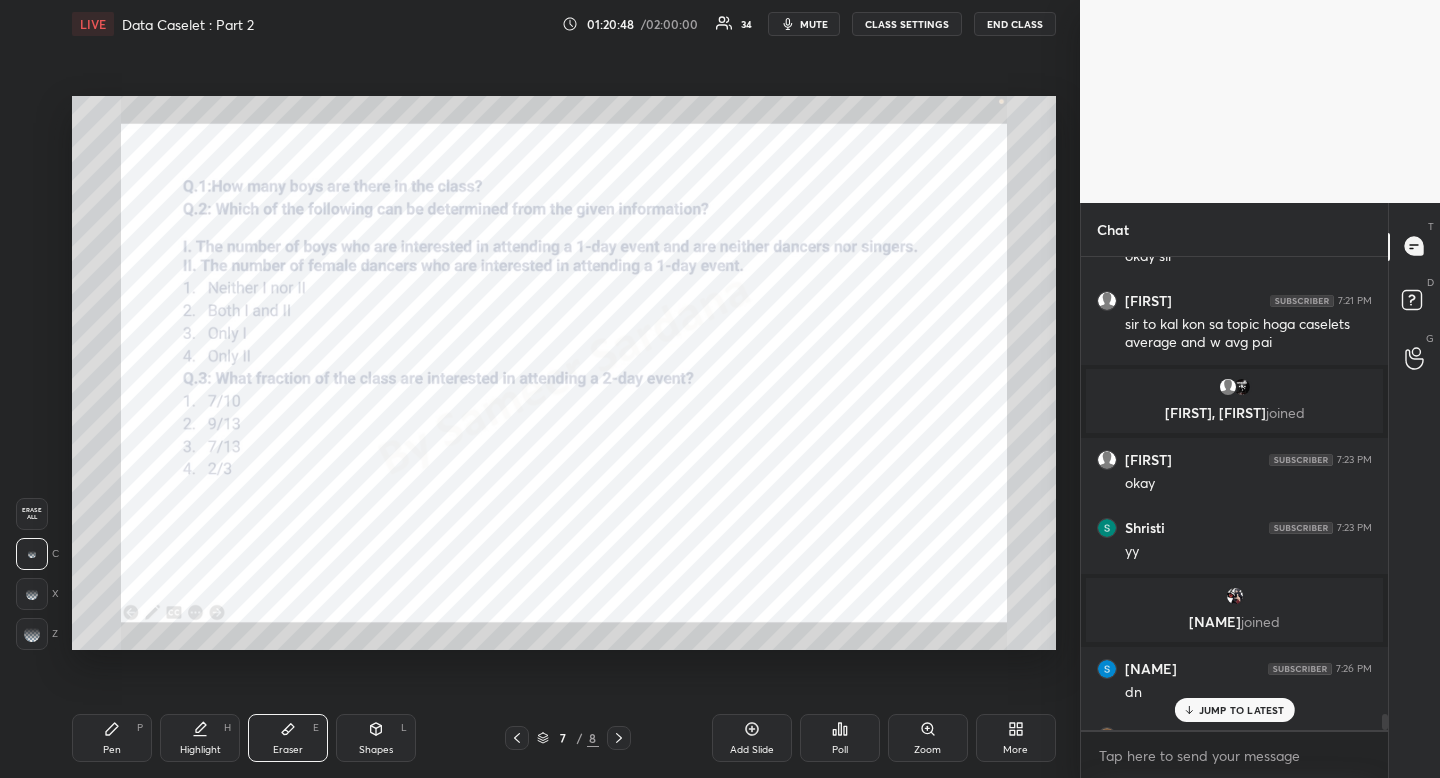click 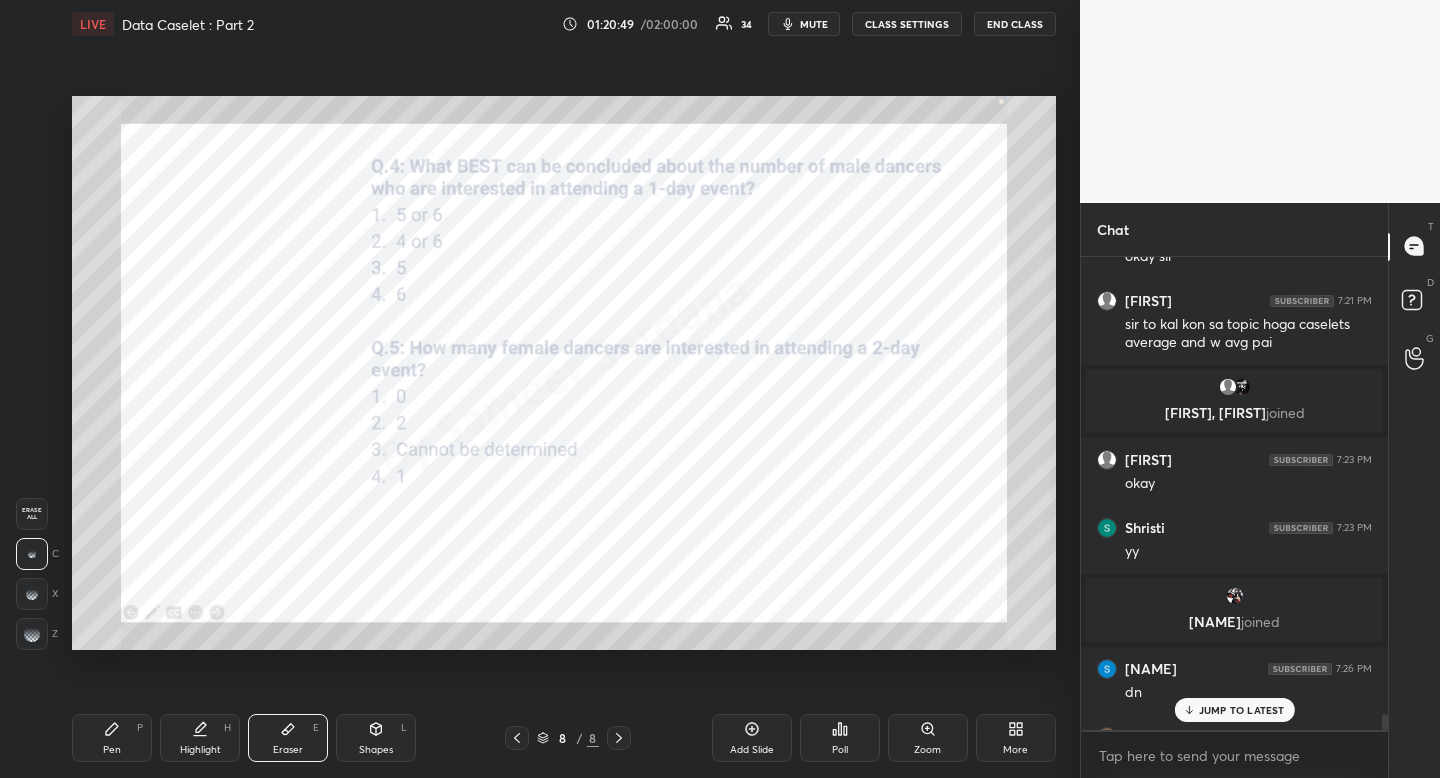 click 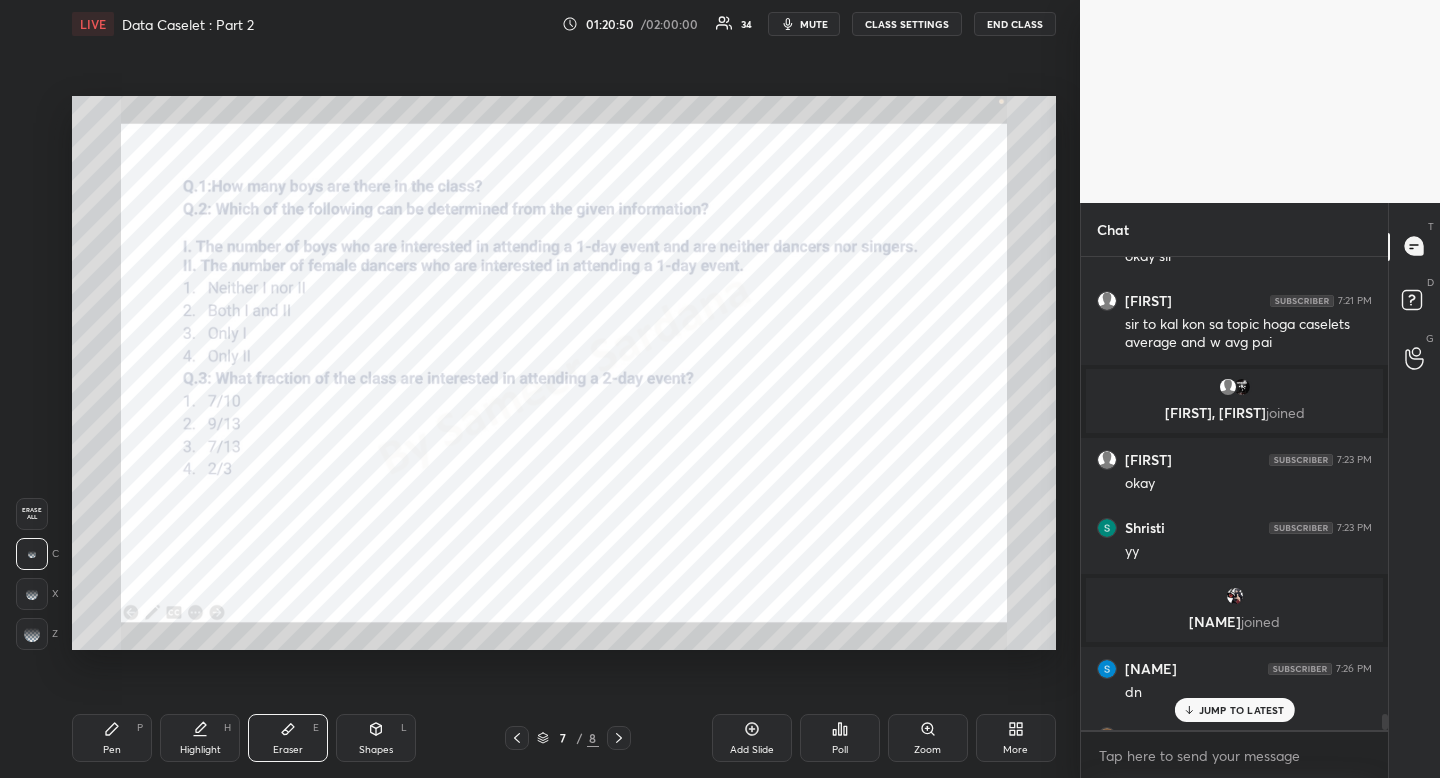 click 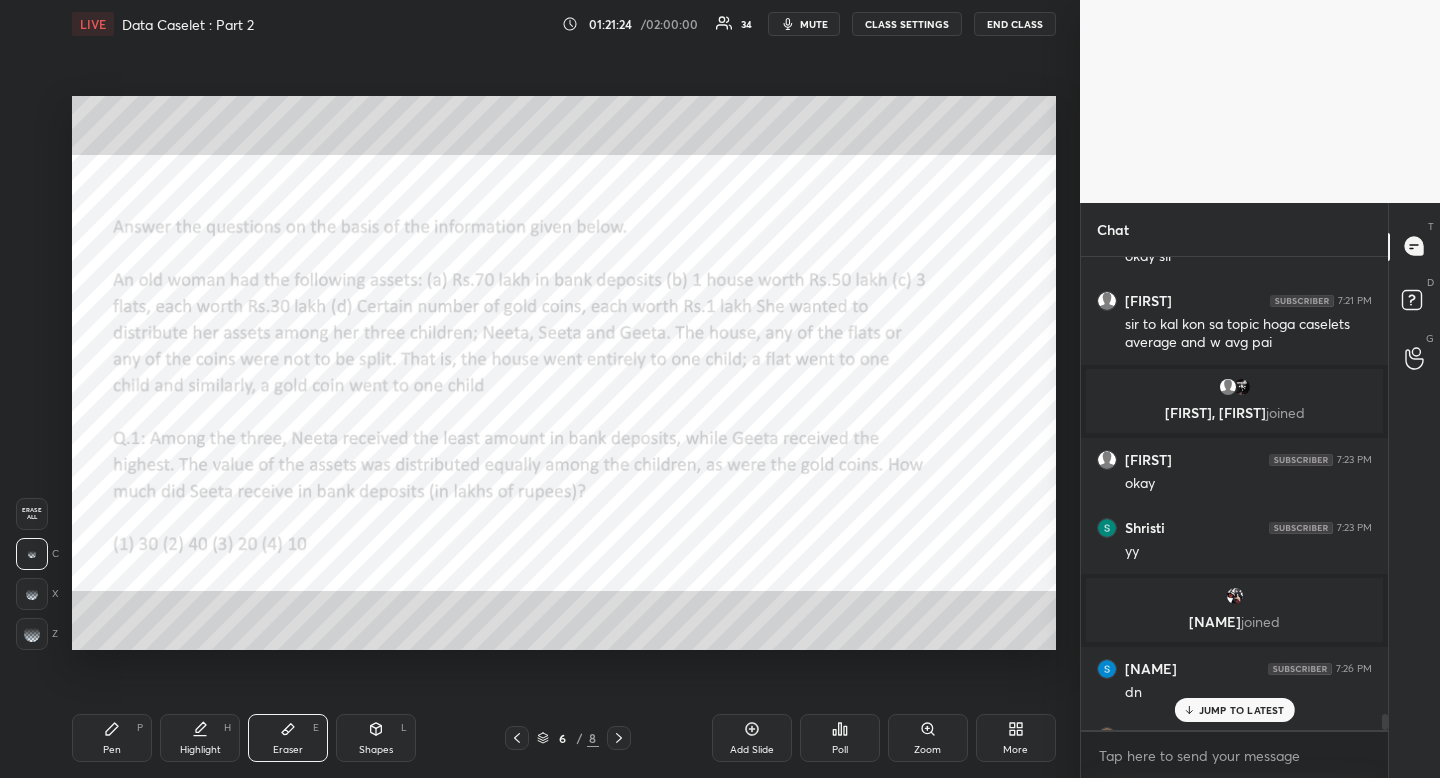 click on "More" at bounding box center (1015, 750) 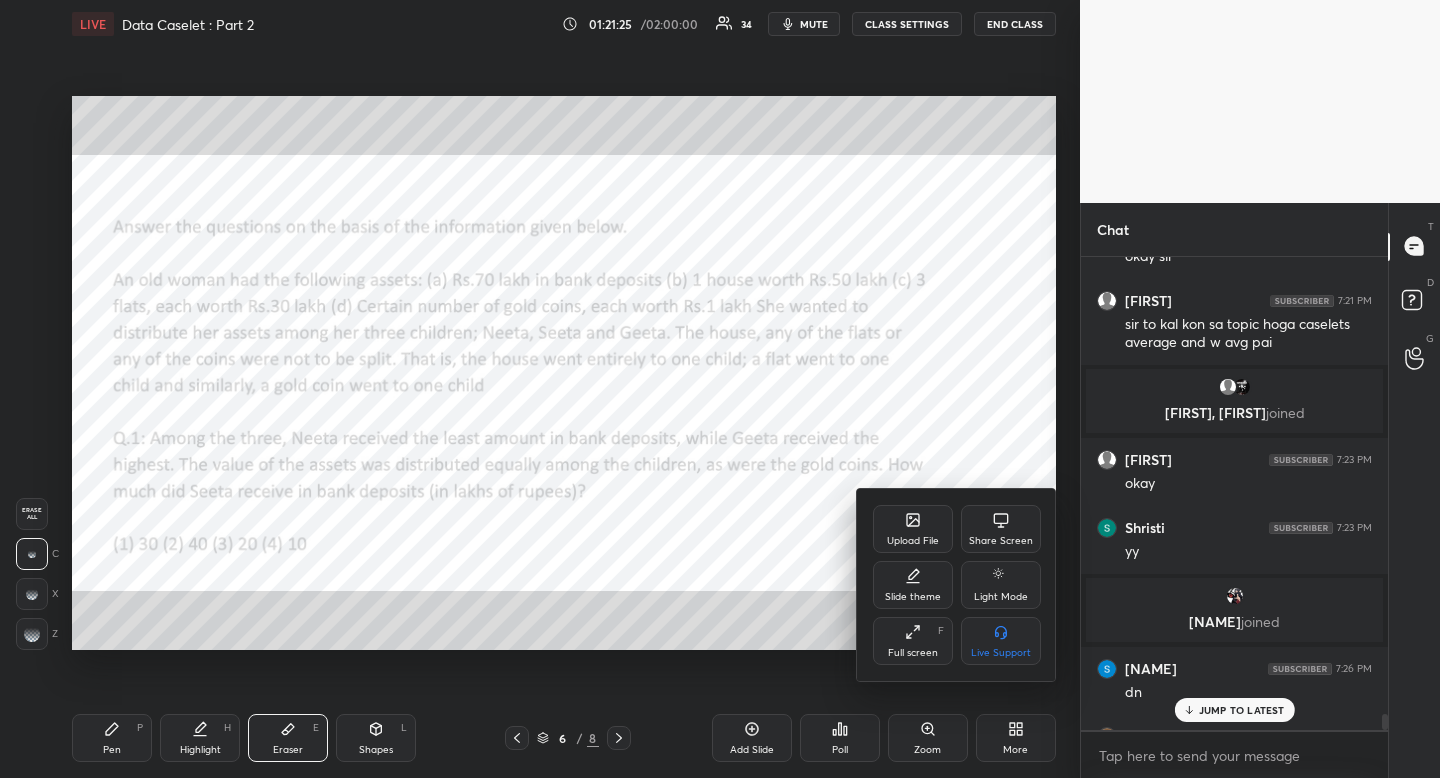 click 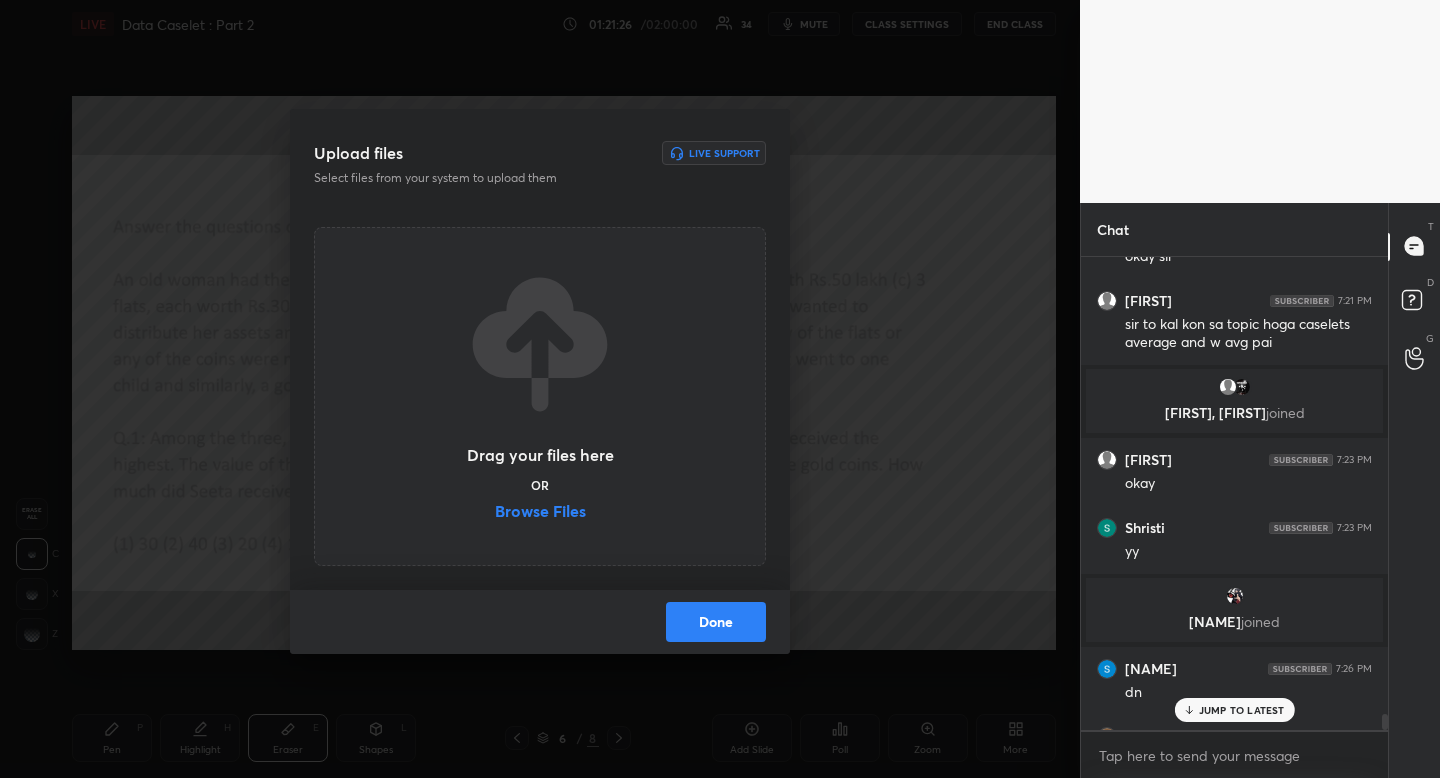 click on "Browse Files" at bounding box center [540, 513] 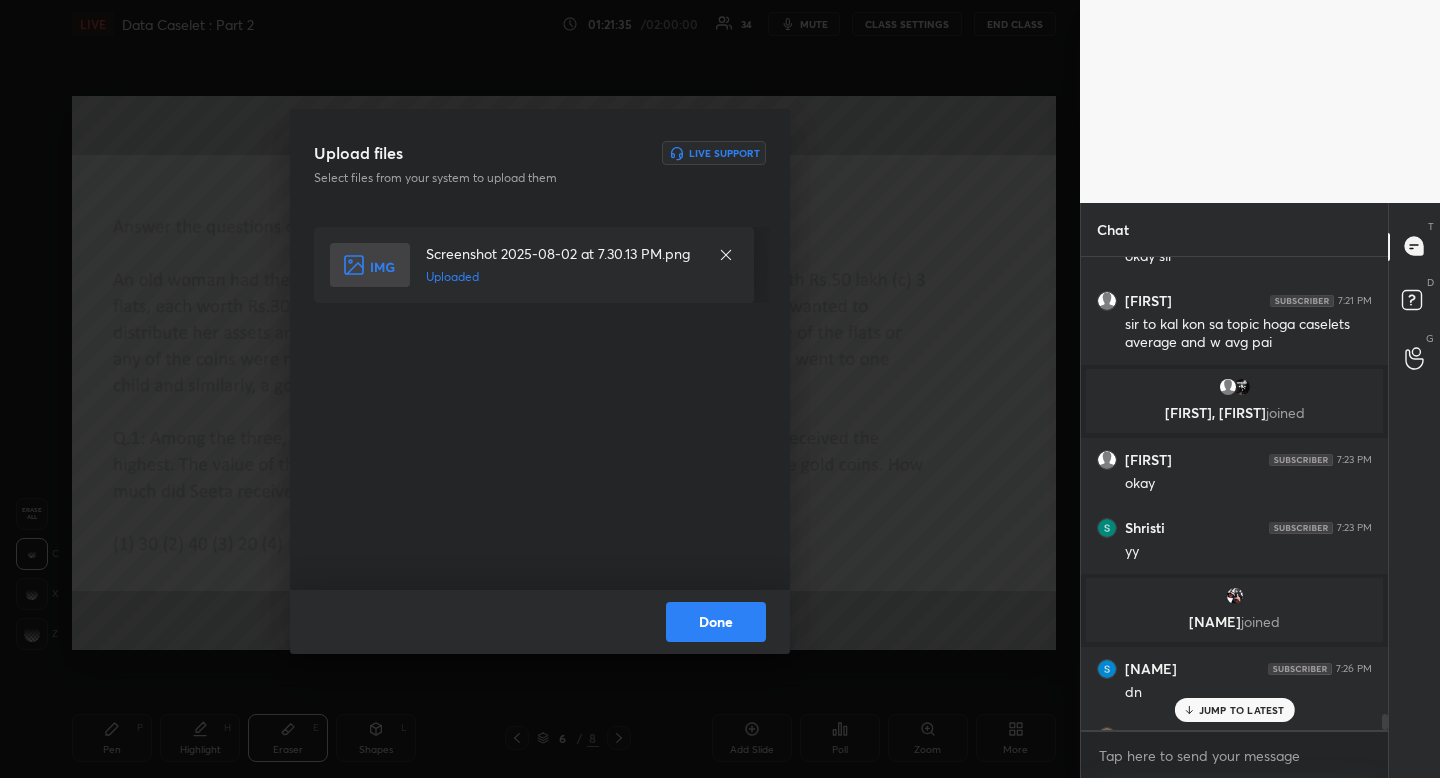 click on "Done" at bounding box center [716, 622] 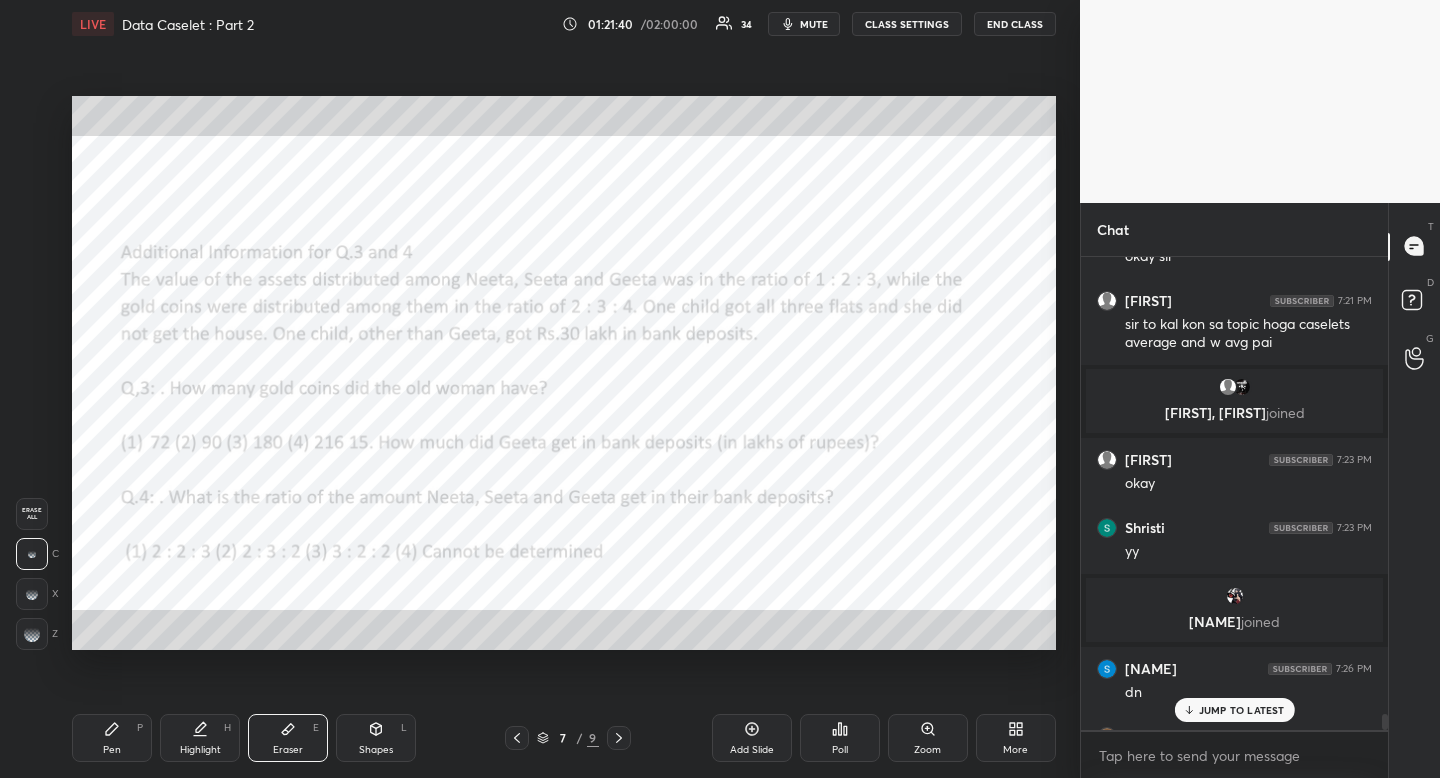 click 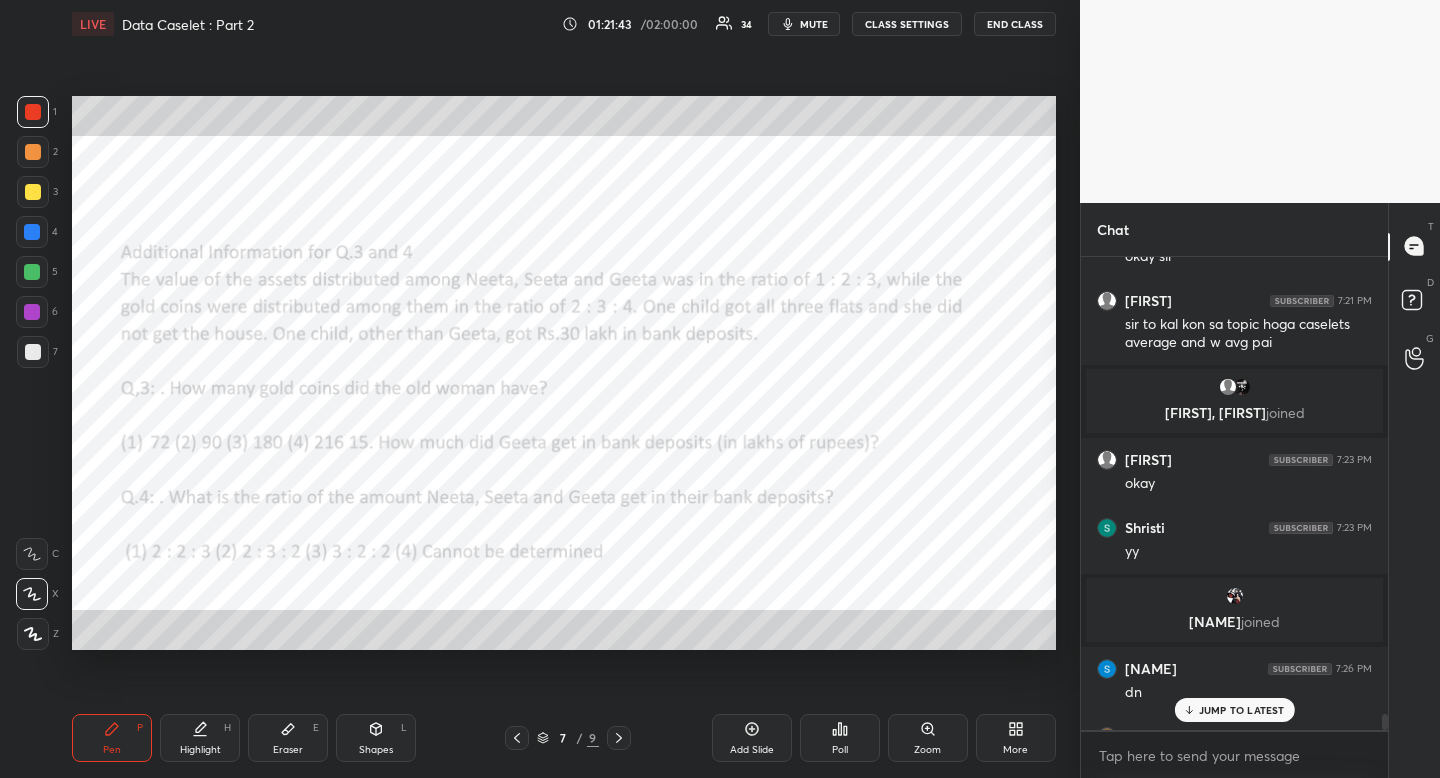 click on "mute" at bounding box center [814, 24] 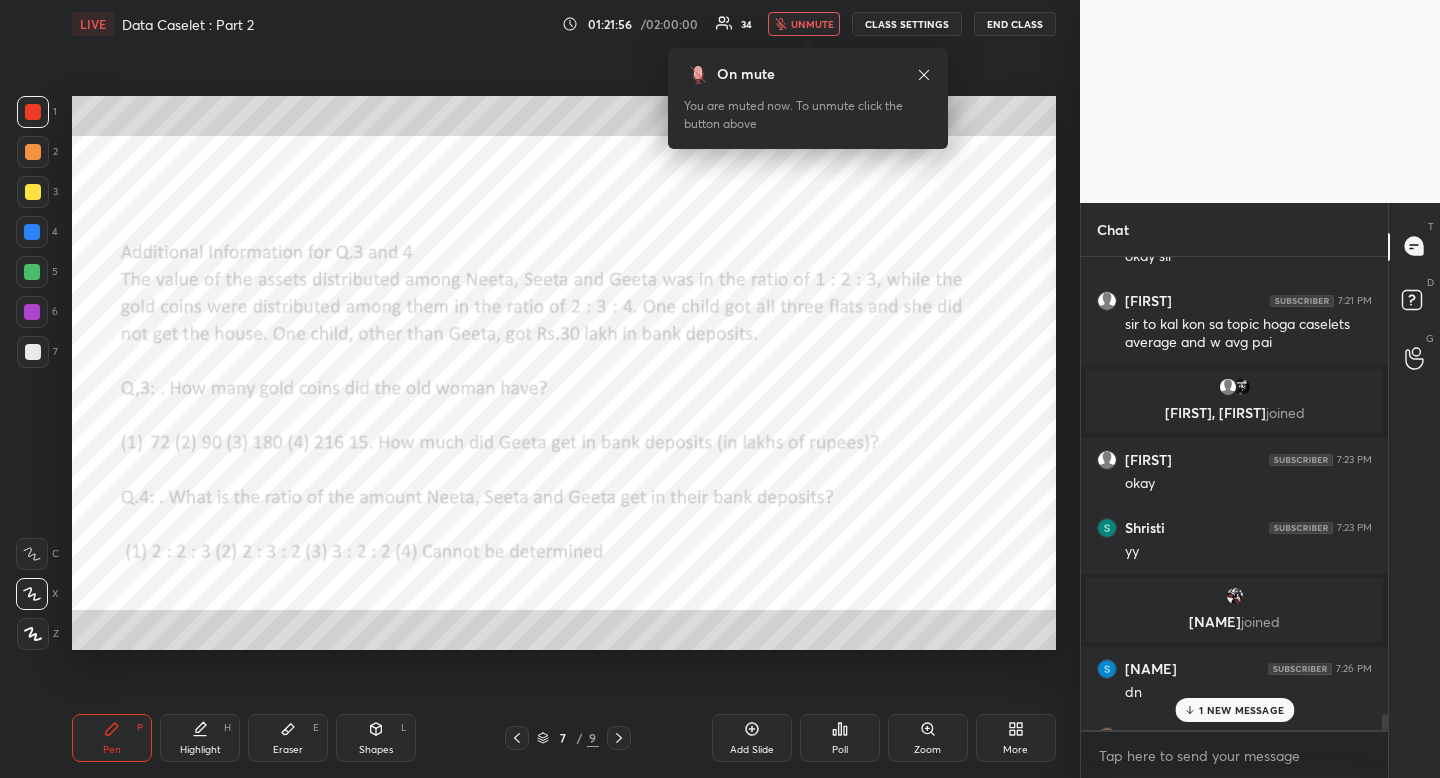 click on "END CLASS" at bounding box center (1015, 24) 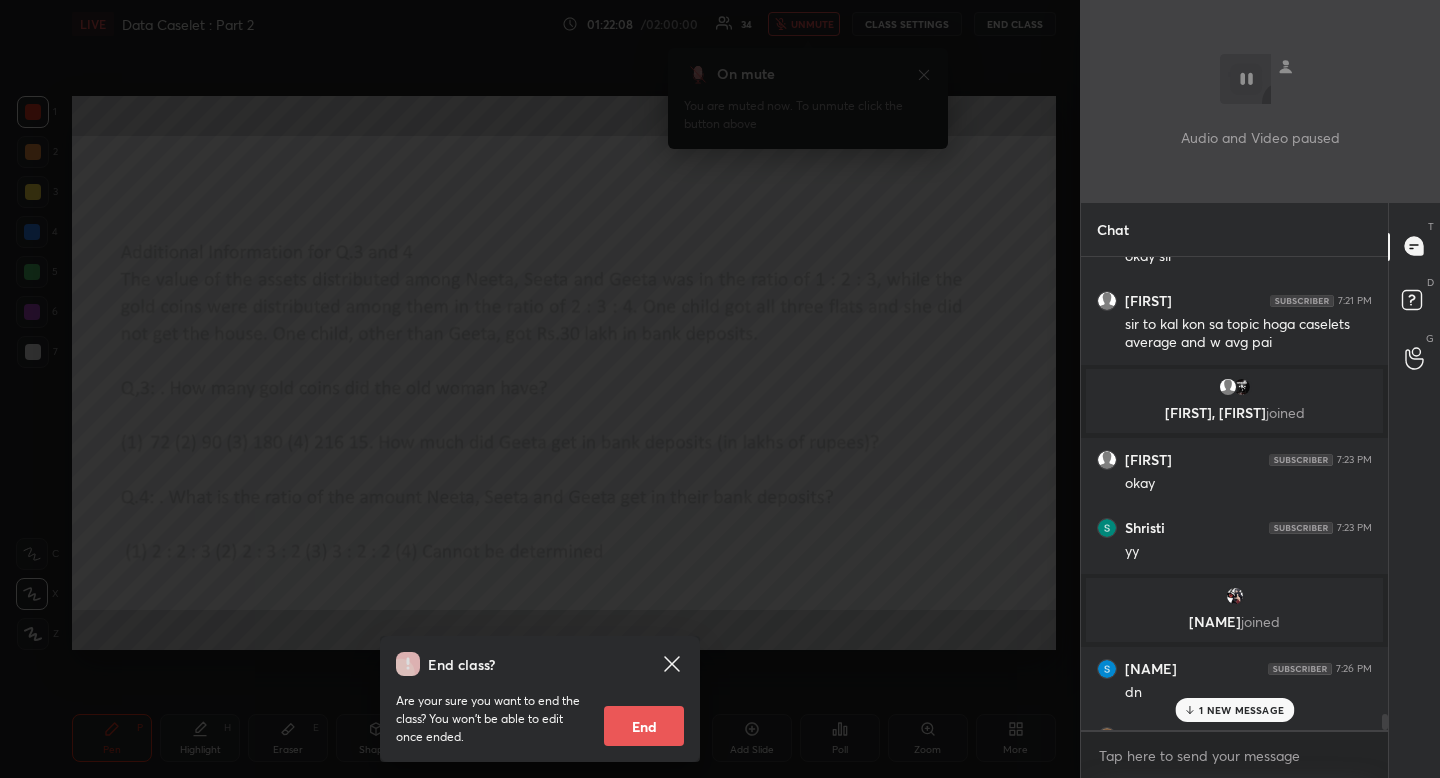 click 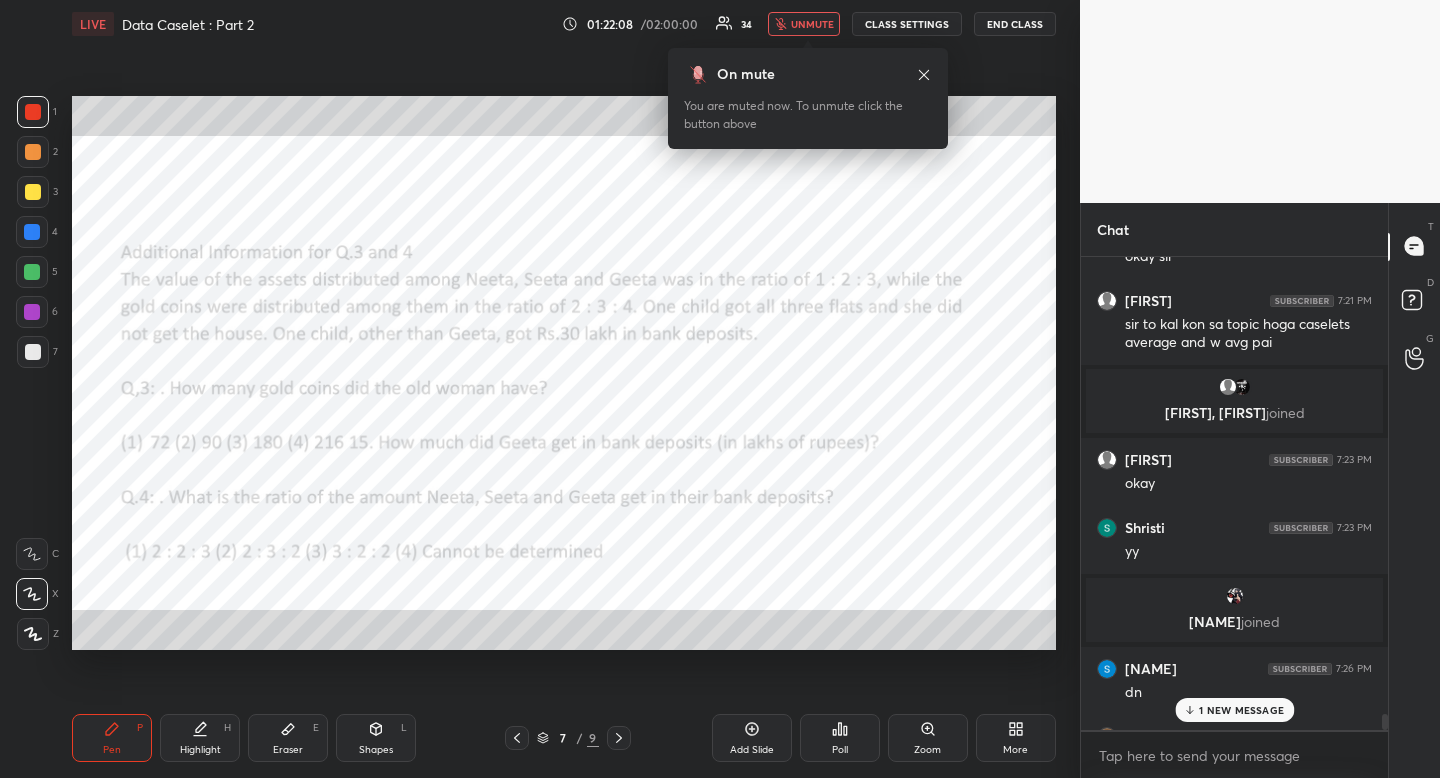 click on "unmute" at bounding box center [812, 24] 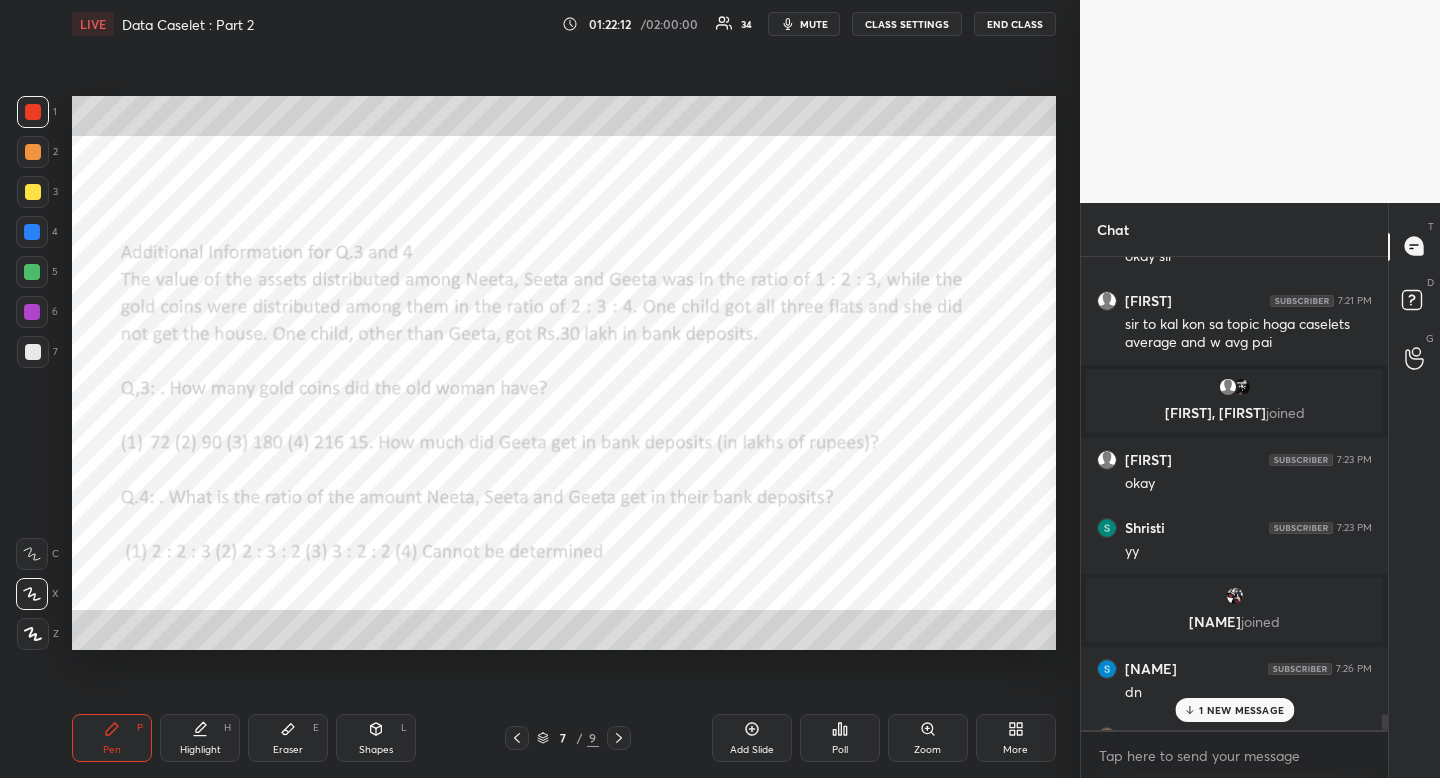 drag, startPoint x: 823, startPoint y: 20, endPoint x: 814, endPoint y: 14, distance: 10.816654 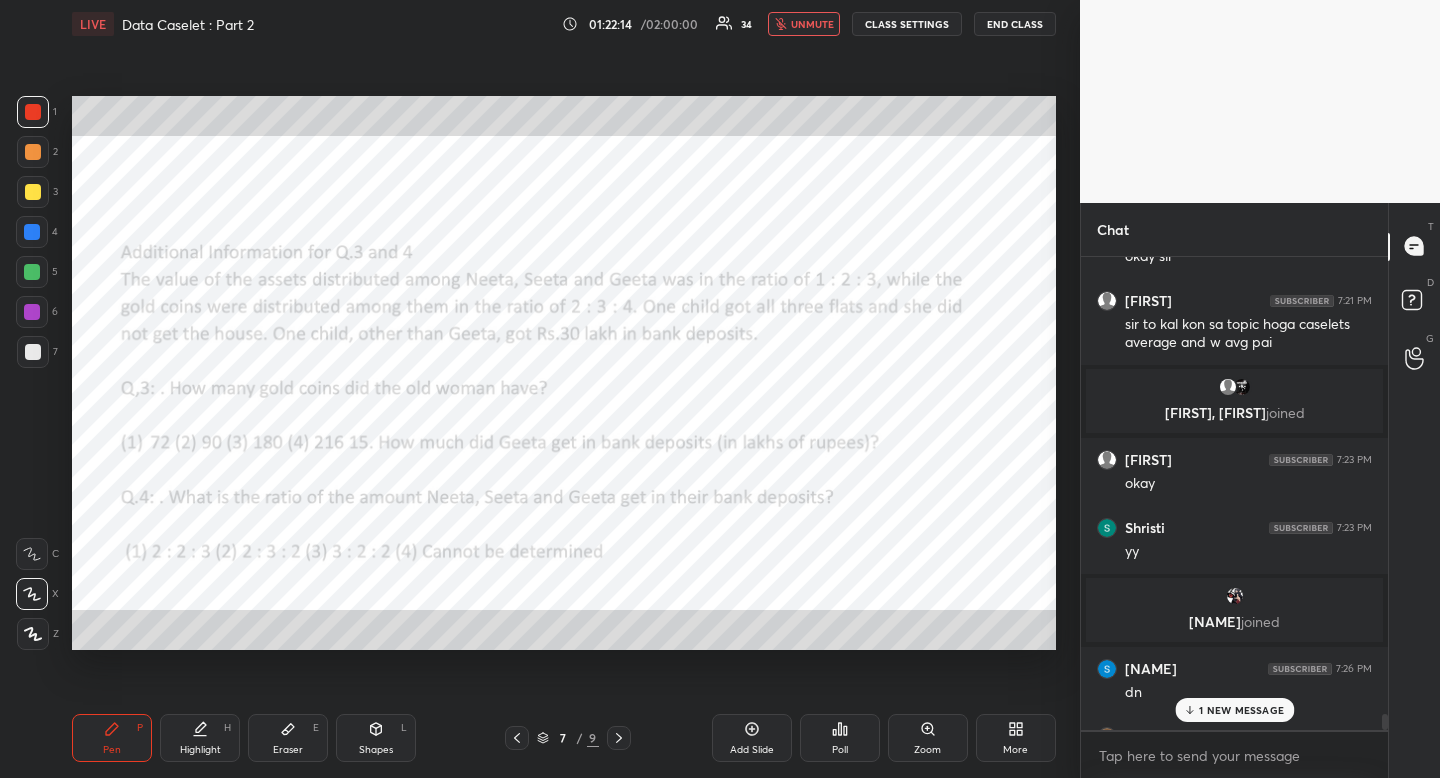 click on "1 NEW MESSAGE" at bounding box center [1234, 710] 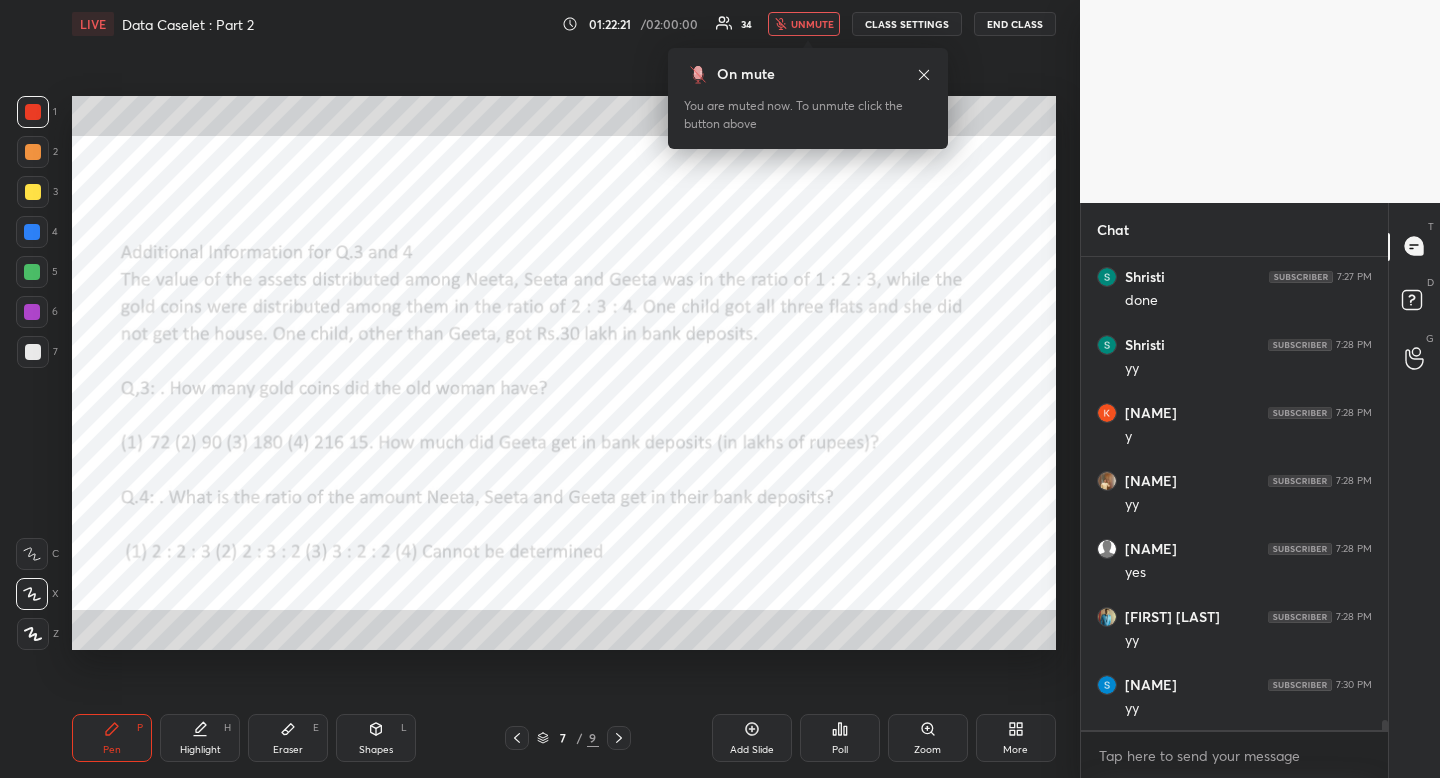 click on "Shapes L" at bounding box center (376, 738) 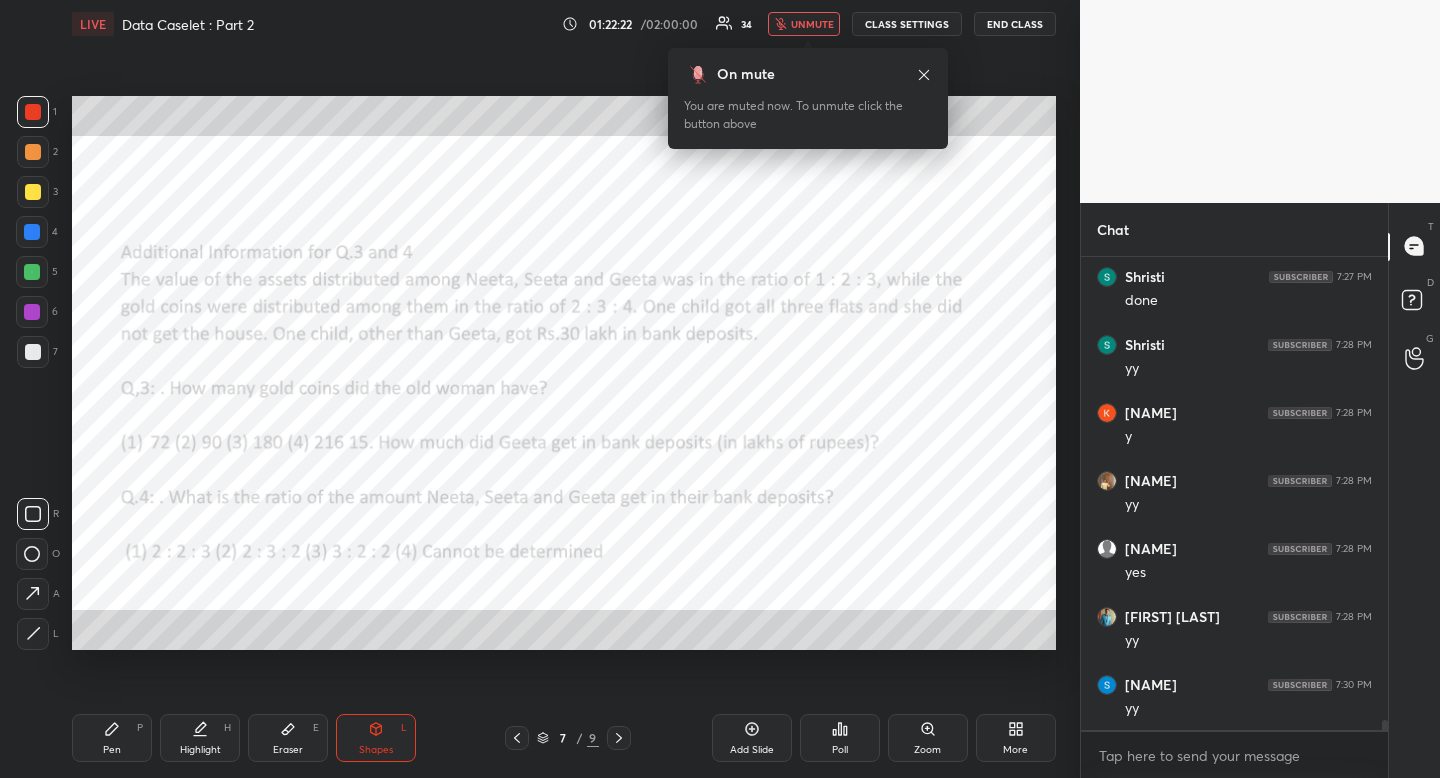 click 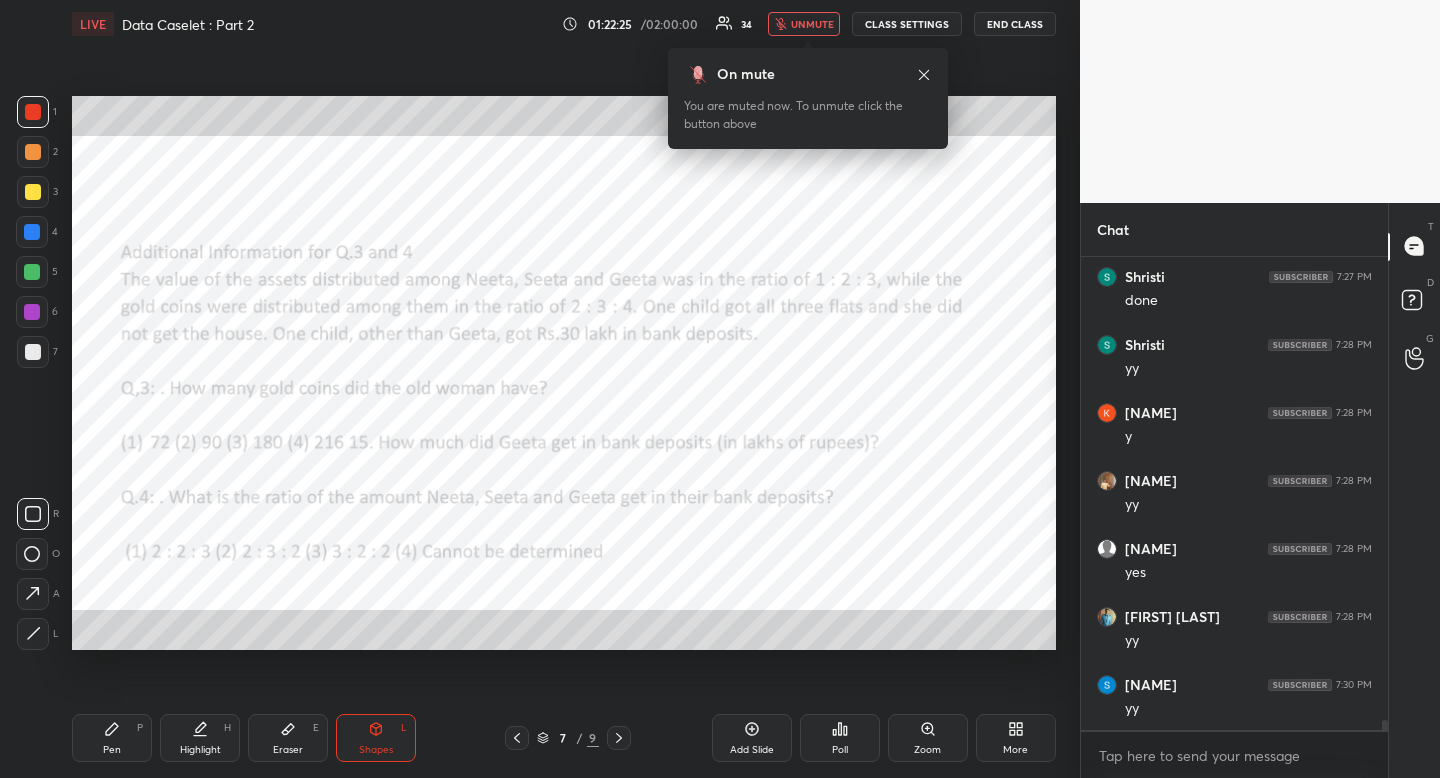 drag, startPoint x: 192, startPoint y: 745, endPoint x: 197, endPoint y: 705, distance: 40.311287 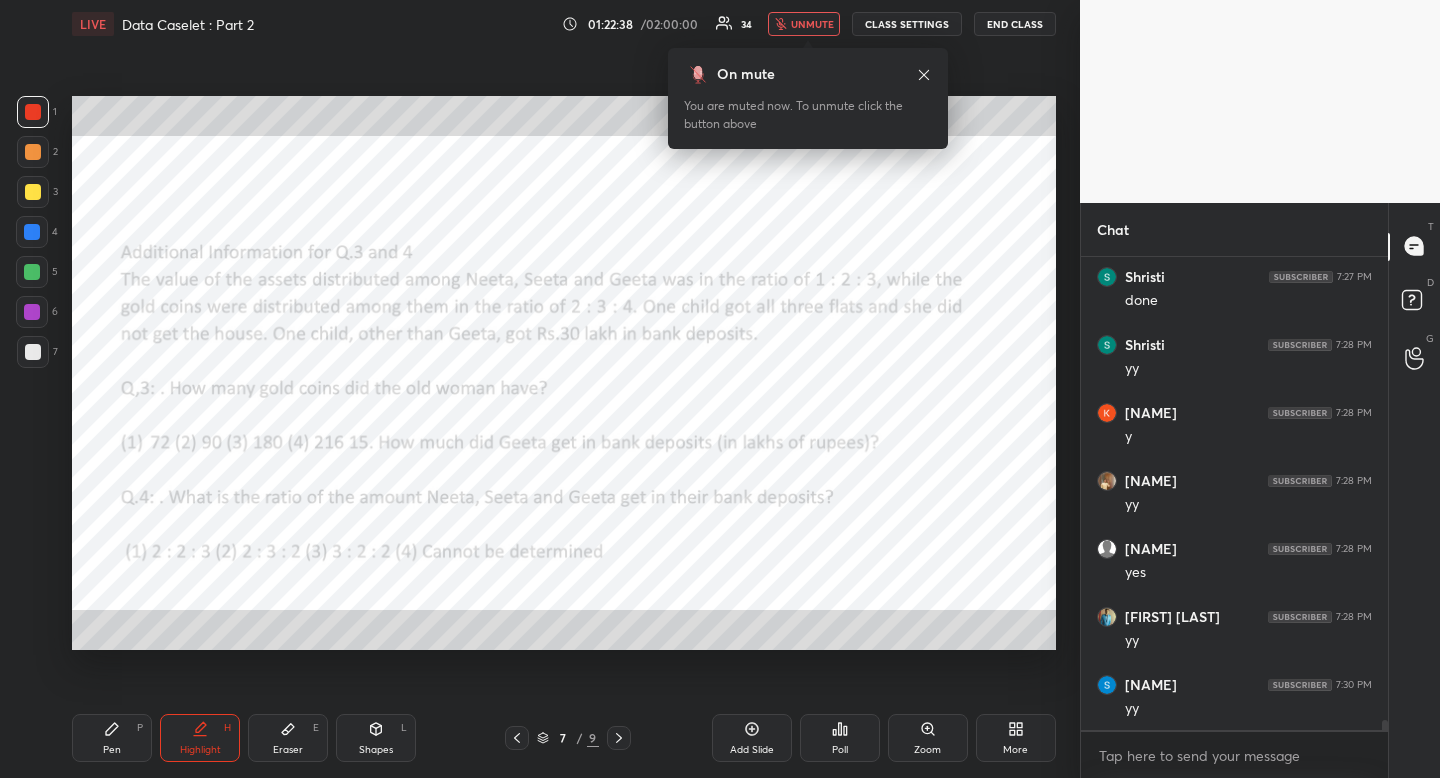 click 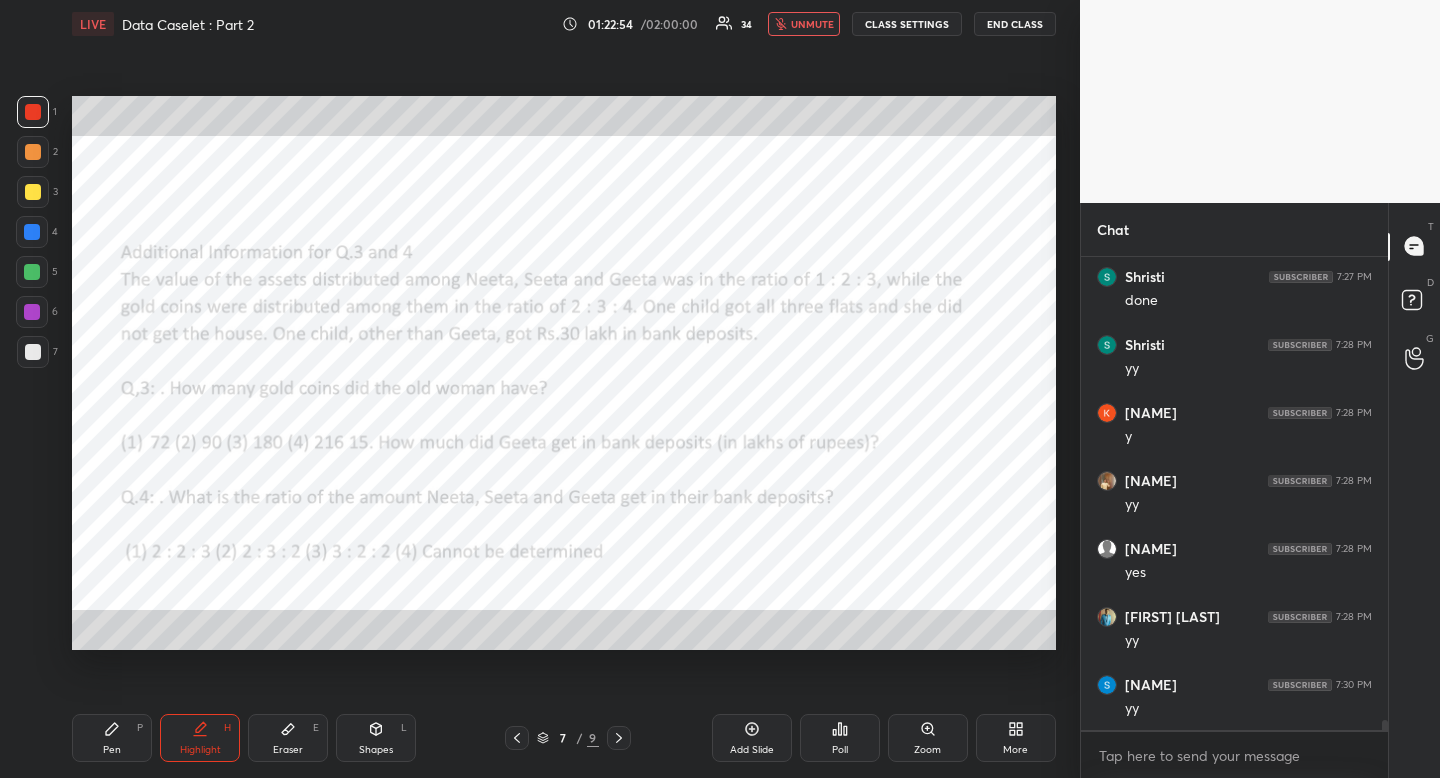 drag, startPoint x: 815, startPoint y: 12, endPoint x: 784, endPoint y: 36, distance: 39.20459 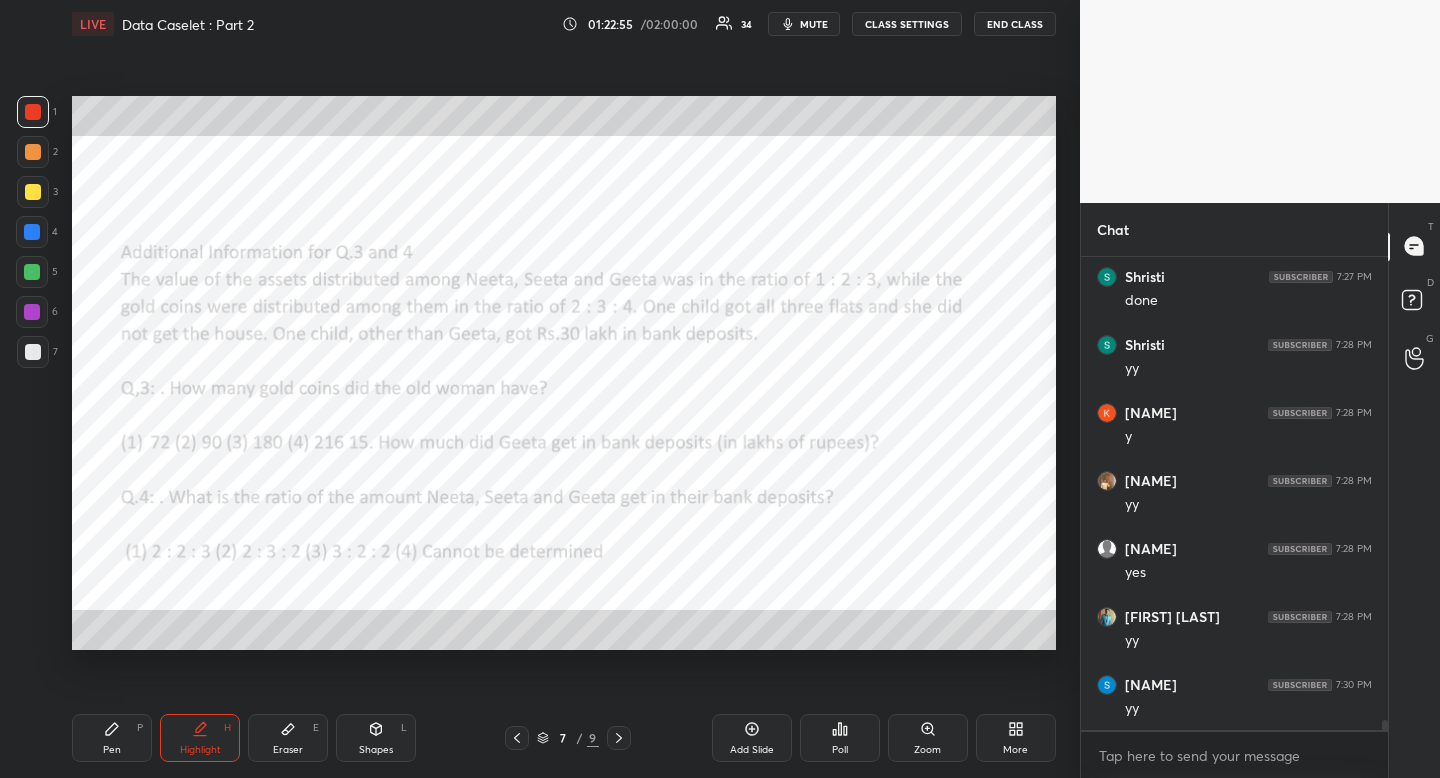 click on "Pen P" at bounding box center [112, 738] 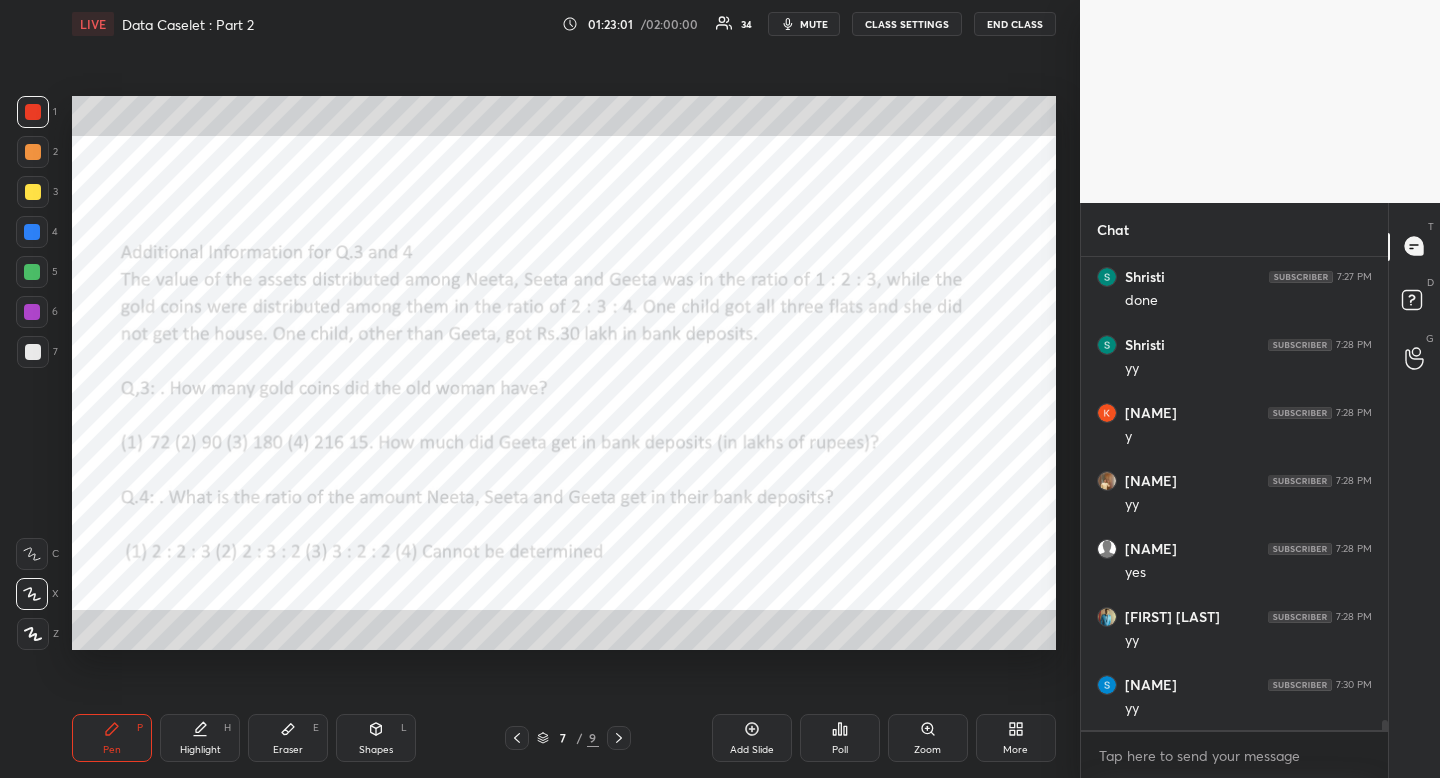 click 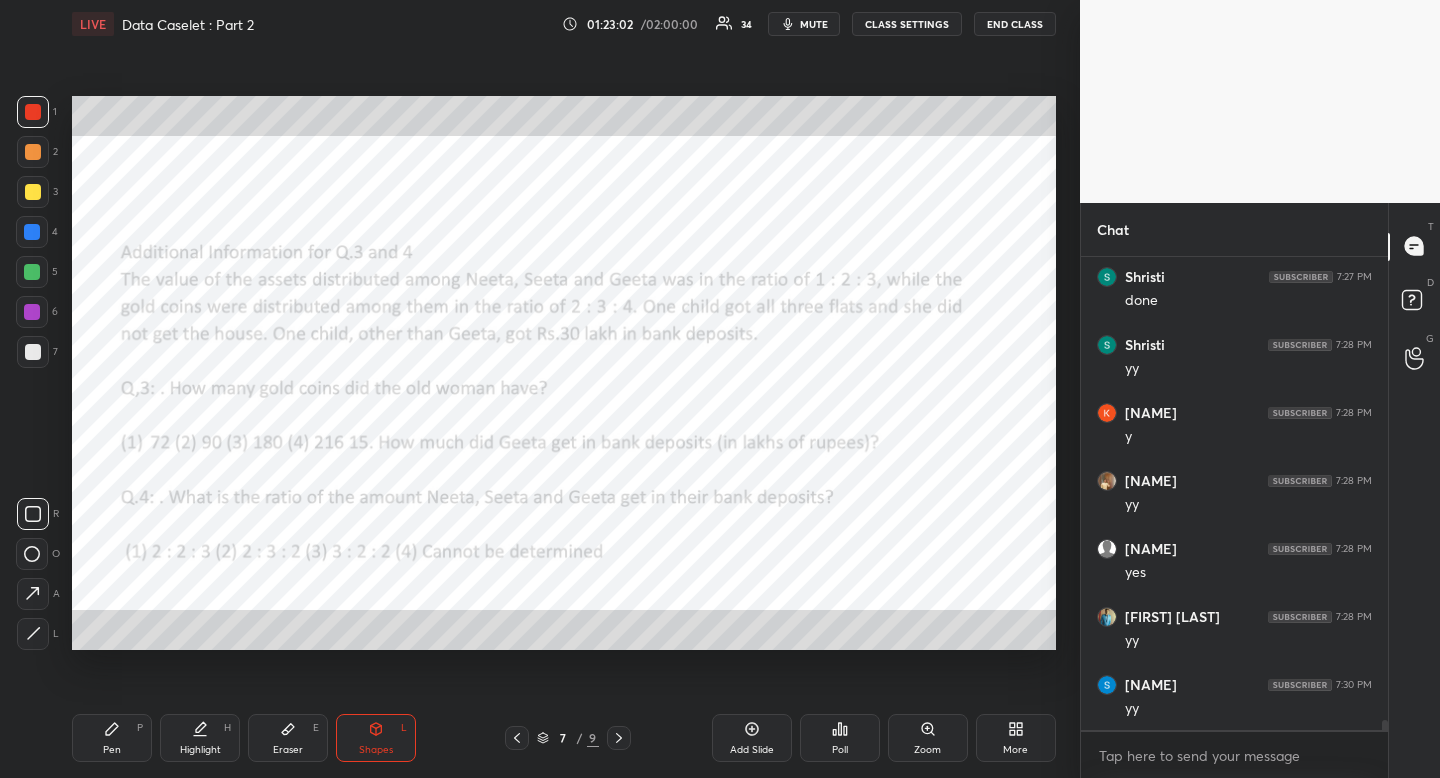 click 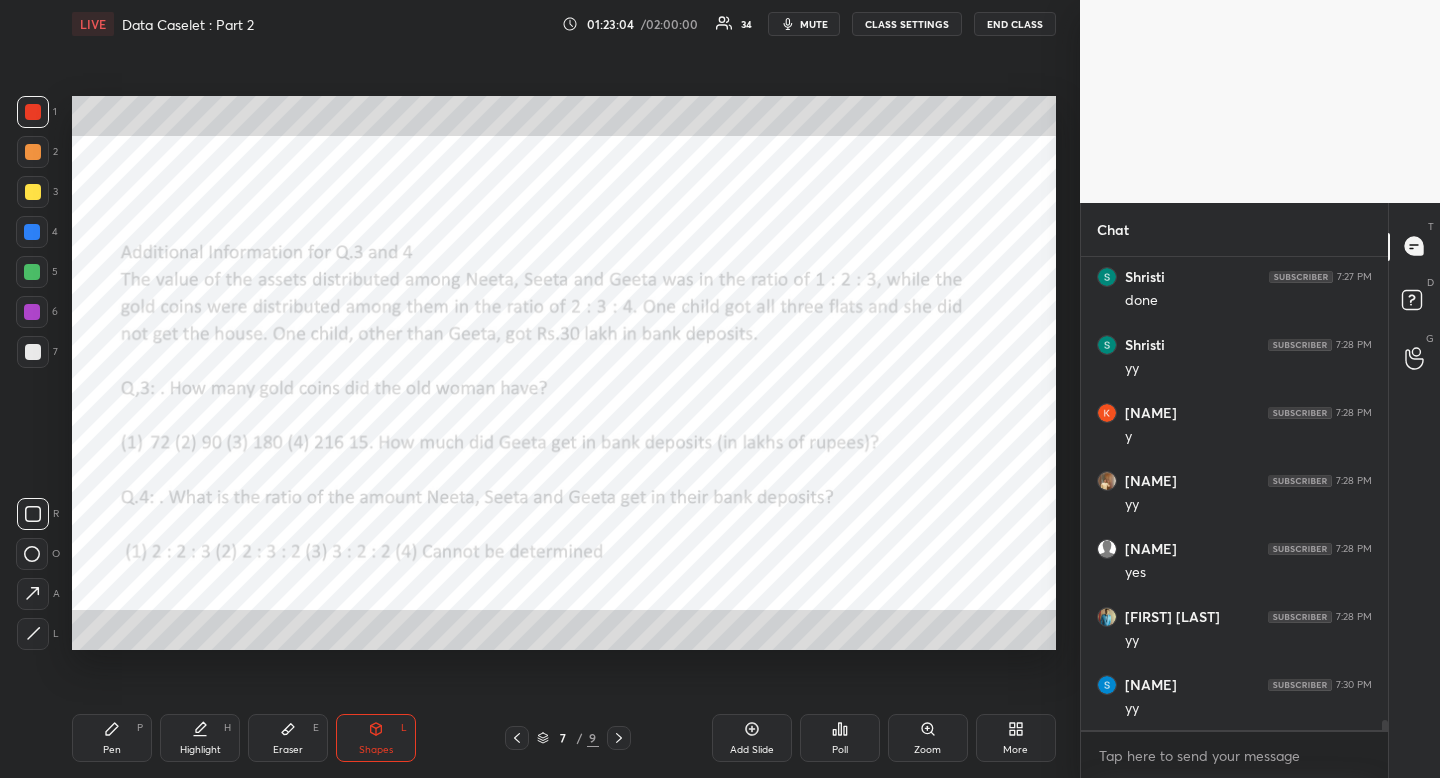 click on "Pen P" at bounding box center [112, 738] 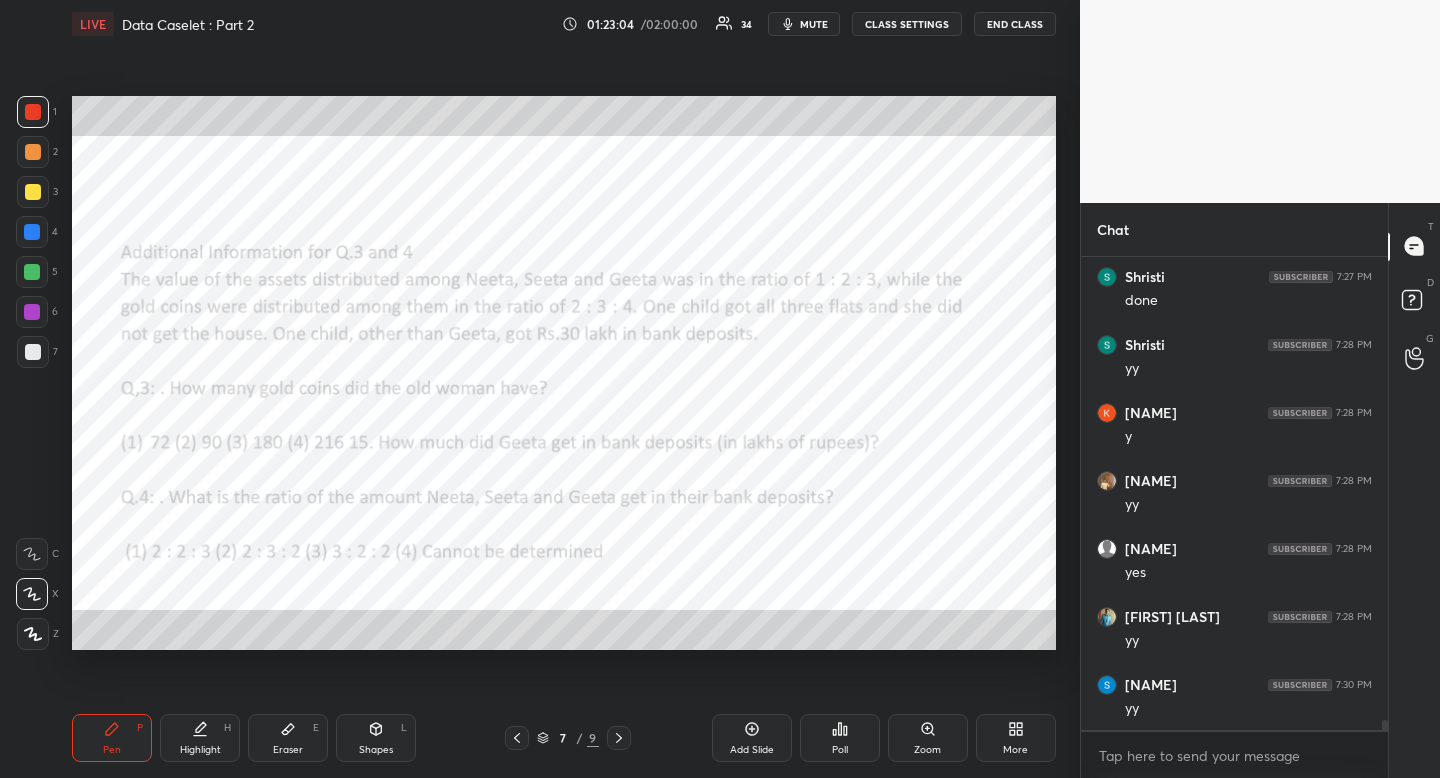 click 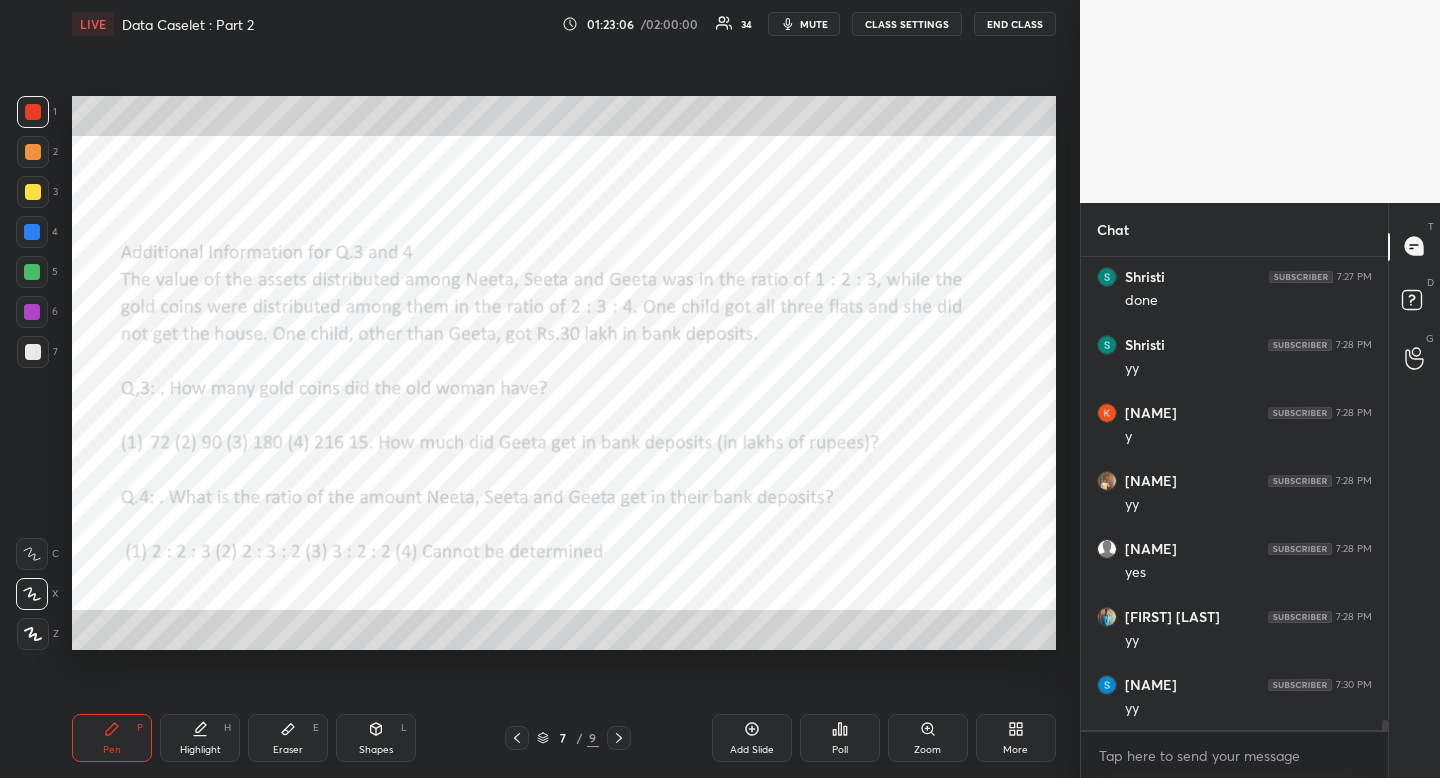 click on "Eraser" at bounding box center [288, 750] 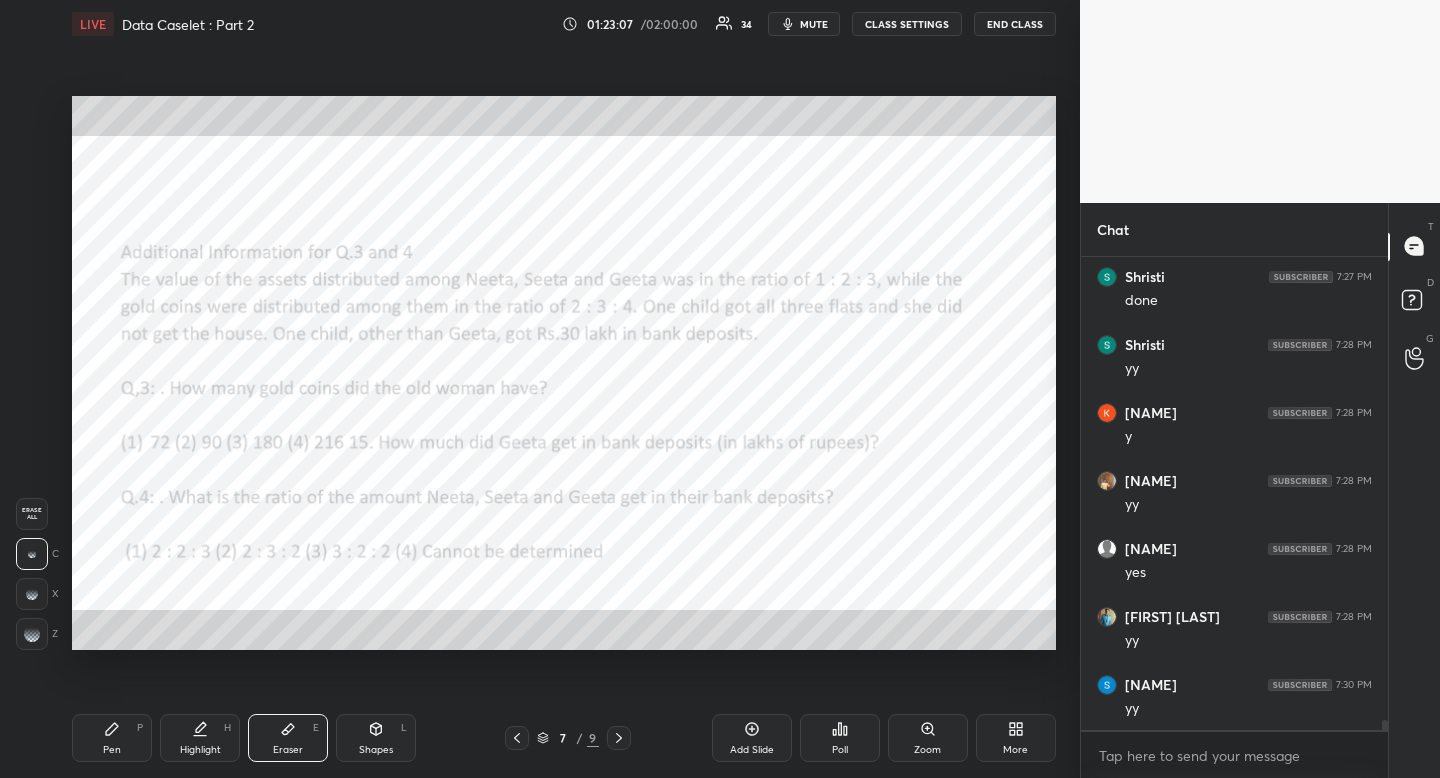 scroll, scrollTop: 21872, scrollLeft: 0, axis: vertical 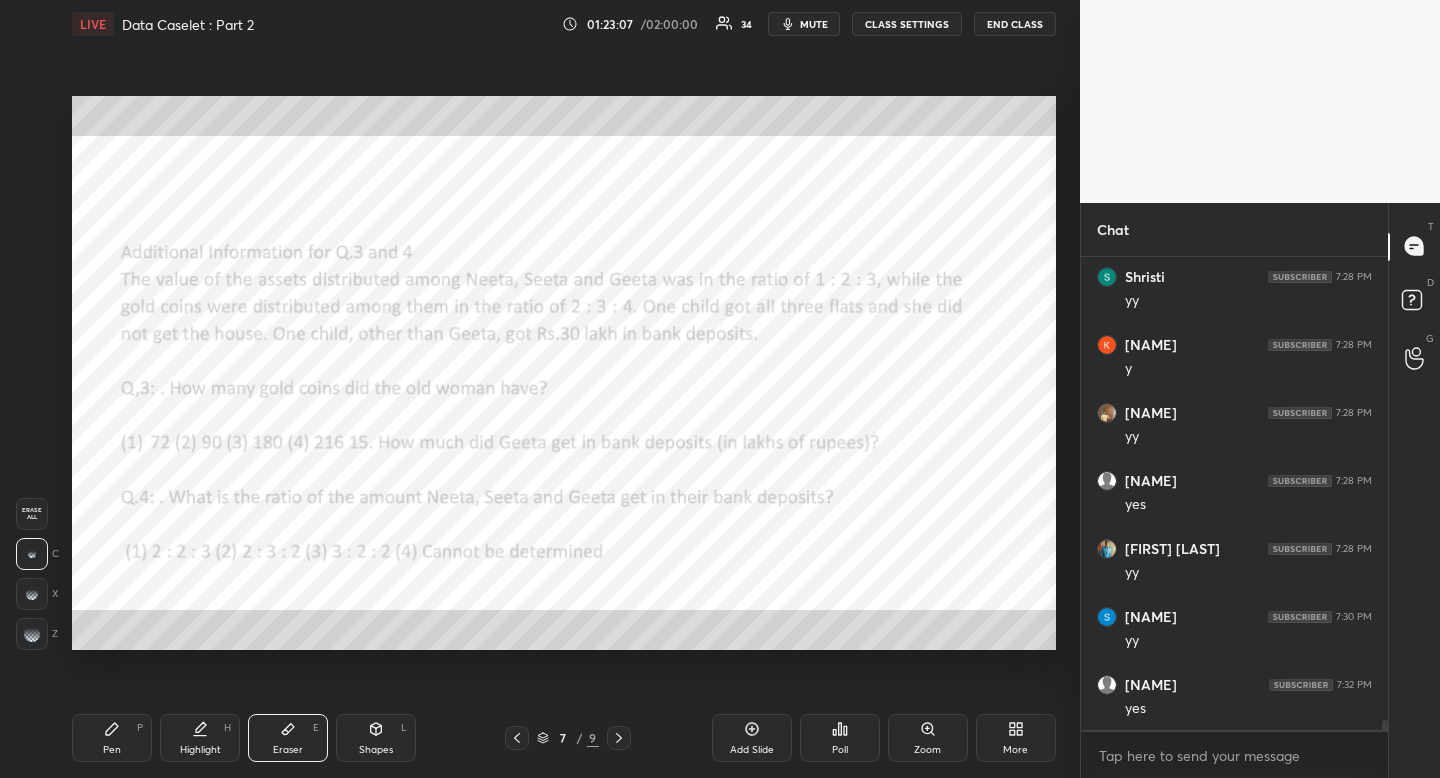 click on "Erase all" at bounding box center [32, 514] 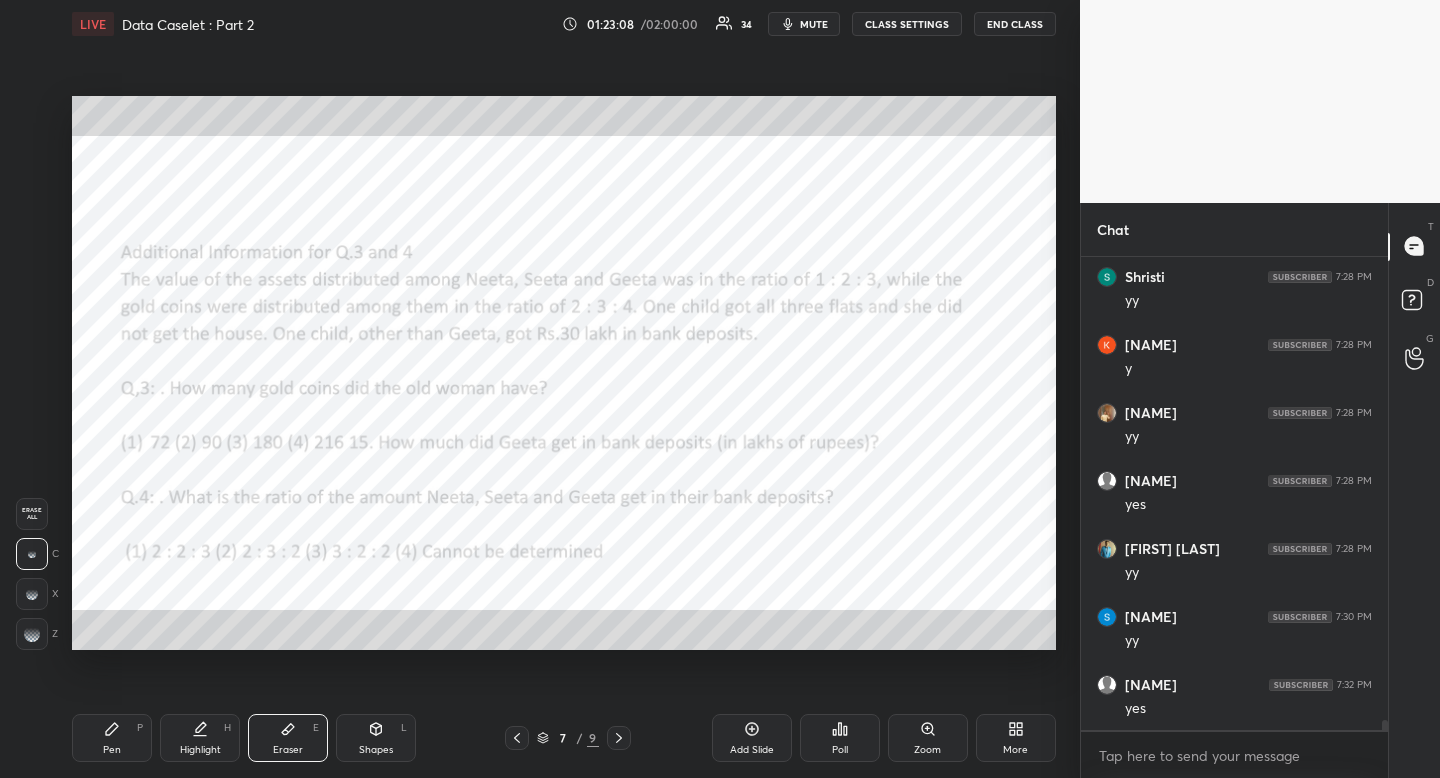 click 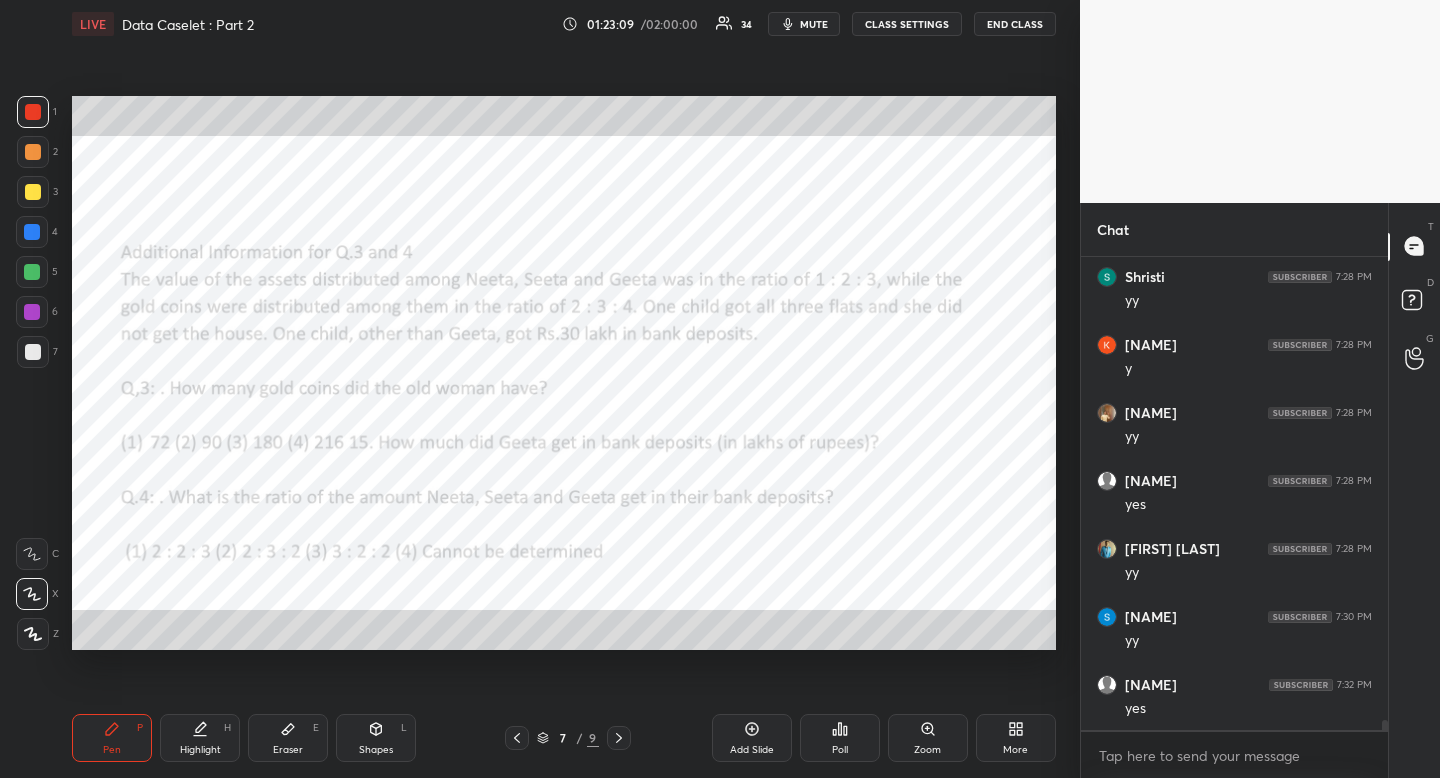 drag, startPoint x: 110, startPoint y: 731, endPoint x: 155, endPoint y: 673, distance: 73.409805 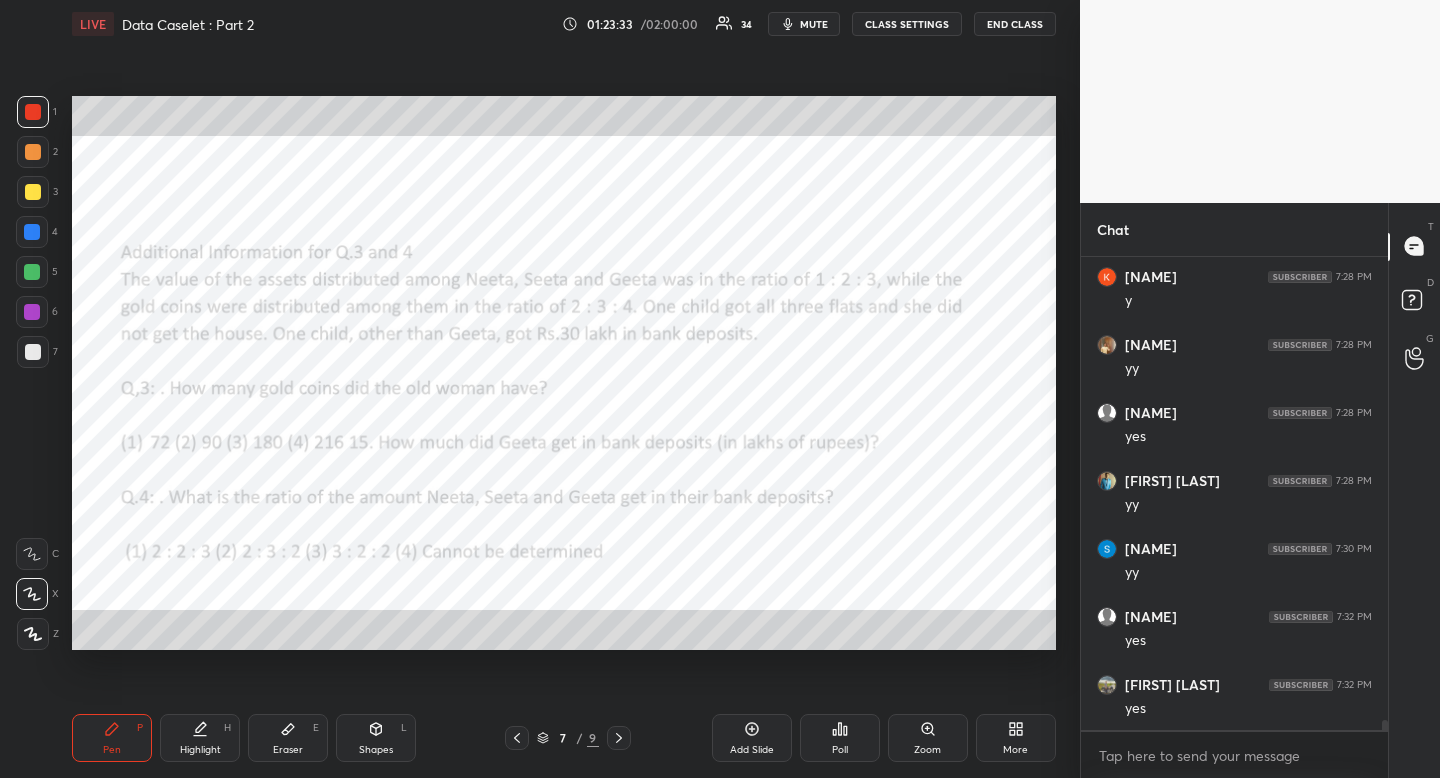 scroll, scrollTop: 22008, scrollLeft: 0, axis: vertical 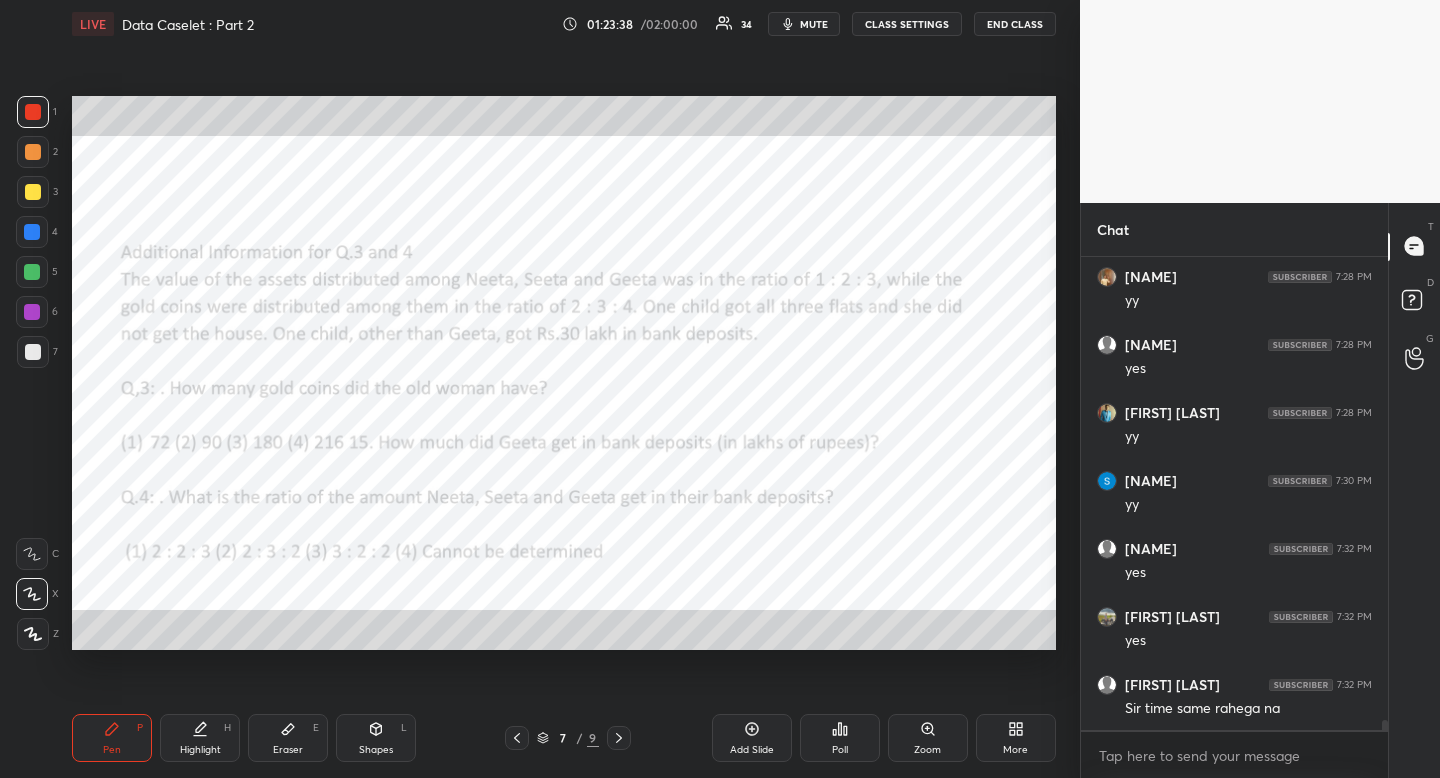 click 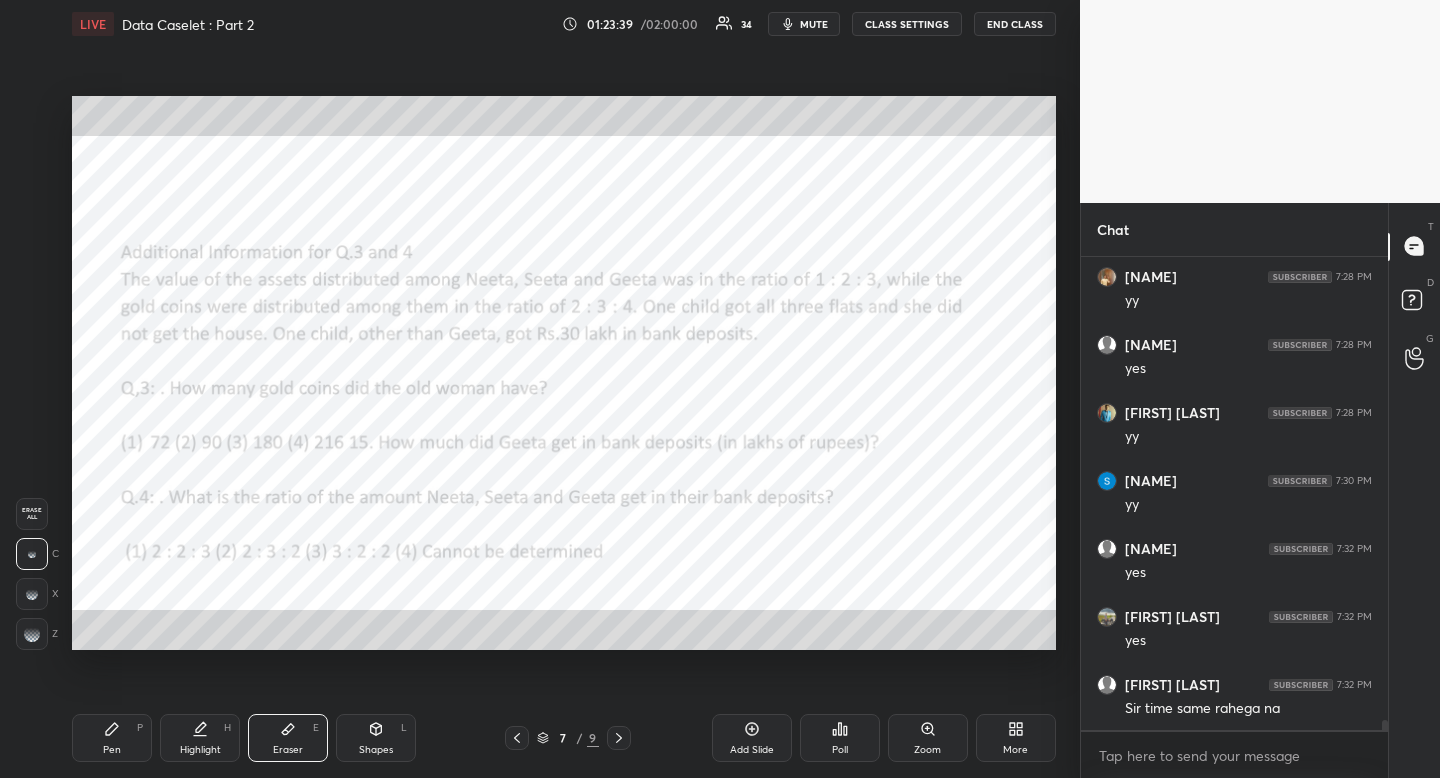 drag, startPoint x: 32, startPoint y: 505, endPoint x: 23, endPoint y: 493, distance: 15 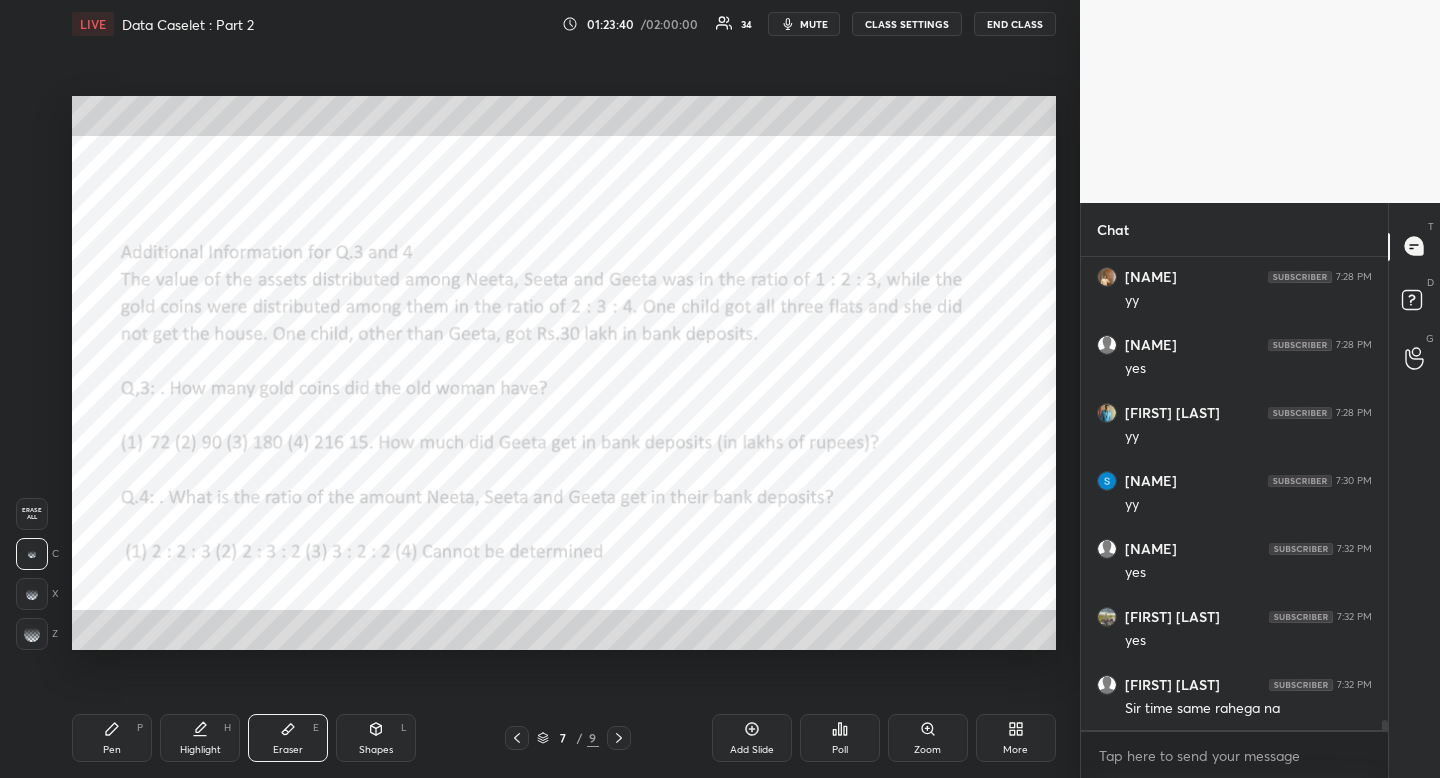 click on "Pen" at bounding box center (112, 750) 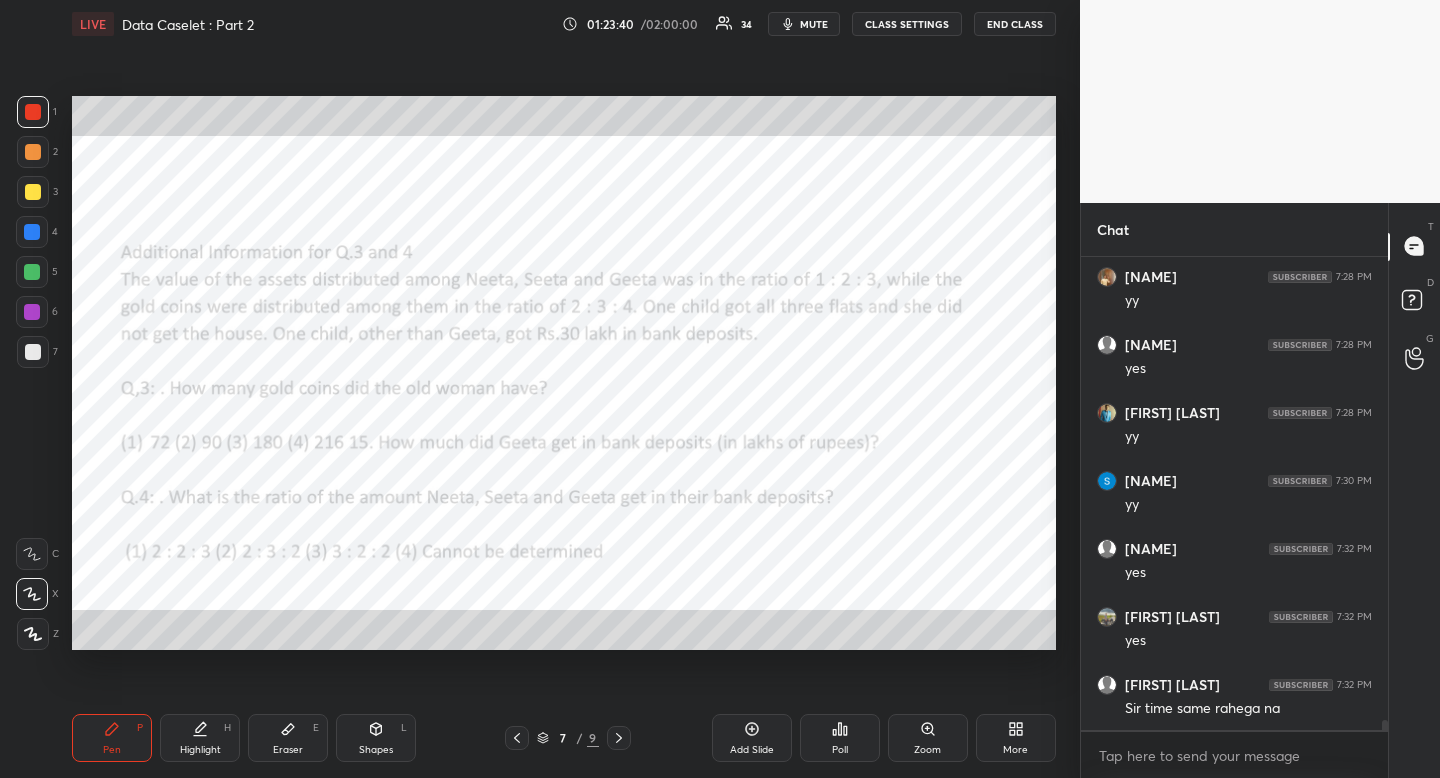 drag, startPoint x: 108, startPoint y: 740, endPoint x: 169, endPoint y: 666, distance: 95.90099 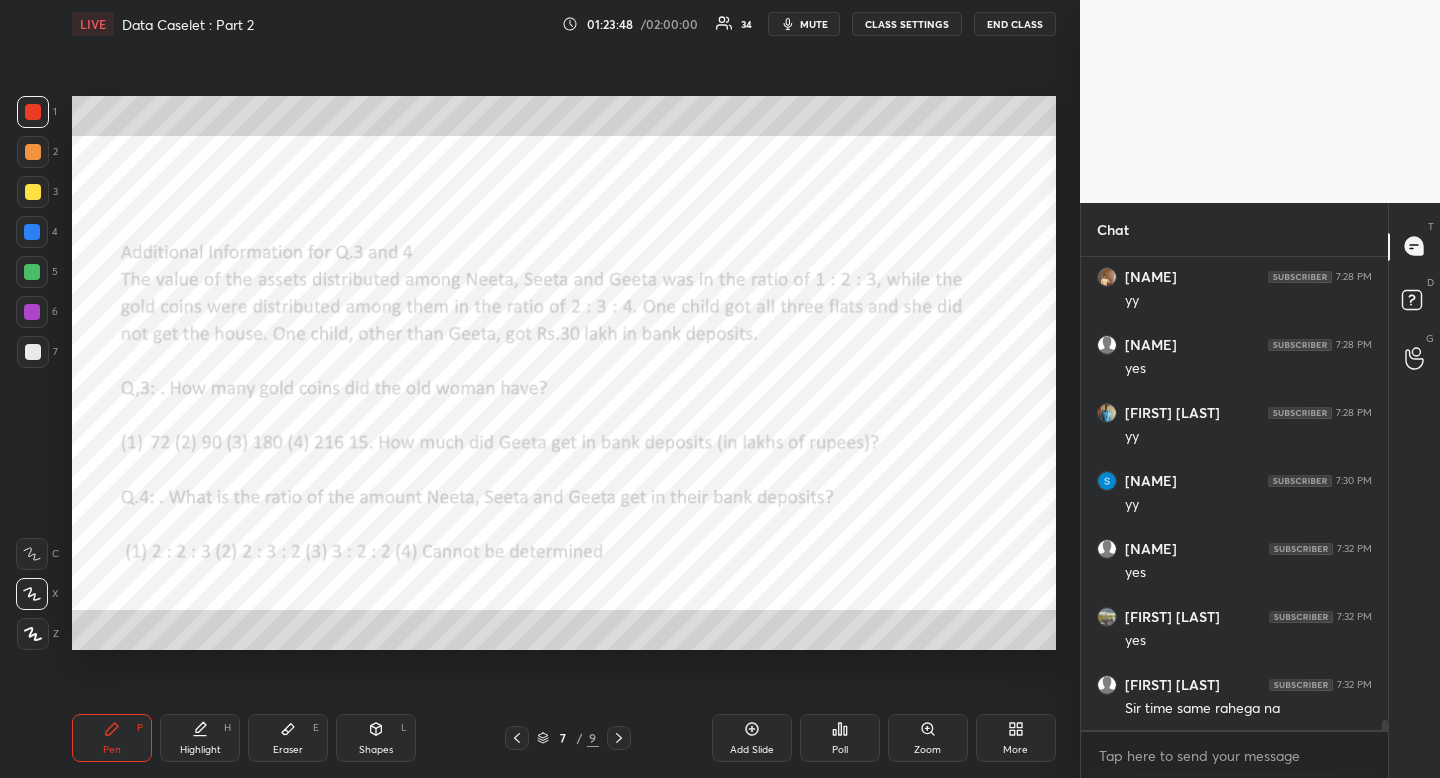 click on "mute" at bounding box center [814, 24] 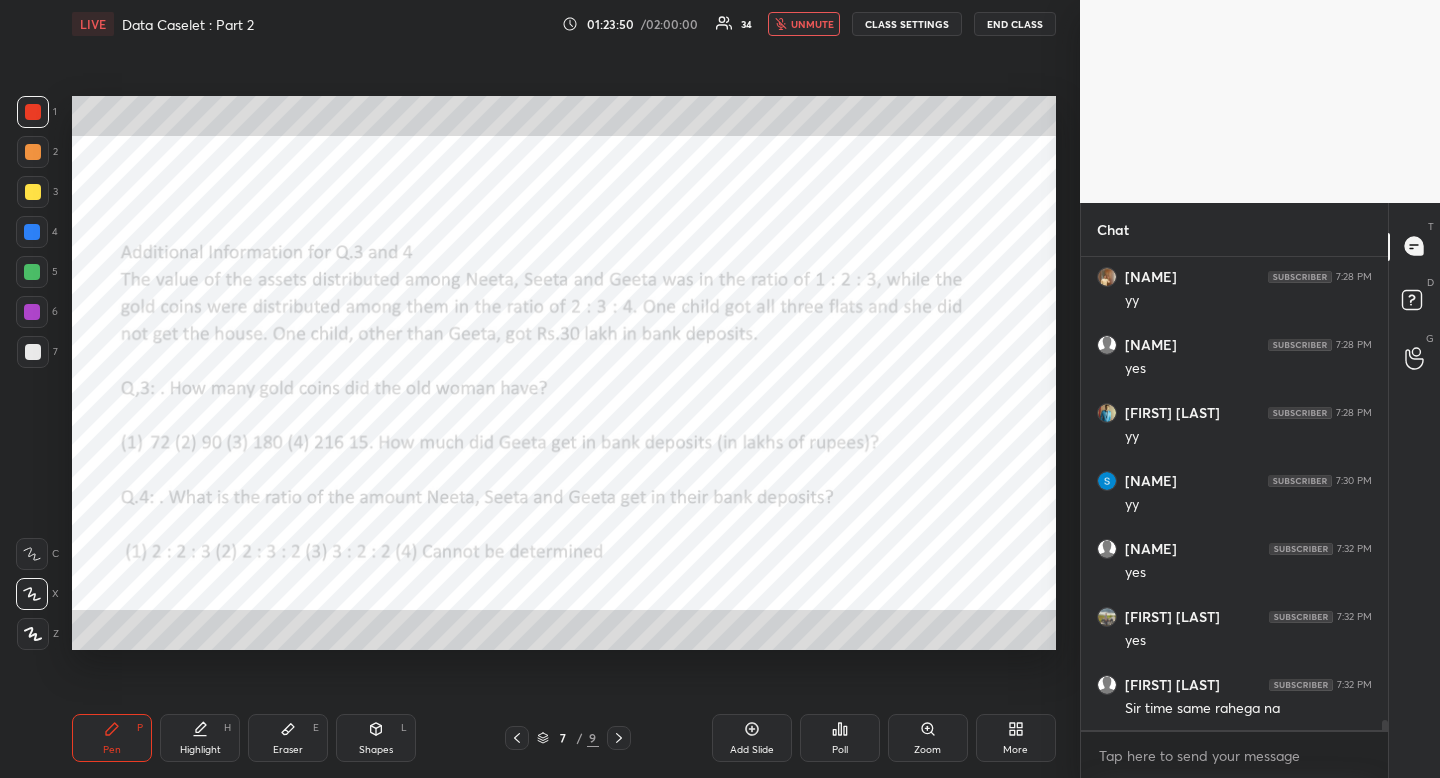 click on "unmute" at bounding box center [804, 24] 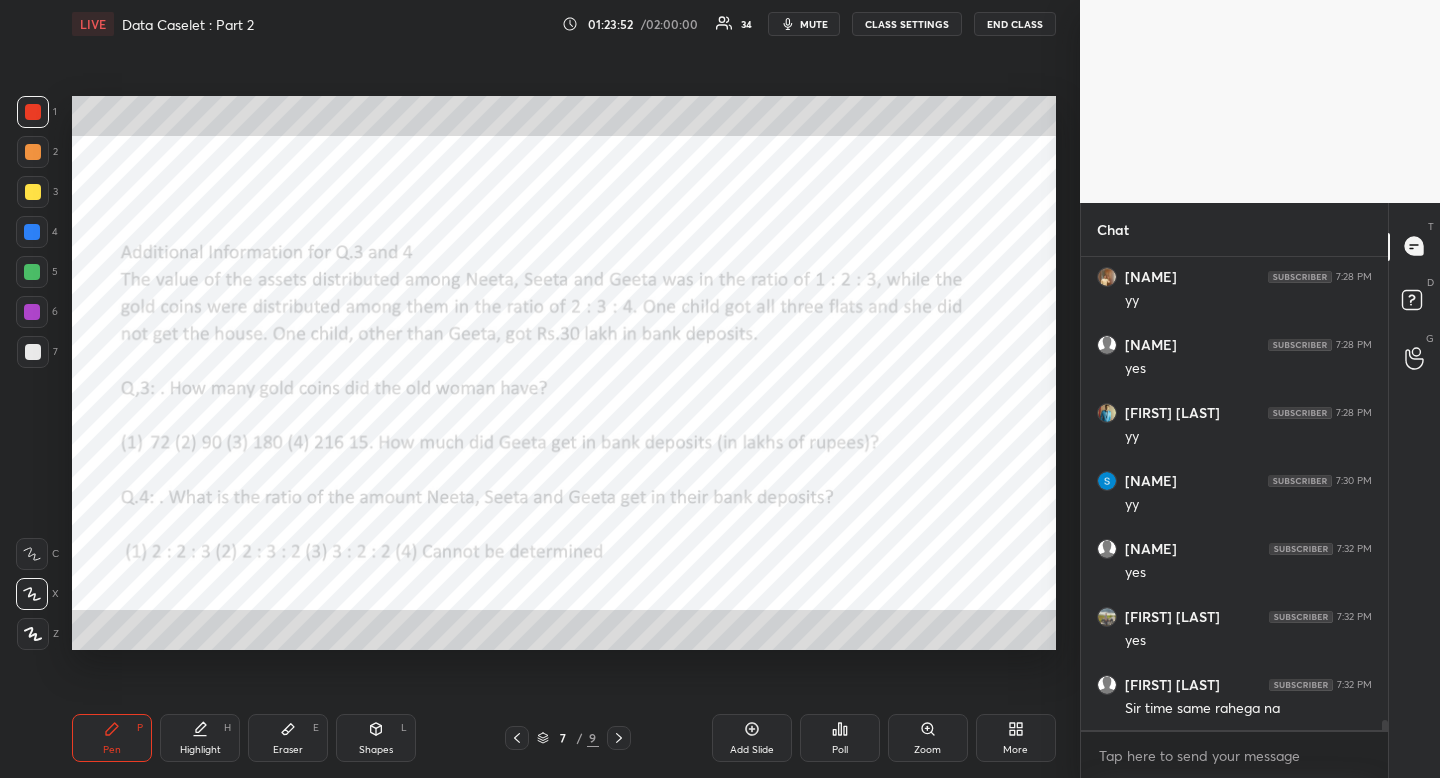 click on "mute" at bounding box center (814, 24) 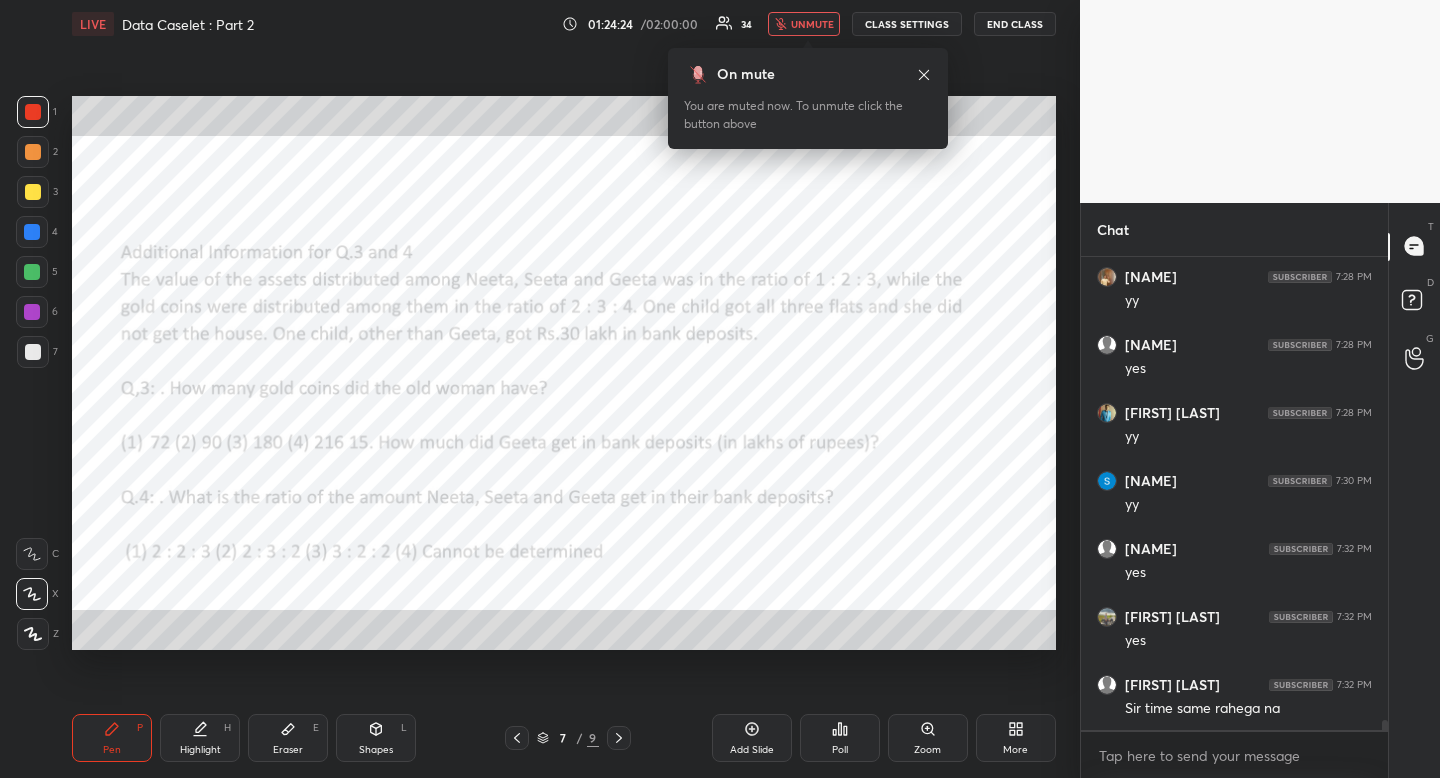 drag, startPoint x: 811, startPoint y: 18, endPoint x: 792, endPoint y: 36, distance: 26.172504 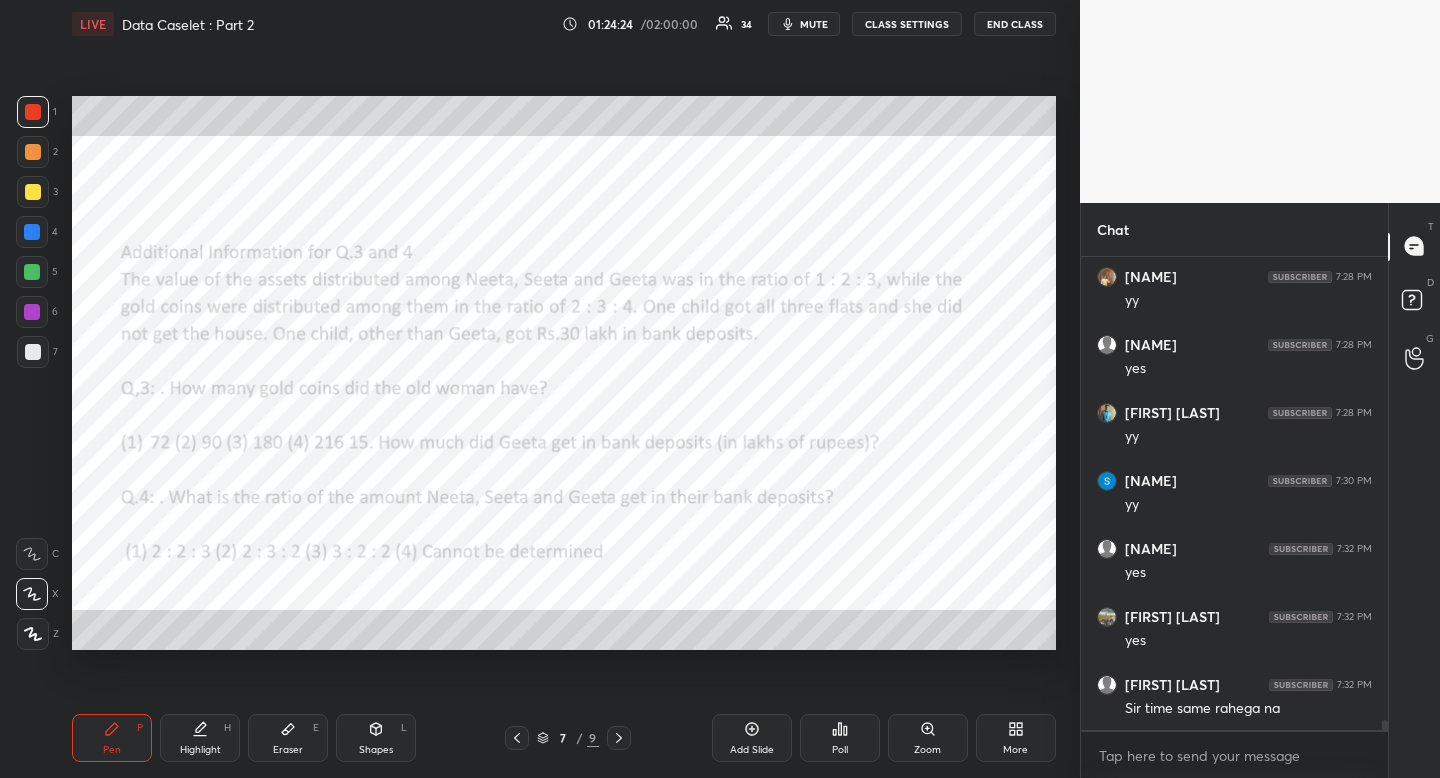 scroll, scrollTop: 22076, scrollLeft: 0, axis: vertical 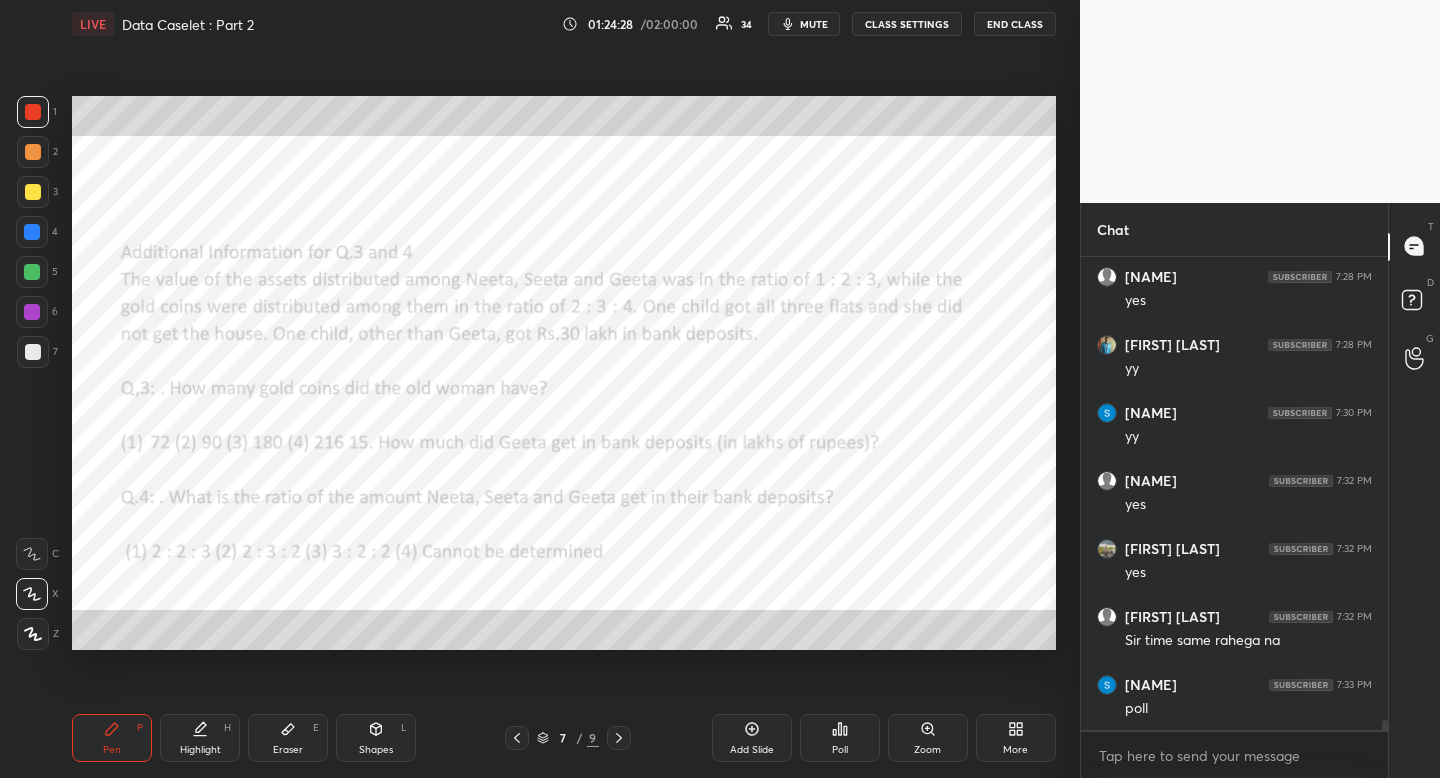 drag, startPoint x: 384, startPoint y: 736, endPoint x: 368, endPoint y: 740, distance: 16.492422 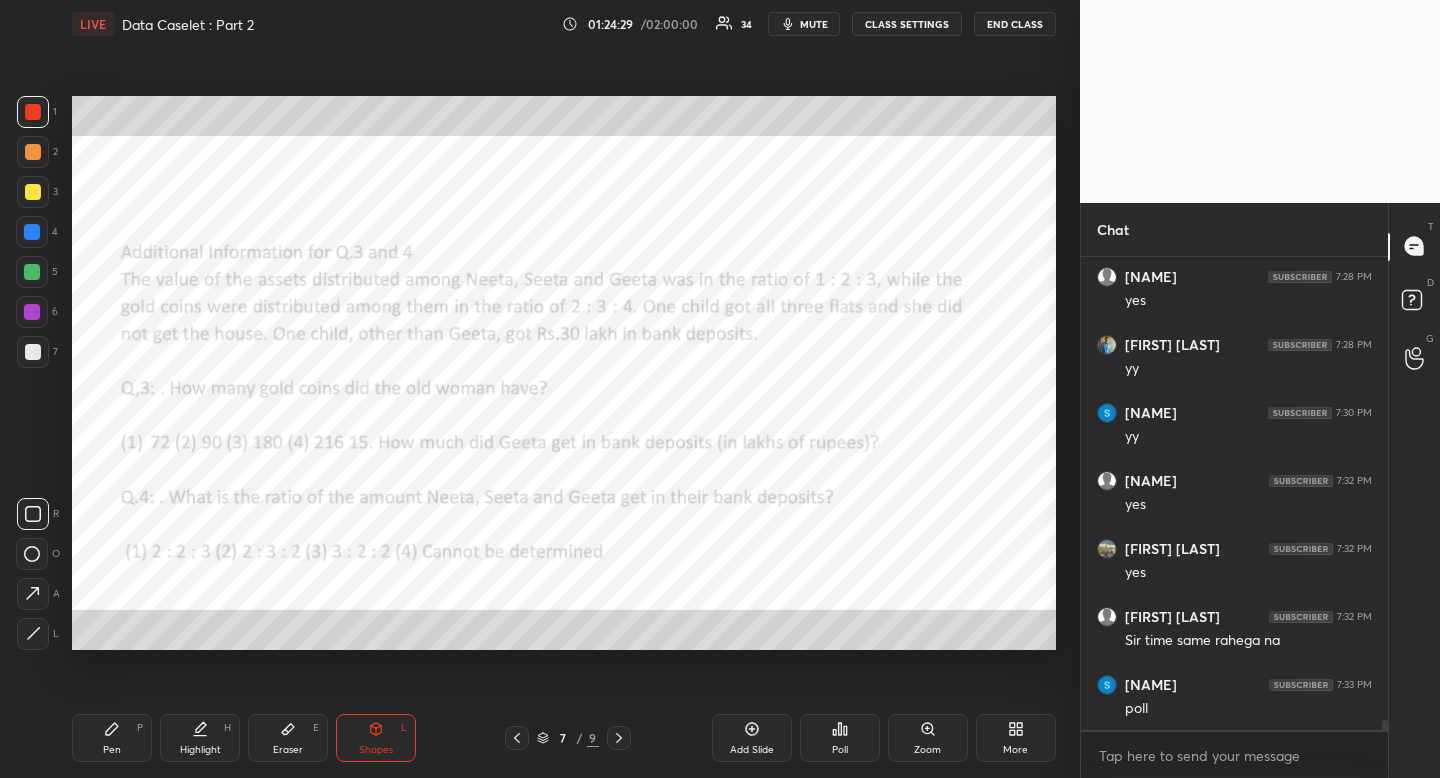 click 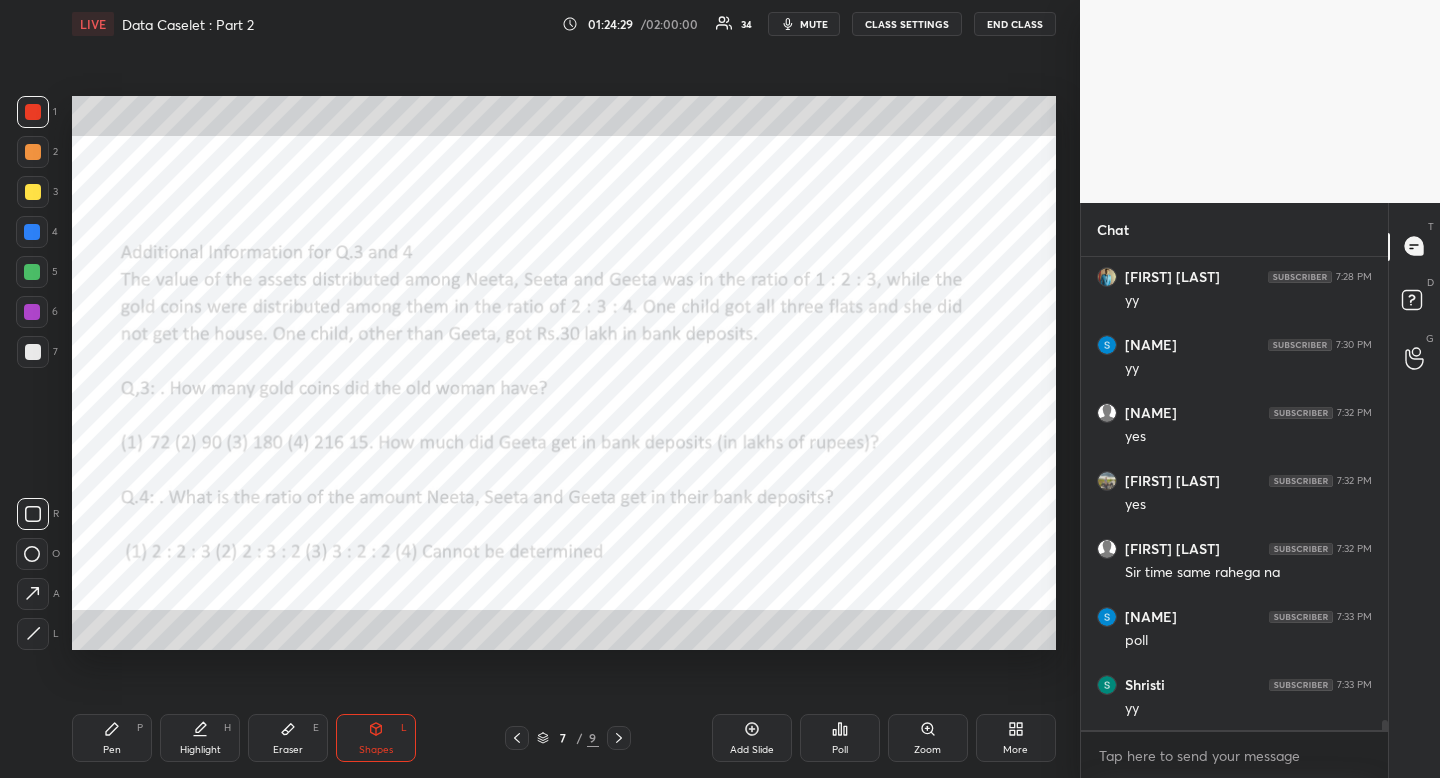 click 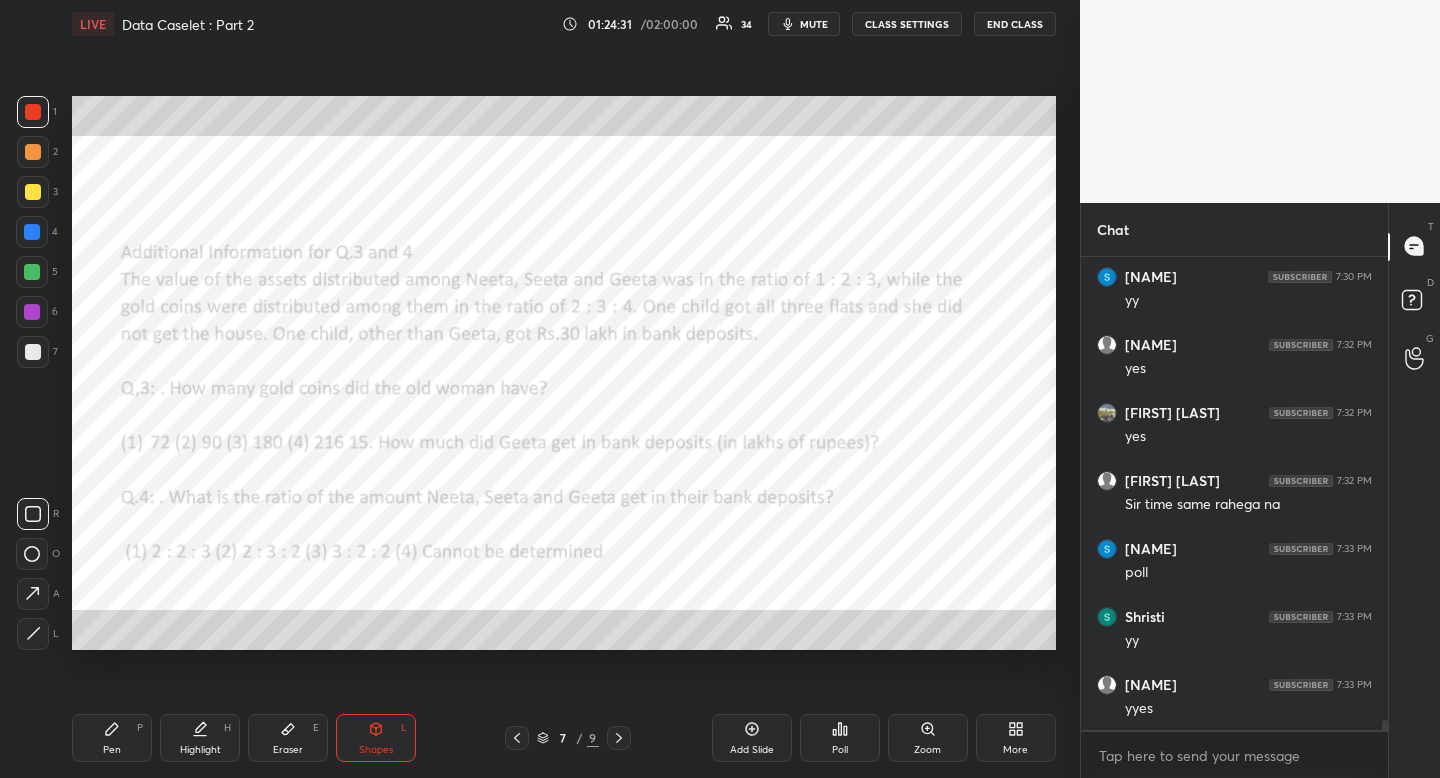 scroll, scrollTop: 22280, scrollLeft: 0, axis: vertical 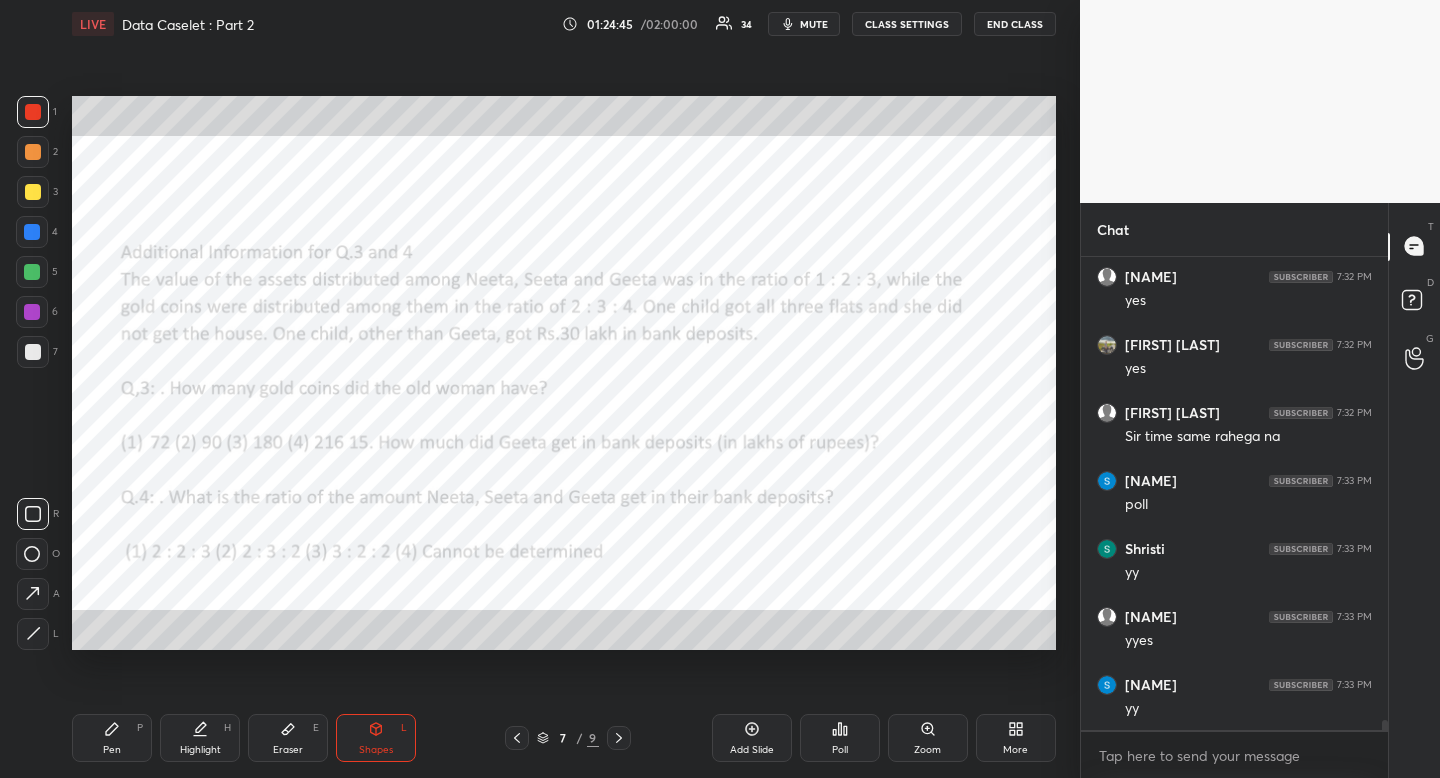 click on "Poll" at bounding box center (840, 750) 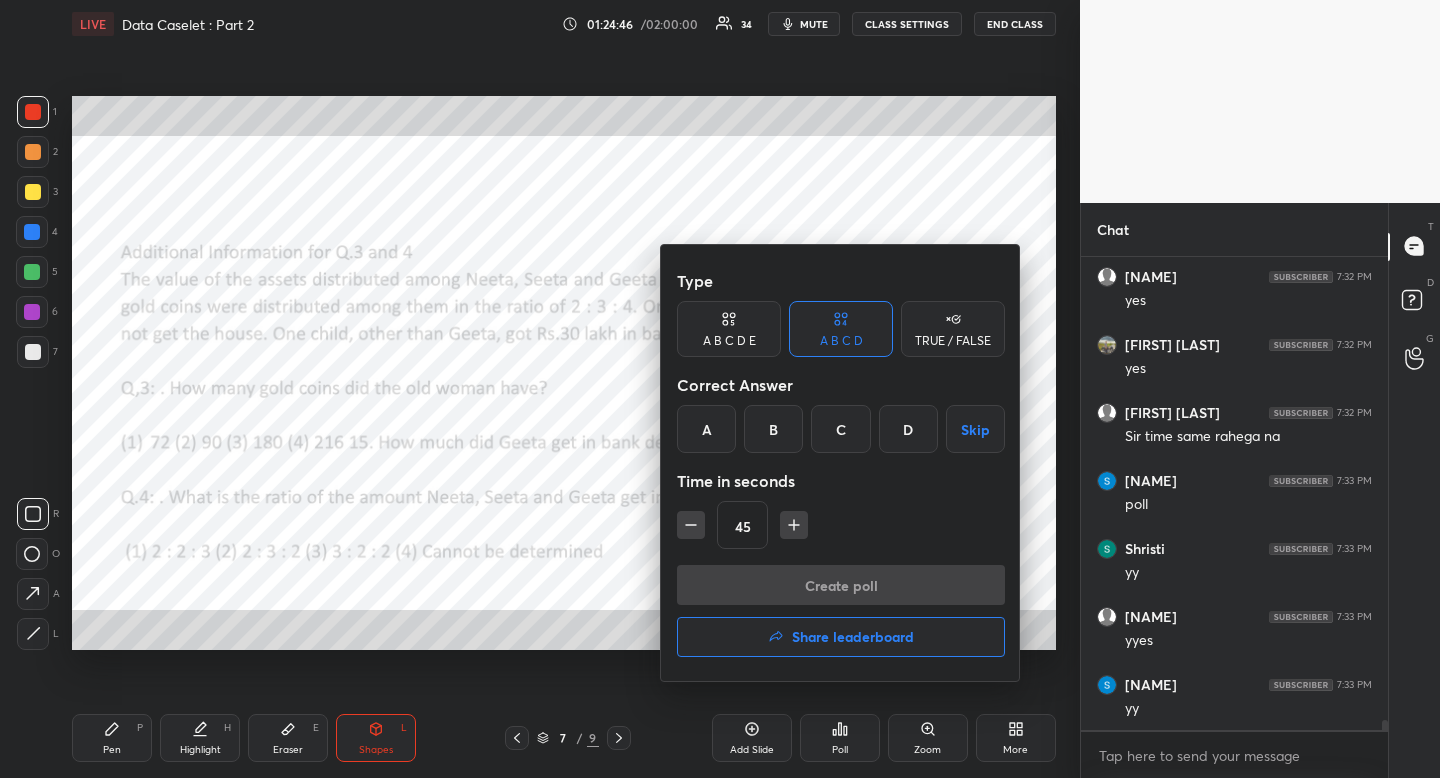 drag, startPoint x: 778, startPoint y: 430, endPoint x: 772, endPoint y: 451, distance: 21.84033 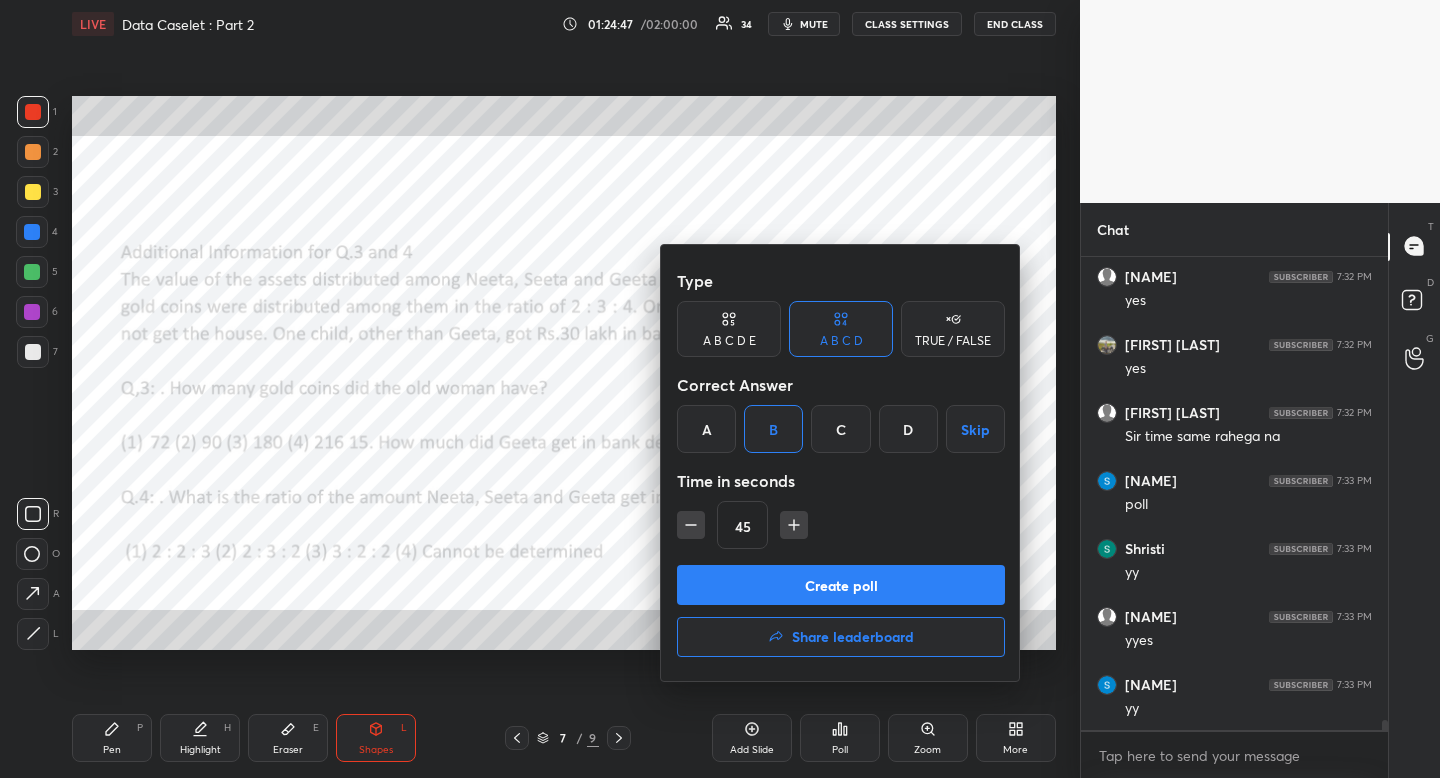 click 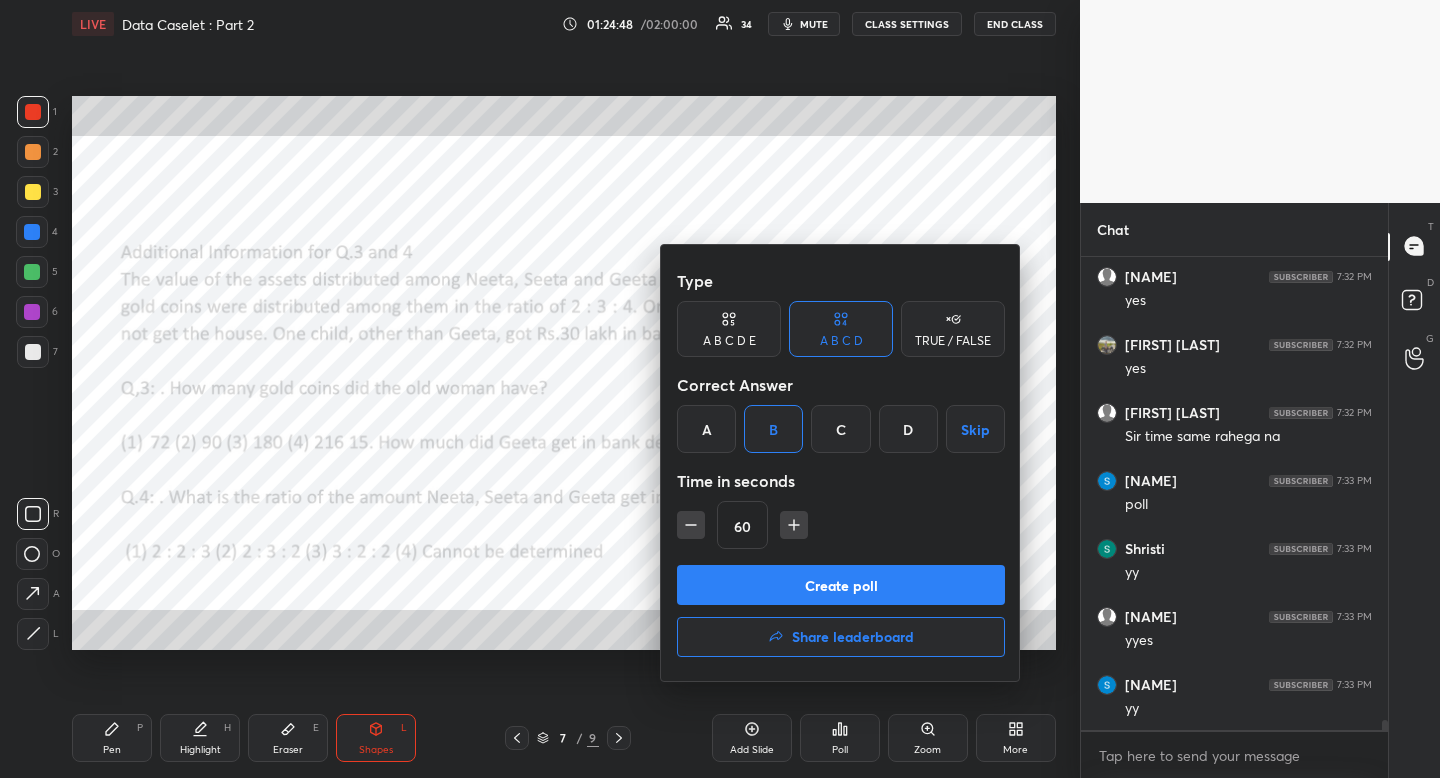 click on "Create poll" at bounding box center (841, 585) 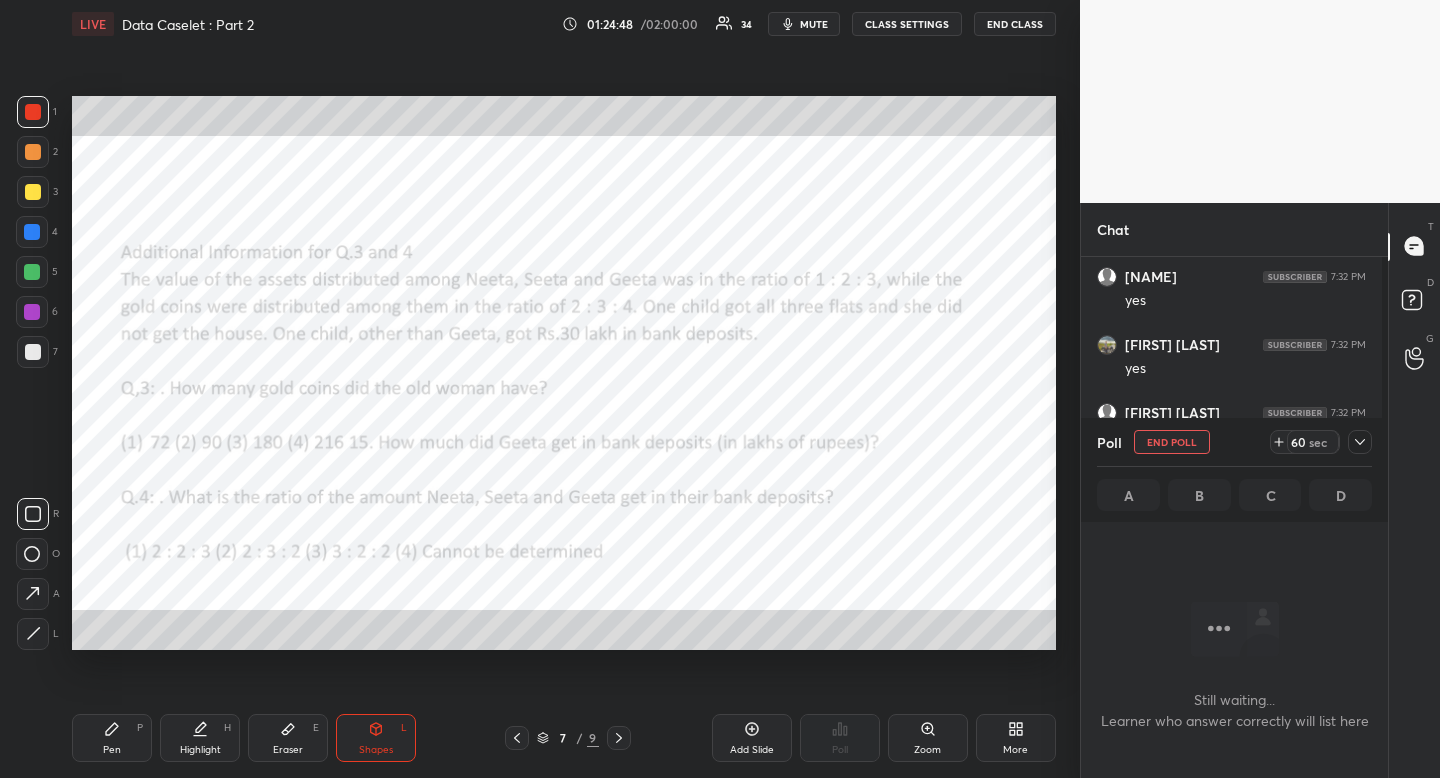 scroll, scrollTop: 444, scrollLeft: 295, axis: both 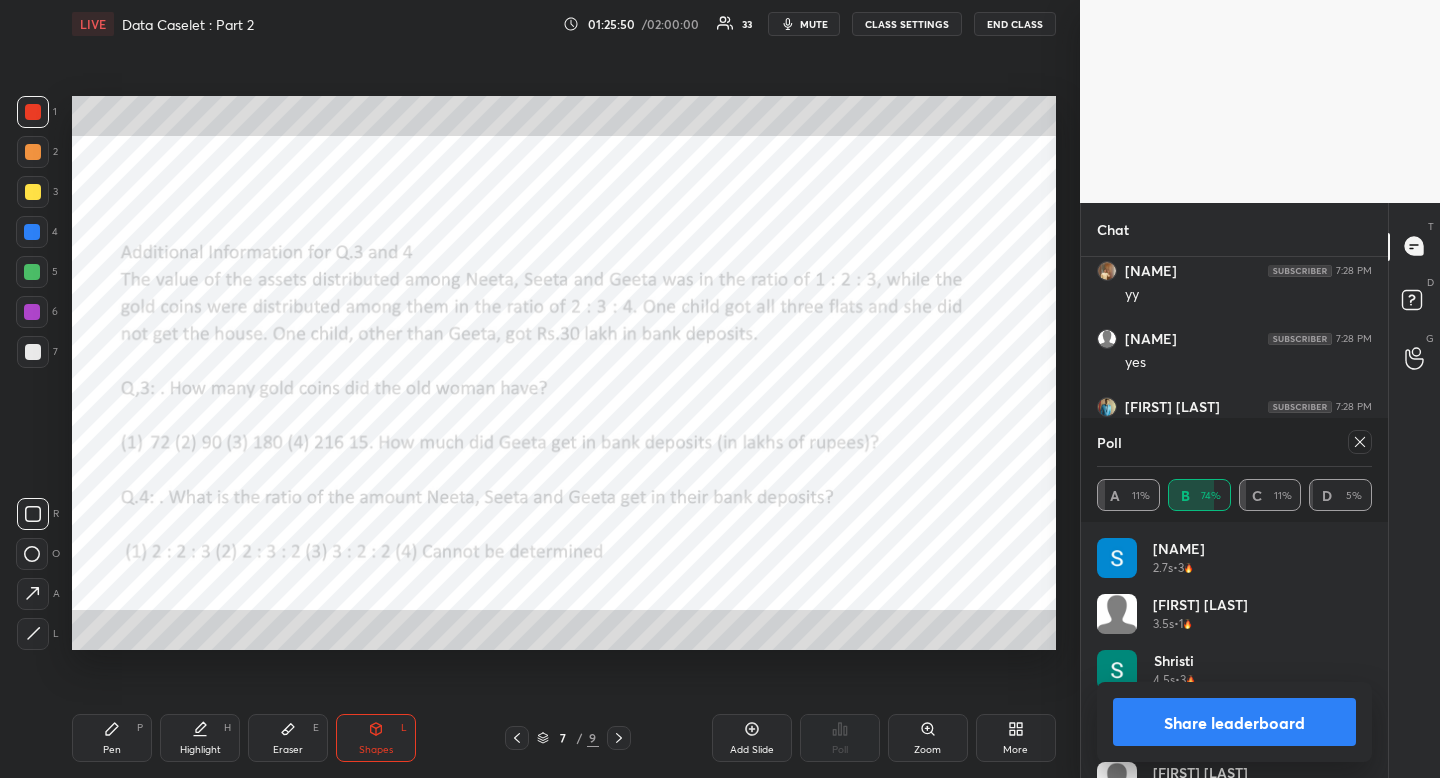 drag, startPoint x: 1373, startPoint y: 550, endPoint x: 1364, endPoint y: 712, distance: 162.2498 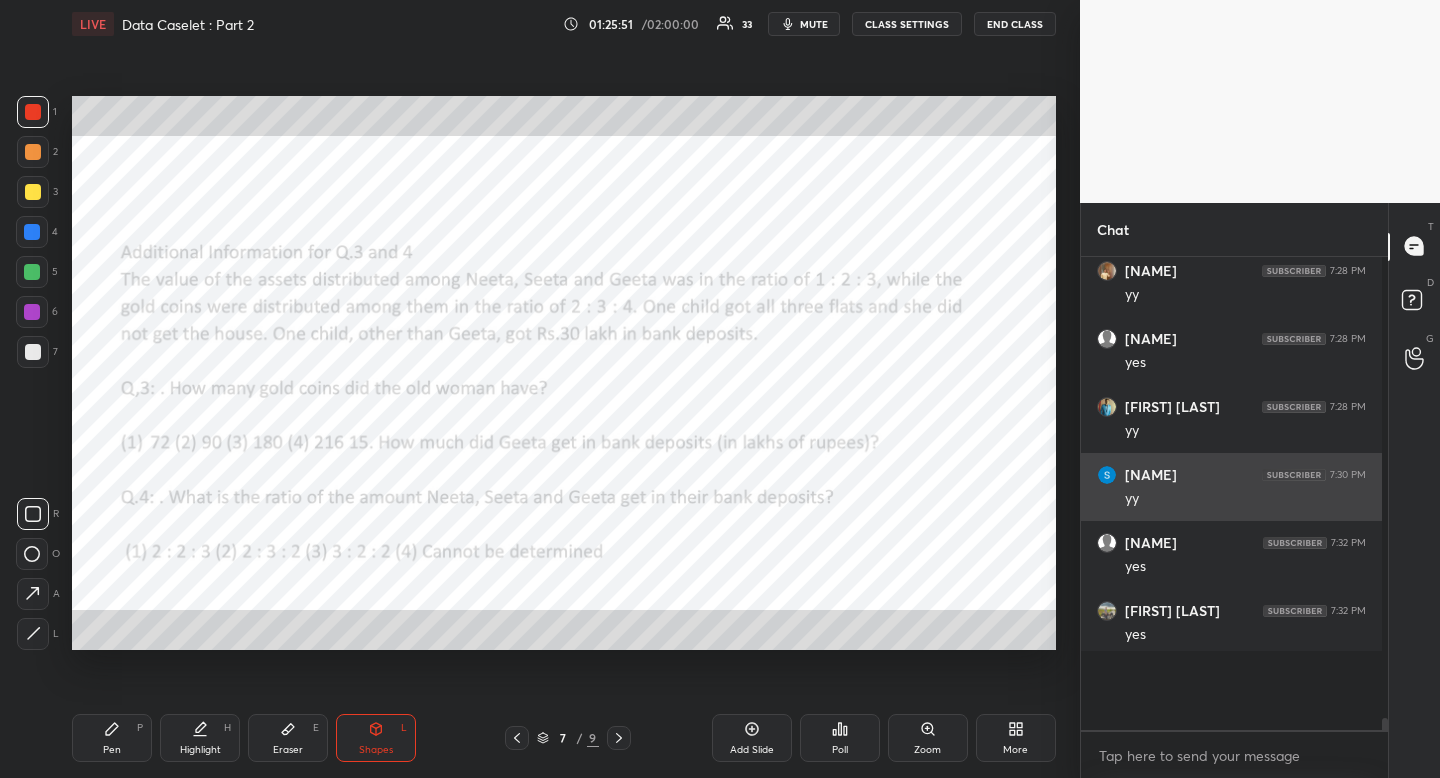 scroll, scrollTop: 0, scrollLeft: 0, axis: both 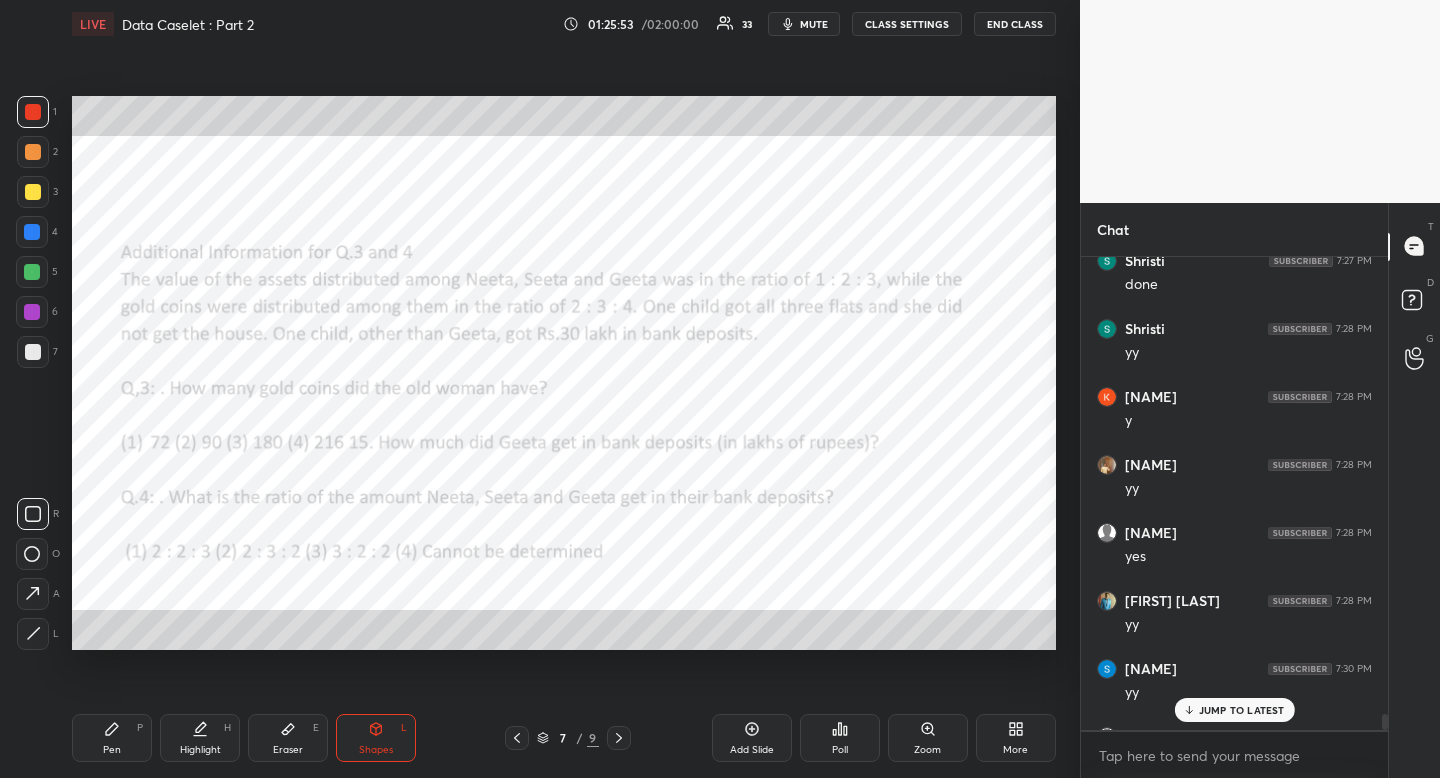 click 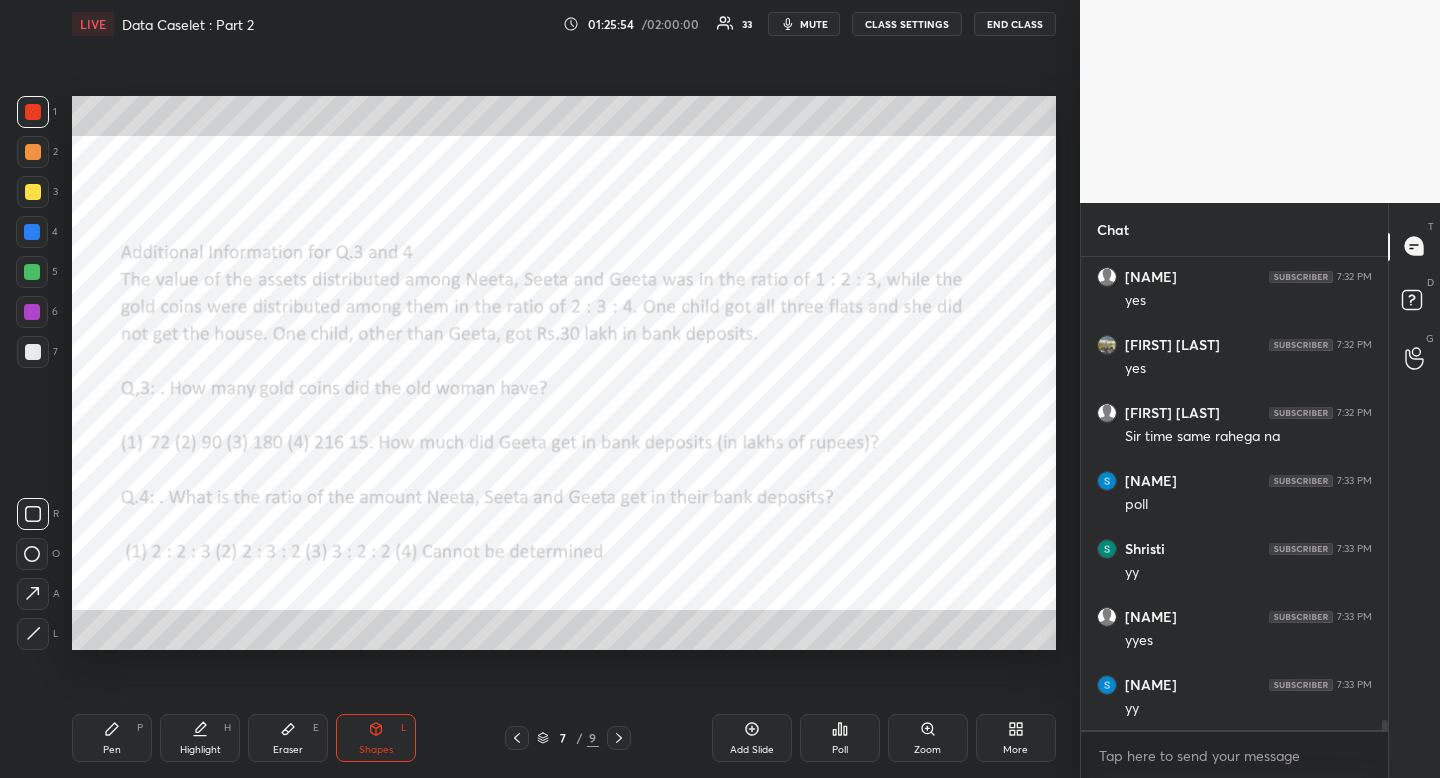 click on "Pen P" at bounding box center [112, 738] 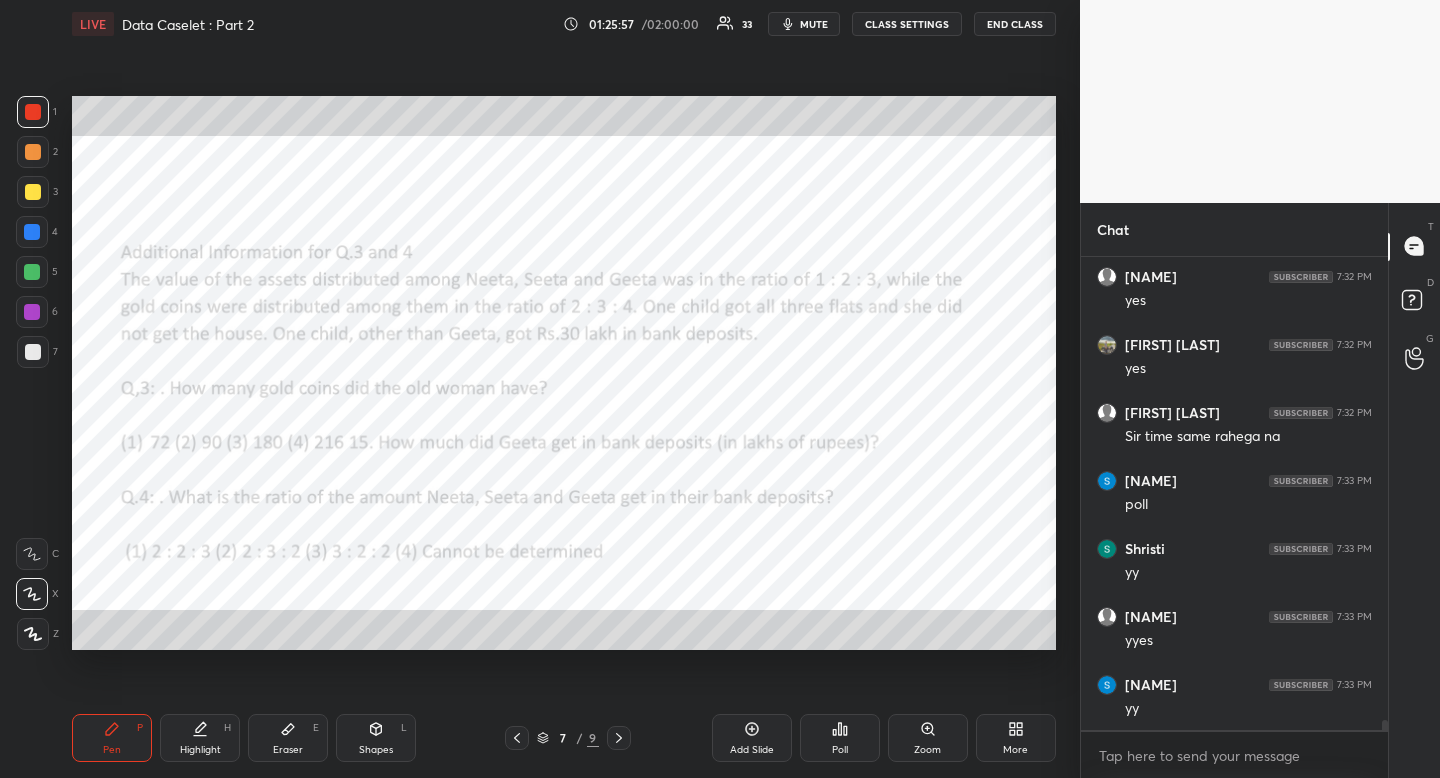 click 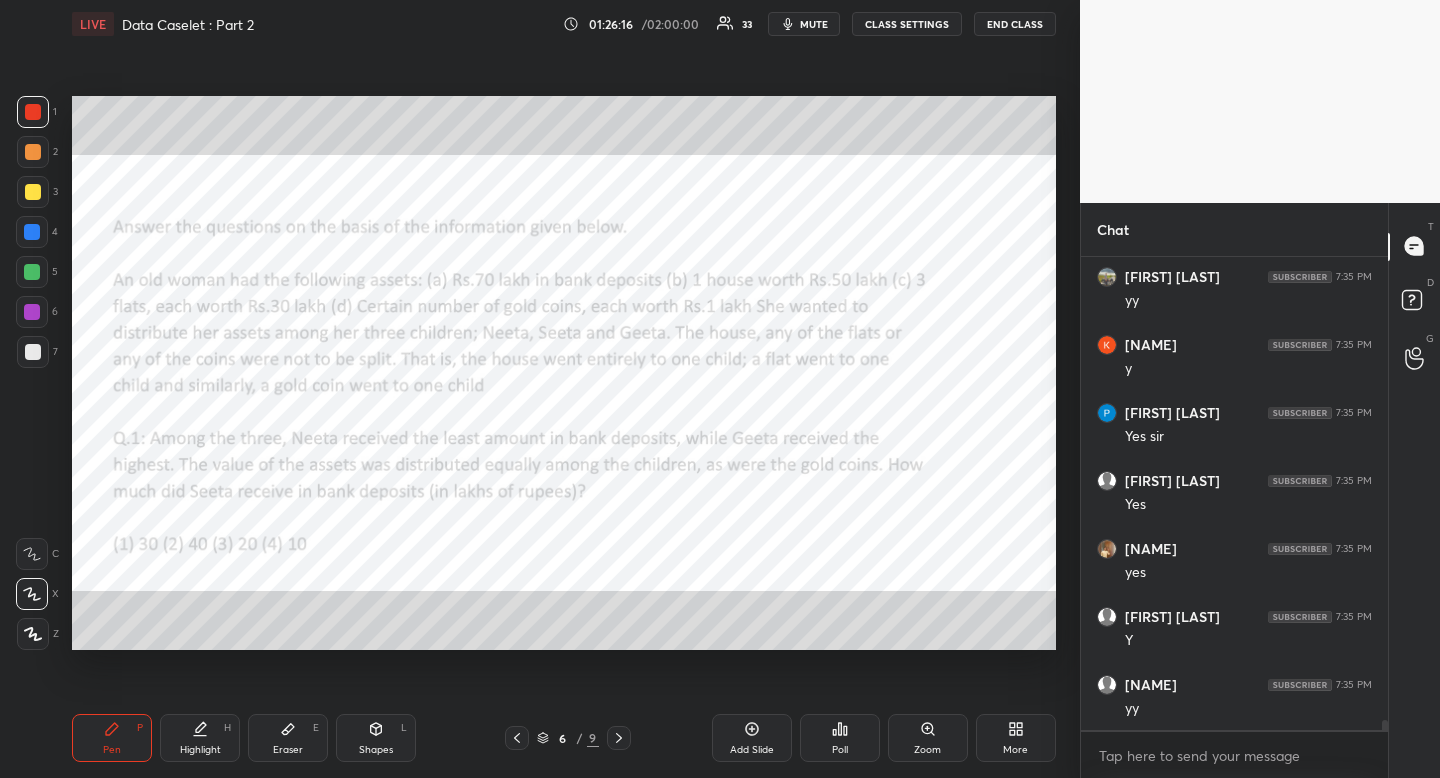 scroll, scrollTop: 22748, scrollLeft: 0, axis: vertical 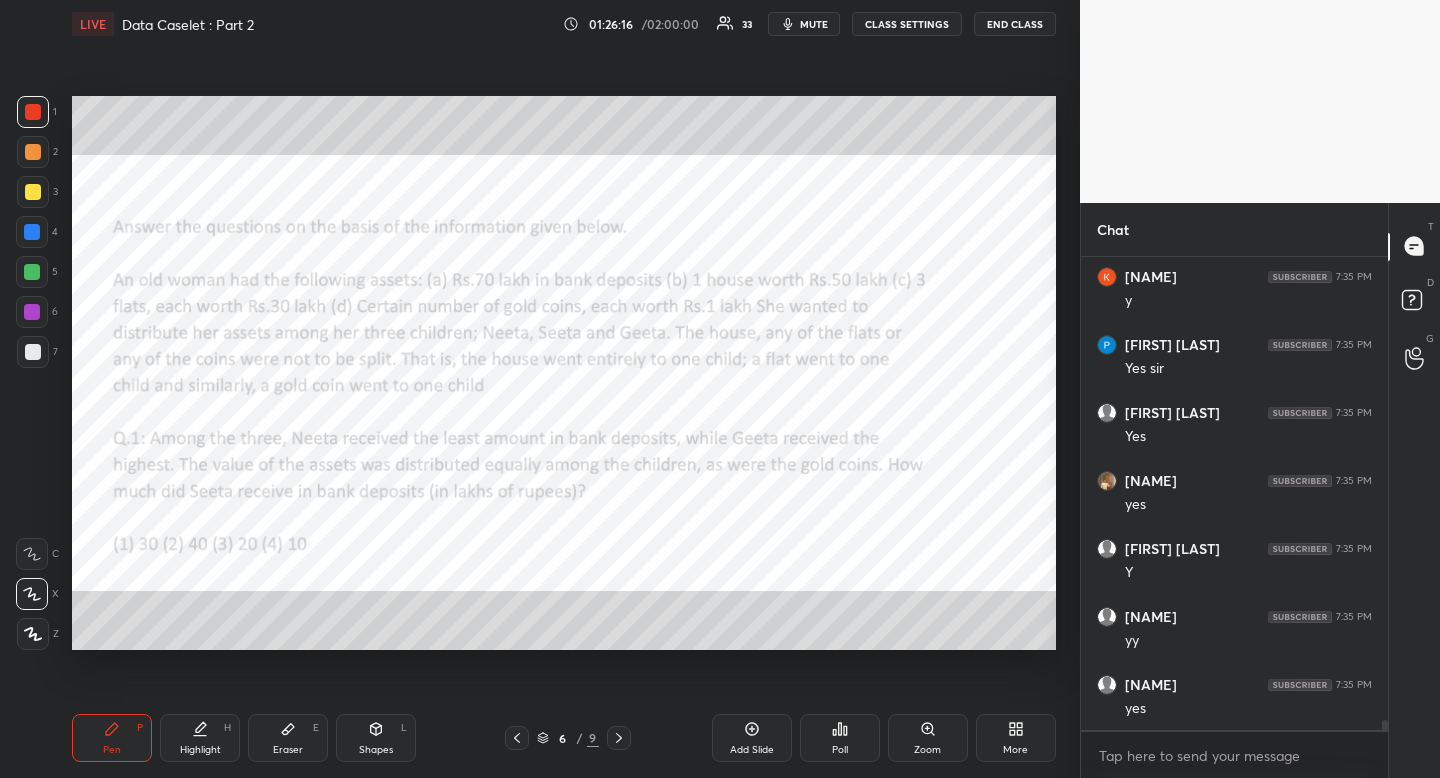 click 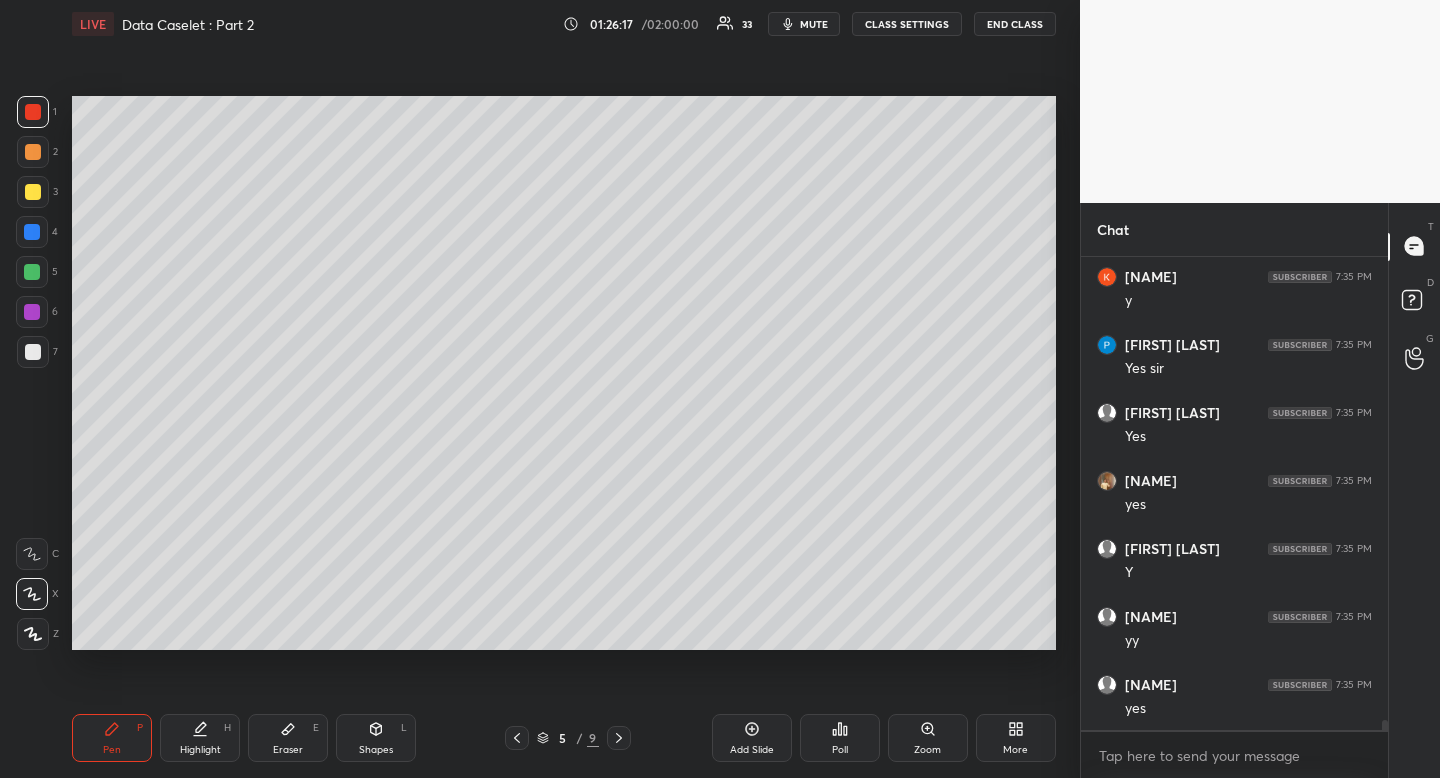 drag, startPoint x: 520, startPoint y: 735, endPoint x: 522, endPoint y: 746, distance: 11.18034 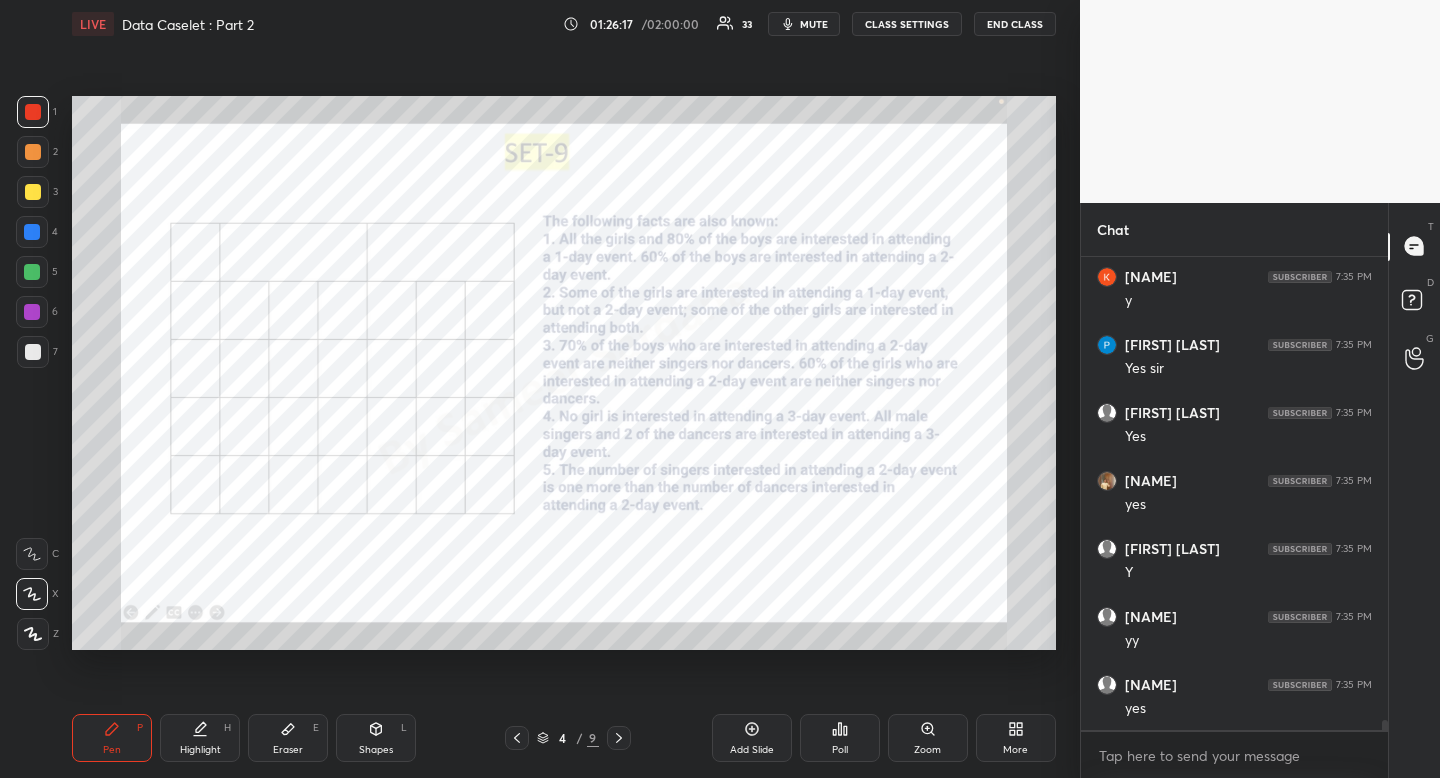 scroll, scrollTop: 22816, scrollLeft: 0, axis: vertical 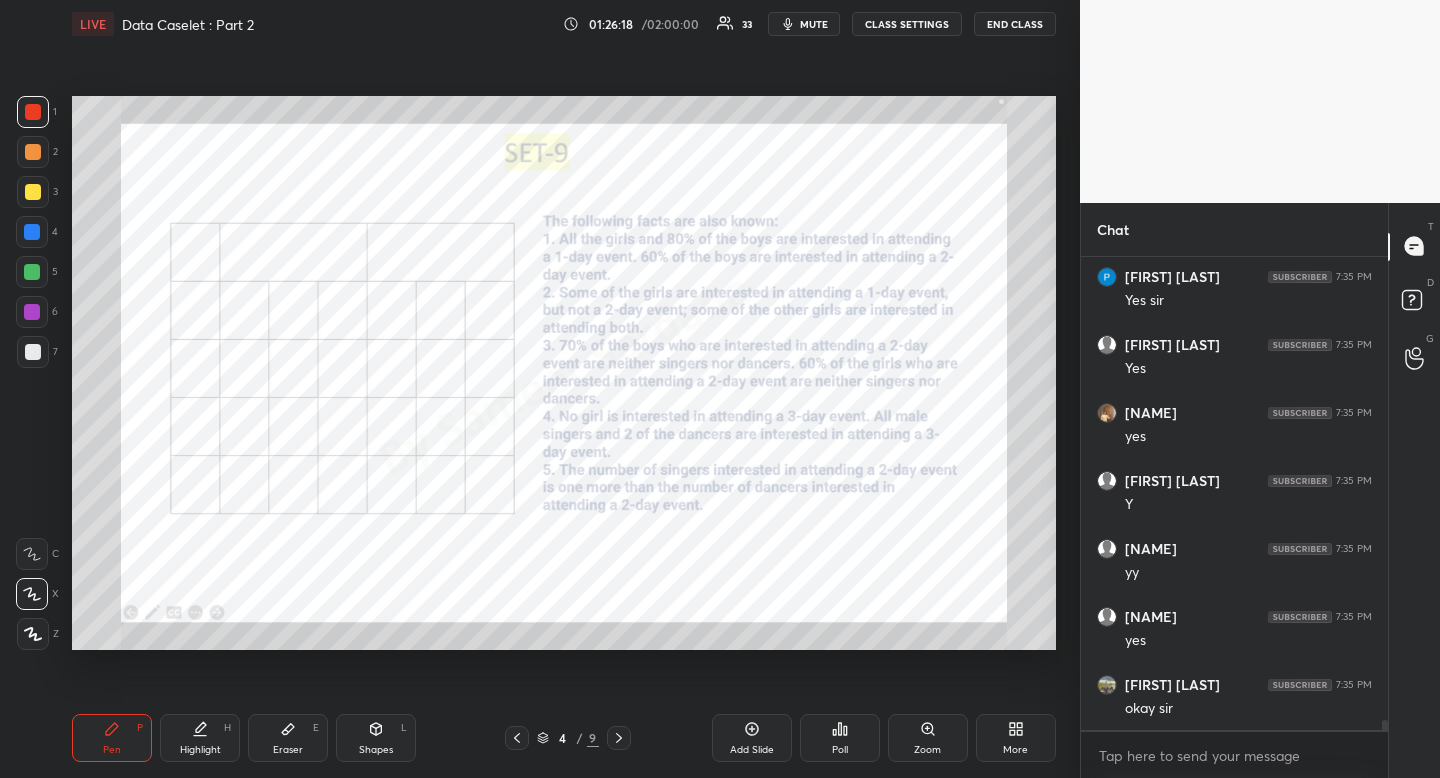 click on "H" at bounding box center (227, 728) 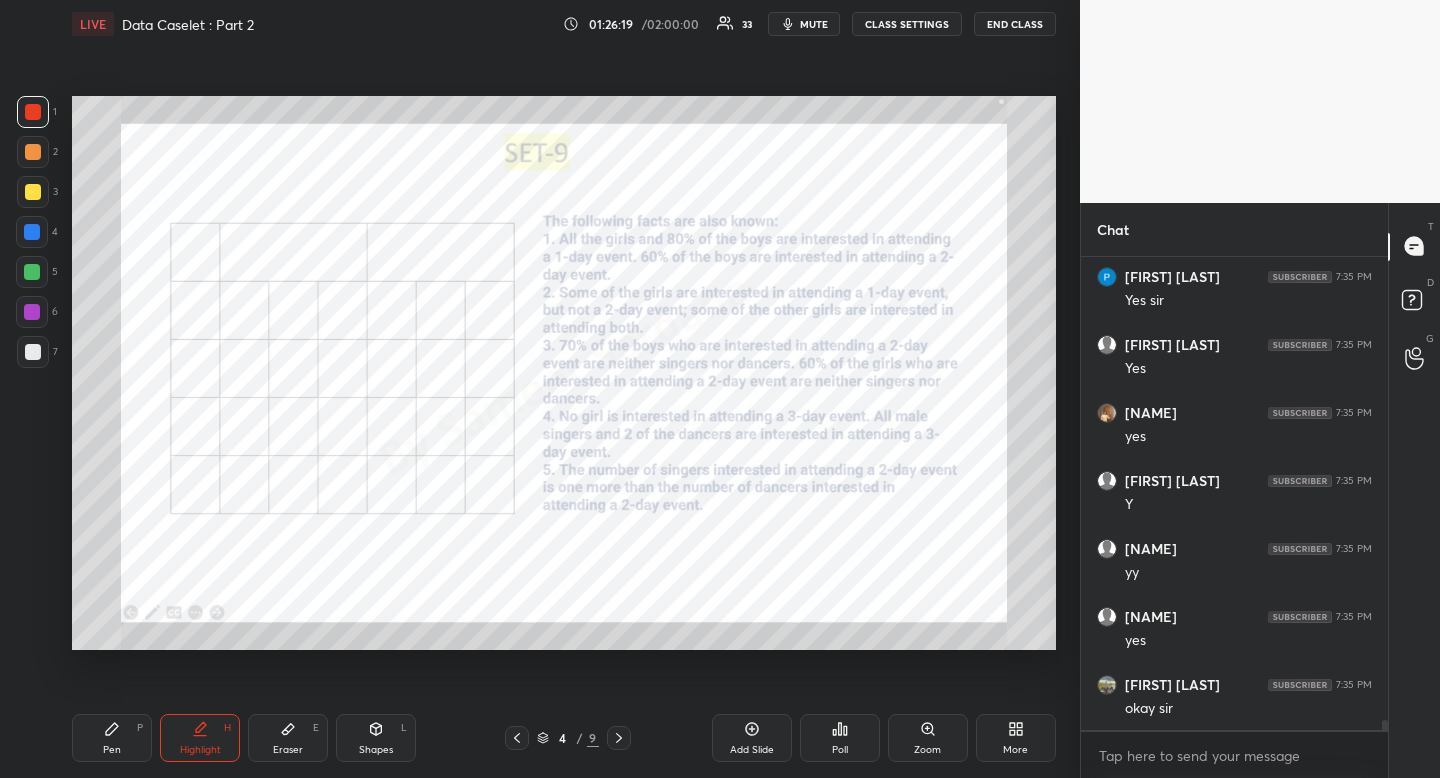 drag, startPoint x: 219, startPoint y: 716, endPoint x: 233, endPoint y: 687, distance: 32.202484 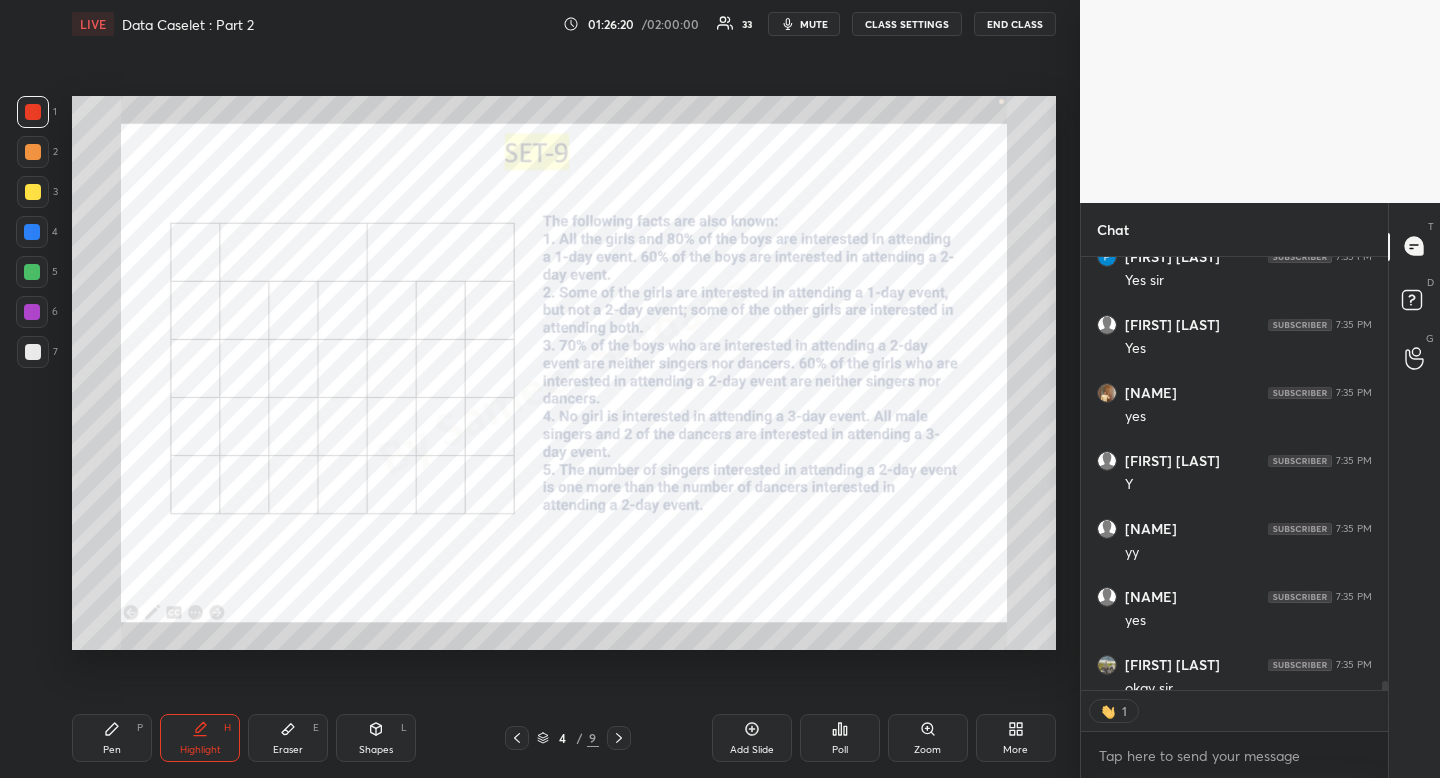 scroll, scrollTop: 427, scrollLeft: 301, axis: both 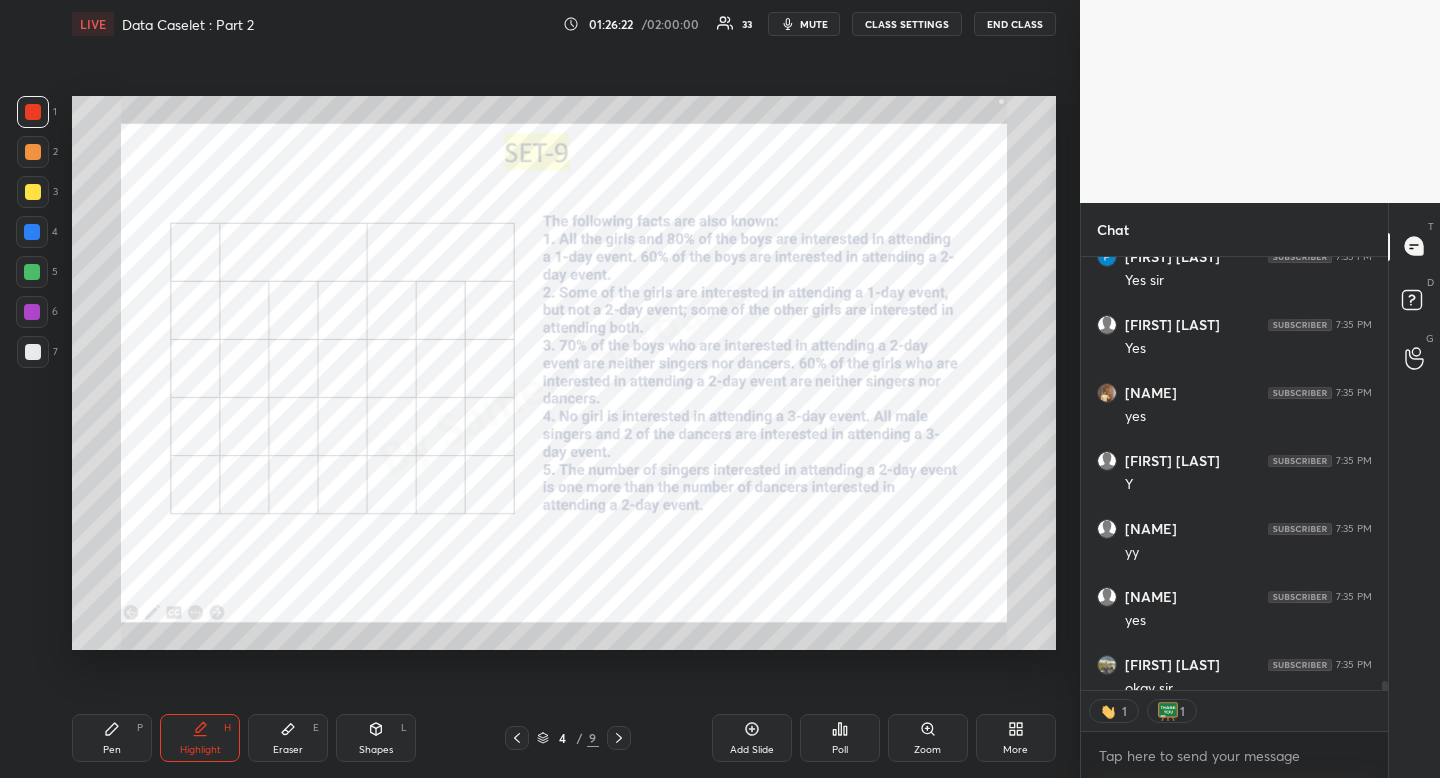 click at bounding box center (33, 112) 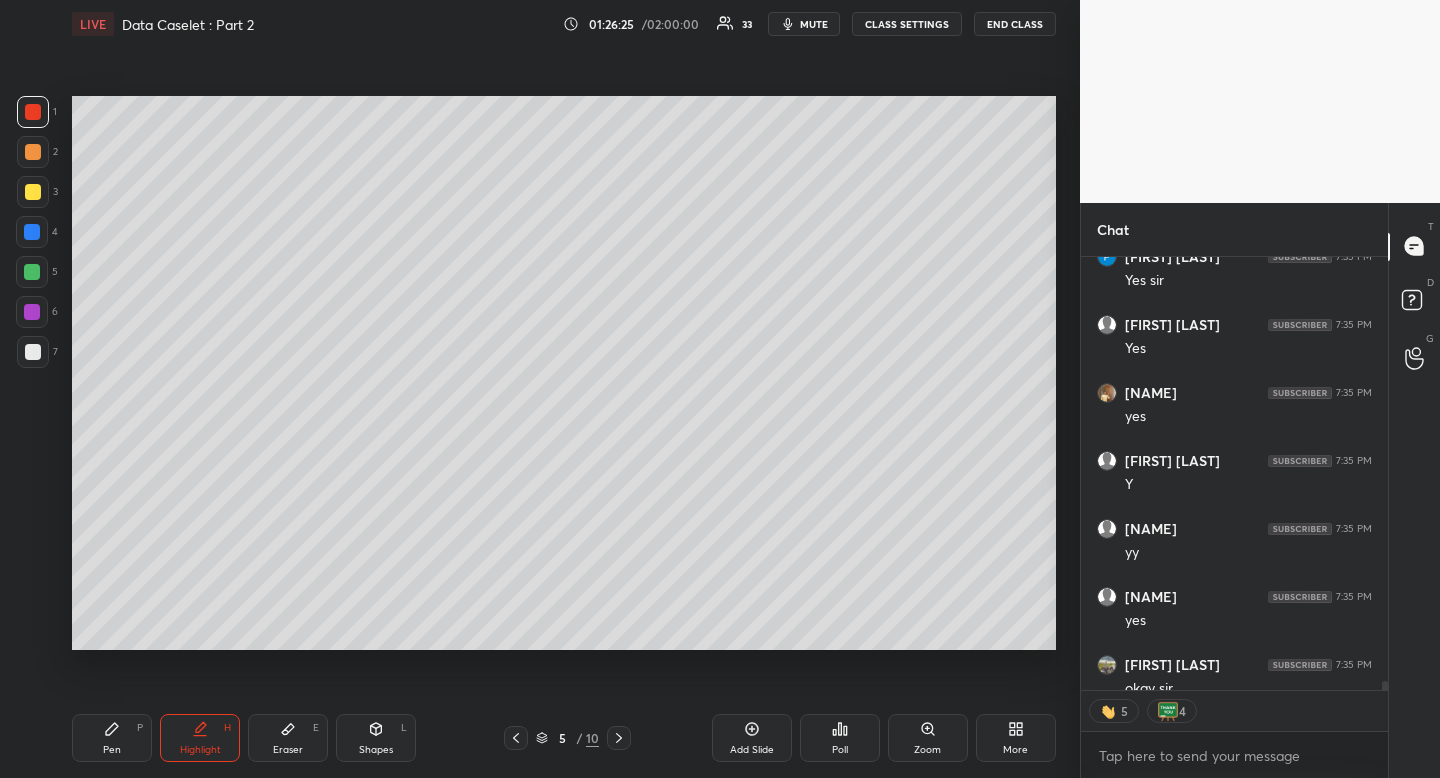 click on "Pen P" at bounding box center (112, 738) 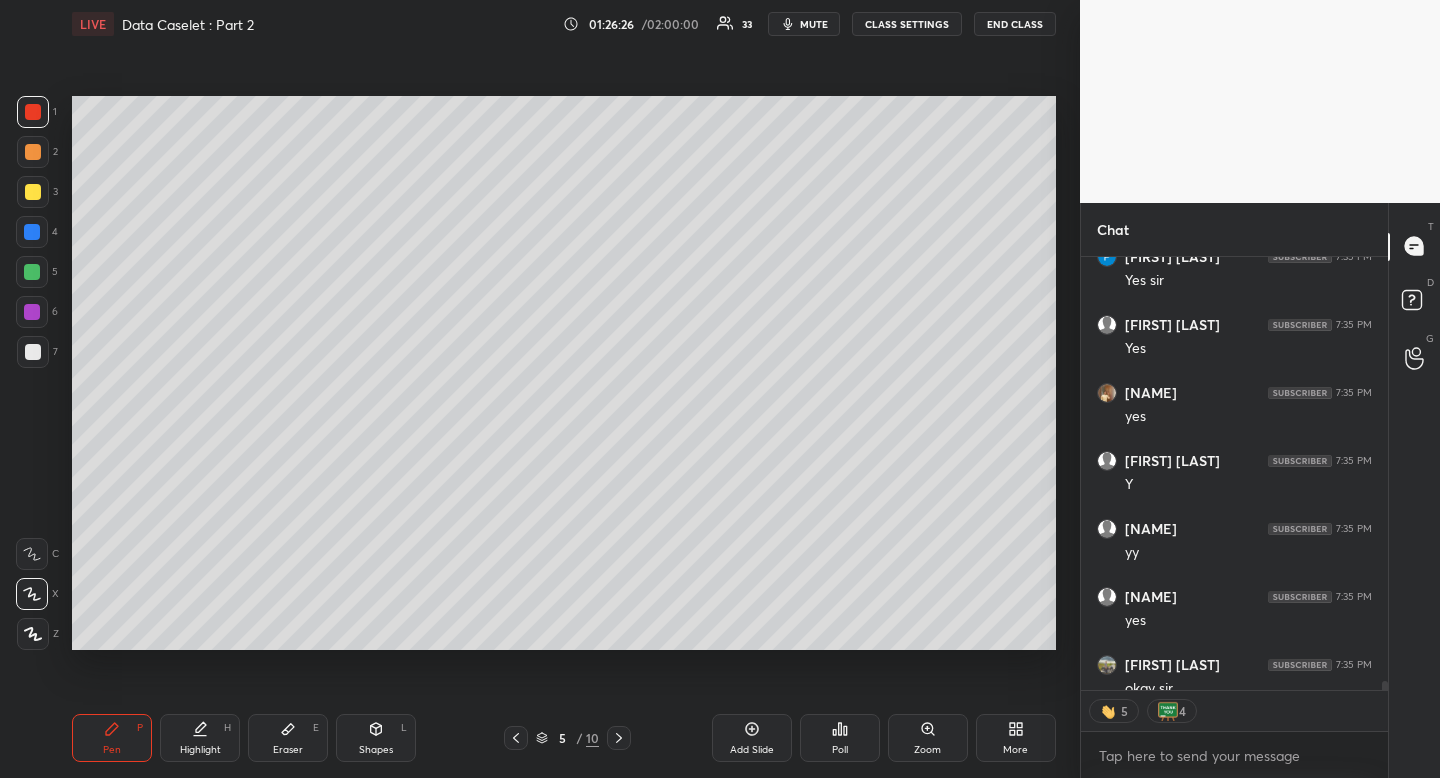 drag, startPoint x: 96, startPoint y: 751, endPoint x: 108, endPoint y: 653, distance: 98.731964 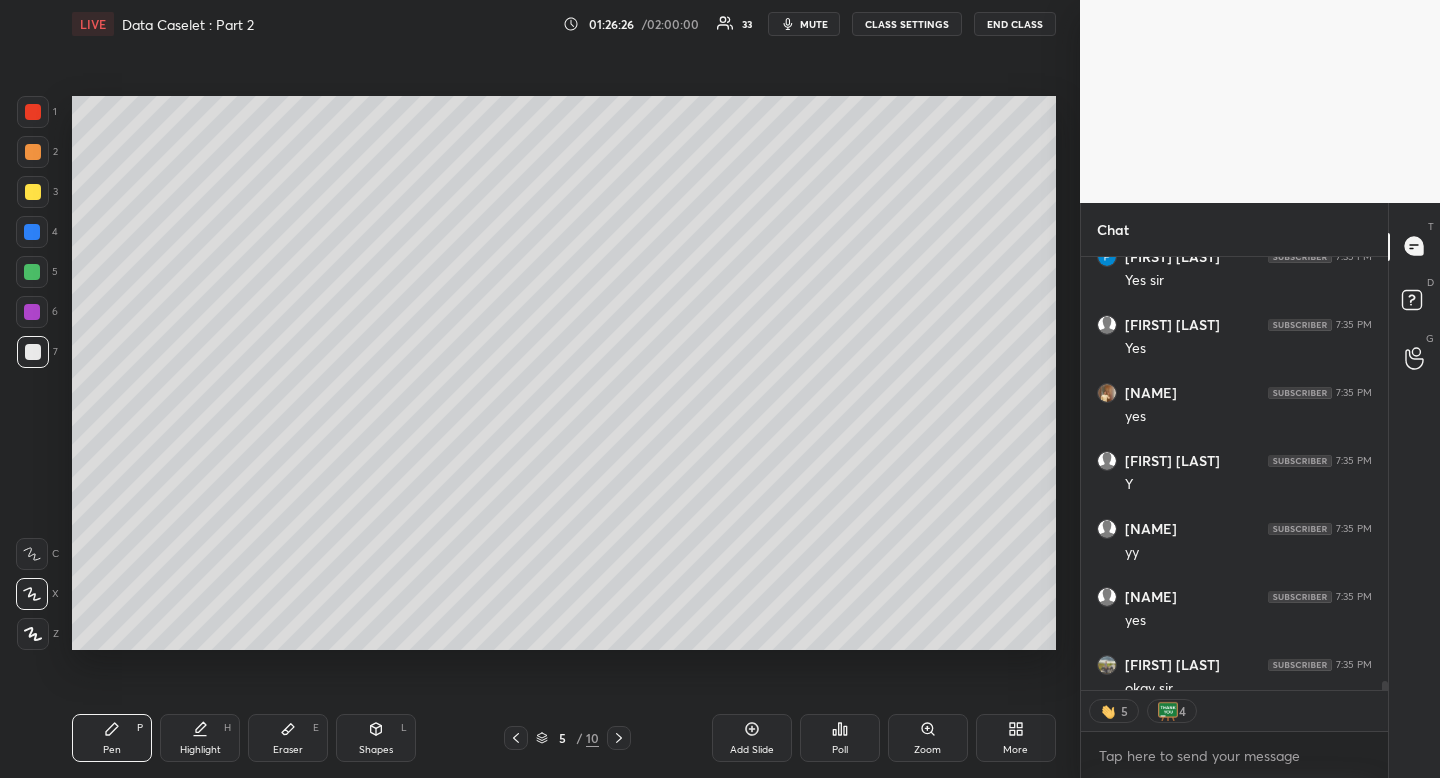 drag, startPoint x: 40, startPoint y: 353, endPoint x: 59, endPoint y: 346, distance: 20.248457 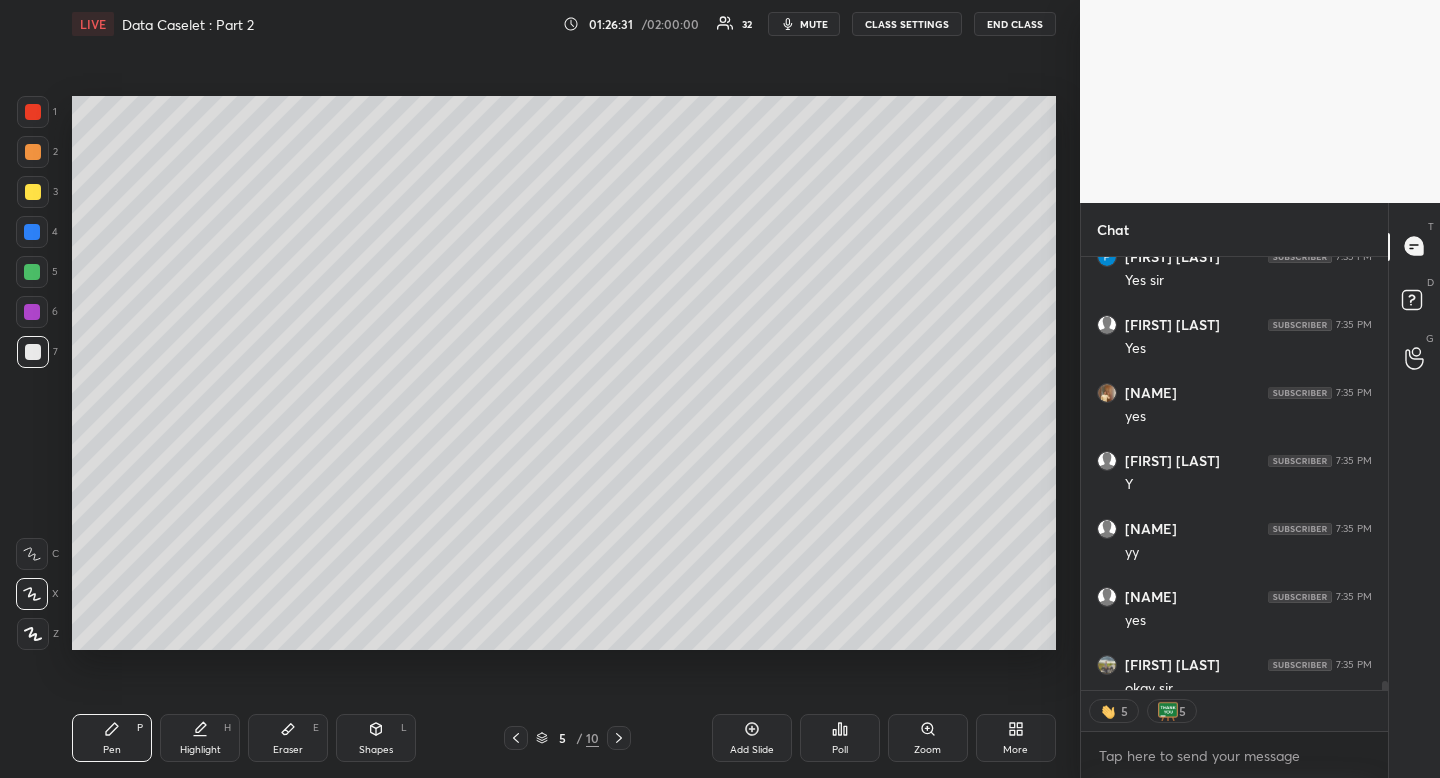 scroll, scrollTop: 22944, scrollLeft: 0, axis: vertical 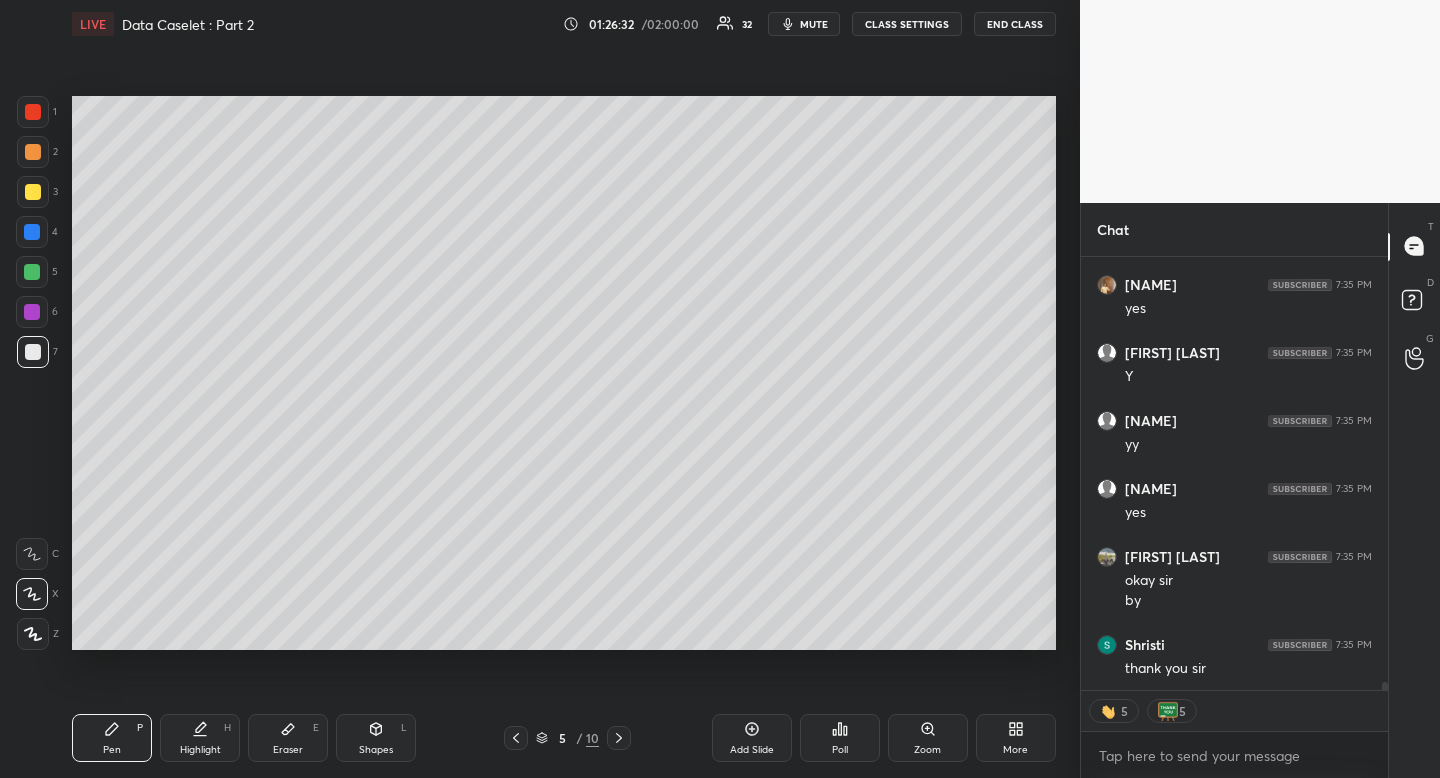 click on "Shapes L" at bounding box center [376, 738] 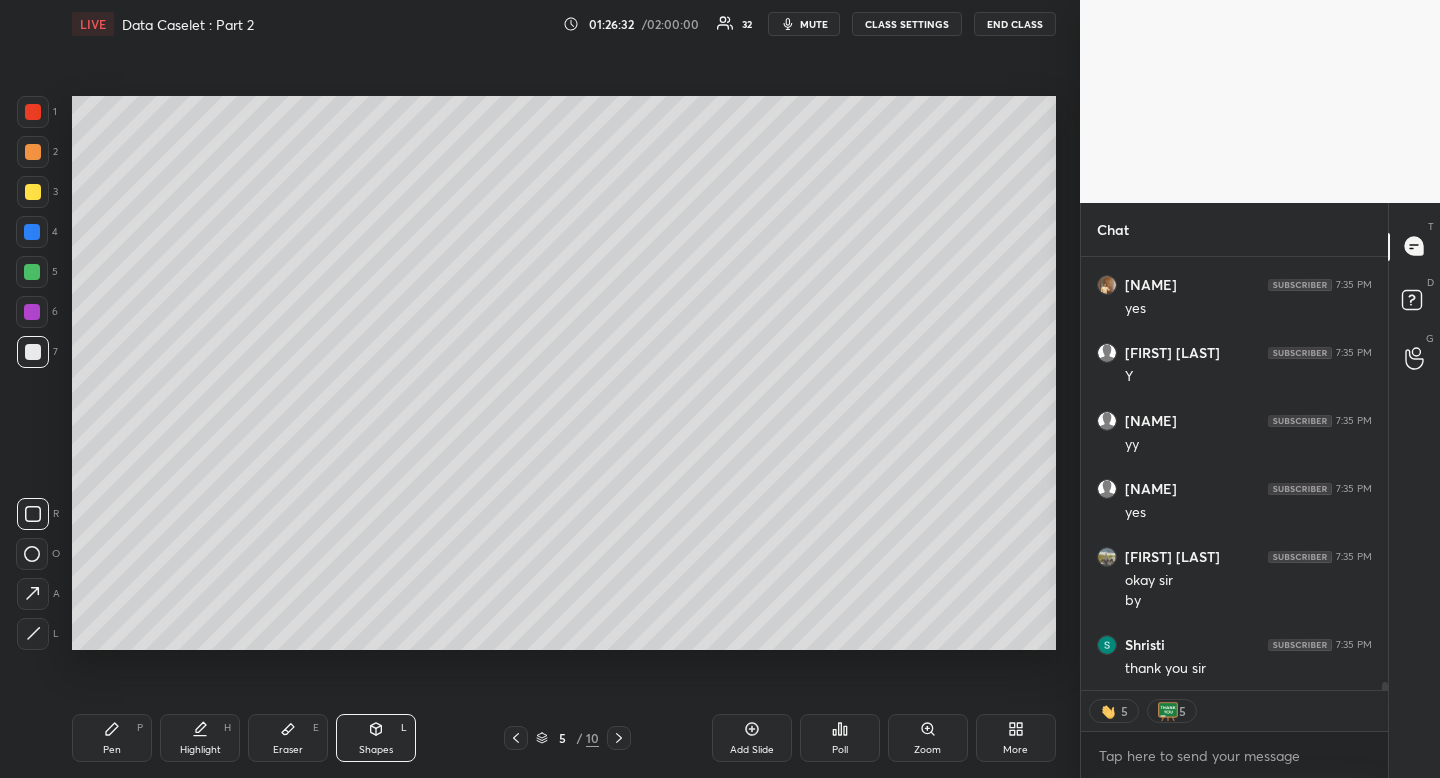click 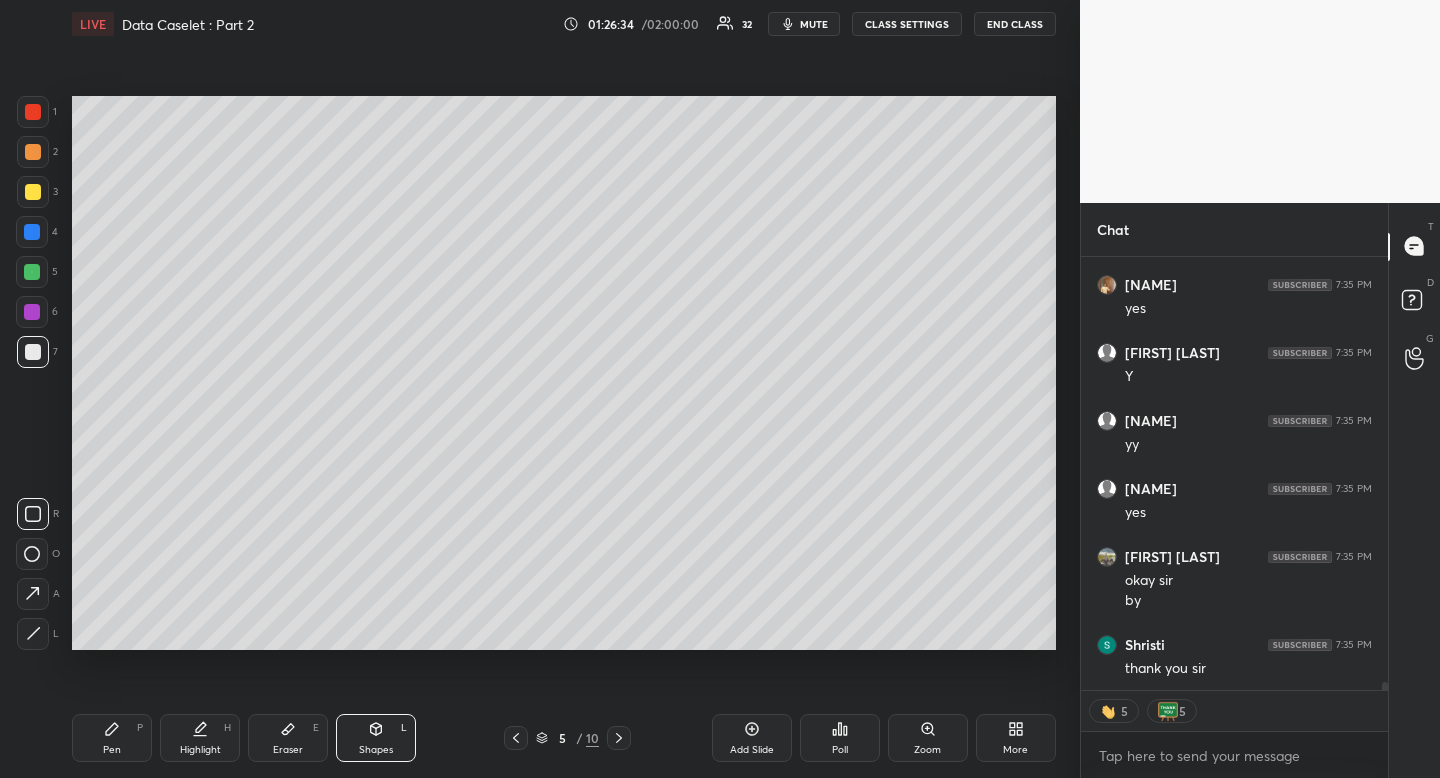 drag, startPoint x: 119, startPoint y: 732, endPoint x: 130, endPoint y: 717, distance: 18.601076 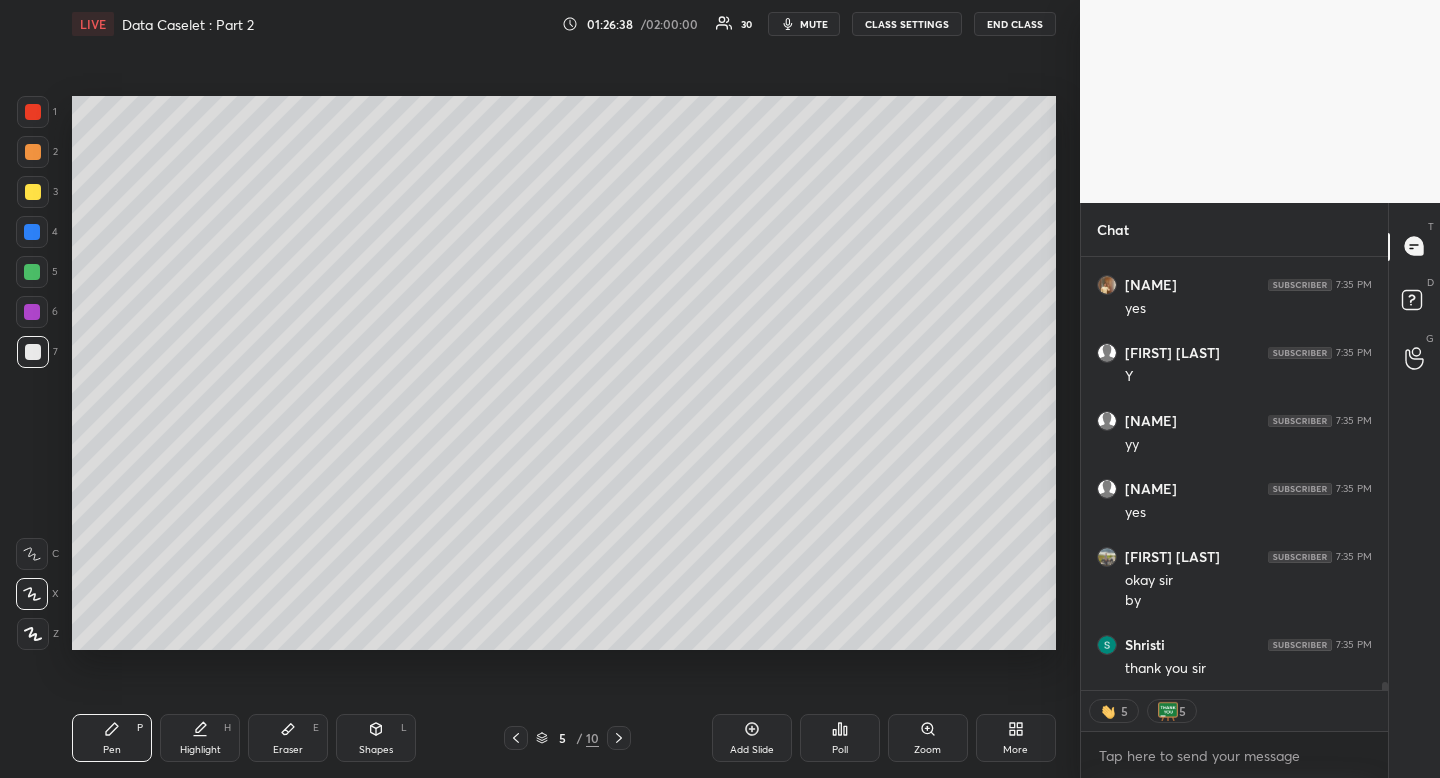 scroll, scrollTop: 7, scrollLeft: 7, axis: both 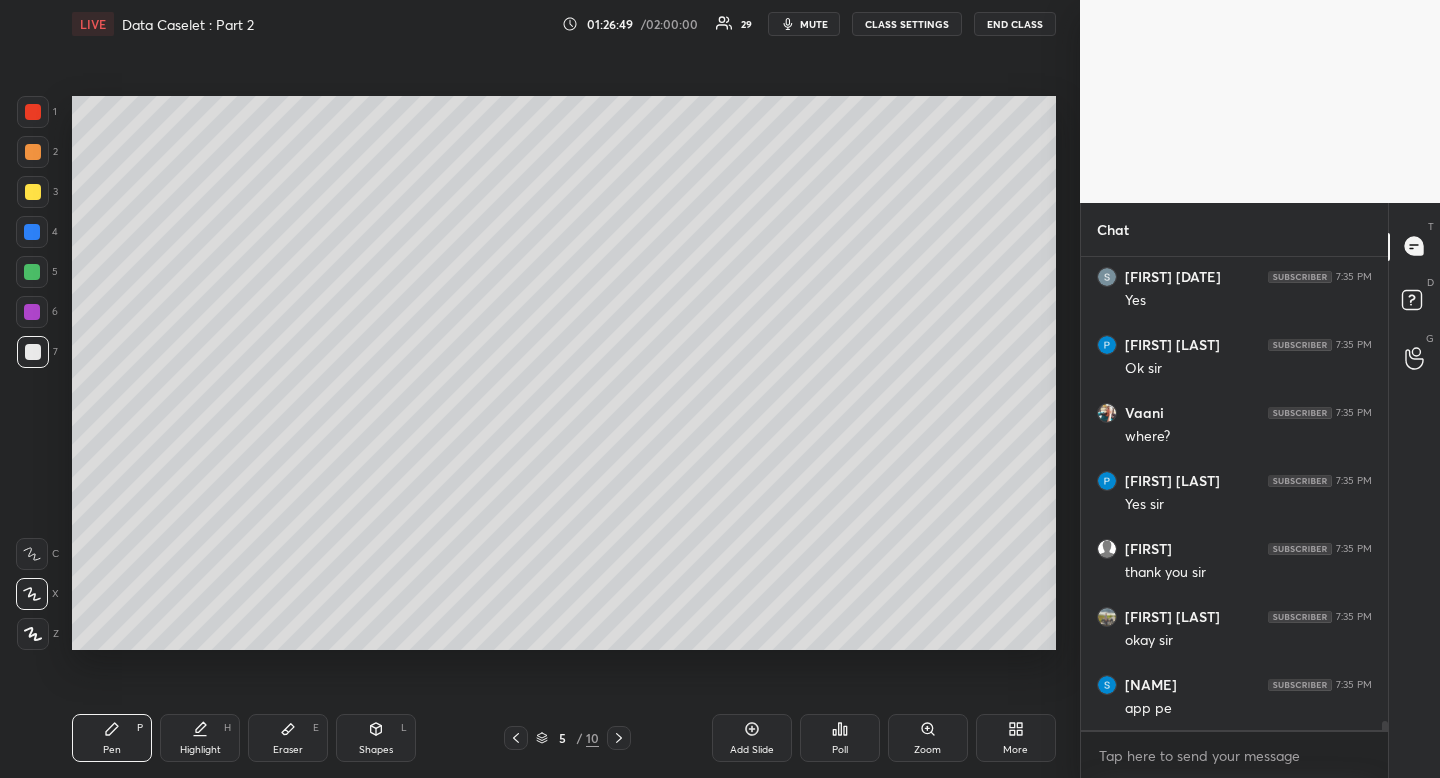 click at bounding box center [33, 152] 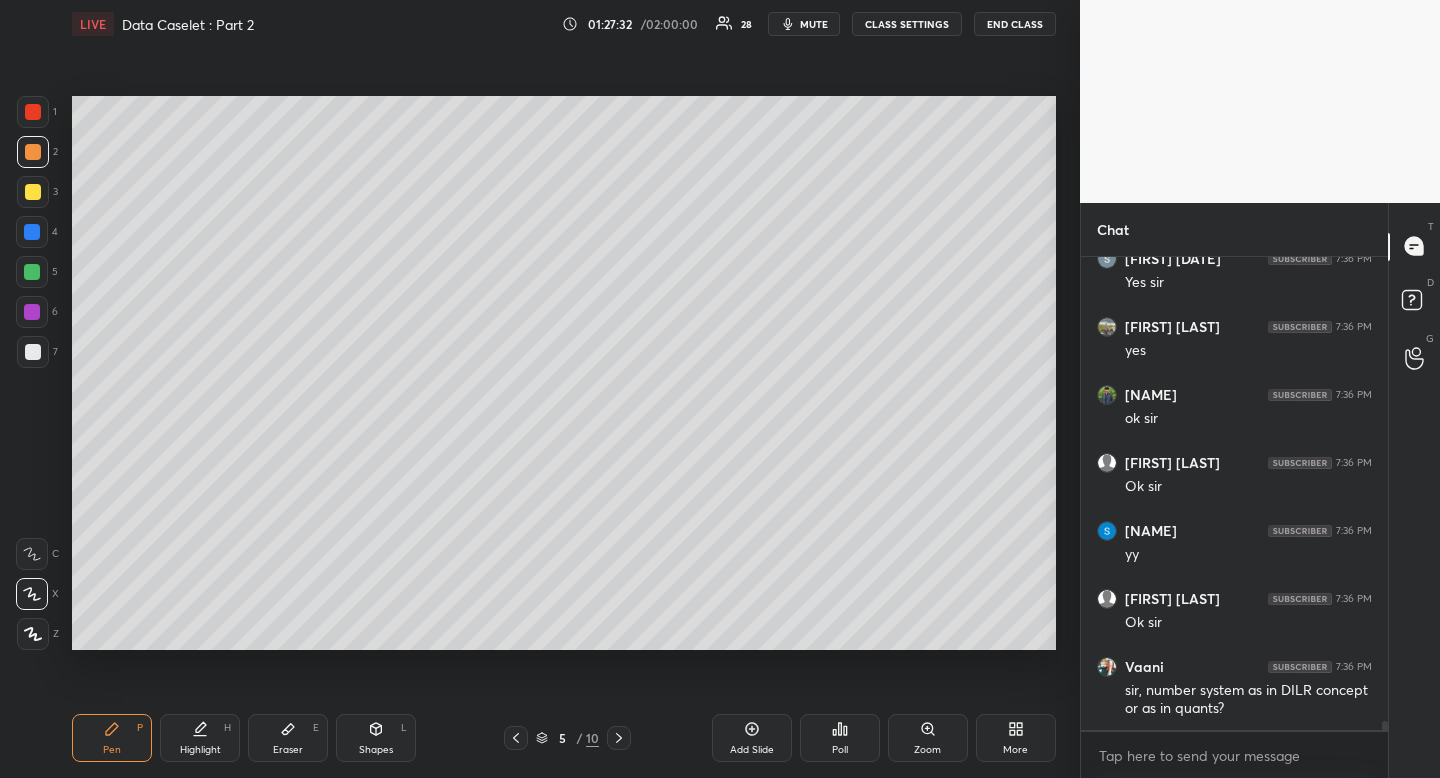 scroll, scrollTop: 24300, scrollLeft: 0, axis: vertical 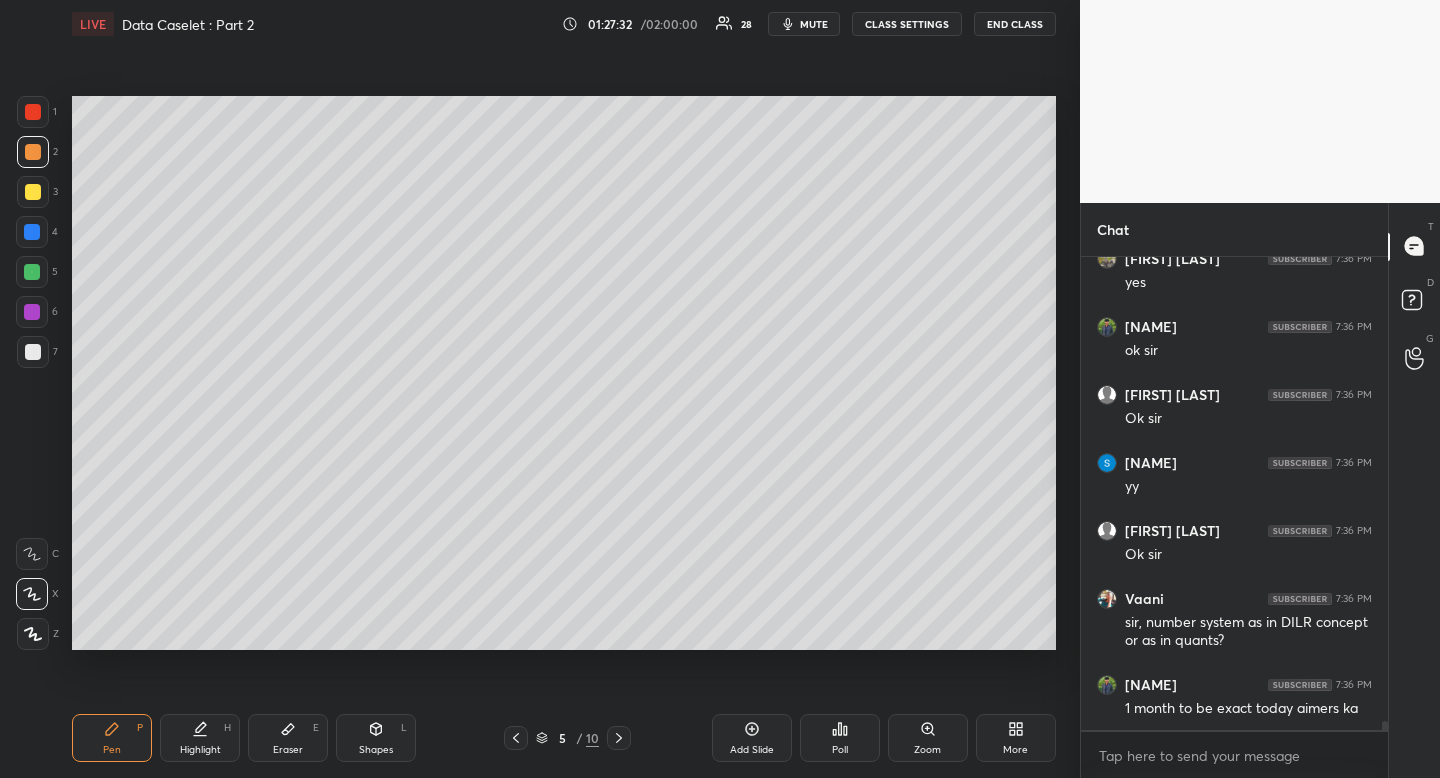 click at bounding box center [33, 192] 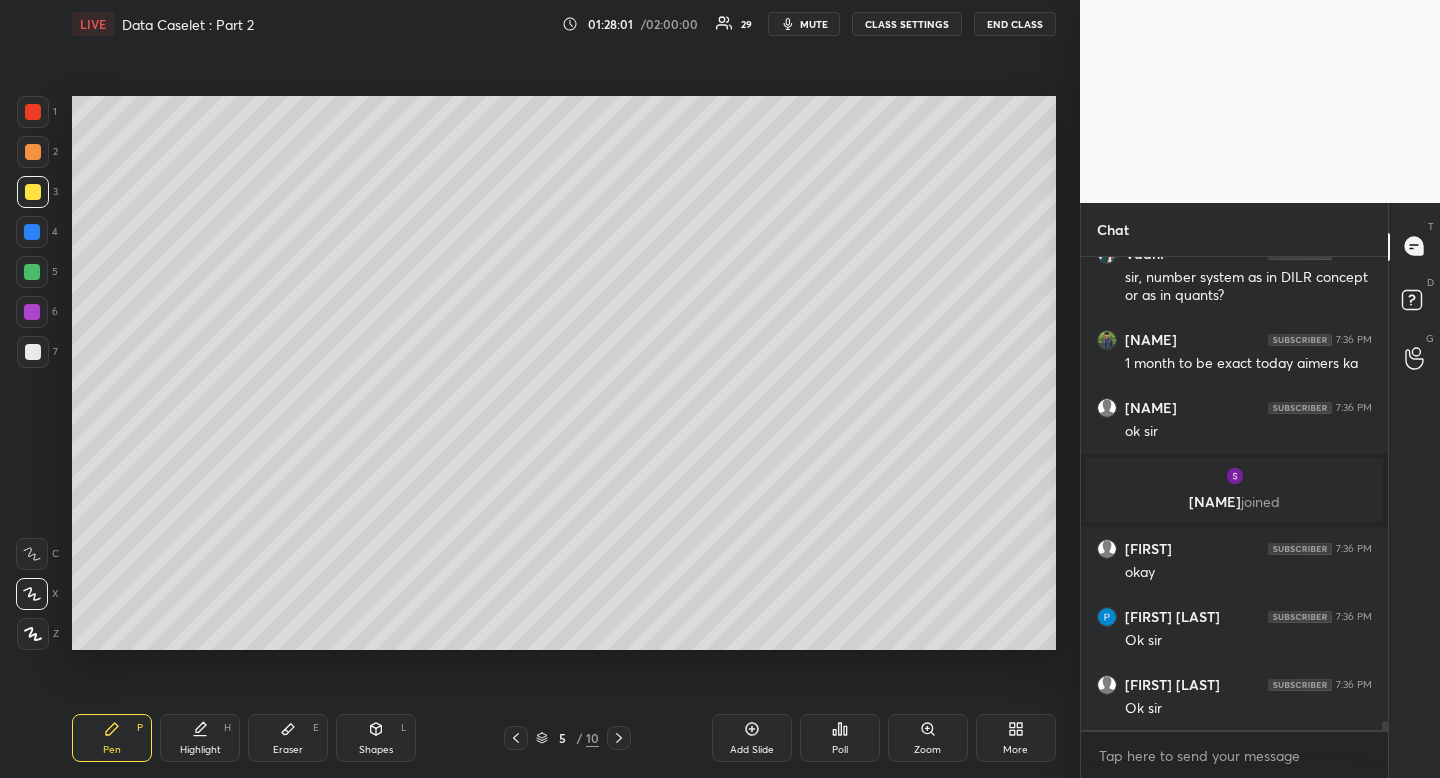 scroll, scrollTop: 23981, scrollLeft: 0, axis: vertical 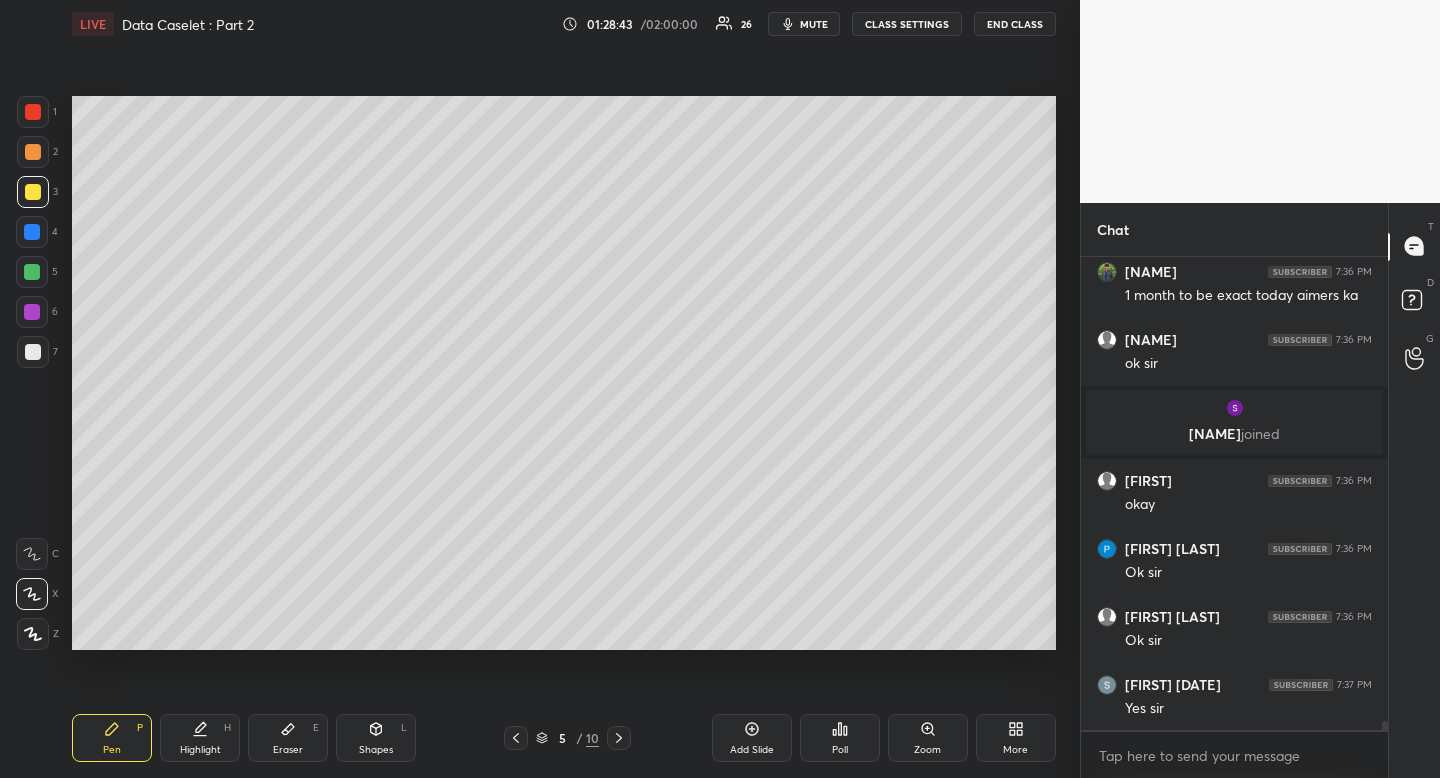 click at bounding box center [33, 112] 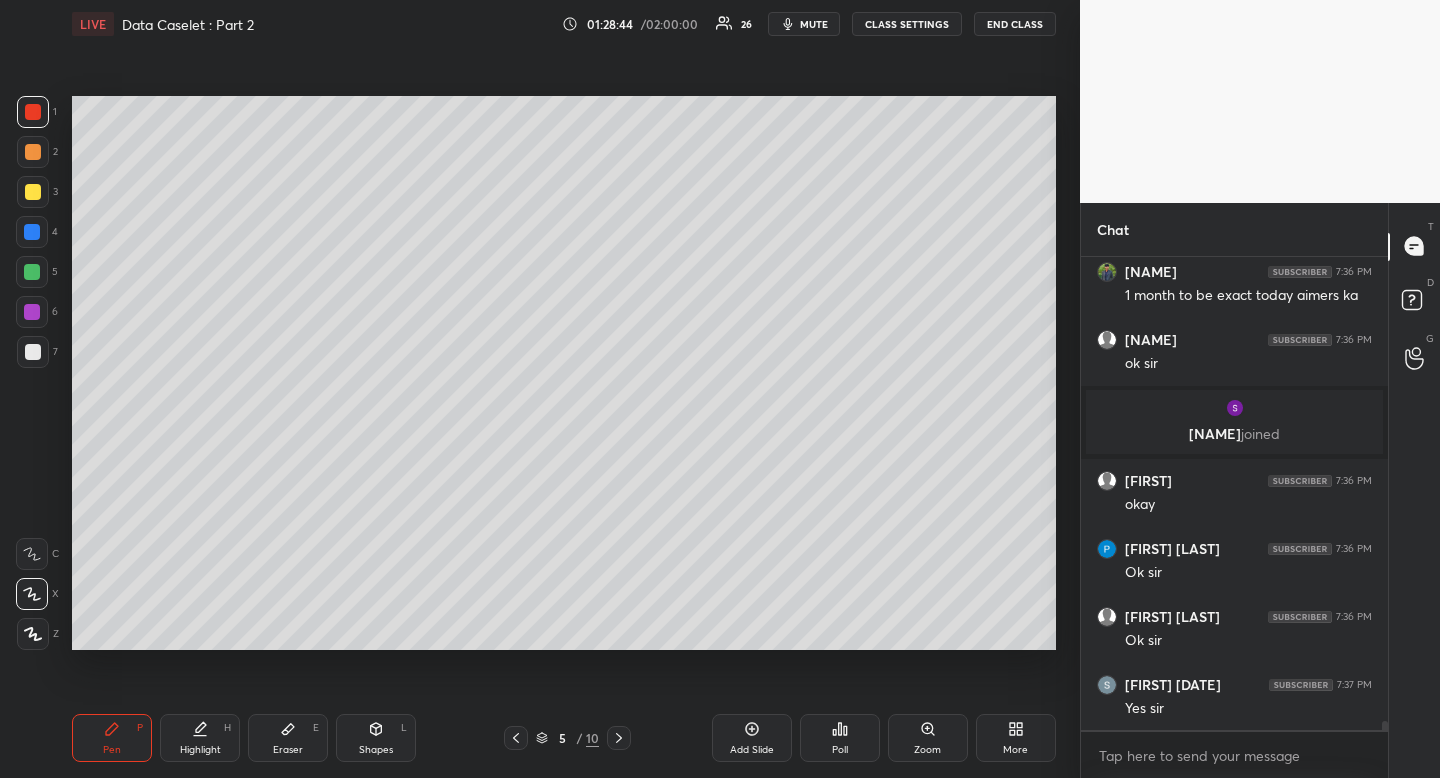 drag, startPoint x: 41, startPoint y: 111, endPoint x: 59, endPoint y: 102, distance: 20.12461 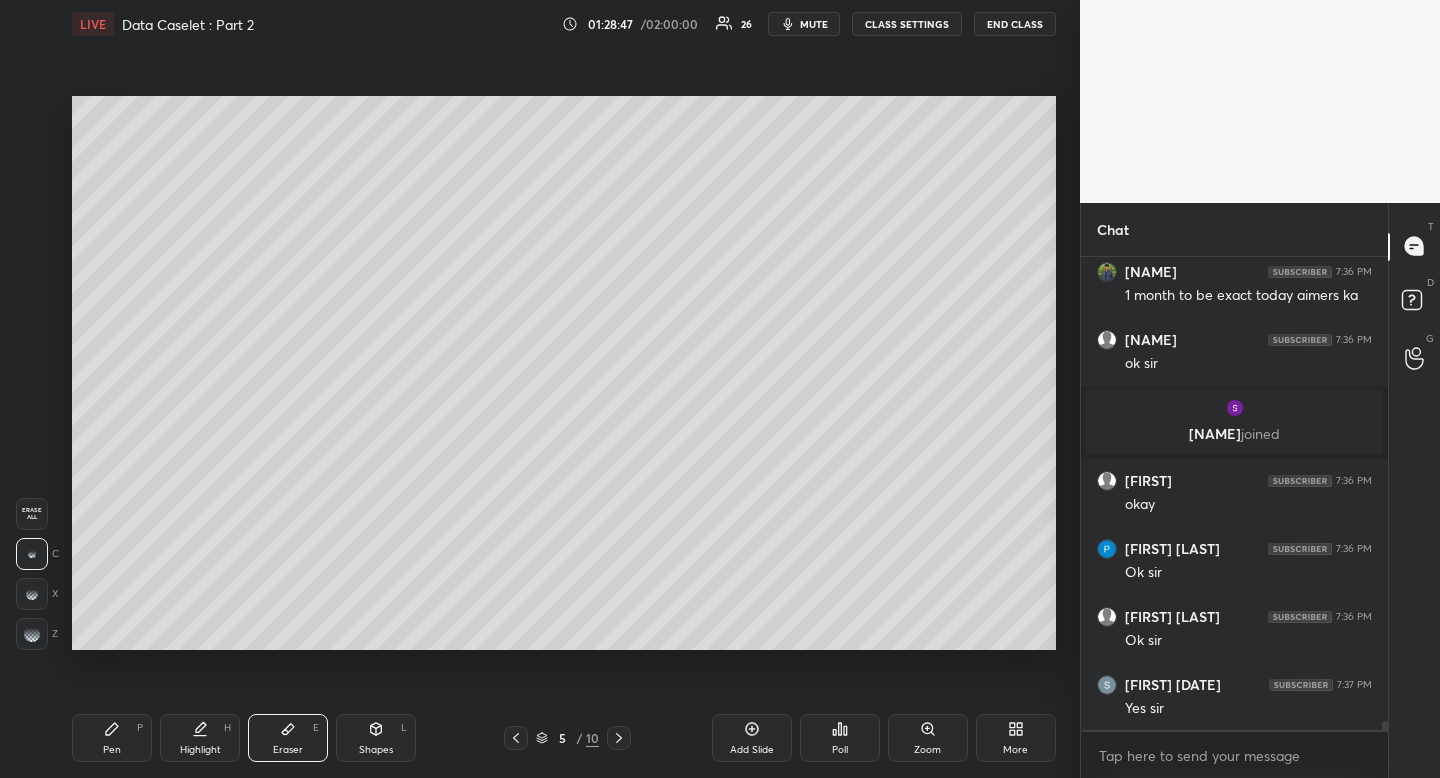 click on "Erase all" at bounding box center (32, 514) 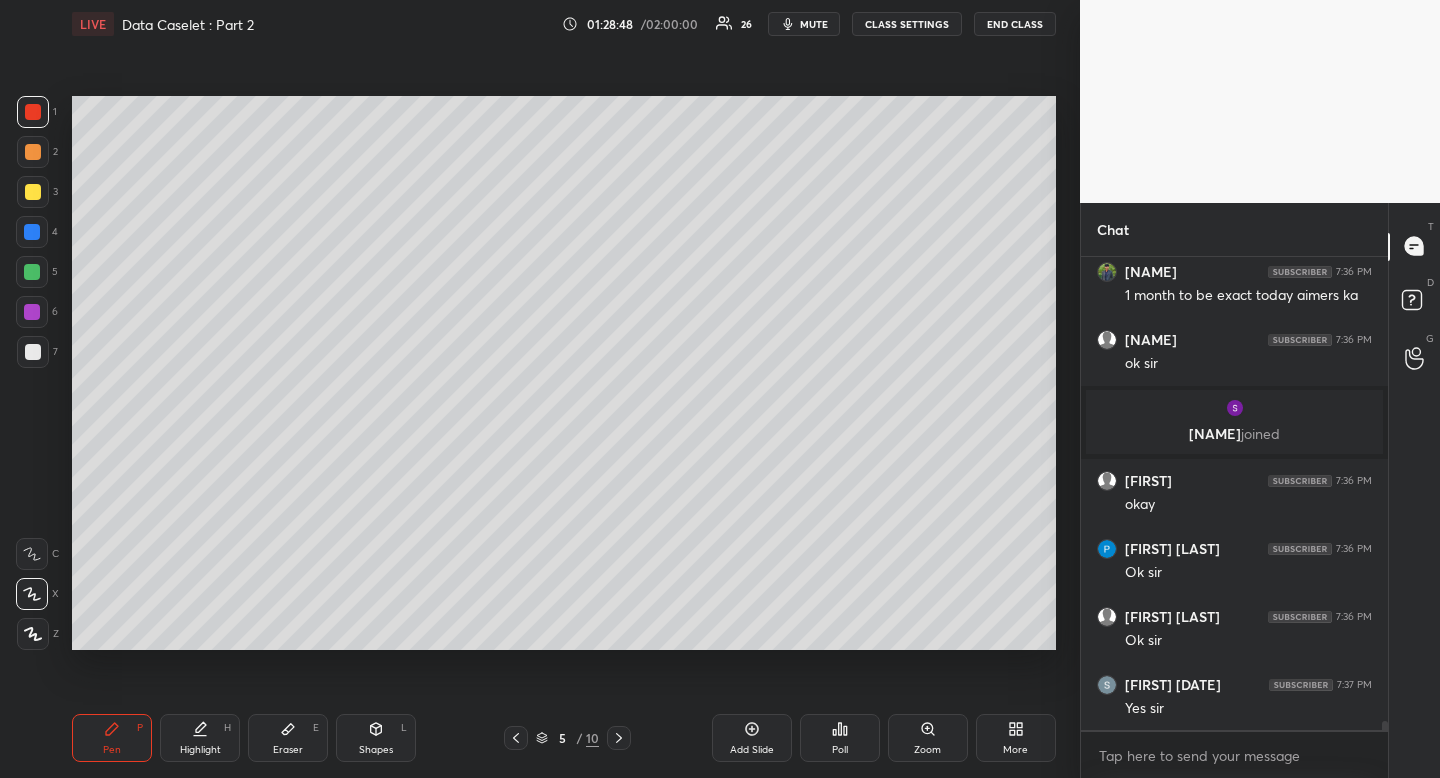 drag, startPoint x: 128, startPoint y: 745, endPoint x: 110, endPoint y: 702, distance: 46.615448 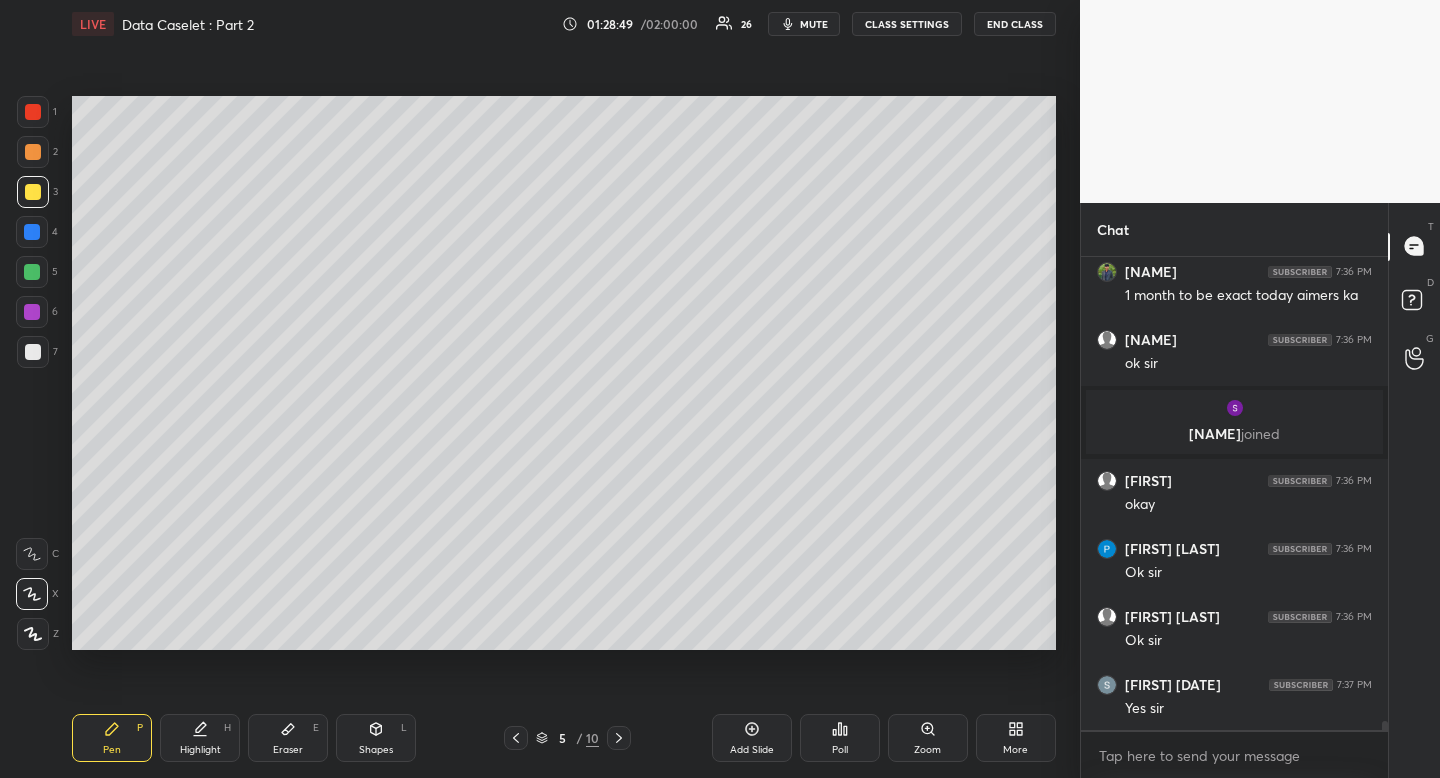 click at bounding box center [32, 232] 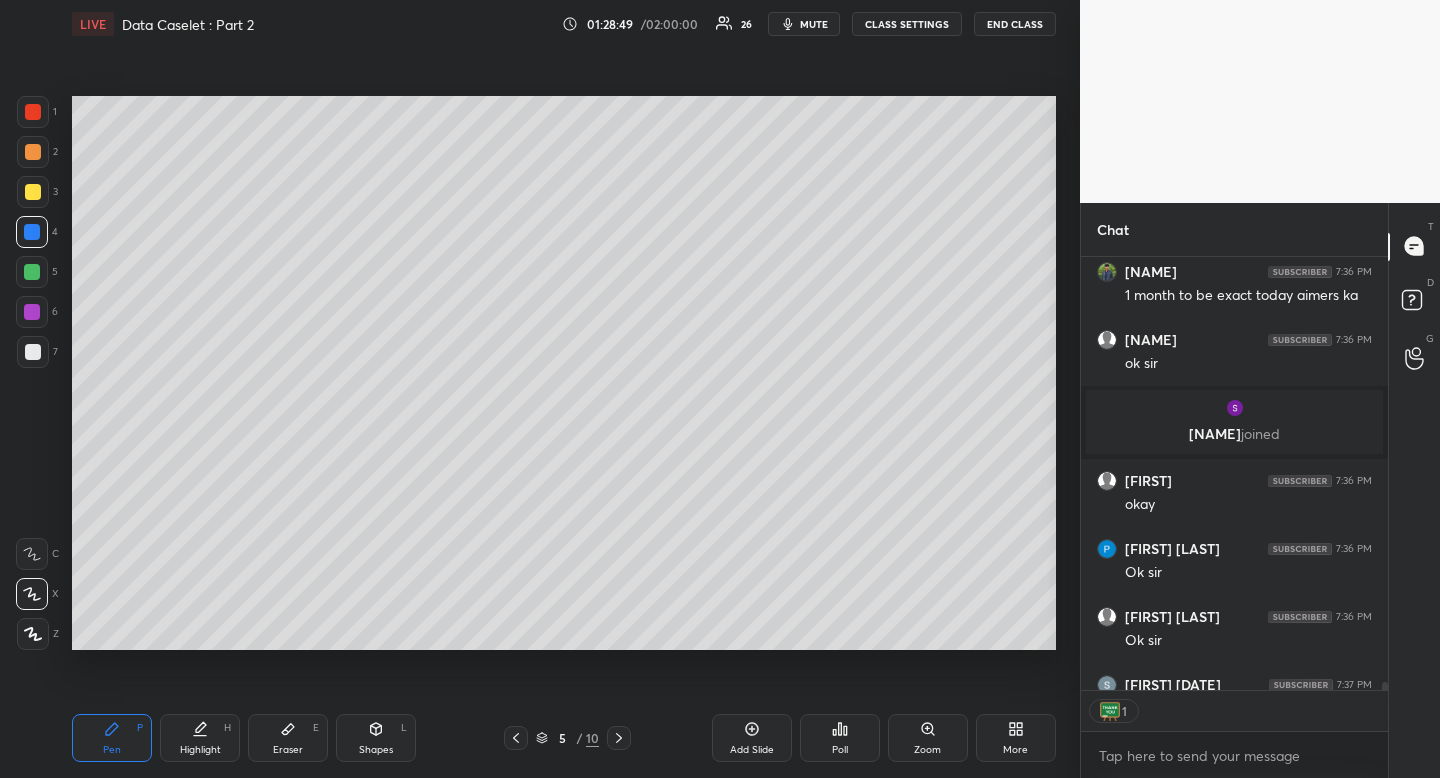 scroll, scrollTop: 24125, scrollLeft: 0, axis: vertical 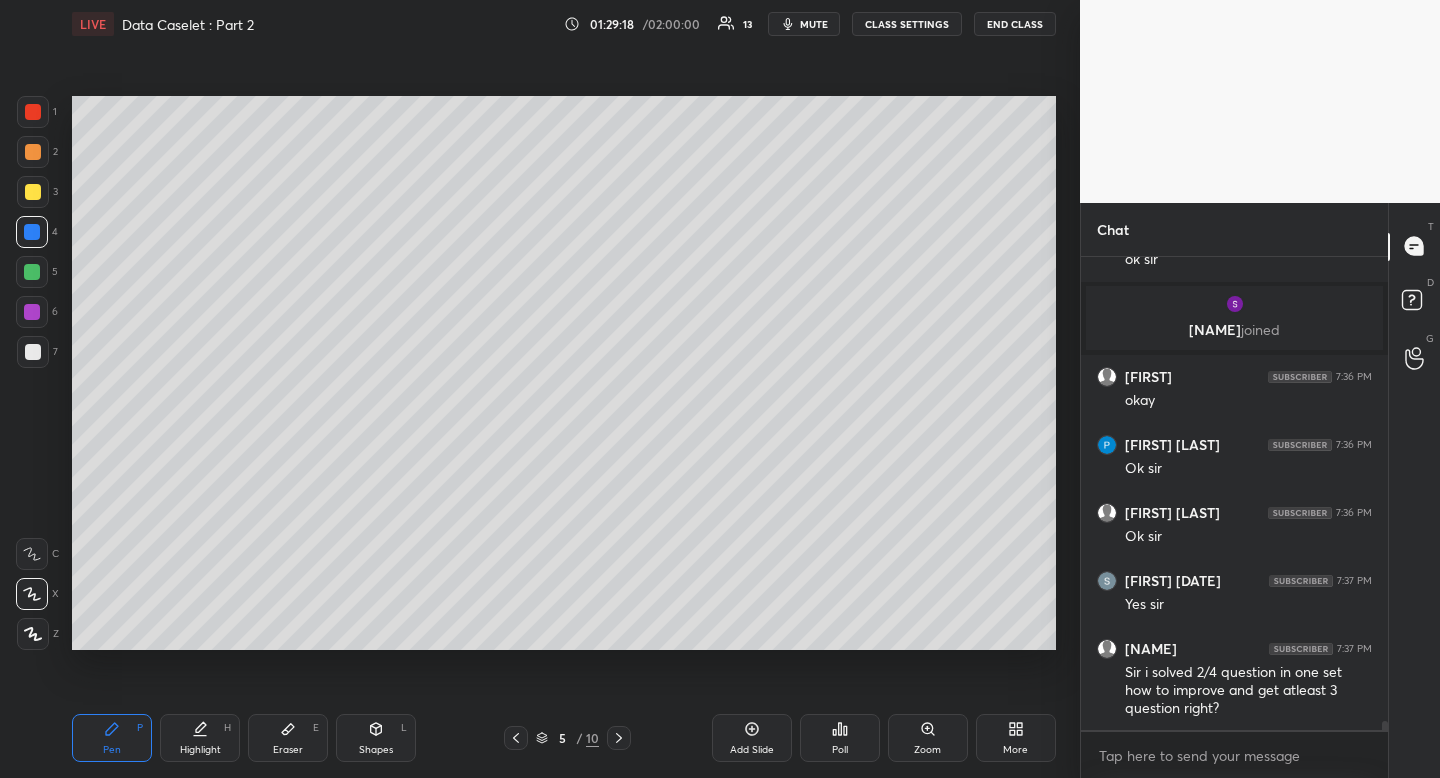 click on "Shapes L" at bounding box center (376, 738) 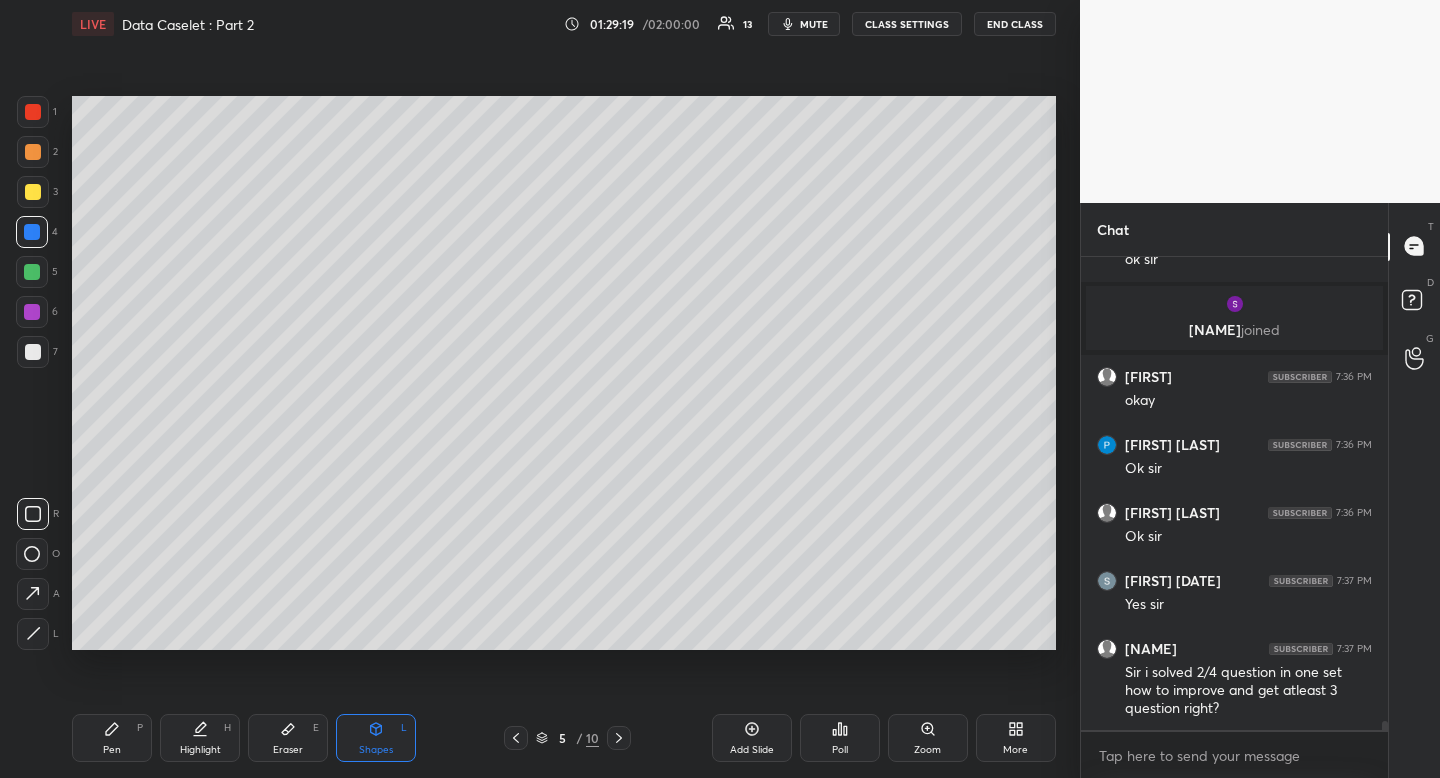 click at bounding box center (32, 554) 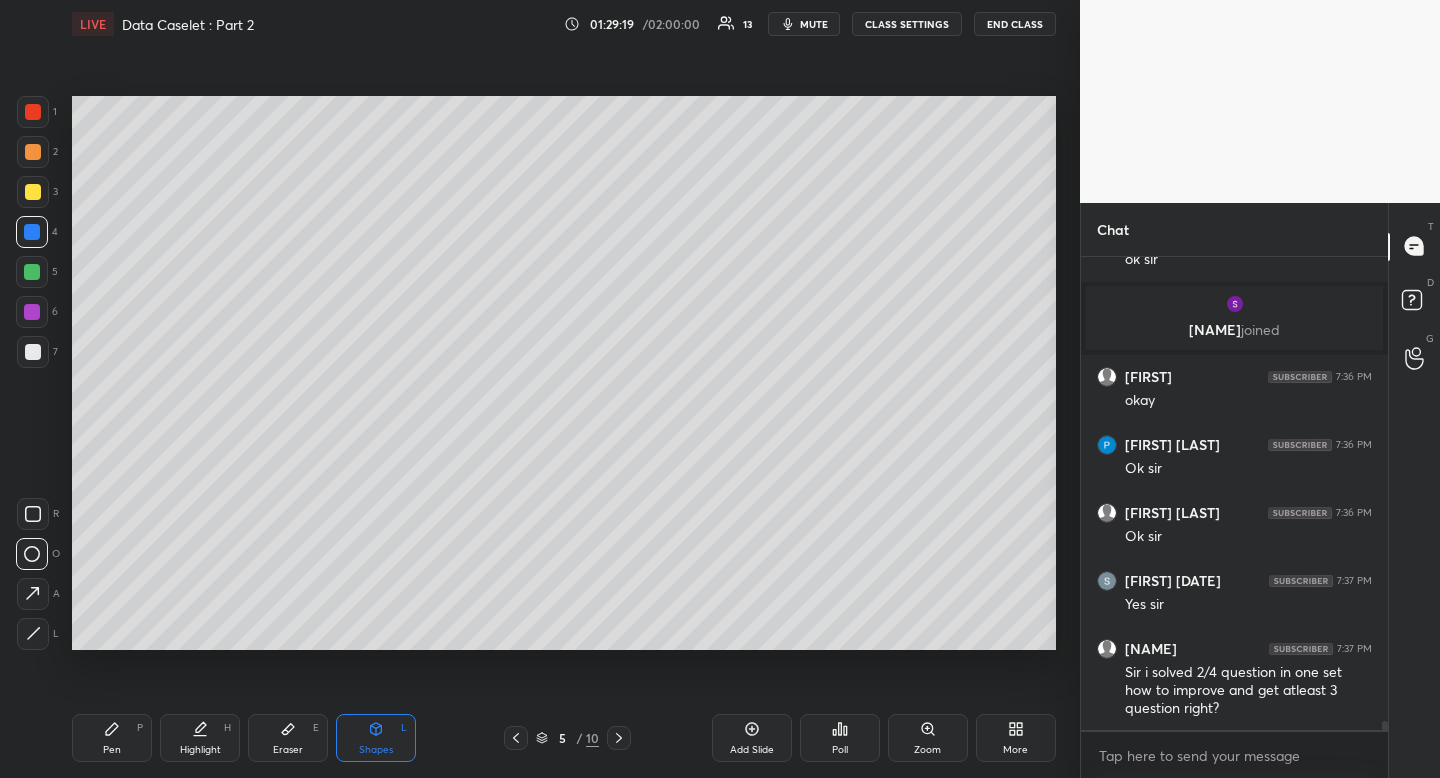 drag, startPoint x: 20, startPoint y: 559, endPoint x: 64, endPoint y: 543, distance: 46.818798 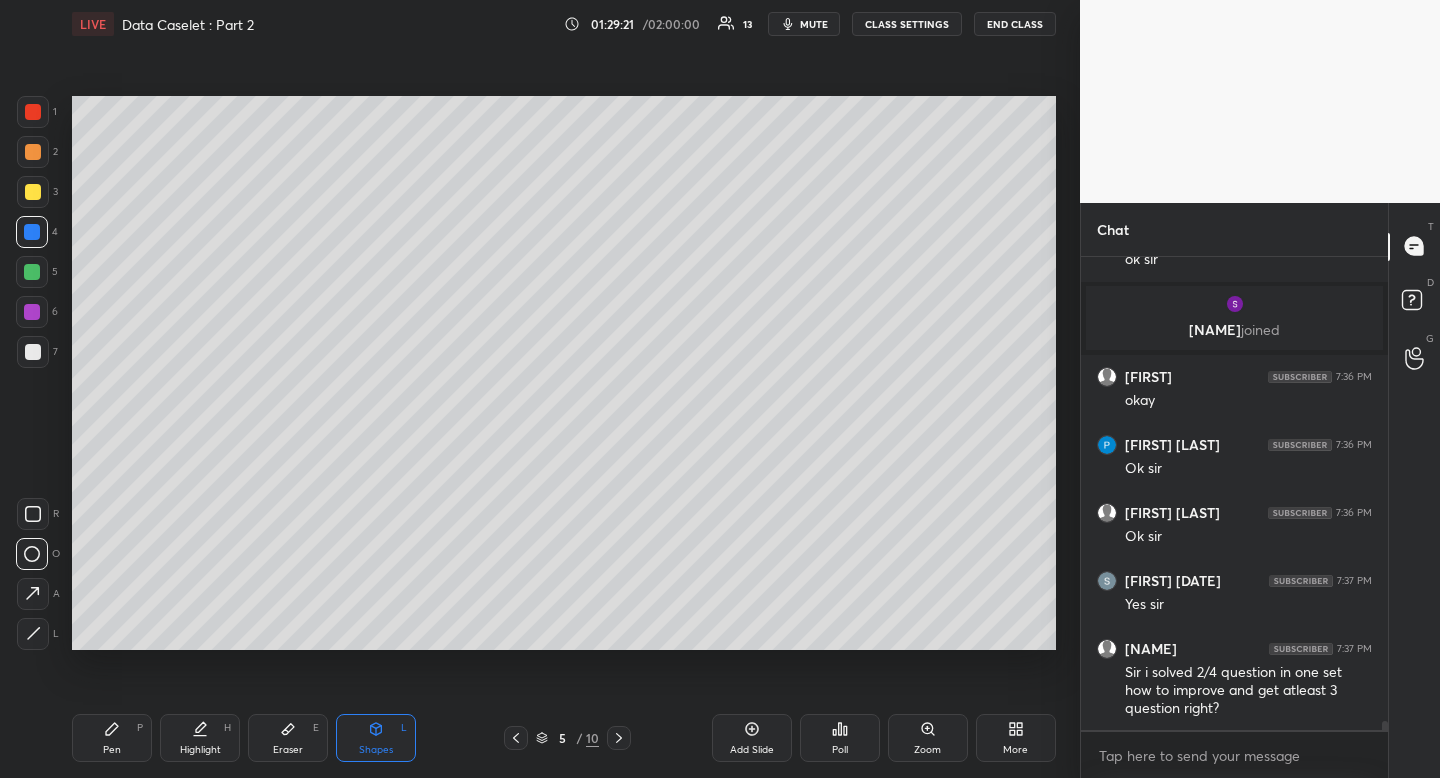 drag, startPoint x: 124, startPoint y: 728, endPoint x: 151, endPoint y: 702, distance: 37.48333 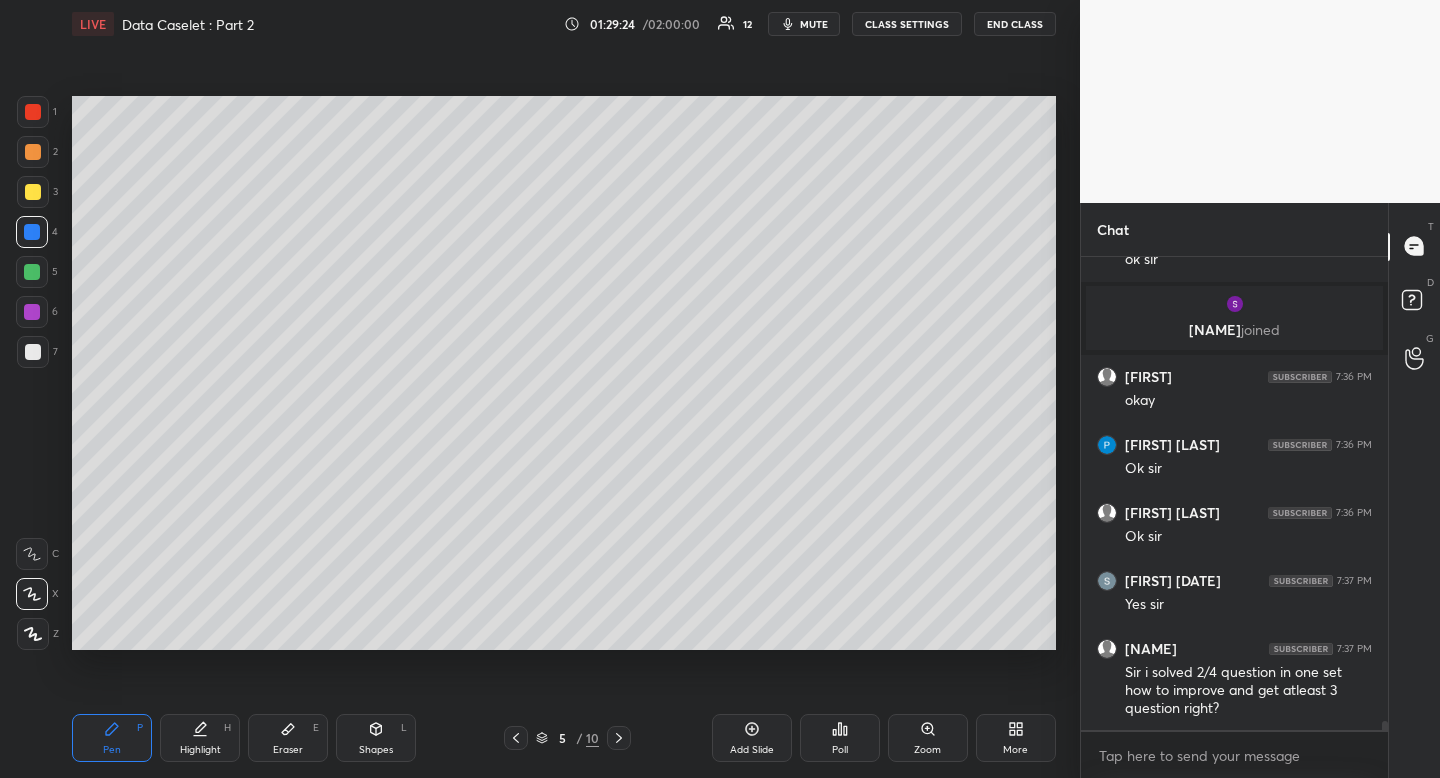 click at bounding box center (33, 192) 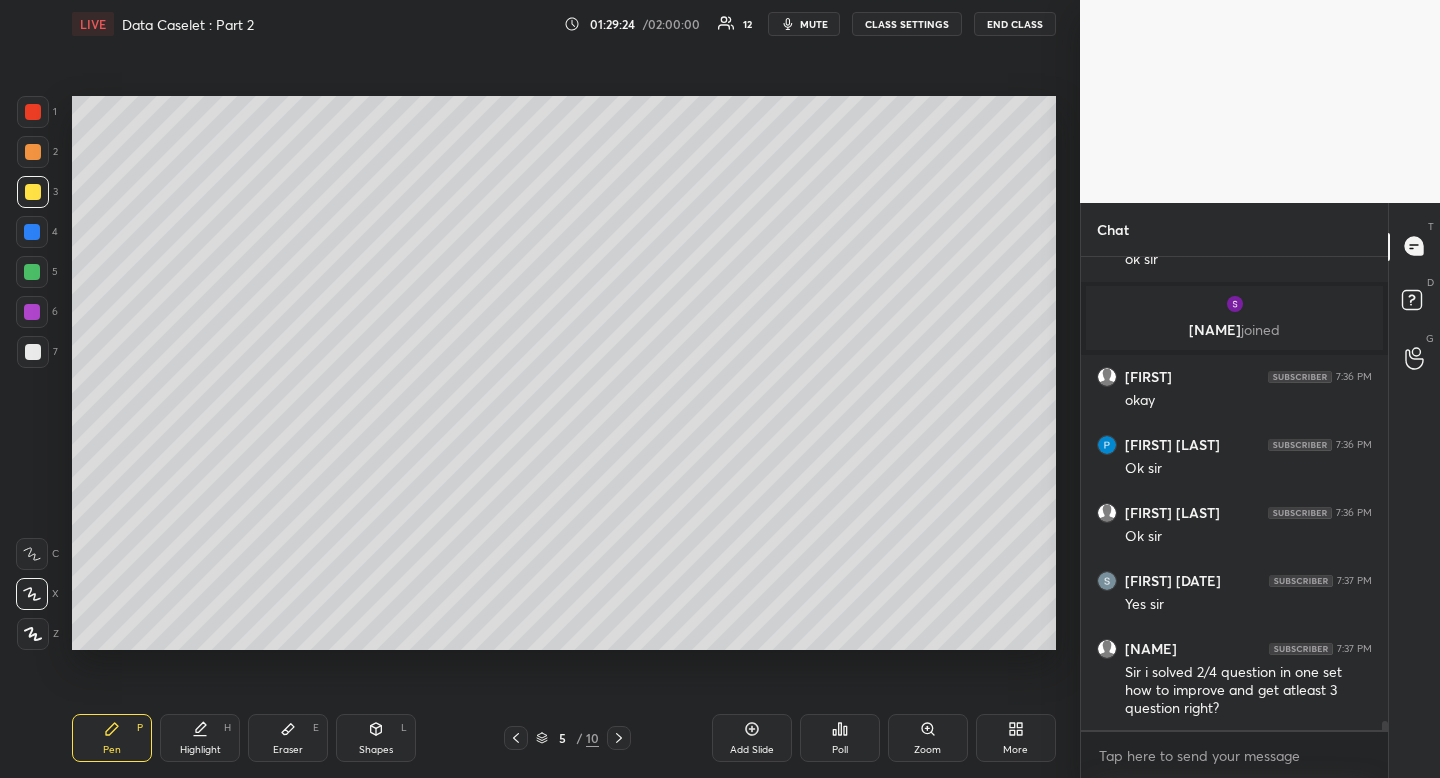 drag, startPoint x: 41, startPoint y: 195, endPoint x: 65, endPoint y: 222, distance: 36.124783 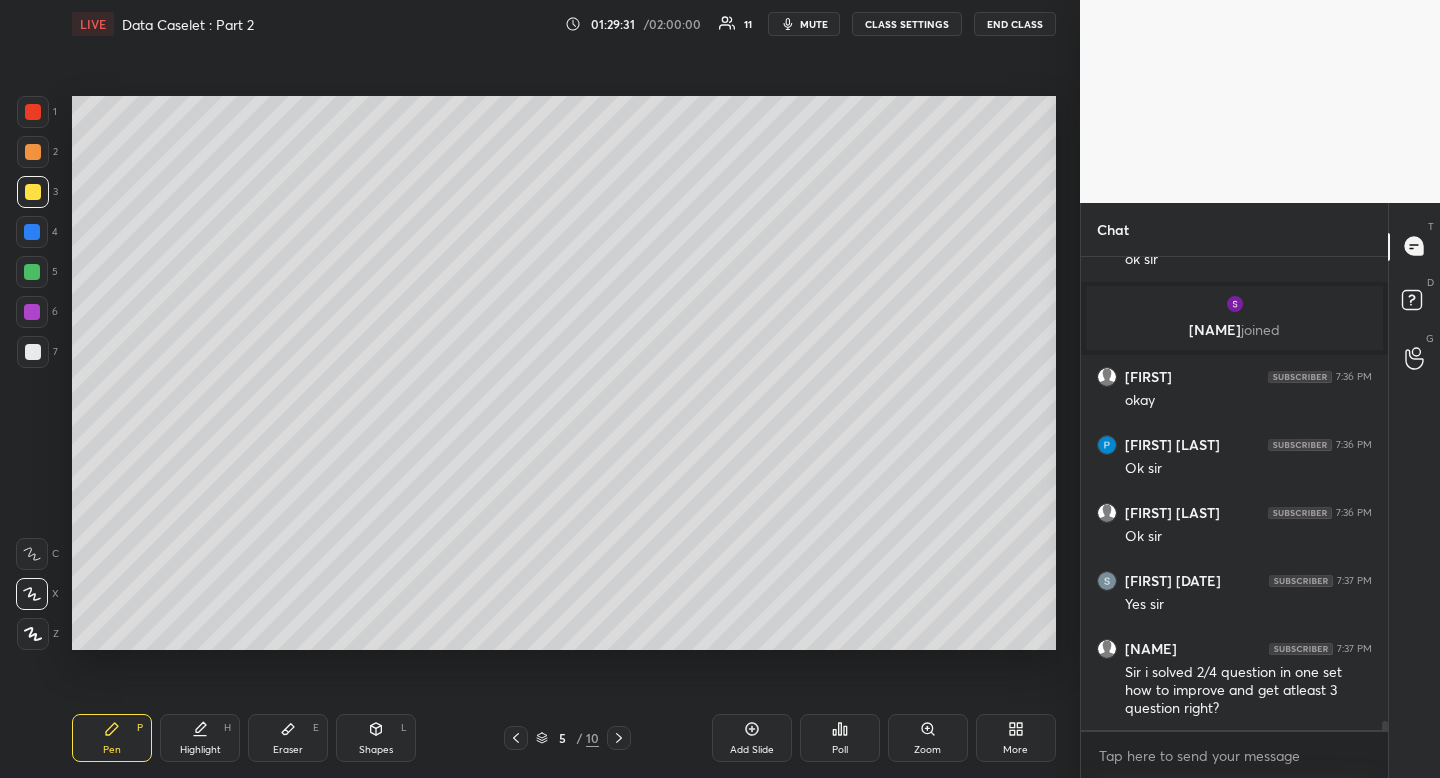 scroll, scrollTop: 24153, scrollLeft: 0, axis: vertical 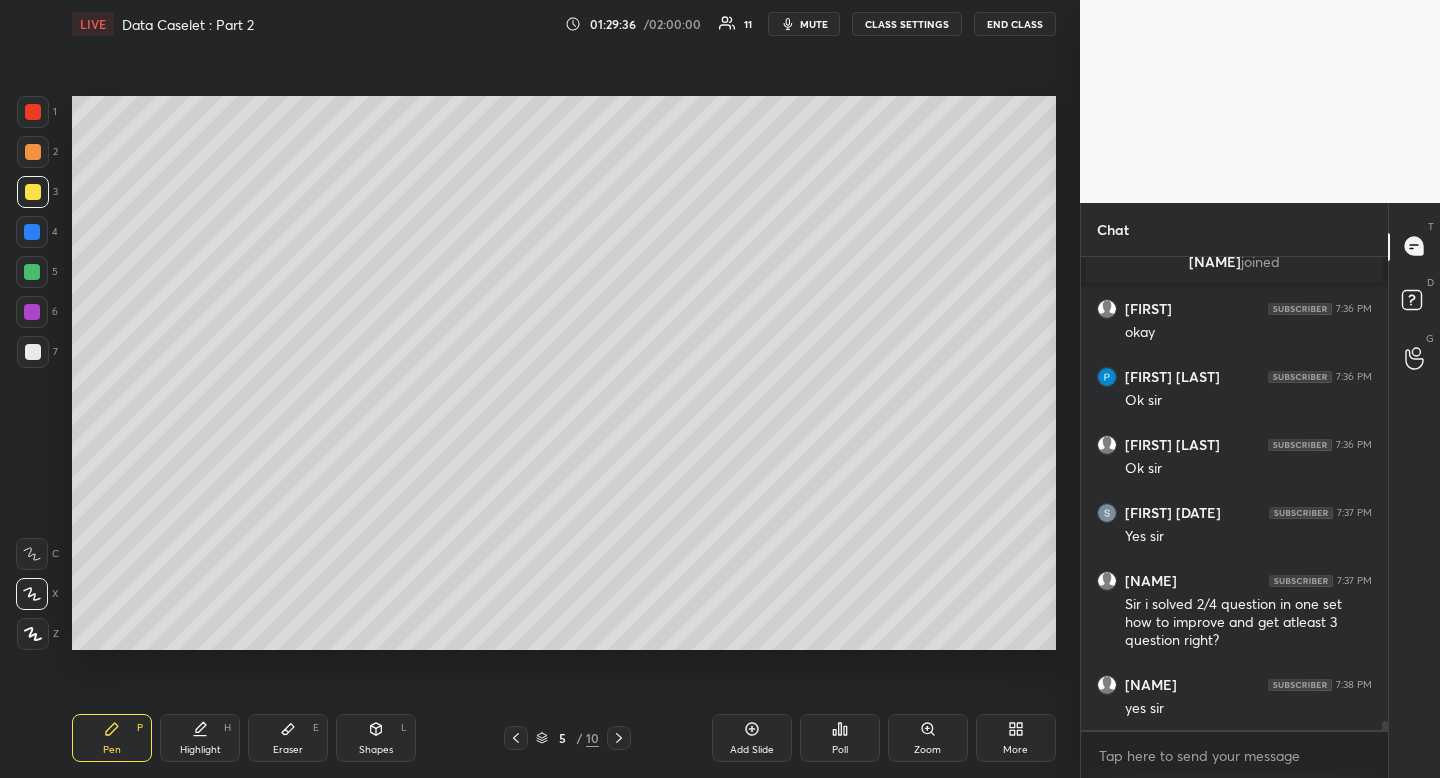 drag, startPoint x: 289, startPoint y: 744, endPoint x: 346, endPoint y: 670, distance: 93.40771 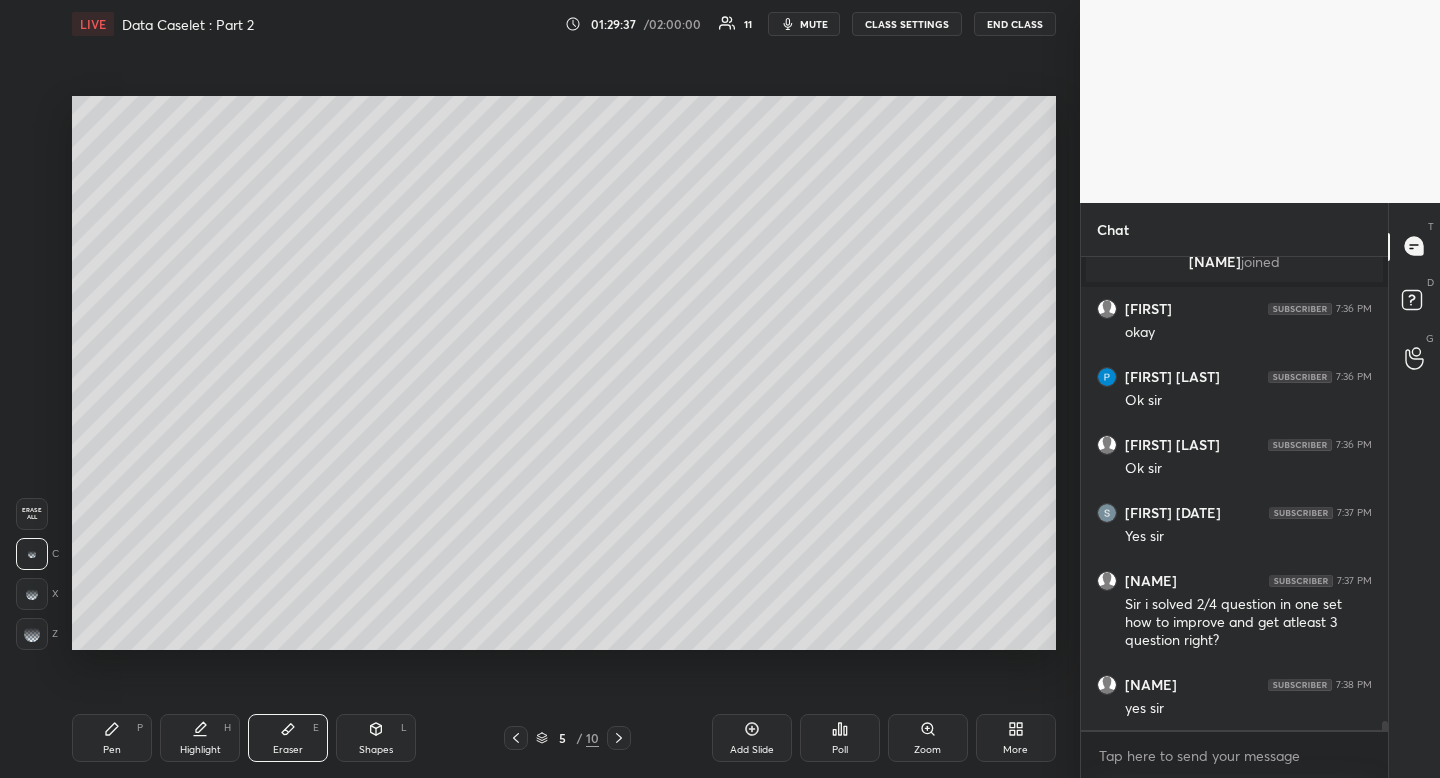 click on "Pen P" at bounding box center [112, 738] 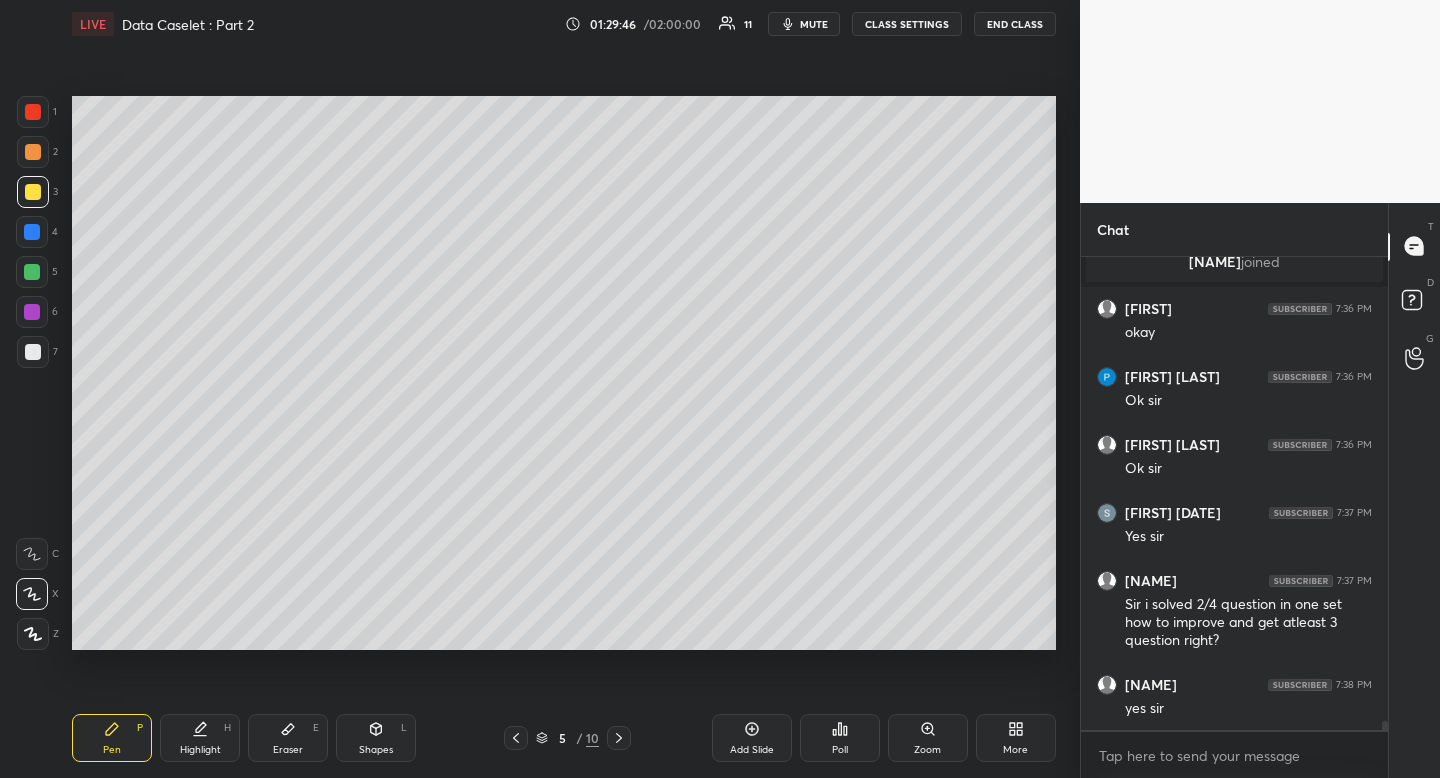 click 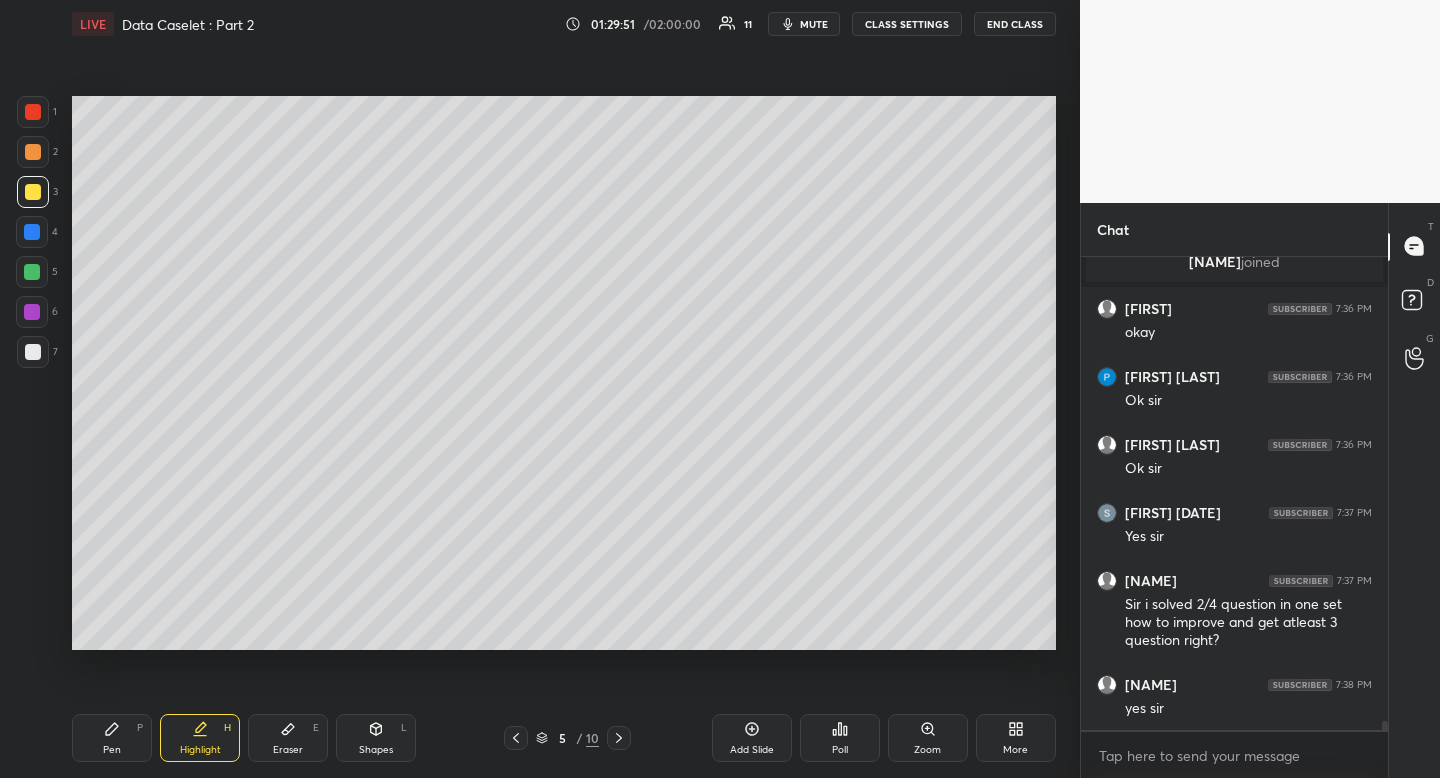 drag, startPoint x: 307, startPoint y: 749, endPoint x: 286, endPoint y: 746, distance: 21.213203 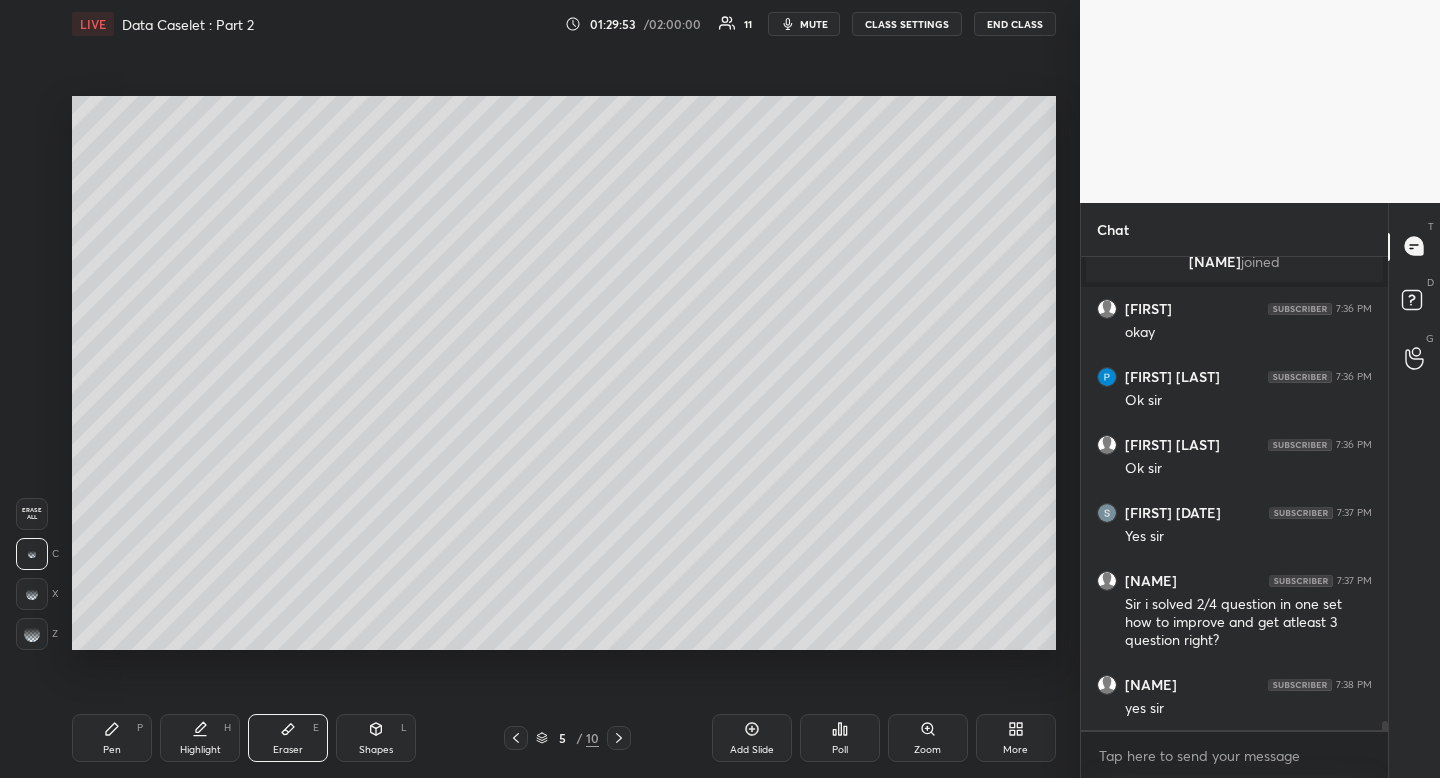 click on "Erase all" at bounding box center (32, 514) 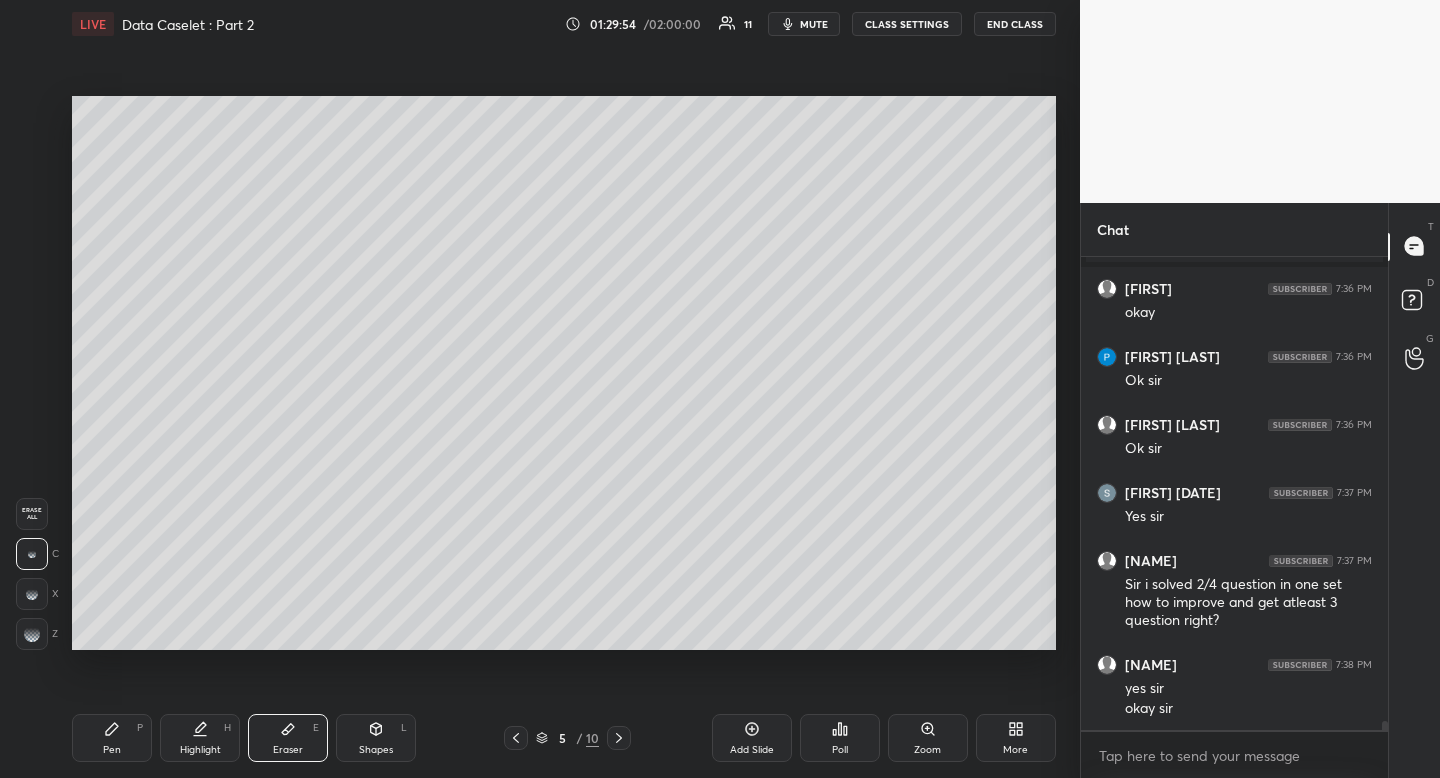 click on "Pen P" at bounding box center [112, 738] 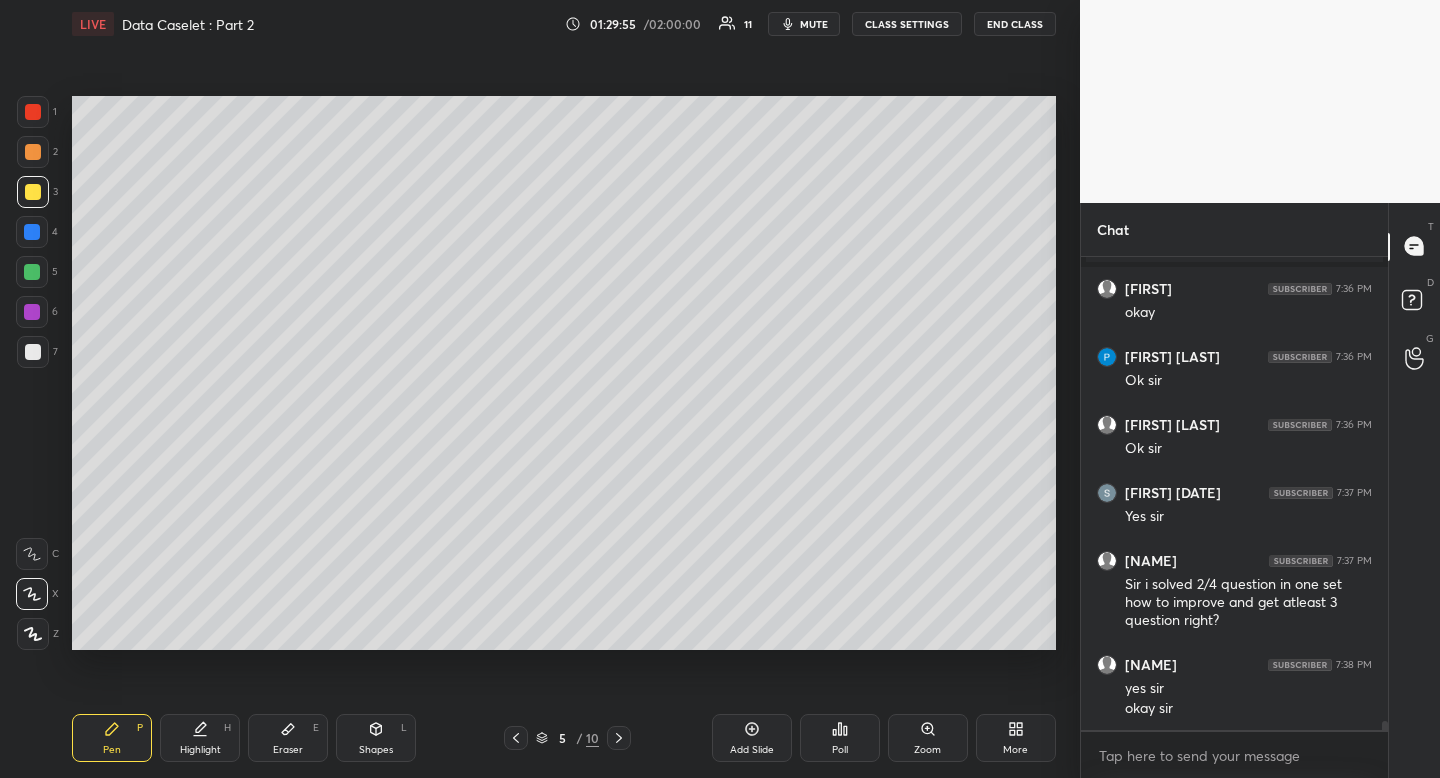 click at bounding box center (33, 152) 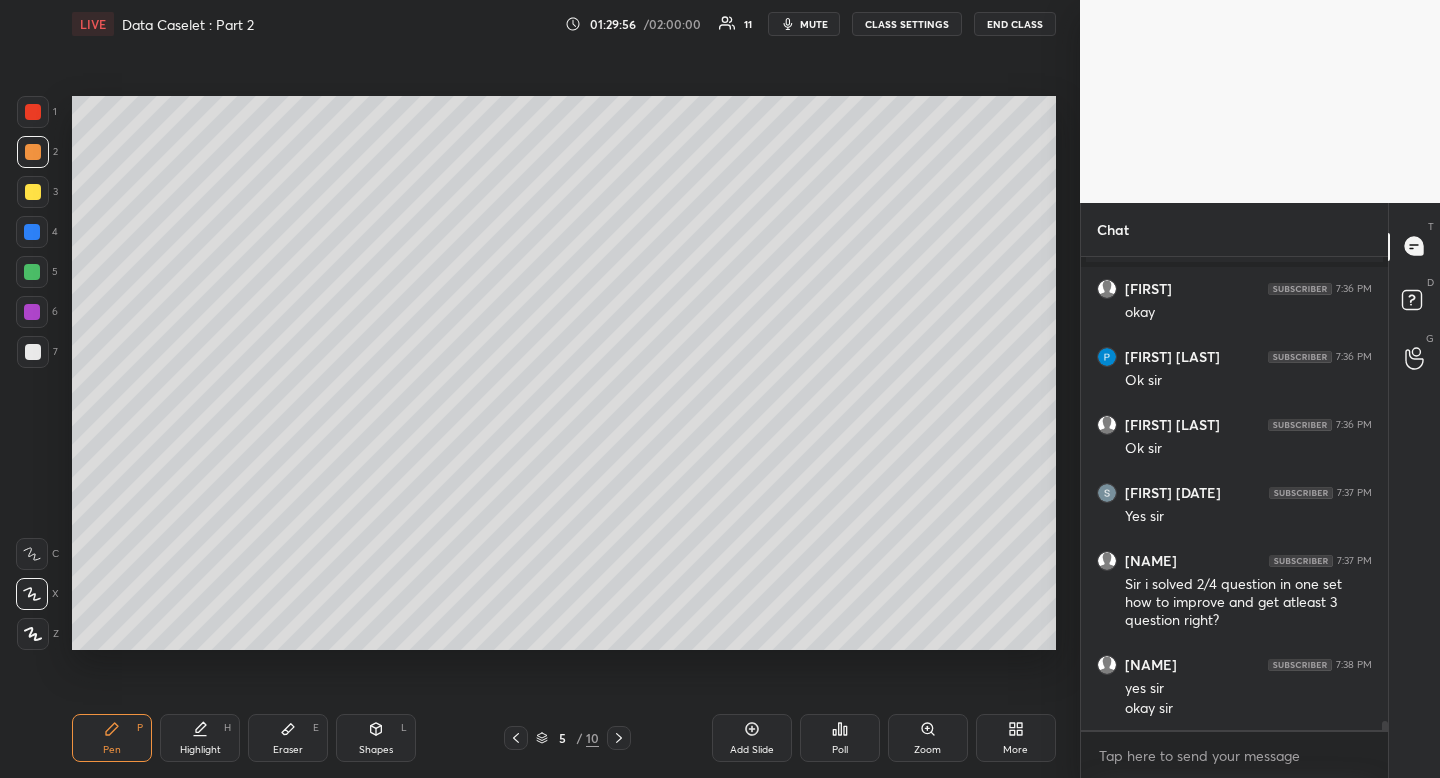 click at bounding box center [32, 312] 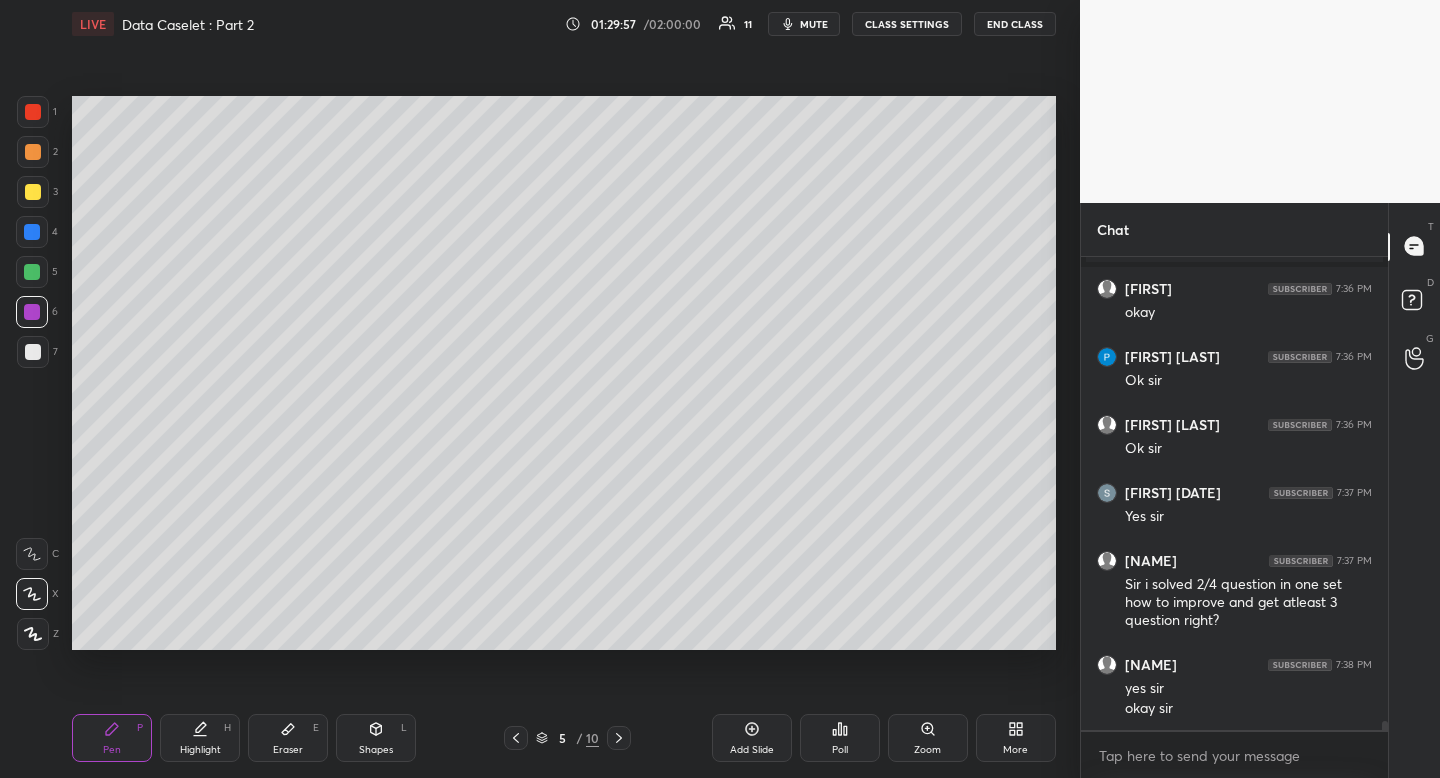 drag, startPoint x: 39, startPoint y: 317, endPoint x: 38, endPoint y: 296, distance: 21.023796 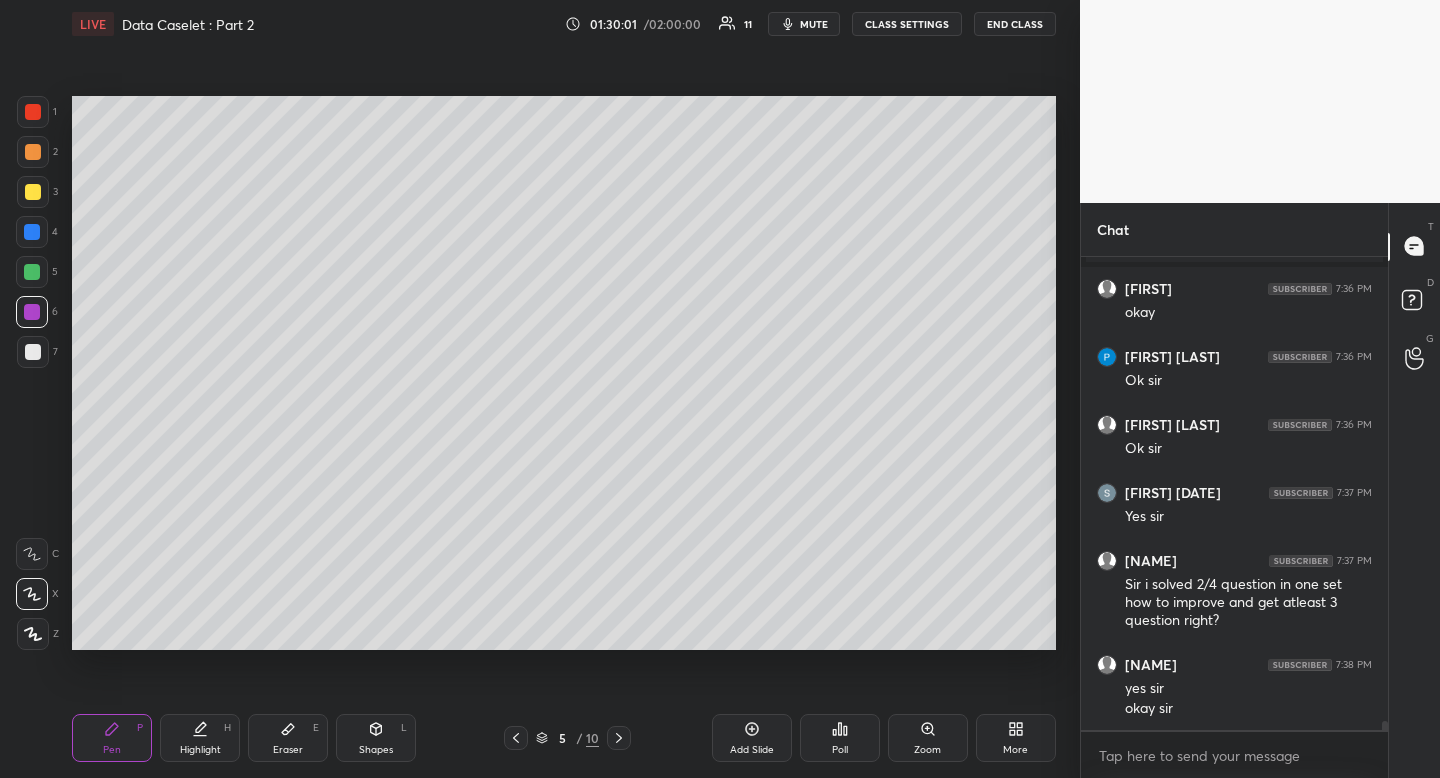 scroll, scrollTop: 24241, scrollLeft: 0, axis: vertical 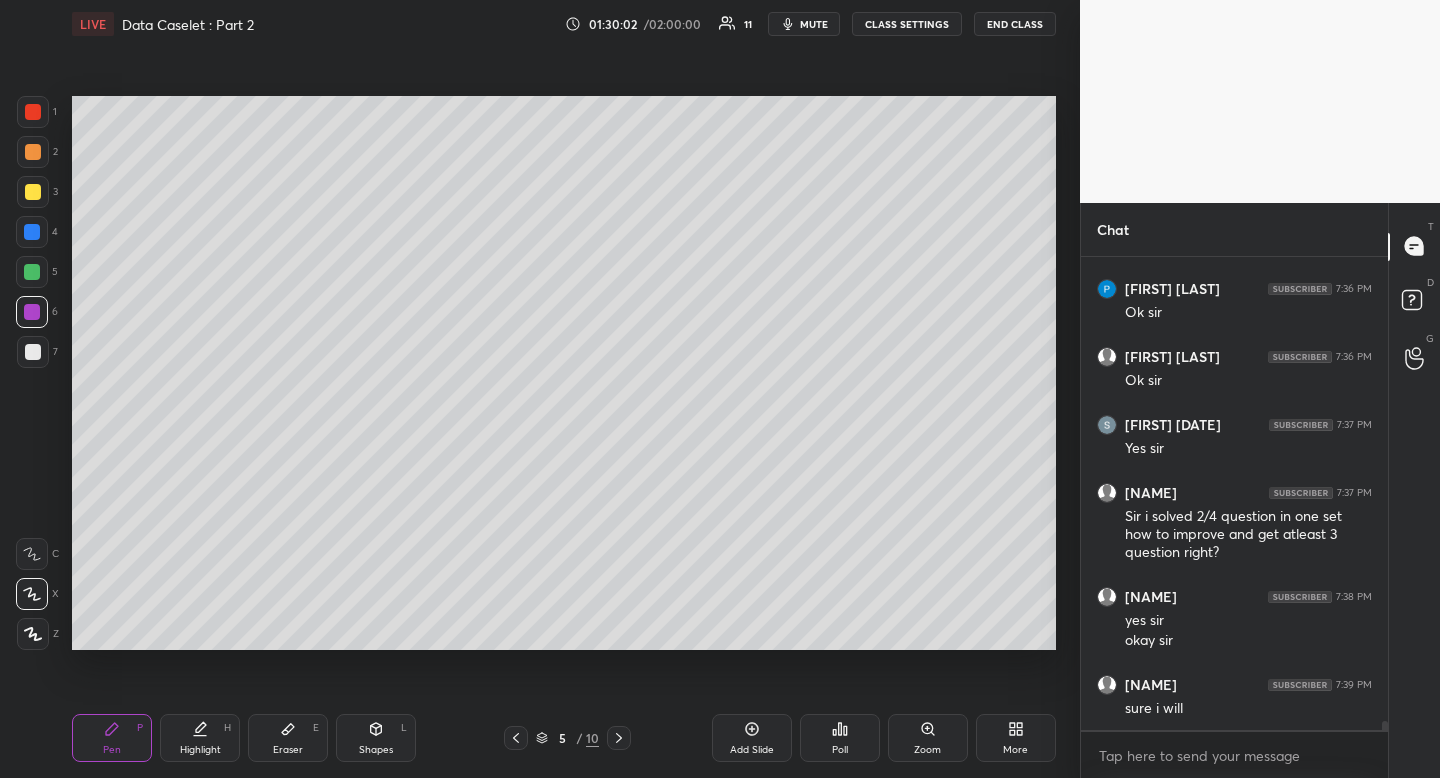 click on "mute" at bounding box center (814, 24) 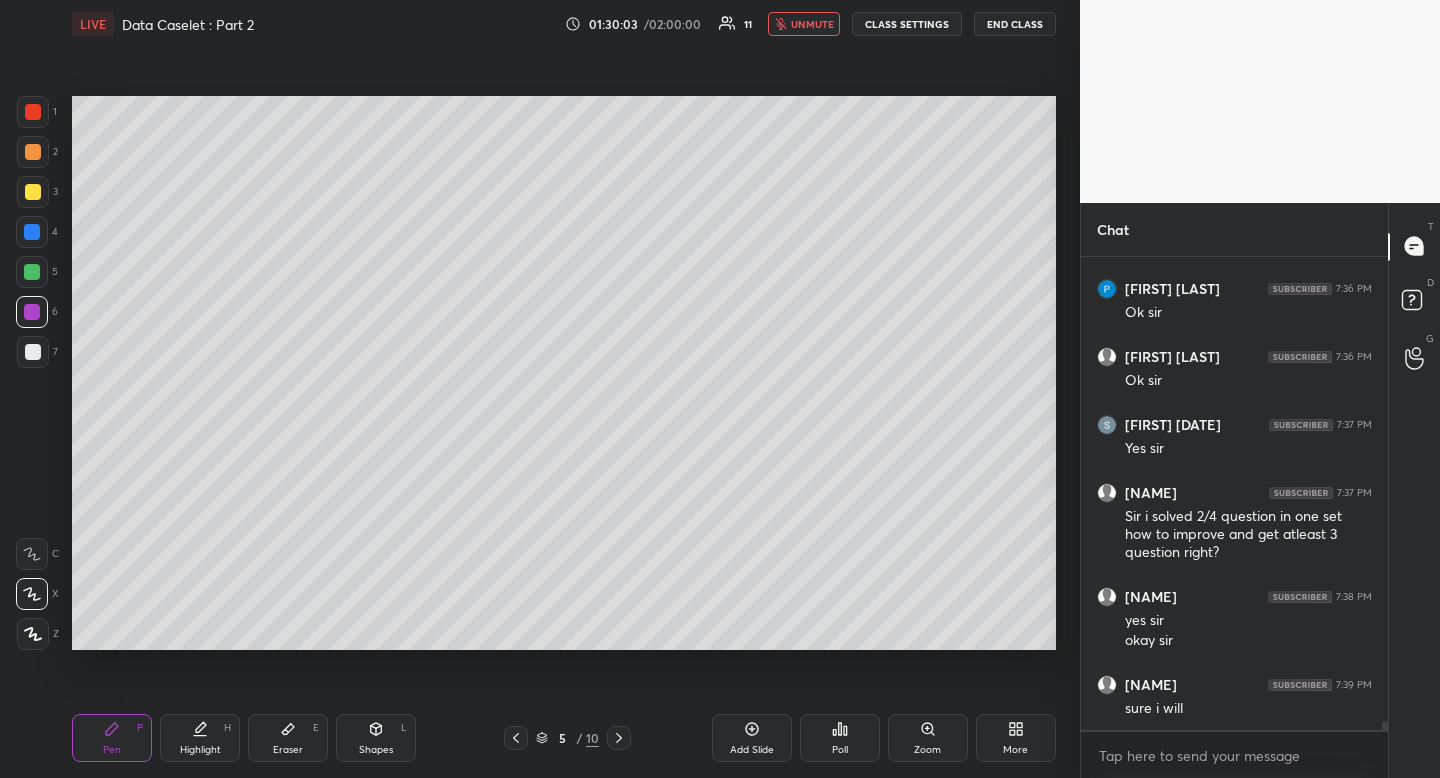 click on "END CLASS" at bounding box center (1015, 24) 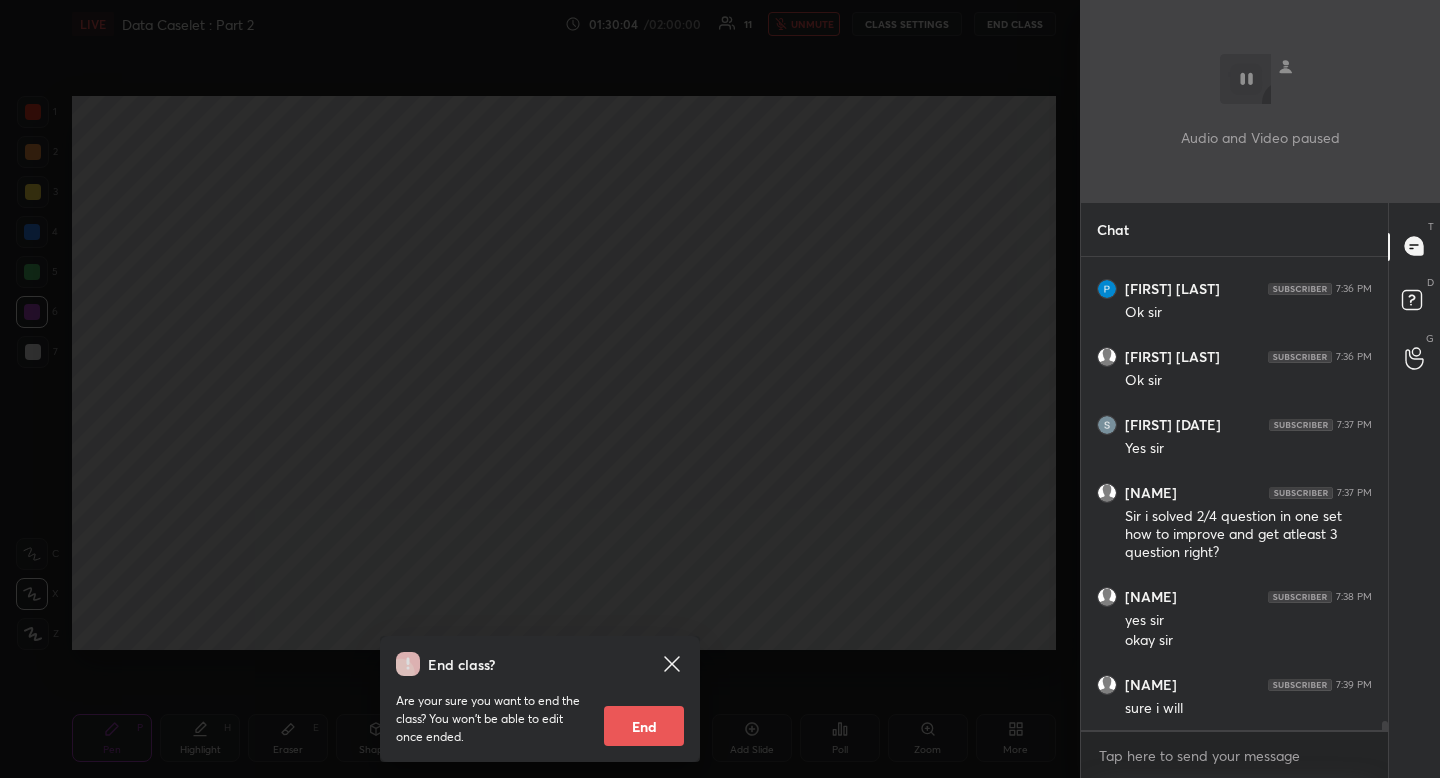 click on "End" at bounding box center [644, 726] 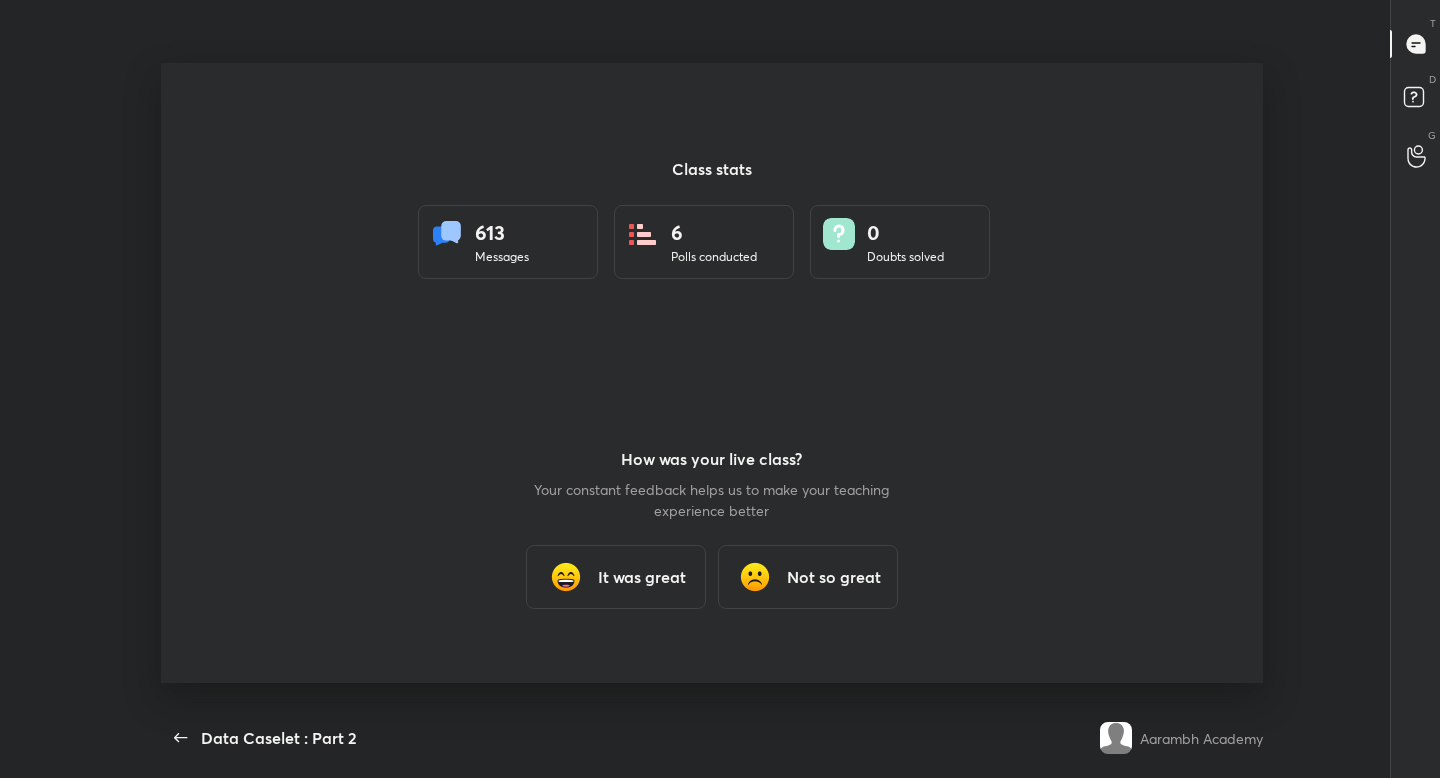scroll, scrollTop: 99350, scrollLeft: 98716, axis: both 